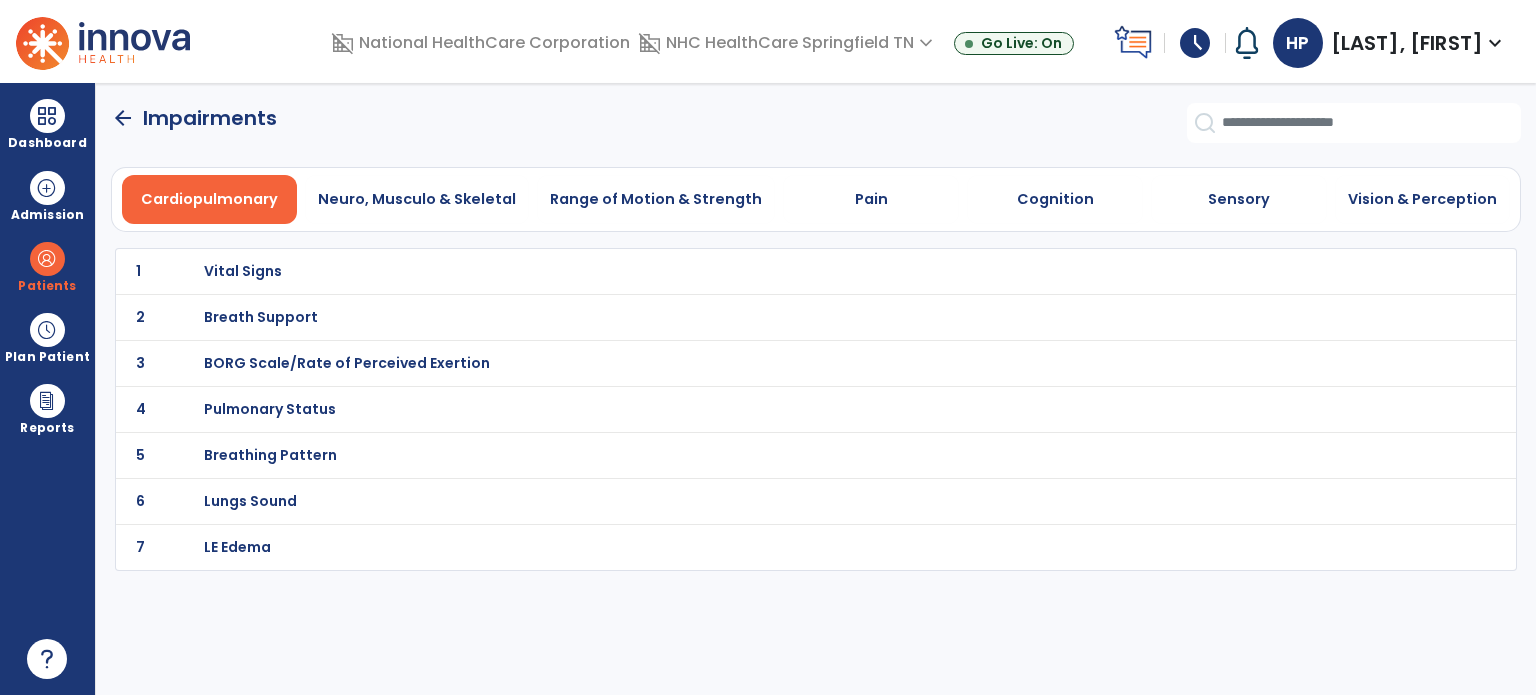 scroll, scrollTop: 0, scrollLeft: 0, axis: both 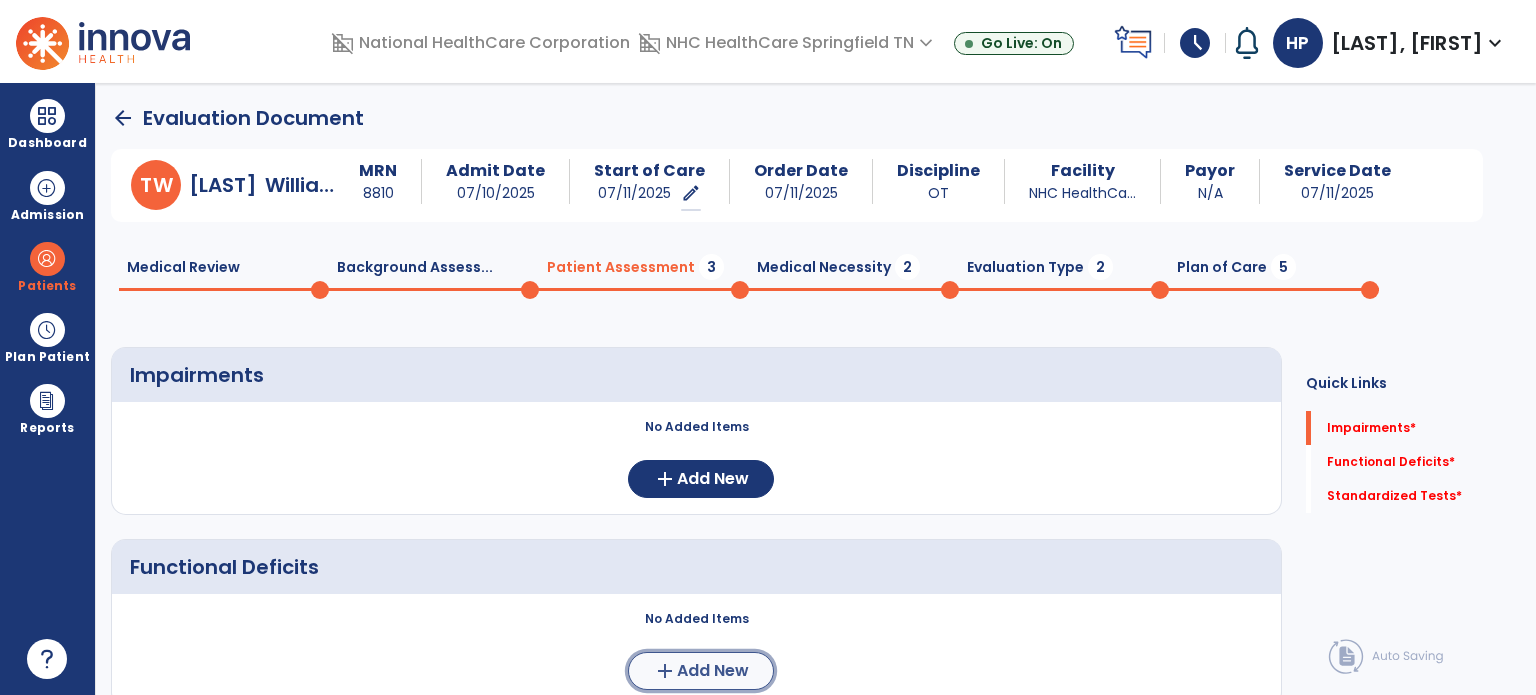 click on "Add New" 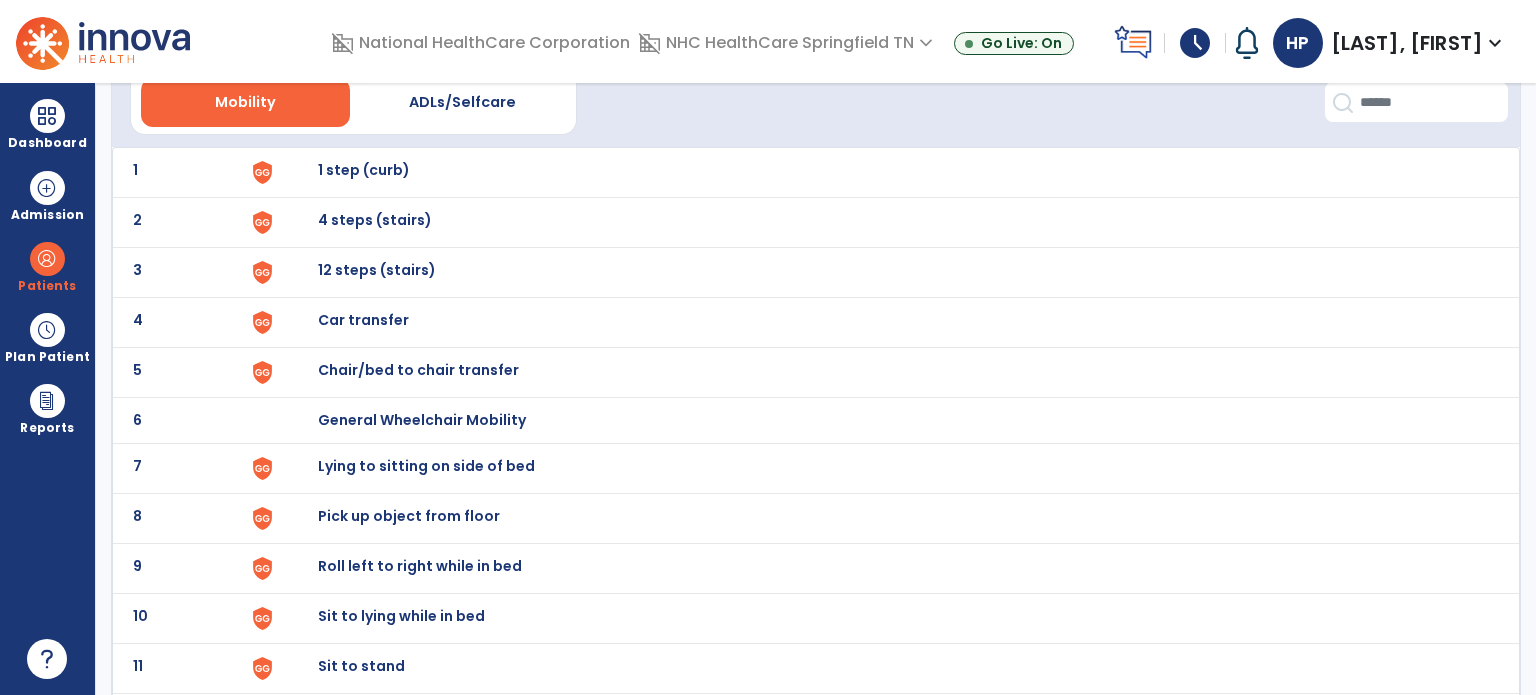 scroll, scrollTop: 91, scrollLeft: 0, axis: vertical 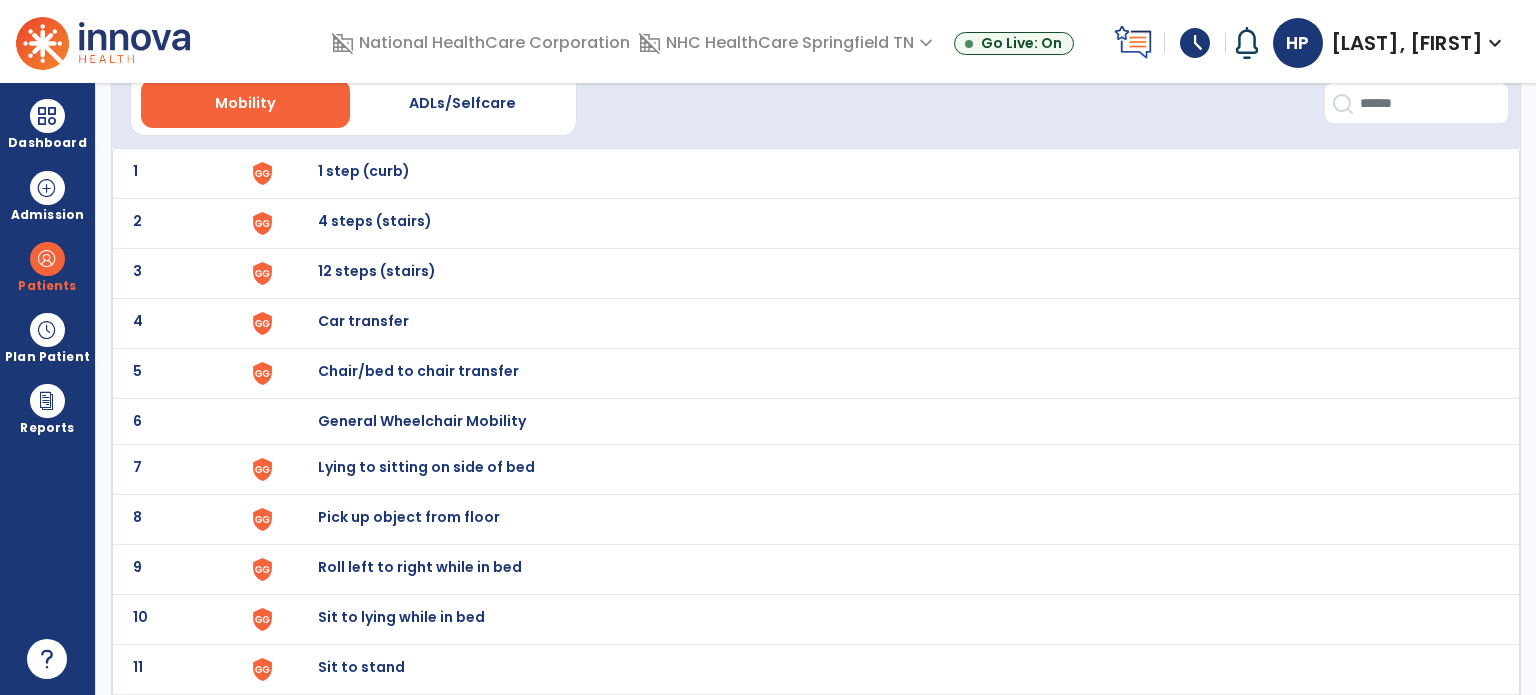 click on "5 Chair/bed to chair transfer" 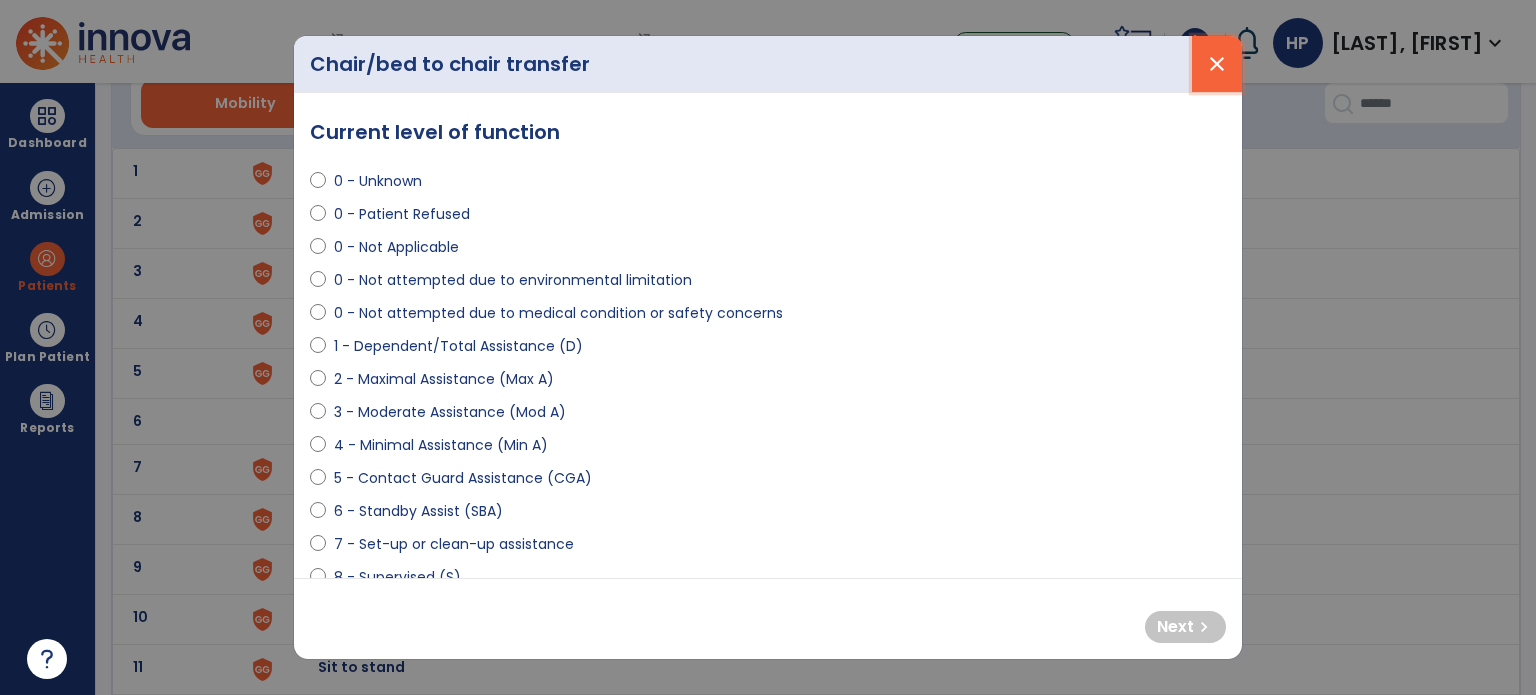 click on "close" at bounding box center [1217, 64] 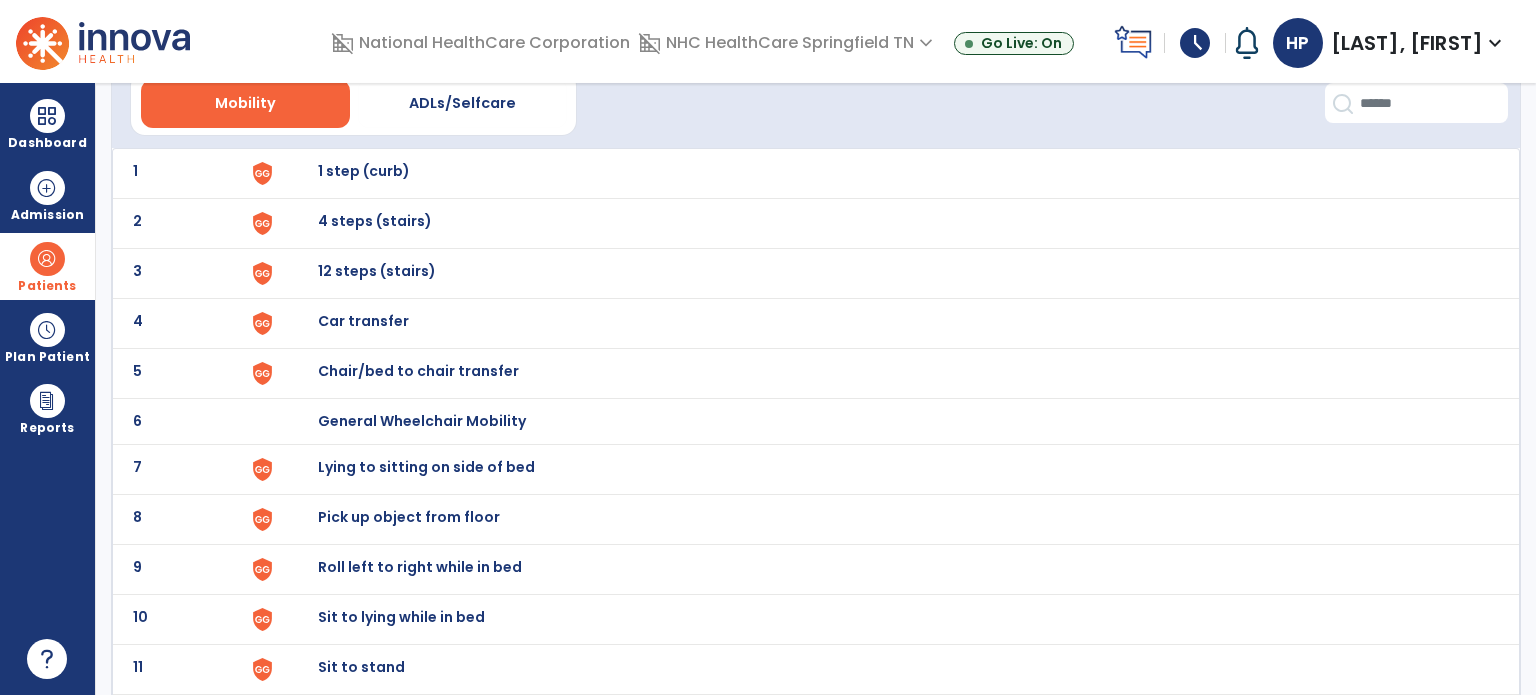 click on "Patients" at bounding box center (47, 286) 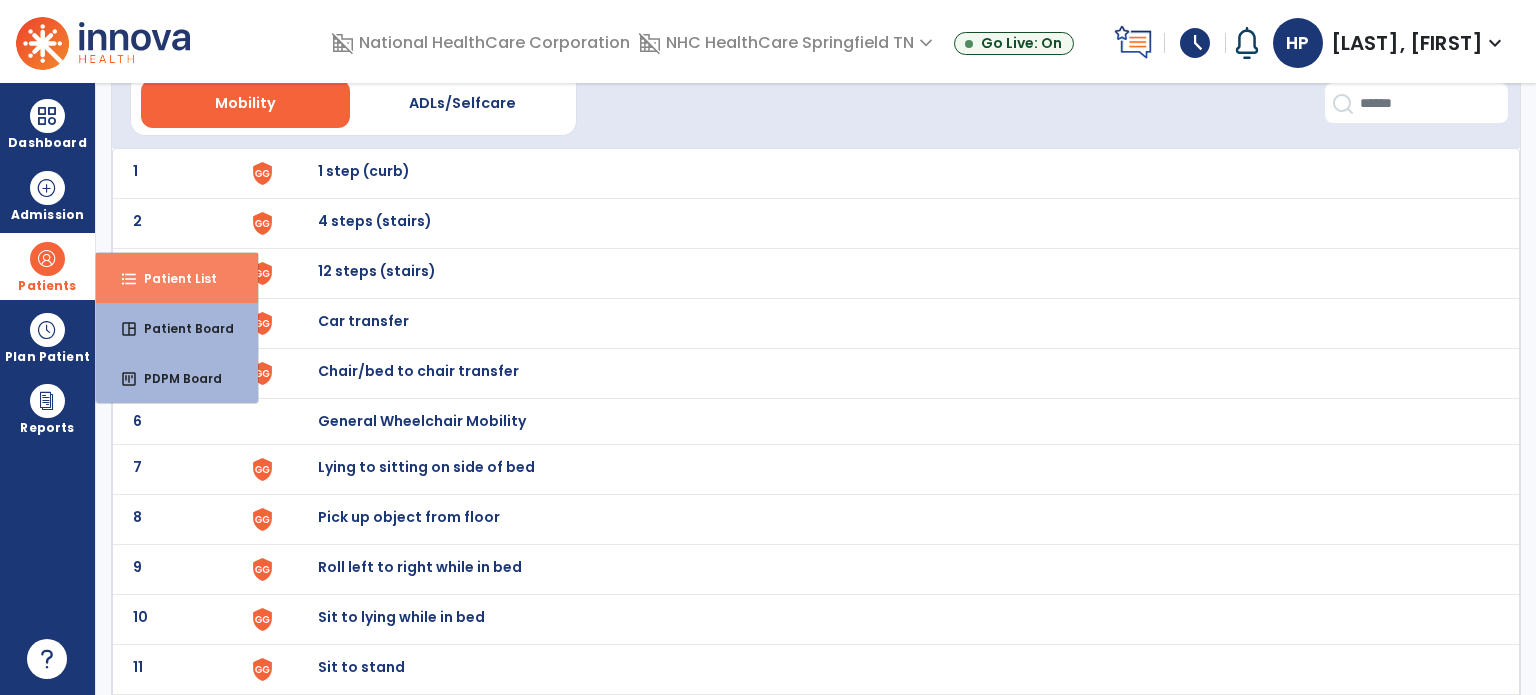 click on "Patient List" at bounding box center (172, 278) 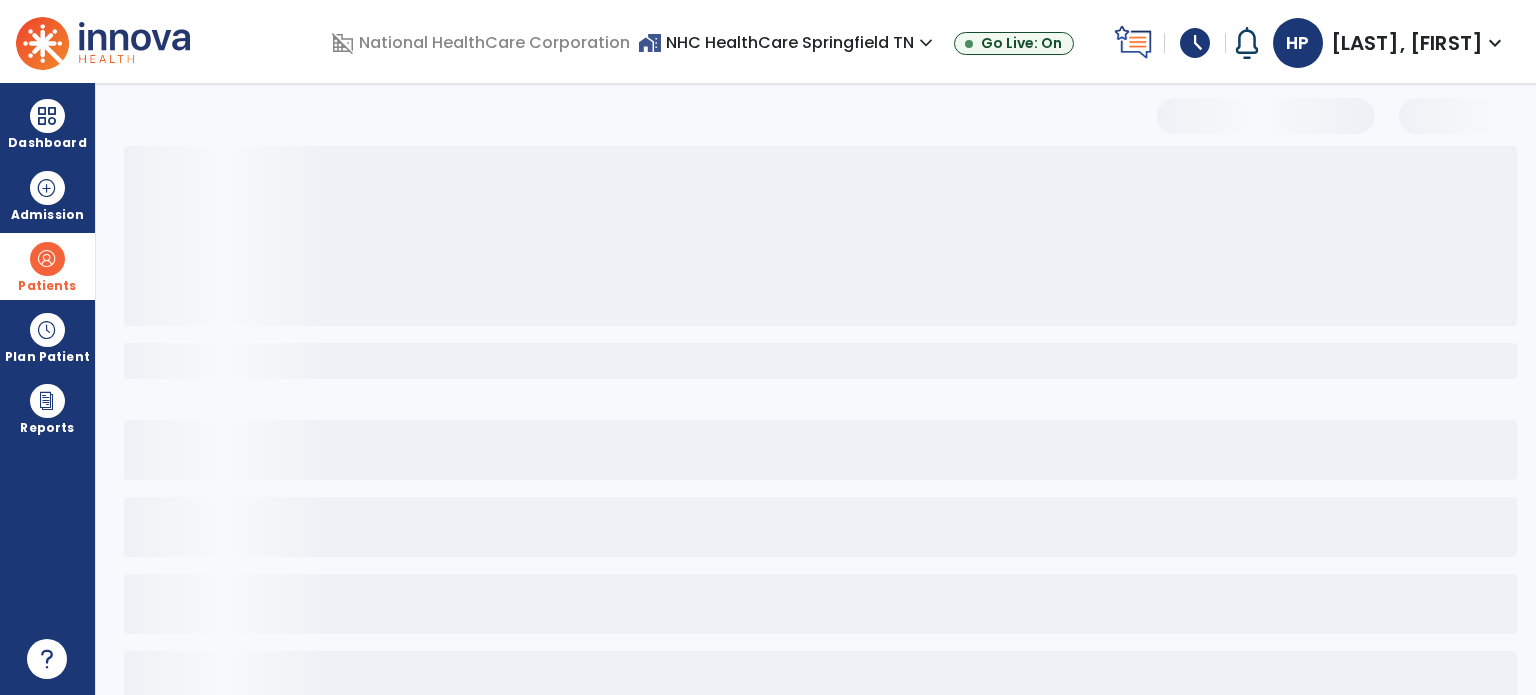 scroll, scrollTop: 20, scrollLeft: 0, axis: vertical 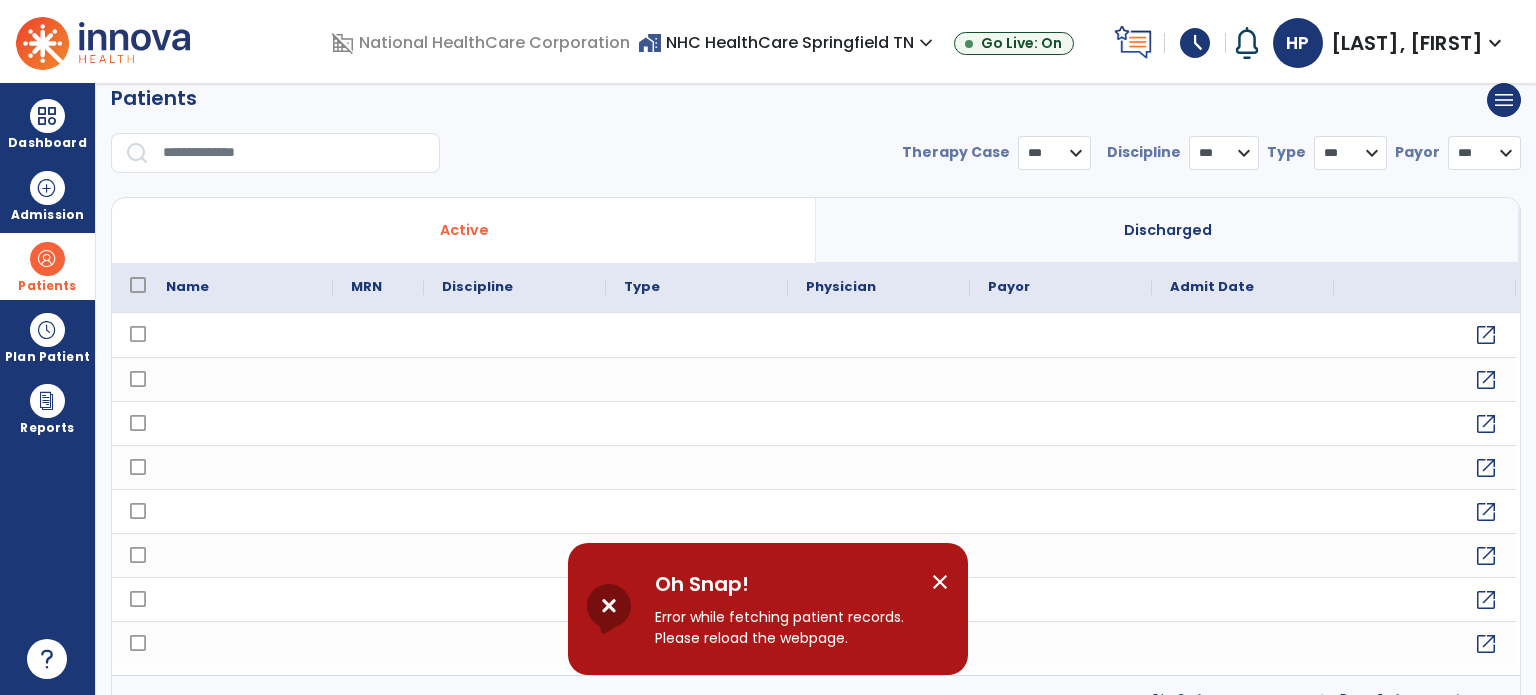 click on "close" at bounding box center (940, 582) 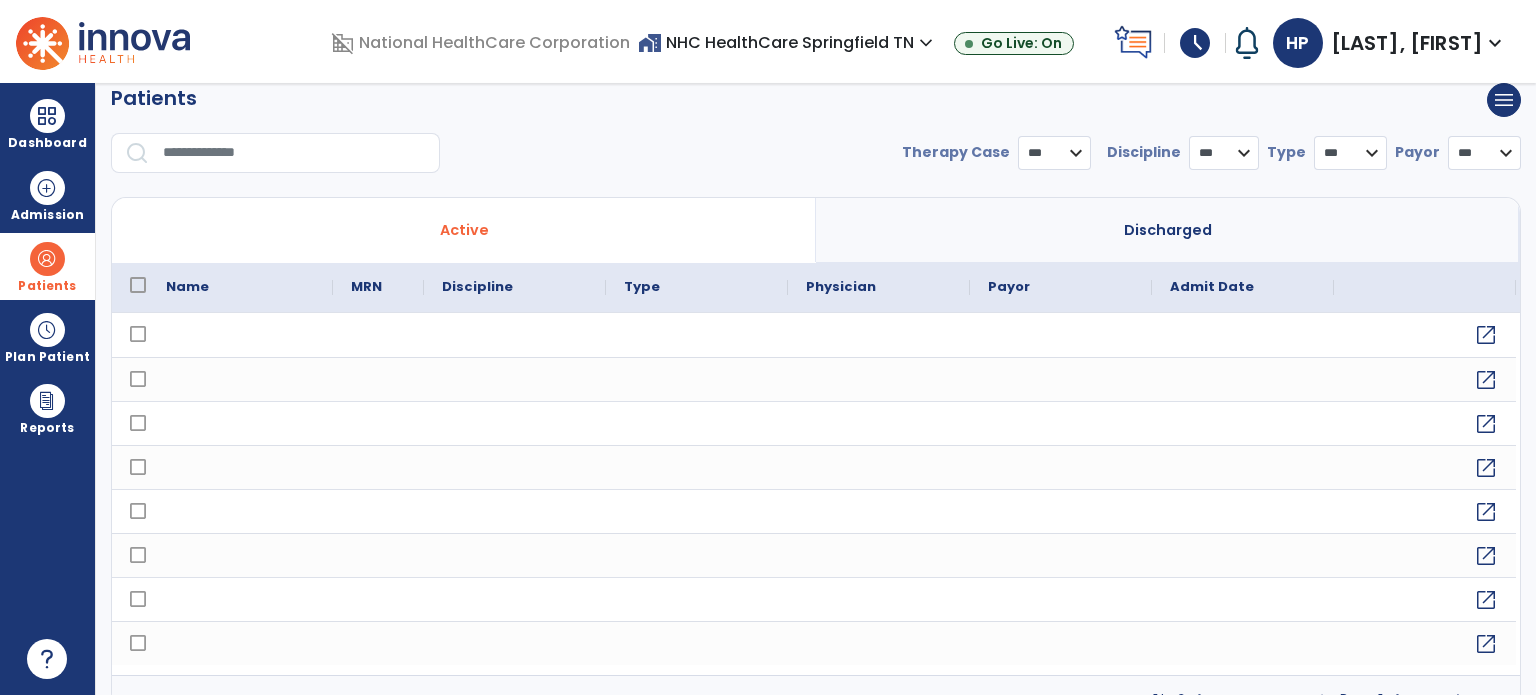 click at bounding box center [47, 259] 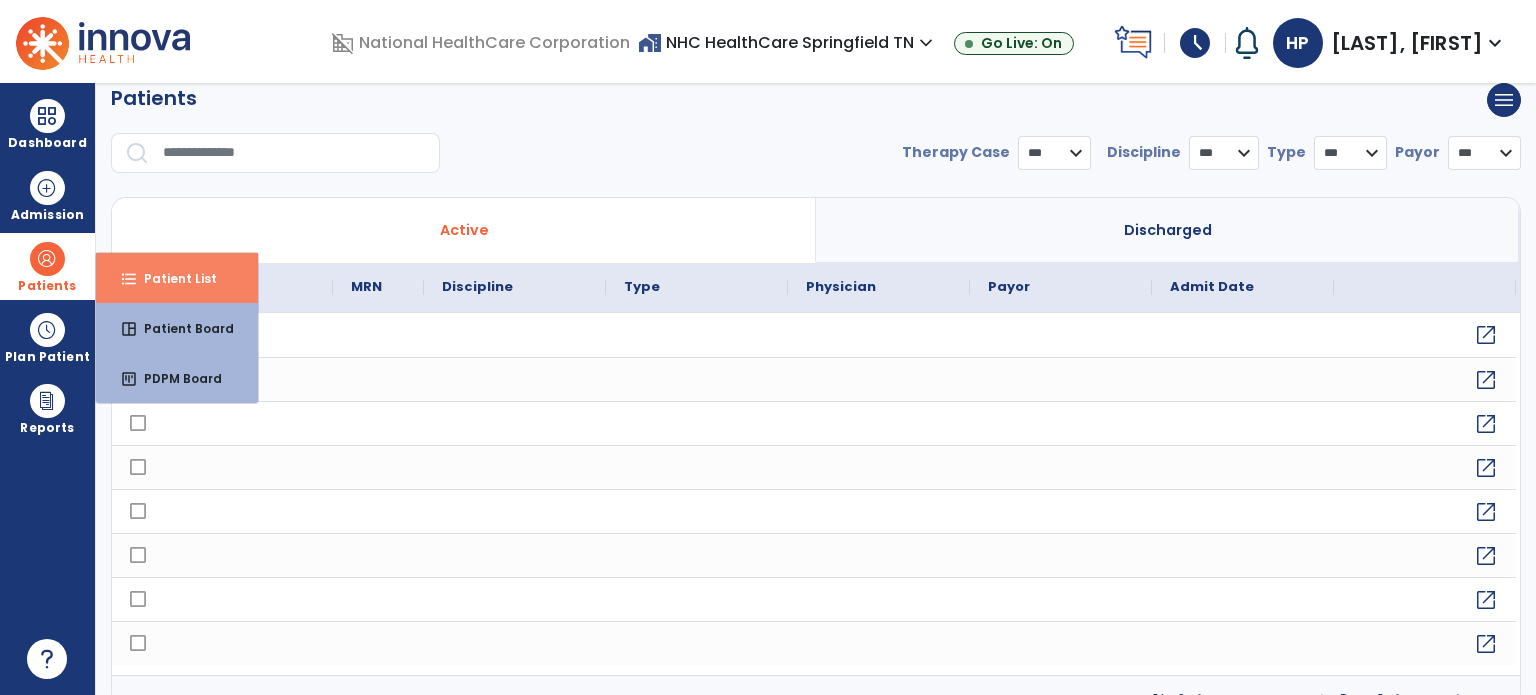 click on "Patient List" at bounding box center [172, 278] 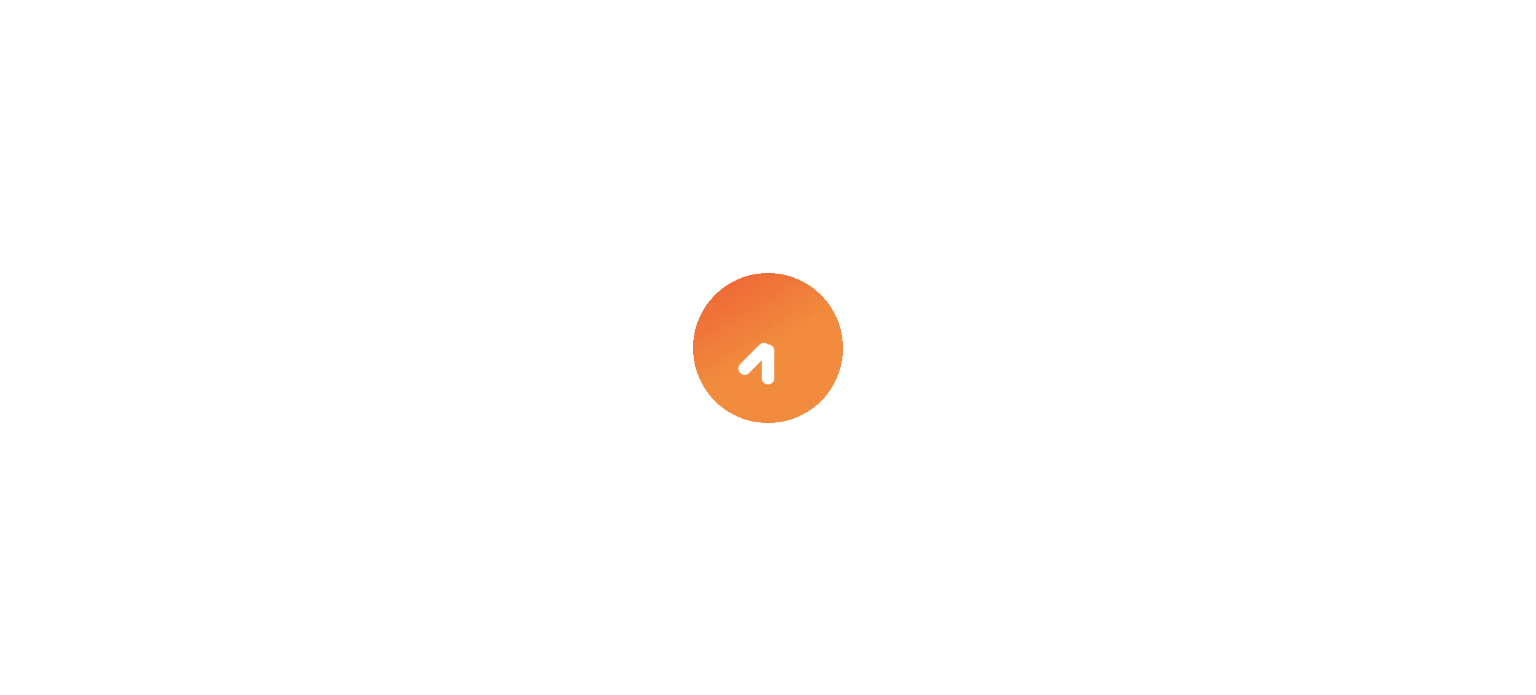 scroll, scrollTop: 0, scrollLeft: 0, axis: both 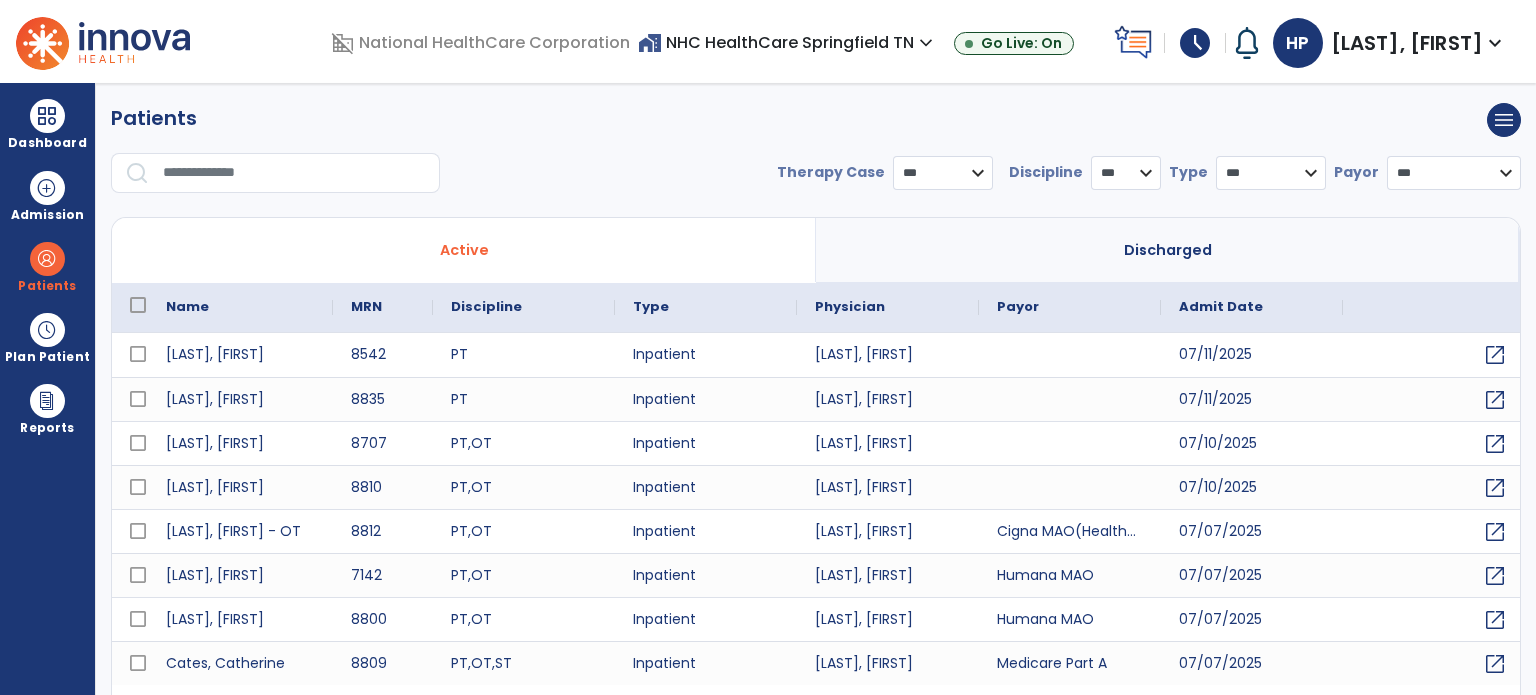 select on "***" 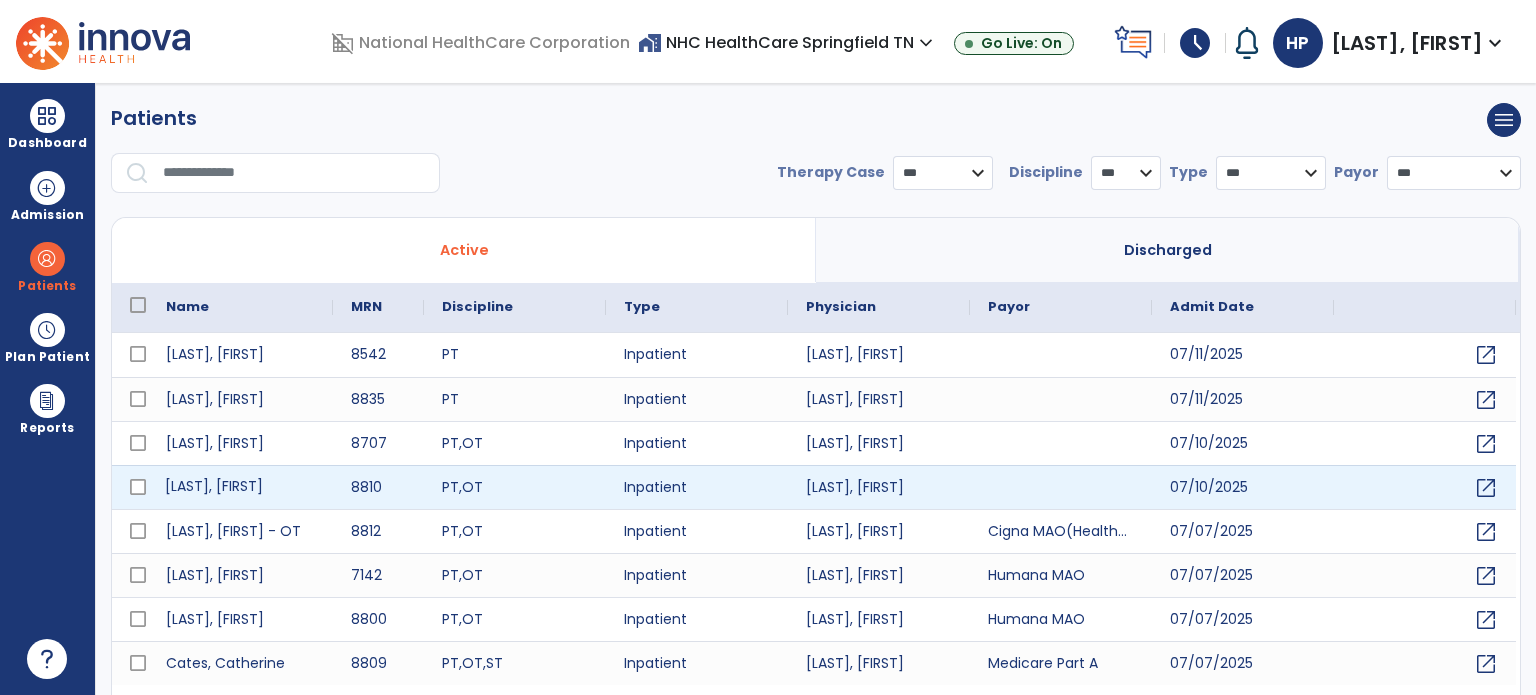 click on "[LAST], [FIRST]" at bounding box center (240, 487) 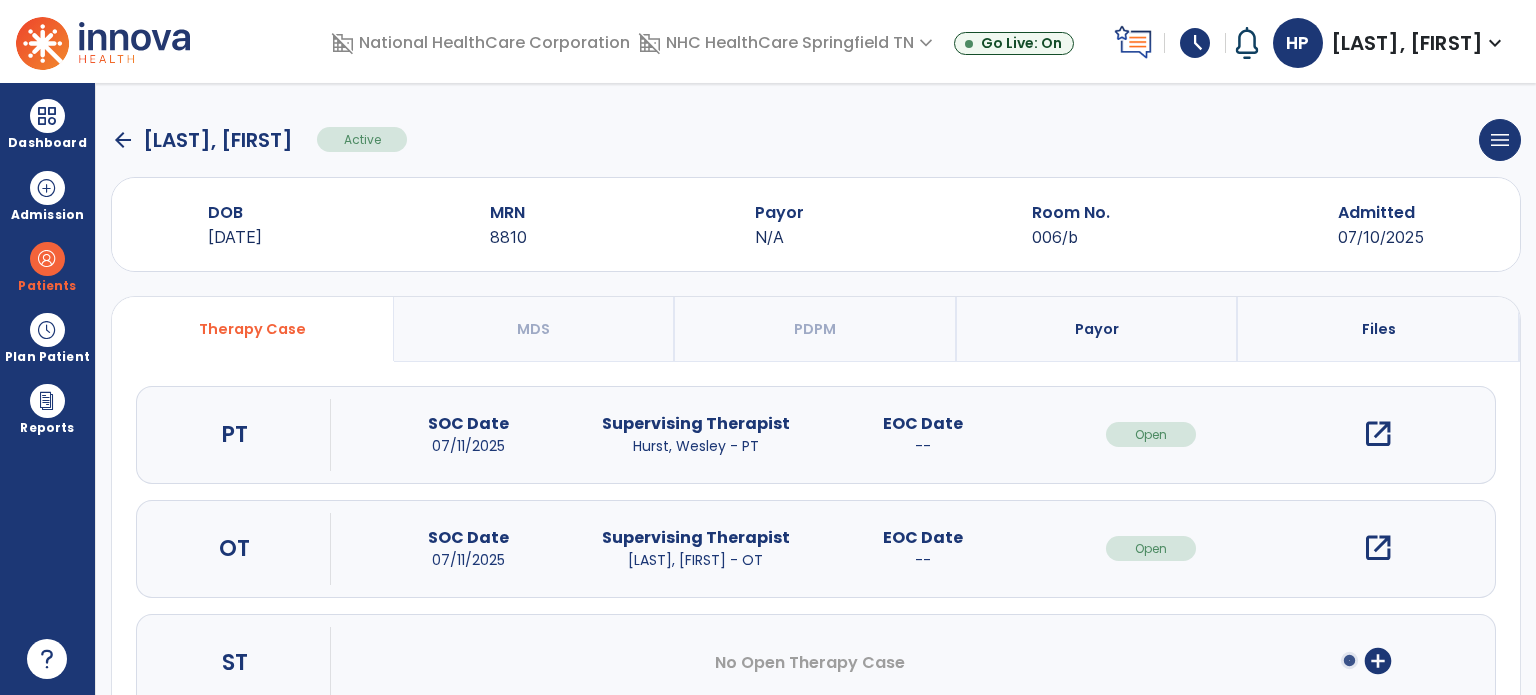 click on "open_in_new" at bounding box center (1378, 548) 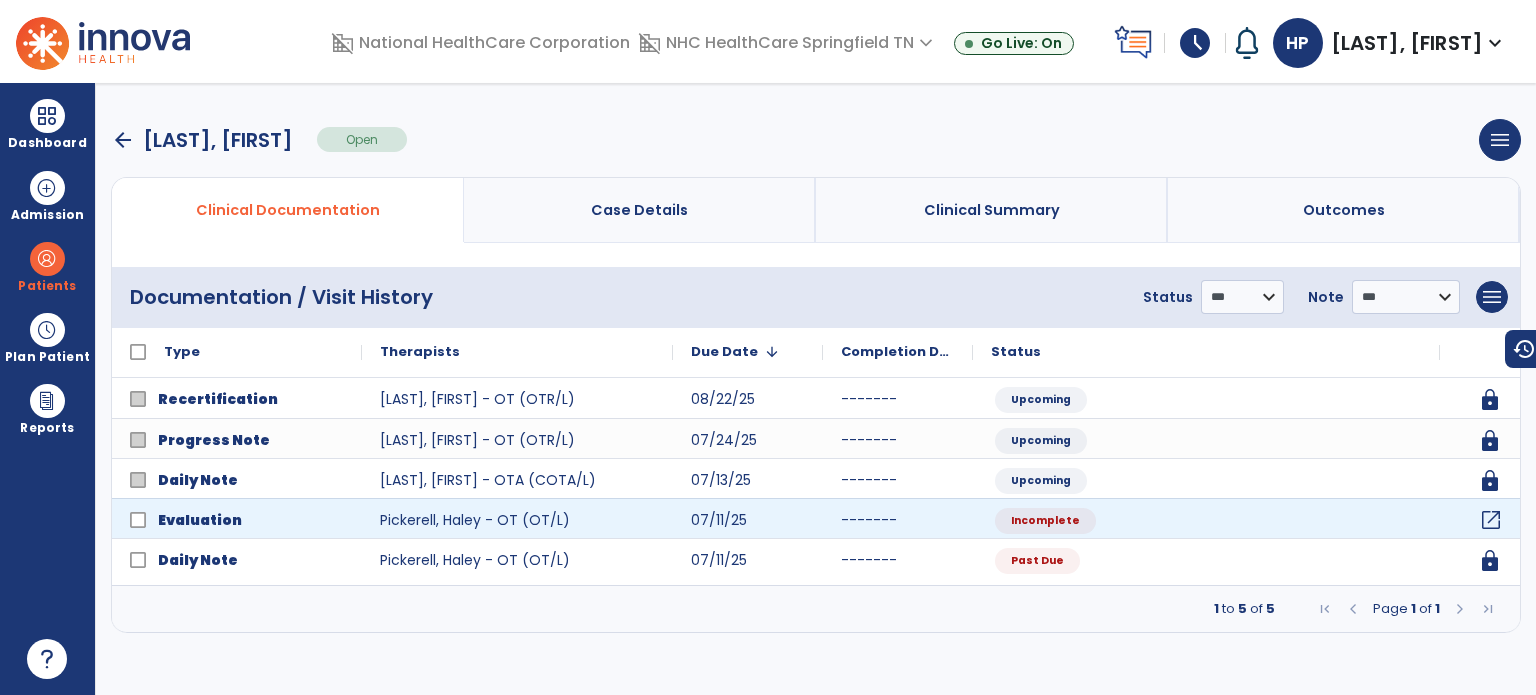 click on "open_in_new" 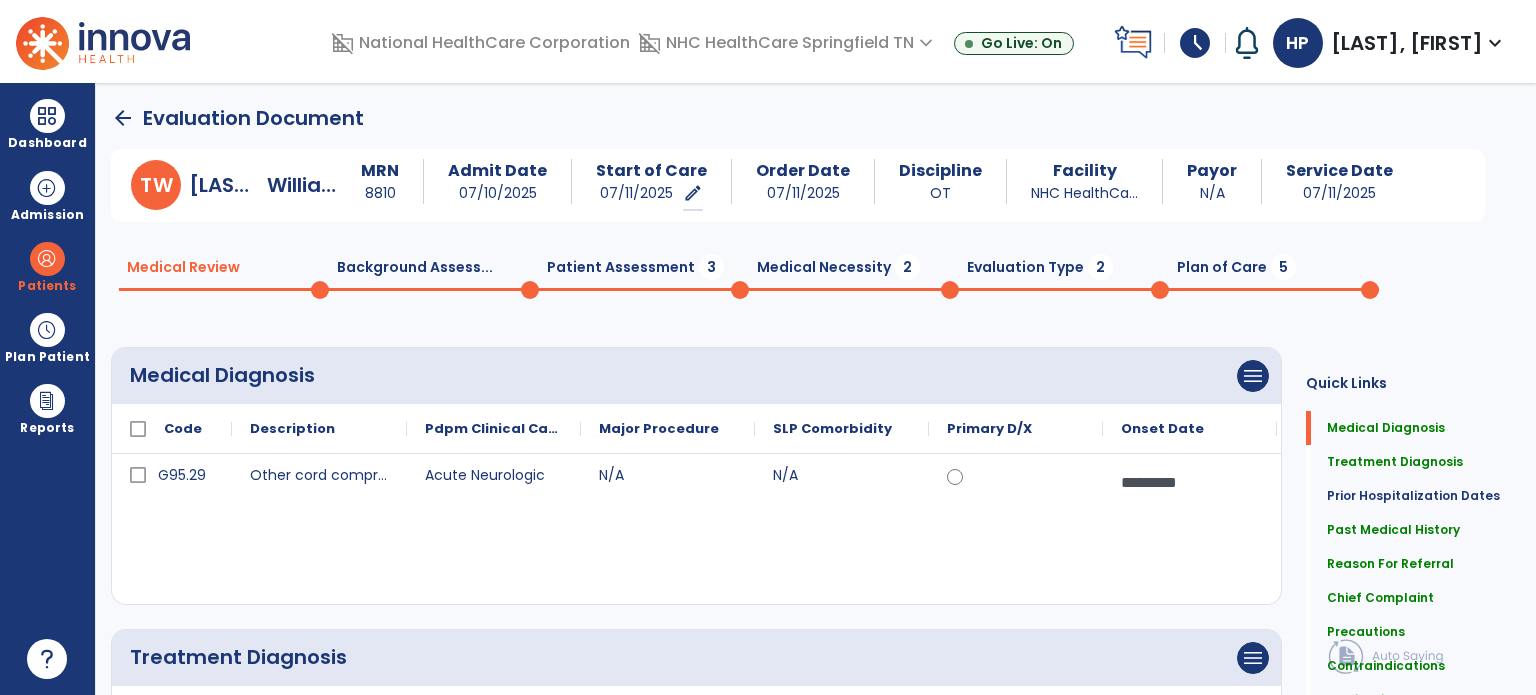 click on "Patient Assessment  3" 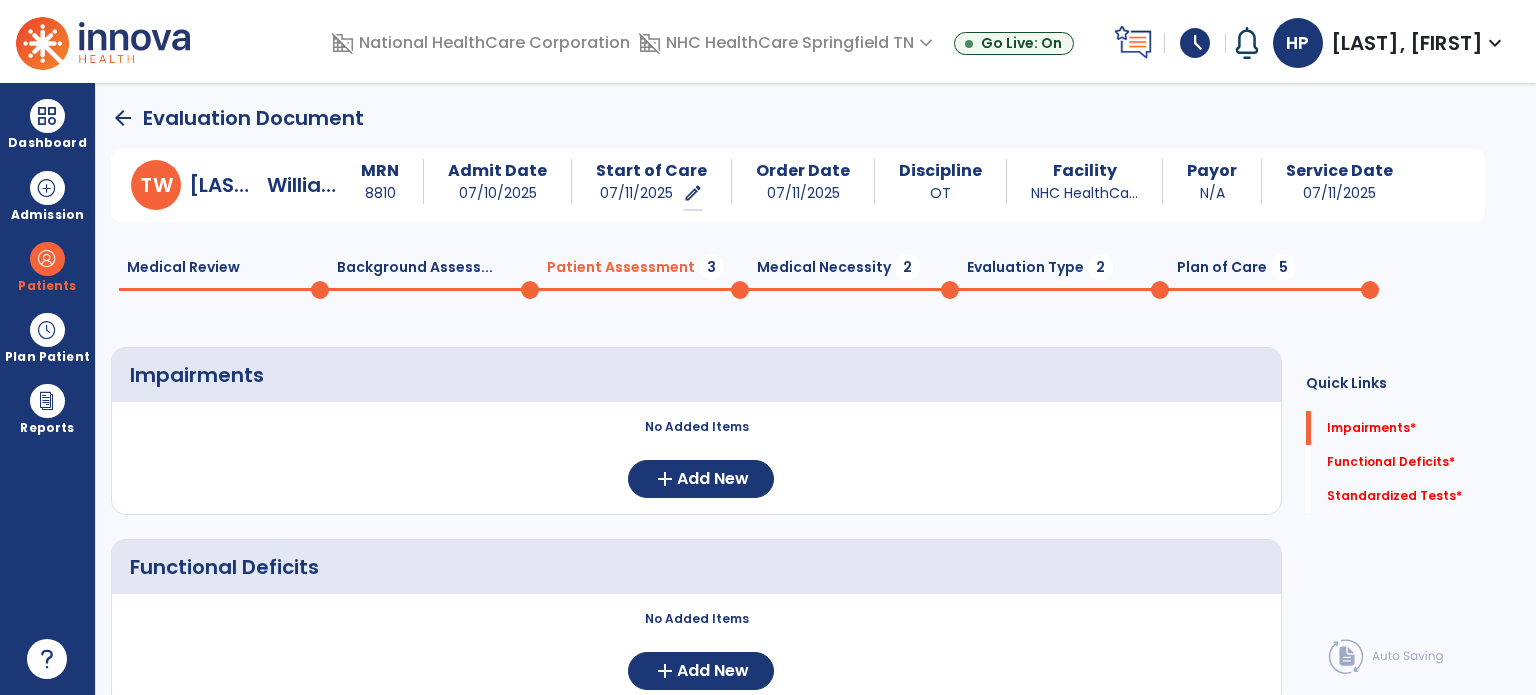 scroll, scrollTop: 48, scrollLeft: 0, axis: vertical 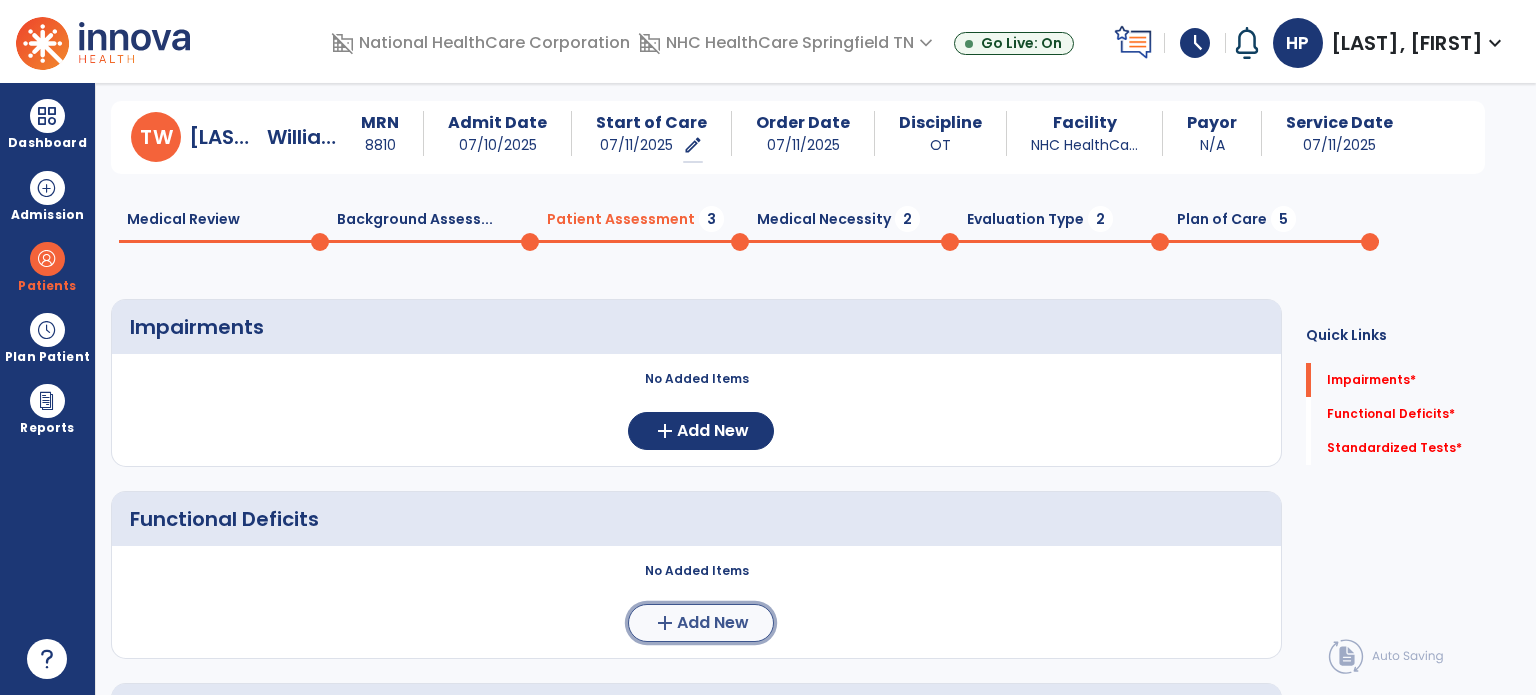 click on "add  Add New" 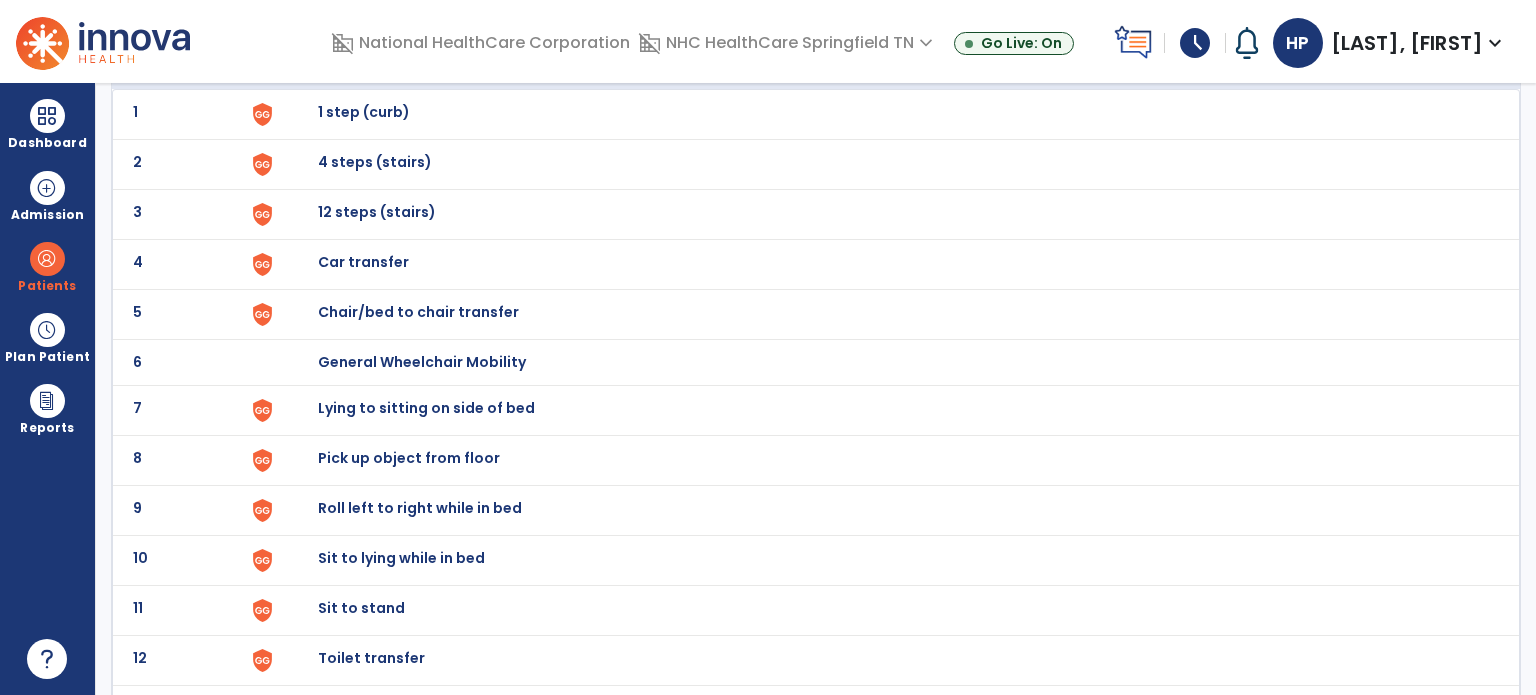 scroll, scrollTop: 148, scrollLeft: 0, axis: vertical 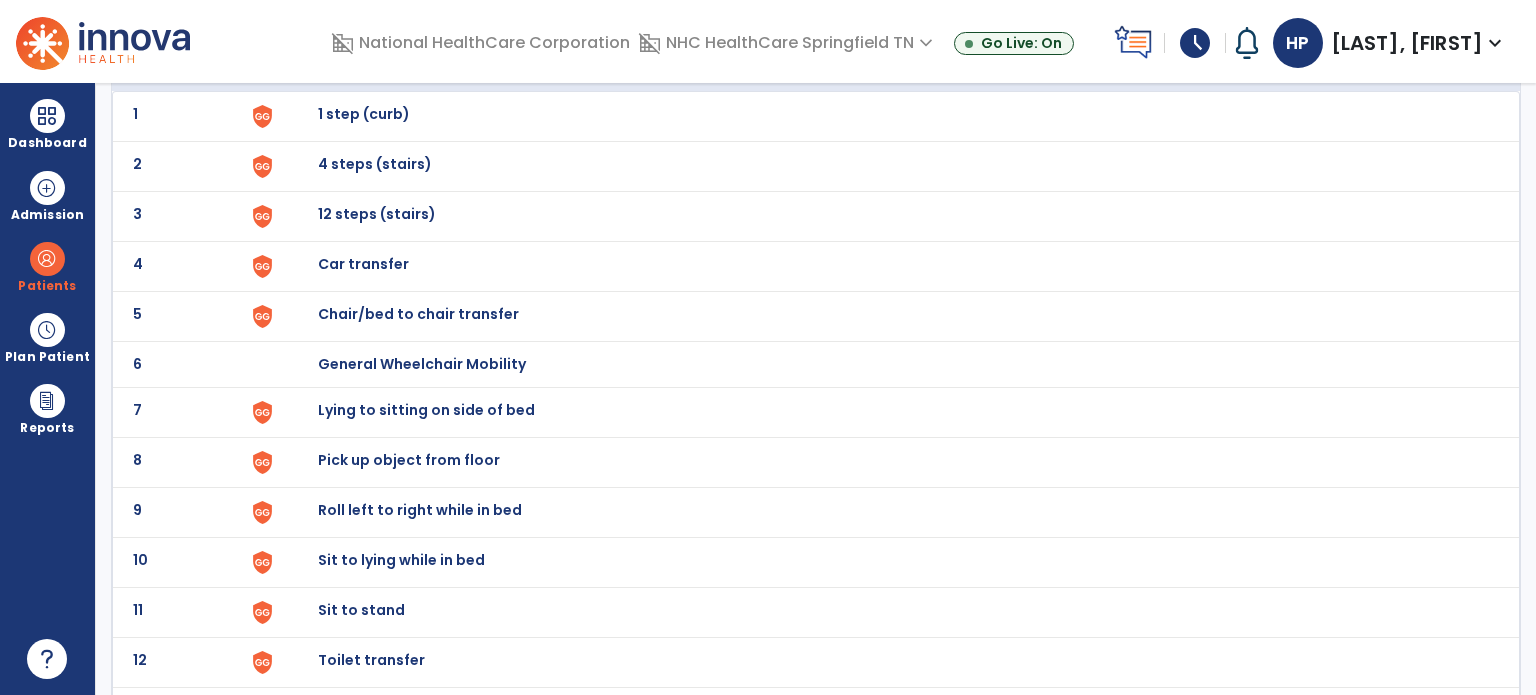 click on "Lying to sitting on side of bed" at bounding box center (364, 114) 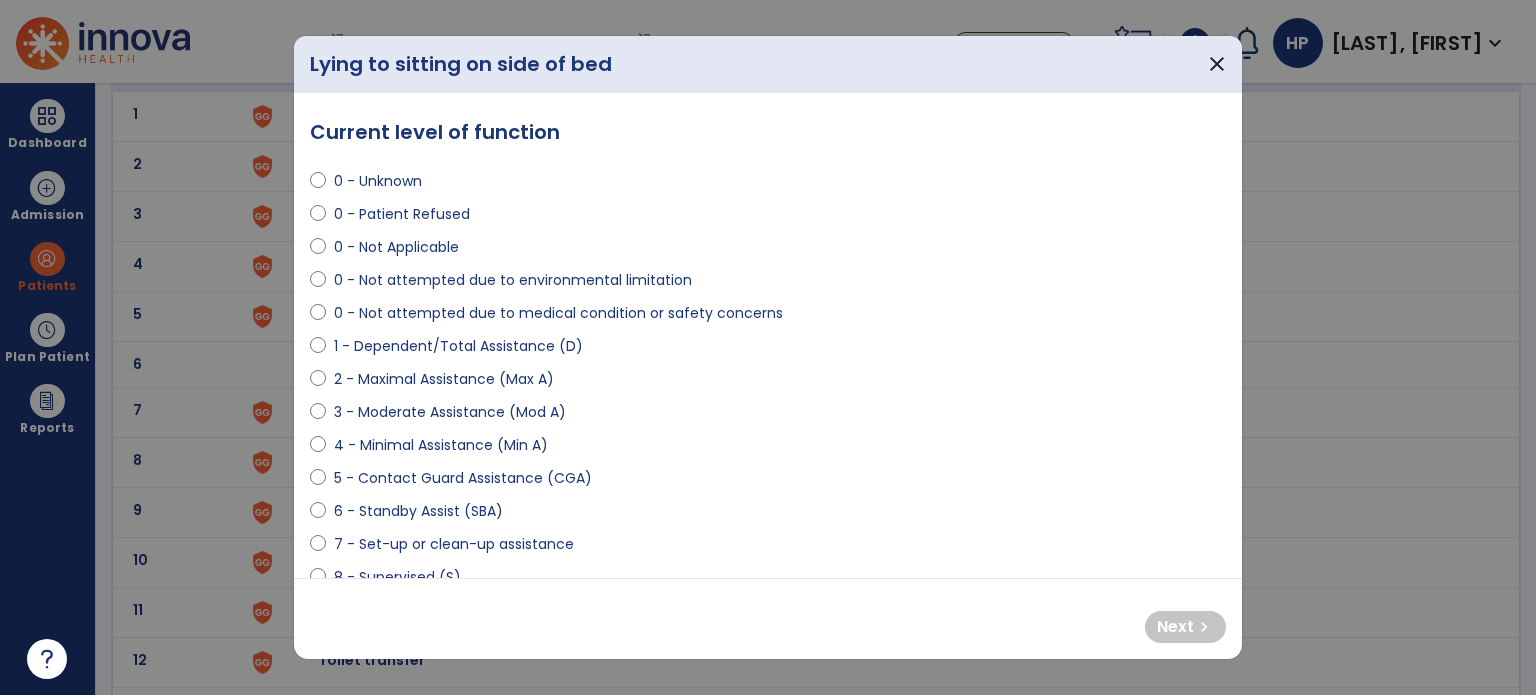 select on "**********" 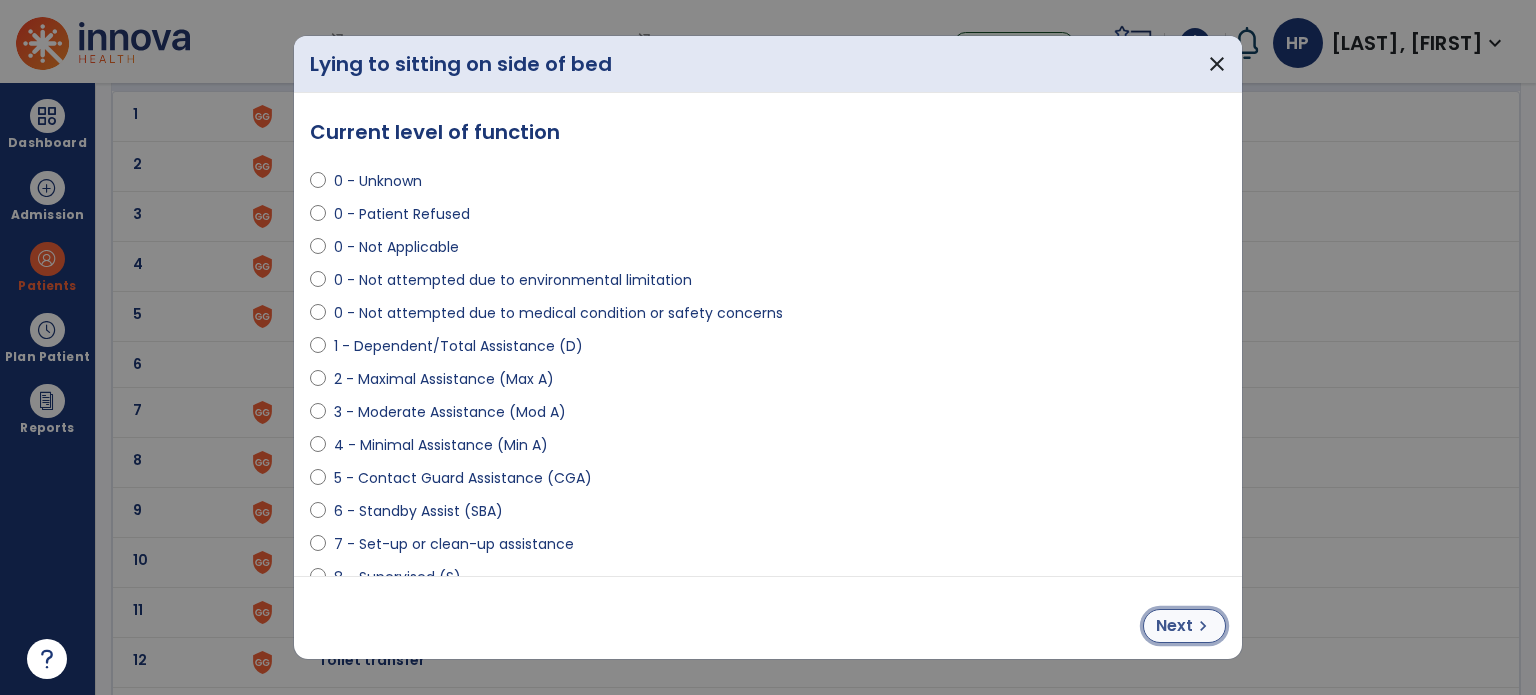 click on "Next" at bounding box center (1174, 626) 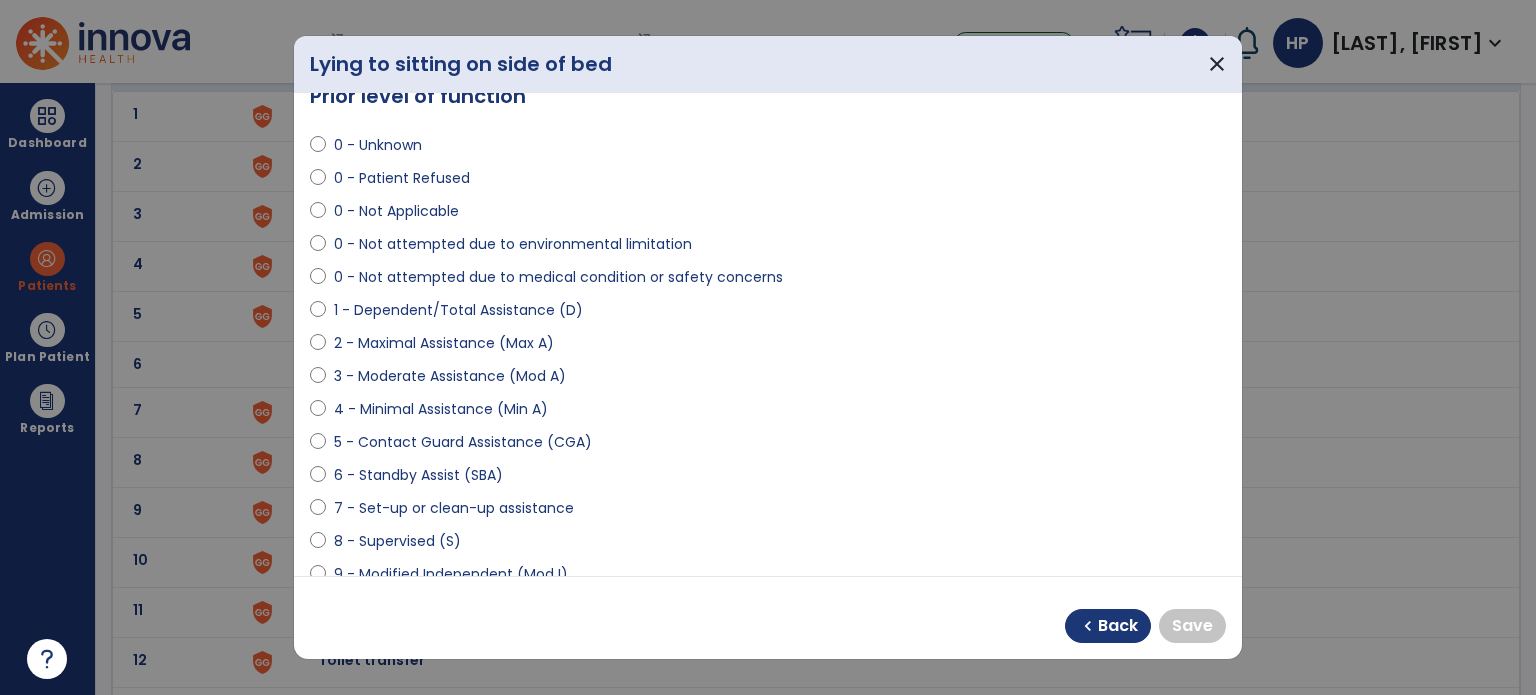 scroll, scrollTop: 124, scrollLeft: 0, axis: vertical 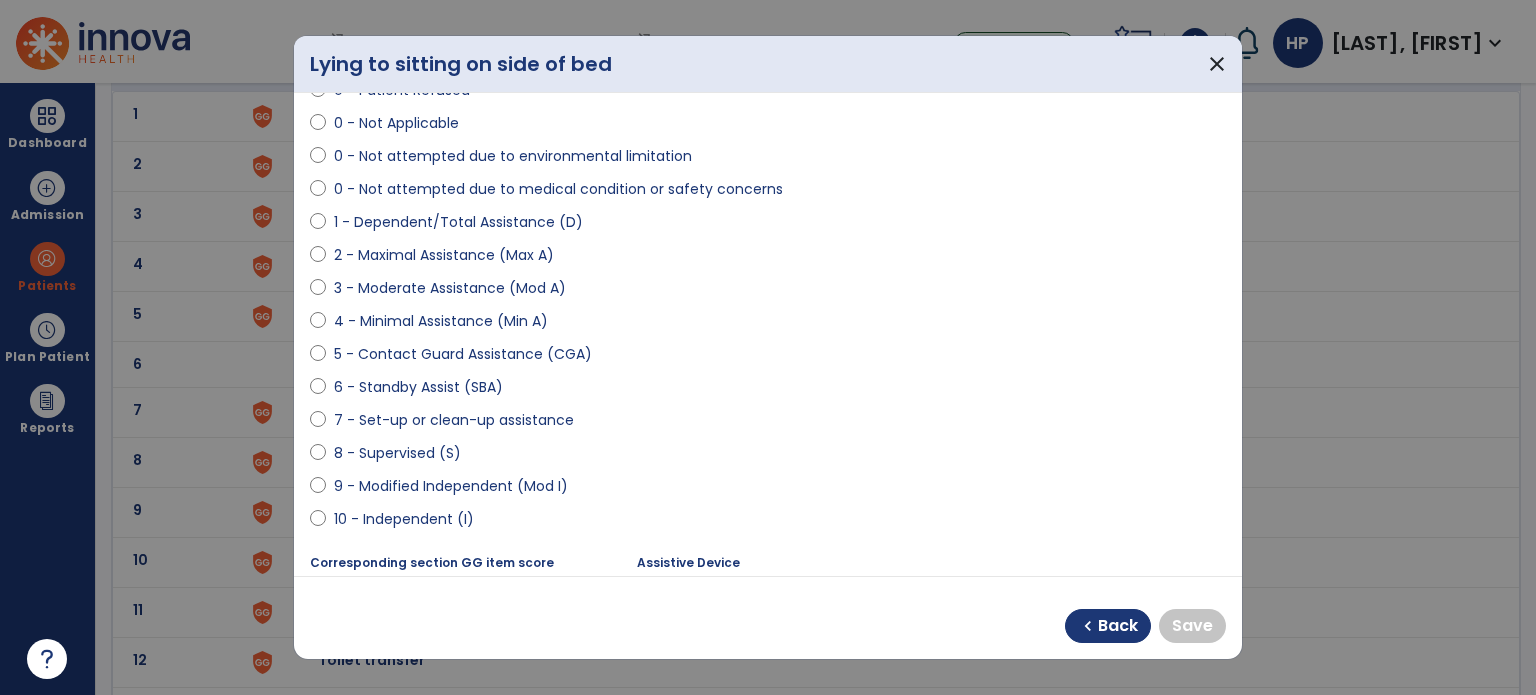 select on "**********" 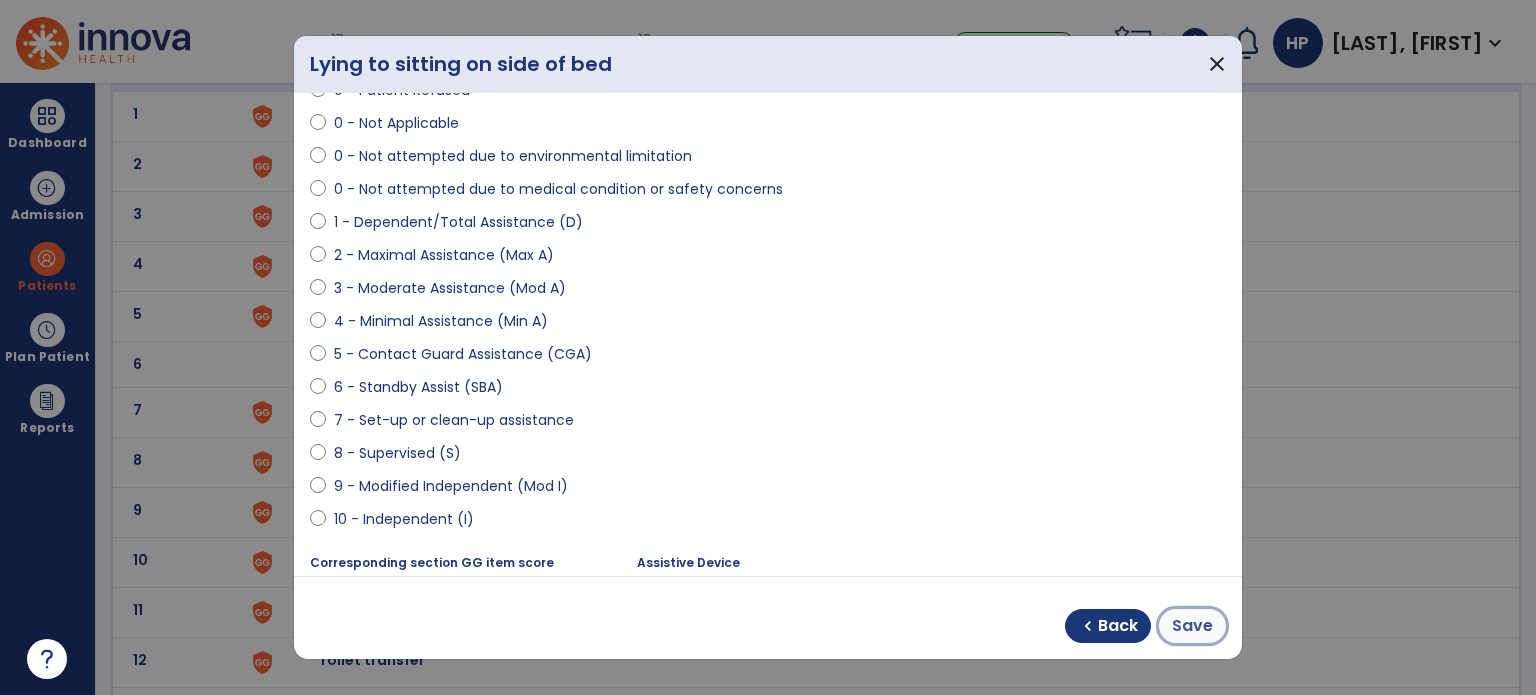 click on "Save" at bounding box center [1192, 626] 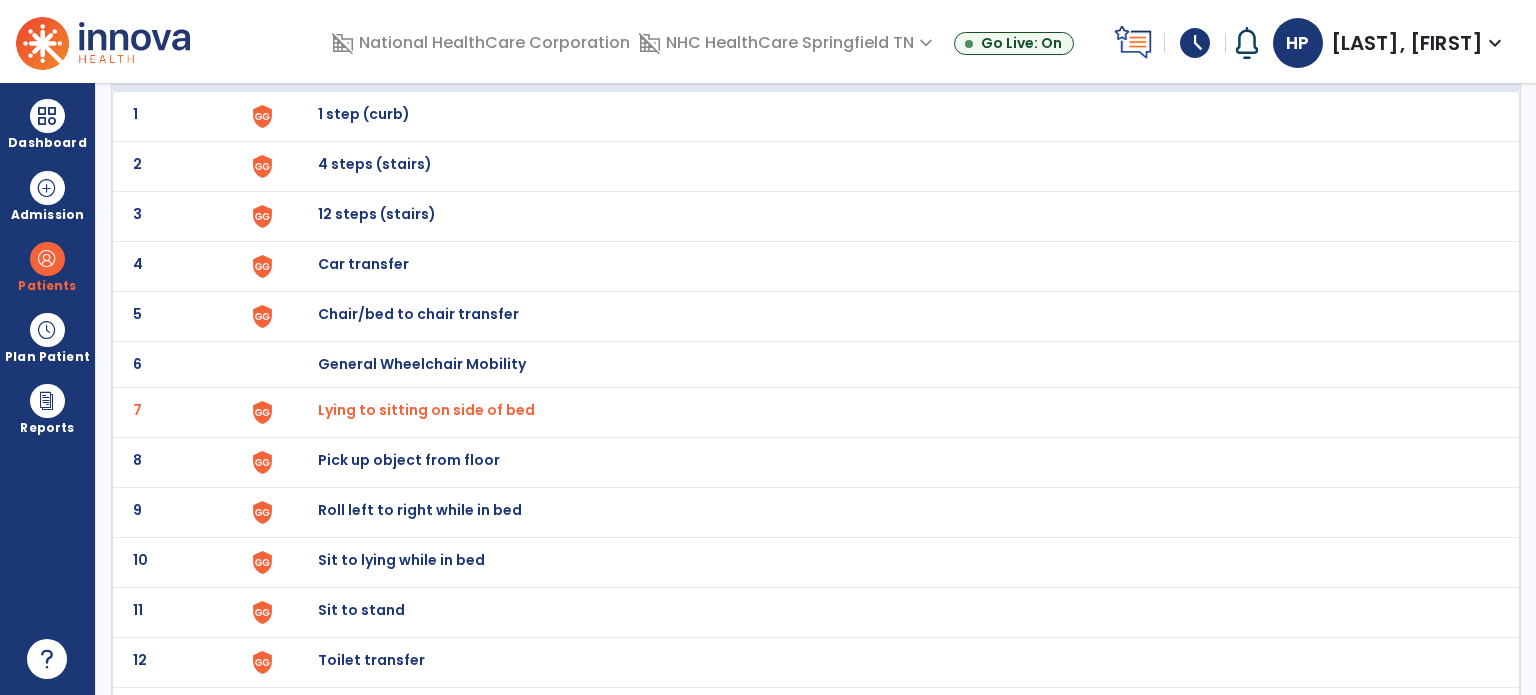 click on "Sit to stand" at bounding box center [364, 114] 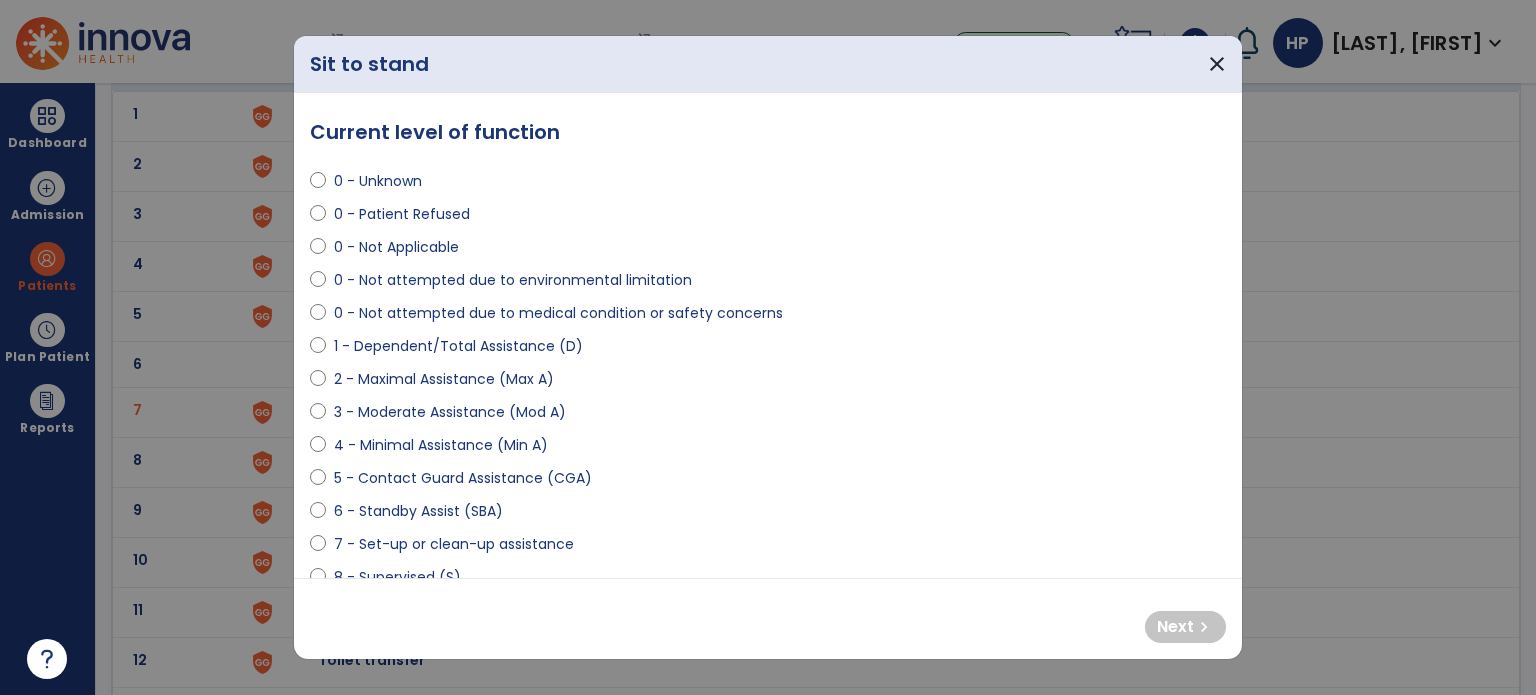 select on "**********" 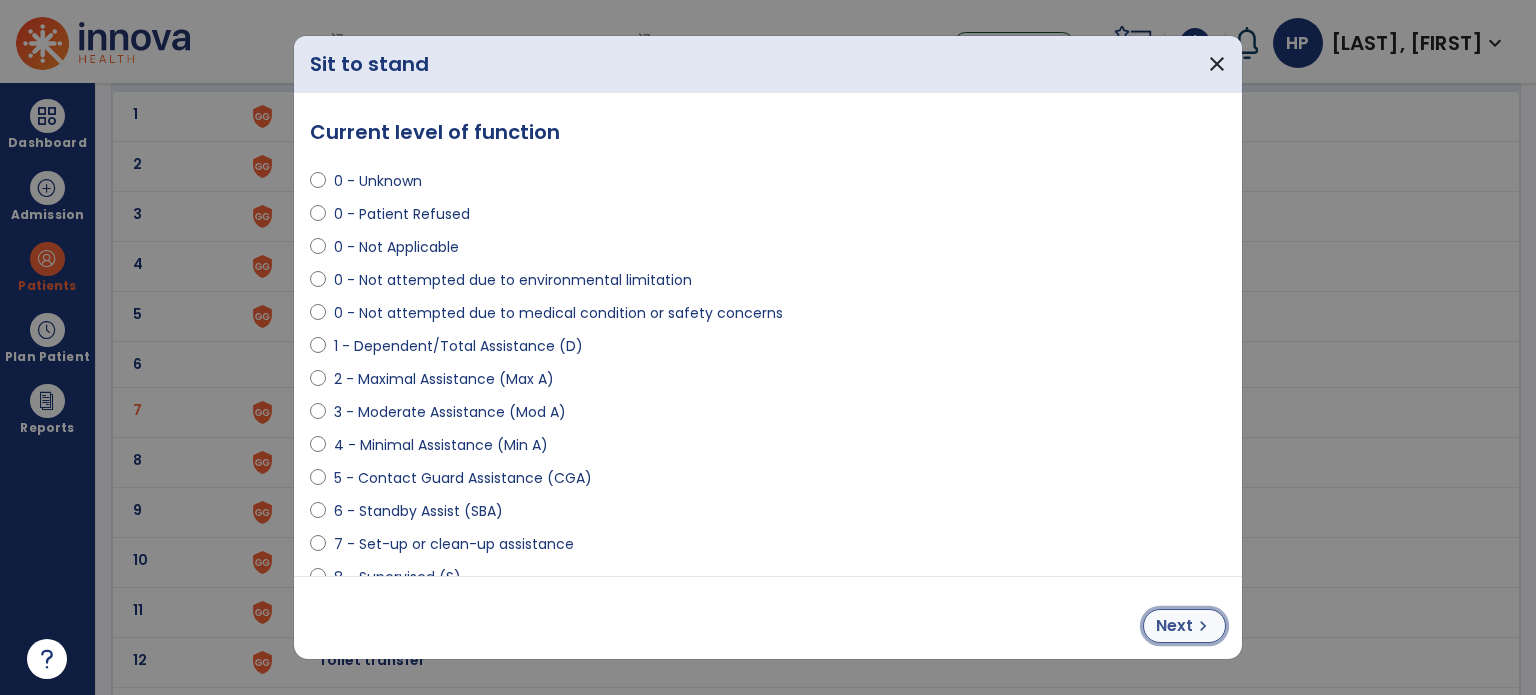 click on "Next" at bounding box center [1174, 626] 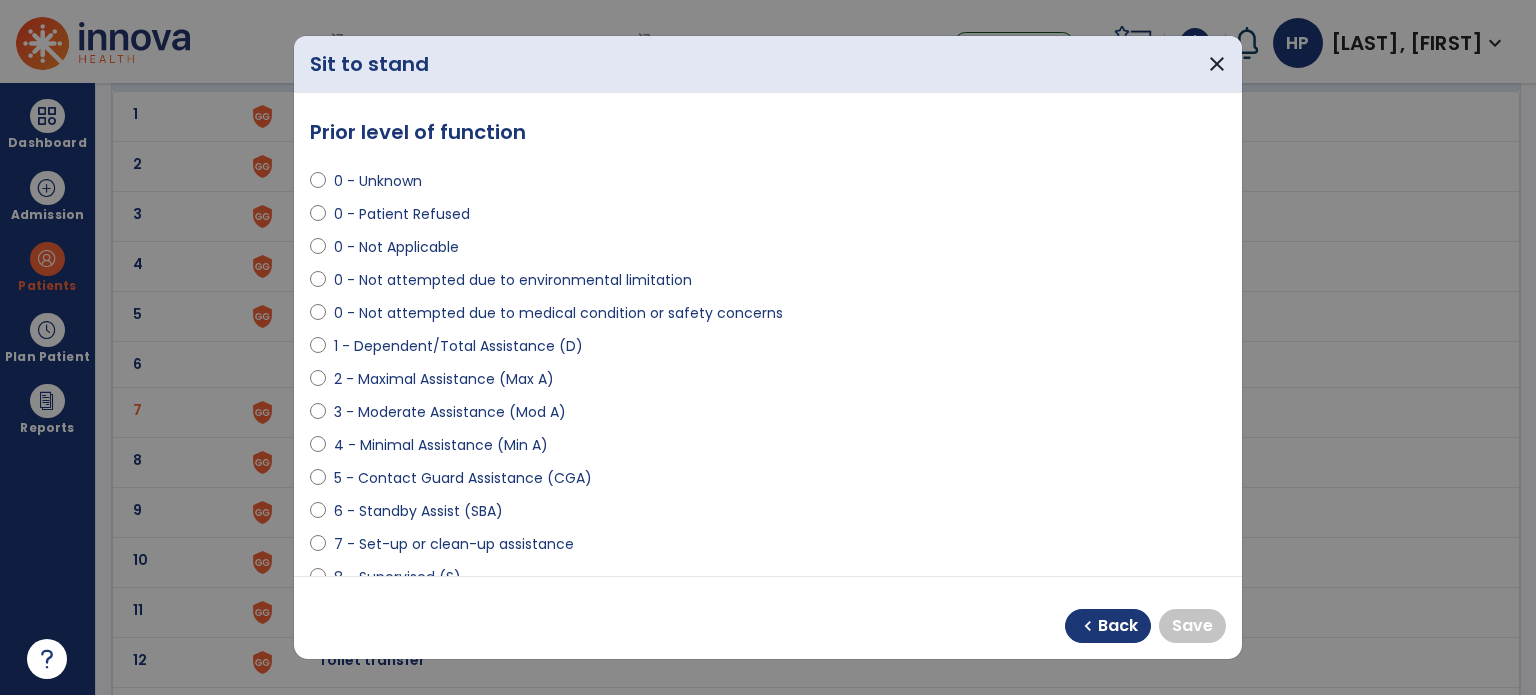 scroll, scrollTop: 152, scrollLeft: 0, axis: vertical 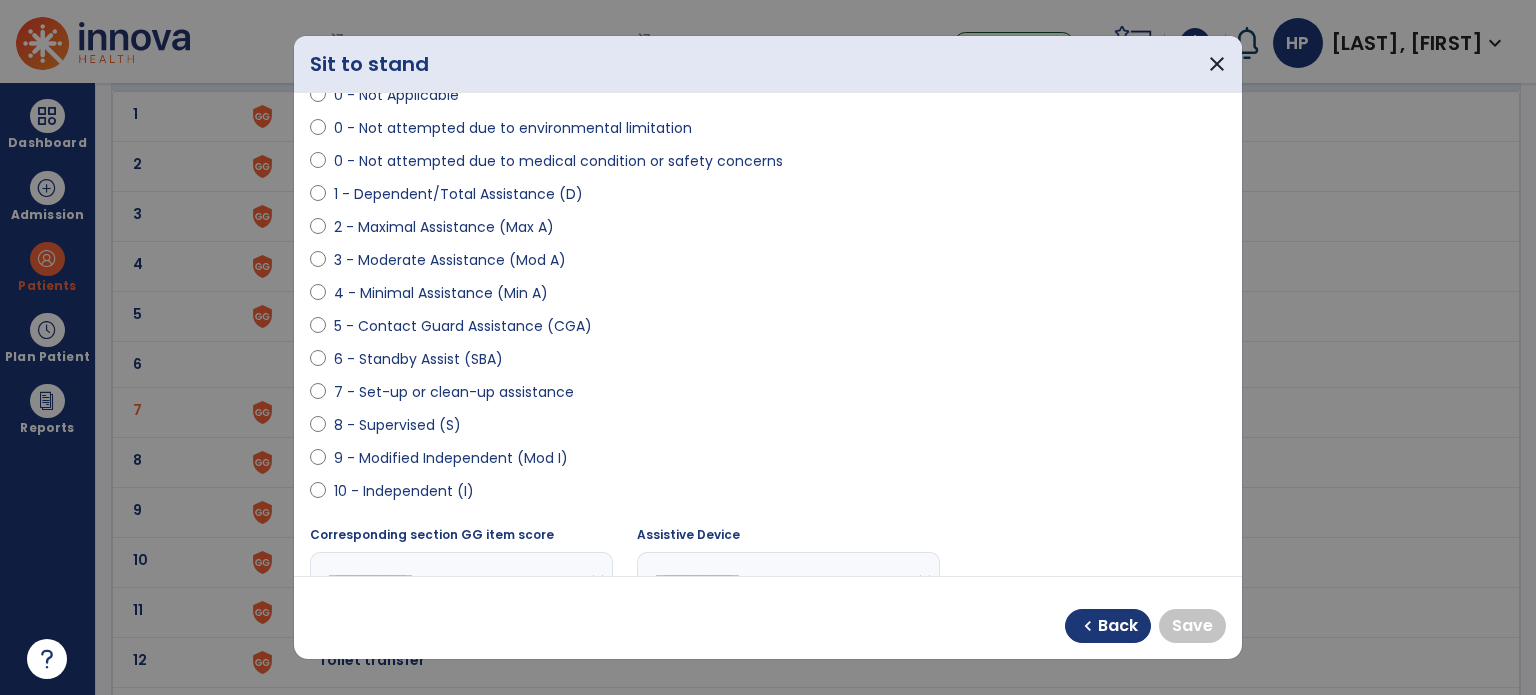 select on "**********" 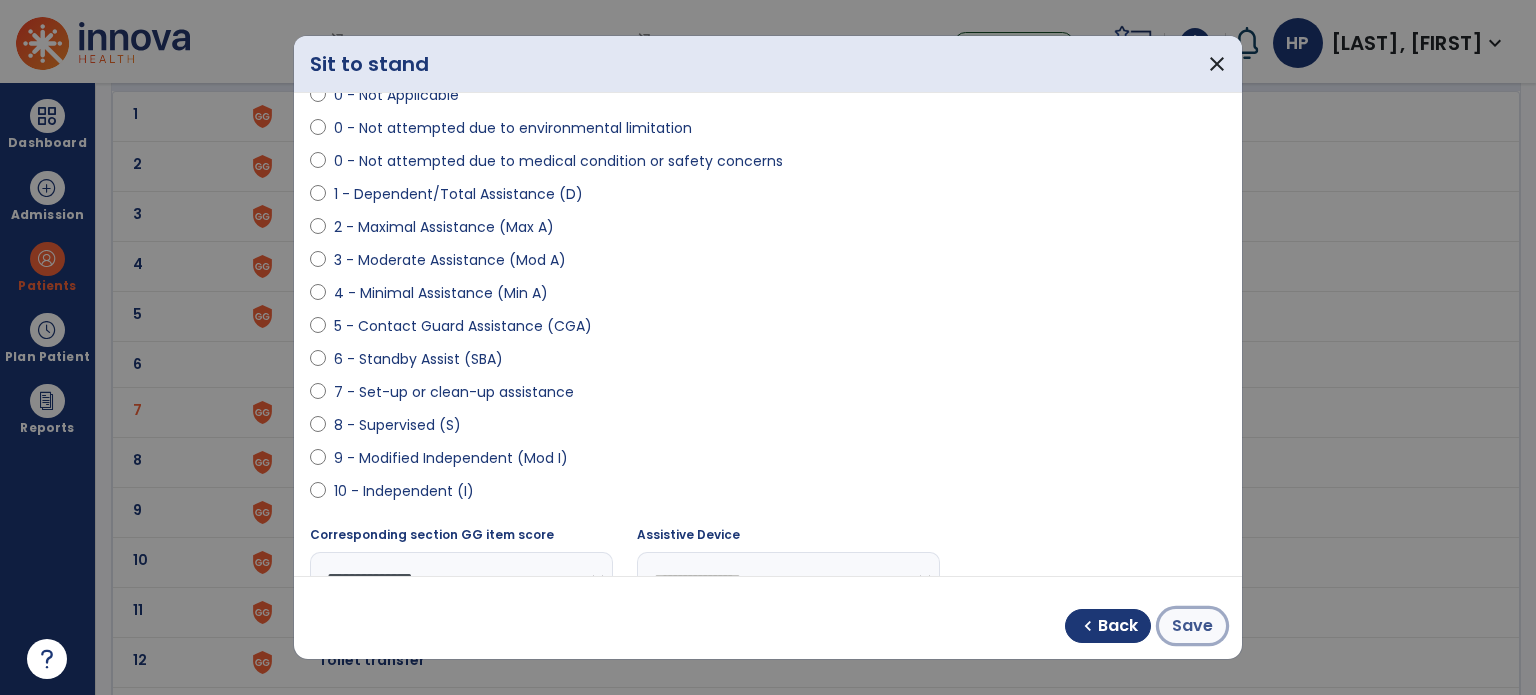 click on "Save" at bounding box center [1192, 626] 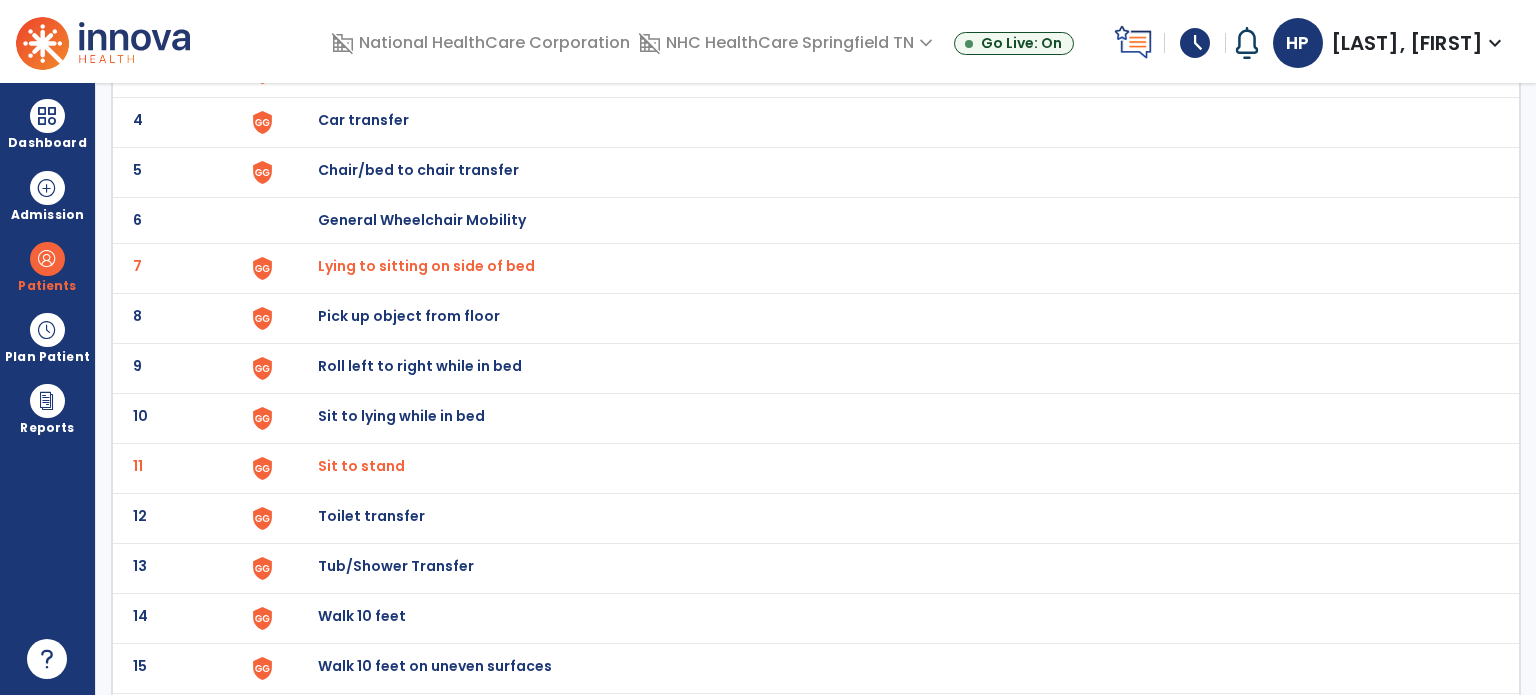scroll, scrollTop: 356, scrollLeft: 0, axis: vertical 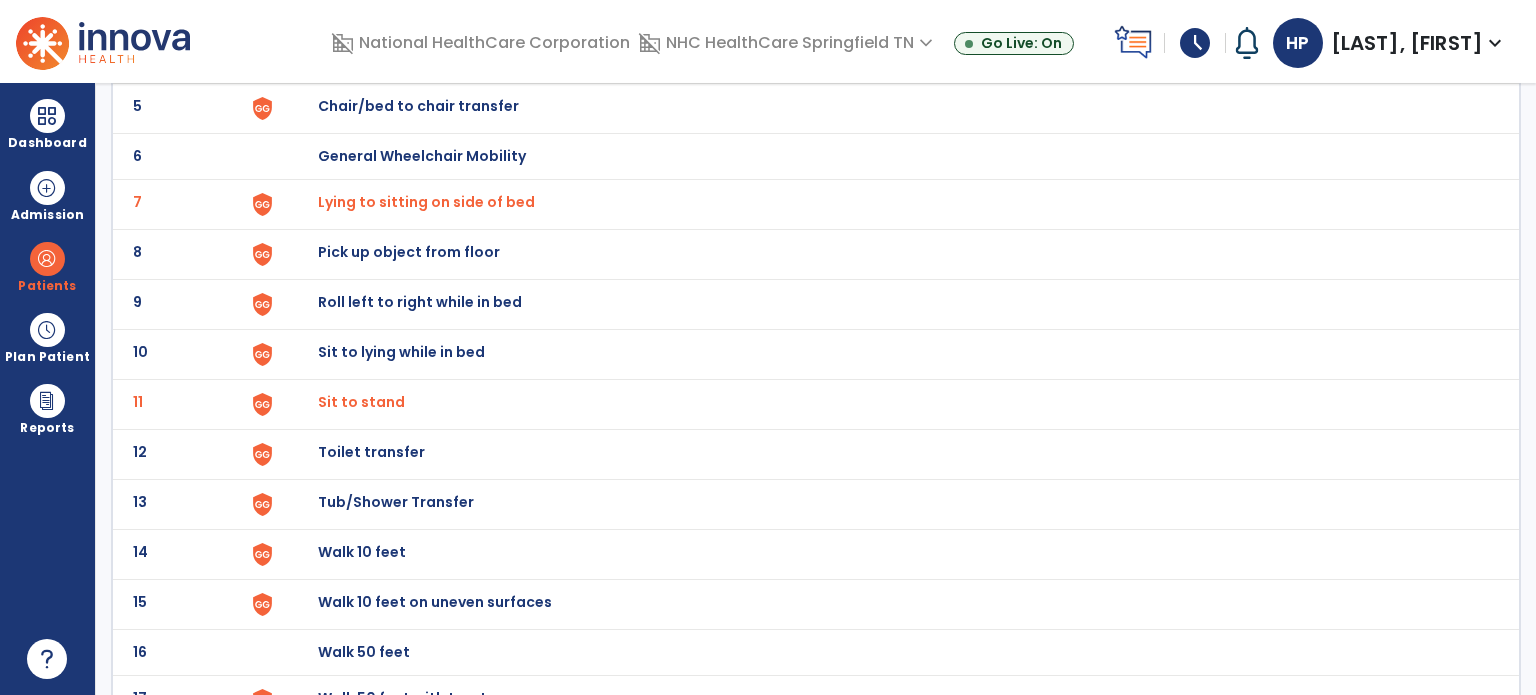 click on "Toilet transfer" at bounding box center [364, -94] 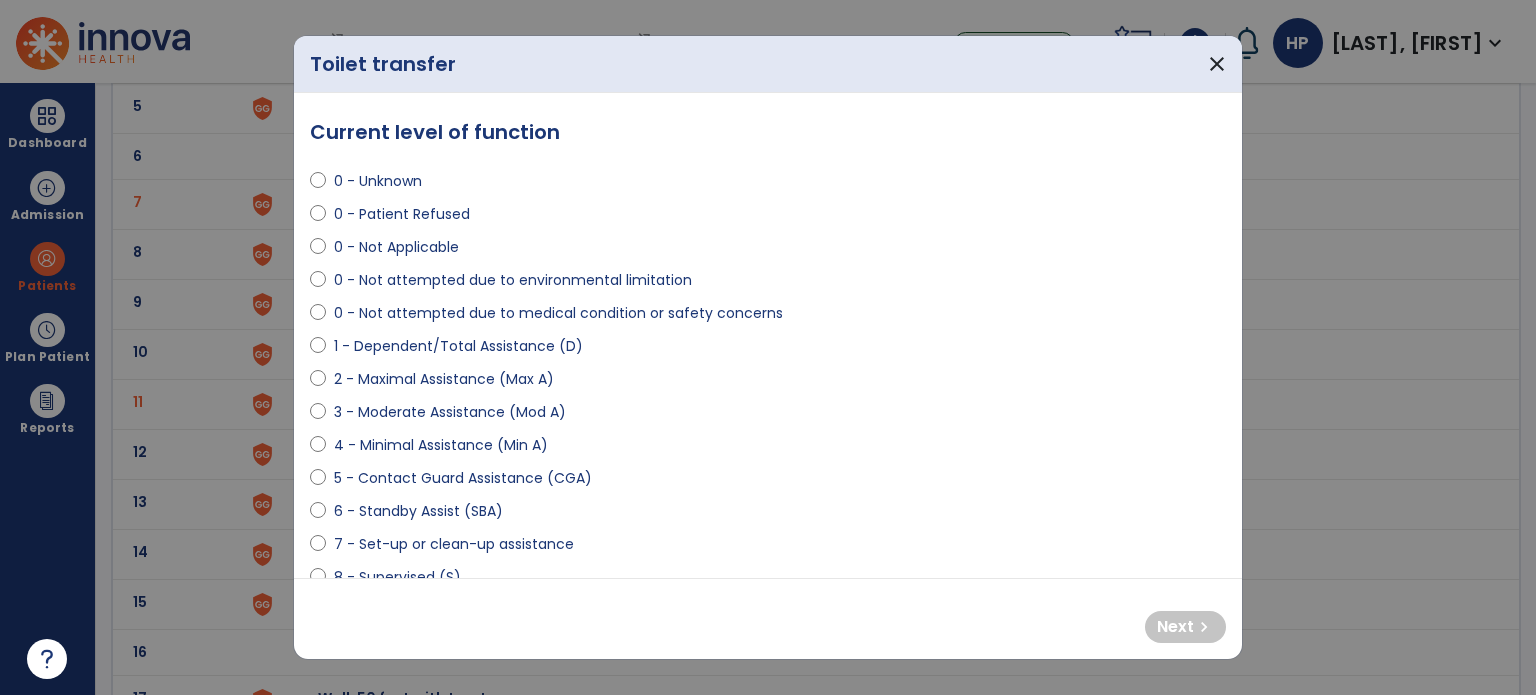 select on "**********" 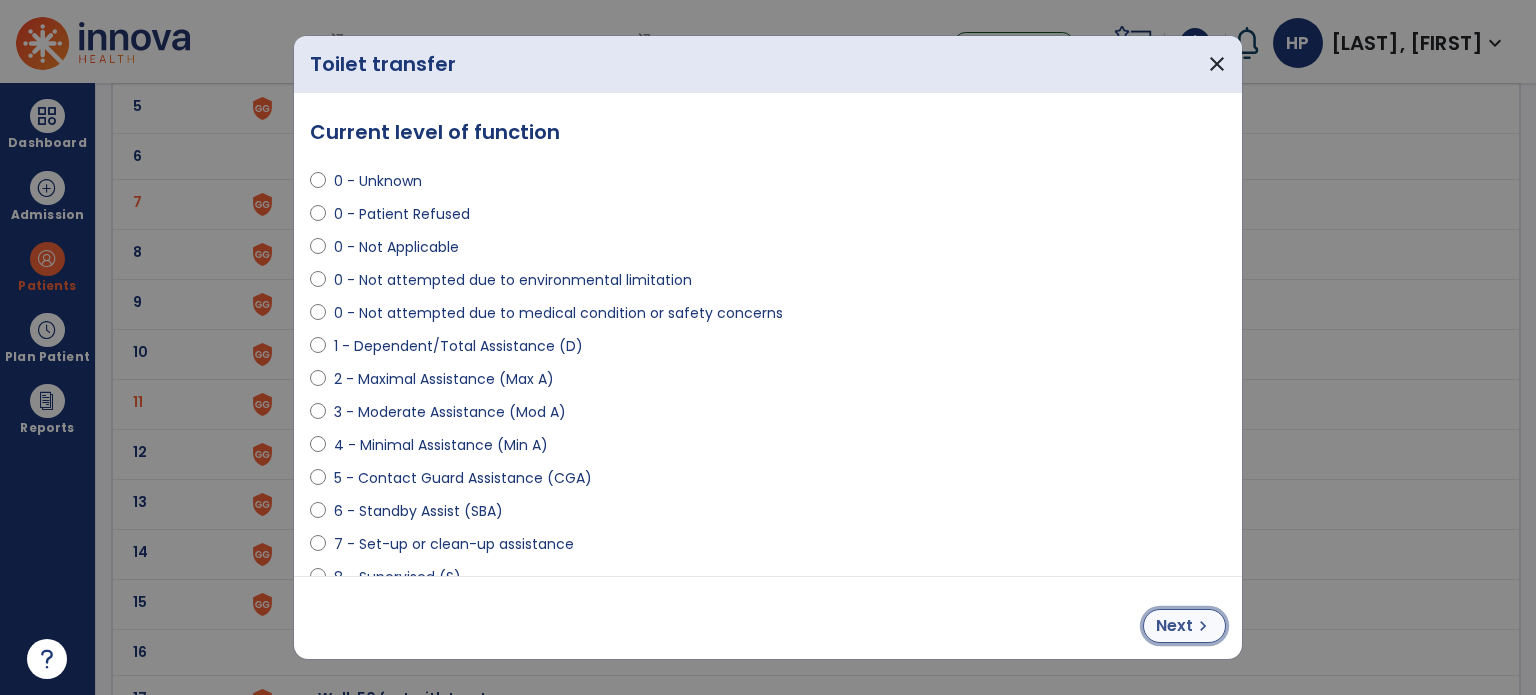 click on "Next" at bounding box center [1174, 626] 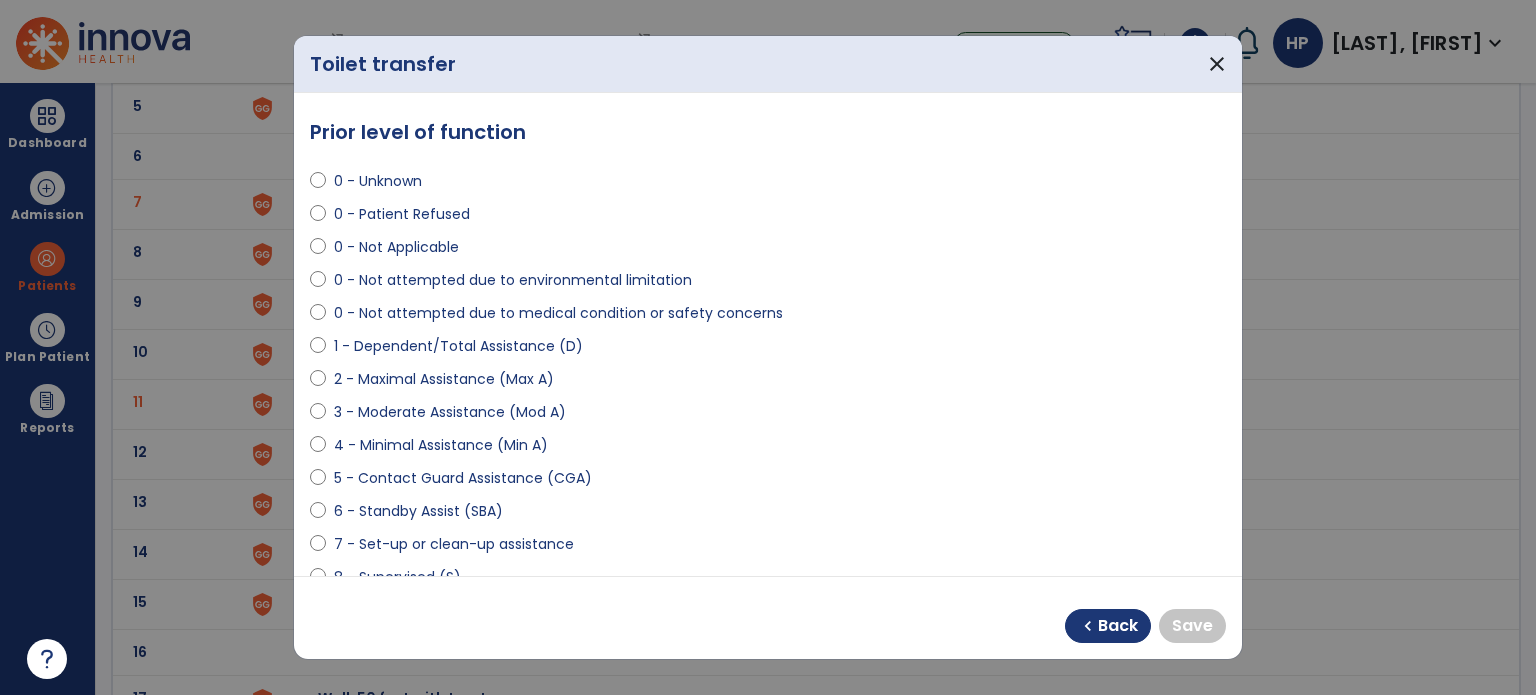 scroll, scrollTop: 146, scrollLeft: 0, axis: vertical 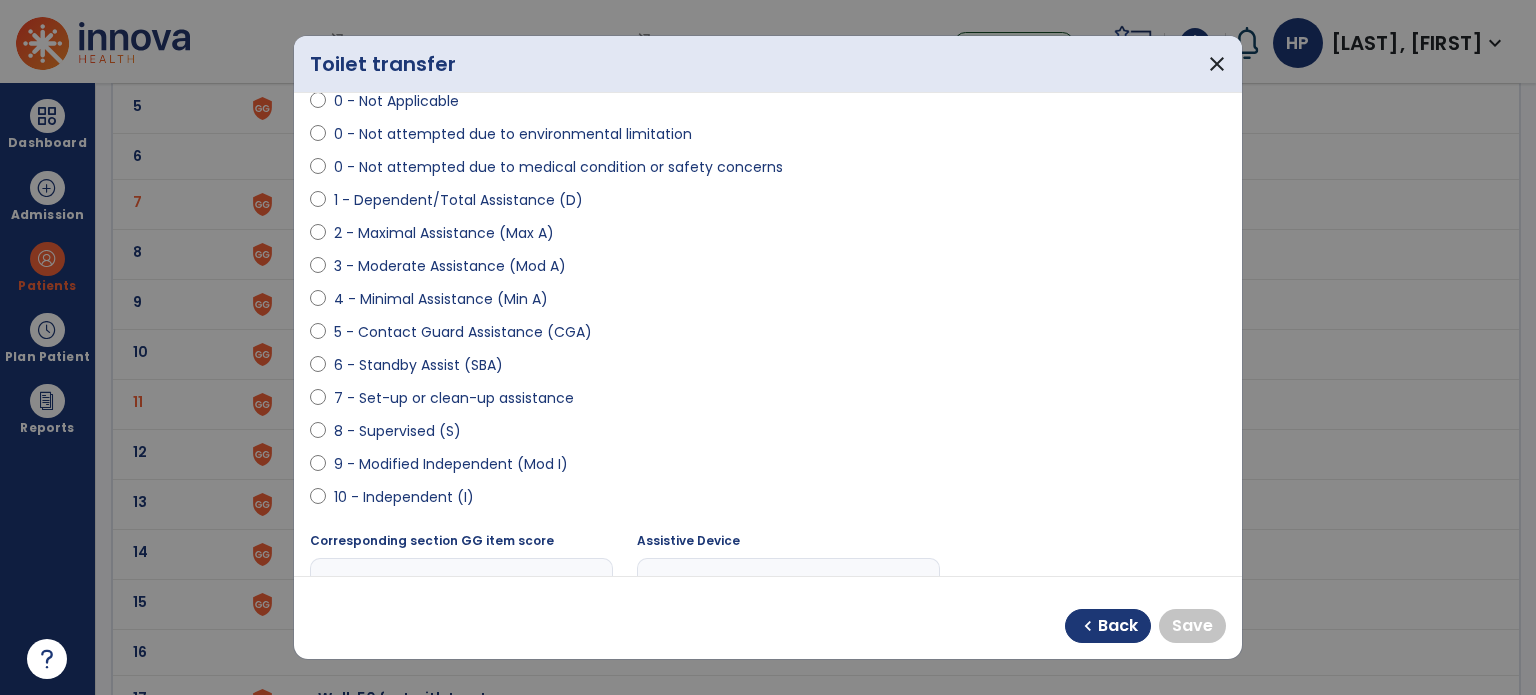 click on "10 - Independent (I)" at bounding box center (768, 501) 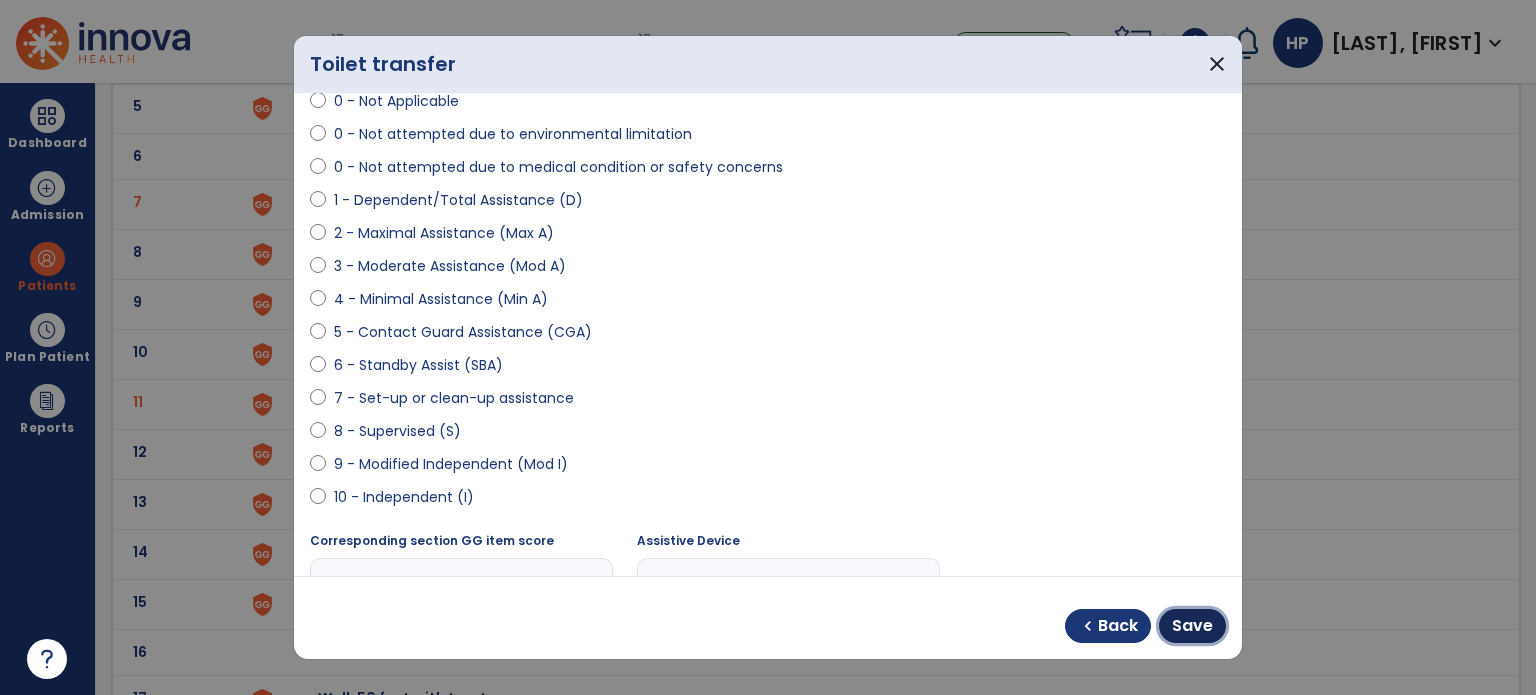 click on "Save" at bounding box center (1192, 626) 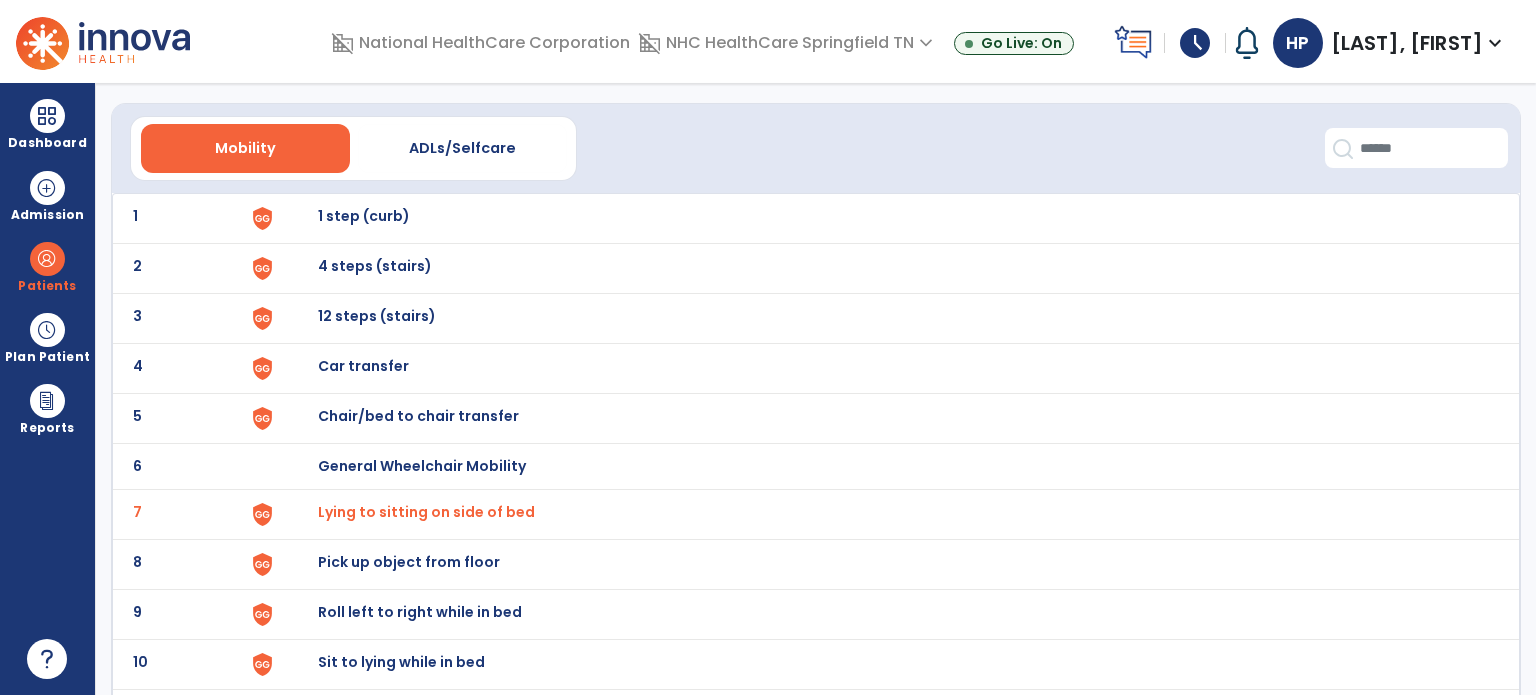 scroll, scrollTop: 0, scrollLeft: 0, axis: both 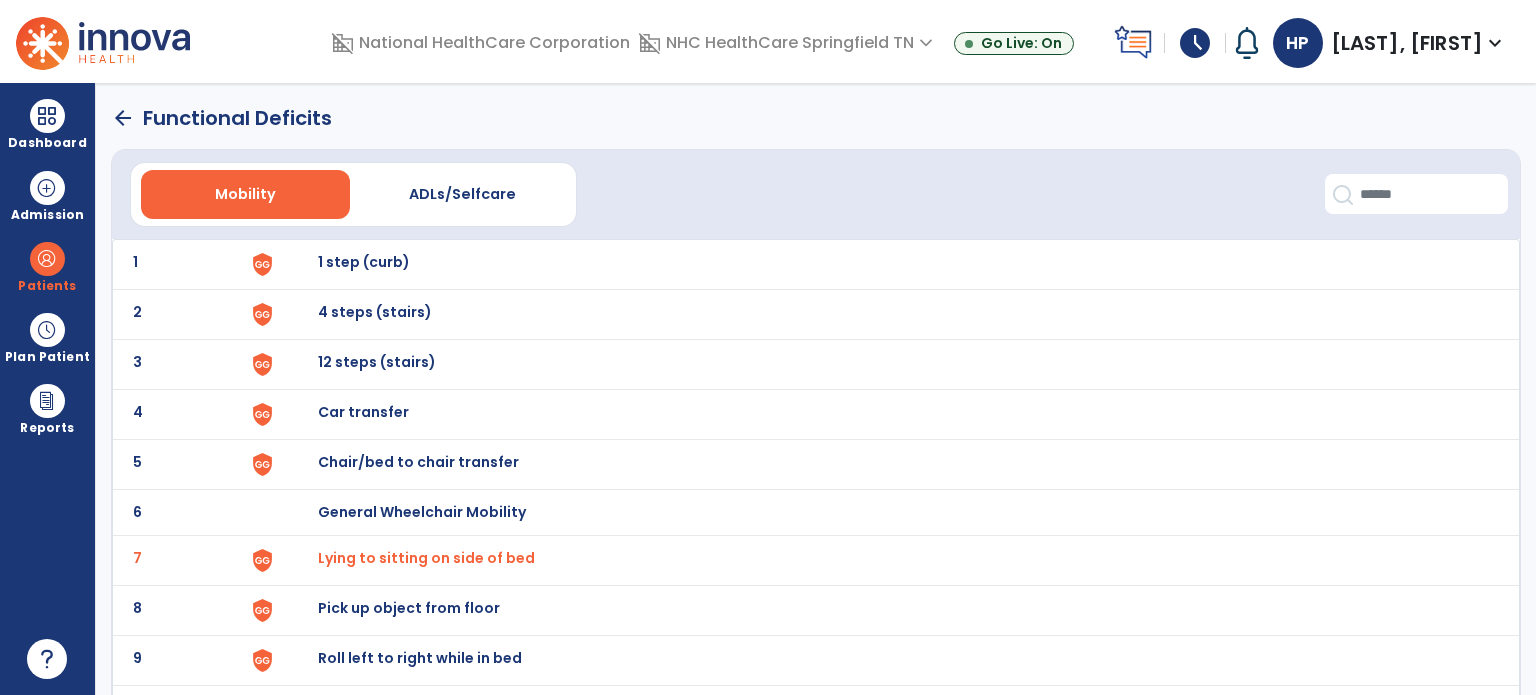 click on "Chair/bed to chair transfer" at bounding box center (364, 262) 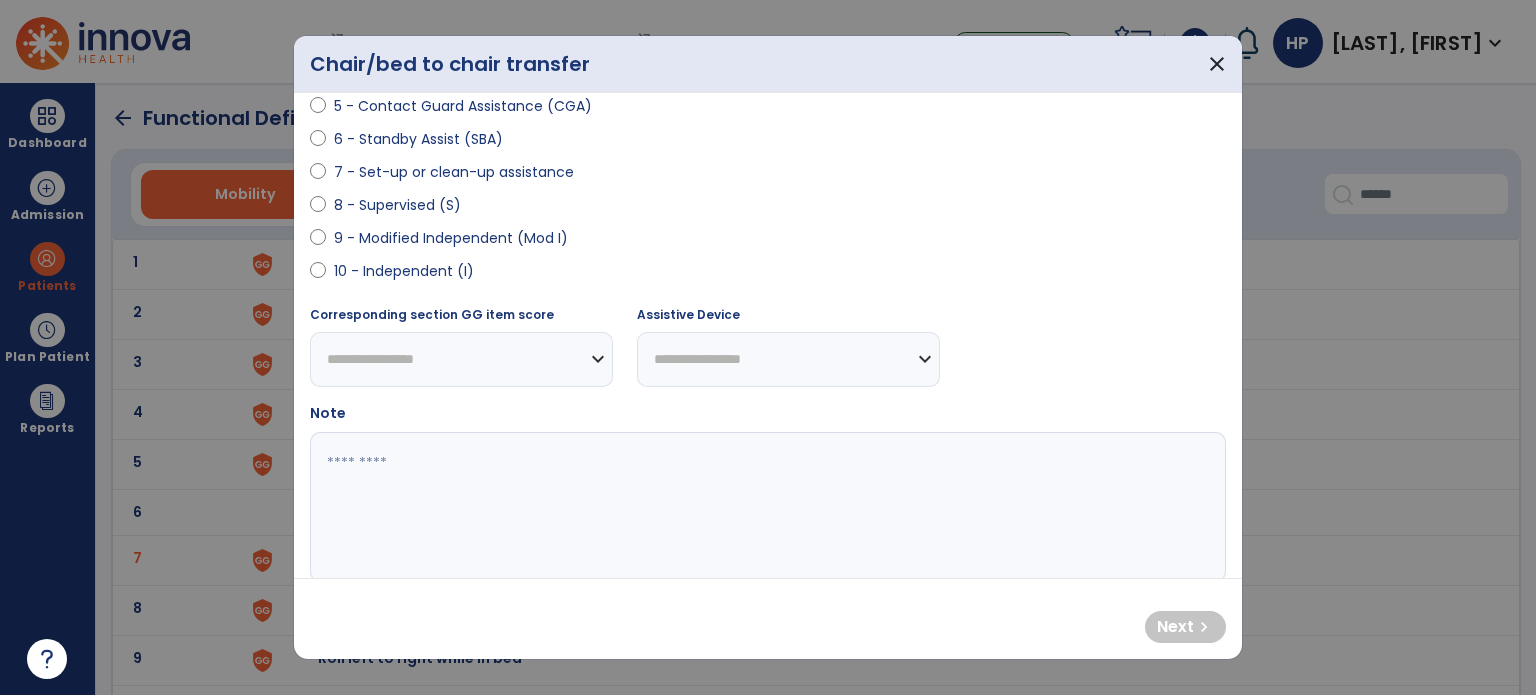 scroll, scrollTop: 406, scrollLeft: 0, axis: vertical 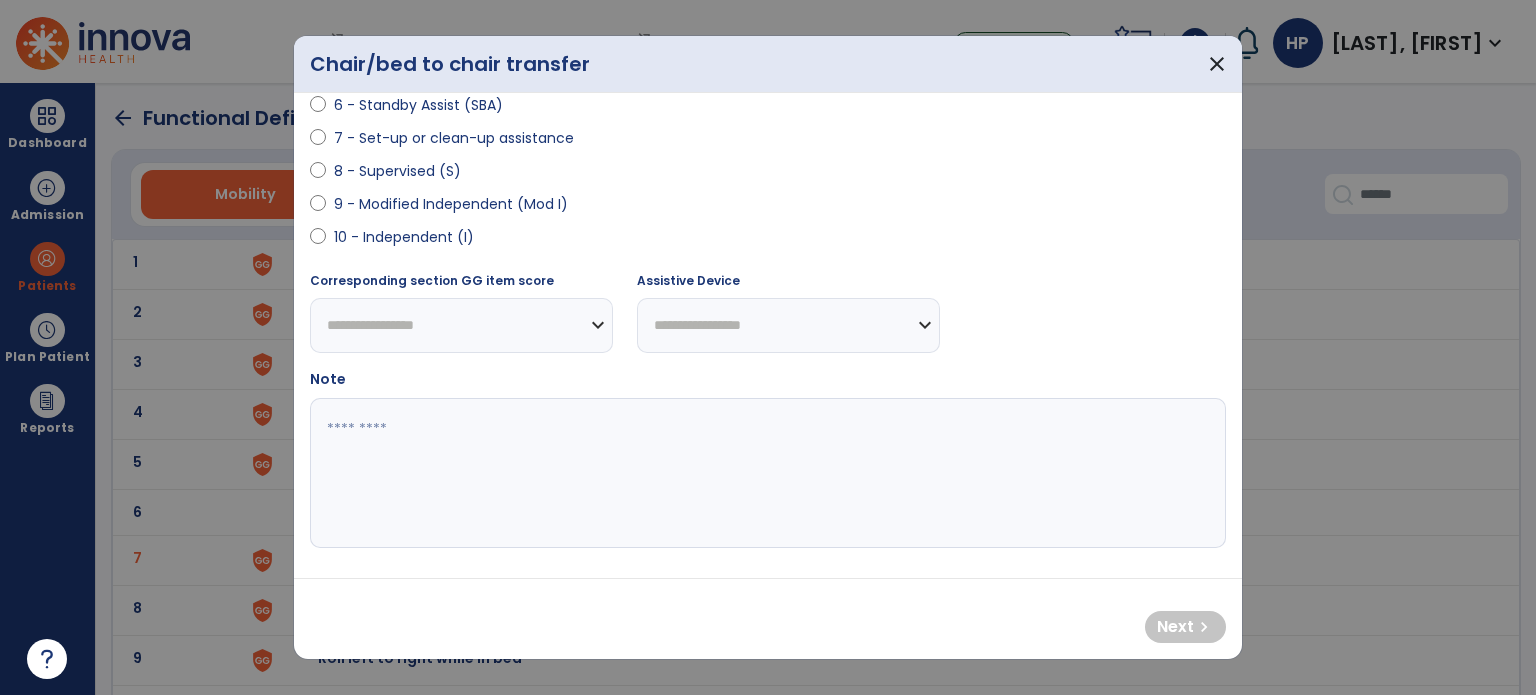 click at bounding box center [766, 473] 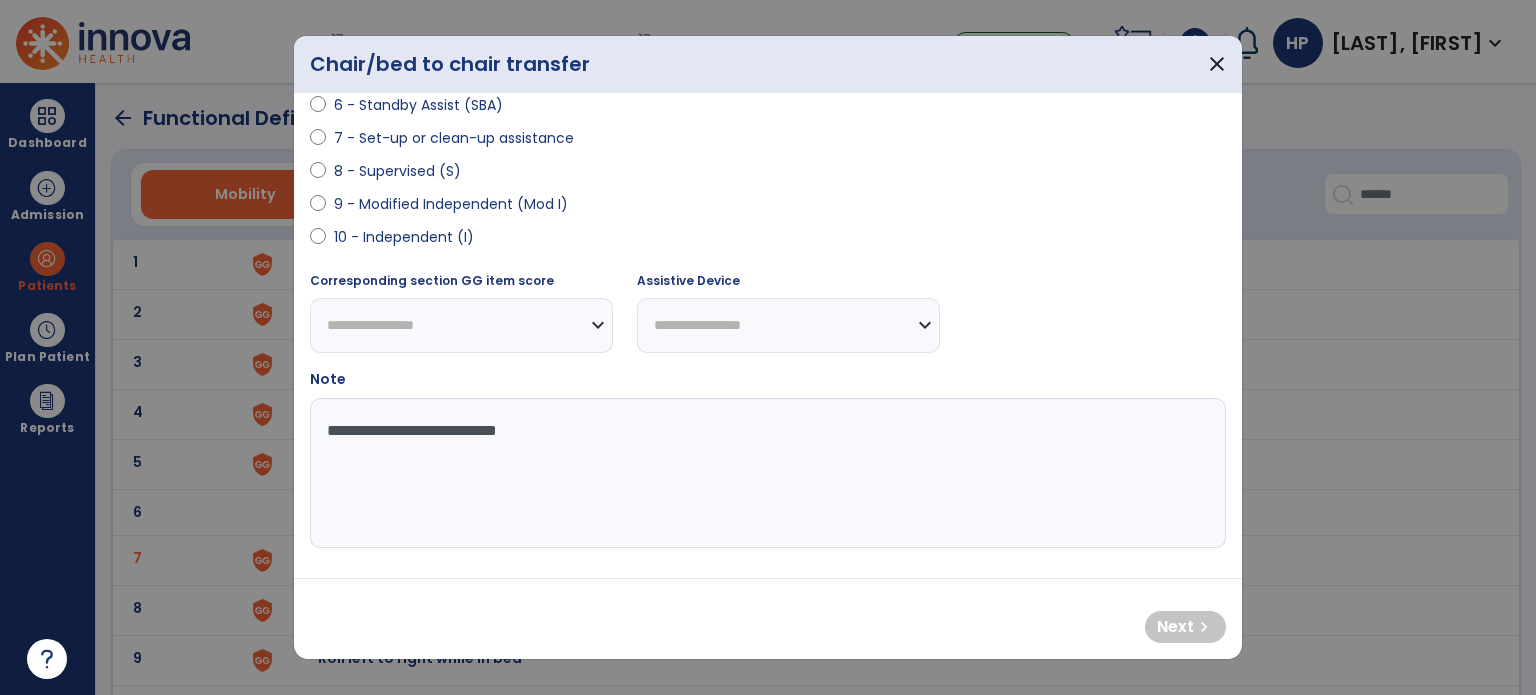 scroll, scrollTop: 0, scrollLeft: 0, axis: both 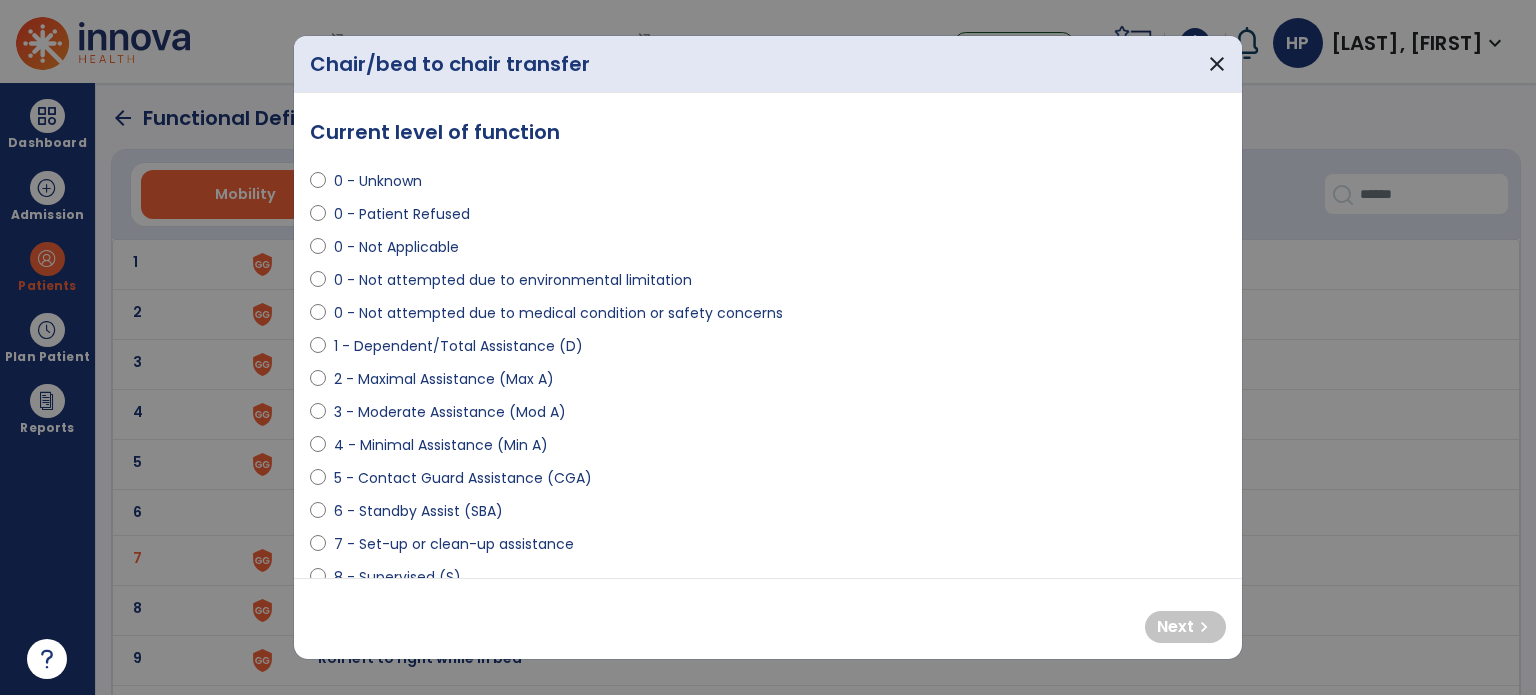 type on "**********" 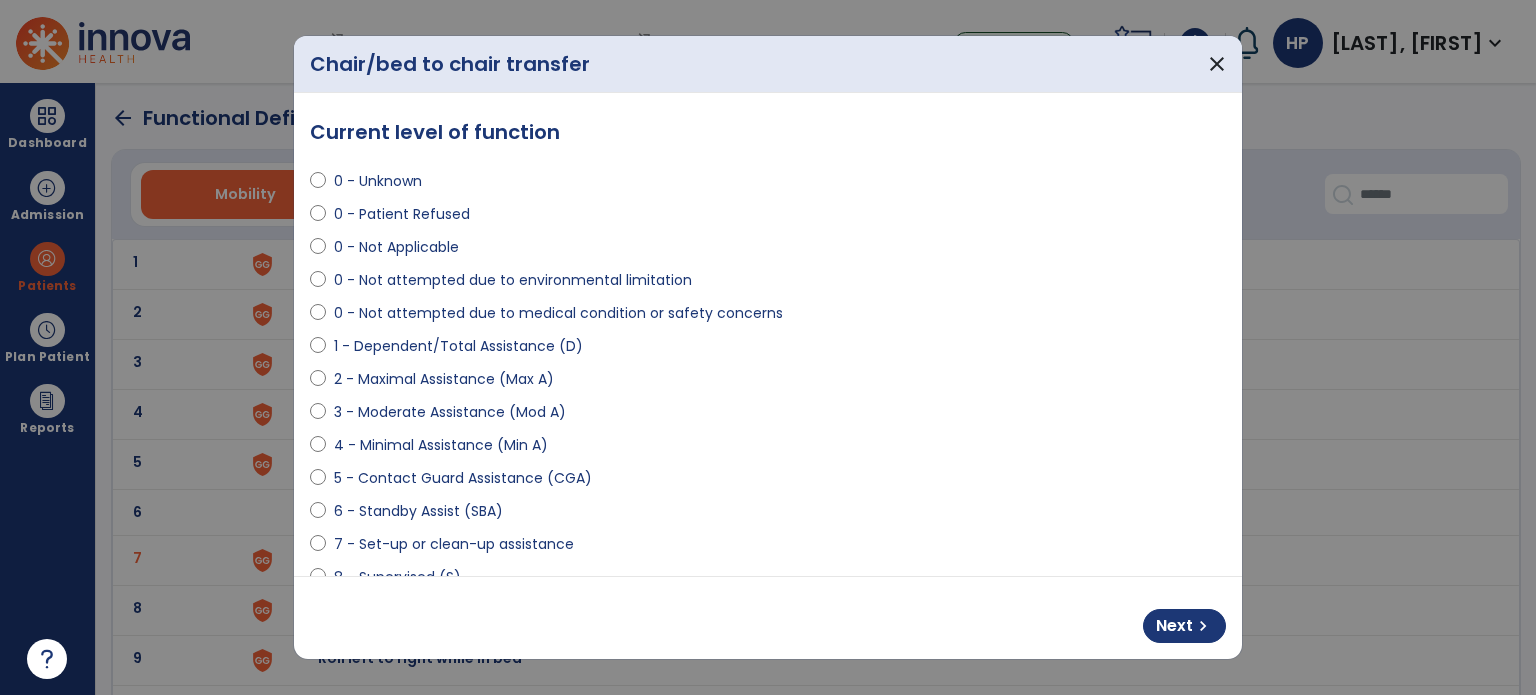 scroll, scrollTop: 164, scrollLeft: 0, axis: vertical 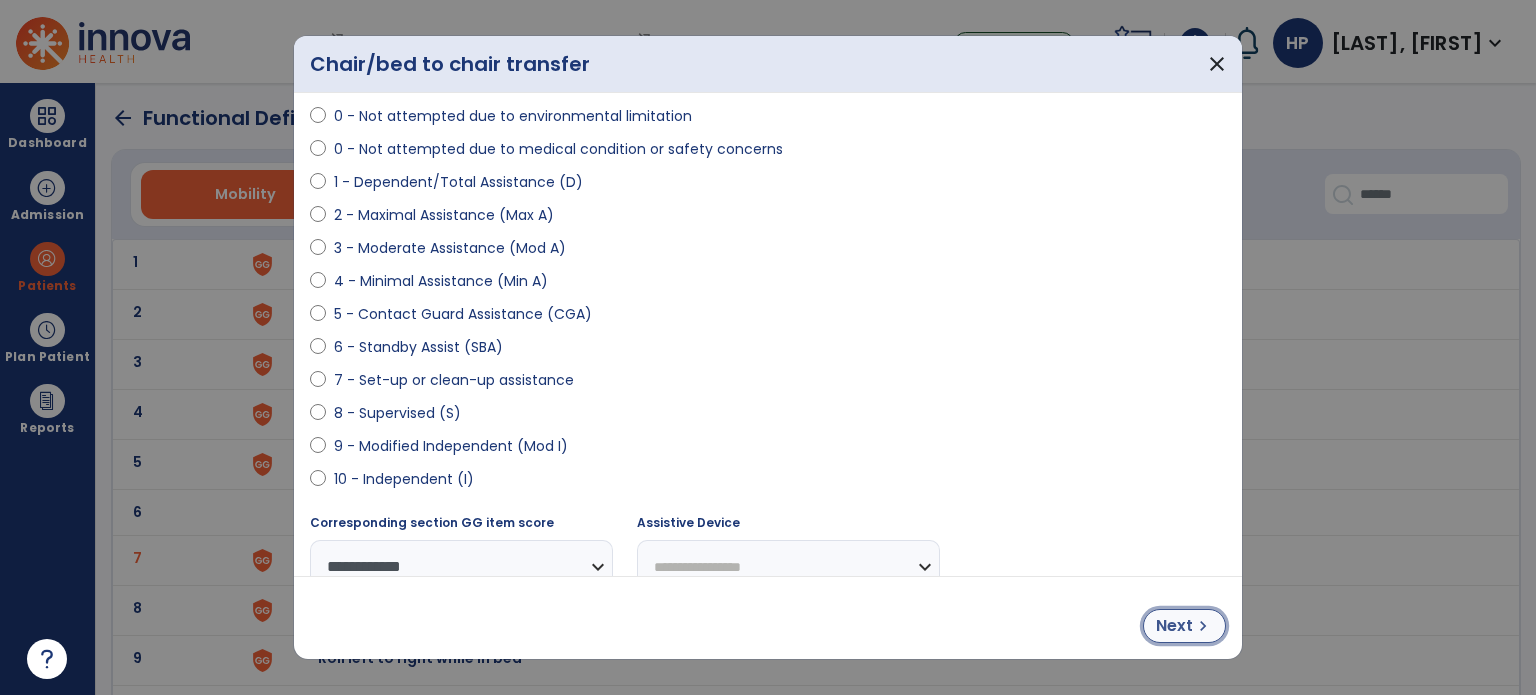 click on "Next" at bounding box center (1174, 626) 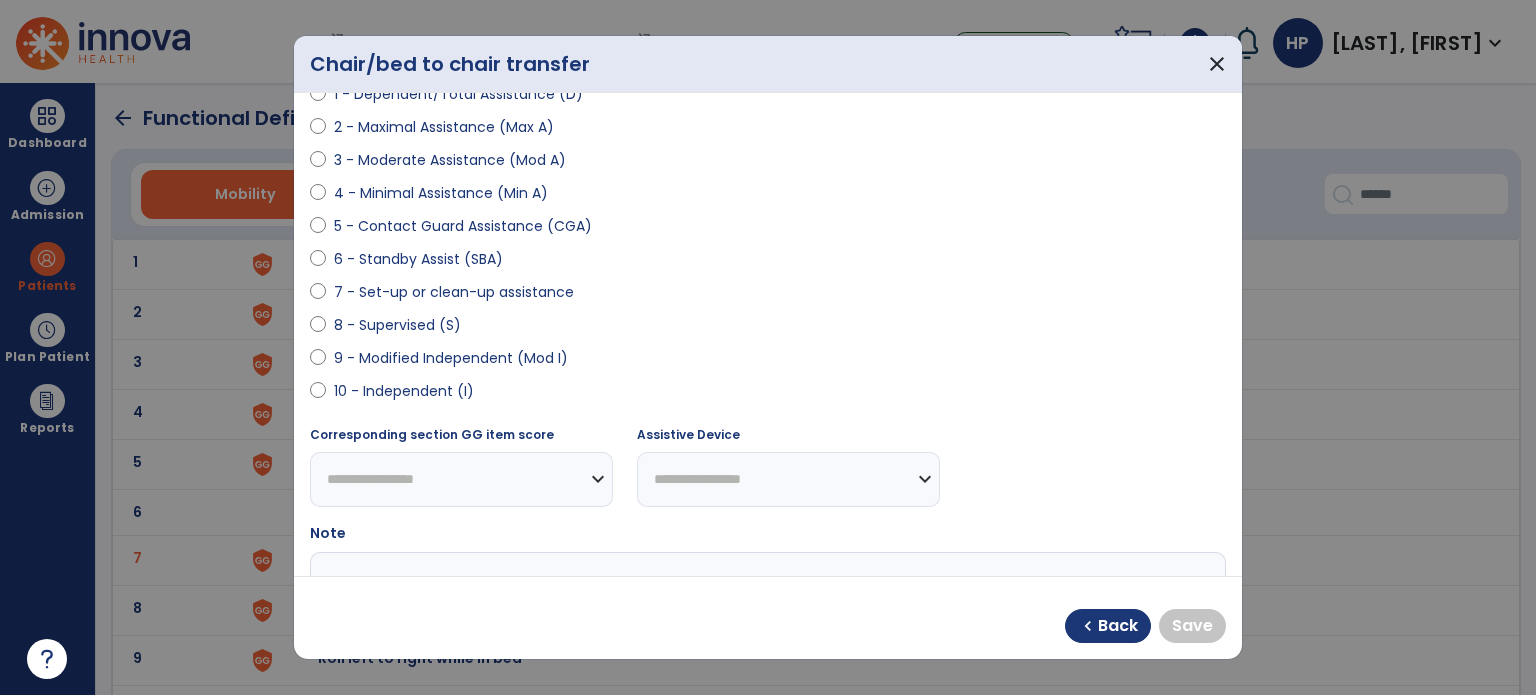 scroll, scrollTop: 252, scrollLeft: 0, axis: vertical 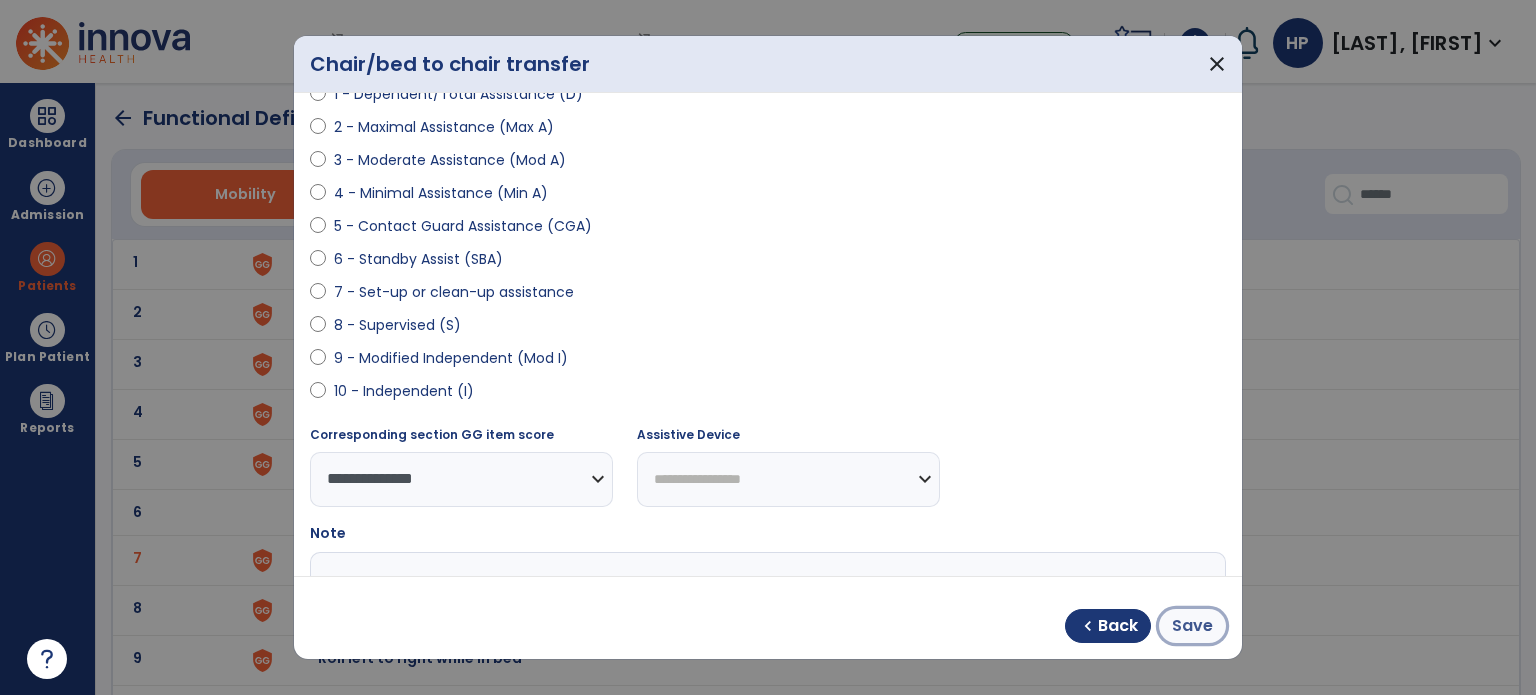click on "Save" at bounding box center [1192, 626] 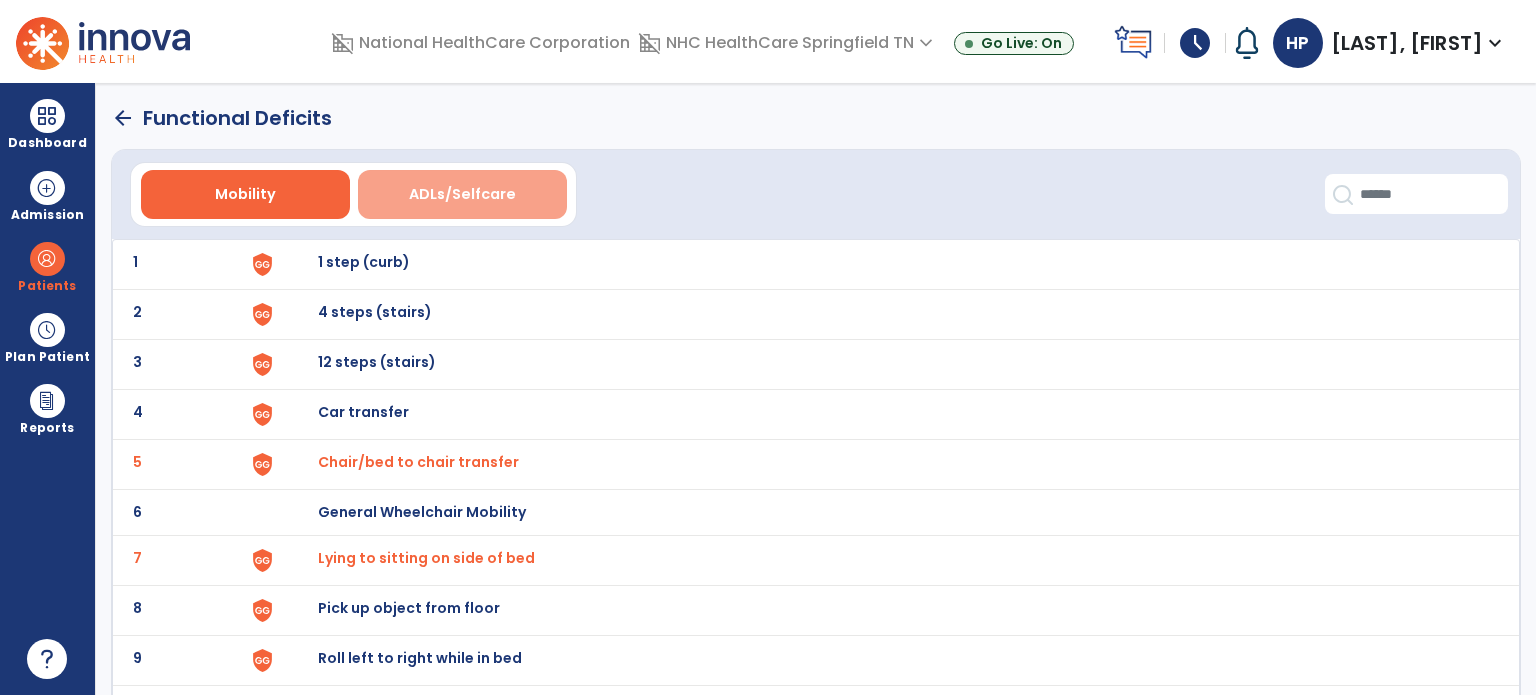 click on "ADLs/Selfcare" at bounding box center (462, 194) 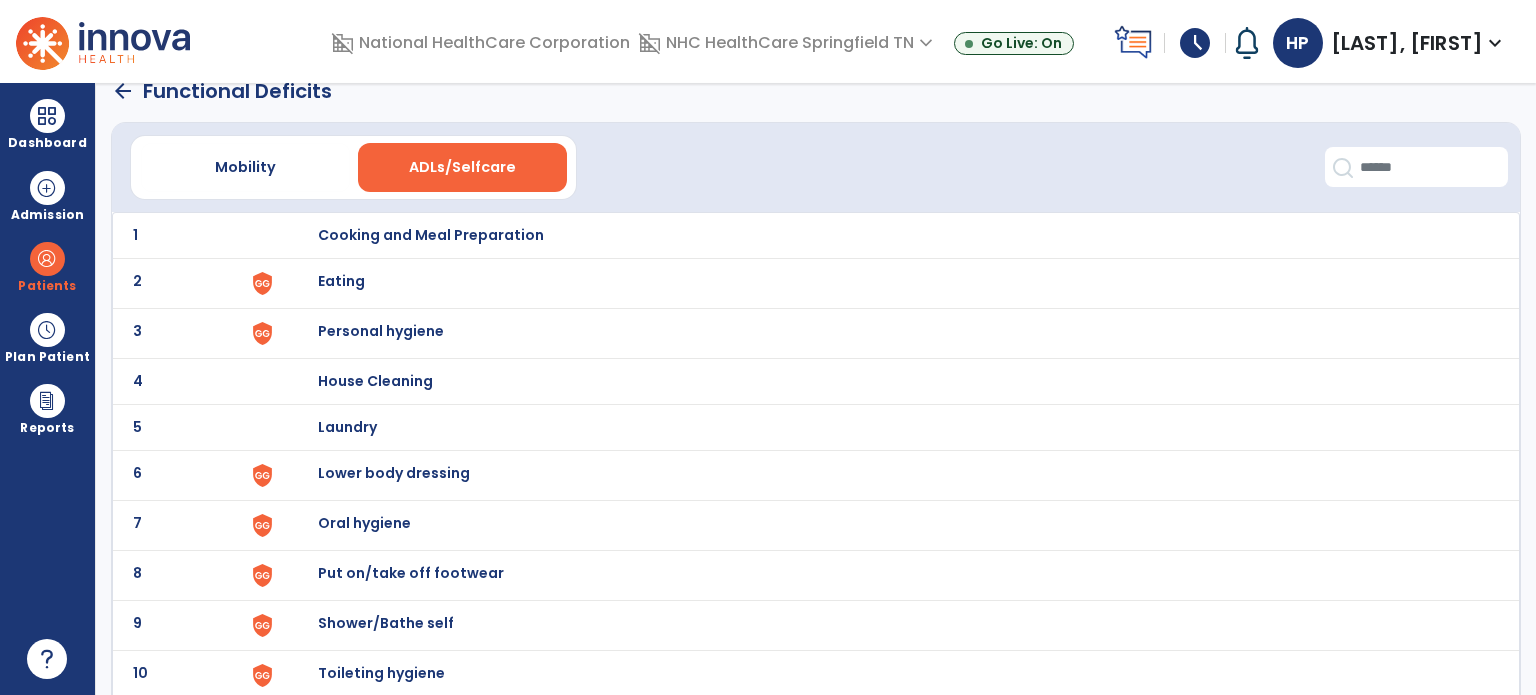scroll, scrollTop: 28, scrollLeft: 0, axis: vertical 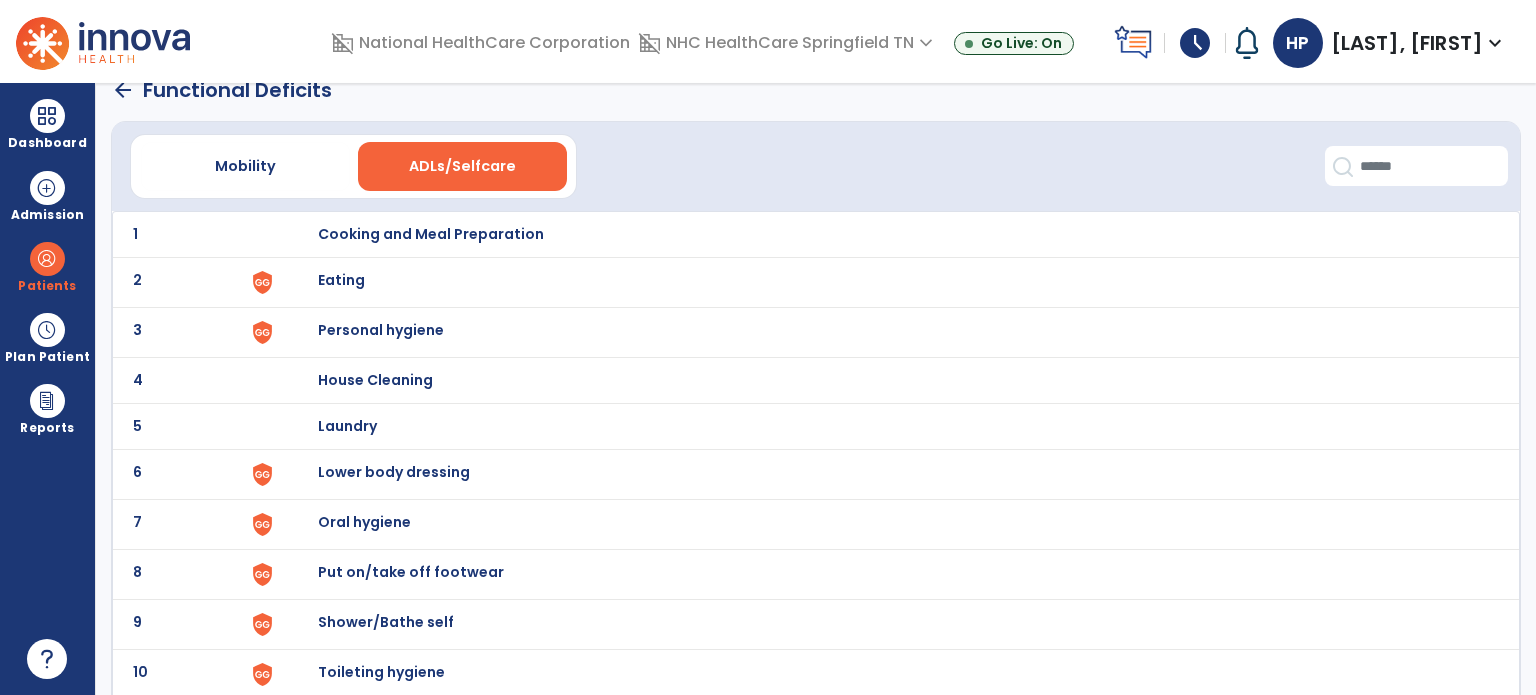 click on "Lower body dressing" at bounding box center (431, 234) 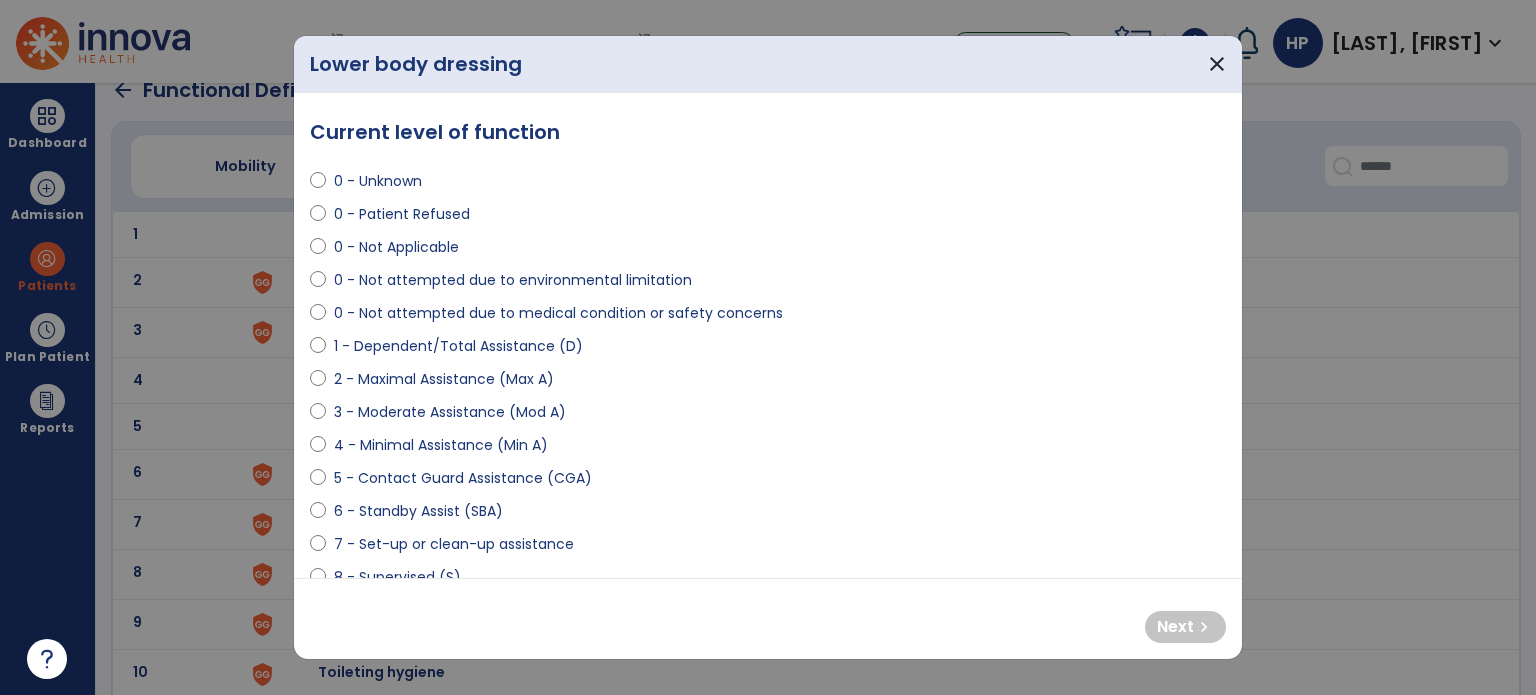 select on "**********" 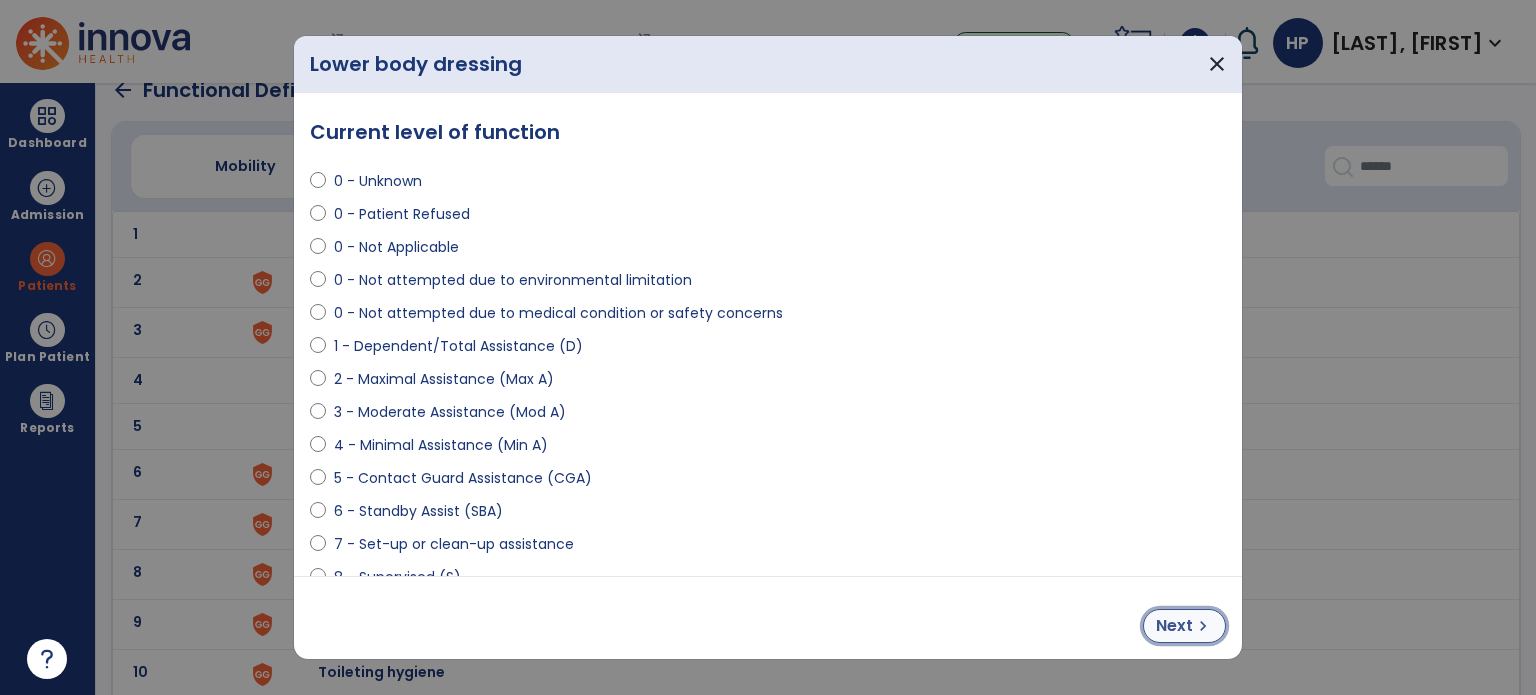 click on "Next" at bounding box center (1174, 626) 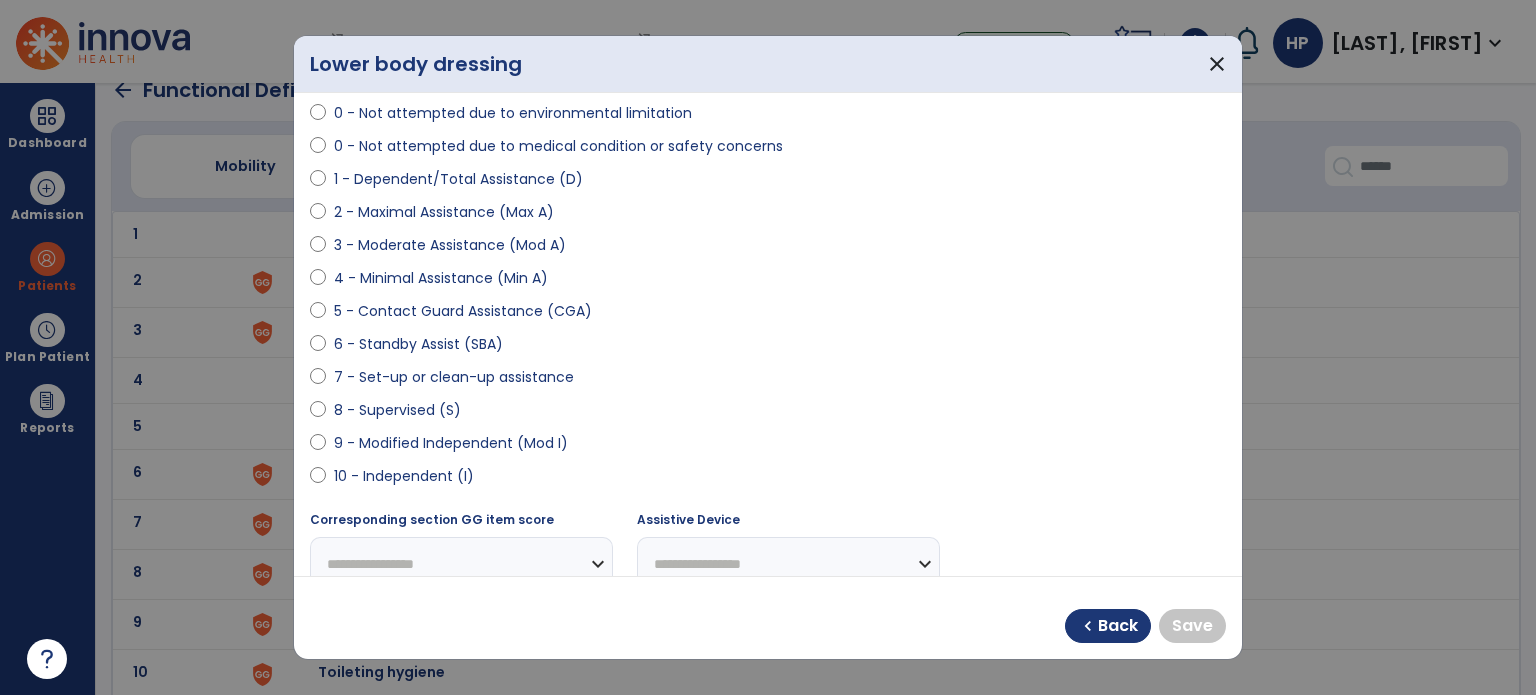 scroll, scrollTop: 168, scrollLeft: 0, axis: vertical 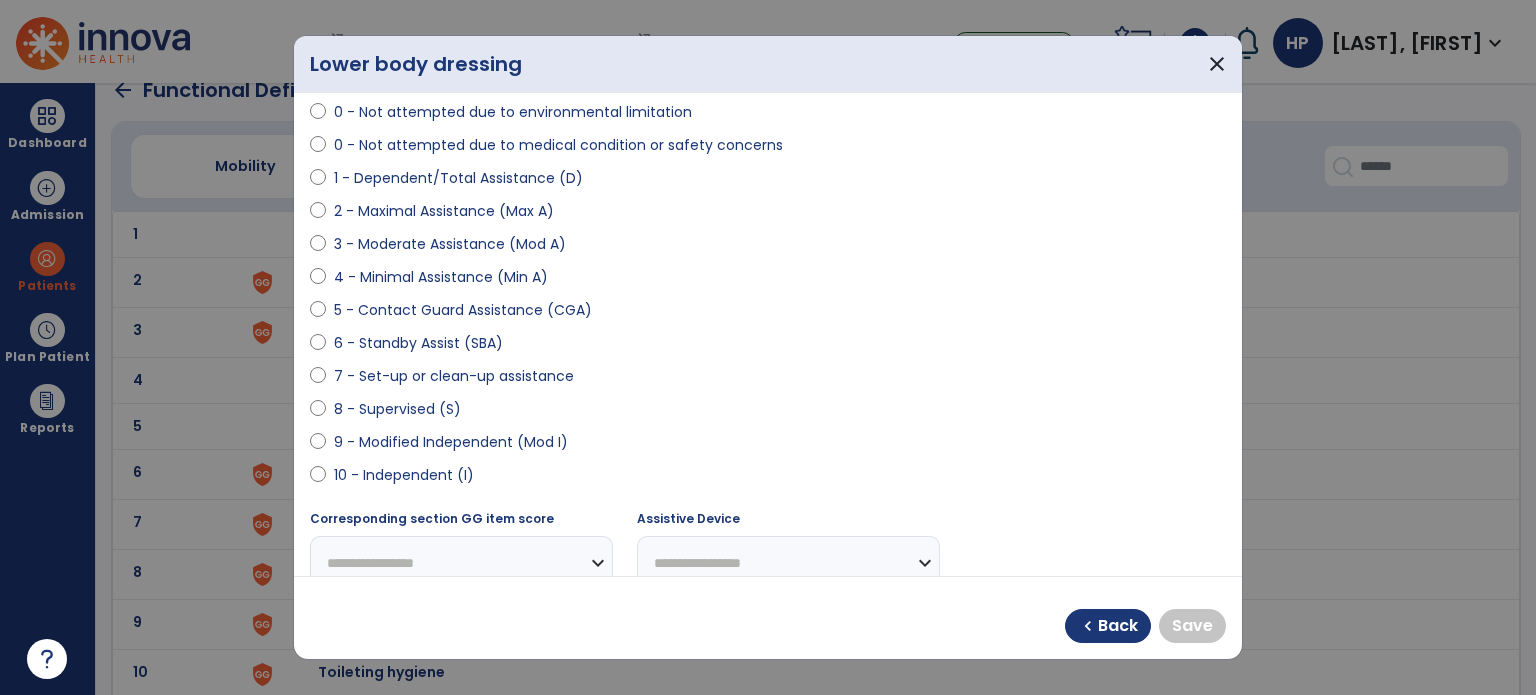 select on "**********" 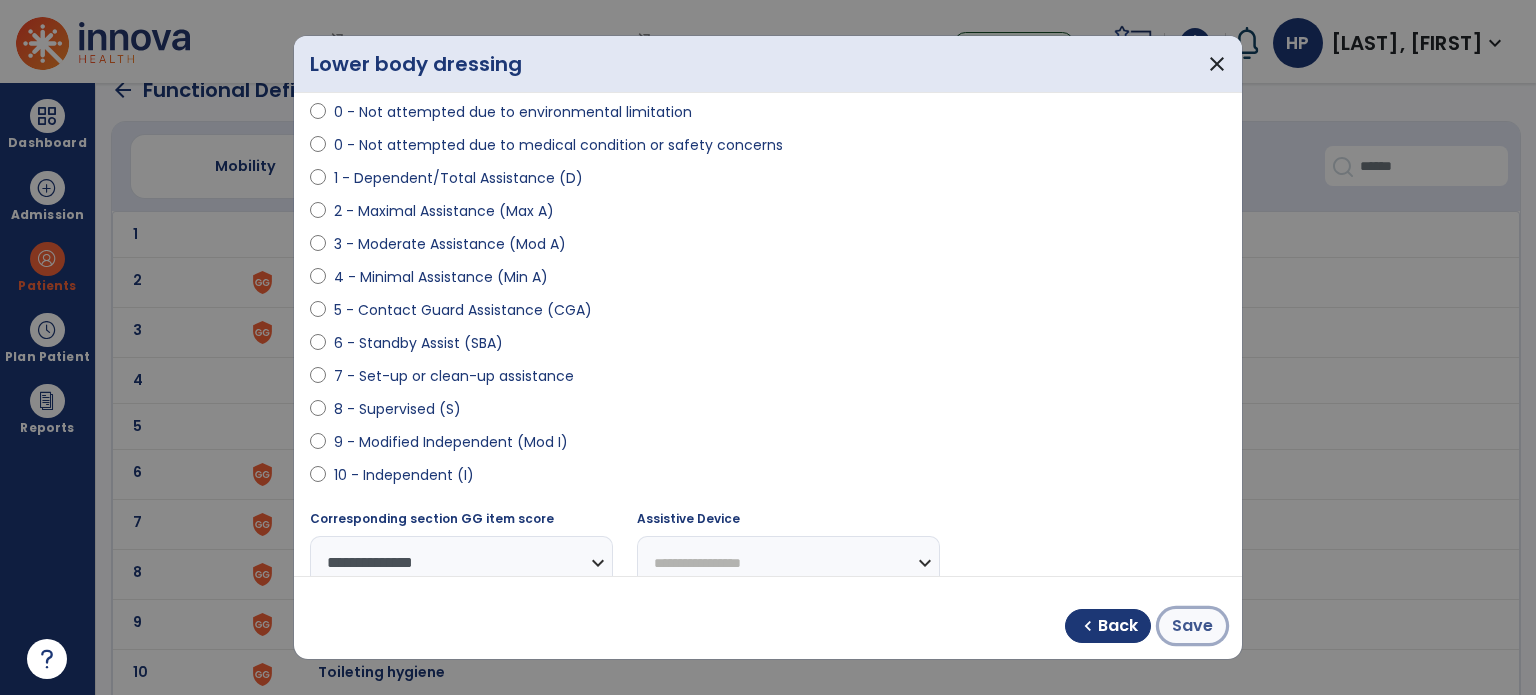 click on "Save" at bounding box center [1192, 626] 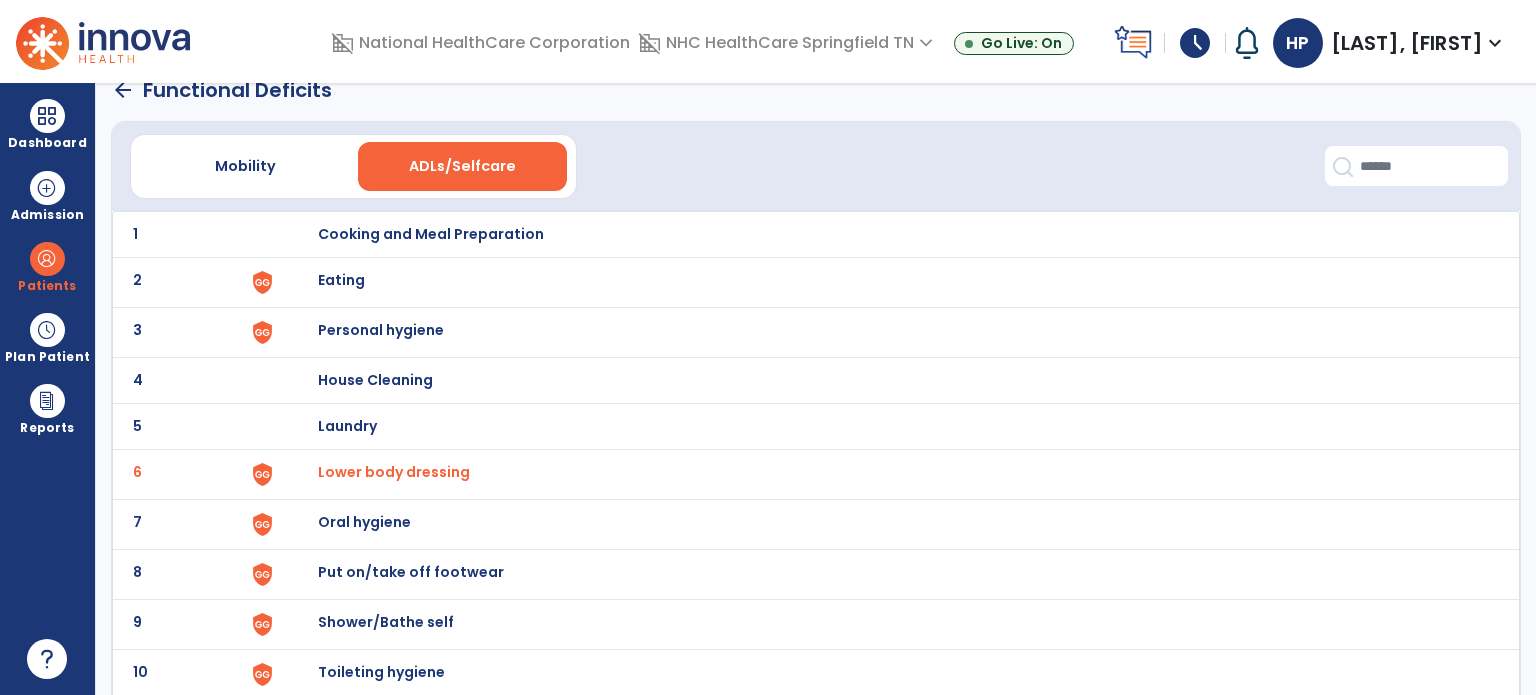 scroll, scrollTop: 172, scrollLeft: 0, axis: vertical 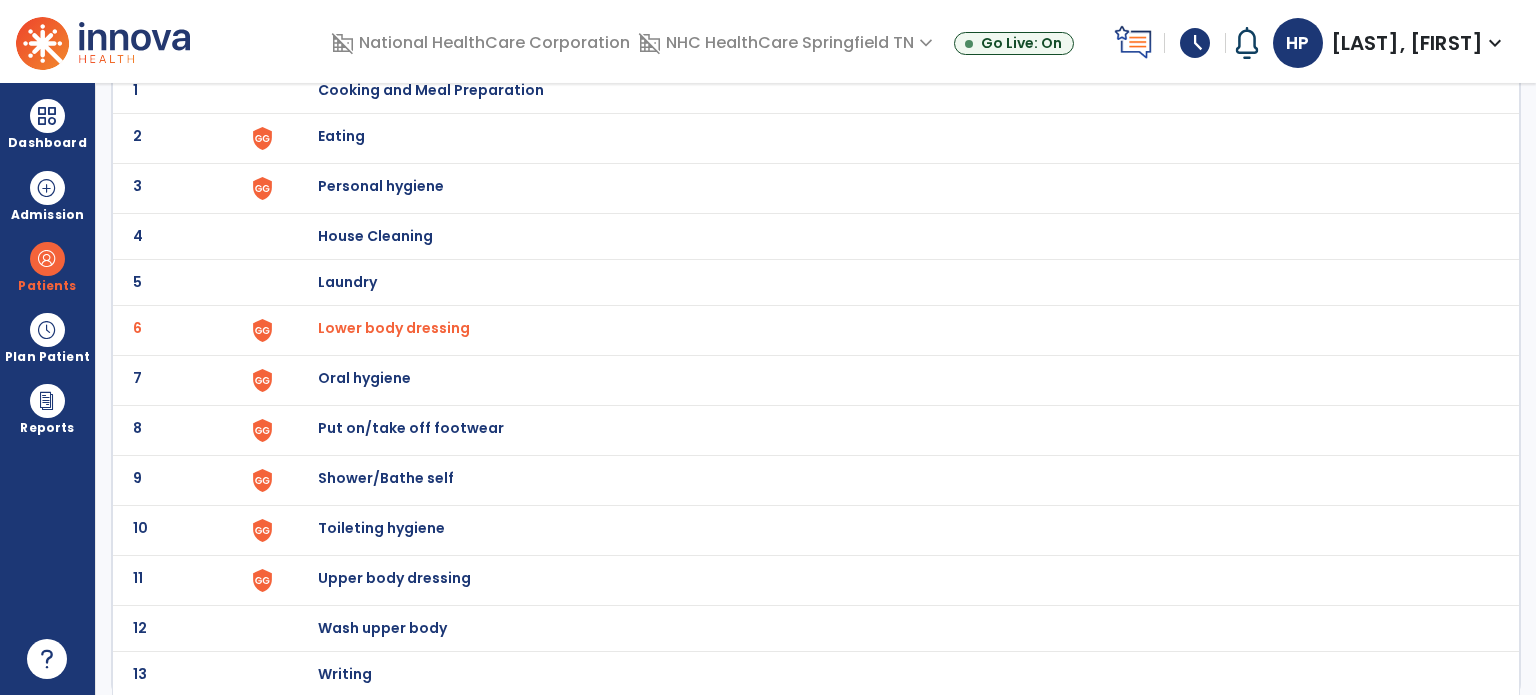 click on "Shower/Bathe self" at bounding box center (431, 90) 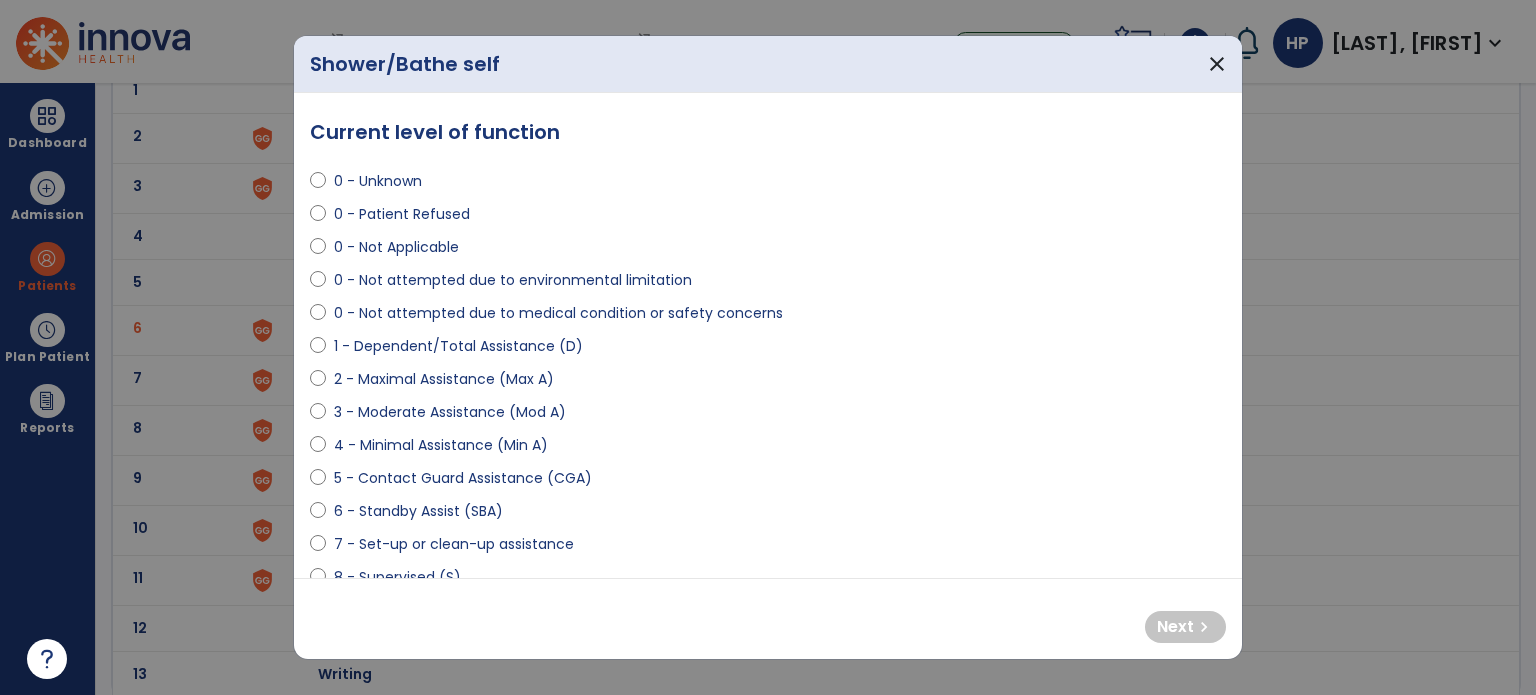 select on "**********" 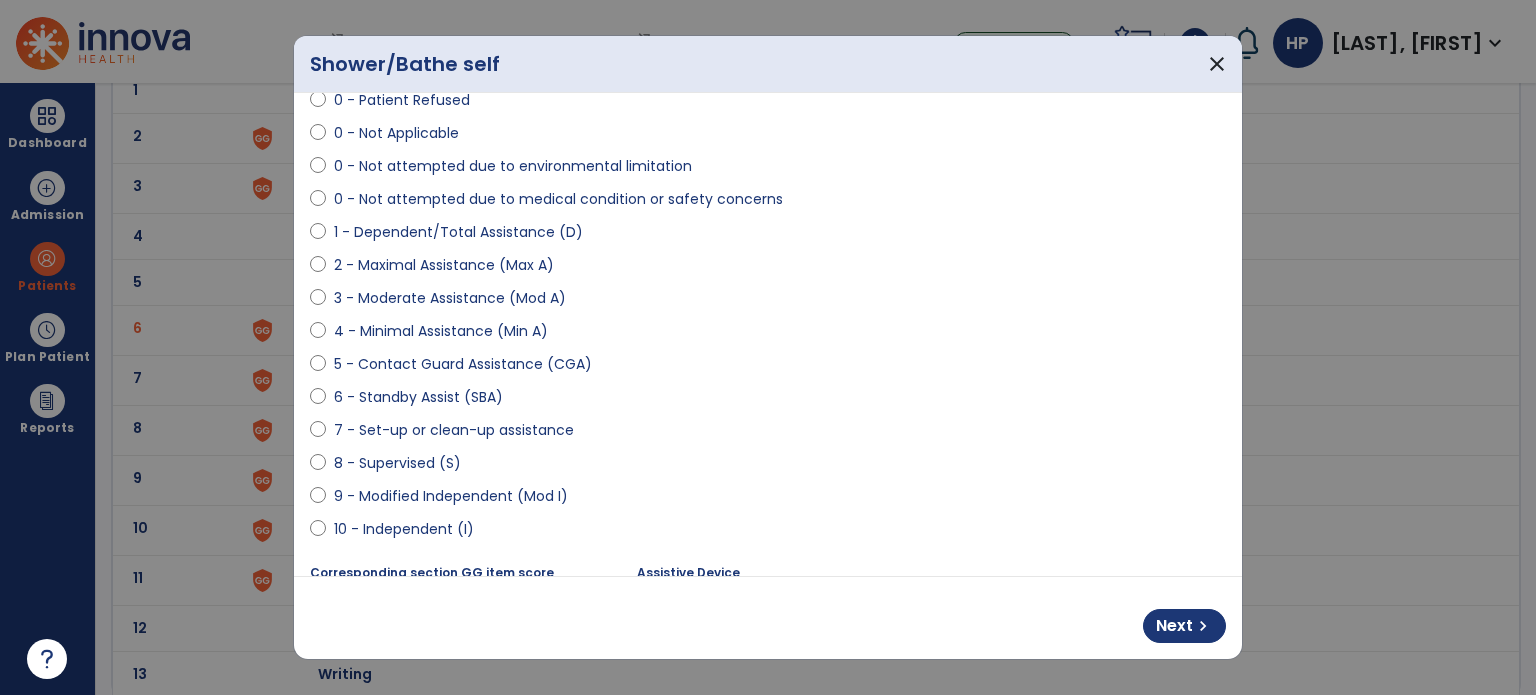 scroll, scrollTop: 0, scrollLeft: 0, axis: both 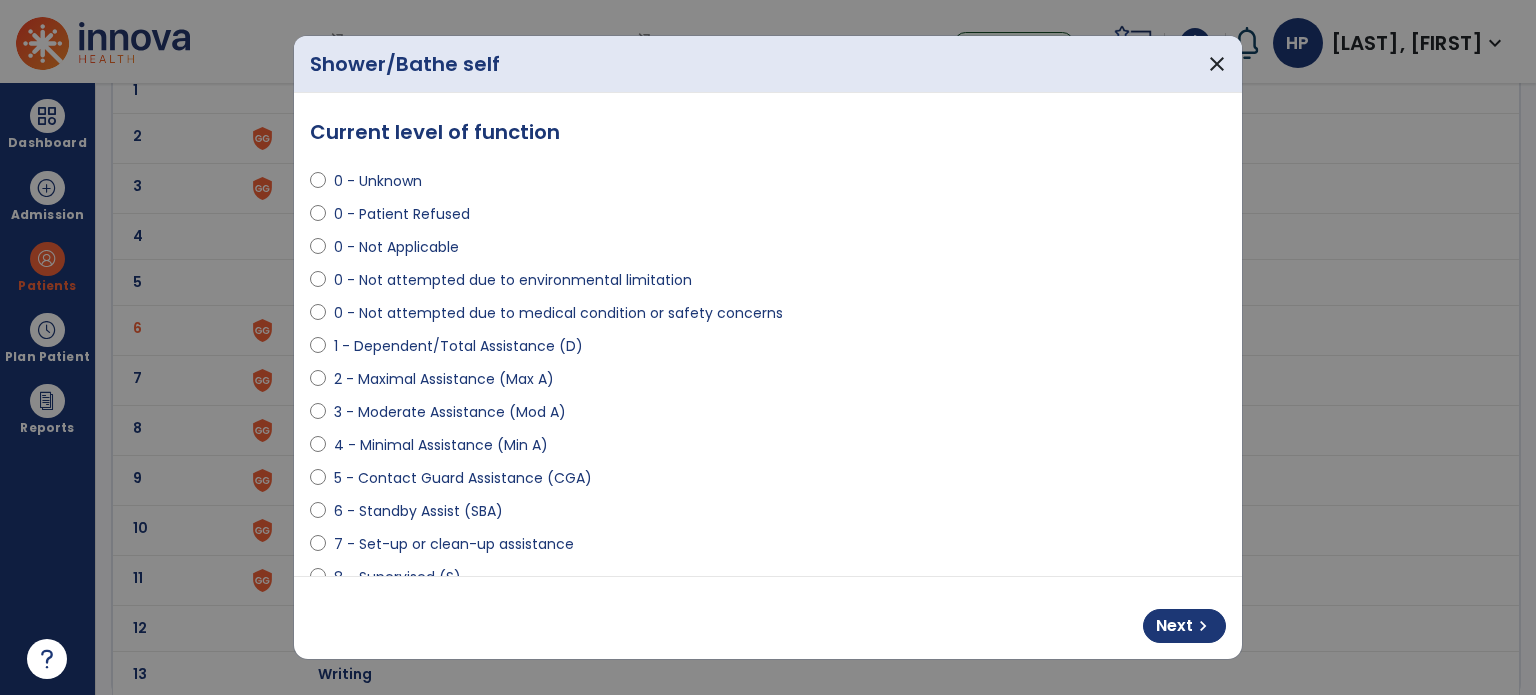 click on "Next  chevron_right" at bounding box center [768, 618] 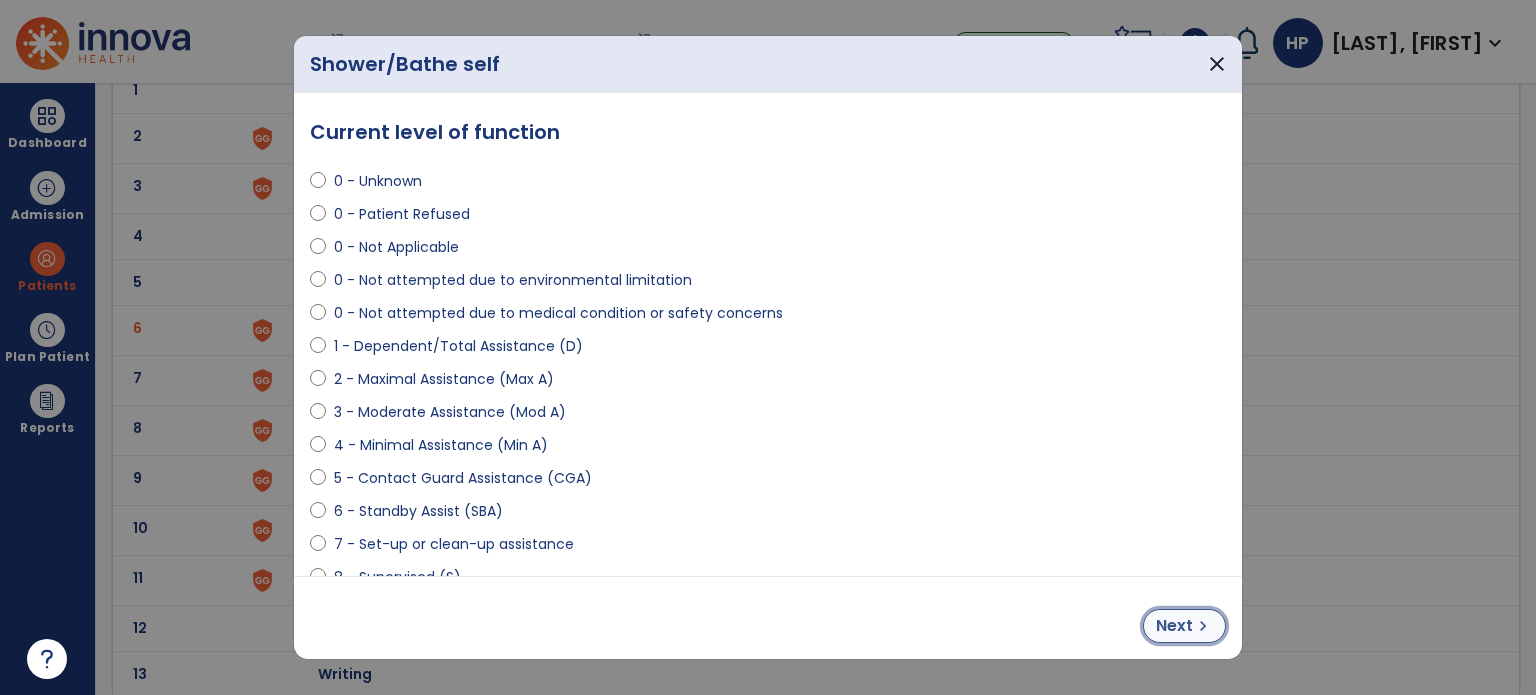 click on "chevron_right" at bounding box center (1203, 626) 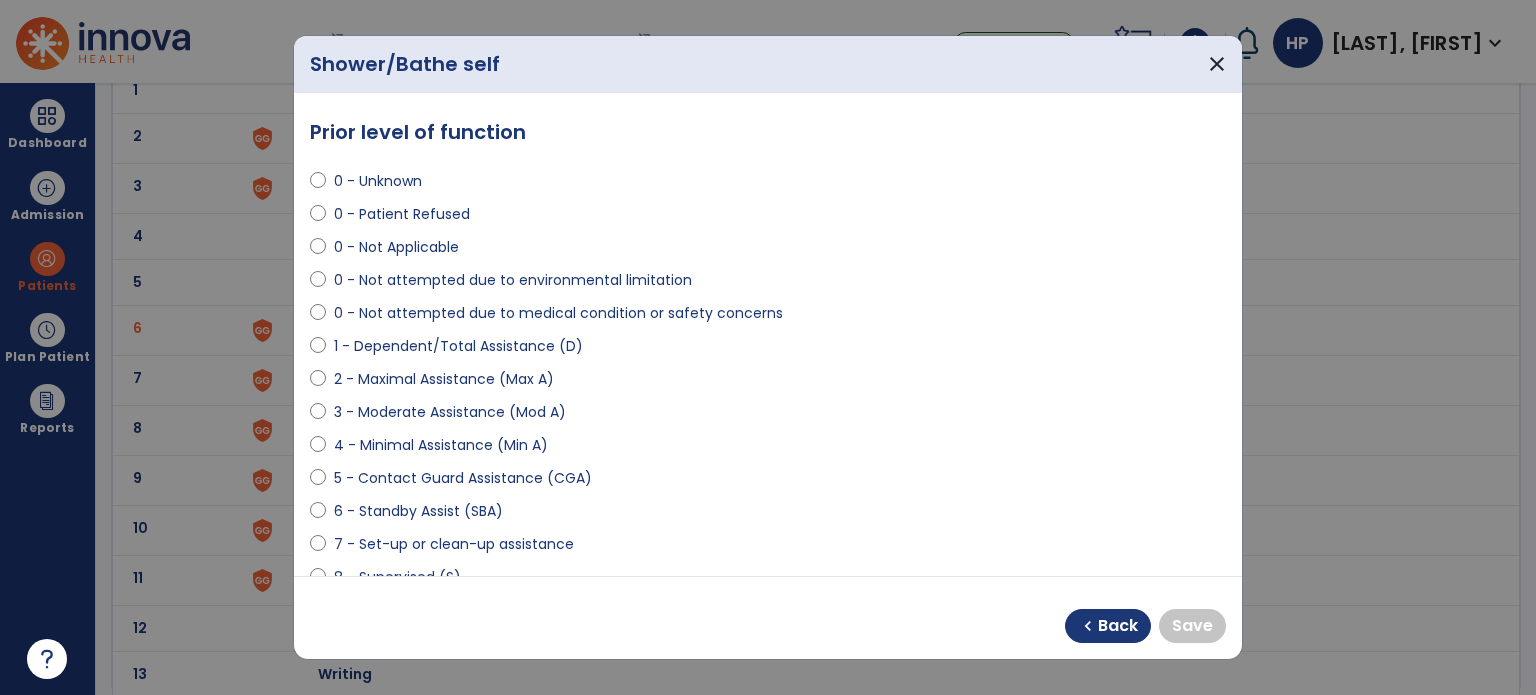 scroll, scrollTop: 279, scrollLeft: 0, axis: vertical 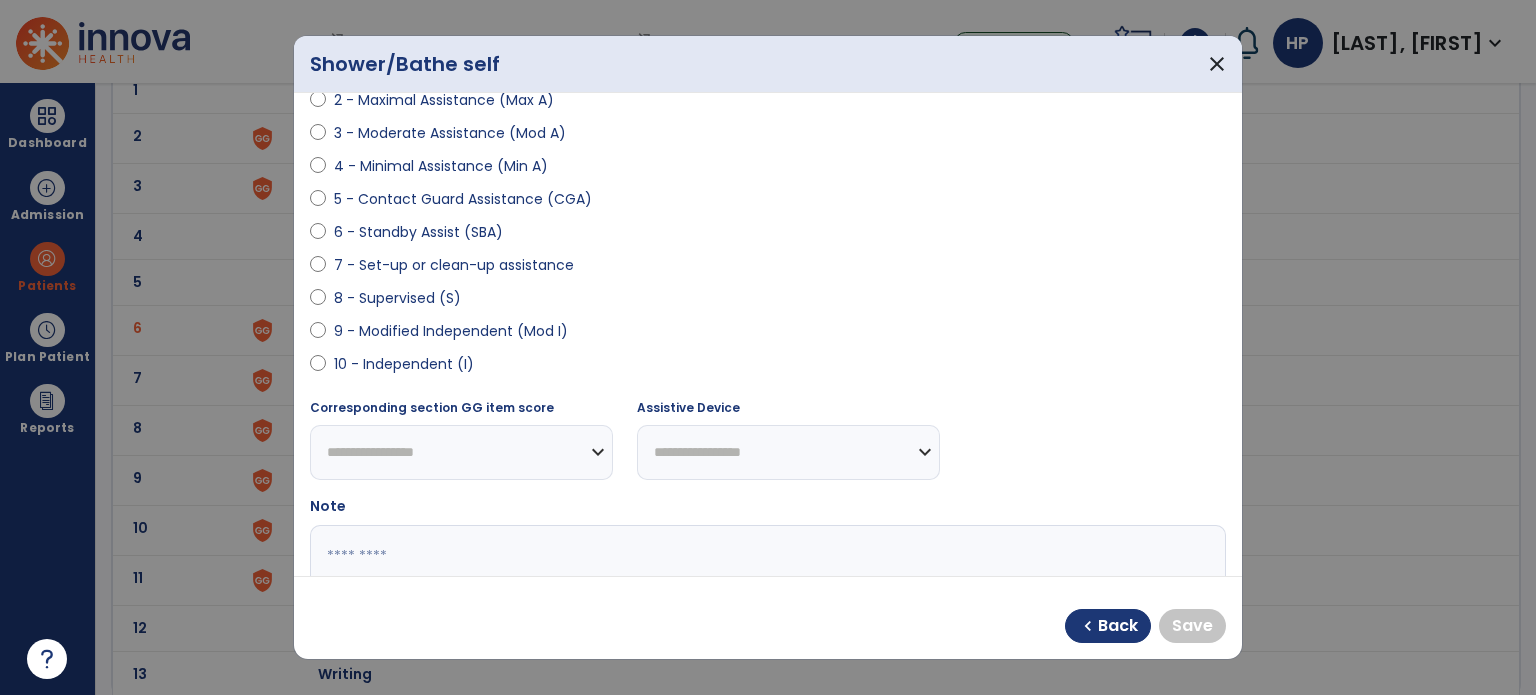 select on "**********" 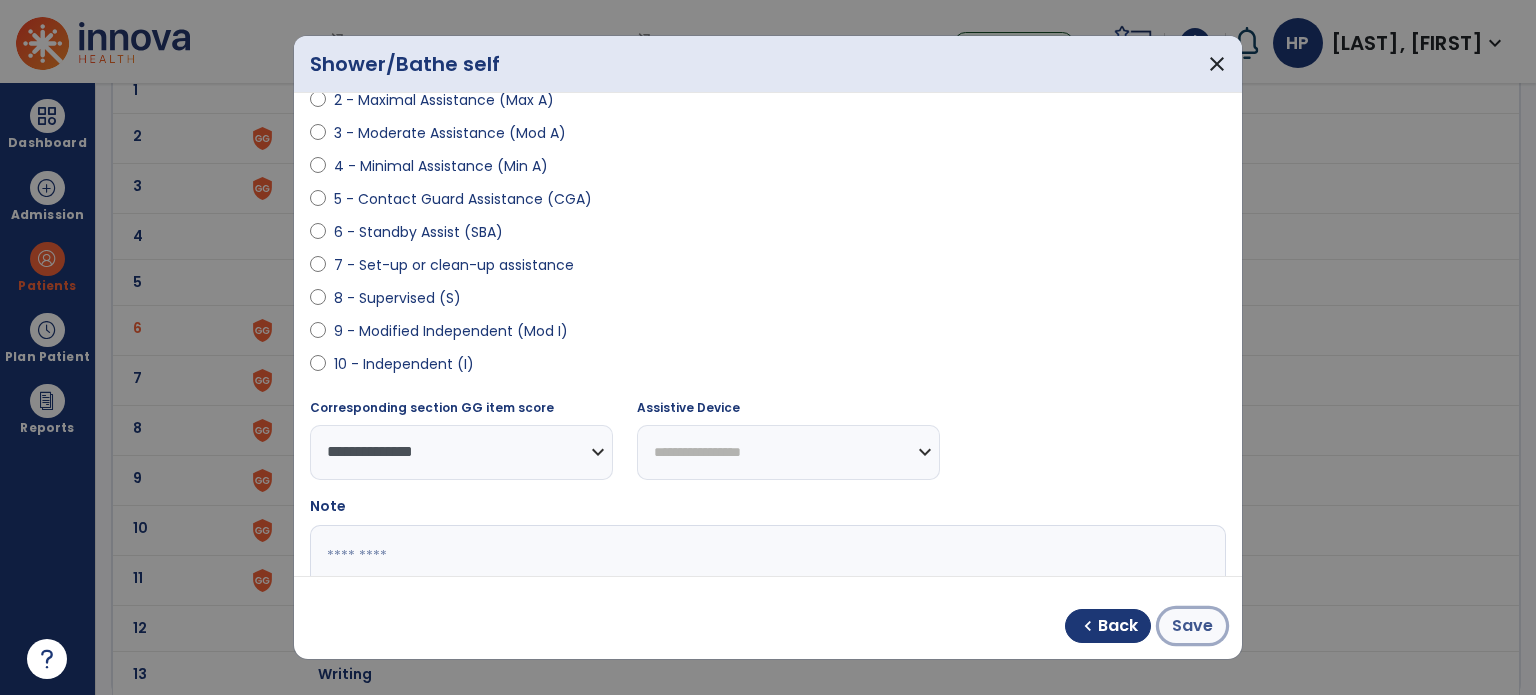 click on "Save" at bounding box center (1192, 626) 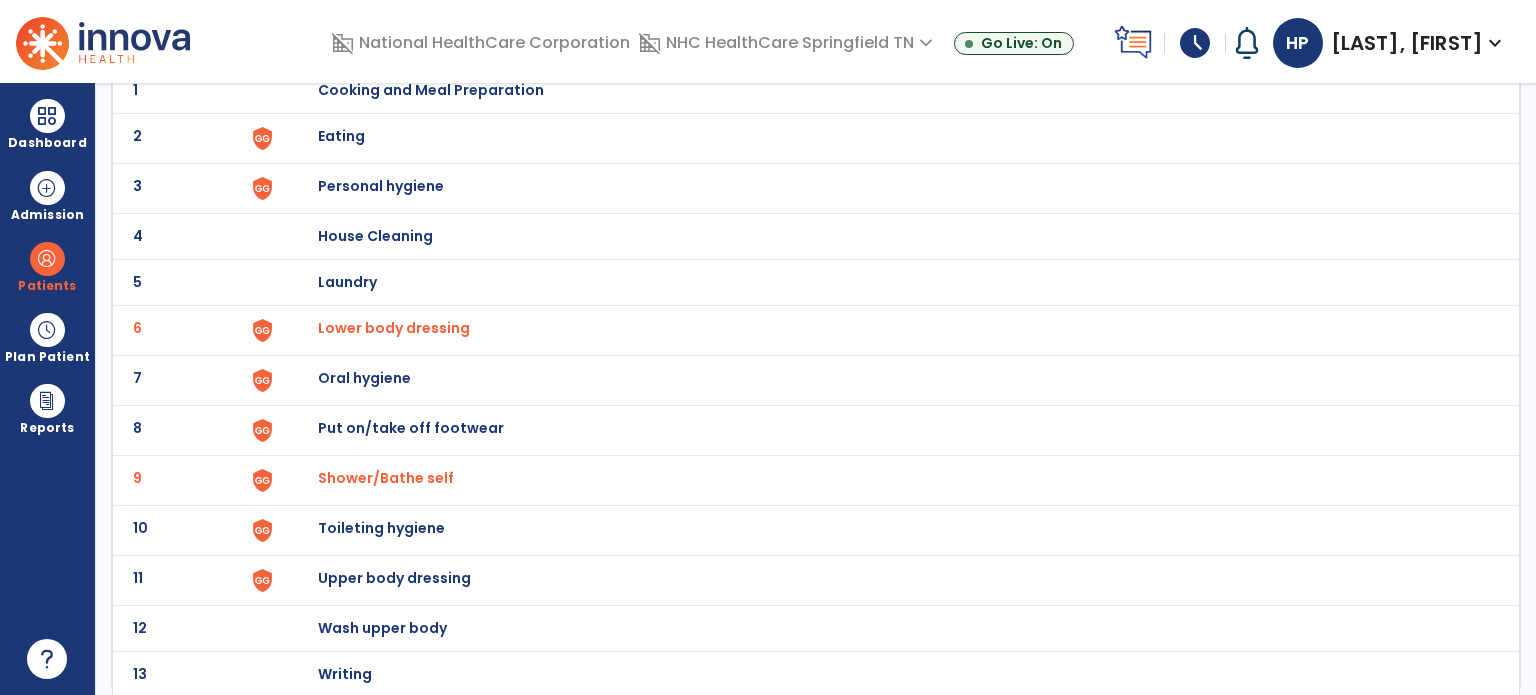click on "Toileting hygiene" at bounding box center [431, 90] 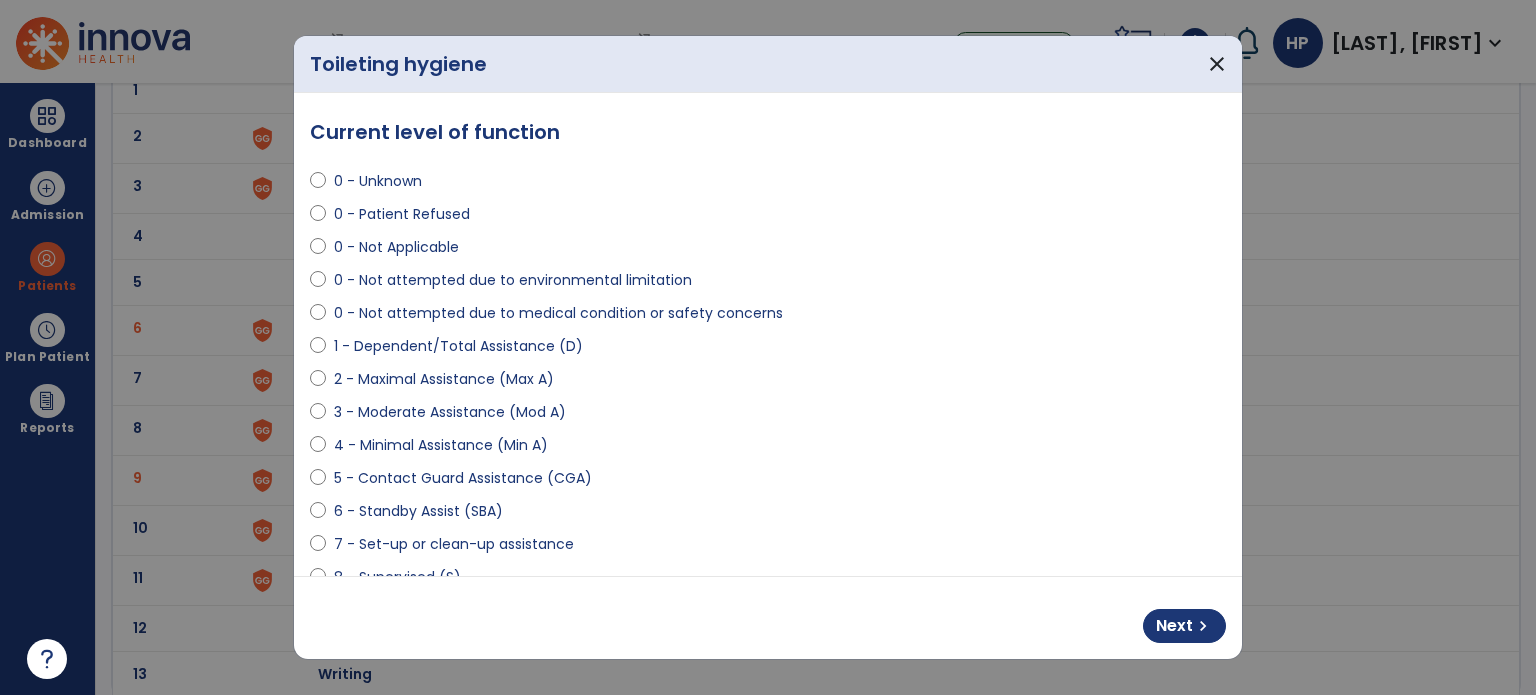 select on "**********" 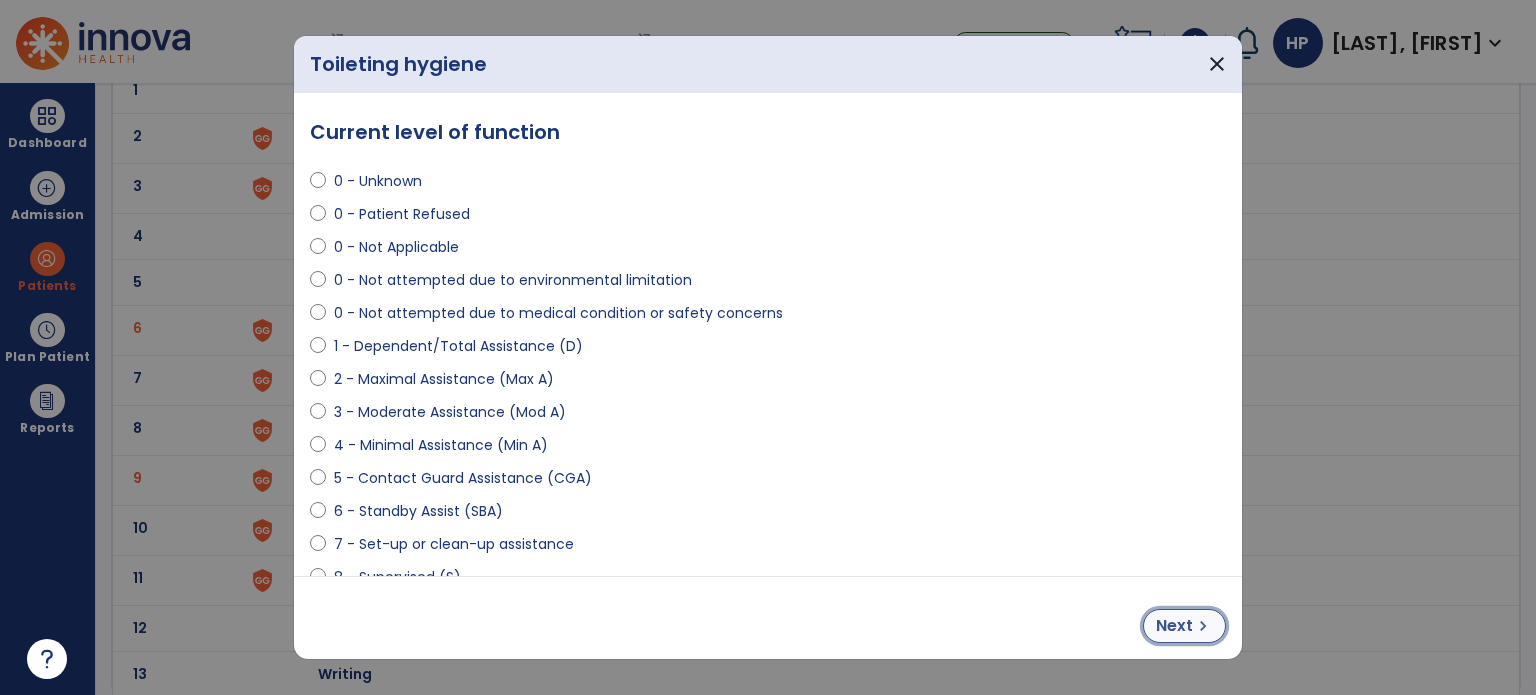 click on "Next" at bounding box center (1174, 626) 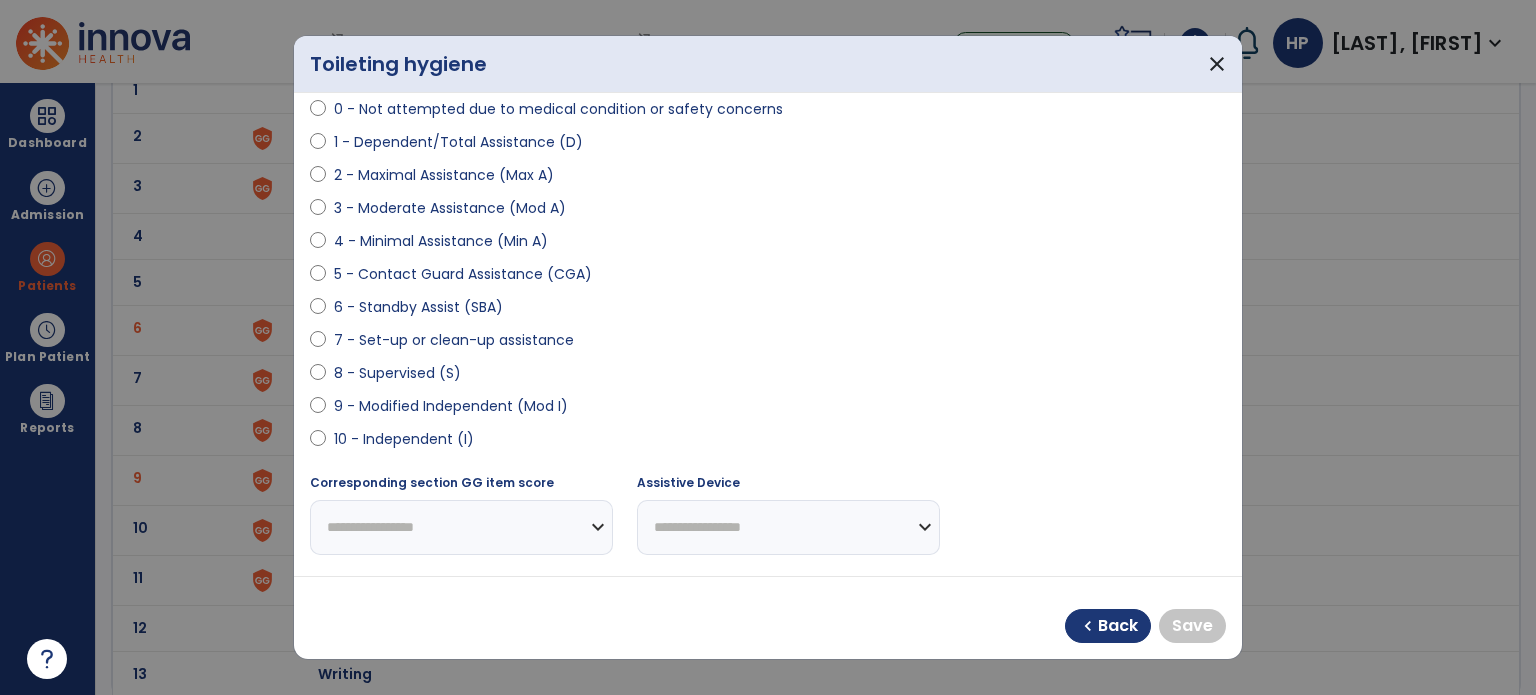 scroll, scrollTop: 207, scrollLeft: 0, axis: vertical 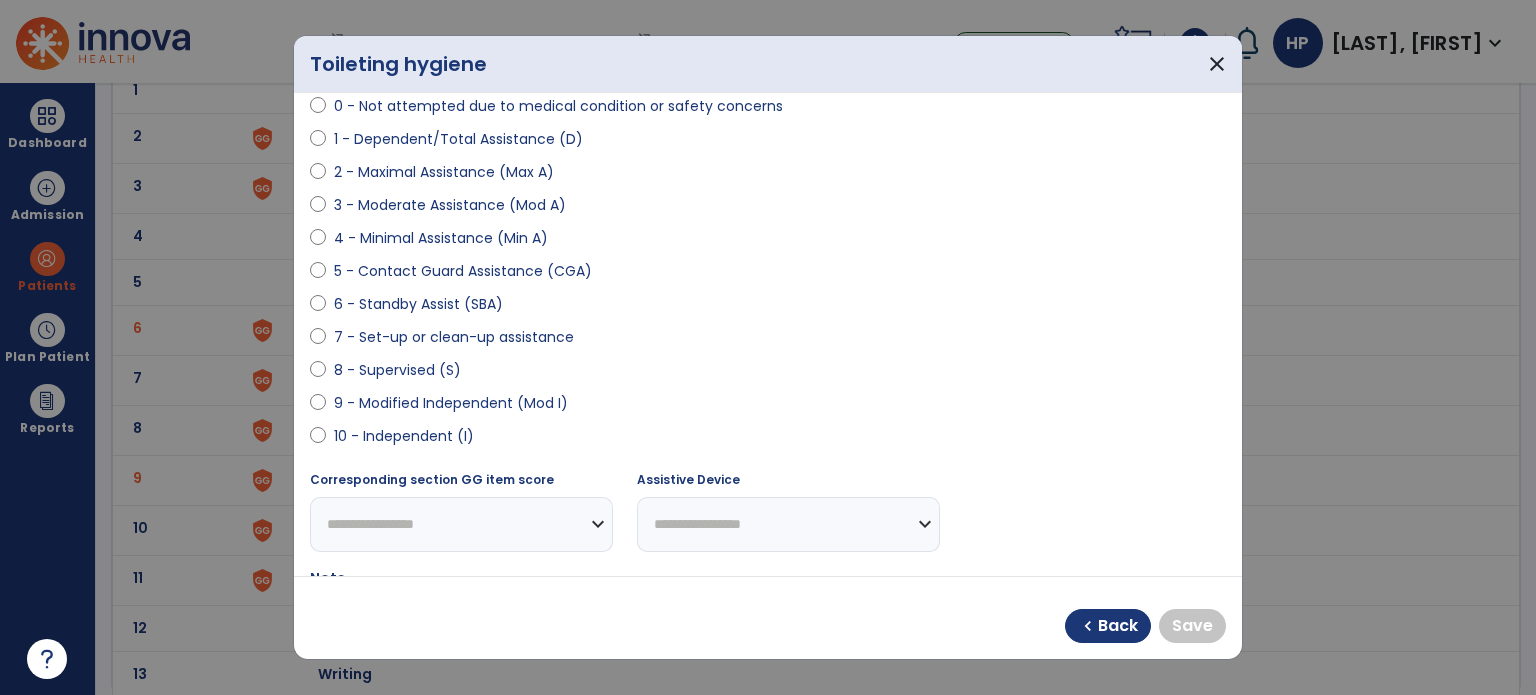 select on "**********" 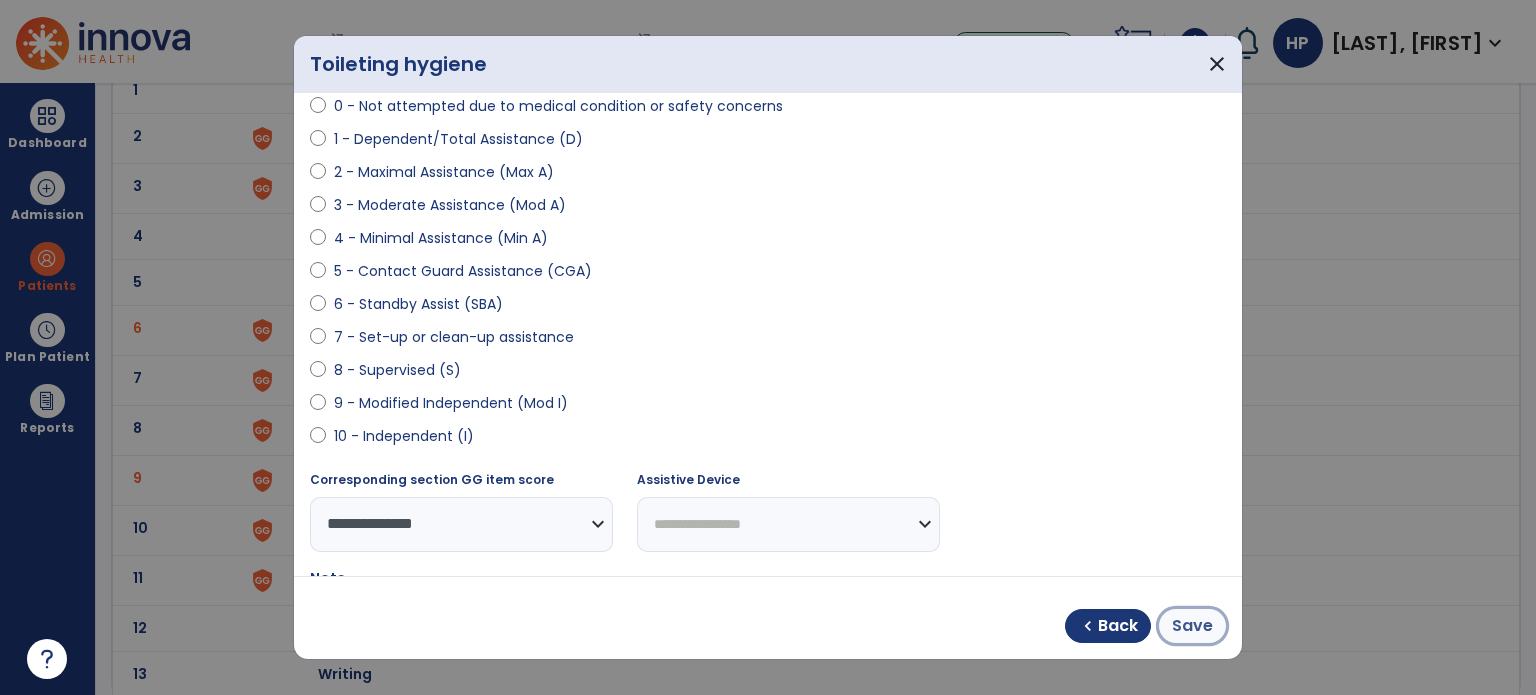 click on "Save" at bounding box center [1192, 626] 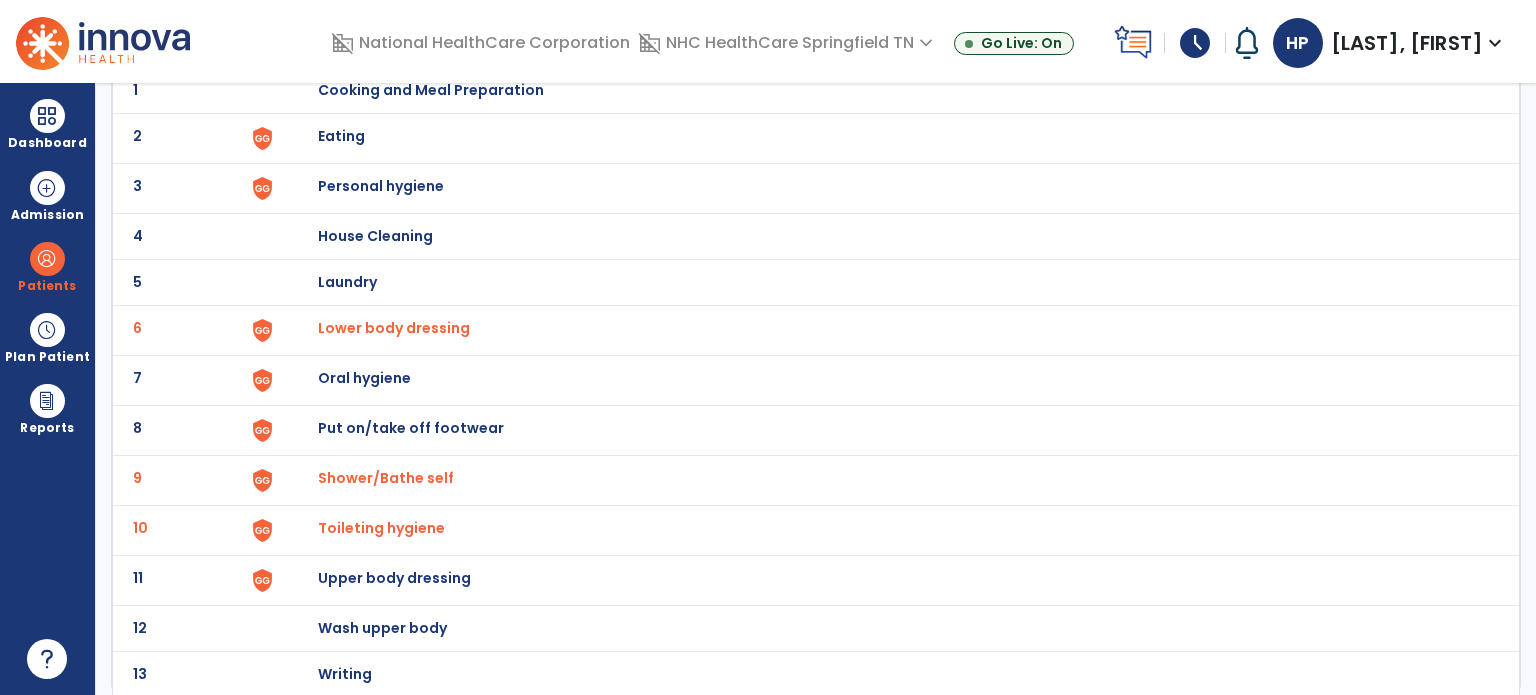 click on "Put on/take off footwear" at bounding box center (431, 90) 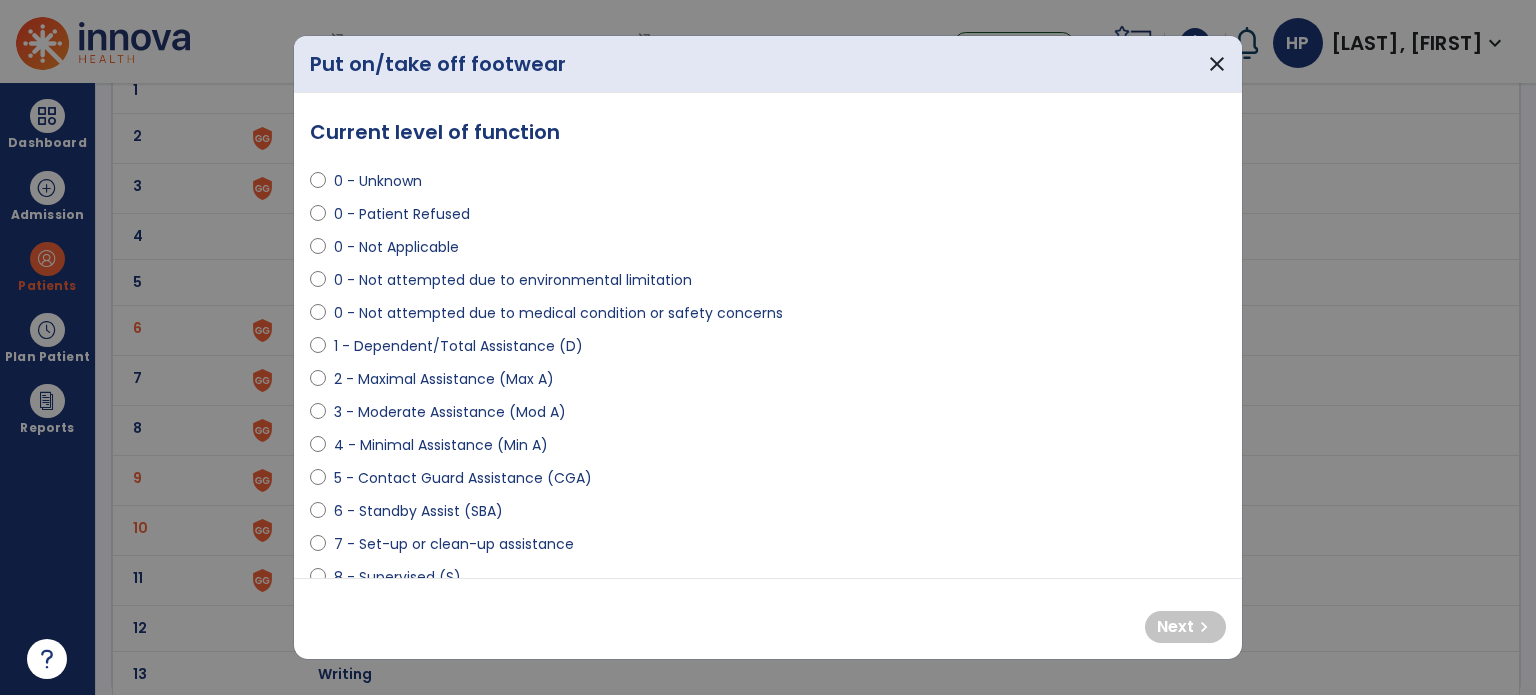 select on "**********" 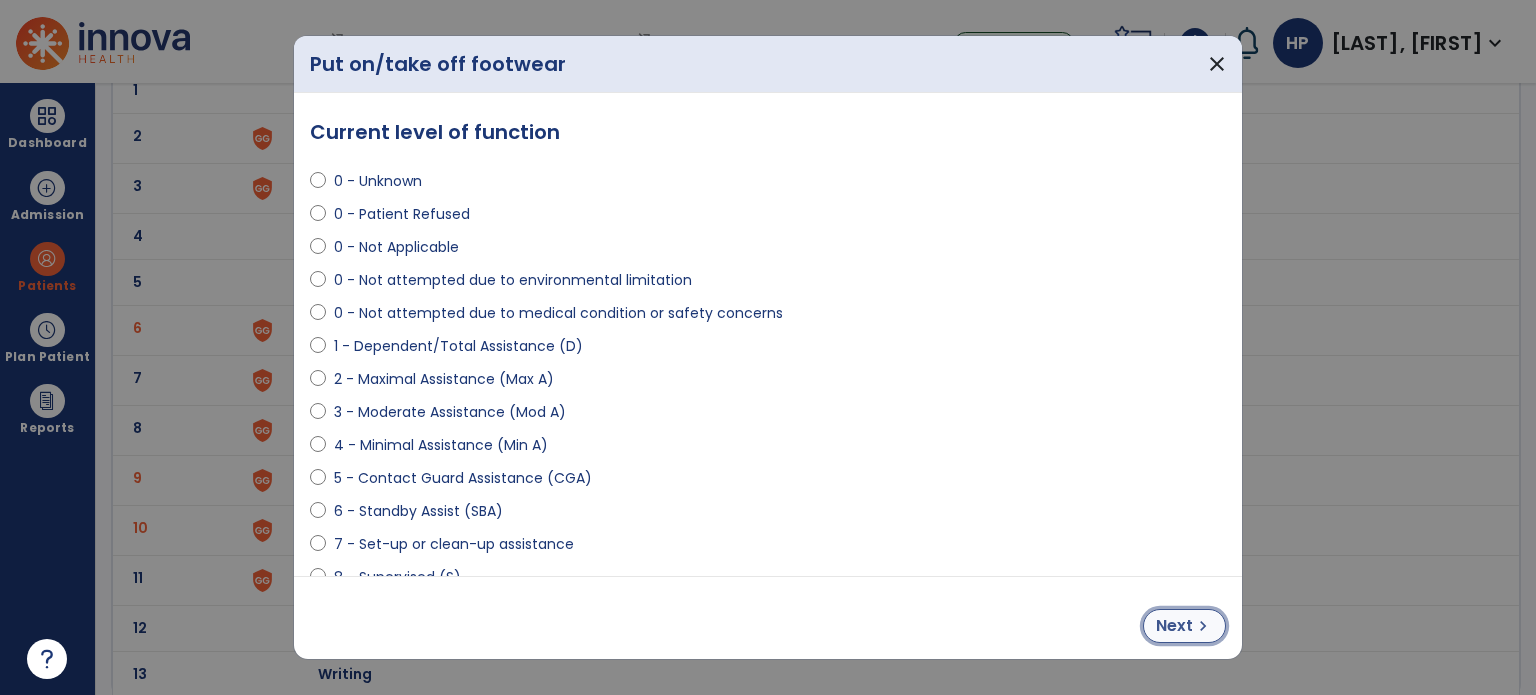 click on "Next" at bounding box center (1174, 626) 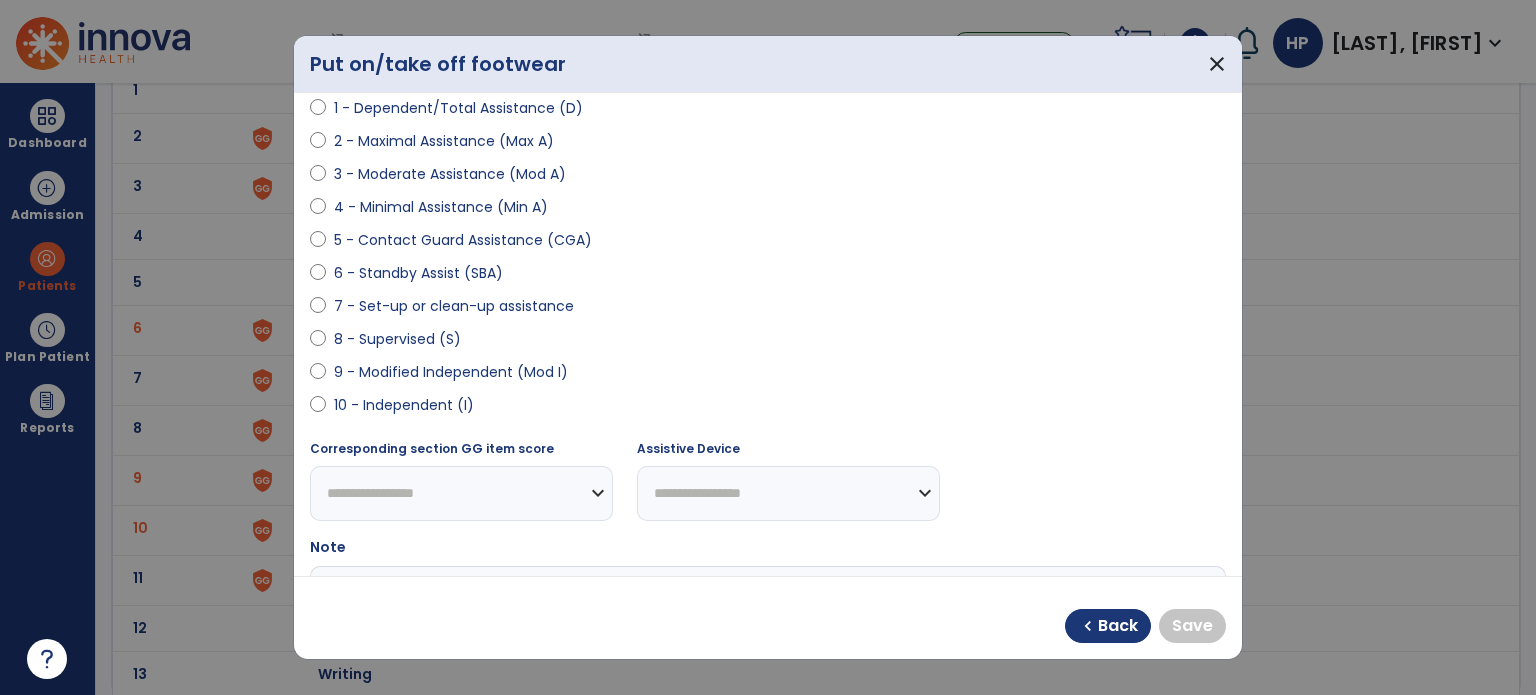 scroll, scrollTop: 239, scrollLeft: 0, axis: vertical 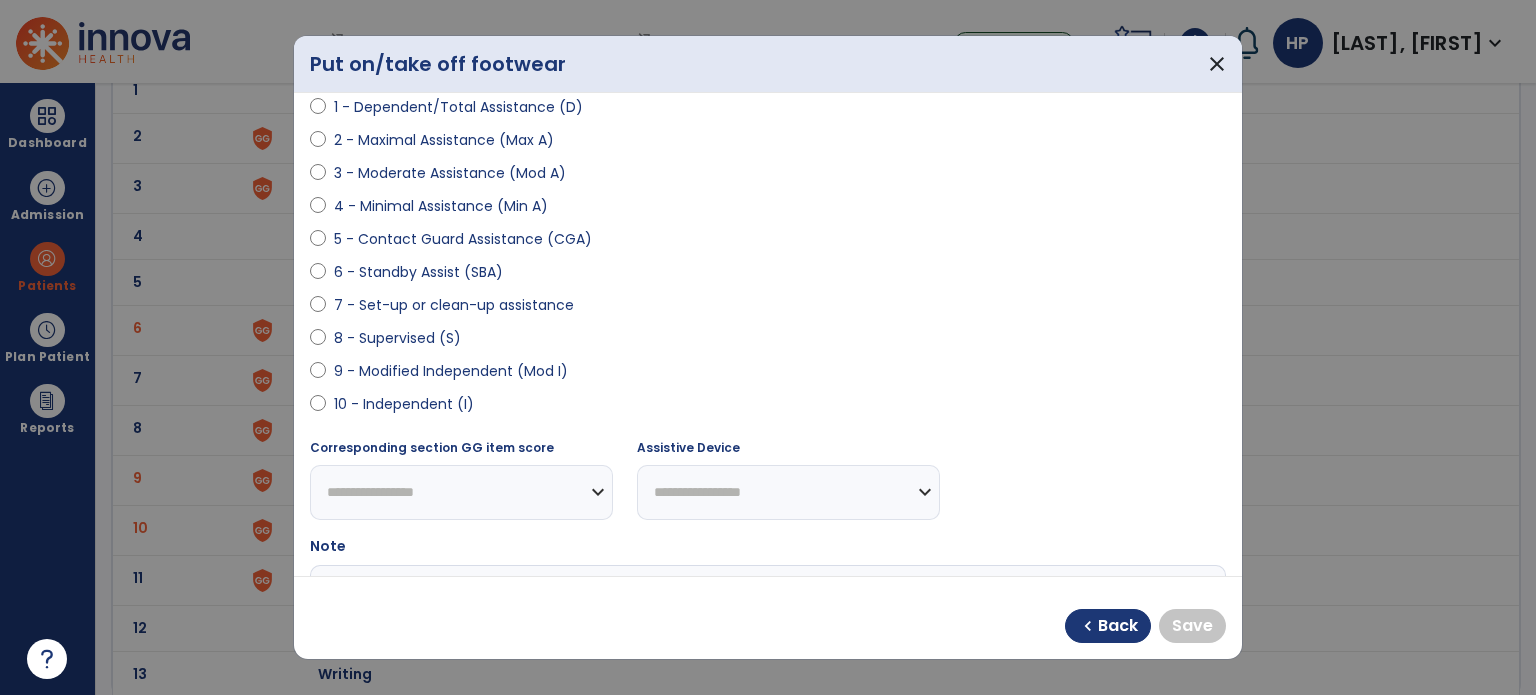 select on "**********" 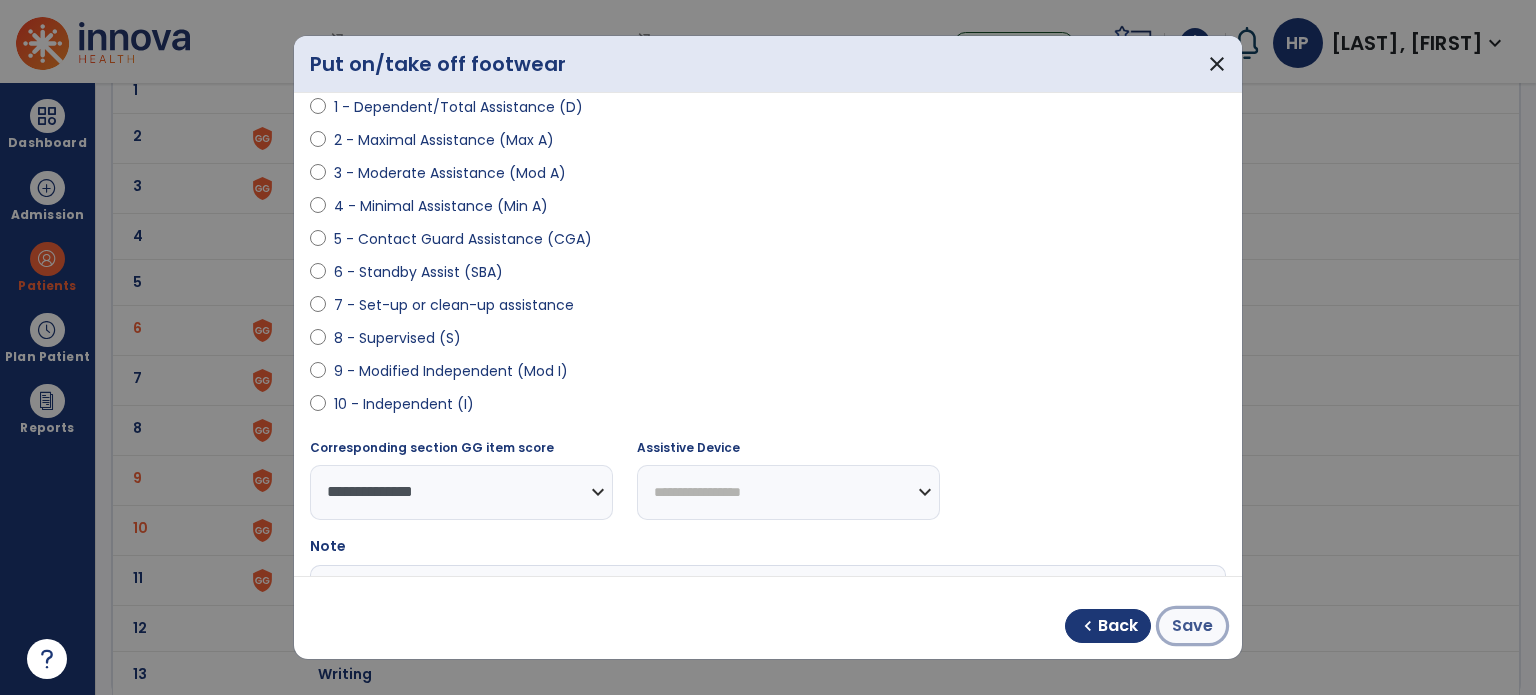 click on "Save" at bounding box center [1192, 626] 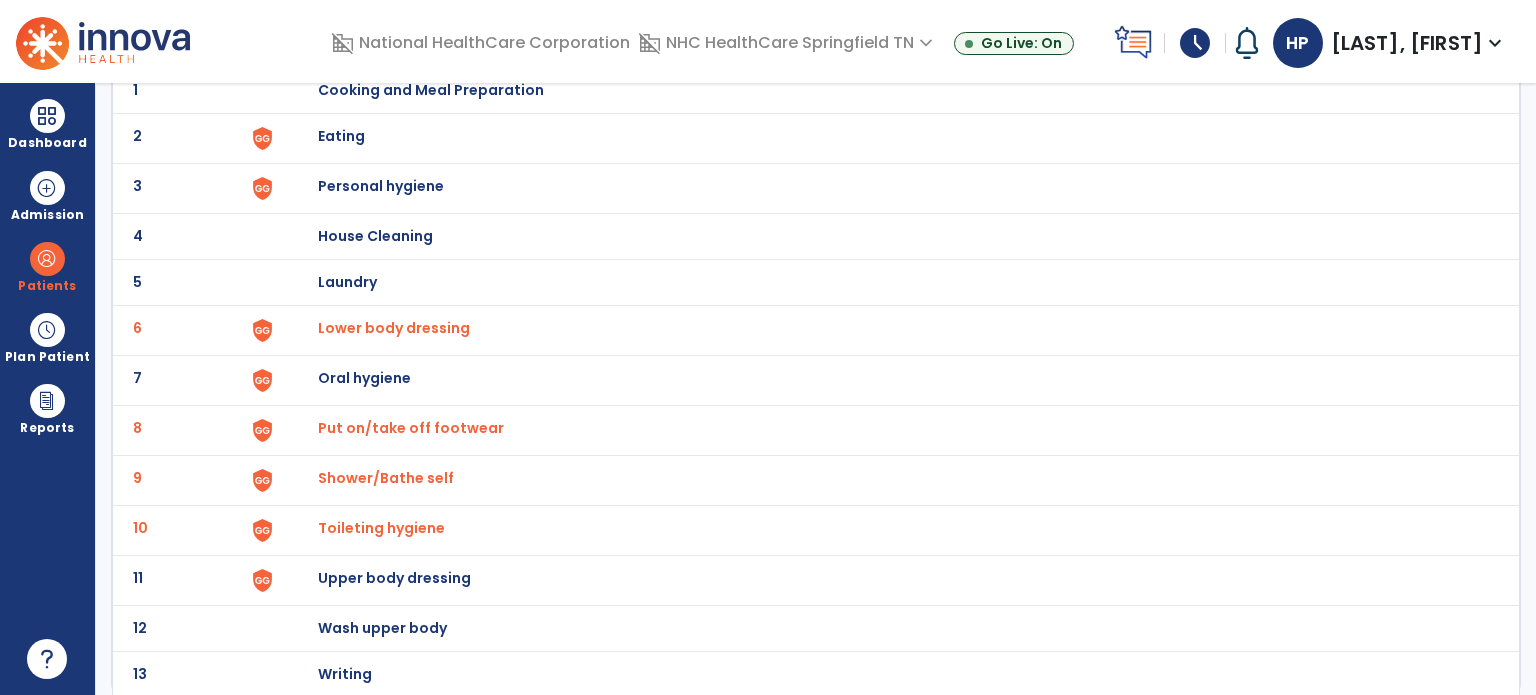 click on "11 Upper body dressing" 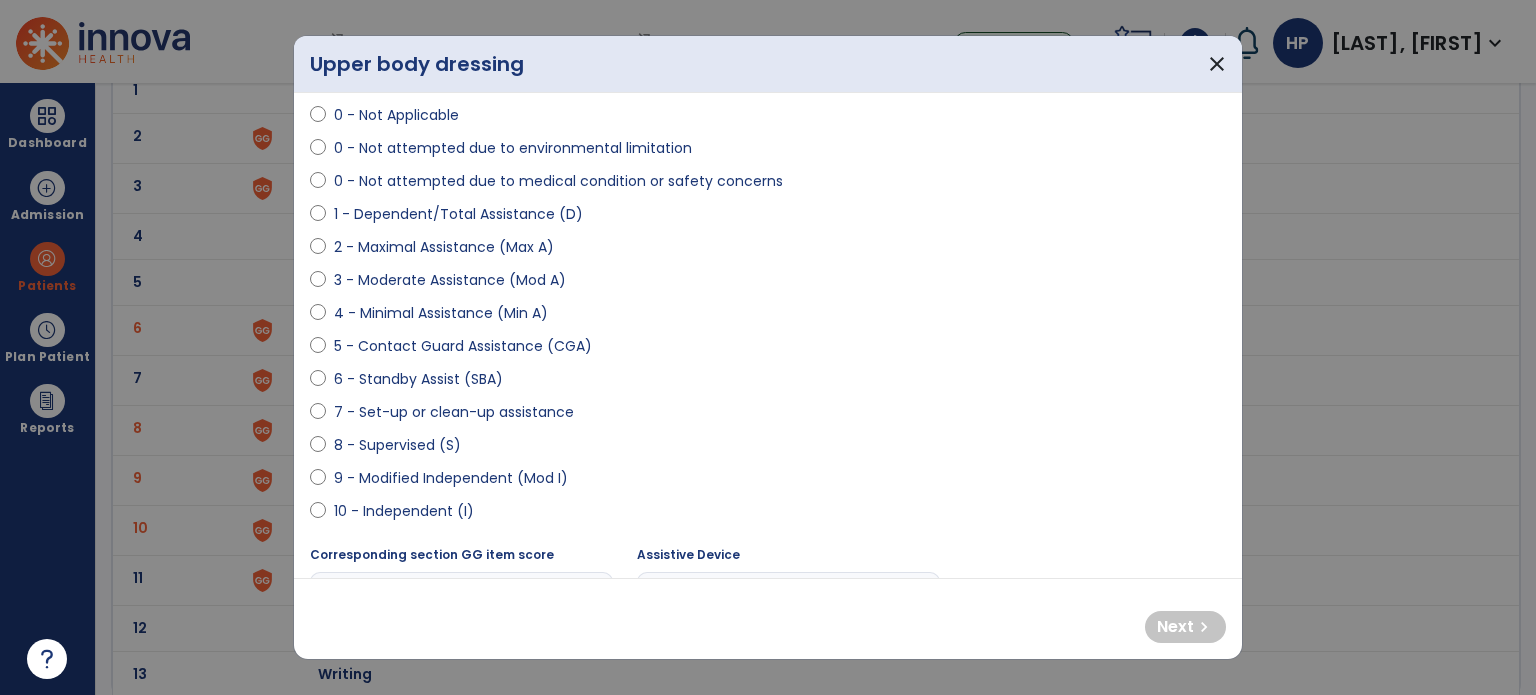 scroll, scrollTop: 110, scrollLeft: 0, axis: vertical 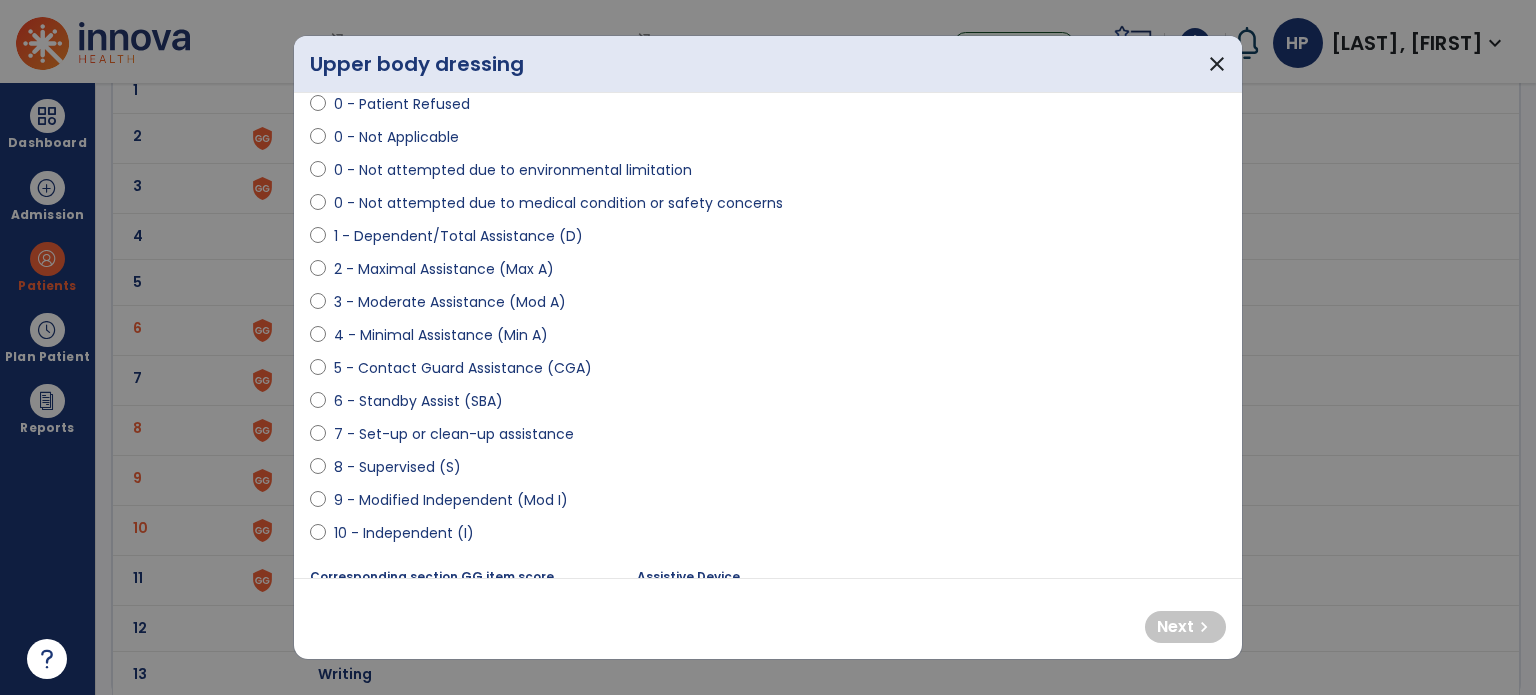 select on "**********" 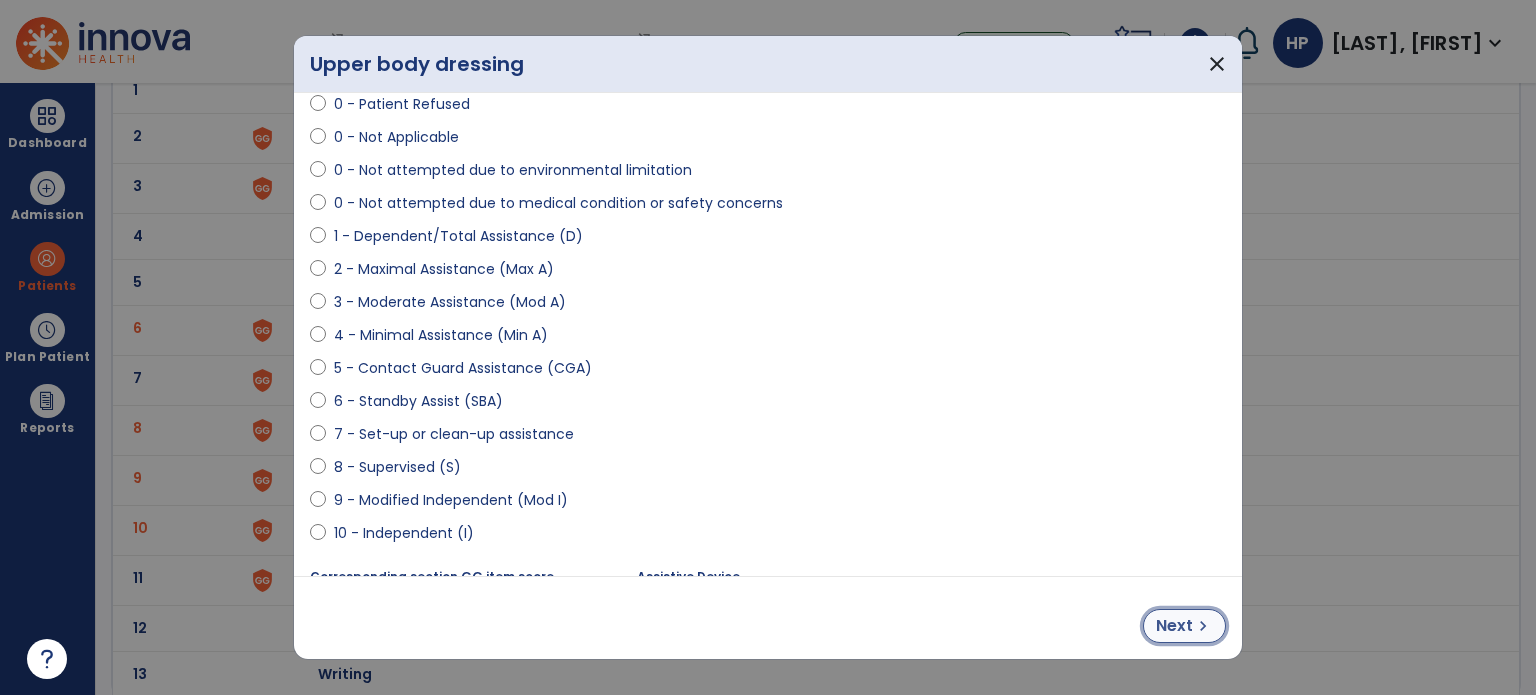 click on "chevron_right" at bounding box center (1203, 626) 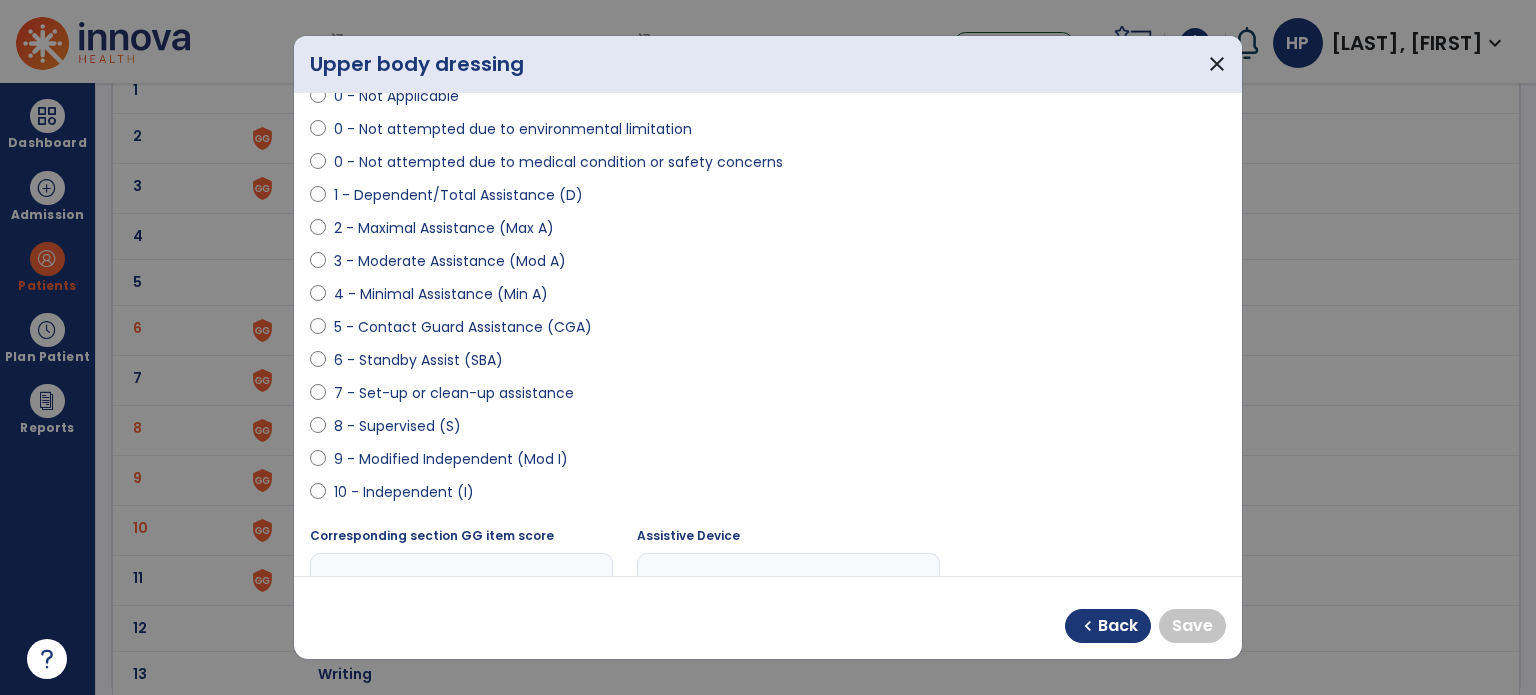 scroll, scrollTop: 152, scrollLeft: 0, axis: vertical 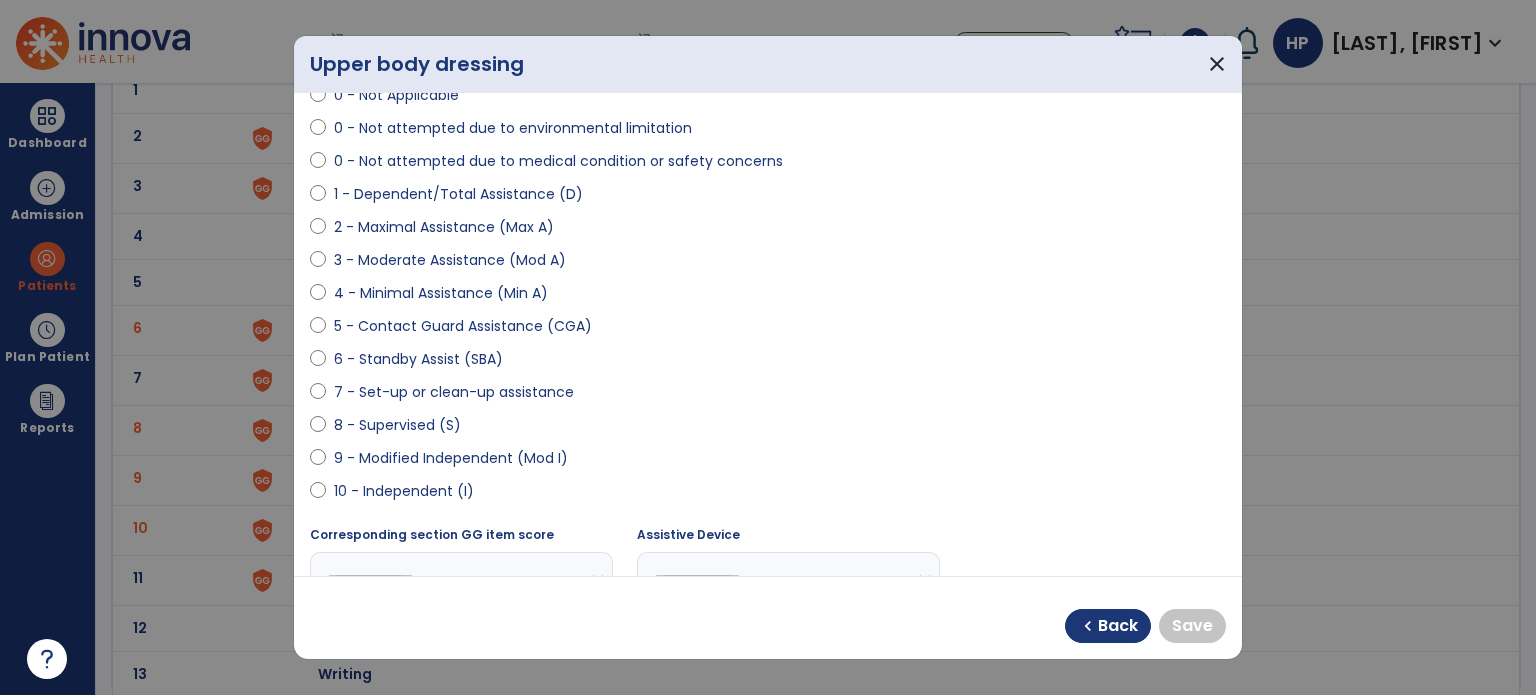 select on "**********" 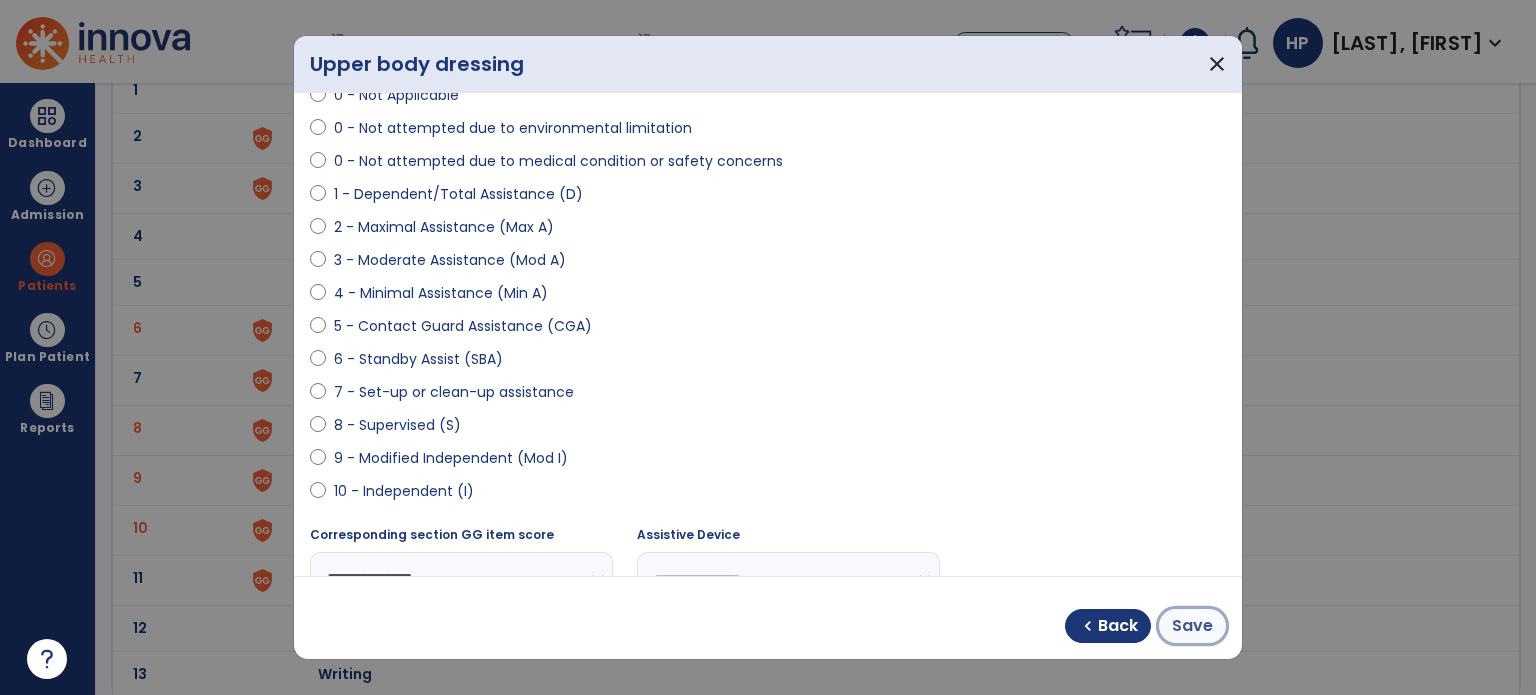 click on "Save" at bounding box center [1192, 626] 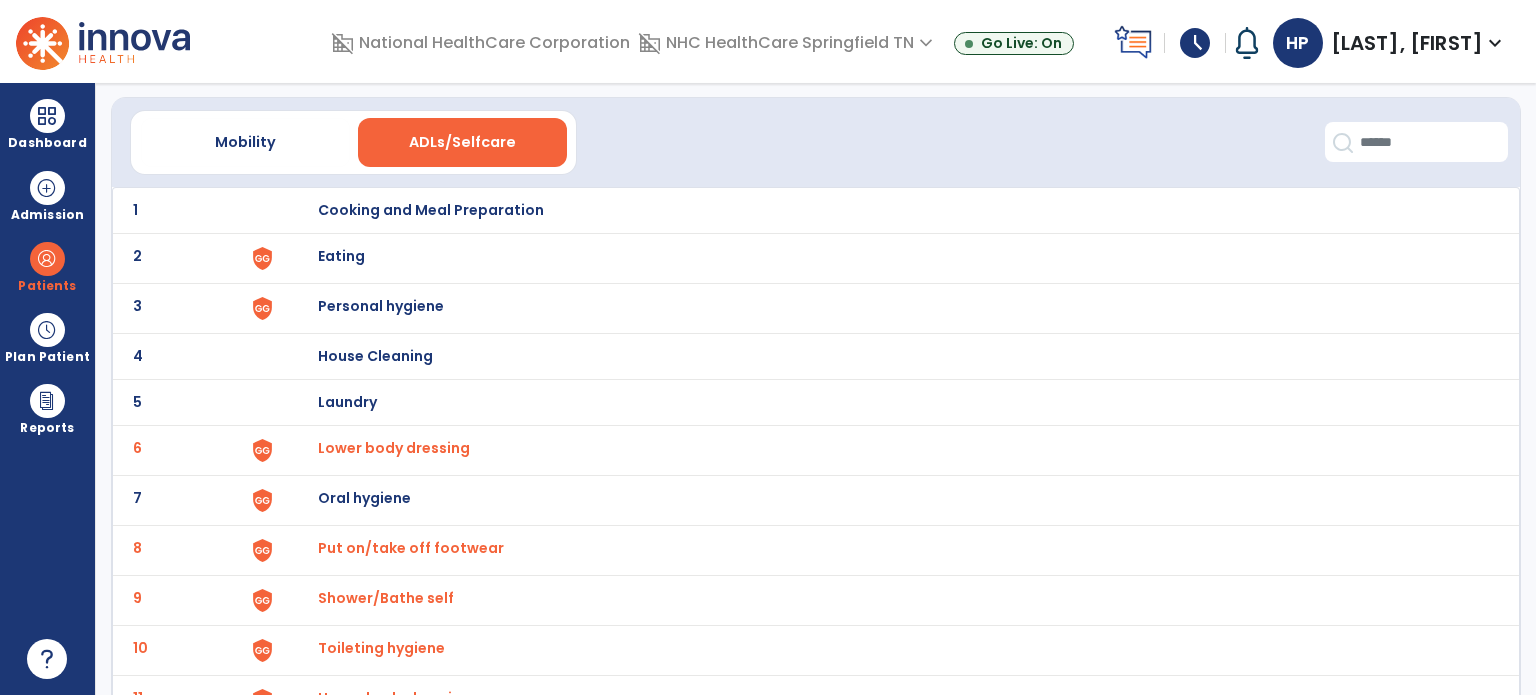 scroll, scrollTop: 0, scrollLeft: 0, axis: both 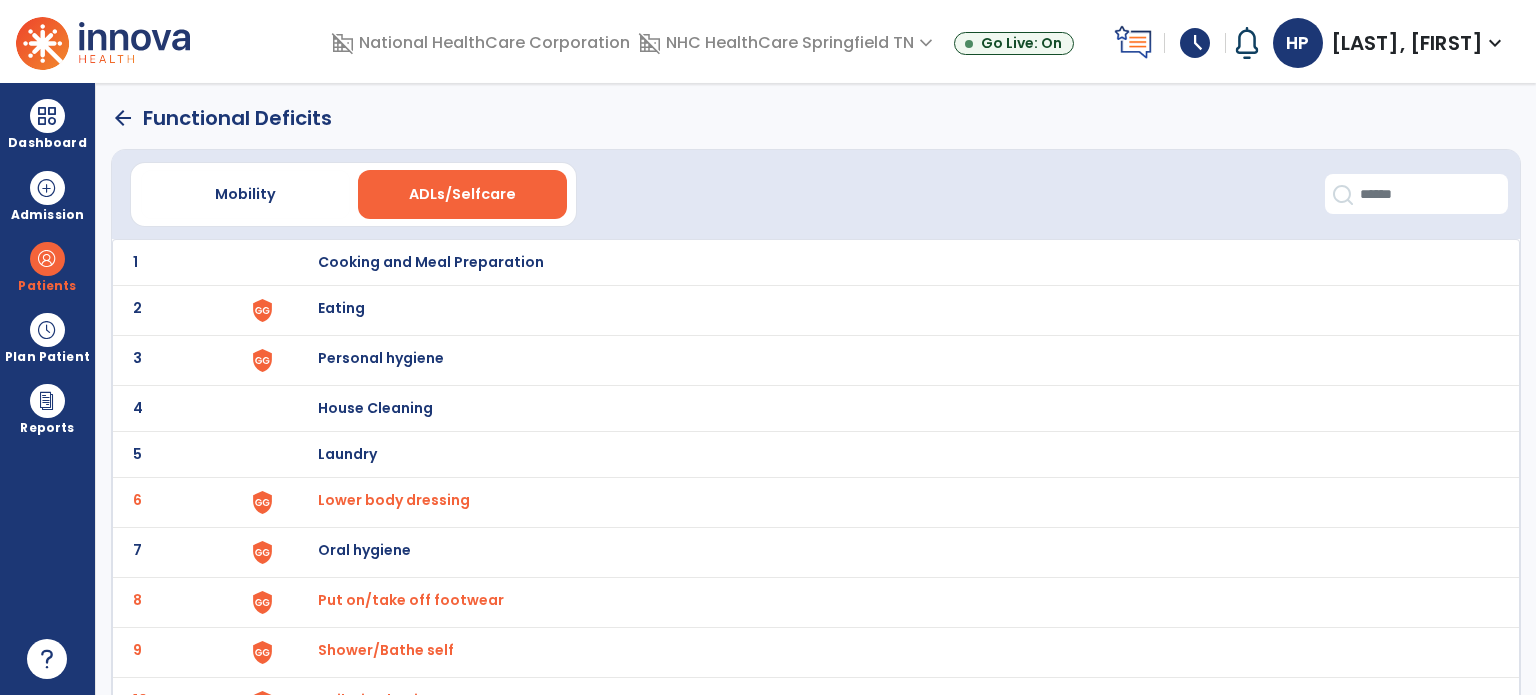 click on "arrow_back" 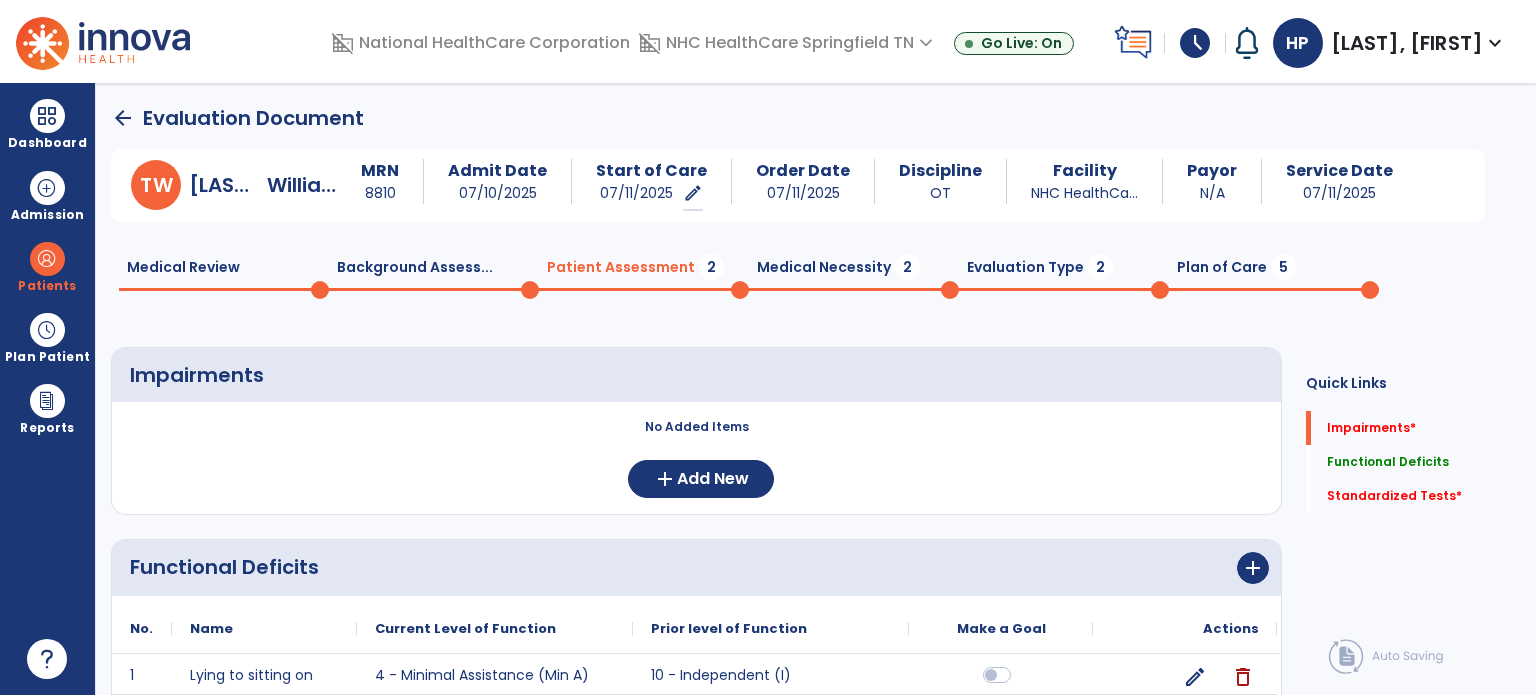 scroll, scrollTop: 20, scrollLeft: 0, axis: vertical 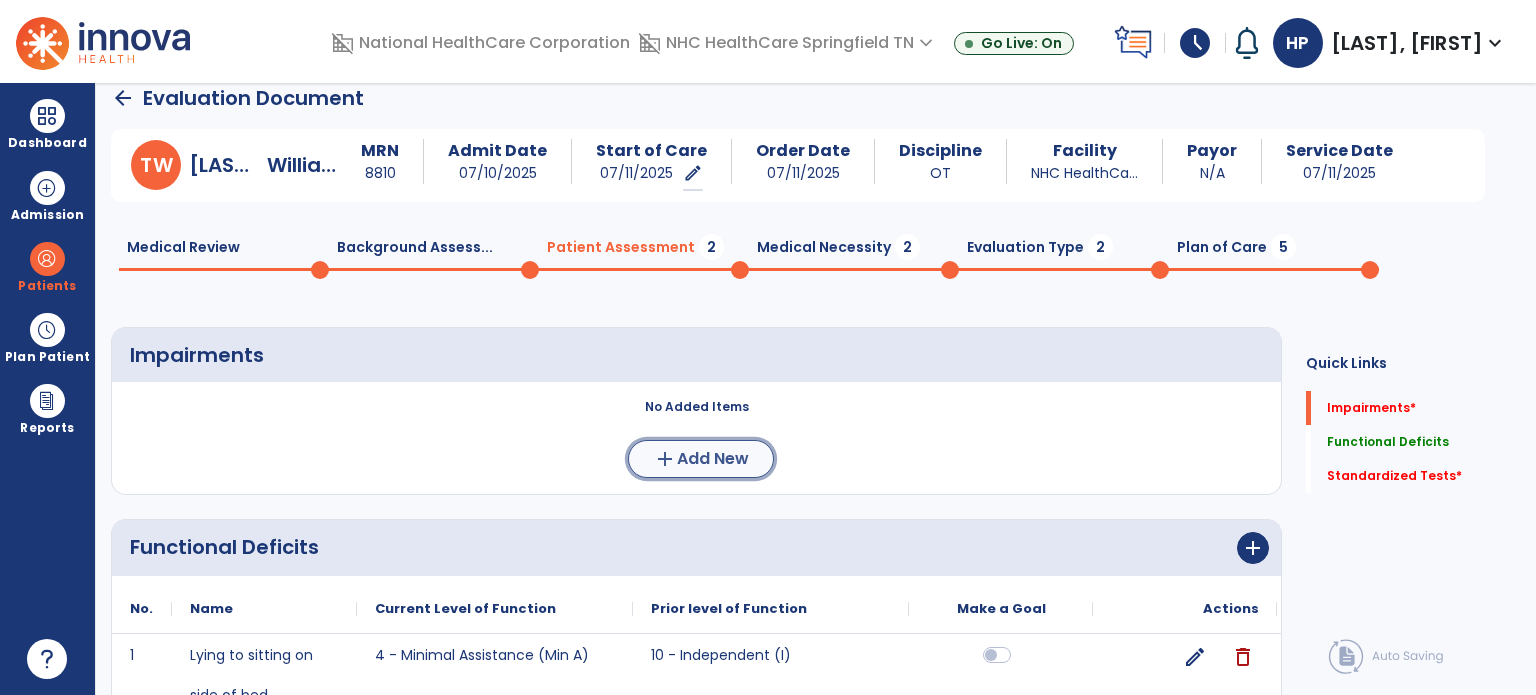 click on "Add New" 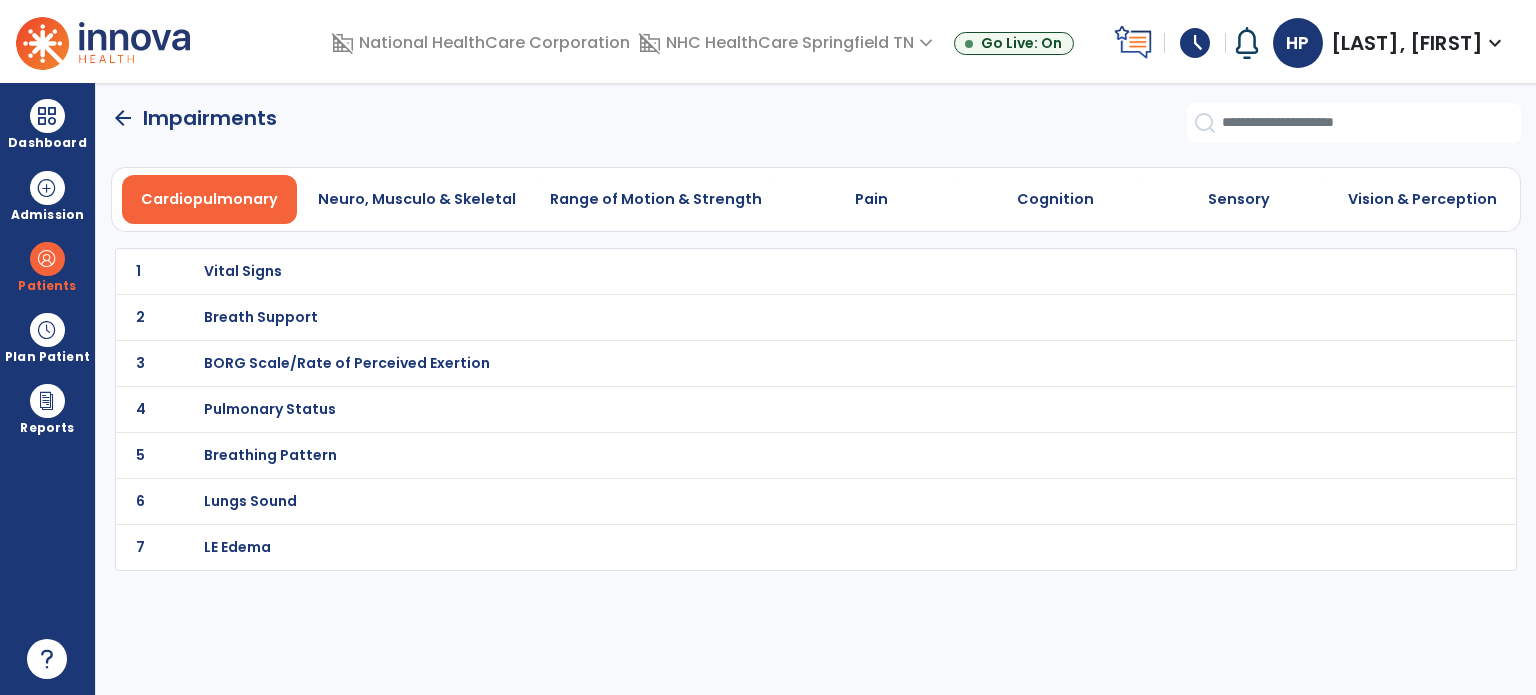scroll, scrollTop: 0, scrollLeft: 0, axis: both 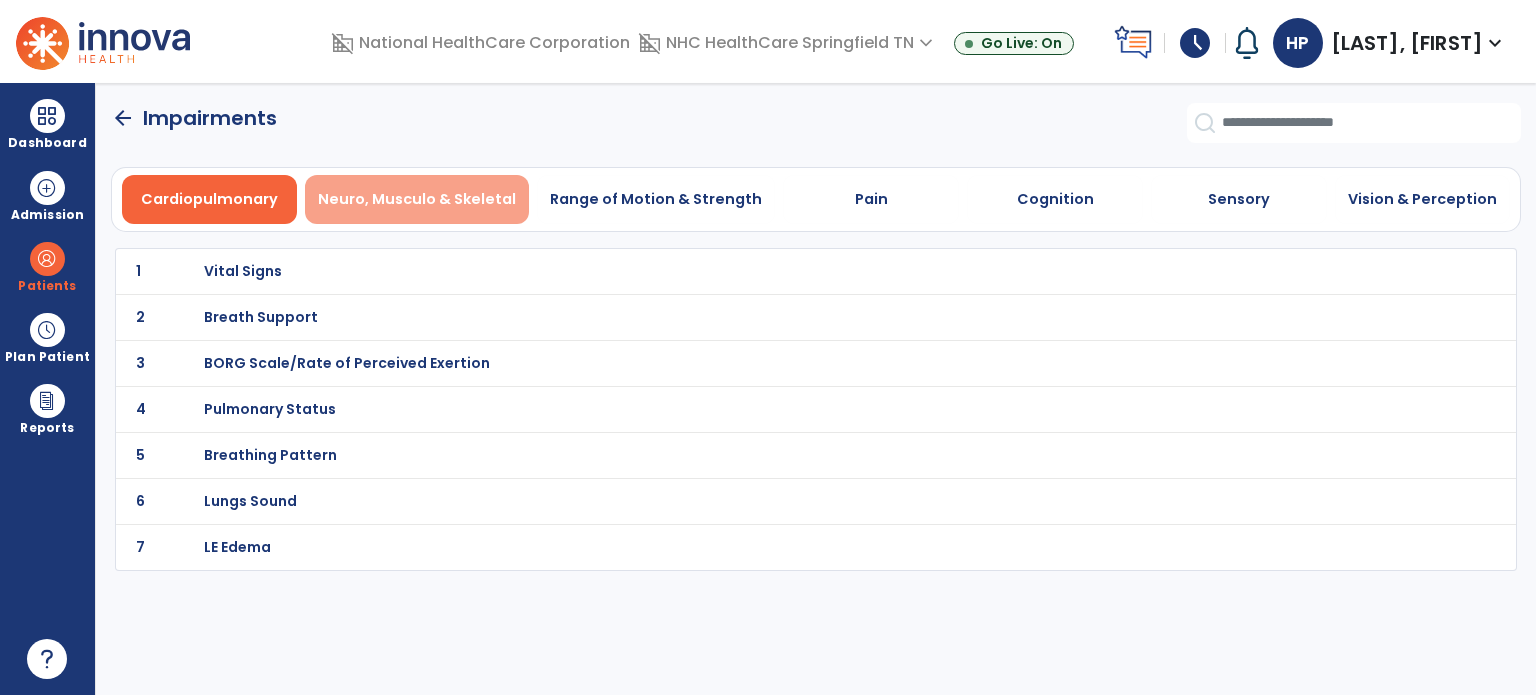 click on "Neuro, Musculo & Skeletal" at bounding box center [417, 199] 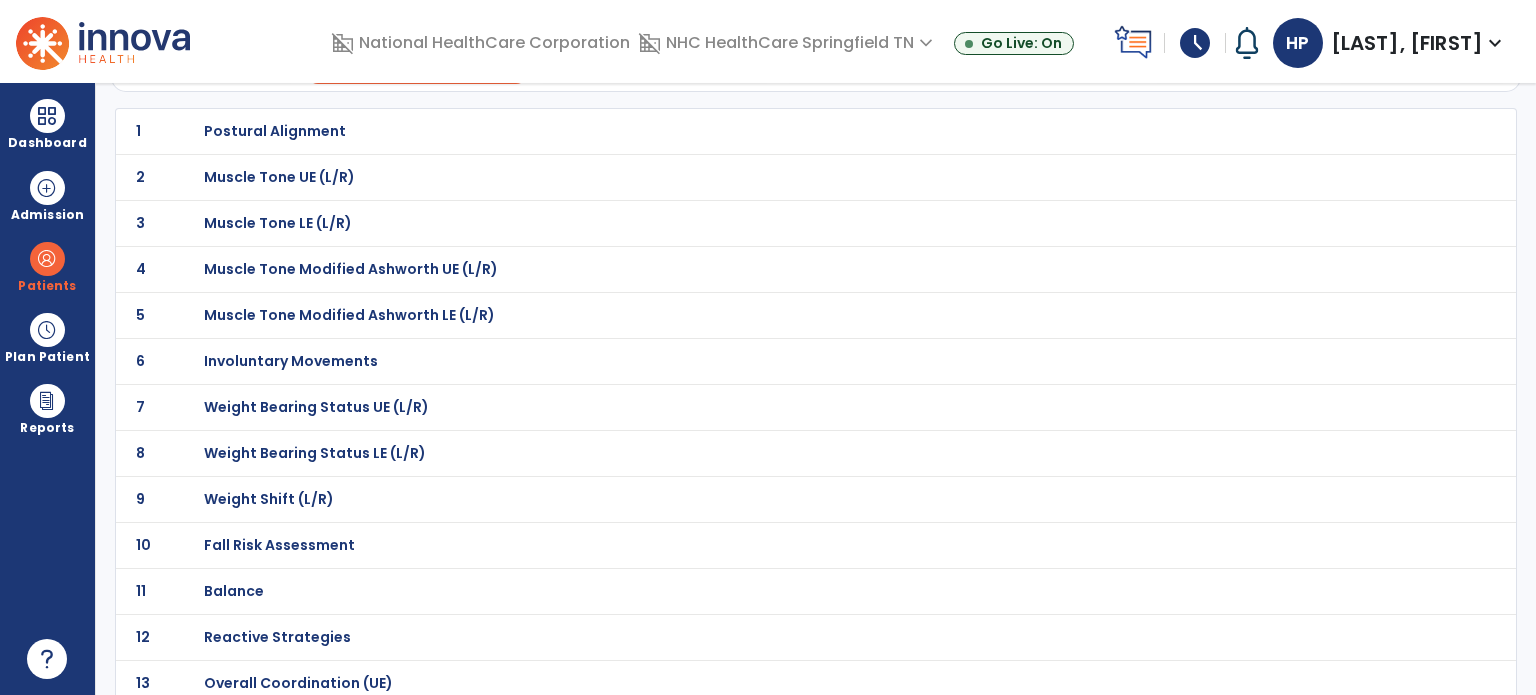 scroll, scrollTop: 140, scrollLeft: 0, axis: vertical 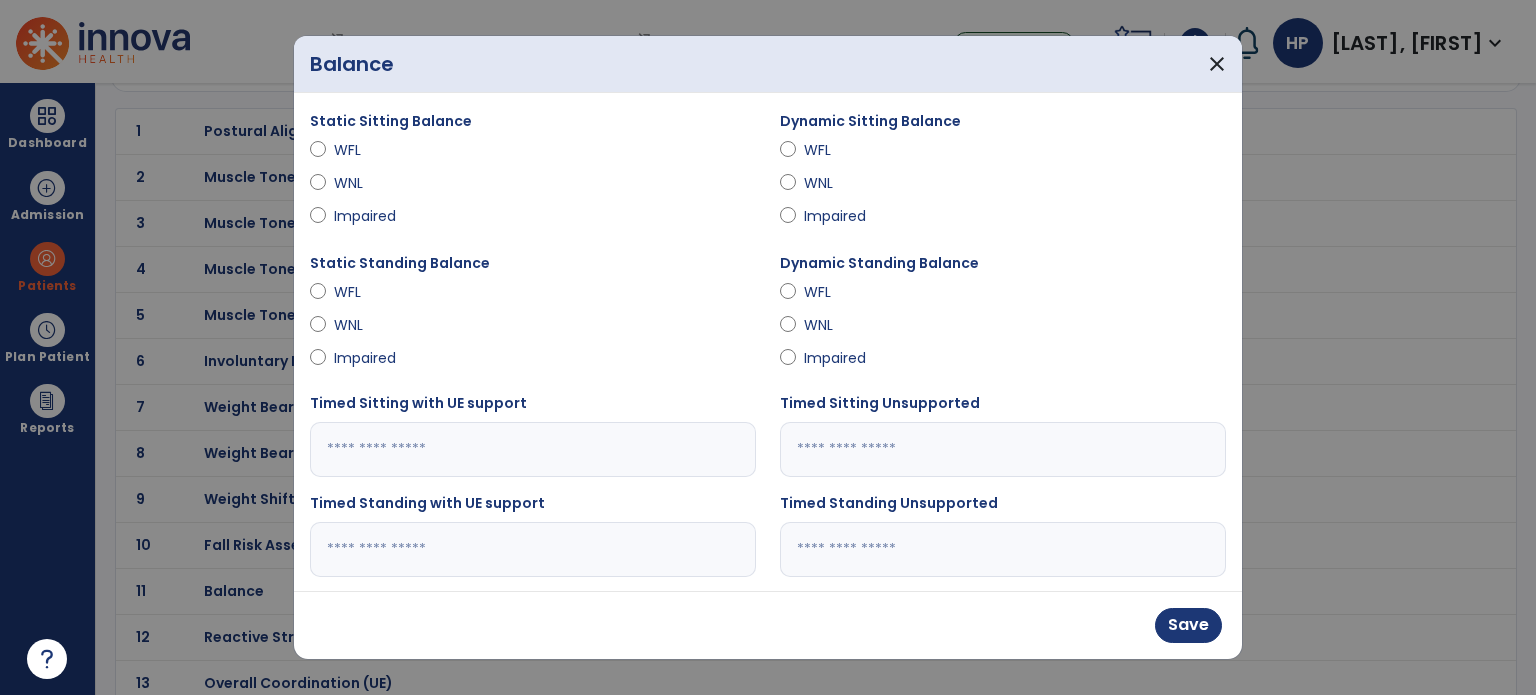 click at bounding box center (318, 329) 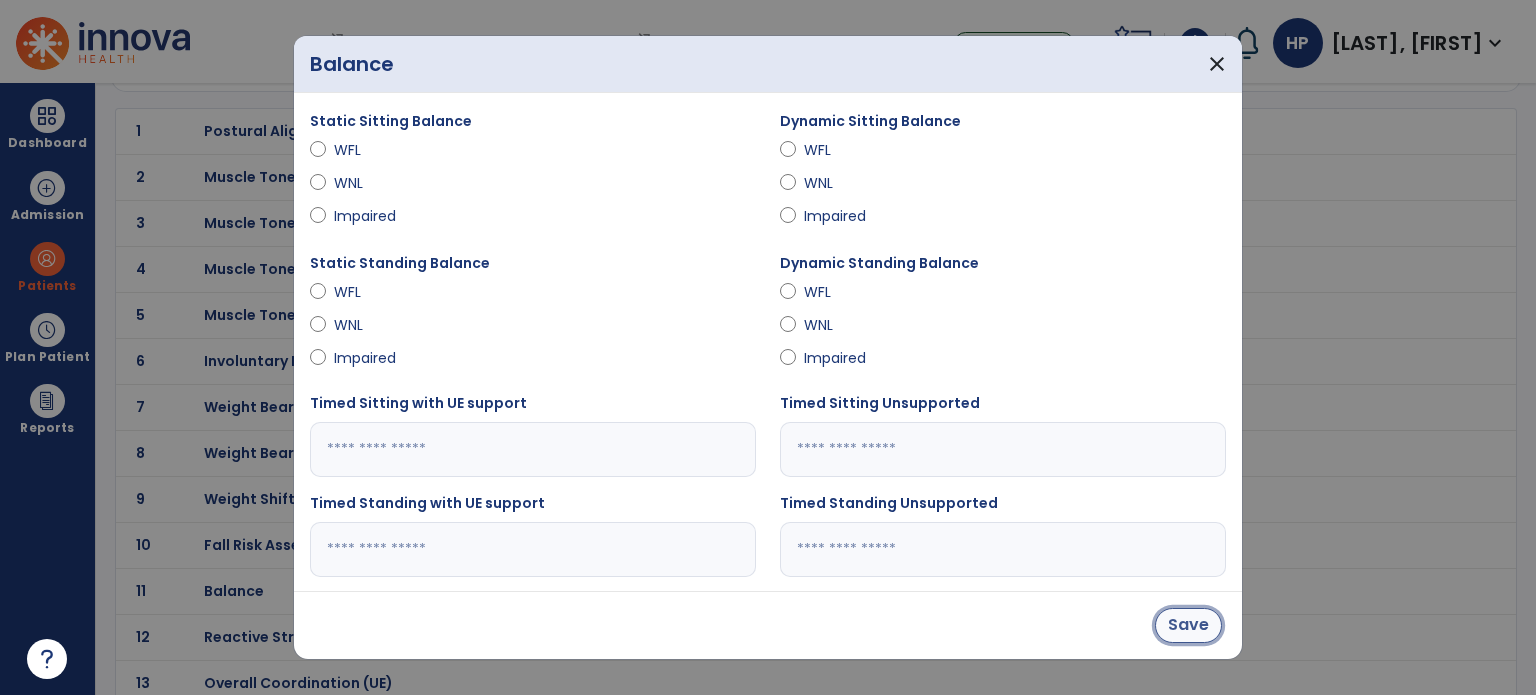 click on "Save" at bounding box center [1188, 625] 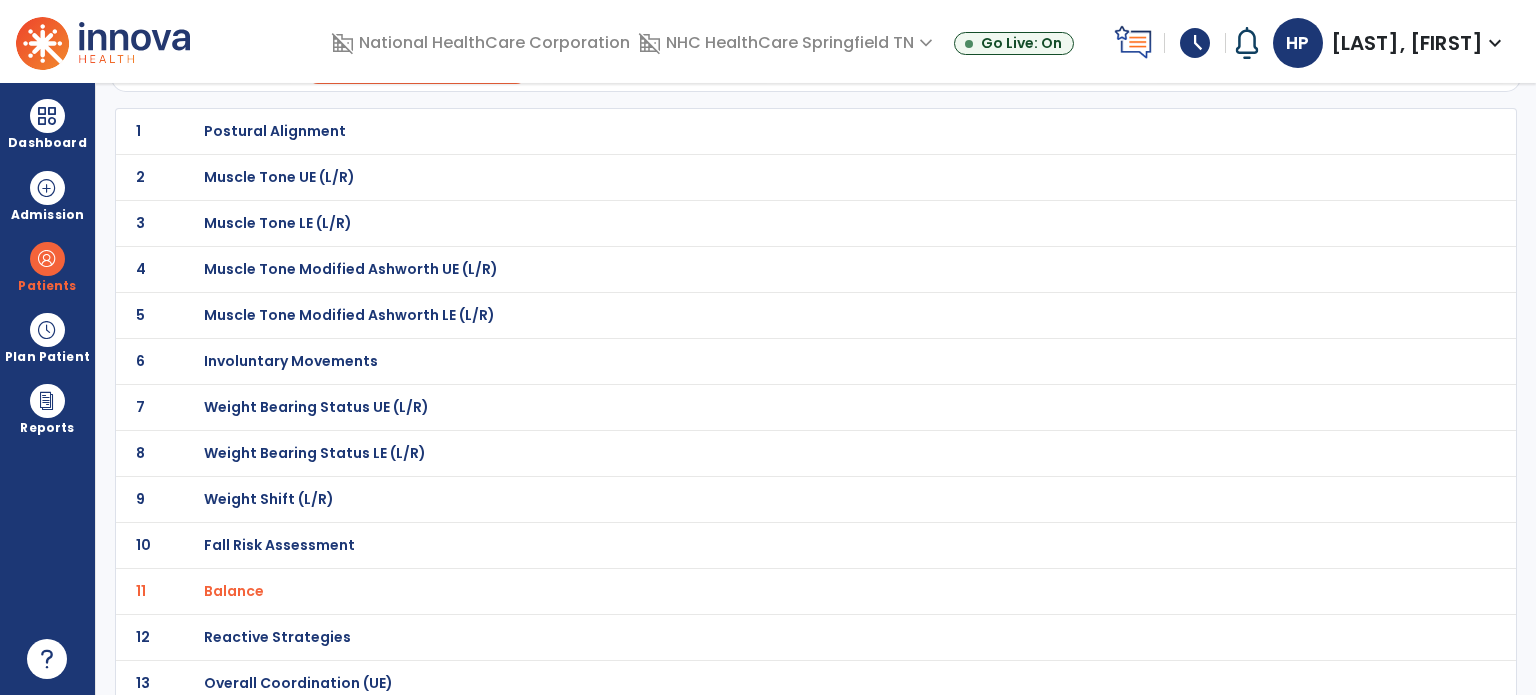 scroll, scrollTop: 228, scrollLeft: 0, axis: vertical 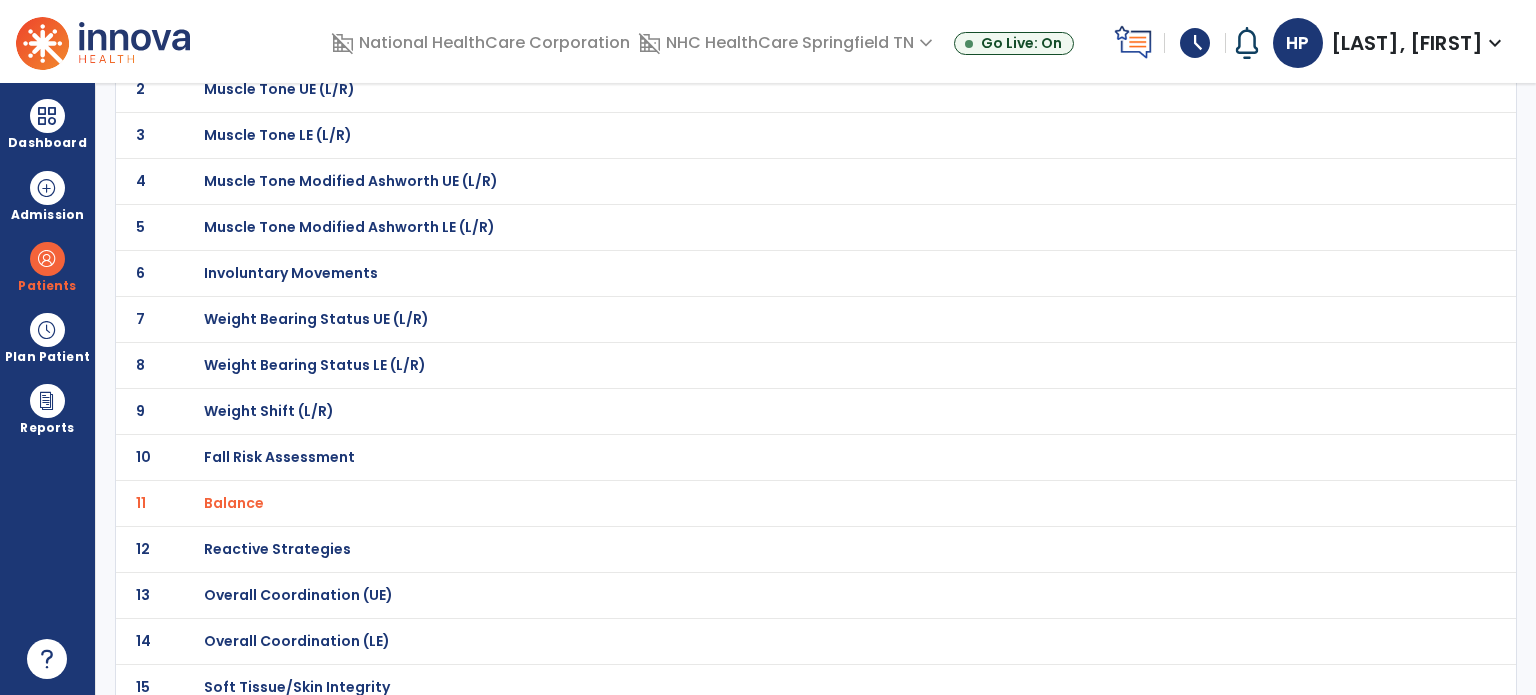 click on "13 Overall Coordination (UE)" 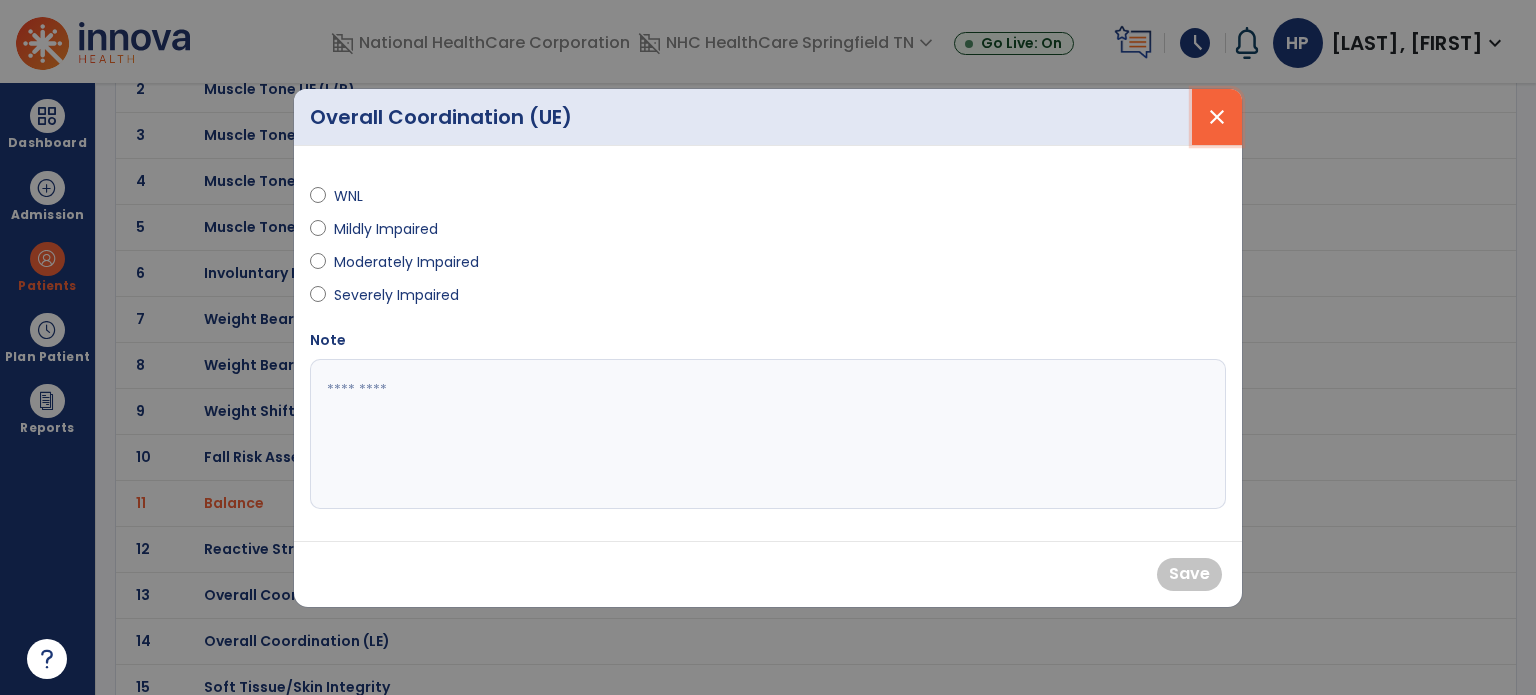 click on "close" at bounding box center [1217, 117] 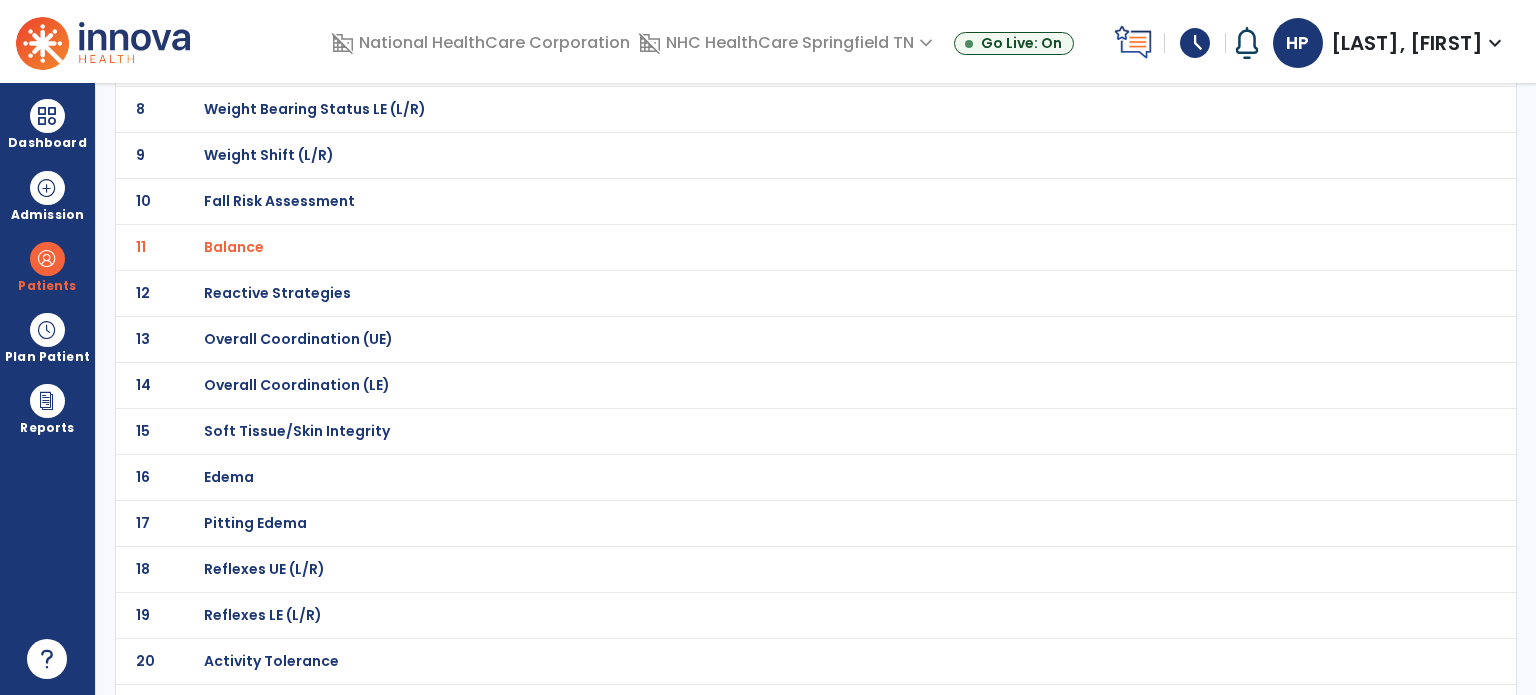 scroll, scrollTop: 485, scrollLeft: 0, axis: vertical 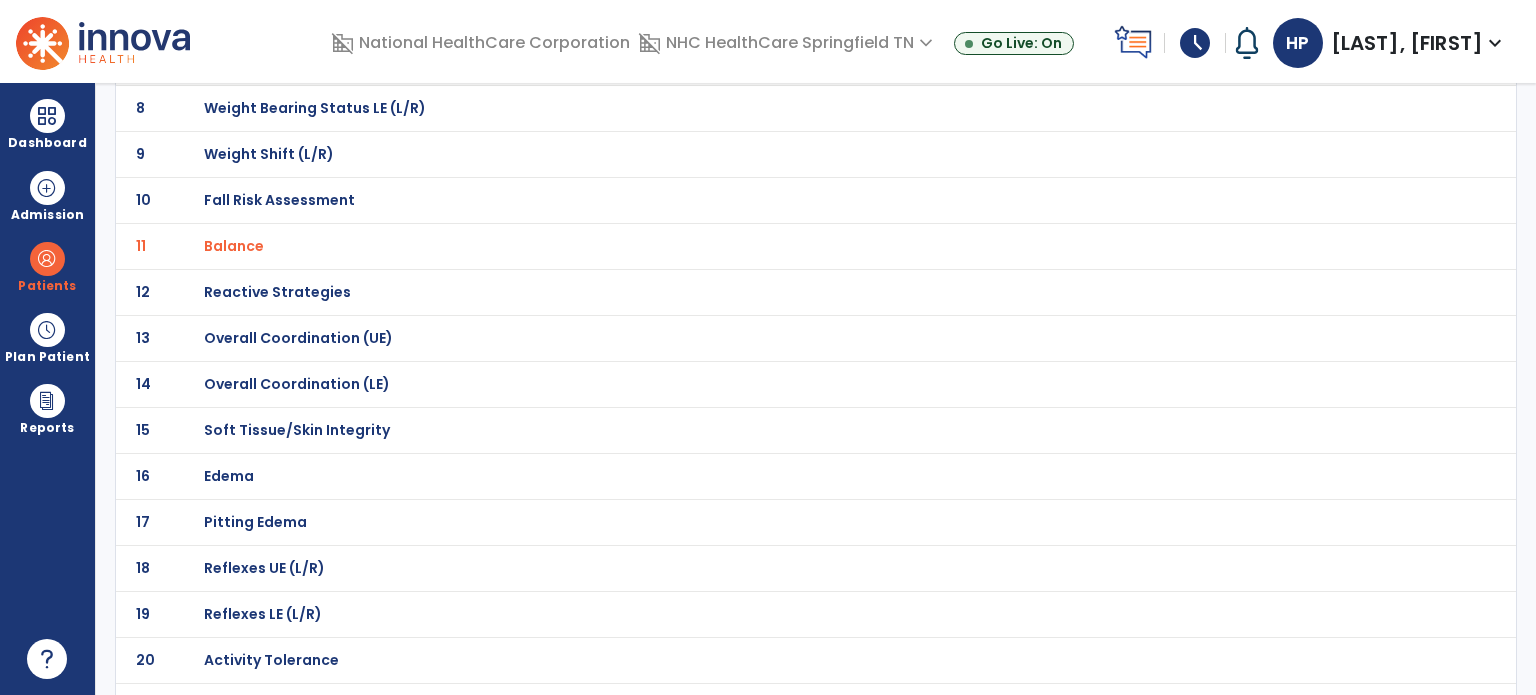 click on "13 Overall Coordination (UE)" 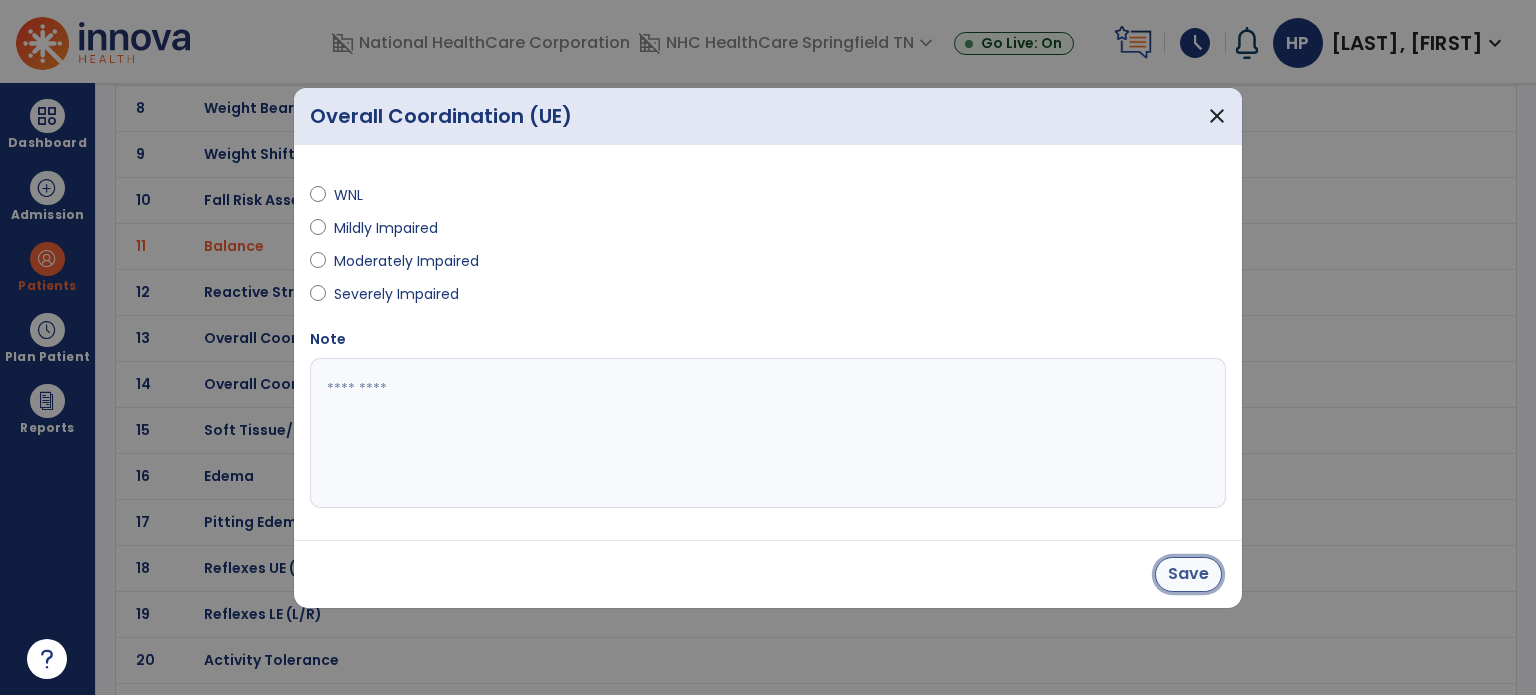 click on "Save" at bounding box center (1188, 574) 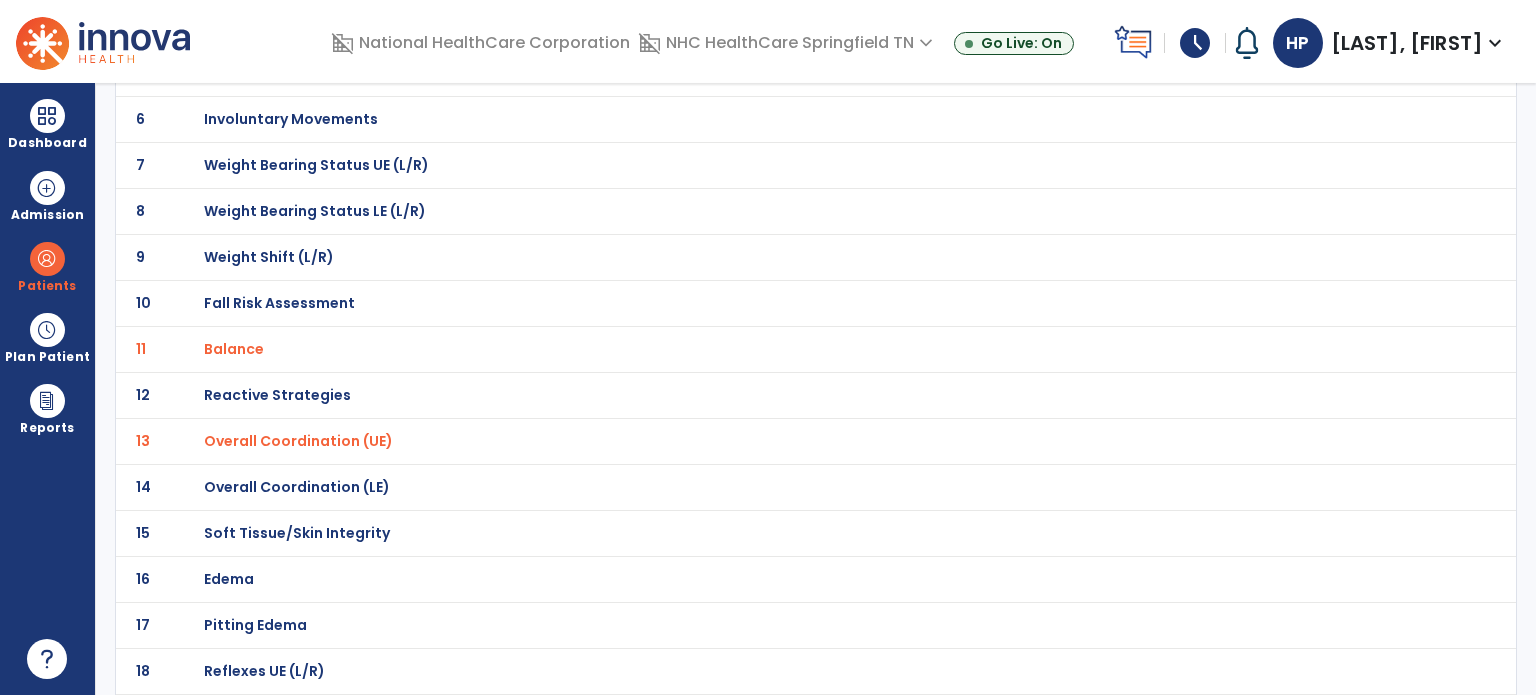 scroll, scrollTop: 272, scrollLeft: 0, axis: vertical 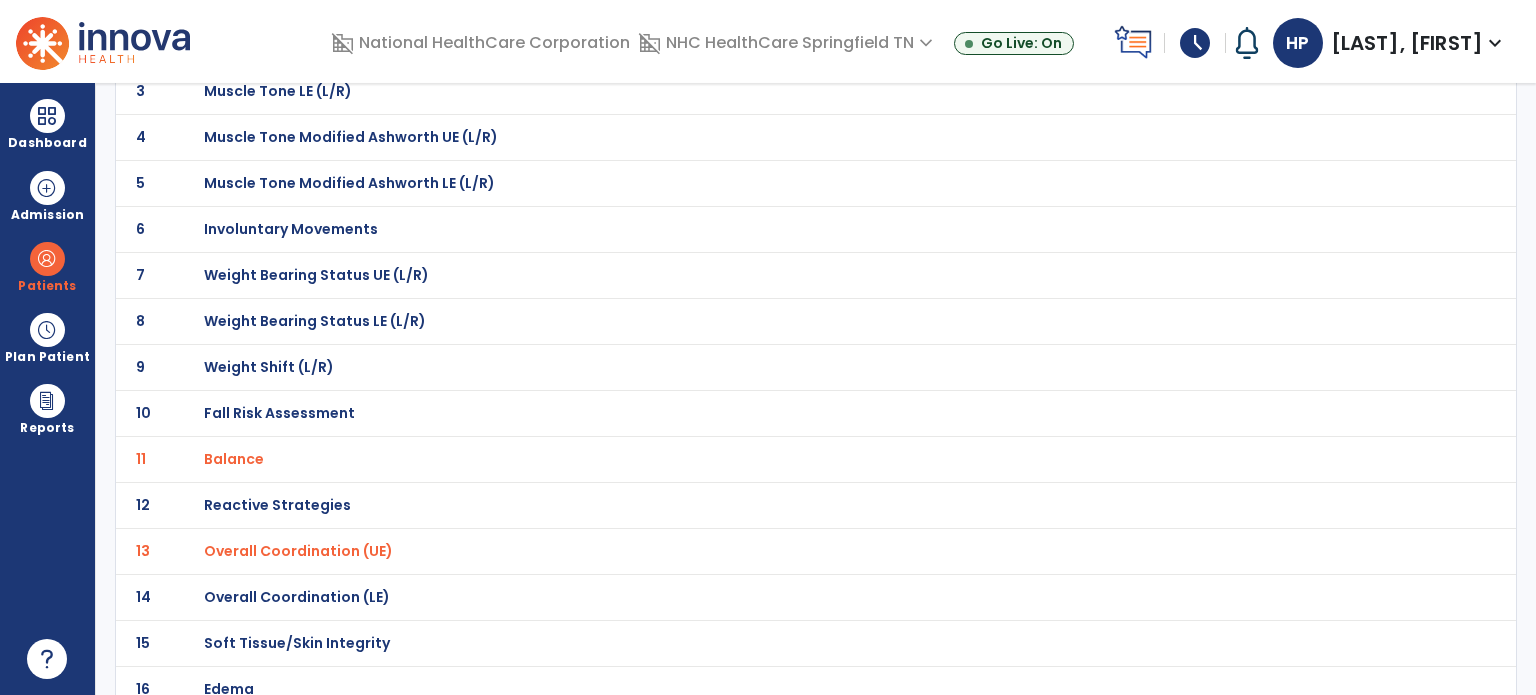 click on "Fall Risk Assessment" at bounding box center (275, -1) 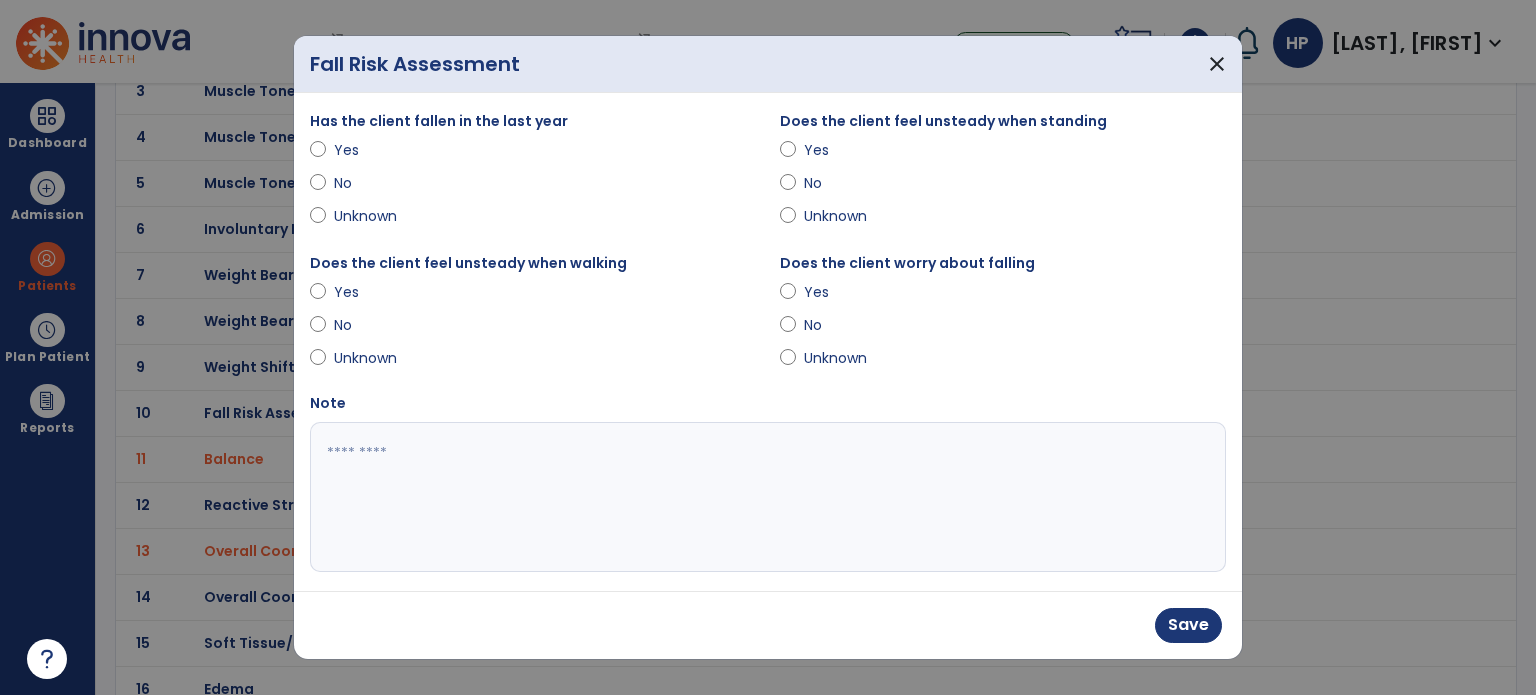 click at bounding box center [766, 497] 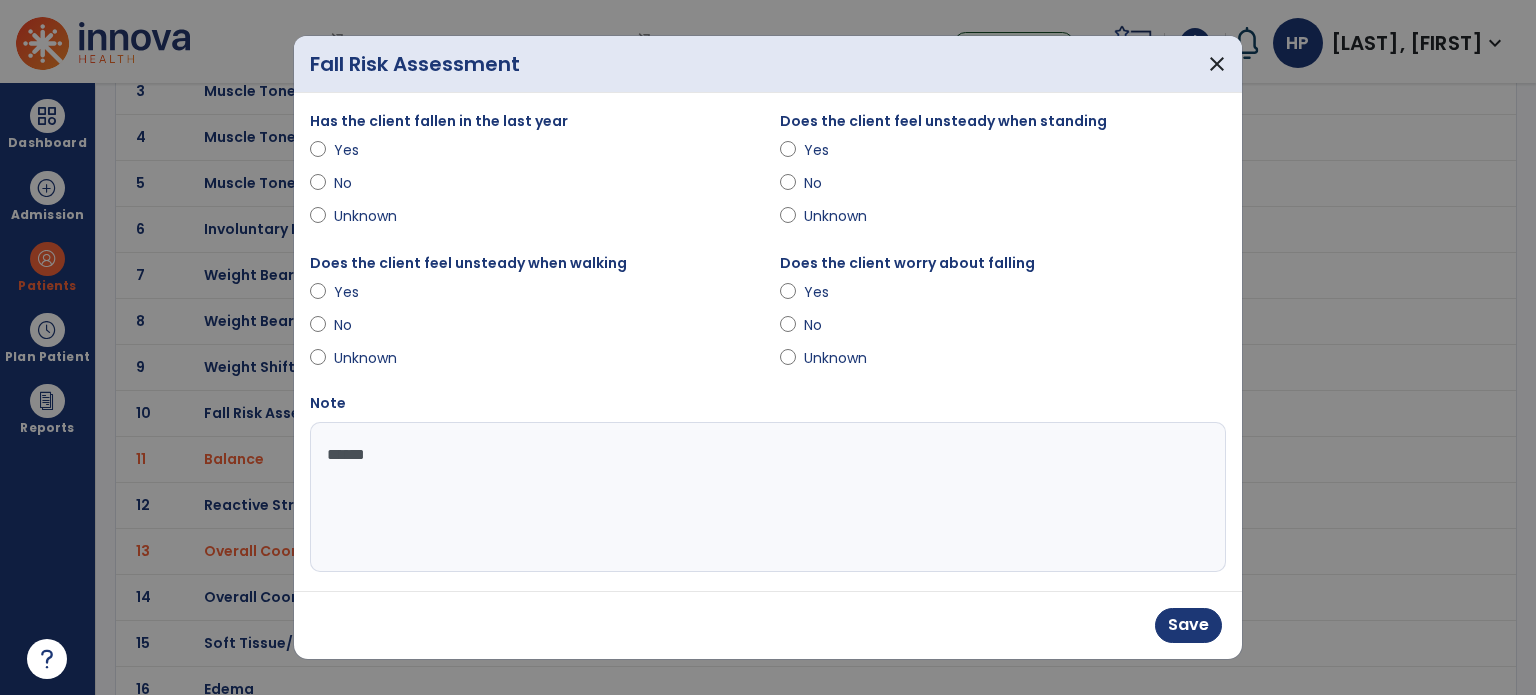 type on "******" 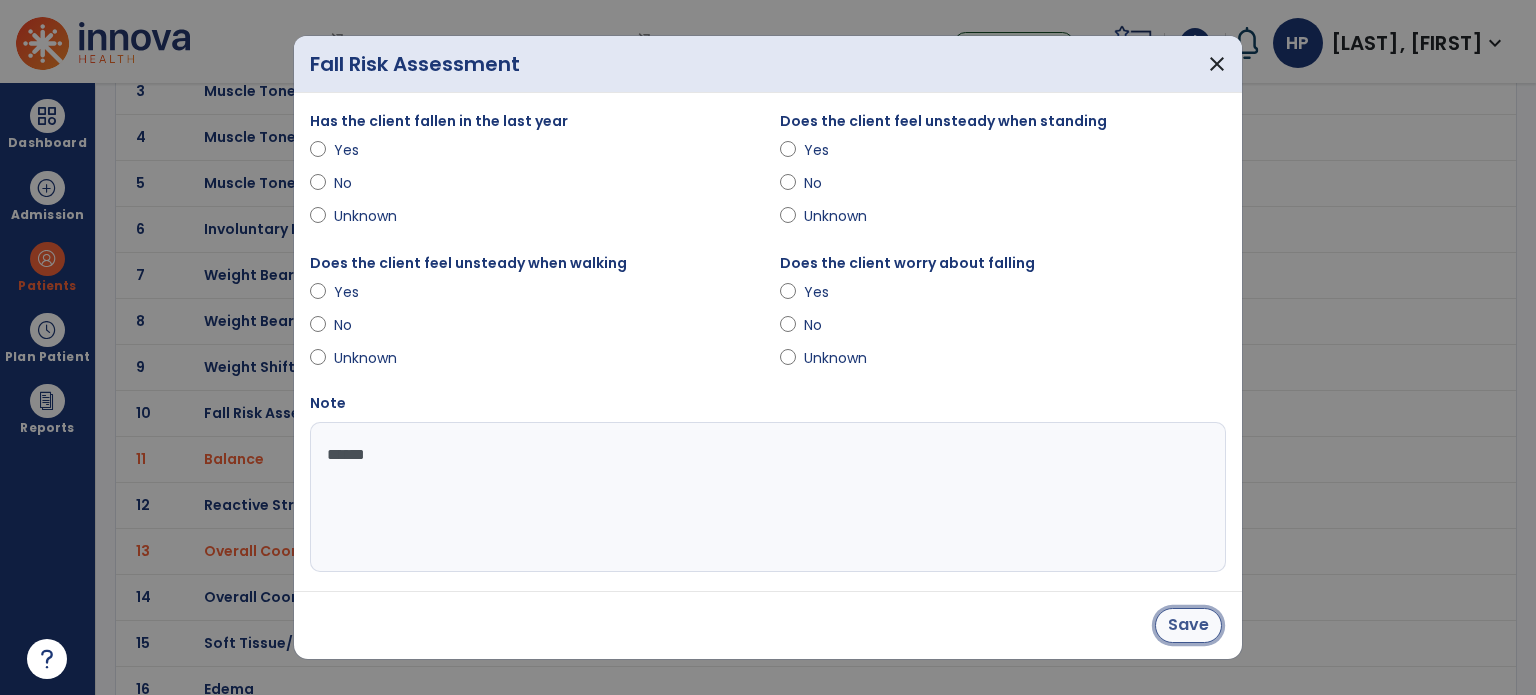 click on "Save" at bounding box center (1188, 625) 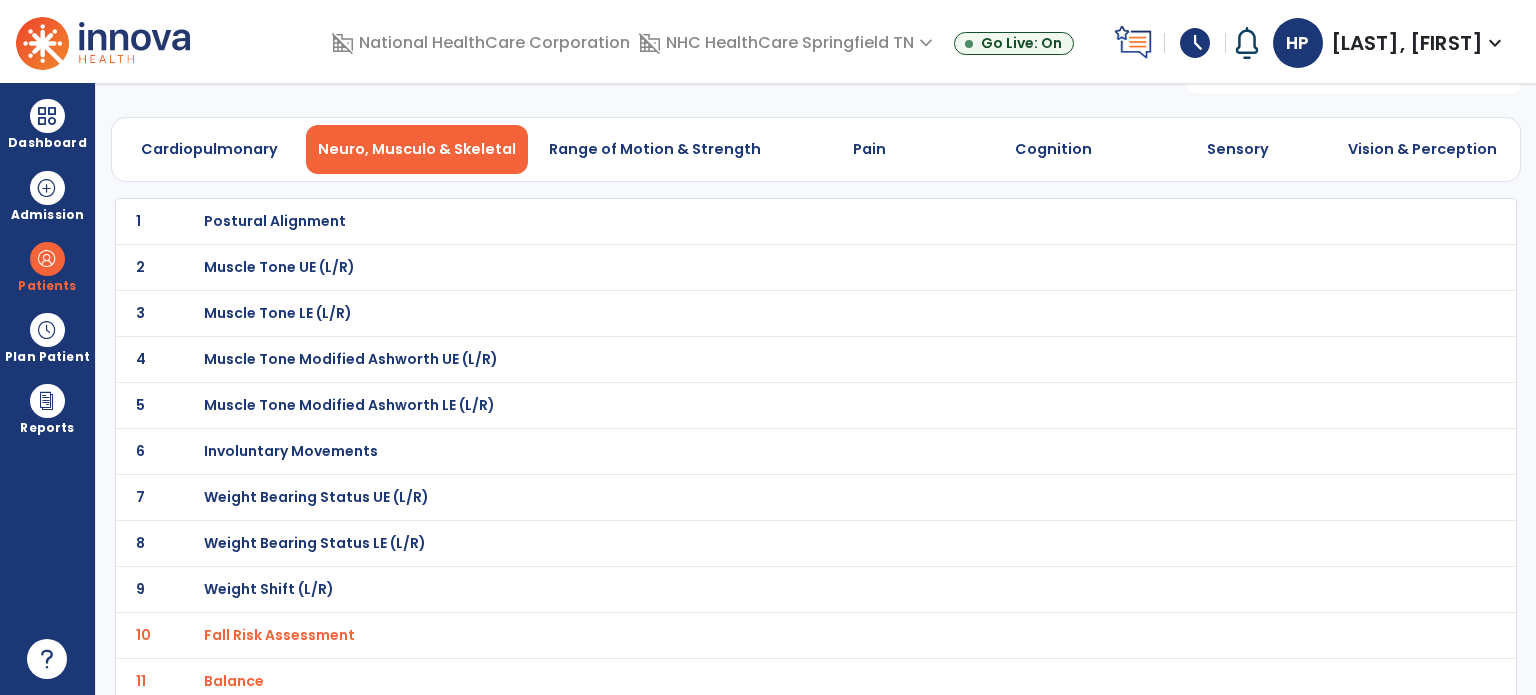 scroll, scrollTop: 51, scrollLeft: 0, axis: vertical 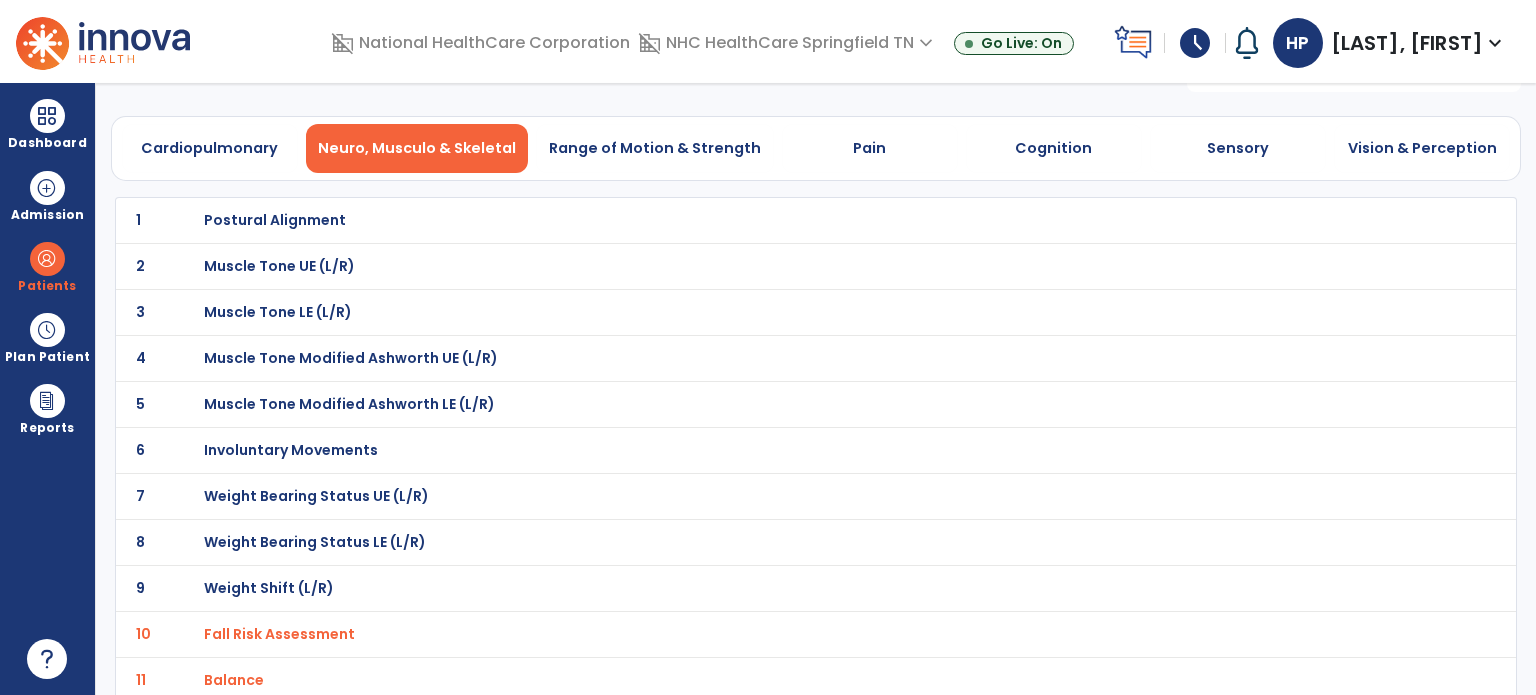 click on "Weight Bearing Status LE (L/R)" at bounding box center (275, 220) 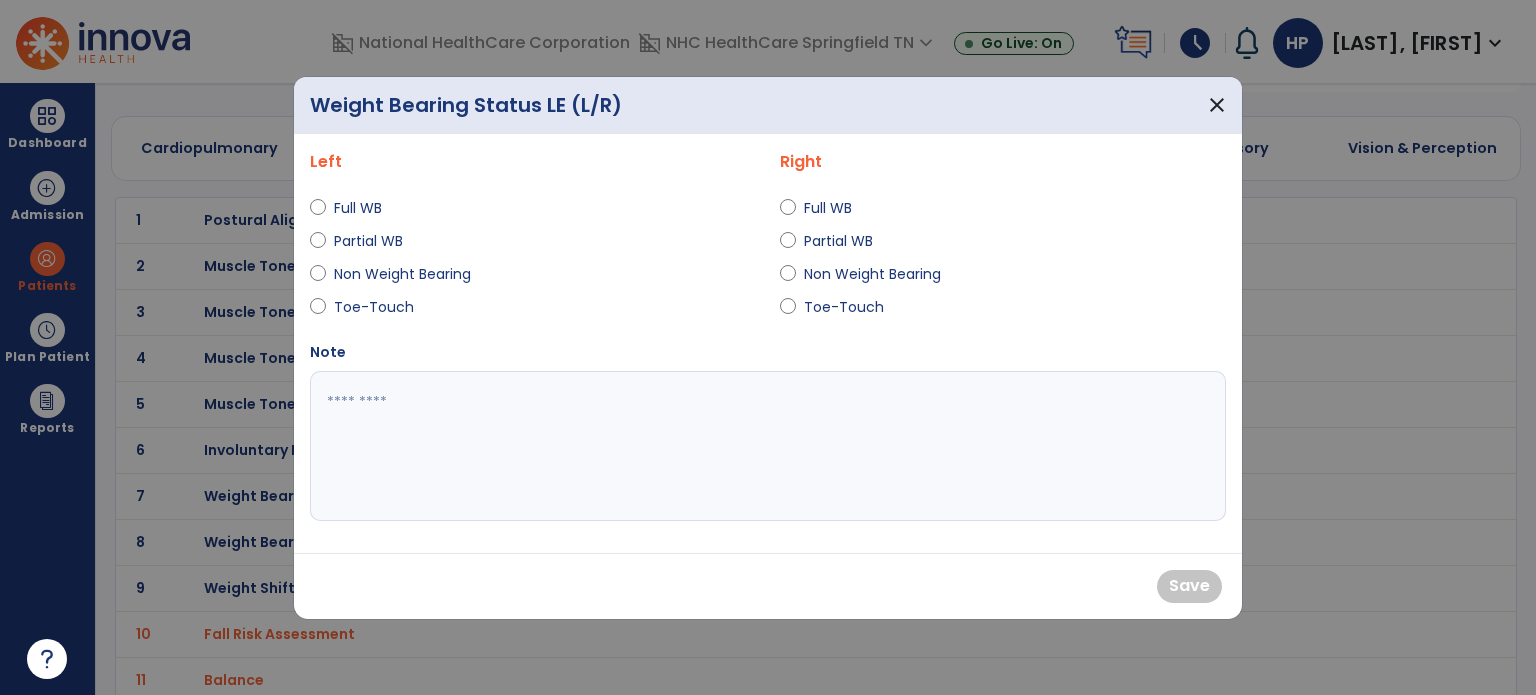 click on "Full WB Partial WB Non Weight Bearing Toe-Touch" at bounding box center [1003, 258] 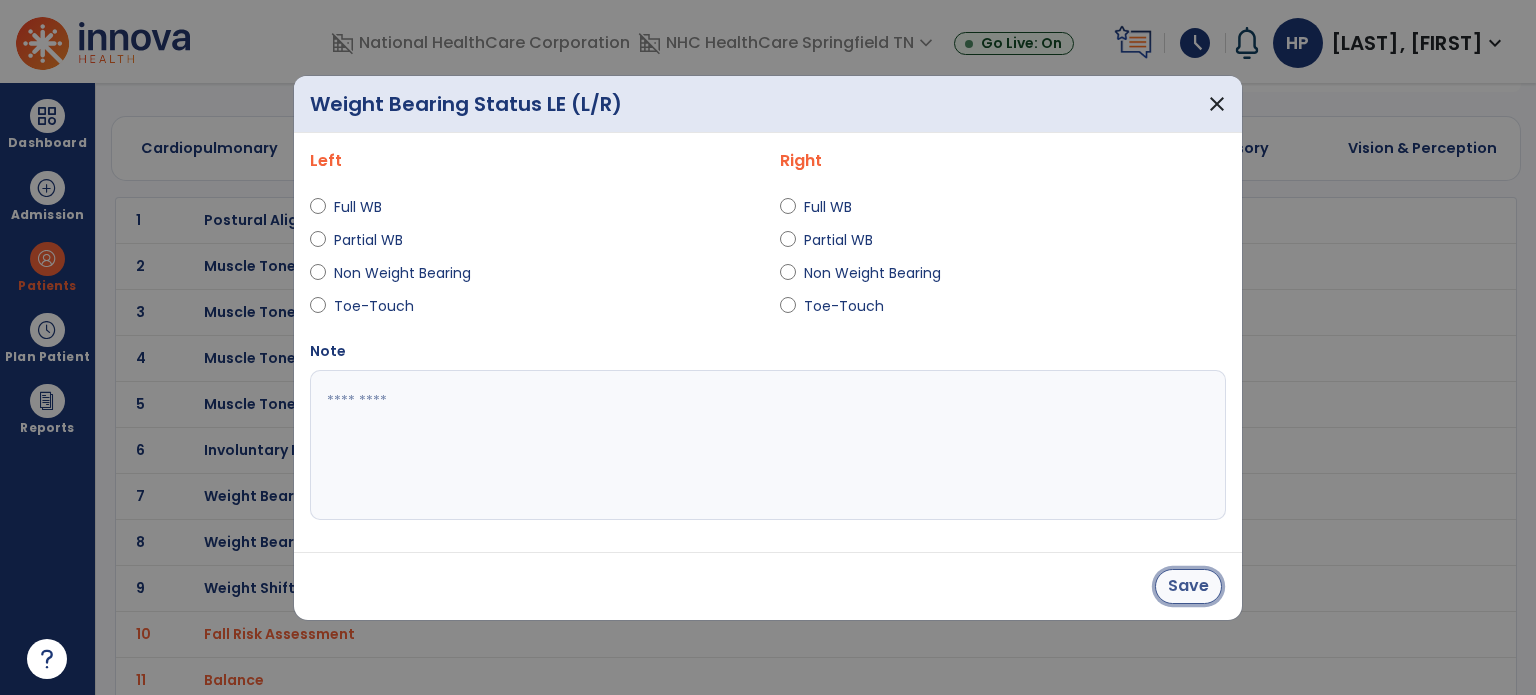 click on "Save" at bounding box center (1188, 586) 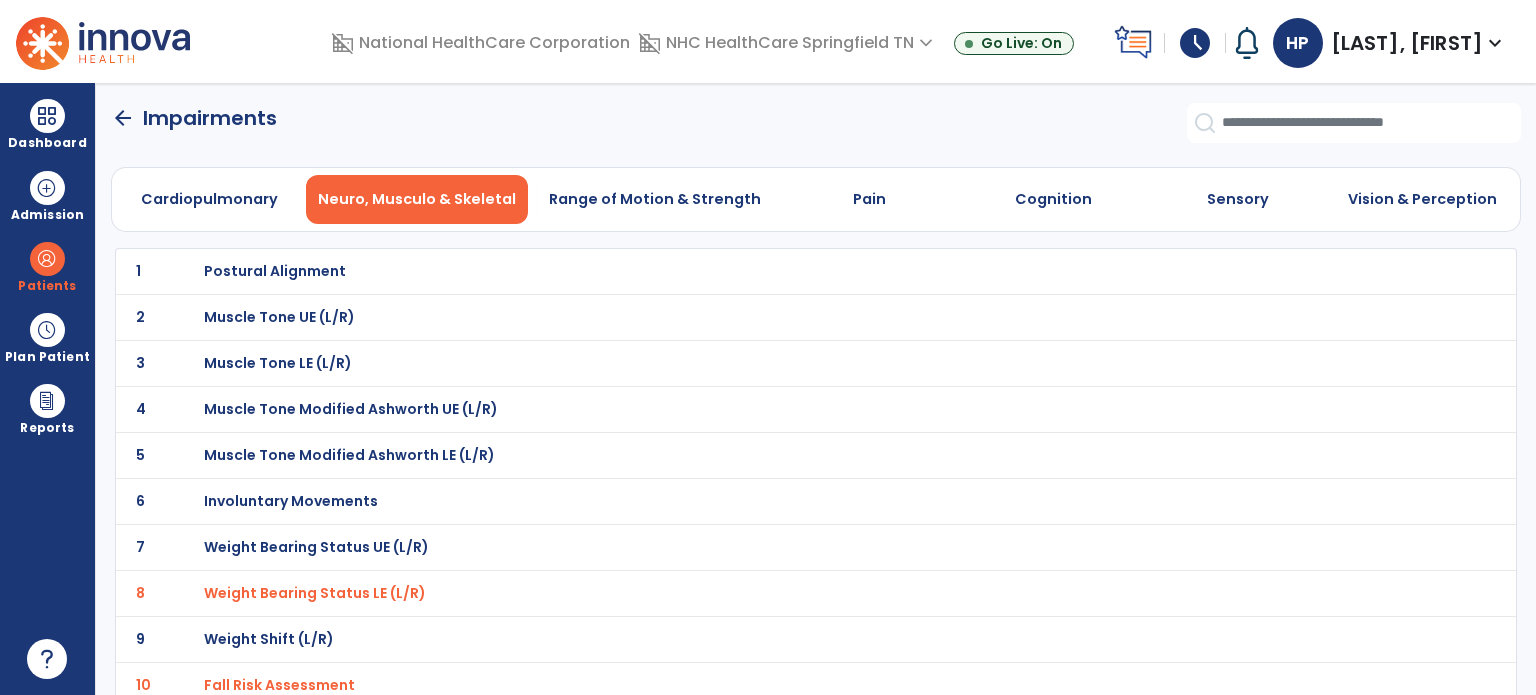 scroll, scrollTop: 0, scrollLeft: 0, axis: both 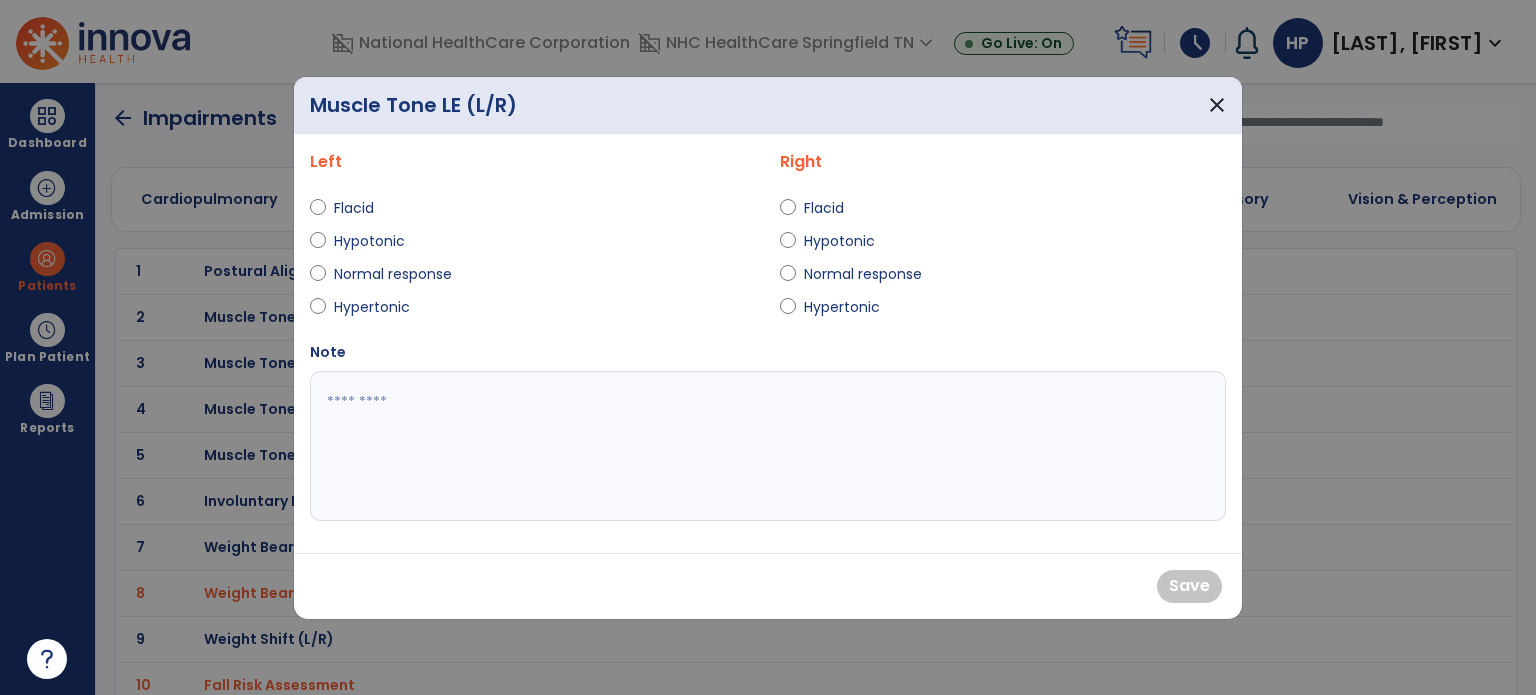 click on "Left Flacid Hypotonic Normal response Hypertonic Right Flacid Hypotonic Normal response Hypertonic Note" at bounding box center [768, 343] 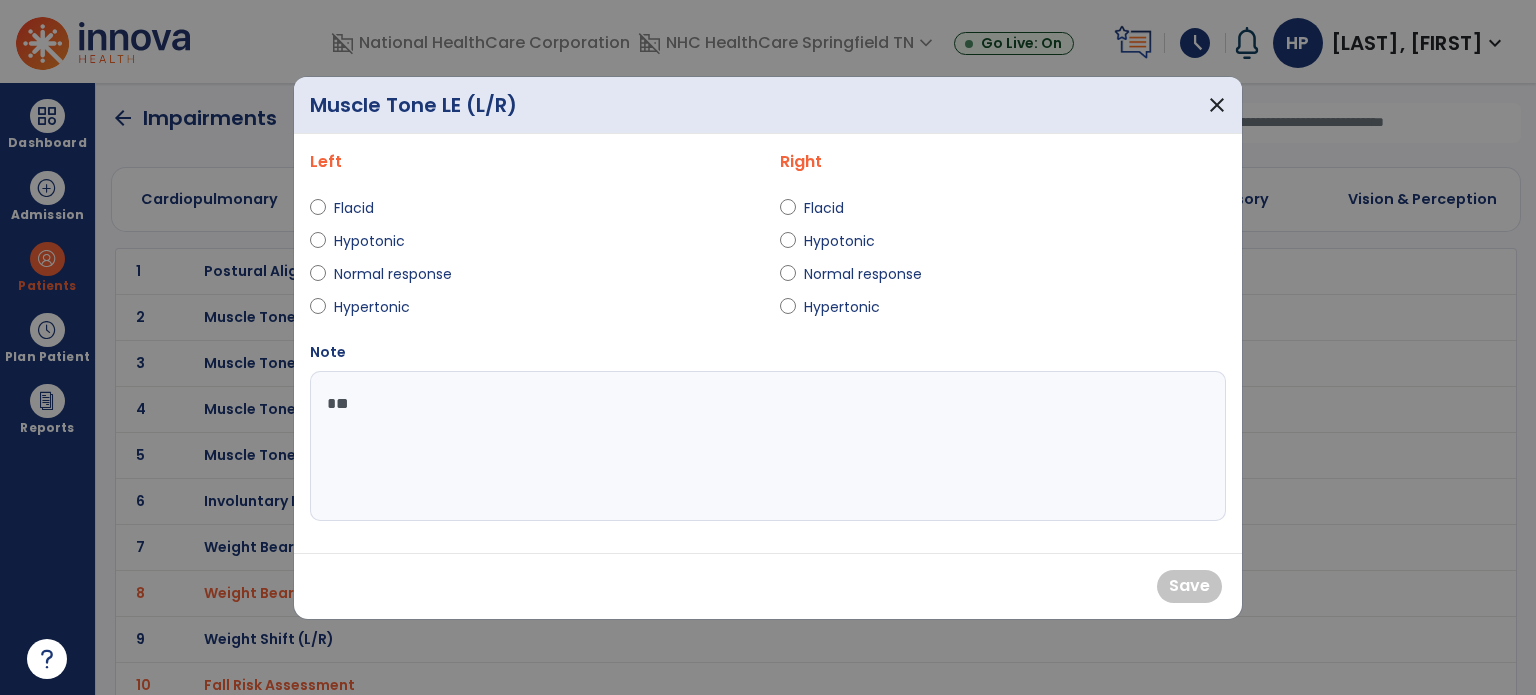 type on "*" 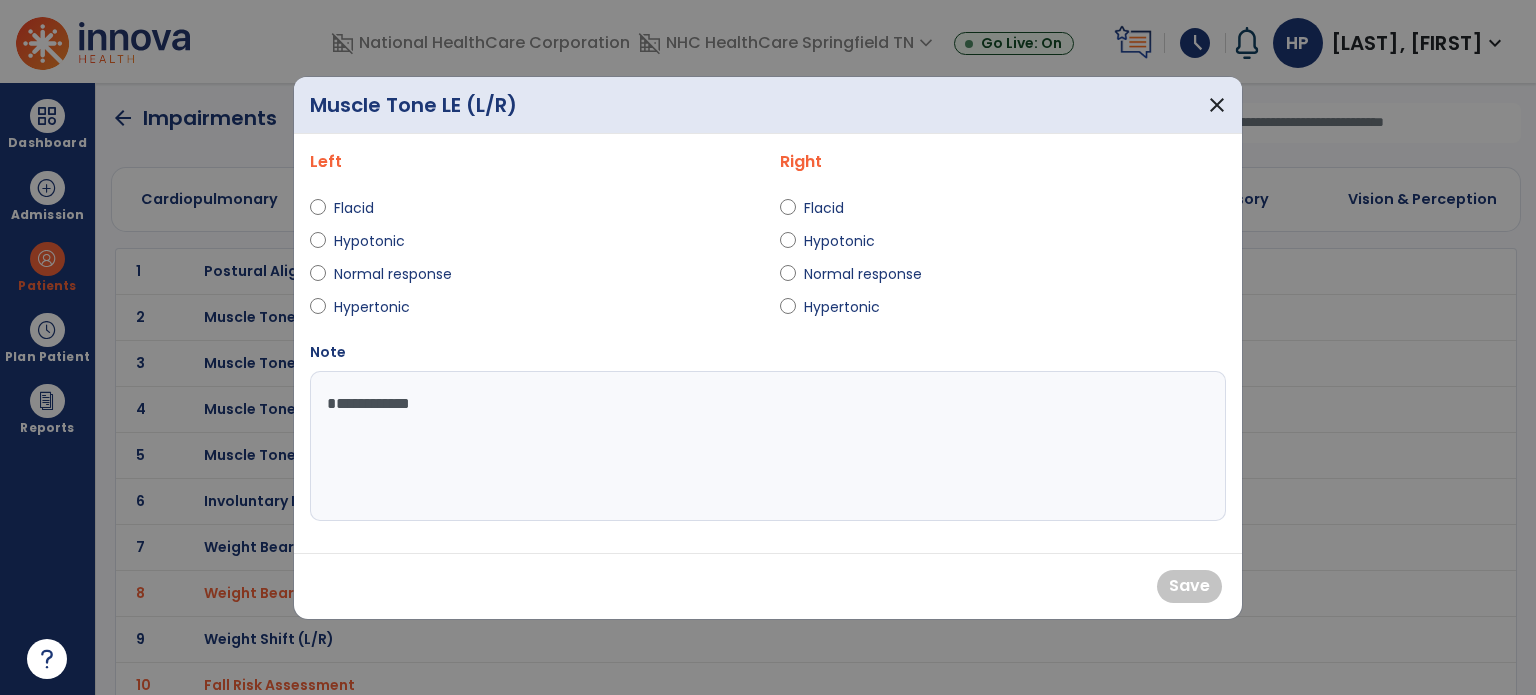 click on "**********" at bounding box center [768, 446] 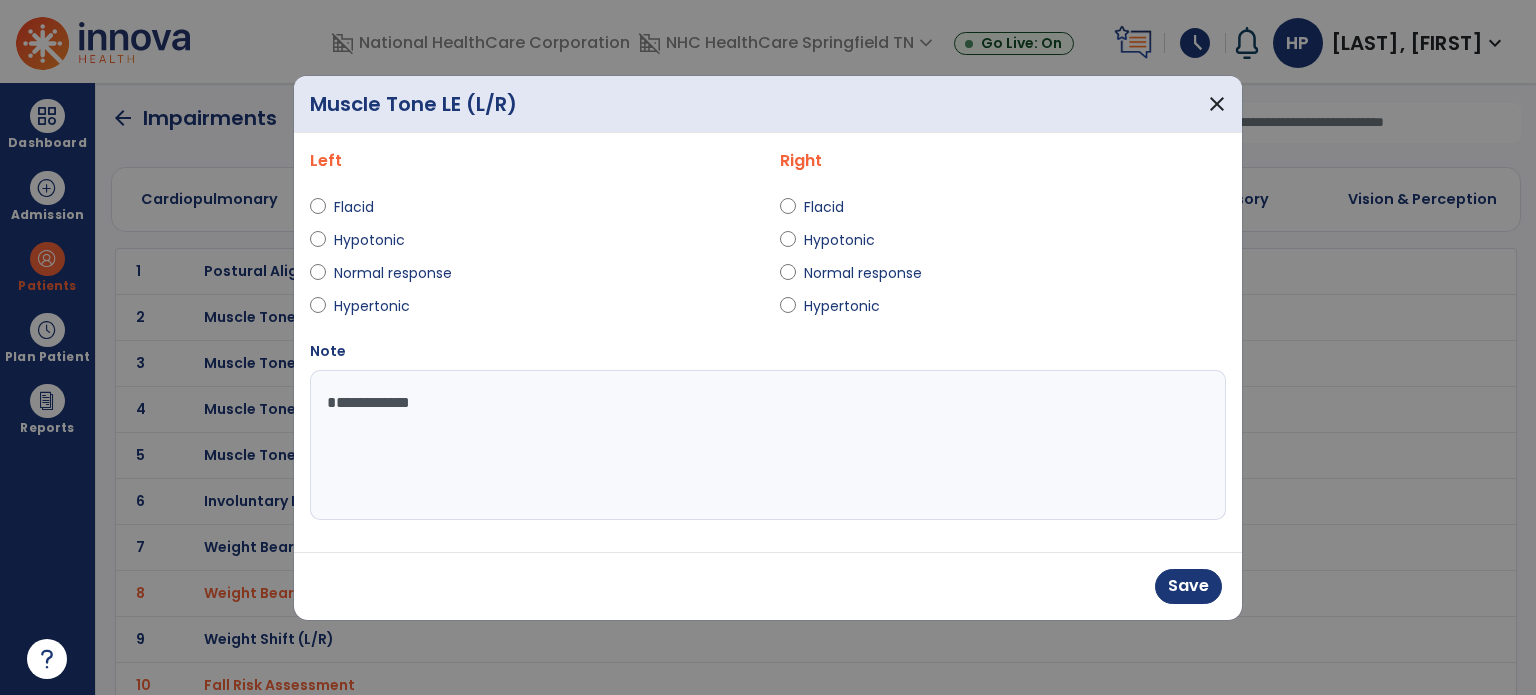 click on "**********" at bounding box center (768, 445) 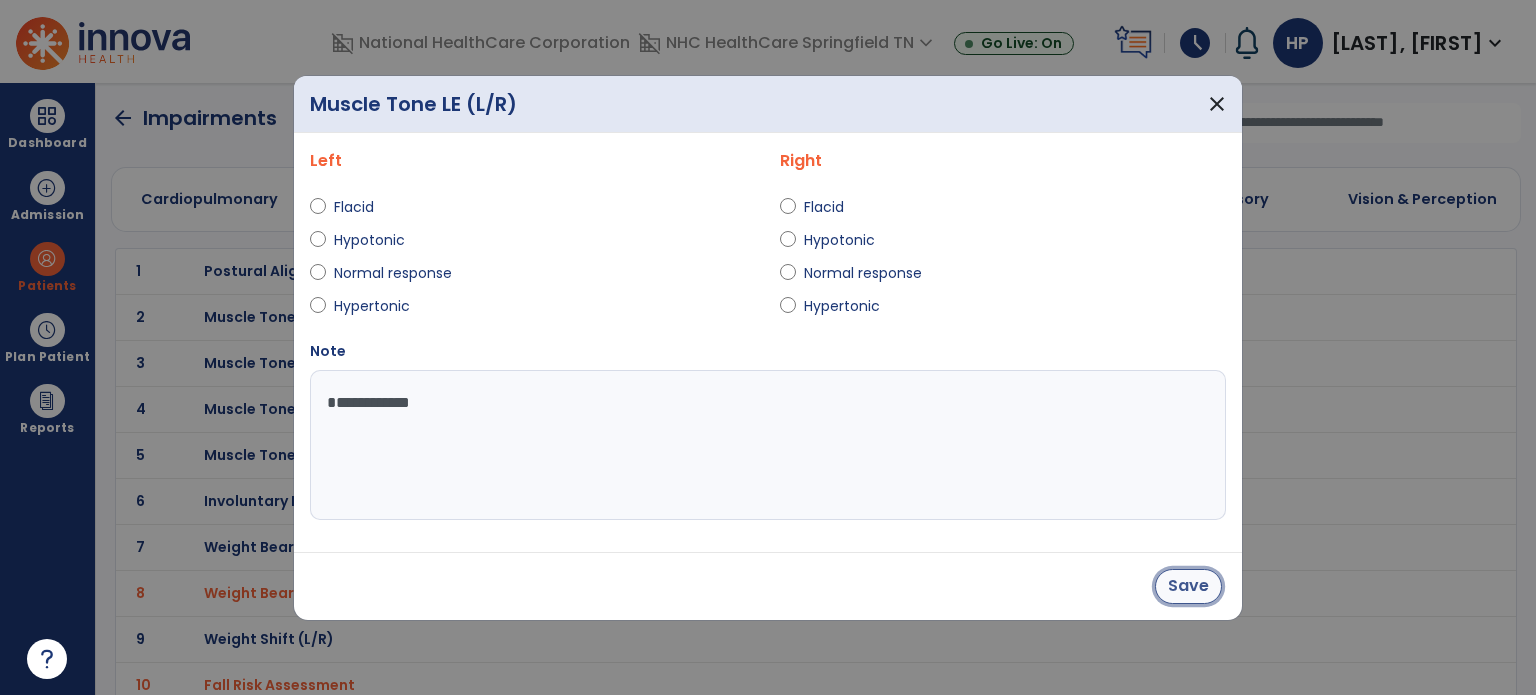 click on "Save" at bounding box center (1188, 586) 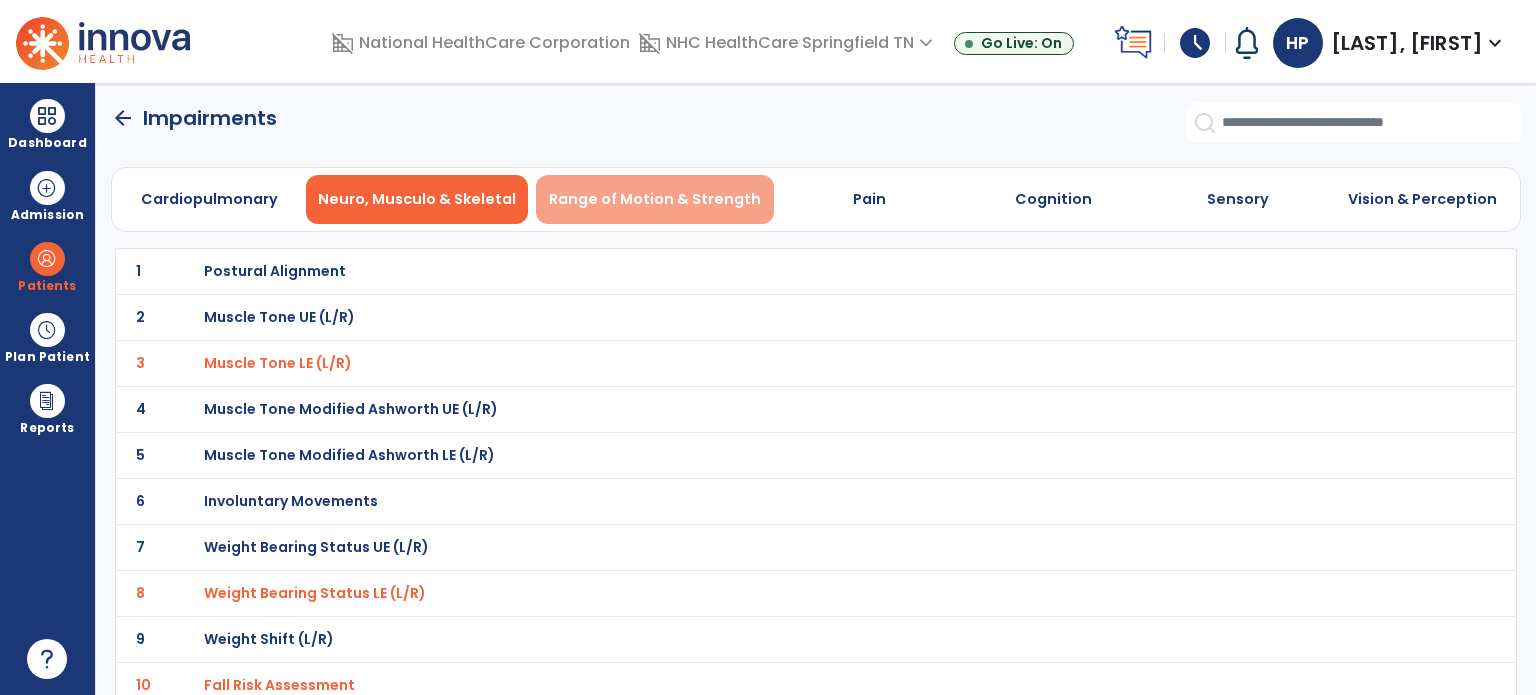 click on "Range of Motion & Strength" at bounding box center (655, 199) 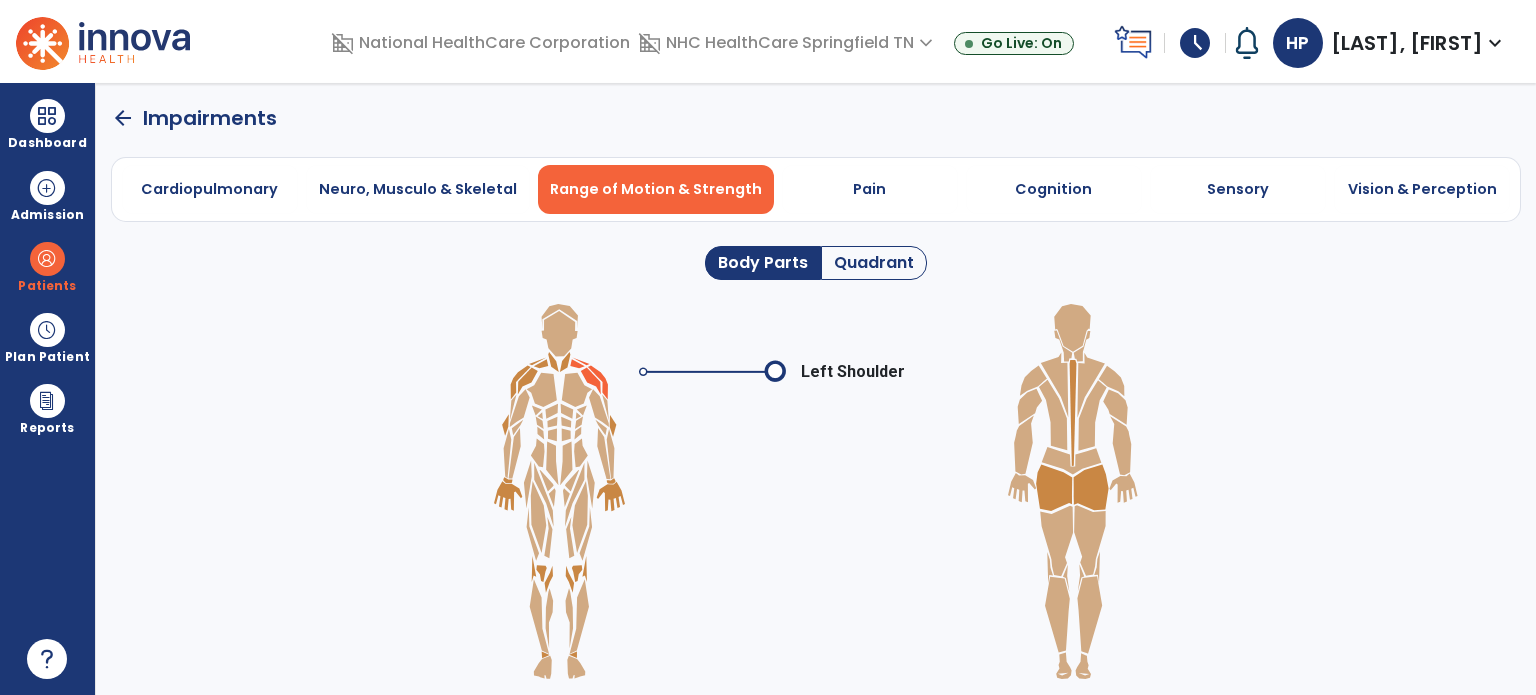 click 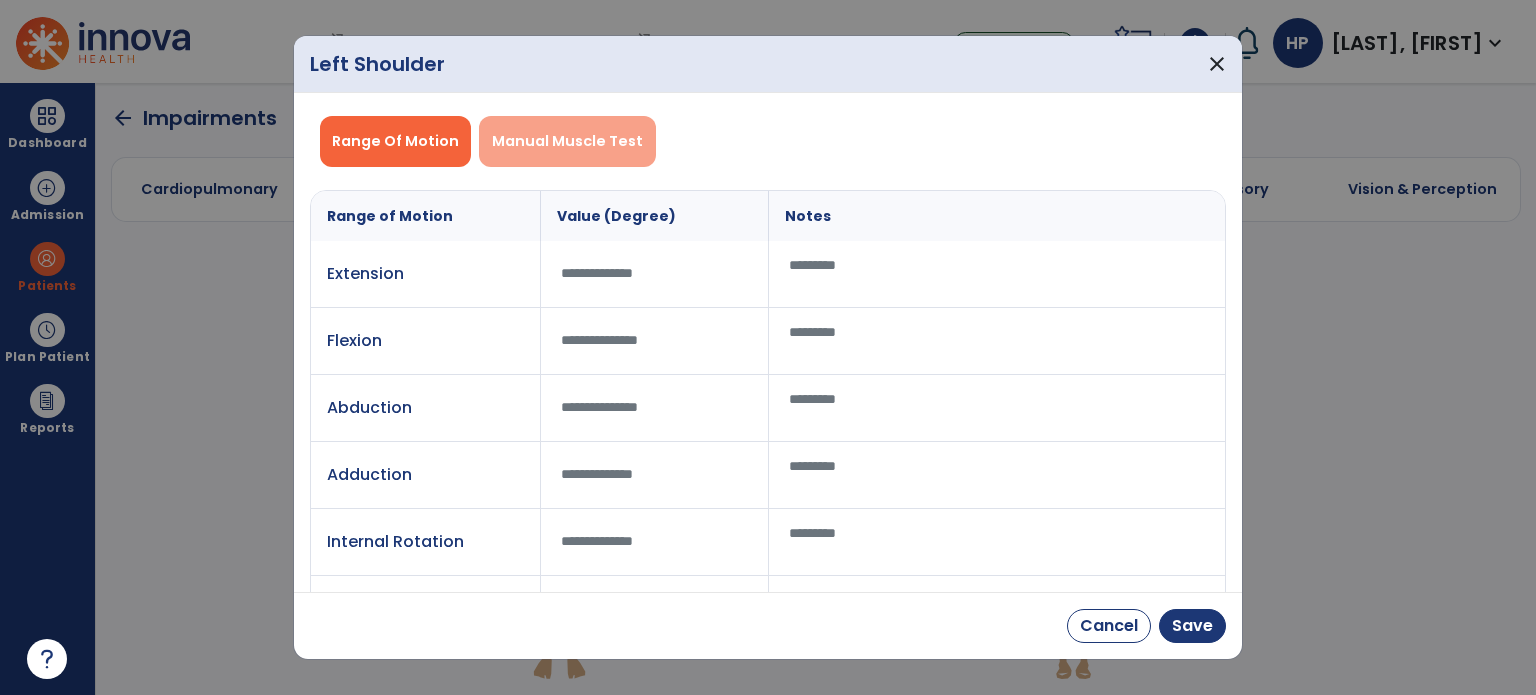 click on "Manual Muscle Test" at bounding box center [567, 141] 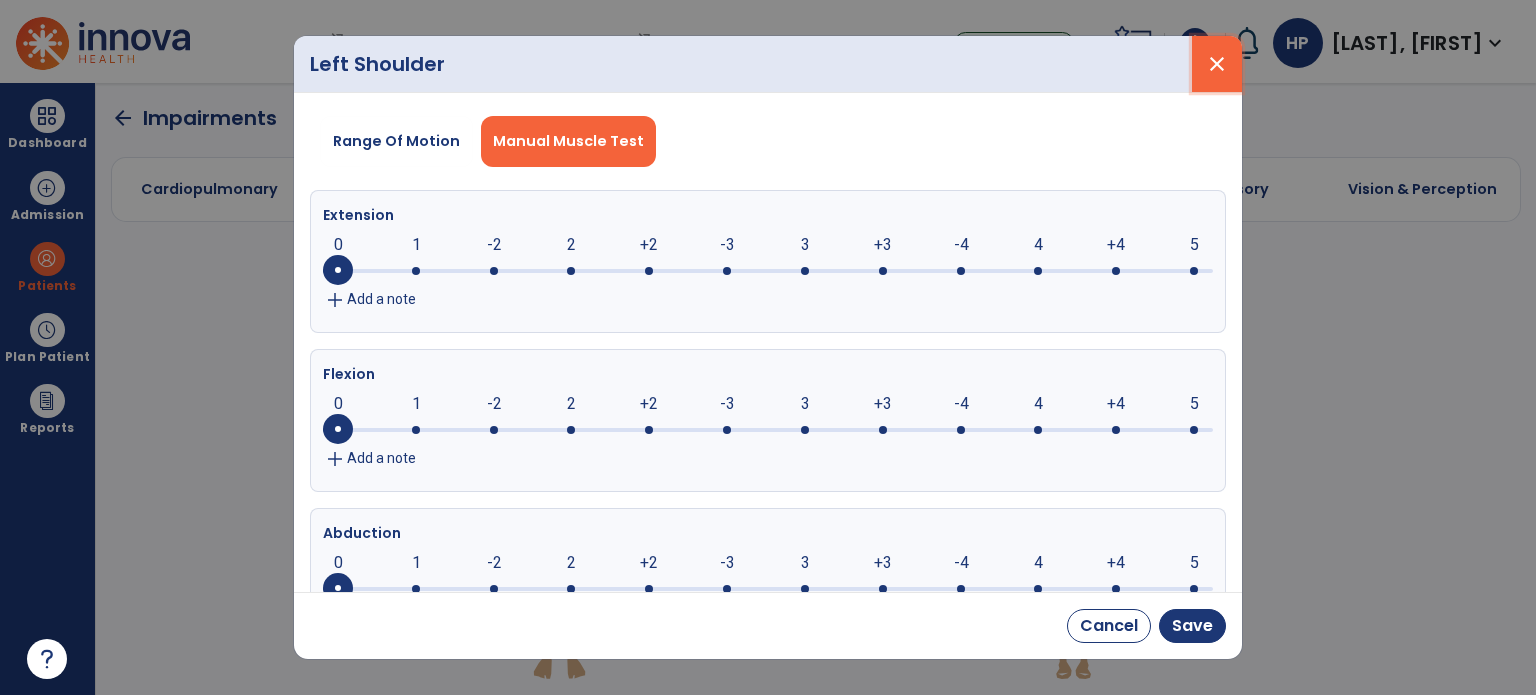 click on "close" at bounding box center [1217, 64] 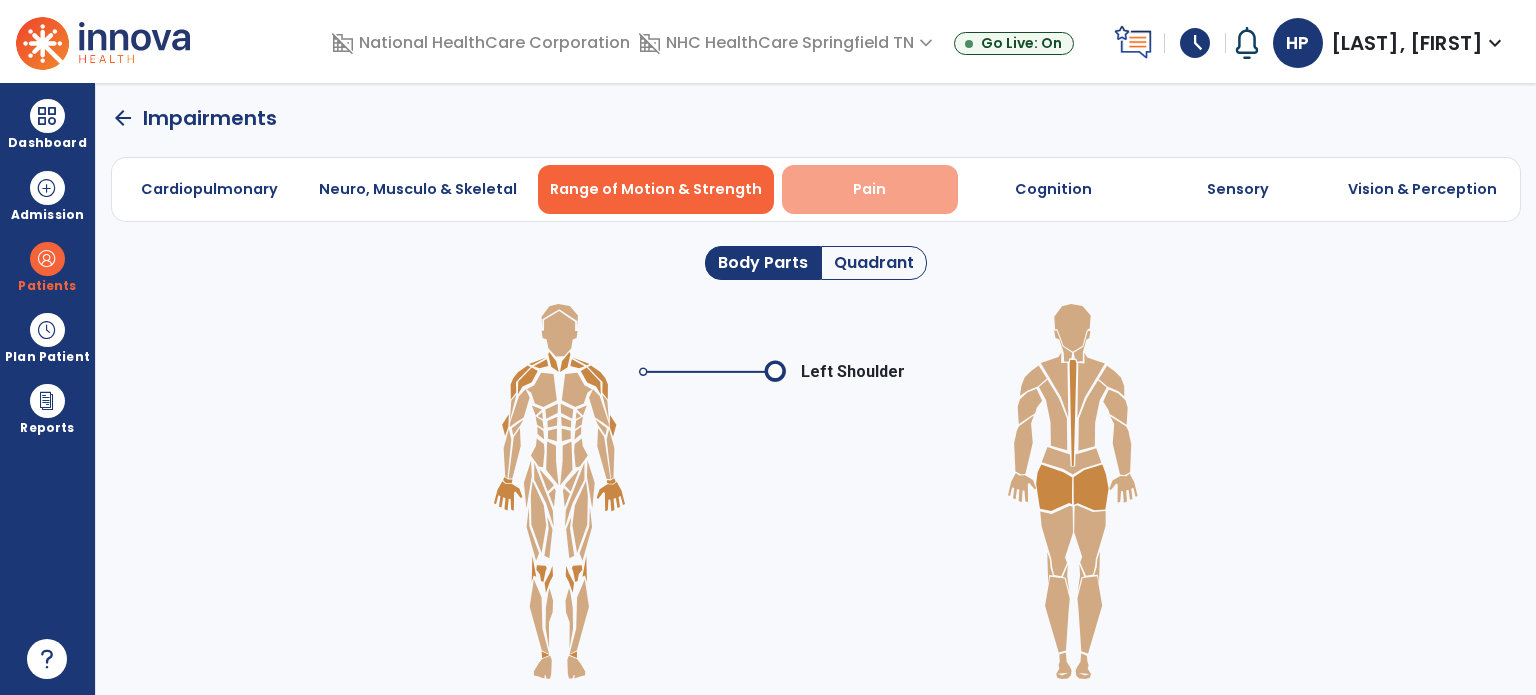 click on "Pain" at bounding box center (870, 189) 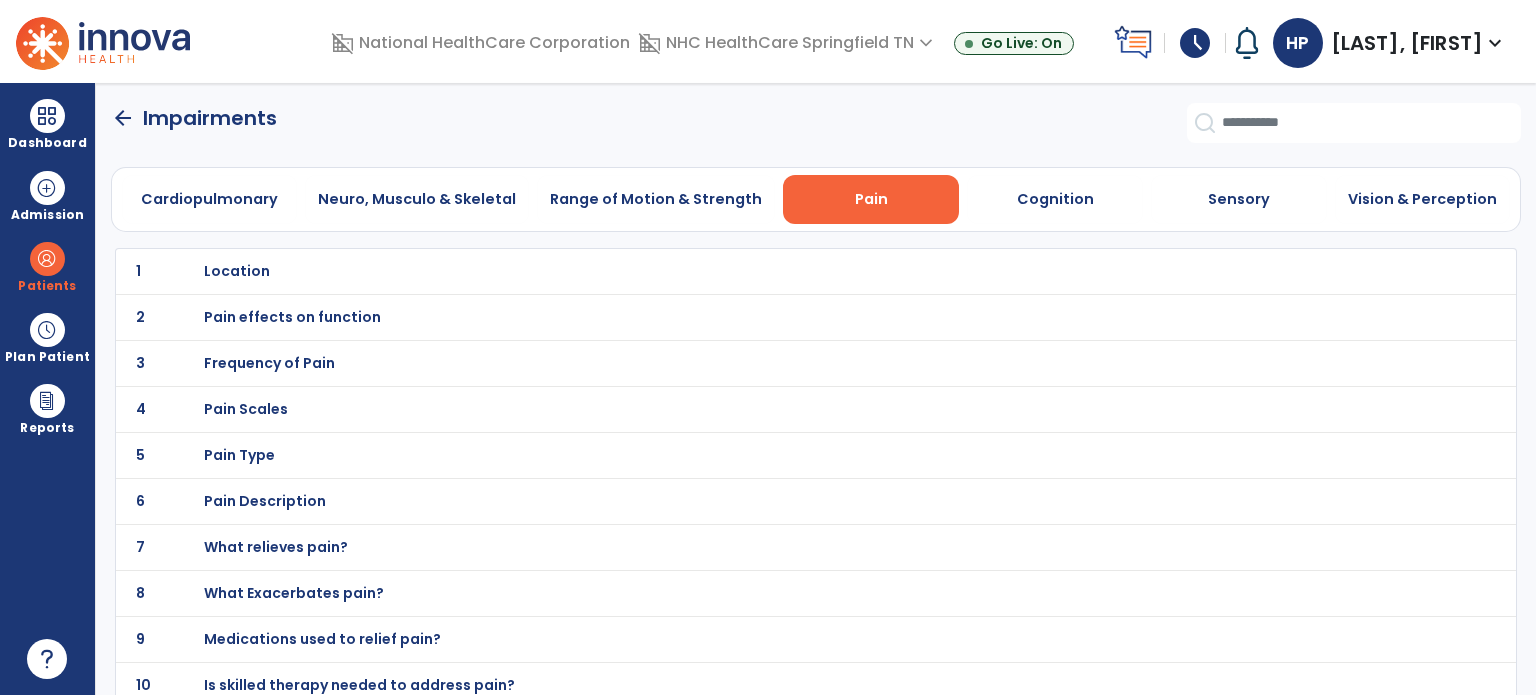 click on "1 Location" 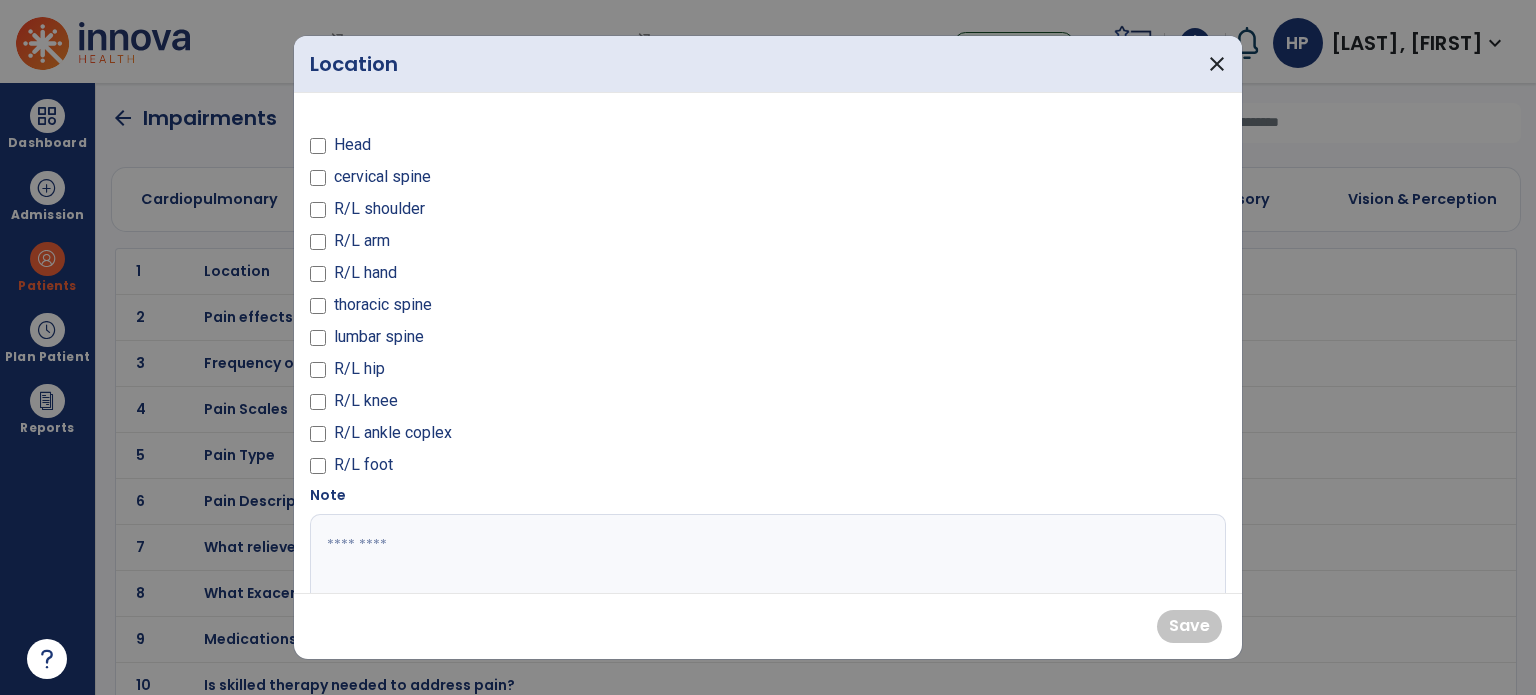 click at bounding box center [318, 373] 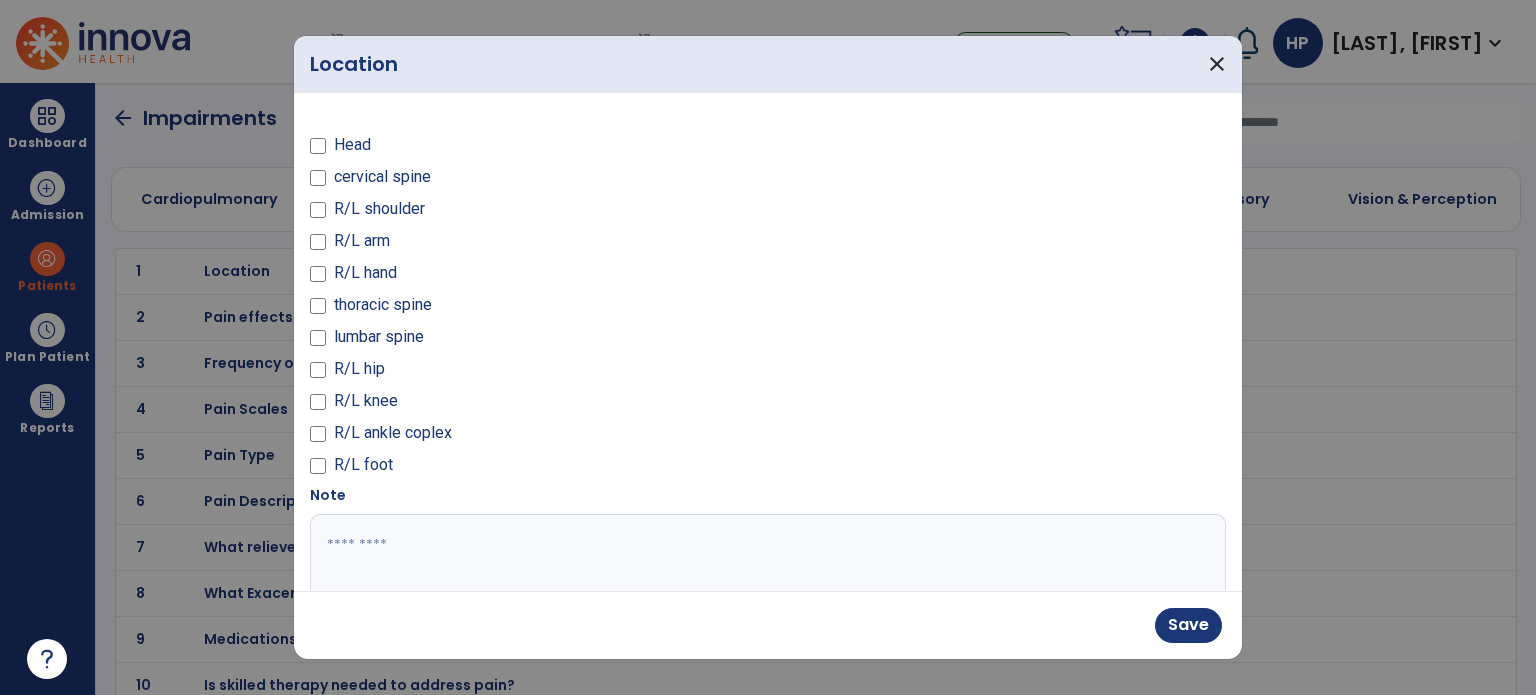 click at bounding box center [766, 589] 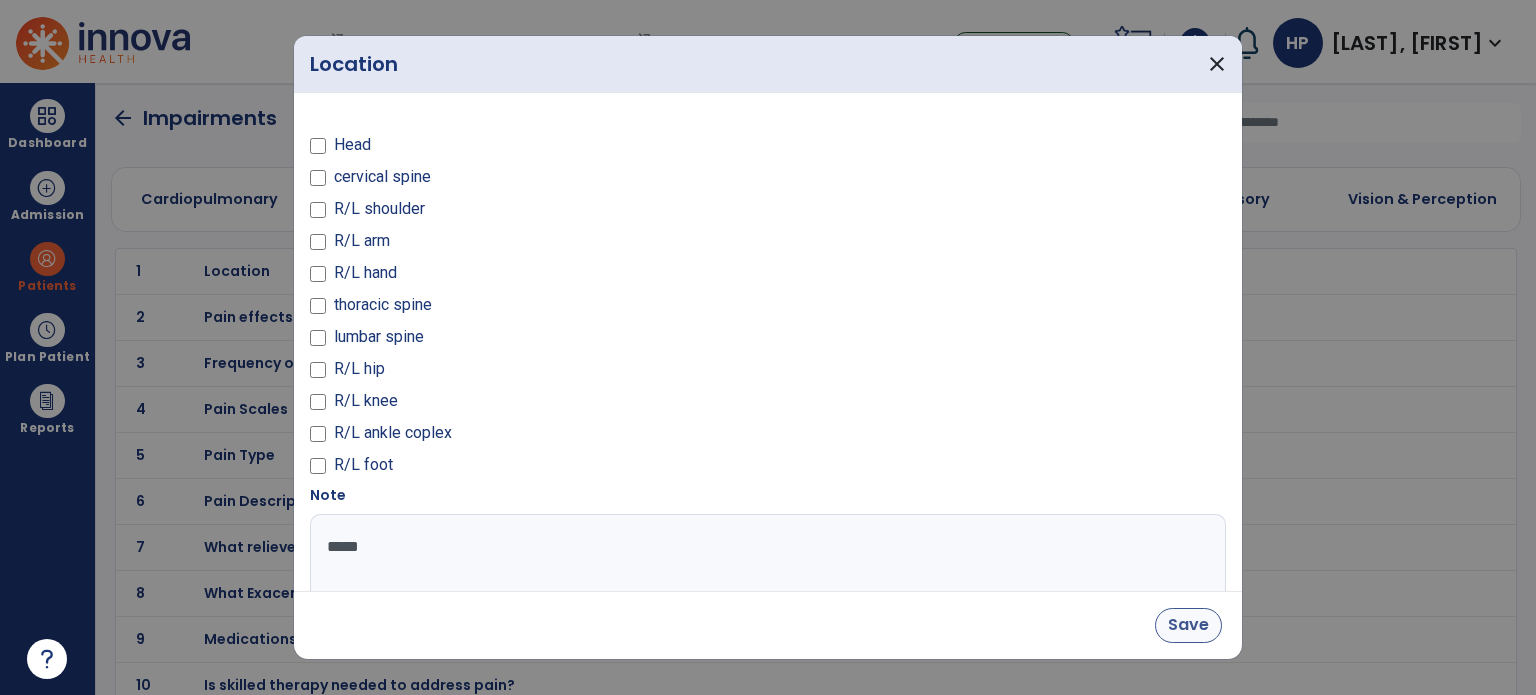 type on "*****" 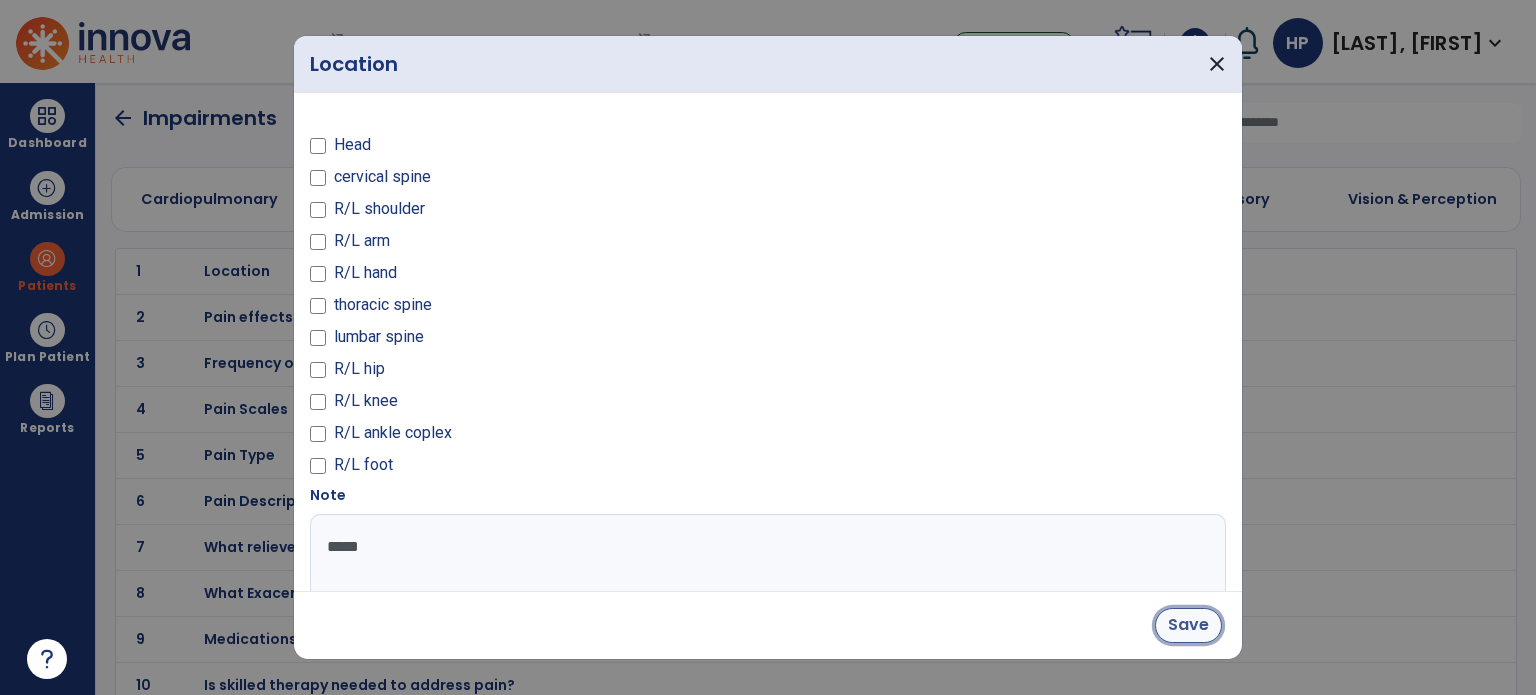 click on "Save" at bounding box center (1188, 625) 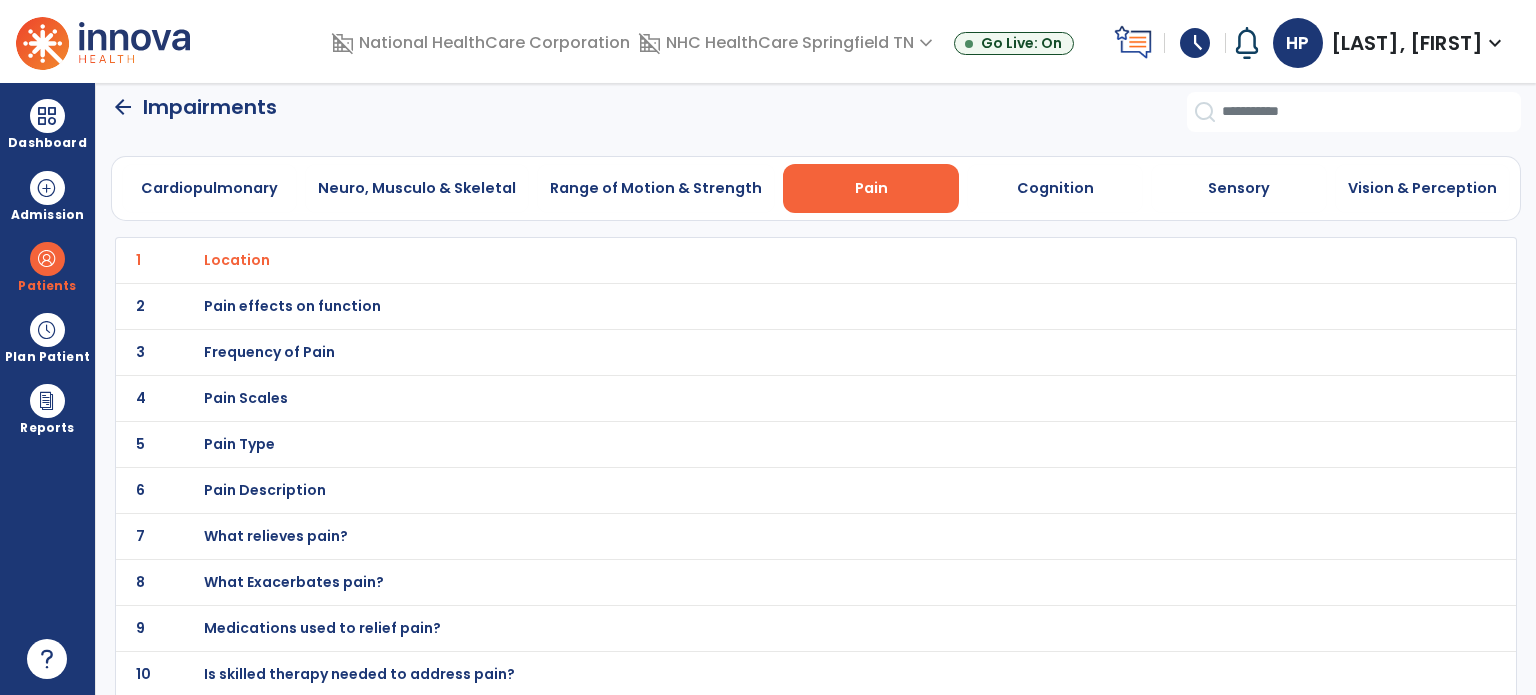 scroll, scrollTop: 0, scrollLeft: 0, axis: both 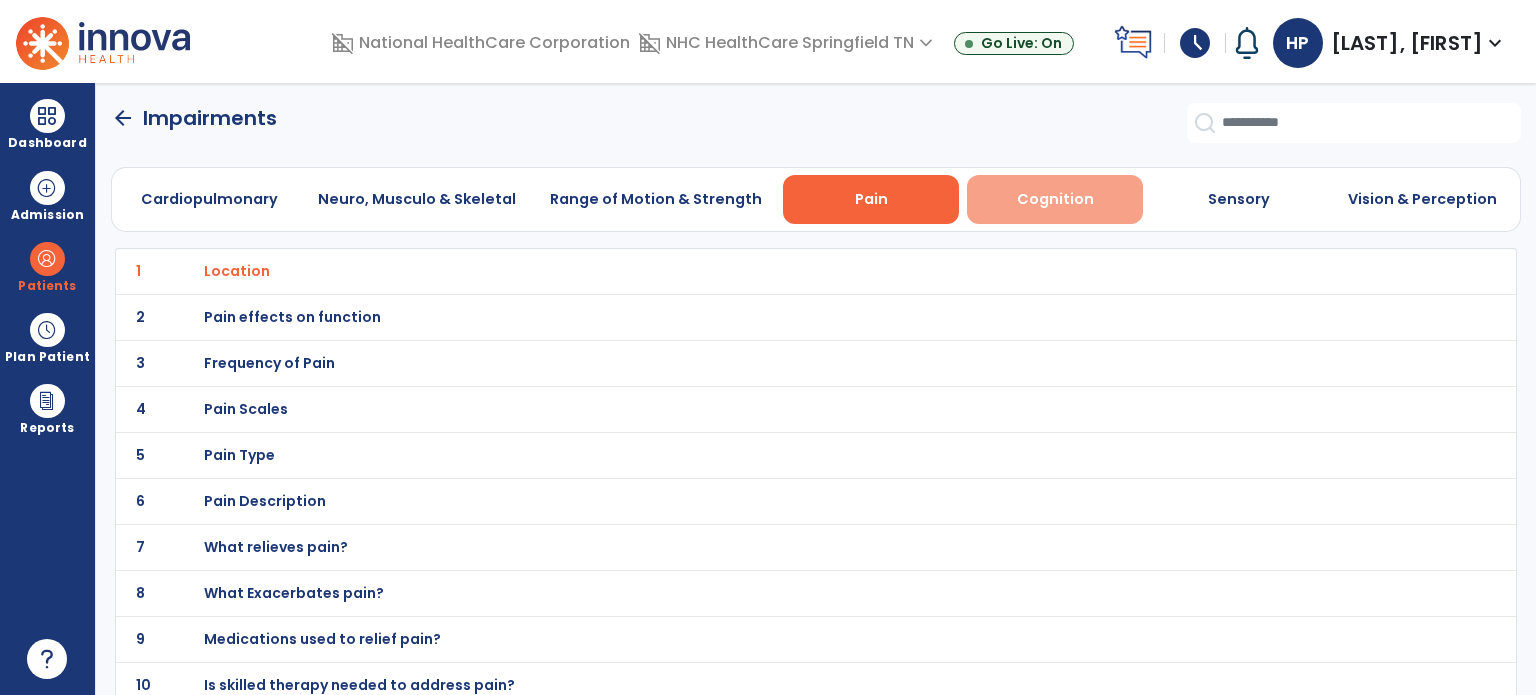 click on "Cognition" at bounding box center (1055, 199) 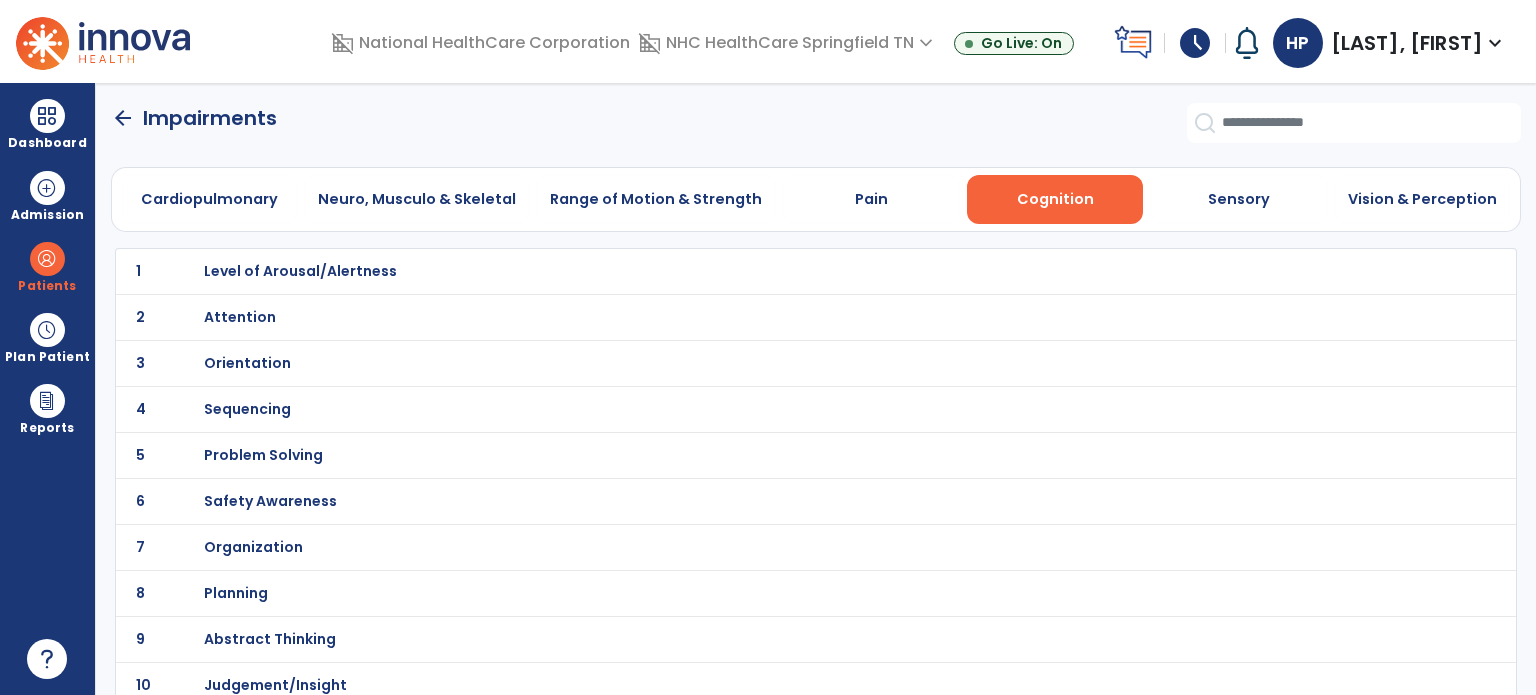 click on "arrow_back" 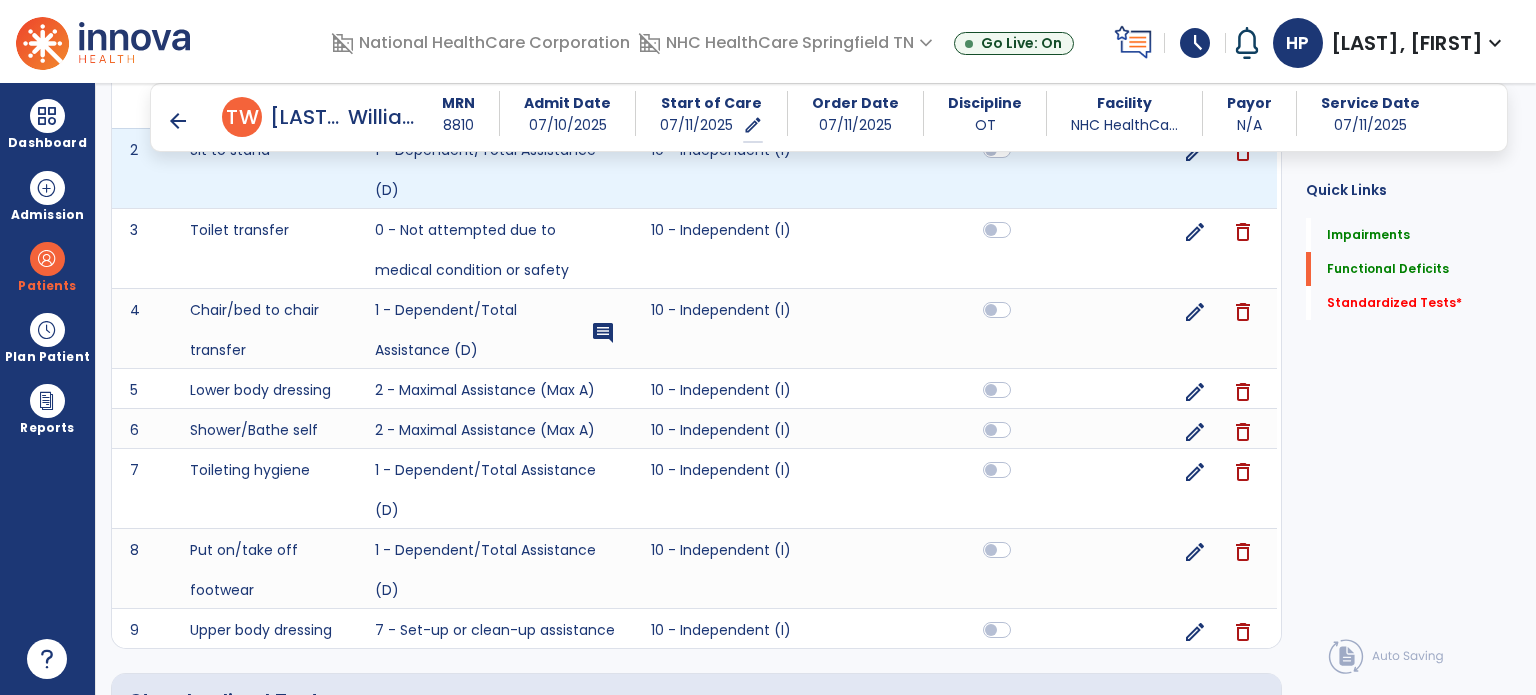 scroll, scrollTop: 1260, scrollLeft: 0, axis: vertical 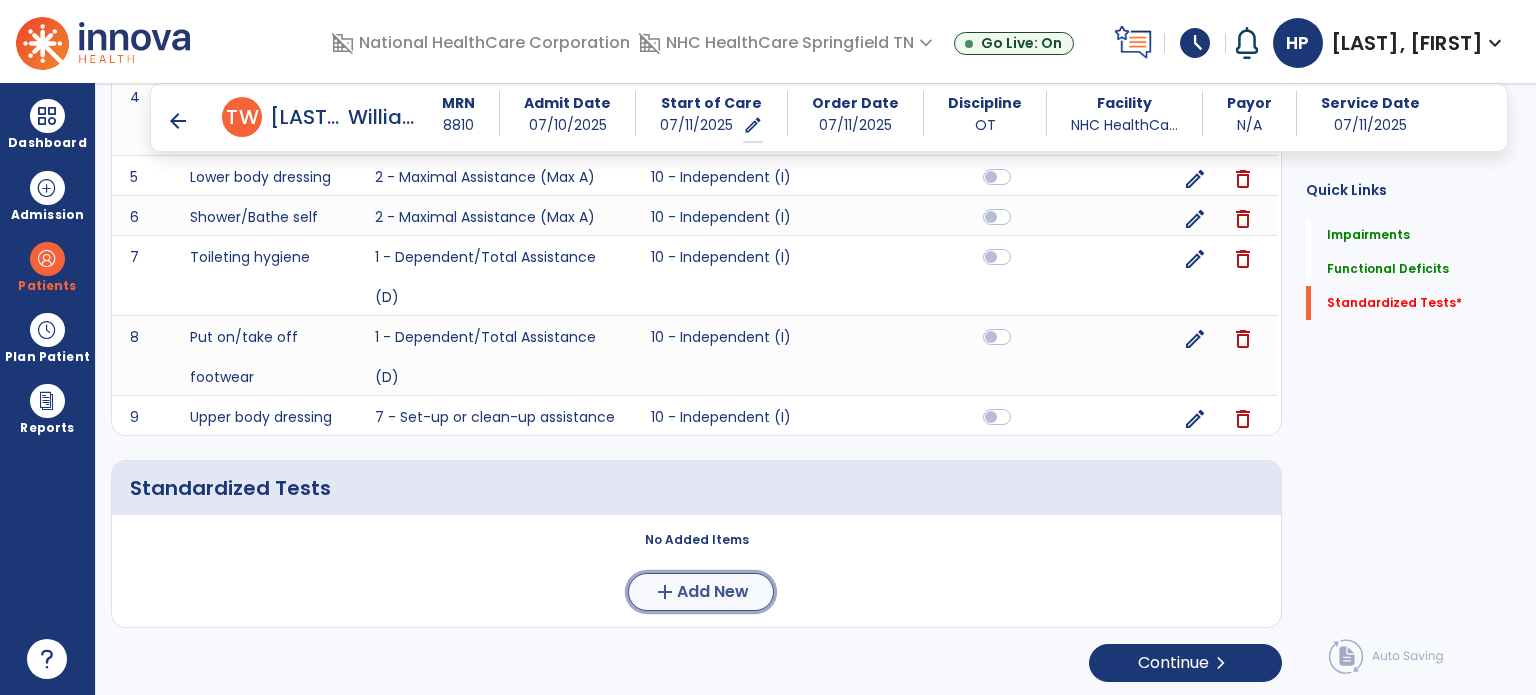 click on "Add New" 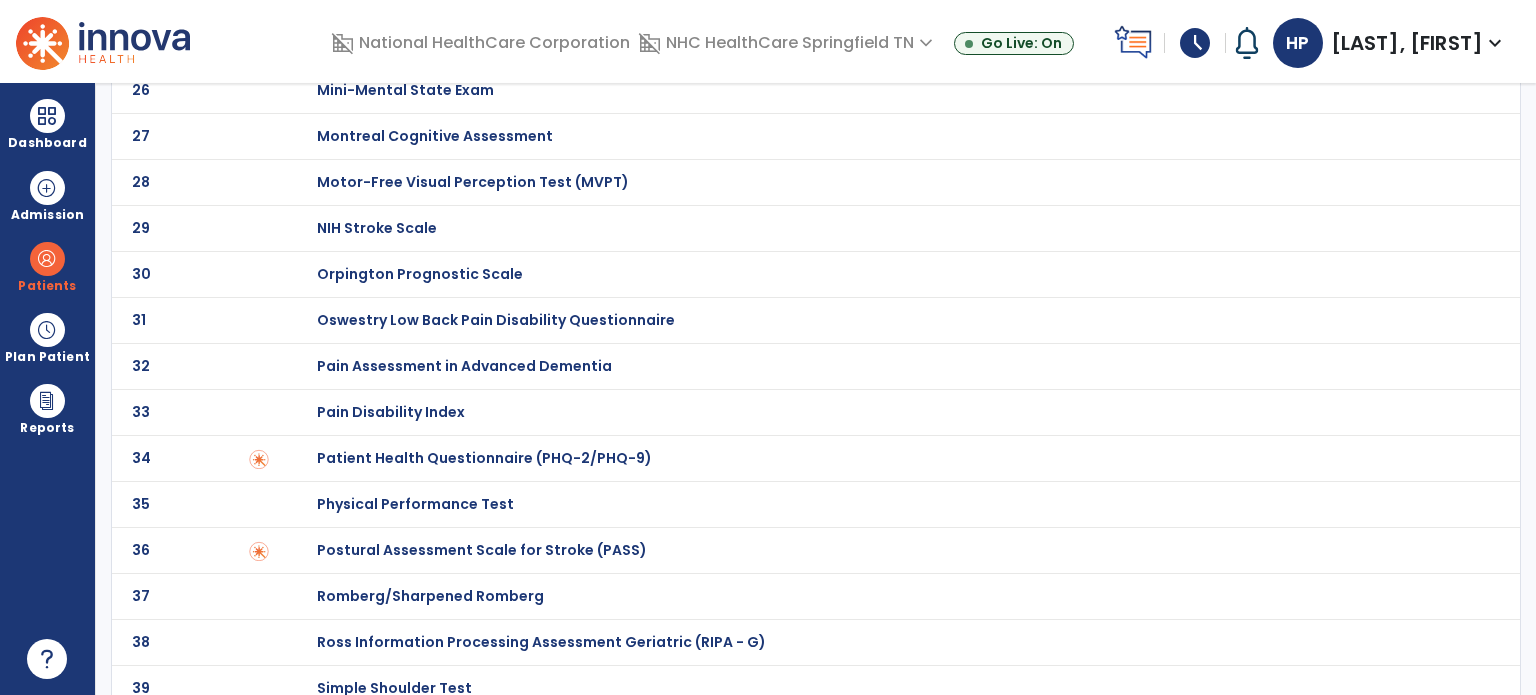 scroll, scrollTop: 0, scrollLeft: 0, axis: both 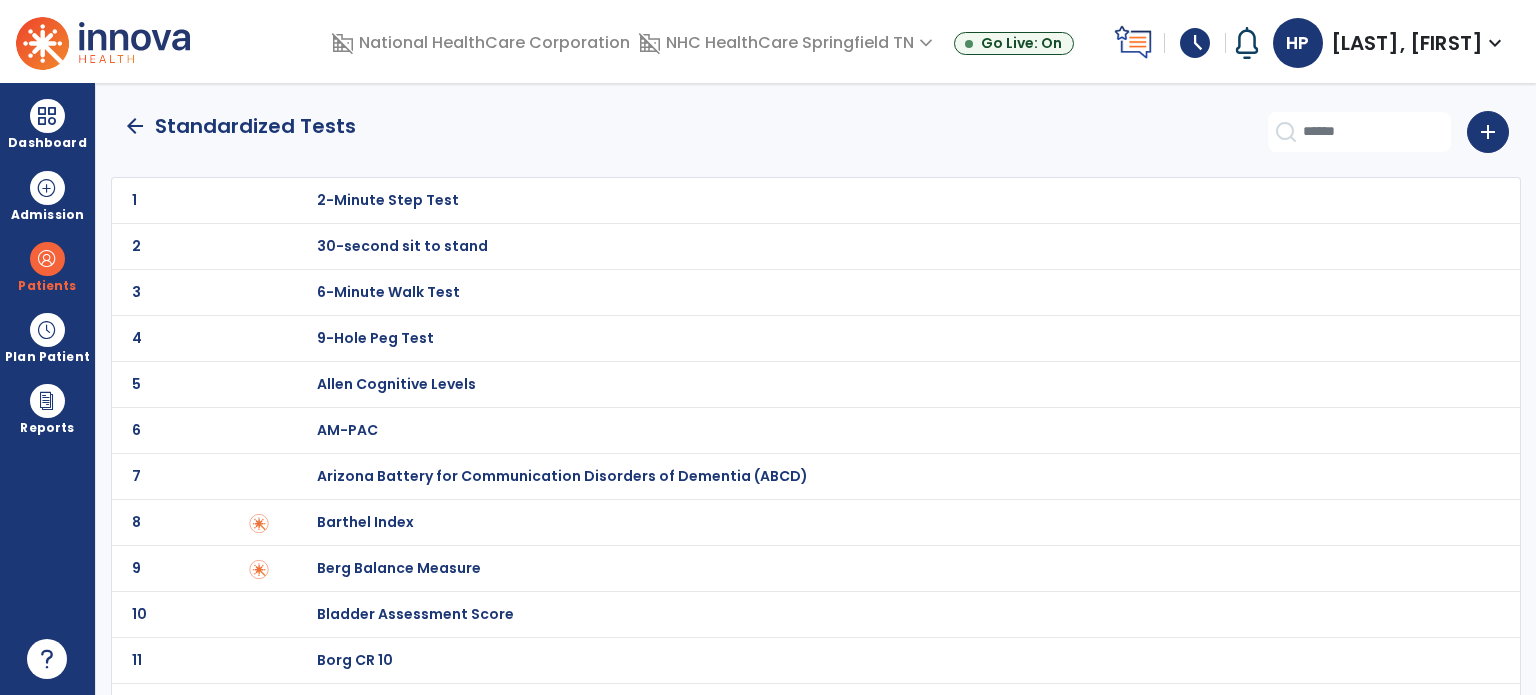 click on "Barthel Index" at bounding box center (388, 200) 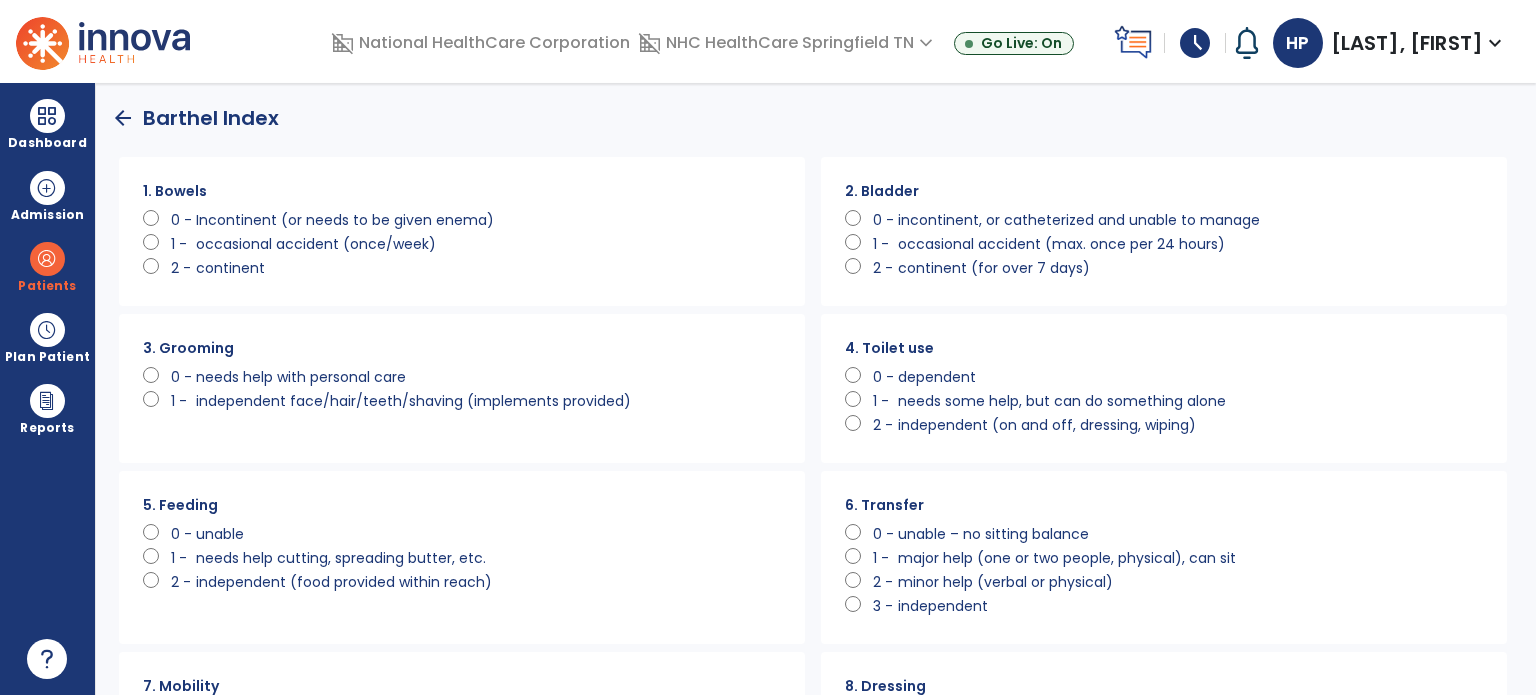 scroll, scrollTop: 0, scrollLeft: 0, axis: both 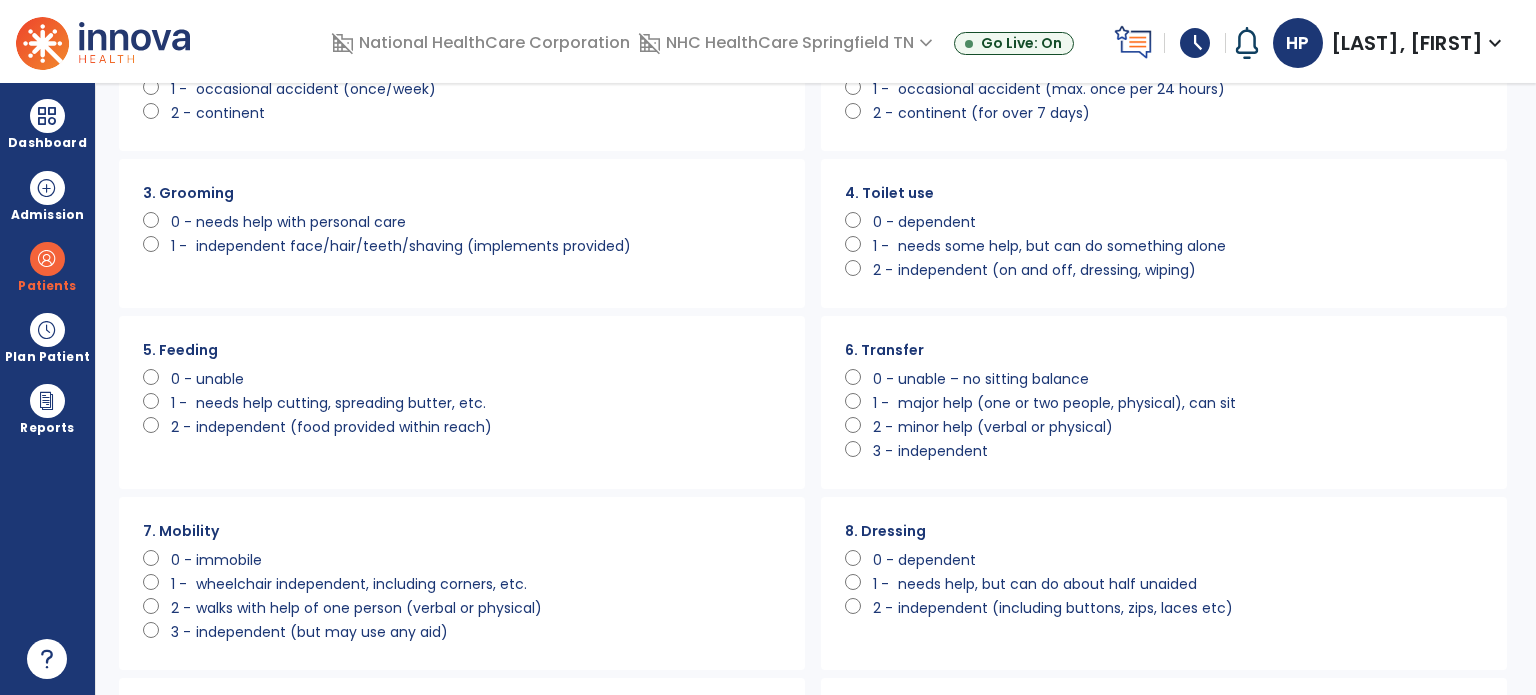 click 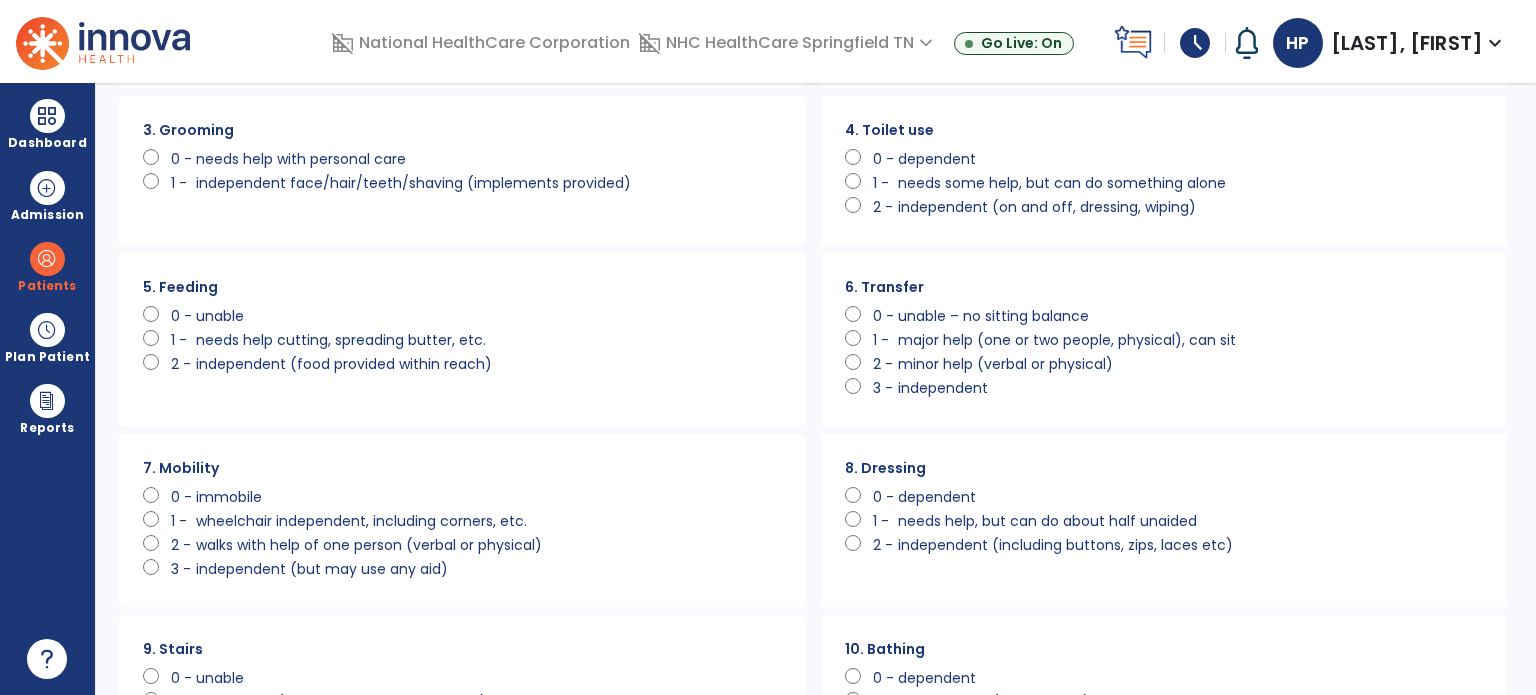 scroll, scrollTop: 255, scrollLeft: 0, axis: vertical 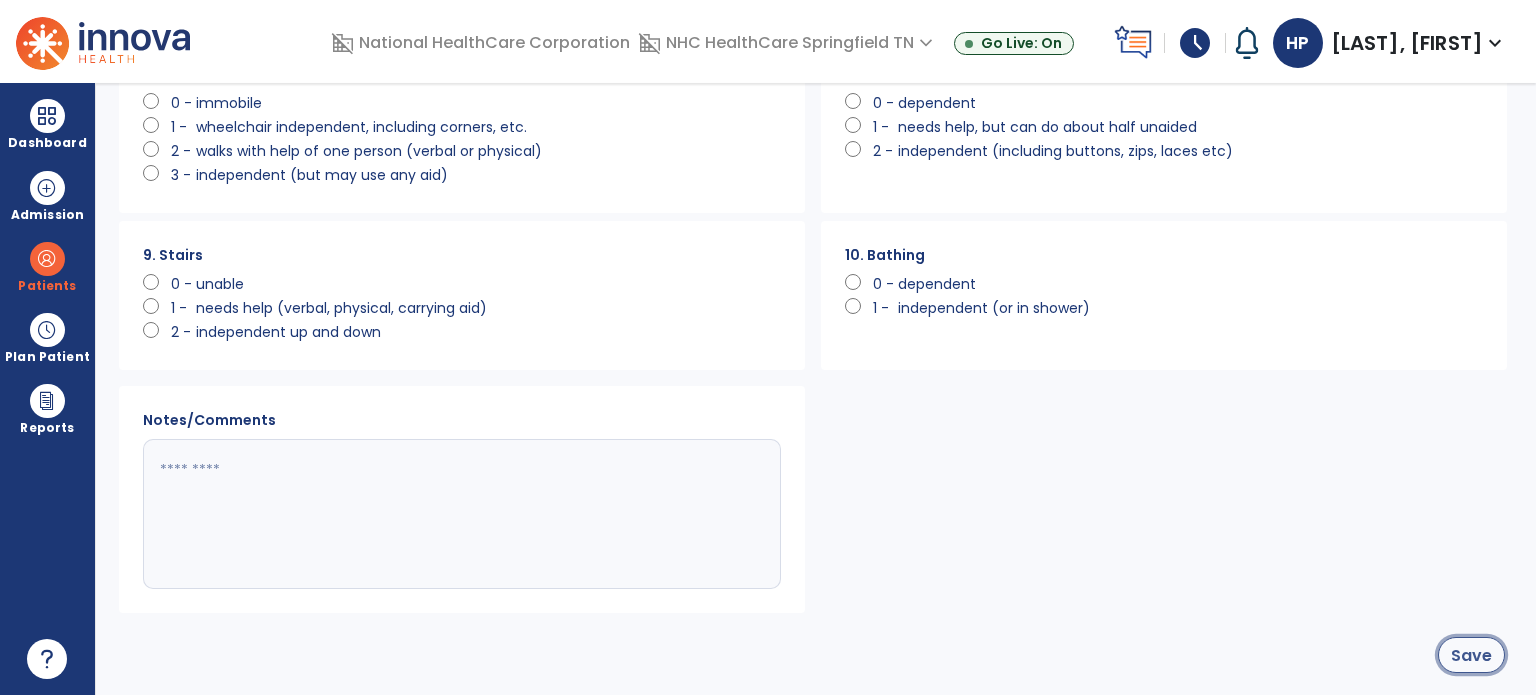 click on "Save" 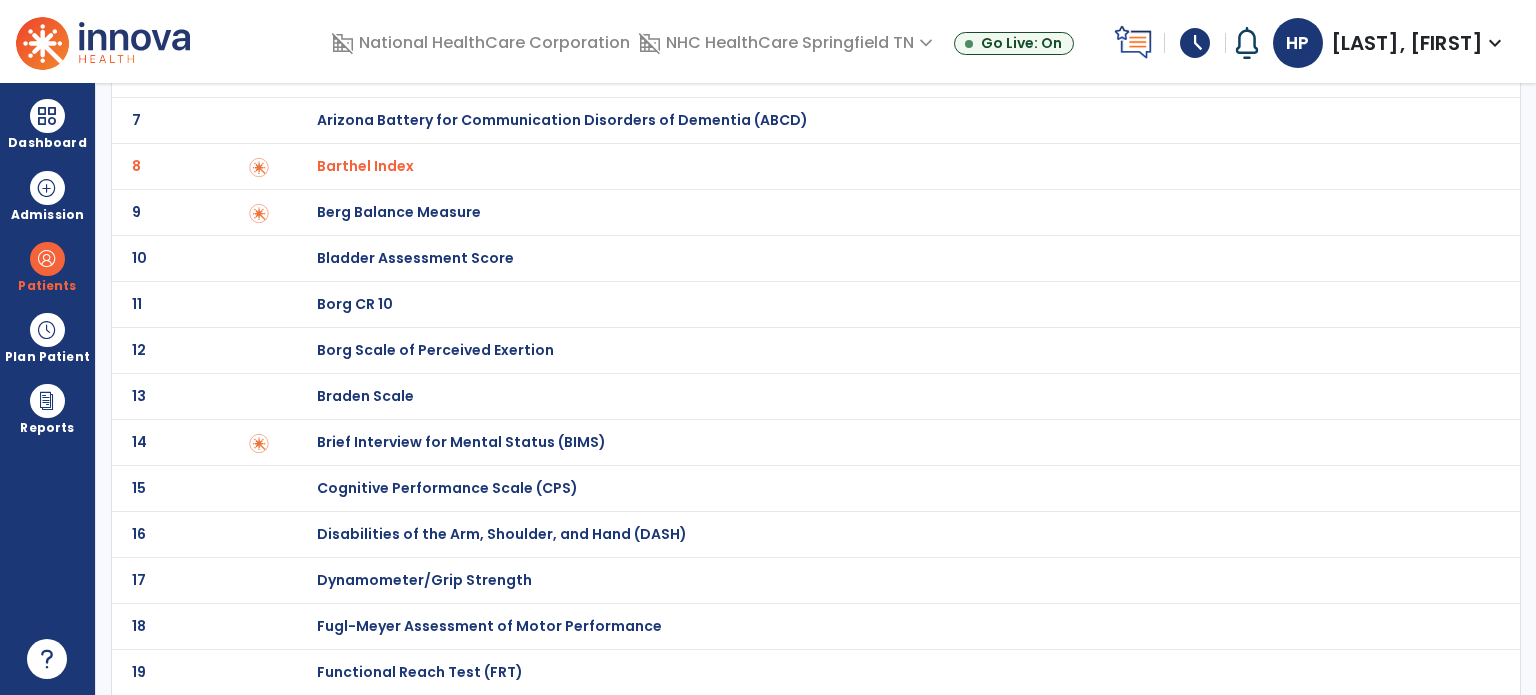 scroll, scrollTop: 0, scrollLeft: 0, axis: both 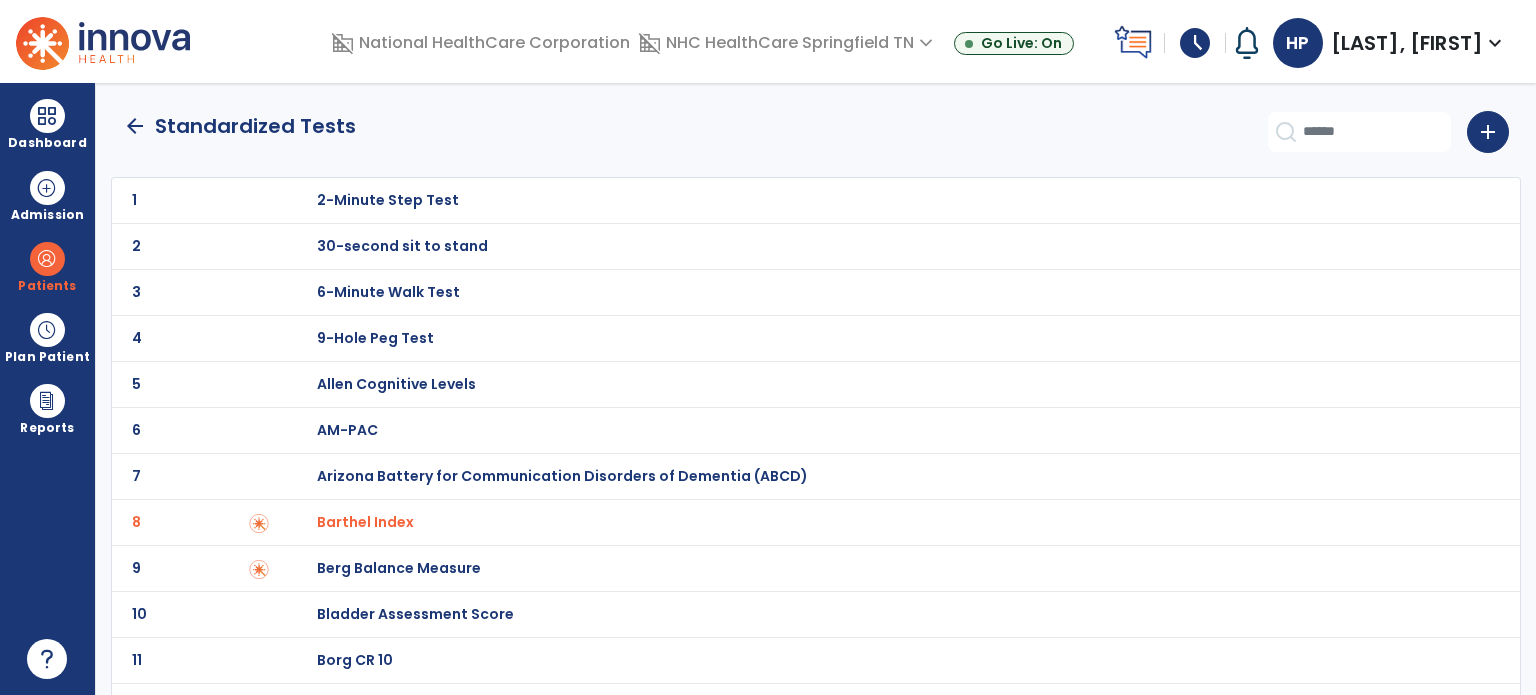 click on "arrow_back" 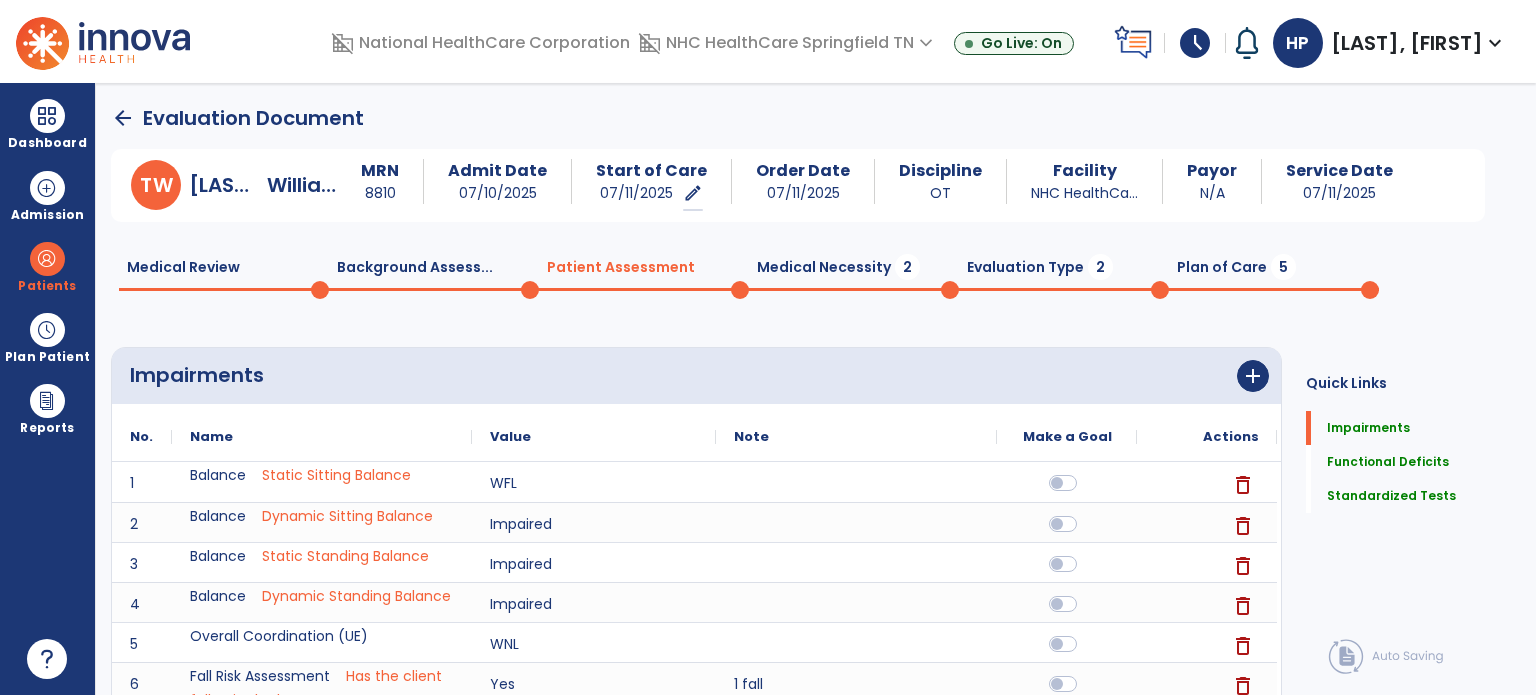 scroll, scrollTop: 20, scrollLeft: 0, axis: vertical 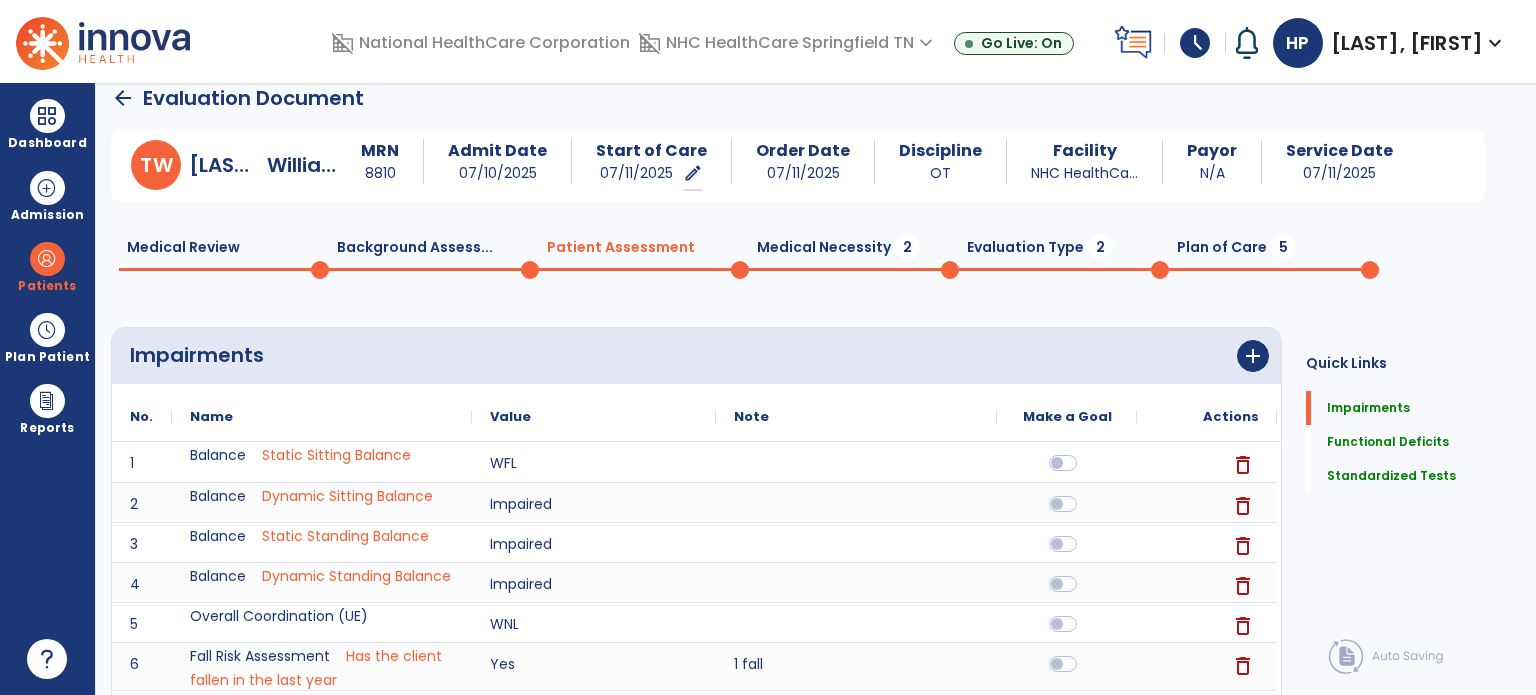 click on "Medical Necessity  2" 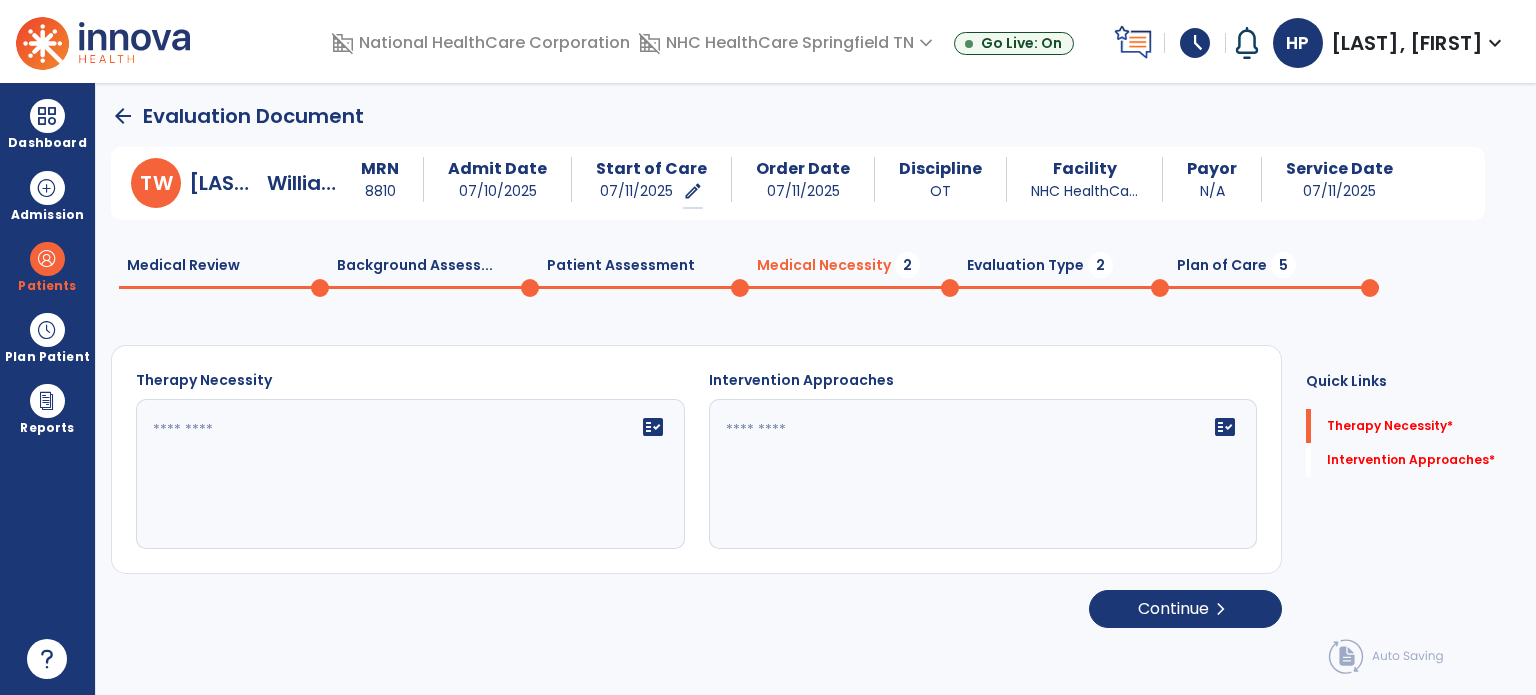 scroll, scrollTop: 0, scrollLeft: 0, axis: both 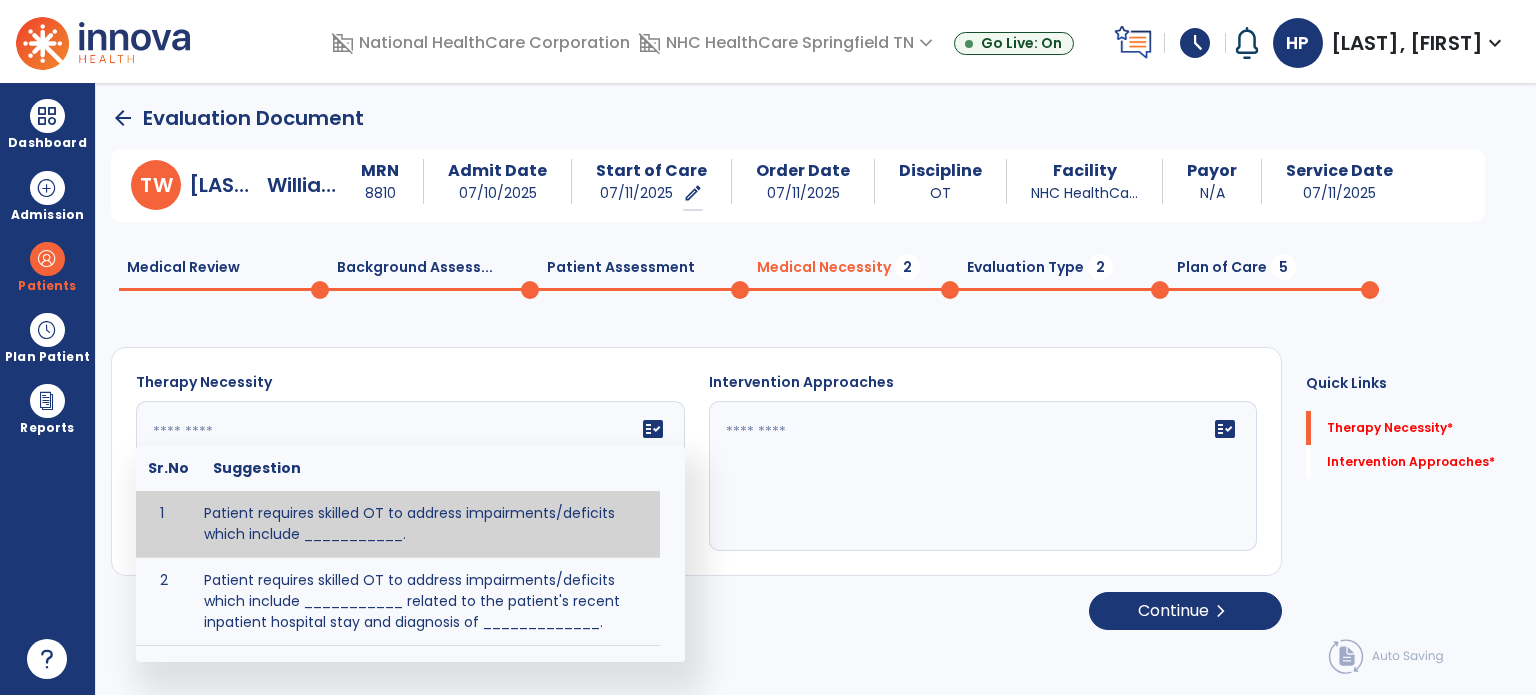 click 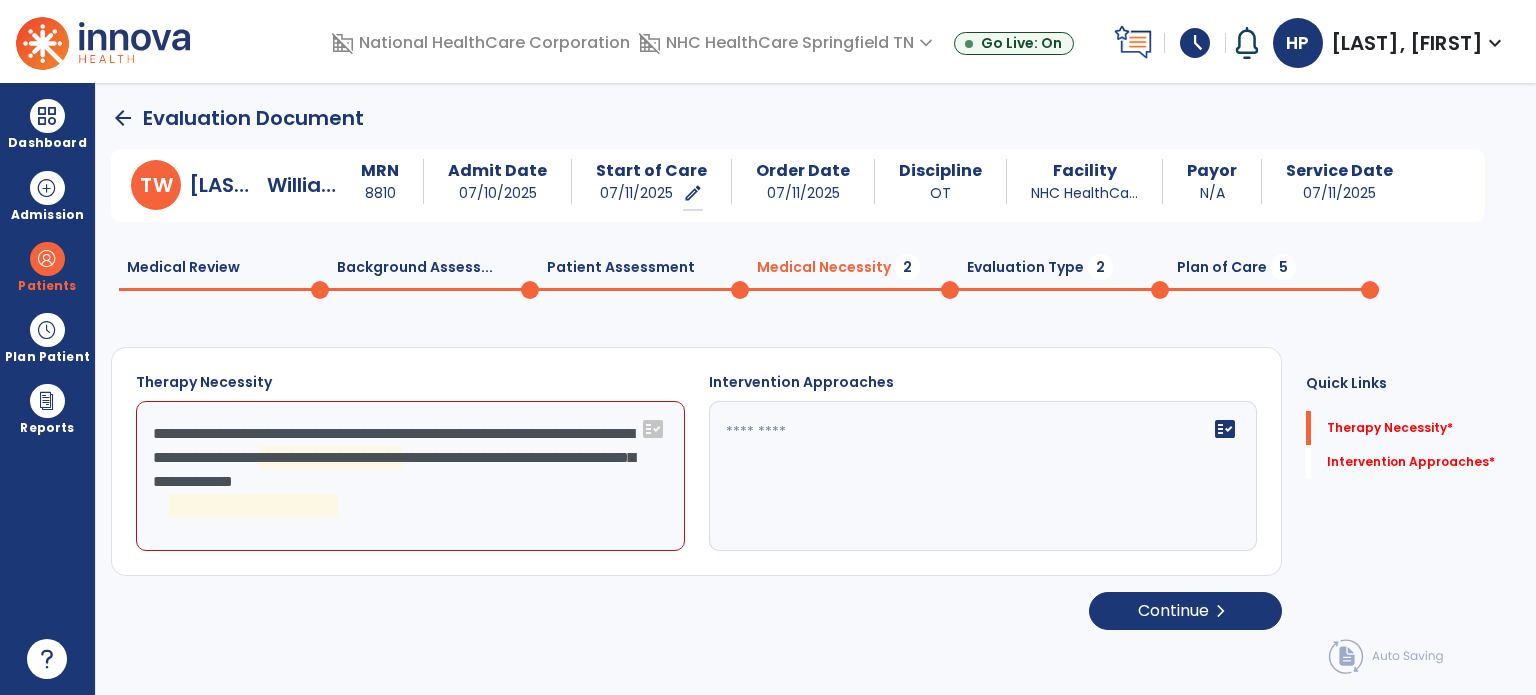 click on "**********" 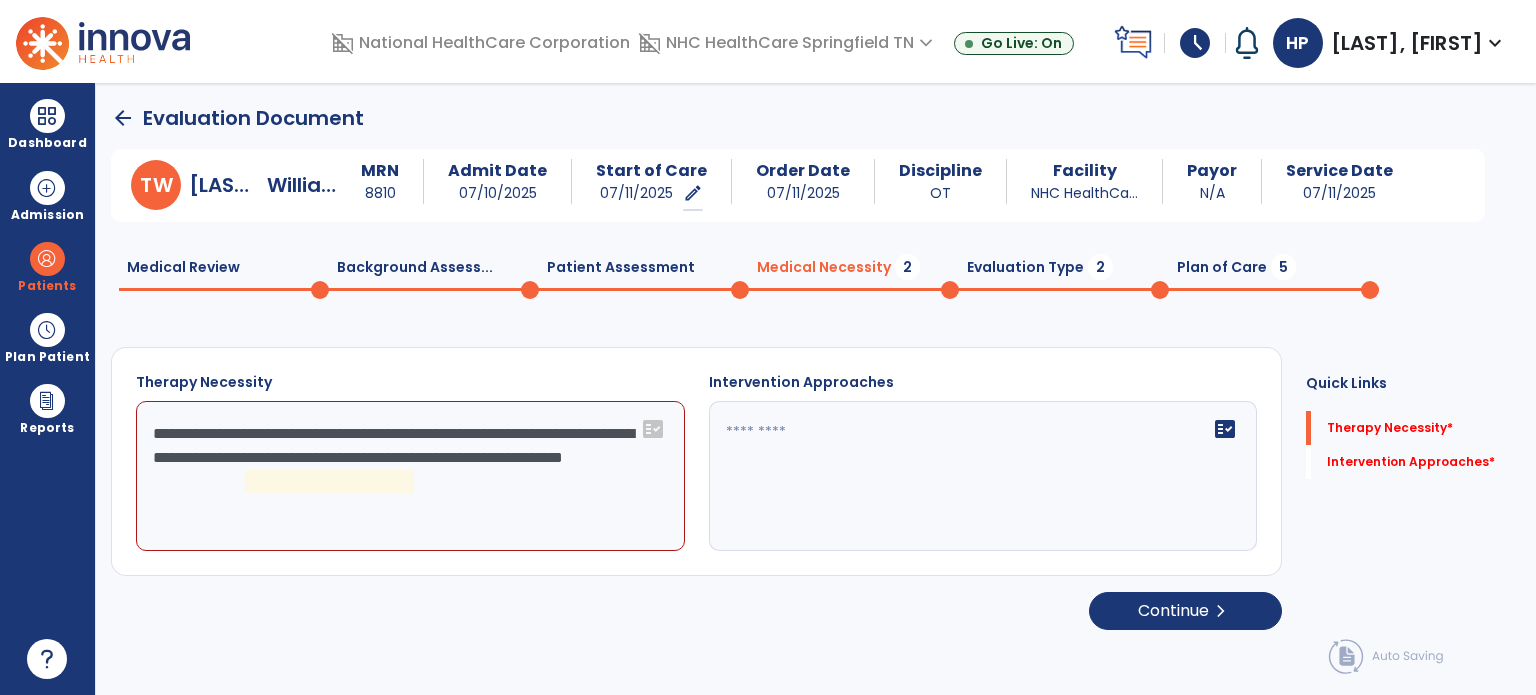 click on "**********" 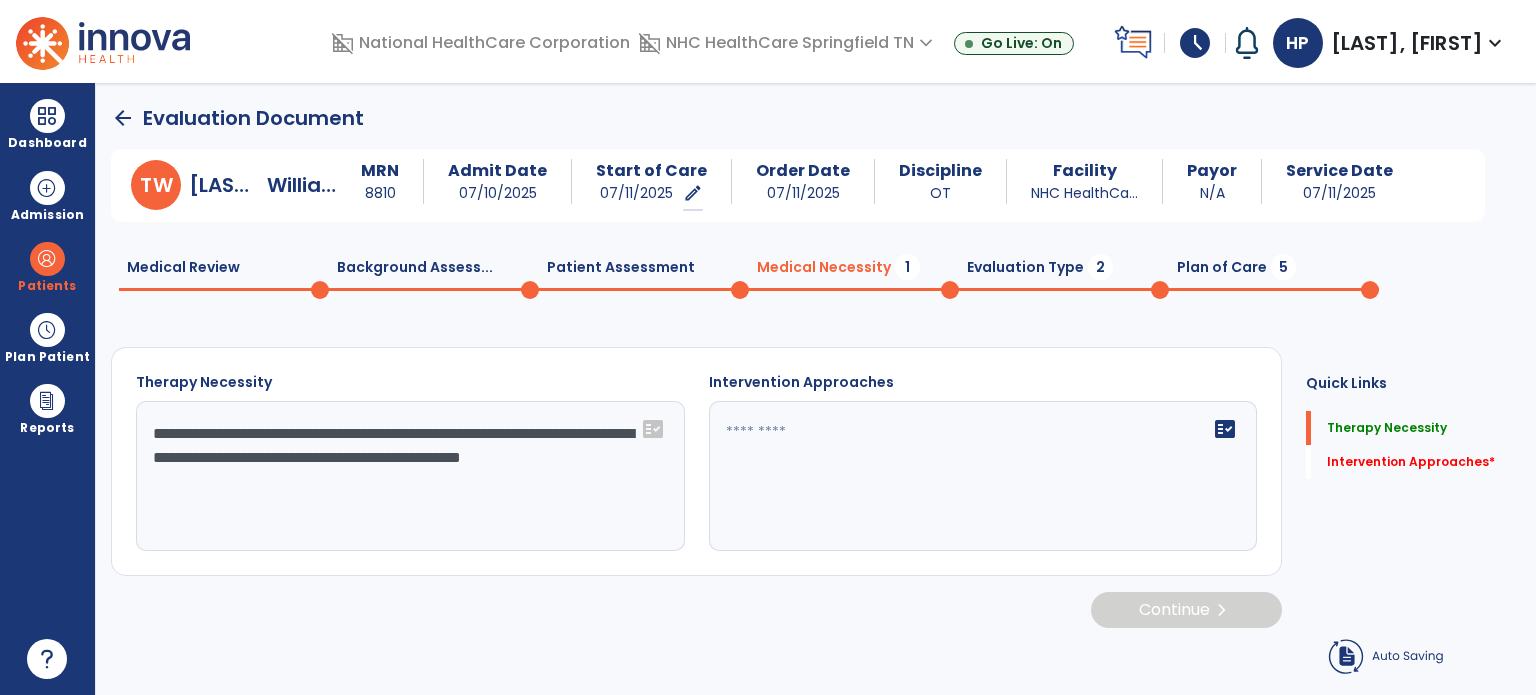 type on "**********" 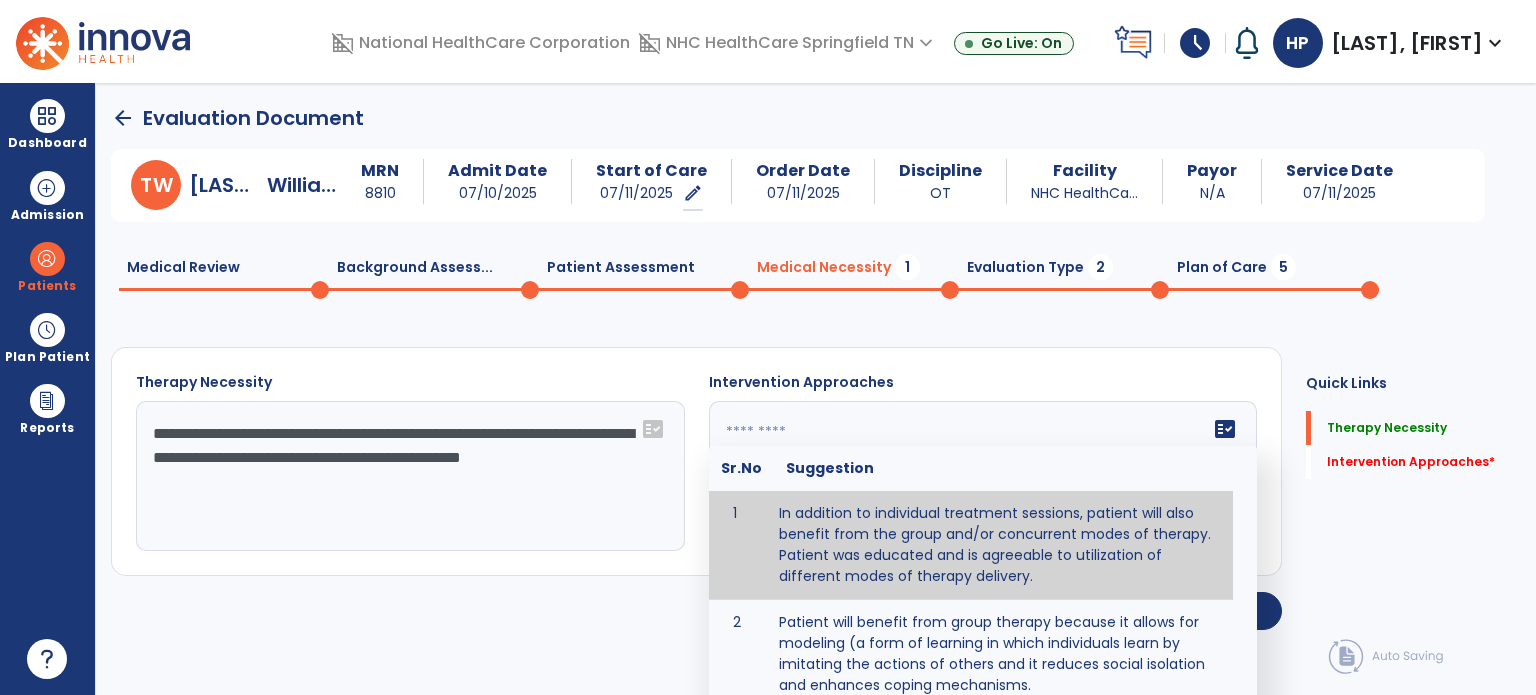 click 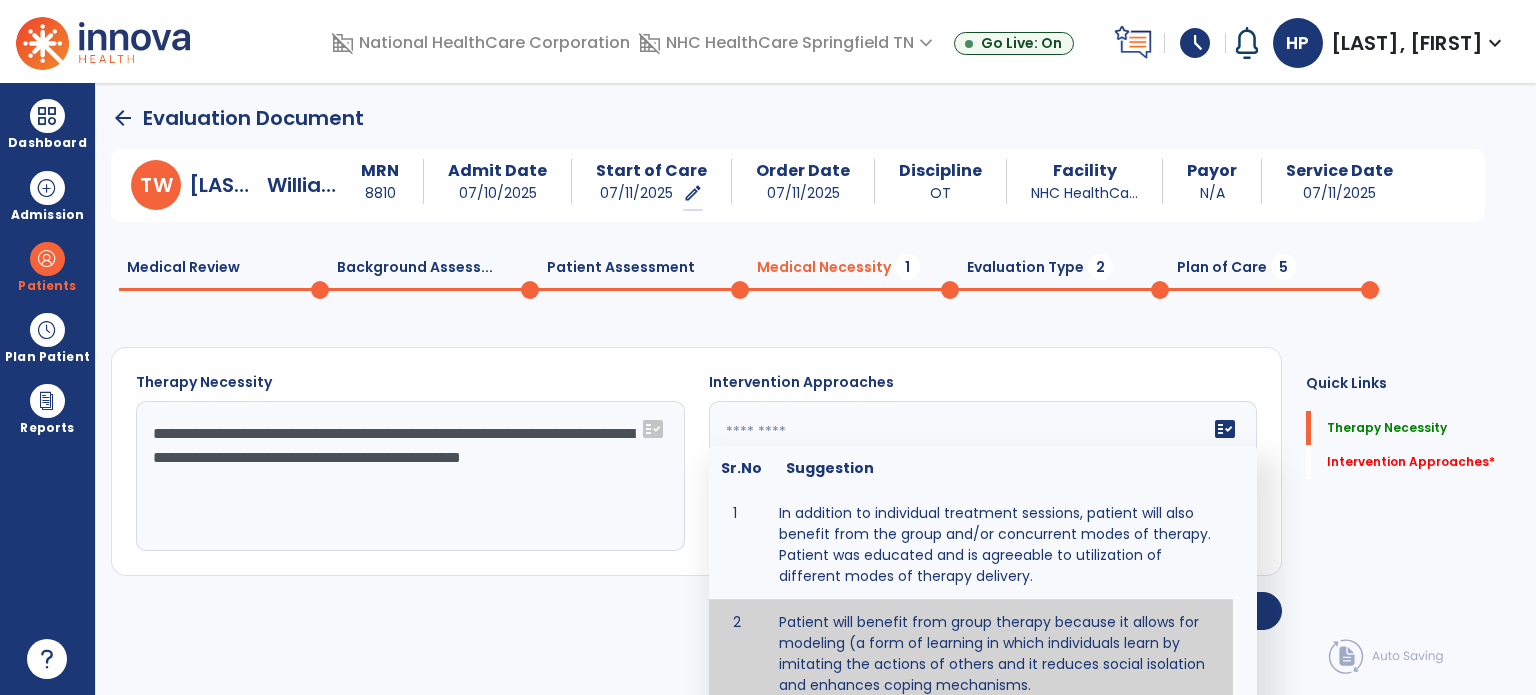 type on "**********" 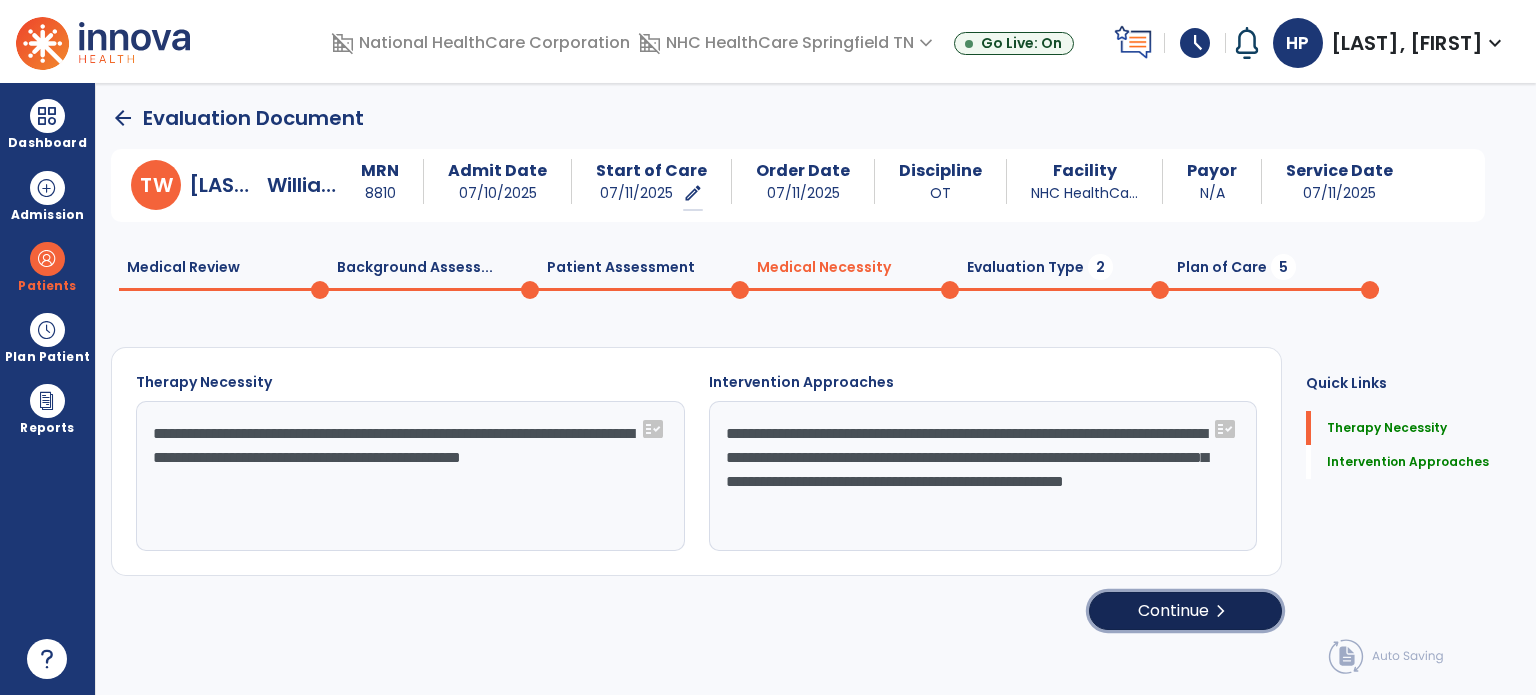 click on "Continue  chevron_right" 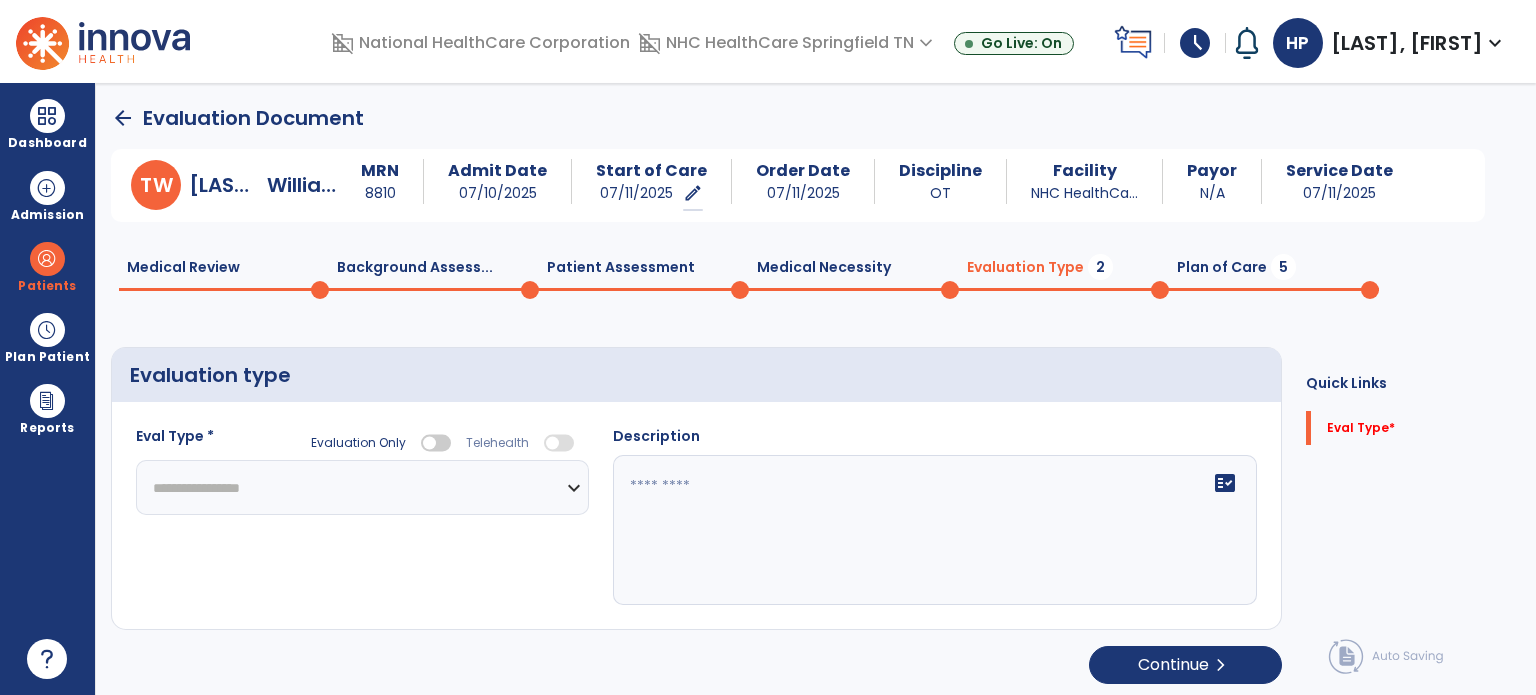 click on "**********" 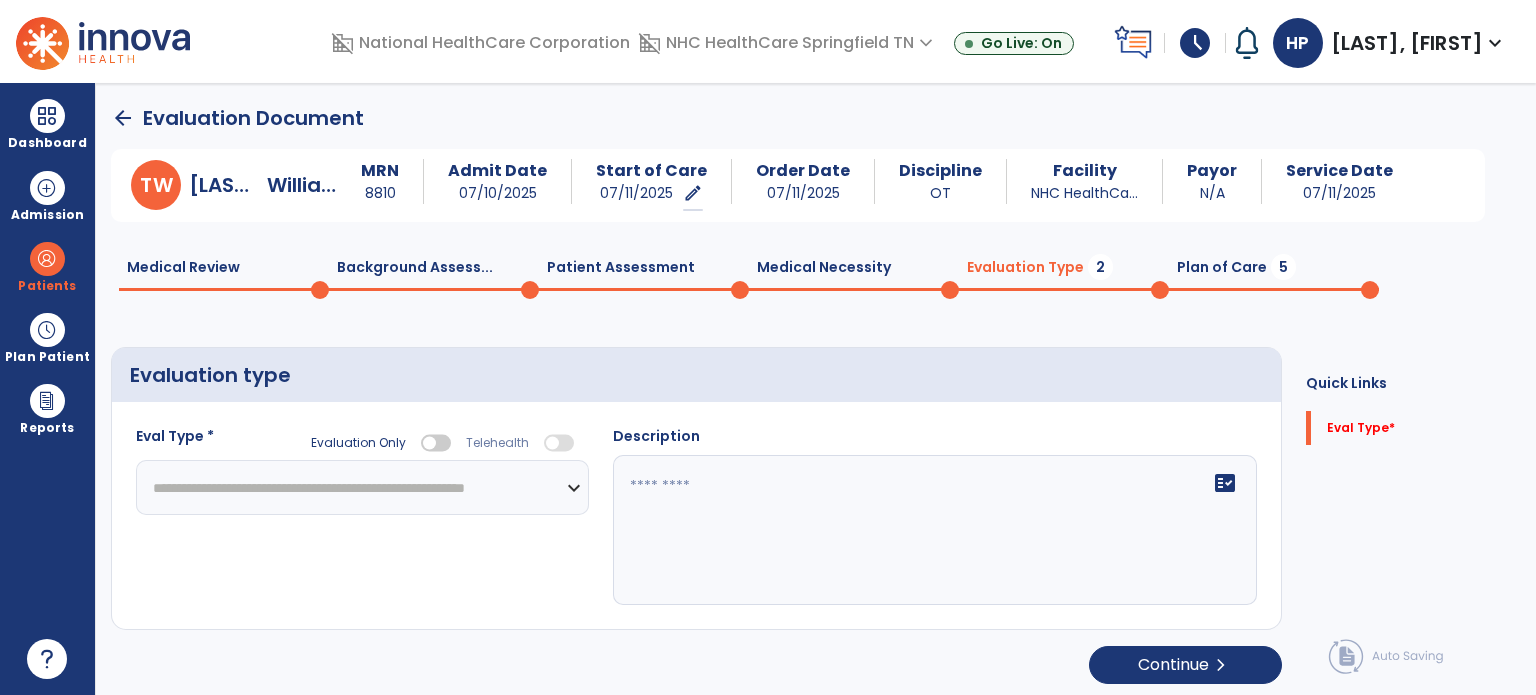 click on "**********" 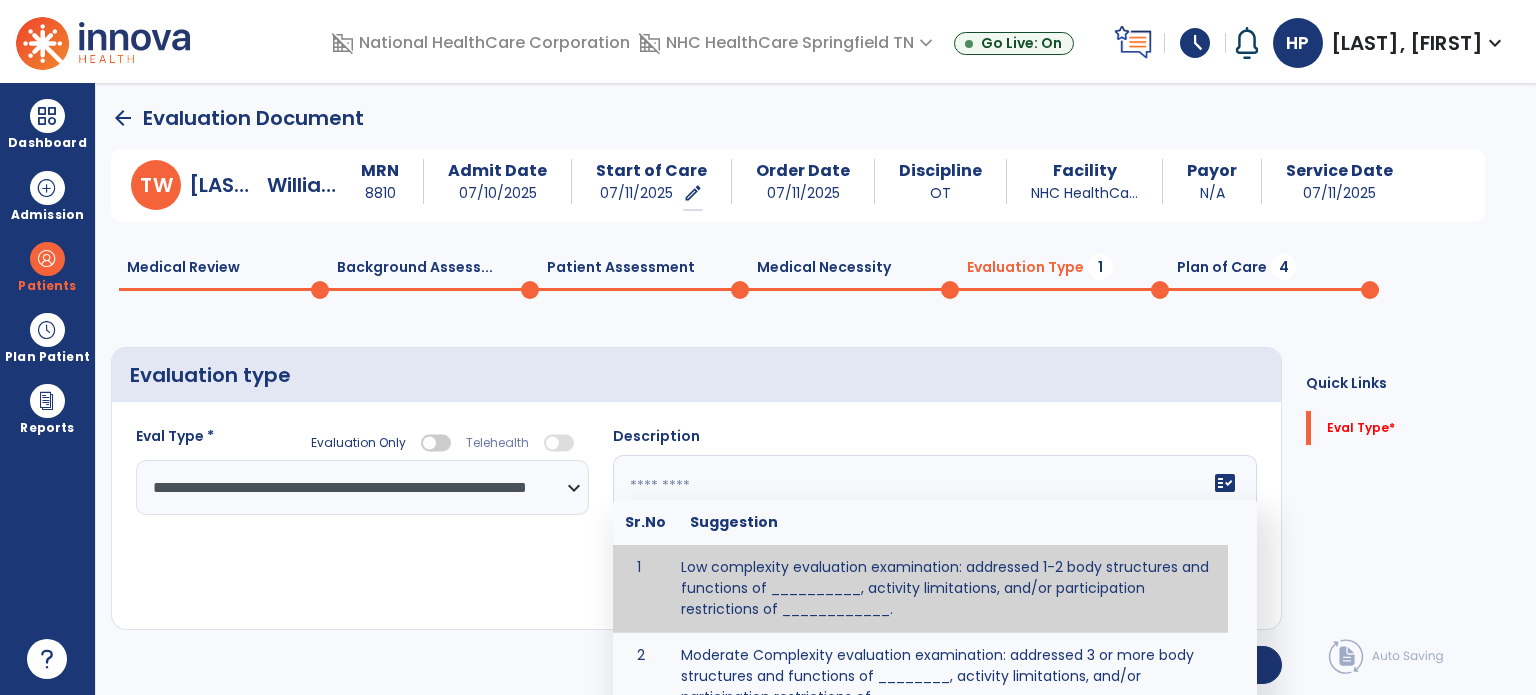 click on "fact_check  Sr.No Suggestion 1 Low complexity evaluation examination: addressed 1-2 body structures and functions of __________, activity limitations, and/or participation restrictions of ____________. 2 Moderate Complexity evaluation examination: addressed 3 or more body structures and functions of ________, activity limitations, and/or participation restrictions of _______. 3 High Complexity evaluation examination: addressed 4 or more body structures and functions of _______, activity limitations, and/or participation restrictions of _________" 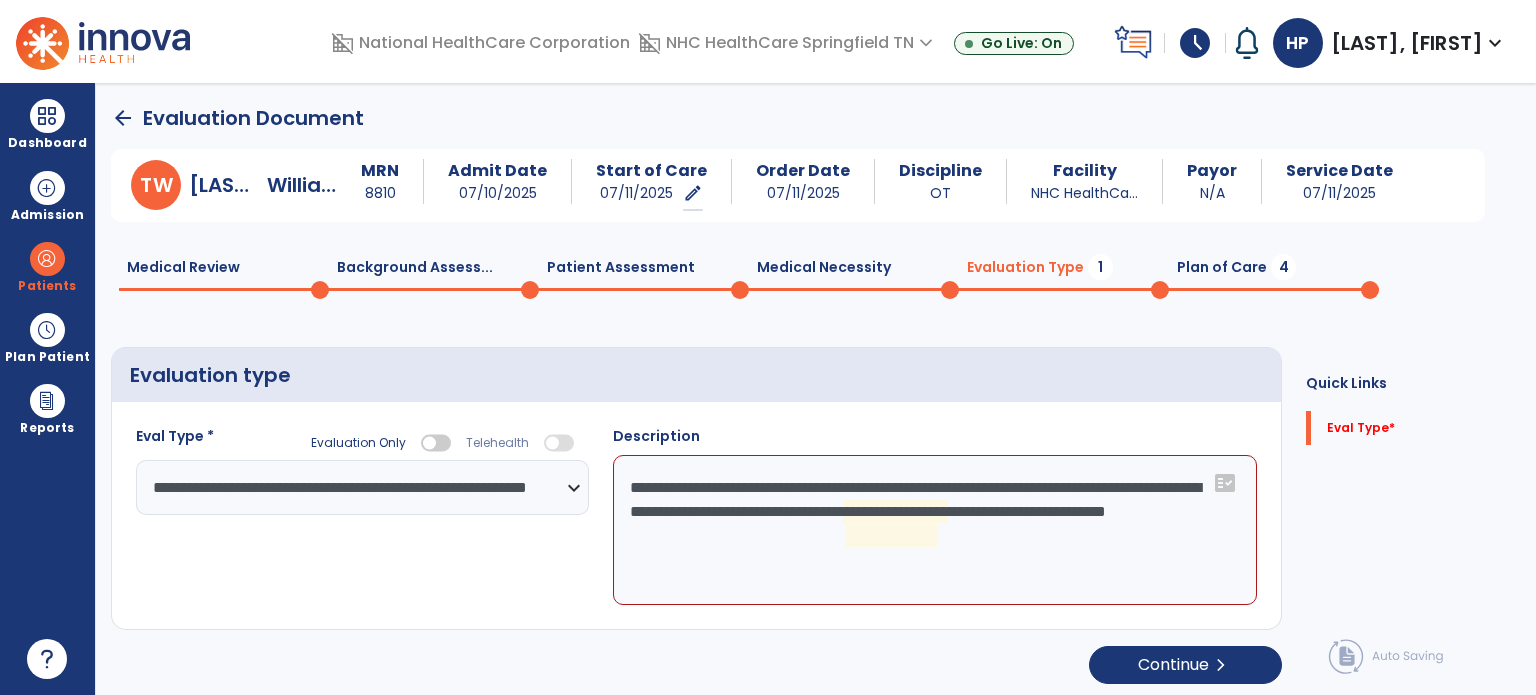 click on "**********" 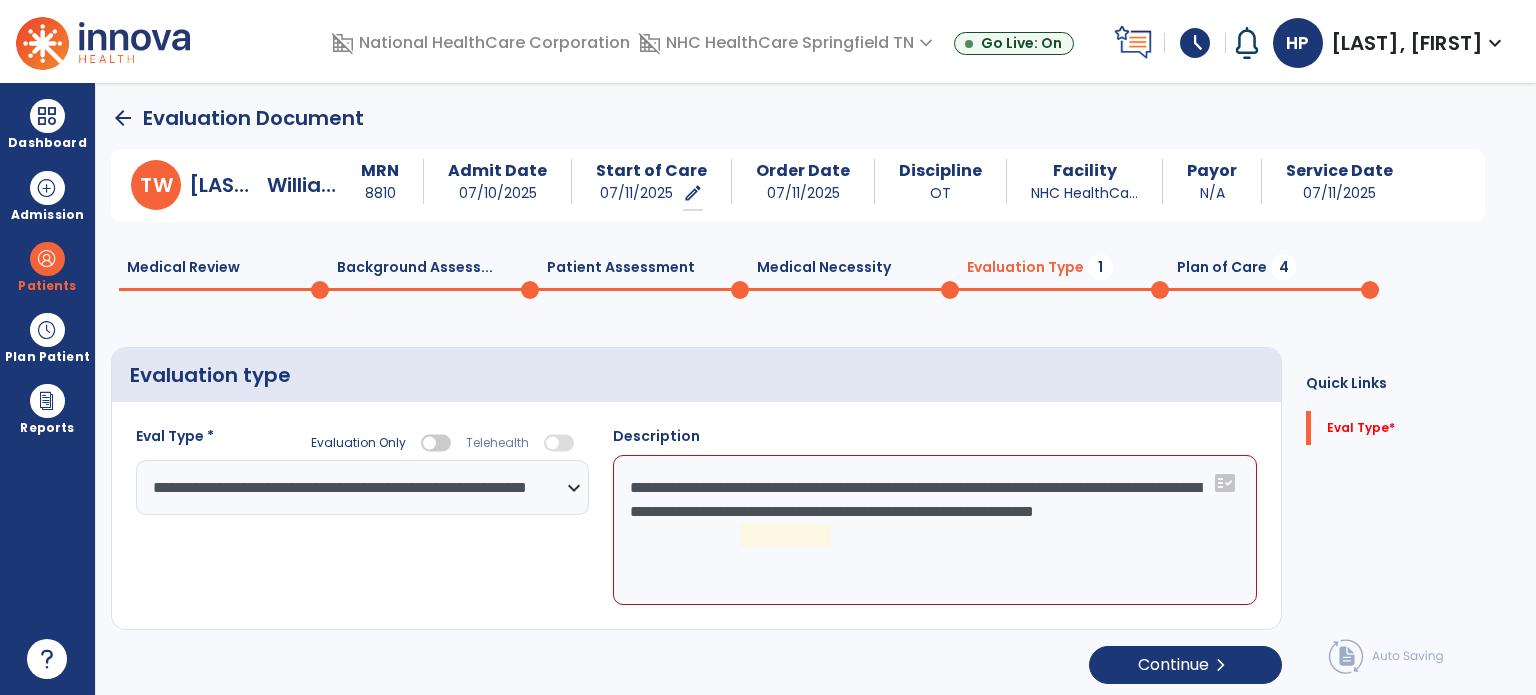 click on "**********" 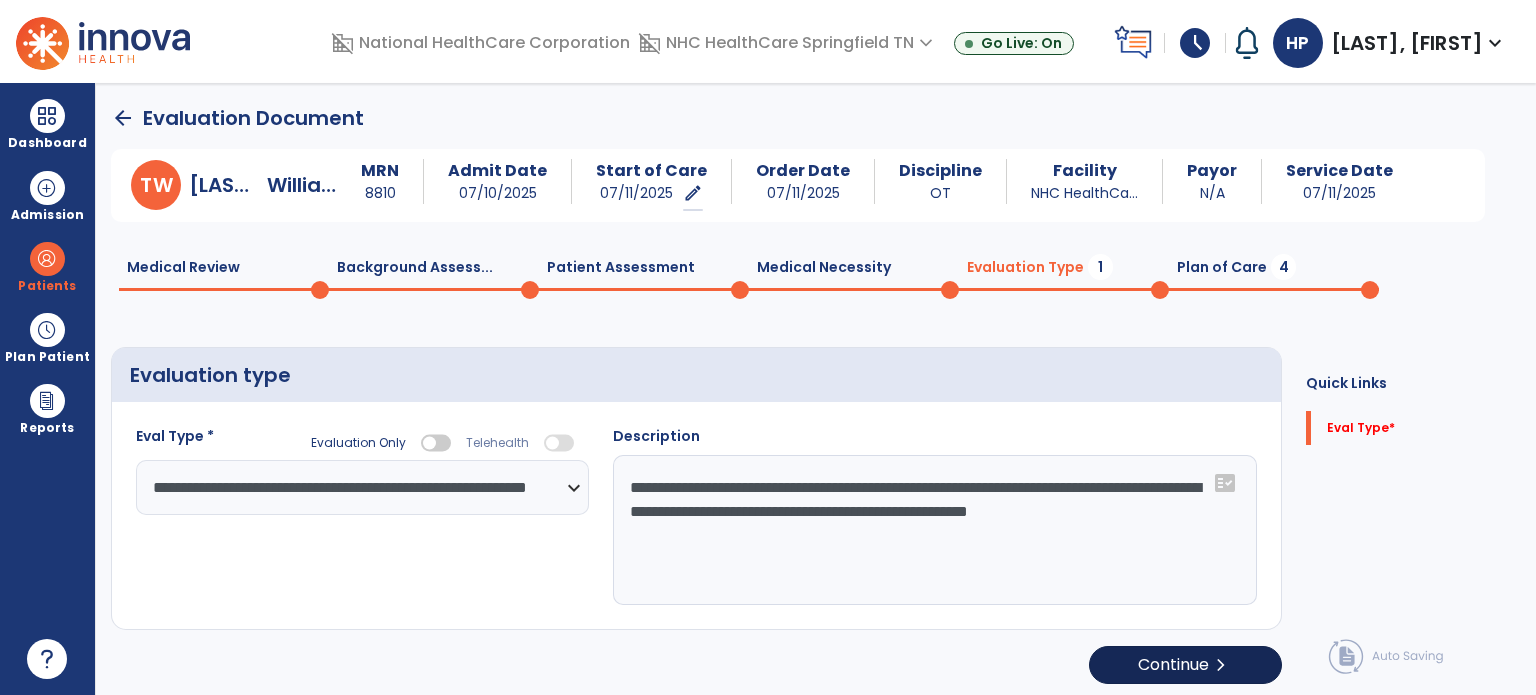 type on "**********" 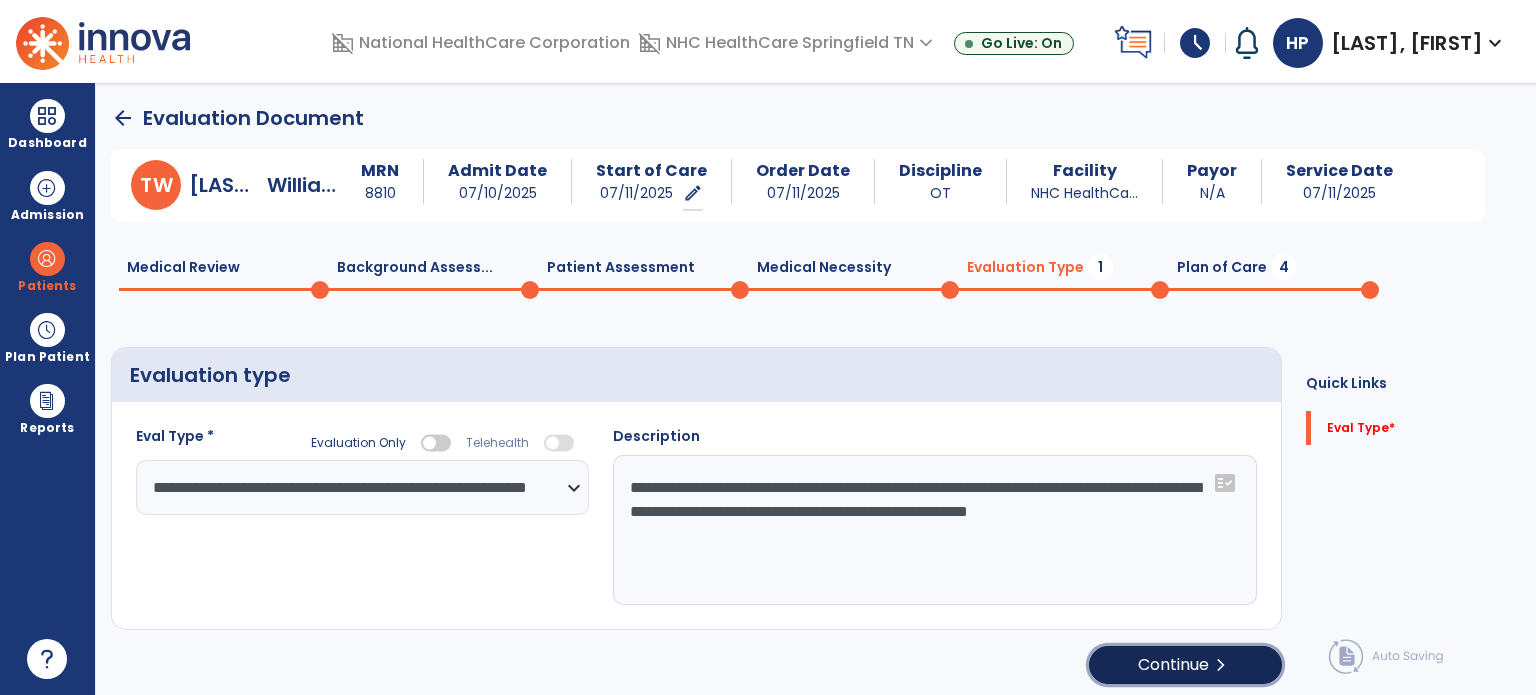 click on "Continue  chevron_right" 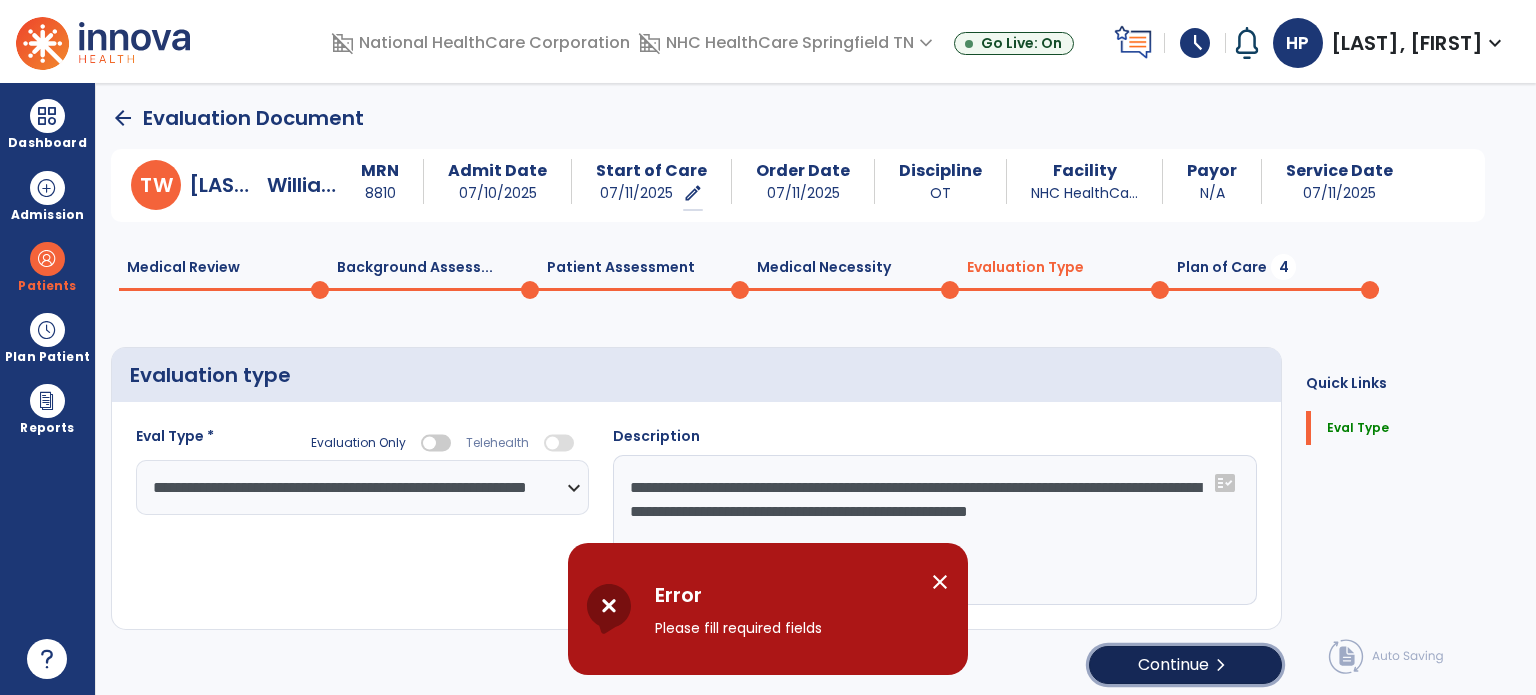 click on "Continue  chevron_right" 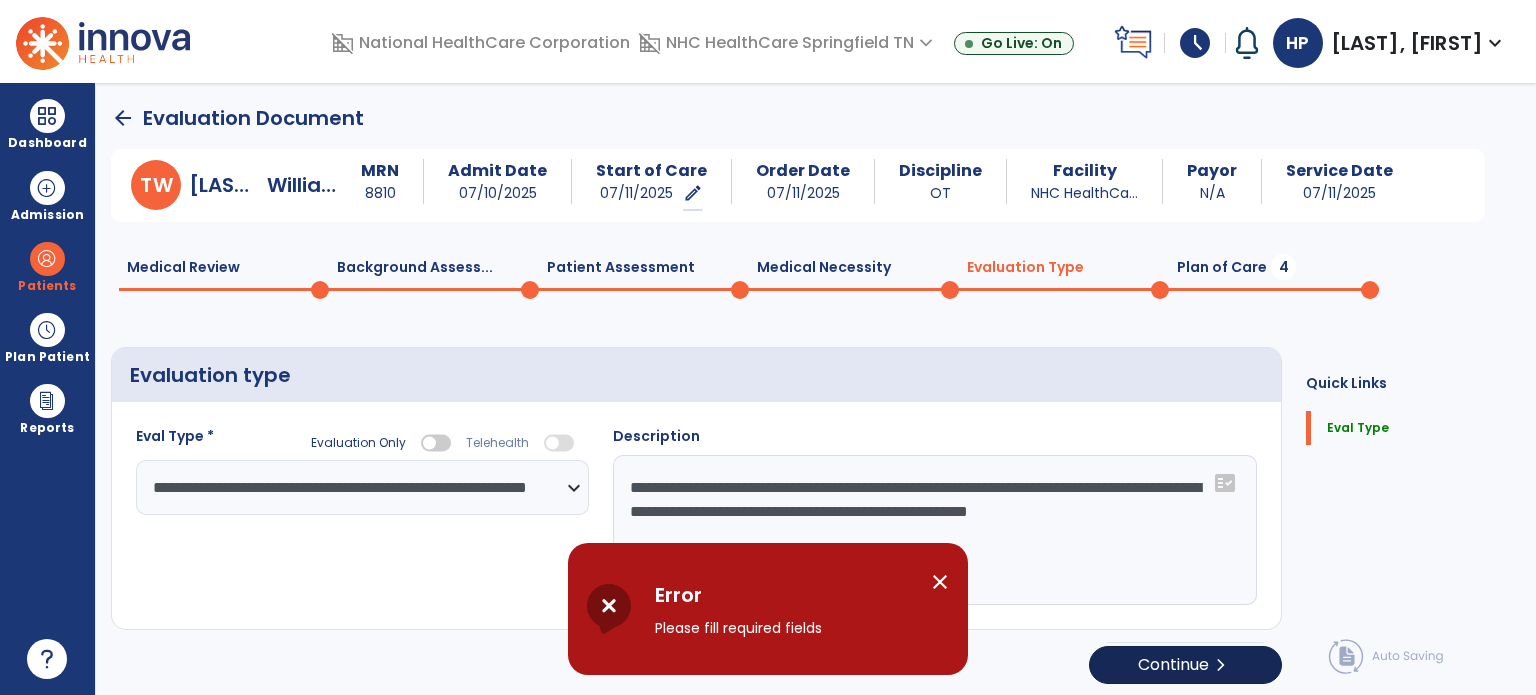select on "**" 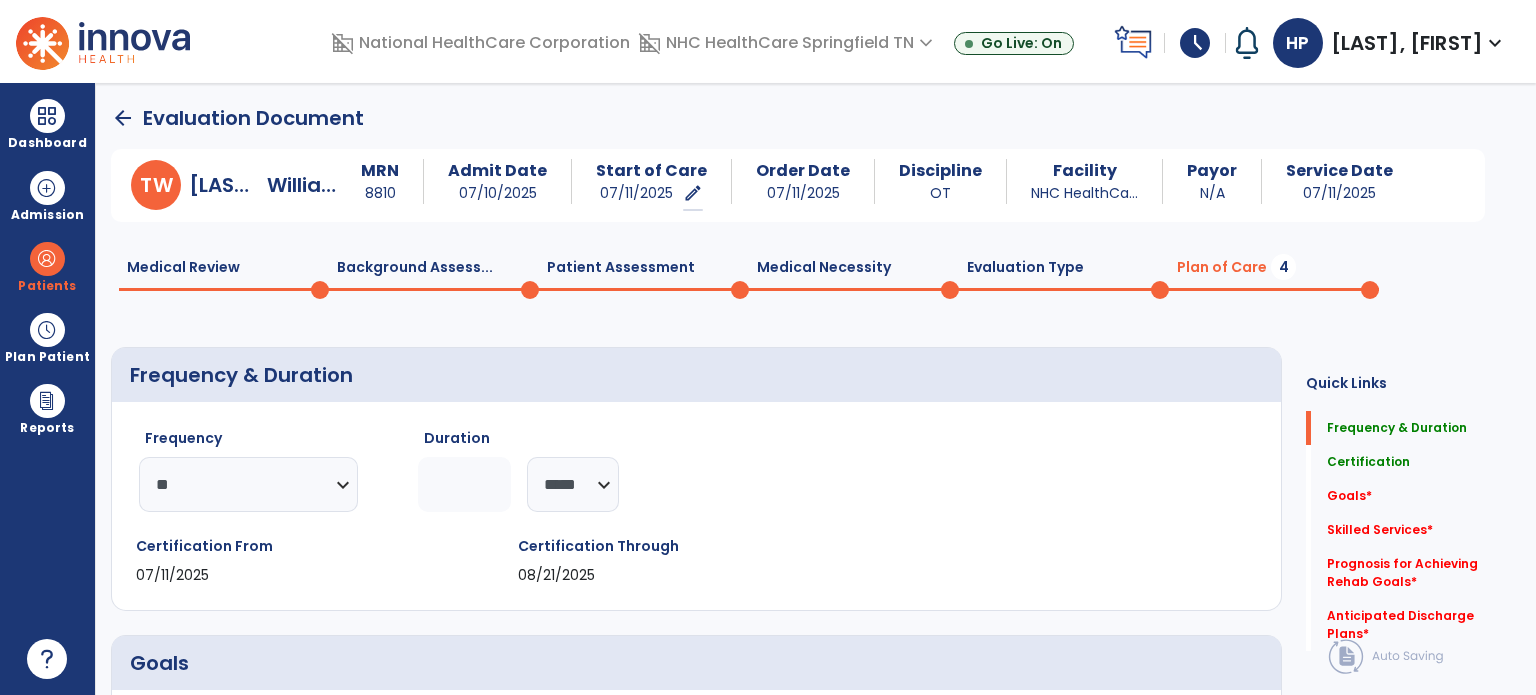 click on "Certification Through" 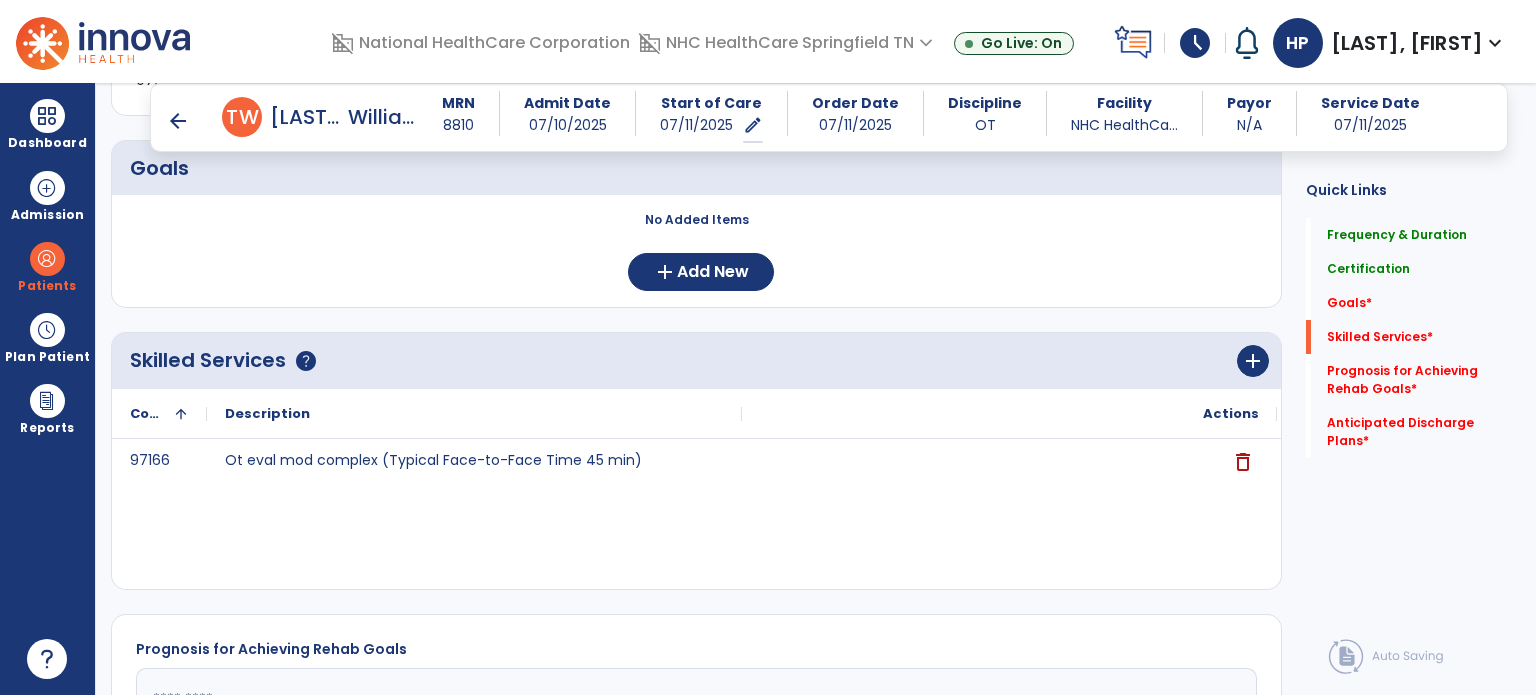 scroll, scrollTop: 475, scrollLeft: 0, axis: vertical 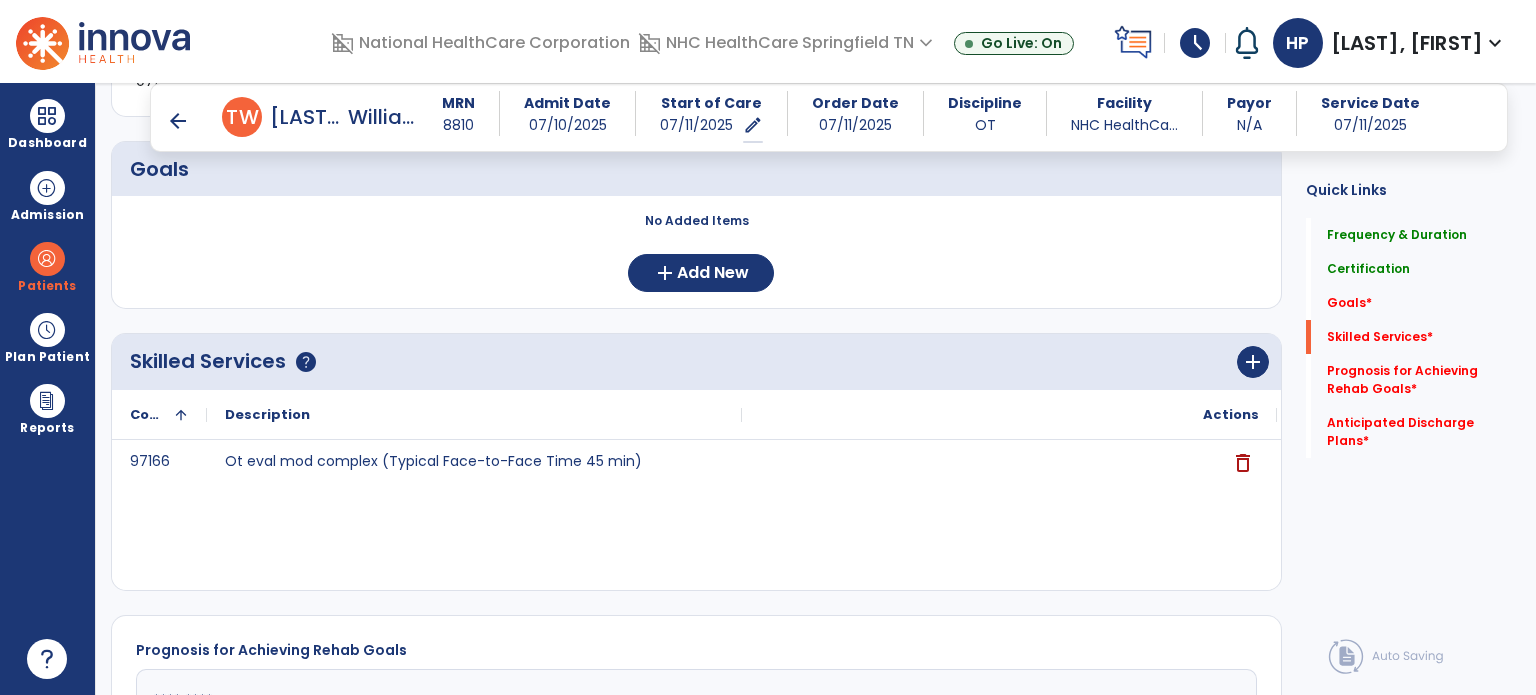 click on "Skilled Services      help   add" 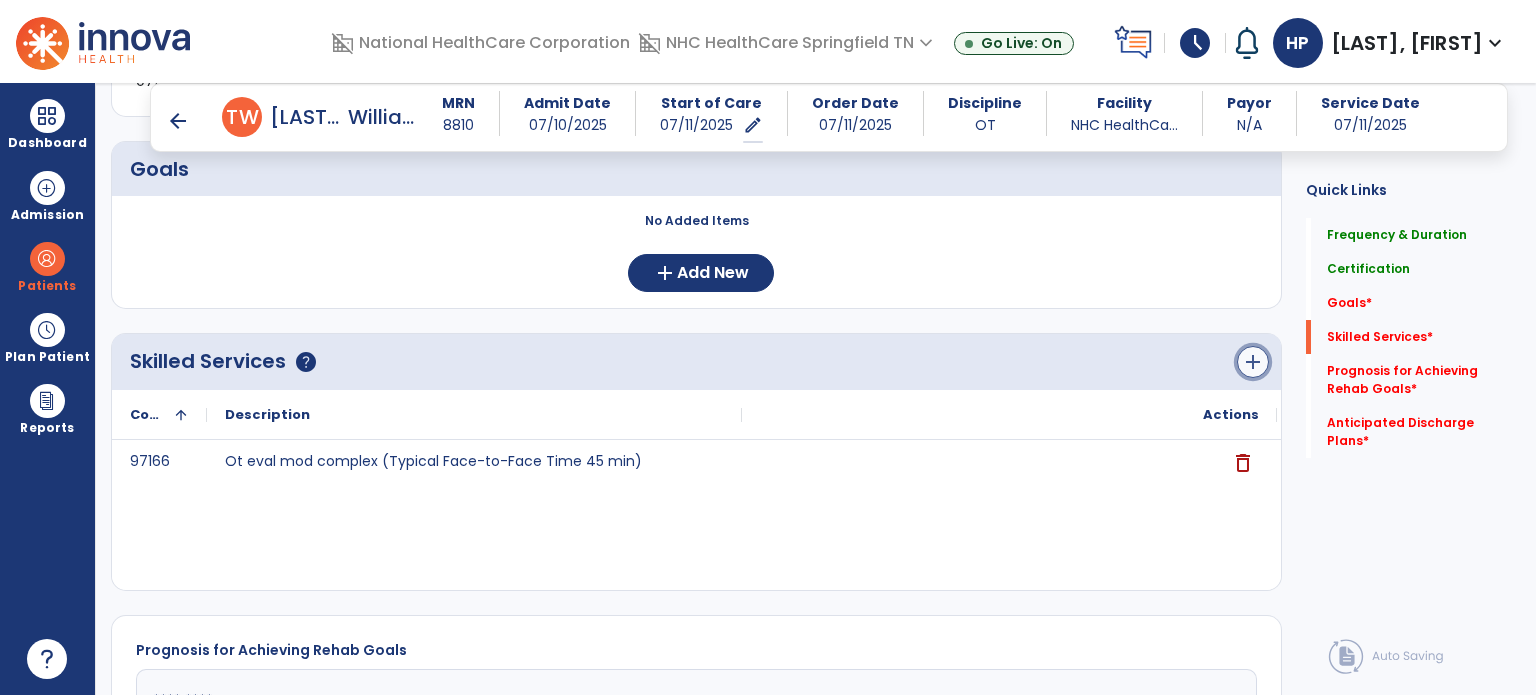 click on "add" 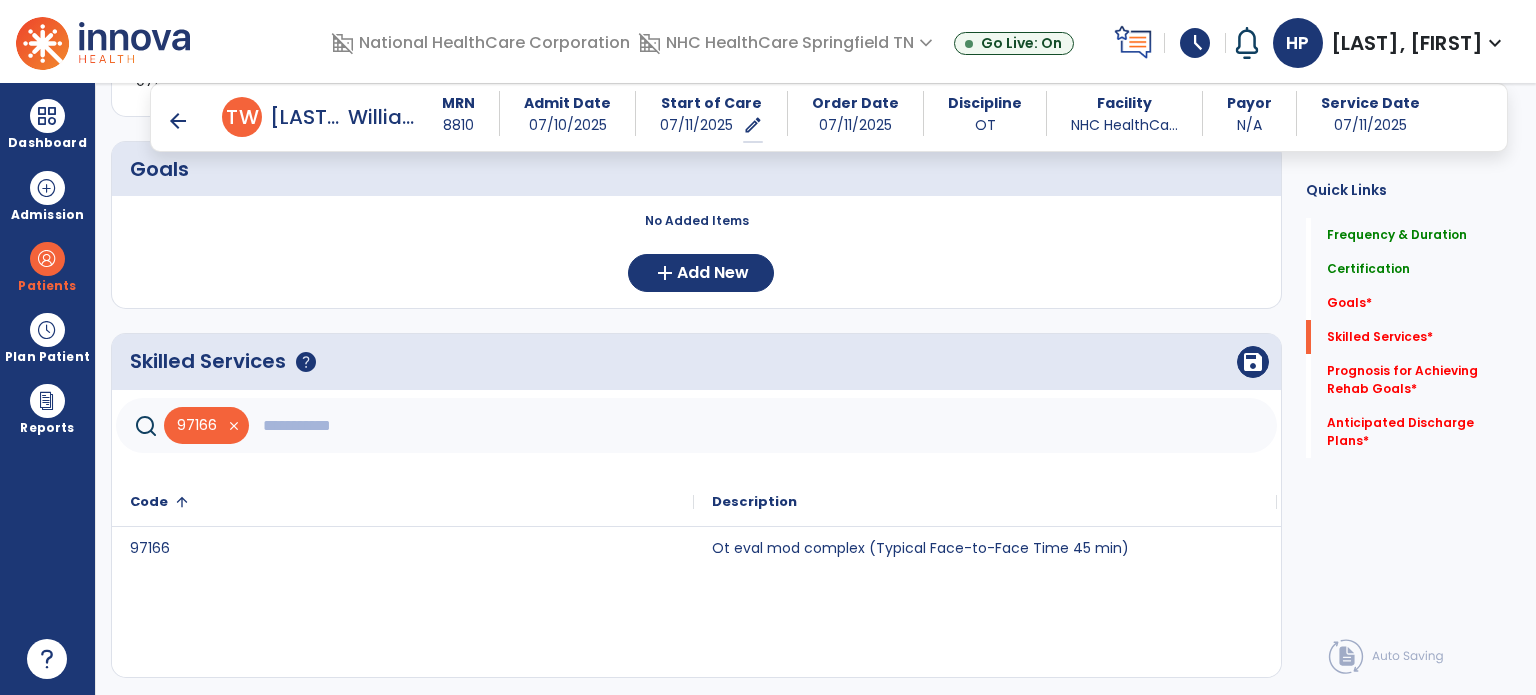 click 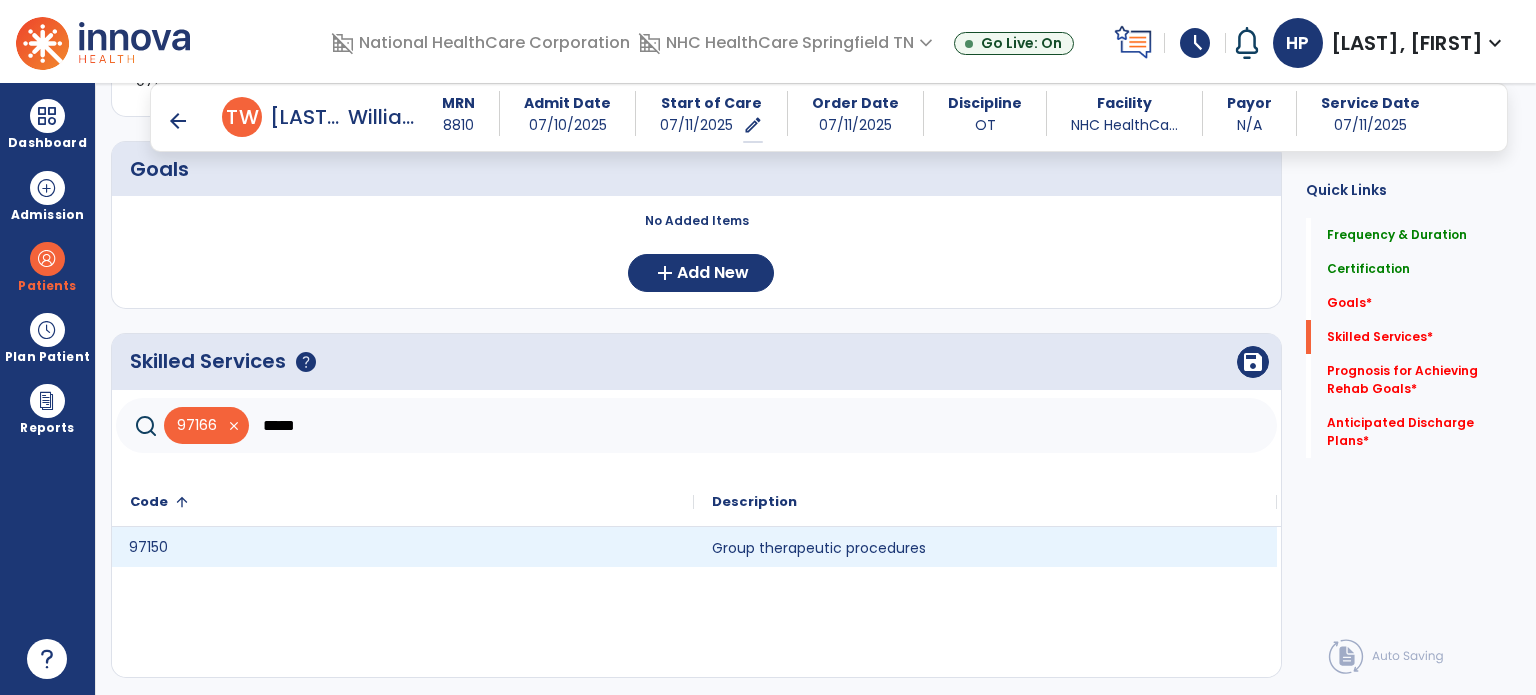 click on "97150" 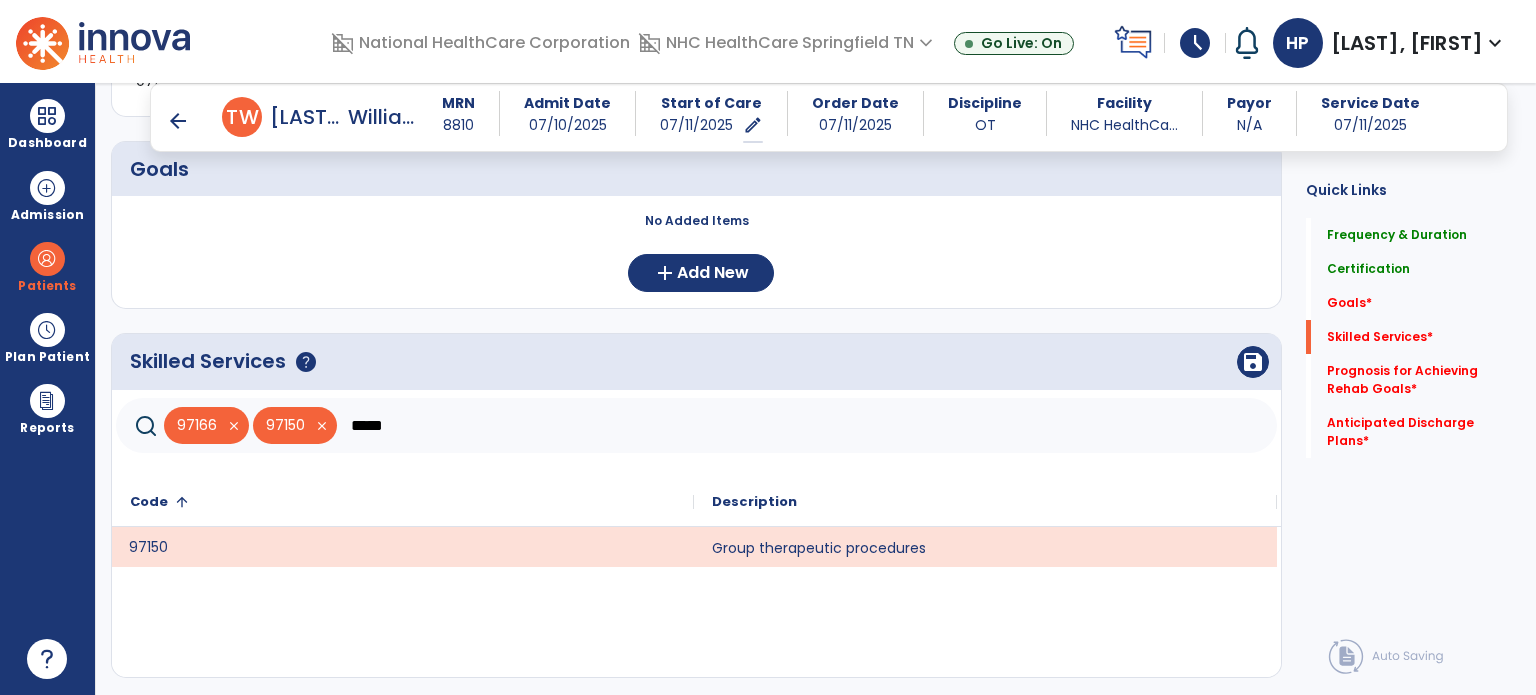 click on "*****" 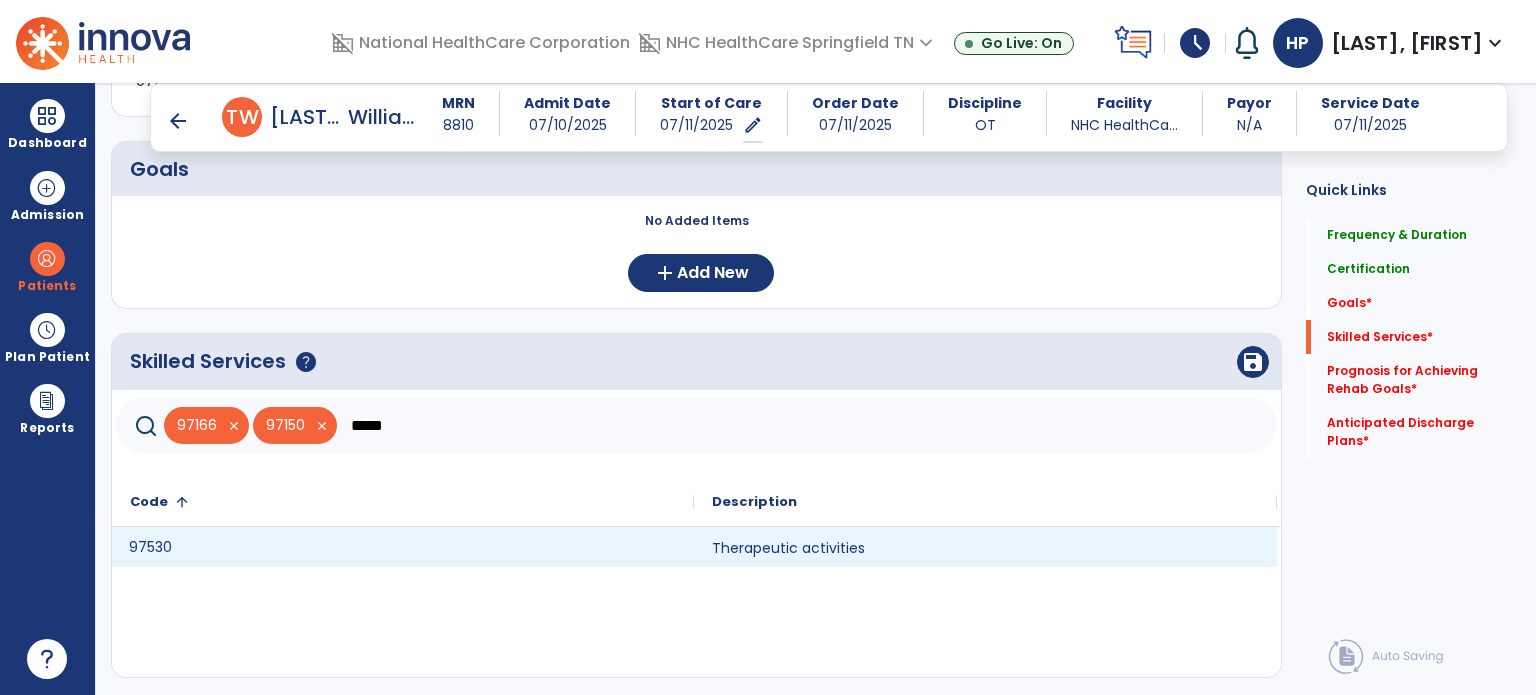 click on "97530" 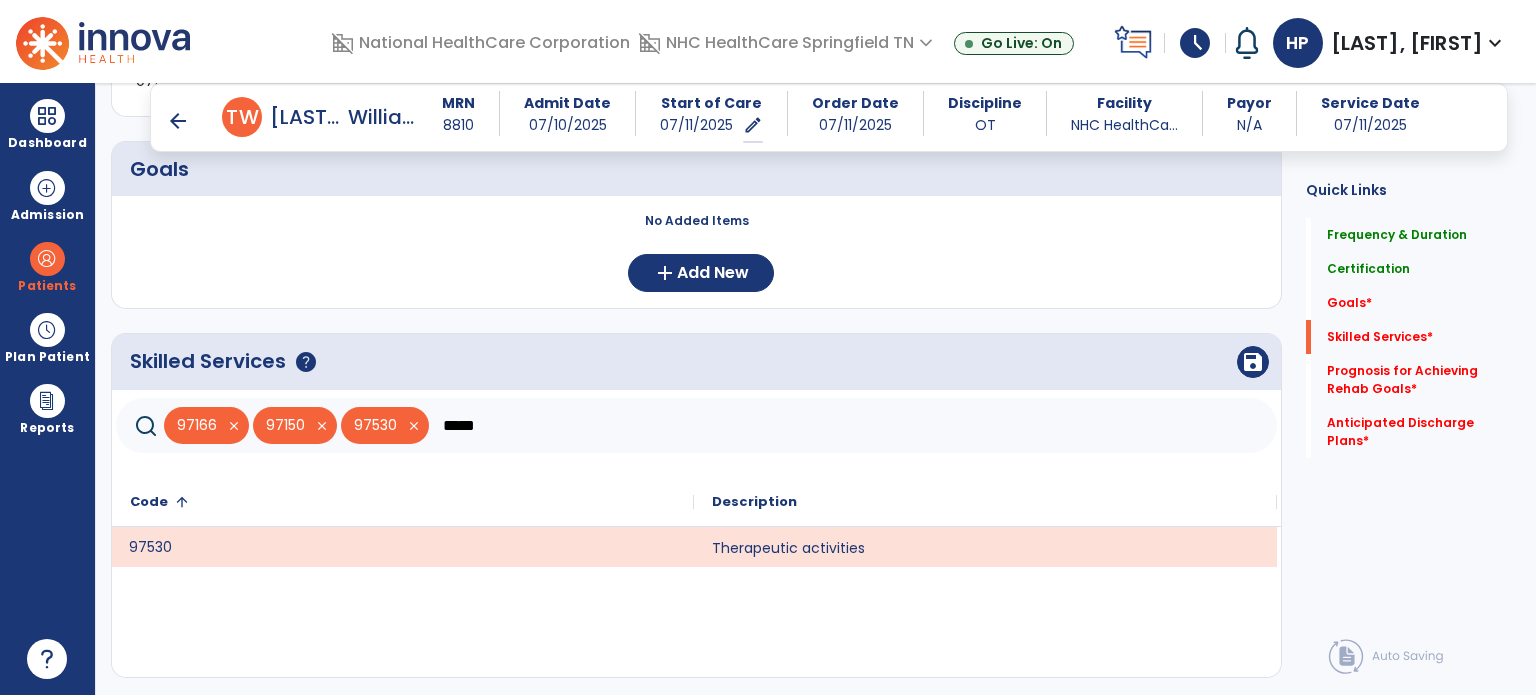 click on "*****" 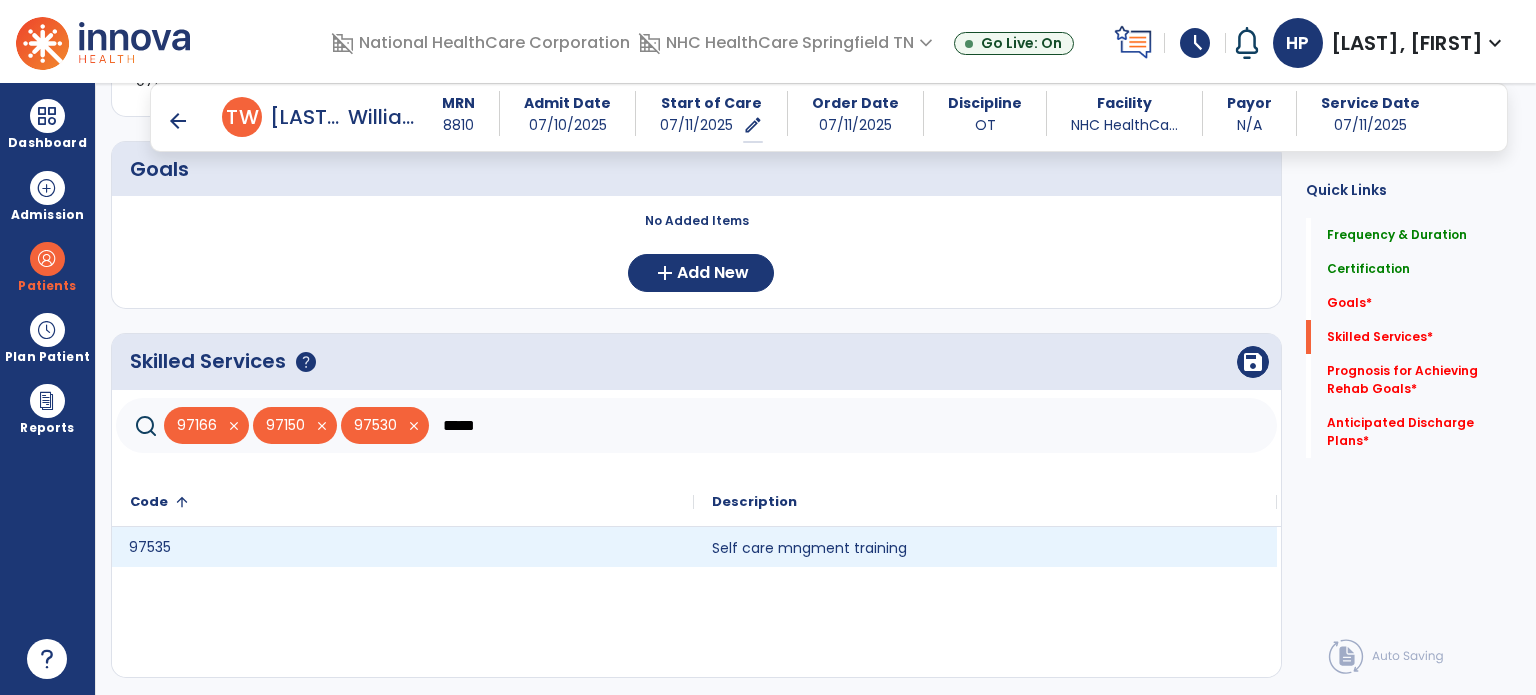 click on "97535" 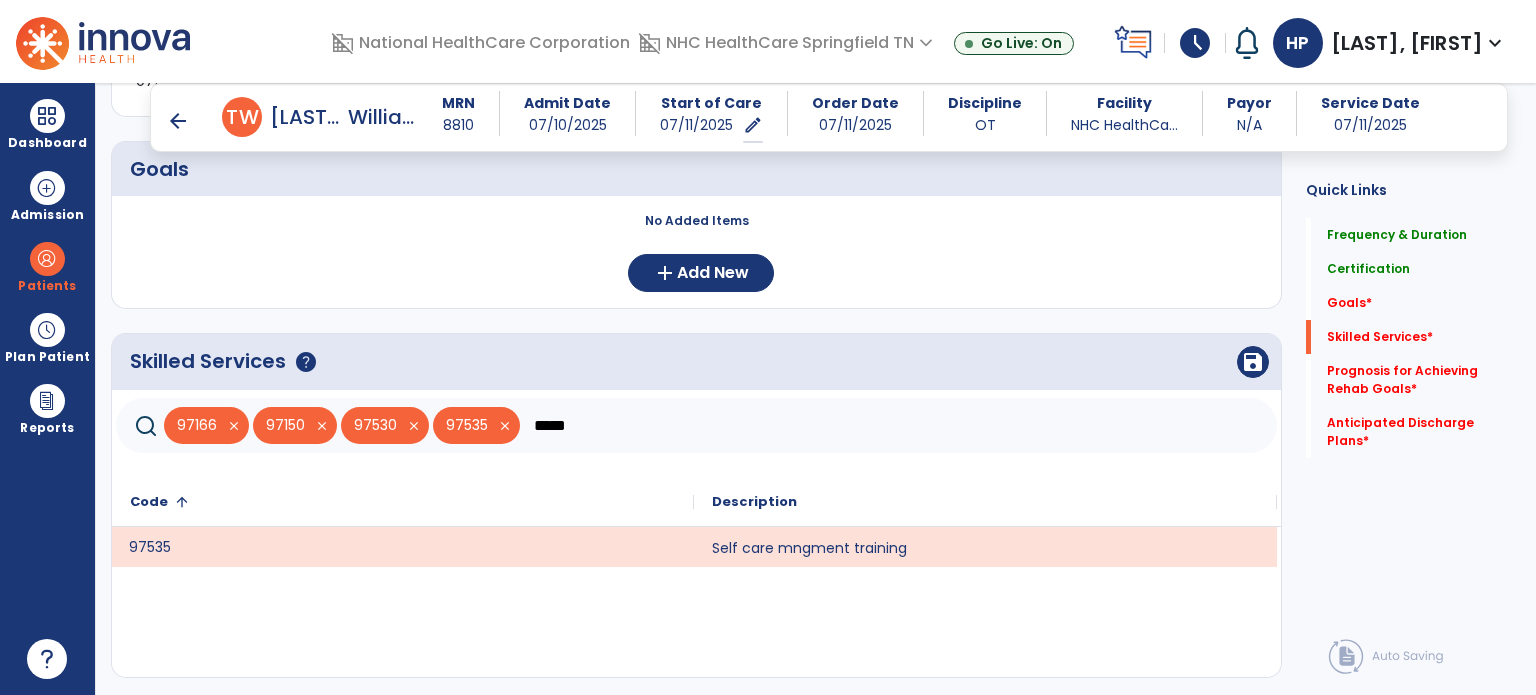 click on "*****" 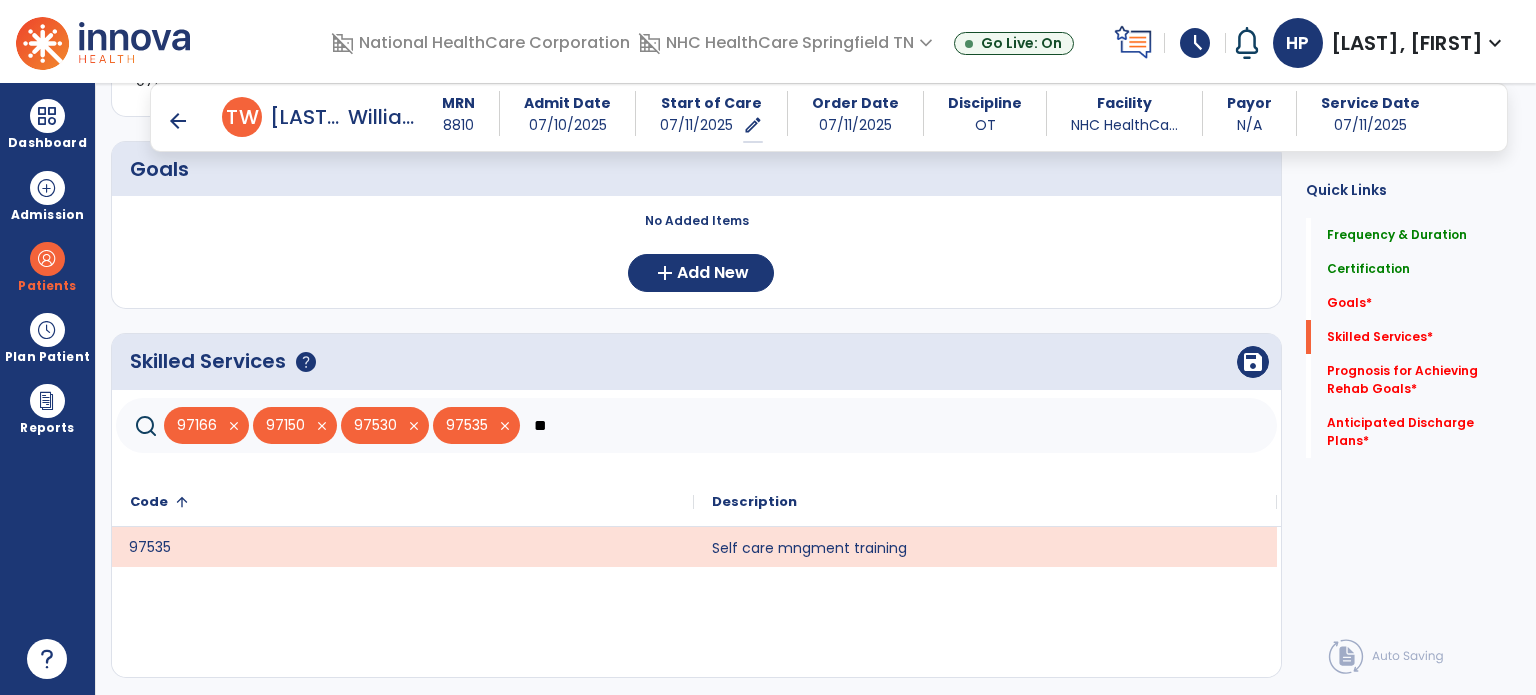 type on "*" 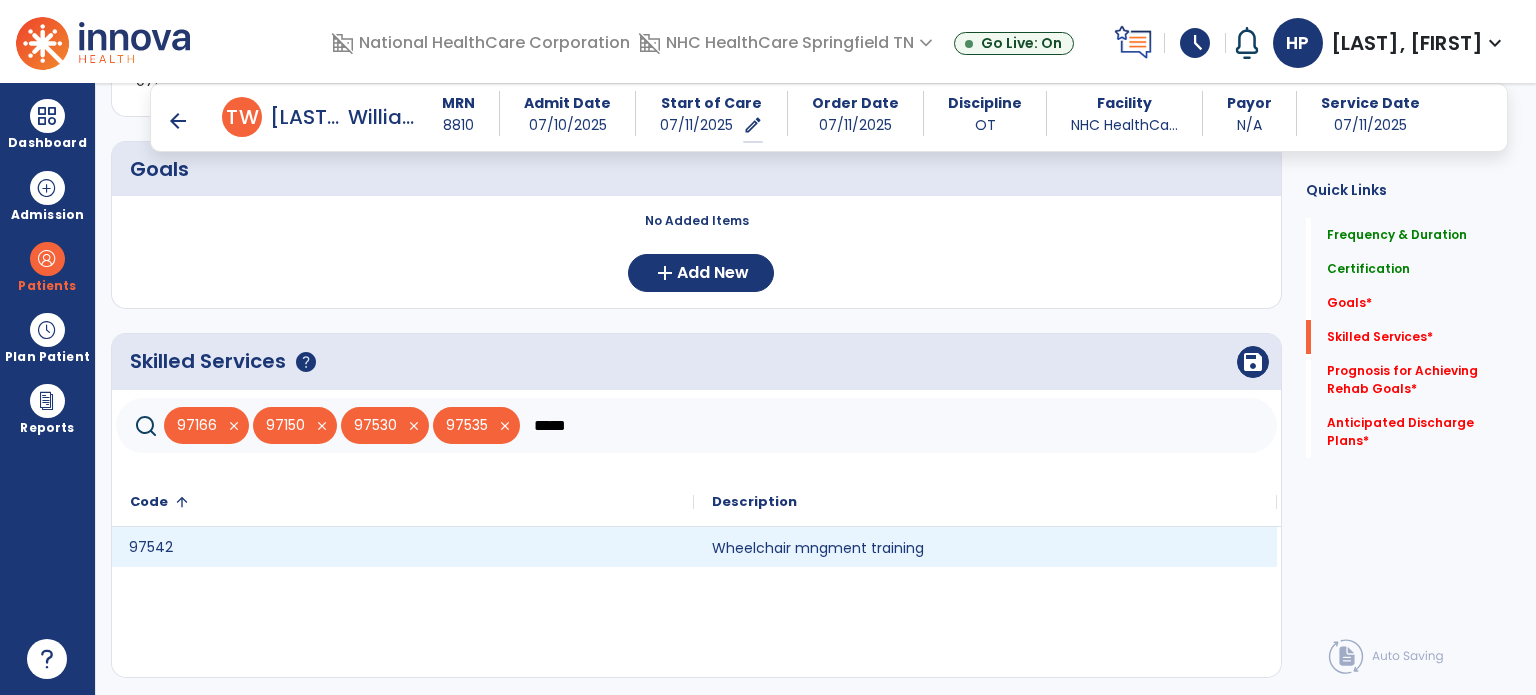 click on "97542" 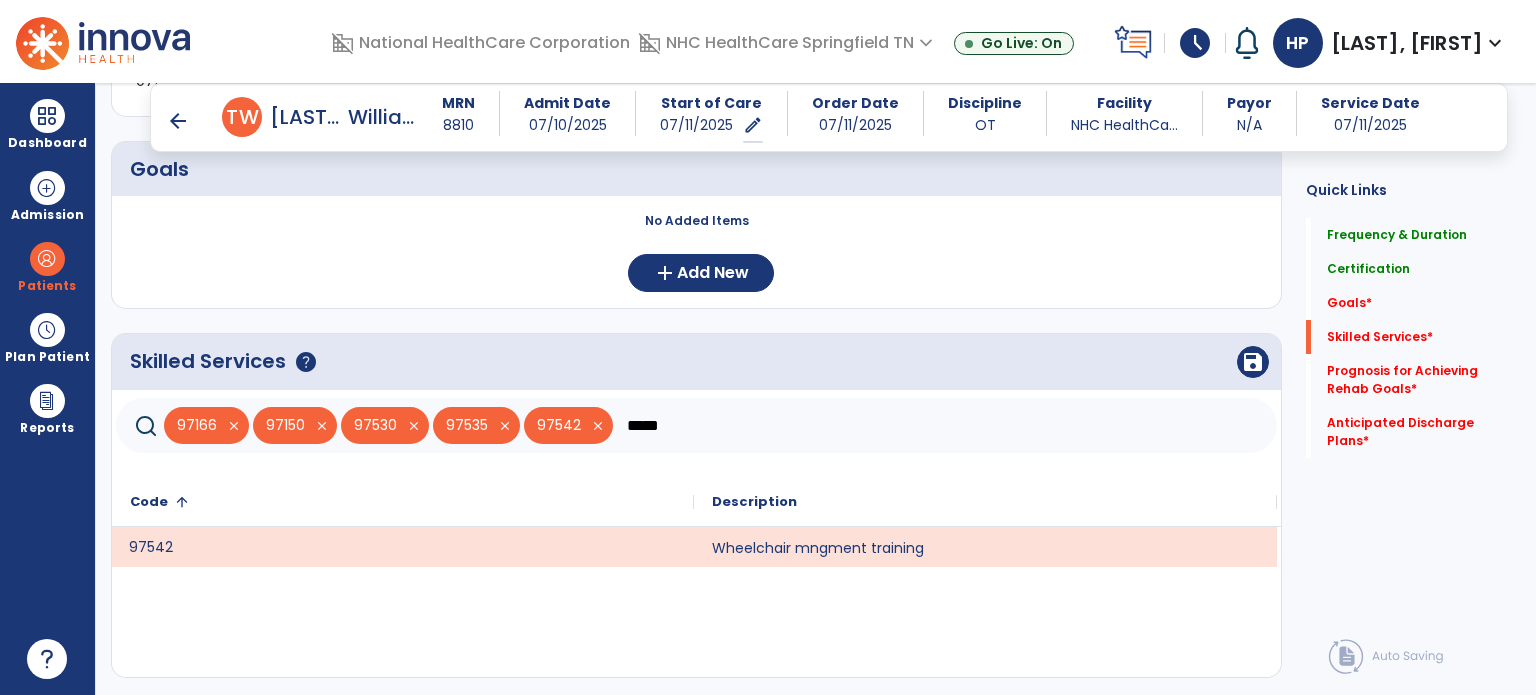 click on "*****" 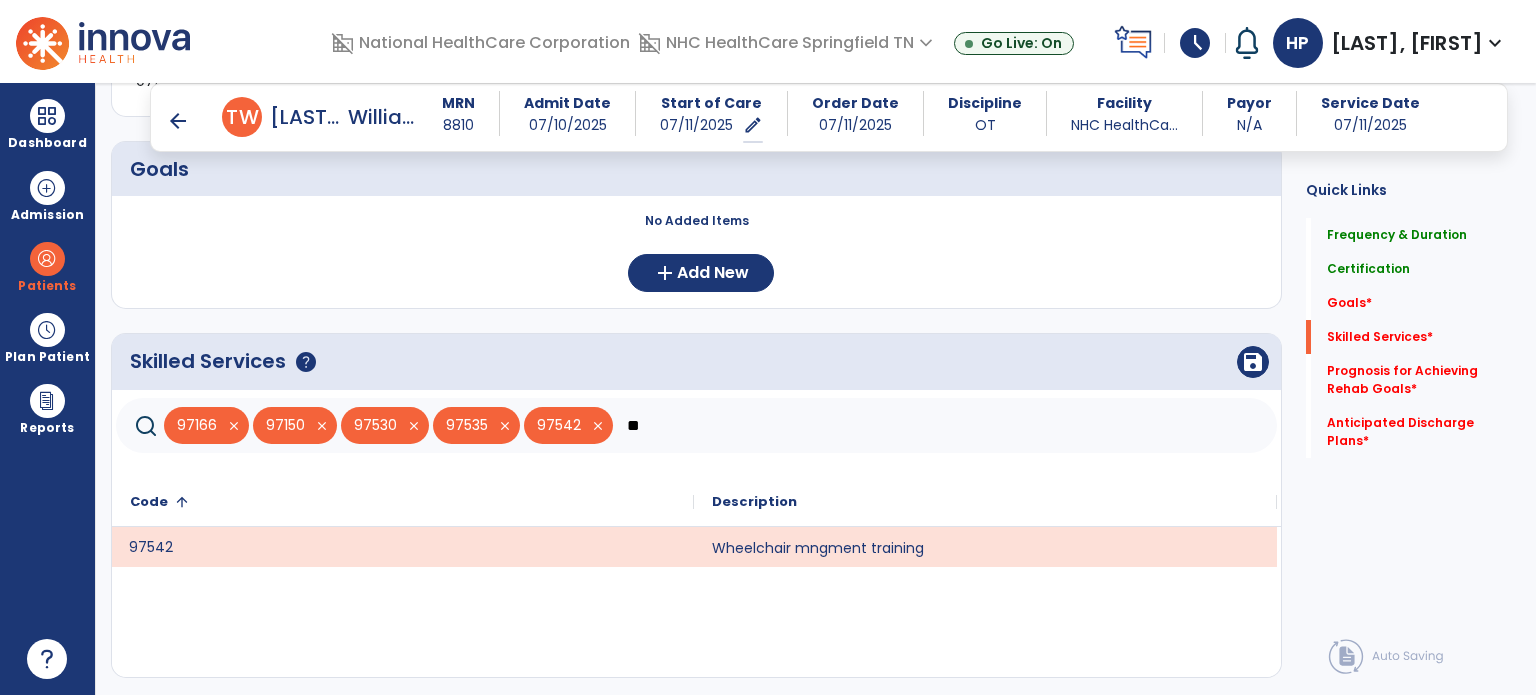type on "*" 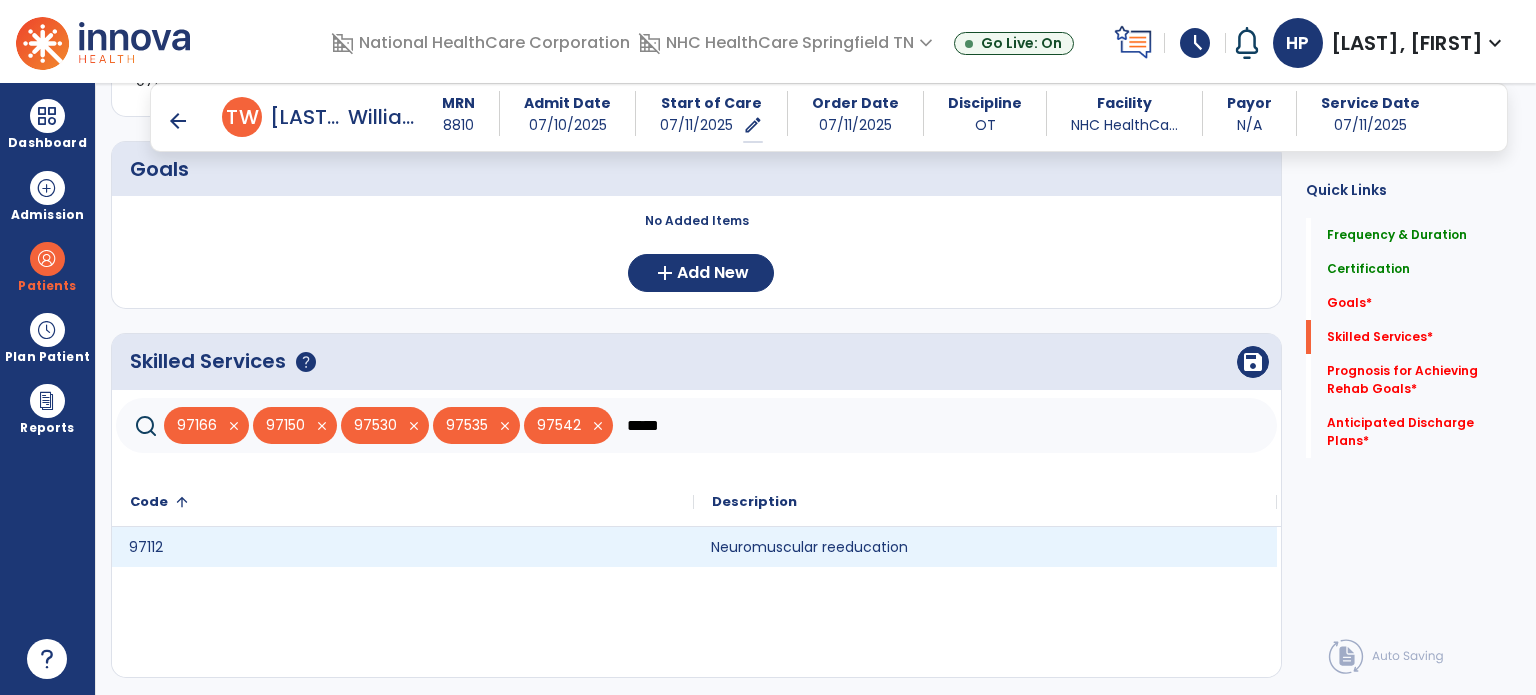 click on "Neuromuscular reeducation" 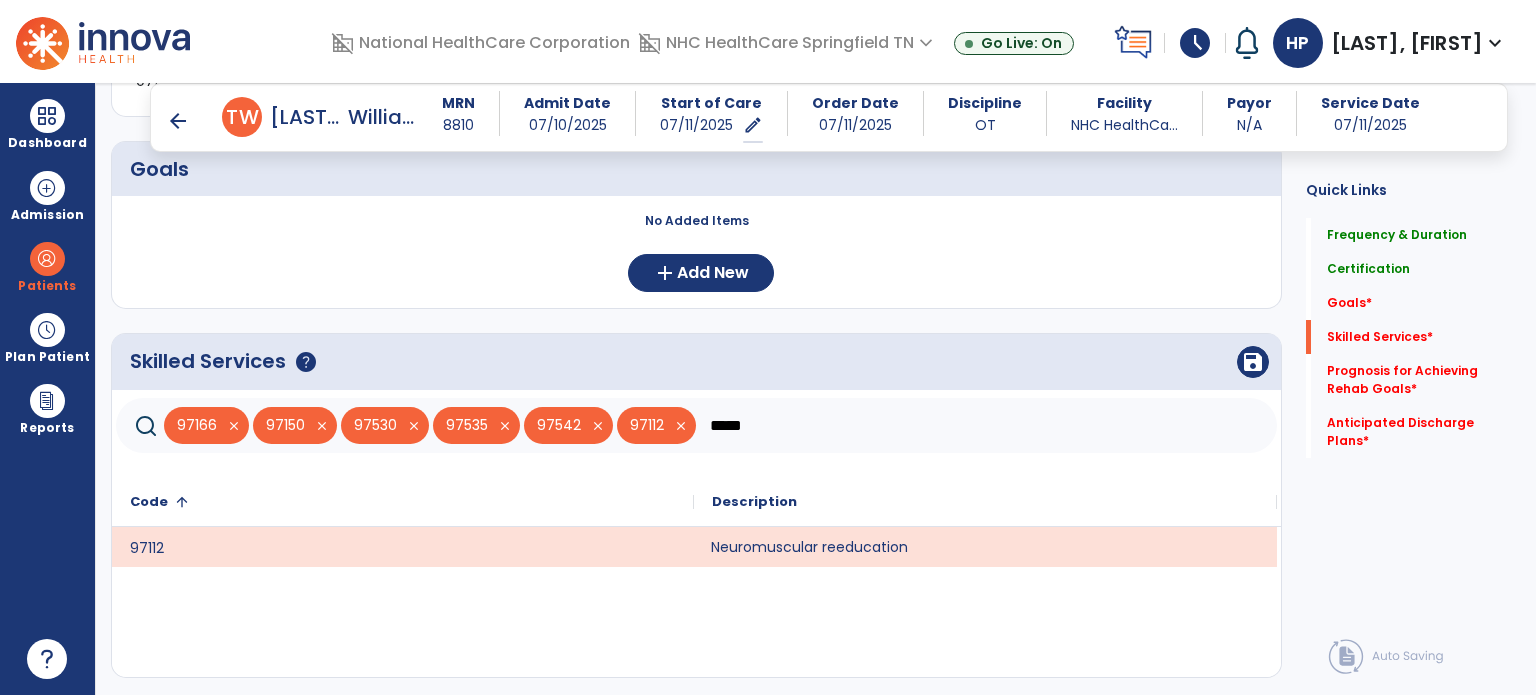 click on "*****" 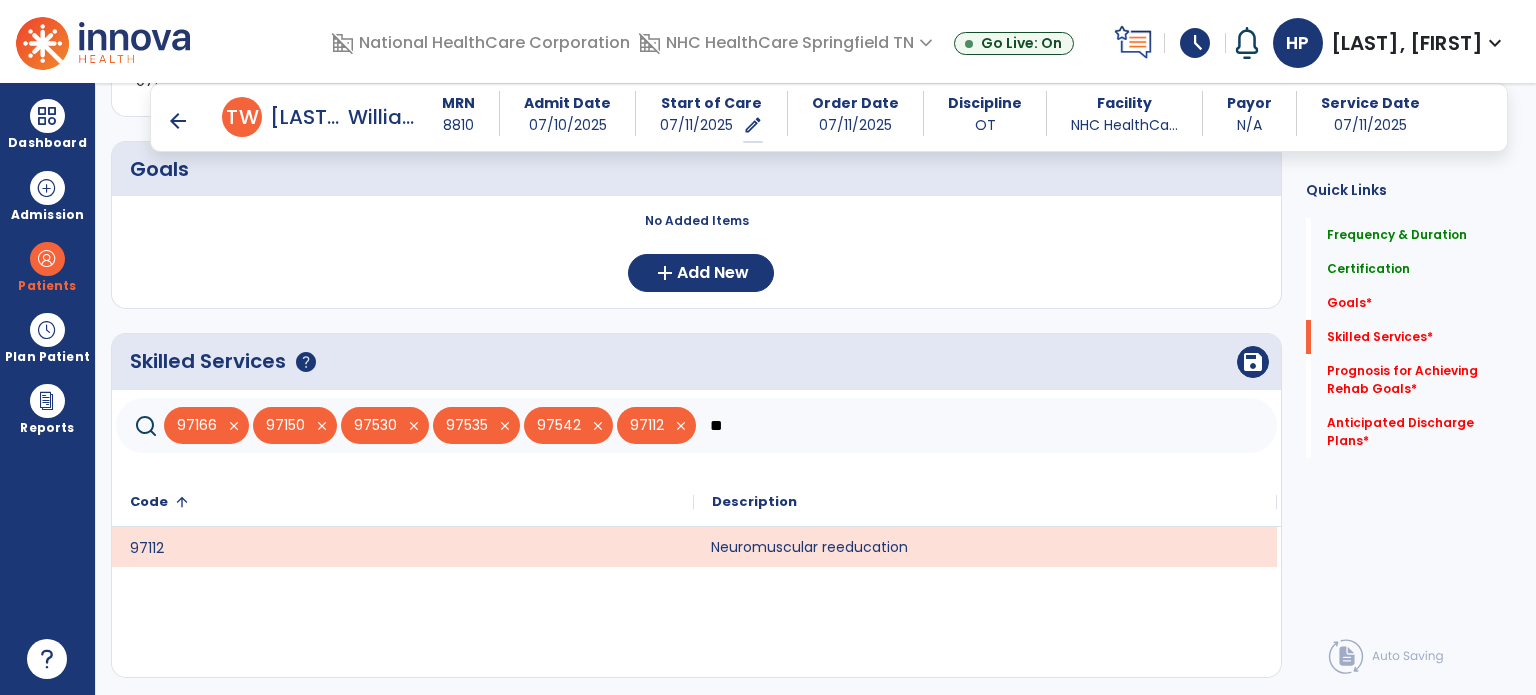 type on "*" 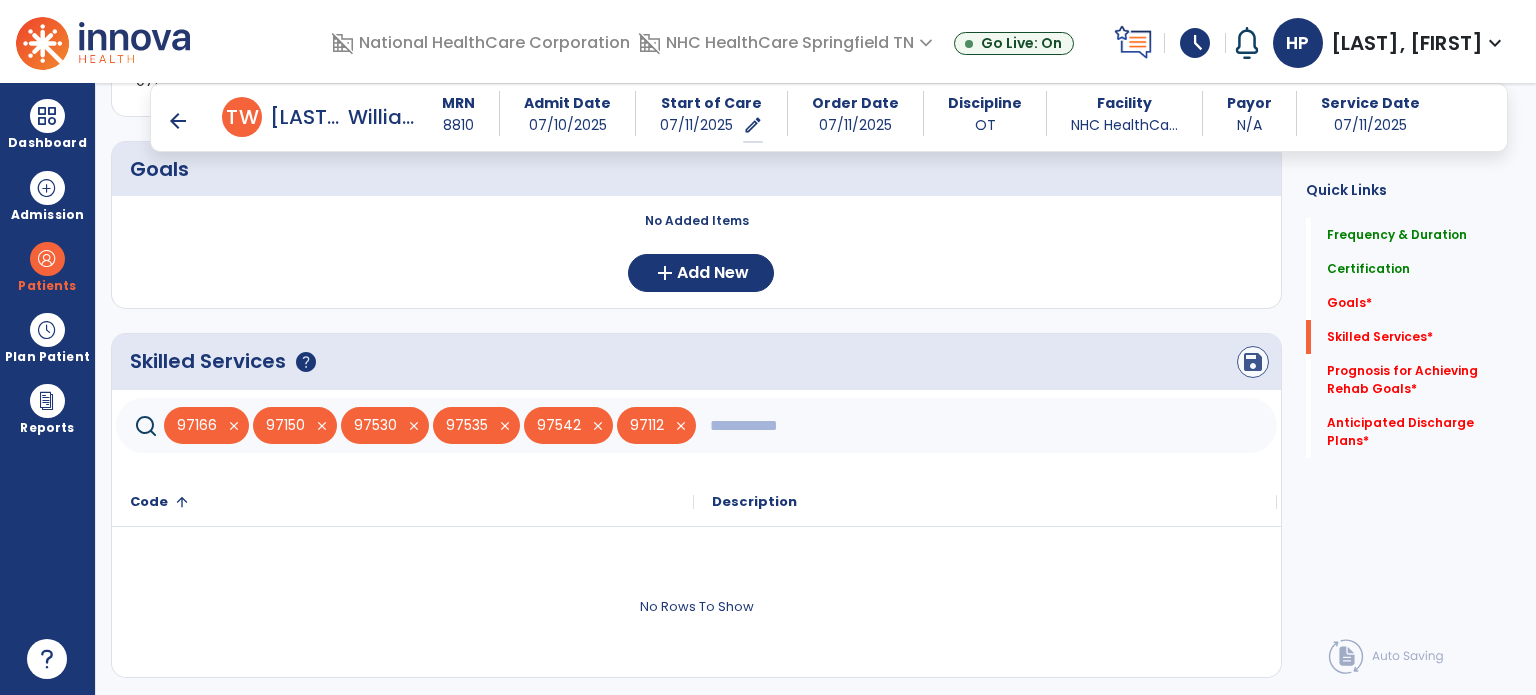 type 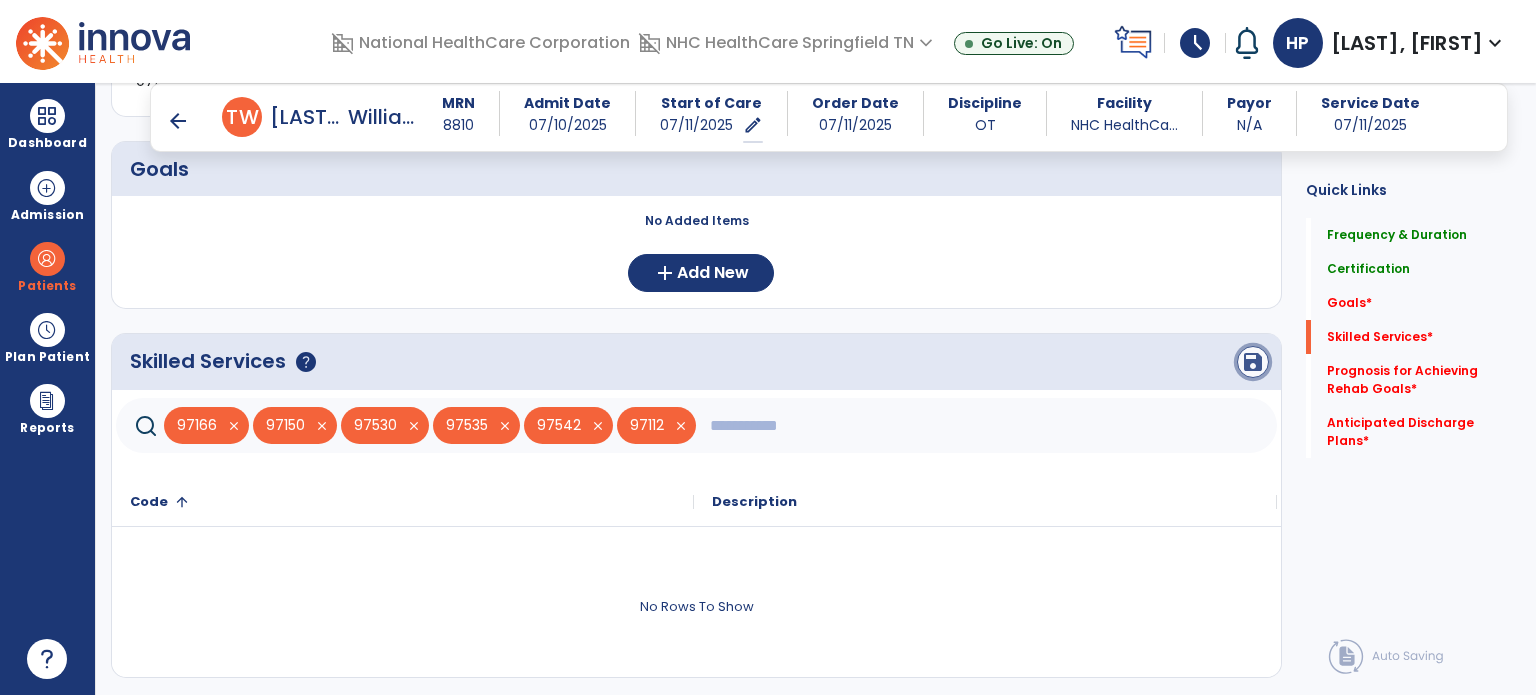 click on "save" 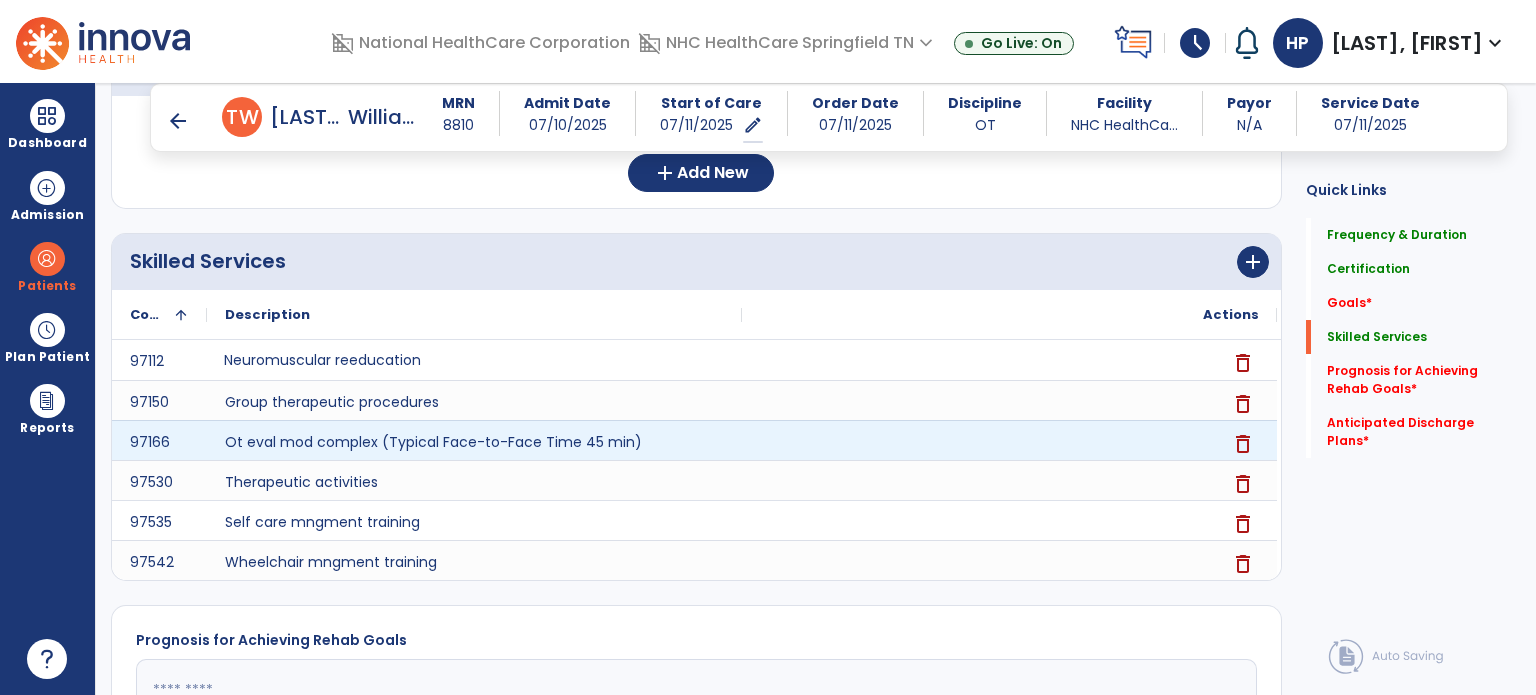 scroll, scrollTop: 784, scrollLeft: 0, axis: vertical 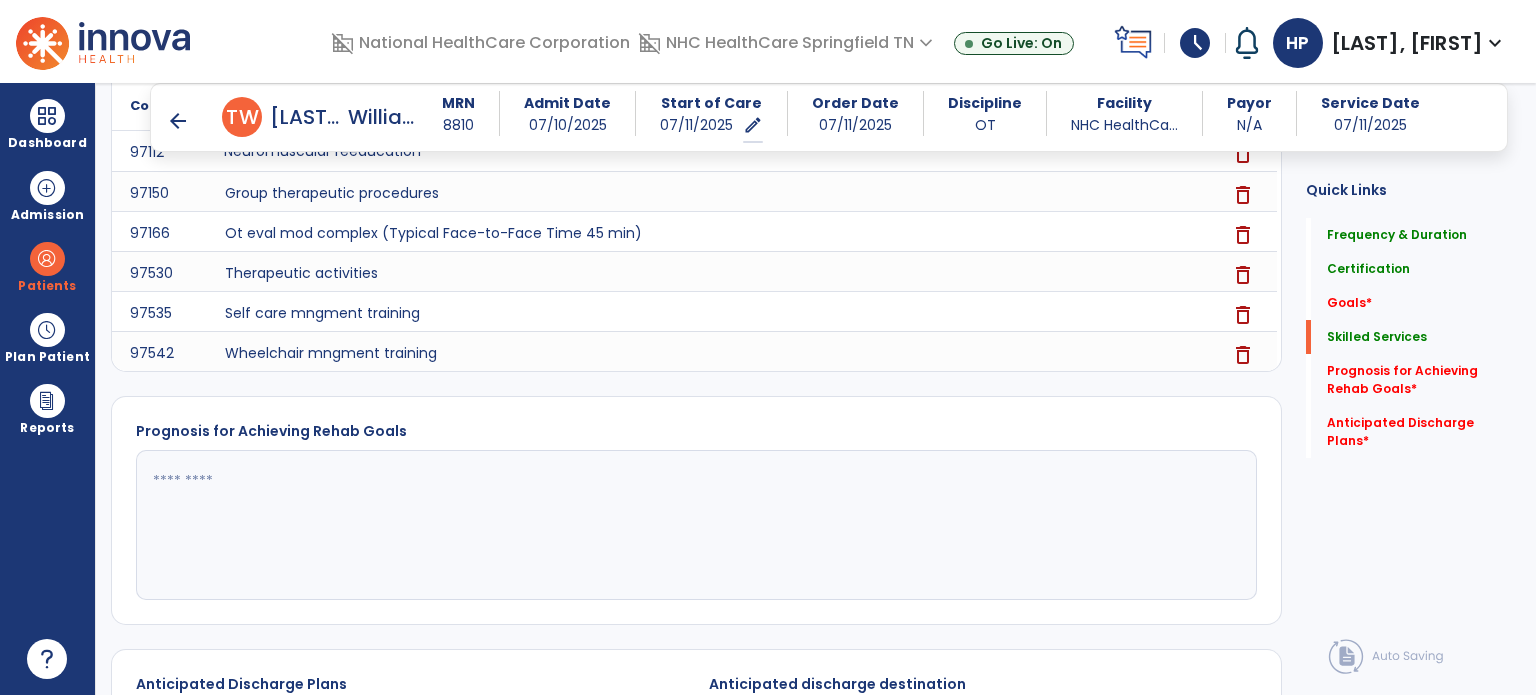 click 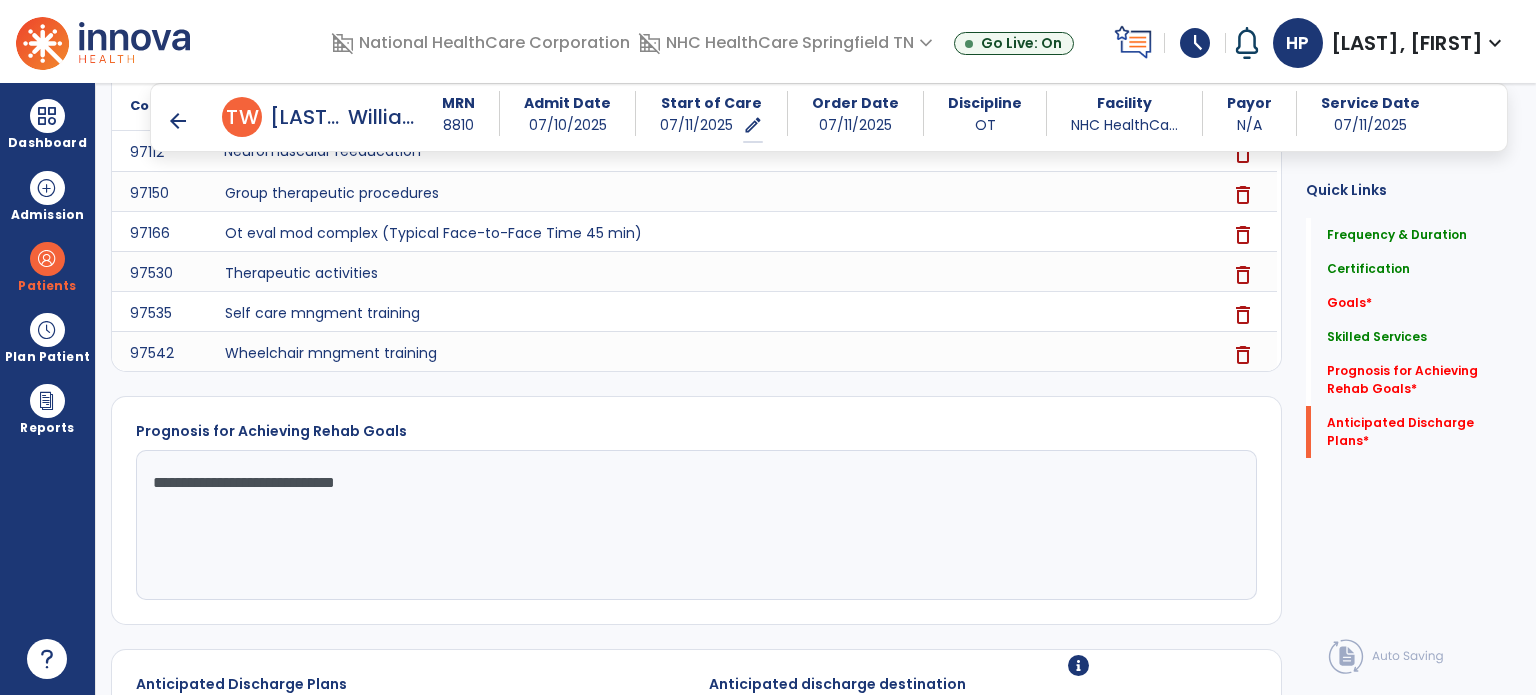 scroll, scrollTop: 1059, scrollLeft: 0, axis: vertical 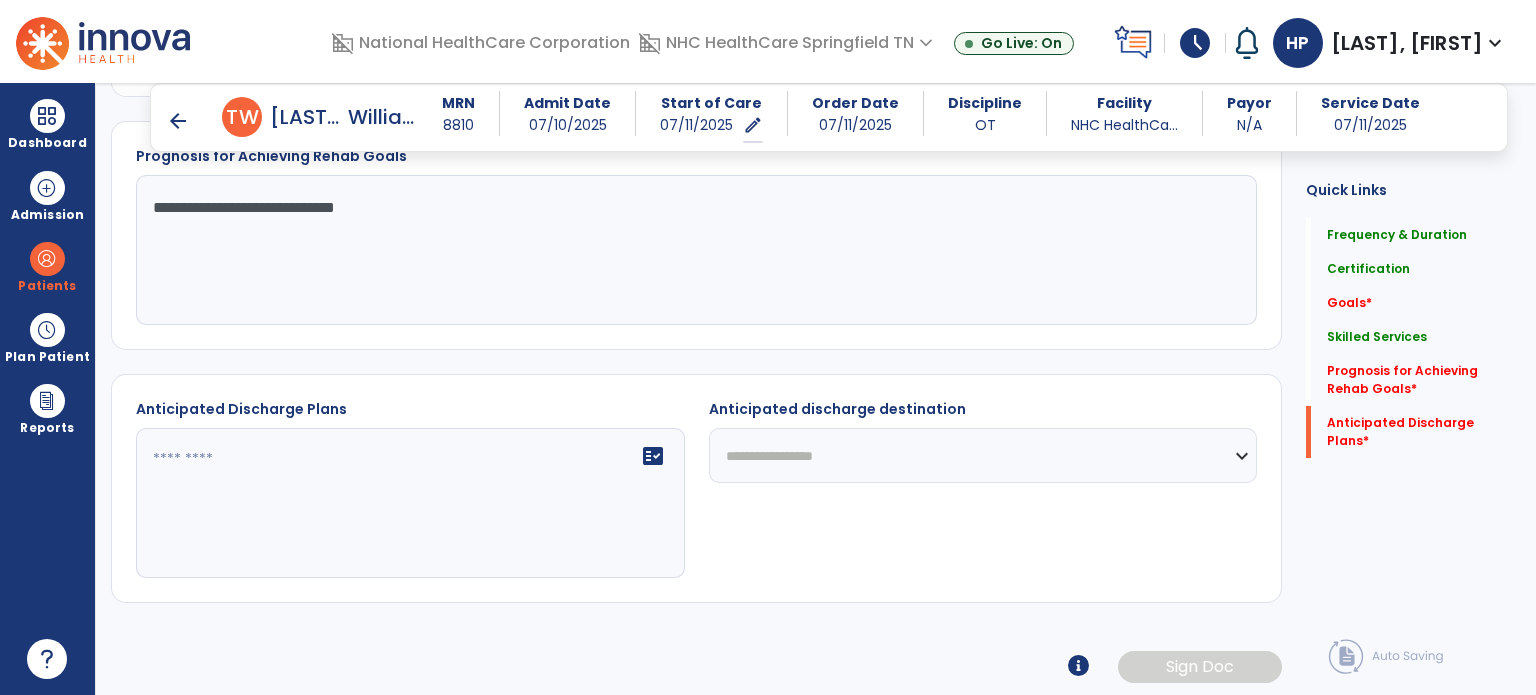 type on "**********" 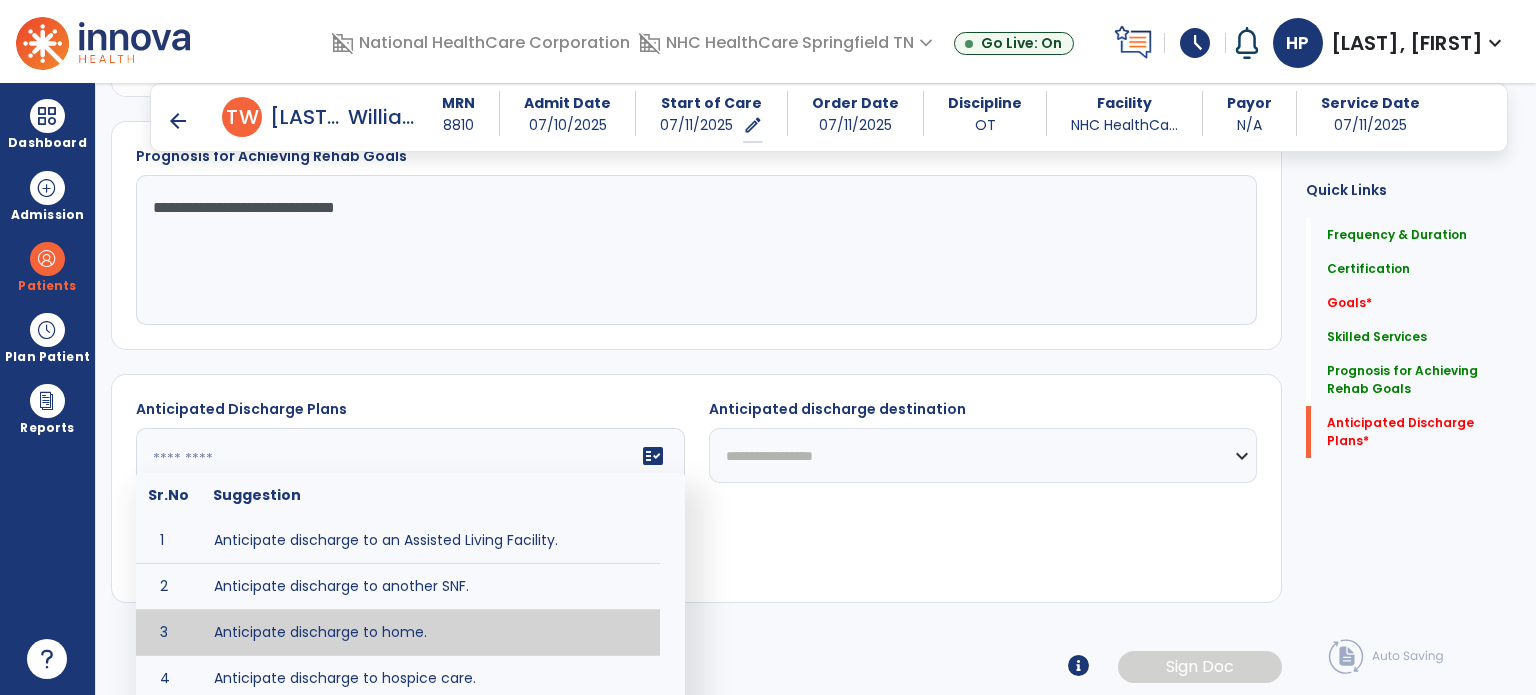 type on "**********" 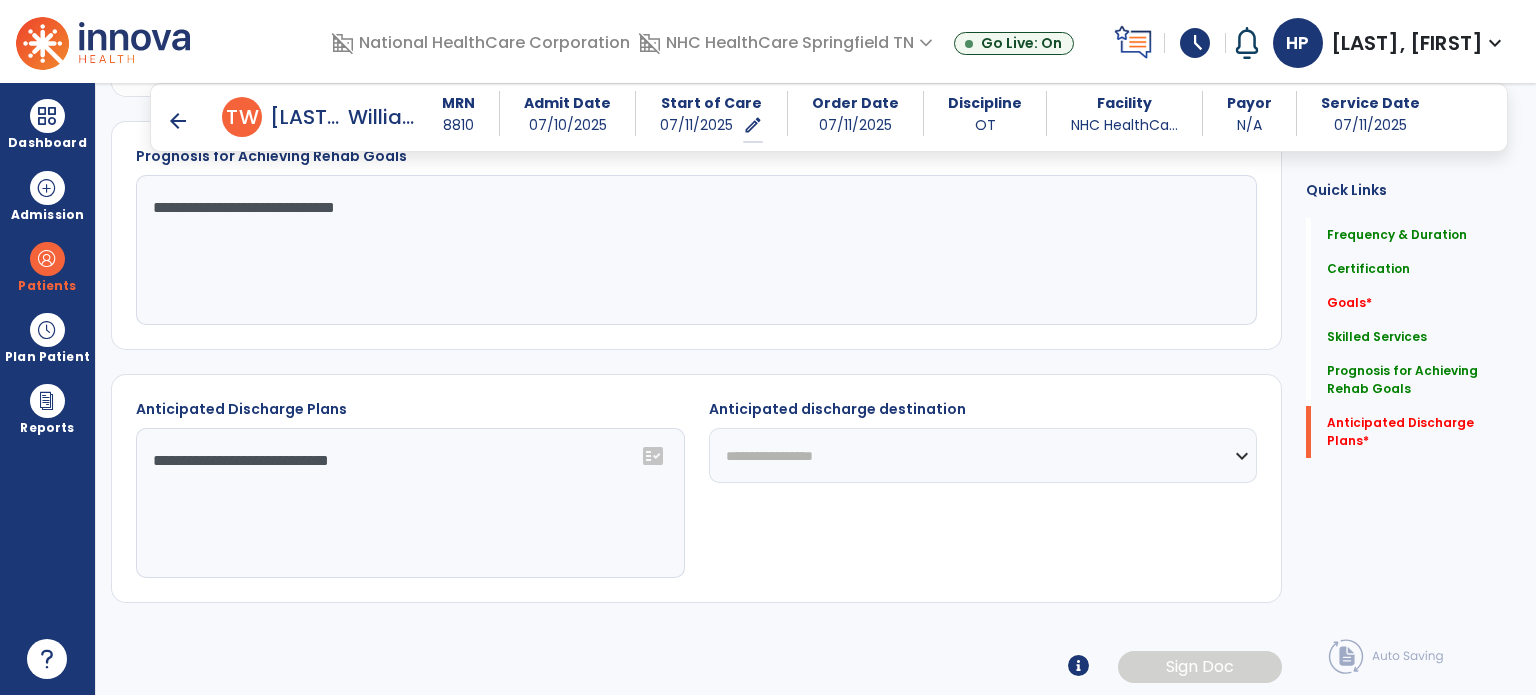 click on "**********" 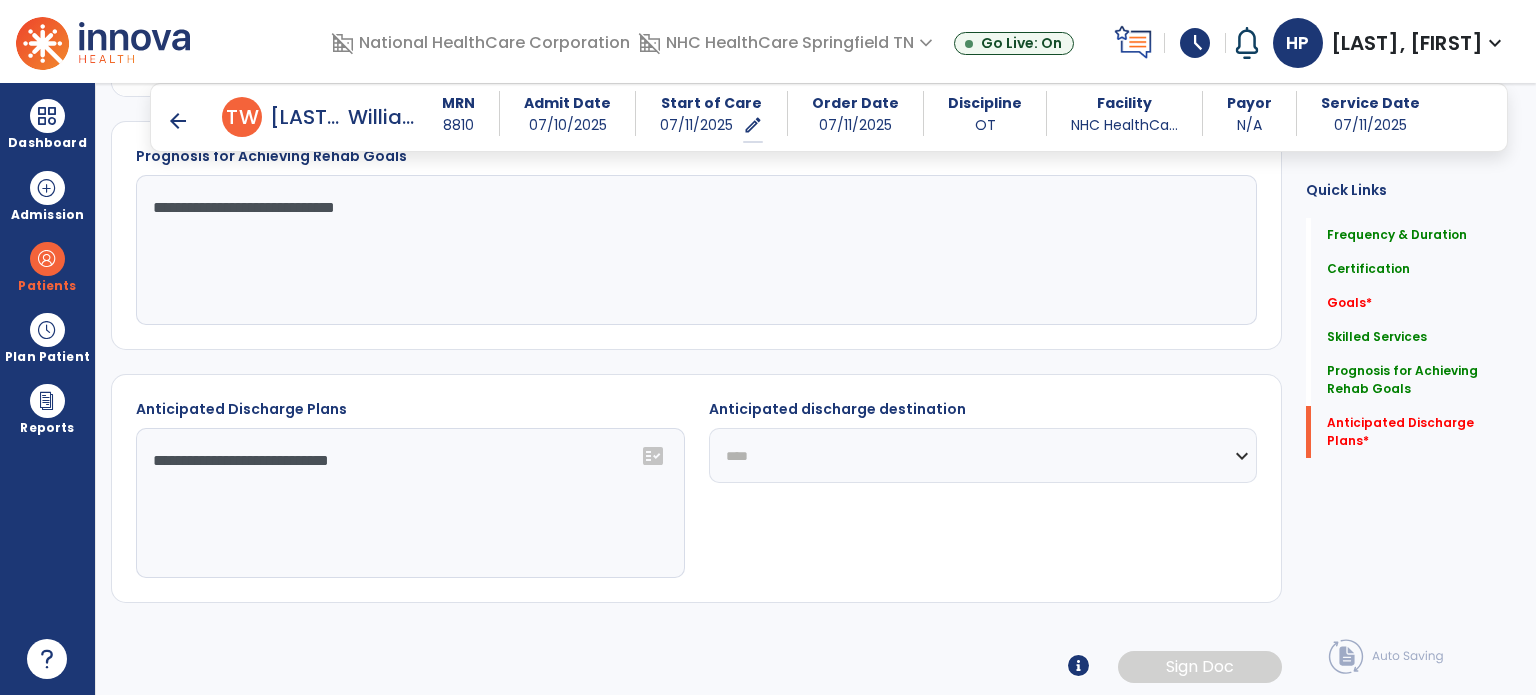 click on "**********" 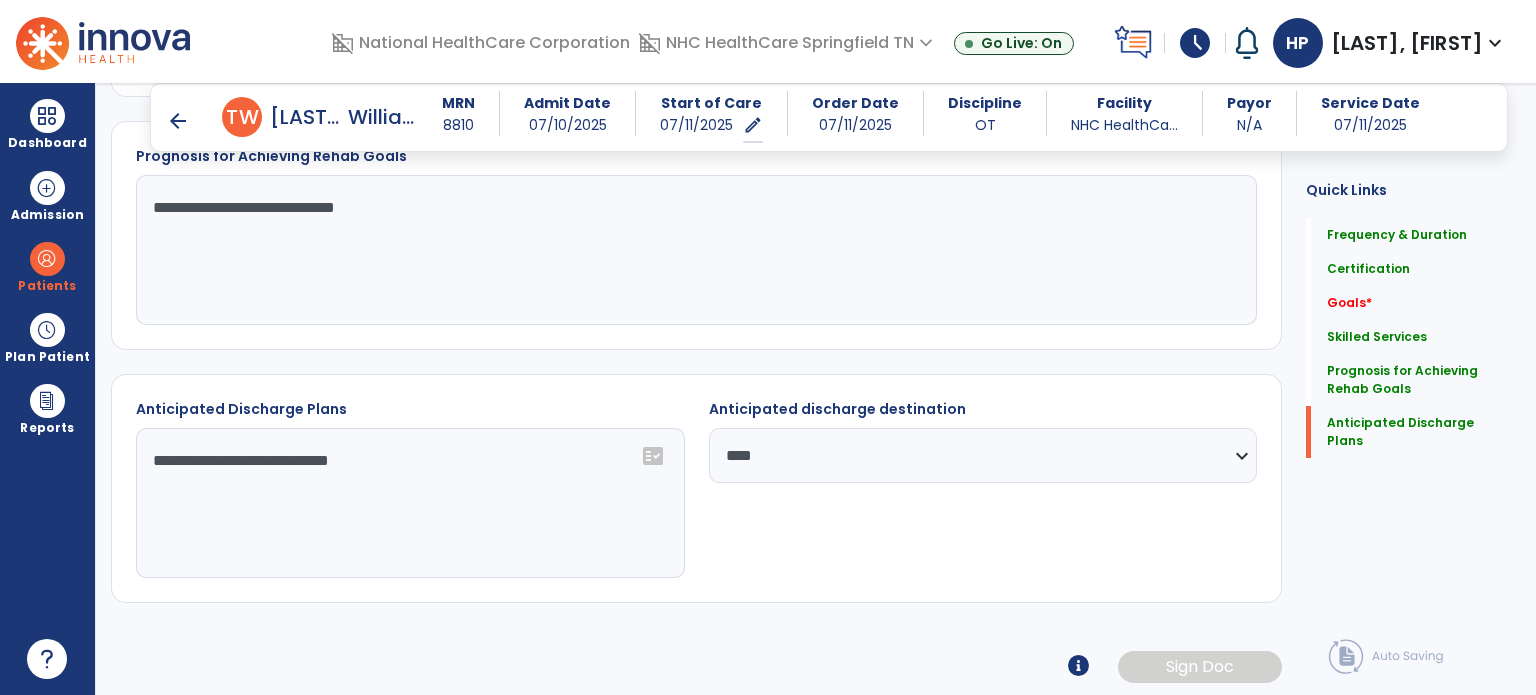 click on "**********" 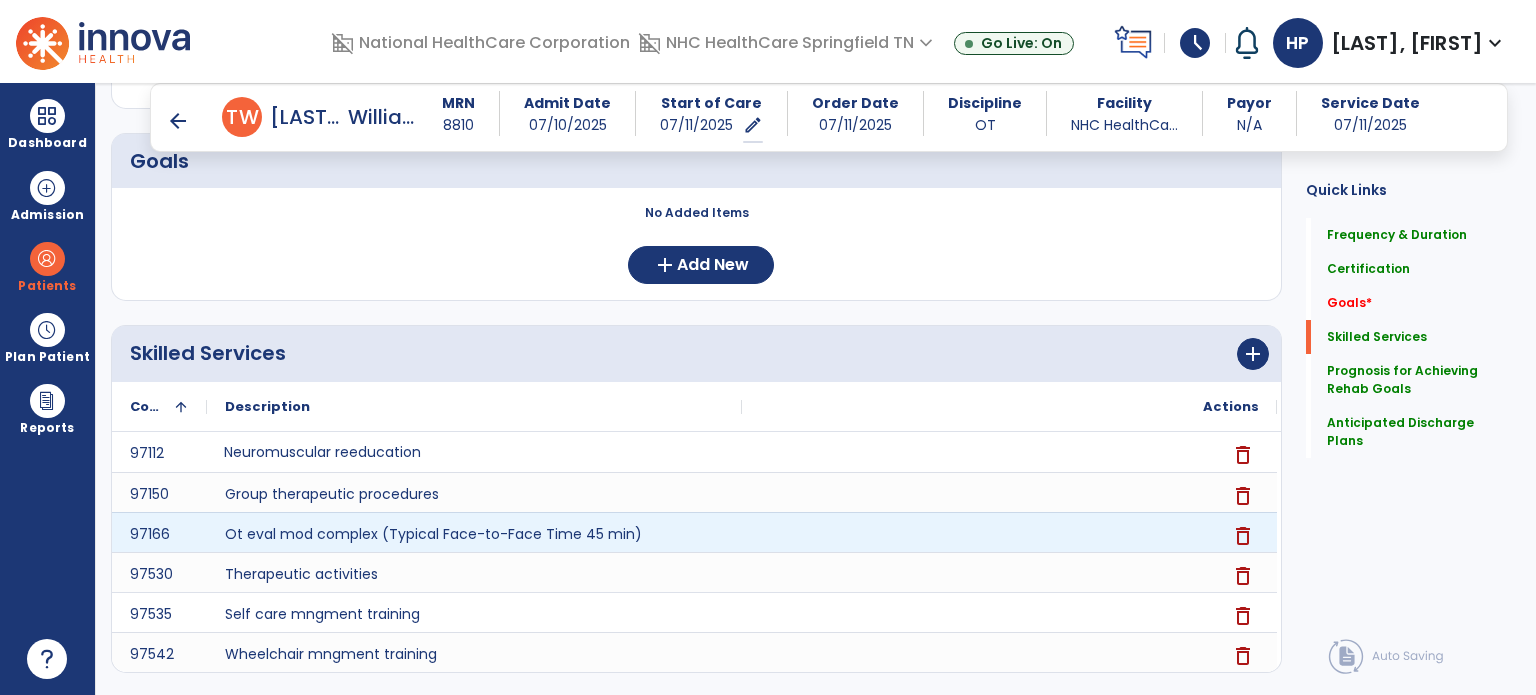 scroll, scrollTop: 284, scrollLeft: 0, axis: vertical 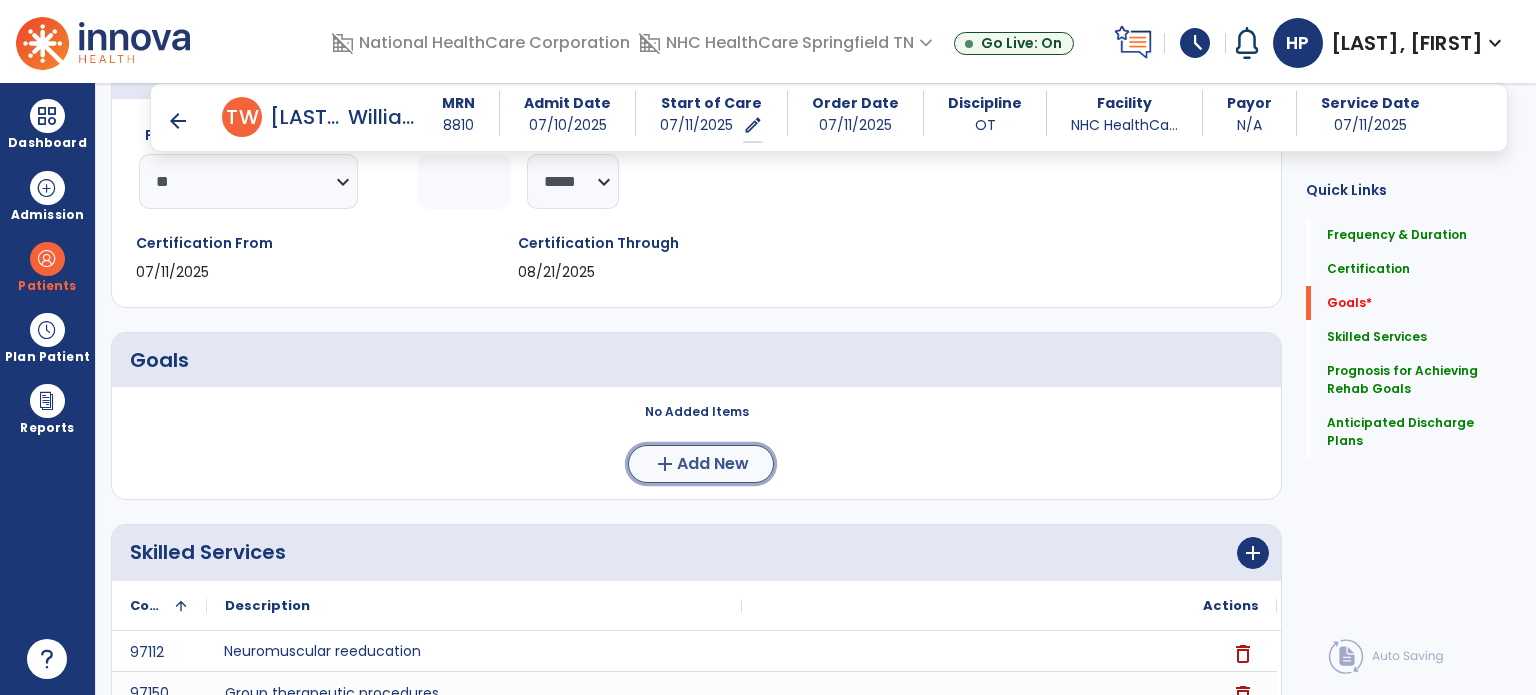 click on "add" at bounding box center (665, 464) 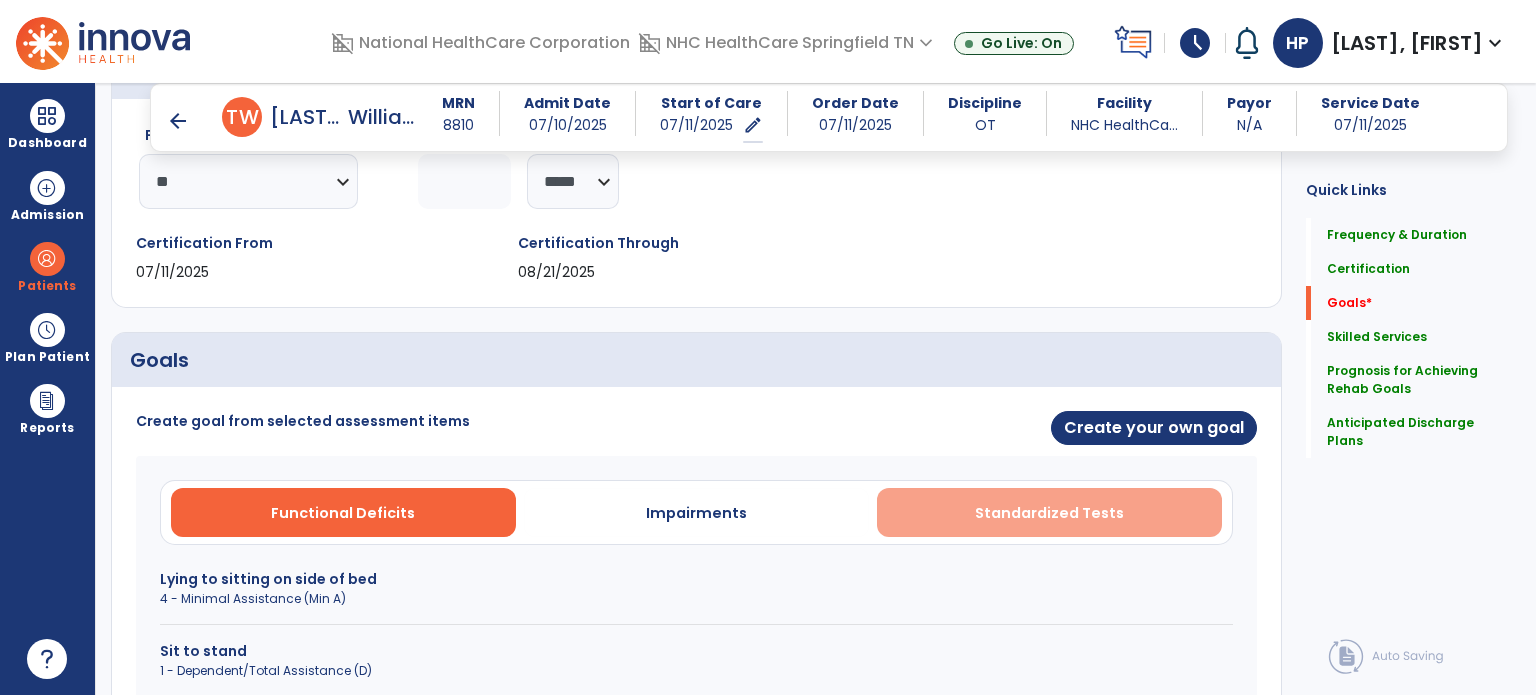 click on "Standardized Tests" at bounding box center [1049, 513] 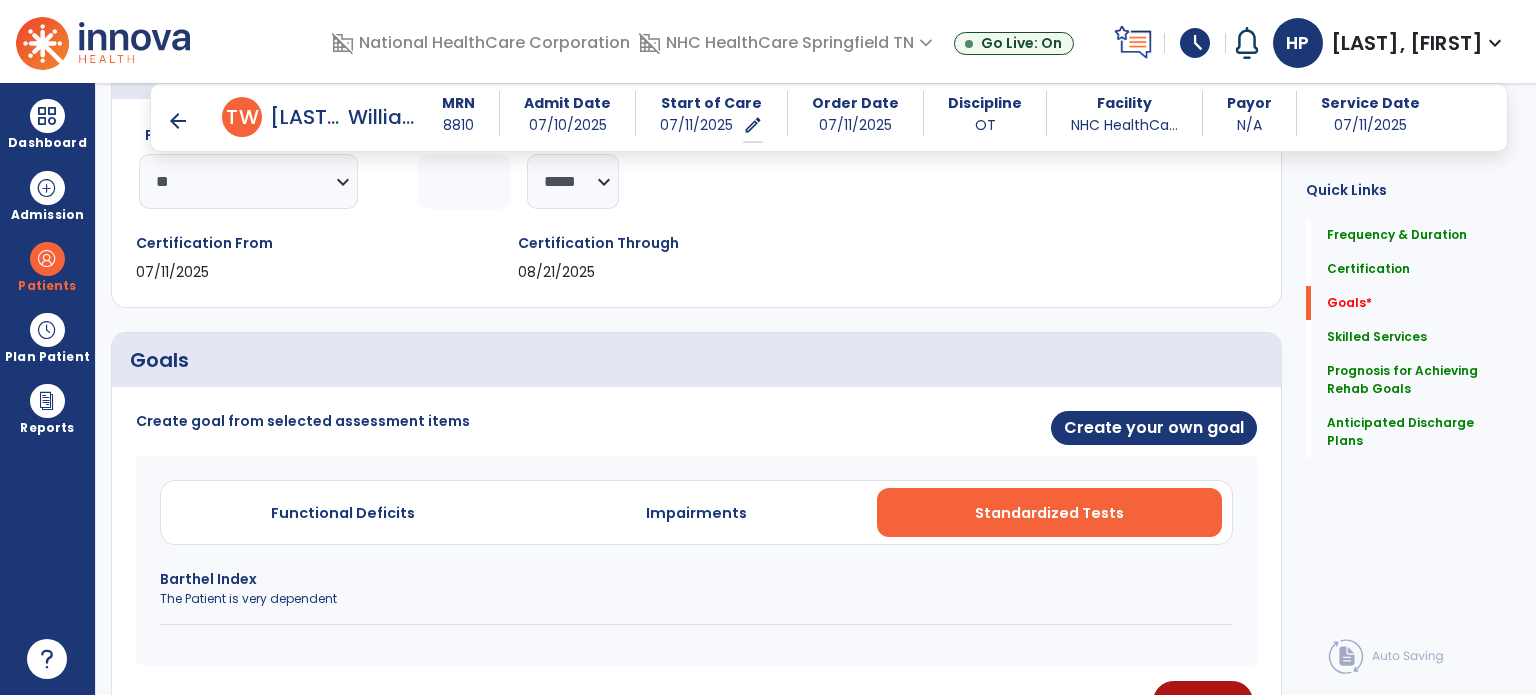 click on "Barthel Index" at bounding box center [696, 579] 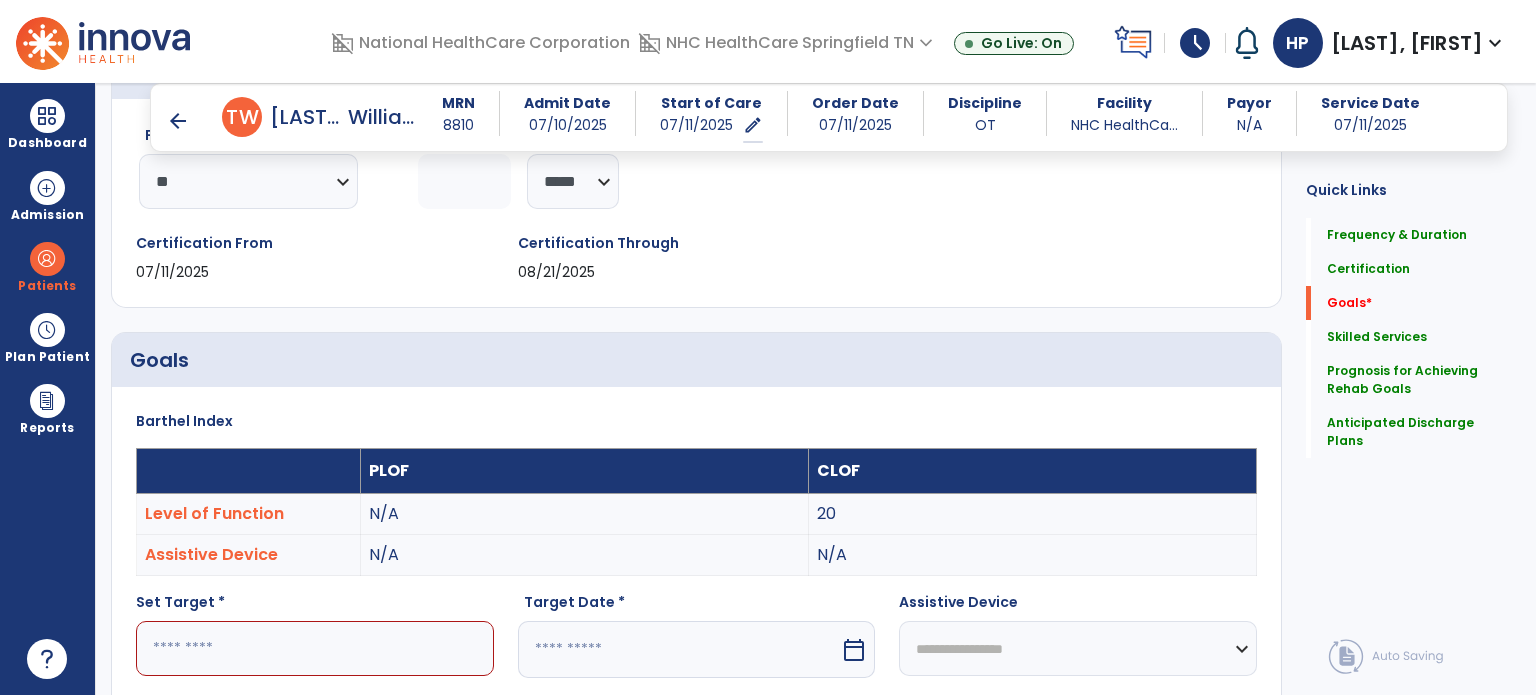 scroll, scrollTop: 436, scrollLeft: 0, axis: vertical 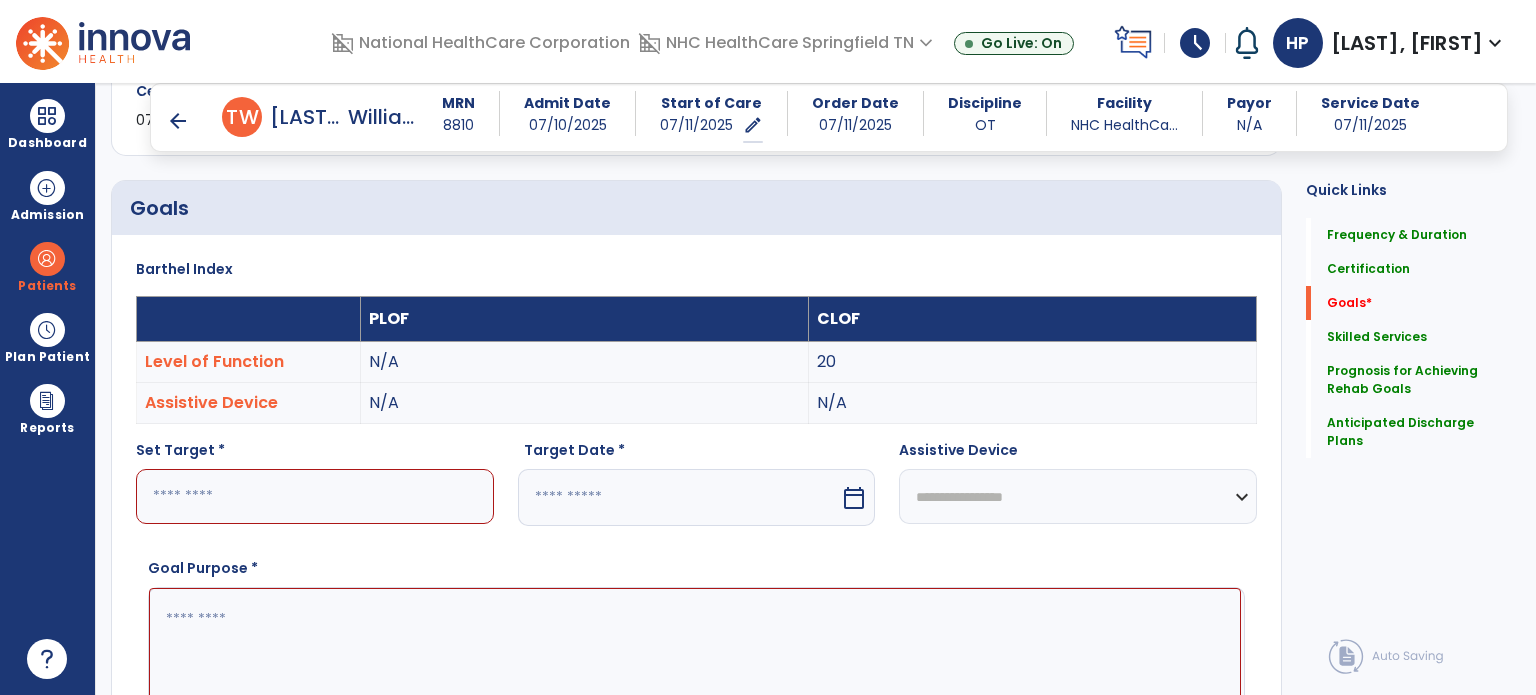 click at bounding box center (315, 496) 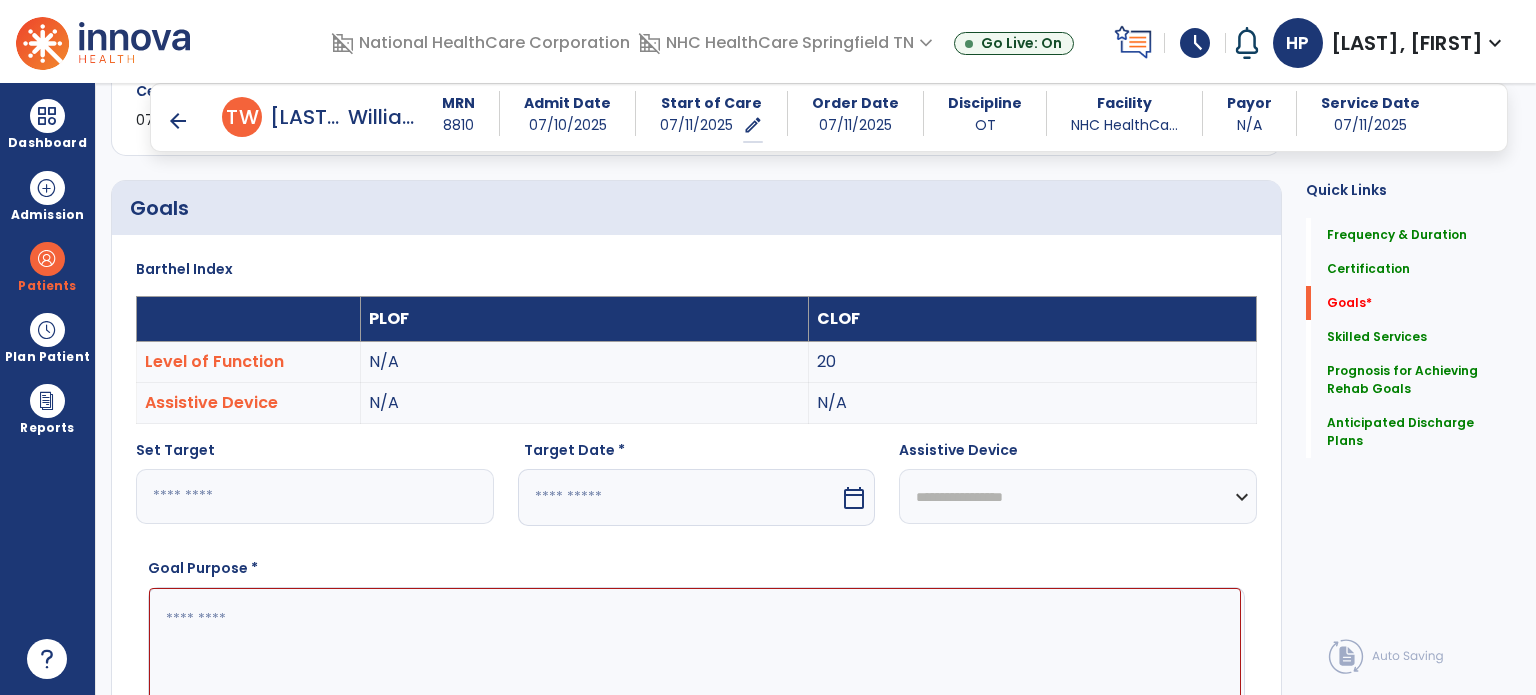 type on "**" 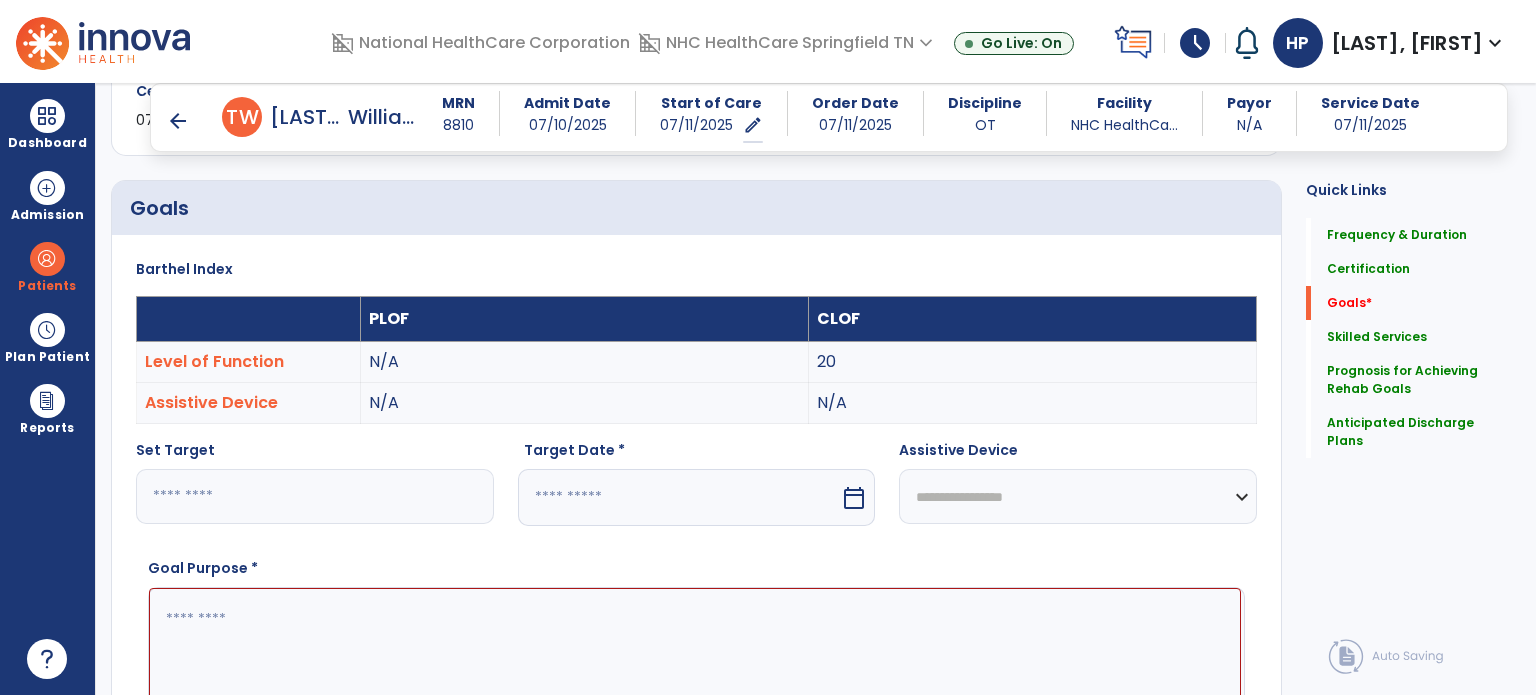 click at bounding box center [679, 497] 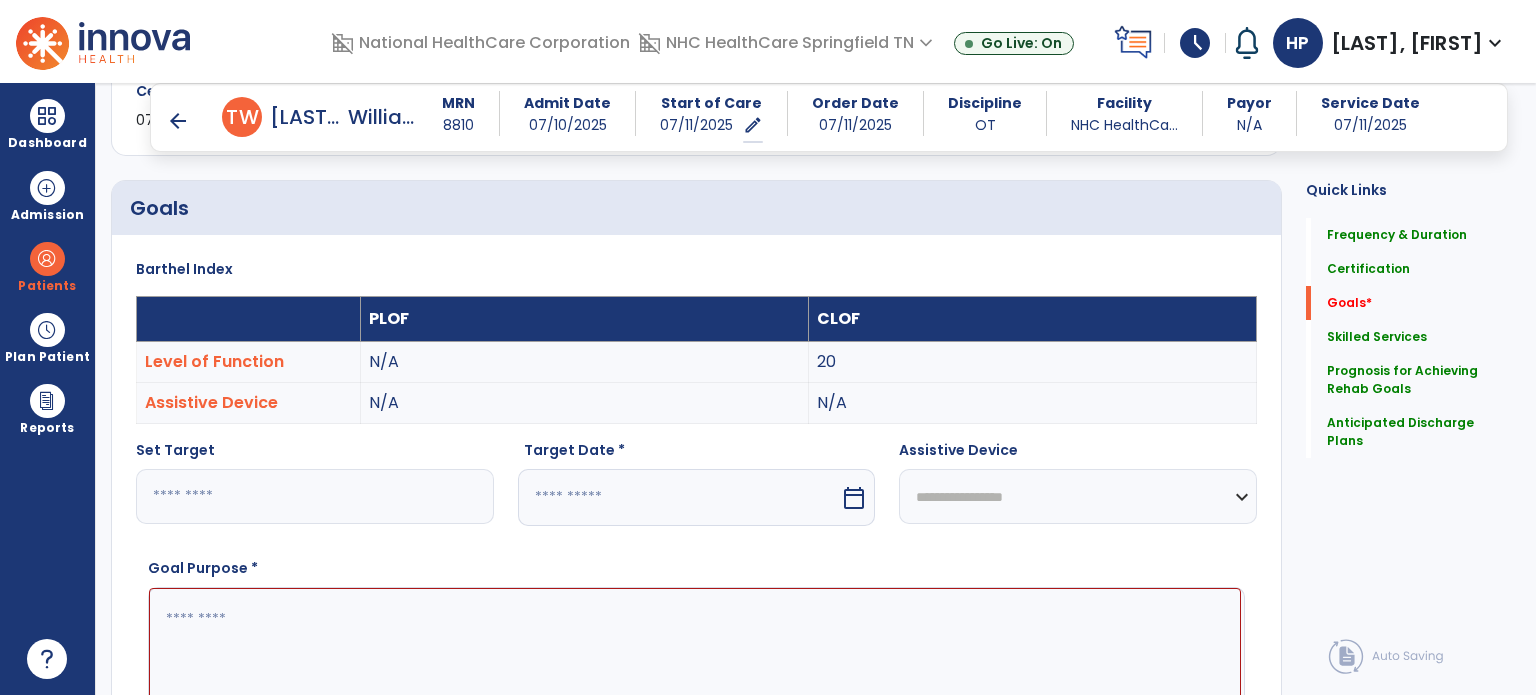 select on "*" 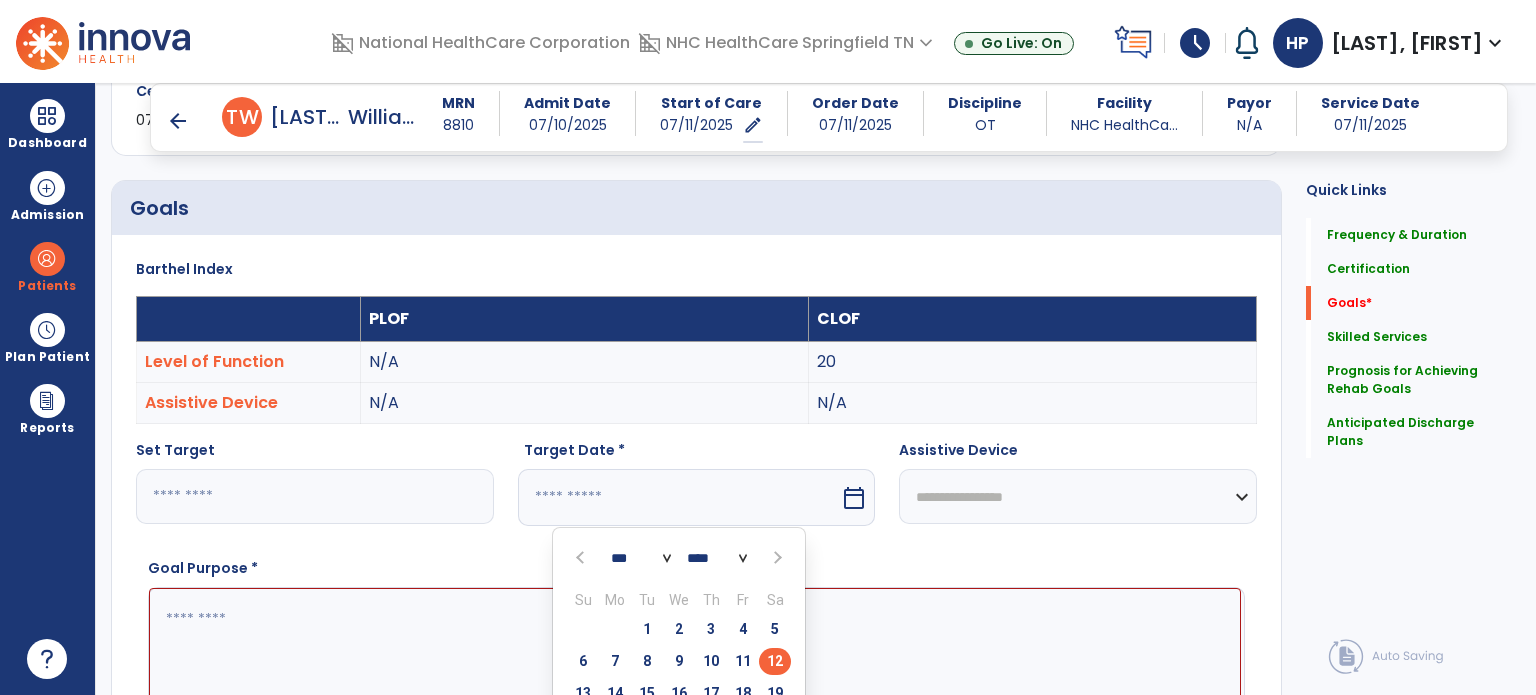 click on "**" at bounding box center [315, 496] 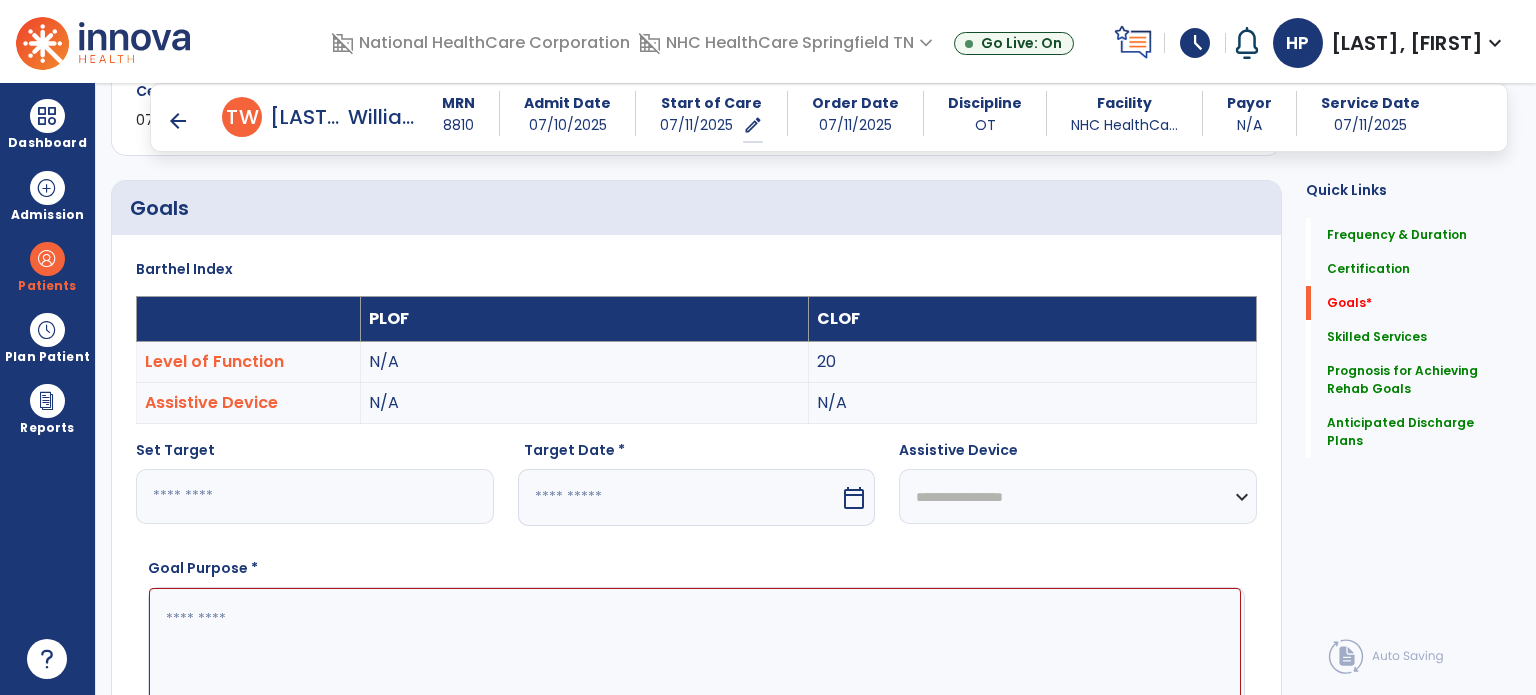 click on "**" at bounding box center [315, 496] 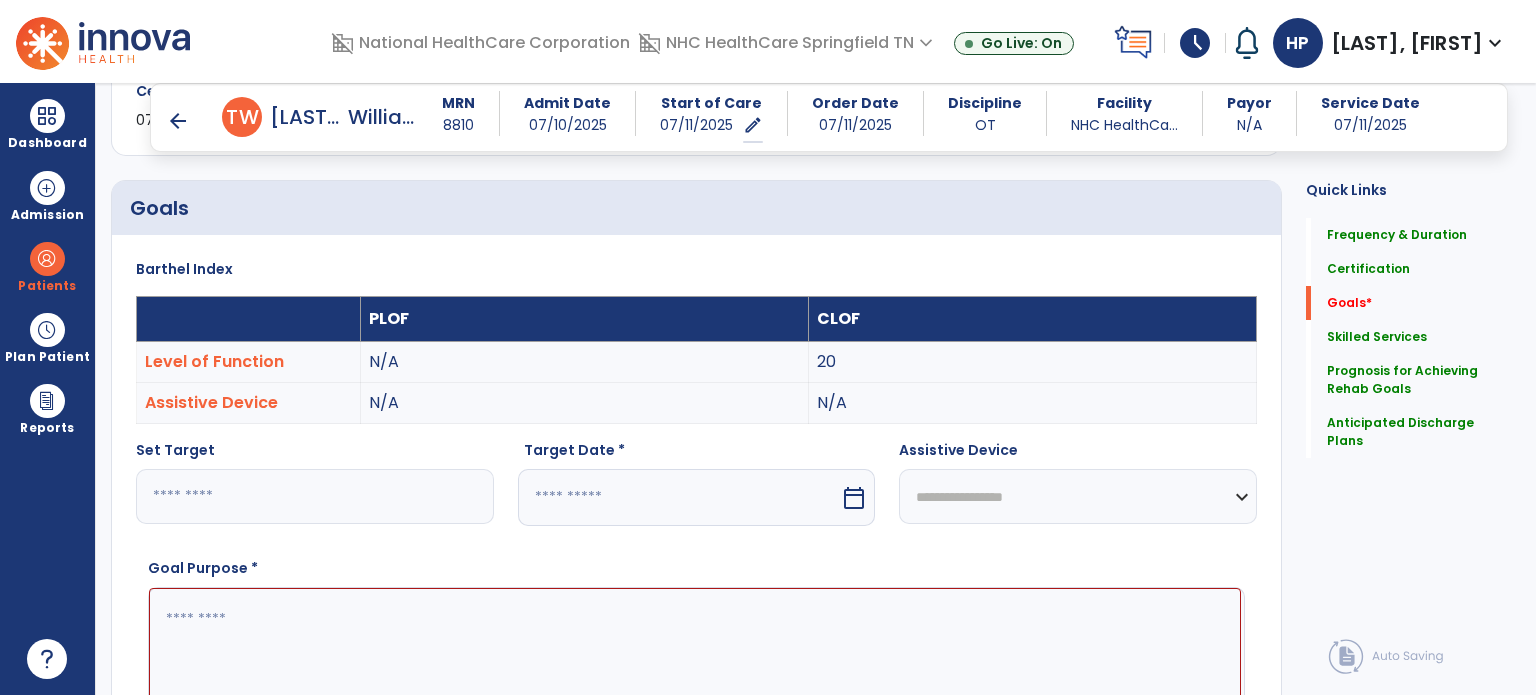 type on "**" 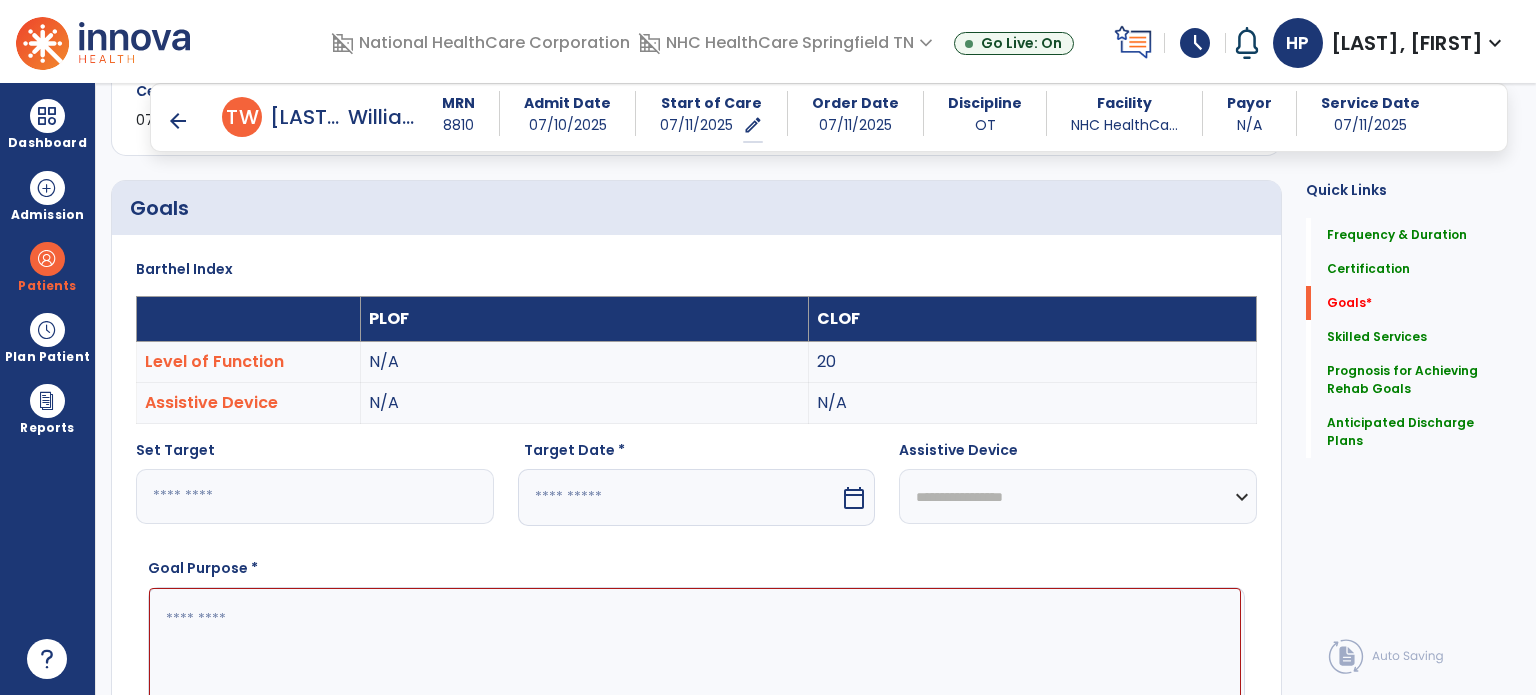 click at bounding box center [679, 497] 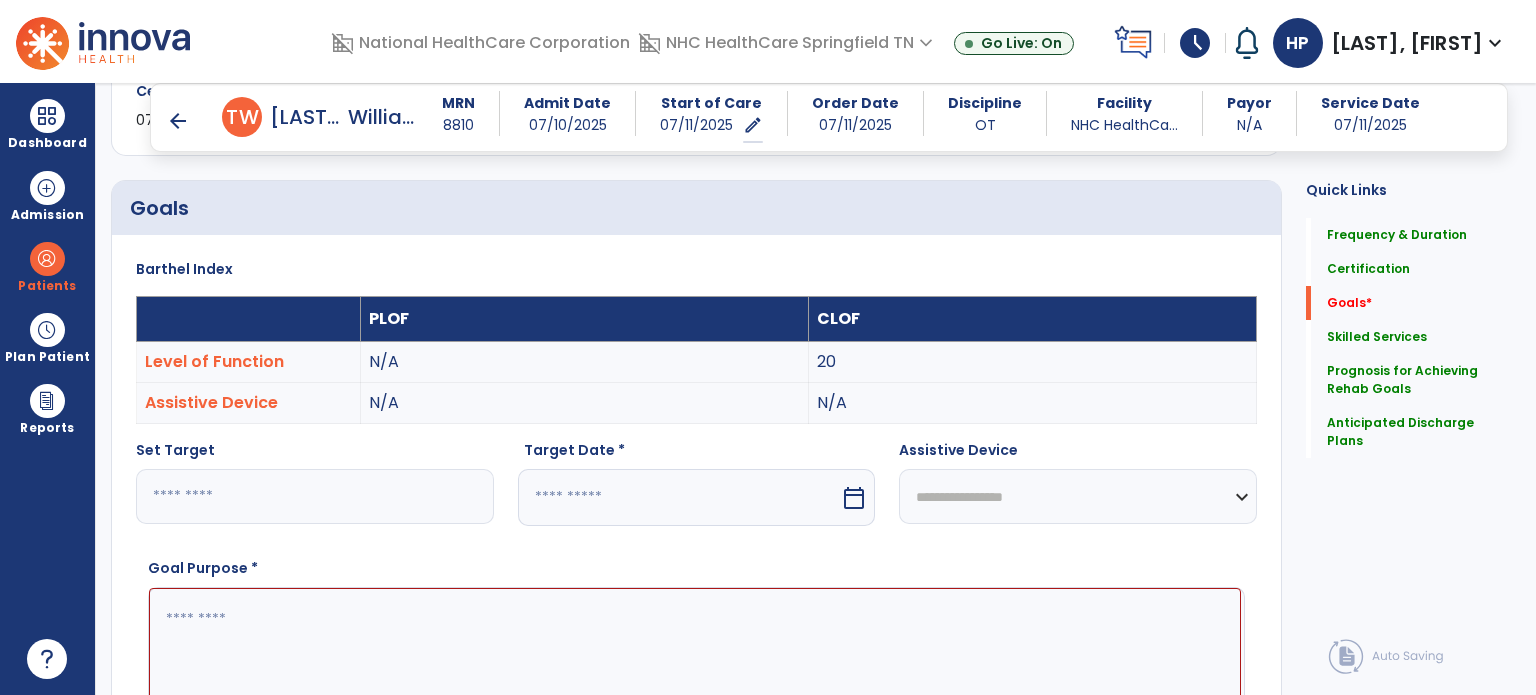 select on "*" 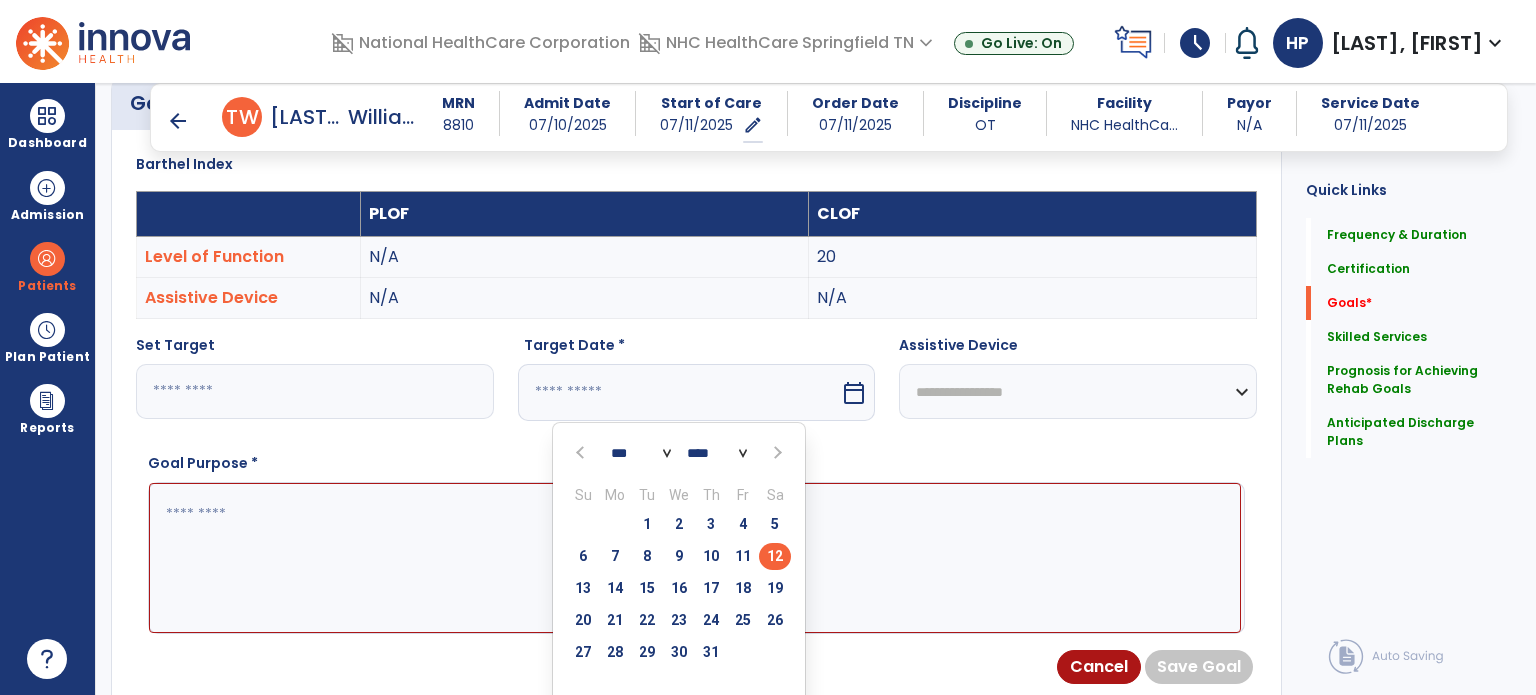 scroll, scrollTop: 543, scrollLeft: 0, axis: vertical 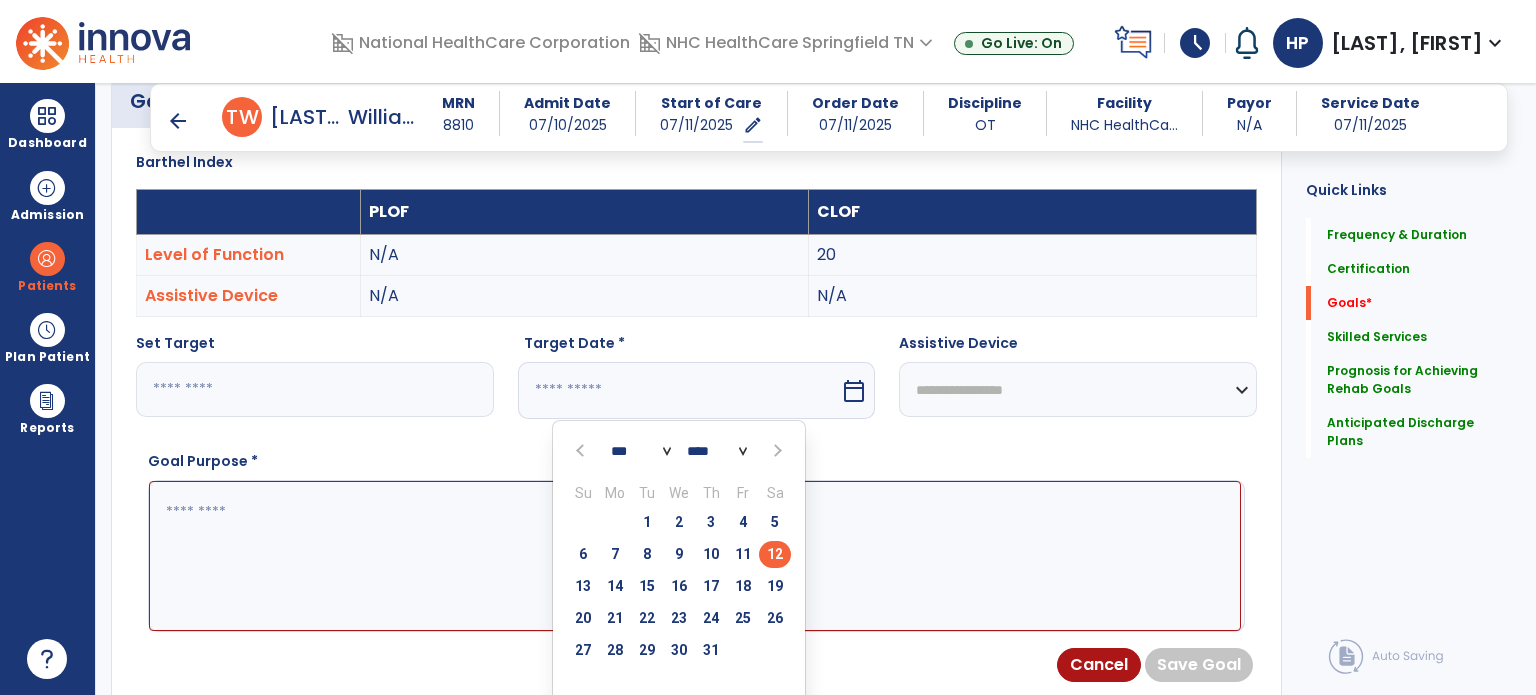 click at bounding box center [775, 451] 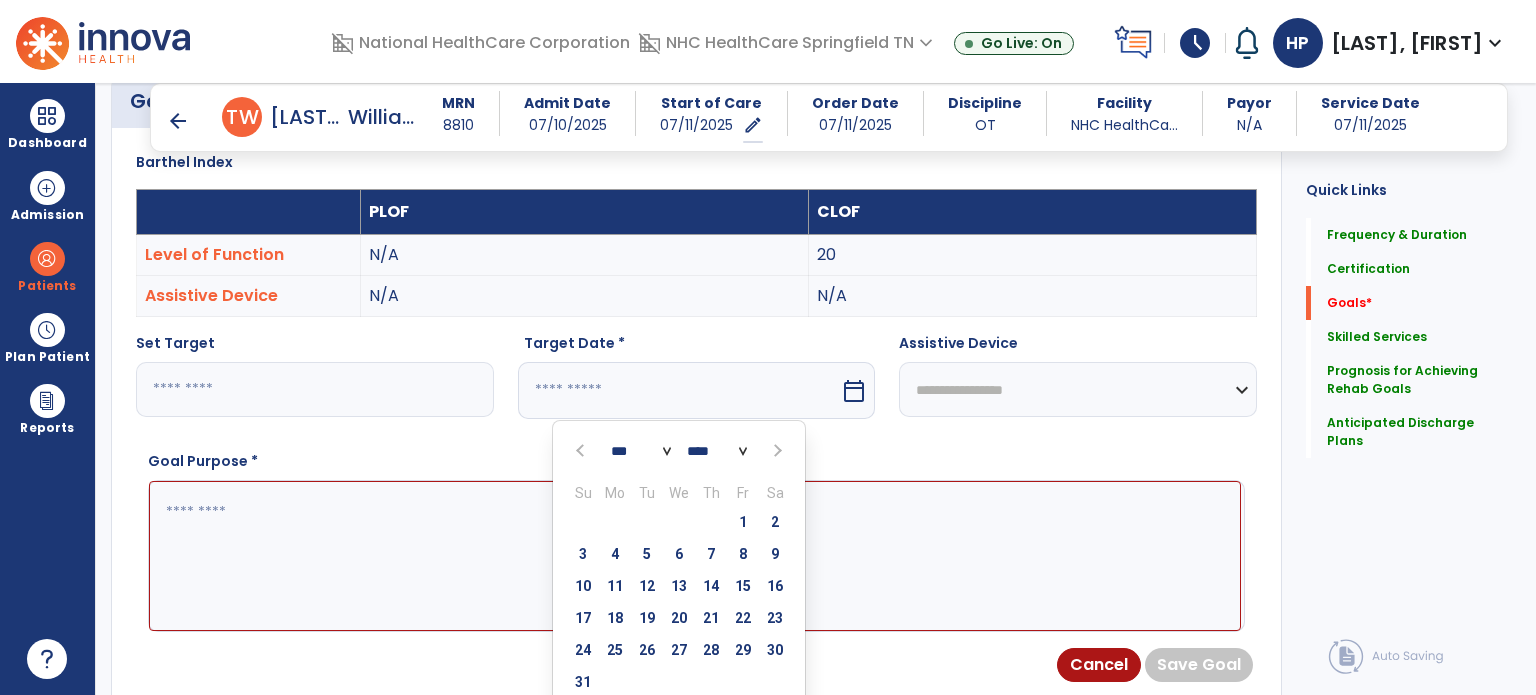select on "*" 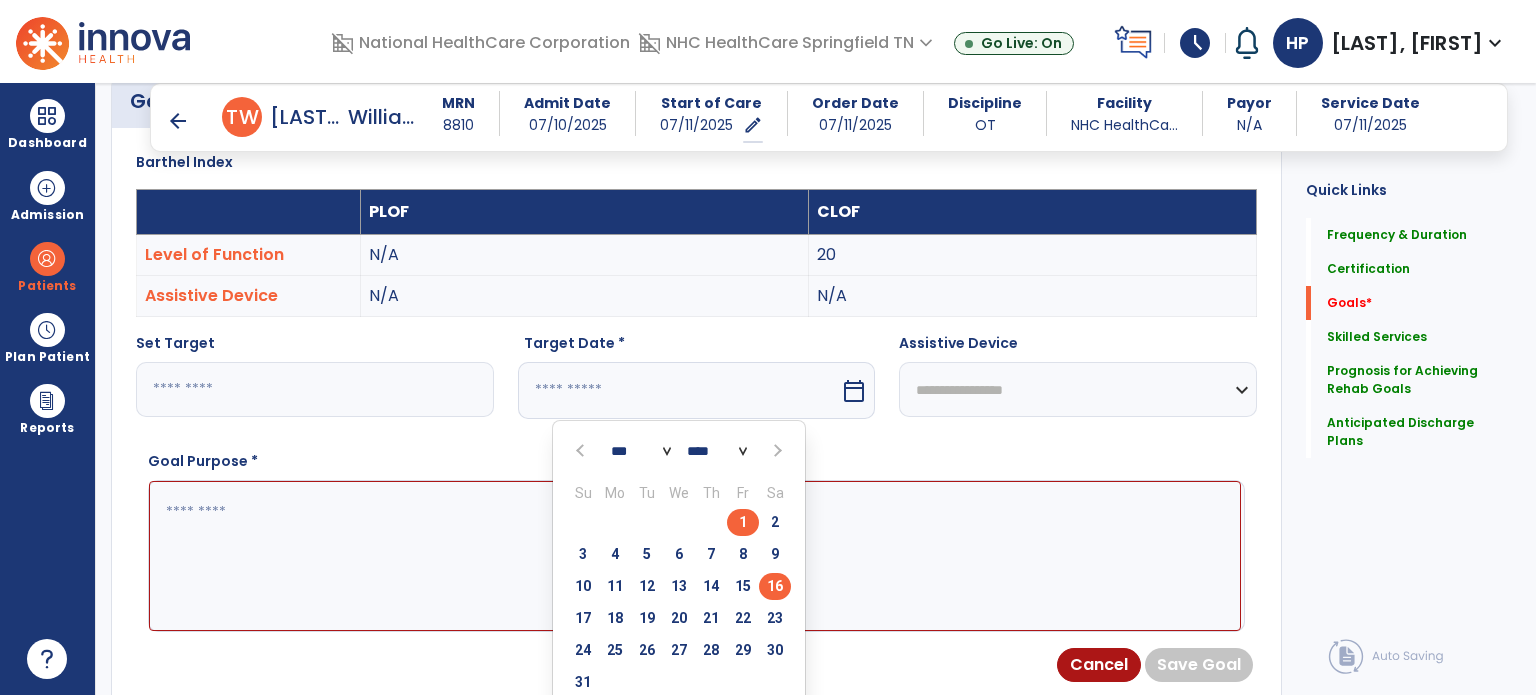 click on "16" at bounding box center [775, 586] 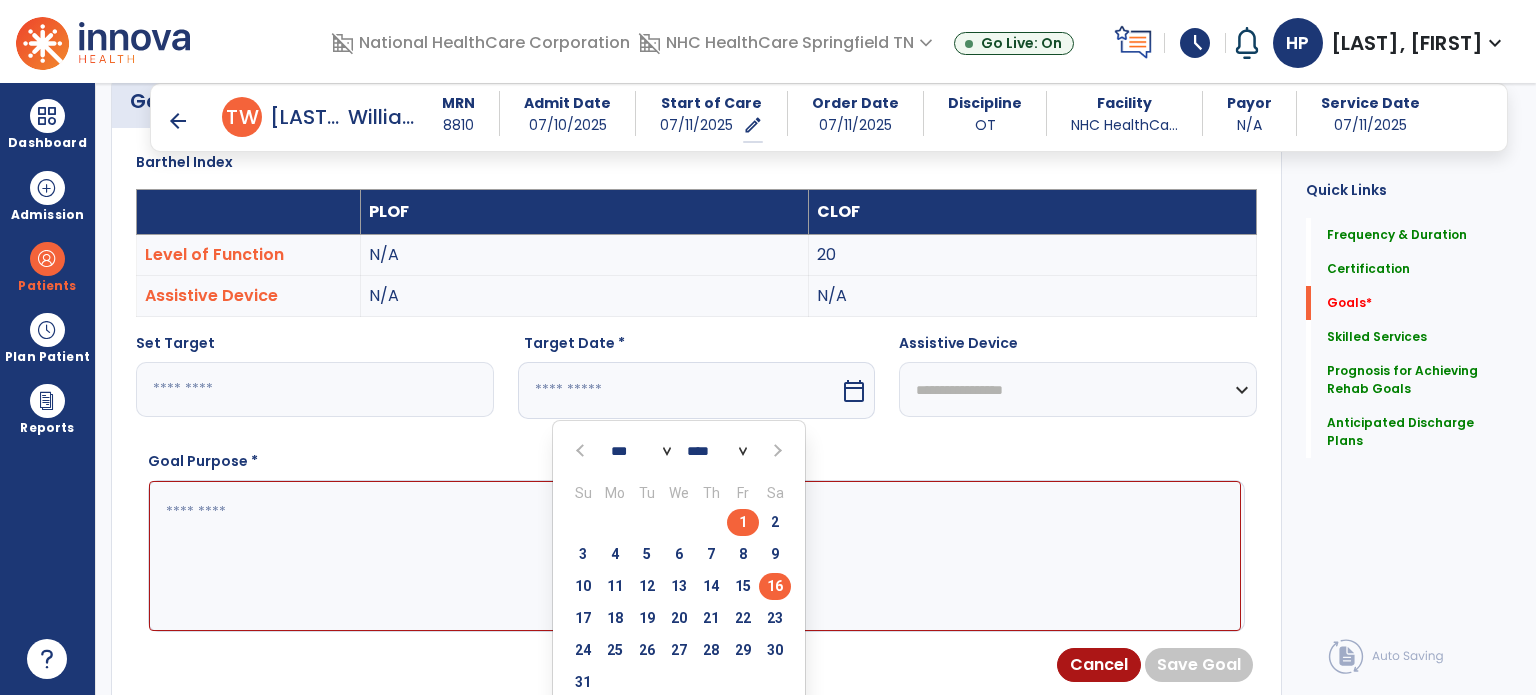 type on "*********" 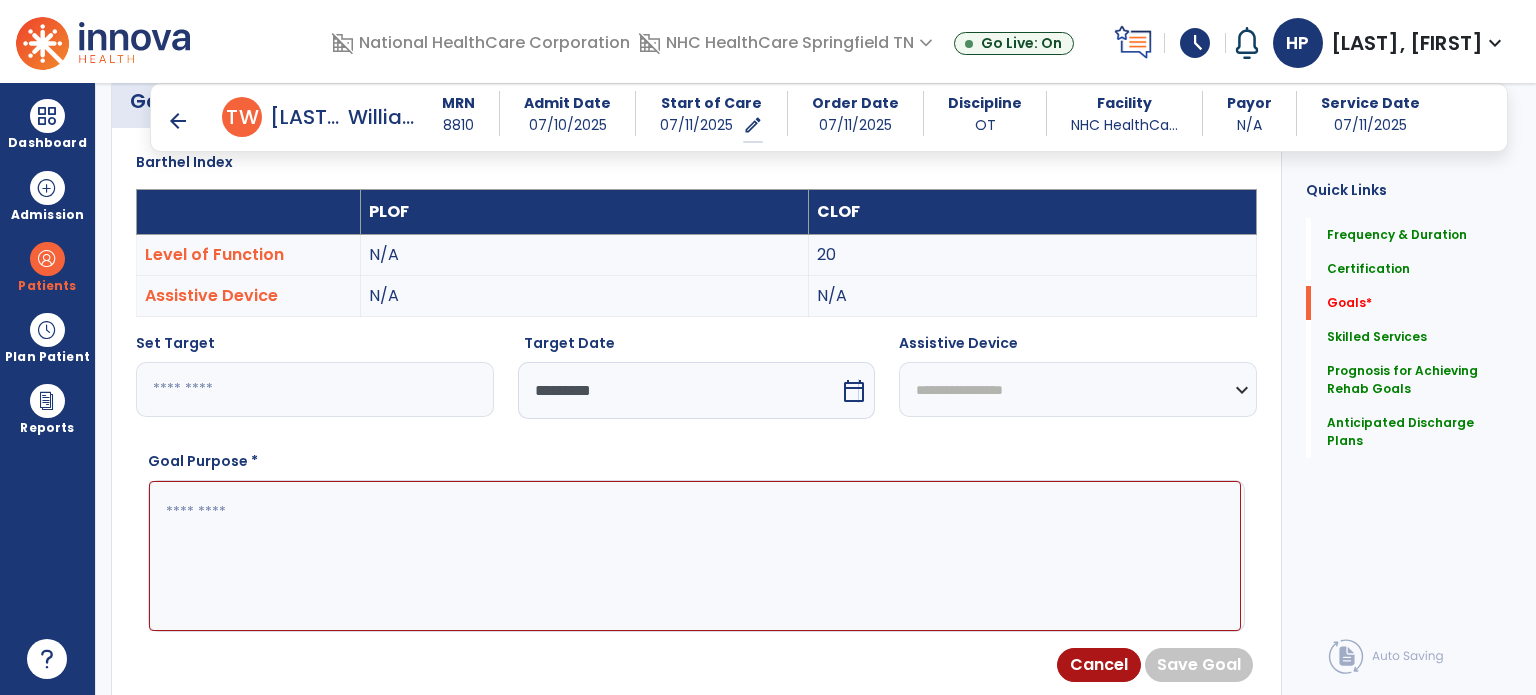 click on "calendar_today" at bounding box center (854, 391) 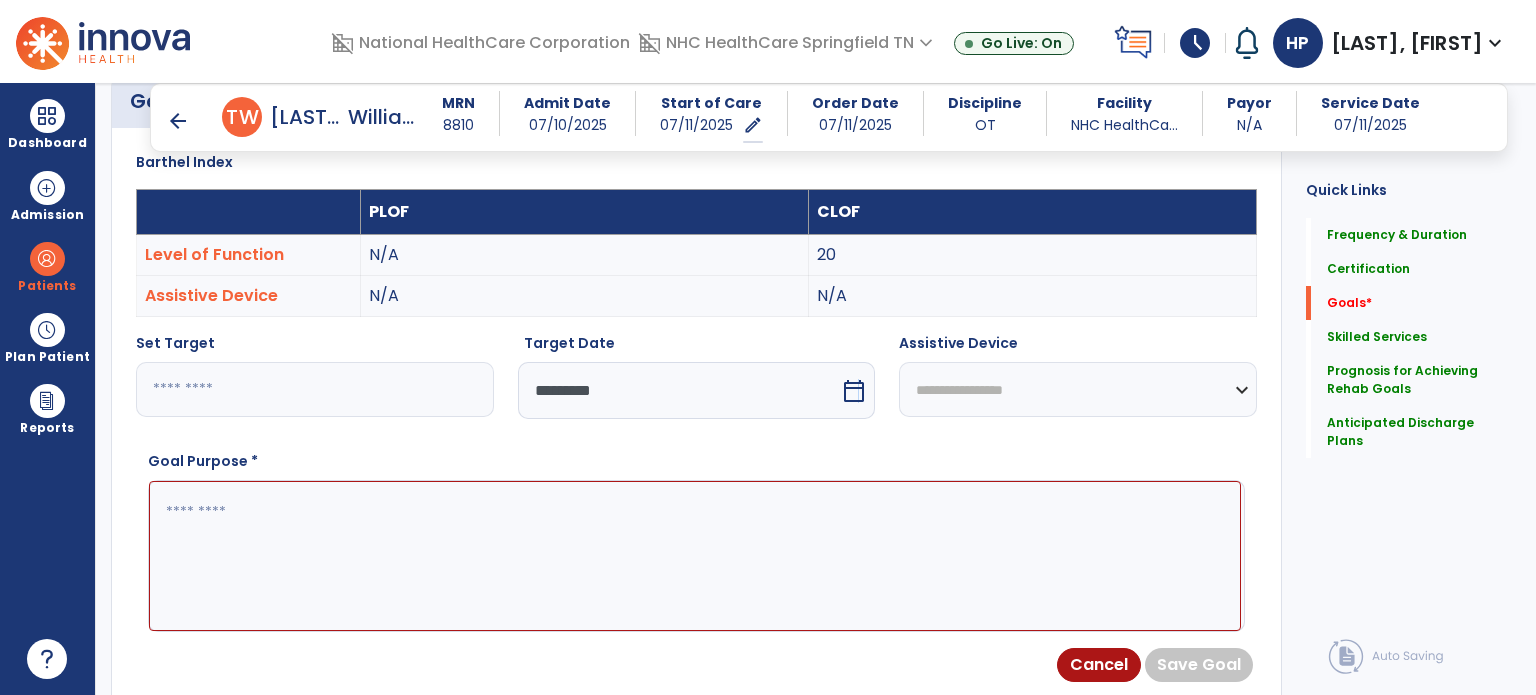 select on "*" 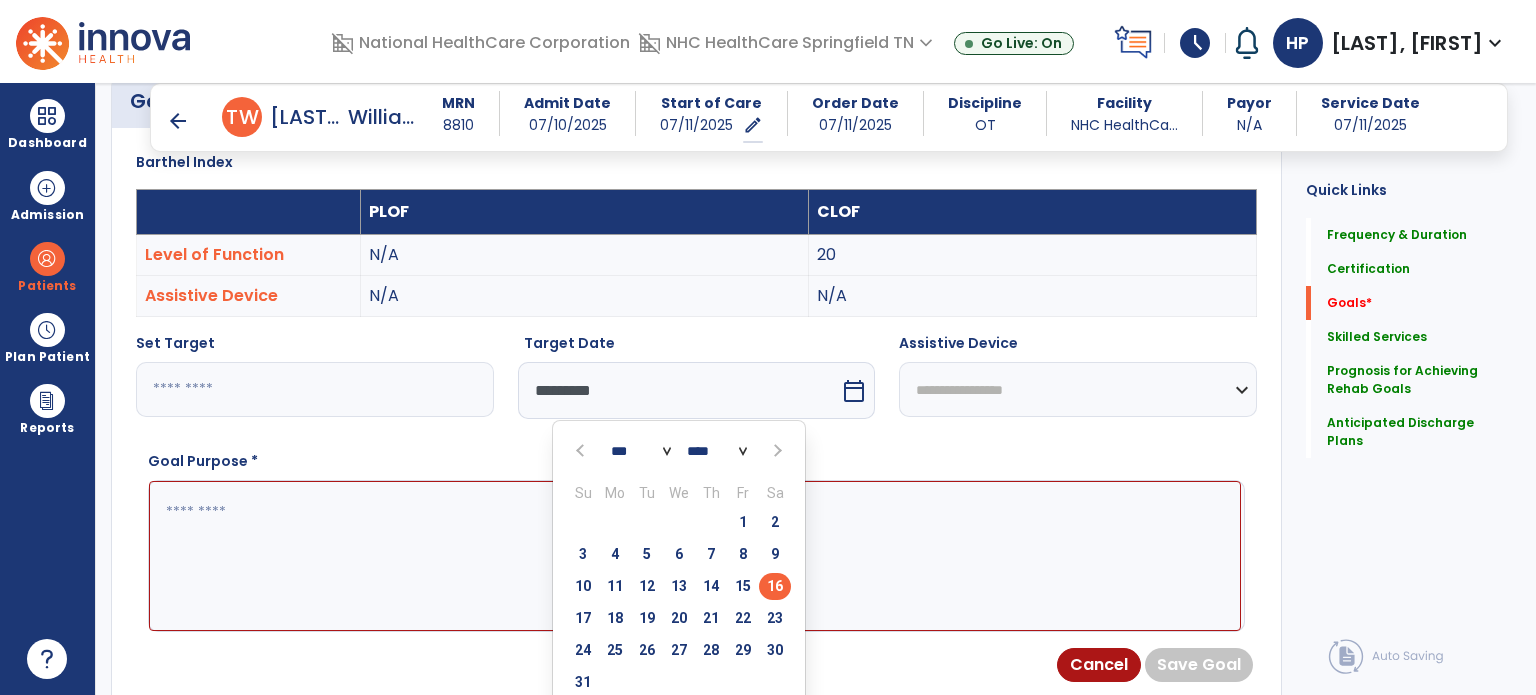 click at bounding box center [583, 451] 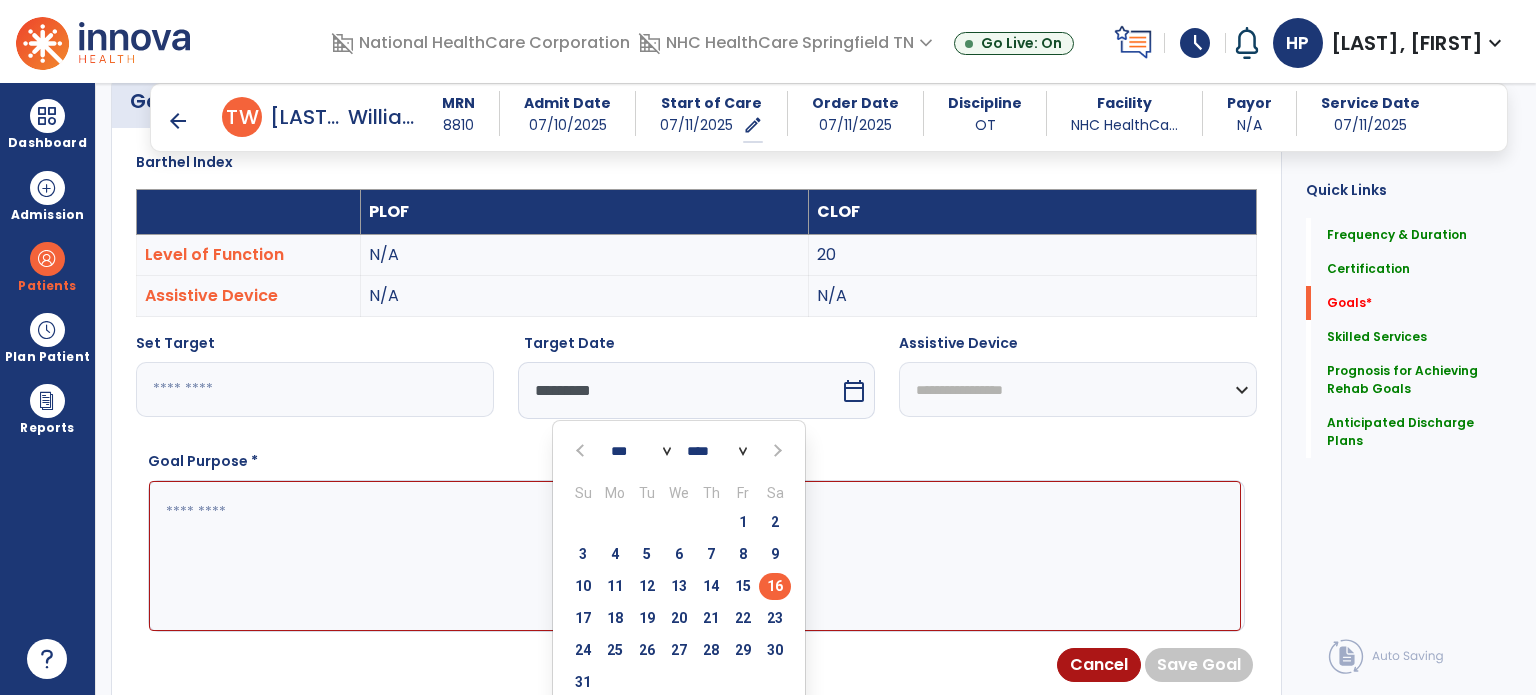 click at bounding box center [582, 451] 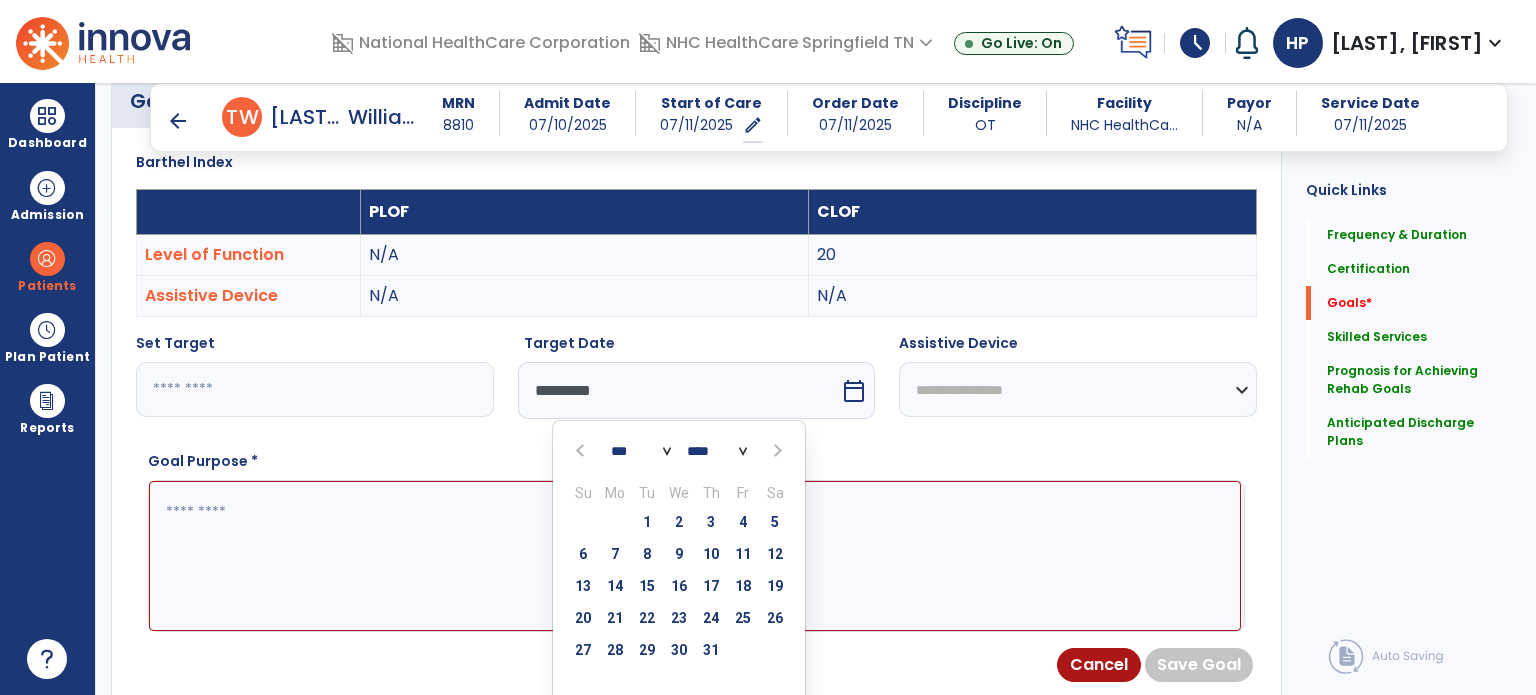 click at bounding box center [776, 451] 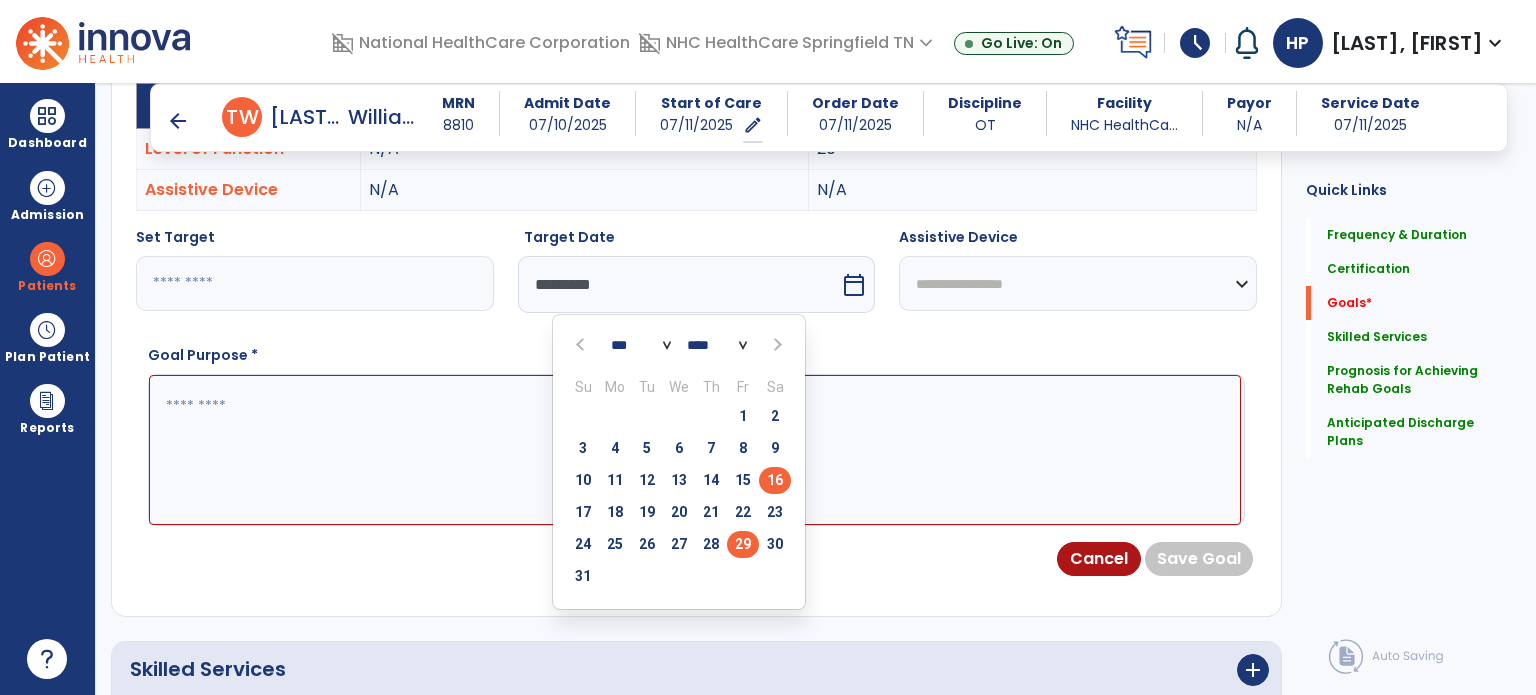 scroll, scrollTop: 651, scrollLeft: 0, axis: vertical 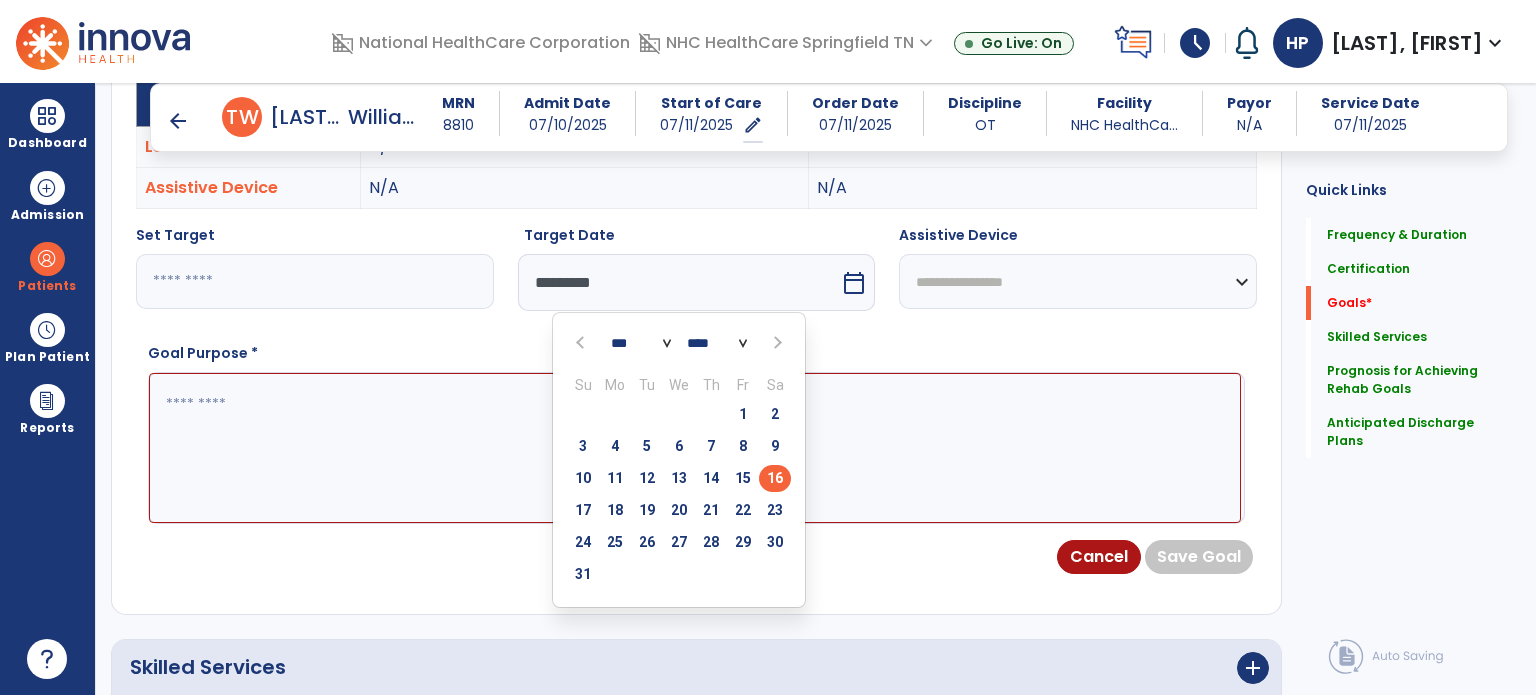 click at bounding box center [776, 343] 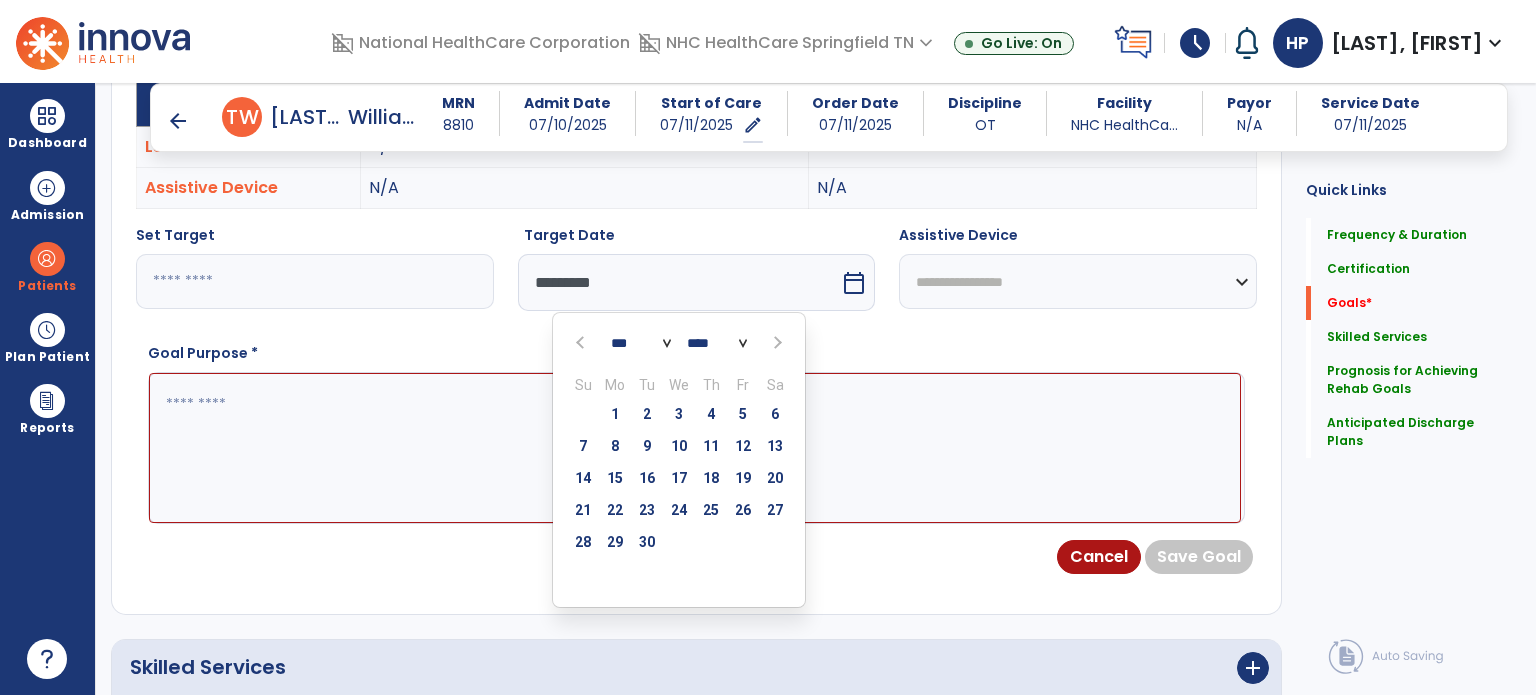 click at bounding box center (776, 343) 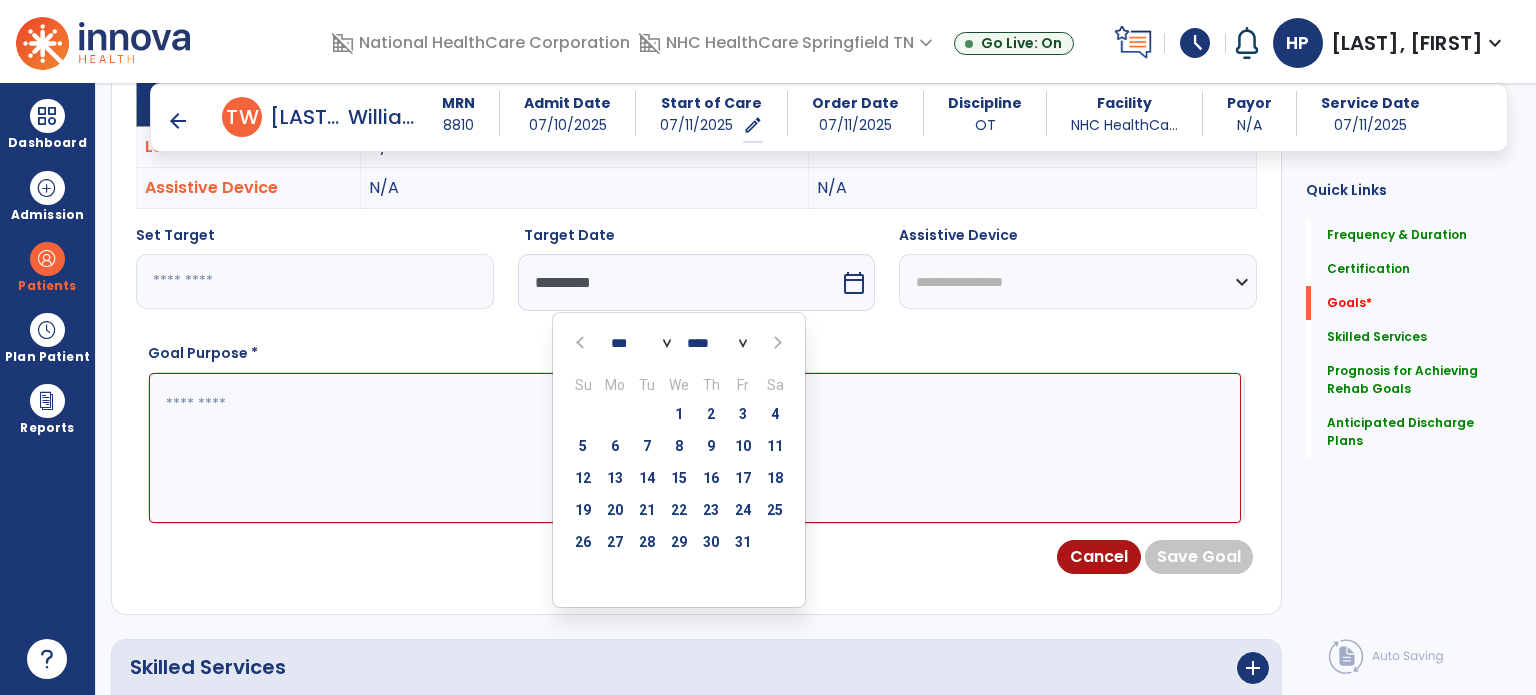 click at bounding box center [582, 343] 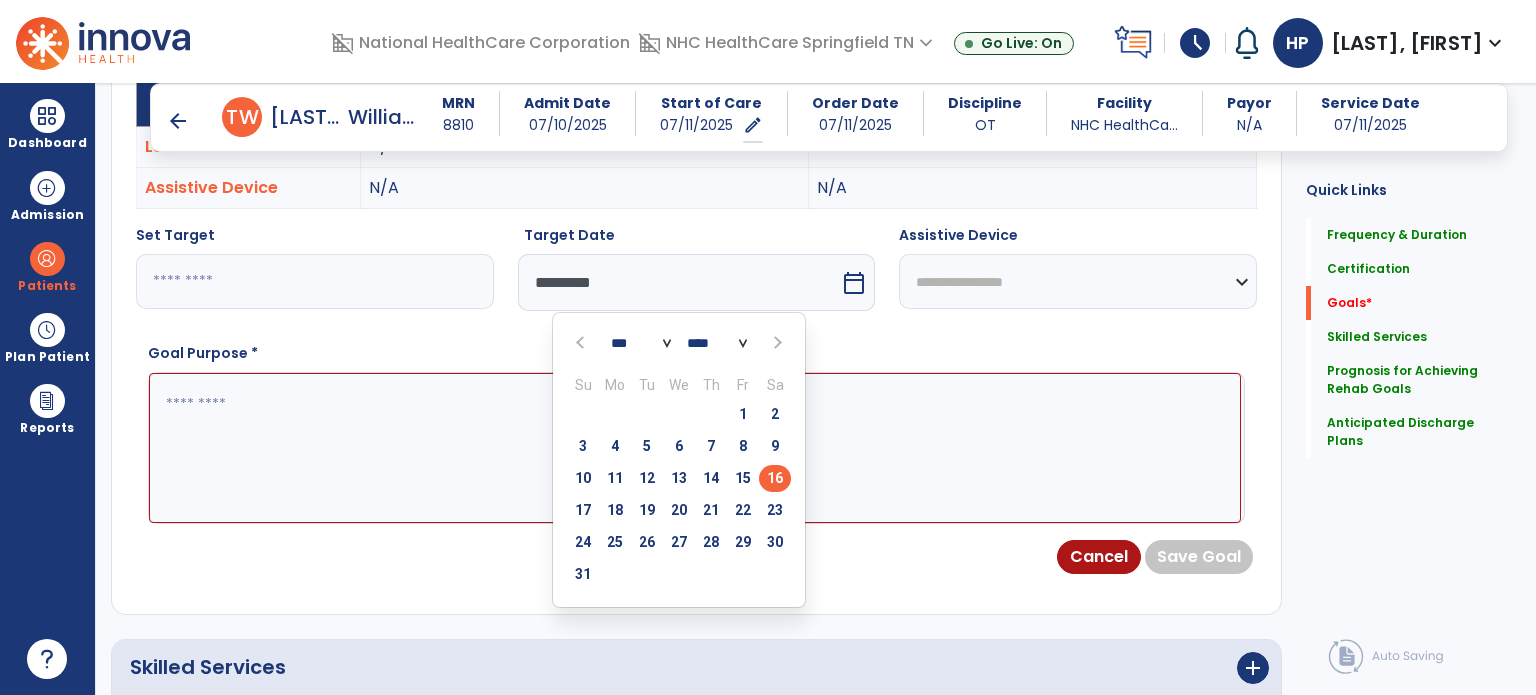click at bounding box center (582, 343) 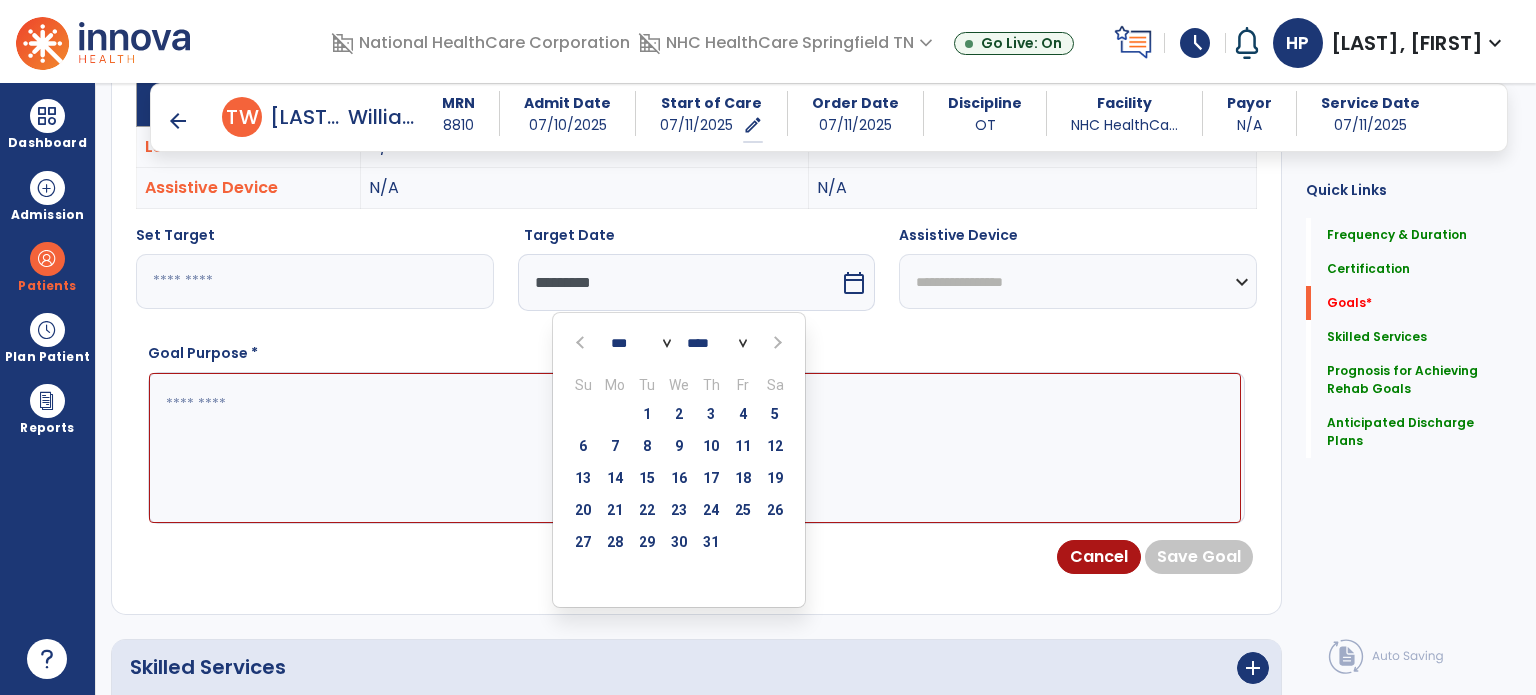 click at bounding box center [582, 343] 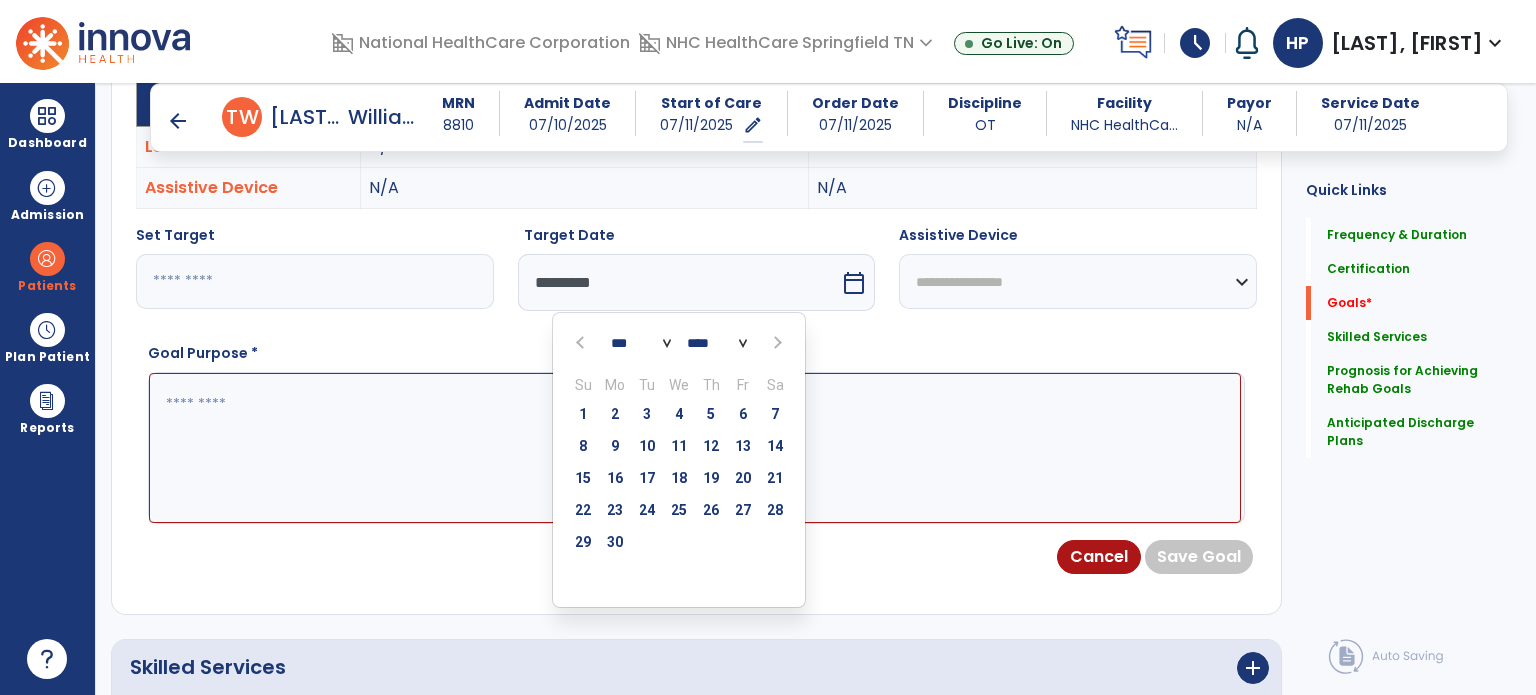 click at bounding box center [775, 343] 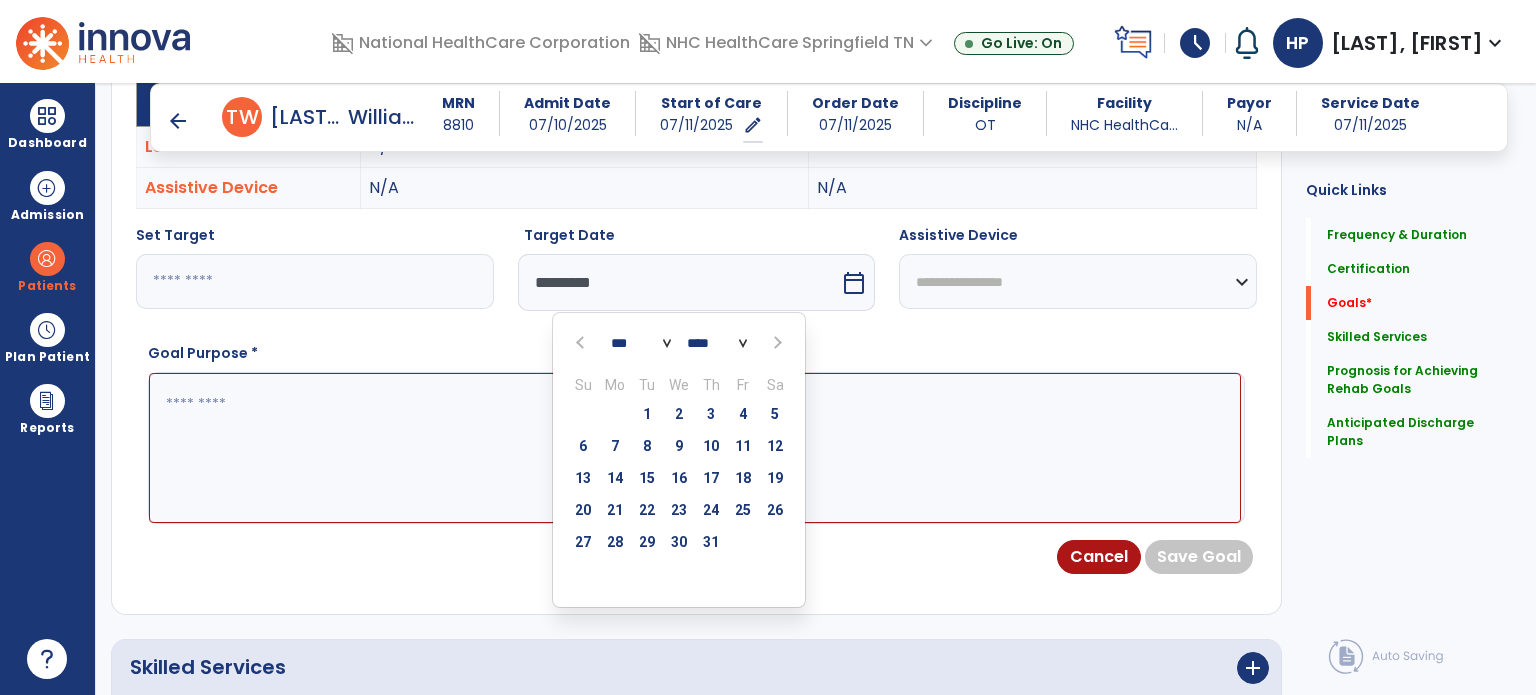 click at bounding box center [775, 343] 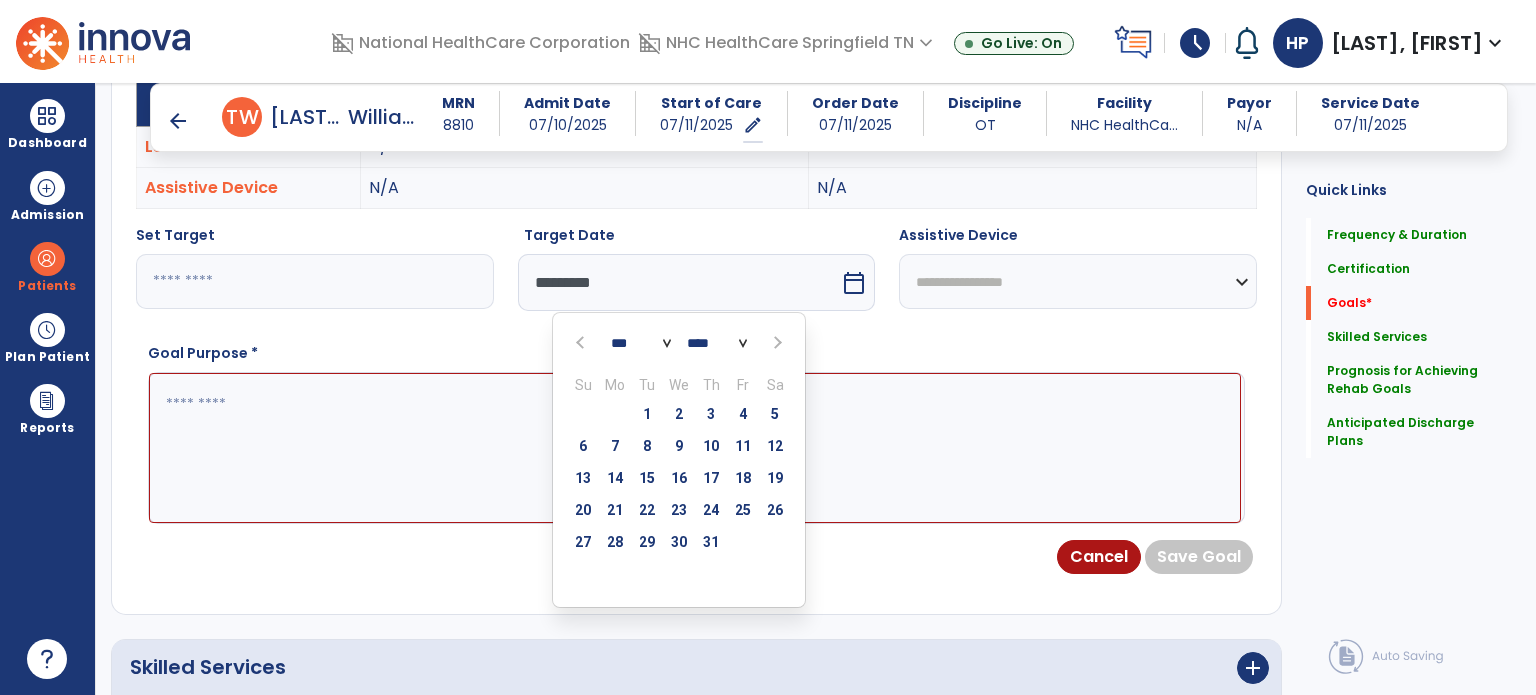 select on "*" 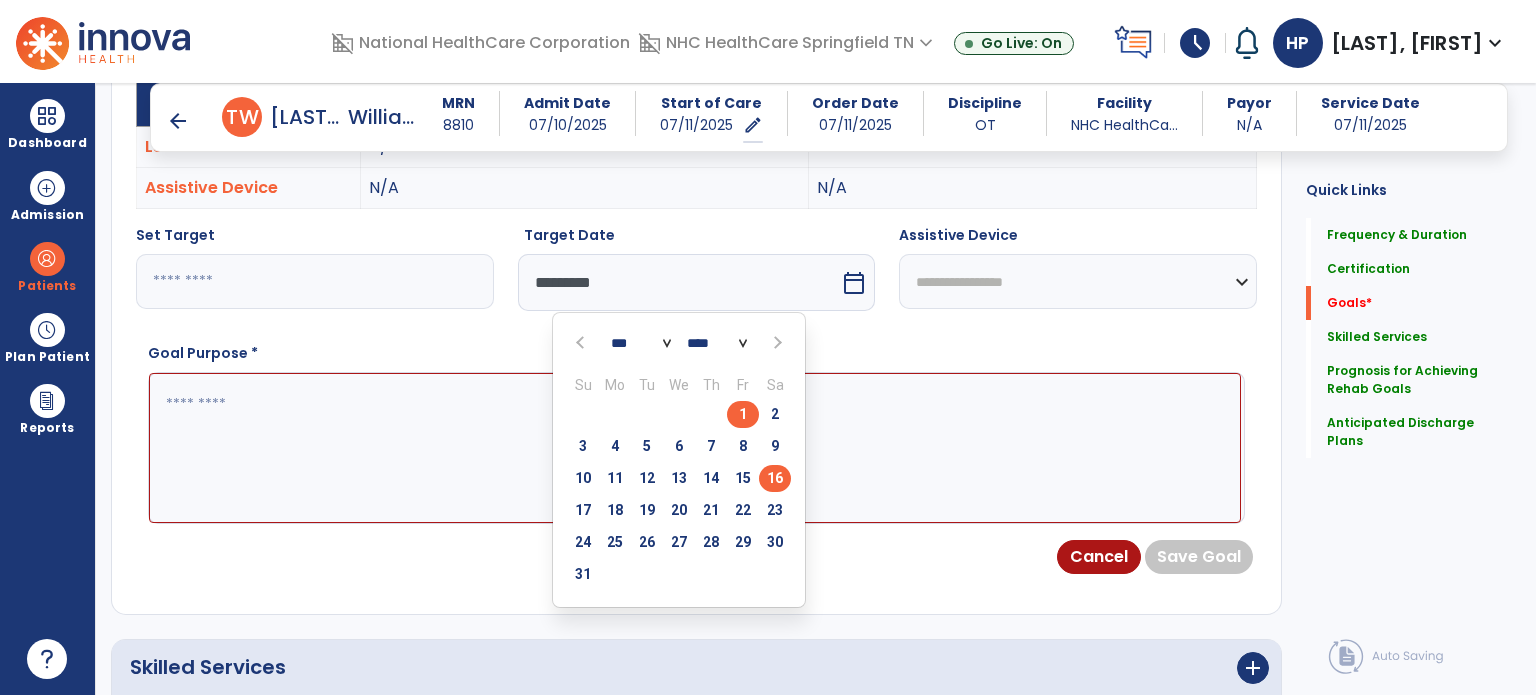 click on "16" at bounding box center (775, 478) 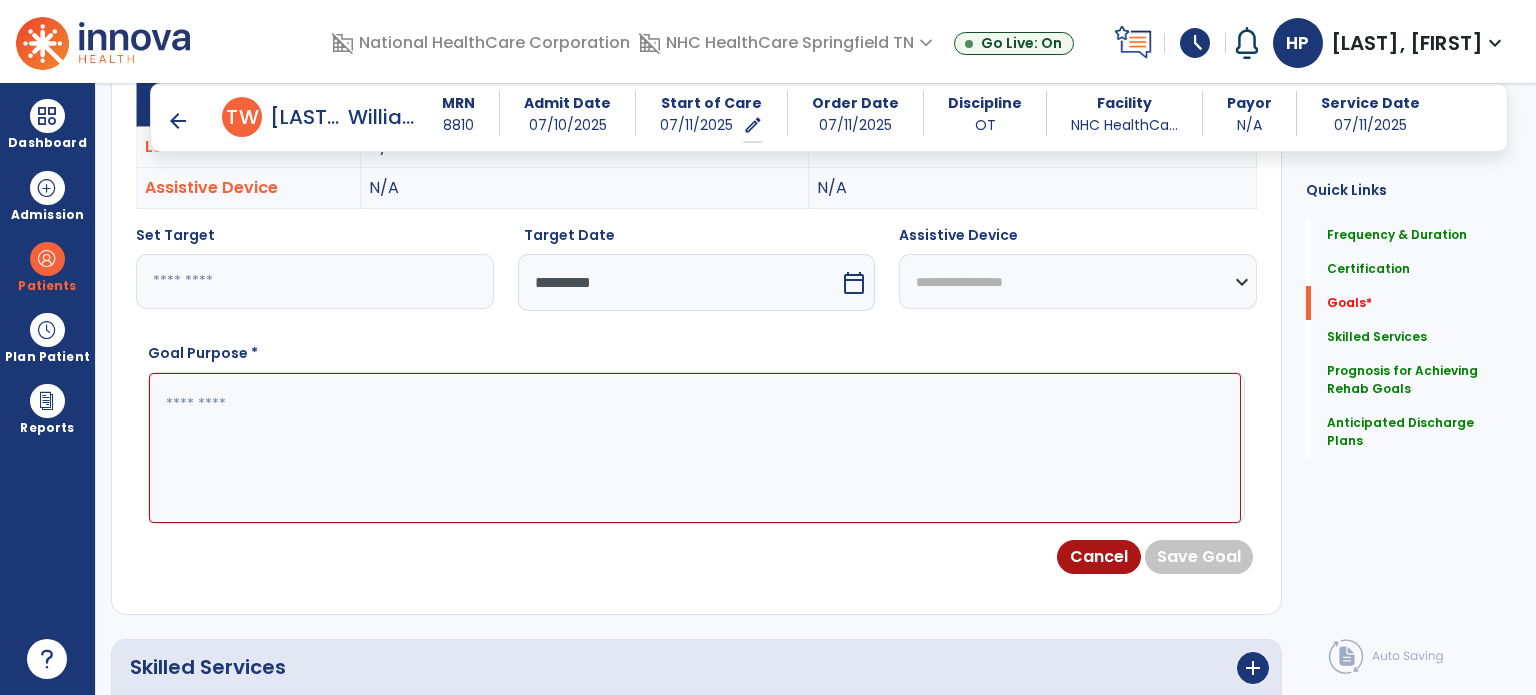click on "Goal Purpose *" at bounding box center [696, 429] 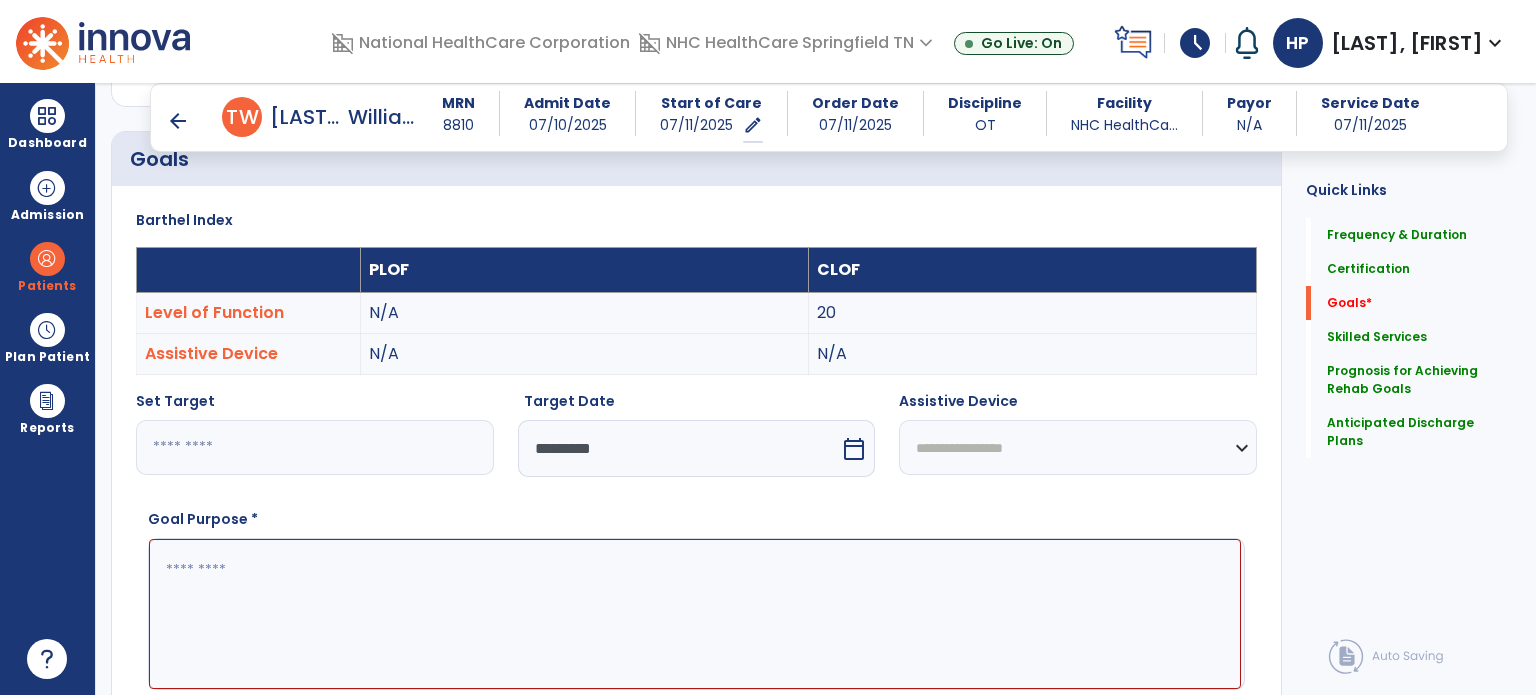 scroll, scrollTop: 573, scrollLeft: 0, axis: vertical 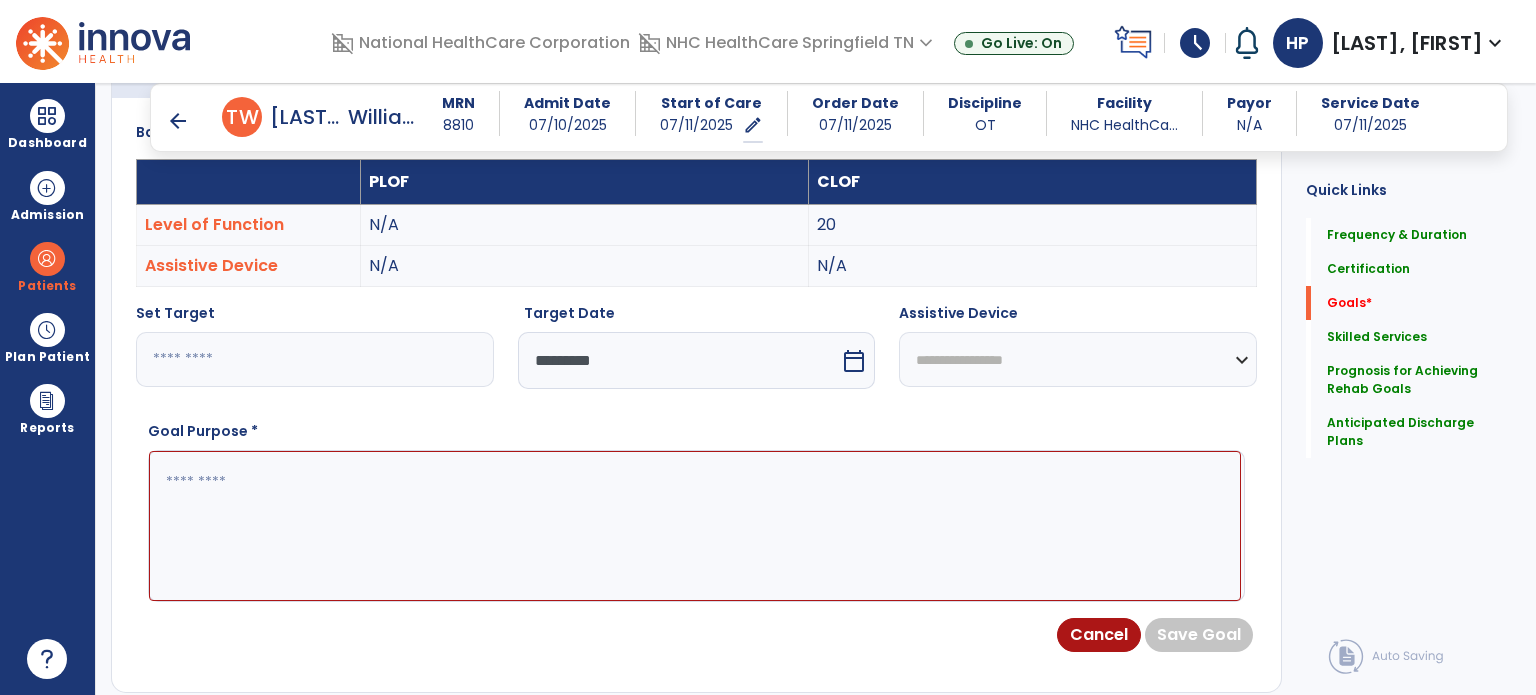 click on "*********" at bounding box center (679, 360) 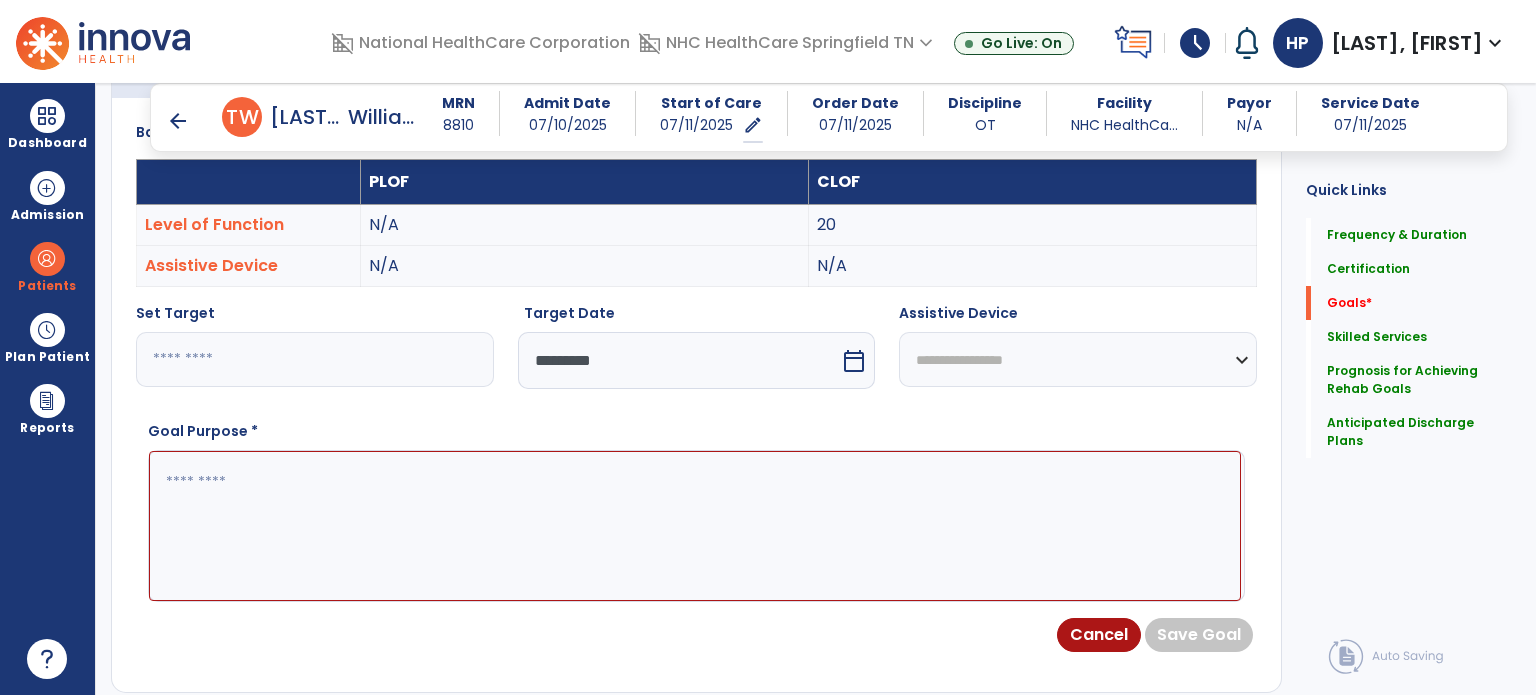 select on "*" 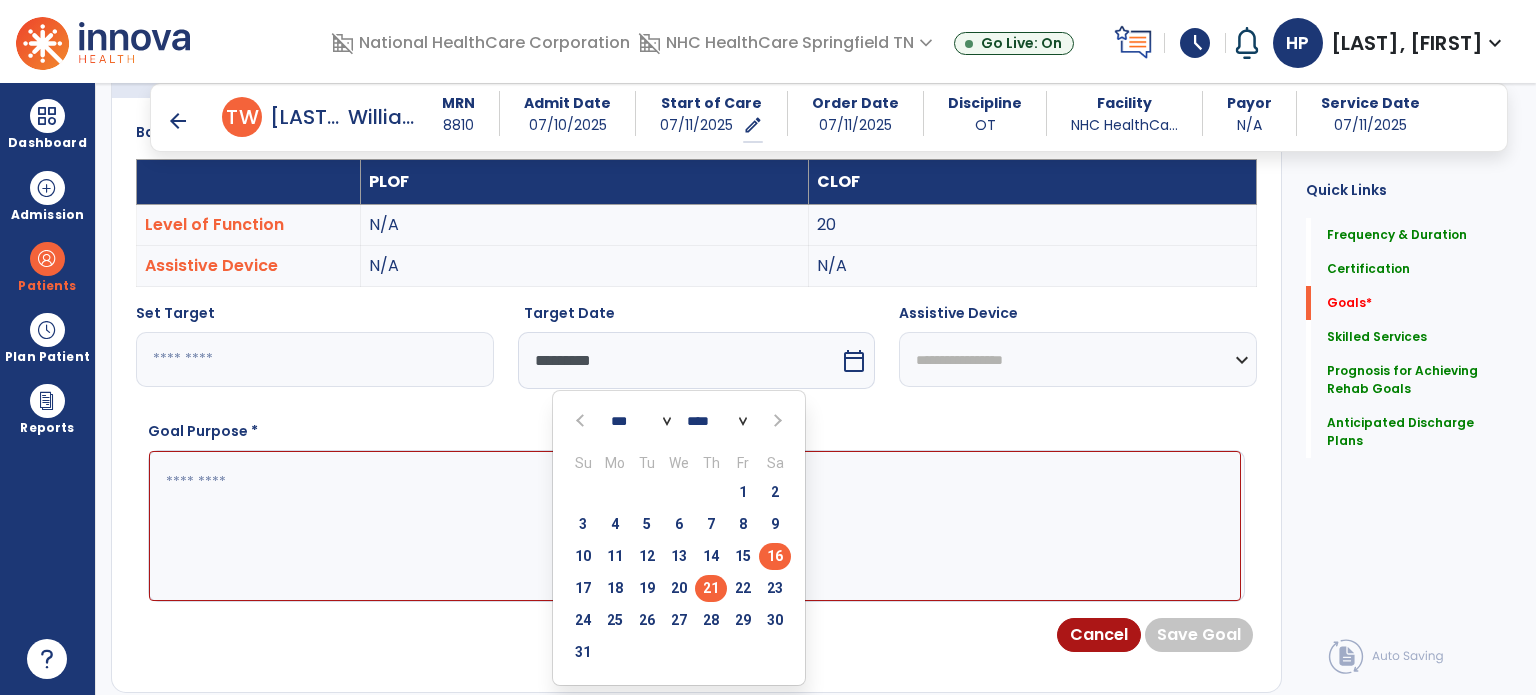 click on "21" at bounding box center [711, 588] 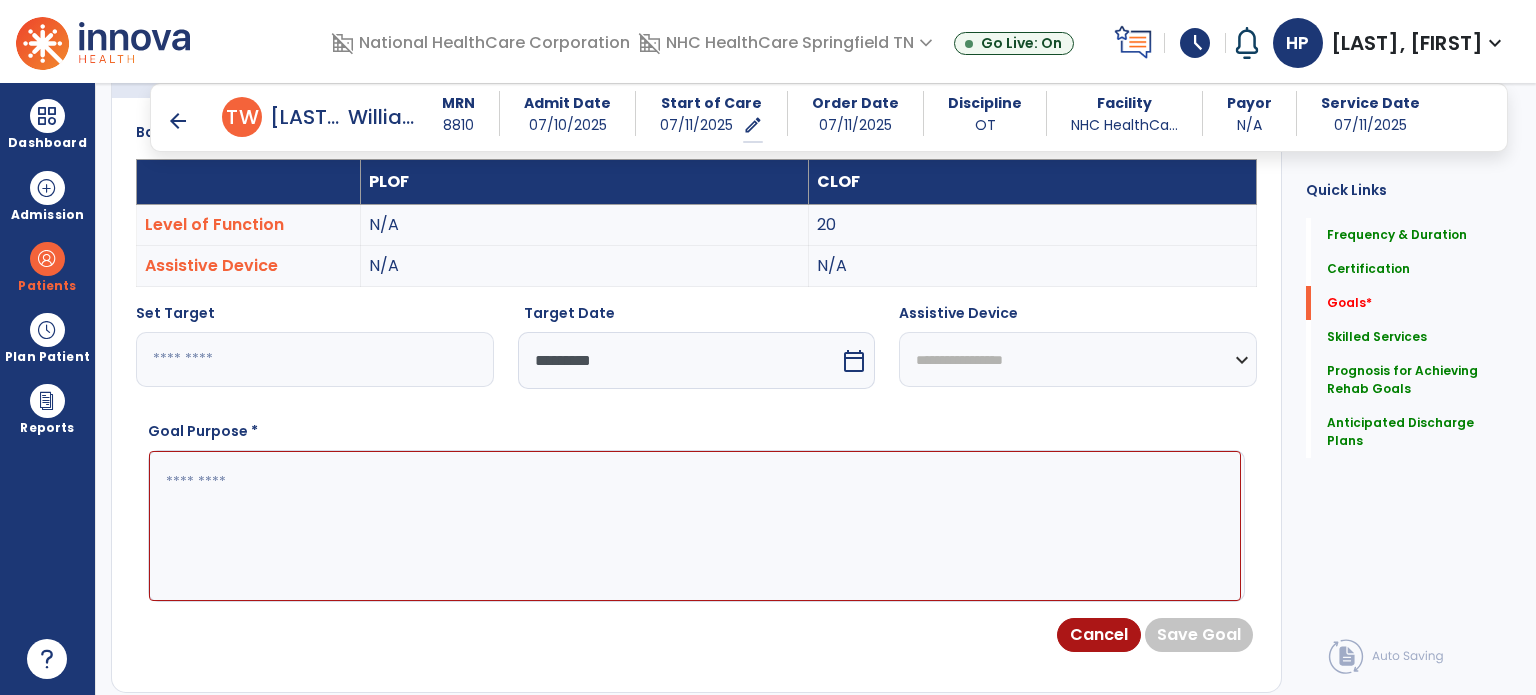 type on "*********" 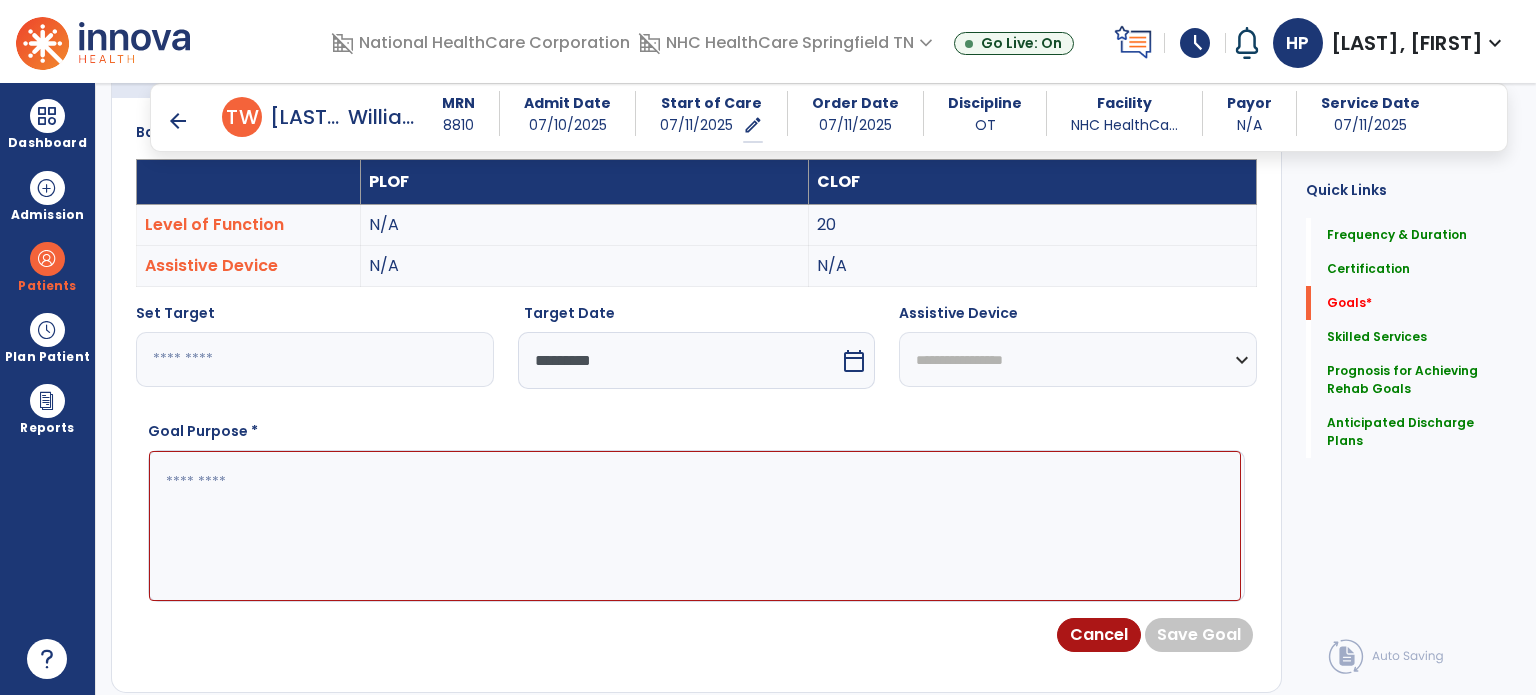 click at bounding box center (695, 526) 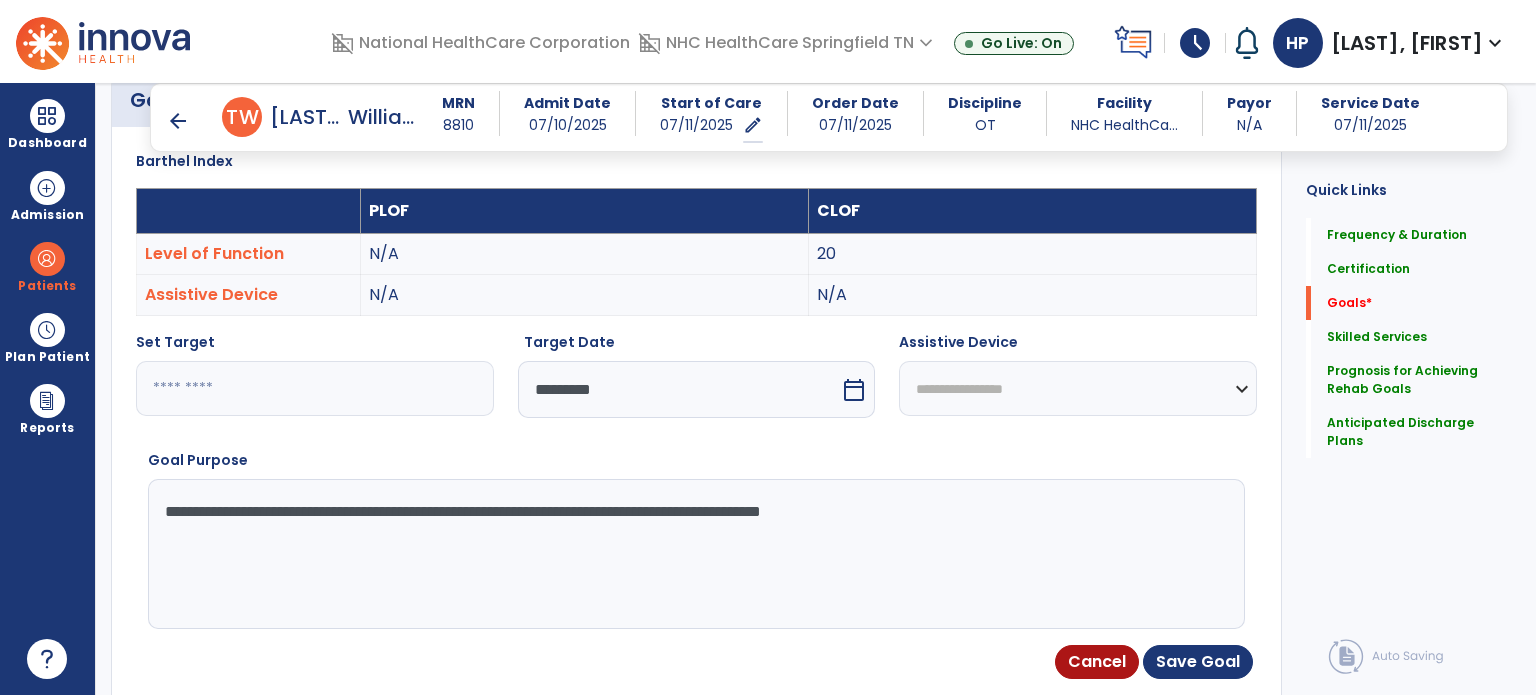 scroll, scrollTop: 545, scrollLeft: 0, axis: vertical 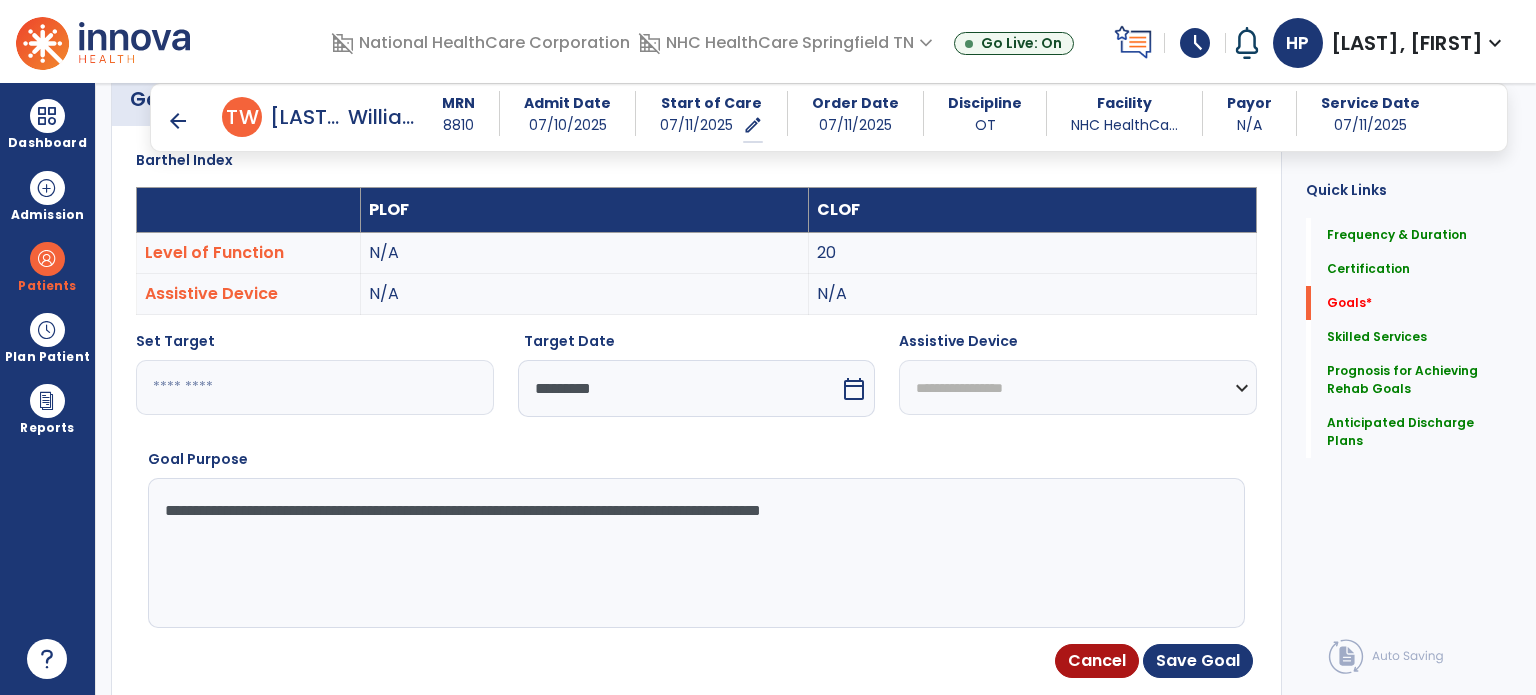 click on "**********" at bounding box center (695, 553) 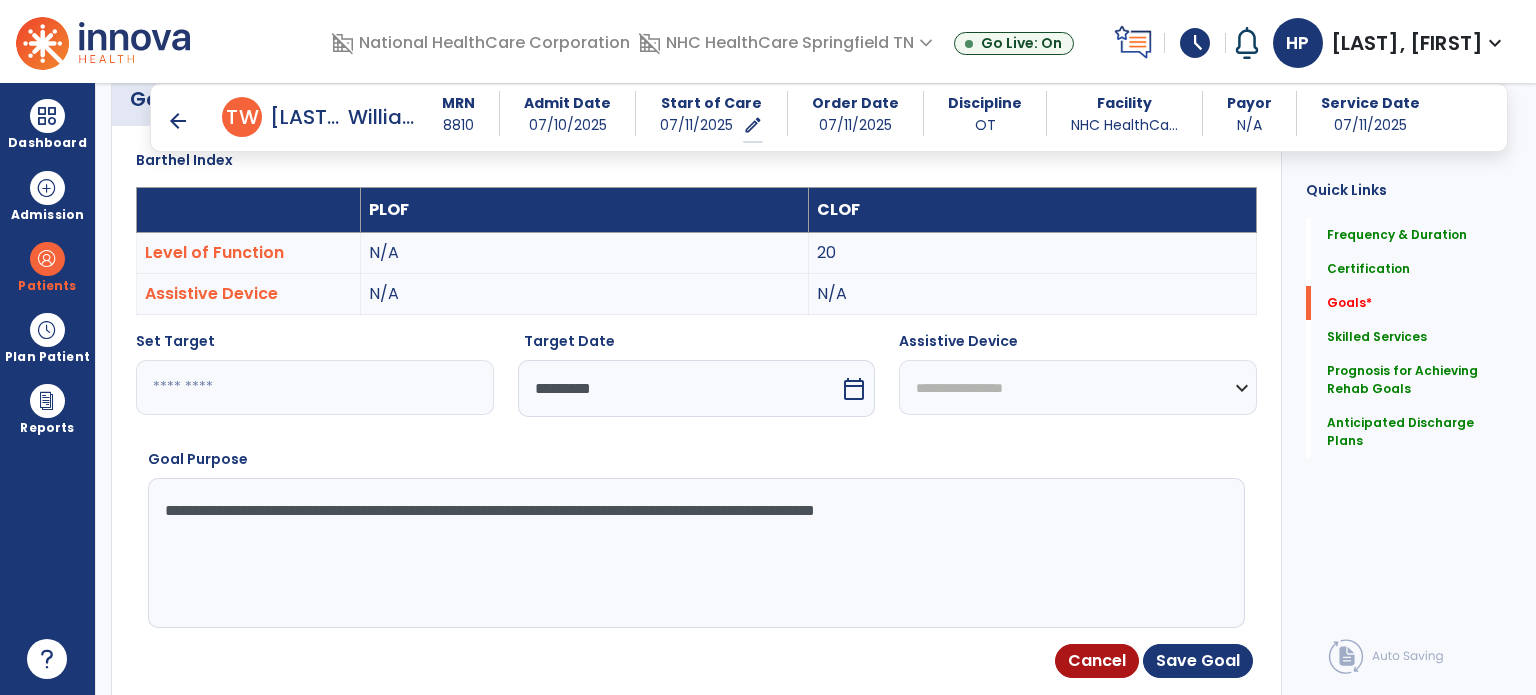 click on "**********" at bounding box center (695, 553) 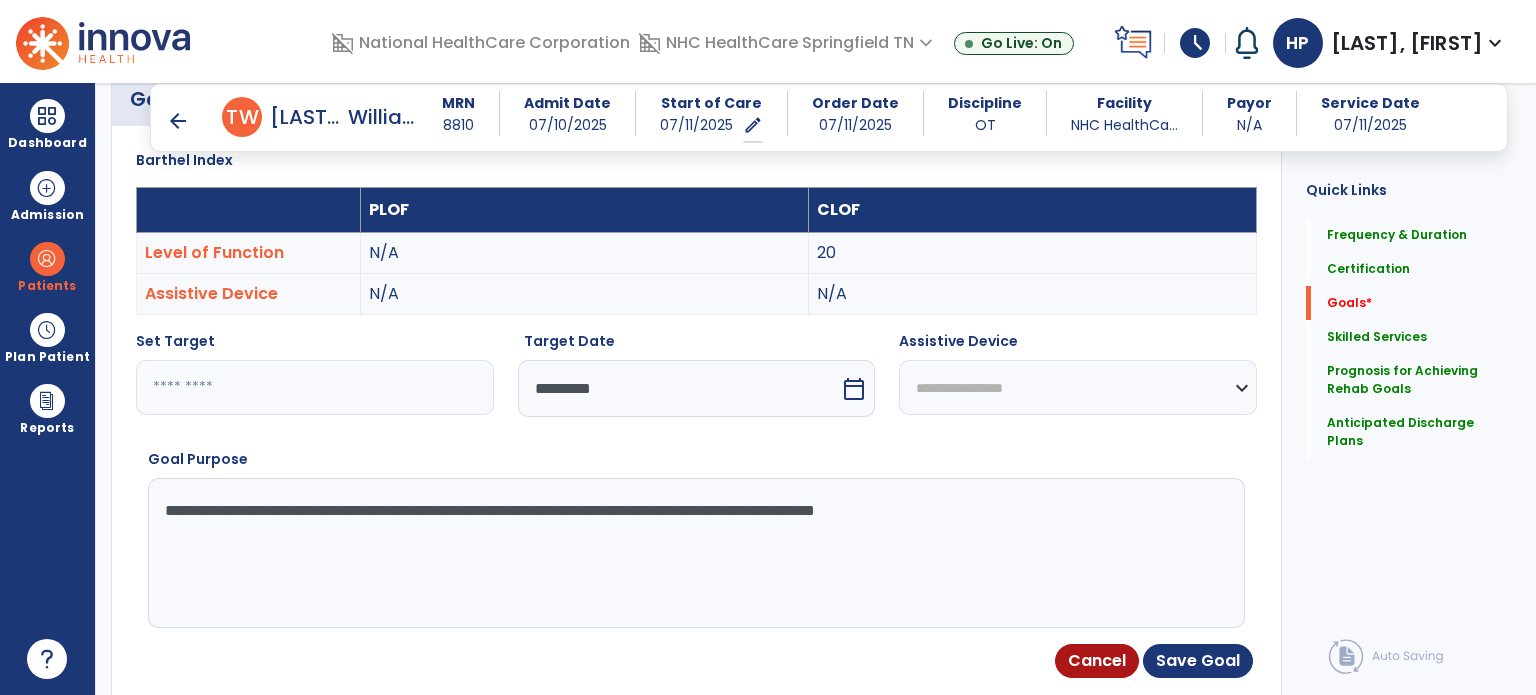 scroll, scrollTop: 609, scrollLeft: 0, axis: vertical 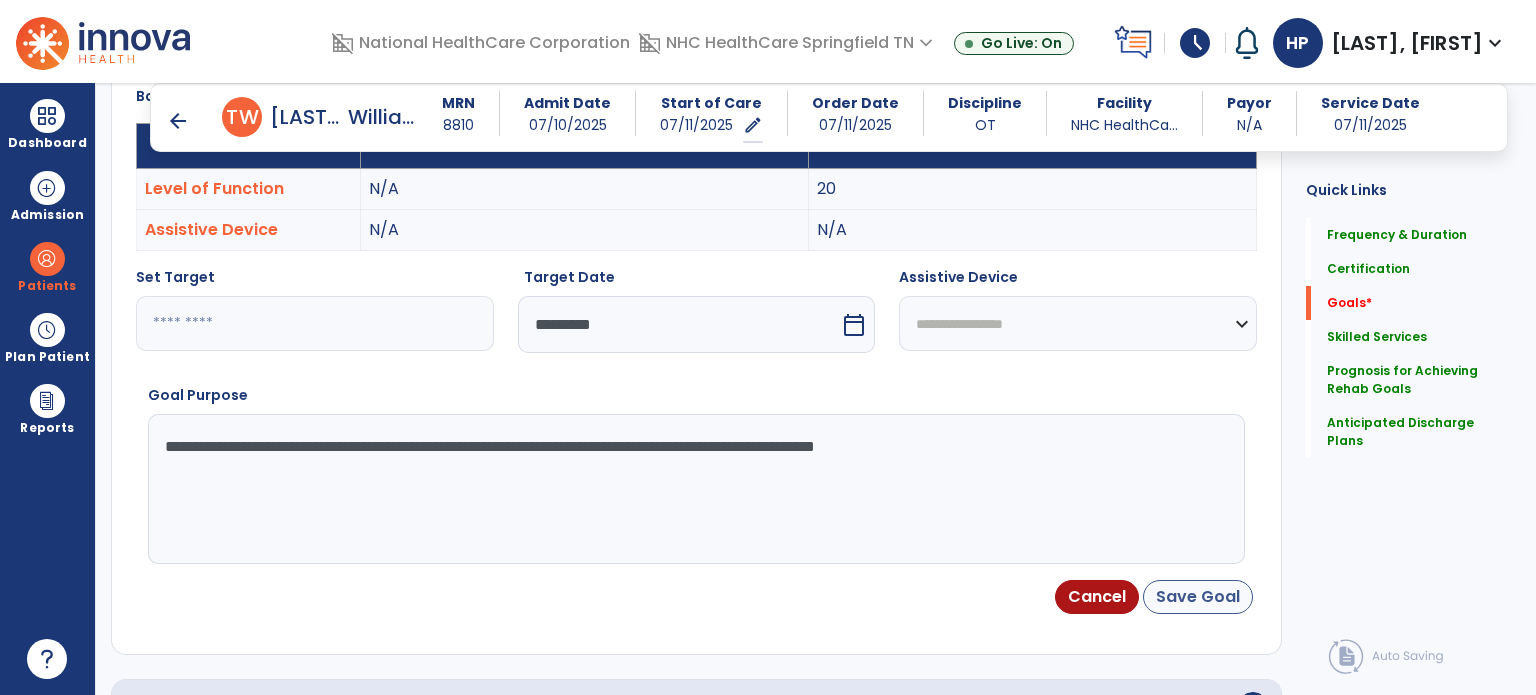 type on "**********" 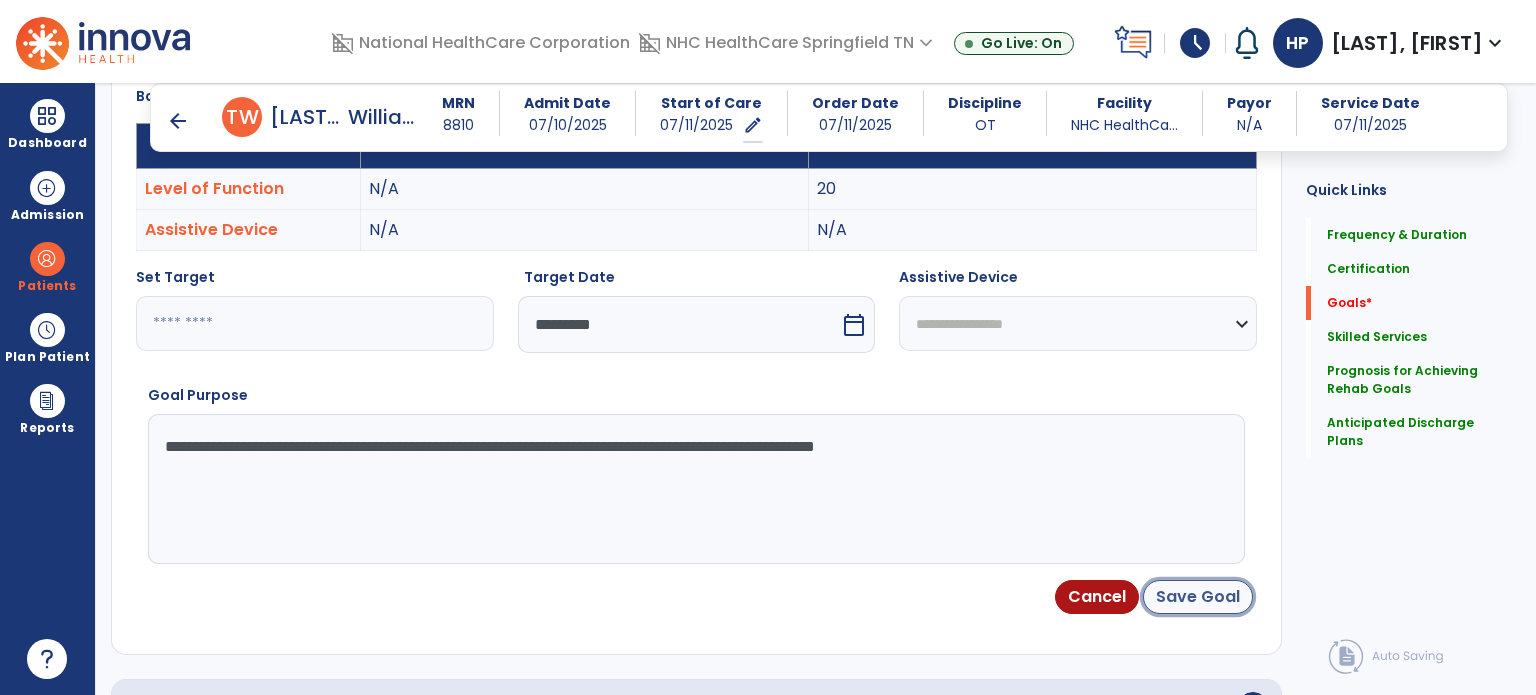 click on "Save Goal" at bounding box center [1198, 597] 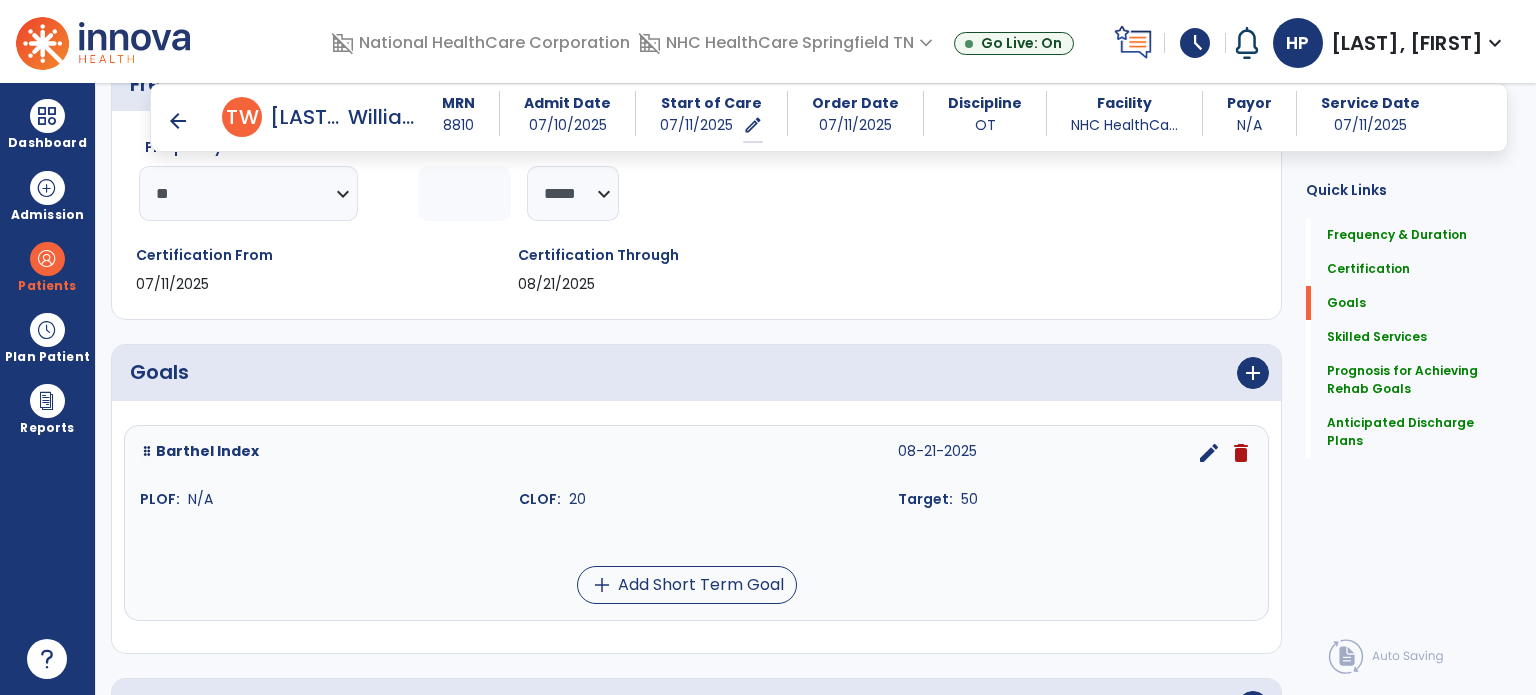 scroll, scrollTop: 487, scrollLeft: 0, axis: vertical 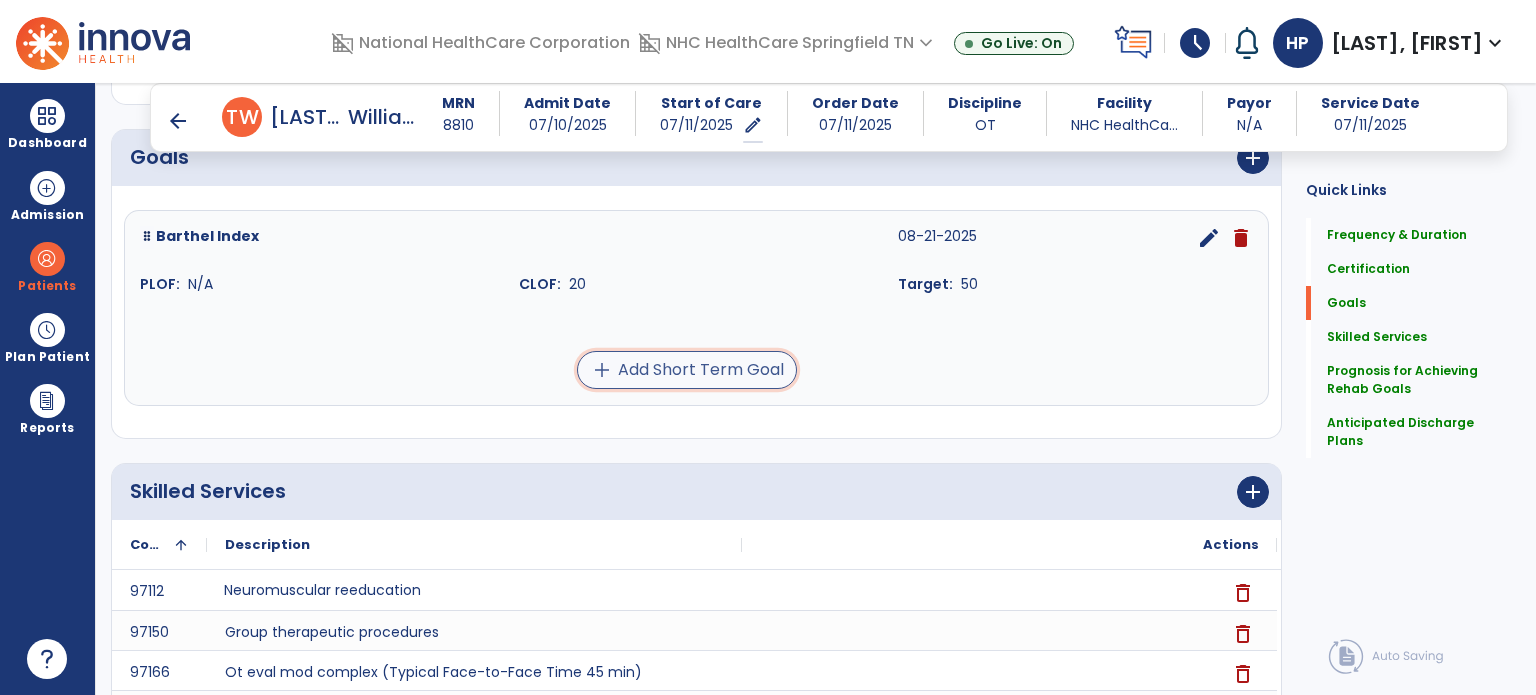 click on "add  Add Short Term Goal" at bounding box center (687, 370) 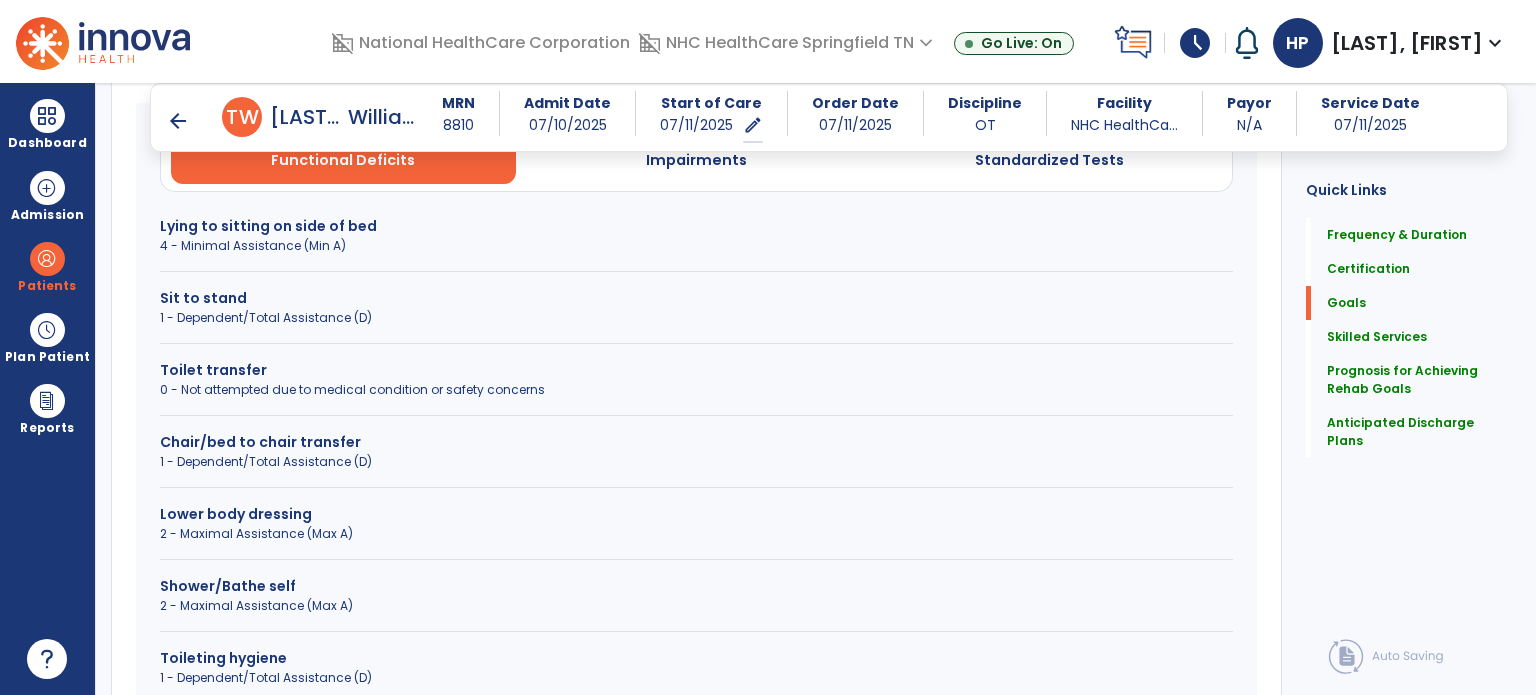 scroll, scrollTop: 639, scrollLeft: 0, axis: vertical 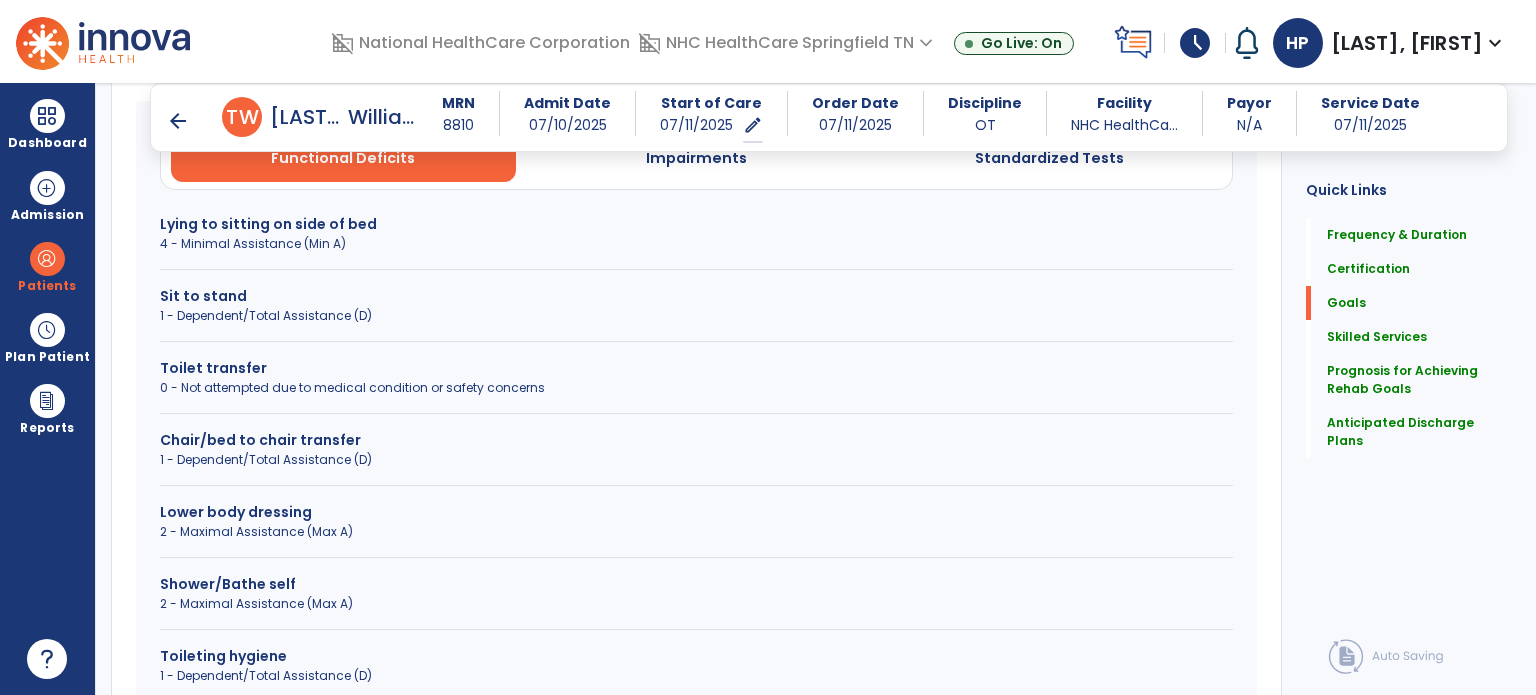 click on "Lower body dressing" at bounding box center [696, 512] 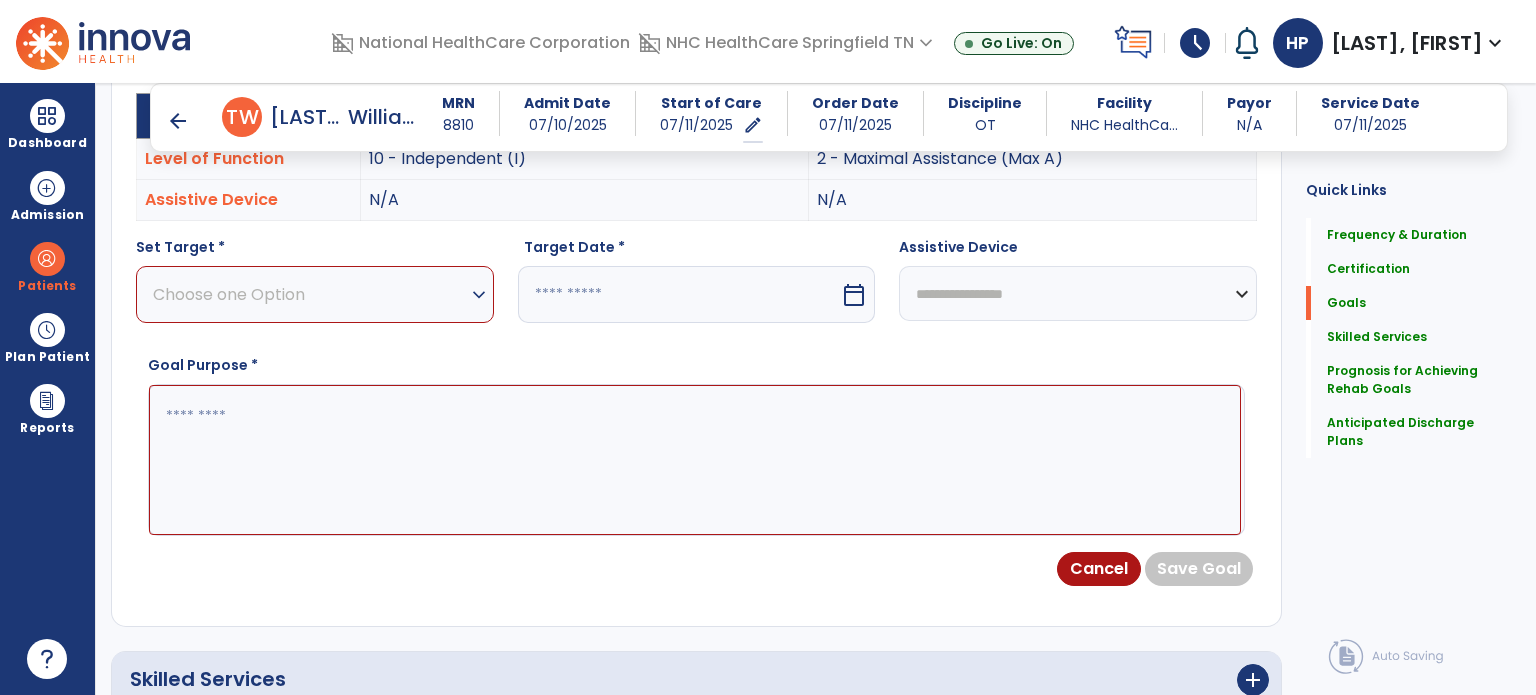 click on "Choose one Option" at bounding box center [310, 294] 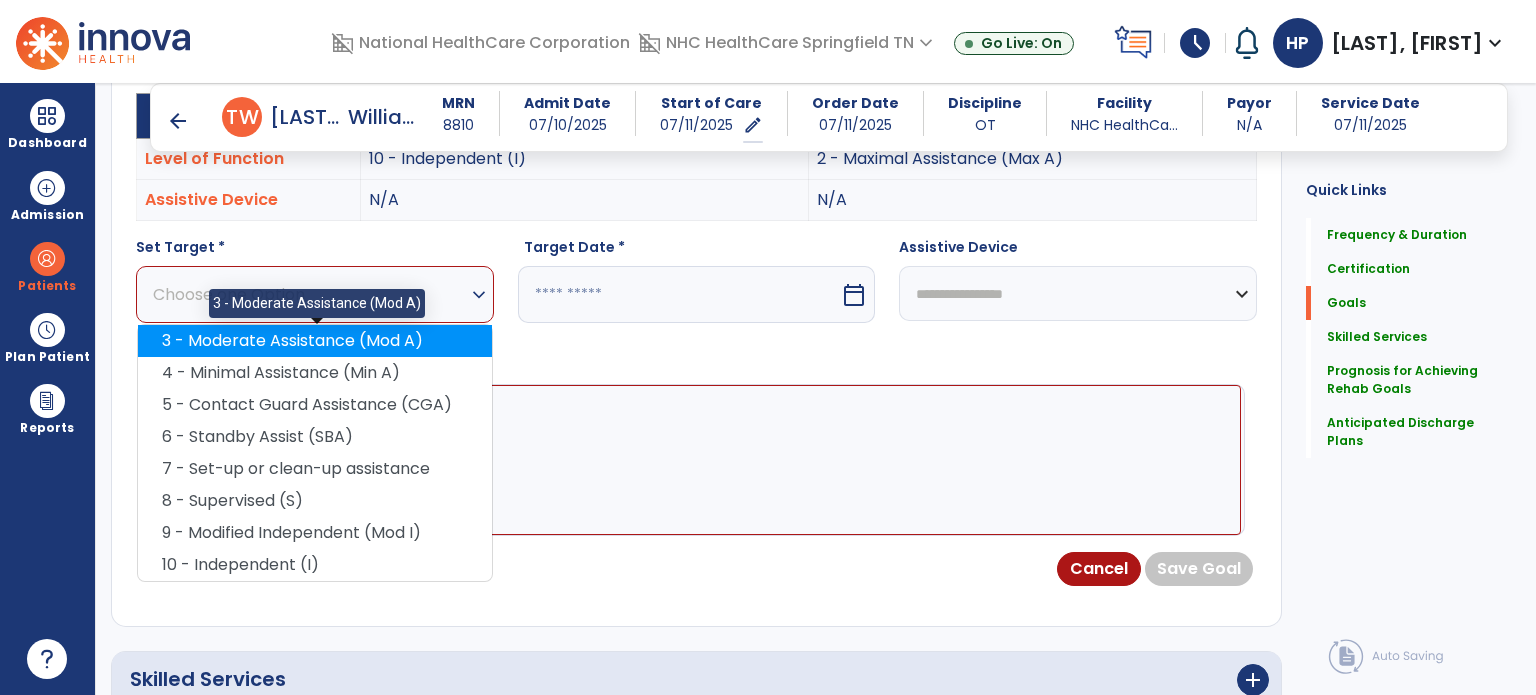 click on "3 - Moderate Assistance (Mod A)" at bounding box center [315, 341] 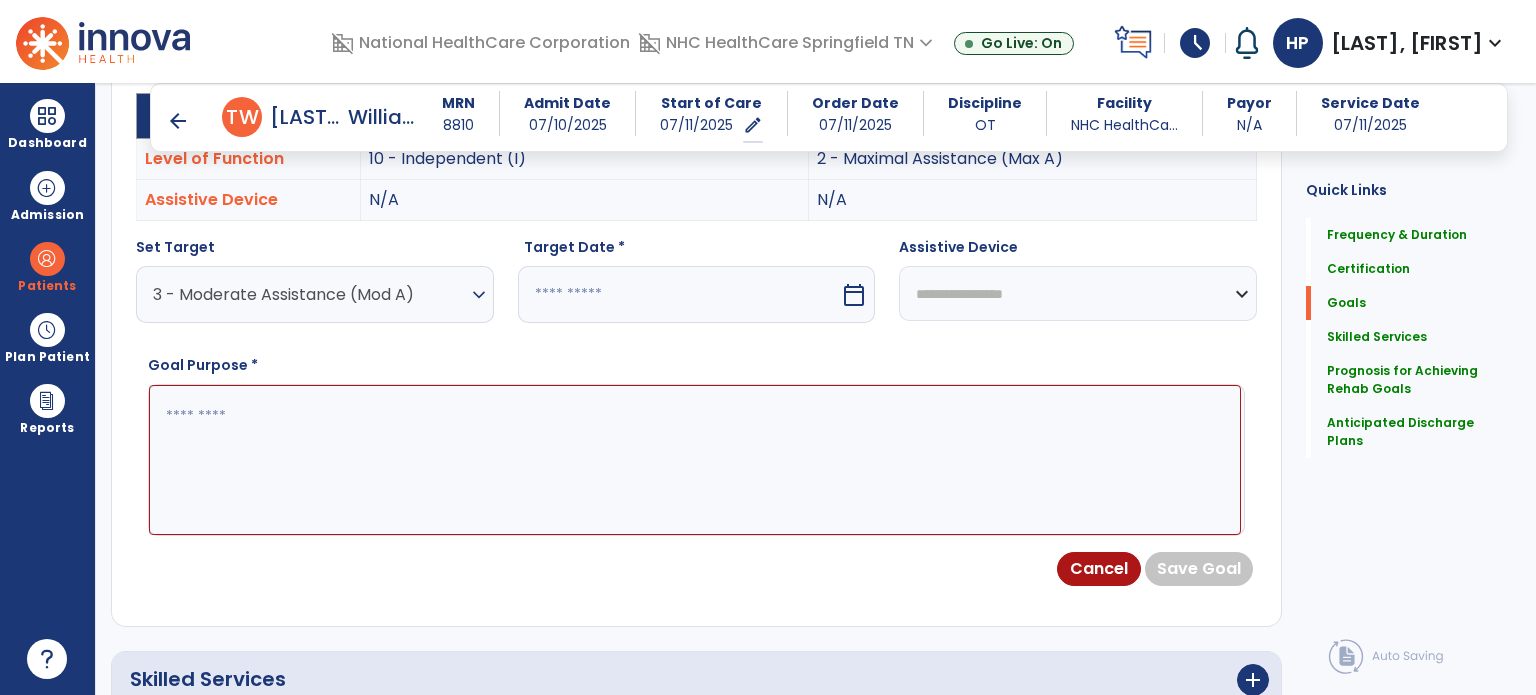 click at bounding box center [679, 294] 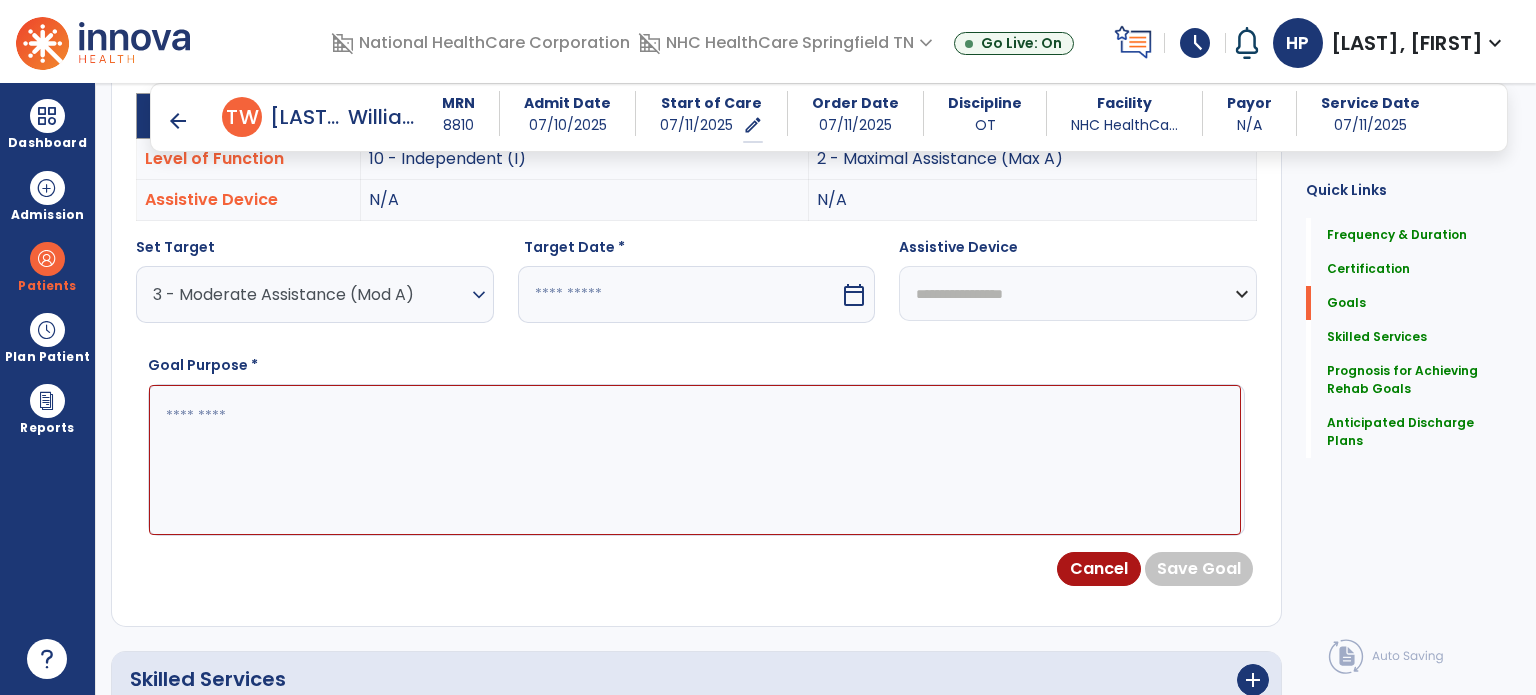 select on "*" 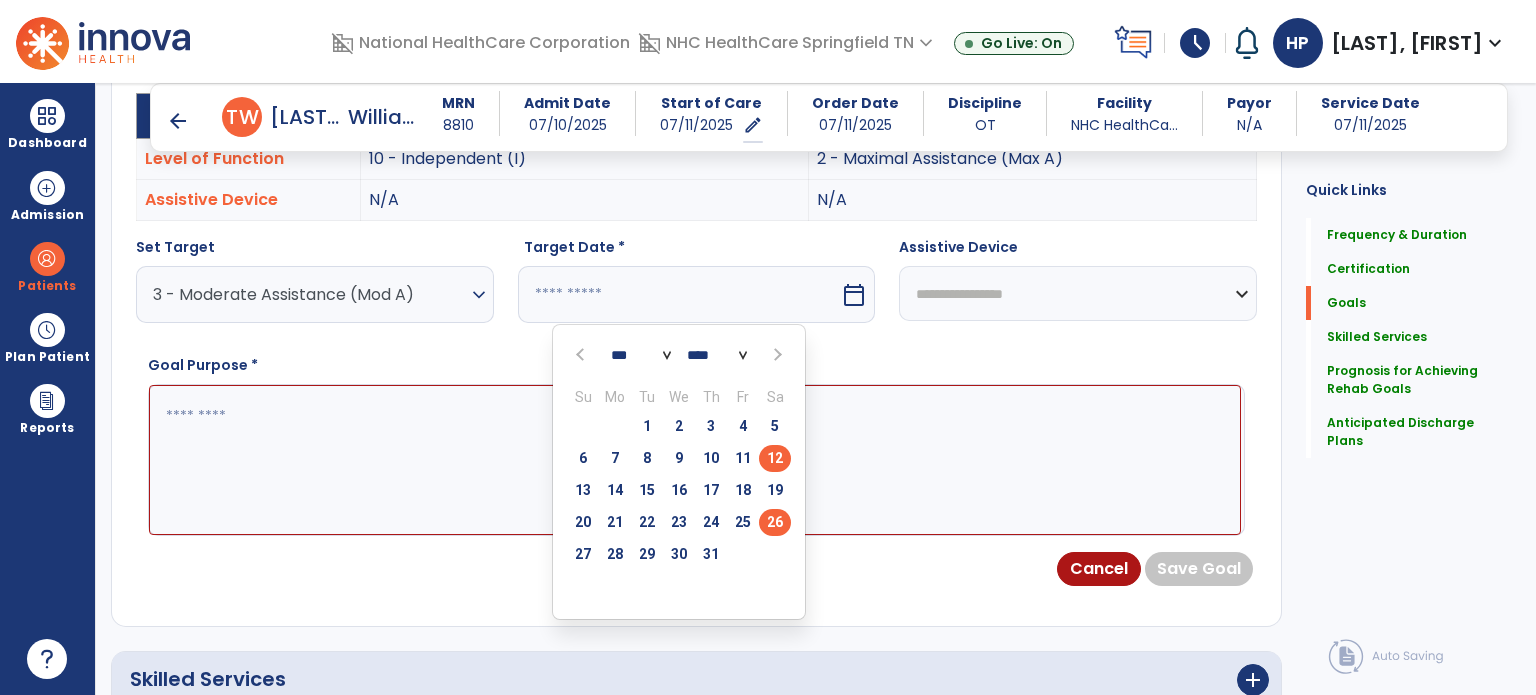 click on "26" at bounding box center (775, 522) 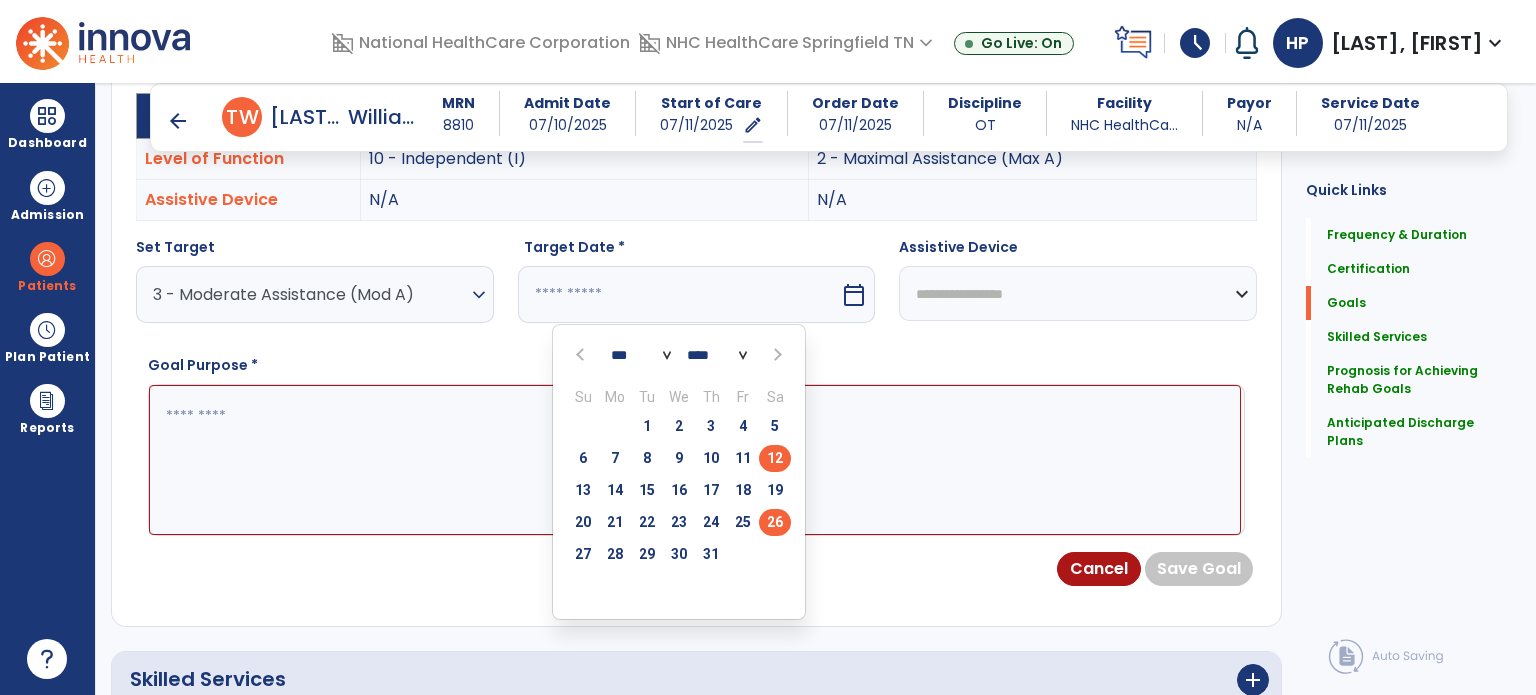 type on "*********" 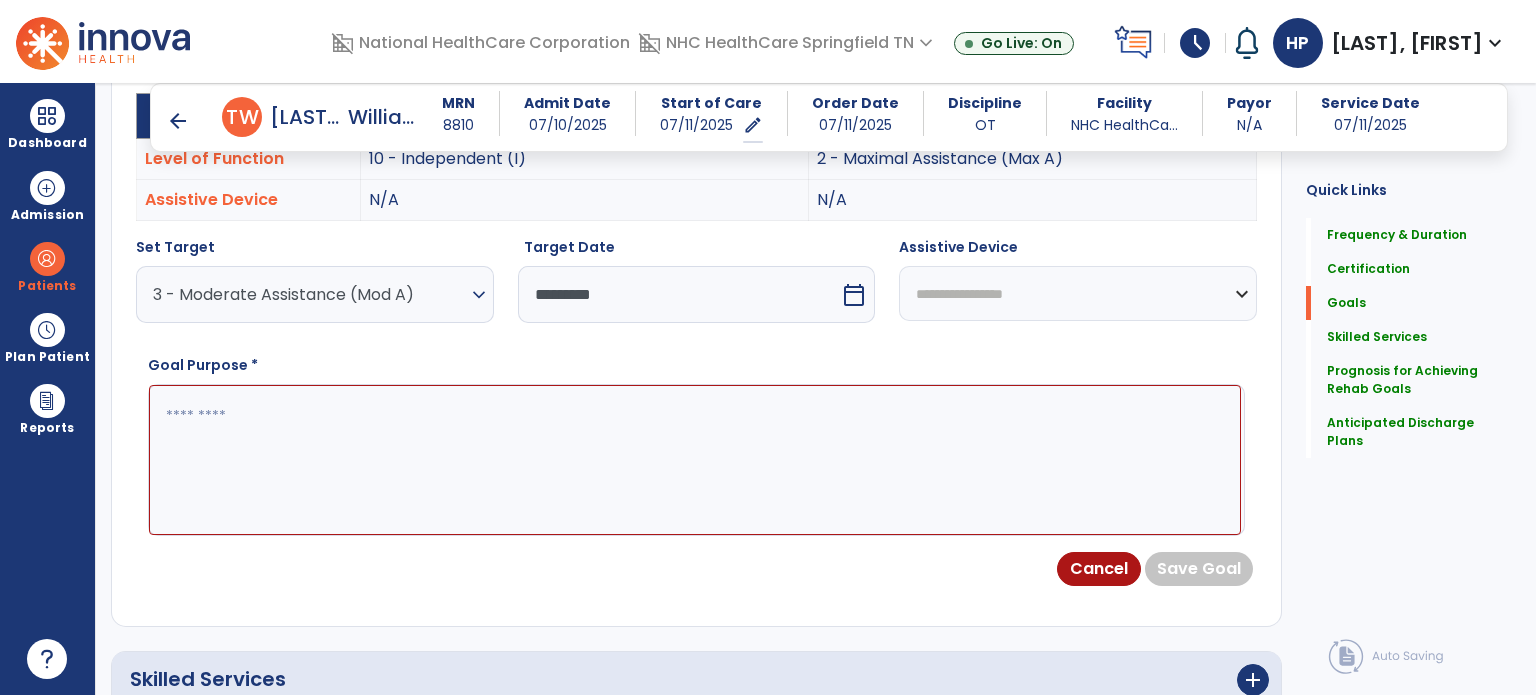 click at bounding box center [695, 460] 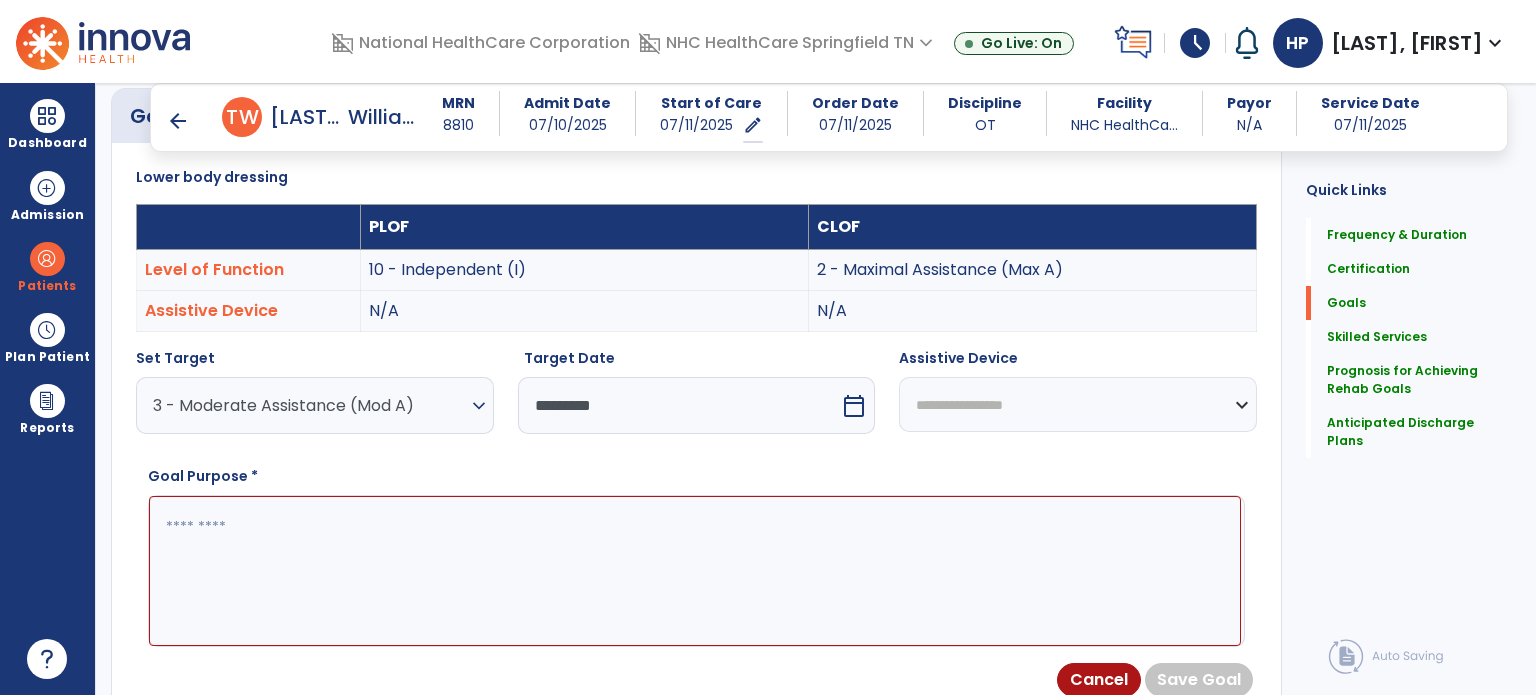 scroll, scrollTop: 556, scrollLeft: 0, axis: vertical 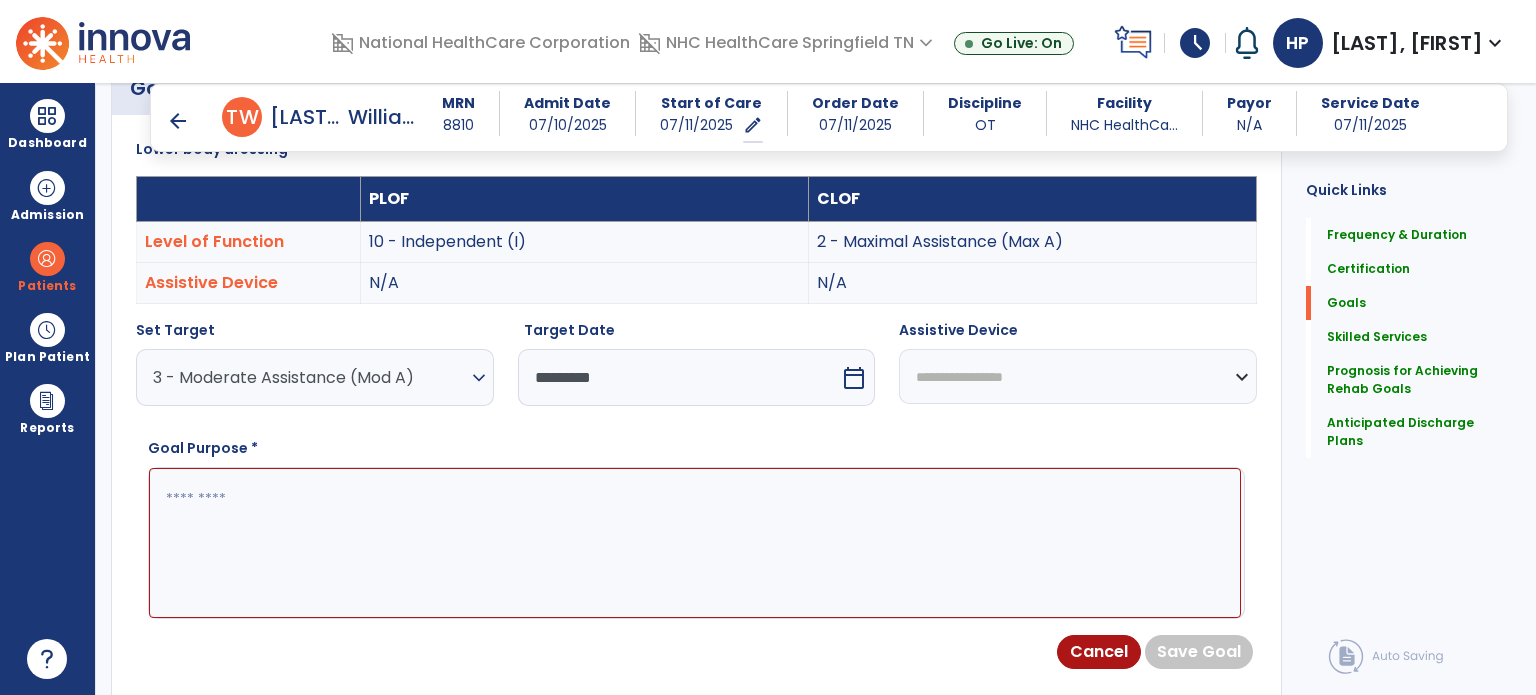 click at bounding box center [695, 543] 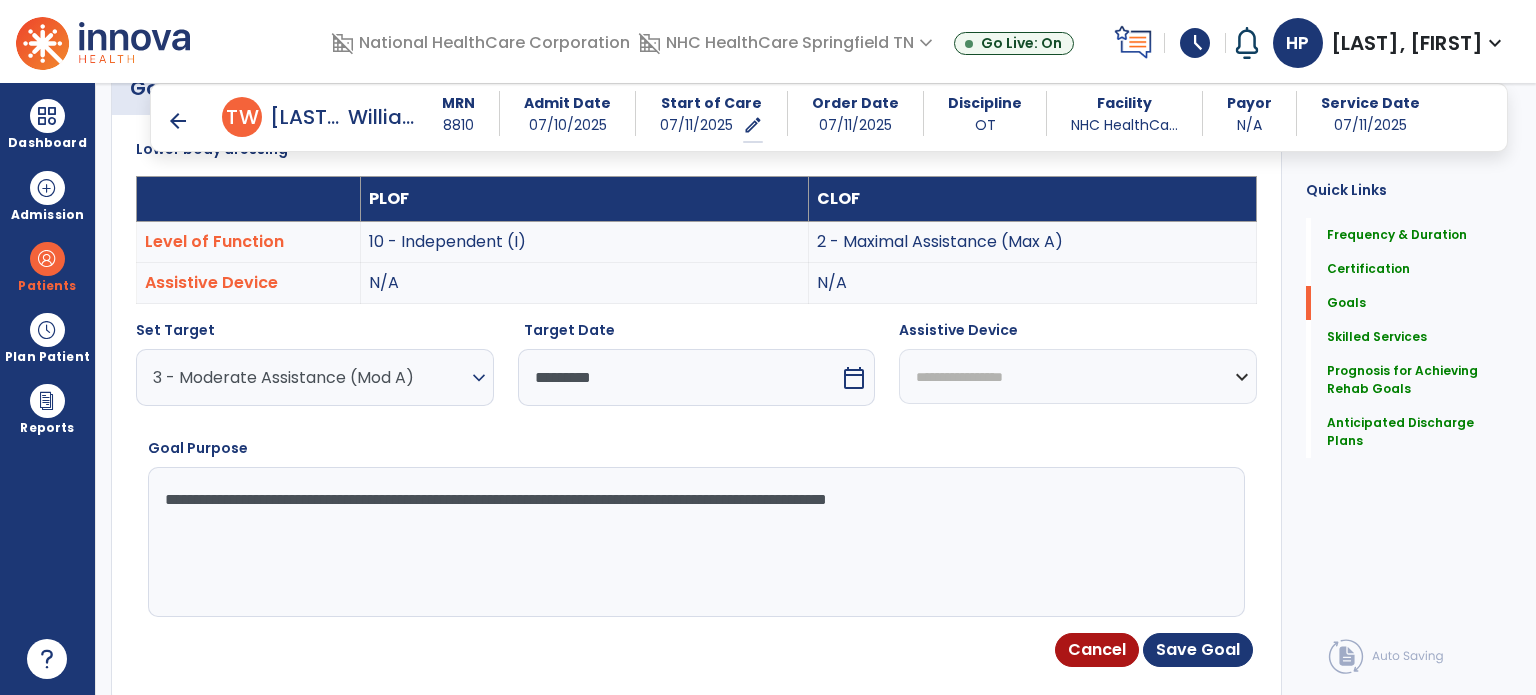 click on "**********" at bounding box center [695, 542] 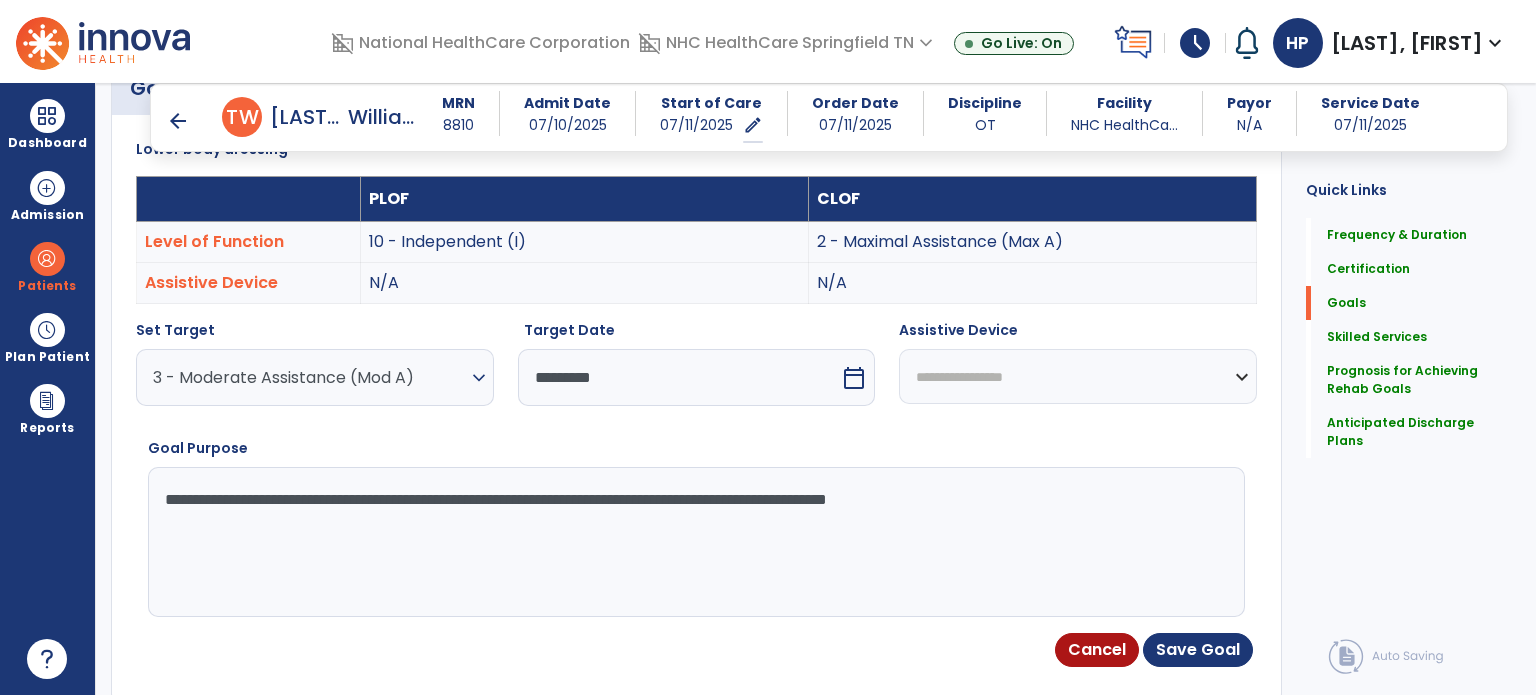 click on "**********" at bounding box center (695, 542) 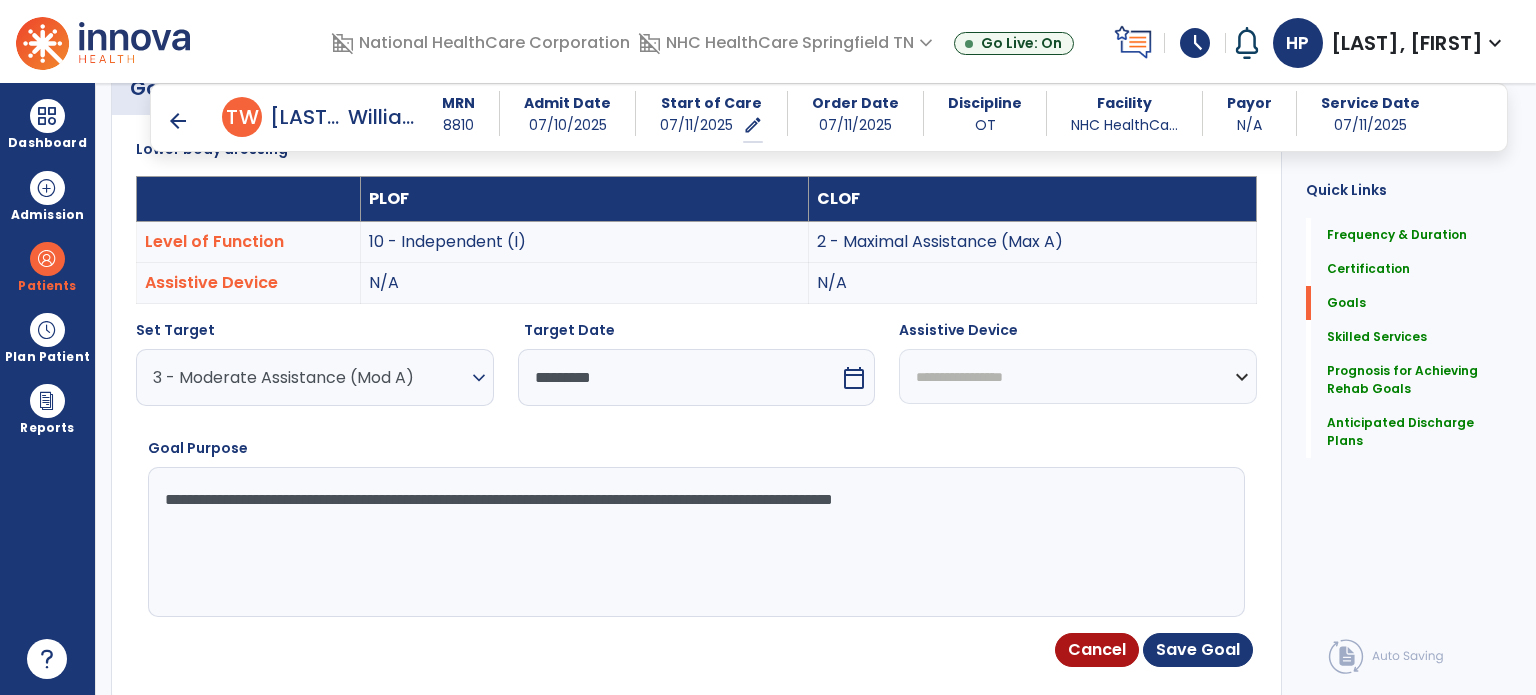 click on "**********" at bounding box center [695, 542] 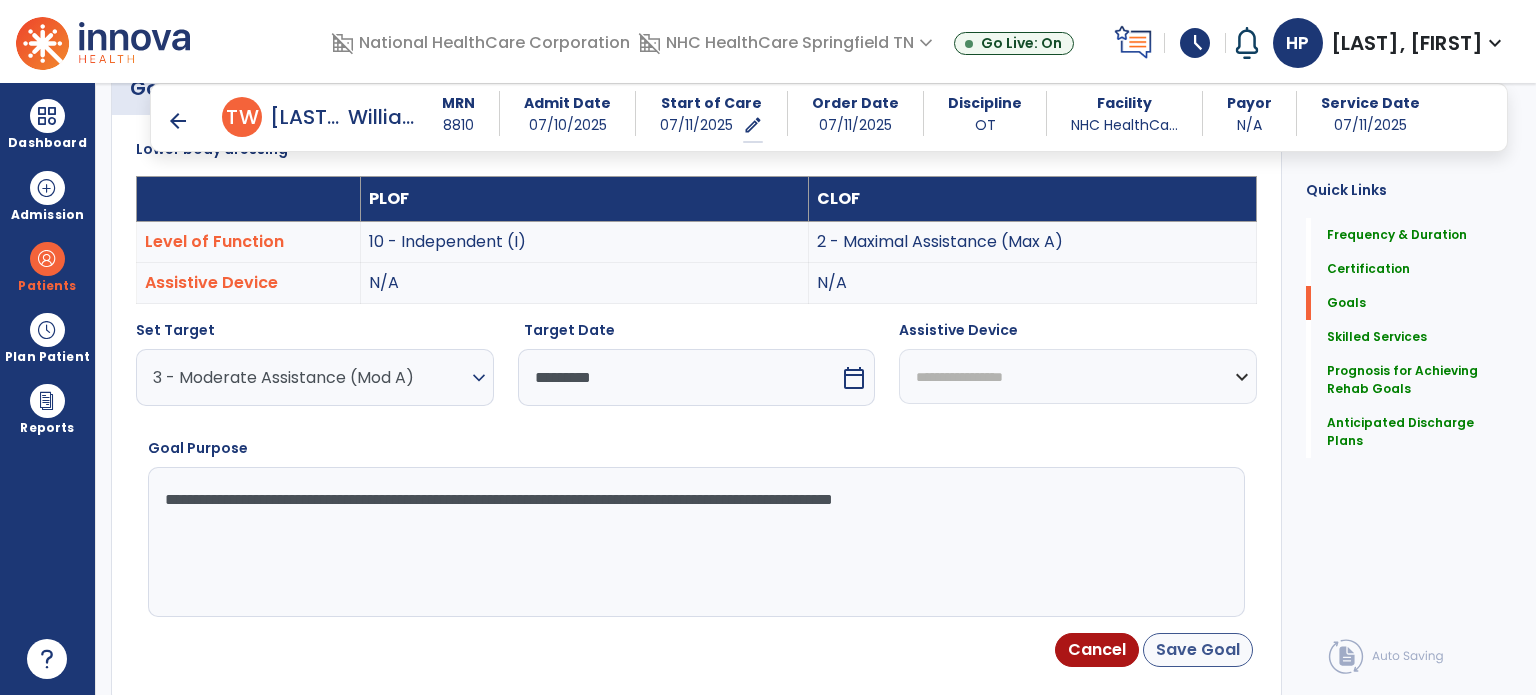 type on "**********" 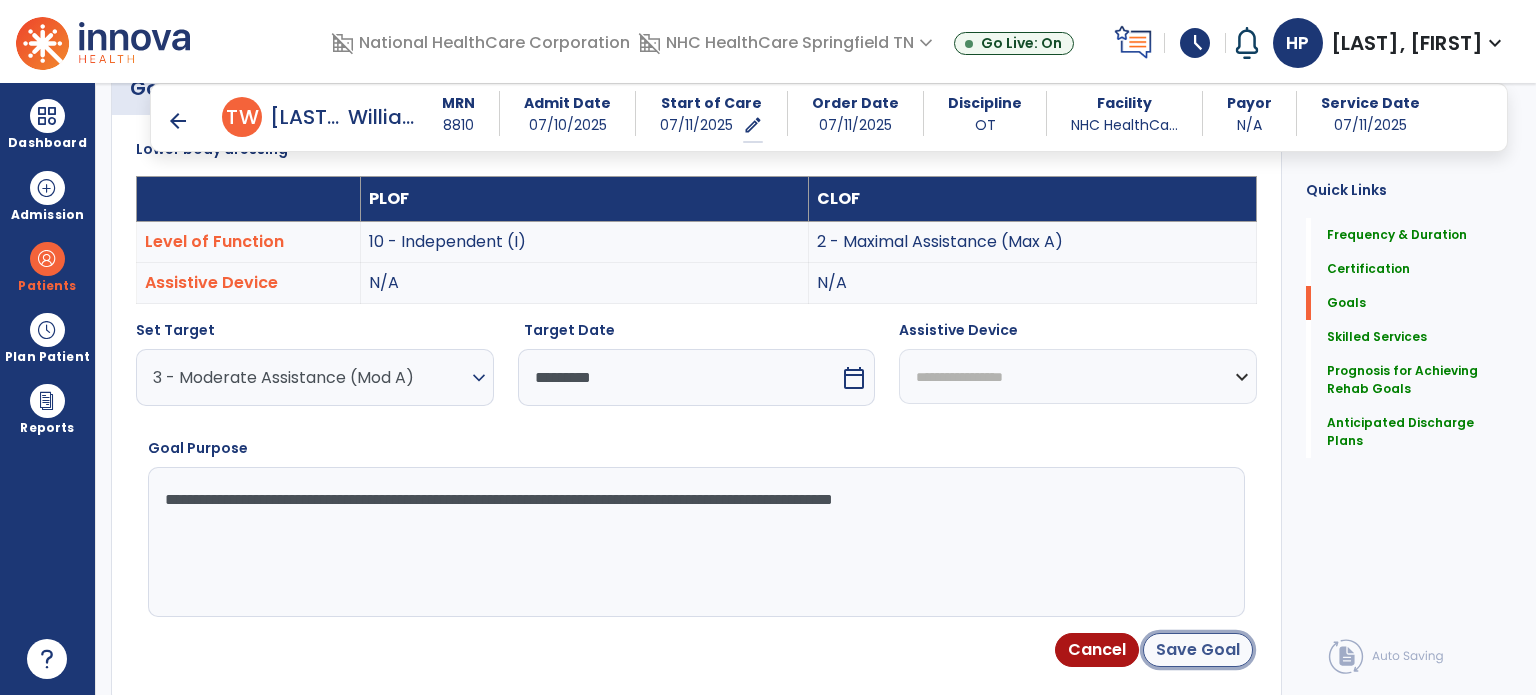 click on "Save Goal" at bounding box center (1198, 650) 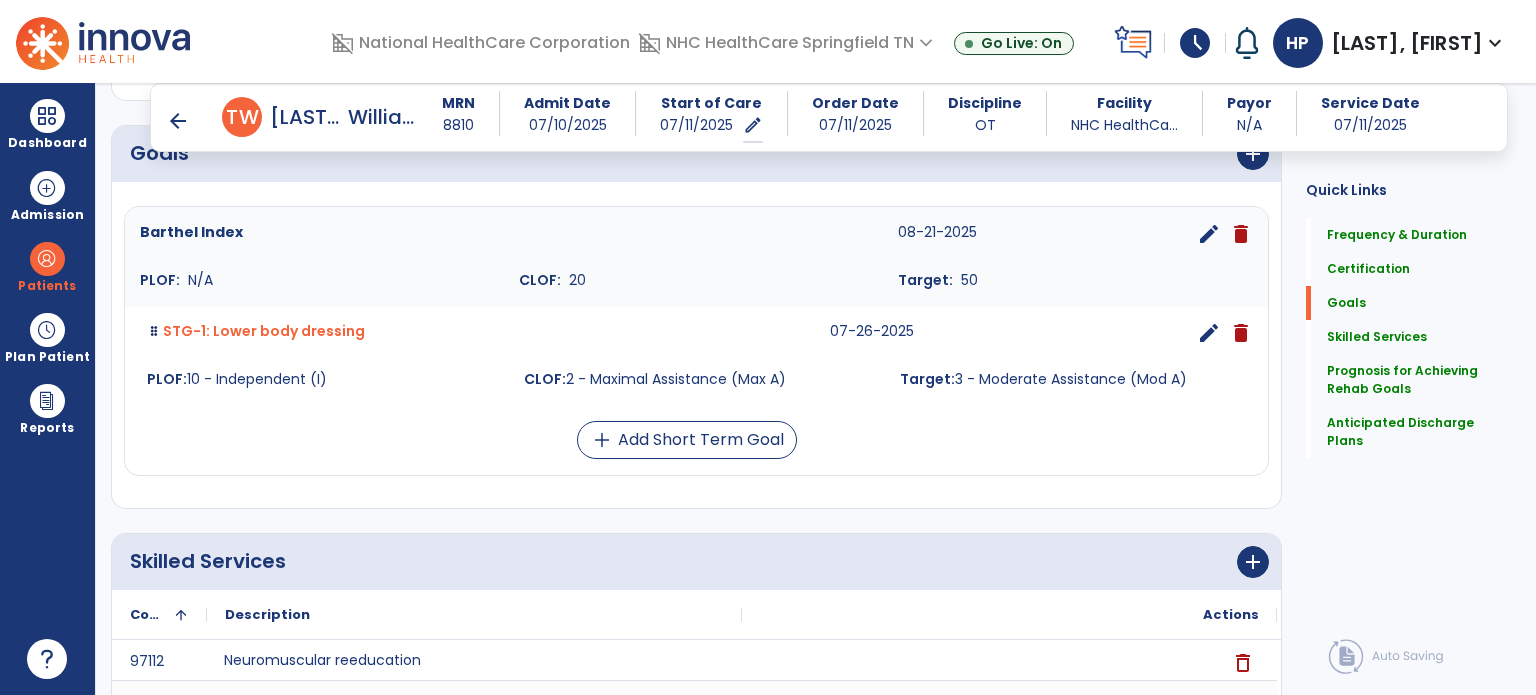 scroll, scrollTop: 488, scrollLeft: 0, axis: vertical 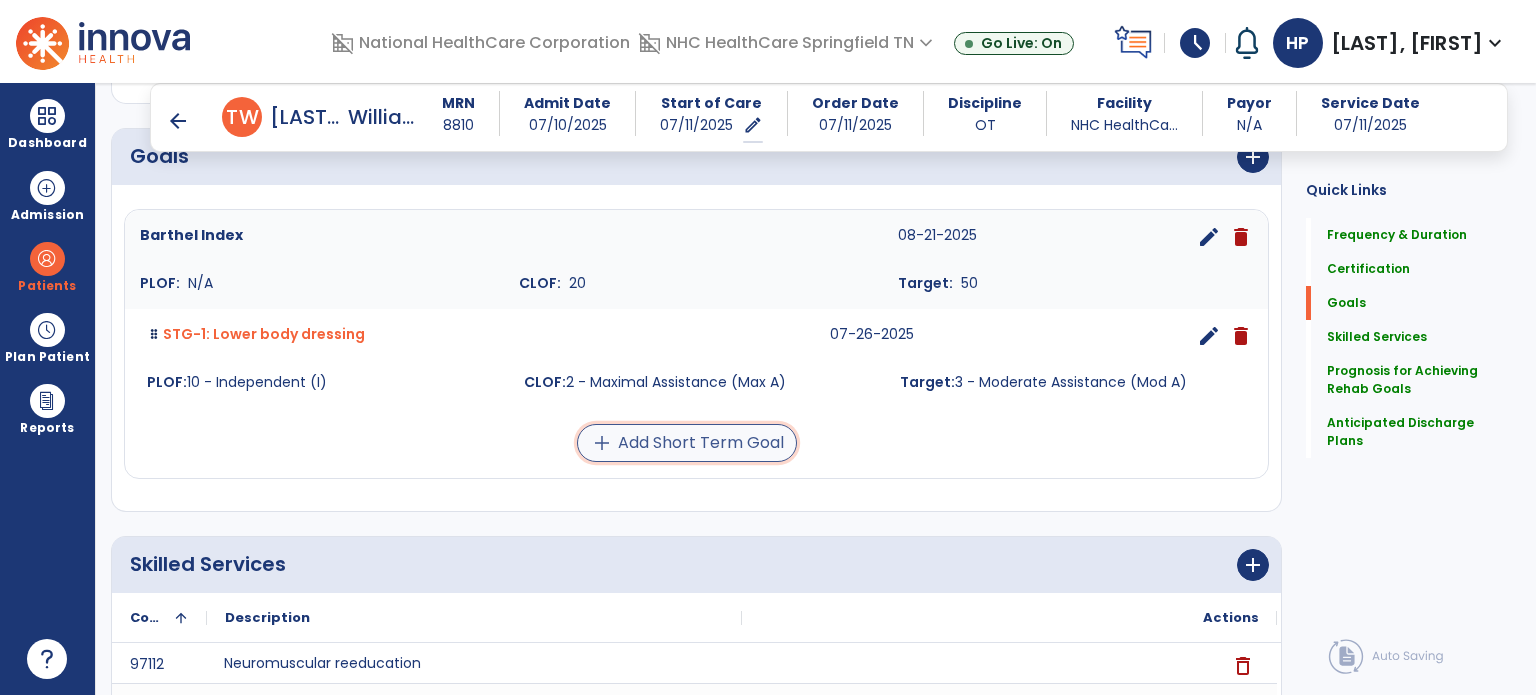 click on "add  Add Short Term Goal" at bounding box center (687, 443) 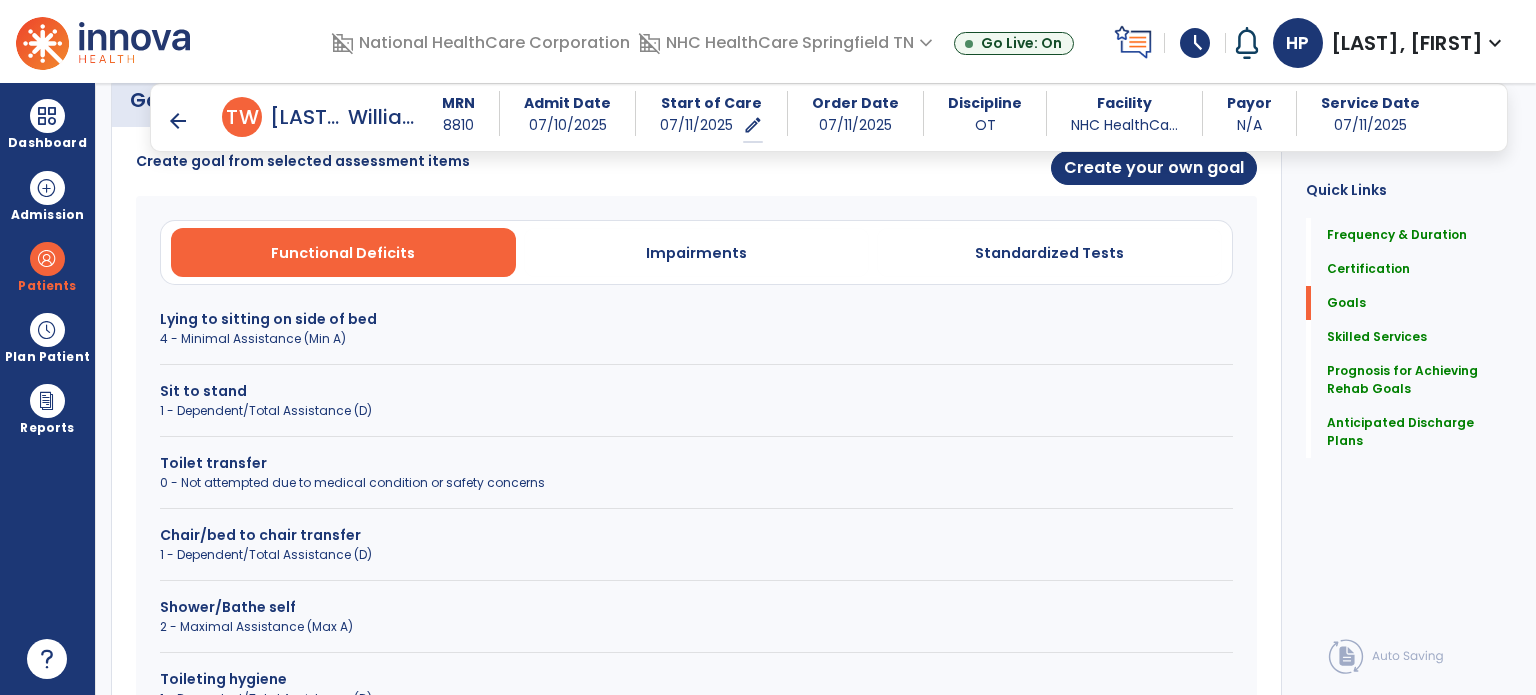 scroll, scrollTop: 593, scrollLeft: 0, axis: vertical 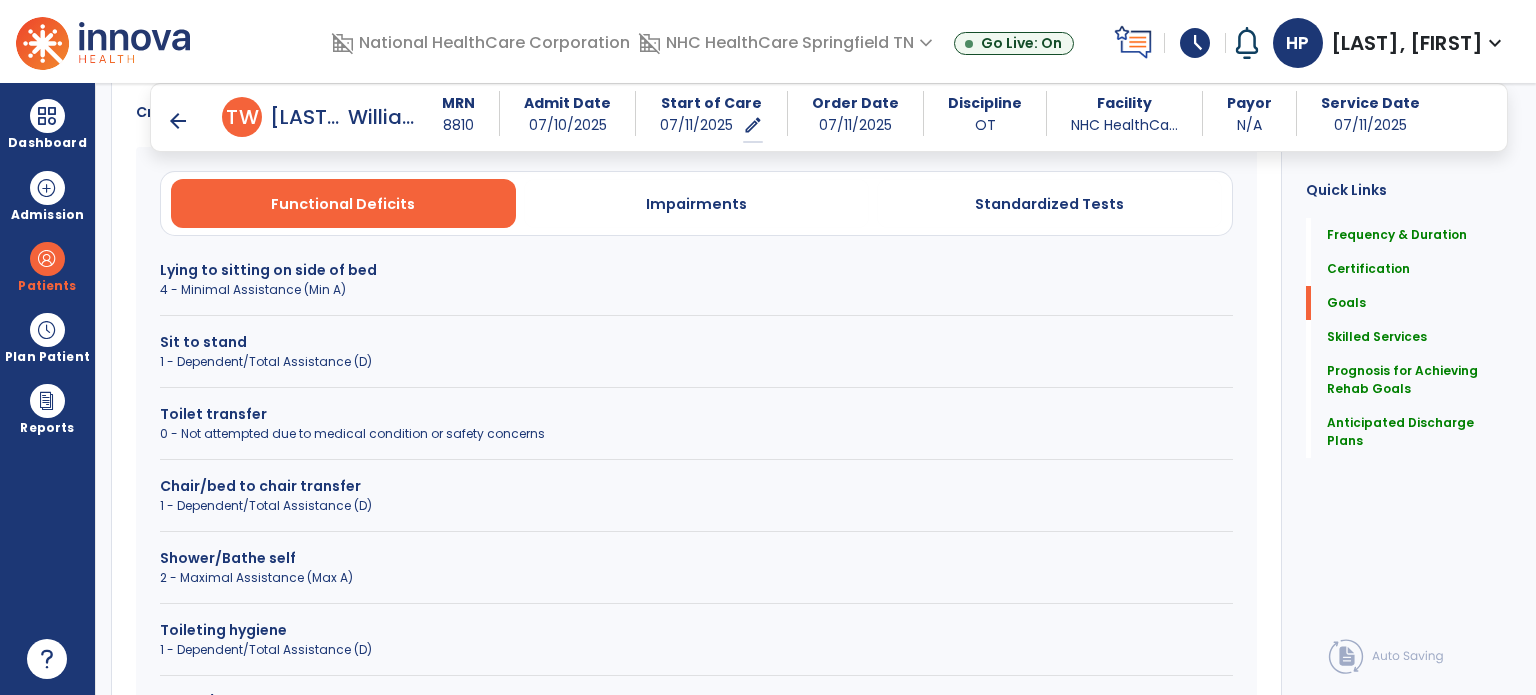 click on "Shower/Bathe self" at bounding box center [696, 558] 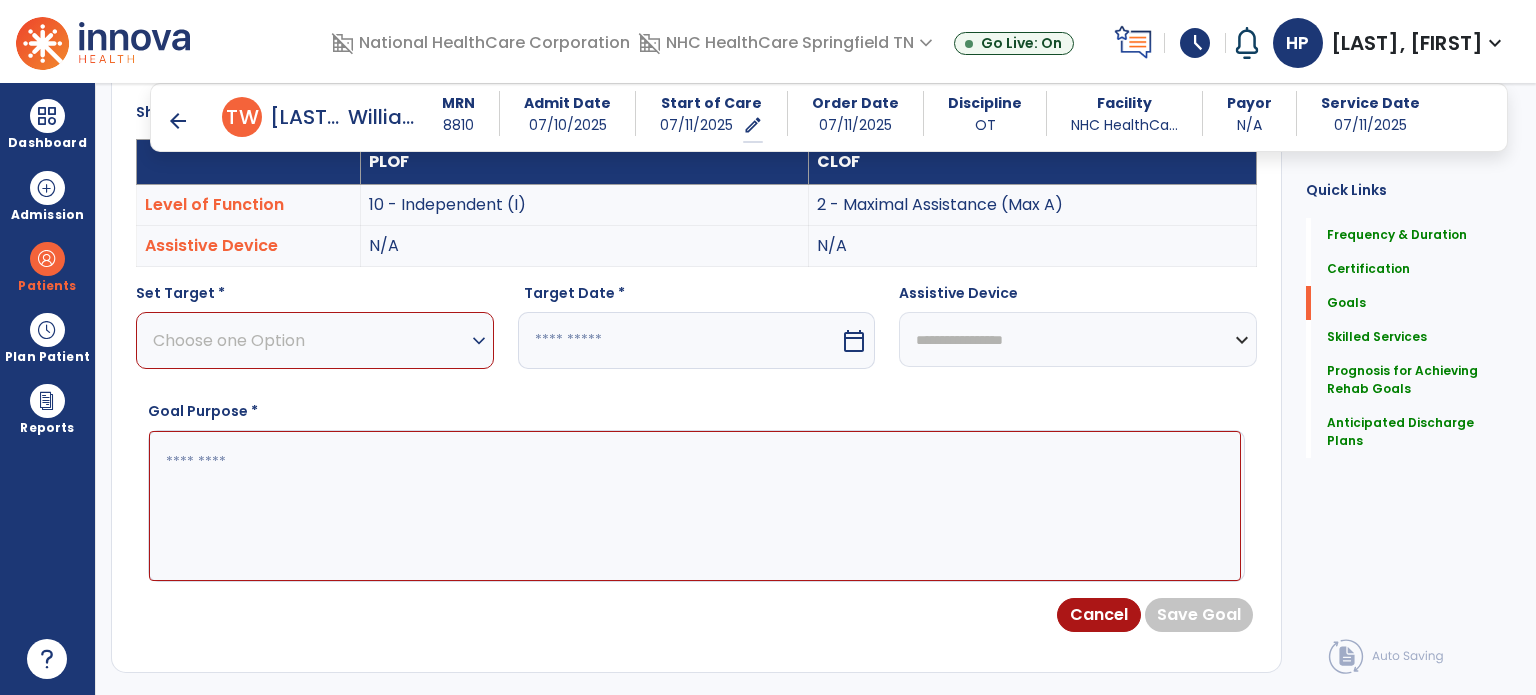 click on "Choose one Option" at bounding box center [310, 340] 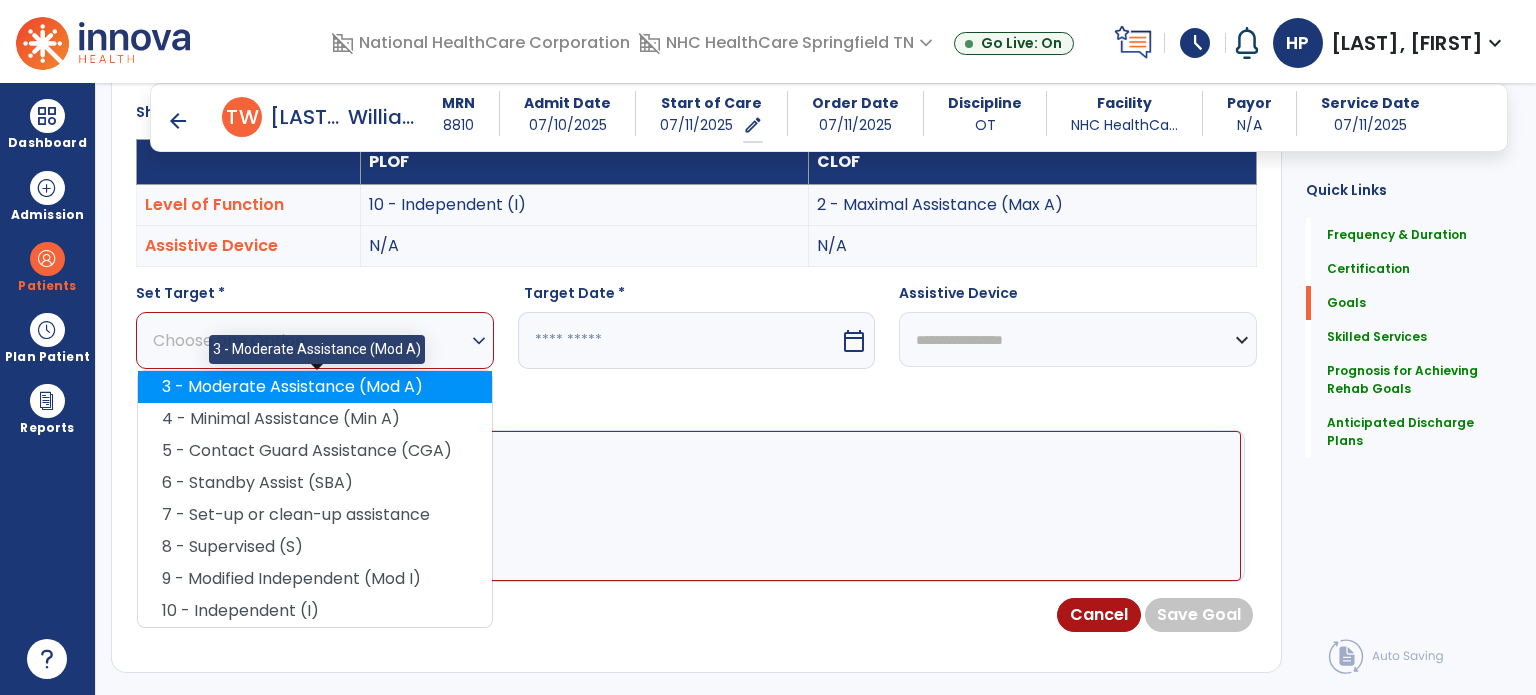click on "3 - Moderate Assistance (Mod A)" at bounding box center (315, 387) 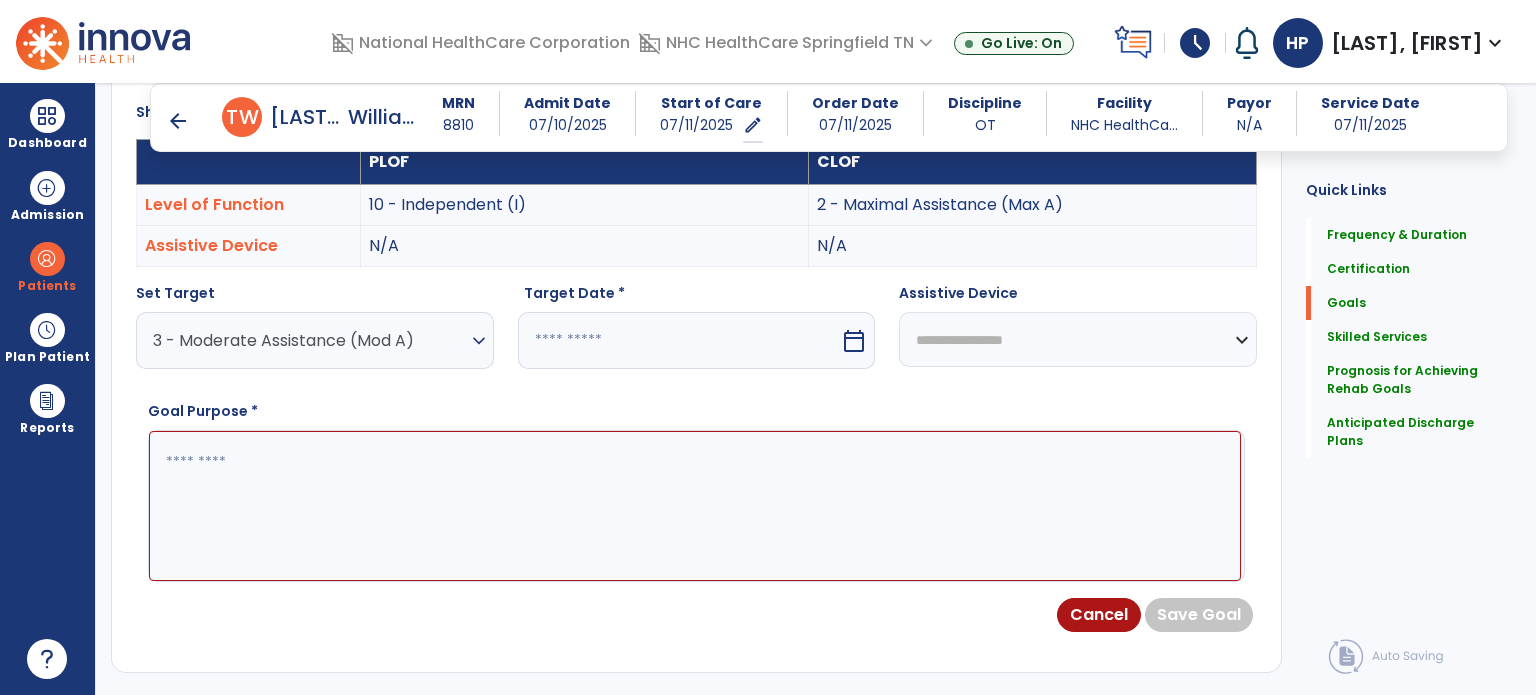 click at bounding box center (679, 340) 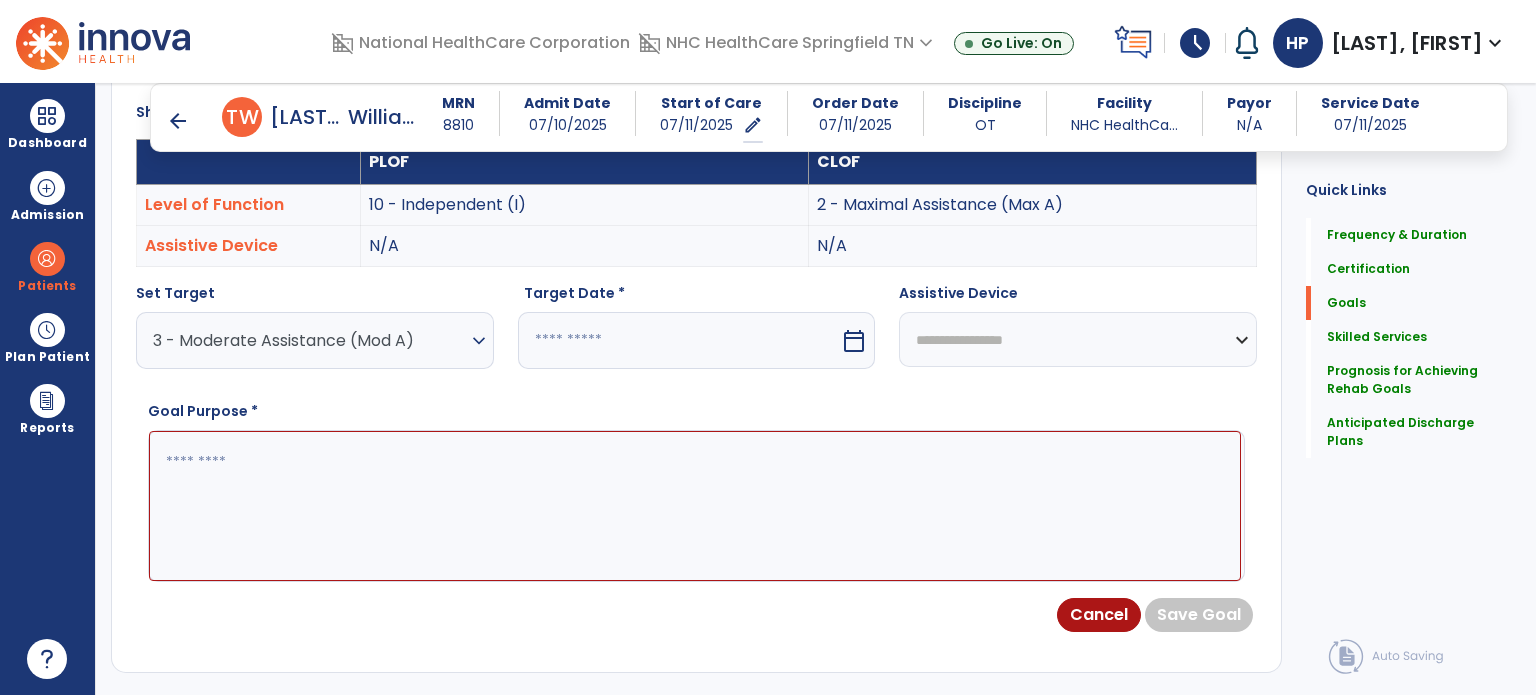 select on "*" 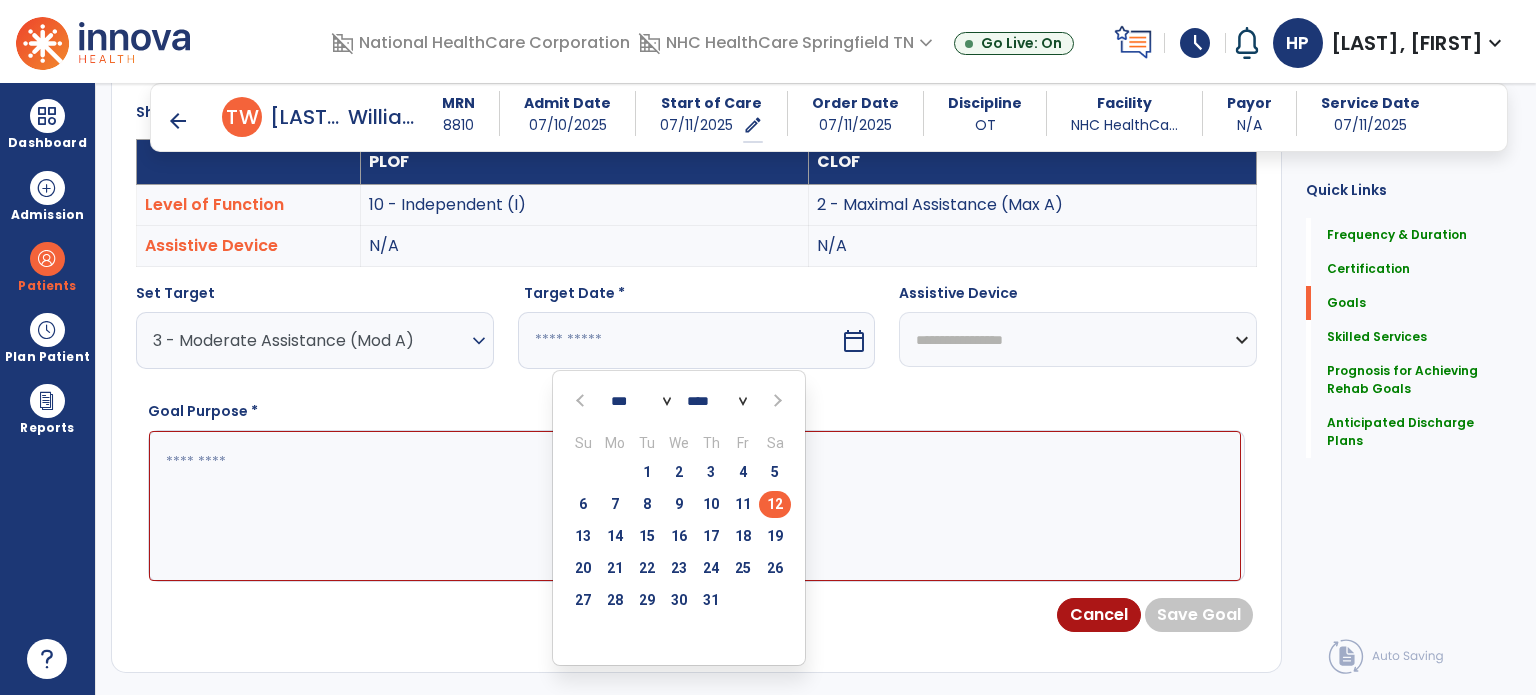 click on "Goal Purpose *" at bounding box center [696, 491] 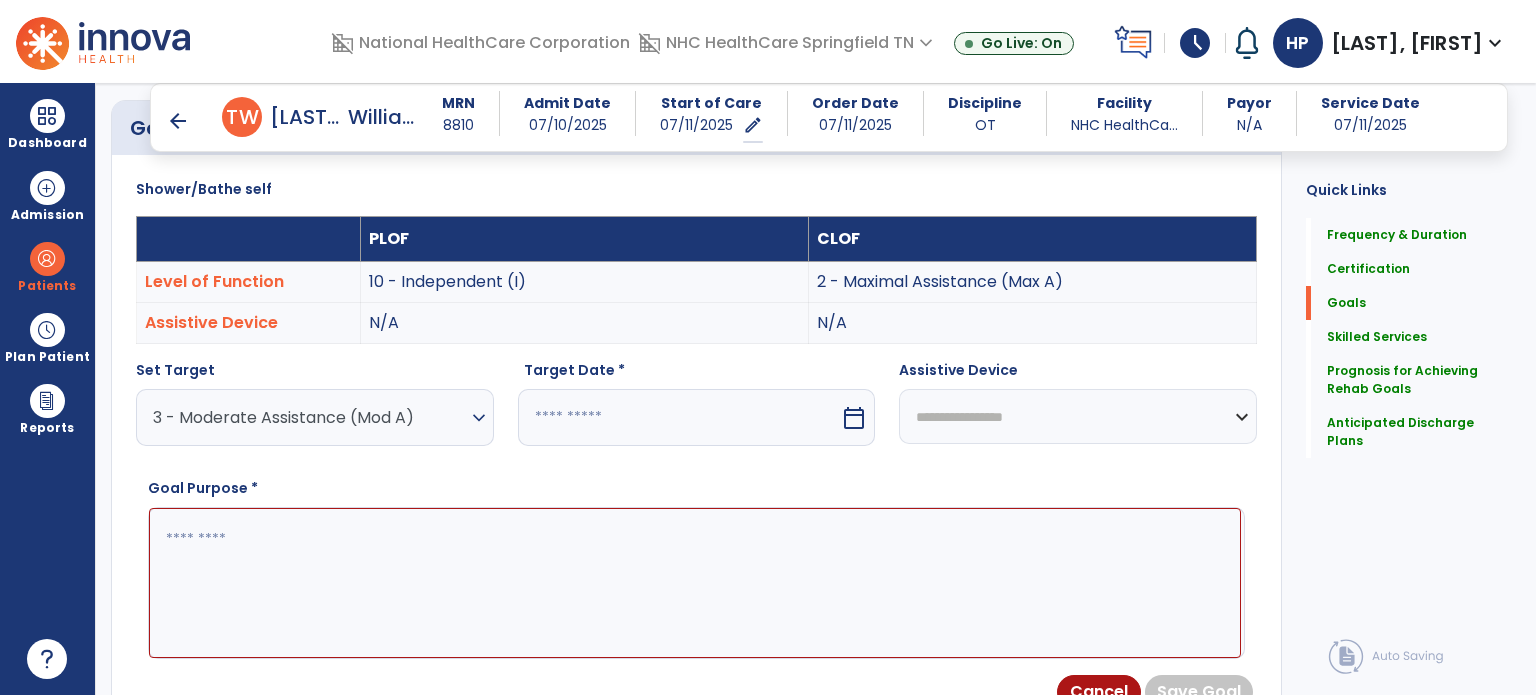 scroll, scrollTop: 511, scrollLeft: 0, axis: vertical 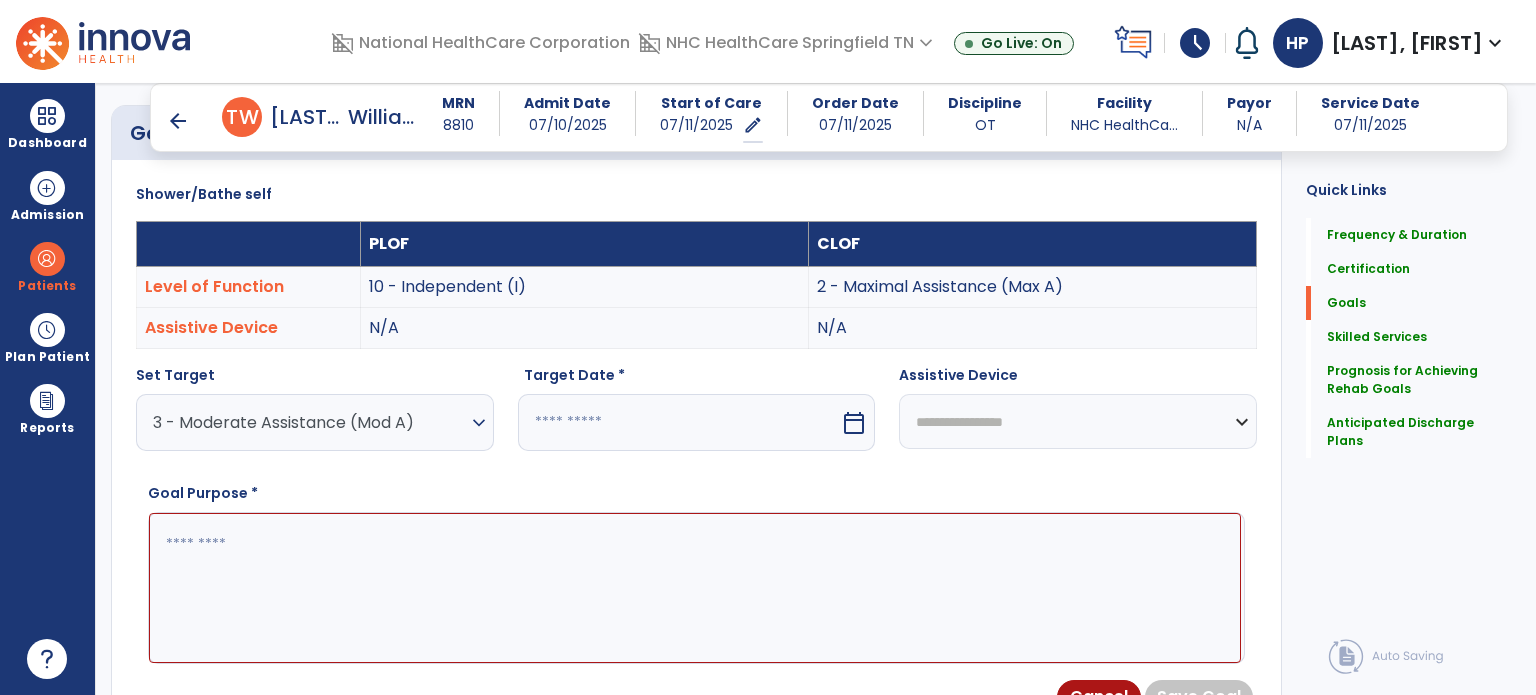 click on "calendar_today" at bounding box center (854, 423) 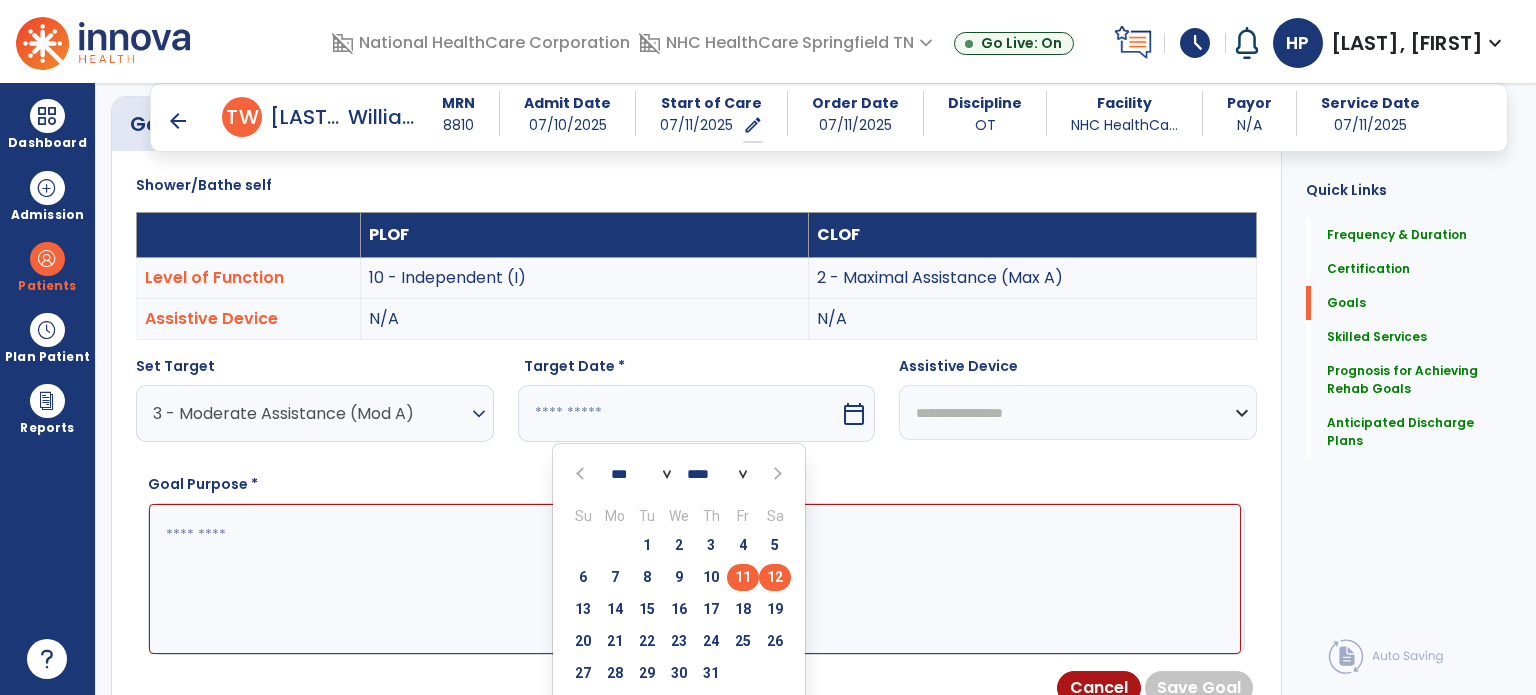 scroll, scrollTop: 532, scrollLeft: 0, axis: vertical 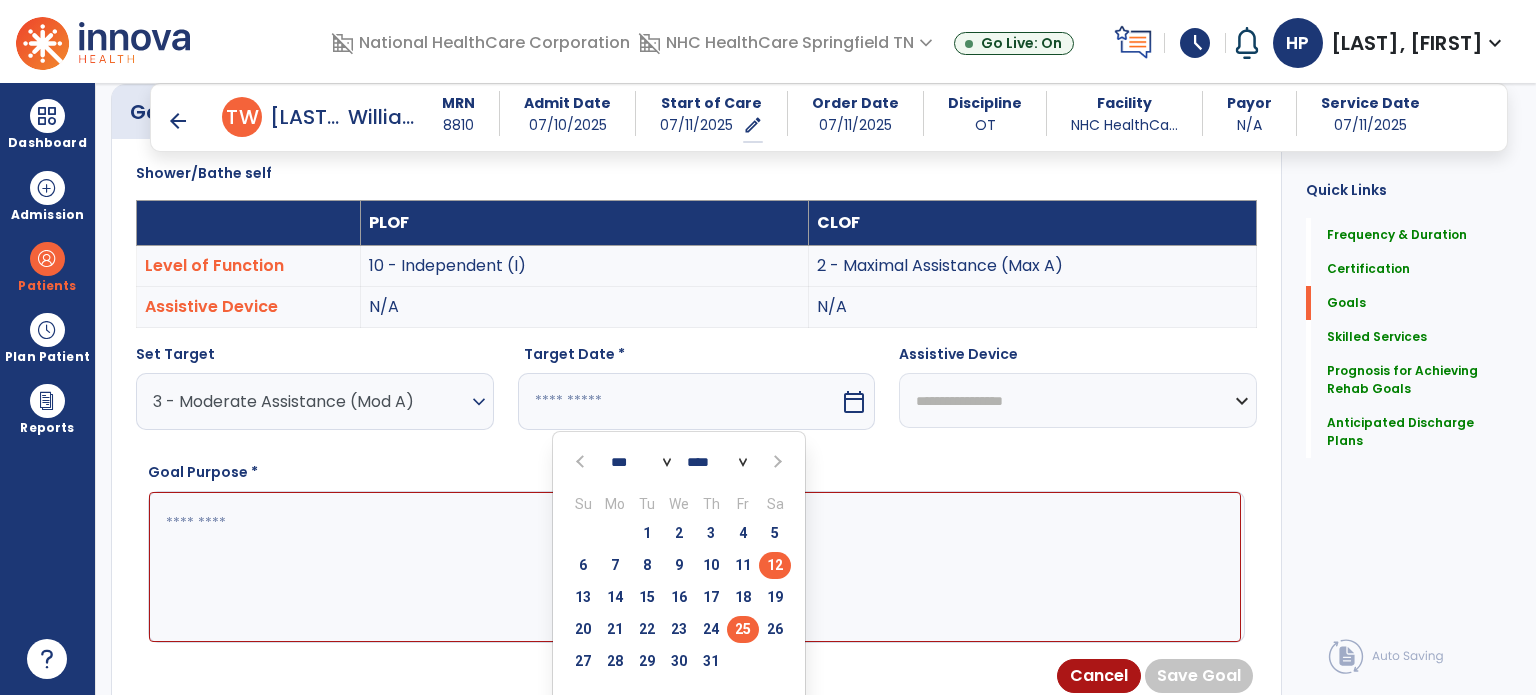 click on "25" at bounding box center [743, 629] 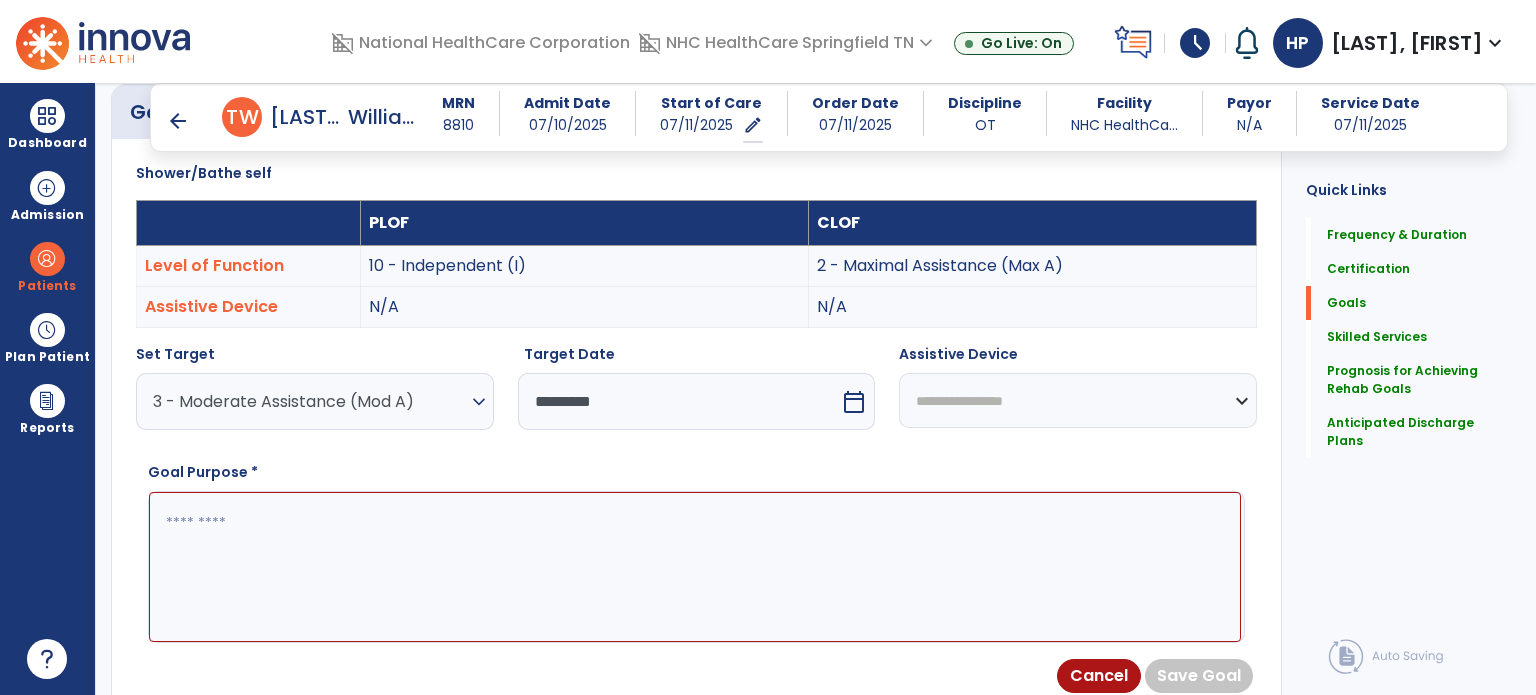 click at bounding box center (695, 567) 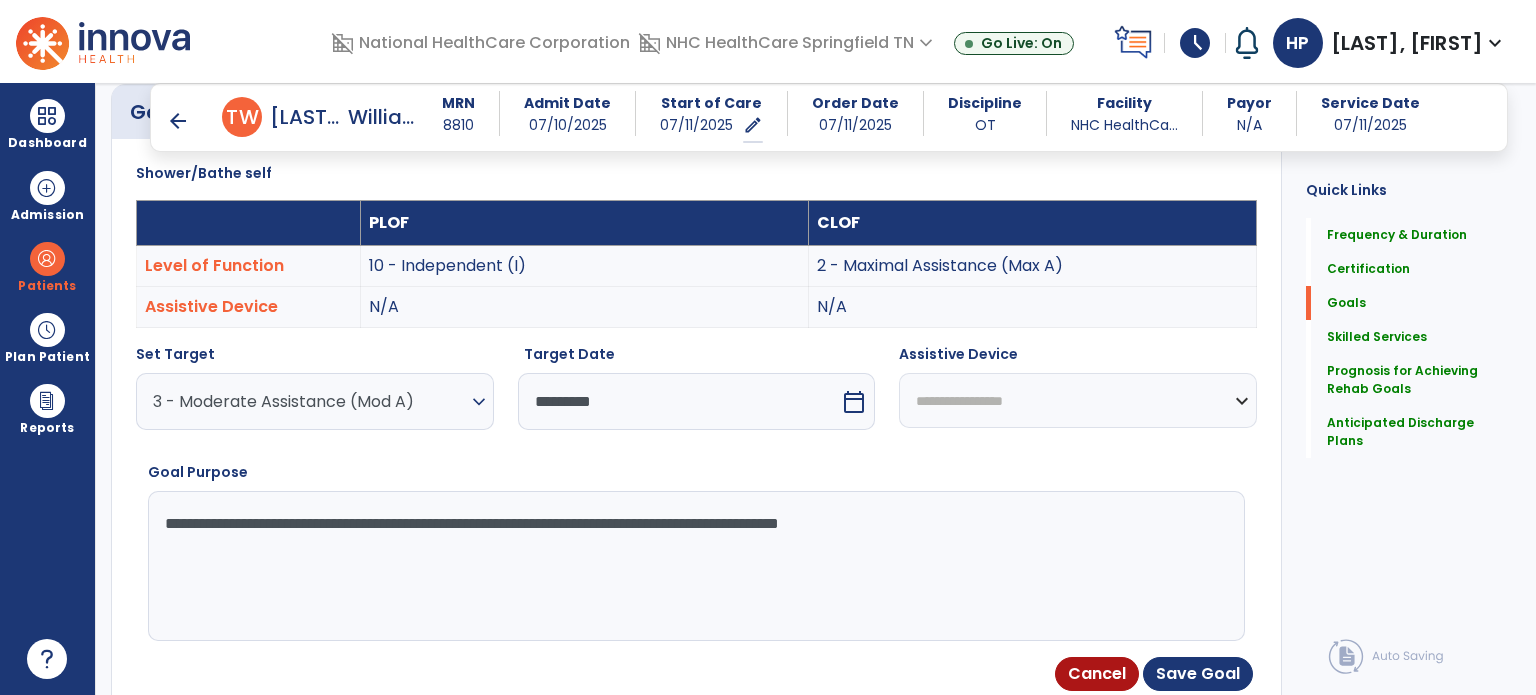 click on "**********" at bounding box center [695, 566] 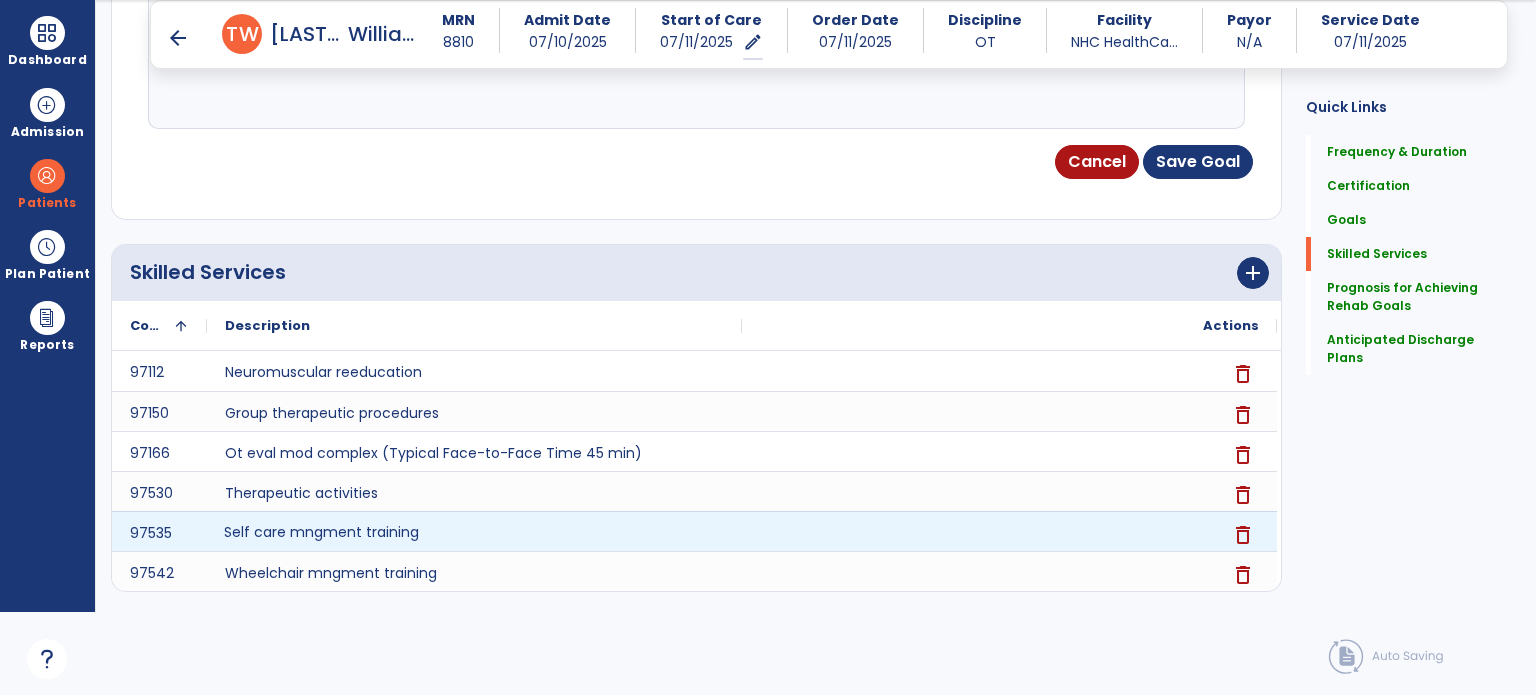 click on "Self care mngment training" 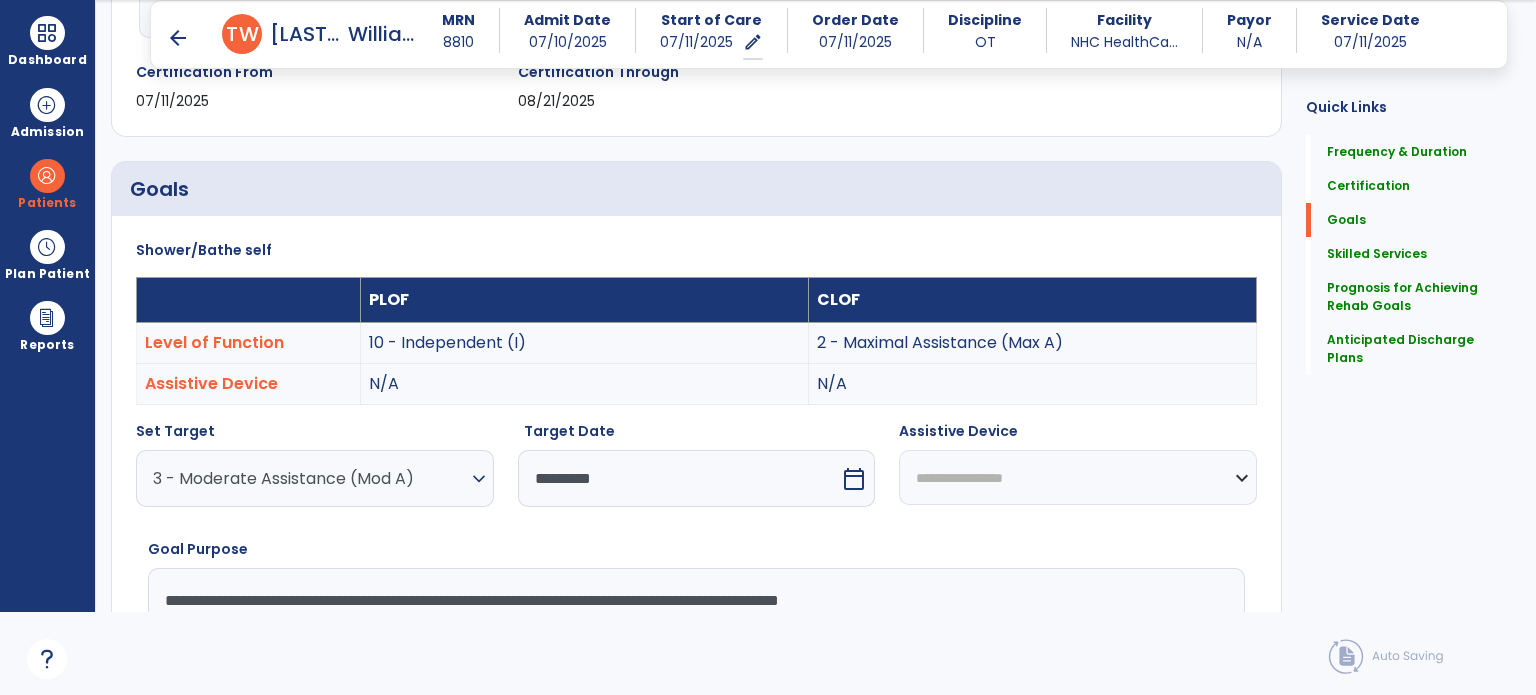 scroll, scrollTop: 496, scrollLeft: 0, axis: vertical 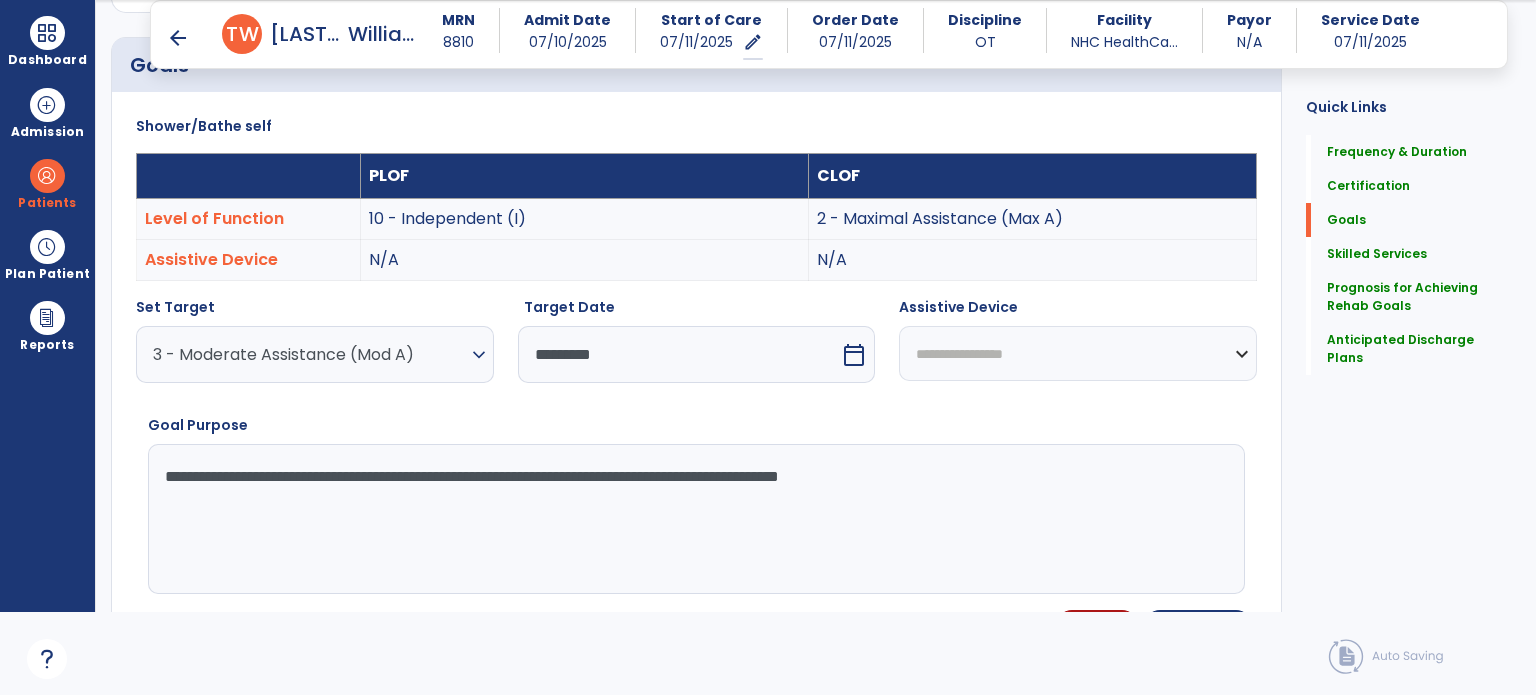 click on "**********" at bounding box center (695, 519) 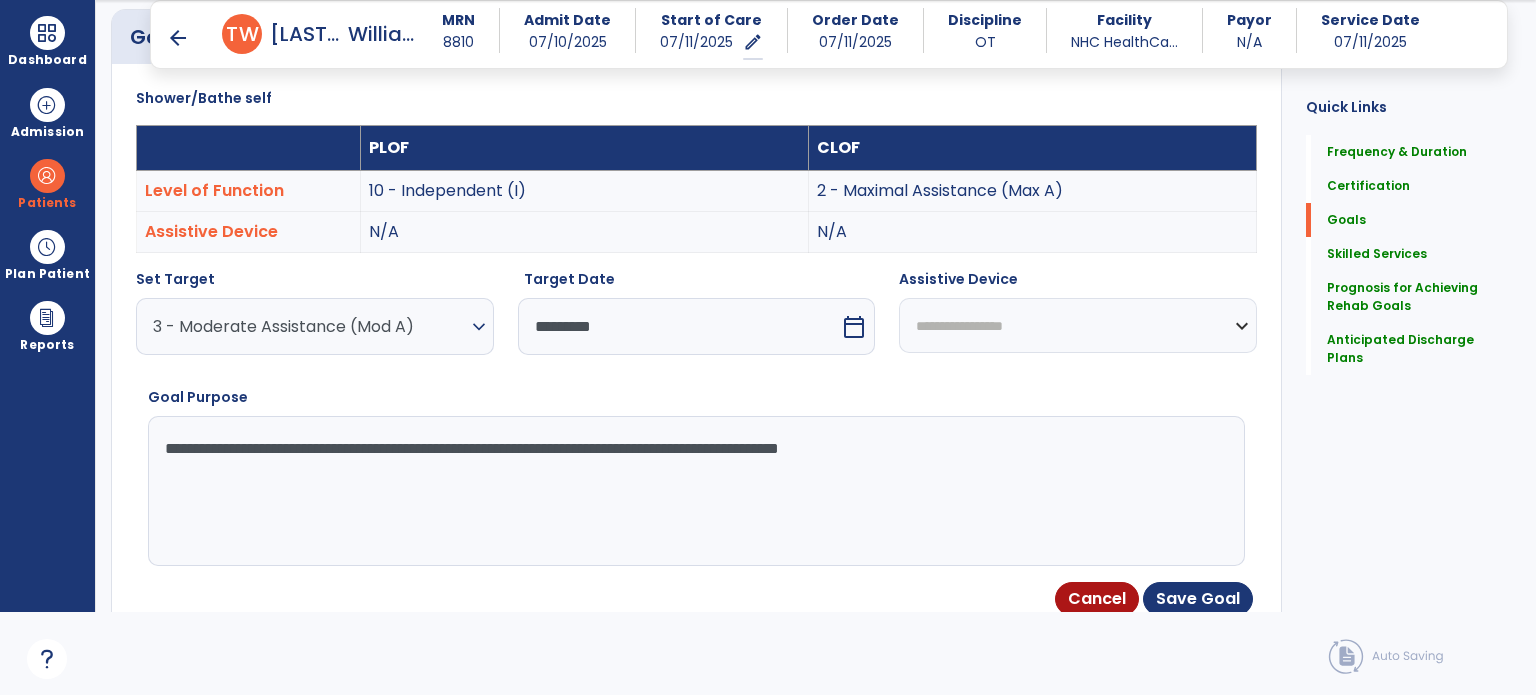 scroll, scrollTop: 524, scrollLeft: 0, axis: vertical 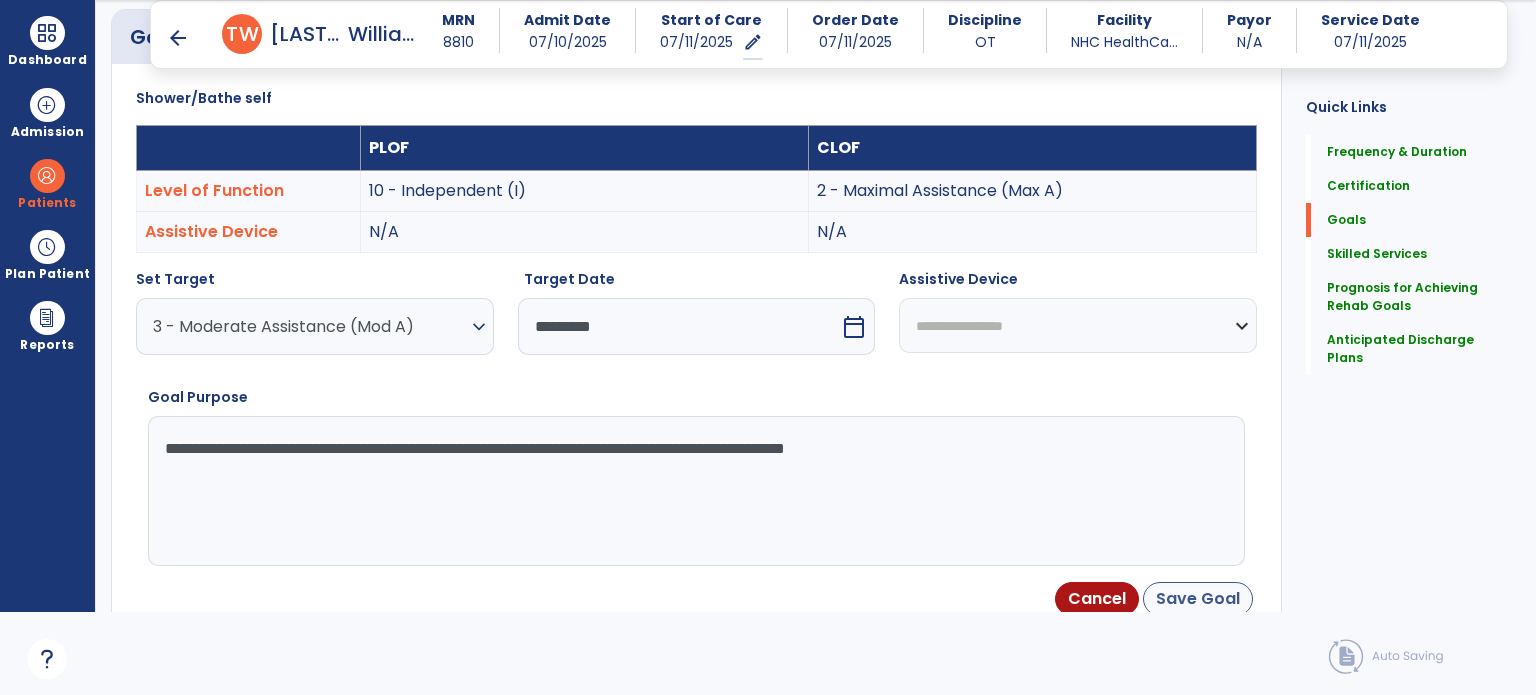 type on "**********" 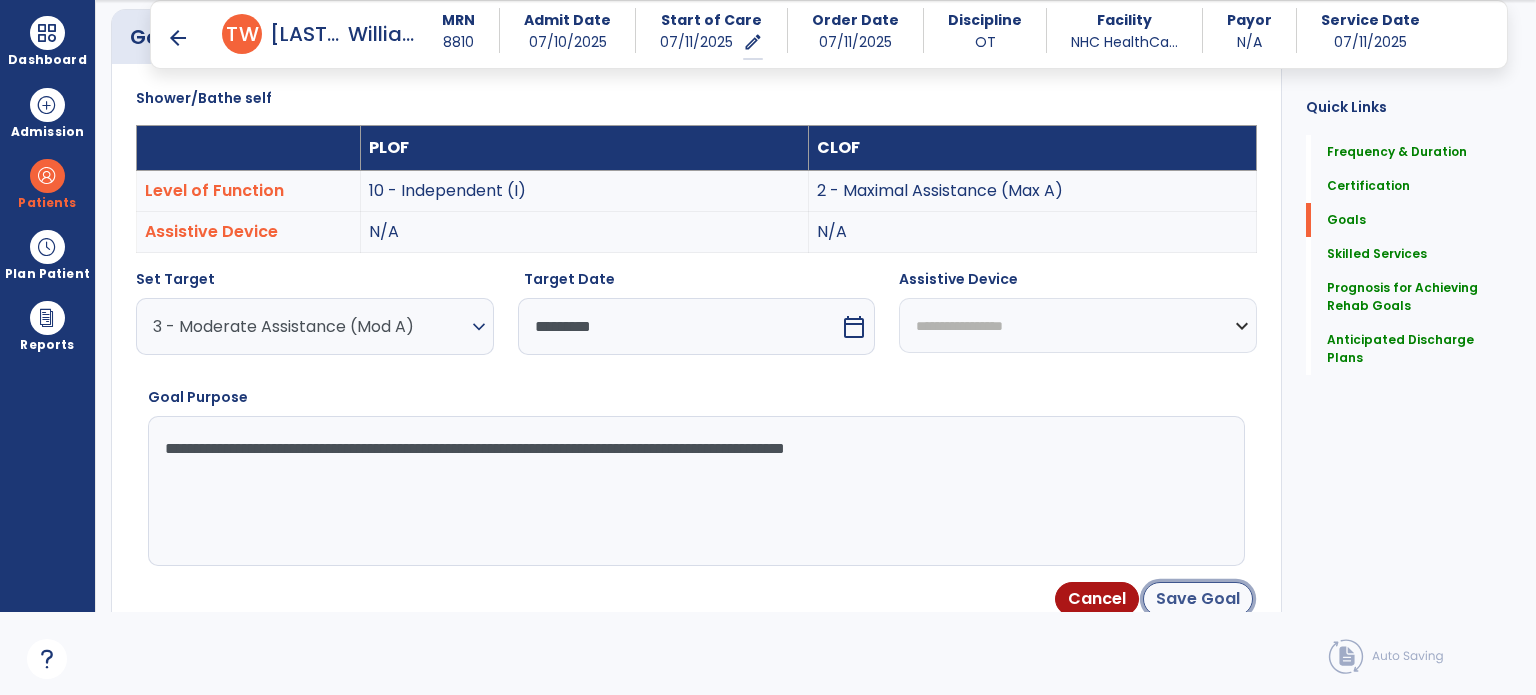 click on "Save Goal" at bounding box center [1198, 599] 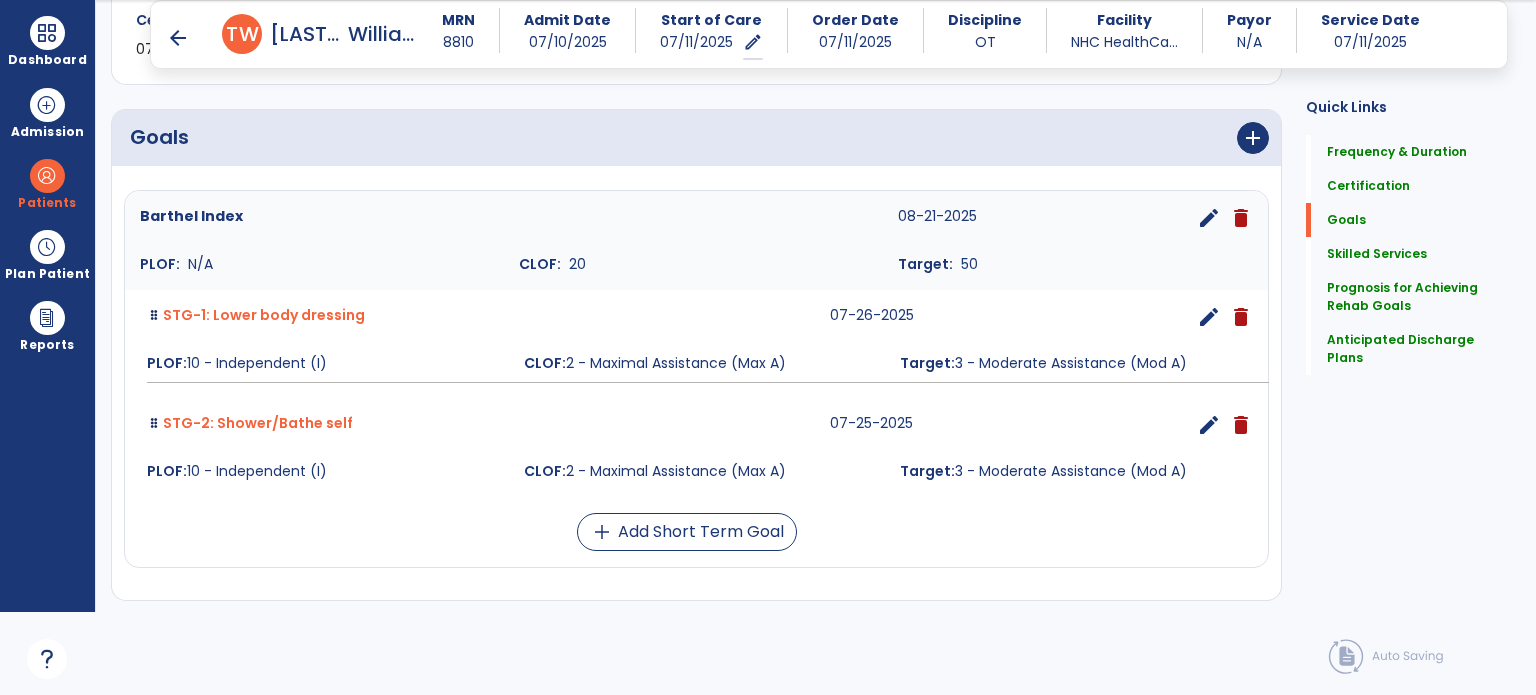 scroll, scrollTop: 424, scrollLeft: 0, axis: vertical 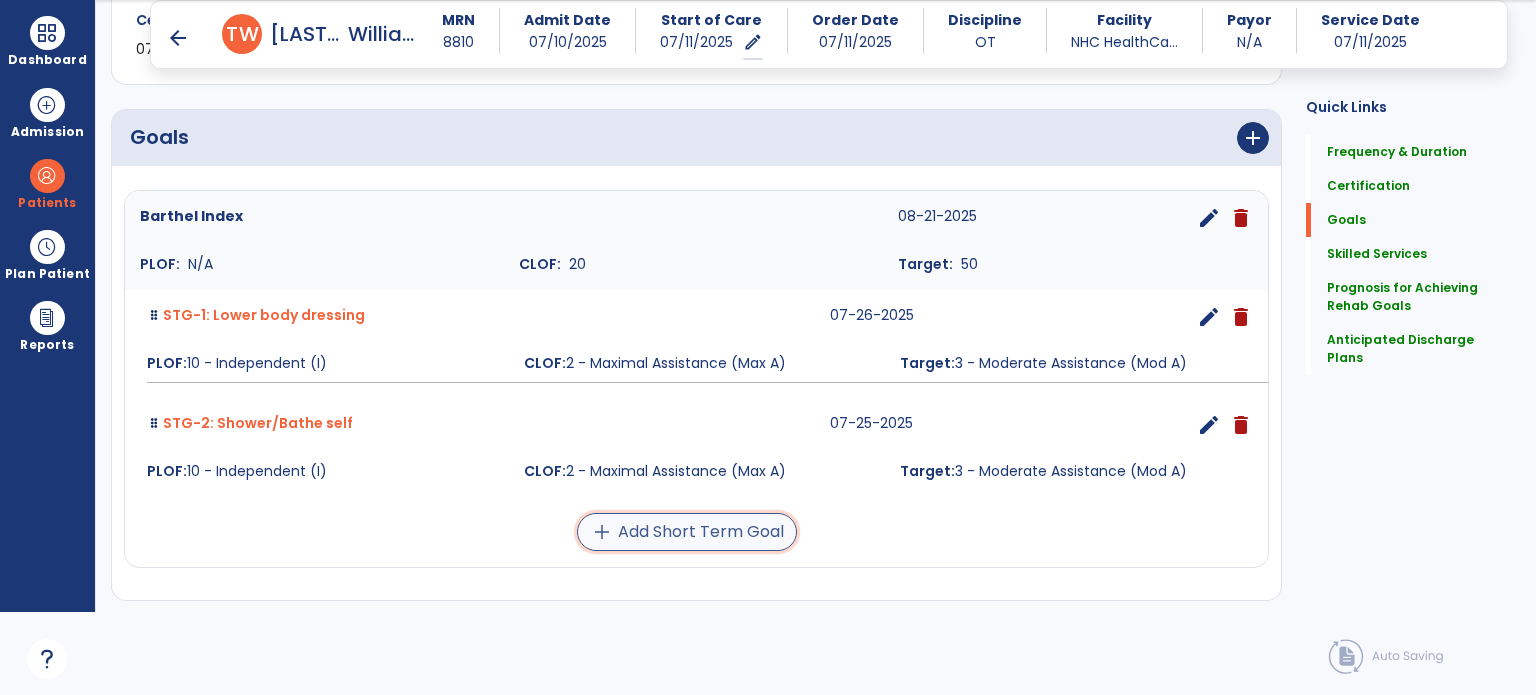 click on "add  Add Short Term Goal" at bounding box center [687, 532] 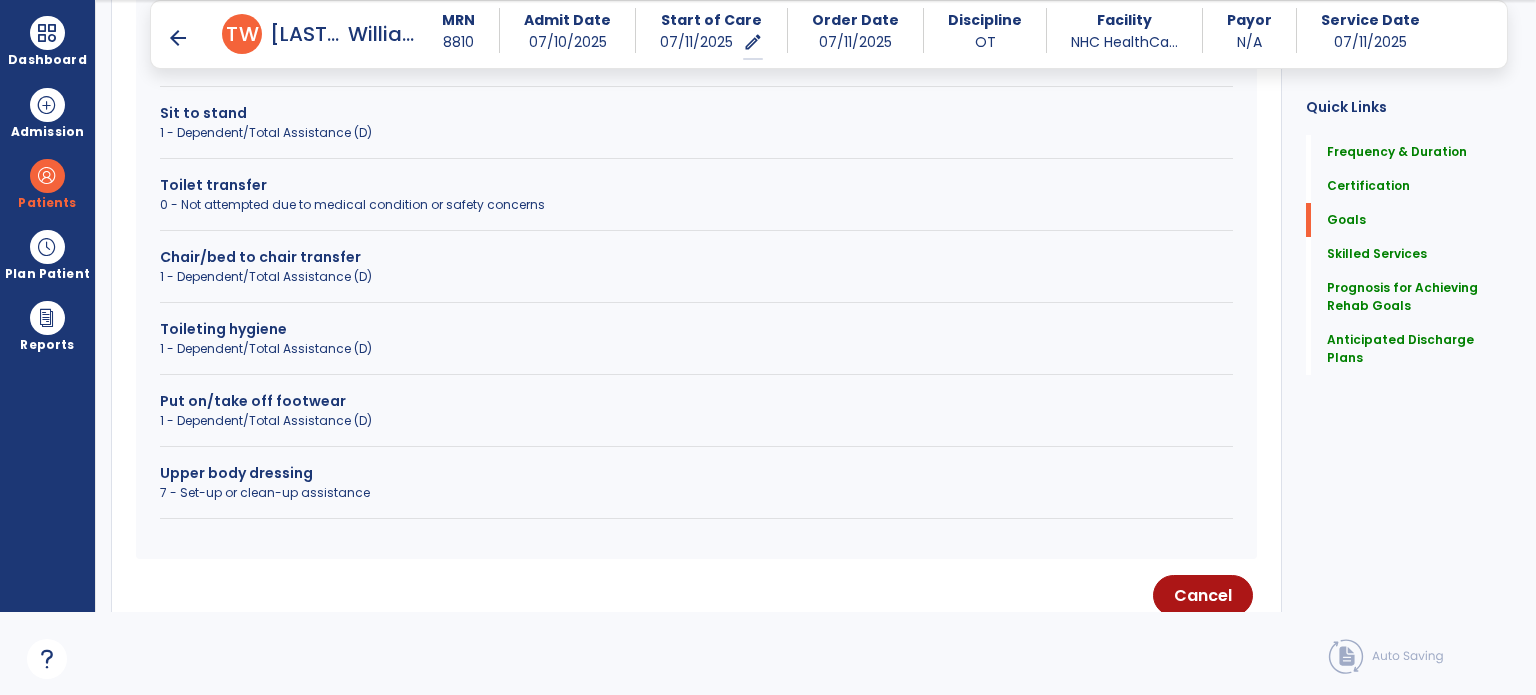 scroll, scrollTop: 738, scrollLeft: 0, axis: vertical 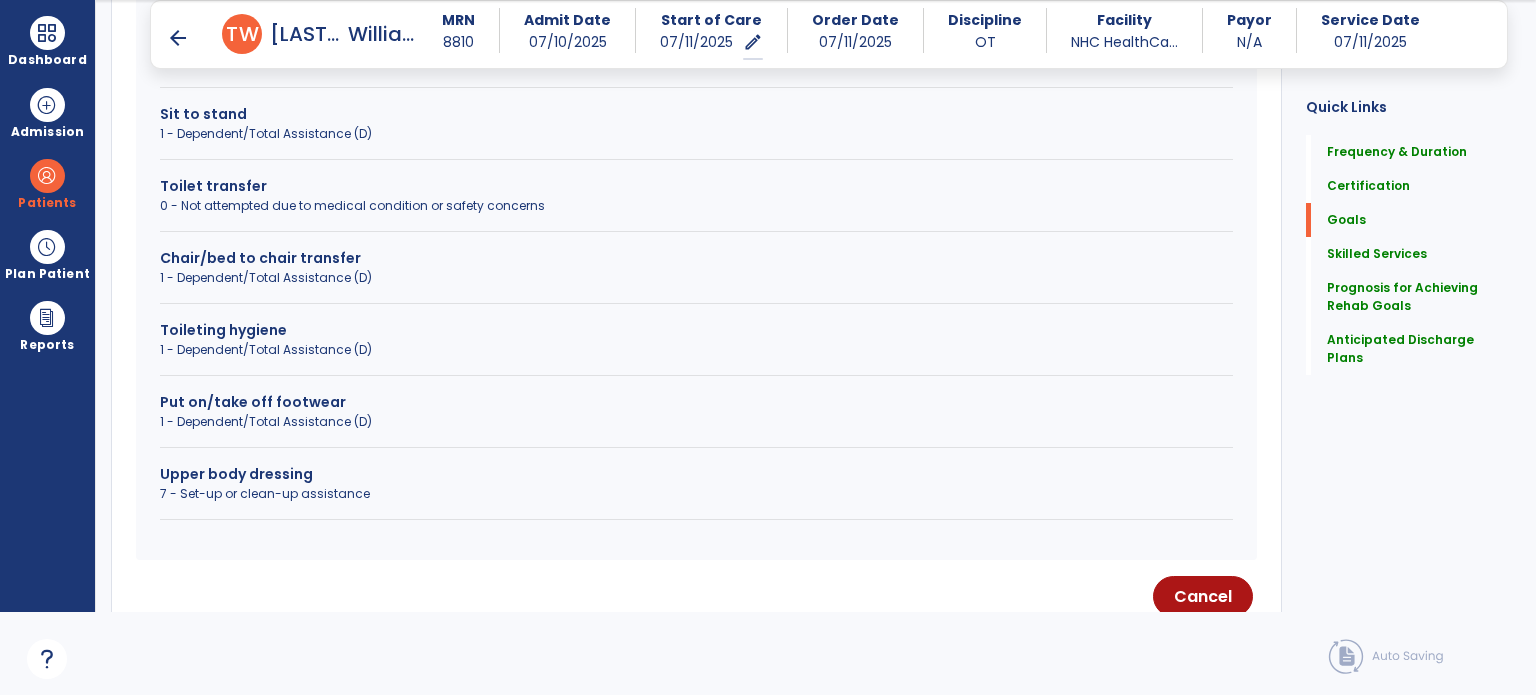 click on "Toileting hygiene 1 - Dependent/Total Assistance (D)" at bounding box center (696, 348) 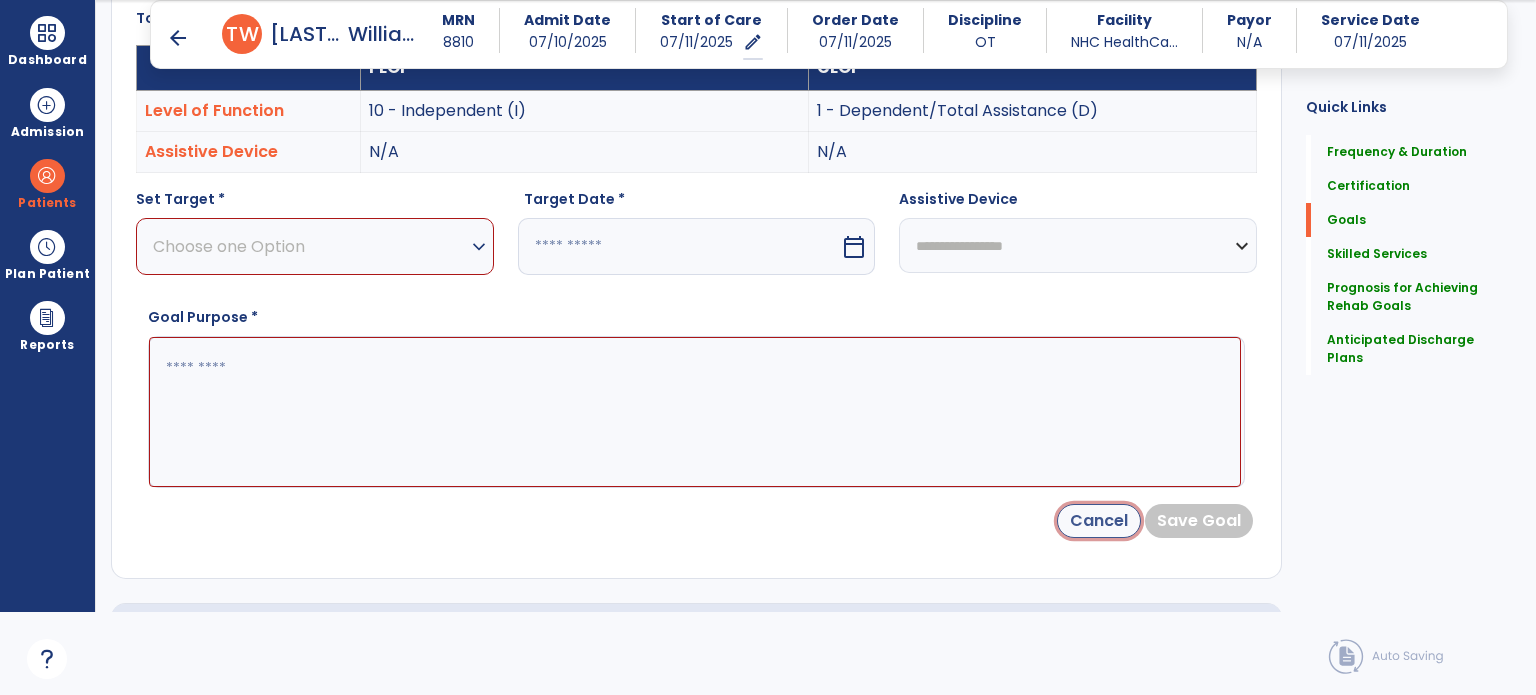click on "Cancel" at bounding box center [1099, 521] 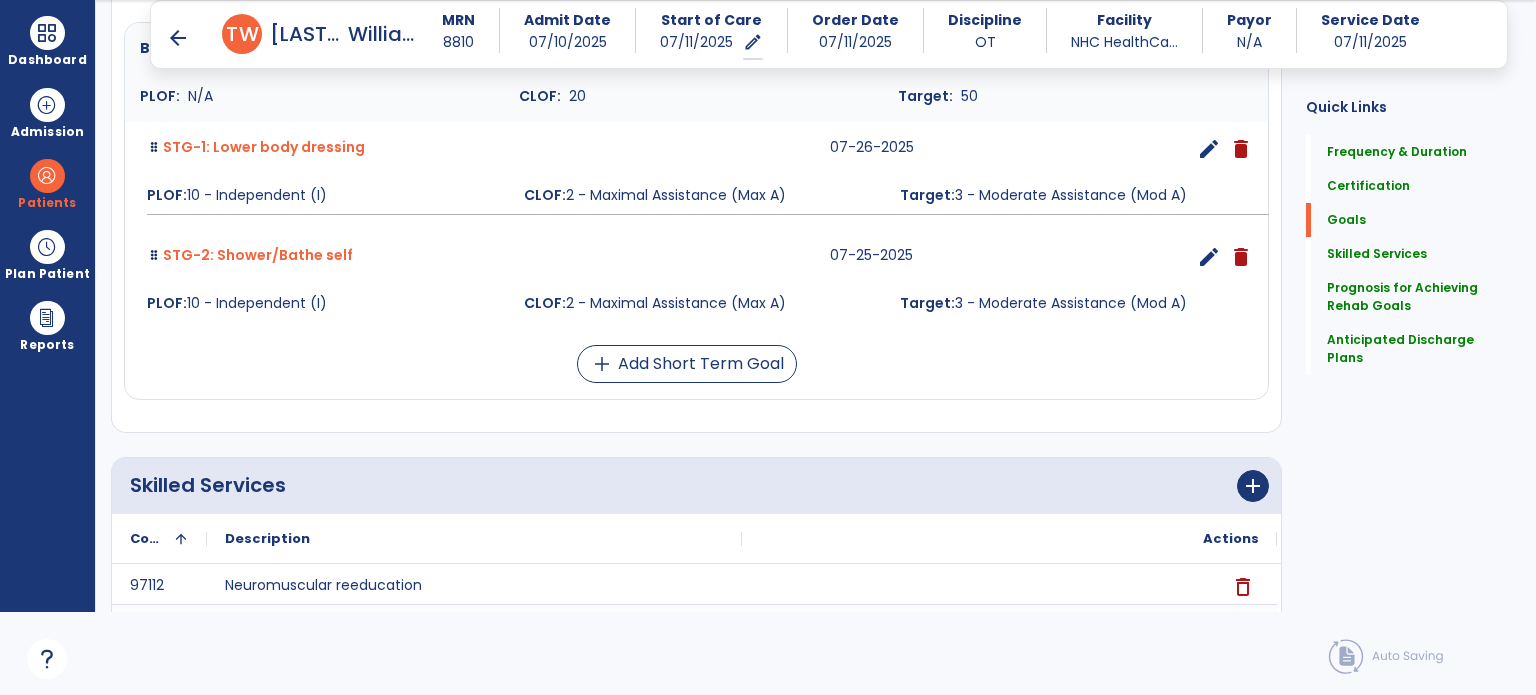 scroll, scrollTop: 502, scrollLeft: 0, axis: vertical 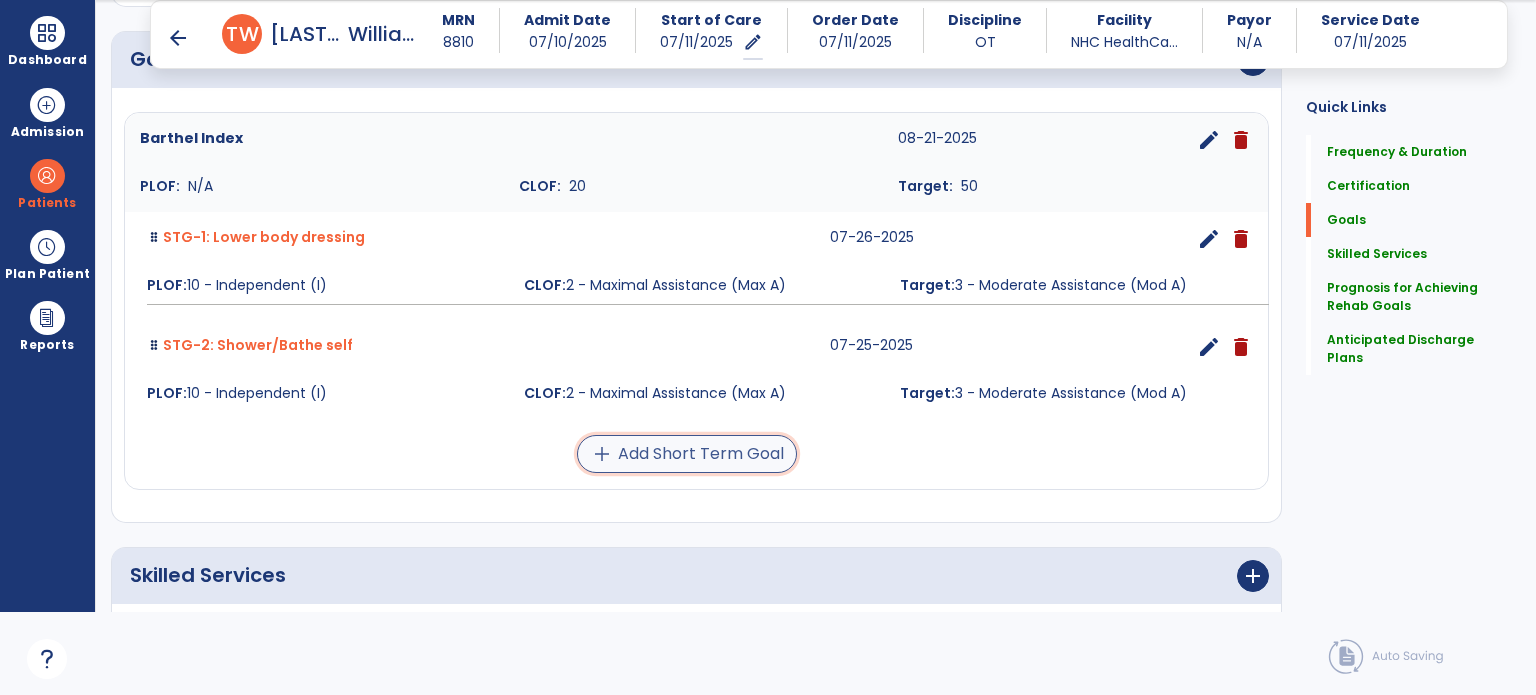 click on "add  Add Short Term Goal" at bounding box center [687, 454] 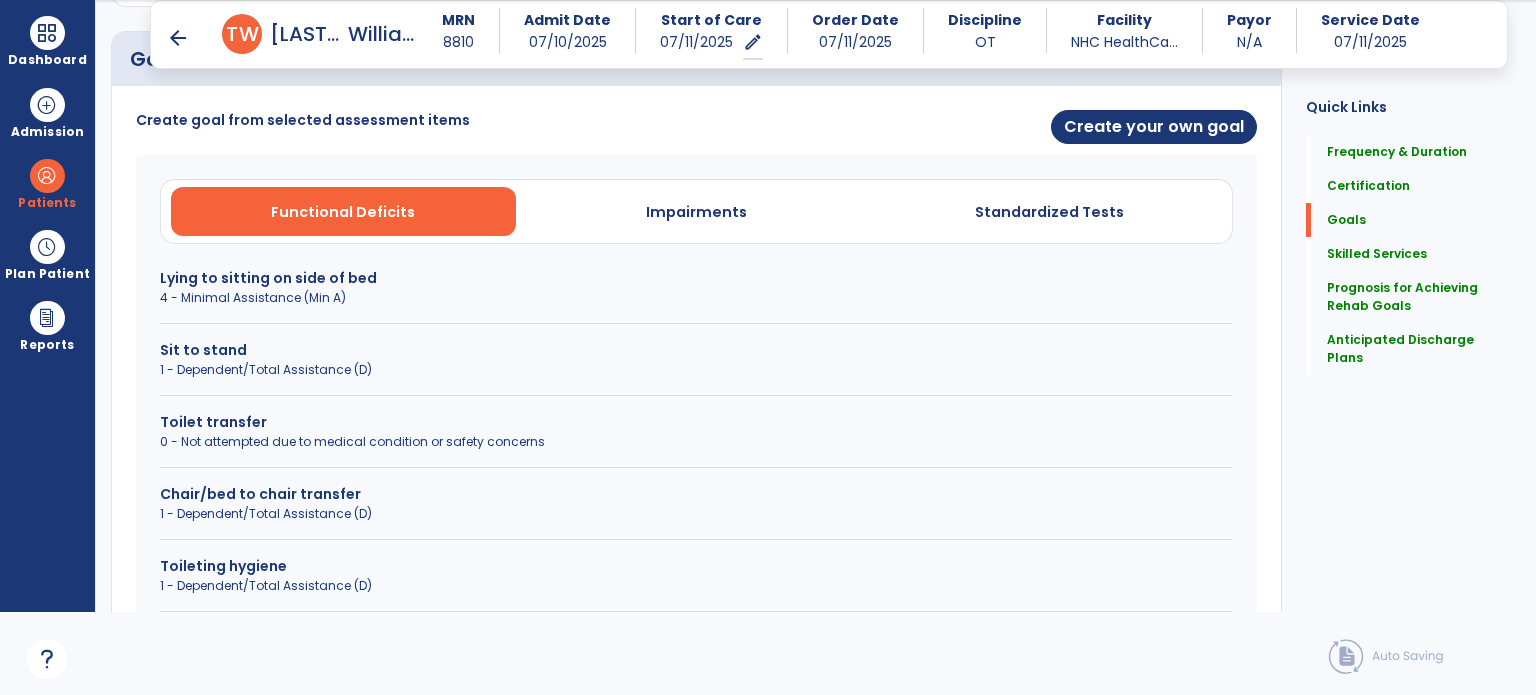 click on "Create goal from selected assessment items  Create your own goal   Functional Deficits   Impairments   Standardized Tests  Lying to sitting on side of bed 4 - Minimal Assistance (Min A) Sit to stand 1 - Dependent/Total Assistance (D) Toilet transfer 0 - Not attempted due to medical condition or safety concerns Chair/bed to chair transfer 1 - Dependent/Total Assistance (D) Toileting hygiene 1 - Dependent/Total Assistance (D) Put on/take off footwear 1 - Dependent/Total Assistance (D) Upper body dressing 7 - Set-up or clean-up assistance Cancel" at bounding box center (696, 489) 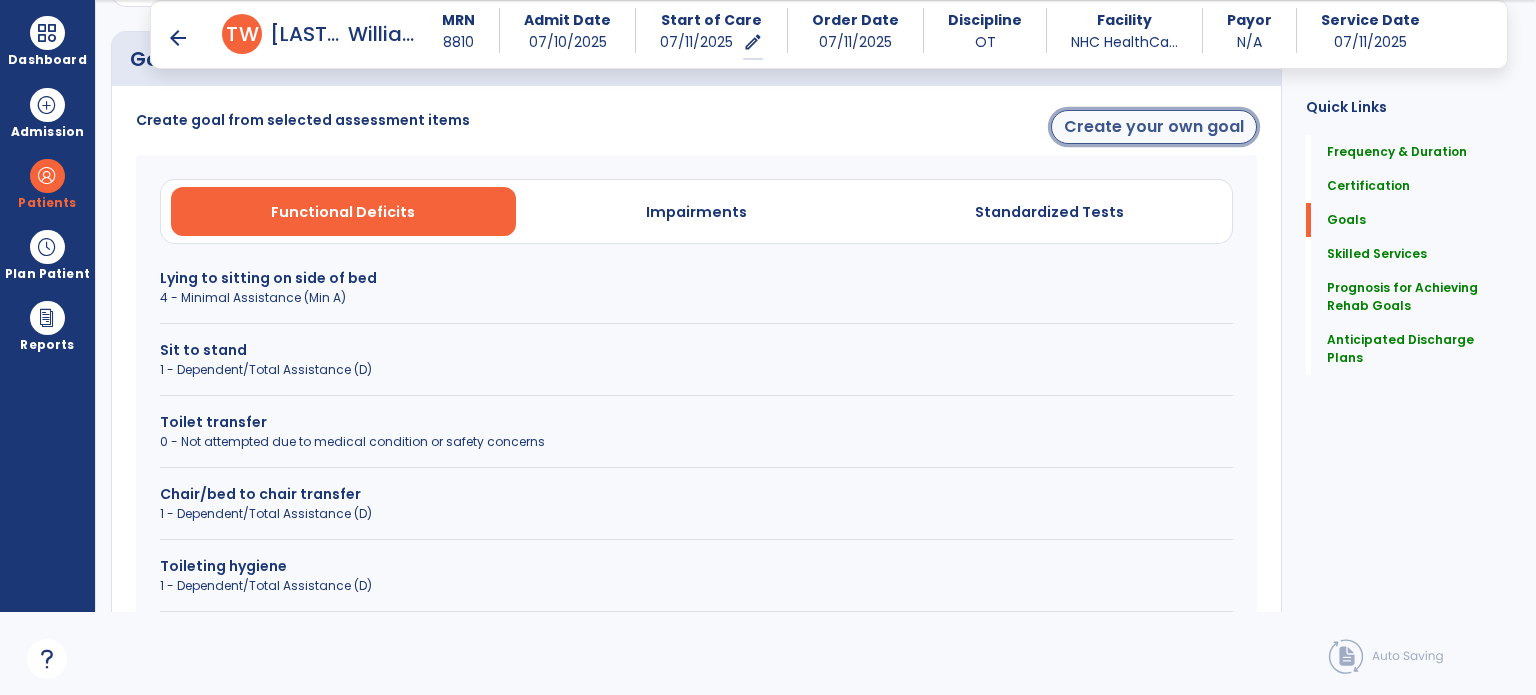 click on "Create your own goal" at bounding box center (1154, 127) 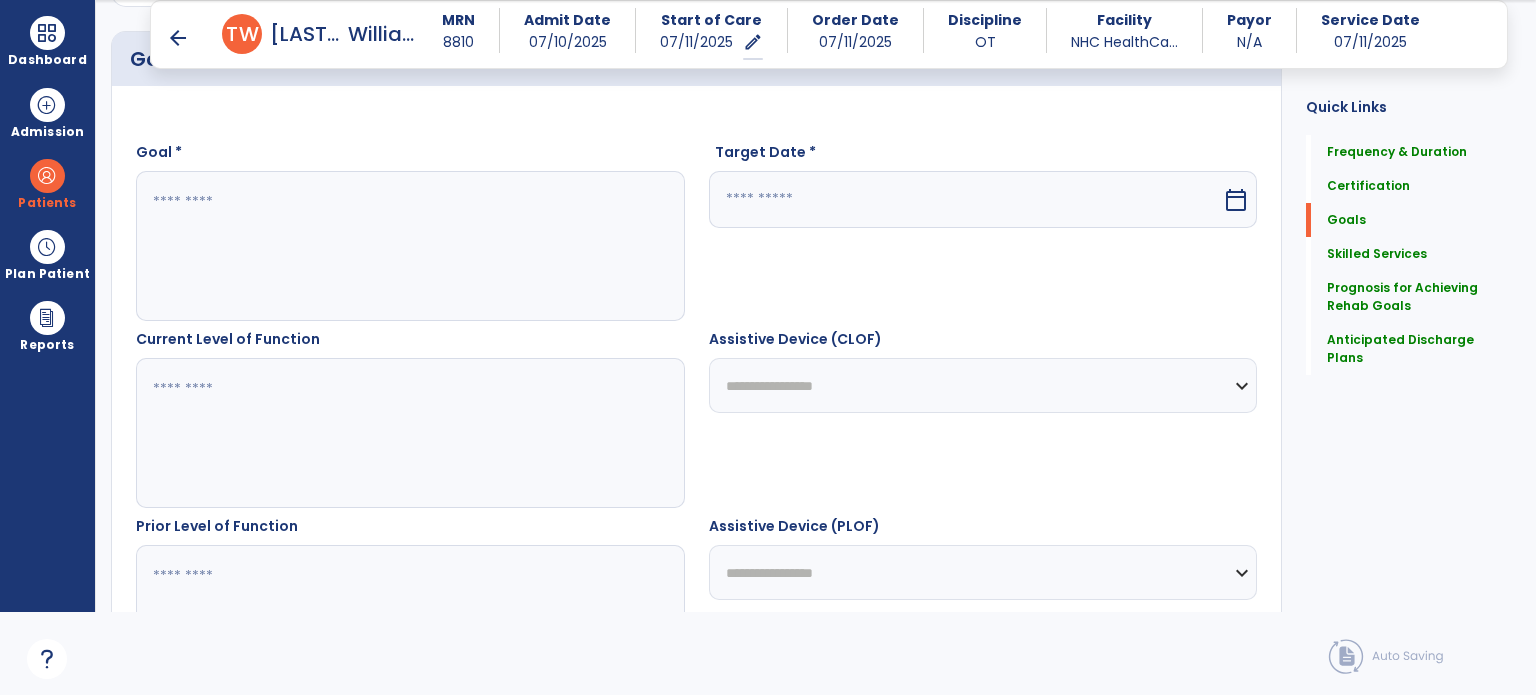click at bounding box center (409, 246) 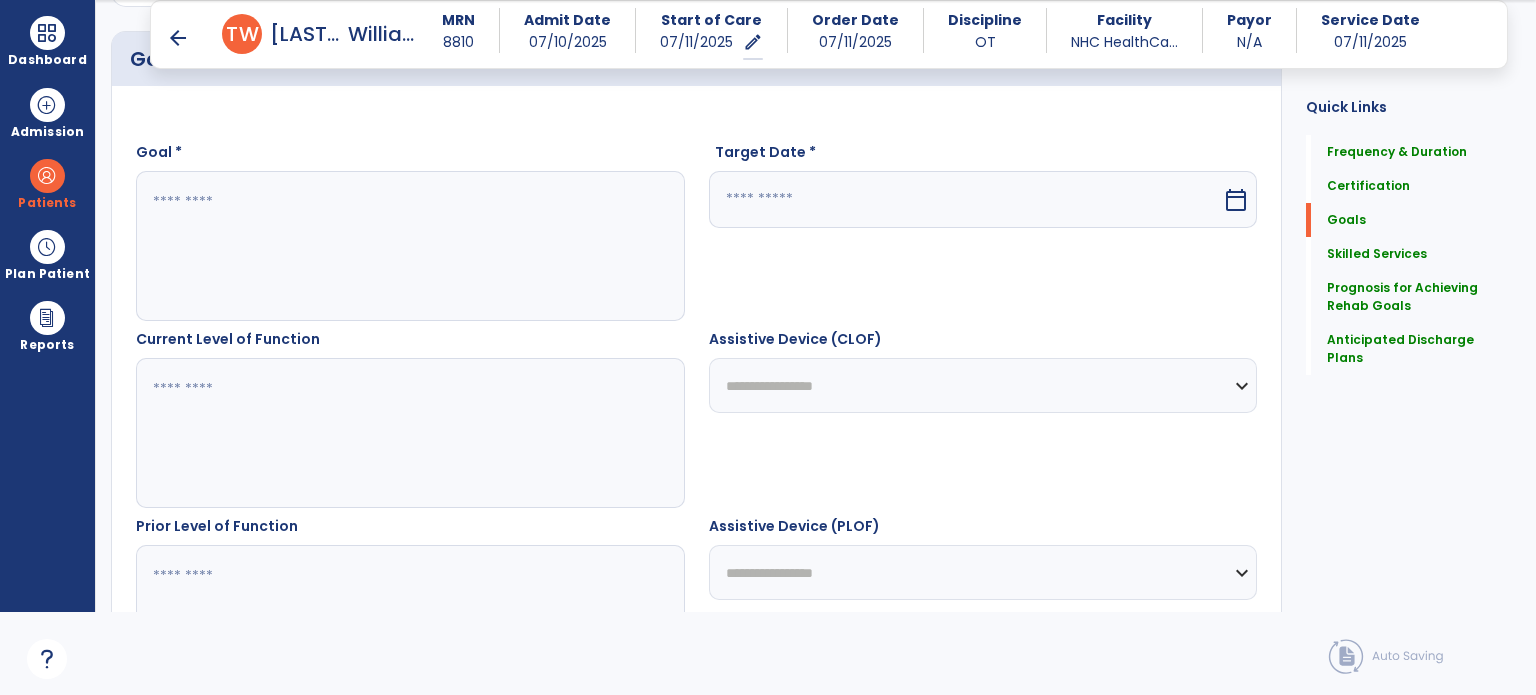 paste on "**********" 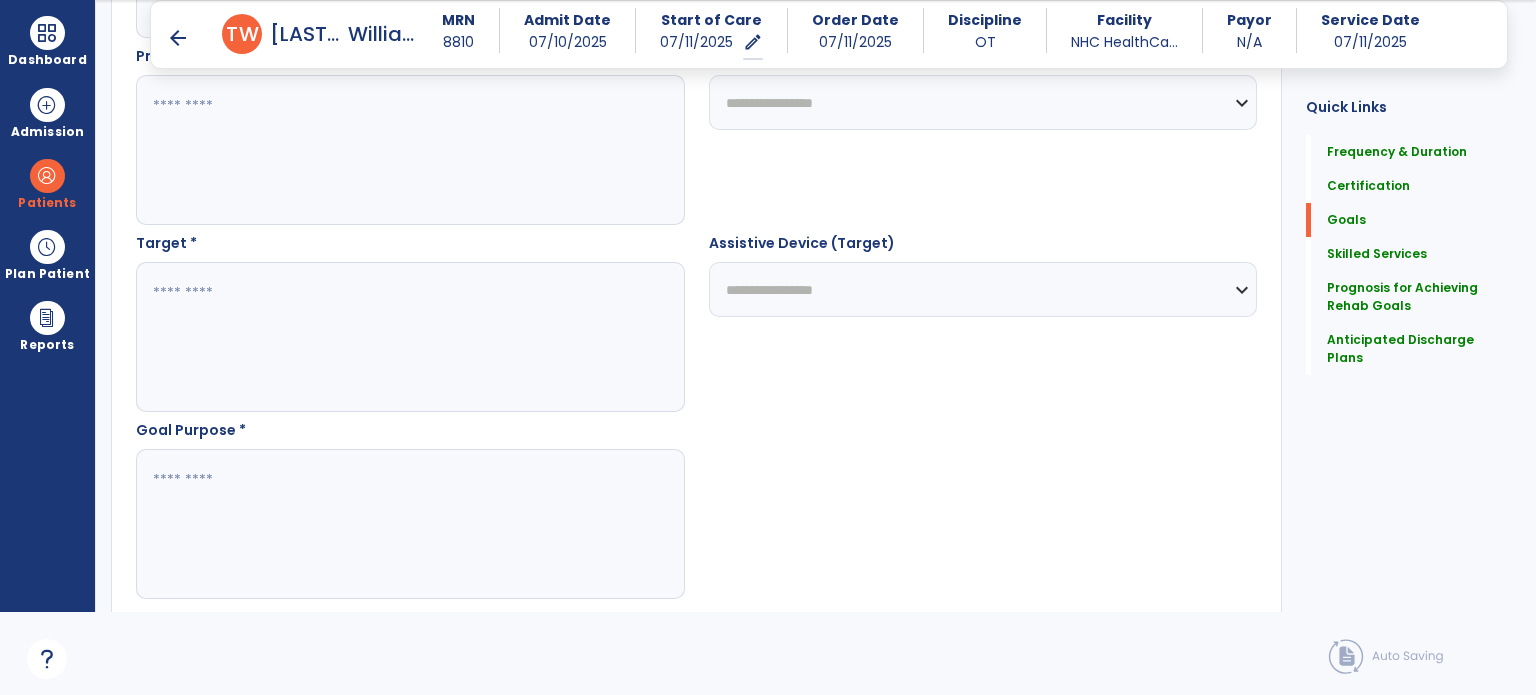 scroll, scrollTop: 972, scrollLeft: 0, axis: vertical 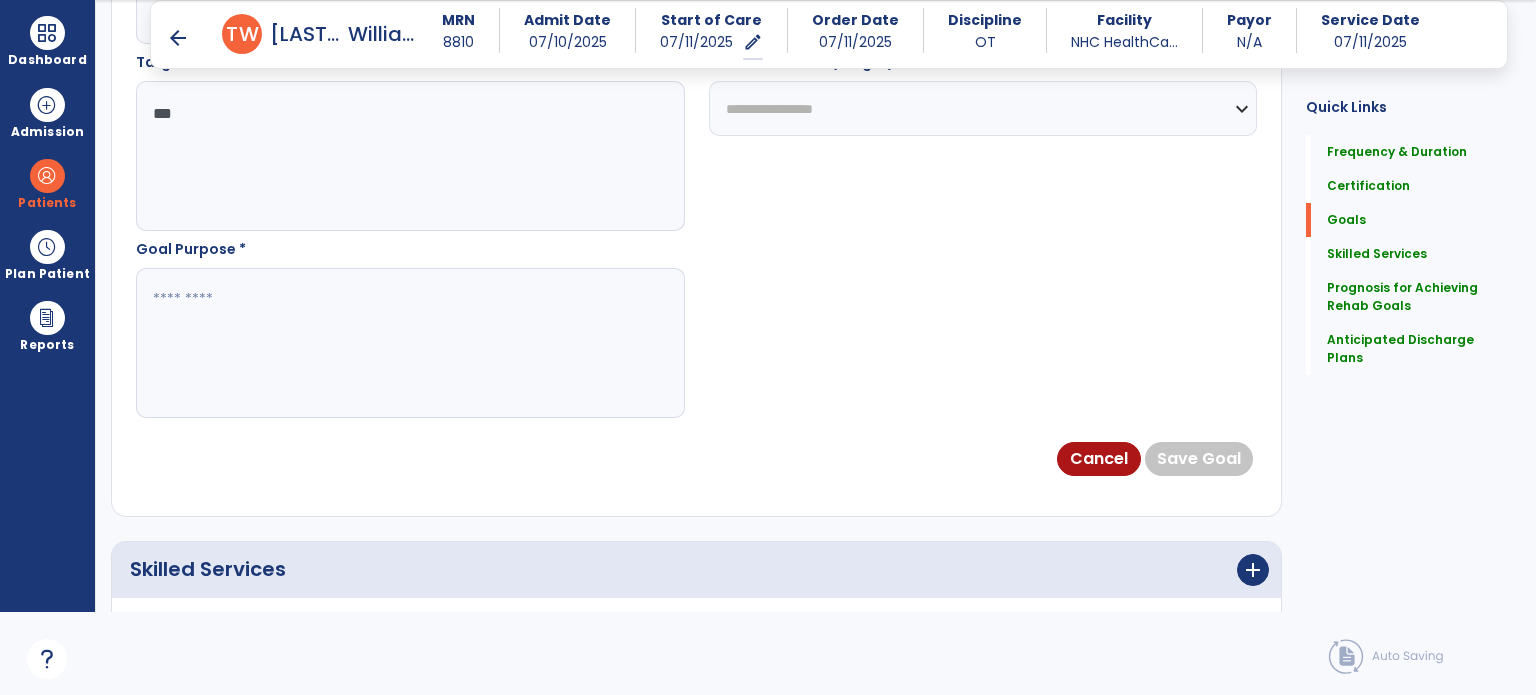 type on "***" 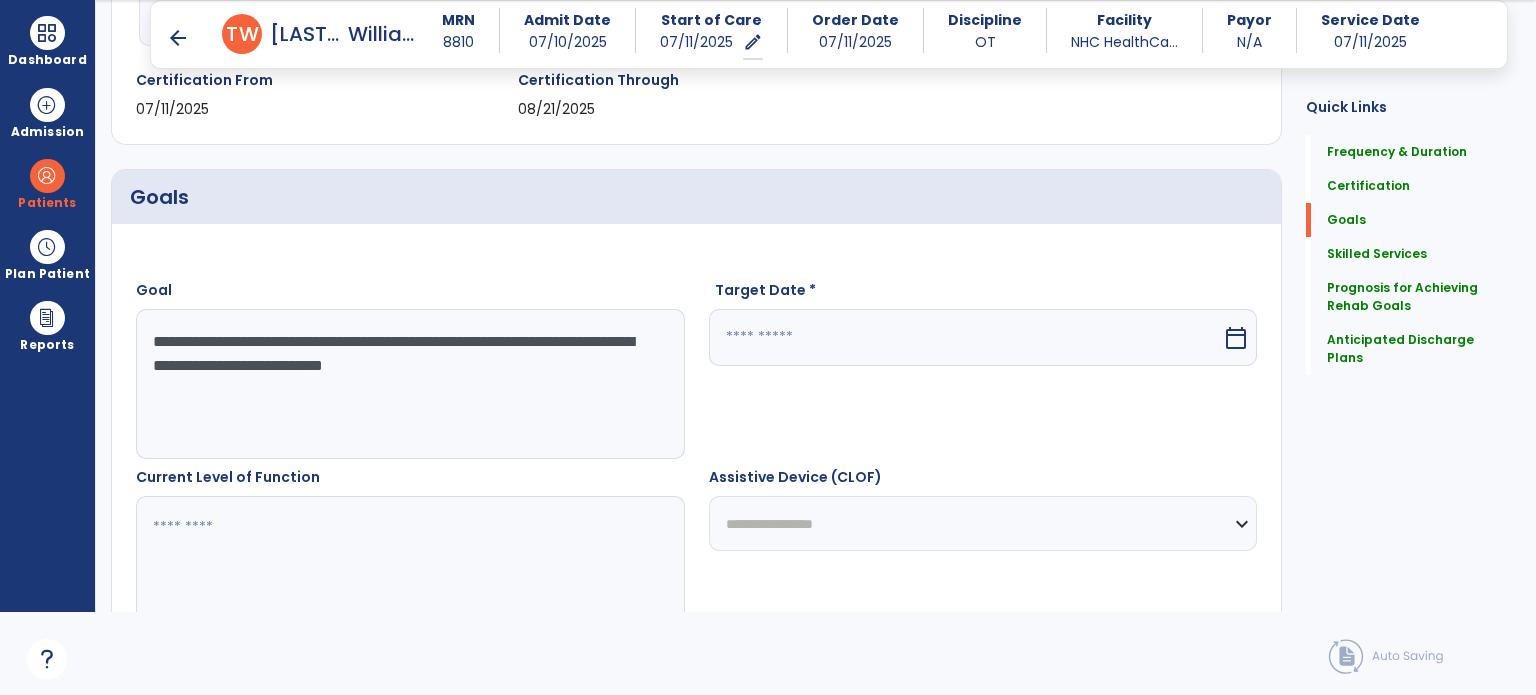 scroll, scrollTop: 364, scrollLeft: 0, axis: vertical 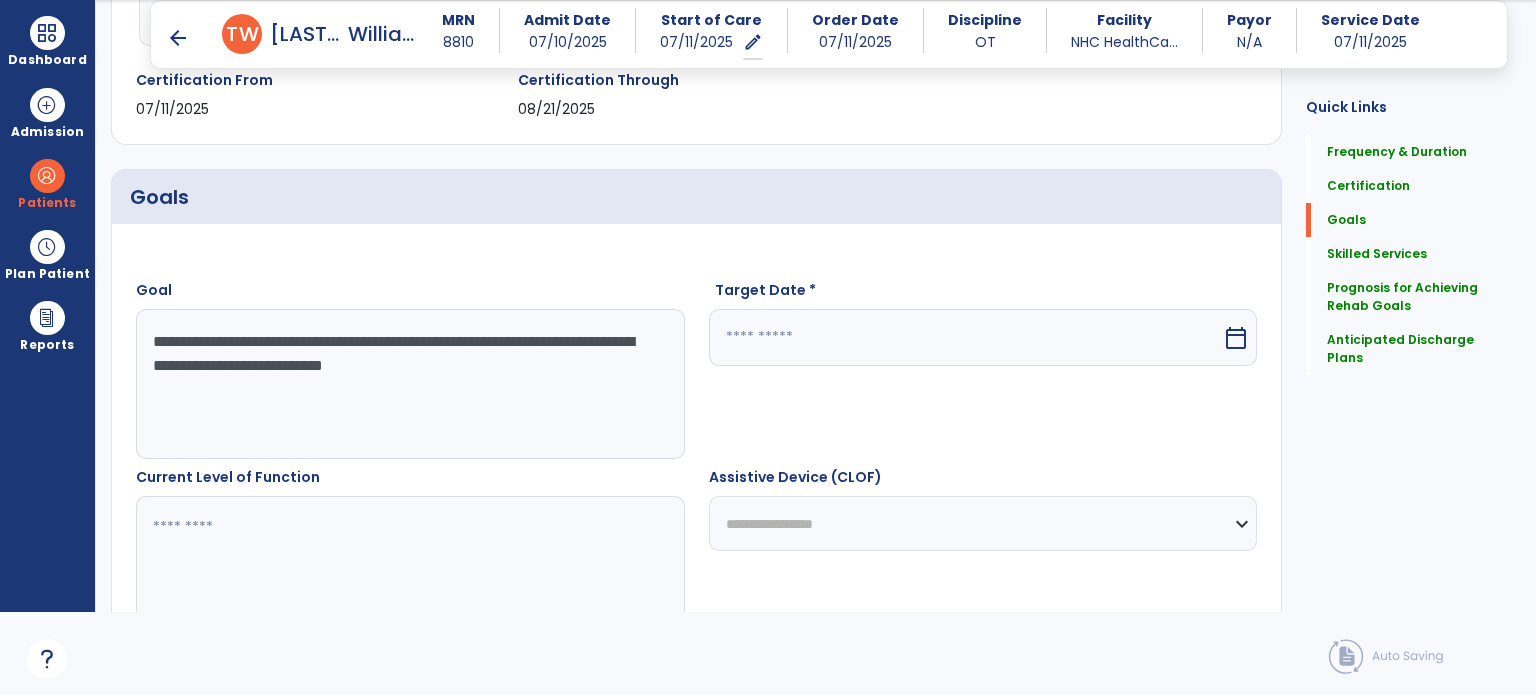 type on "**********" 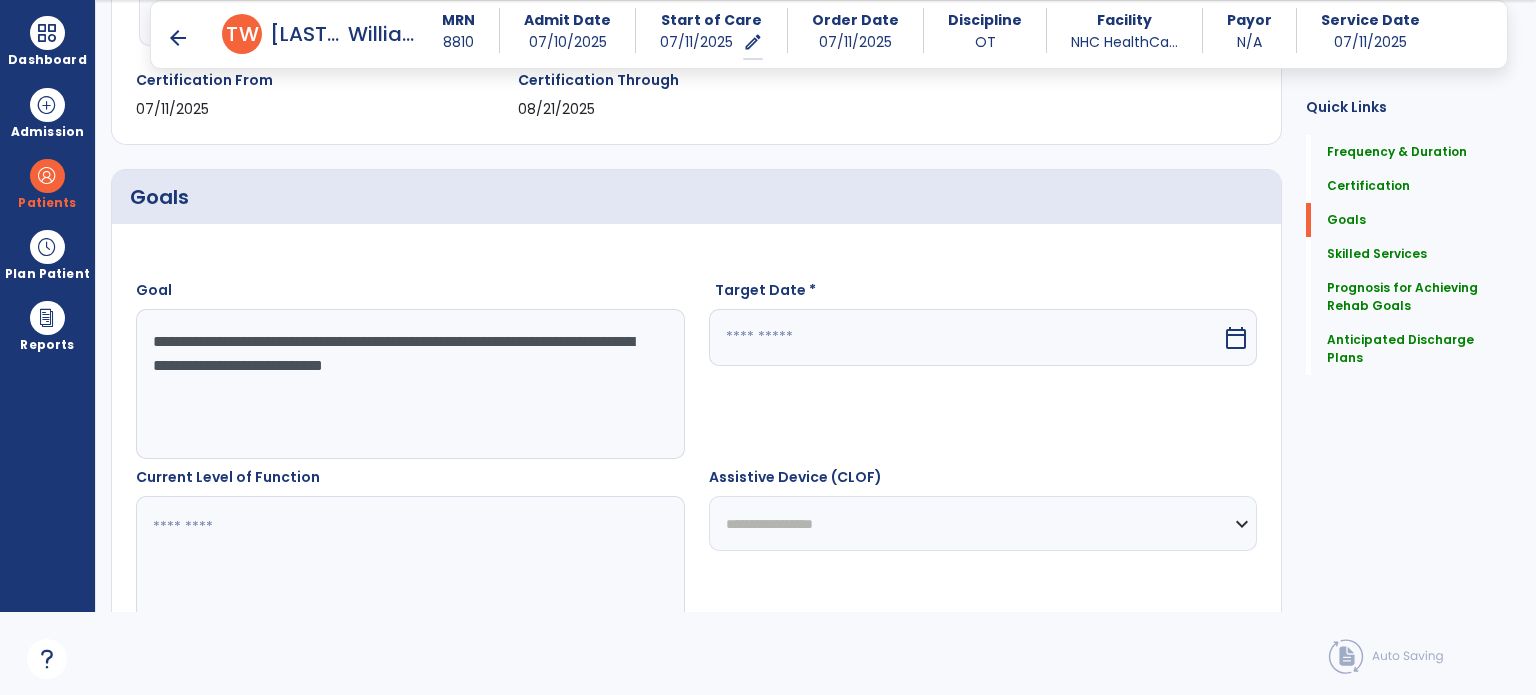 click at bounding box center (966, 337) 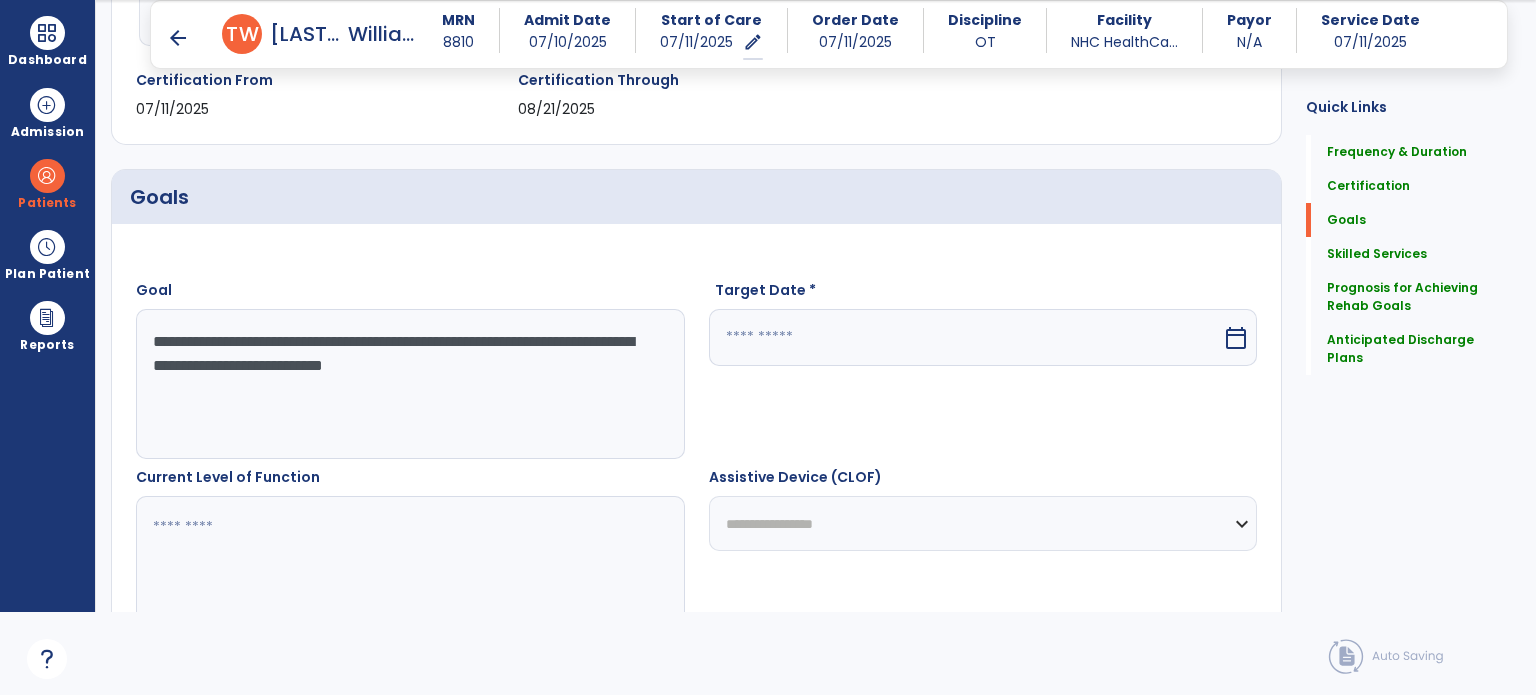 select on "*" 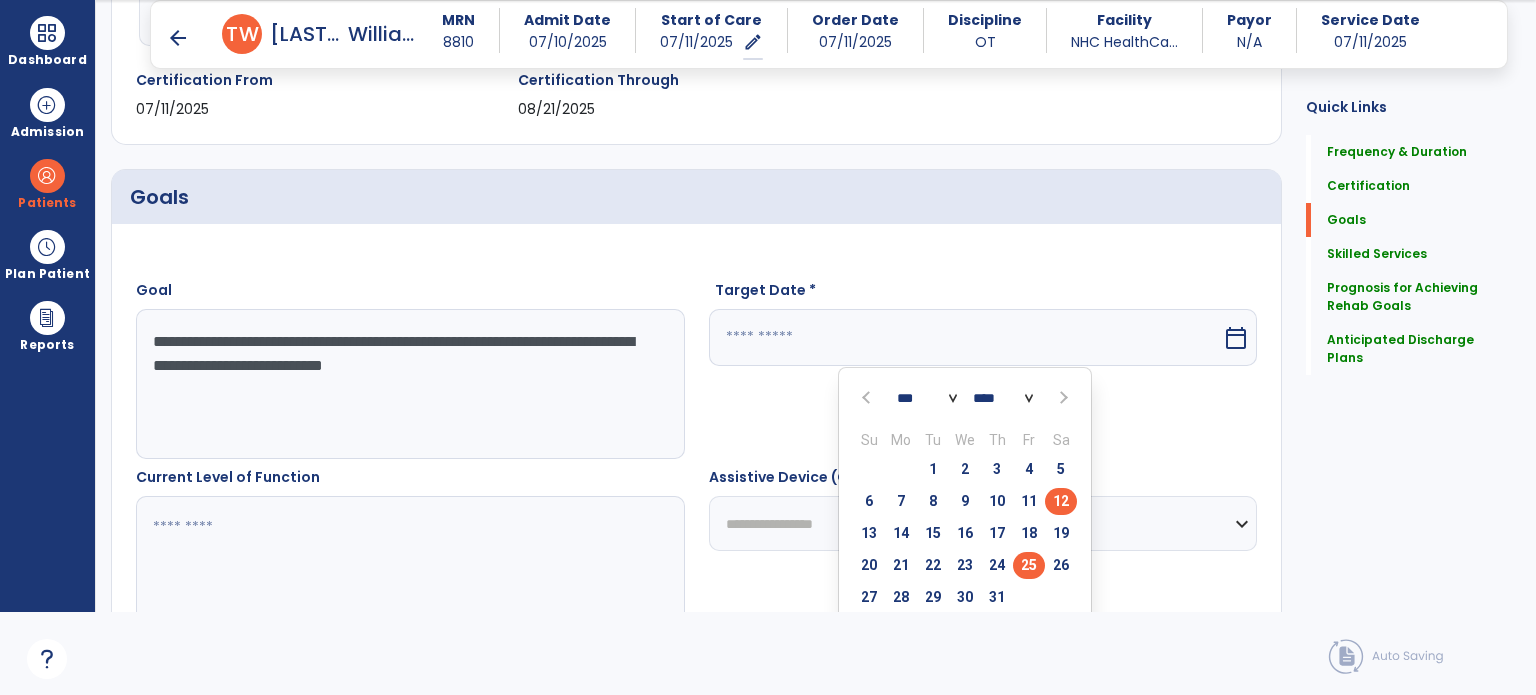click on "25" at bounding box center (1029, 565) 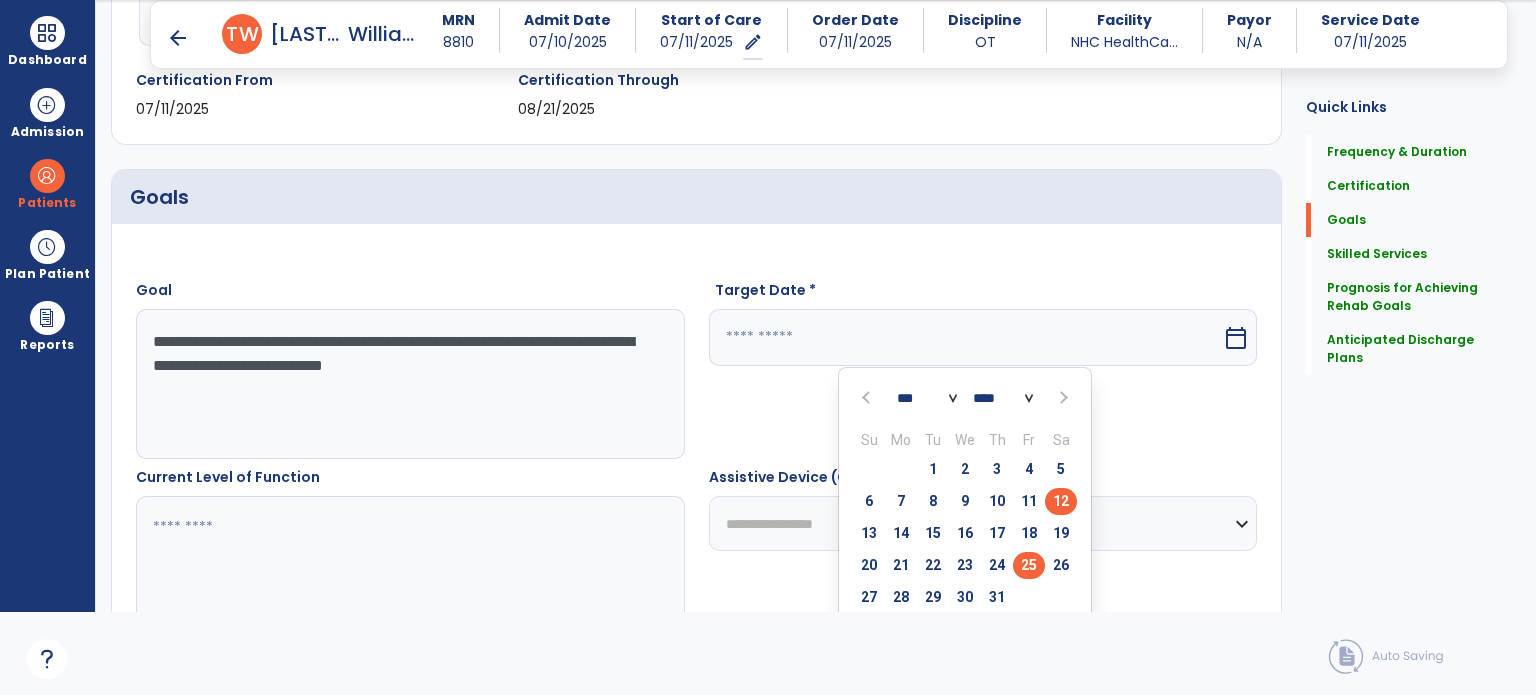 type on "*********" 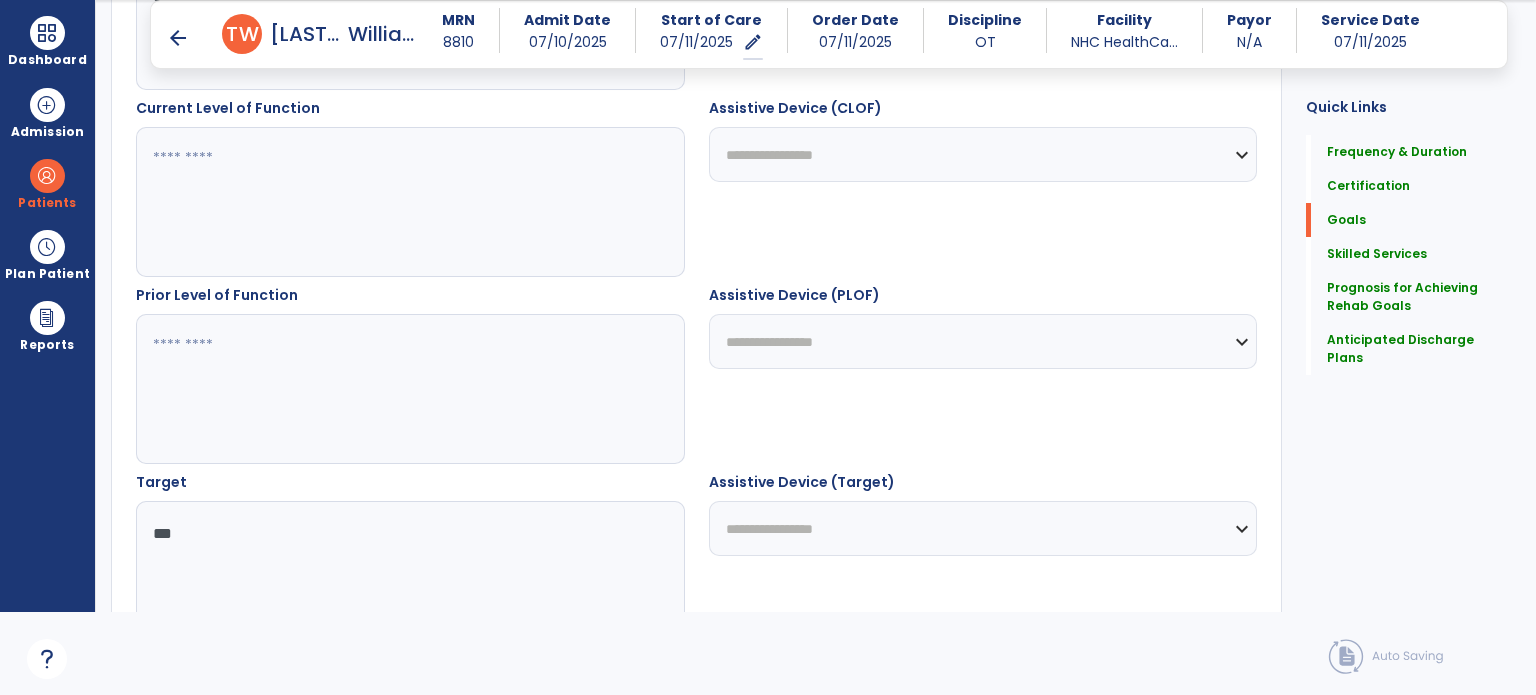 scroll, scrollTop: 624, scrollLeft: 0, axis: vertical 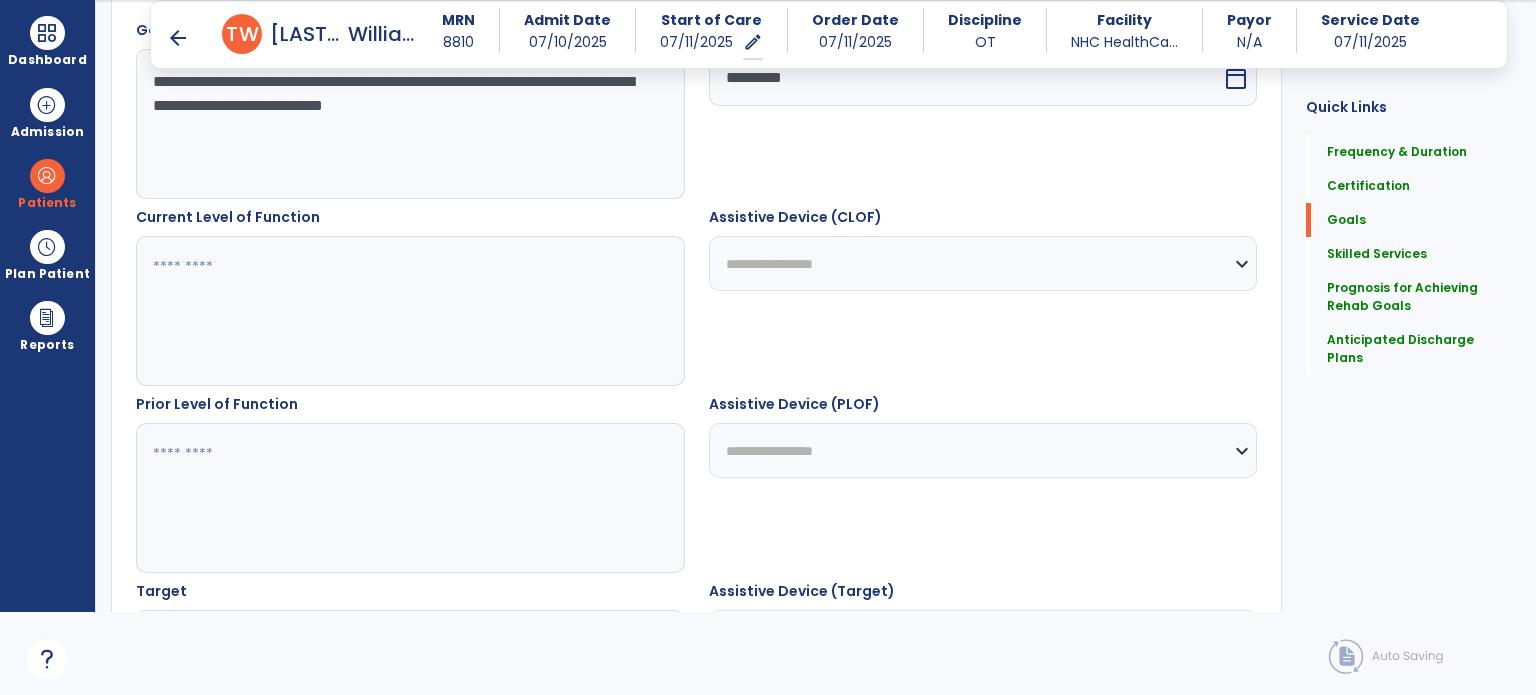 click at bounding box center [409, 311] 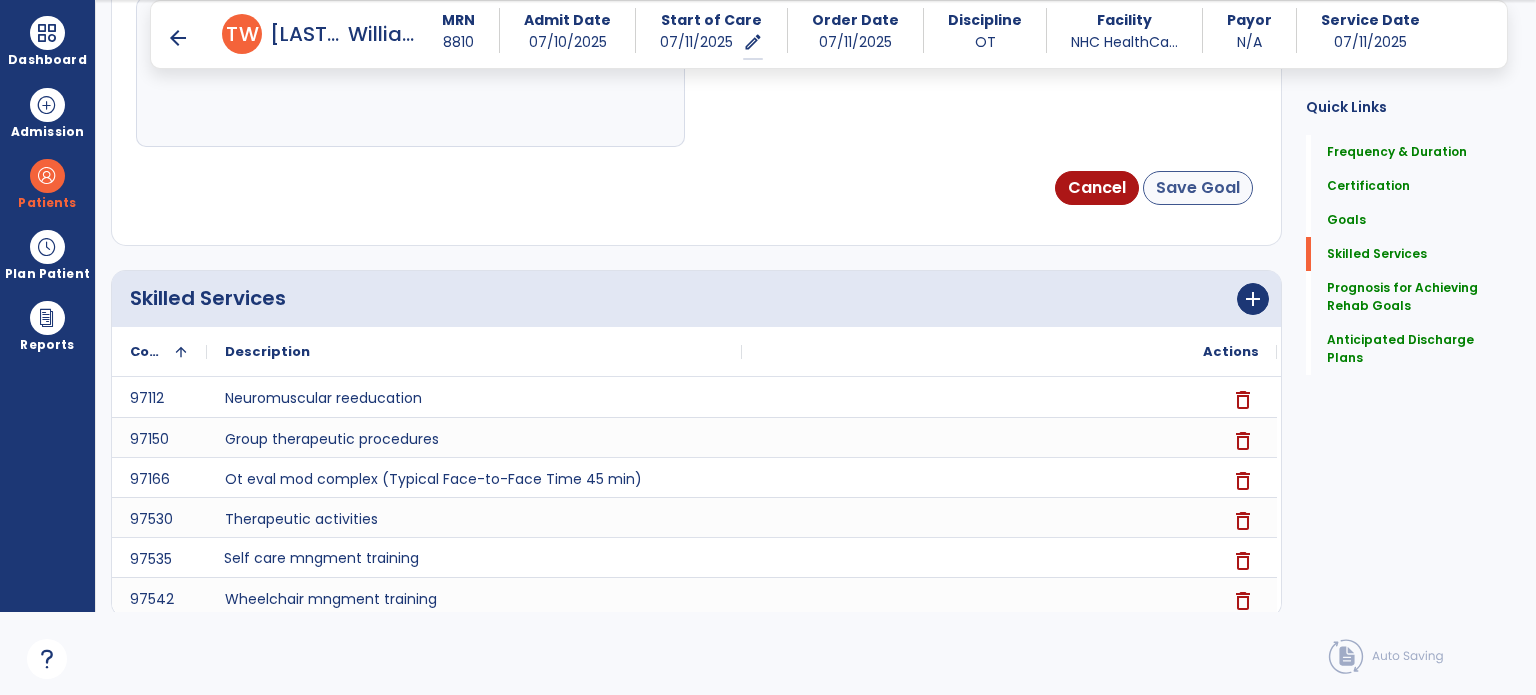 type on "****" 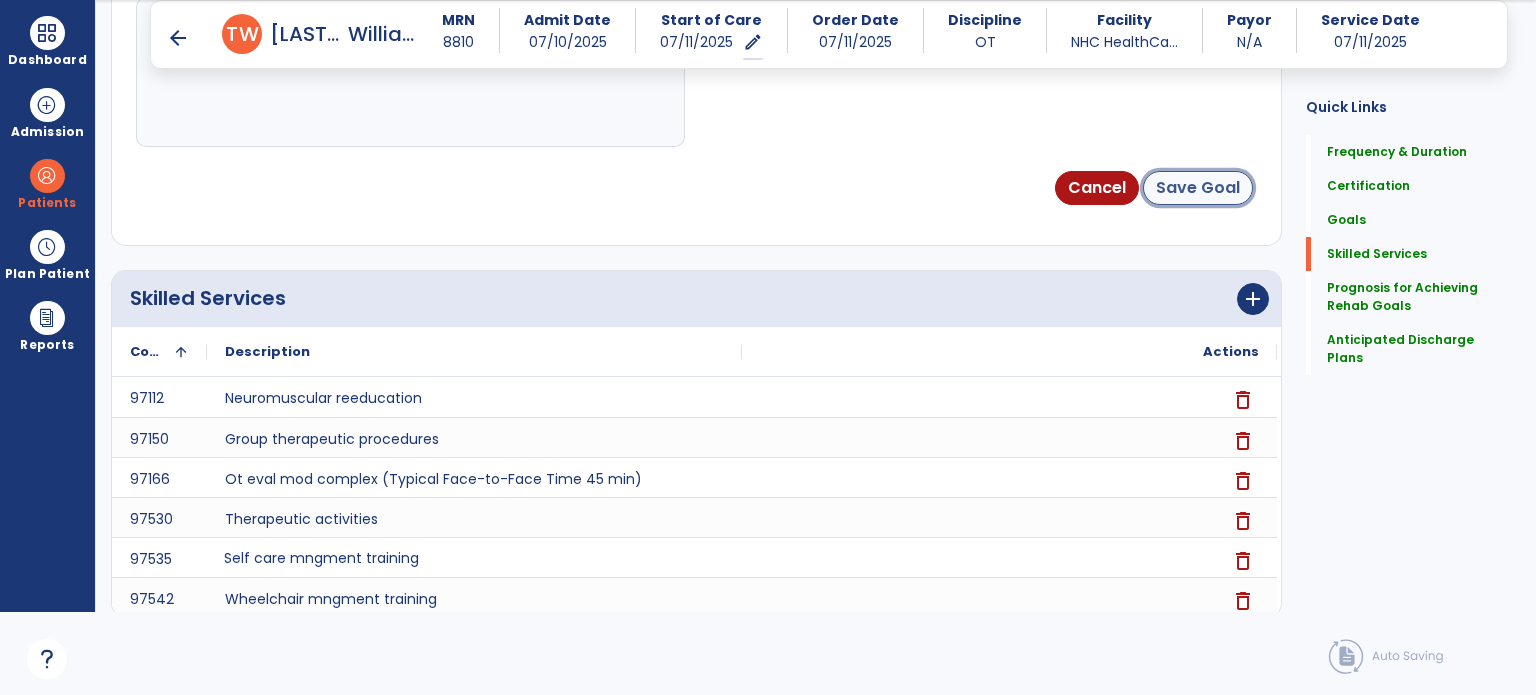 click on "Save Goal" at bounding box center (1198, 188) 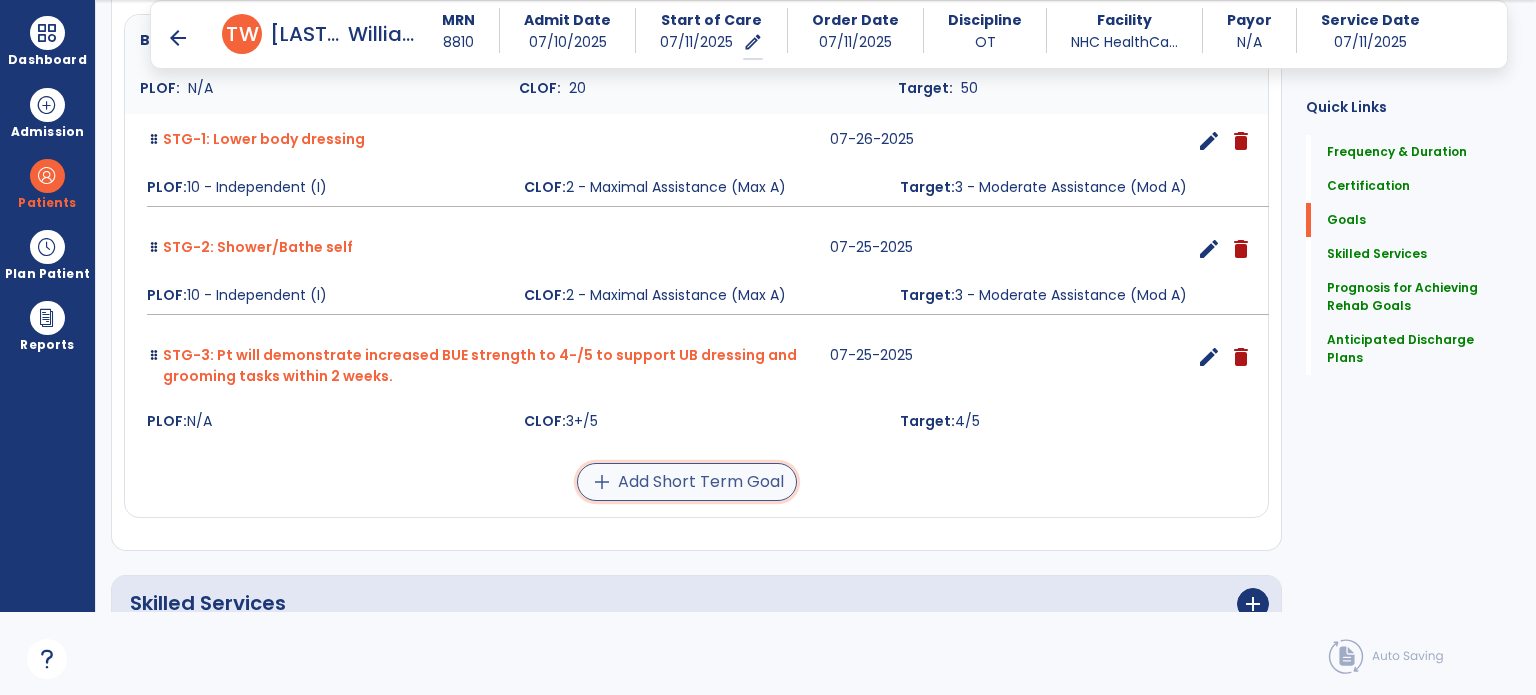 click on "add  Add Short Term Goal" at bounding box center [687, 482] 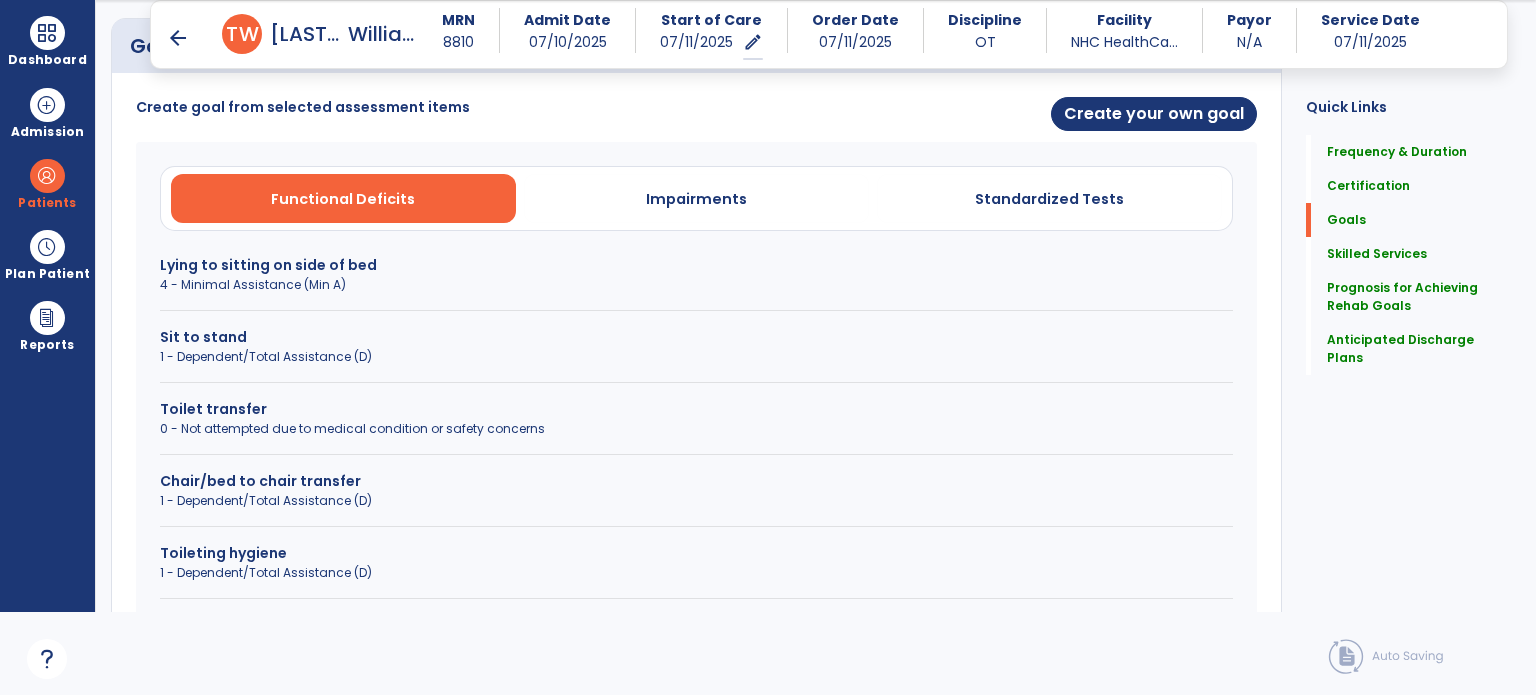 scroll, scrollTop: 503, scrollLeft: 0, axis: vertical 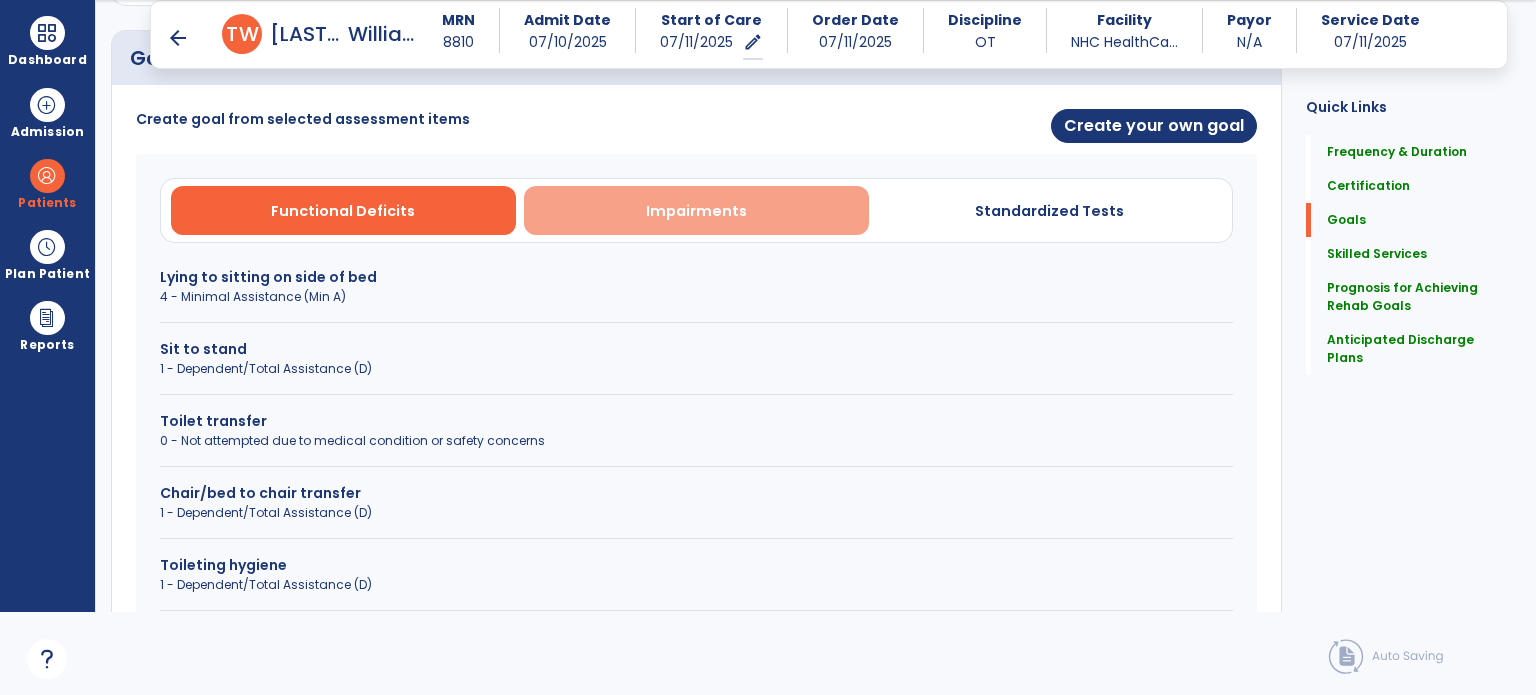 click on "Impairments" at bounding box center [696, 211] 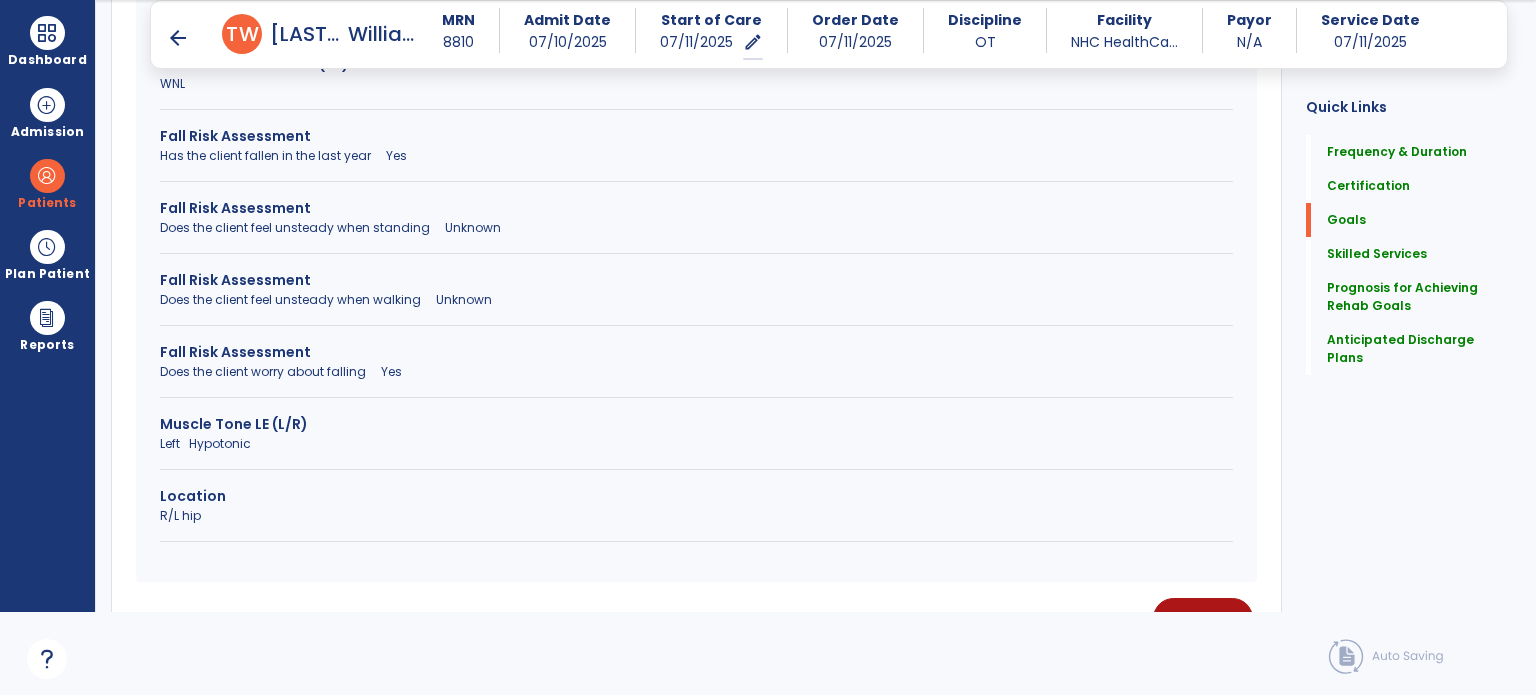 scroll, scrollTop: 1185, scrollLeft: 0, axis: vertical 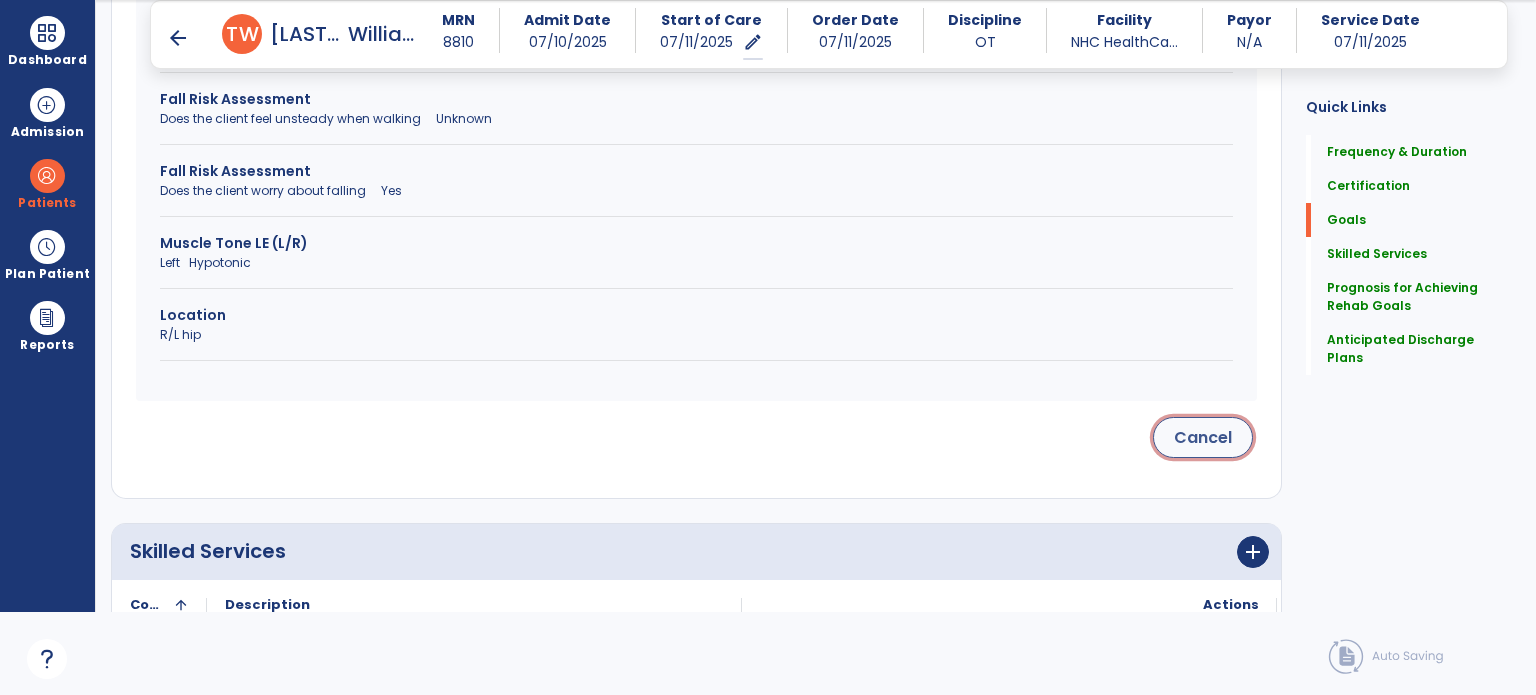 click on "Cancel" at bounding box center [1203, 437] 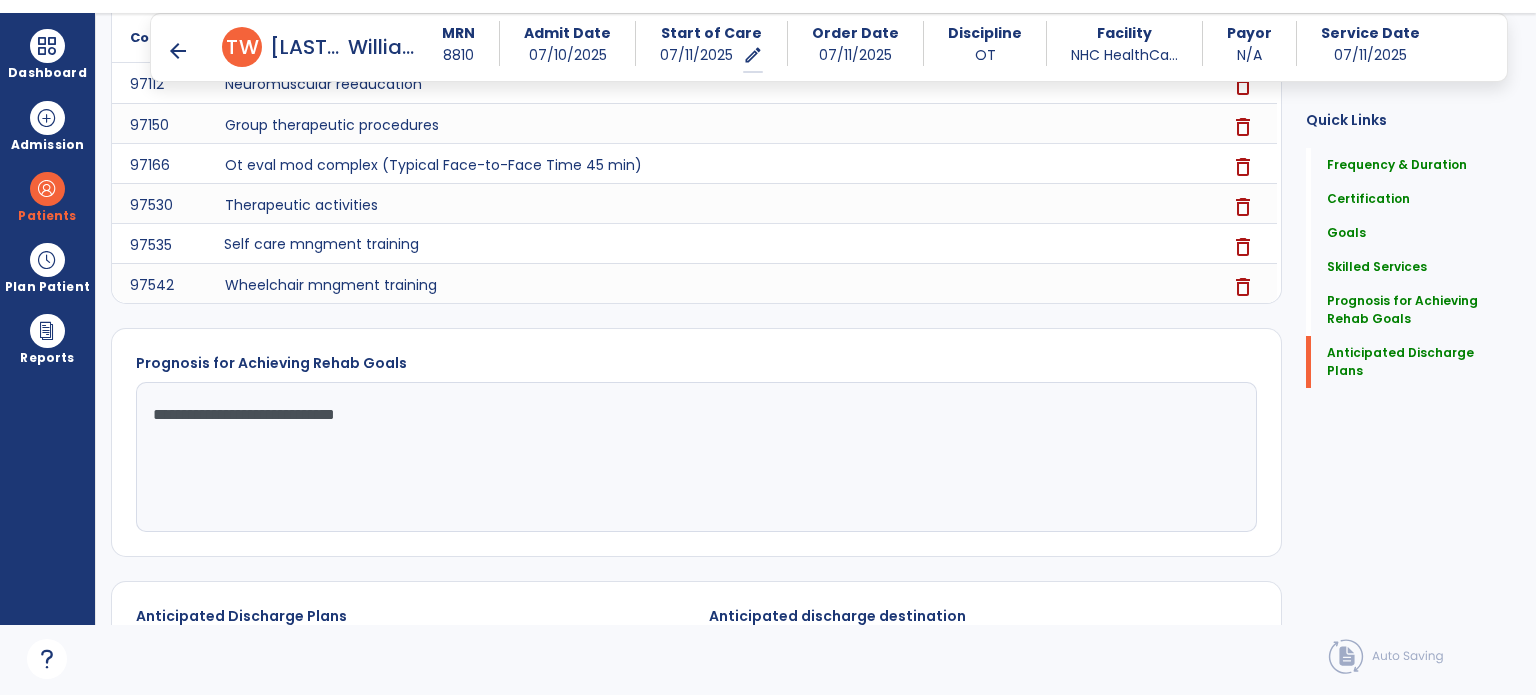 scroll, scrollTop: 1422, scrollLeft: 0, axis: vertical 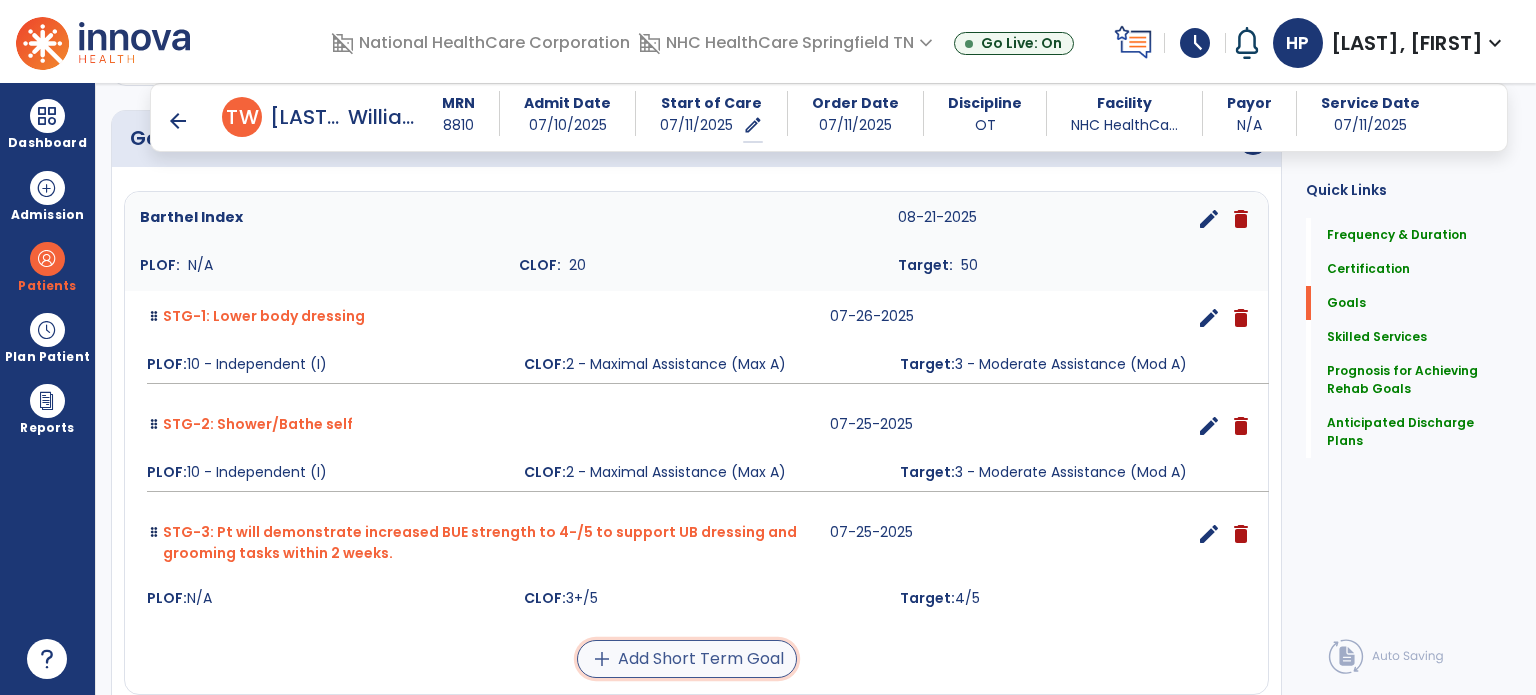 click on "add  Add Short Term Goal" at bounding box center (687, 659) 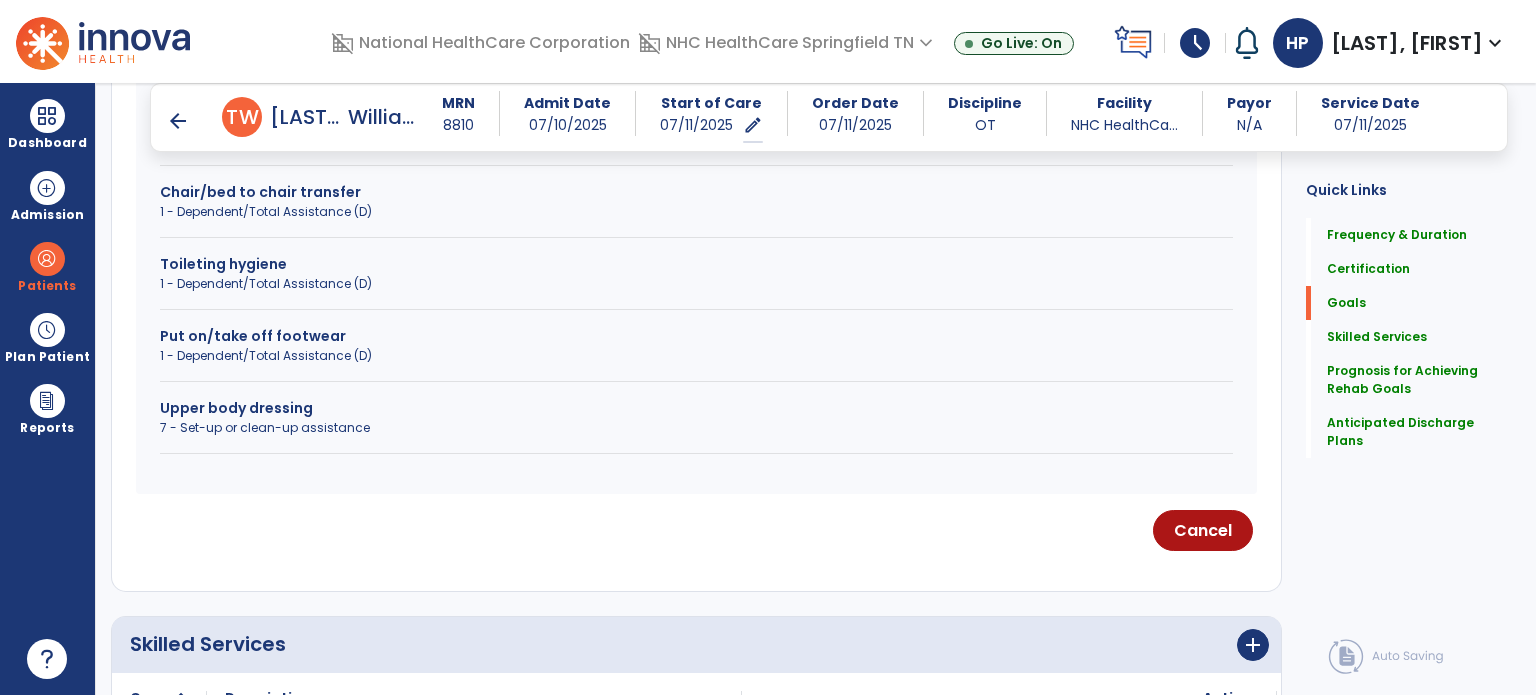 scroll, scrollTop: 888, scrollLeft: 0, axis: vertical 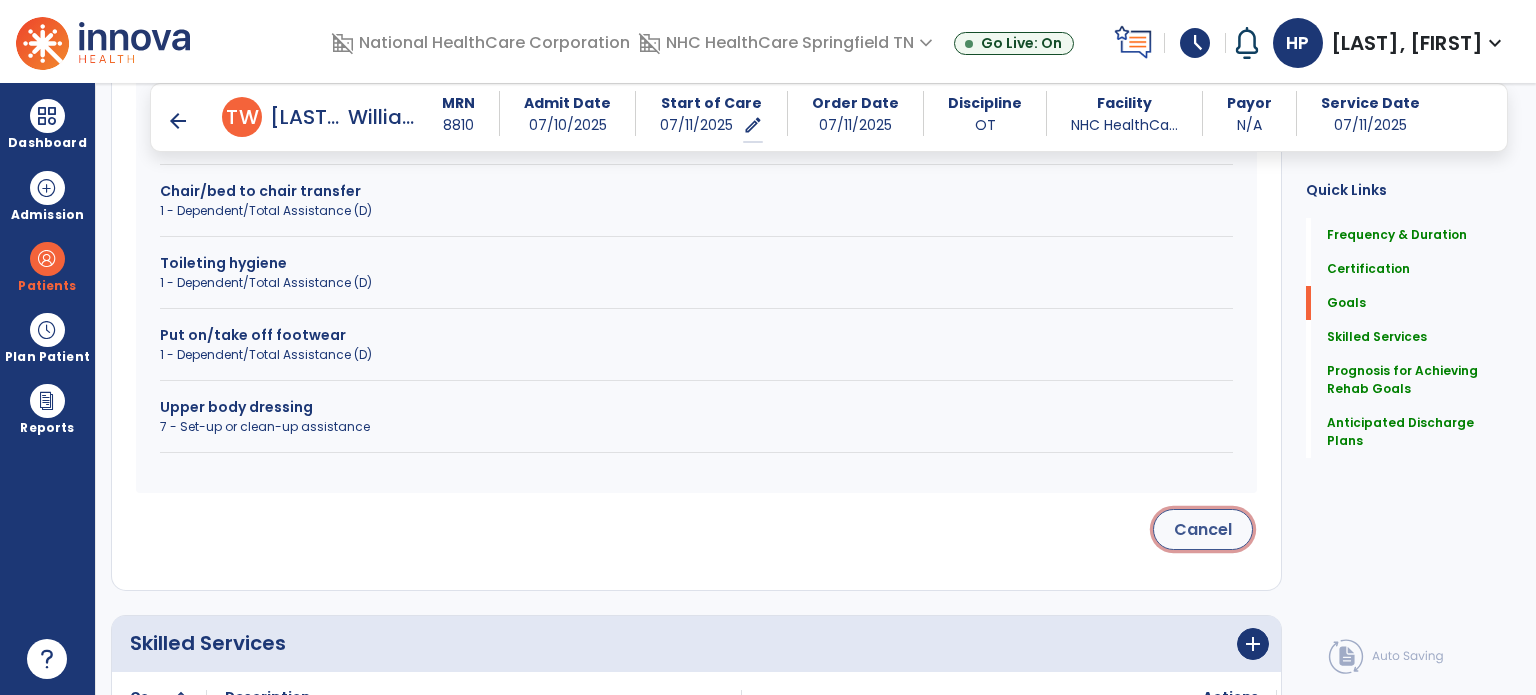 click on "Cancel" at bounding box center (1203, 529) 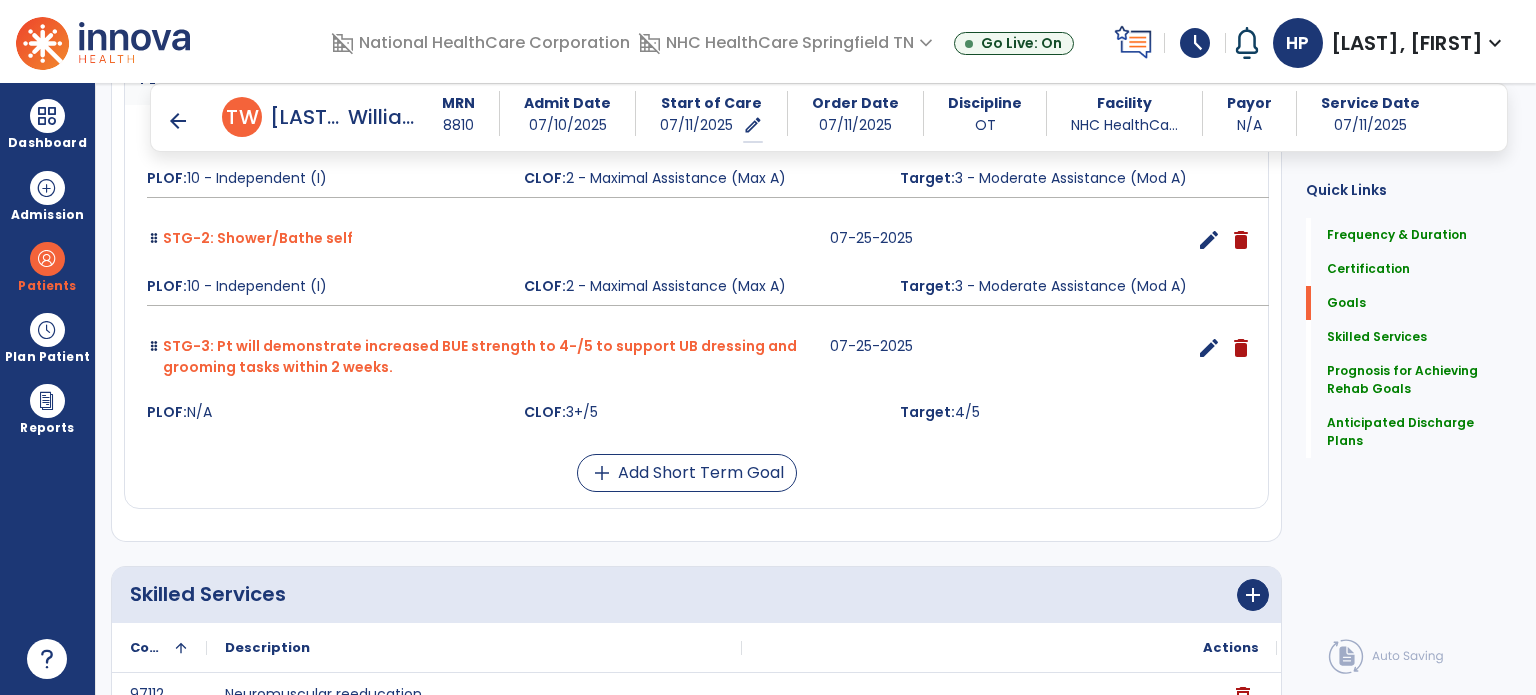 scroll, scrollTop: 702, scrollLeft: 0, axis: vertical 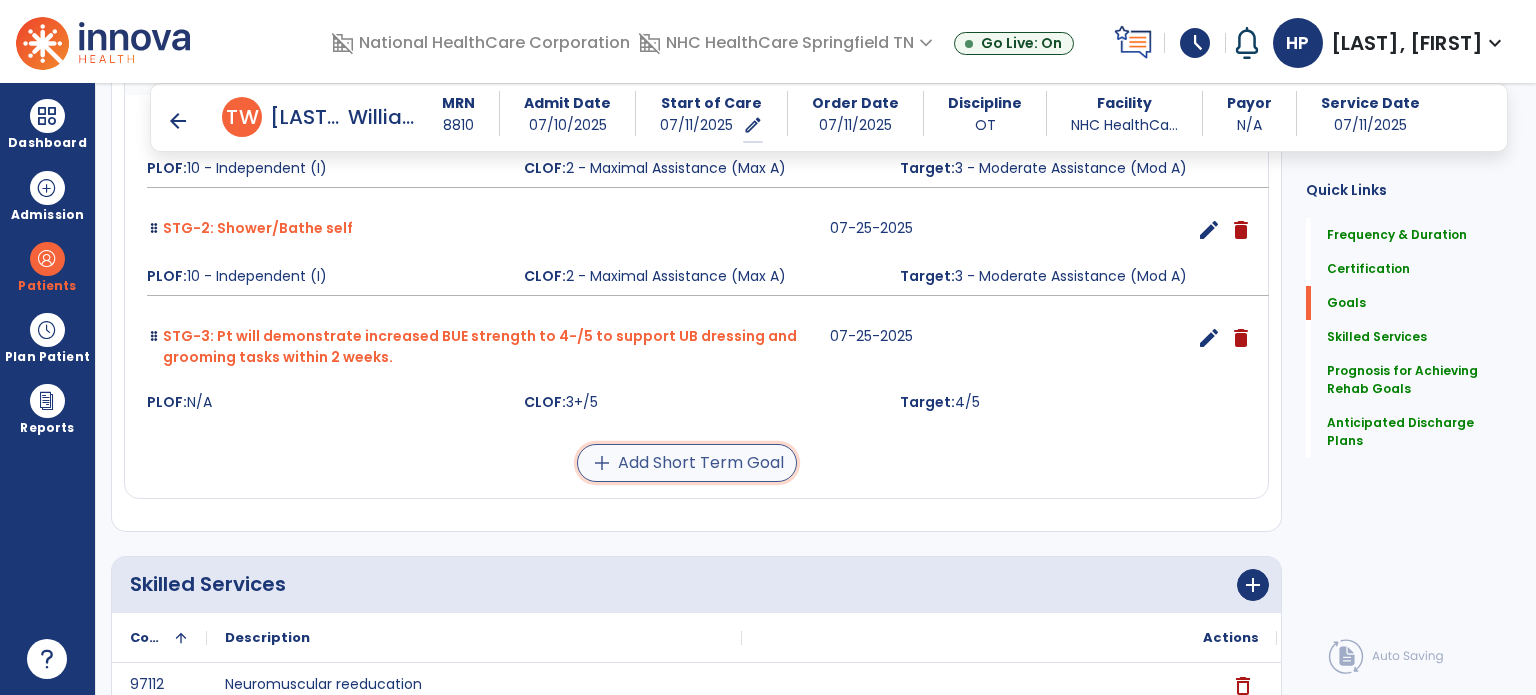 click on "add  Add Short Term Goal" at bounding box center (687, 463) 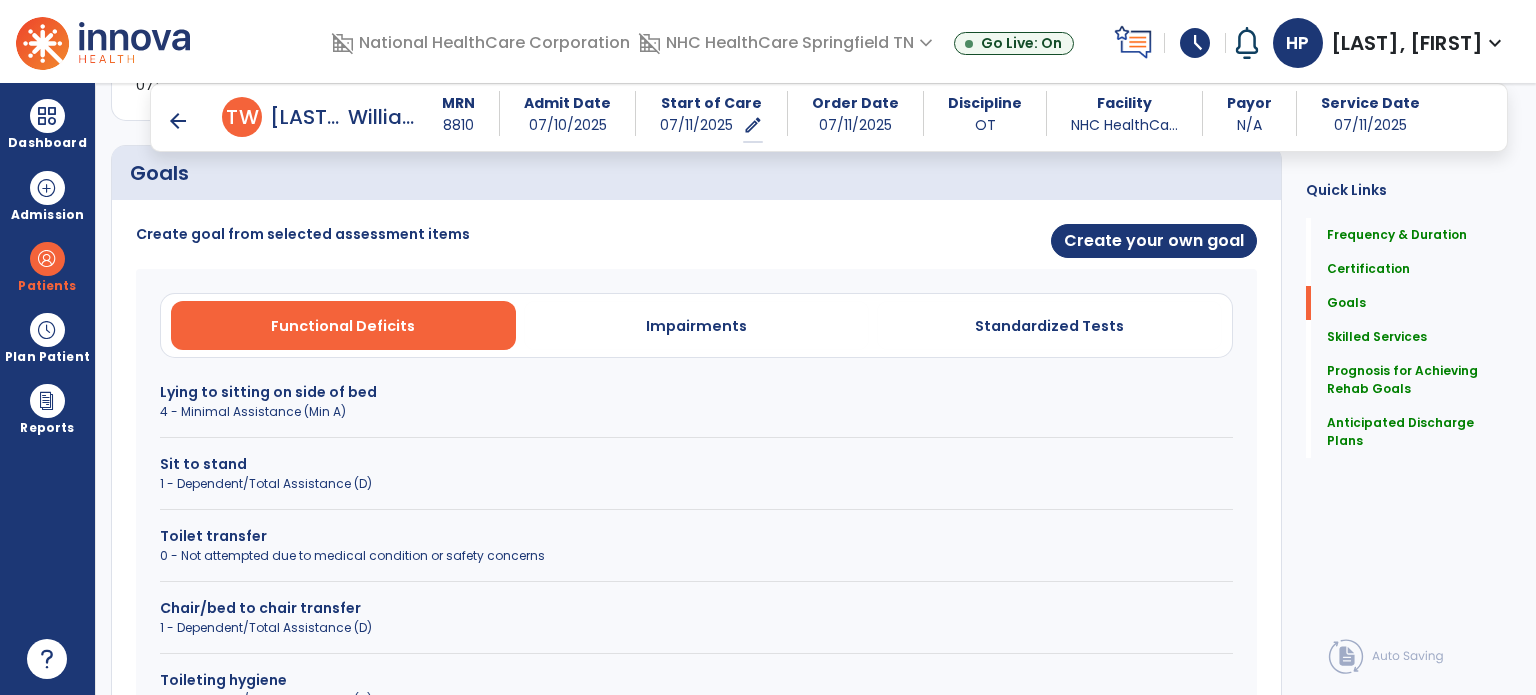 scroll, scrollTop: 412, scrollLeft: 0, axis: vertical 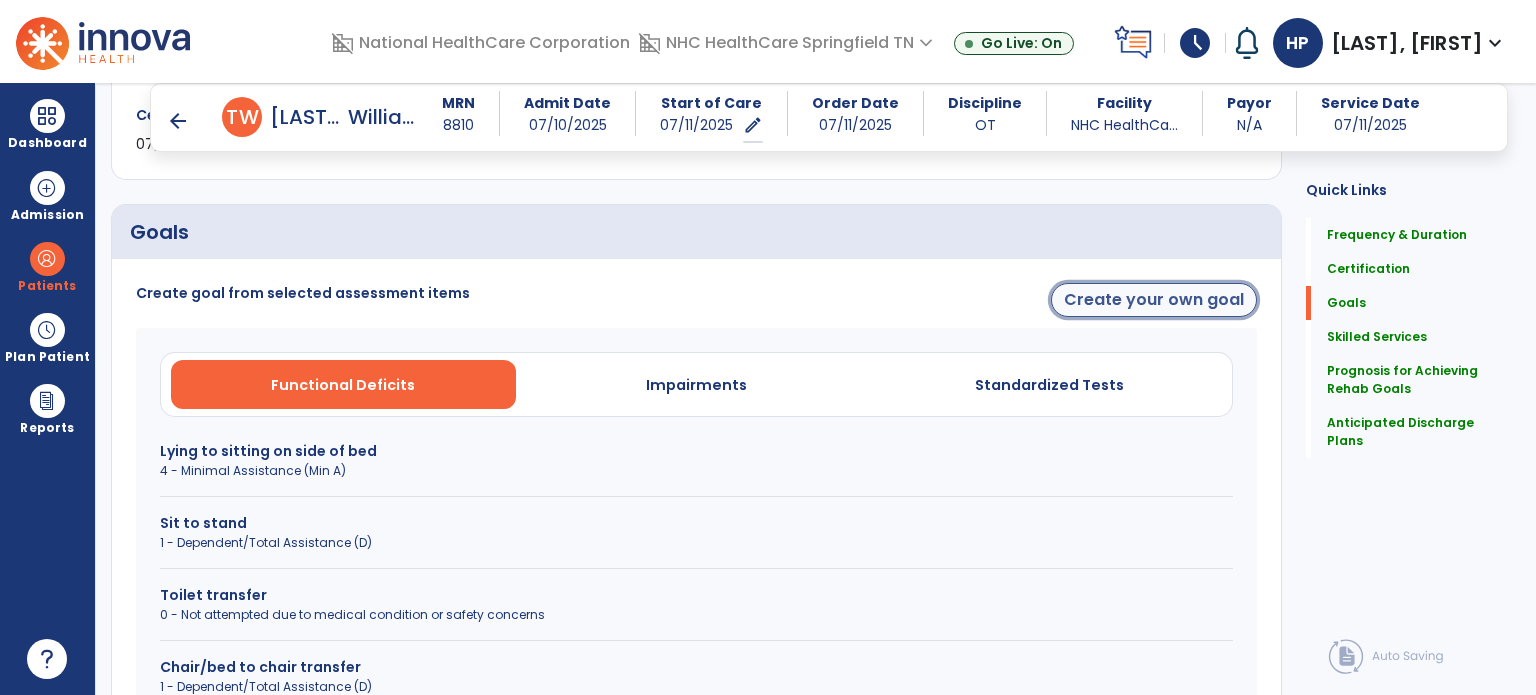 click on "Create your own goal" at bounding box center [1154, 300] 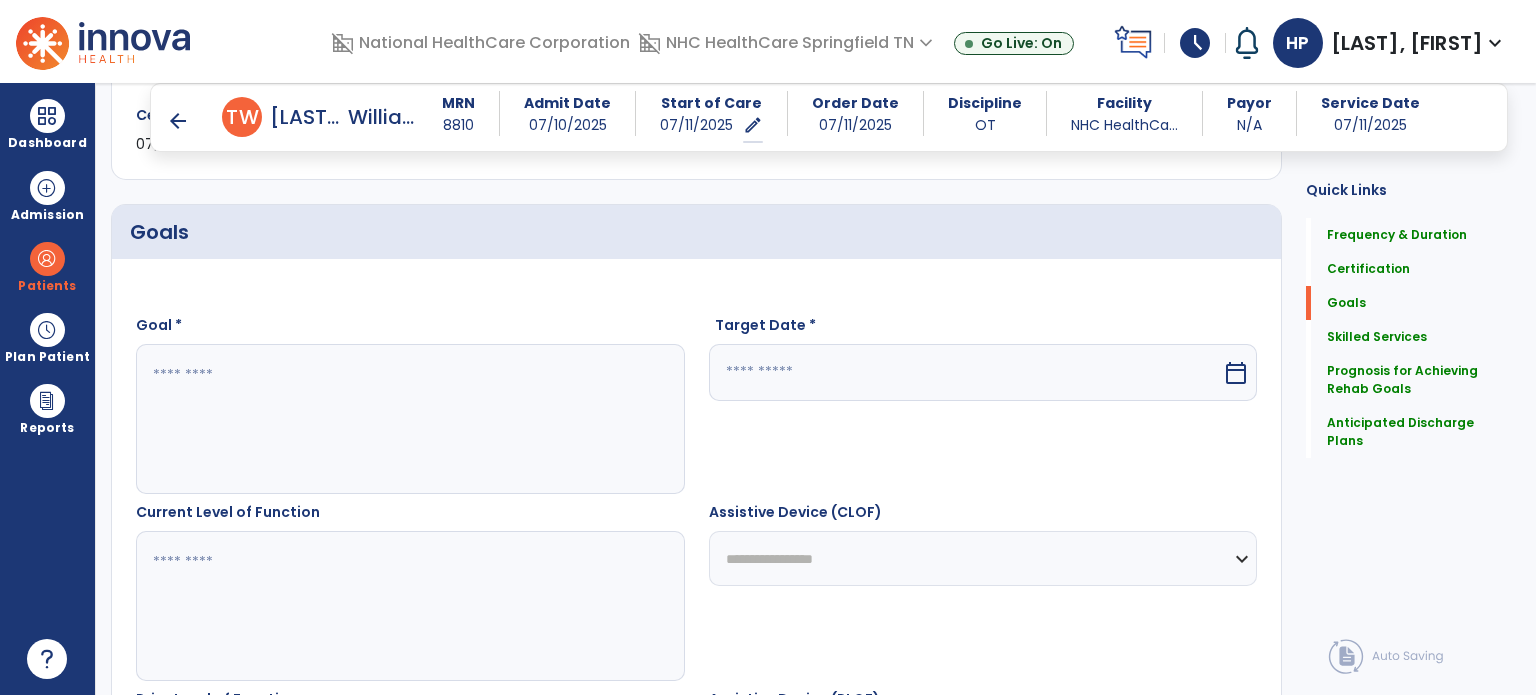 click at bounding box center (409, 419) 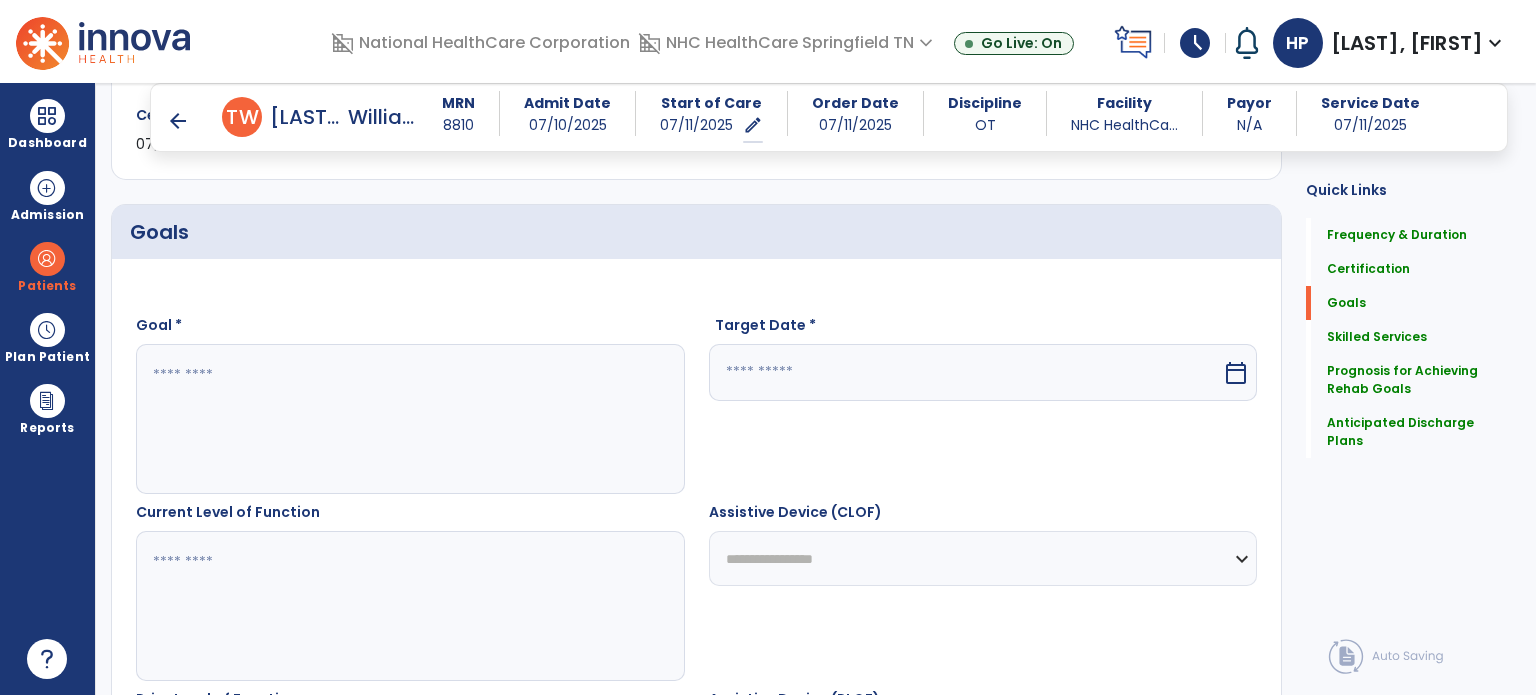 paste on "**********" 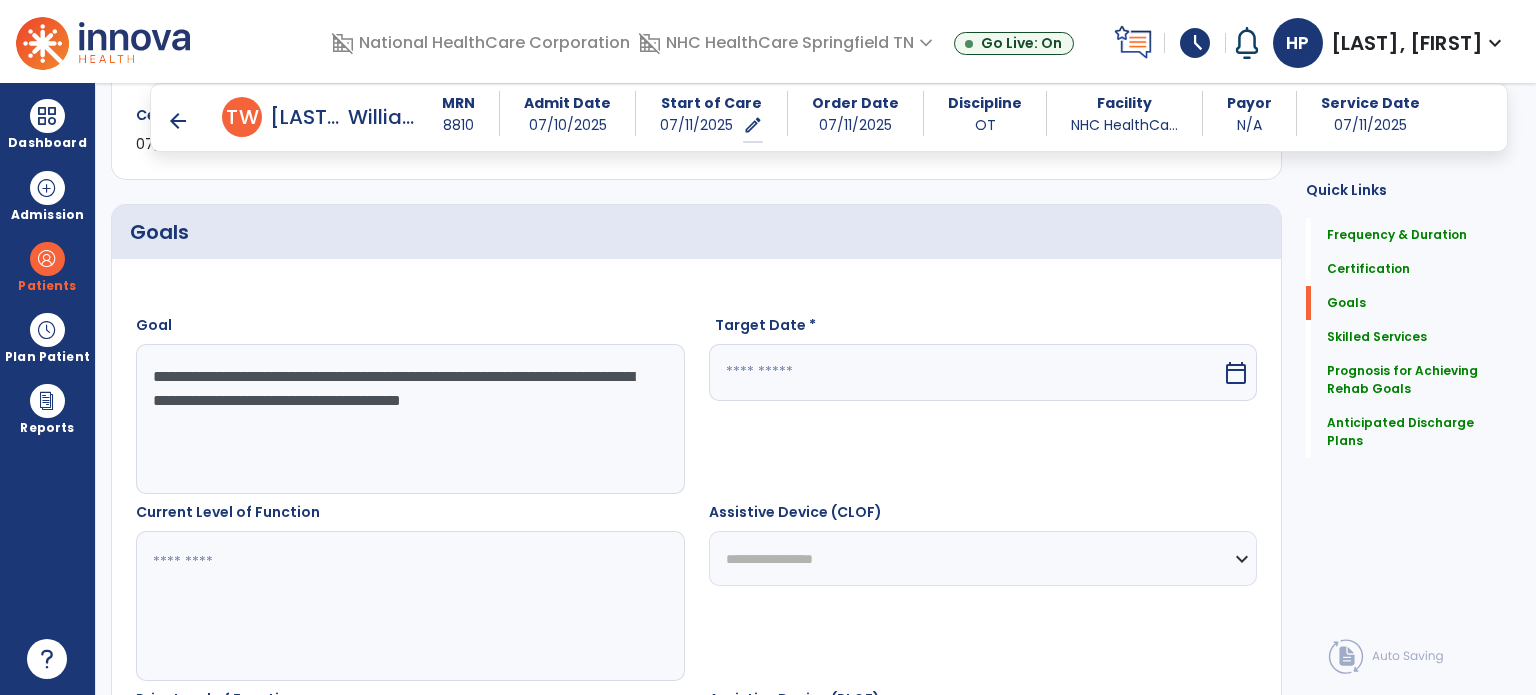 click on "**********" at bounding box center [409, 419] 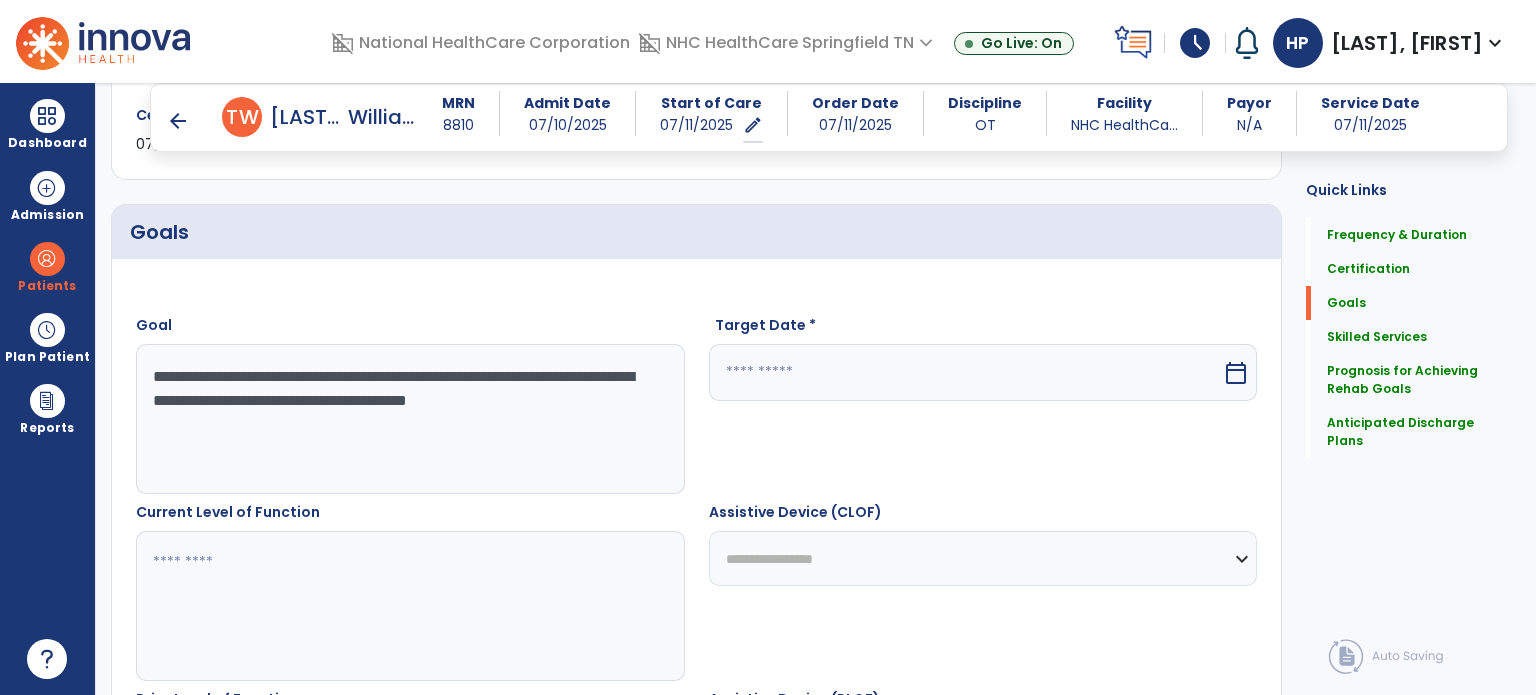 scroll, scrollTop: 512, scrollLeft: 0, axis: vertical 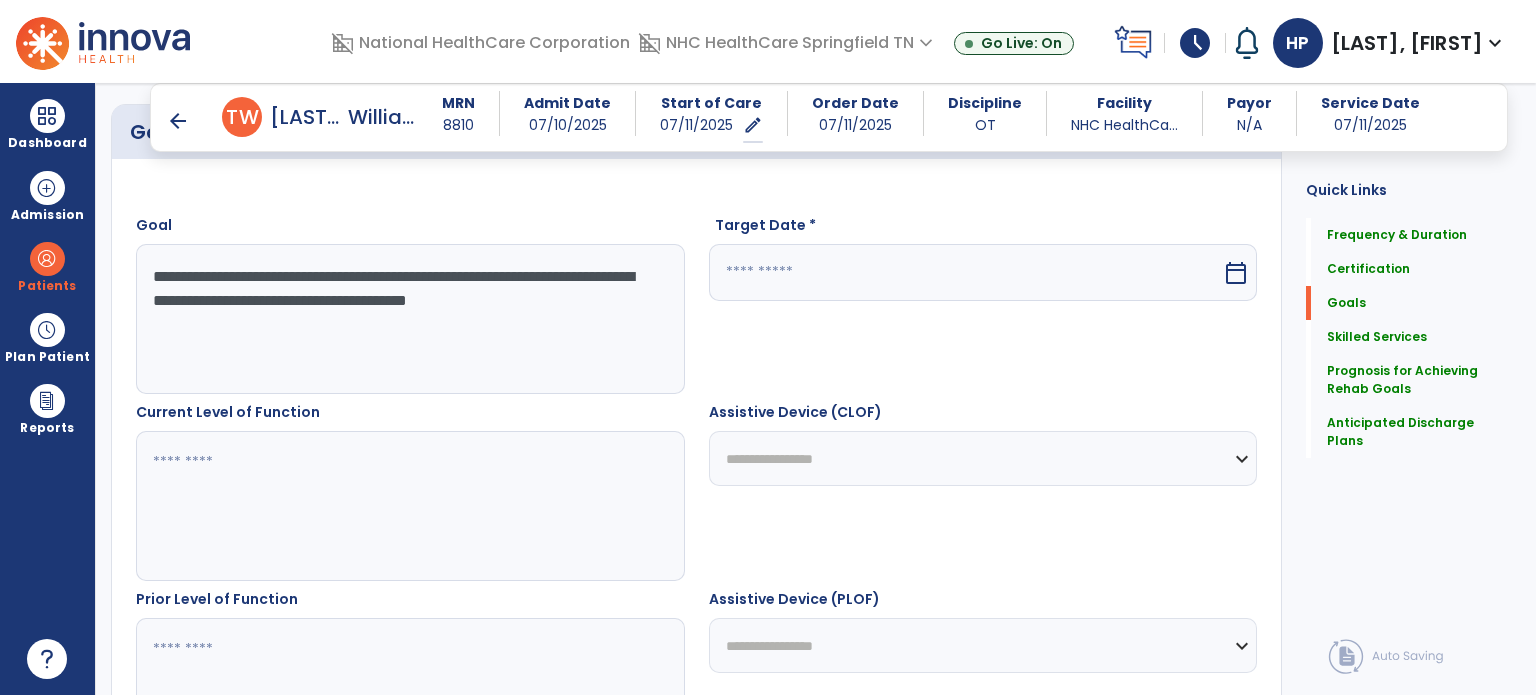 type on "**********" 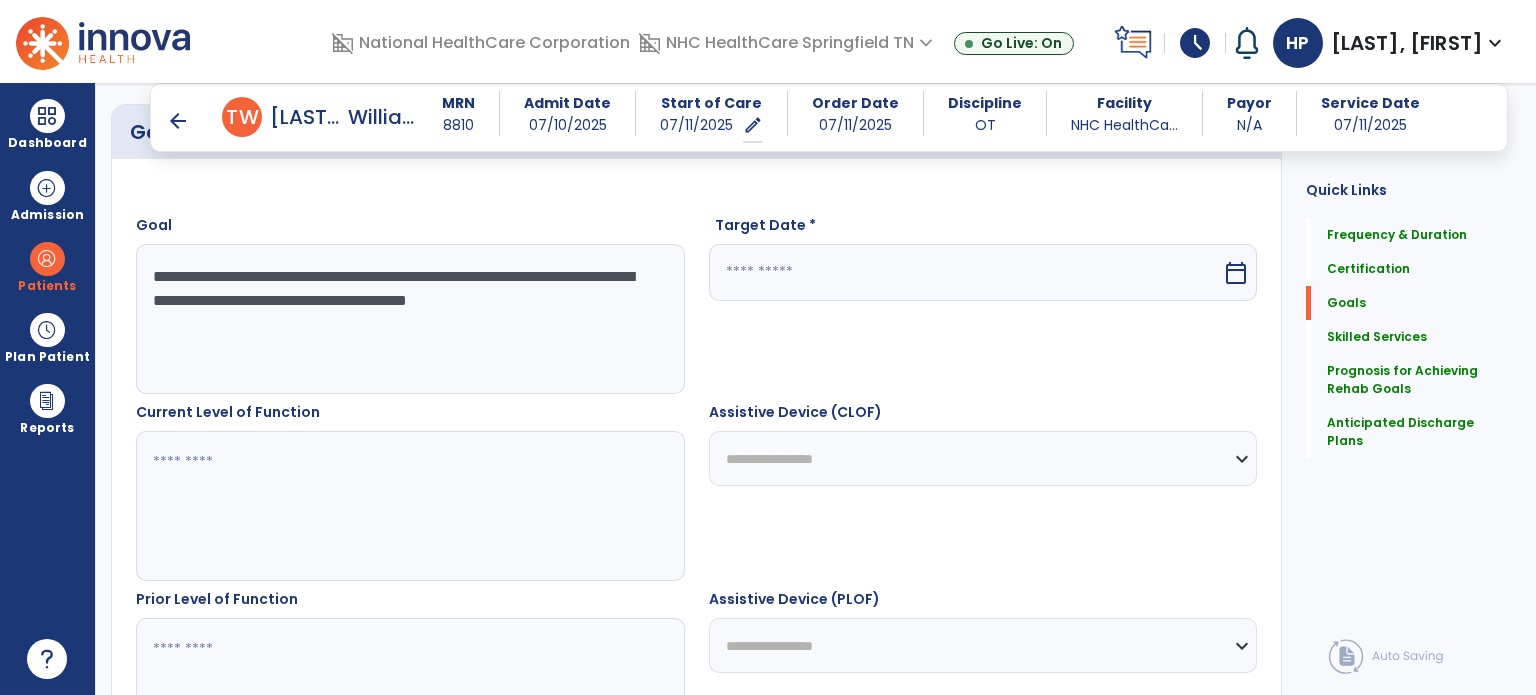 click at bounding box center (966, 272) 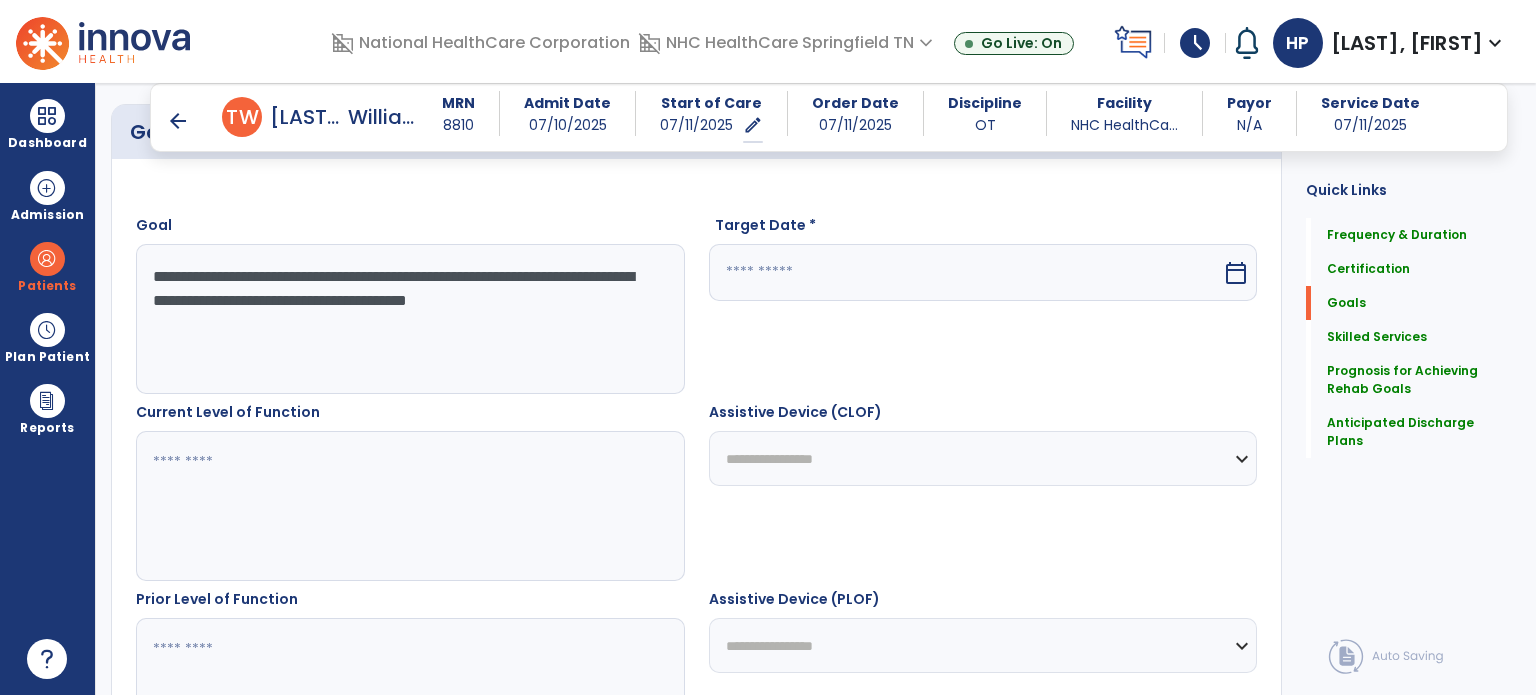 select on "*" 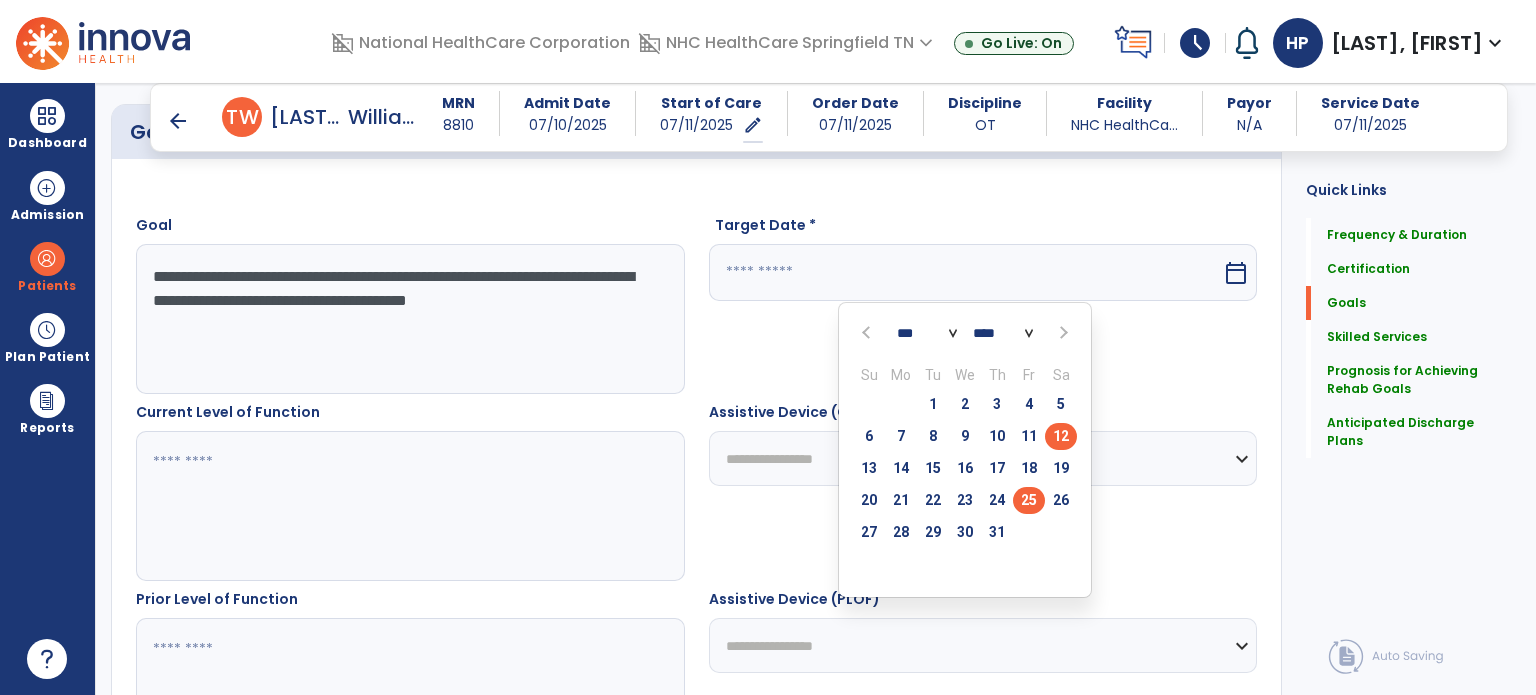 click on "25" at bounding box center [1029, 500] 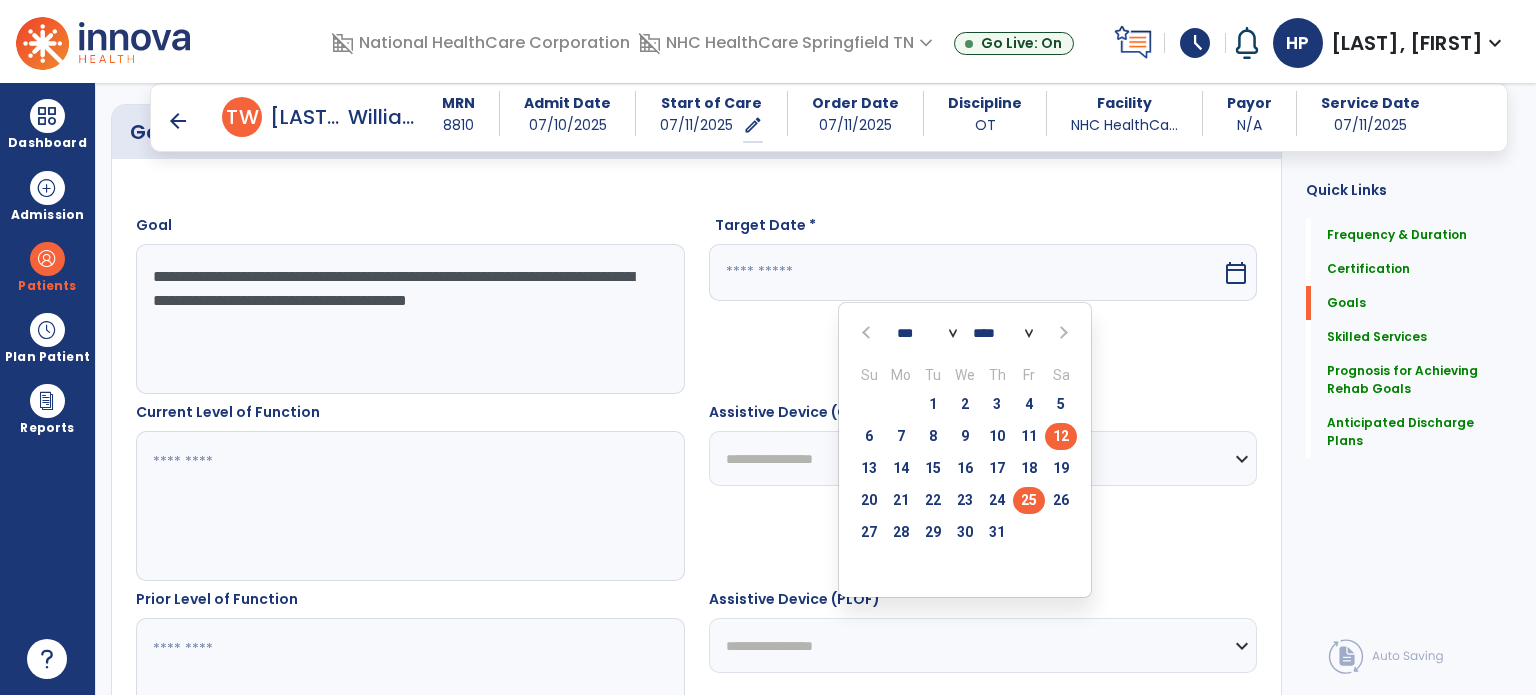 type on "*********" 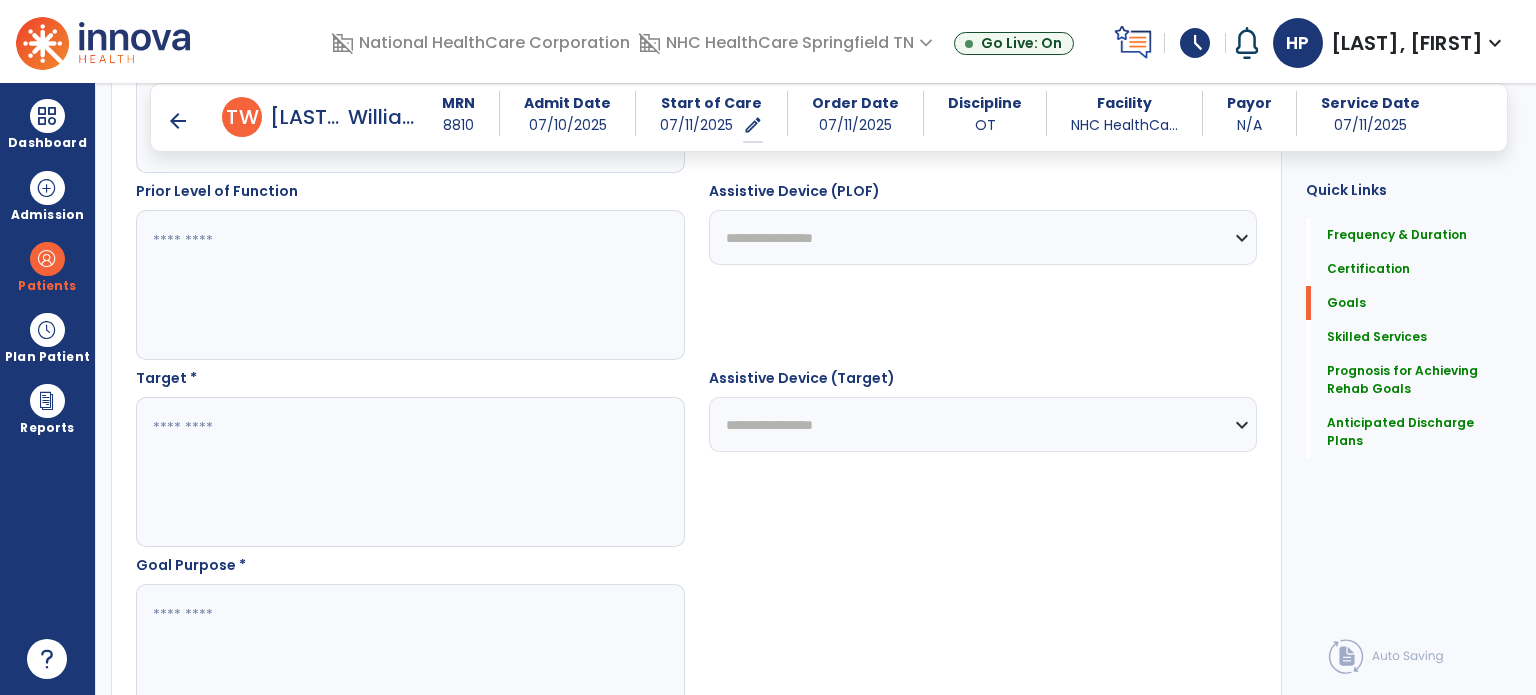 scroll, scrollTop: 940, scrollLeft: 0, axis: vertical 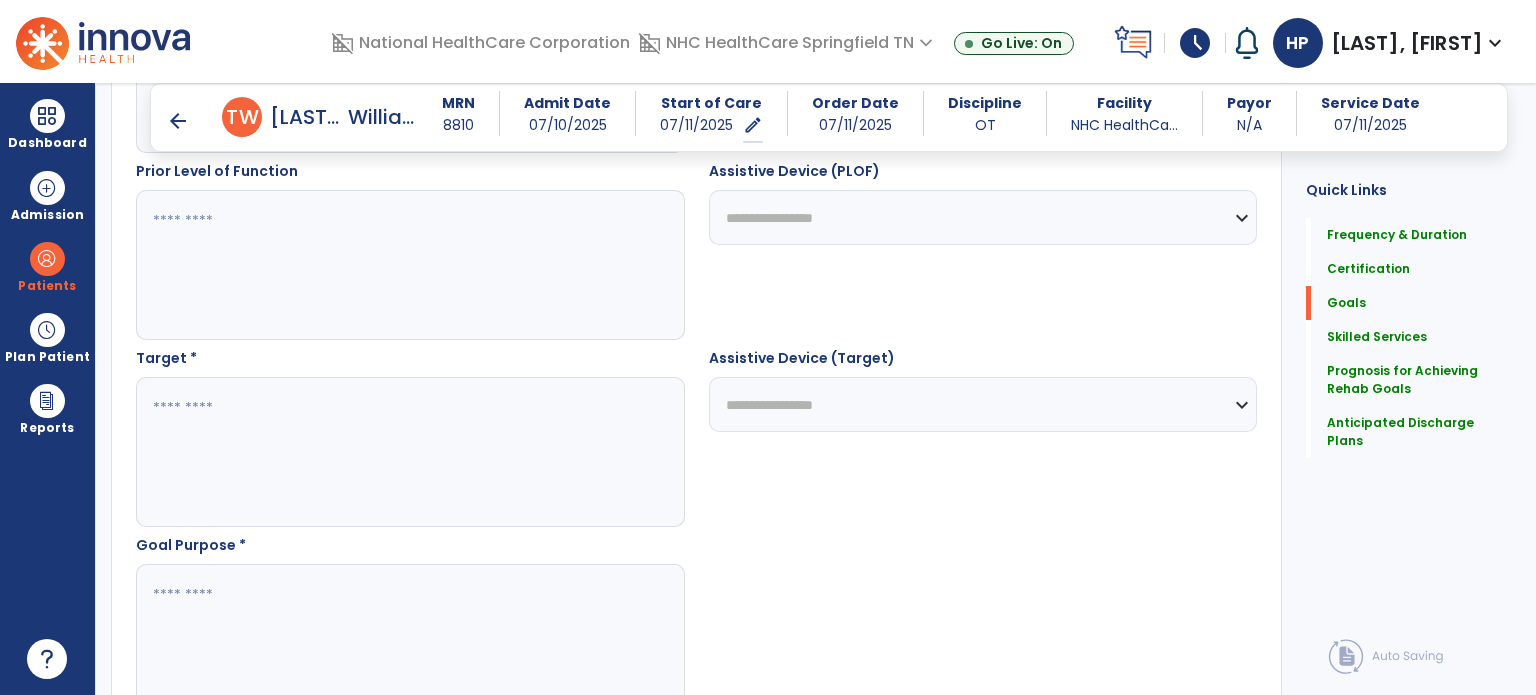 click at bounding box center [409, 452] 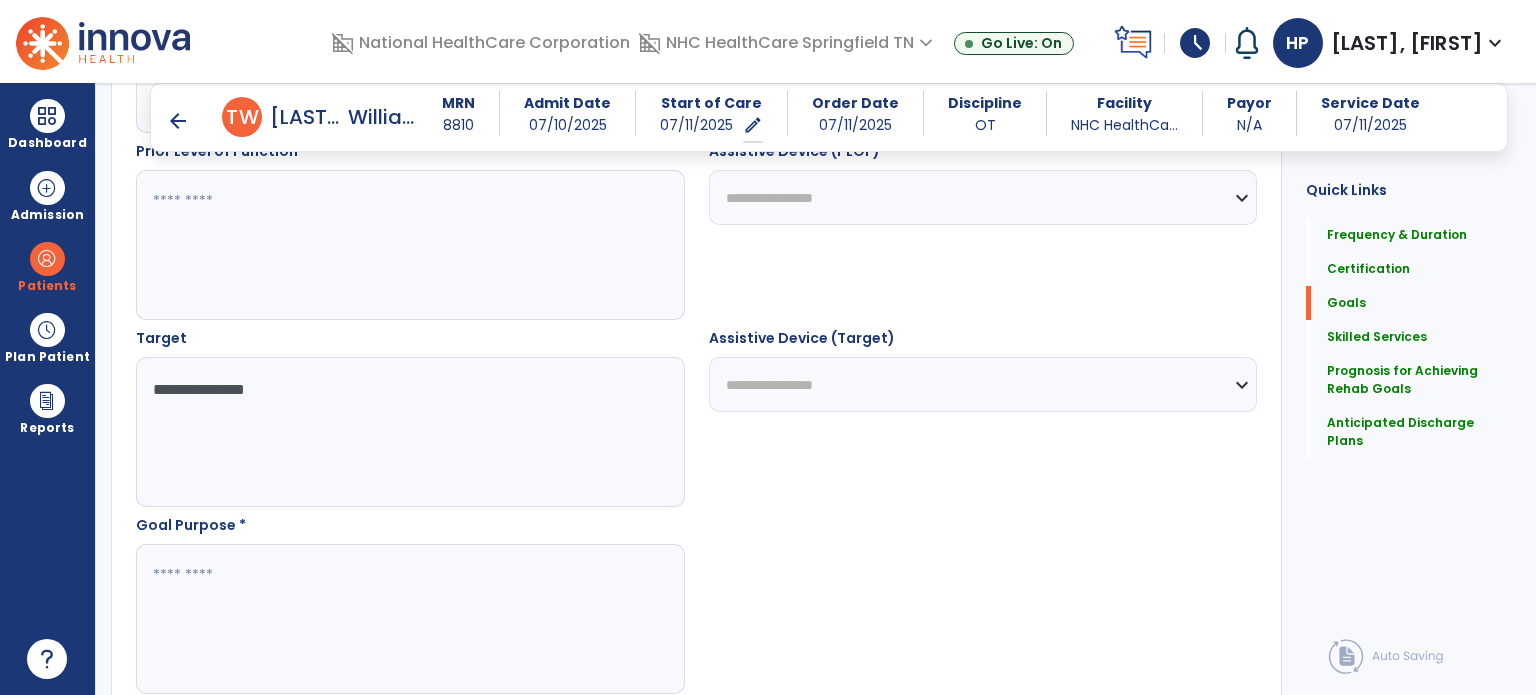 scroll, scrollTop: 967, scrollLeft: 0, axis: vertical 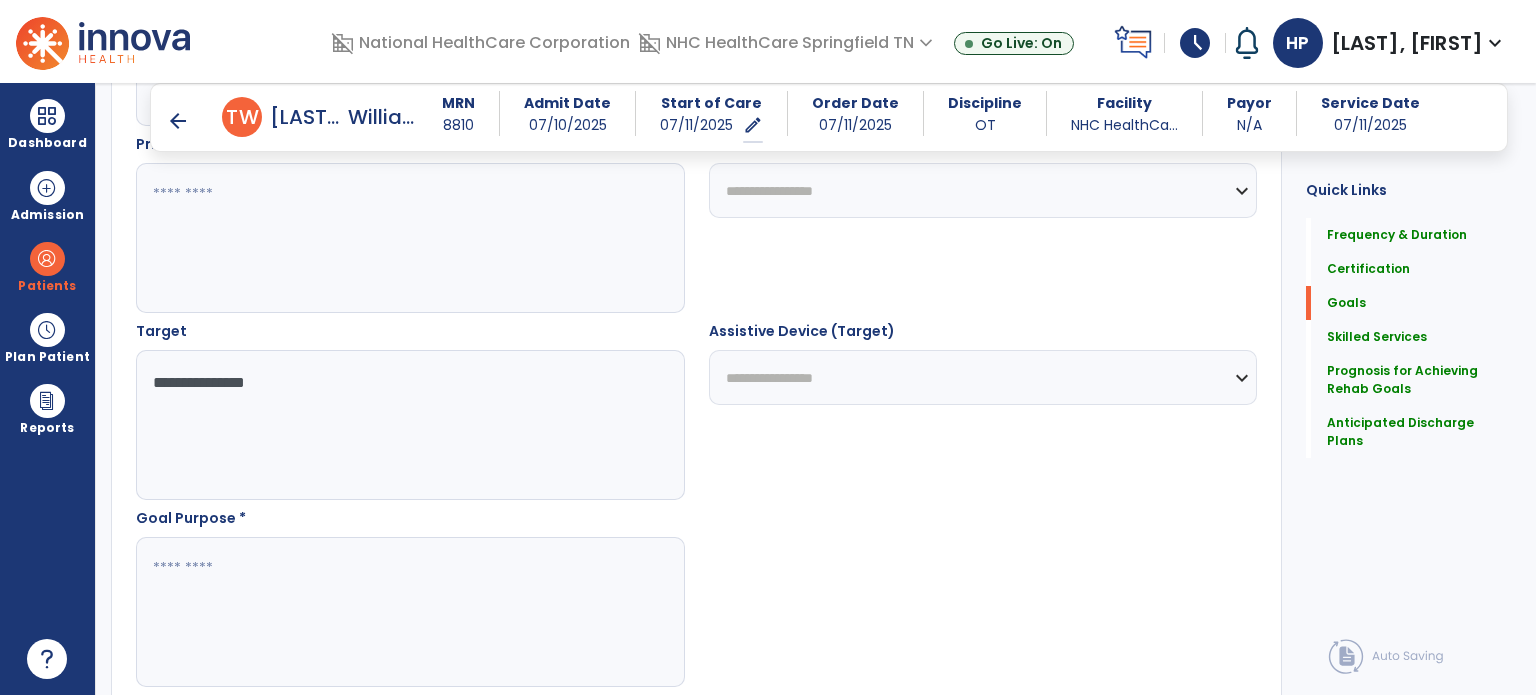 type on "**********" 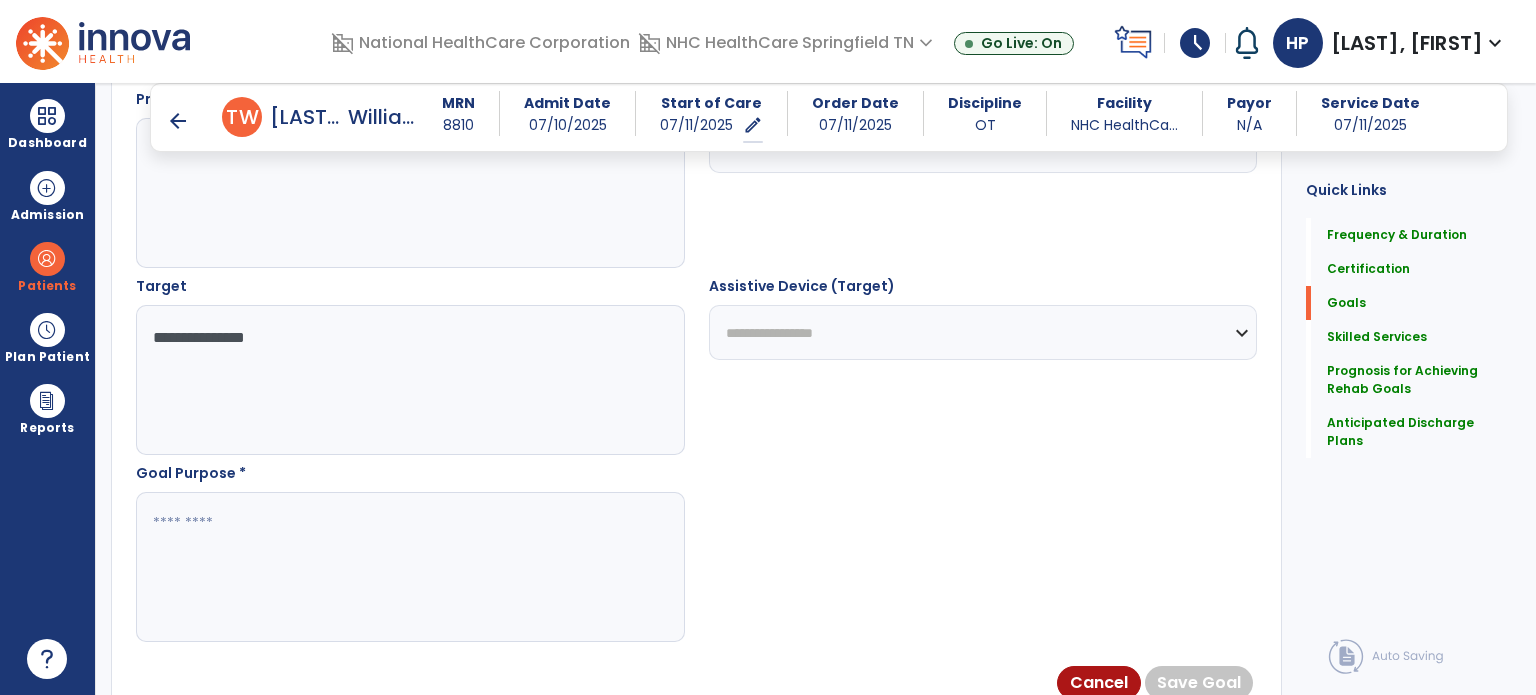 scroll, scrollTop: 996, scrollLeft: 0, axis: vertical 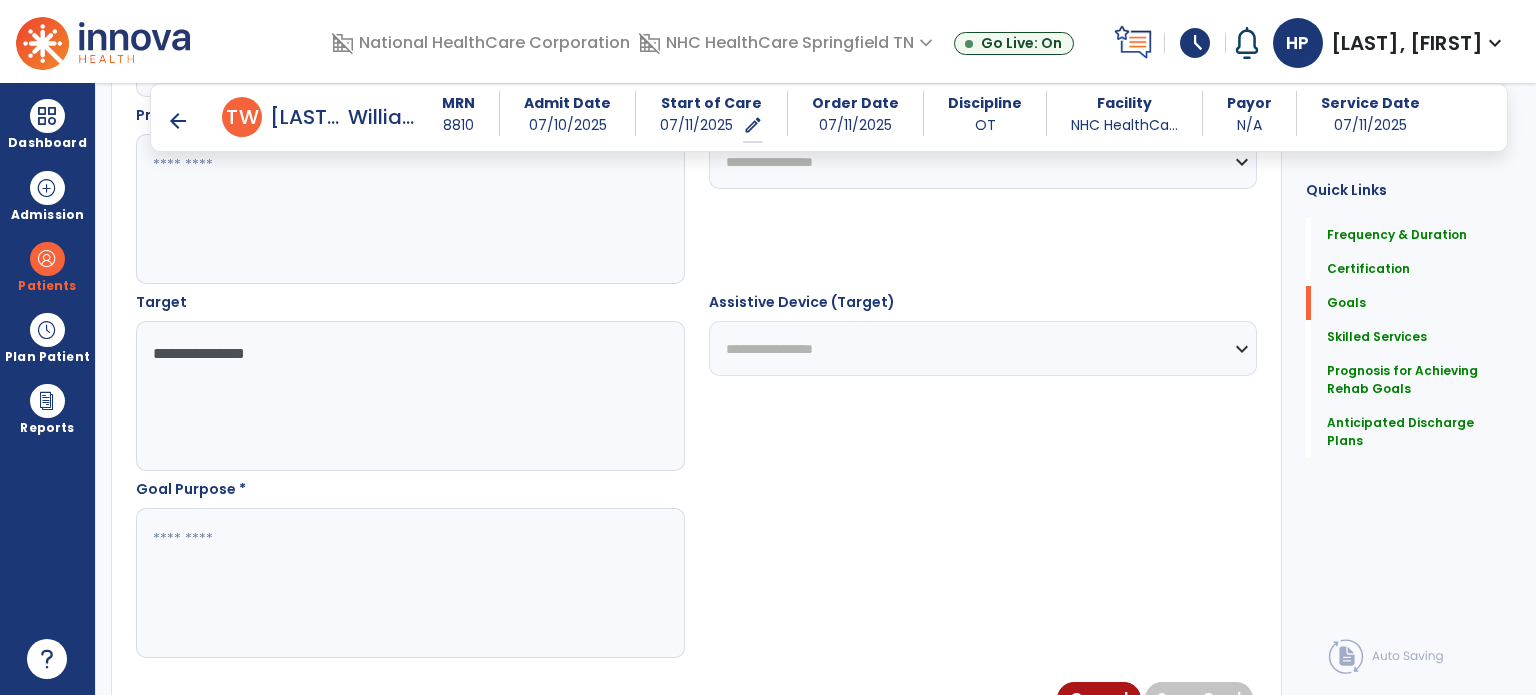 click at bounding box center [409, 583] 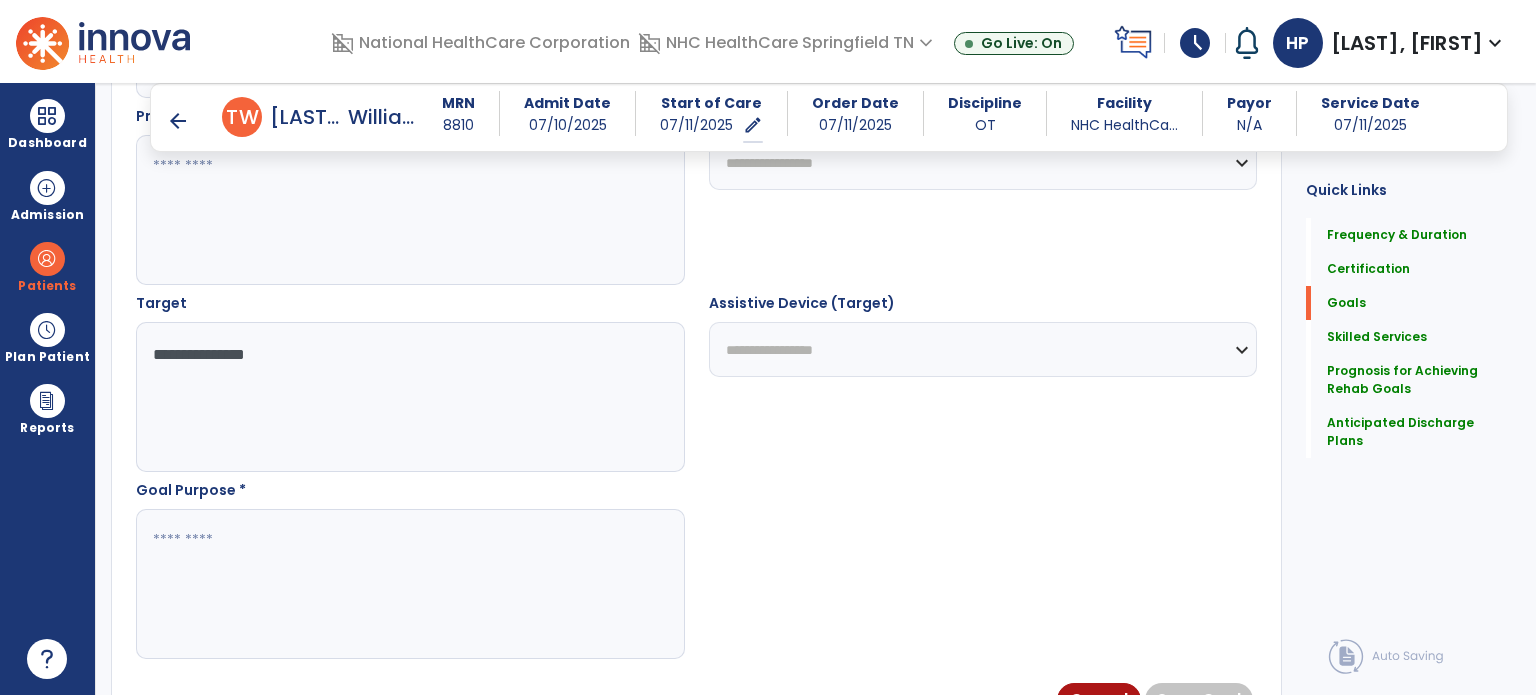 scroll, scrollTop: 996, scrollLeft: 0, axis: vertical 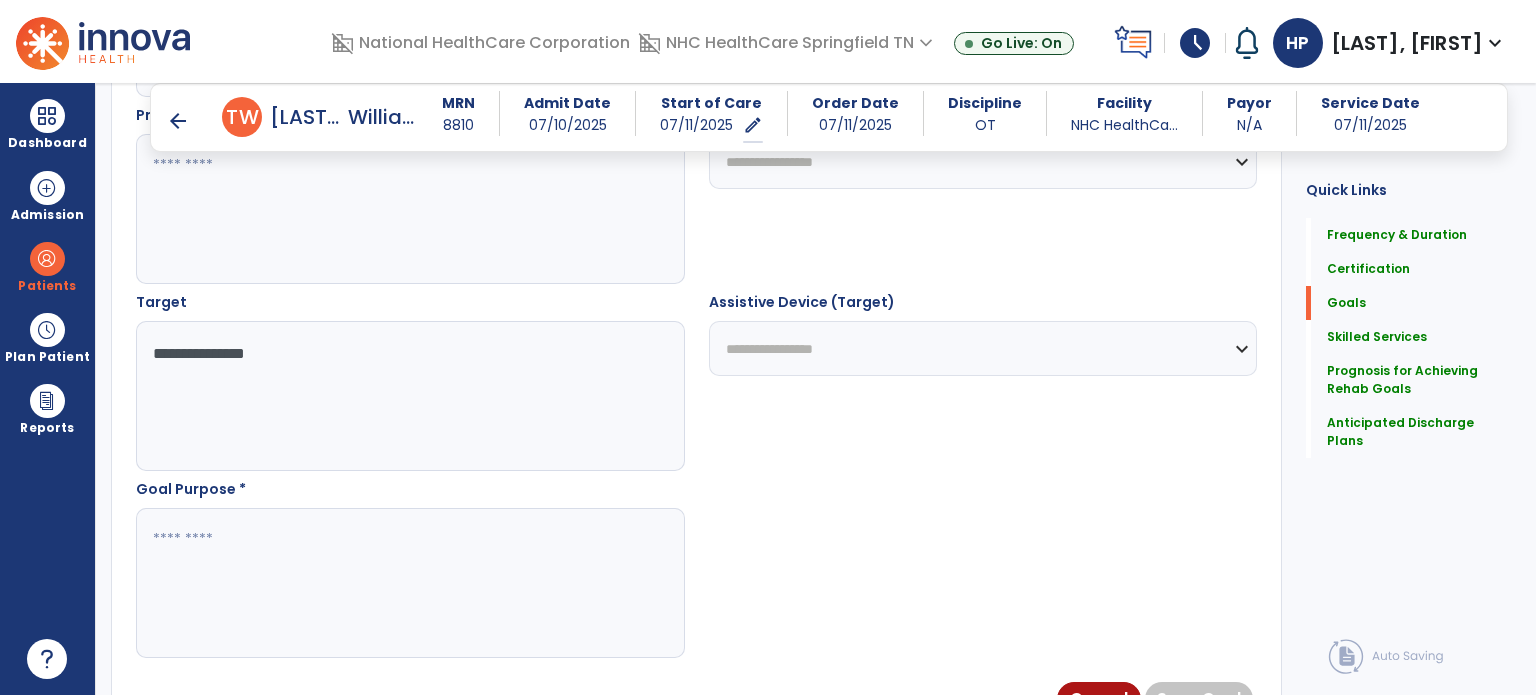 click at bounding box center [409, 583] 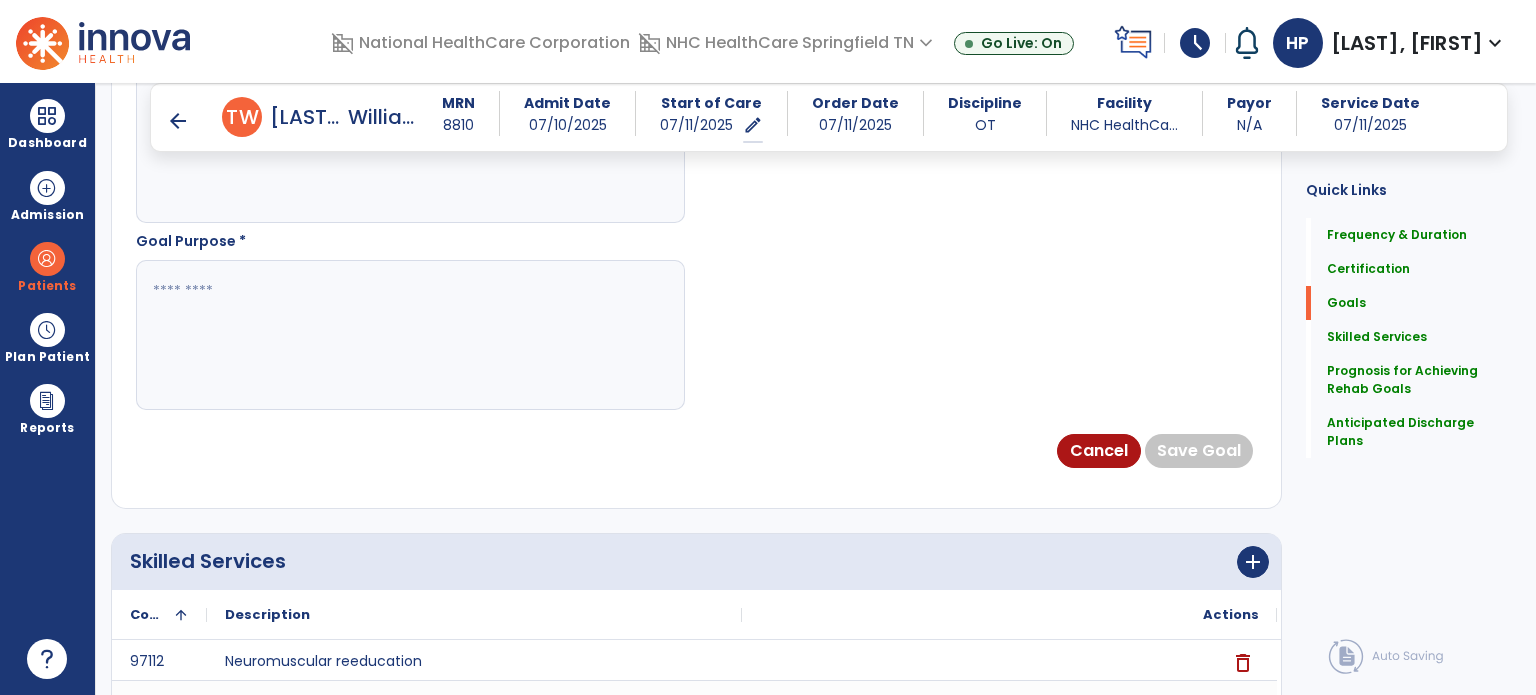 scroll, scrollTop: 1244, scrollLeft: 0, axis: vertical 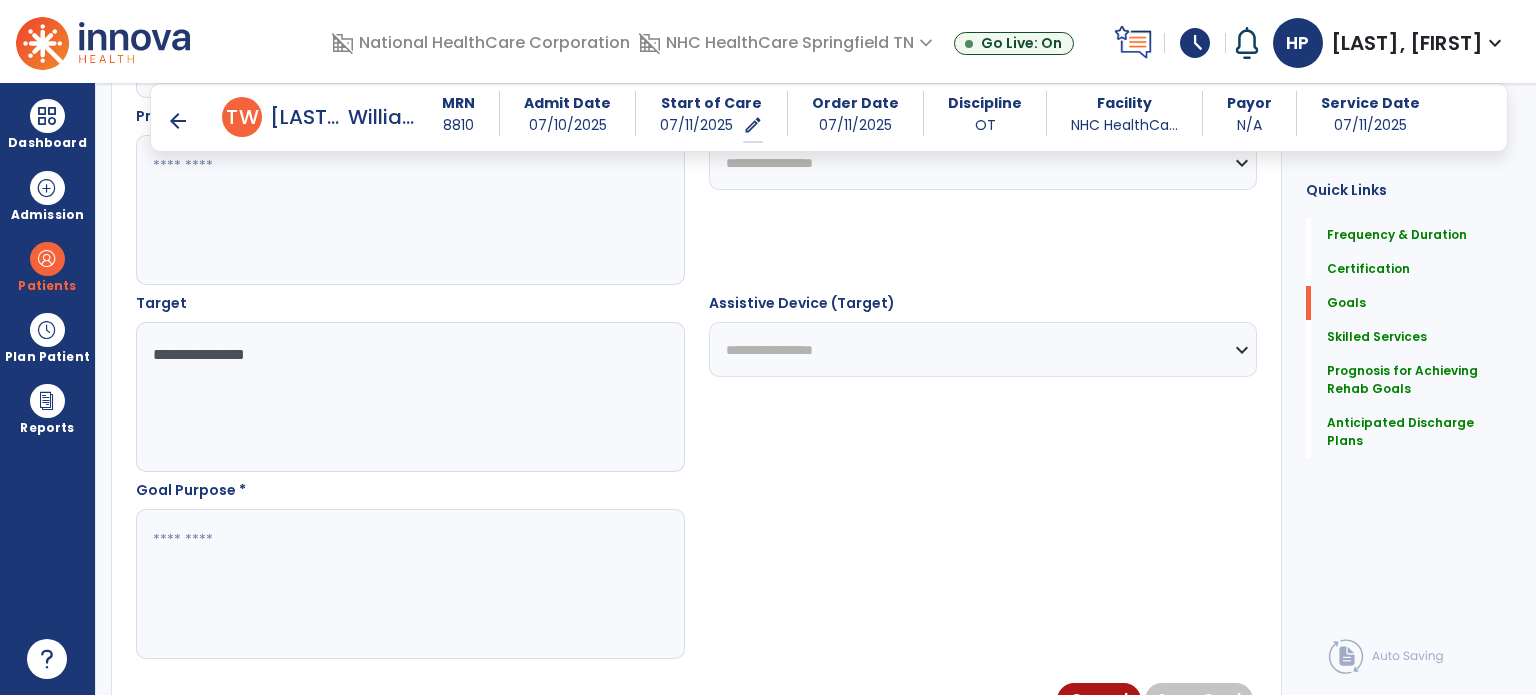 click at bounding box center (409, 584) 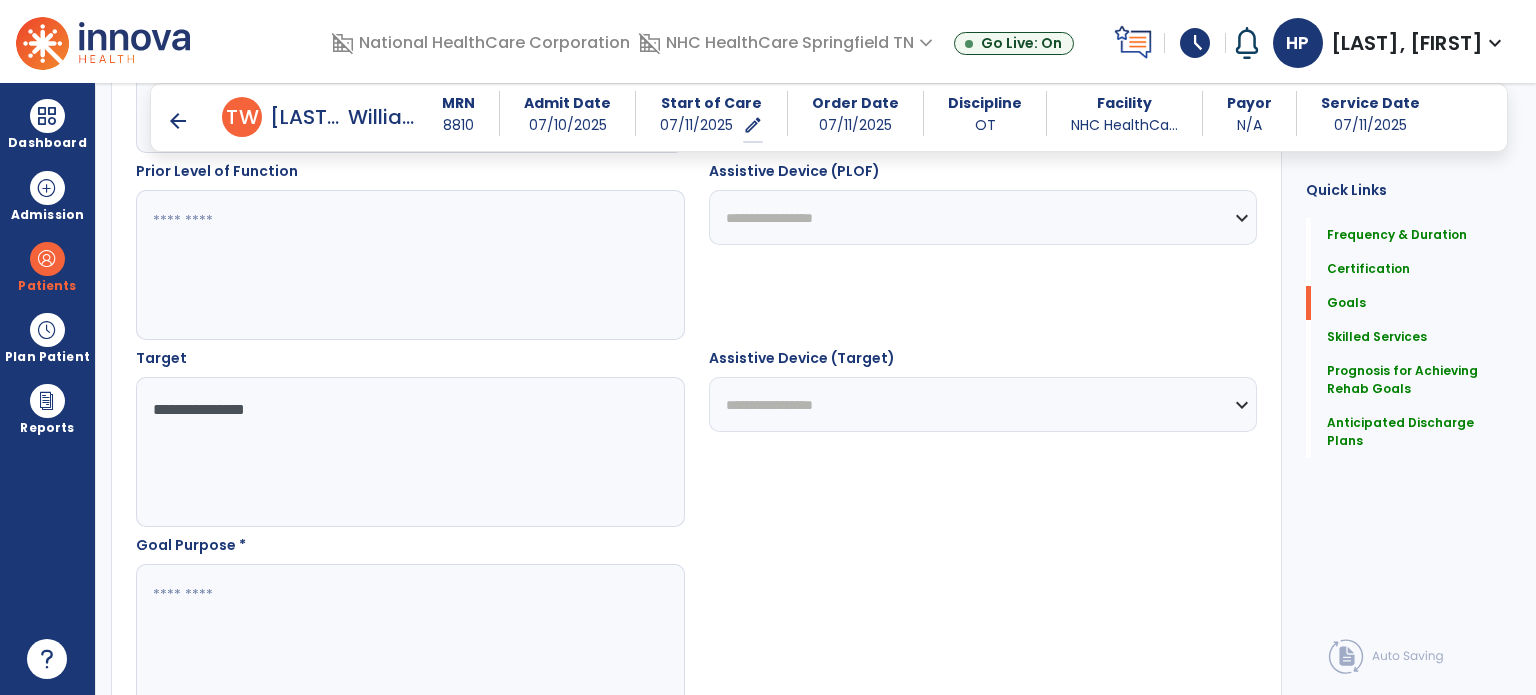 scroll, scrollTop: 939, scrollLeft: 0, axis: vertical 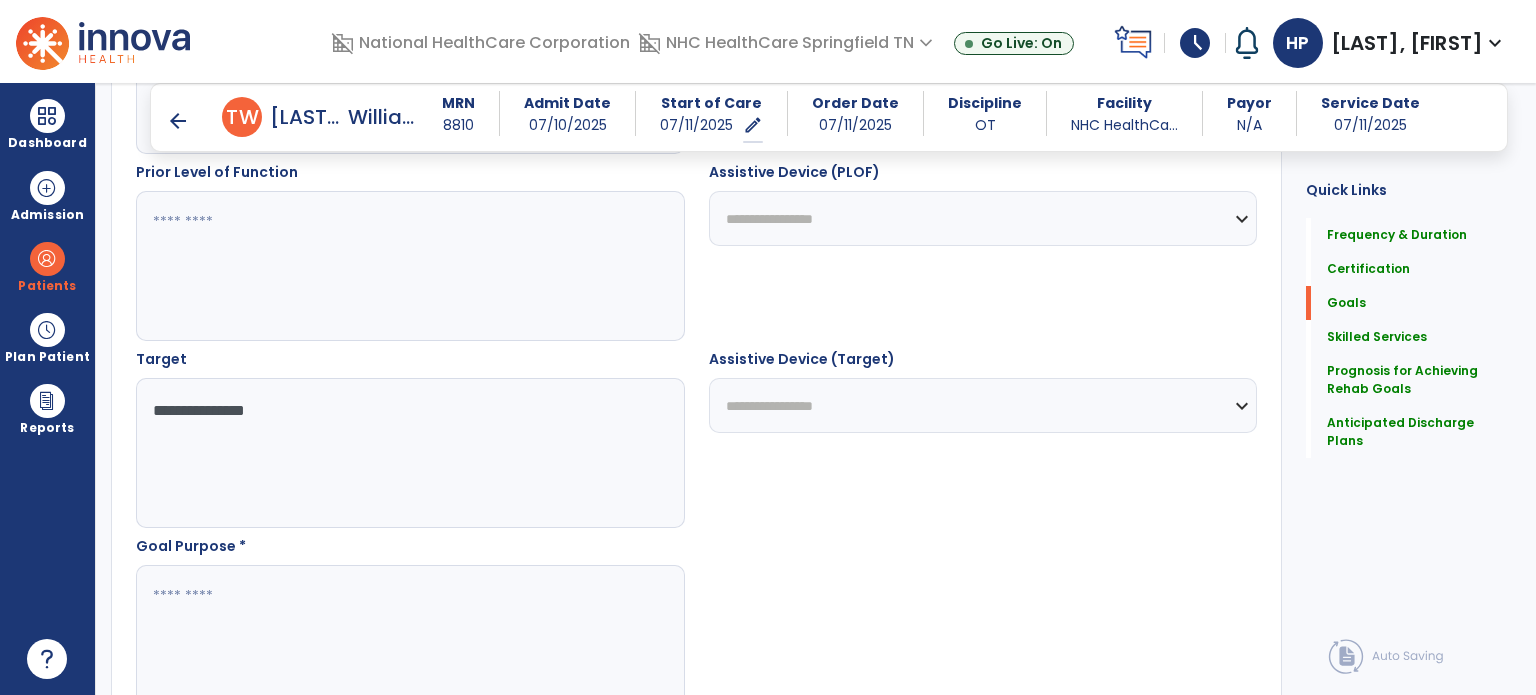 click on "**********" at bounding box center [983, 438] 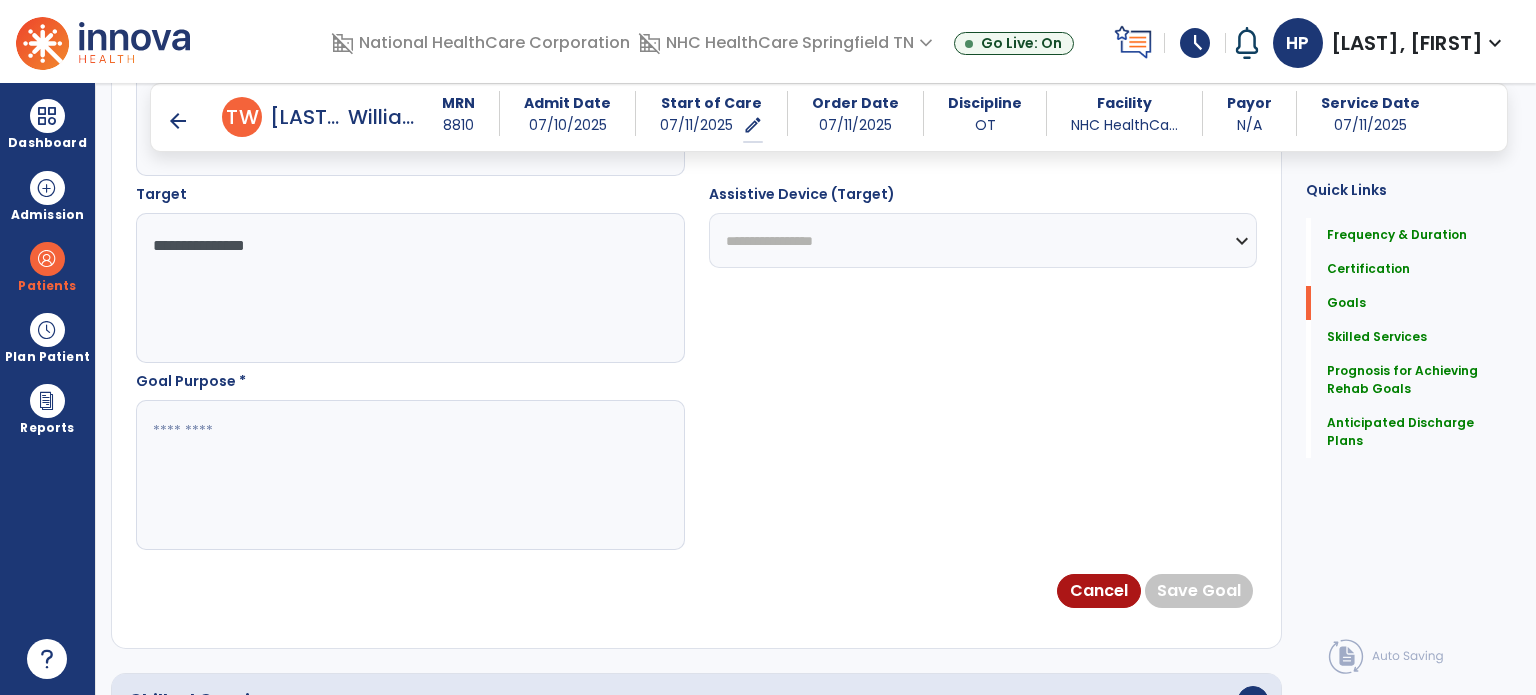 scroll, scrollTop: 1104, scrollLeft: 0, axis: vertical 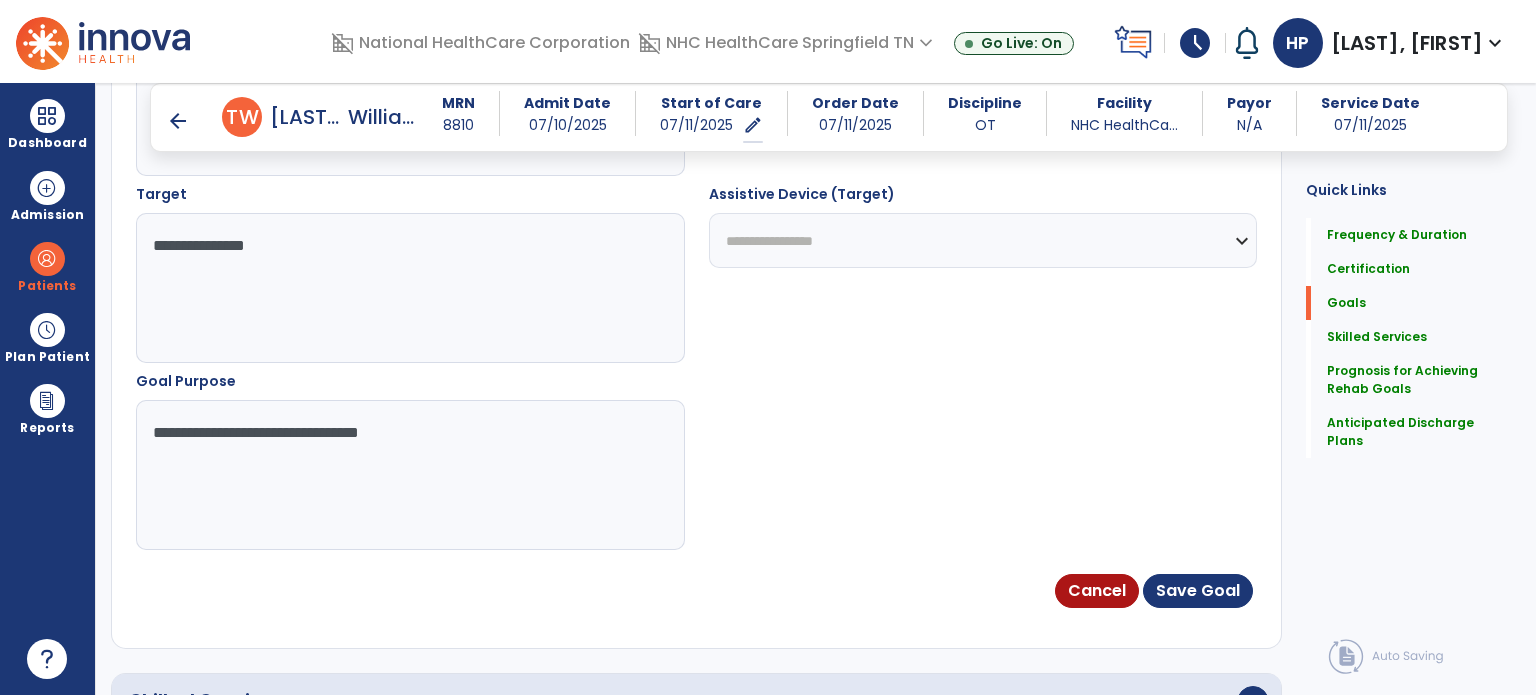 type on "**********" 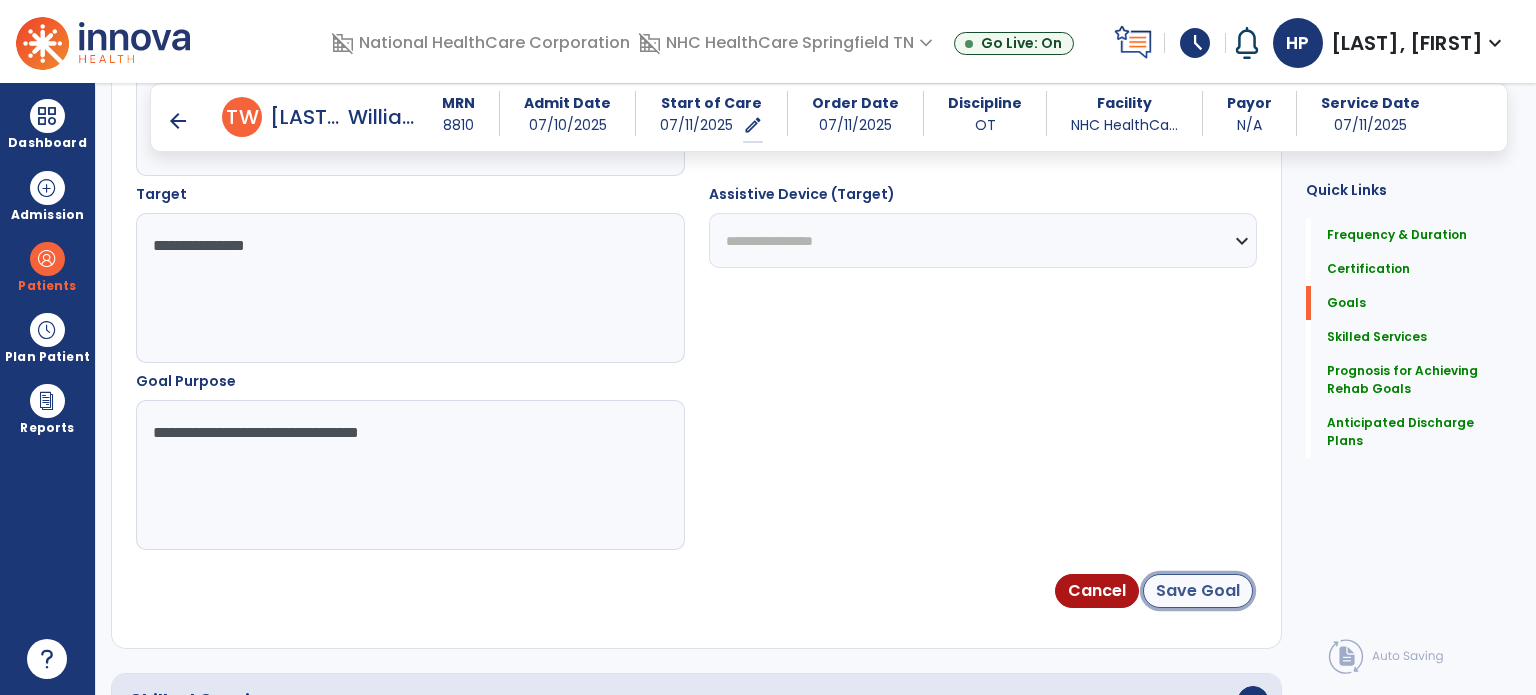 click on "Save Goal" at bounding box center (1198, 591) 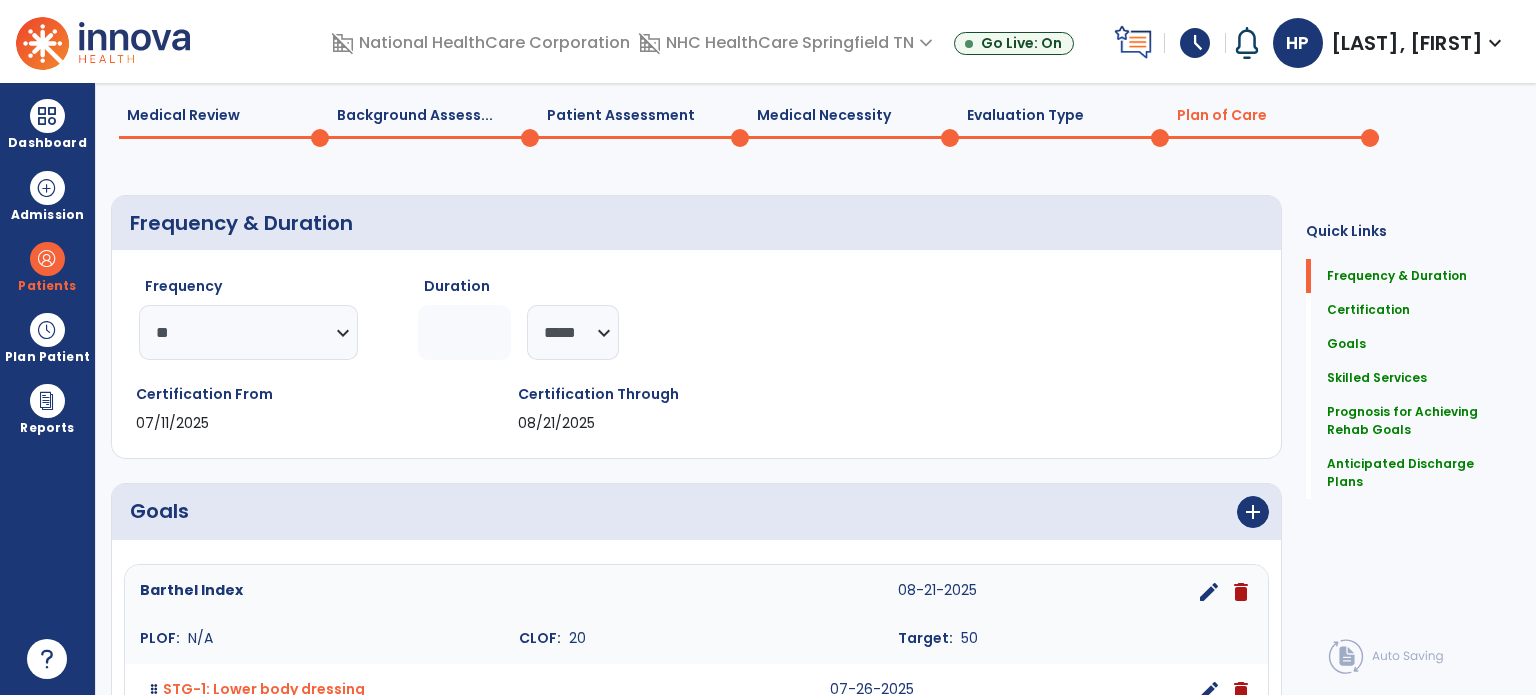 scroll, scrollTop: 0, scrollLeft: 0, axis: both 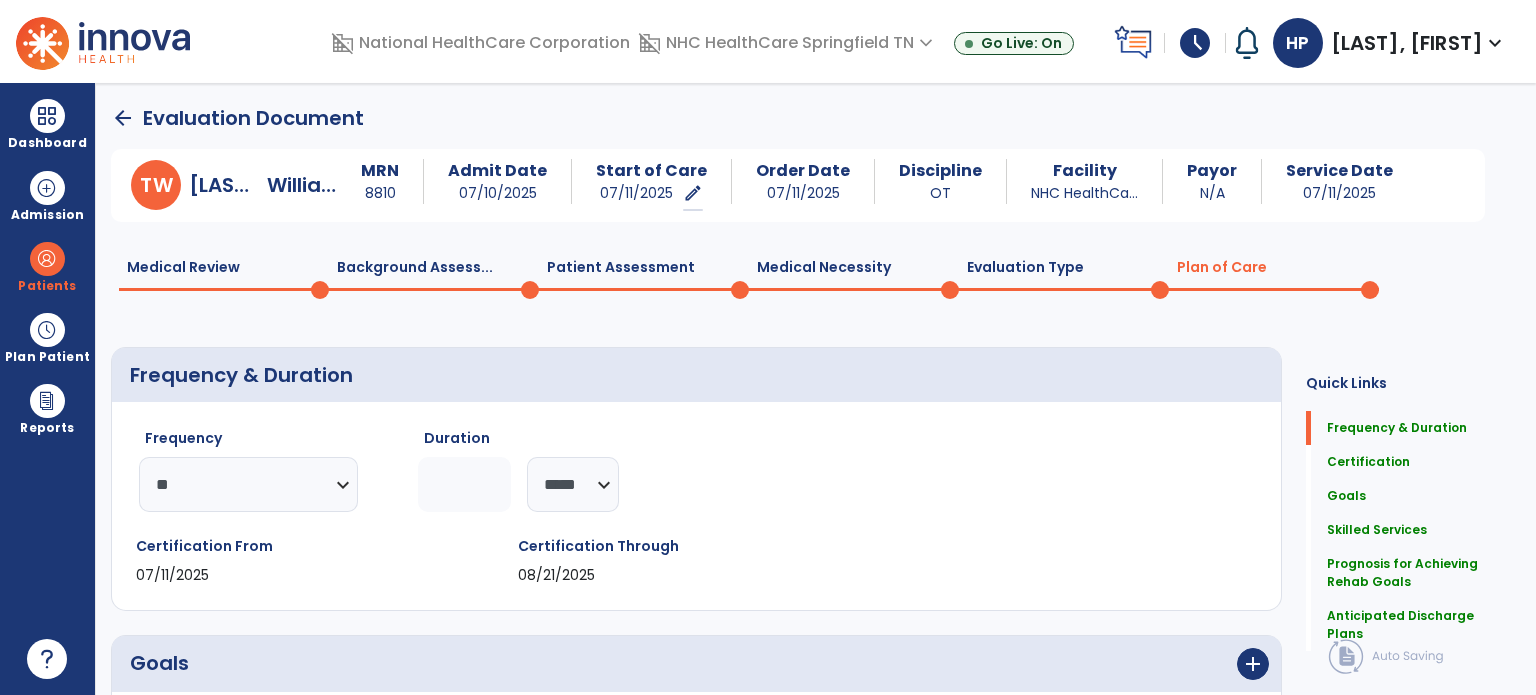 click on "Background Assess...  0" 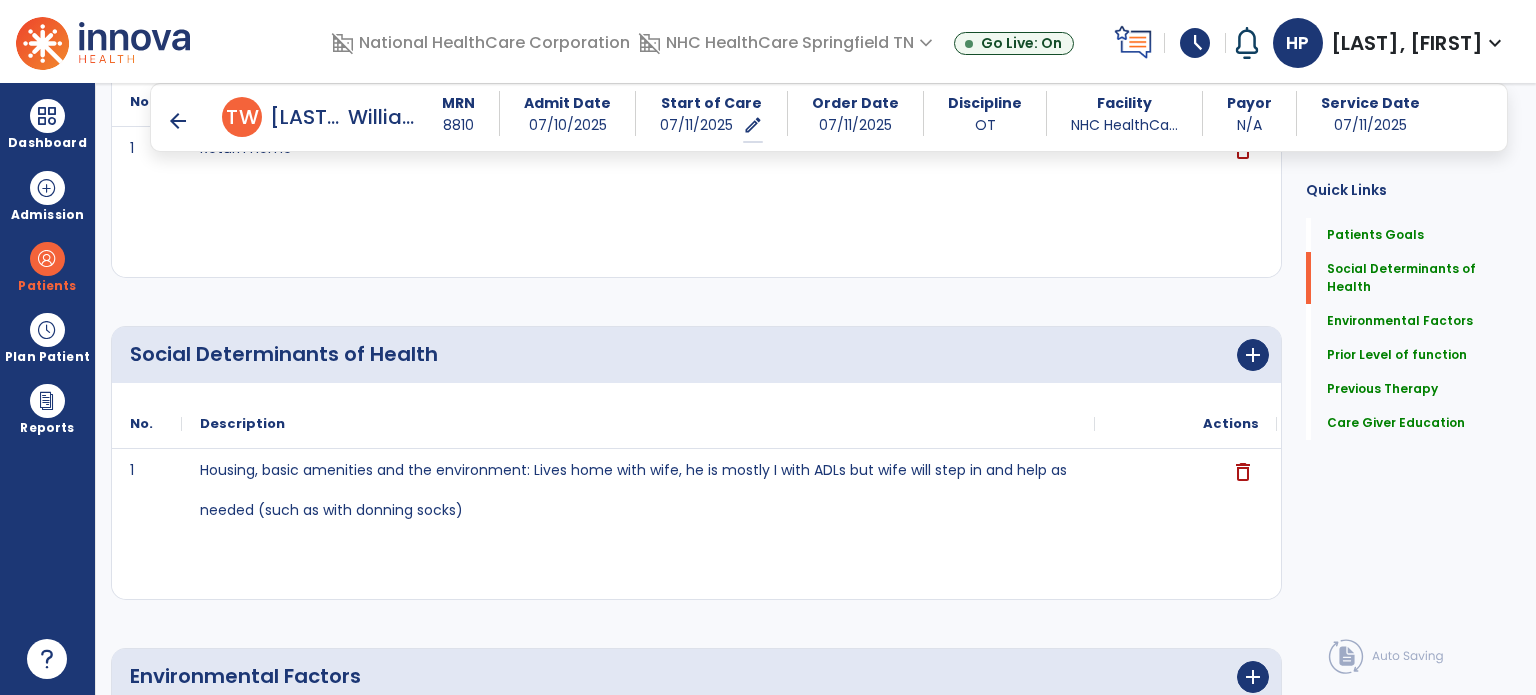 scroll, scrollTop: 0, scrollLeft: 0, axis: both 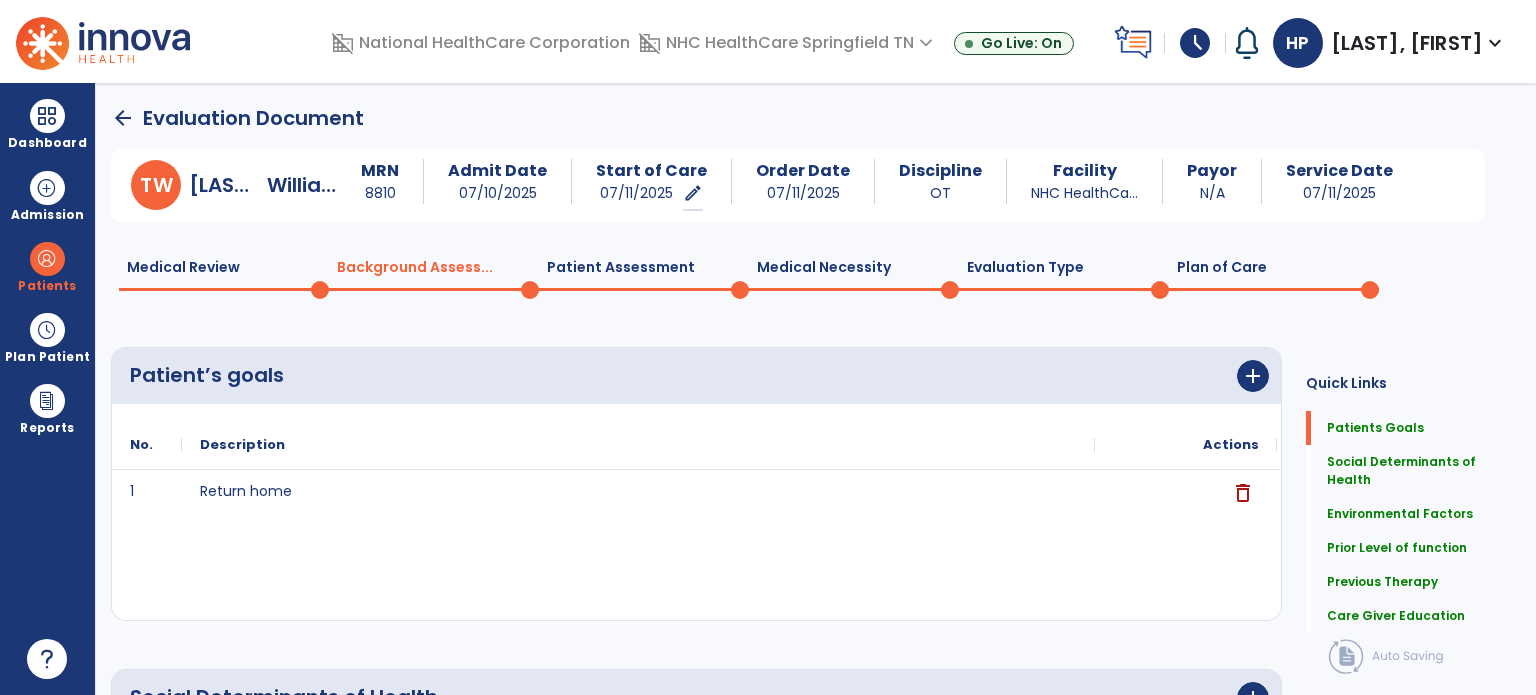 click on "Plan of Care  0" 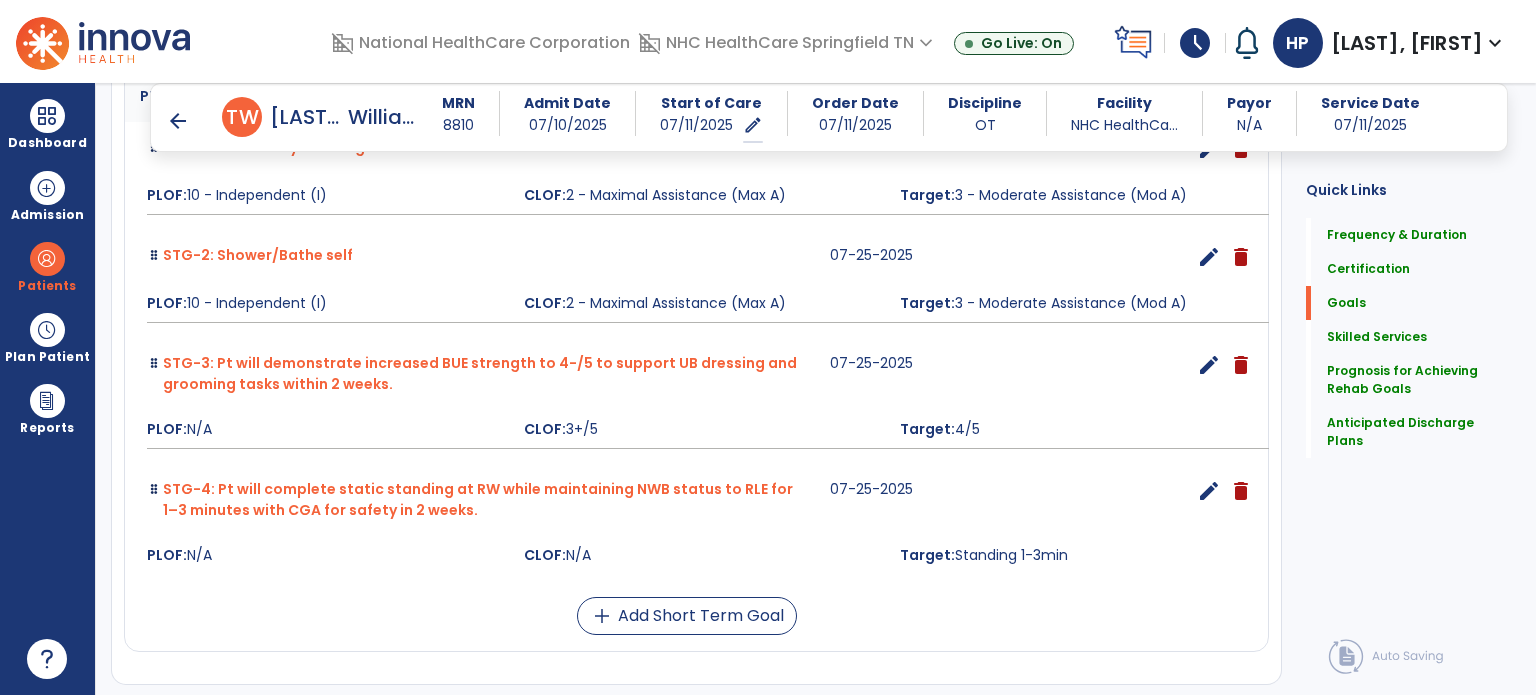 scroll, scrollTop: 1637, scrollLeft: 0, axis: vertical 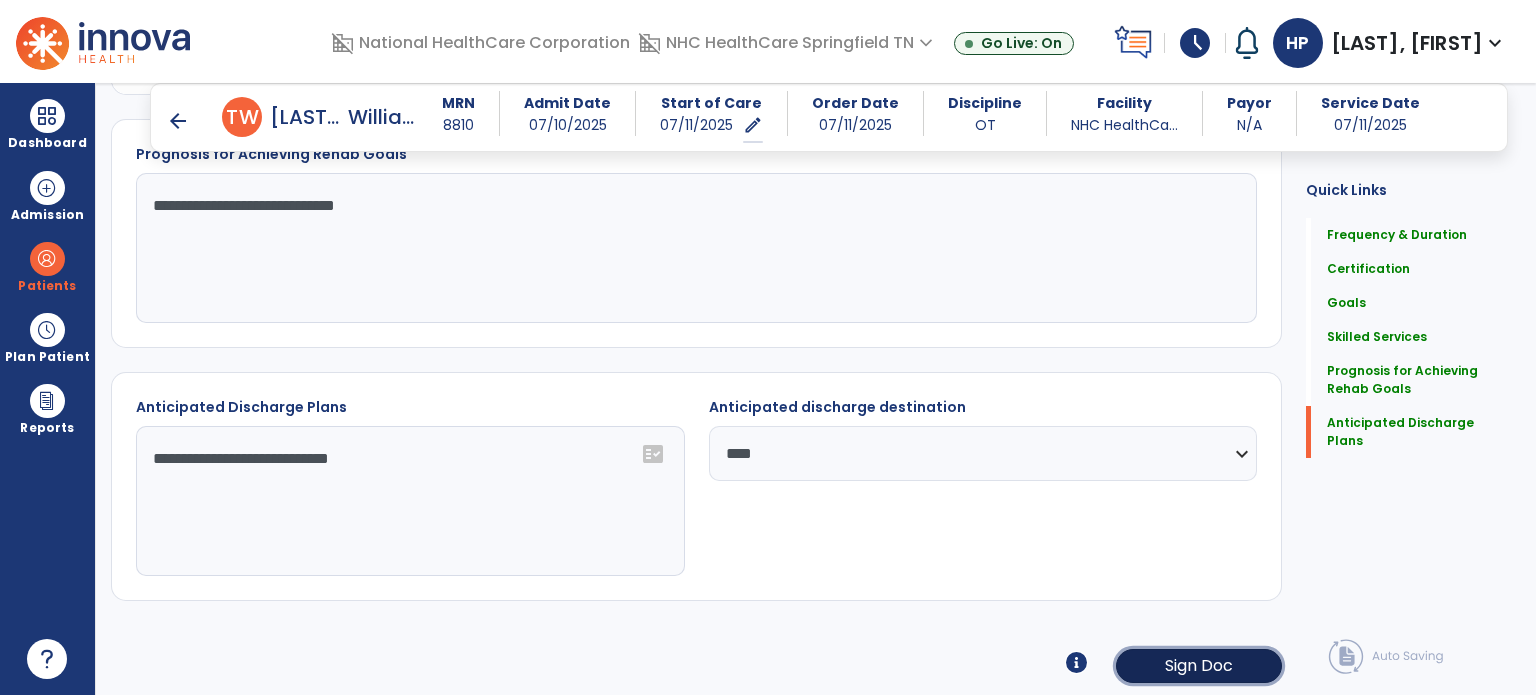 click on "Sign Doc" 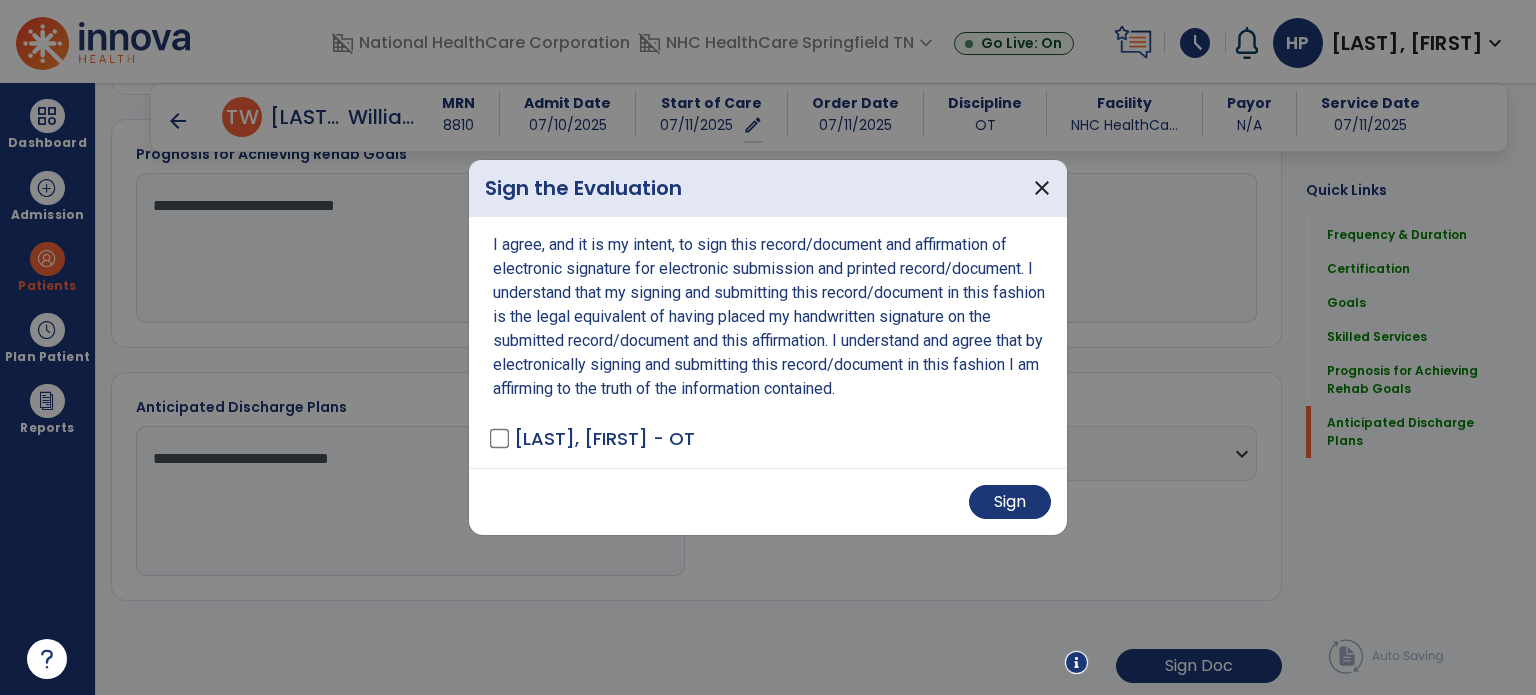 click on "Sign" at bounding box center [768, 501] 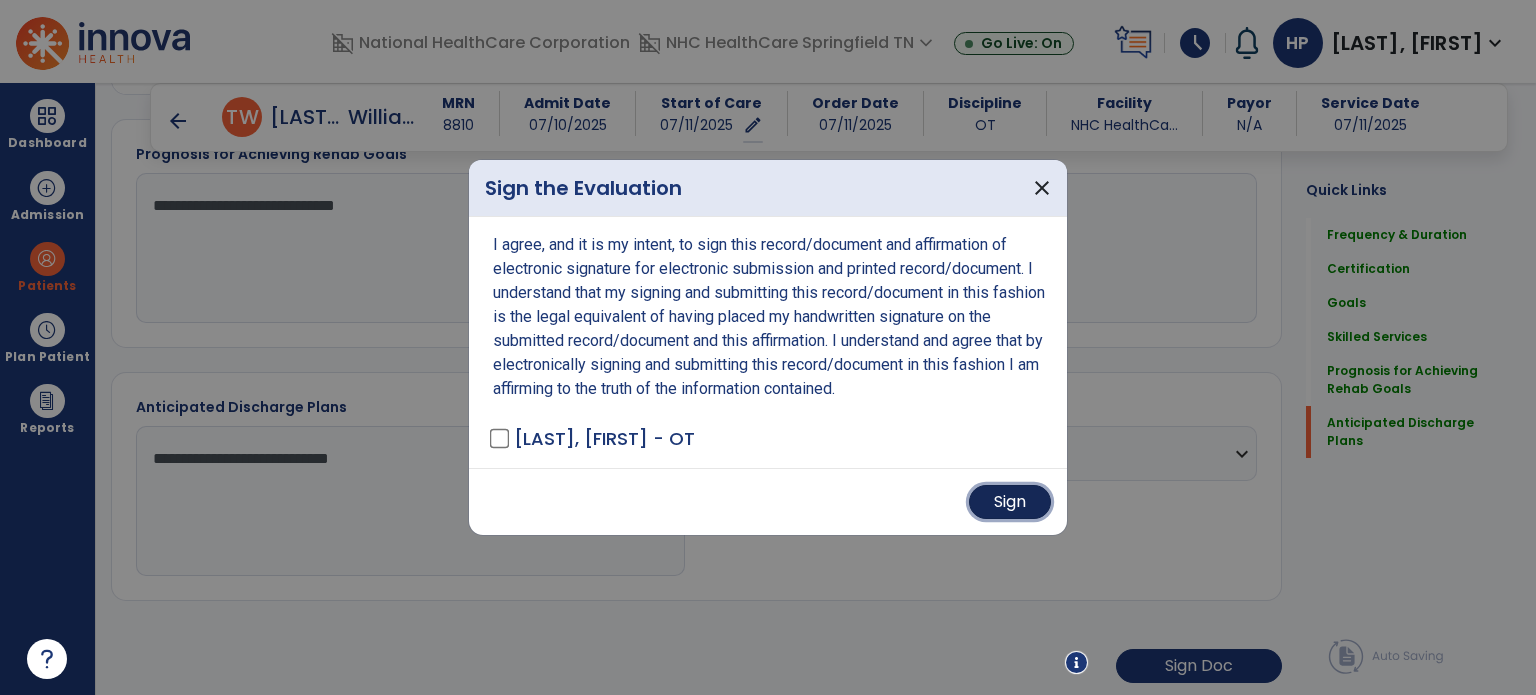 click on "Sign" at bounding box center [1010, 502] 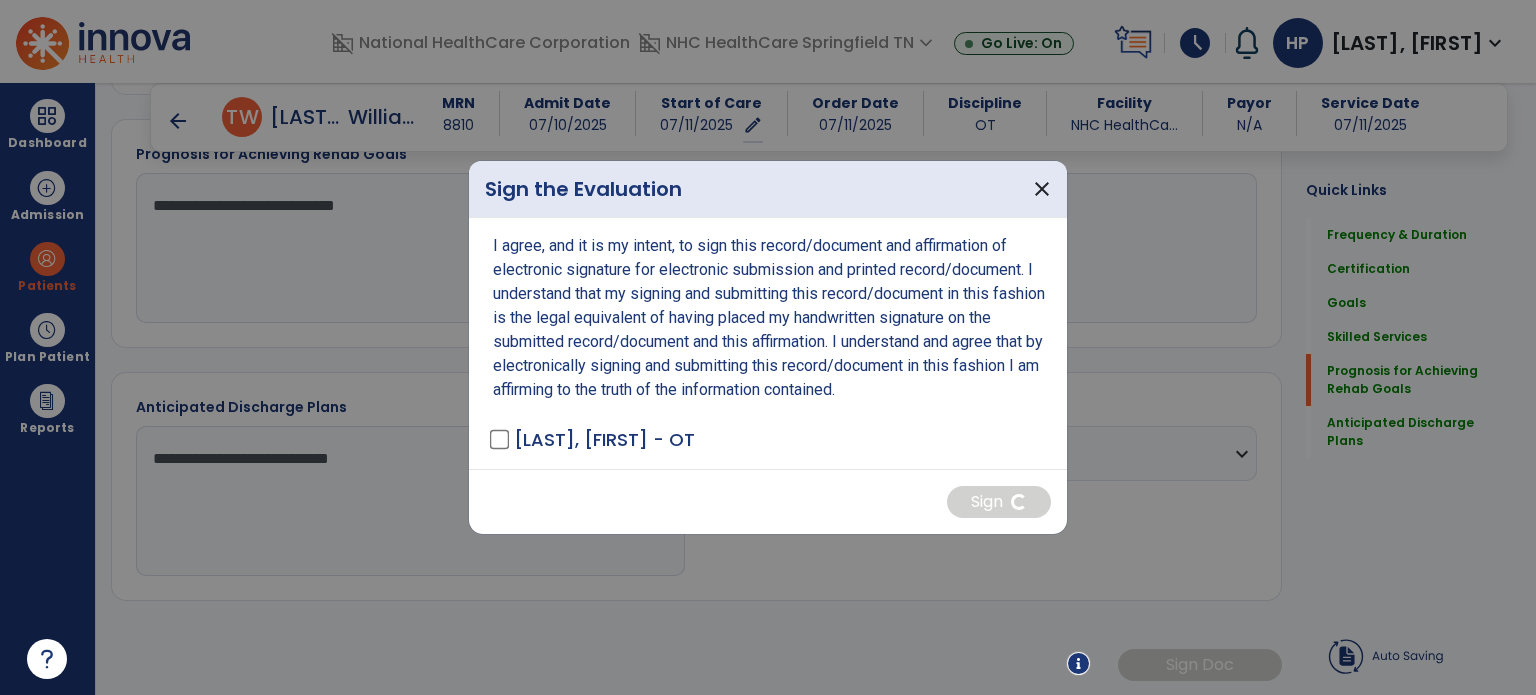 scroll, scrollTop: 1636, scrollLeft: 0, axis: vertical 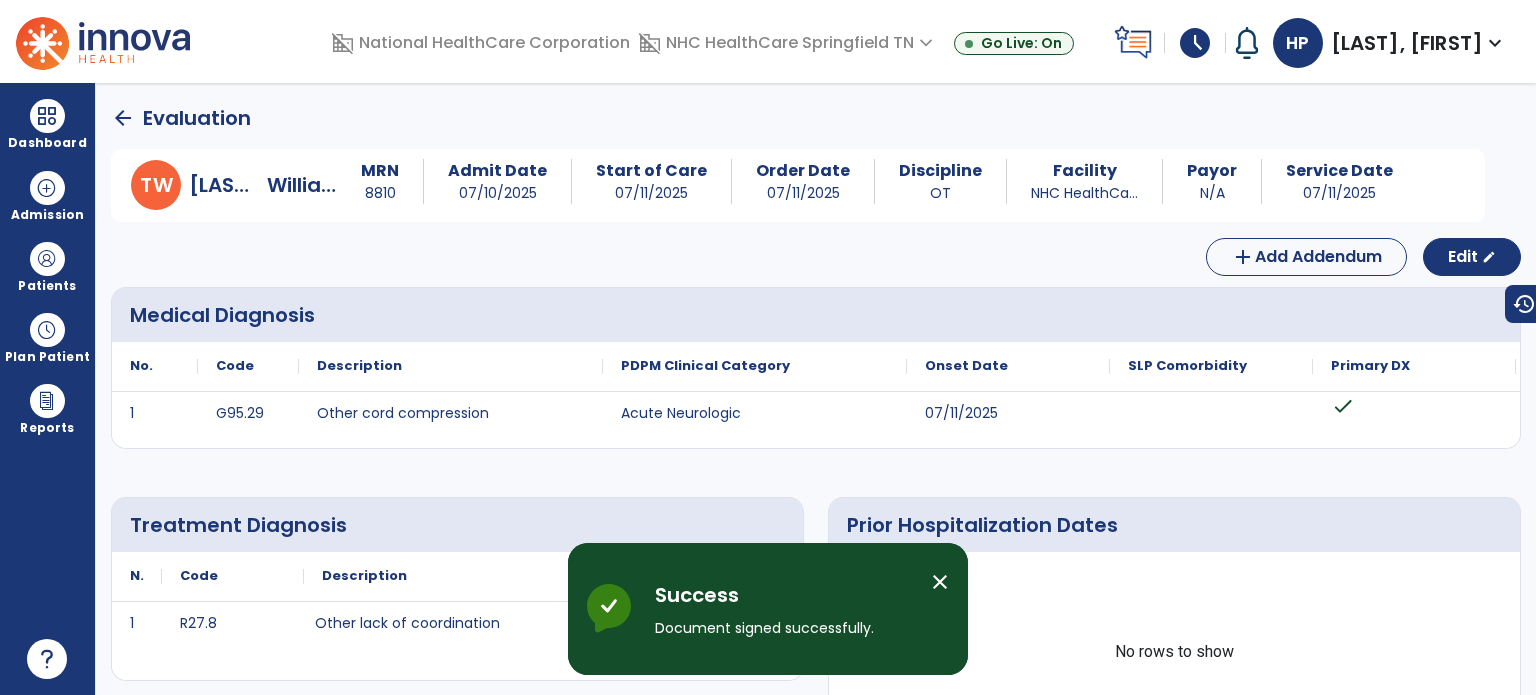 click on "arrow_back" 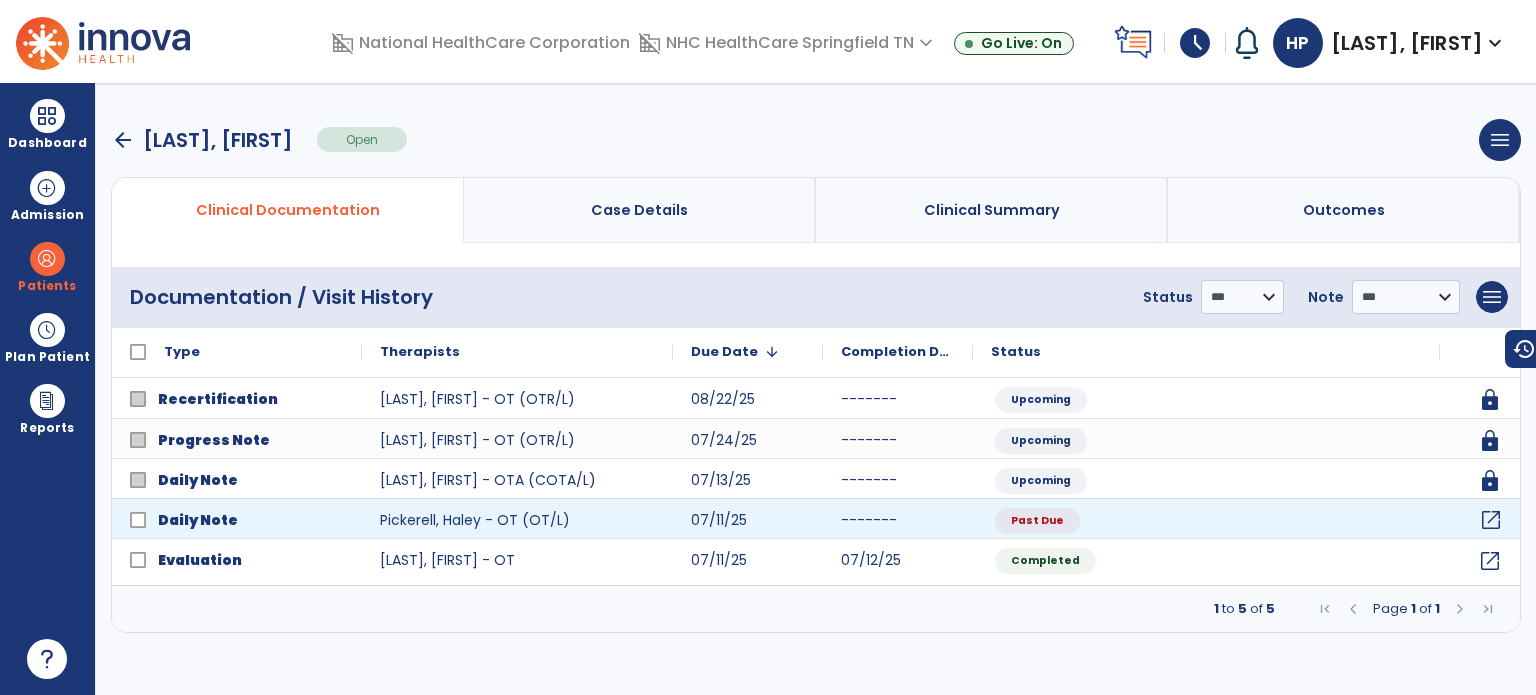 click on "open_in_new" 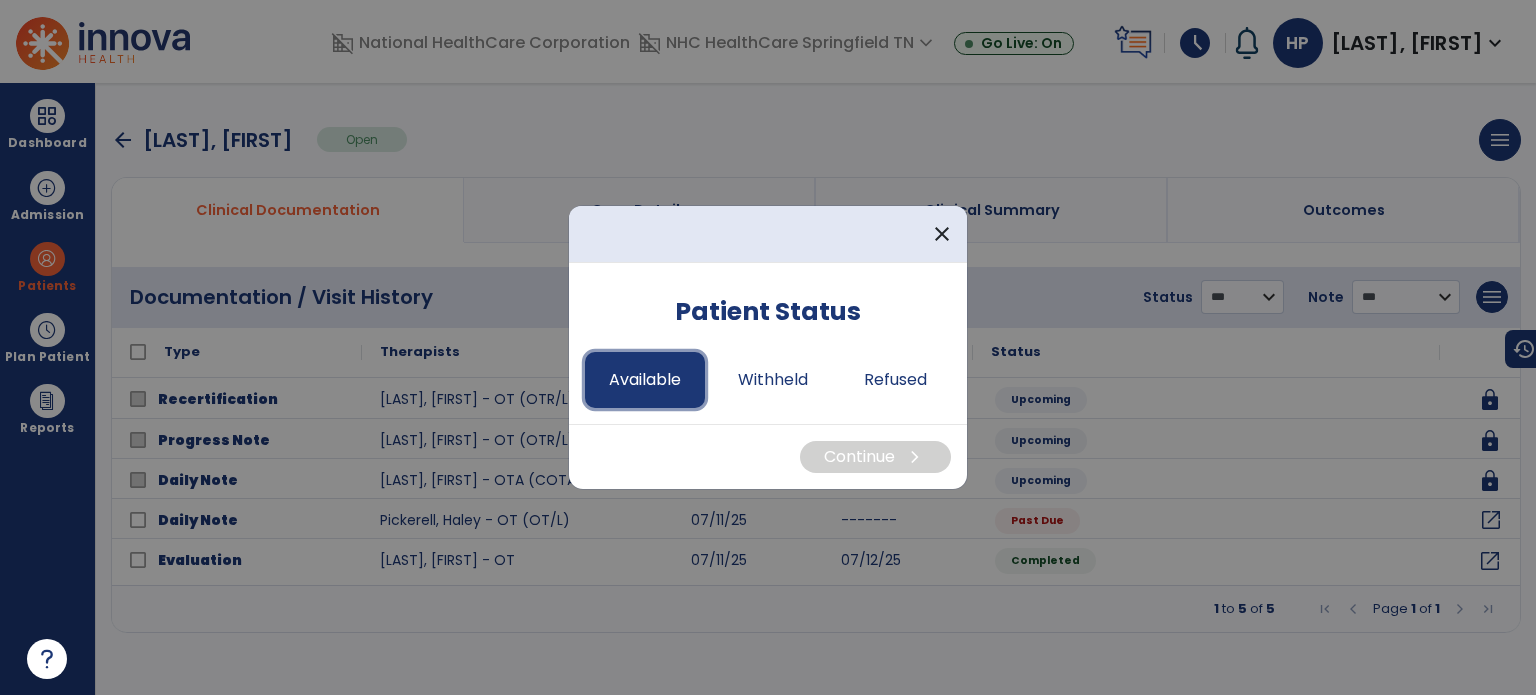 click on "Available" at bounding box center [645, 380] 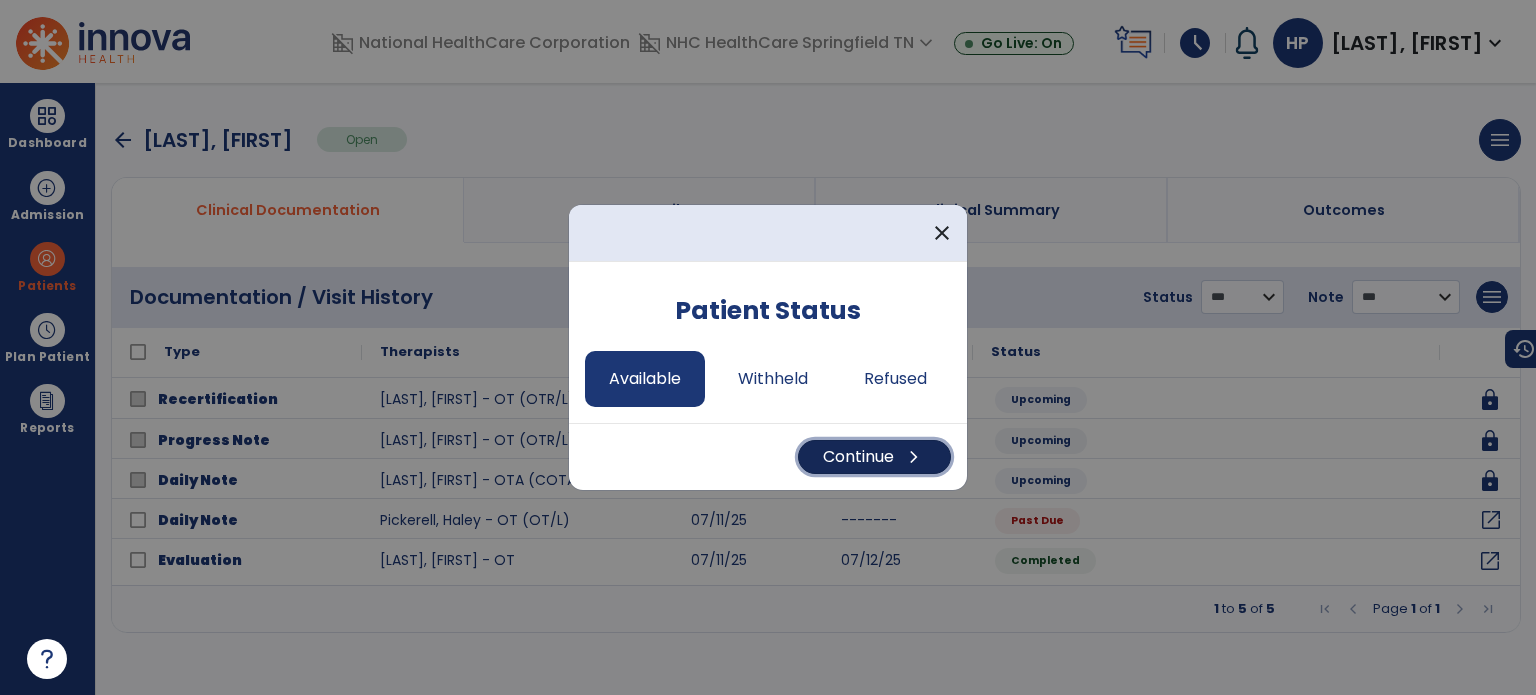 click on "Continue   chevron_right" at bounding box center [874, 457] 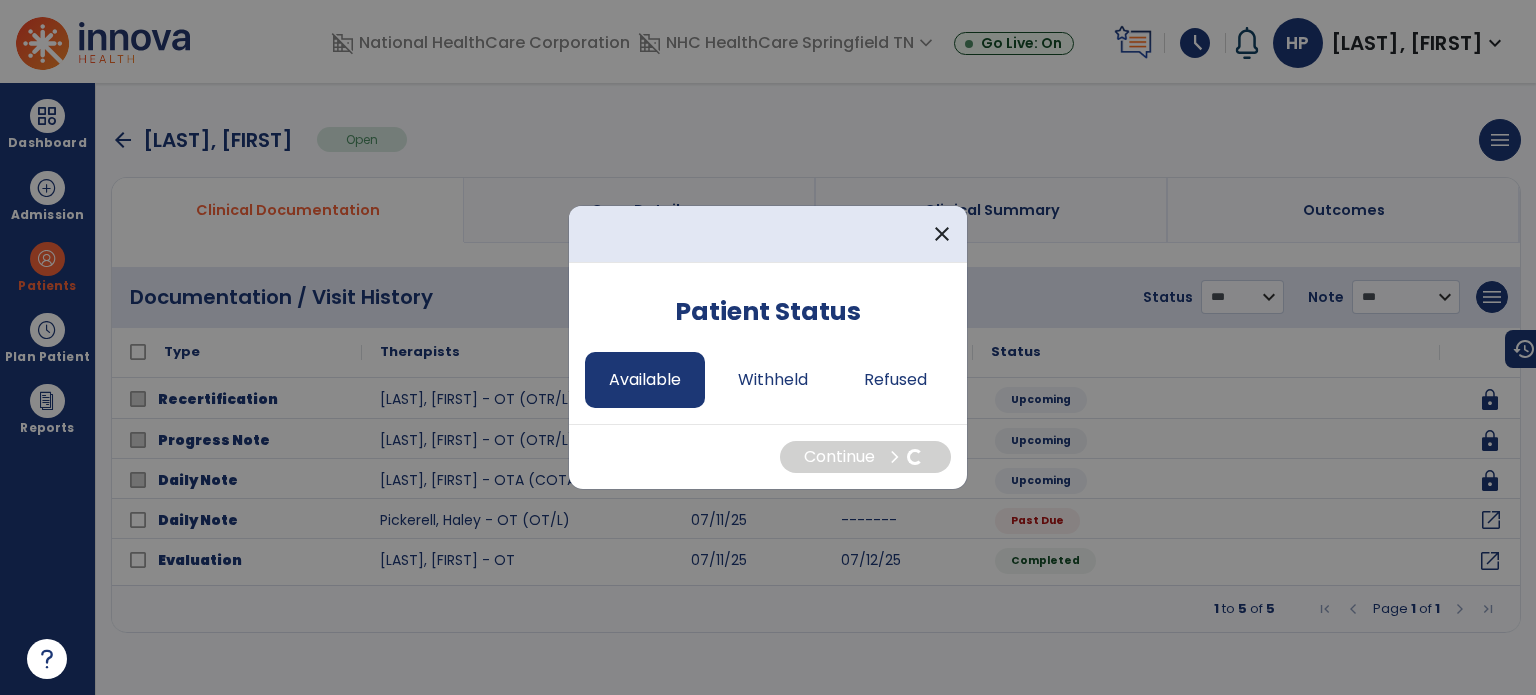 select on "*" 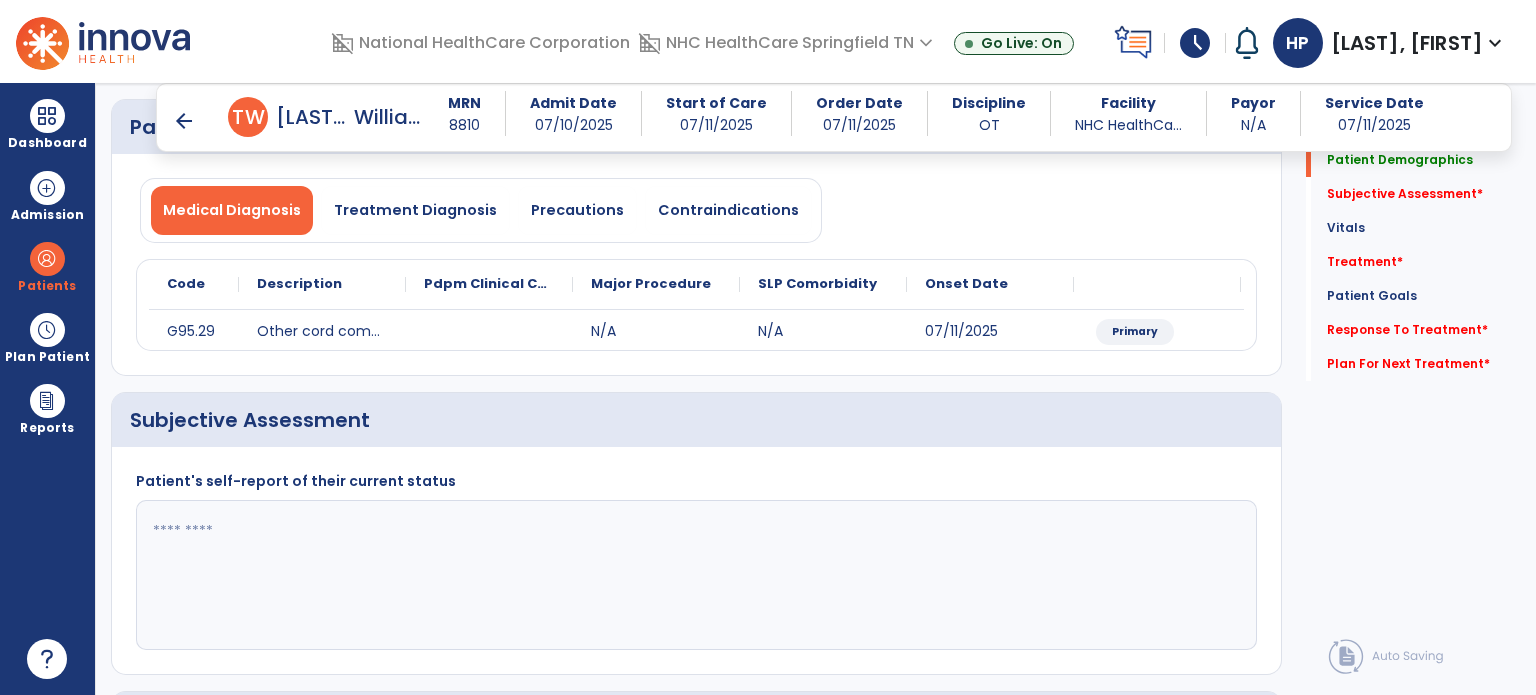 scroll, scrollTop: 136, scrollLeft: 0, axis: vertical 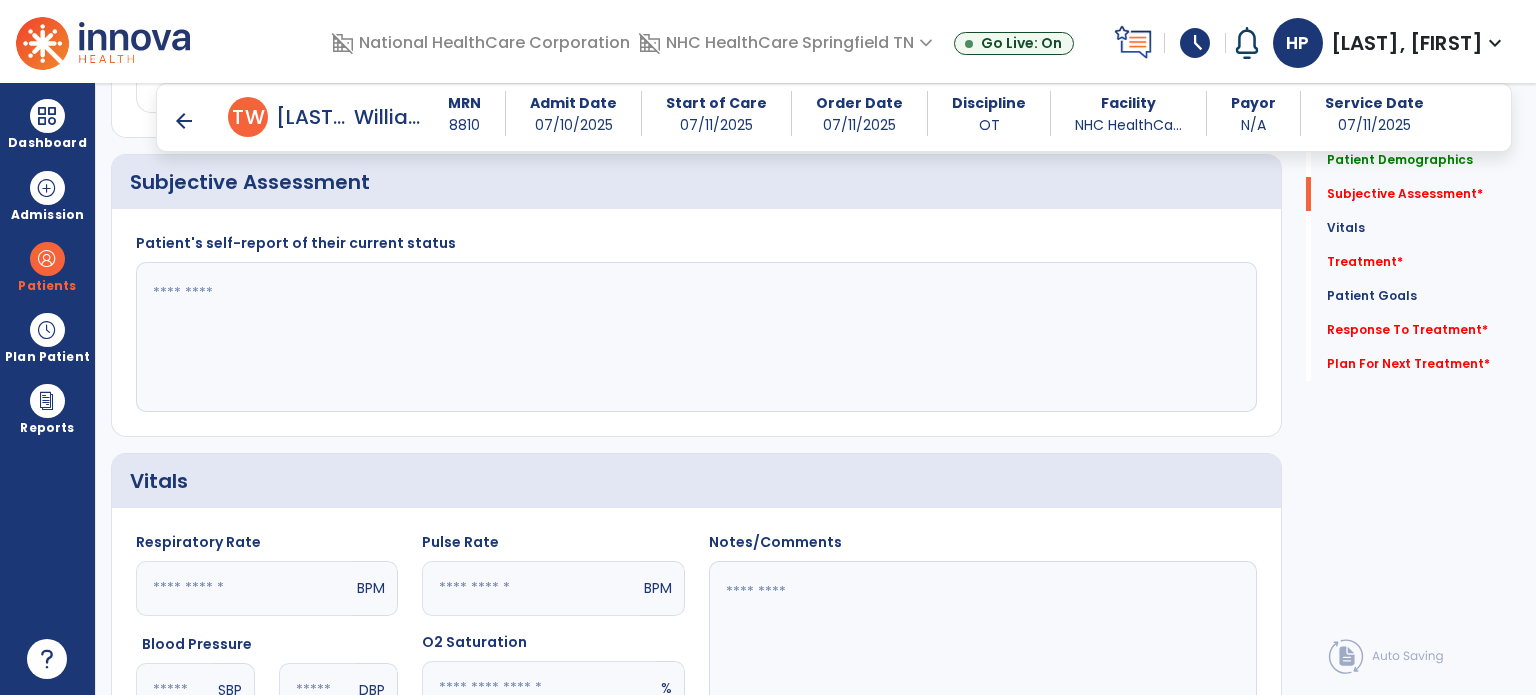 click on "Respiratory Rate" 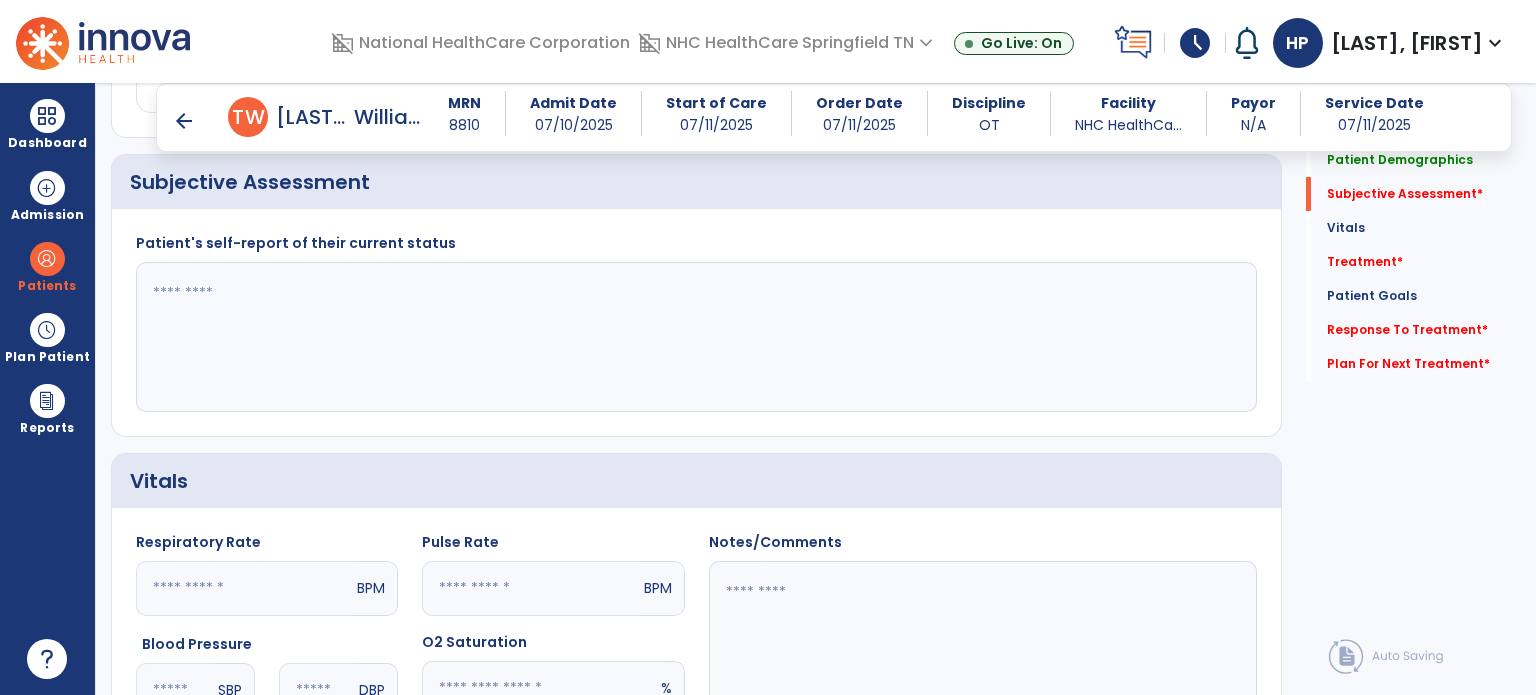 scroll, scrollTop: 335, scrollLeft: 0, axis: vertical 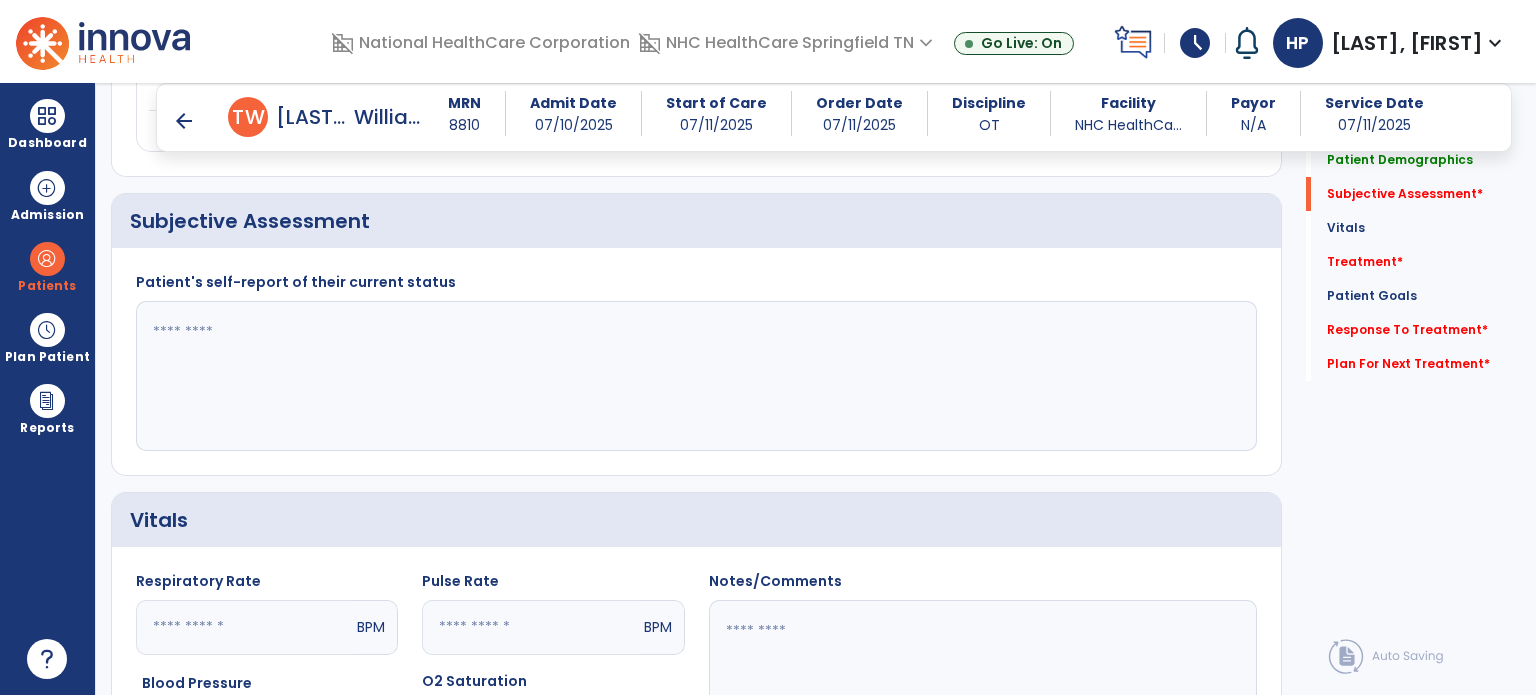 click 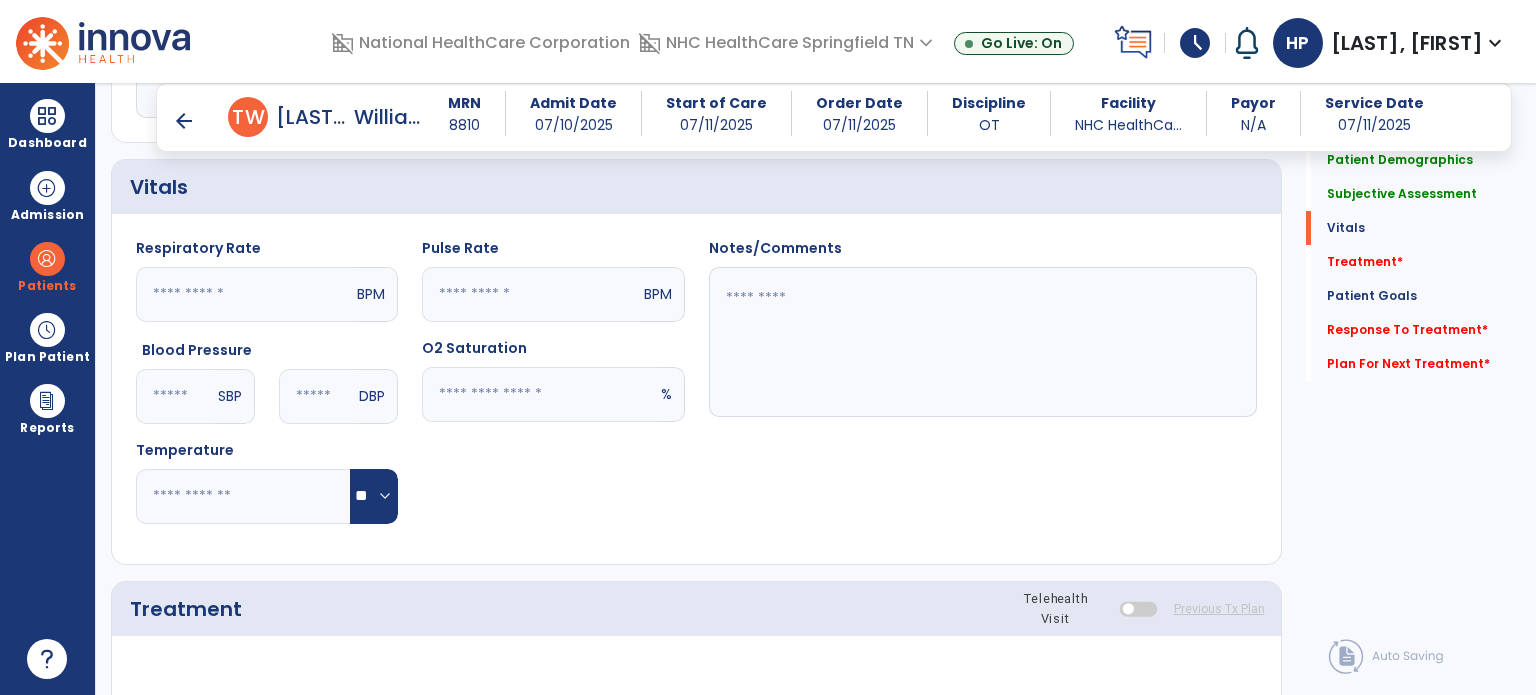 scroll, scrollTop: 912, scrollLeft: 0, axis: vertical 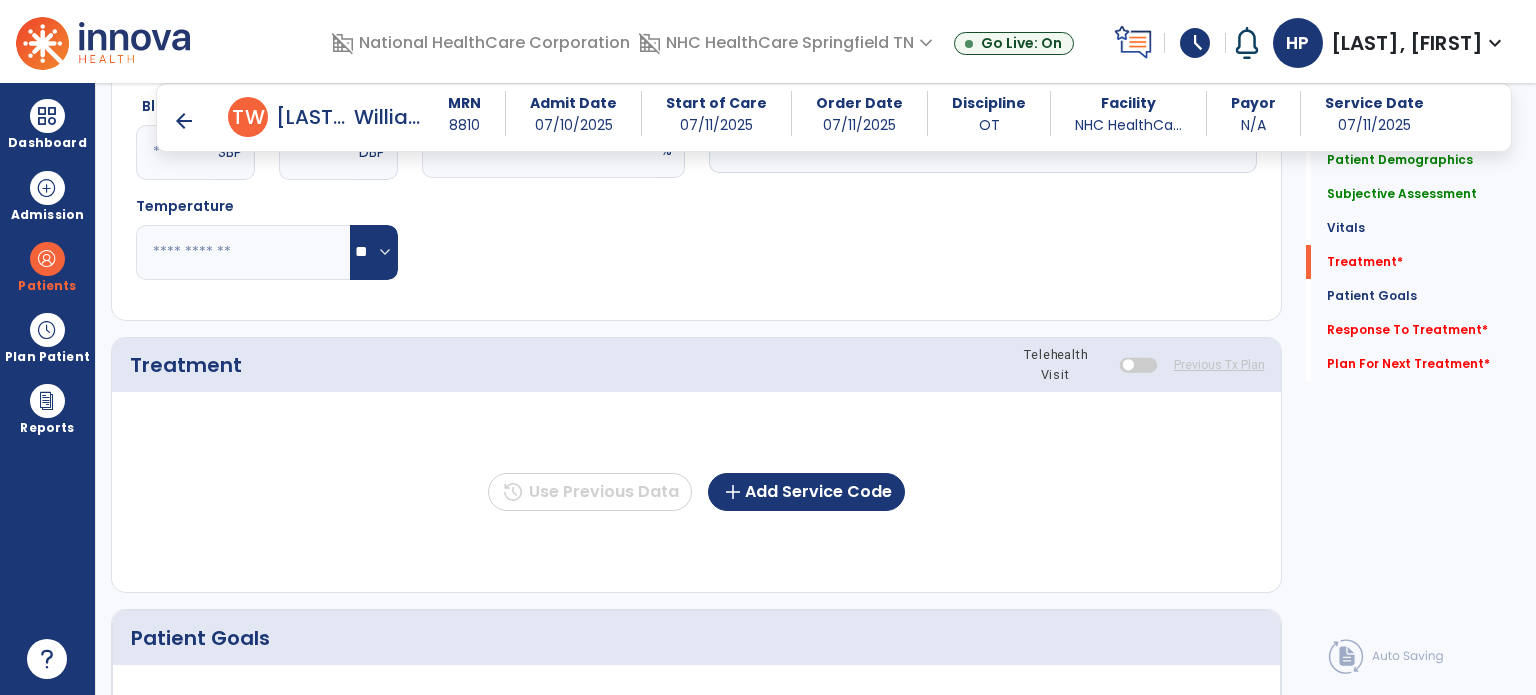 type on "**********" 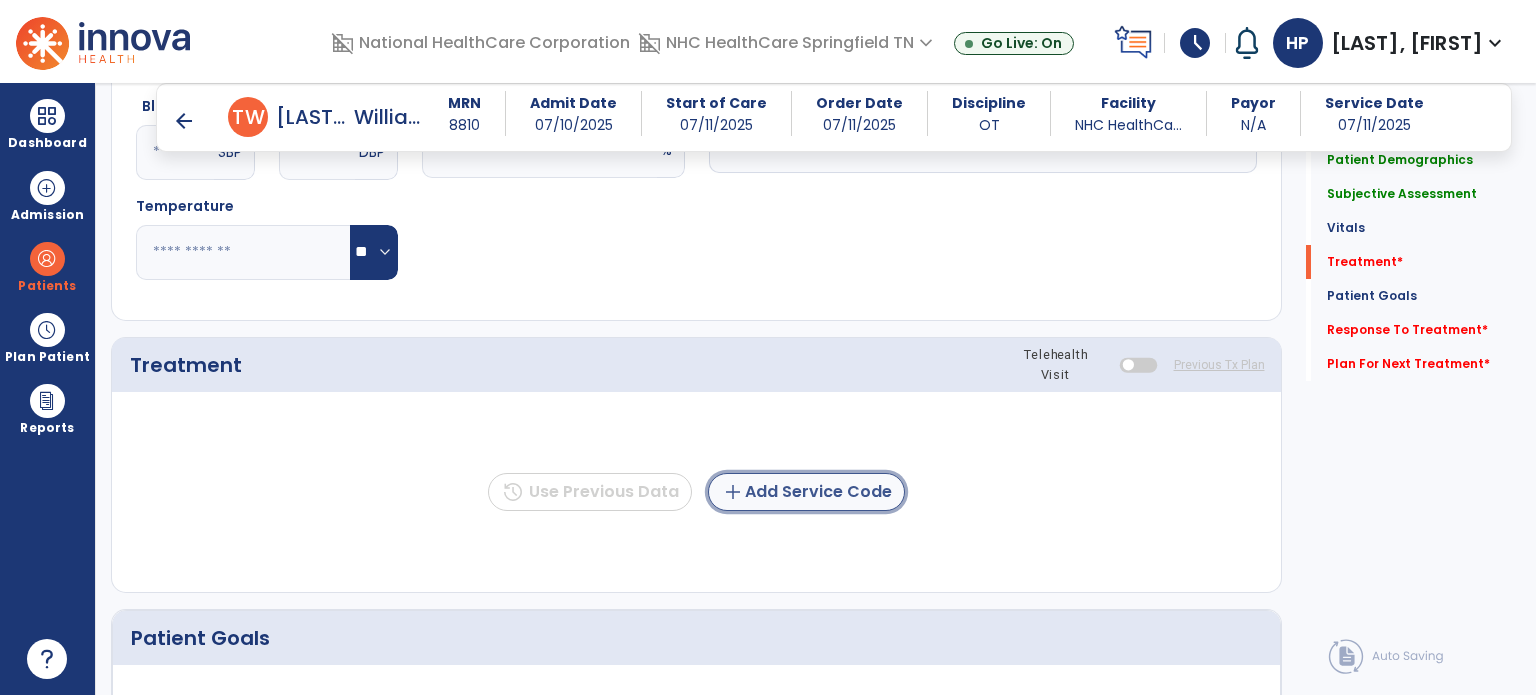 click on "add  Add Service Code" 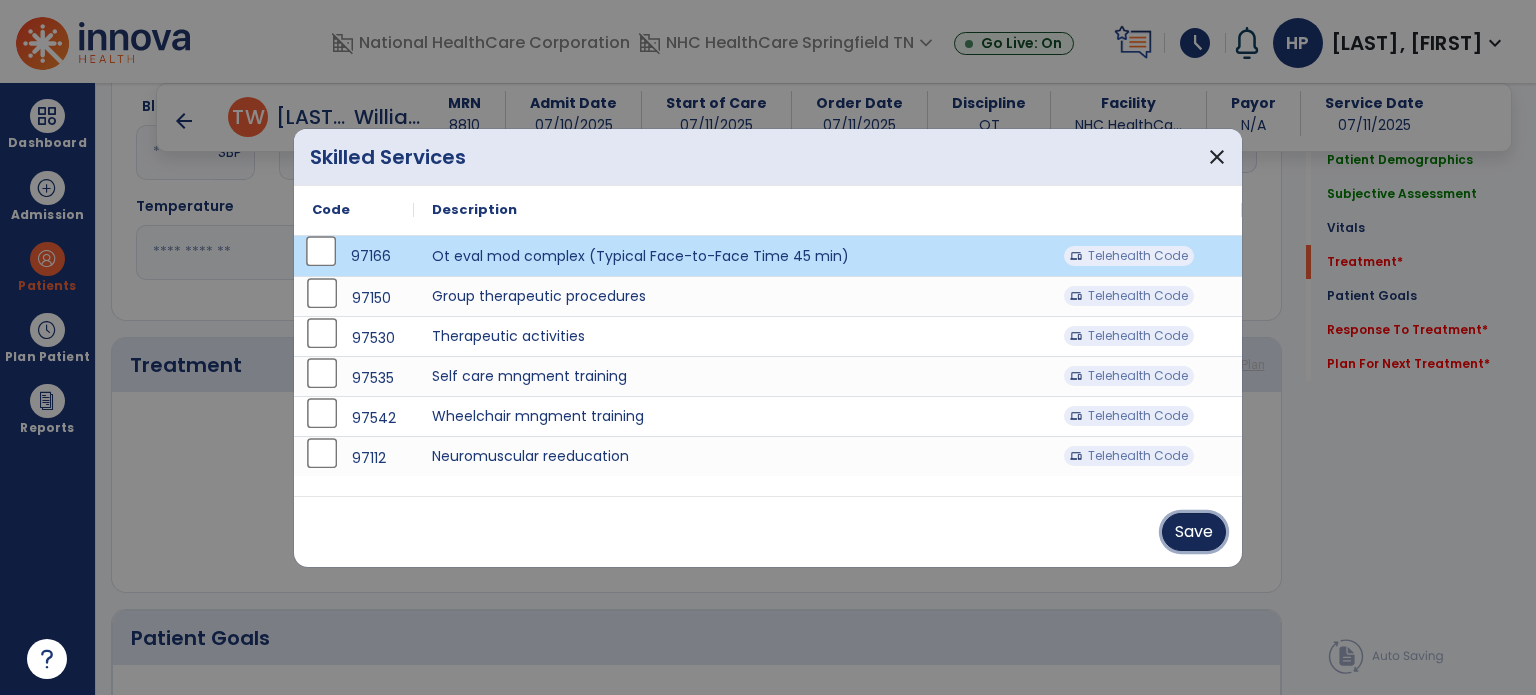click on "Save" at bounding box center [1194, 532] 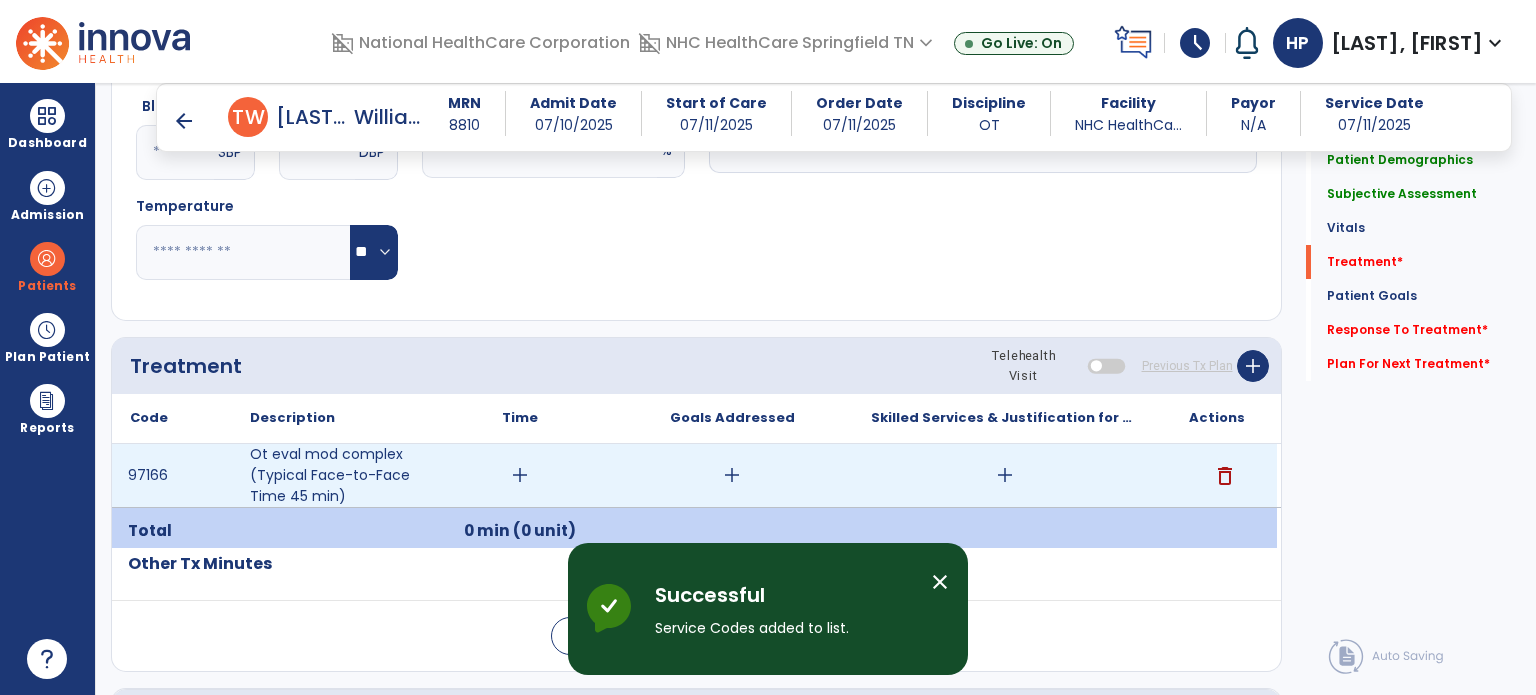click on "add" at bounding box center [1005, 475] 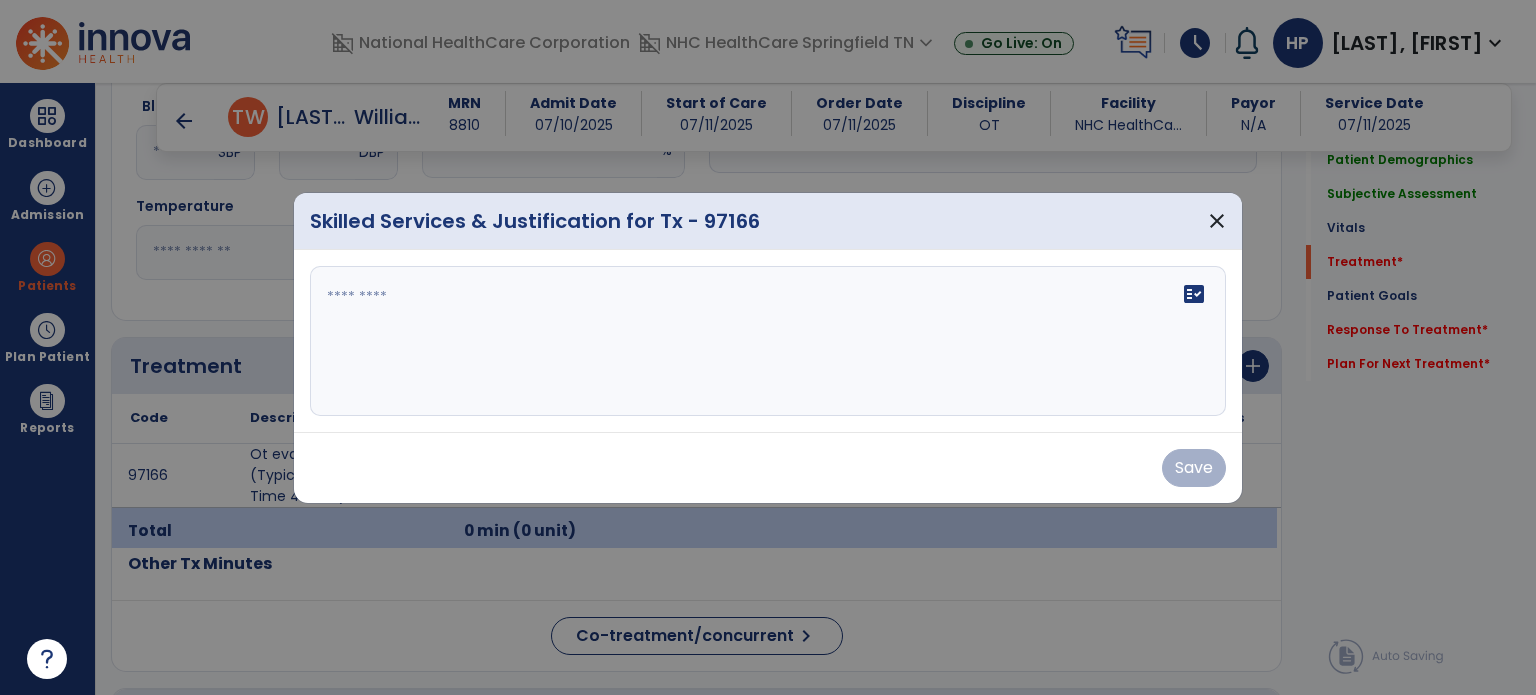 click at bounding box center (768, 341) 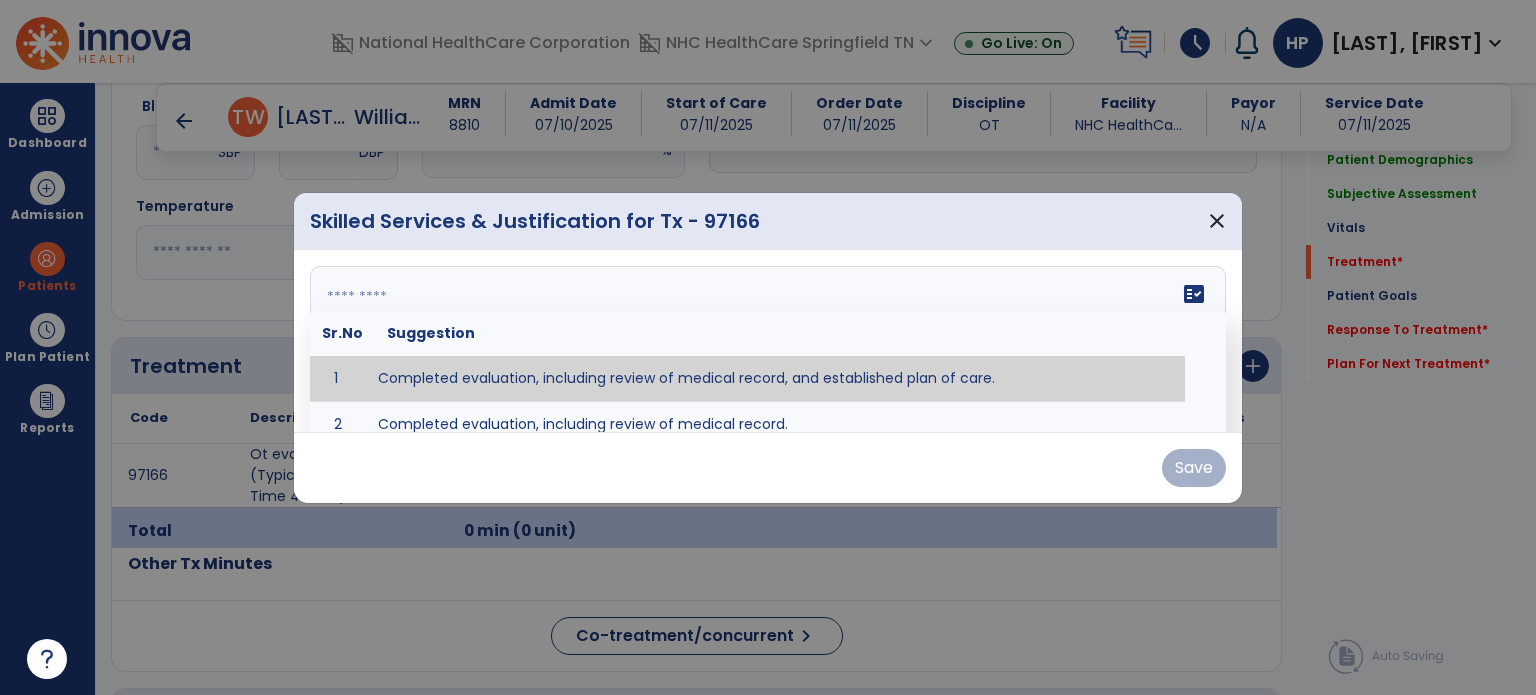 type on "**********" 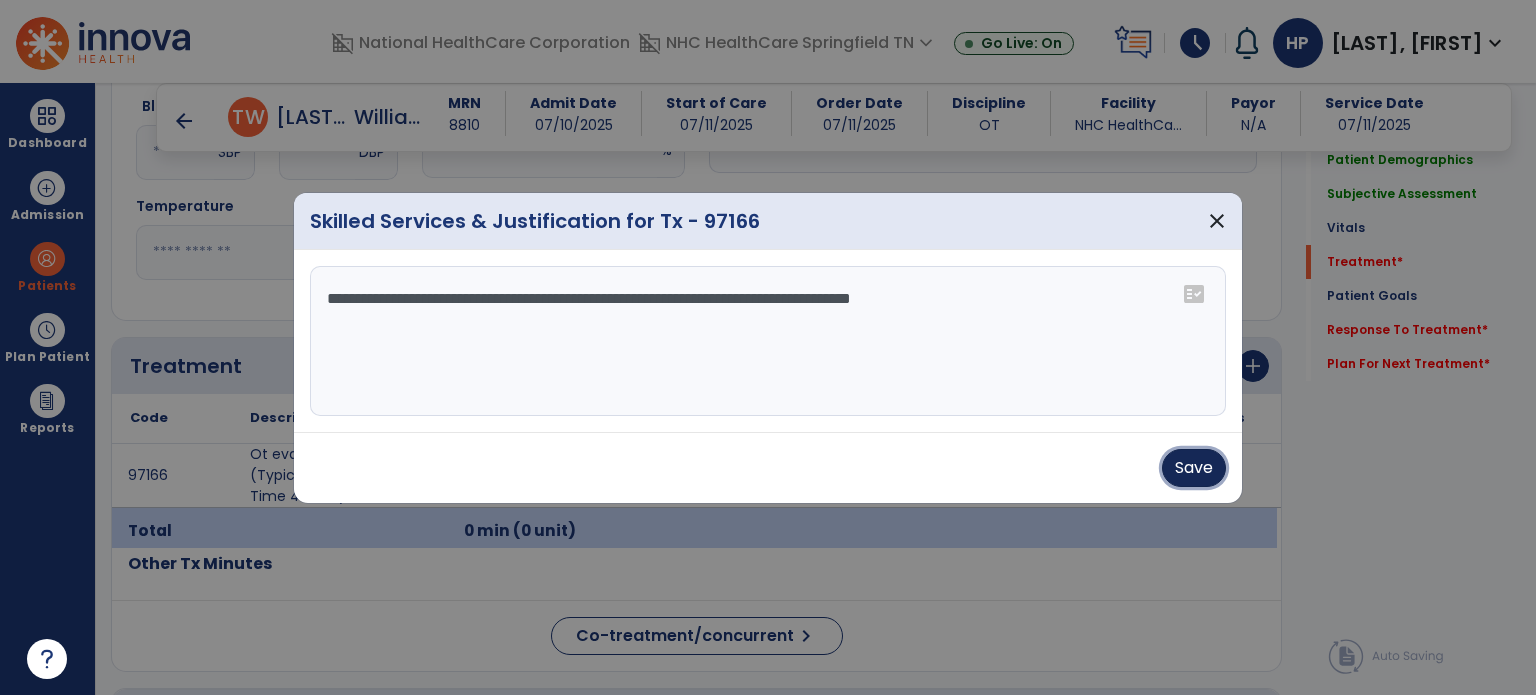 click on "Save" at bounding box center (1194, 468) 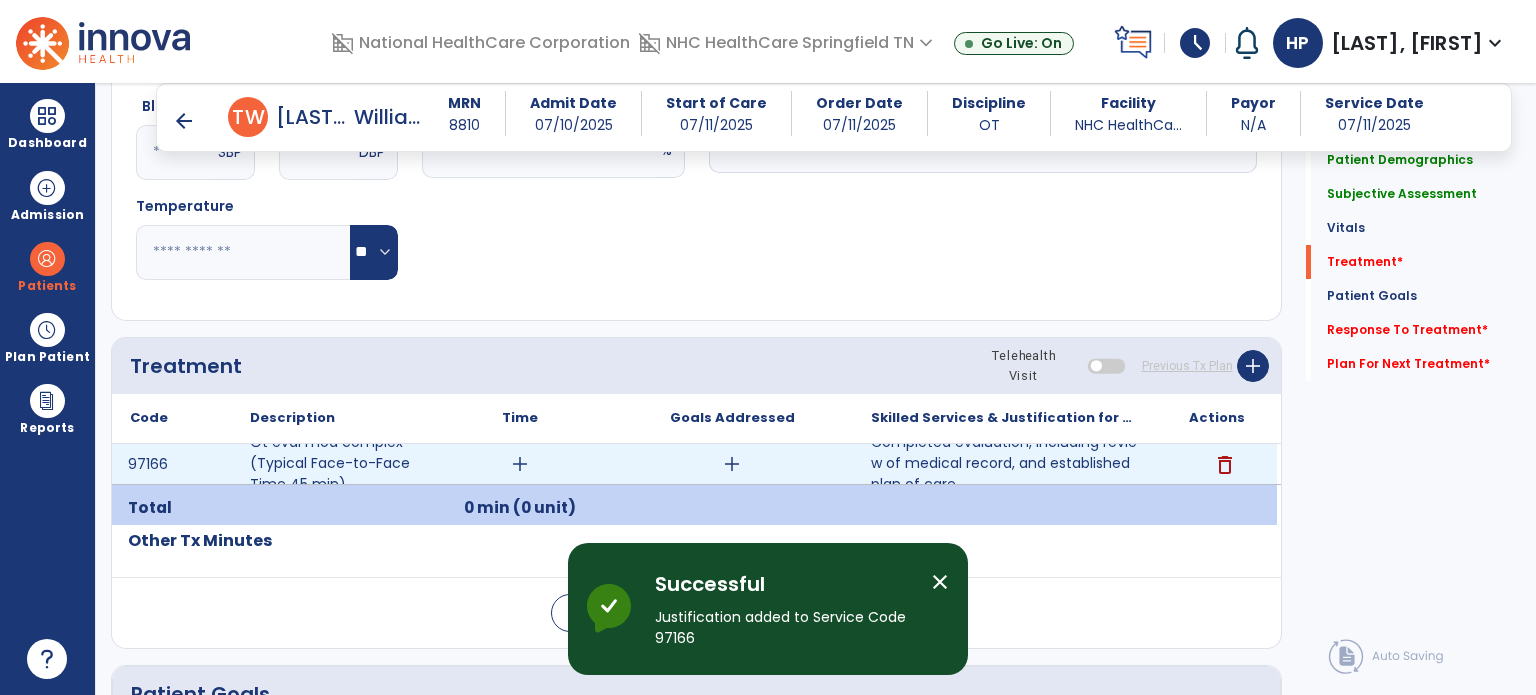 click on "delete" at bounding box center (1216, 464) 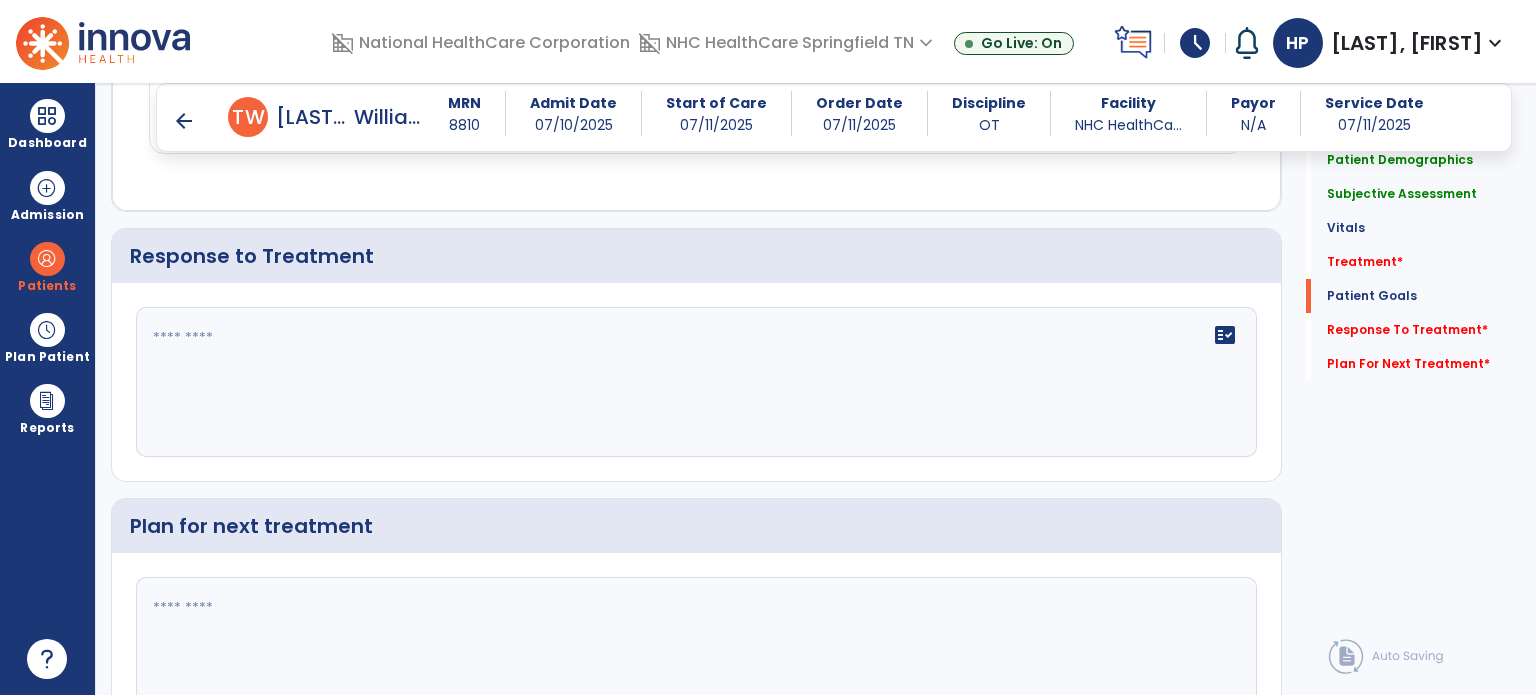 scroll, scrollTop: 2306, scrollLeft: 0, axis: vertical 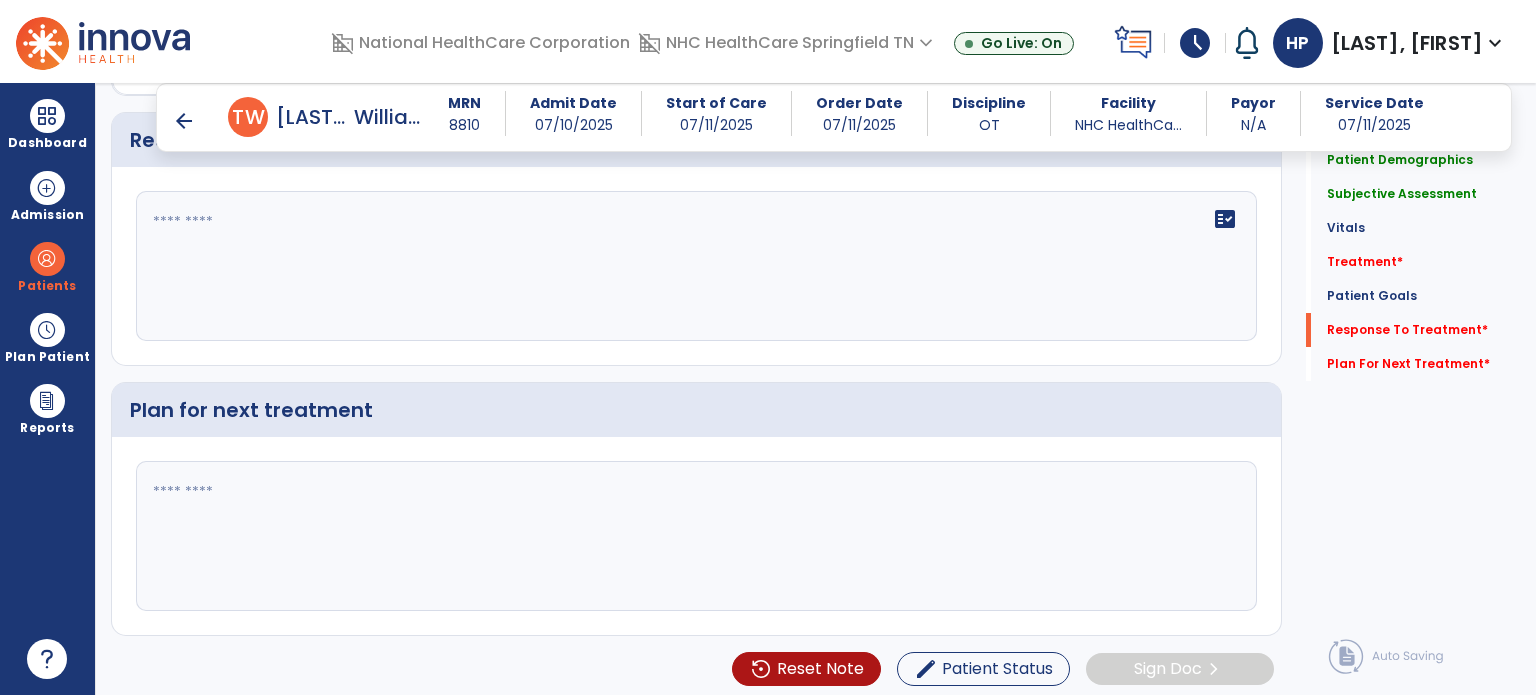 click 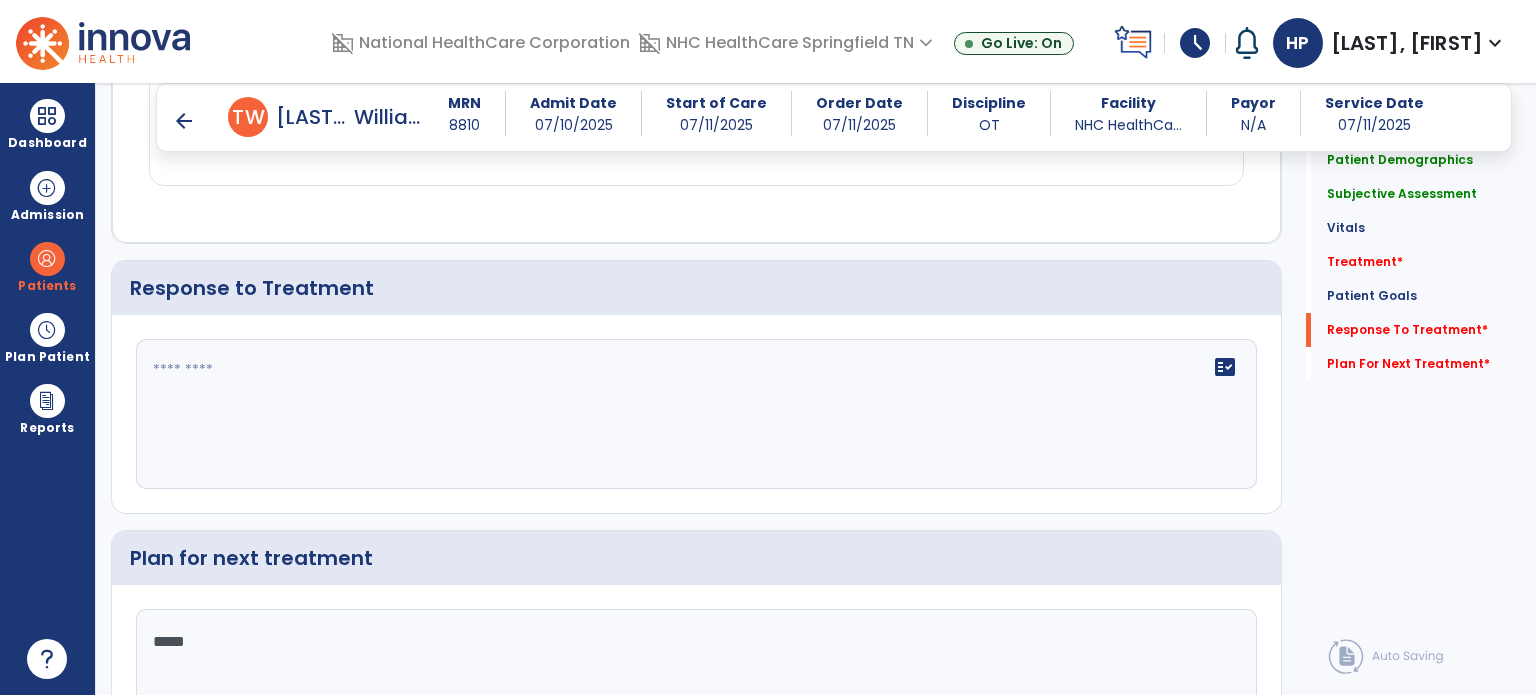 type on "****" 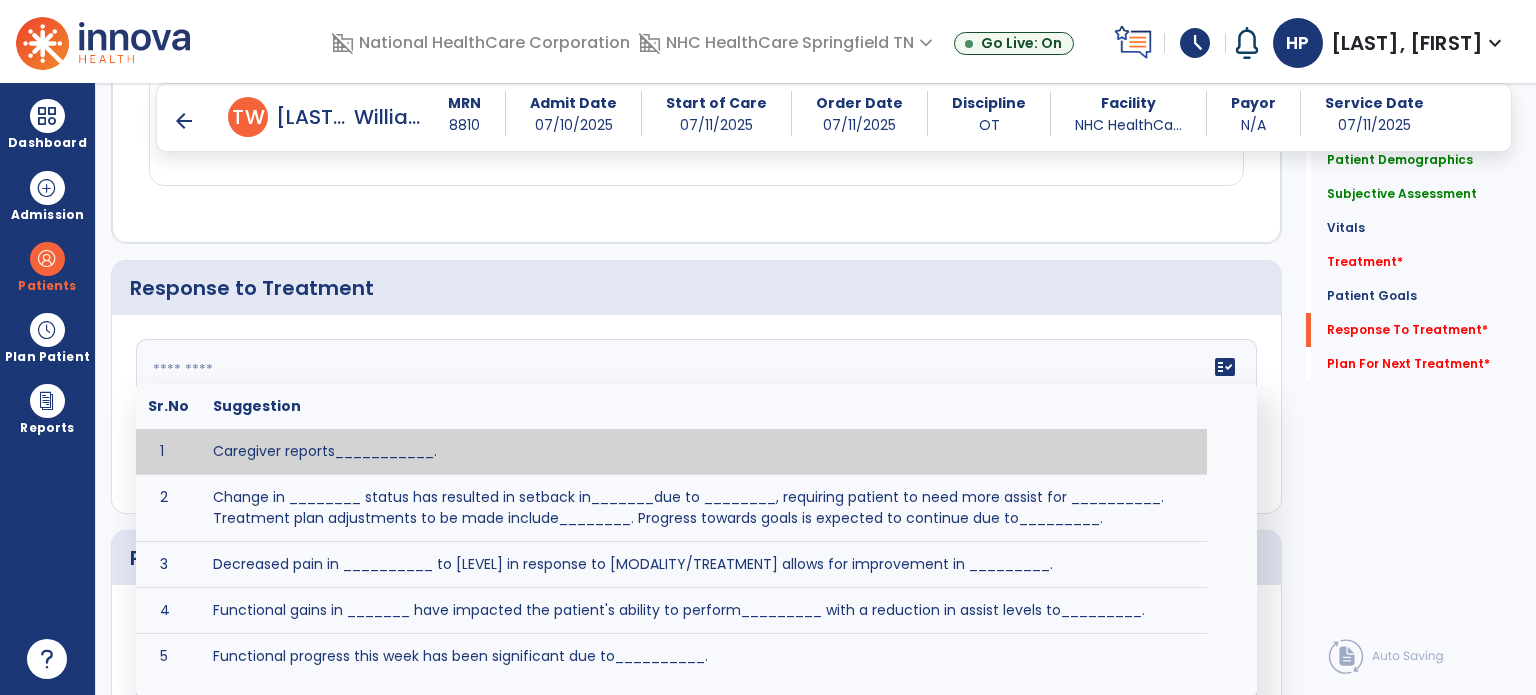 click on "fact_check  Sr.No Suggestion 1 Caregiver reports___________. 2 Change in ________ status has resulted in setback in_______due to ________, requiring patient to need more assist for __________.   Treatment plan adjustments to be made include________.  Progress towards goals is expected to continue due to_________. 3 Decreased pain in __________ to [LEVEL] in response to [MODALITY/TREATMENT] allows for improvement in _________. 4 Functional gains in _______ have impacted the patient's ability to perform_________ with a reduction in assist levels to_________. 5 Functional progress this week has been significant due to__________. 6 Gains in ________ have improved the patient's ability to perform ______with decreased levels of assist to___________. 7 Improvement in ________allows patient to tolerate higher levels of challenges in_________. 8 Pain in [AREA] has decreased to [LEVEL] in response to [TREATMENT/MODALITY], allowing fore ease in completing__________. 9 10 11 12 13 14 15 16 17 18 19 20 21" 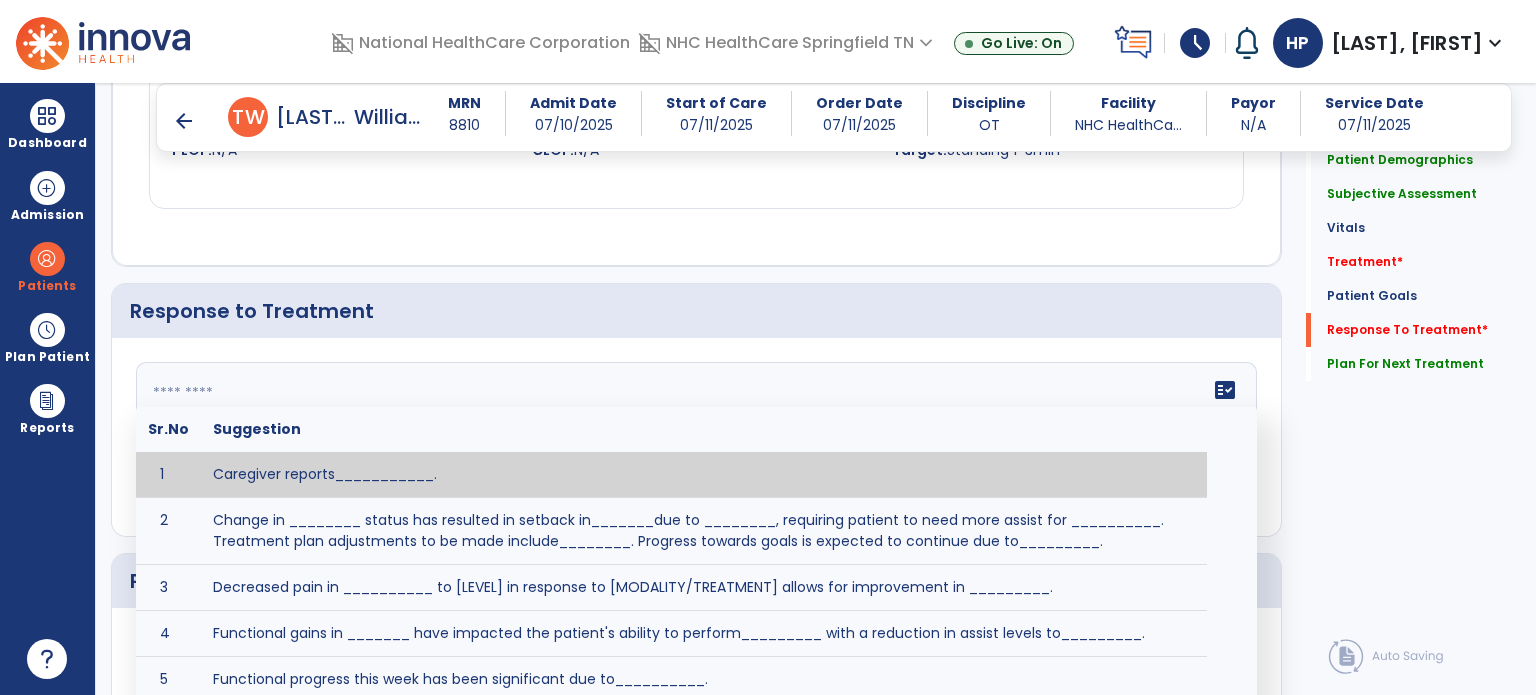 scroll, scrollTop: 2158, scrollLeft: 0, axis: vertical 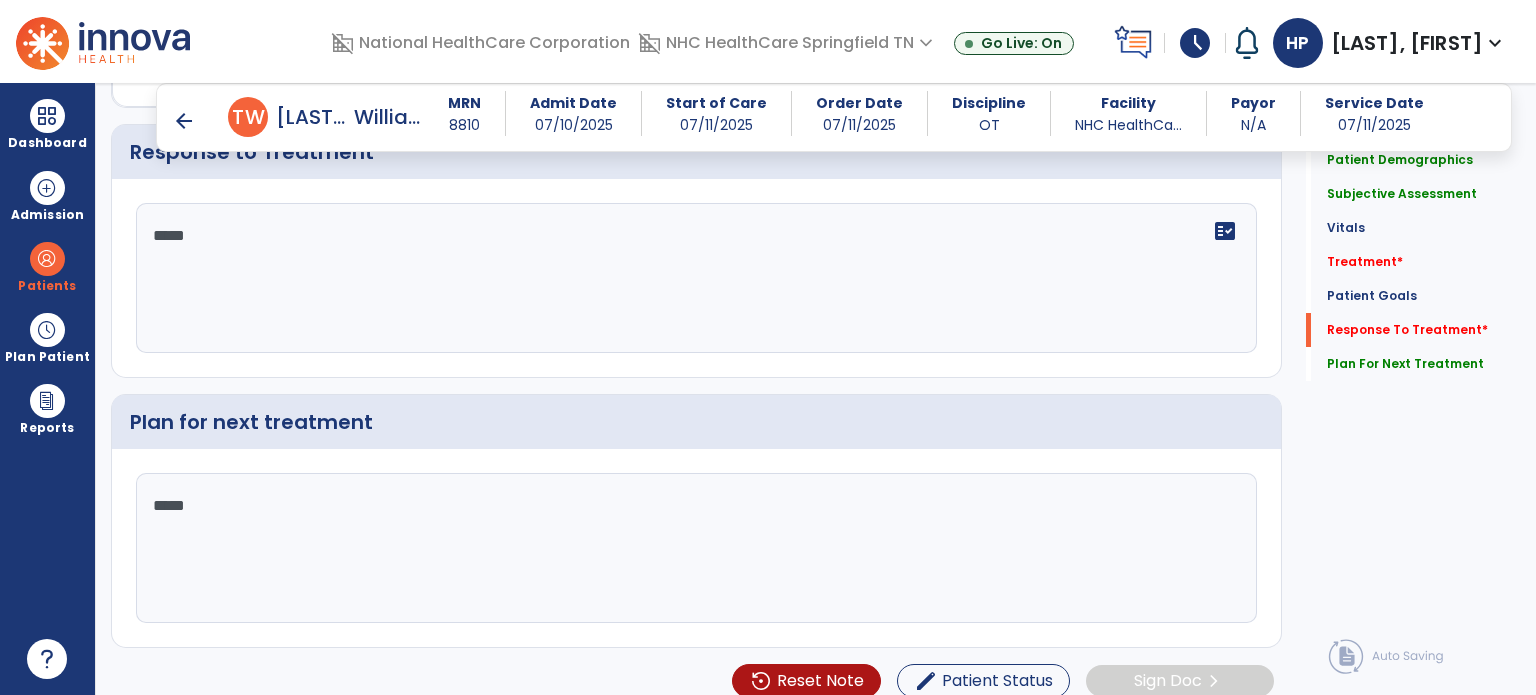 type on "****" 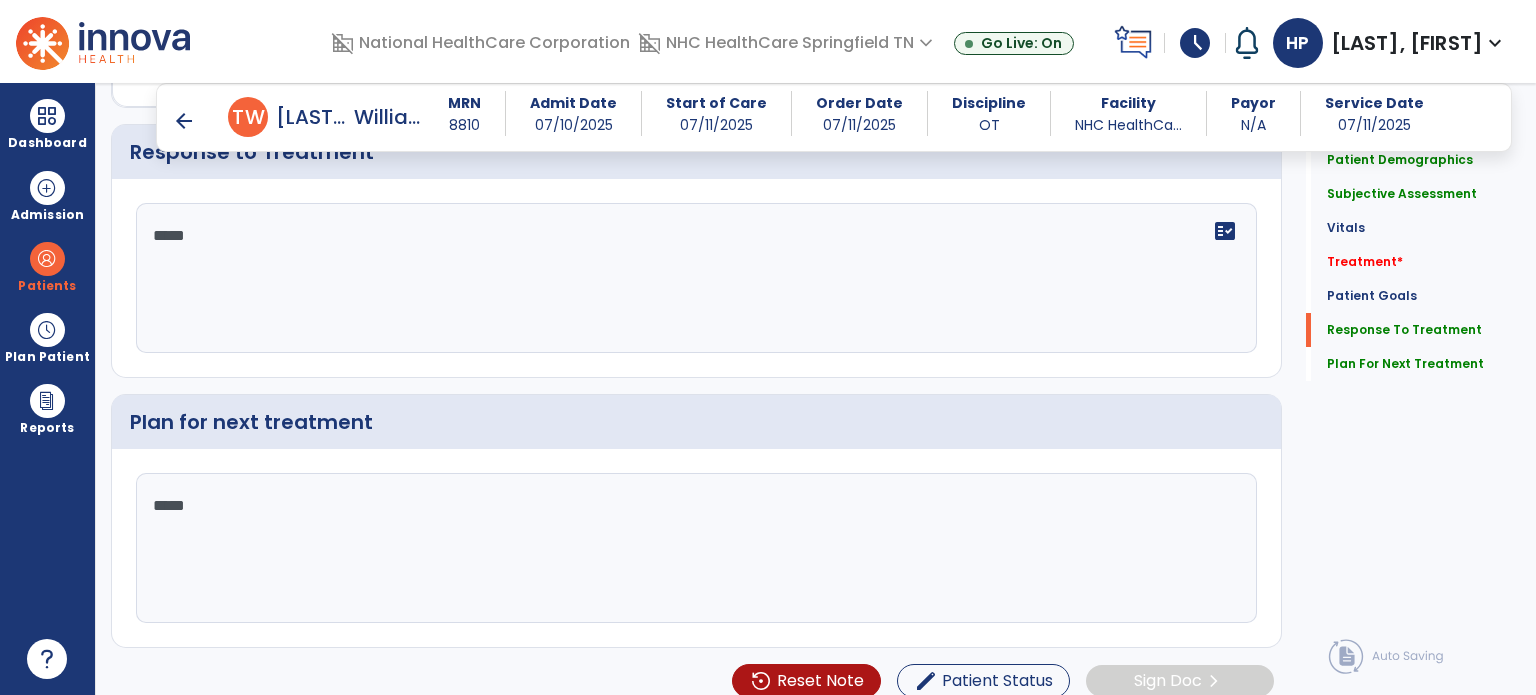 click on "****" 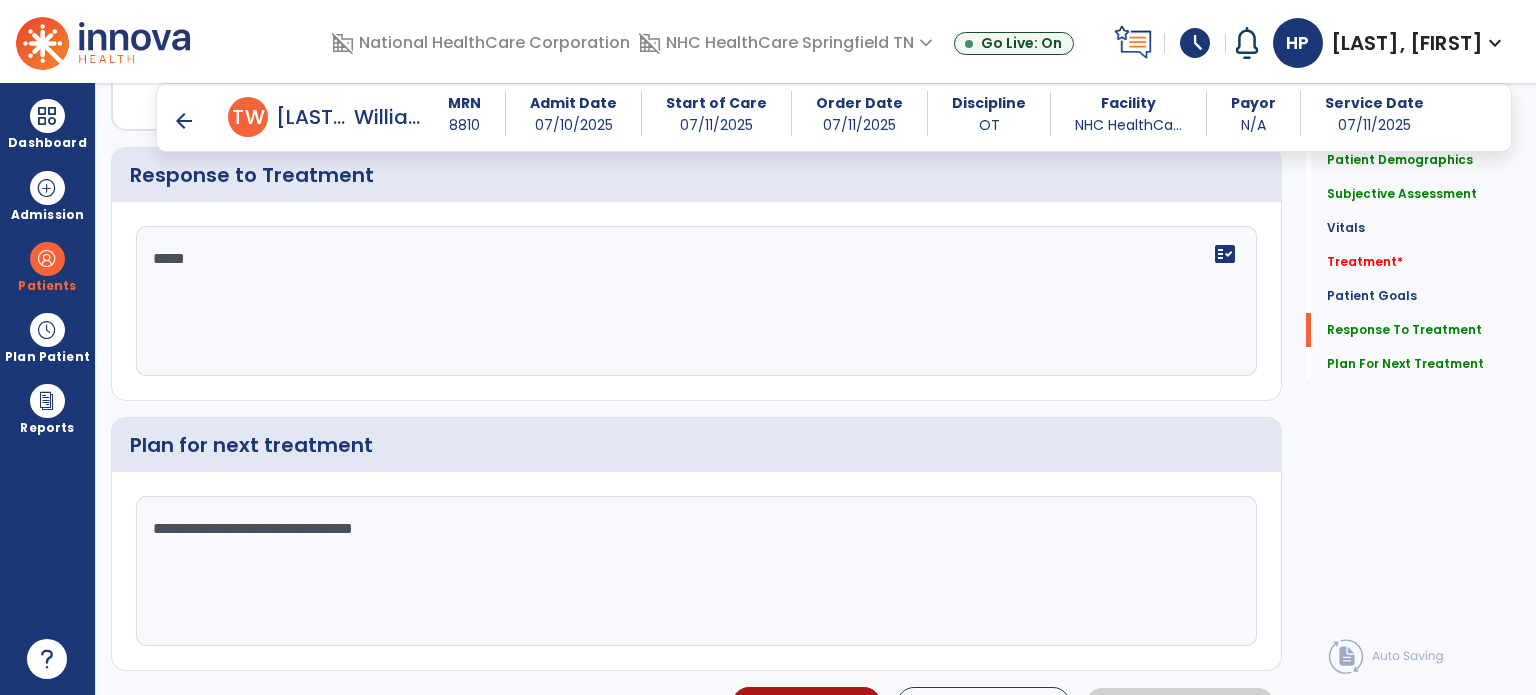 scroll, scrollTop: 2294, scrollLeft: 0, axis: vertical 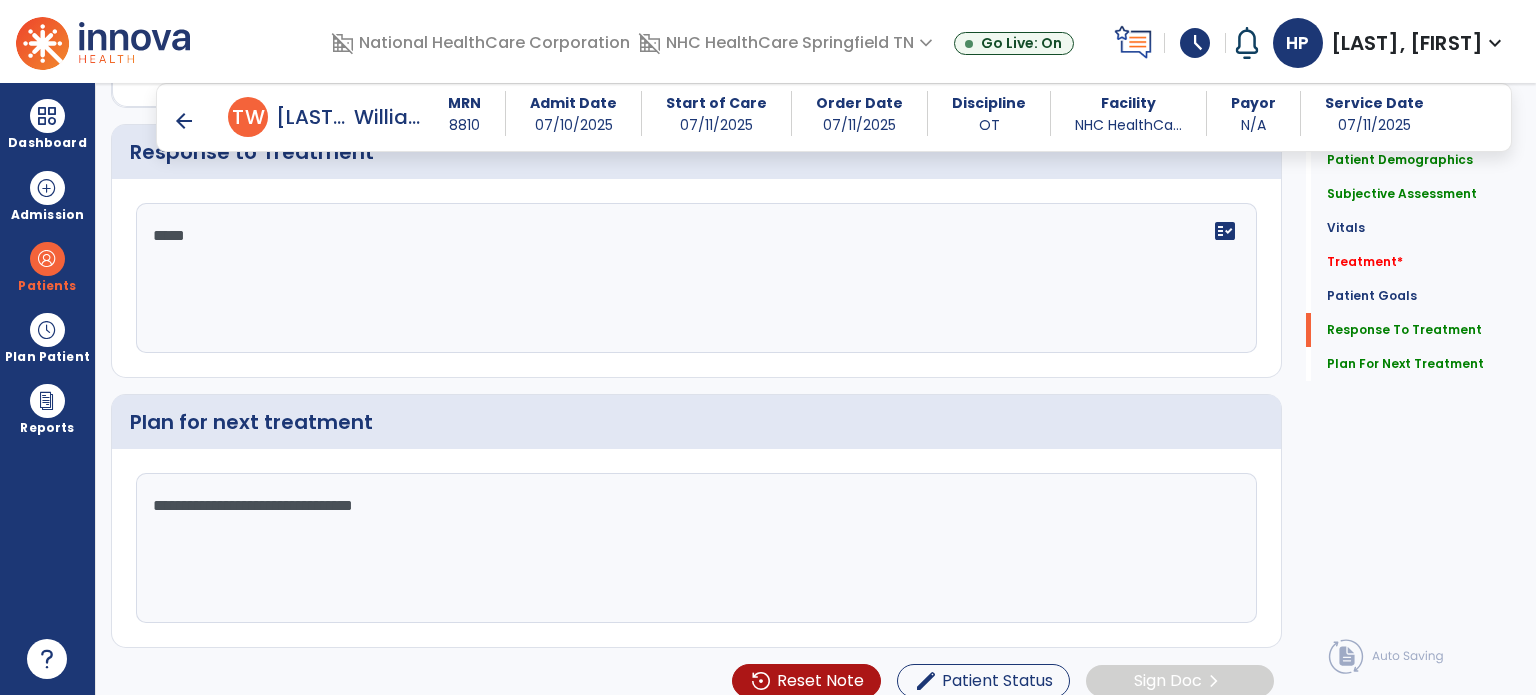 drag, startPoint x: 506, startPoint y: 486, endPoint x: 241, endPoint y: 499, distance: 265.31866 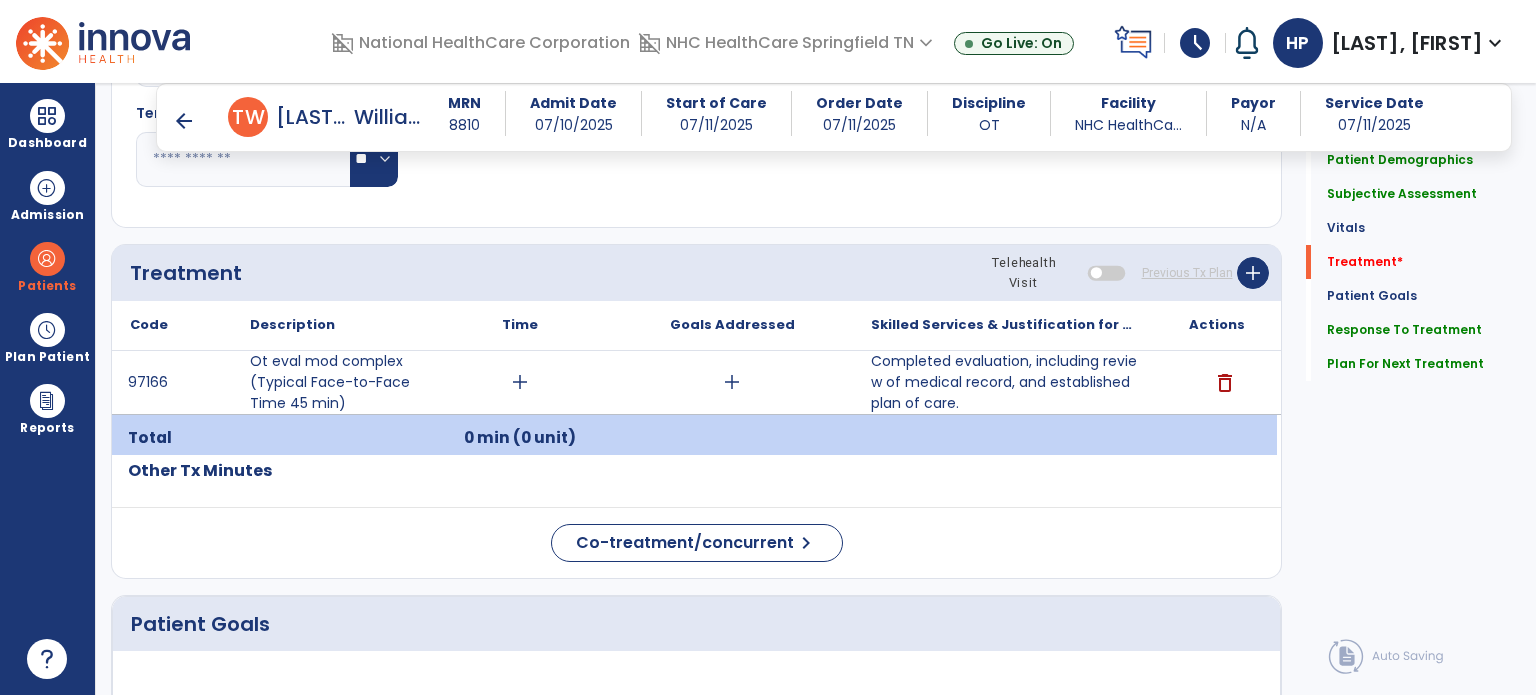scroll, scrollTop: 1007, scrollLeft: 0, axis: vertical 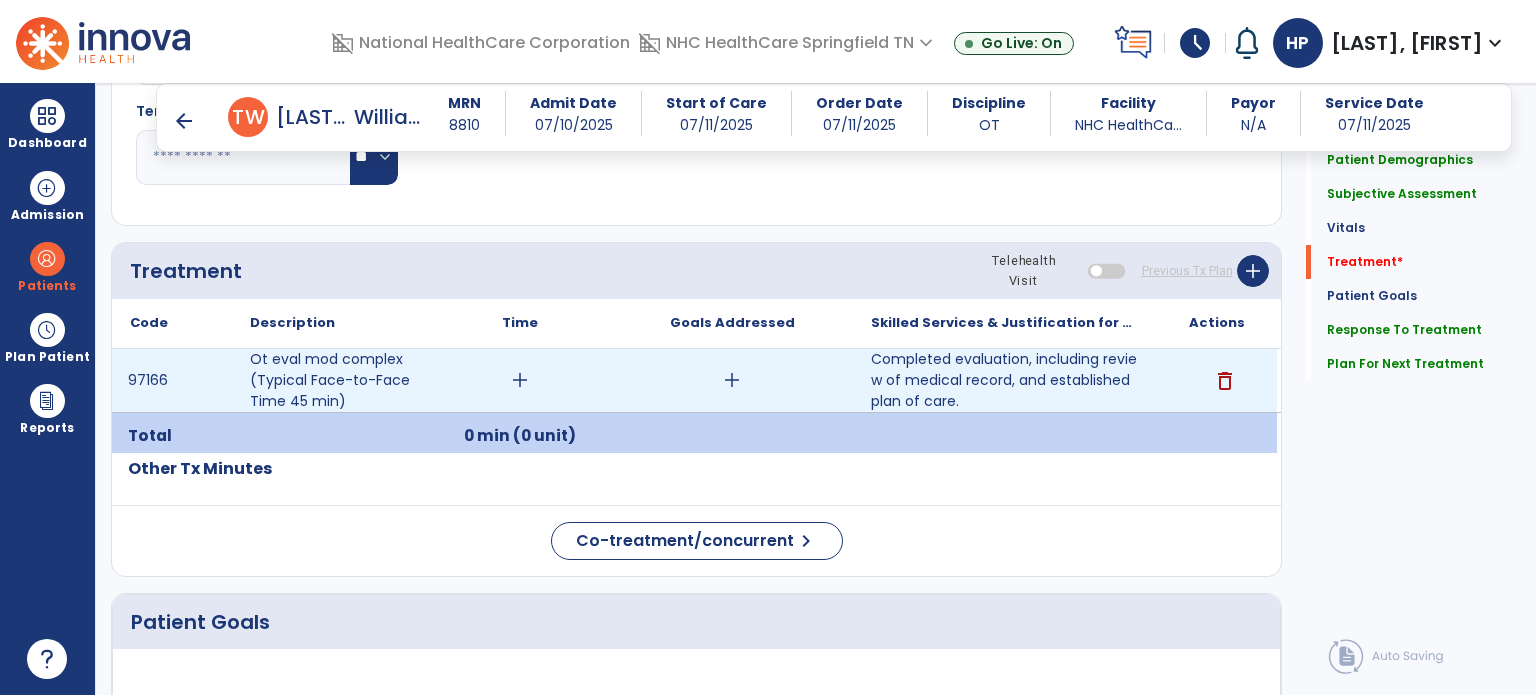 type on "**********" 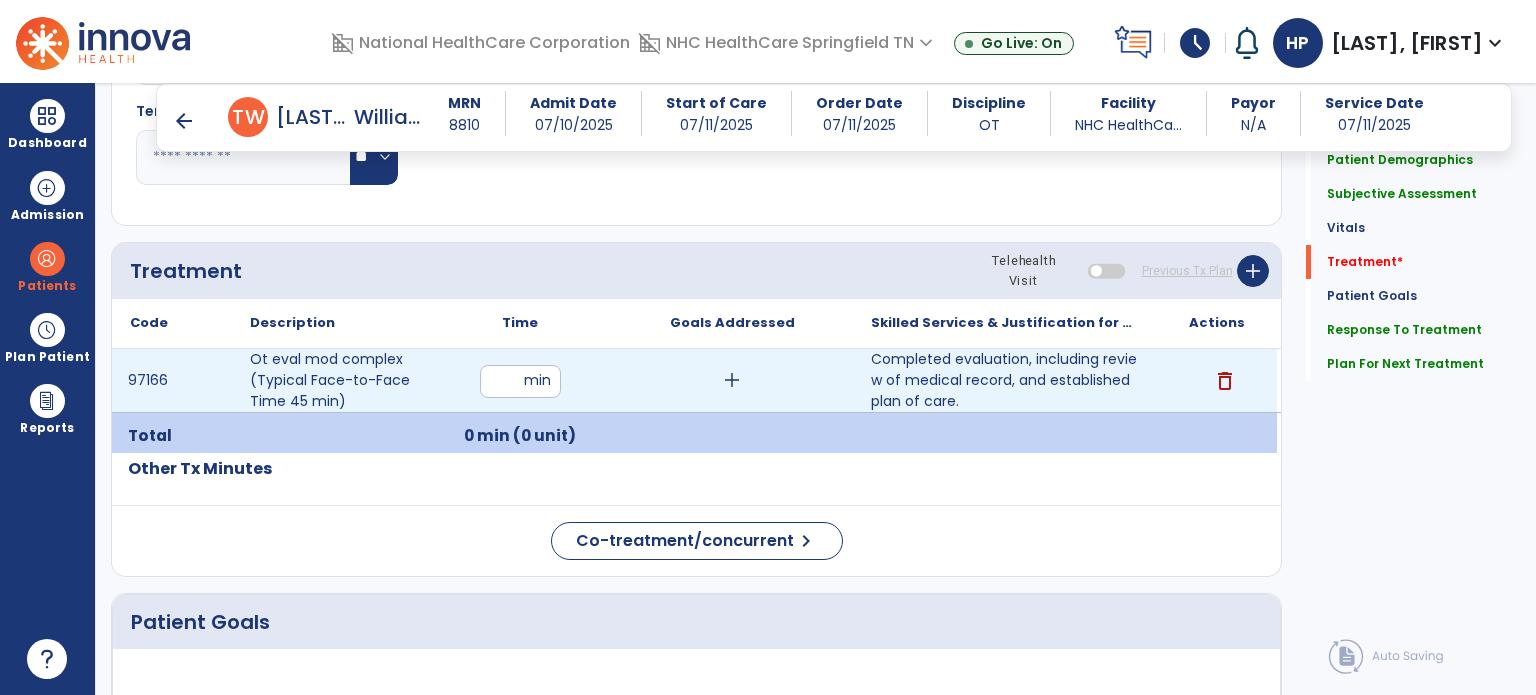 type on "**" 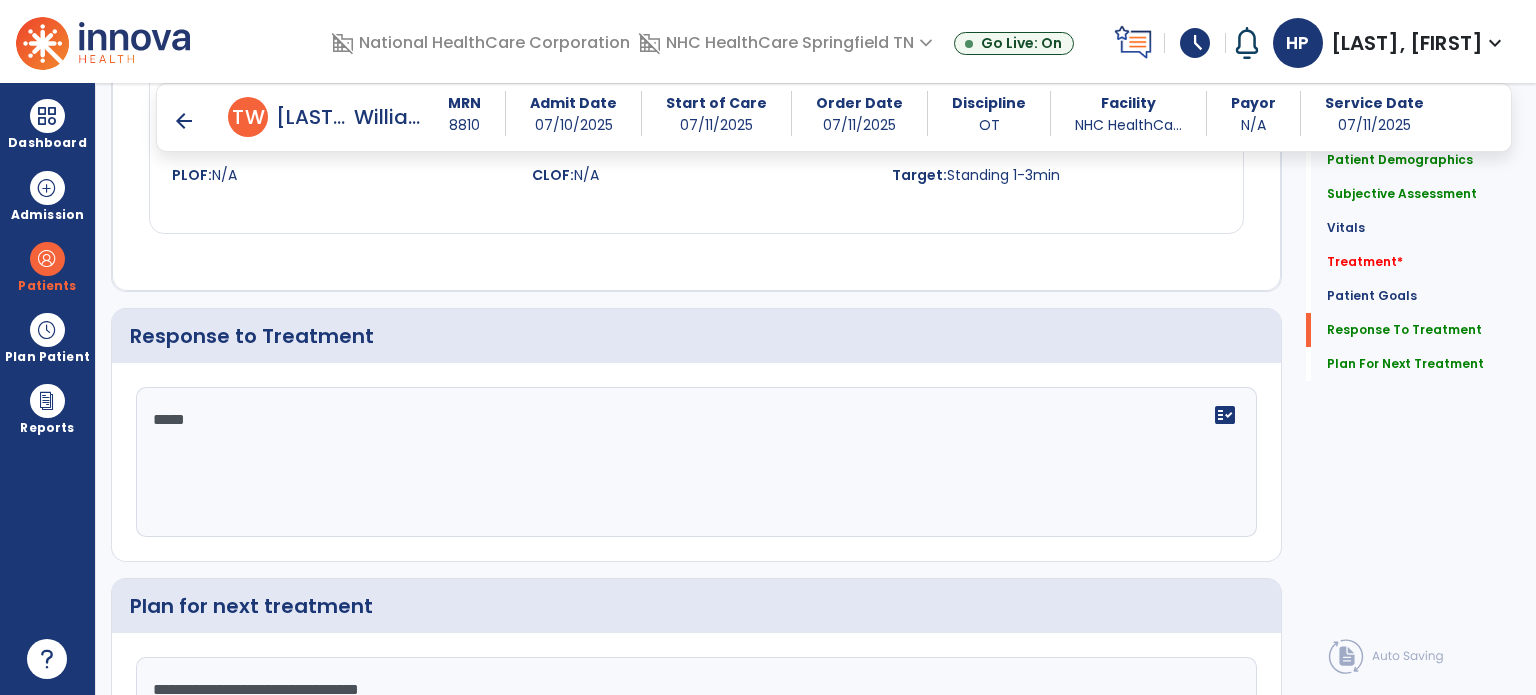 scroll, scrollTop: 2306, scrollLeft: 0, axis: vertical 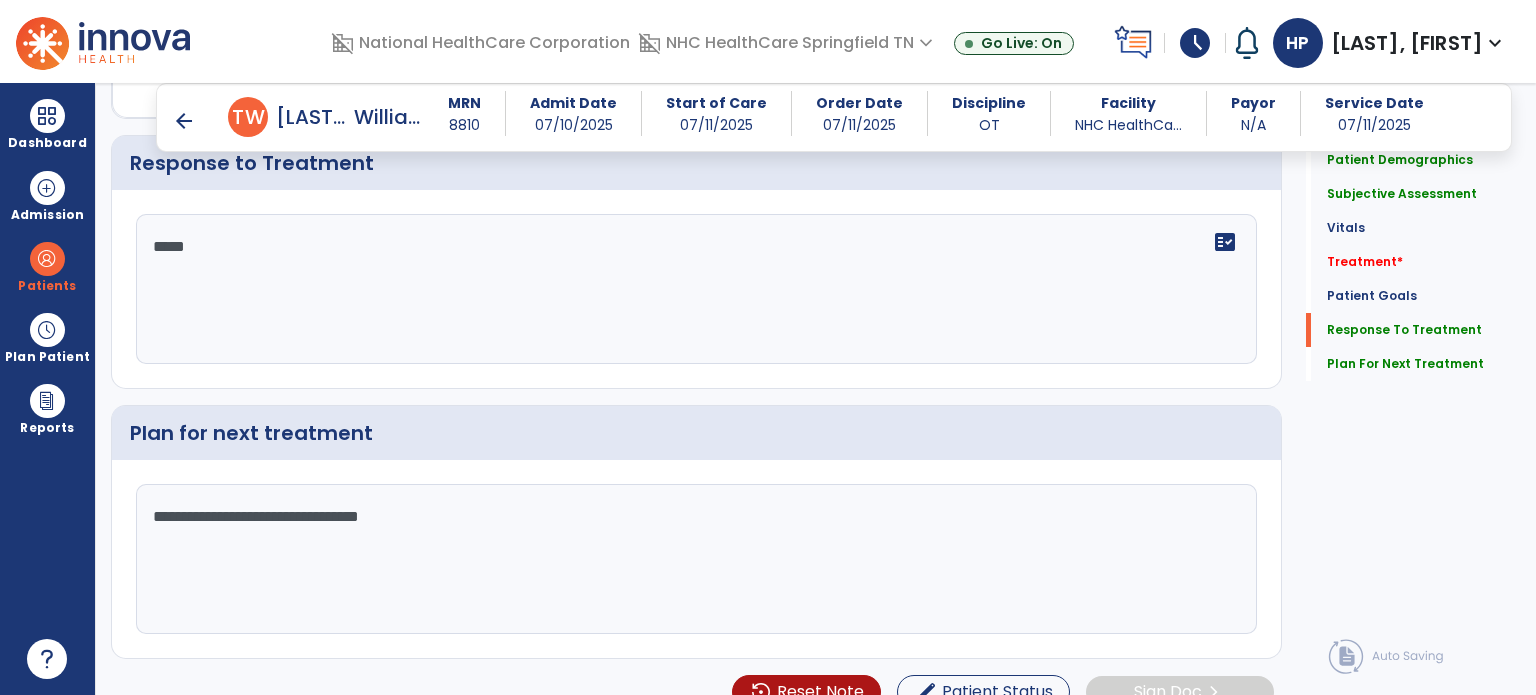 click on "**********" 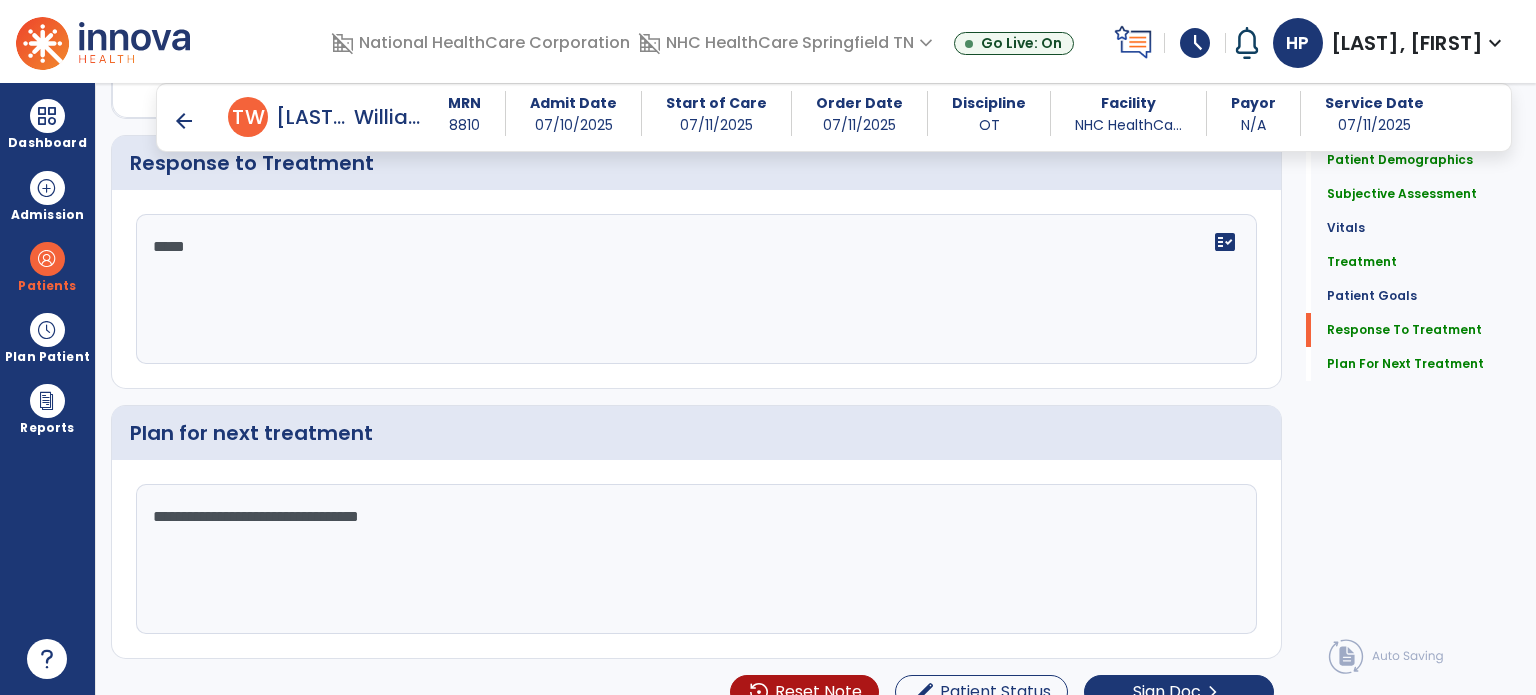 scroll, scrollTop: 2306, scrollLeft: 0, axis: vertical 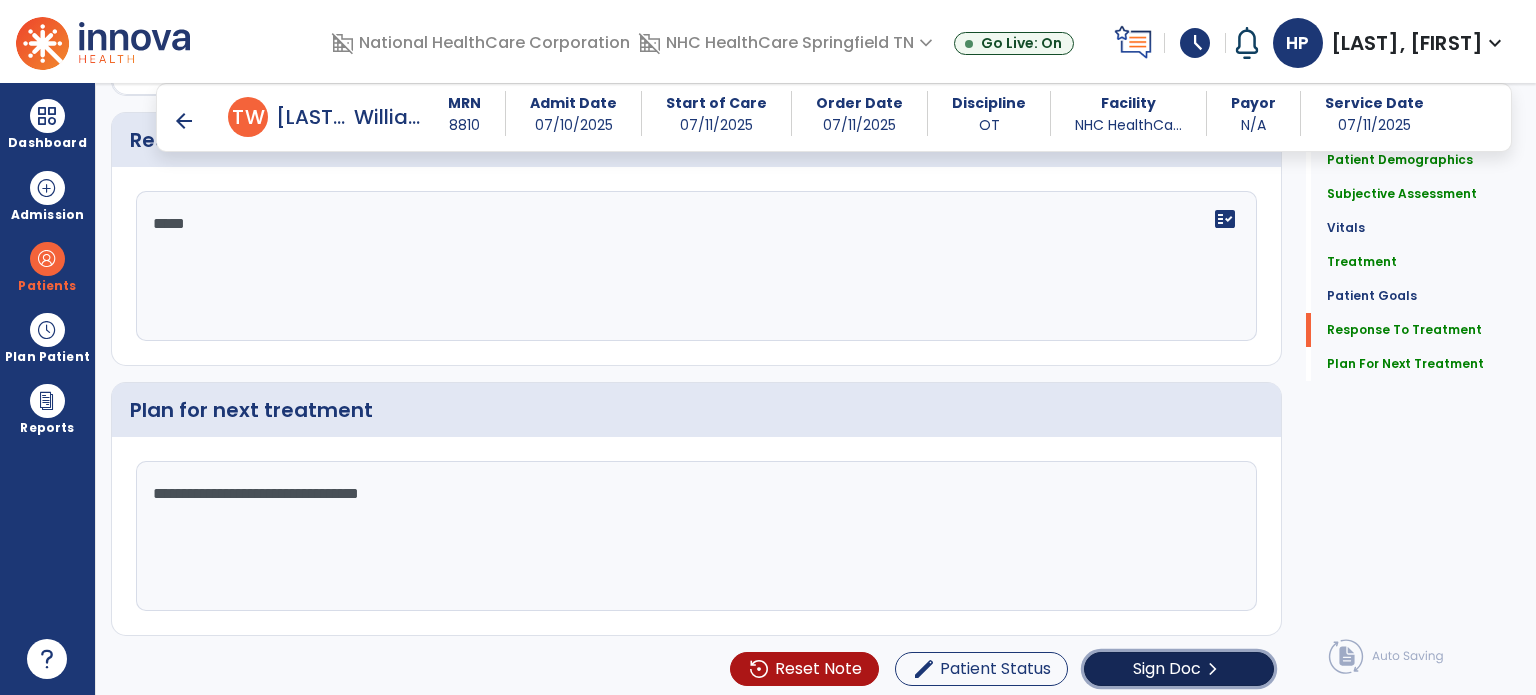 click on "Sign Doc" 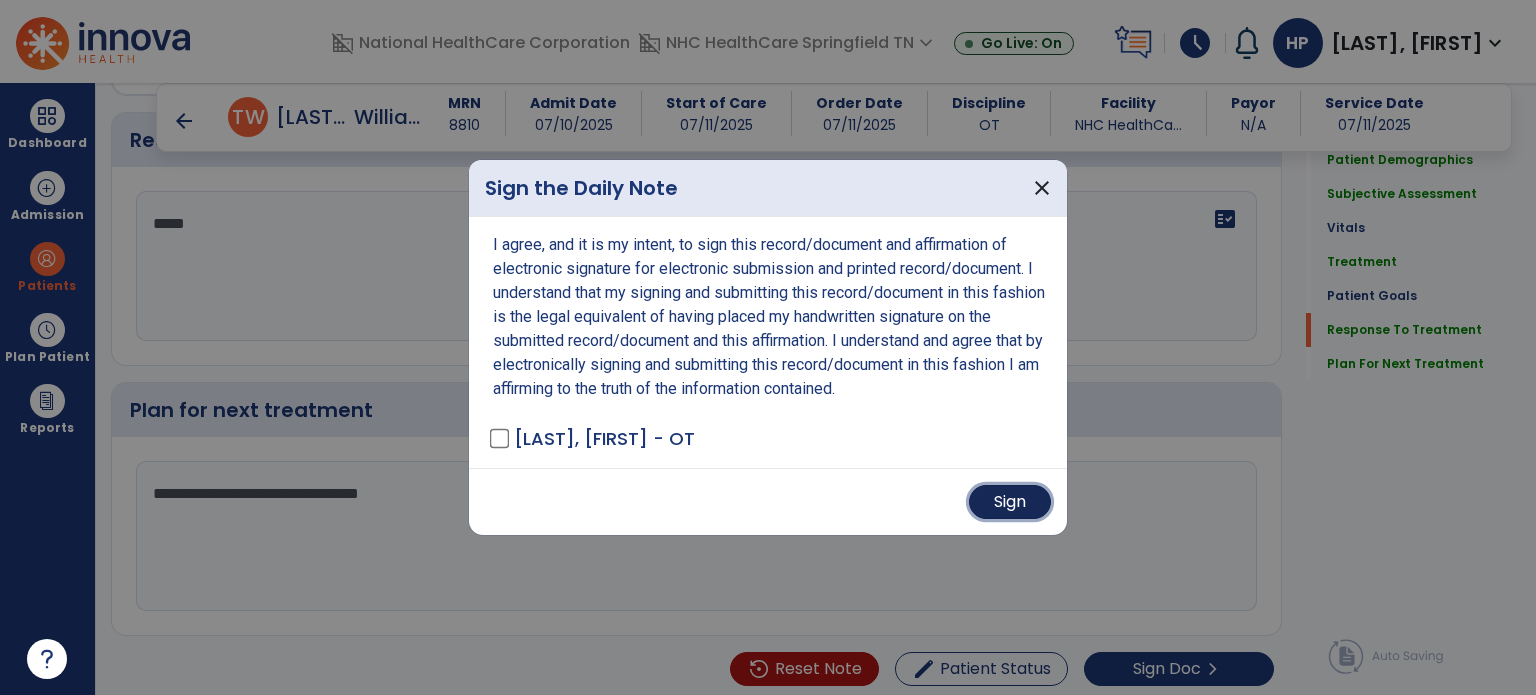 click on "Sign" at bounding box center [1010, 502] 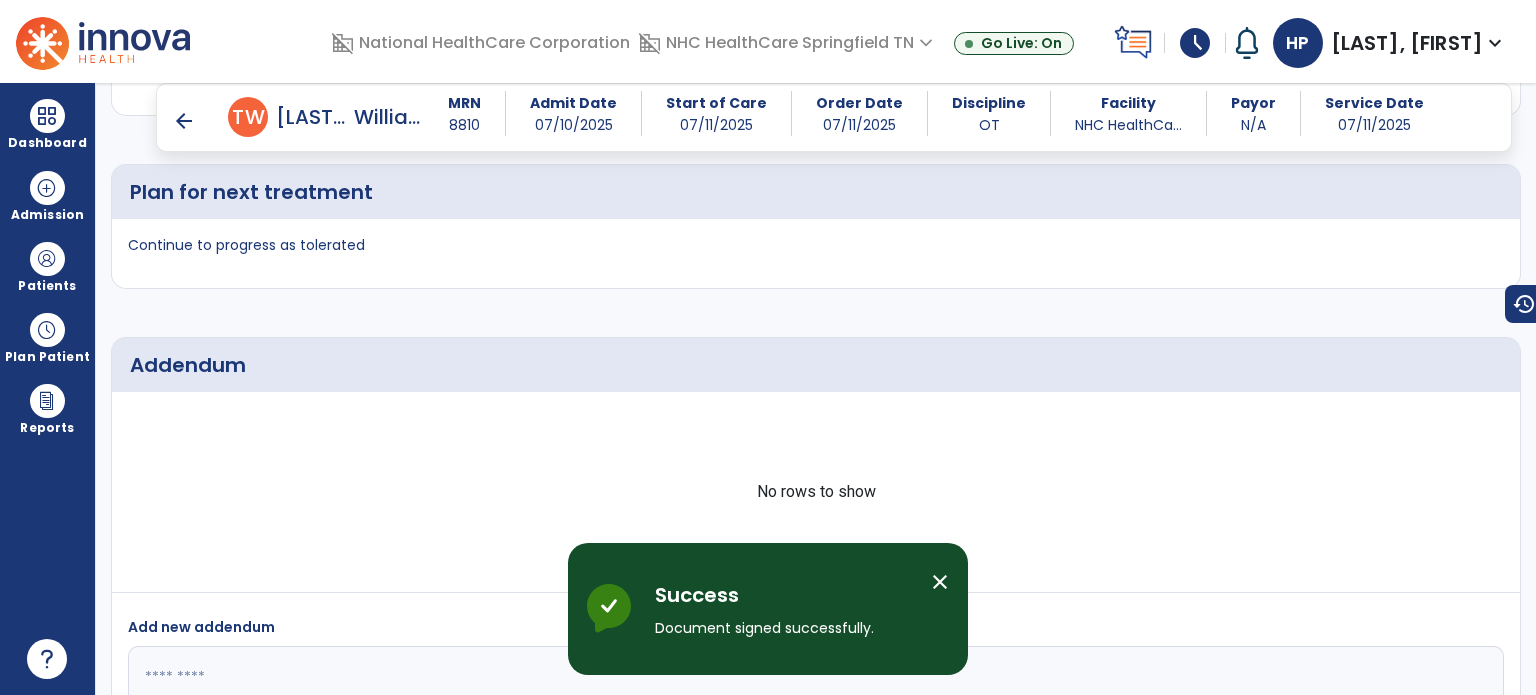 scroll, scrollTop: 3011, scrollLeft: 0, axis: vertical 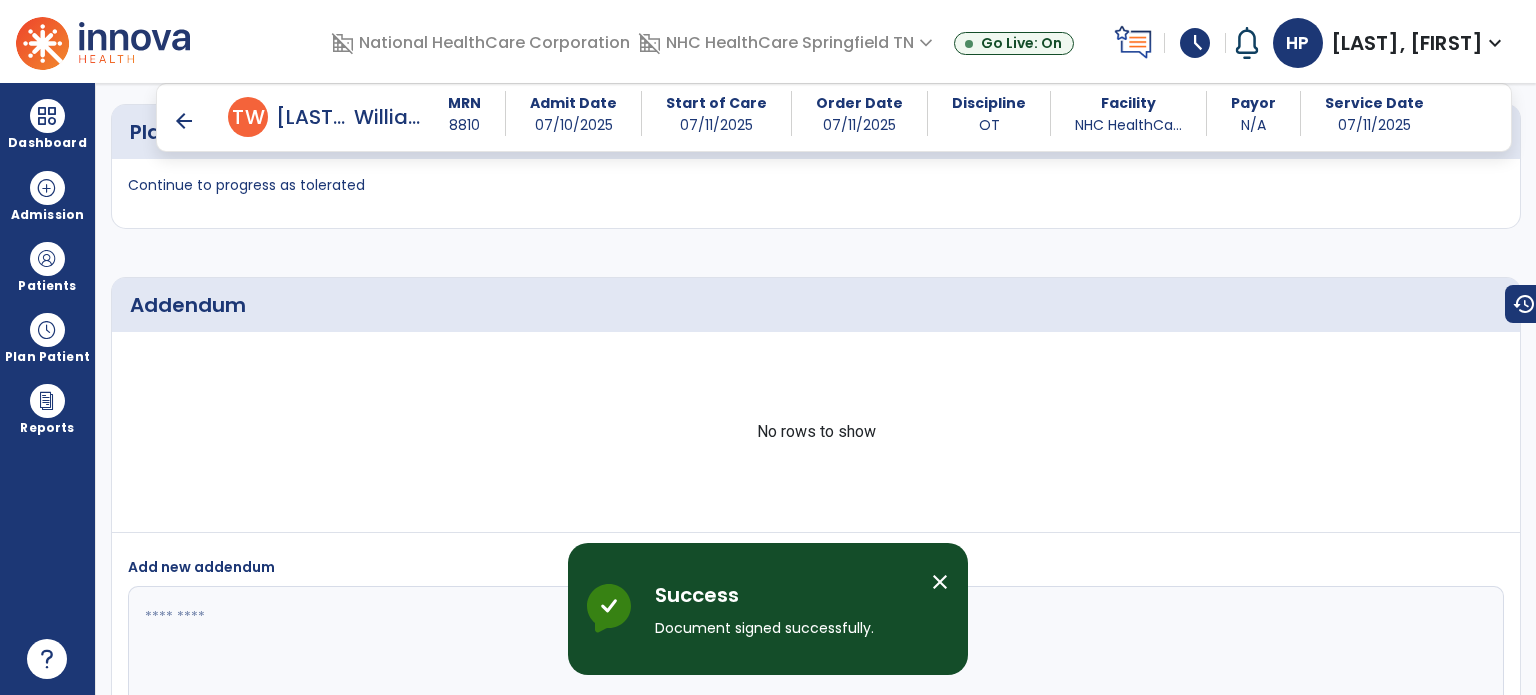 click on "arrow_back      T  [LAST],  [FIRST] MRN [NUMBER] Admit Date [DATE] Start of Care [DATE] Order Date [DATE] Discipline OT Facility NHC HealthCa... Payor N/A Service Date [DATE]" at bounding box center [834, 117] 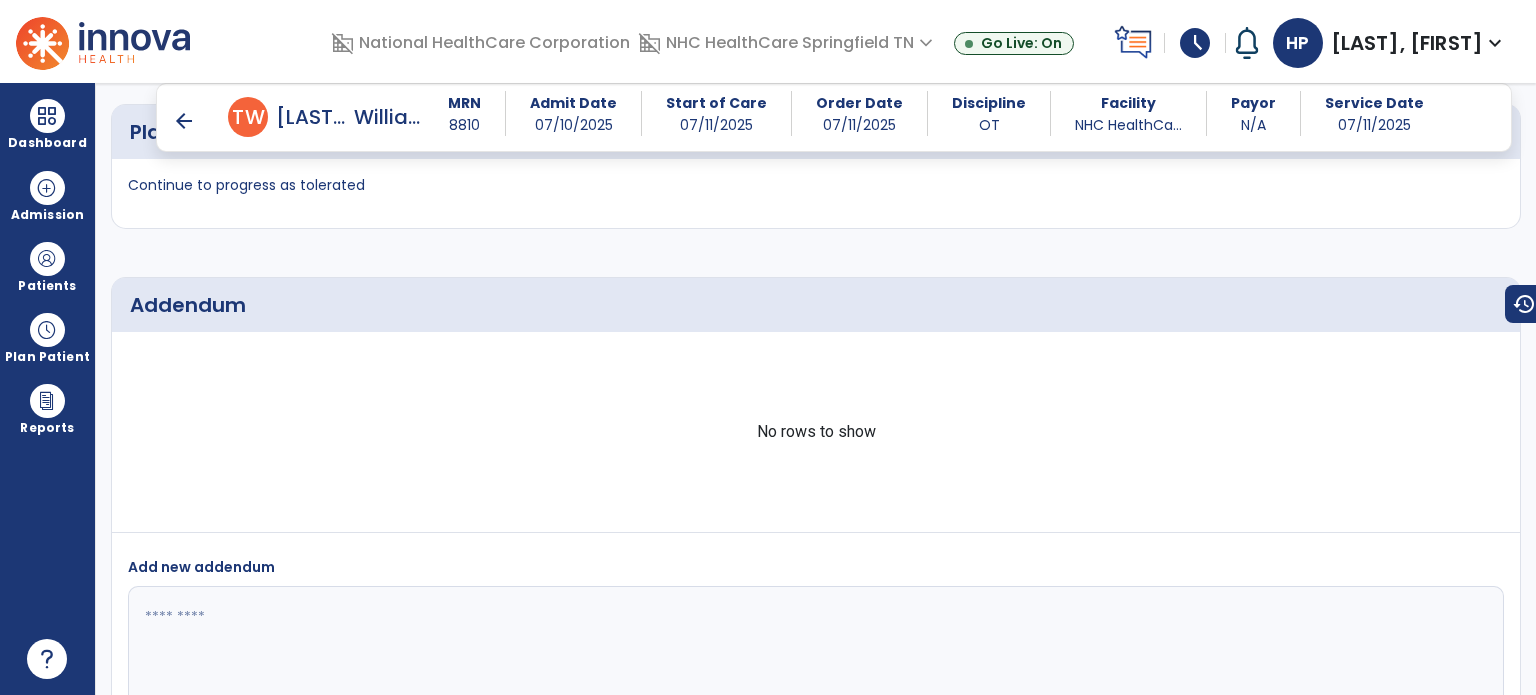 click on "arrow_back" at bounding box center [184, 121] 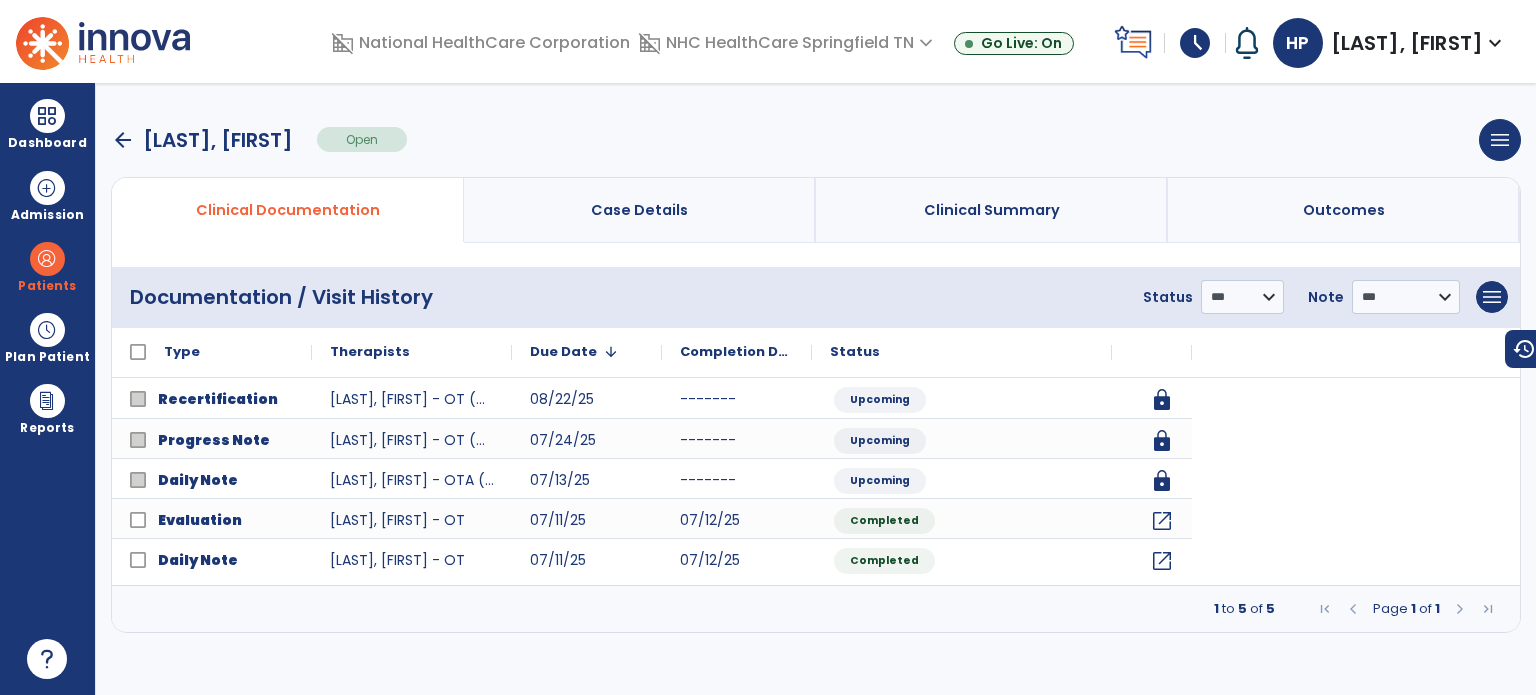 scroll, scrollTop: 0, scrollLeft: 0, axis: both 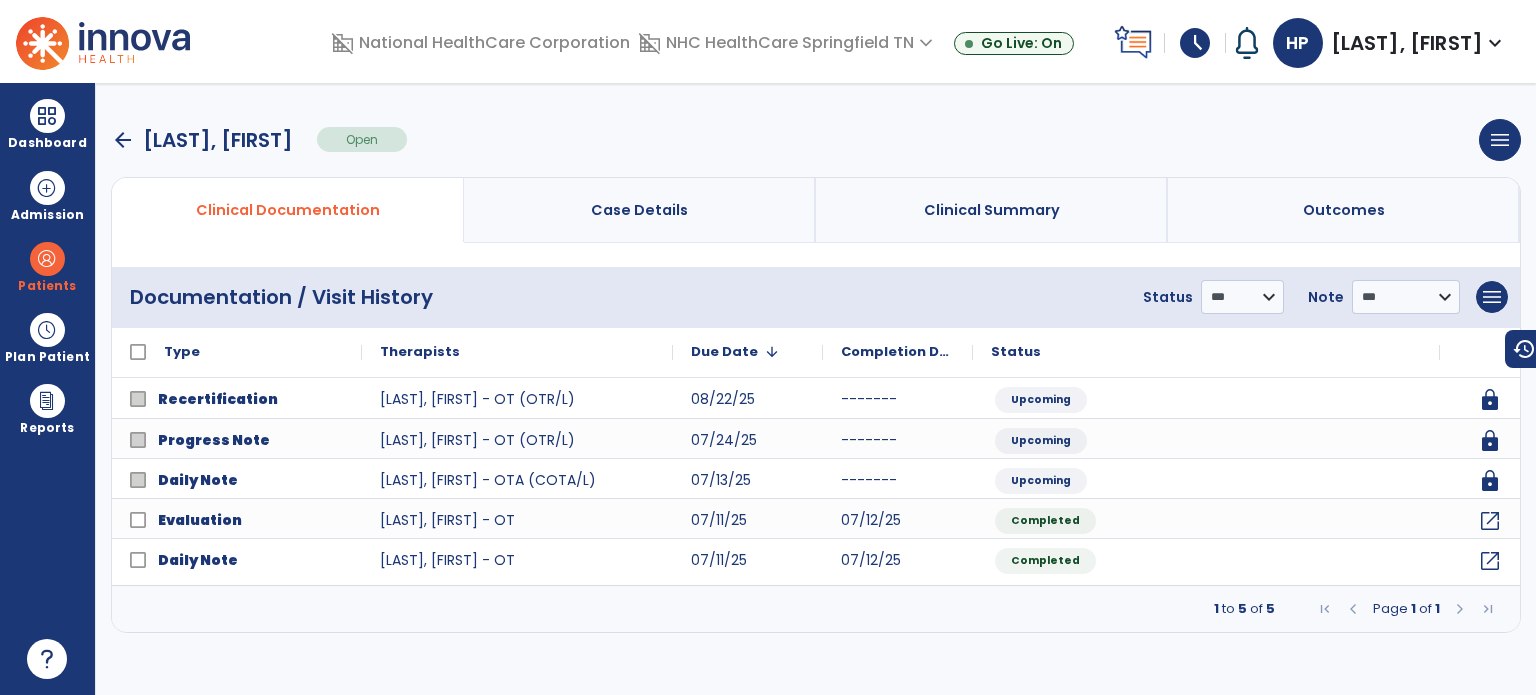 click on "arrow_back" at bounding box center [123, 140] 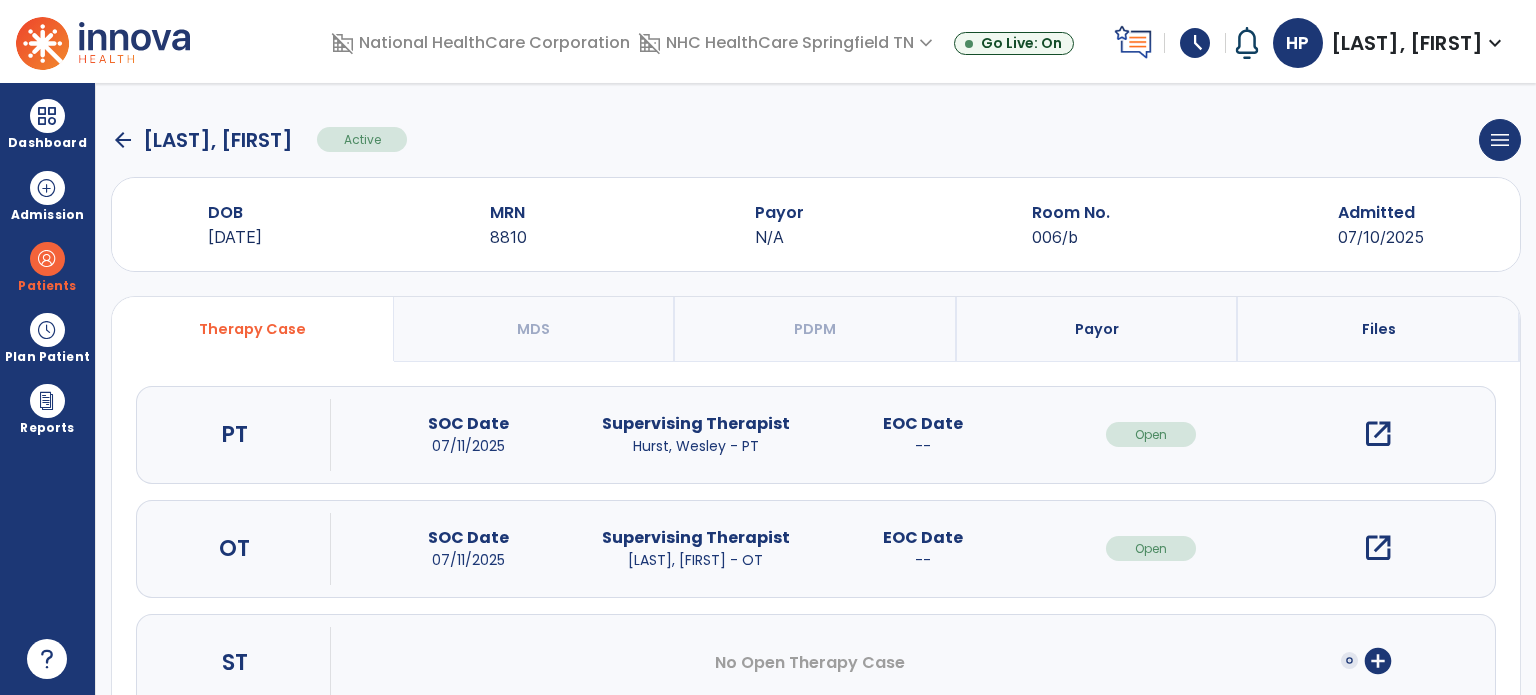 click on "schedule" at bounding box center [1195, 43] 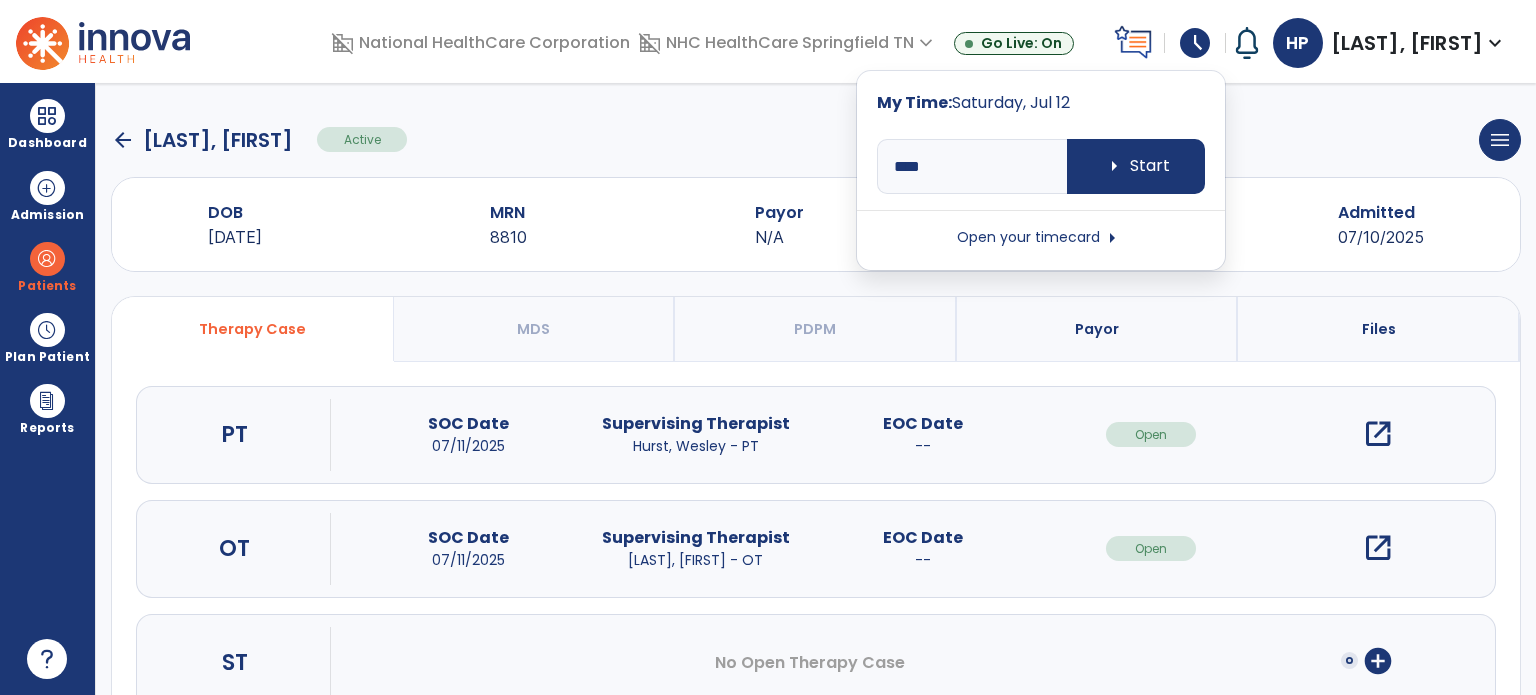 click on "**** arrow_right  Start   Open your timecard  arrow_right" at bounding box center (1041, 190) 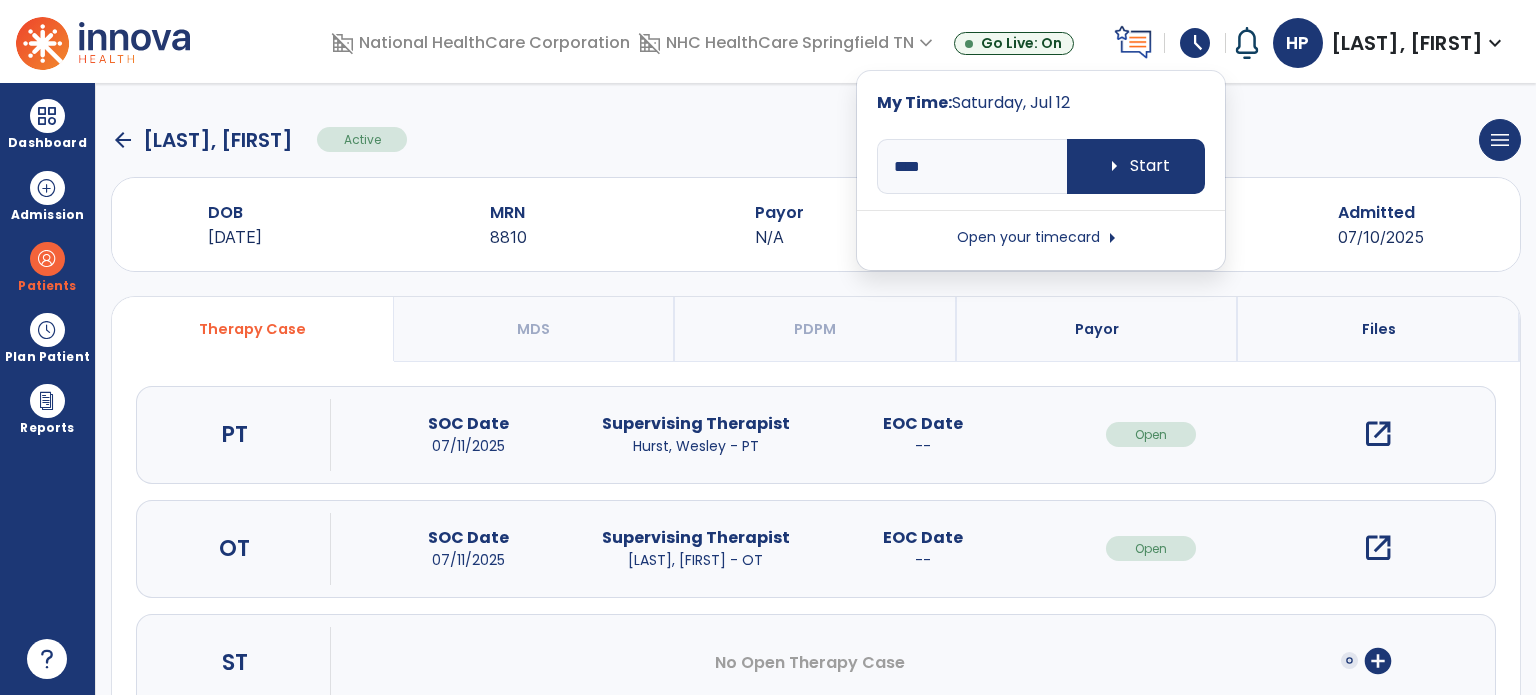 click on "Open your timecard  arrow_right" at bounding box center [1041, 238] 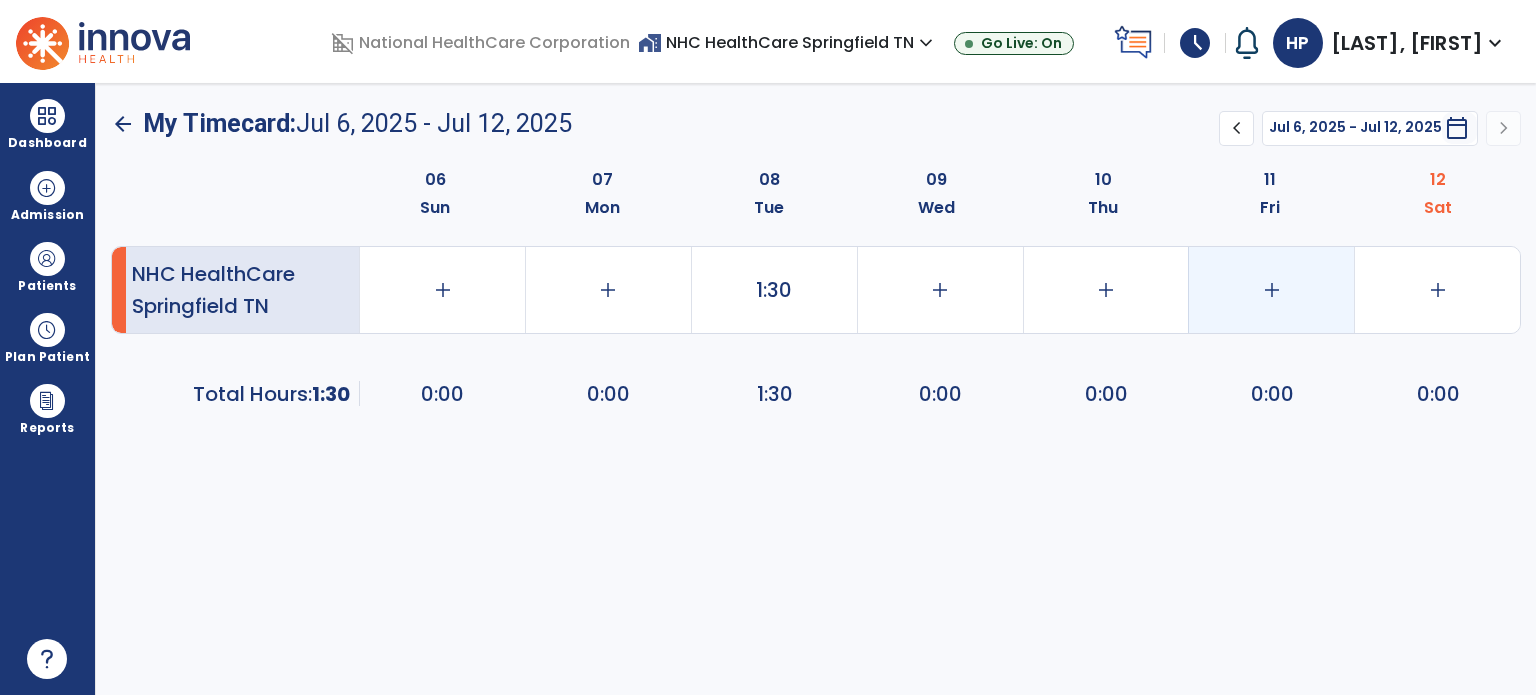 click on "add" 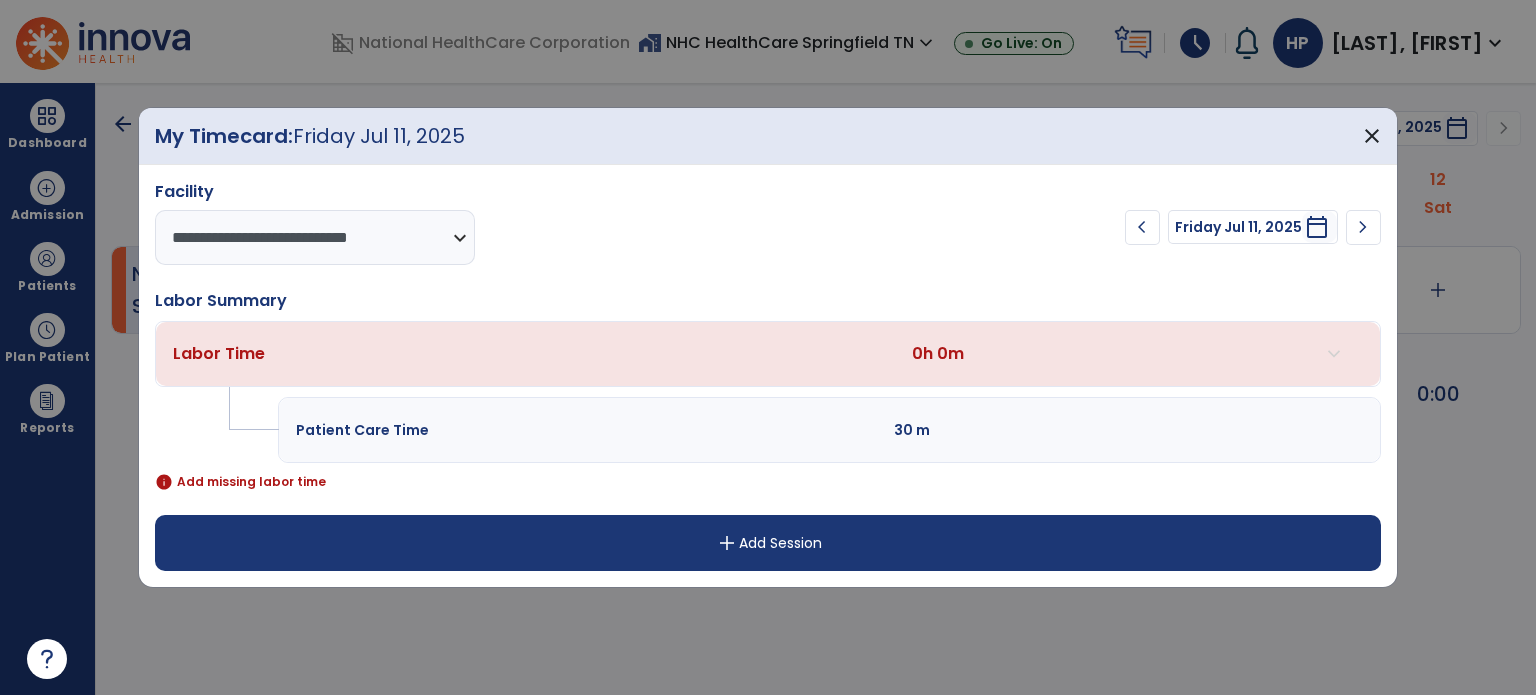 click on "add  Add Session" at bounding box center [768, 543] 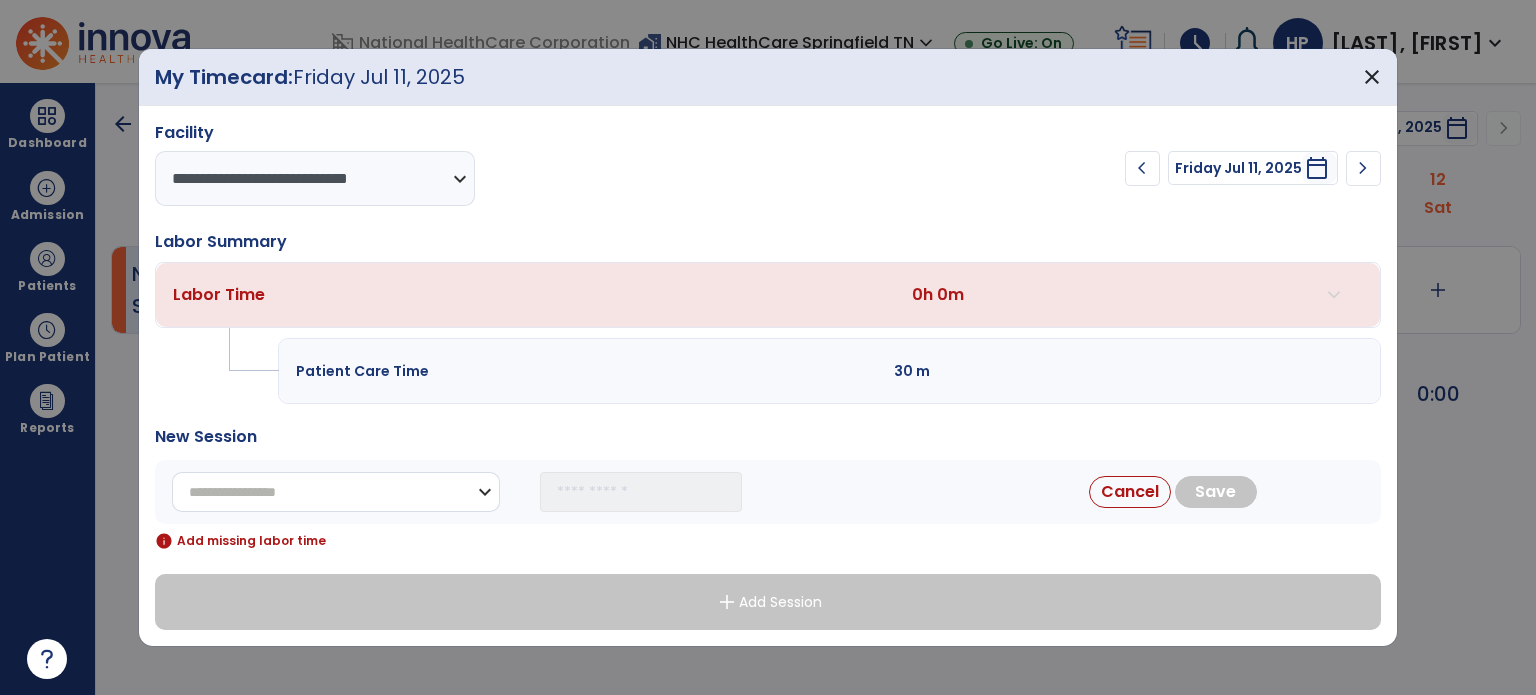 click on "**********" at bounding box center (336, 492) 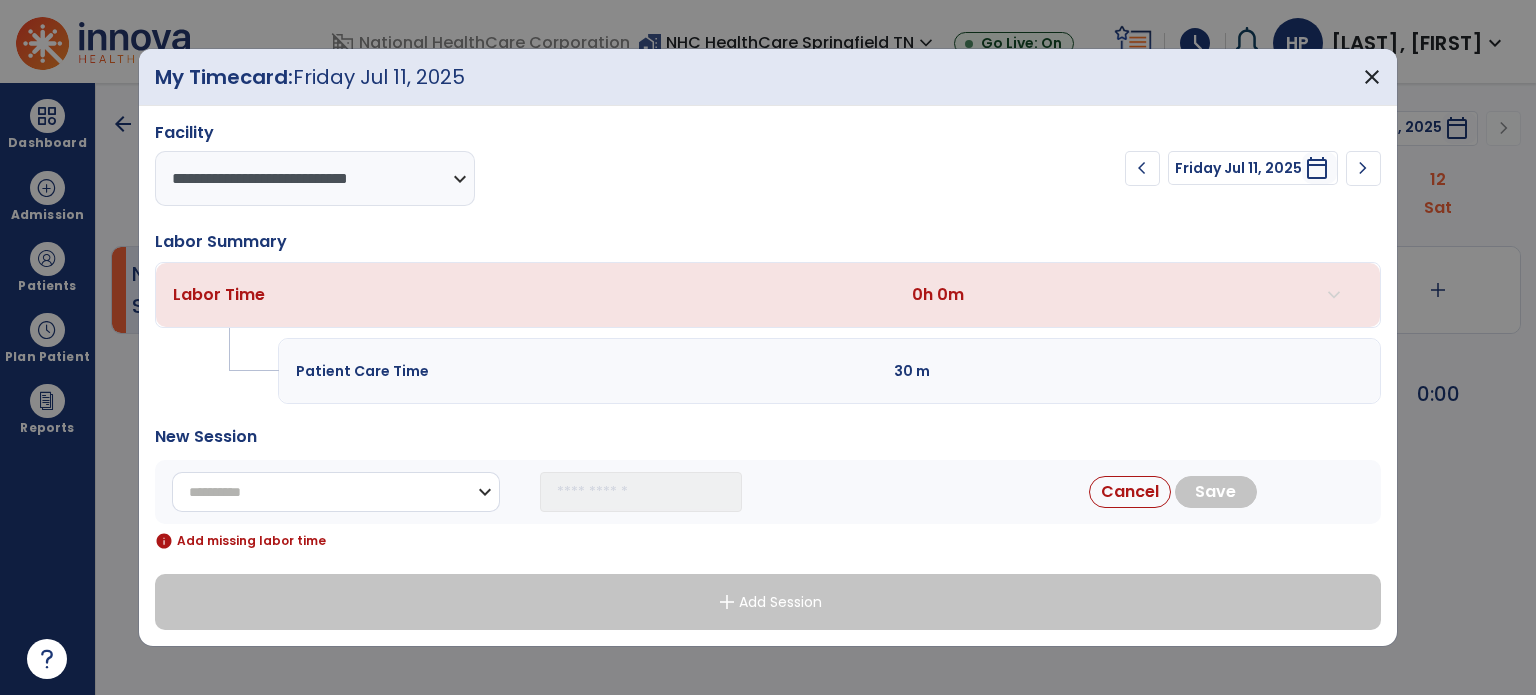 click on "**********" at bounding box center (336, 492) 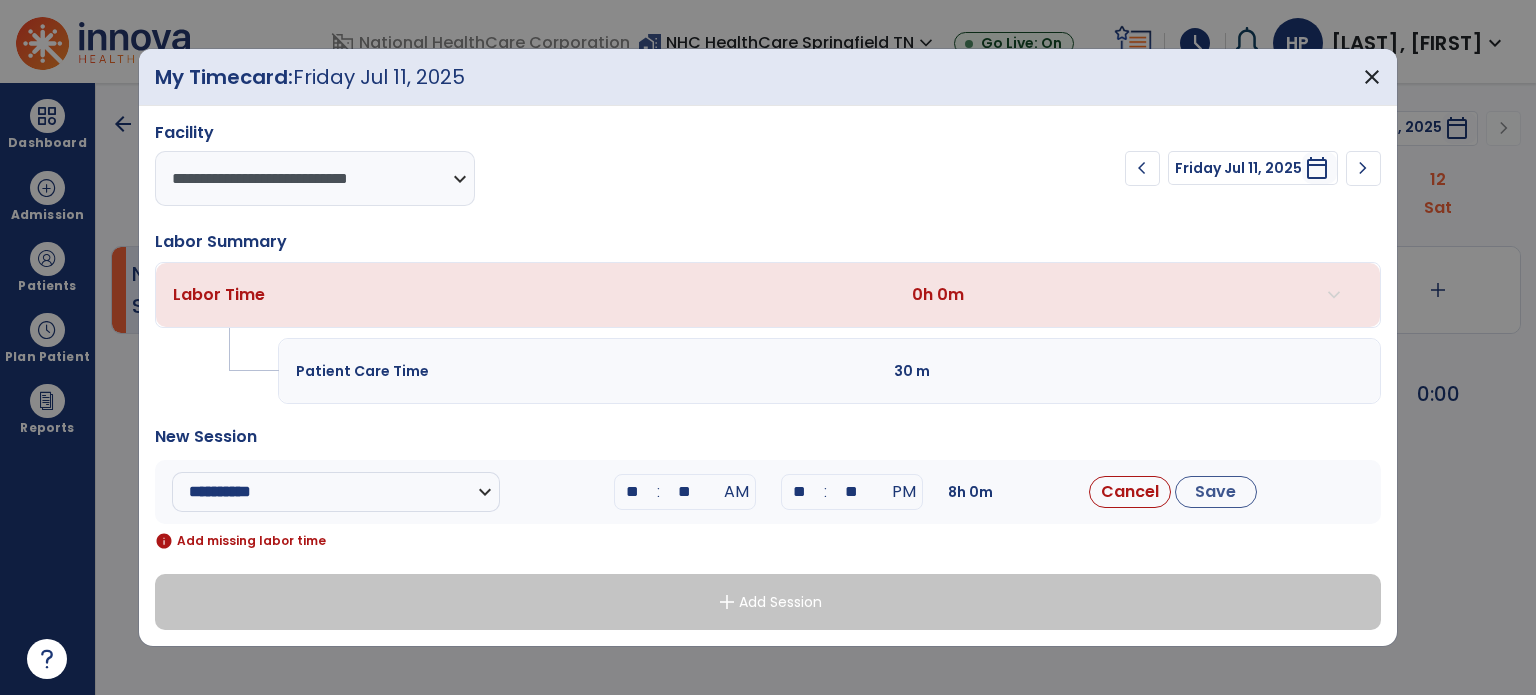 click on "**" at bounding box center [633, 492] 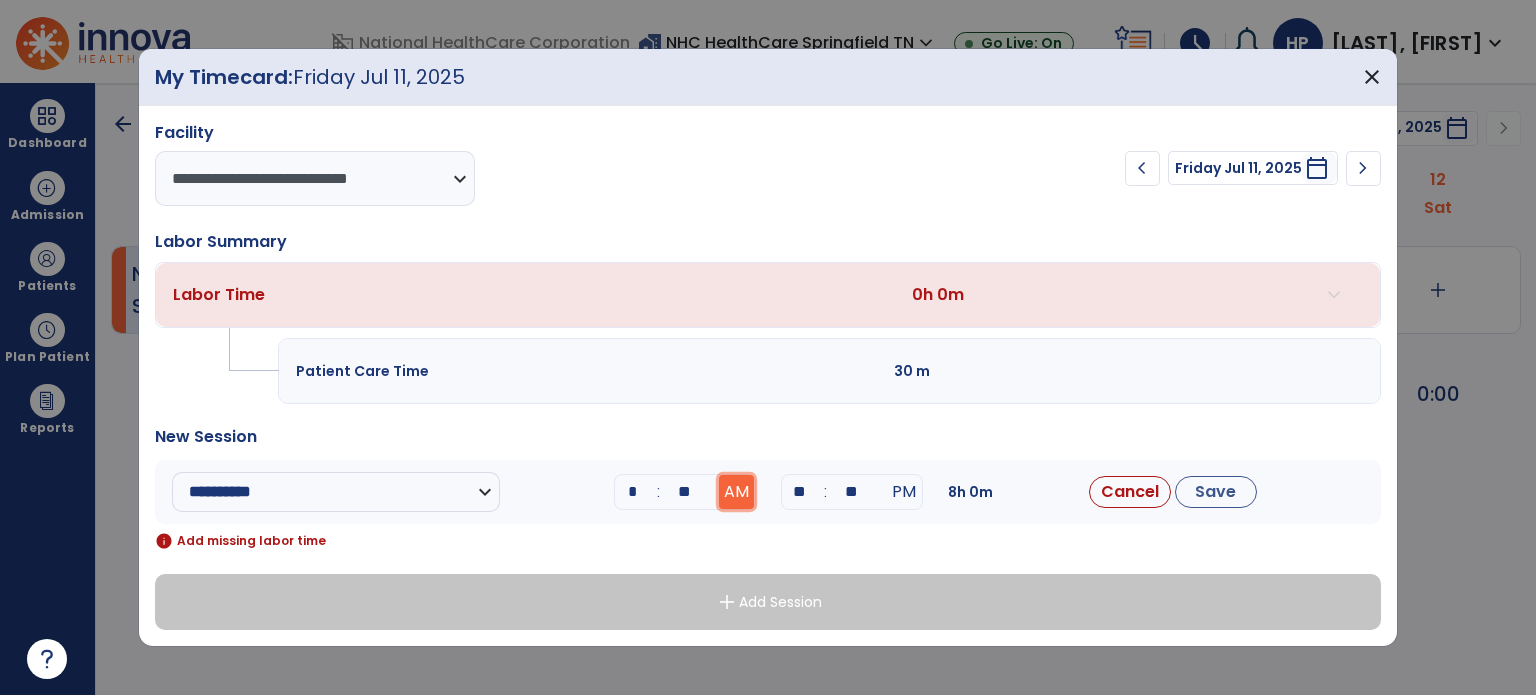 type on "**" 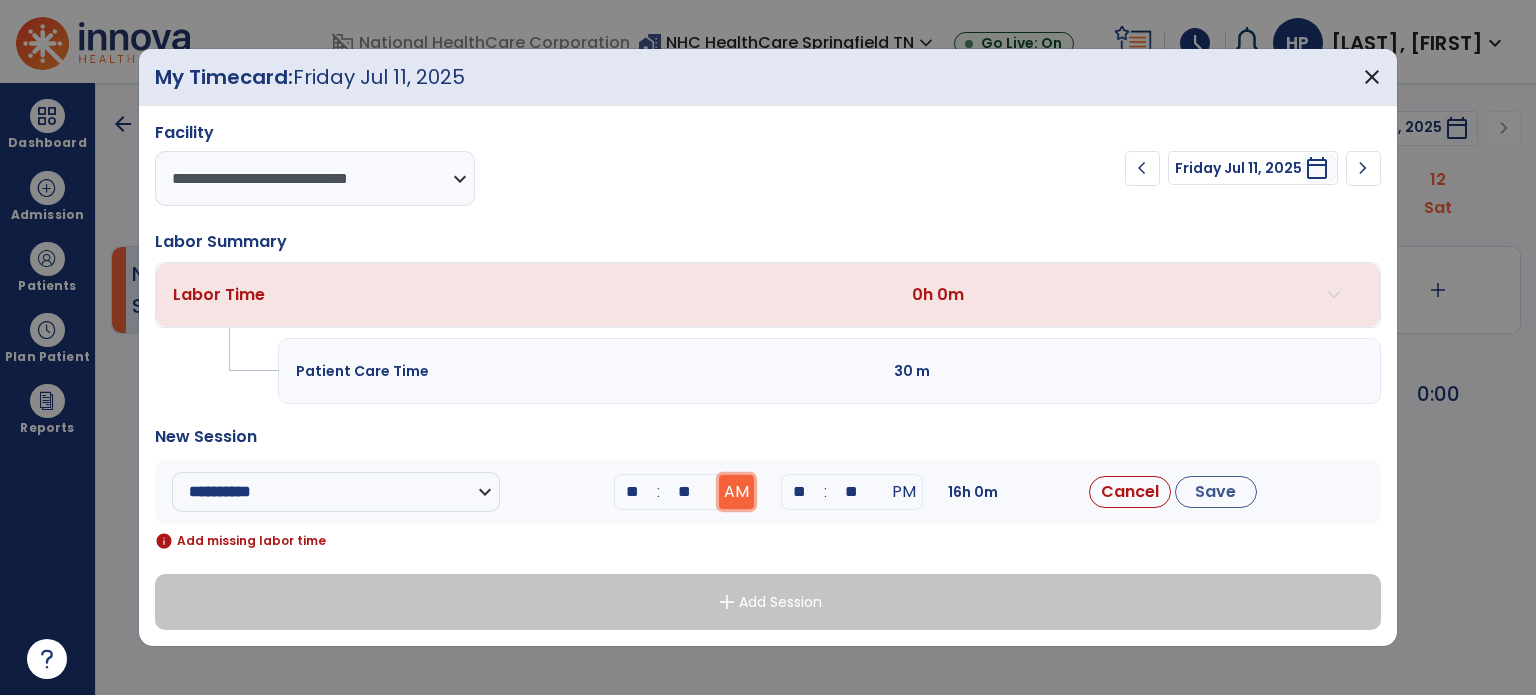 click on "AM" at bounding box center (736, 492) 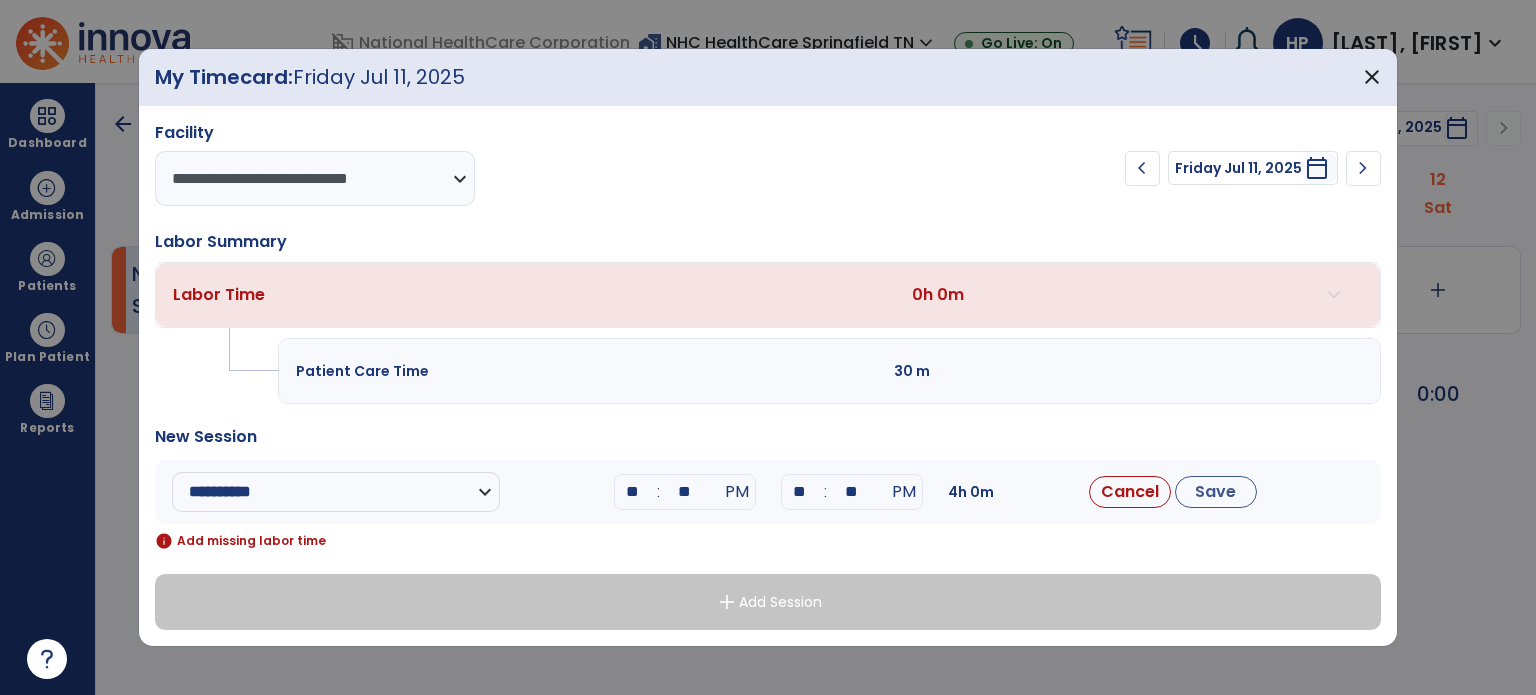 click on "**" at bounding box center (800, 492) 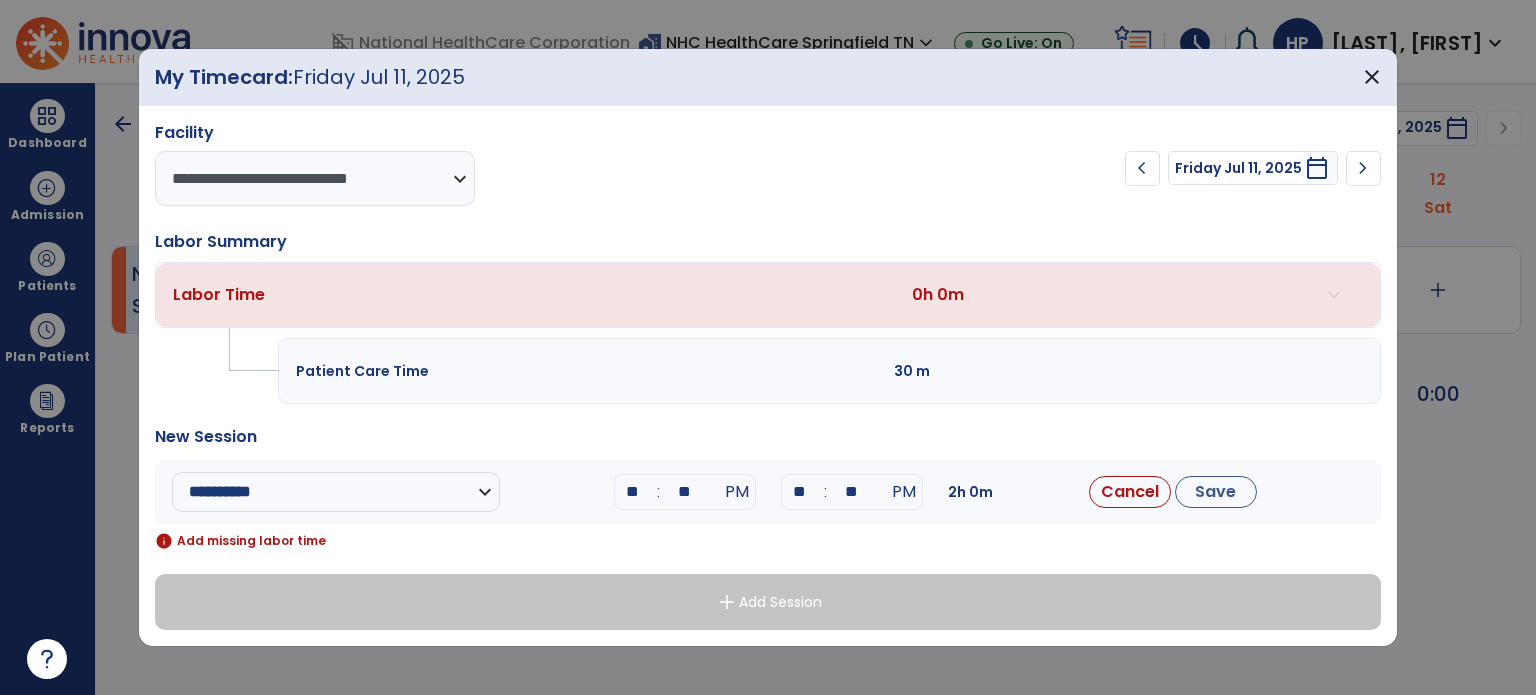 click on "2h 0m" at bounding box center (1030, 492) 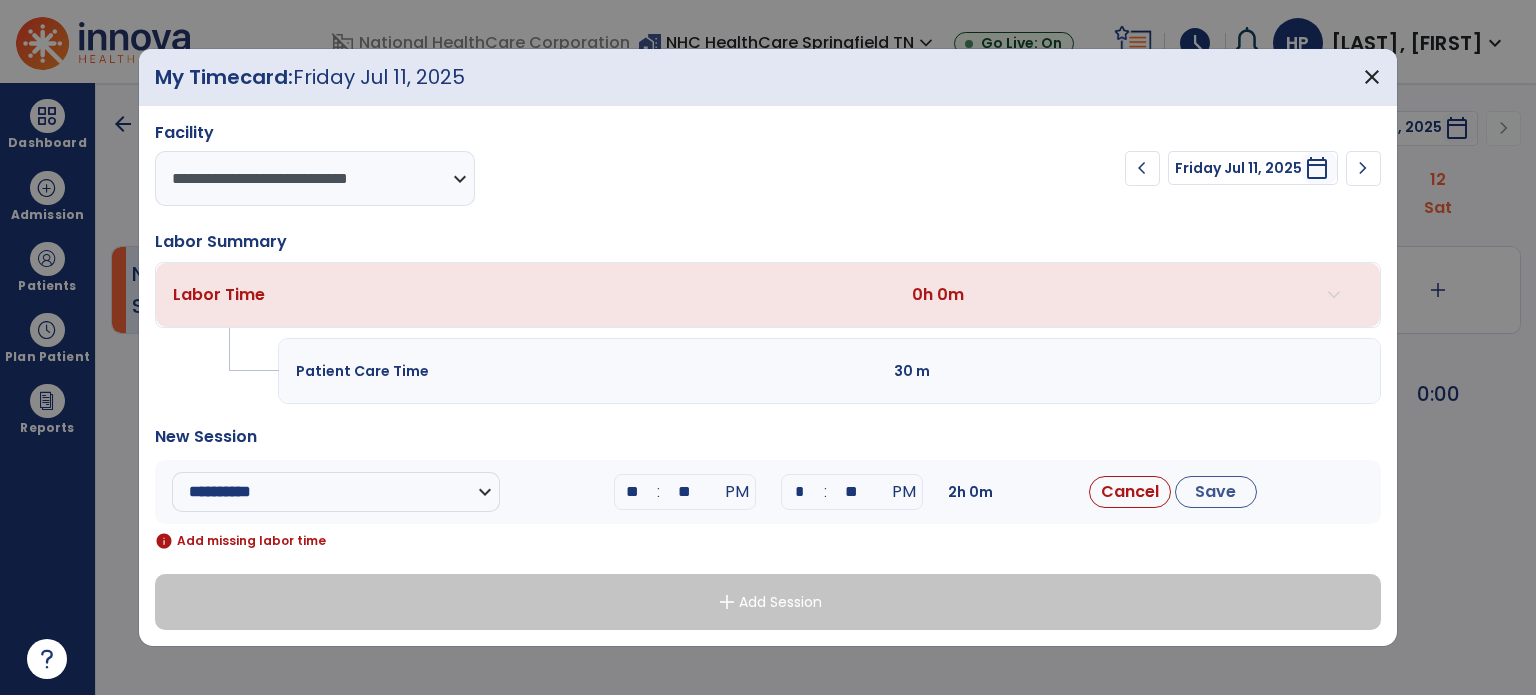type on "**" 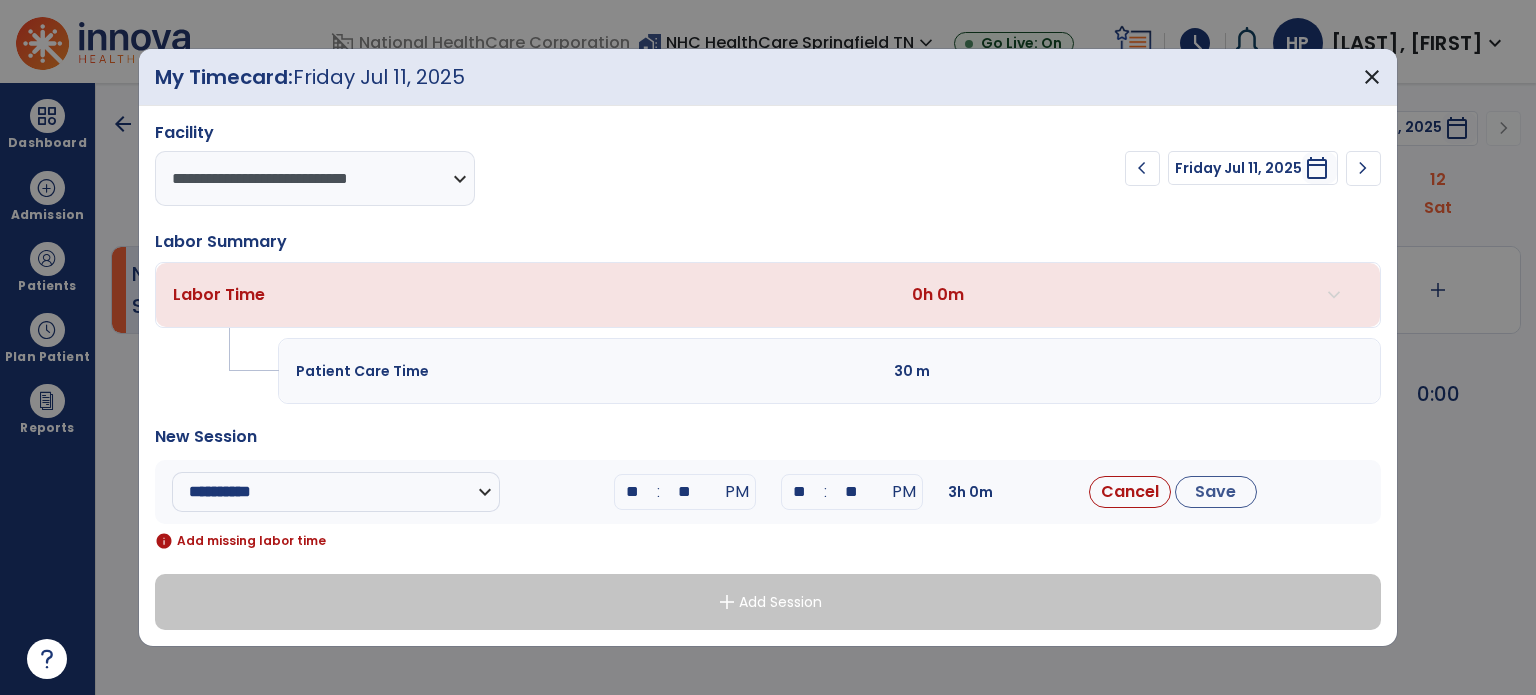 click on "**********" at bounding box center [768, 492] 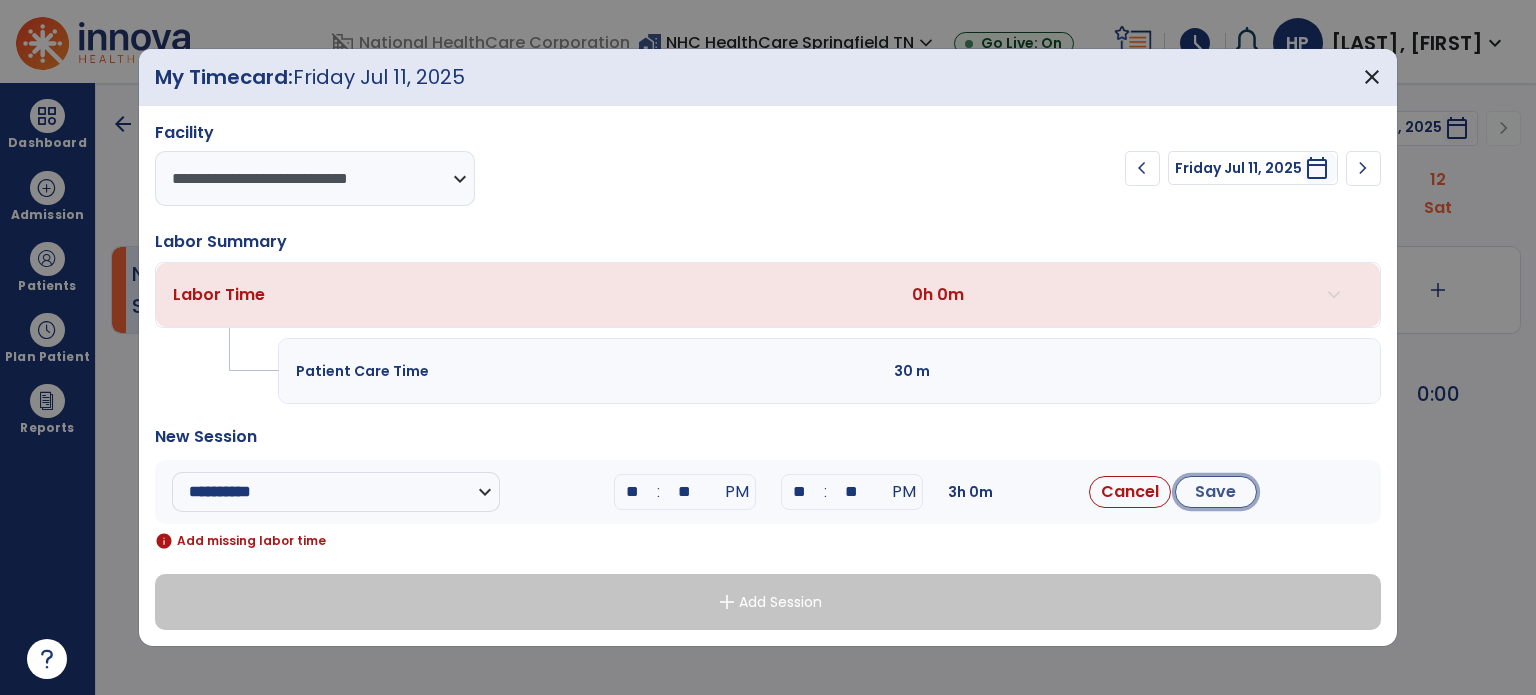click on "Save" at bounding box center (1216, 492) 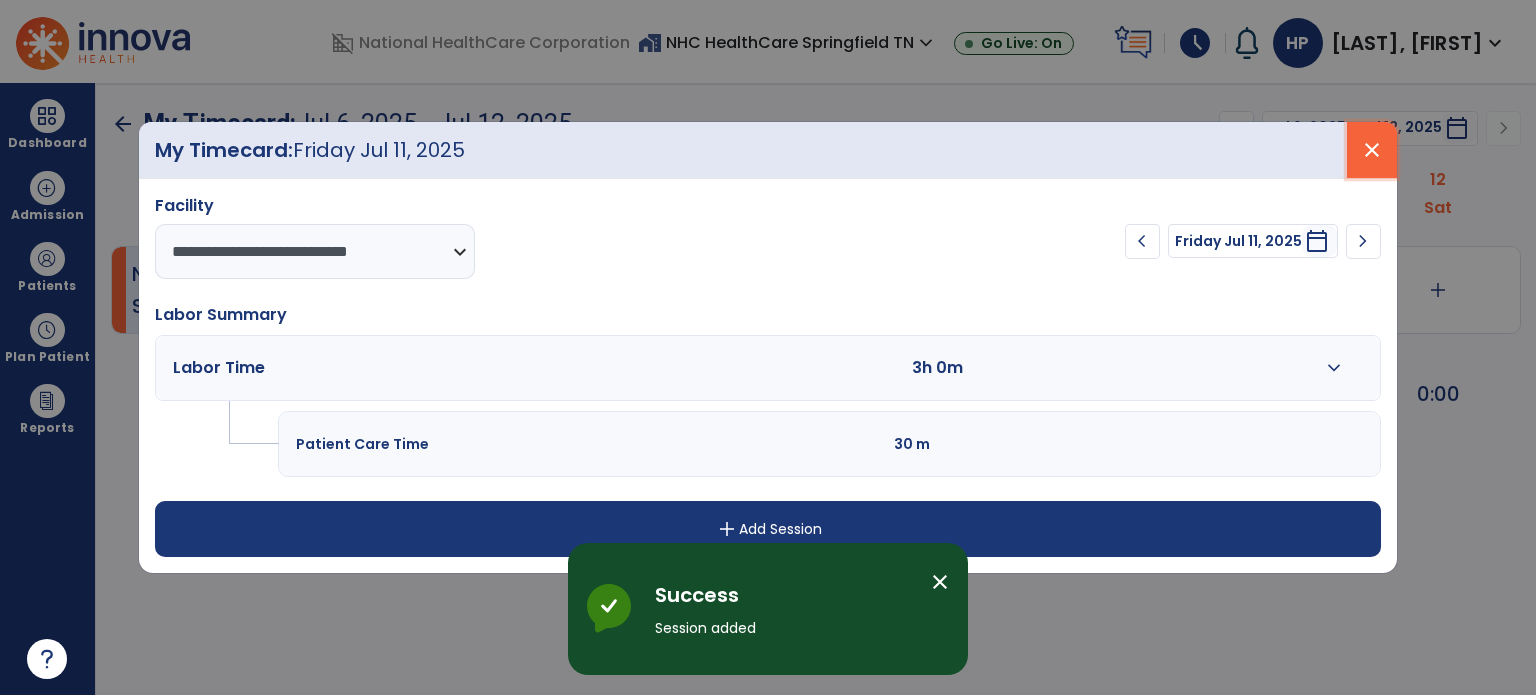 click on "close" at bounding box center [1372, 150] 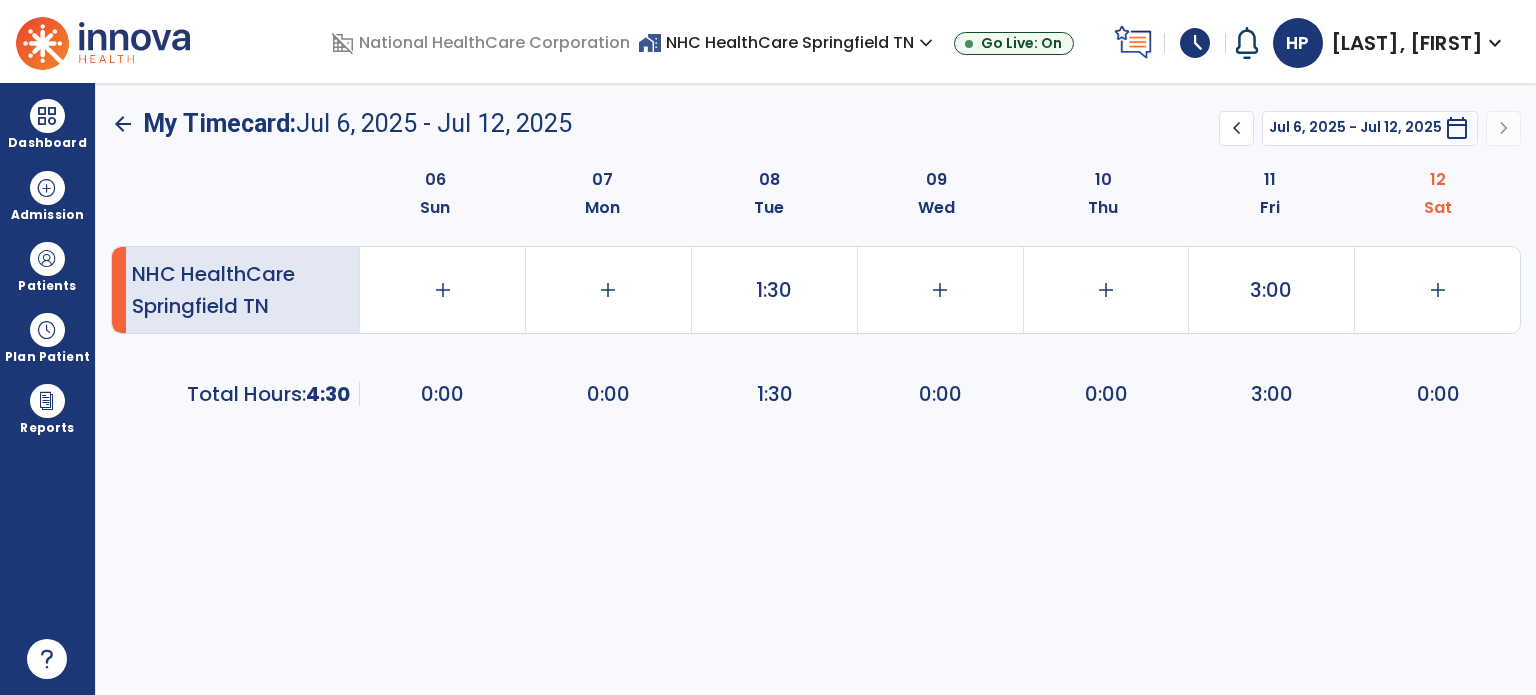 click on "arrow_back" 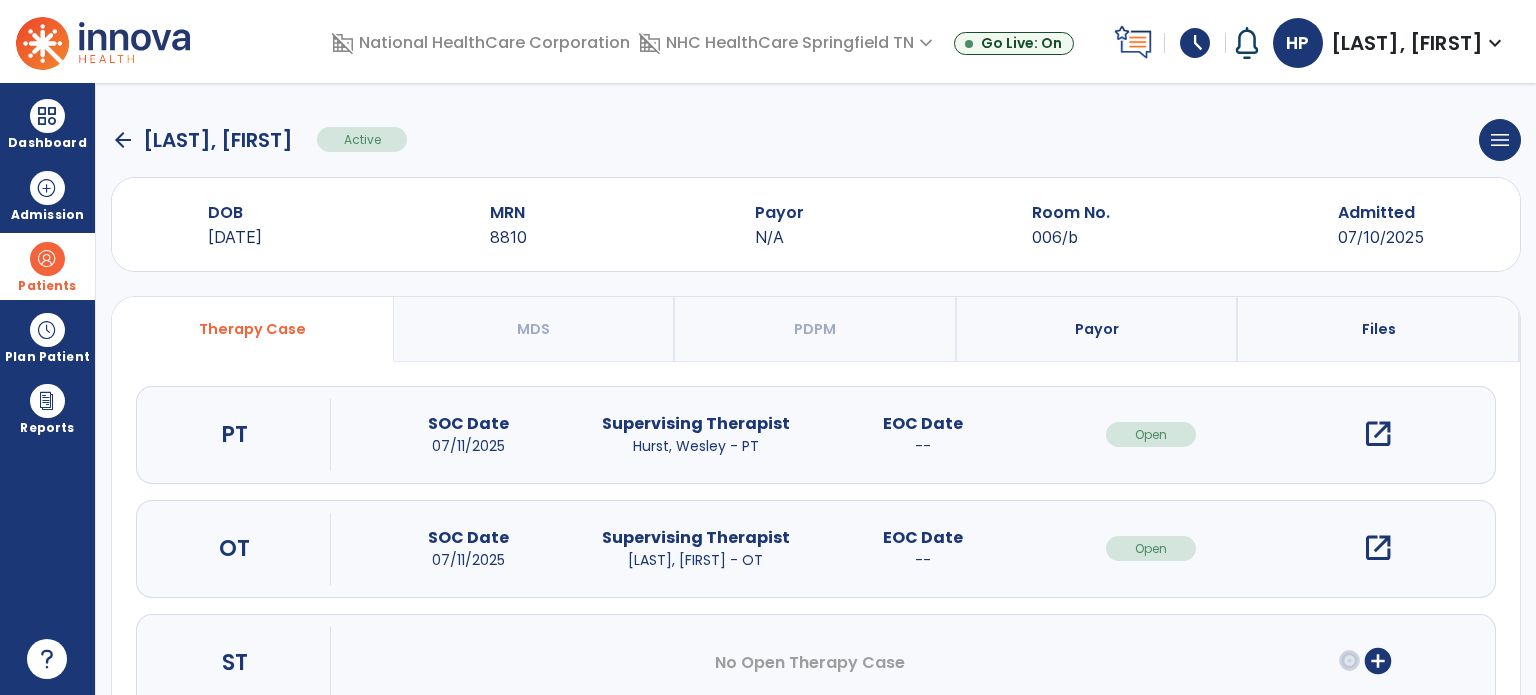 click at bounding box center (47, 259) 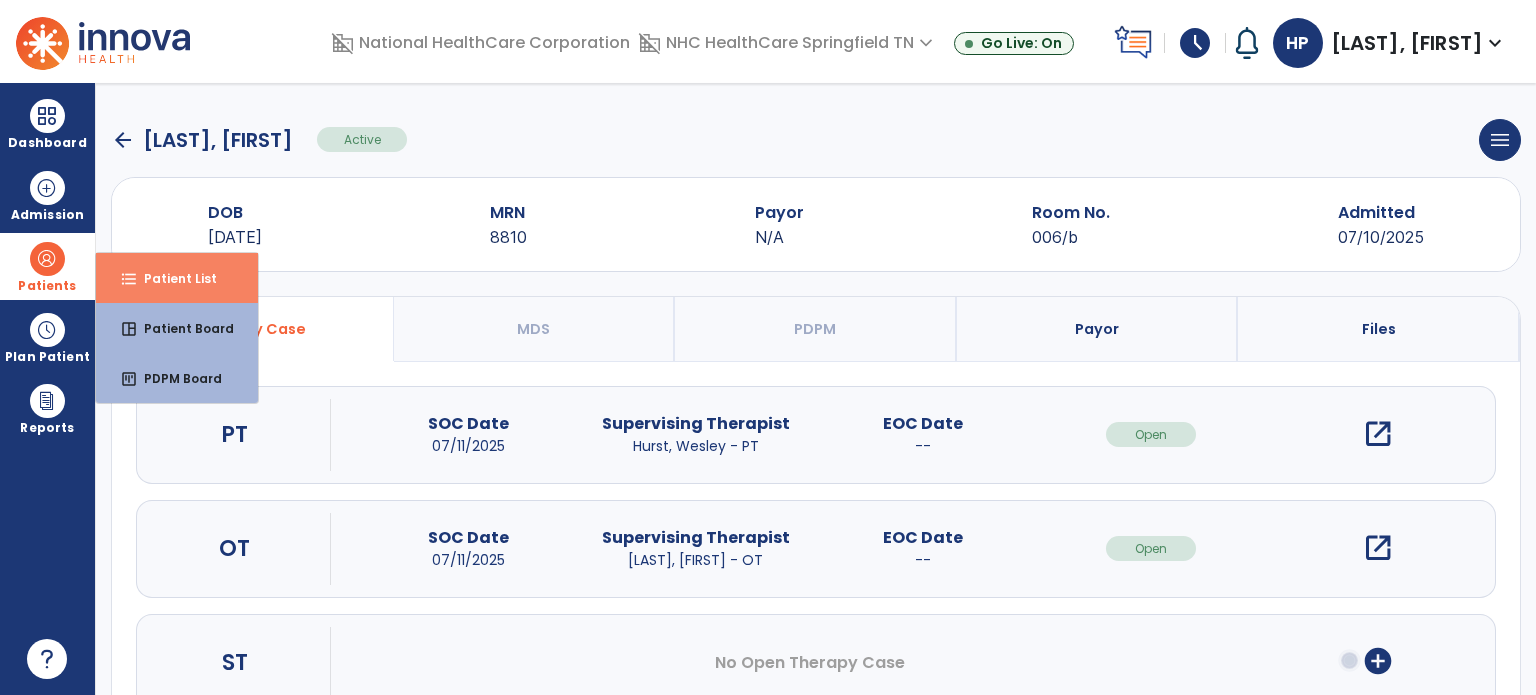 click on "format_list_bulleted  Patient List" at bounding box center (177, 278) 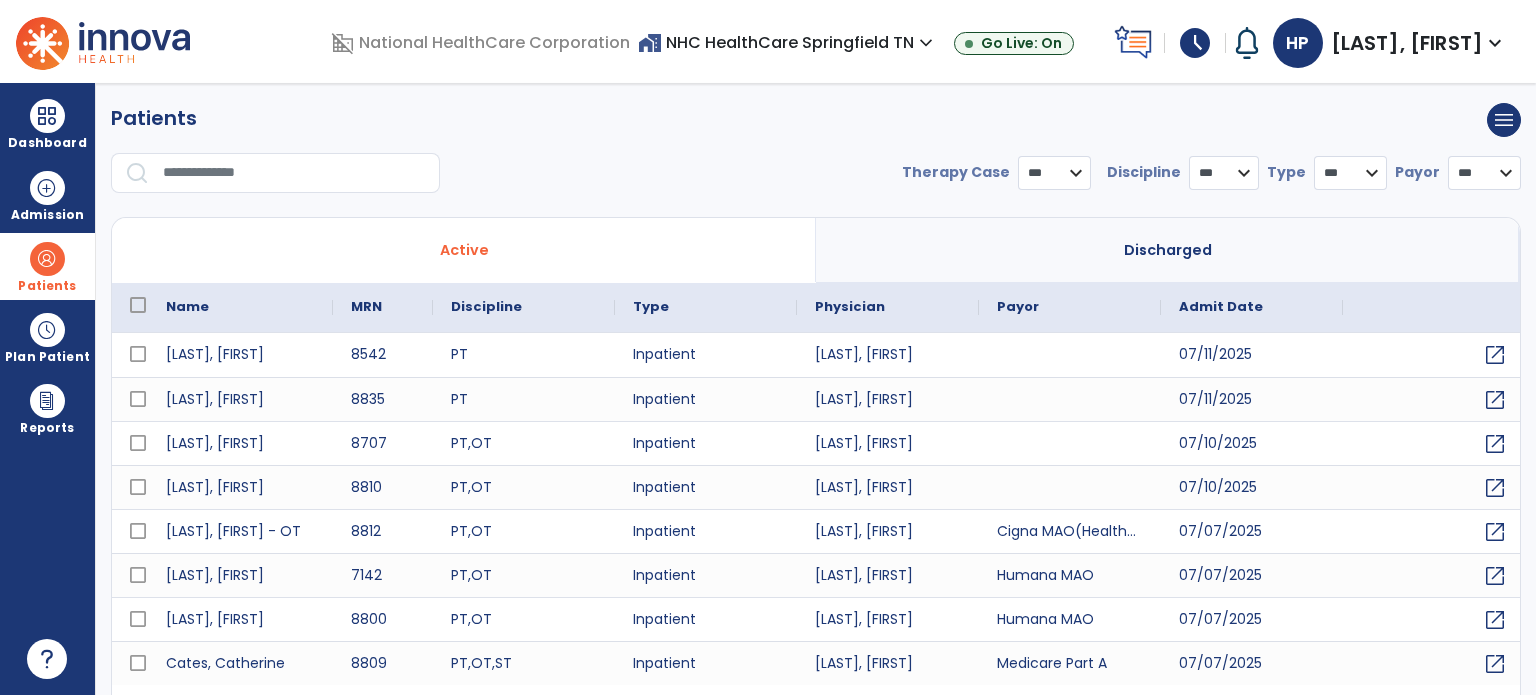 select on "***" 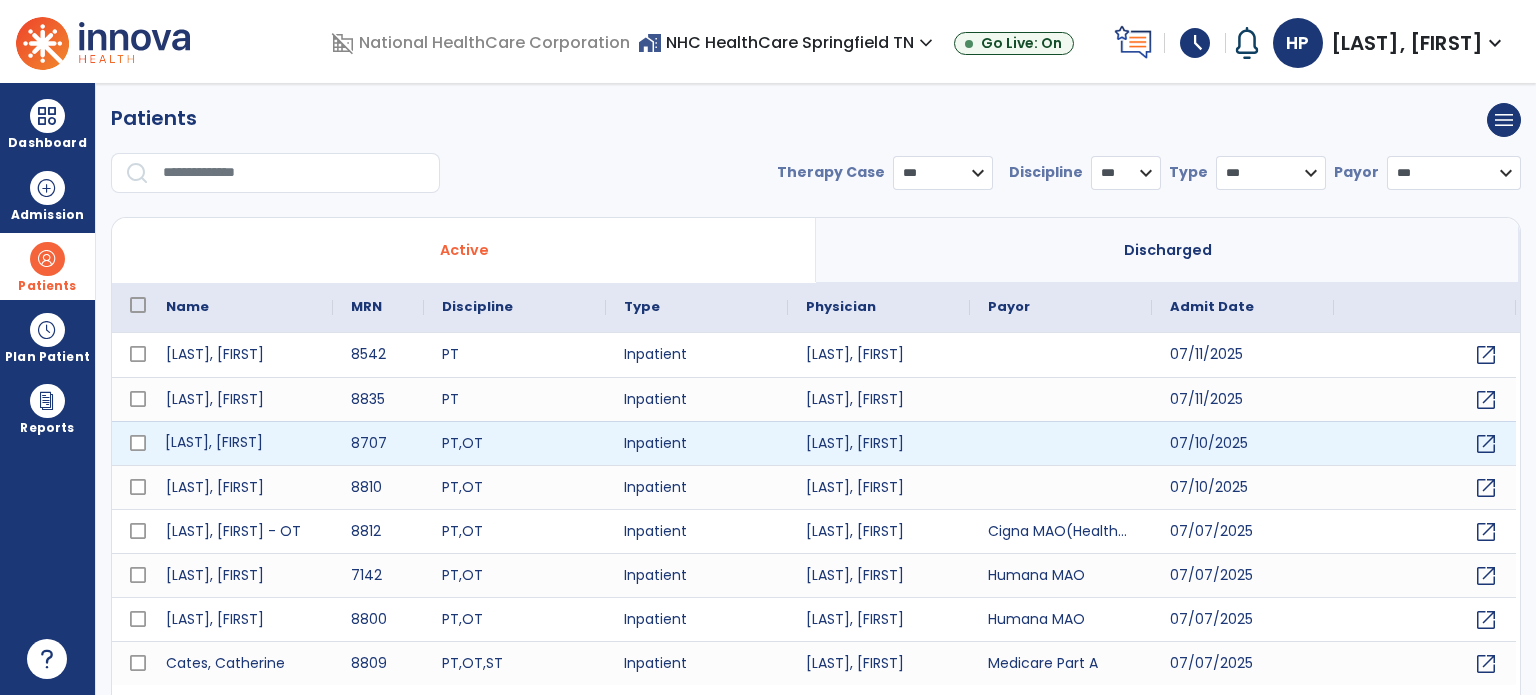 click on "[LAST], [FIRST]" at bounding box center (240, 443) 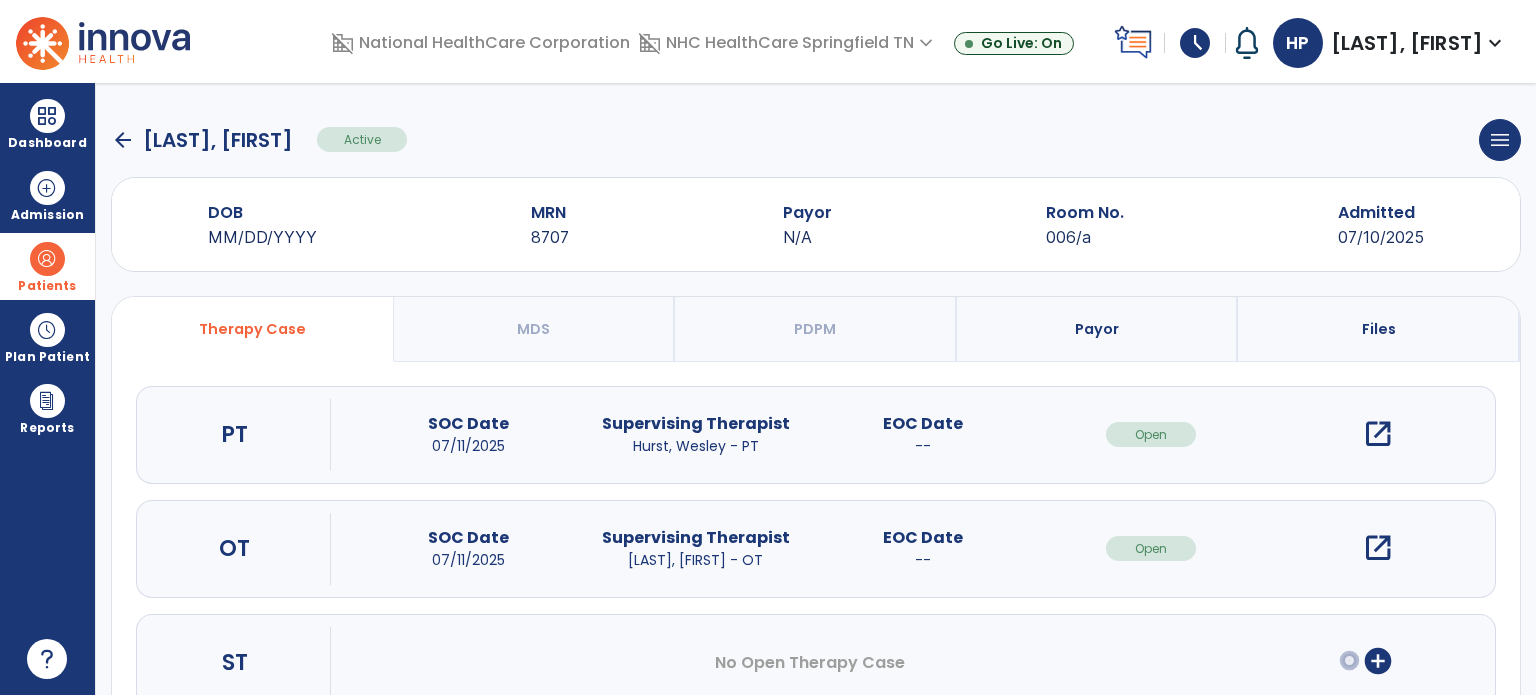 click on "open_in_new" at bounding box center [1378, 548] 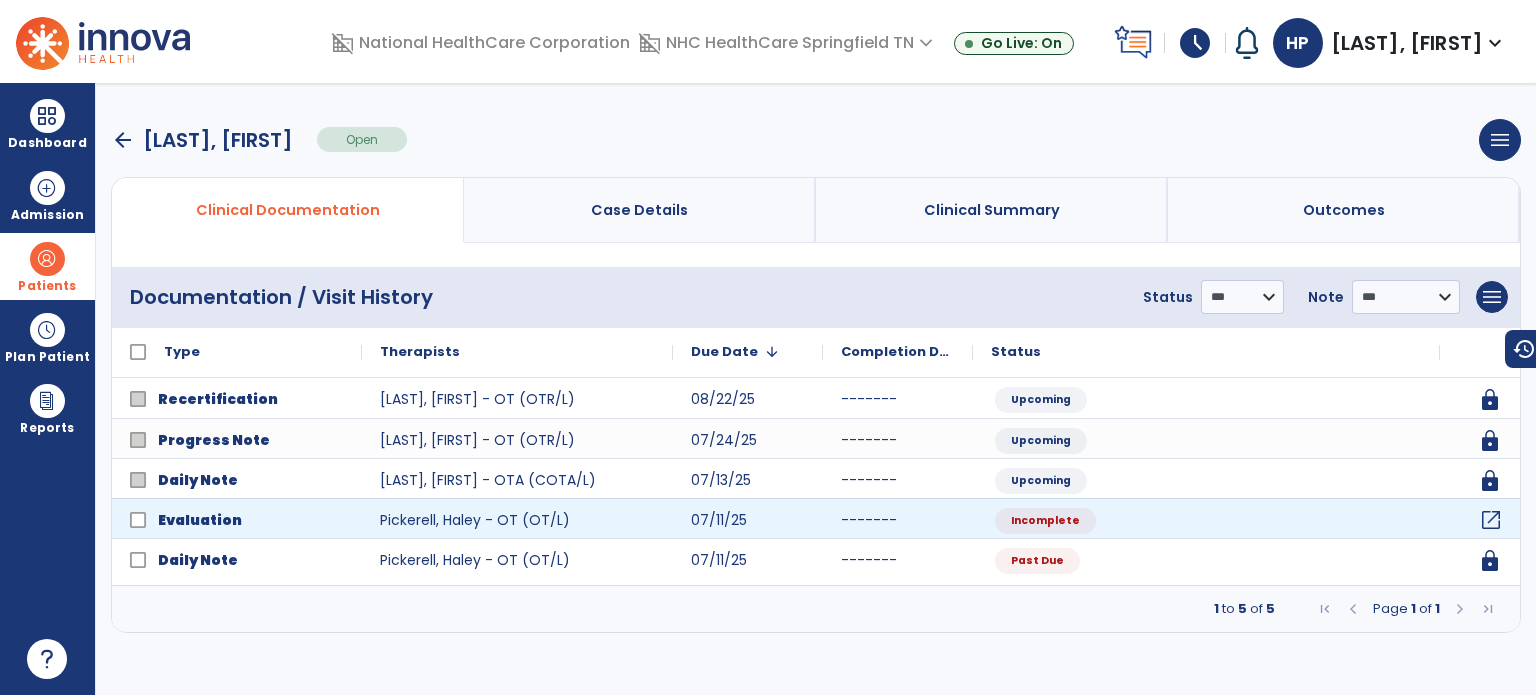 click on "open_in_new" 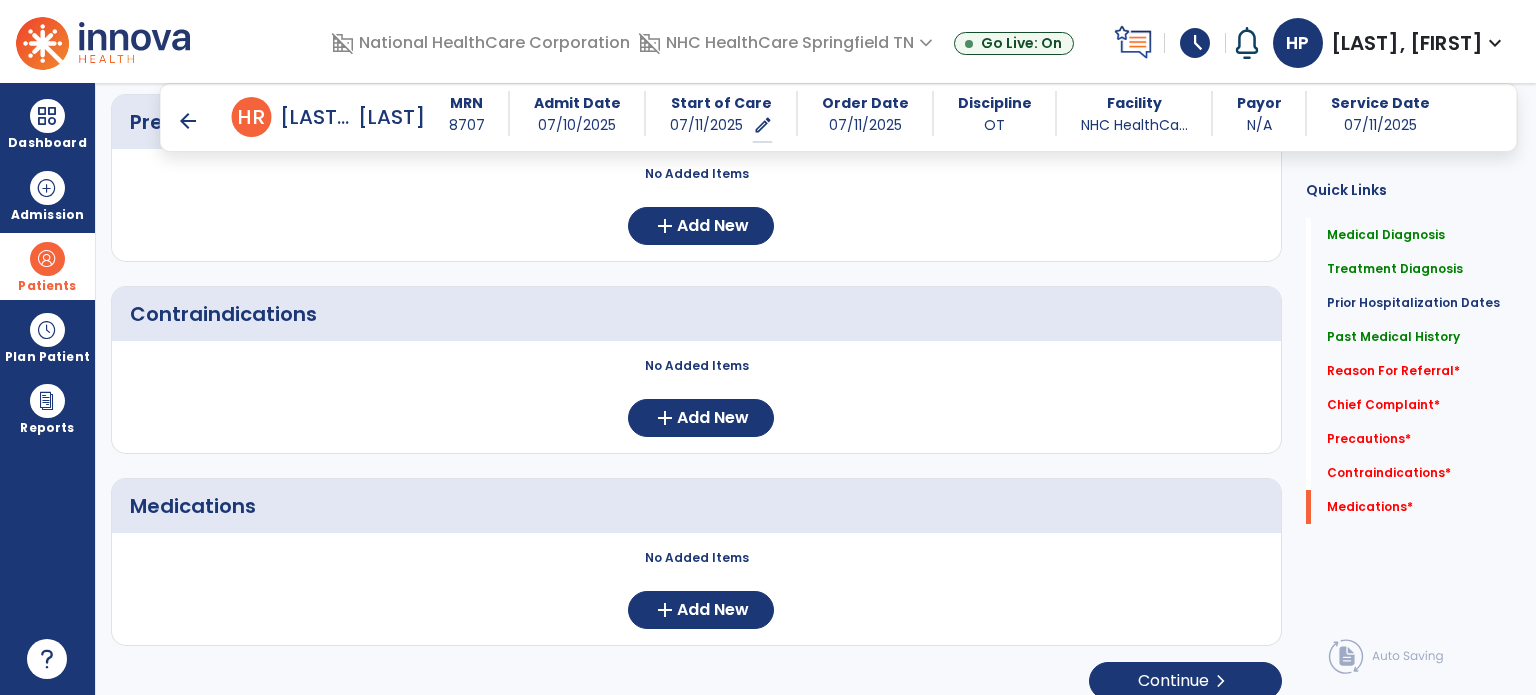 scroll, scrollTop: 1568, scrollLeft: 0, axis: vertical 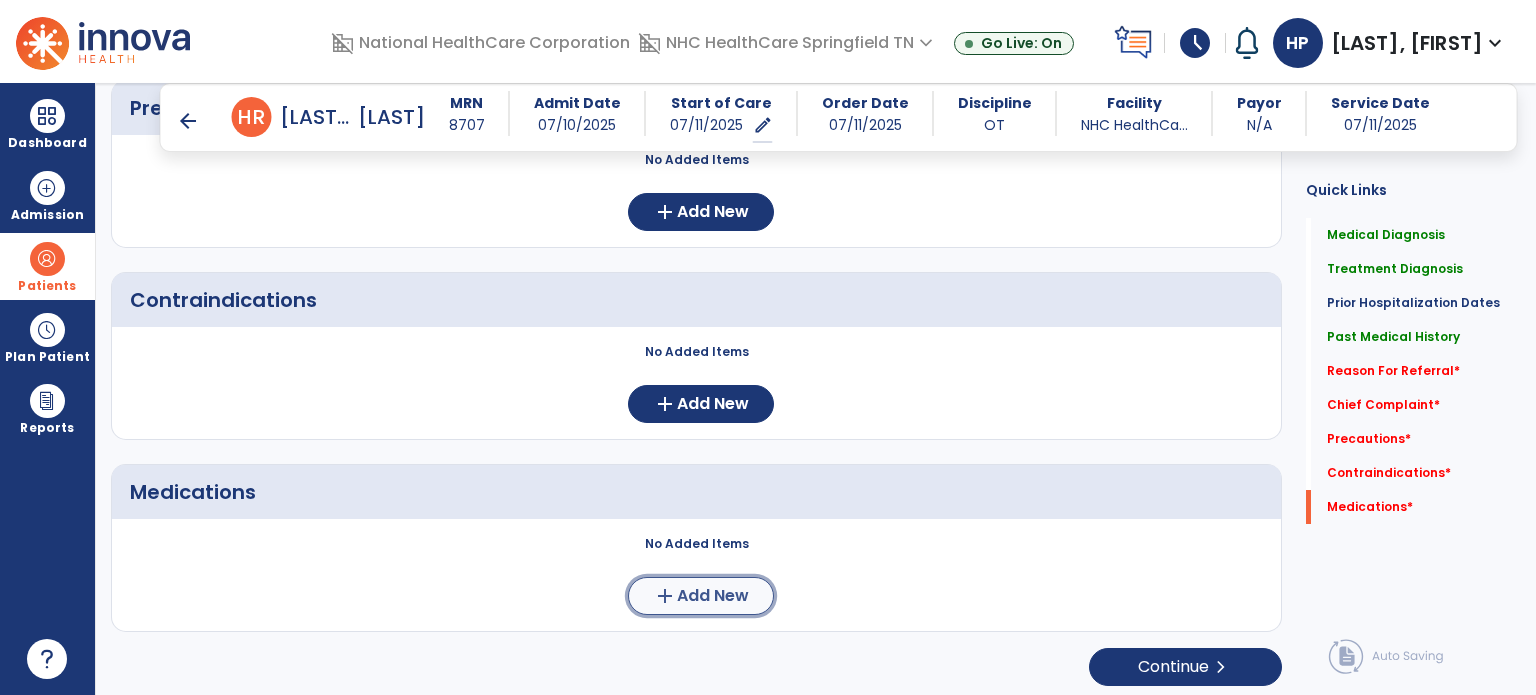 click on "Add New" 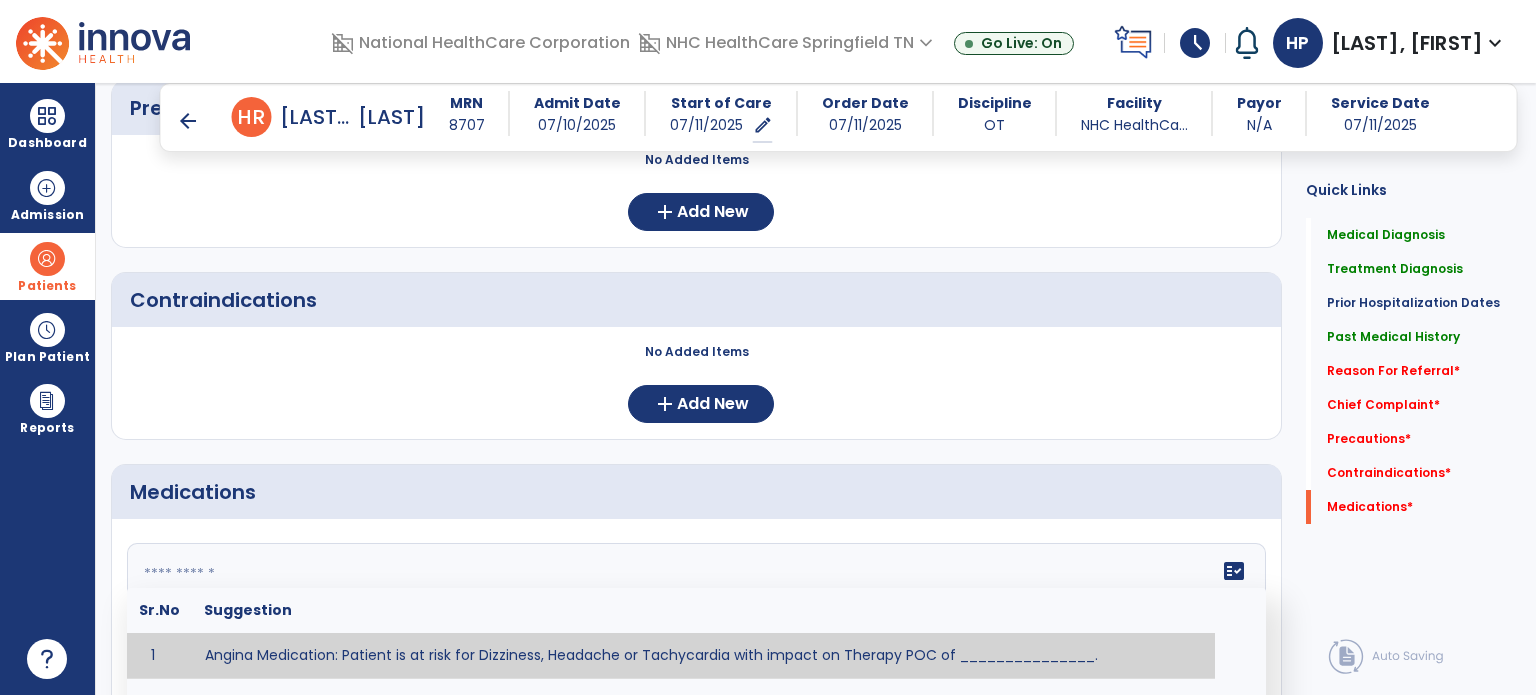 click 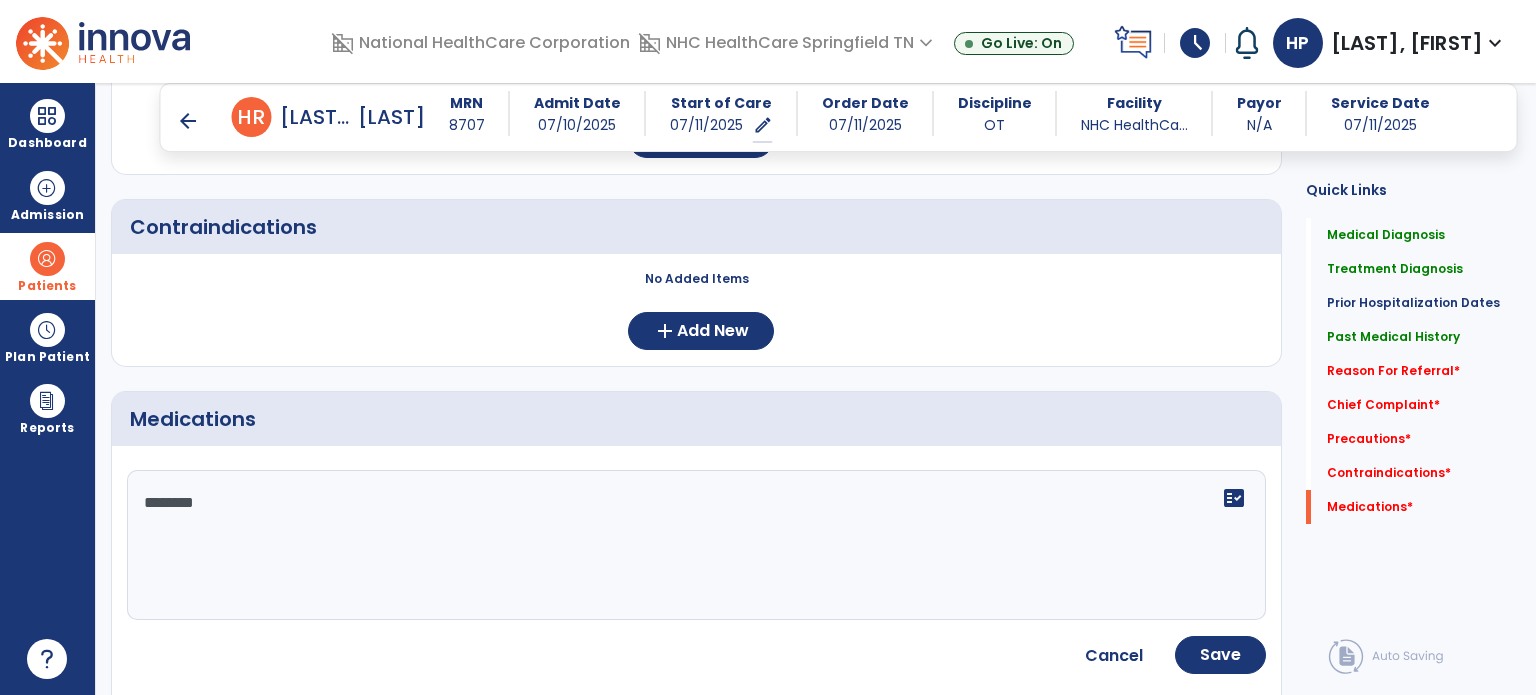 scroll, scrollTop: 1644, scrollLeft: 0, axis: vertical 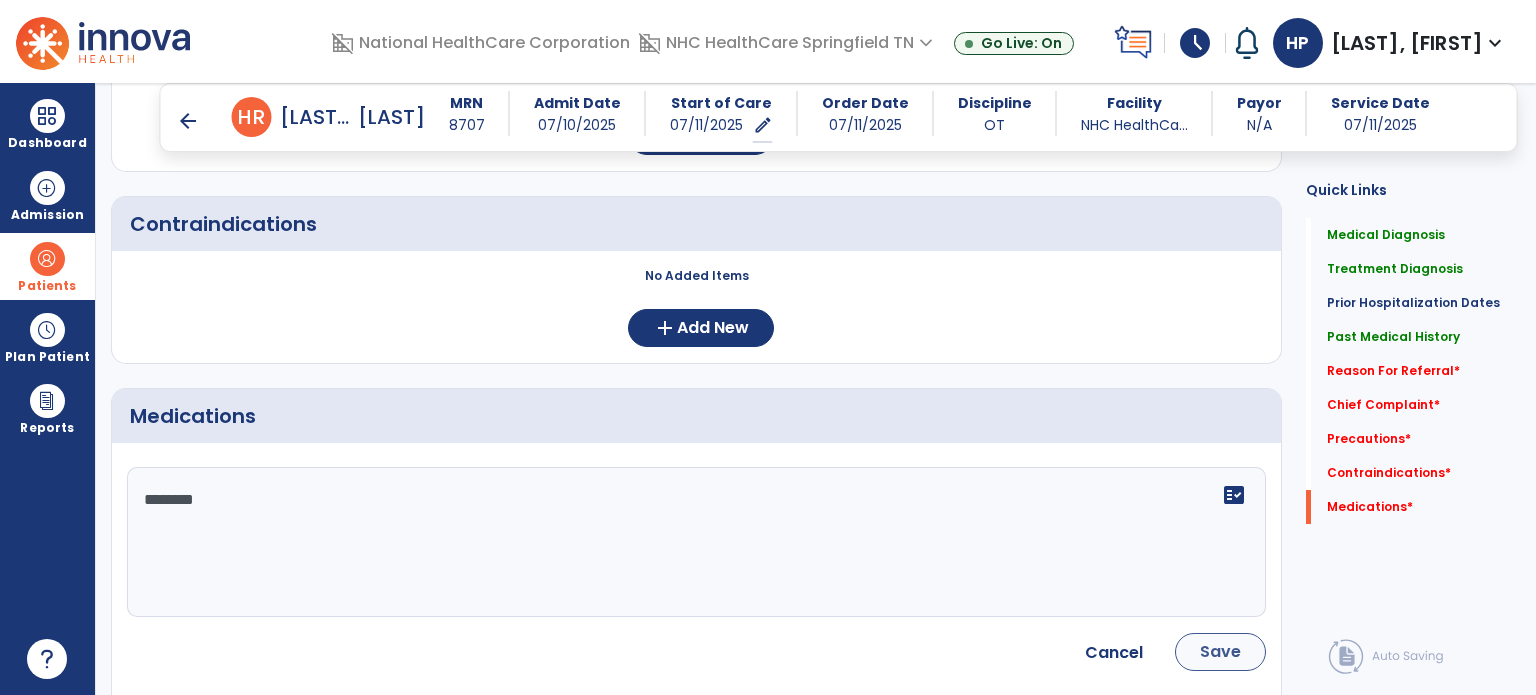 type on "*******" 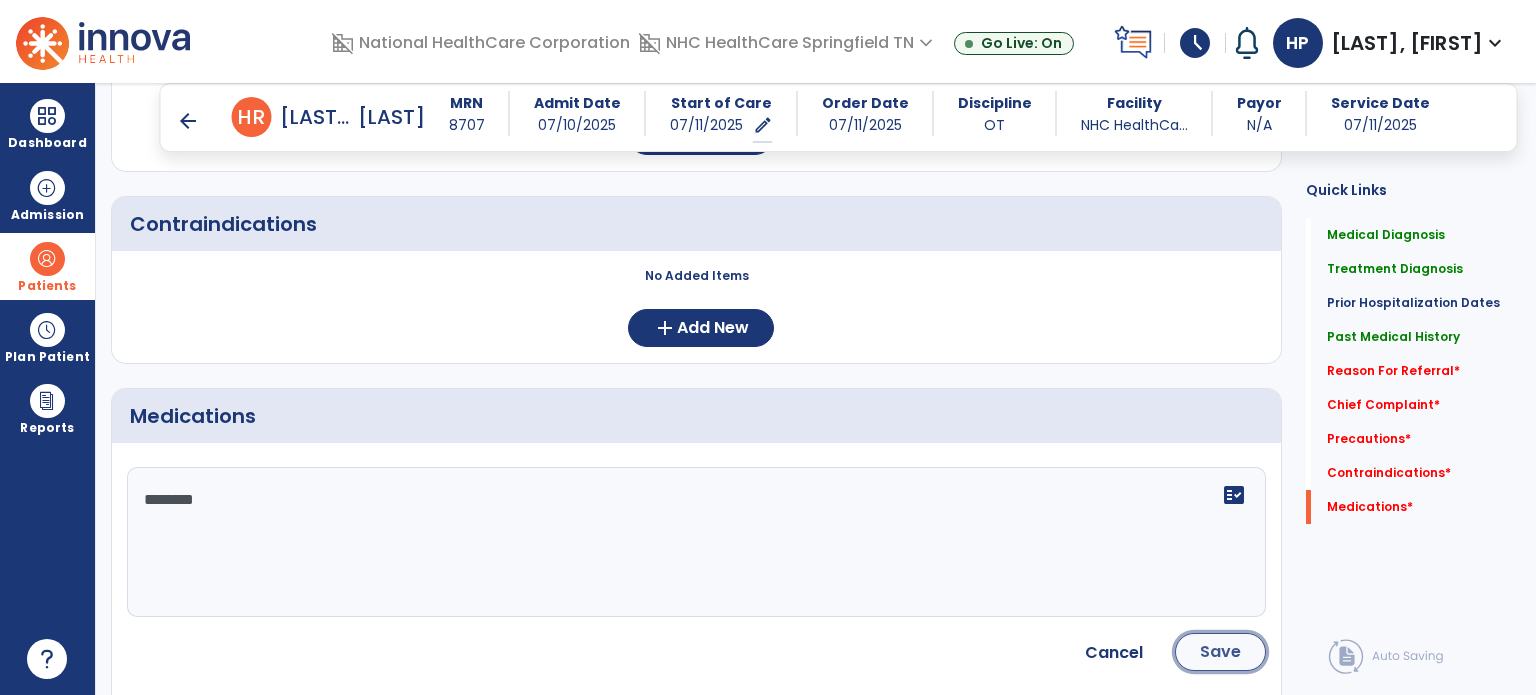 click on "Save" 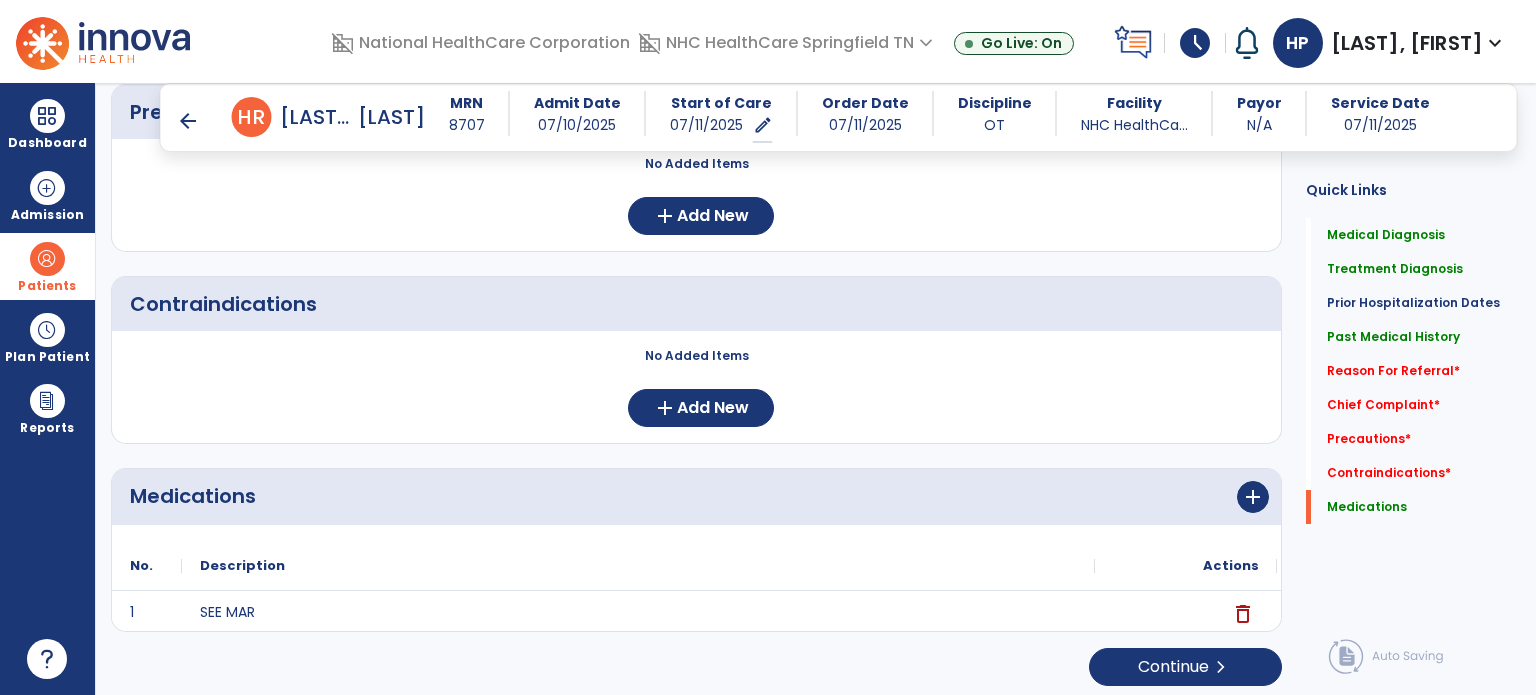 scroll, scrollTop: 1484, scrollLeft: 0, axis: vertical 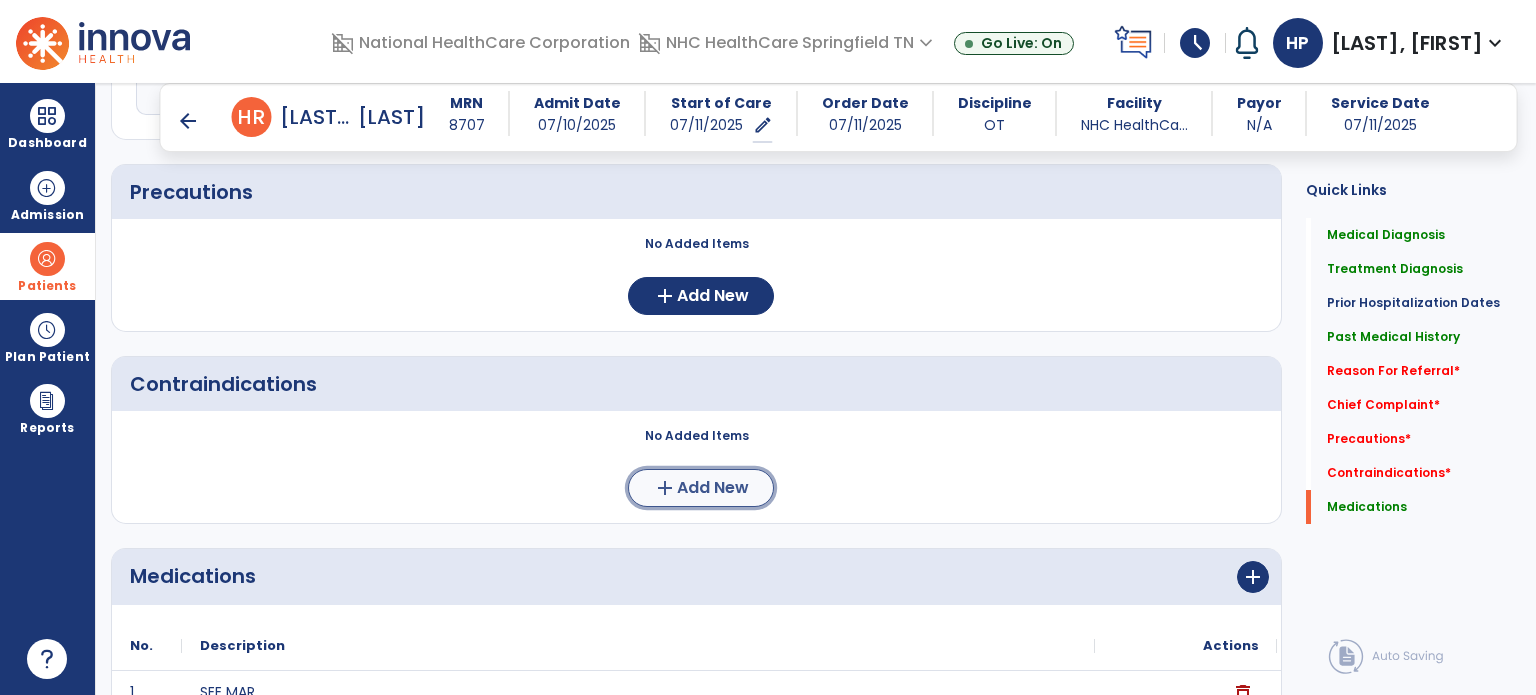 click on "Add New" 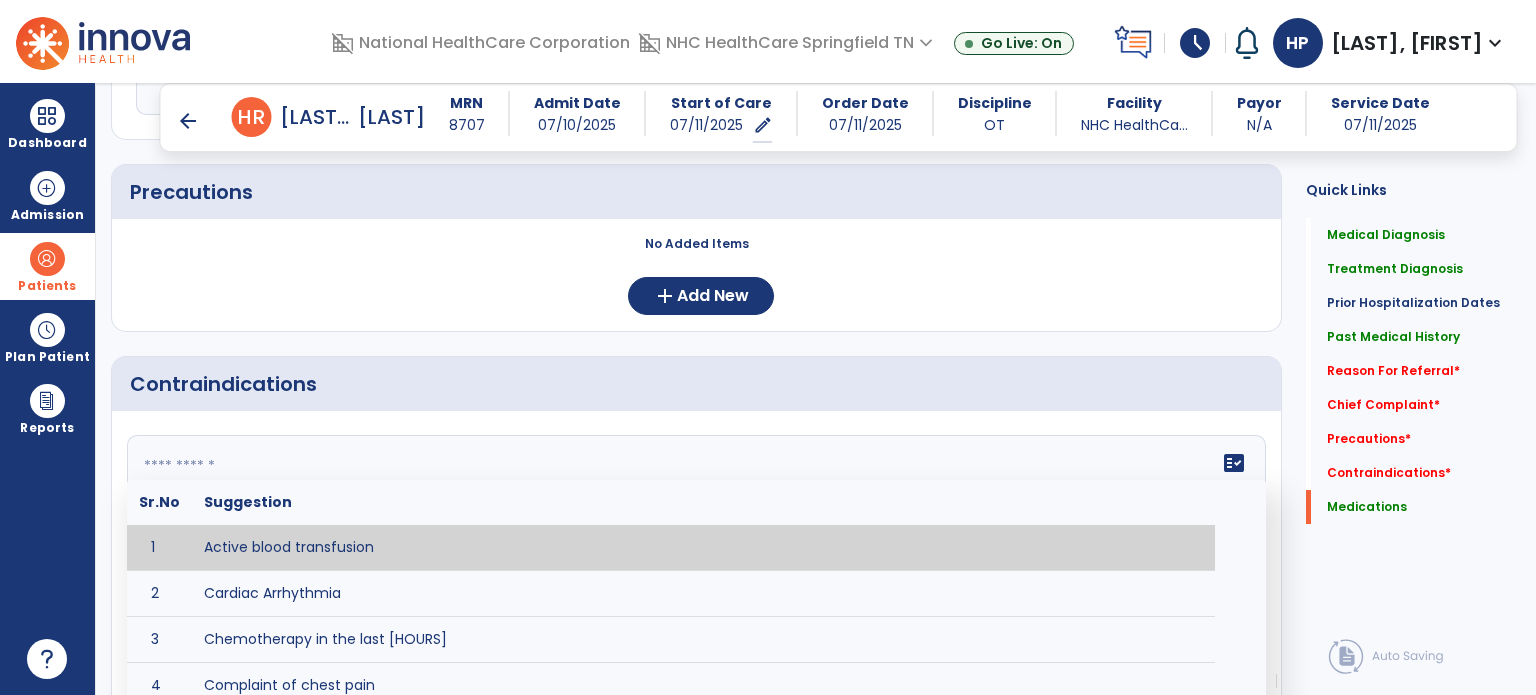 click 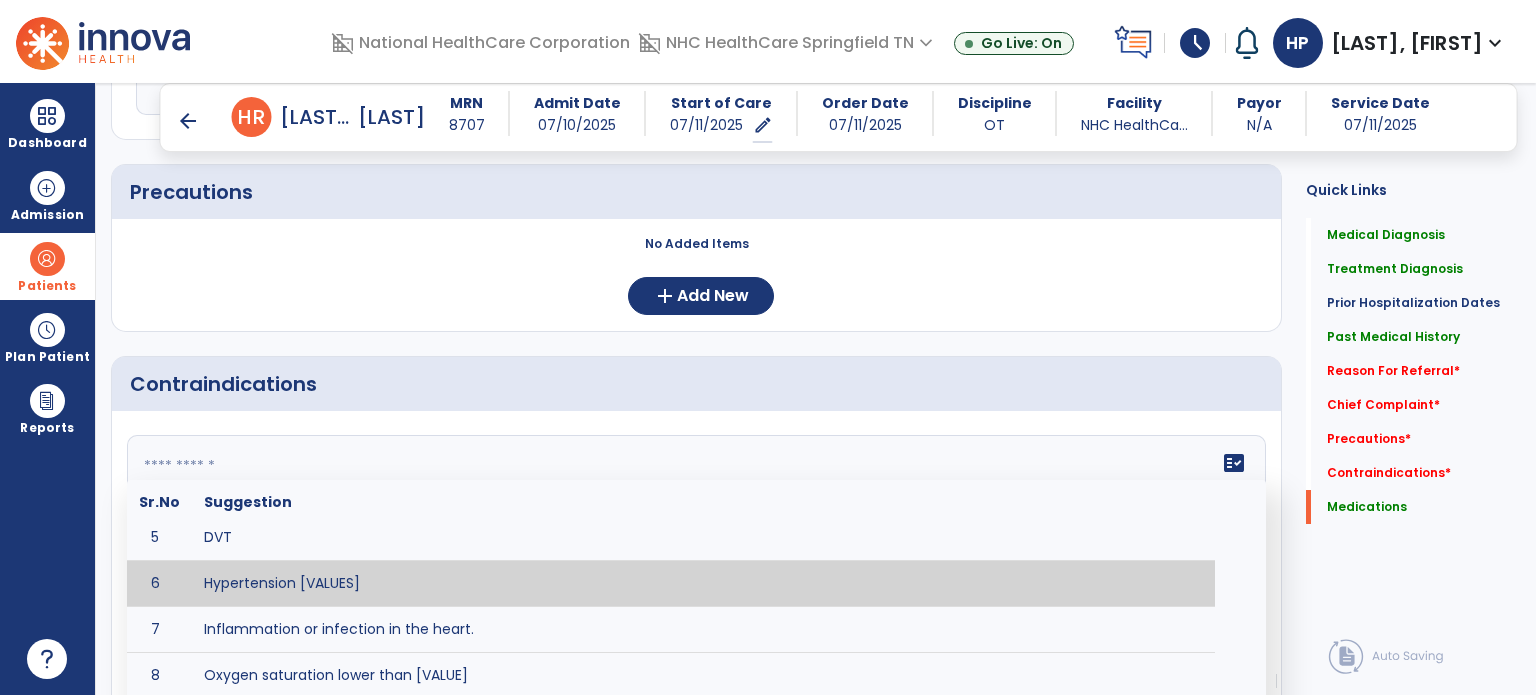 scroll, scrollTop: 255, scrollLeft: 0, axis: vertical 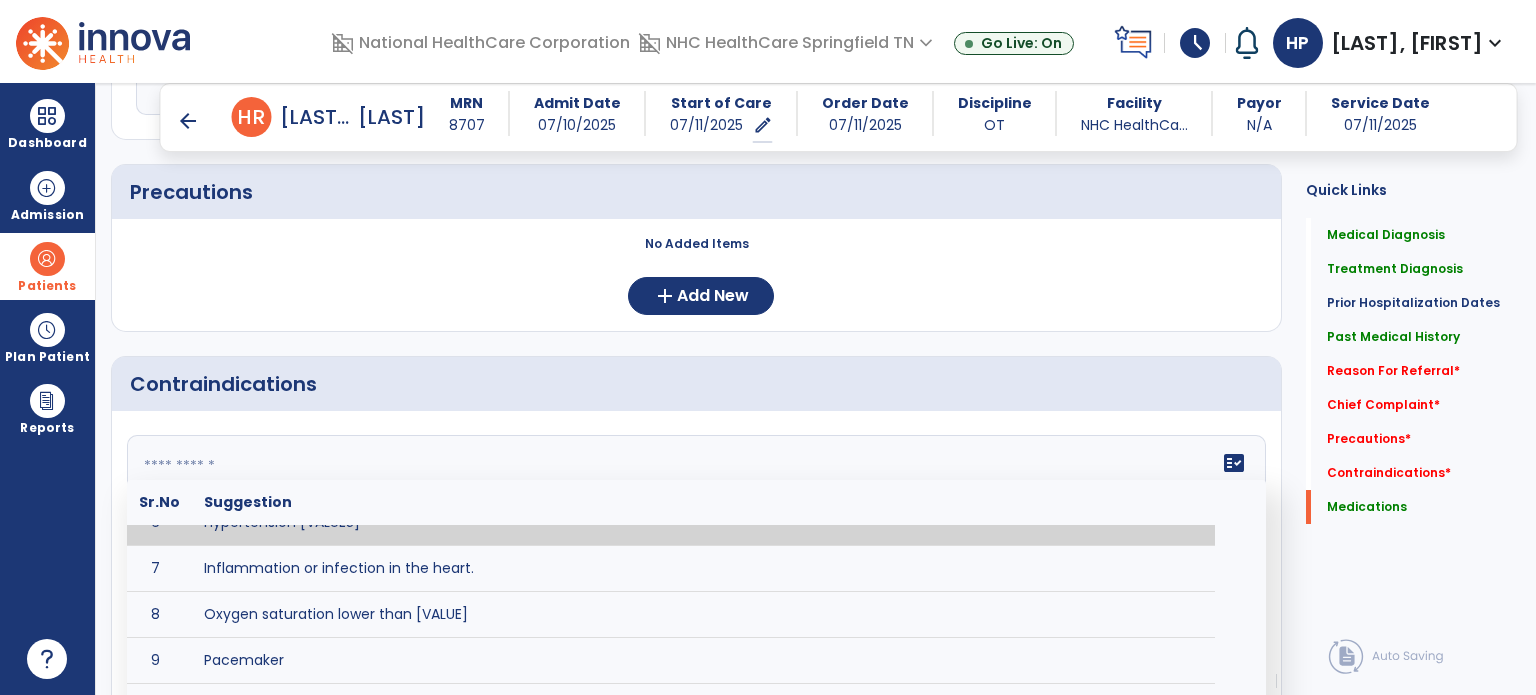click on "Contraindications      fact_check  Sr.No Suggestion 1 Active blood transfusion 2 Cardiac Arrhythmia 3 Chemotherapy in the last [HOURS] 4 Complaint of chest pain 5 DVT 6 Hypertension [VALUES] 7 Inflammation or infection in the heart. 8 Oxygen saturation lower than [VALUE] 9 Pacemaker 10 Pulmonary infarction 11 Recent changes in EKG 12 Severe aortic stenosis 13 Severe dehydration 14 Severe diaphoresis 15 Severe orthostatic hypotension 16 Severe shortness of breath/dyspnea 17 Significantly elevated potassium levels 18 Significantly low potassium levels 19 Suspected or known dissecting aneurysm 20 Systemic infection 21 Uncontrolled diabetes with blood sugar levels greater than [VALUE] or less than [Value]  22 Unstable angina 23 Untreated blood clots Cancel Save
No." 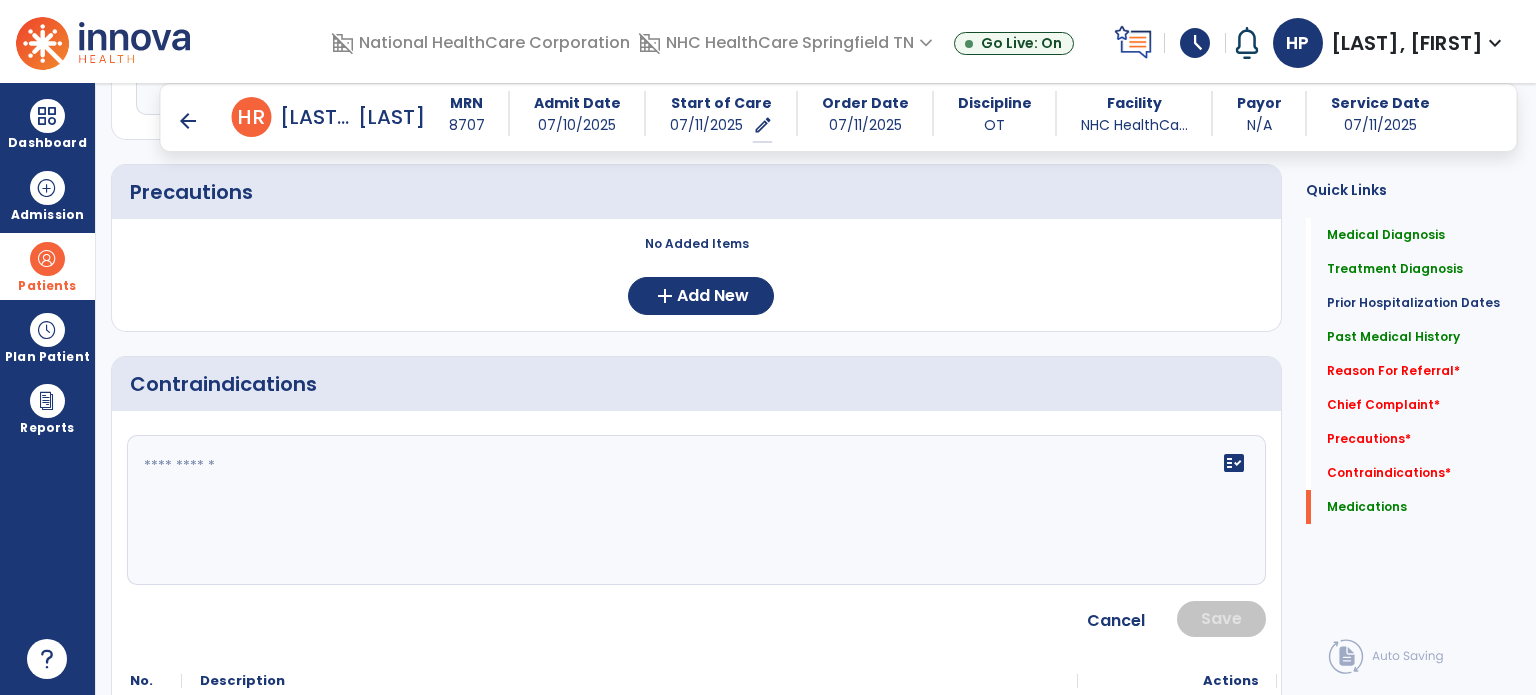scroll, scrollTop: 1444, scrollLeft: 0, axis: vertical 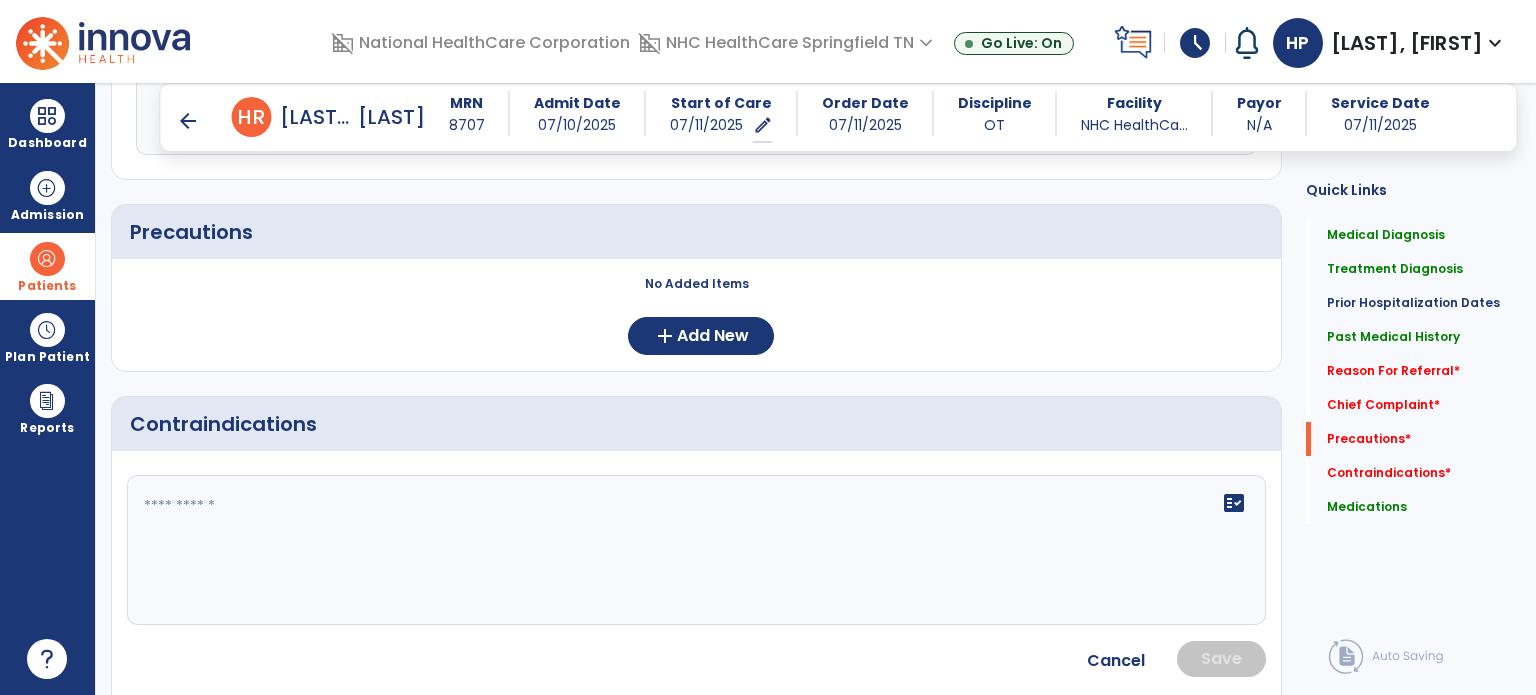 click on "No Added Items  add  Add New" 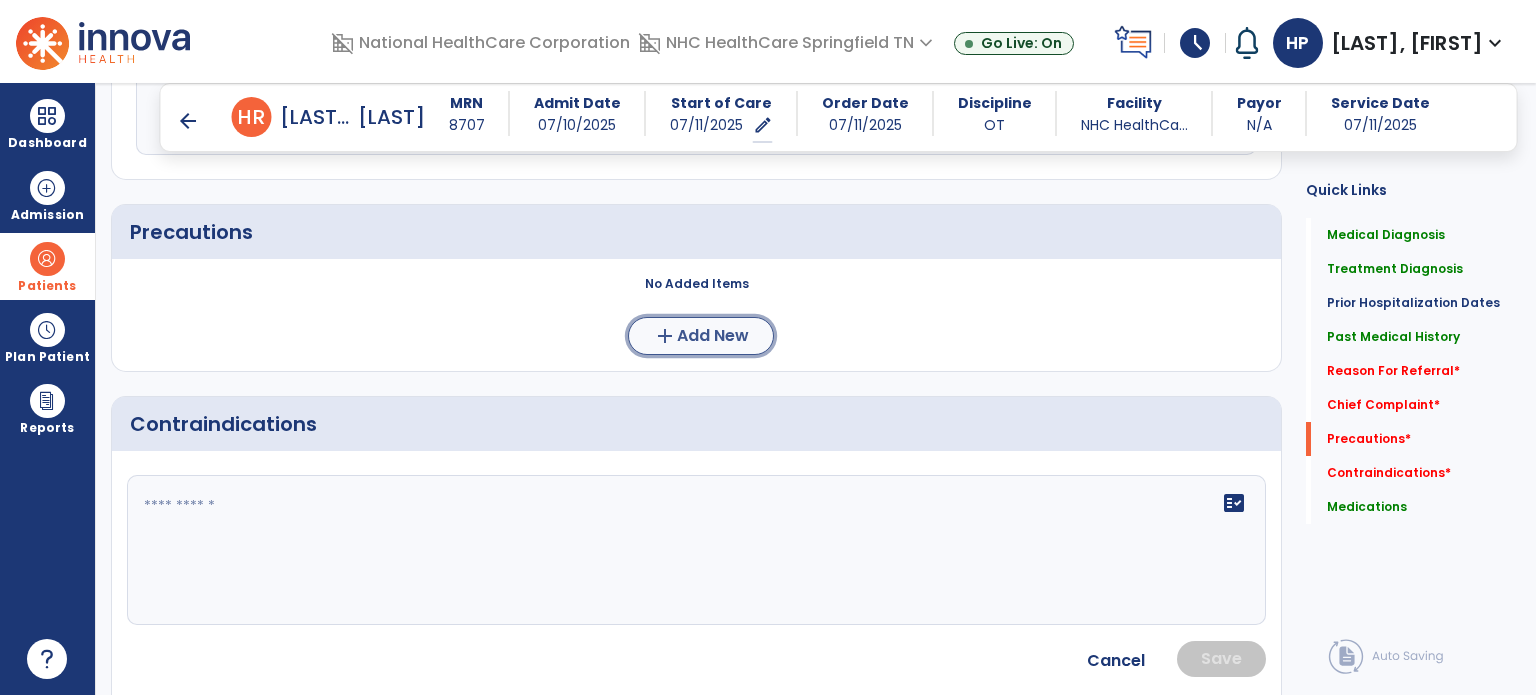 click on "add  Add New" 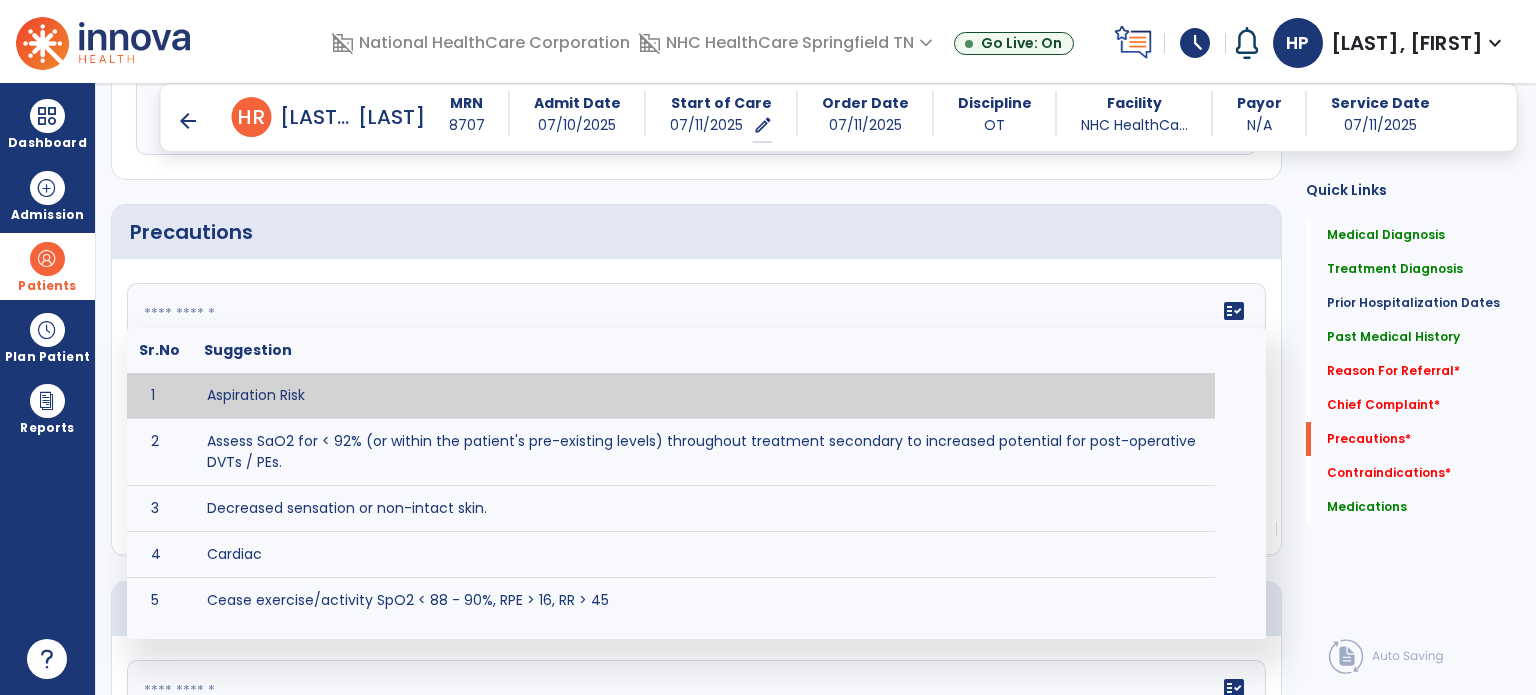 click on "fact_check  Sr.No Suggestion 1 Aspiration Risk 2 Assess SaO2 for < 92% (or within the patient's pre-existing levels) throughout treatment secondary to increased potential for post-operative DVTs / PEs. 3 Decreased sensation or non-intact skin. 4 Cardiac 5 Cease exercise/activity SpO2 < 88 - 90%, RPE > 16, RR > 45 6 Check for modified diet / oral intake restrictions related to swallowing impairments. Consult ST as appropriate. 7 Check INR lab results prior to activity if patient on blood thinners. 8 Closely monitor anxiety or stress due to increased SOB/dyspnea and cease activity/exercise until patient is able to control this response 9 Code Status:  10 Confirm surgical approach and discoloration or other precautions. 11 Confirm surgical procedure and specific precautions based on procedure (e.g., no twisting/bending/lifting, need for post-op brace, limiting time in sitting, etc.). 12 Confirm weight bearing status as defined by the surgeon. 13 14 Precautions for exercise include:  15 Depression 16 17 18 19 20" 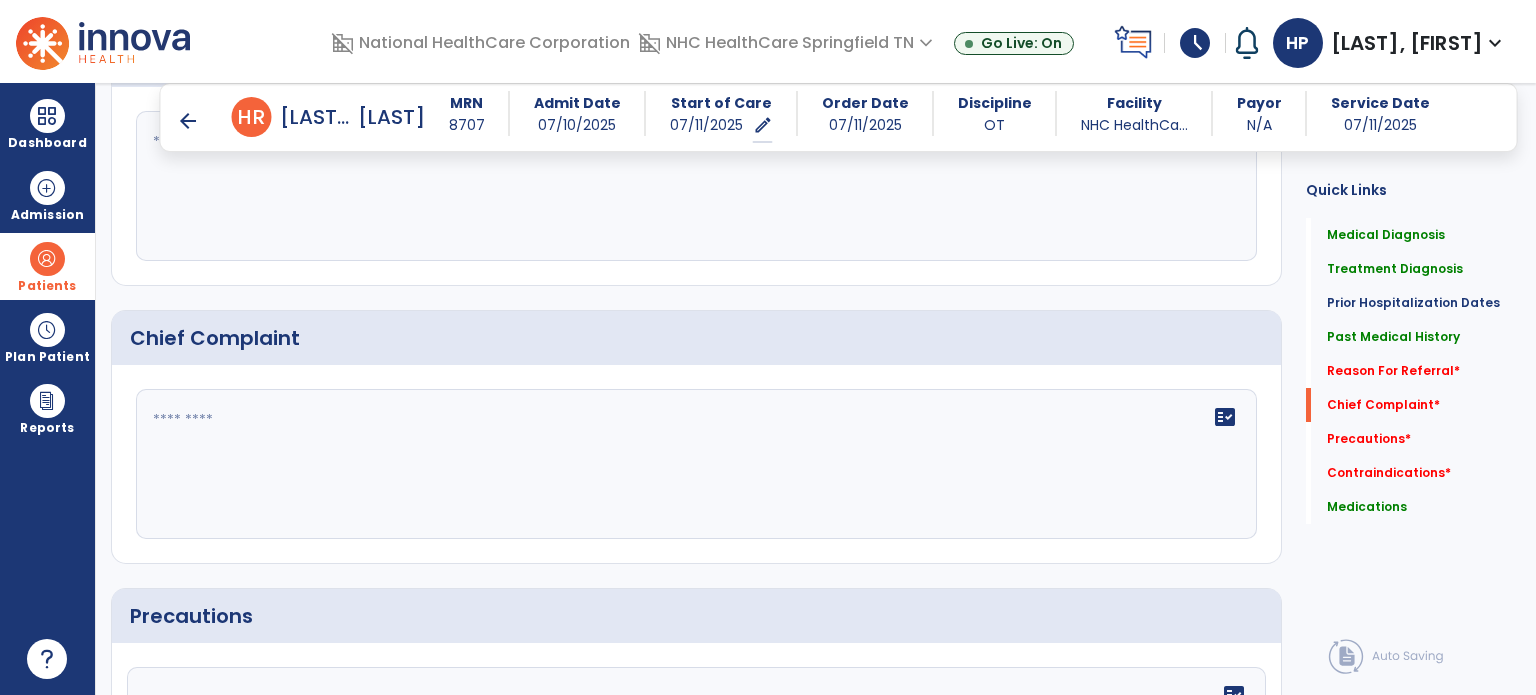 scroll, scrollTop: 1053, scrollLeft: 0, axis: vertical 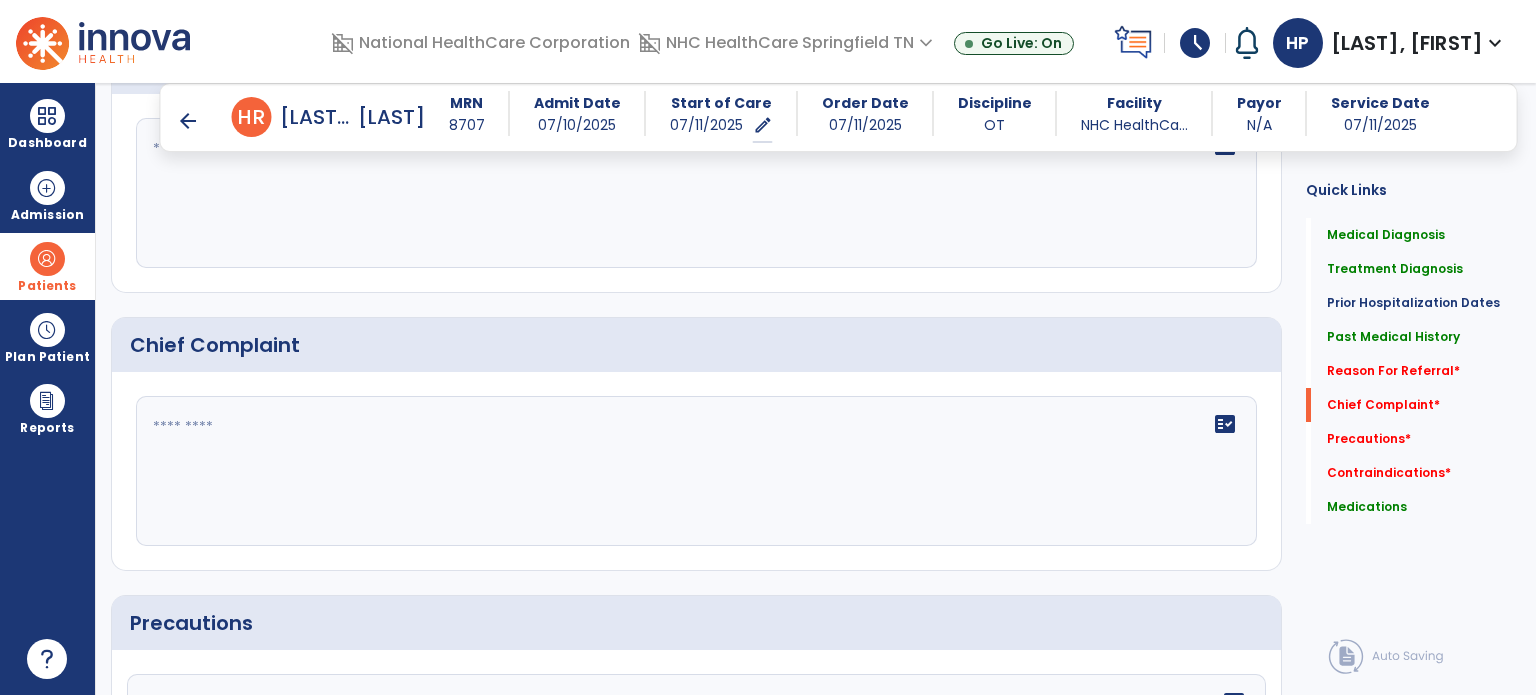 type on "*****" 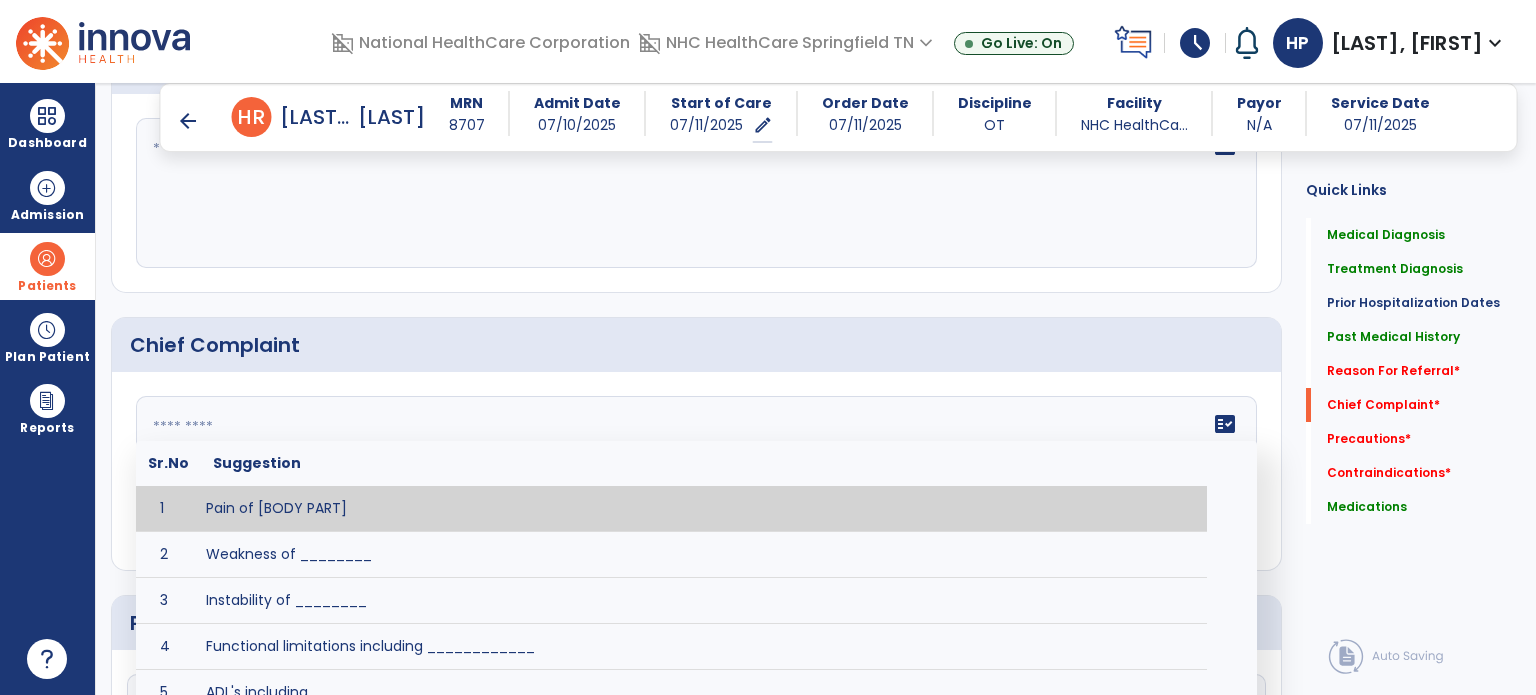 click on "fact_check  Sr.No Suggestion 1 Pain of [BODY PART] 2 Weakness of ________ 3 Instability of ________ 4 Functional limitations including ____________ 5 ADL's including ___________. 6 Inability to perform work related duties such as _________ 7 Inability to perform house hold duties such as __________. 8 Loss of balance. 9 Problems with gait including _________." 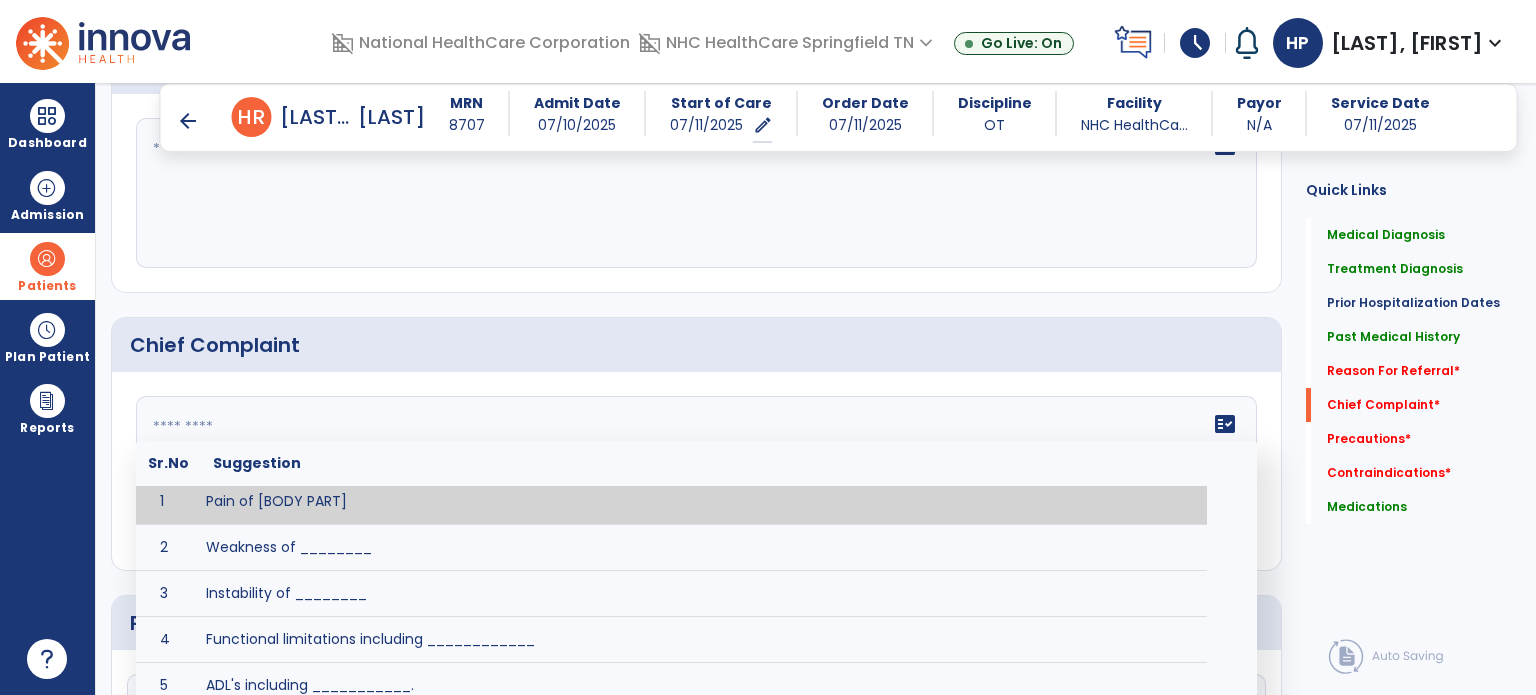 scroll, scrollTop: 1064, scrollLeft: 0, axis: vertical 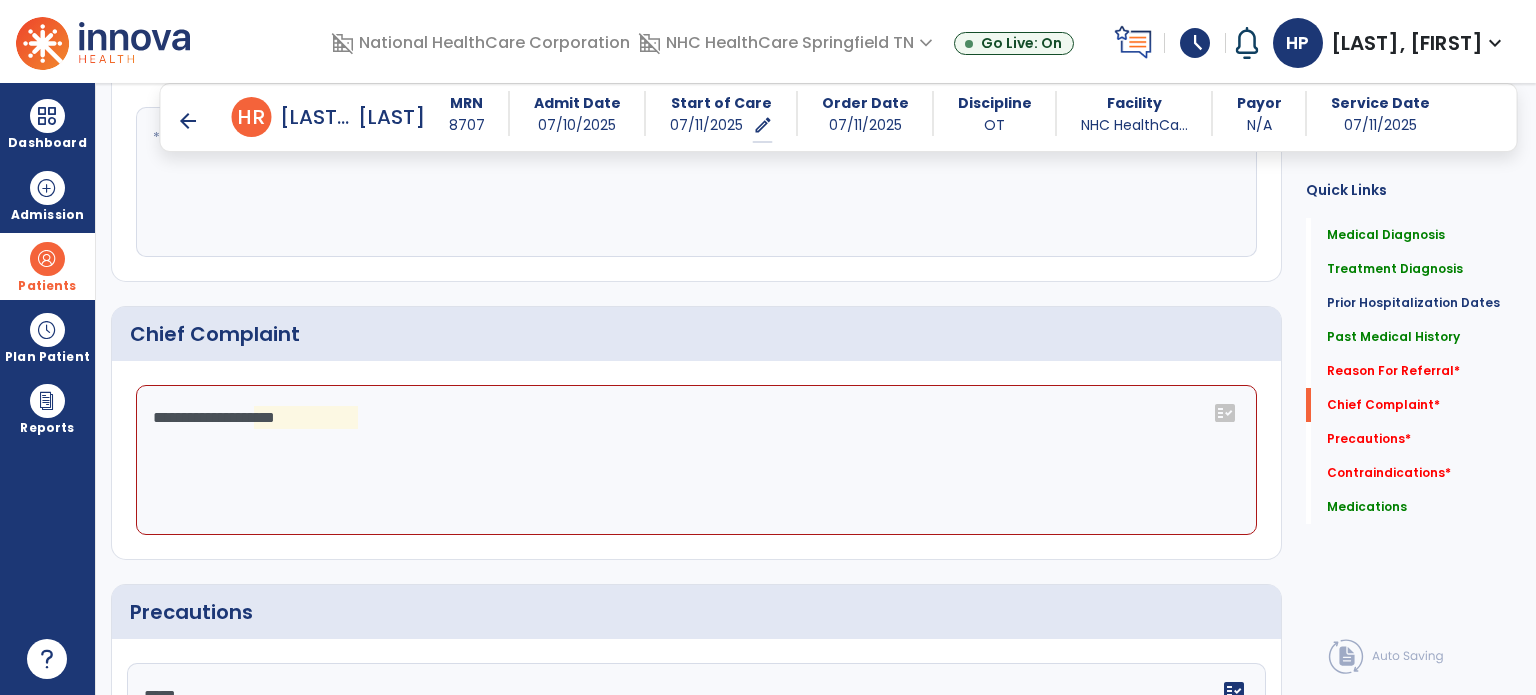 click on "**********" 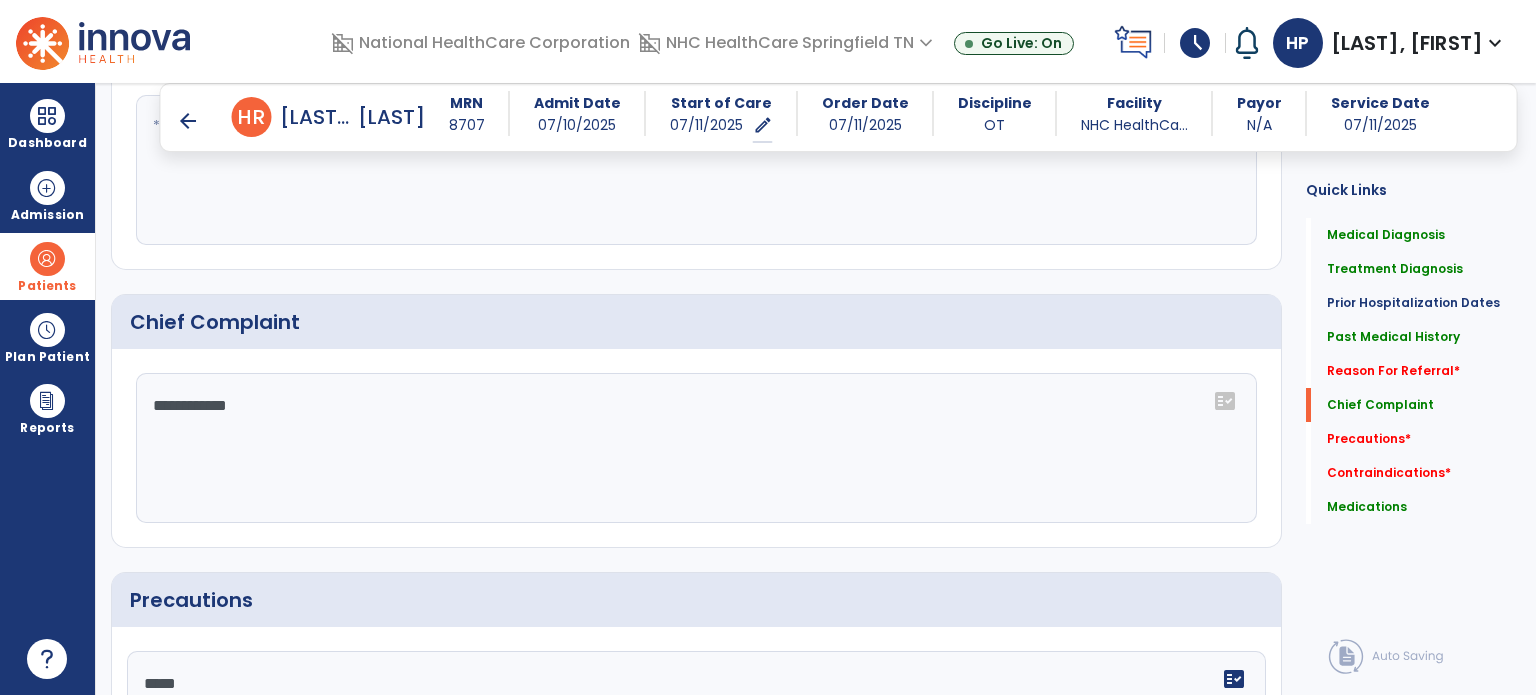 scroll, scrollTop: 1076, scrollLeft: 0, axis: vertical 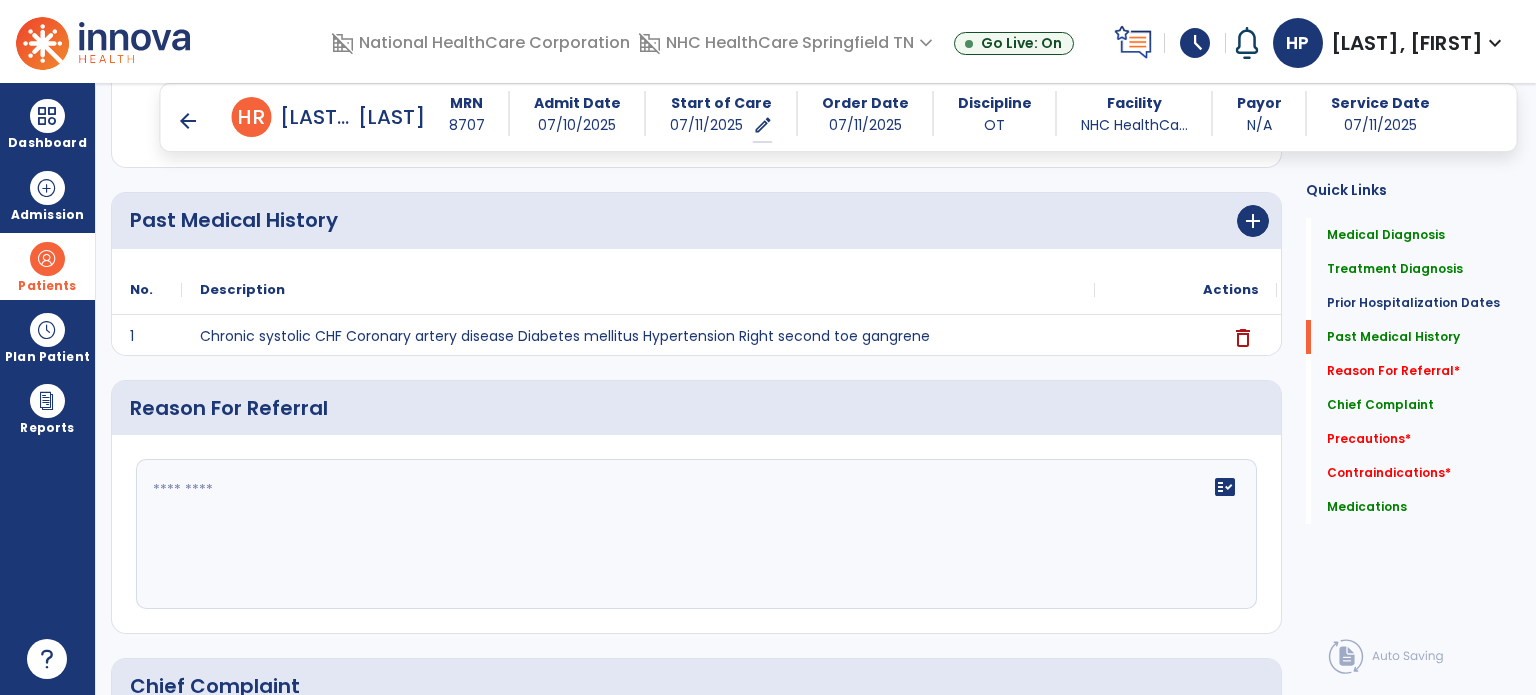 type on "**********" 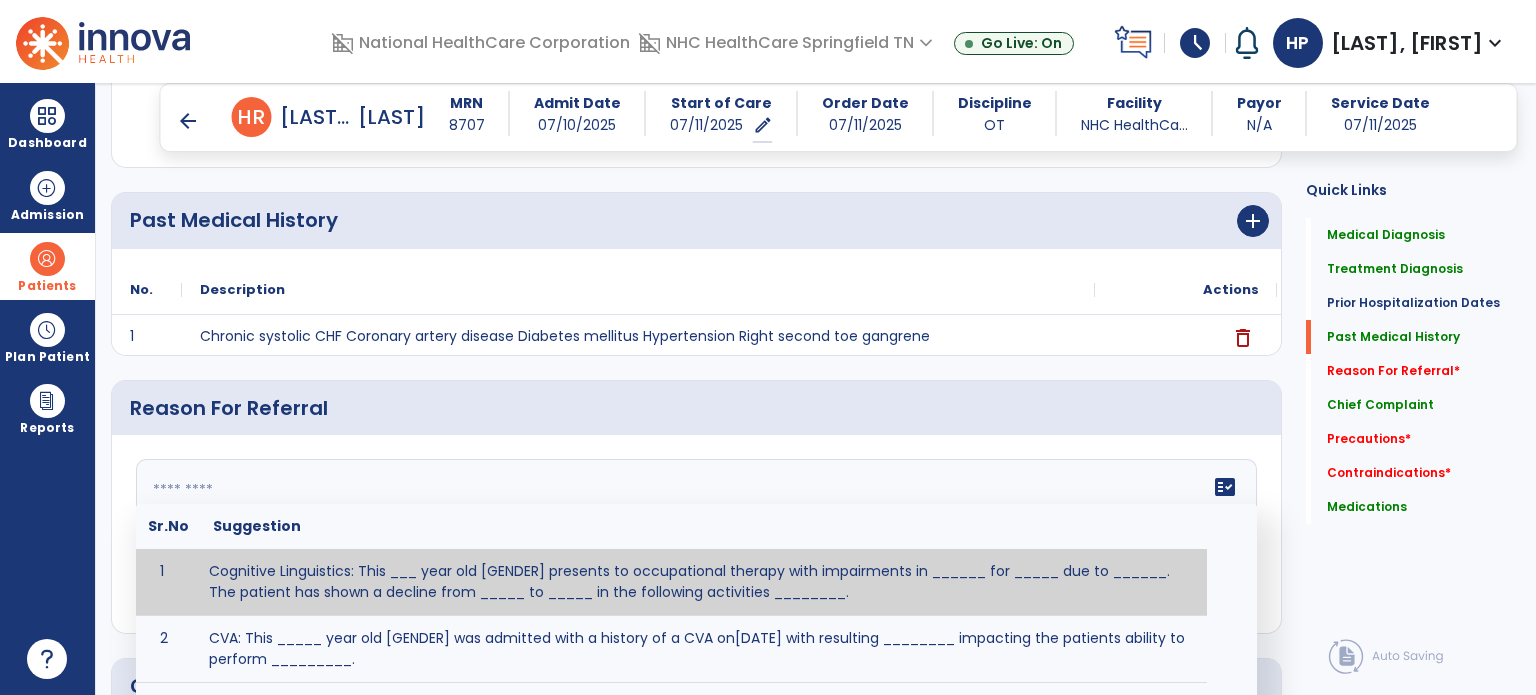 paste on "**********" 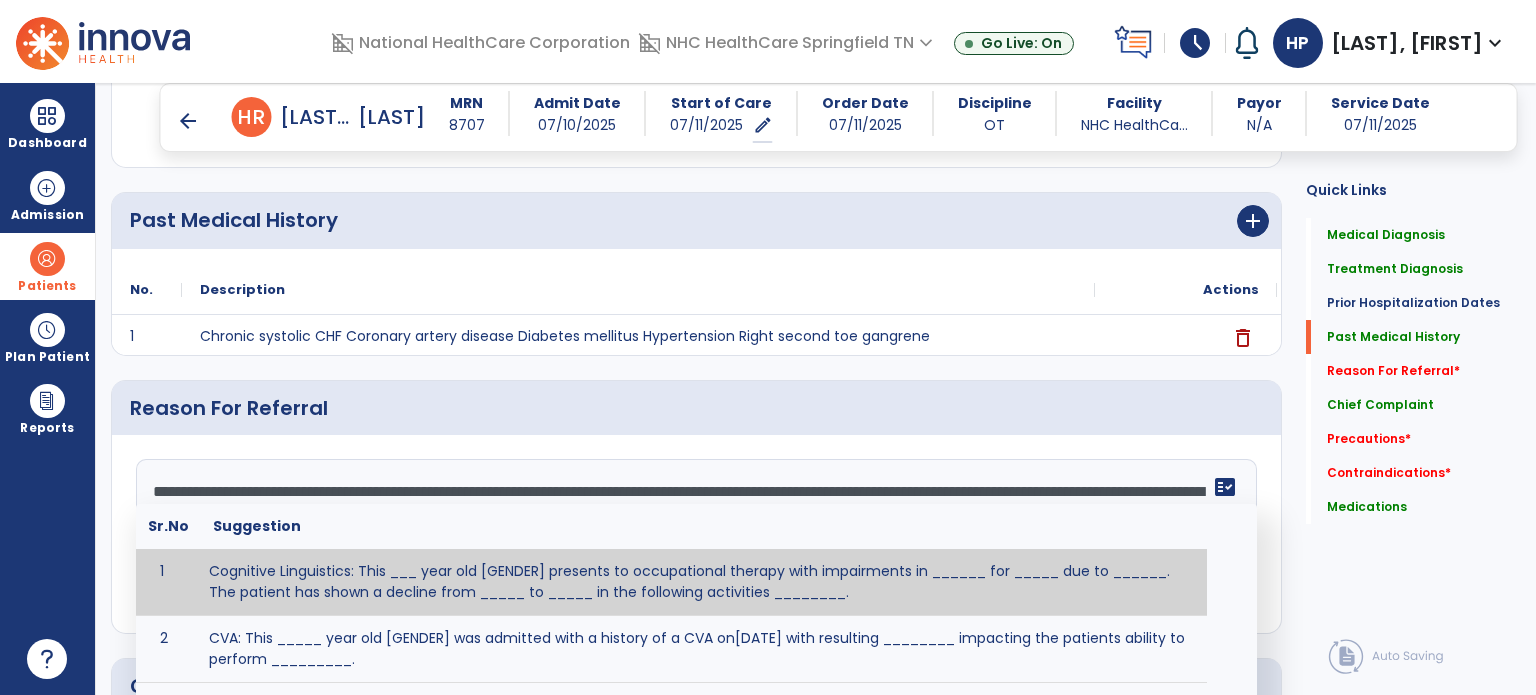 click on "**********" 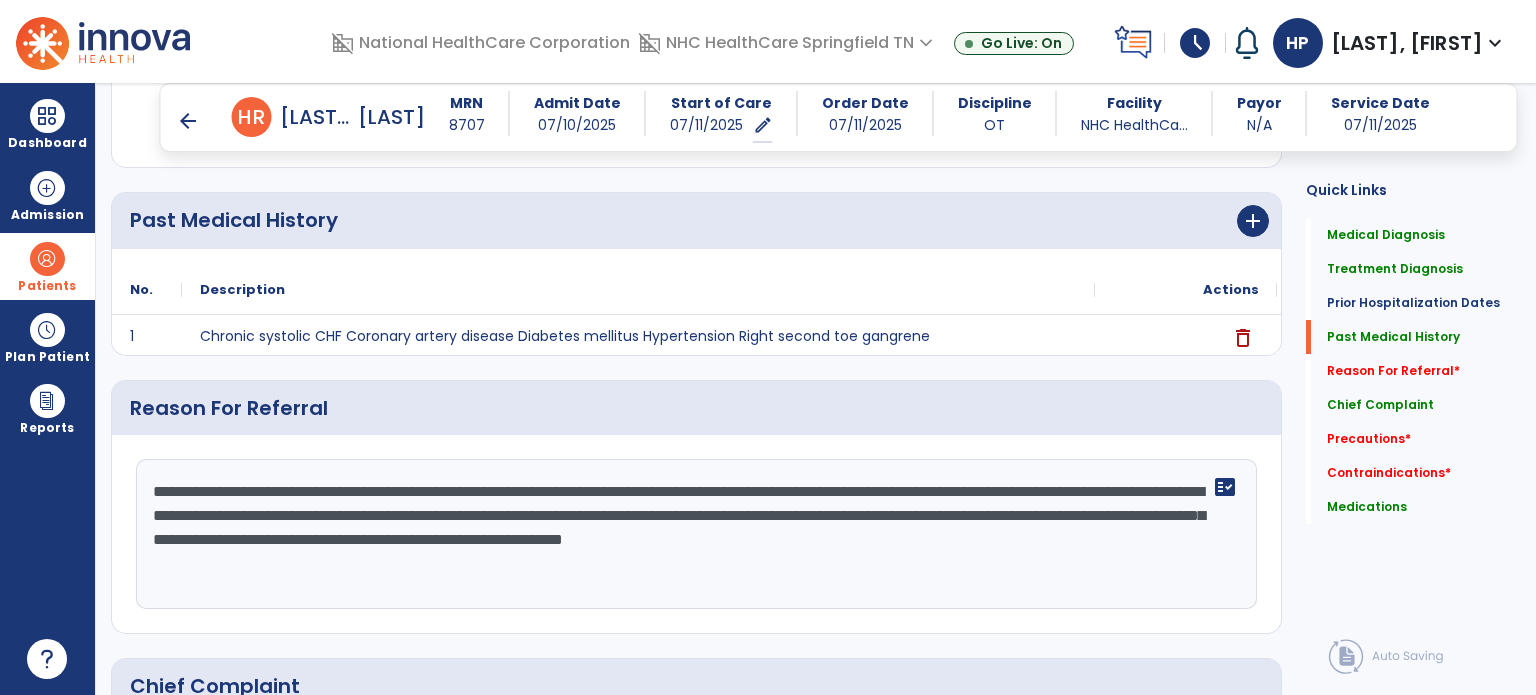 click on "Reason For Referral" 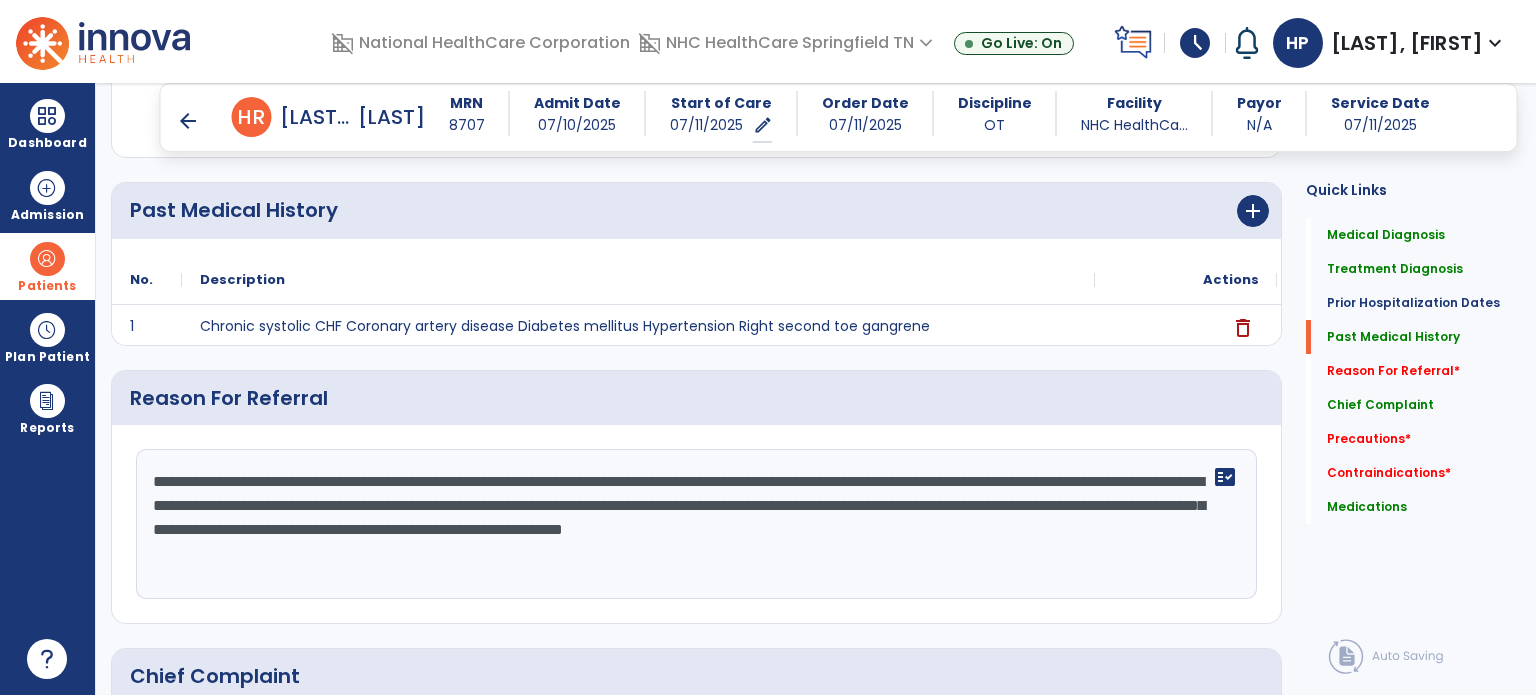 scroll, scrollTop: 724, scrollLeft: 0, axis: vertical 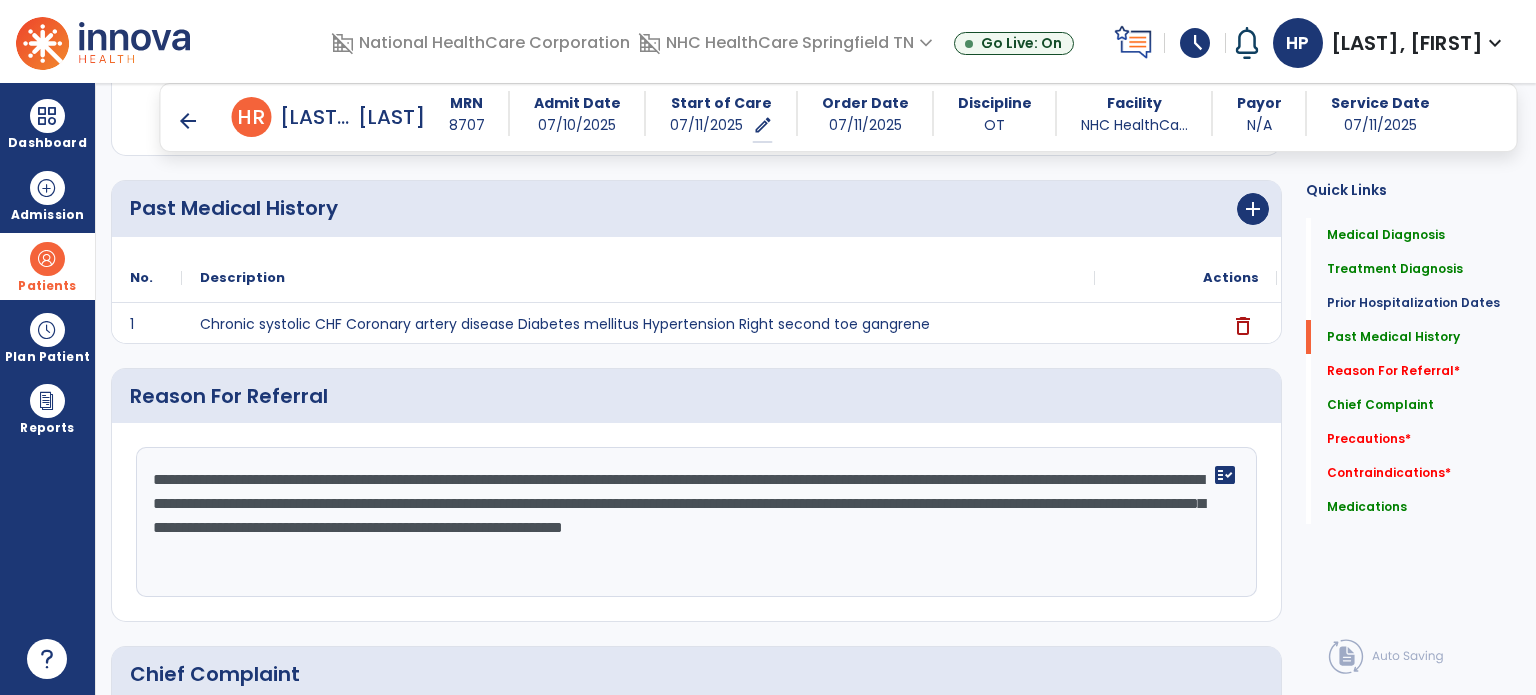 drag, startPoint x: 514, startPoint y: 503, endPoint x: 460, endPoint y: 379, distance: 135.24792 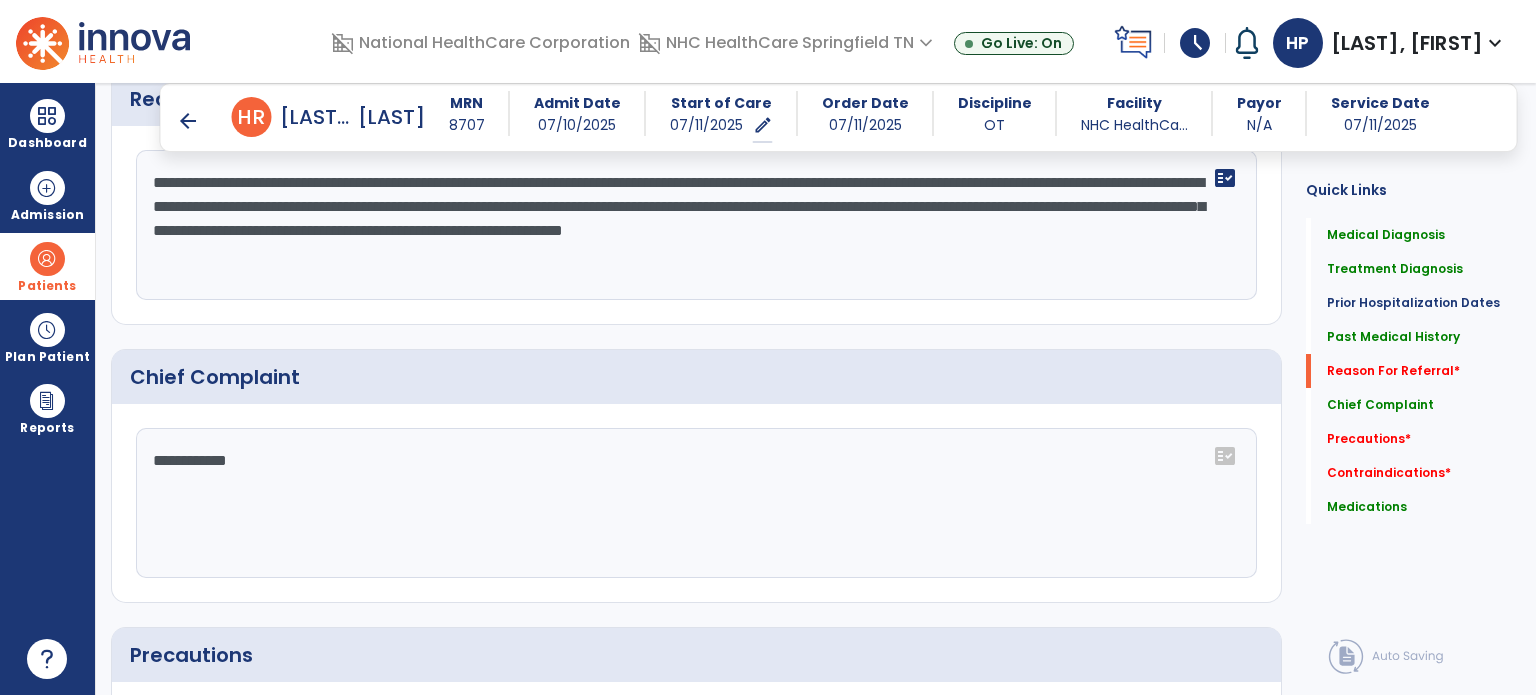 scroll, scrollTop: 1022, scrollLeft: 0, axis: vertical 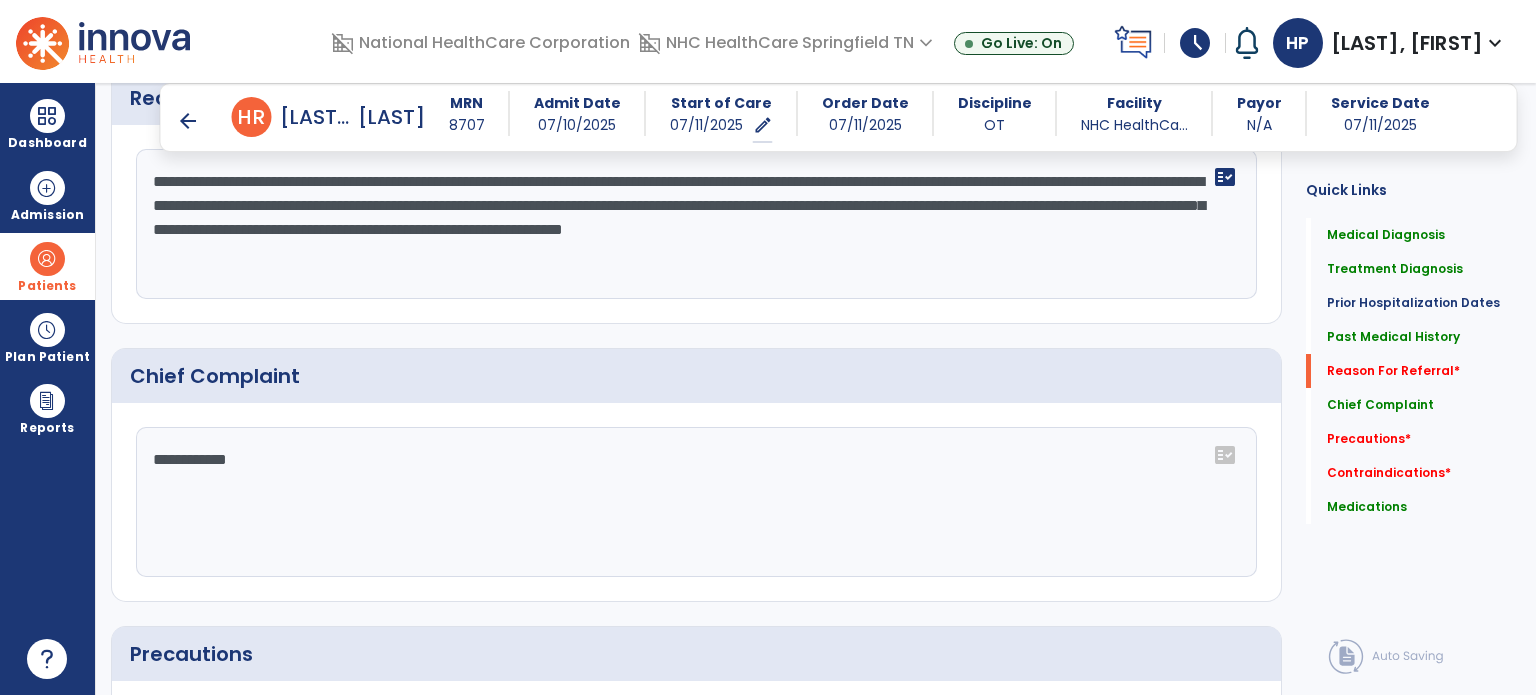 click on "**********" 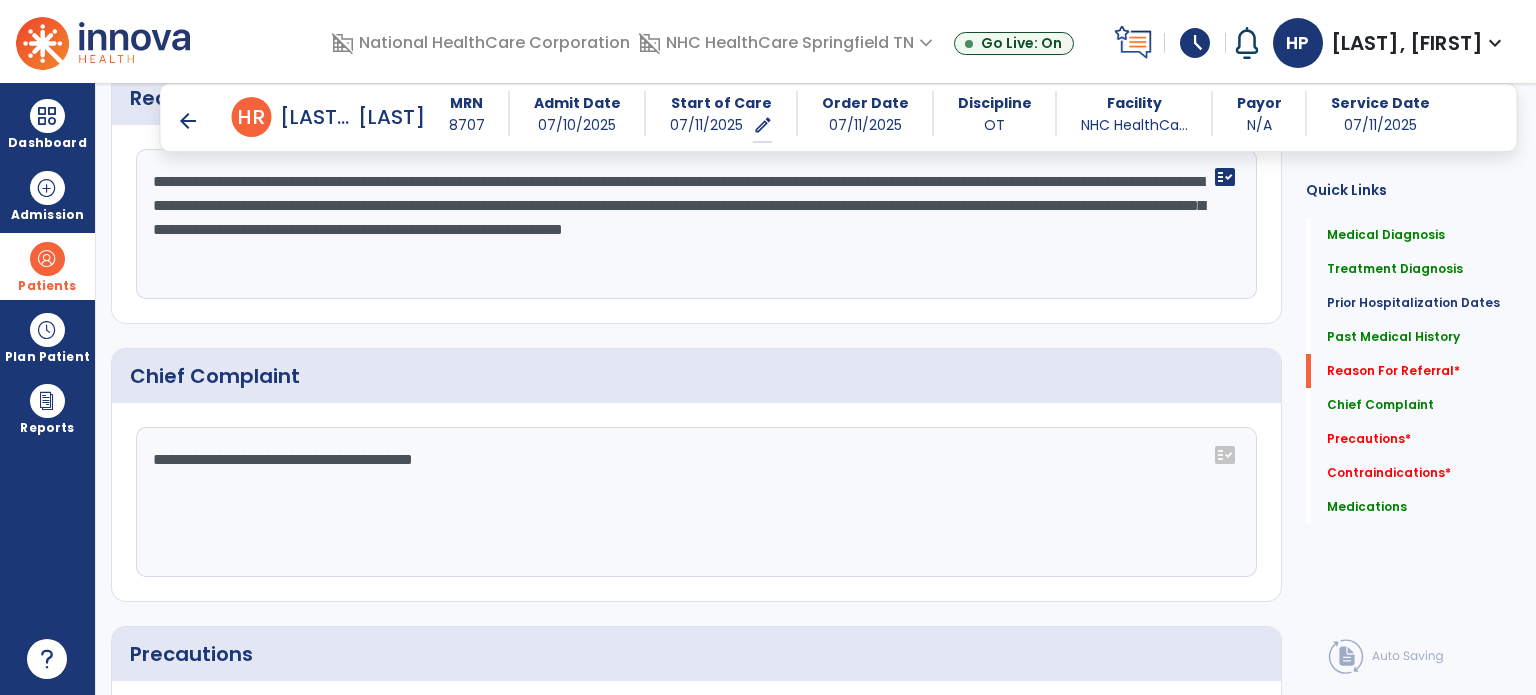 scroll, scrollTop: 1184, scrollLeft: 0, axis: vertical 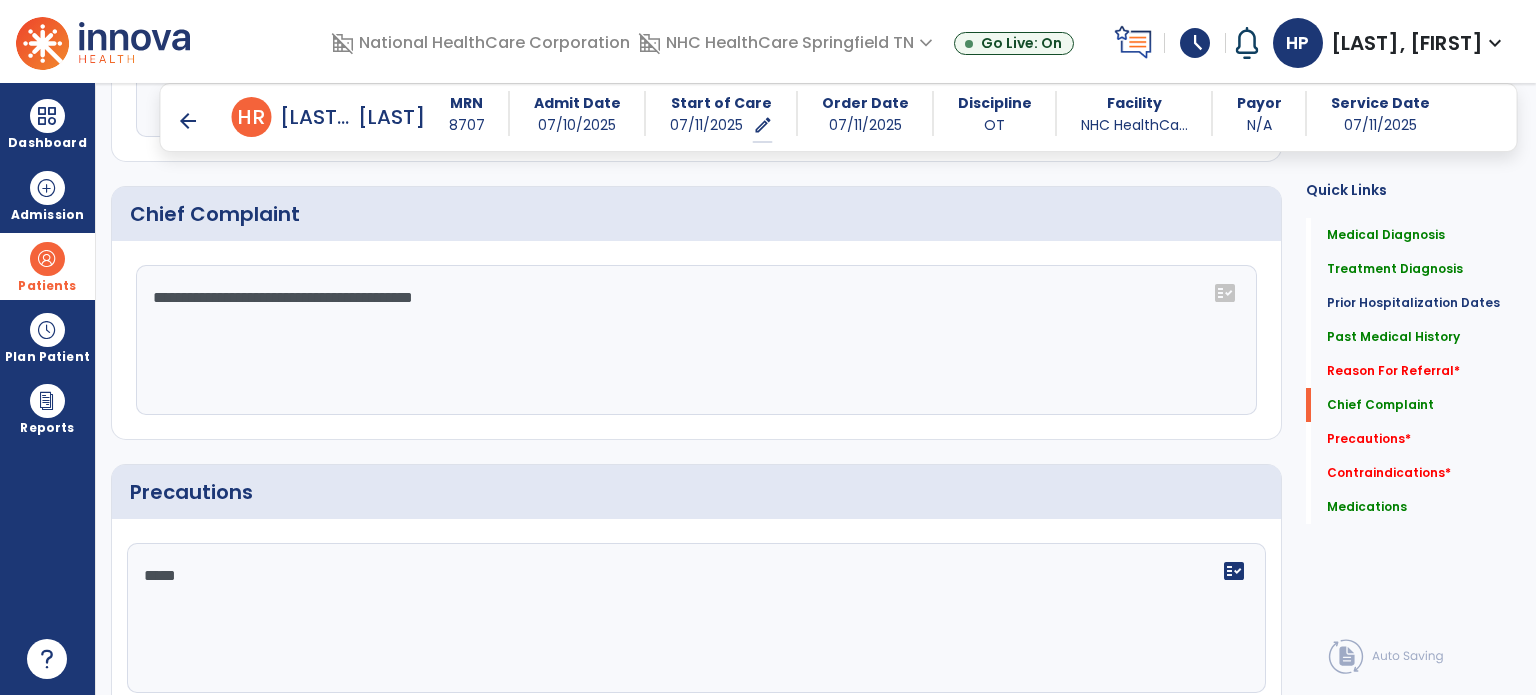 type on "**********" 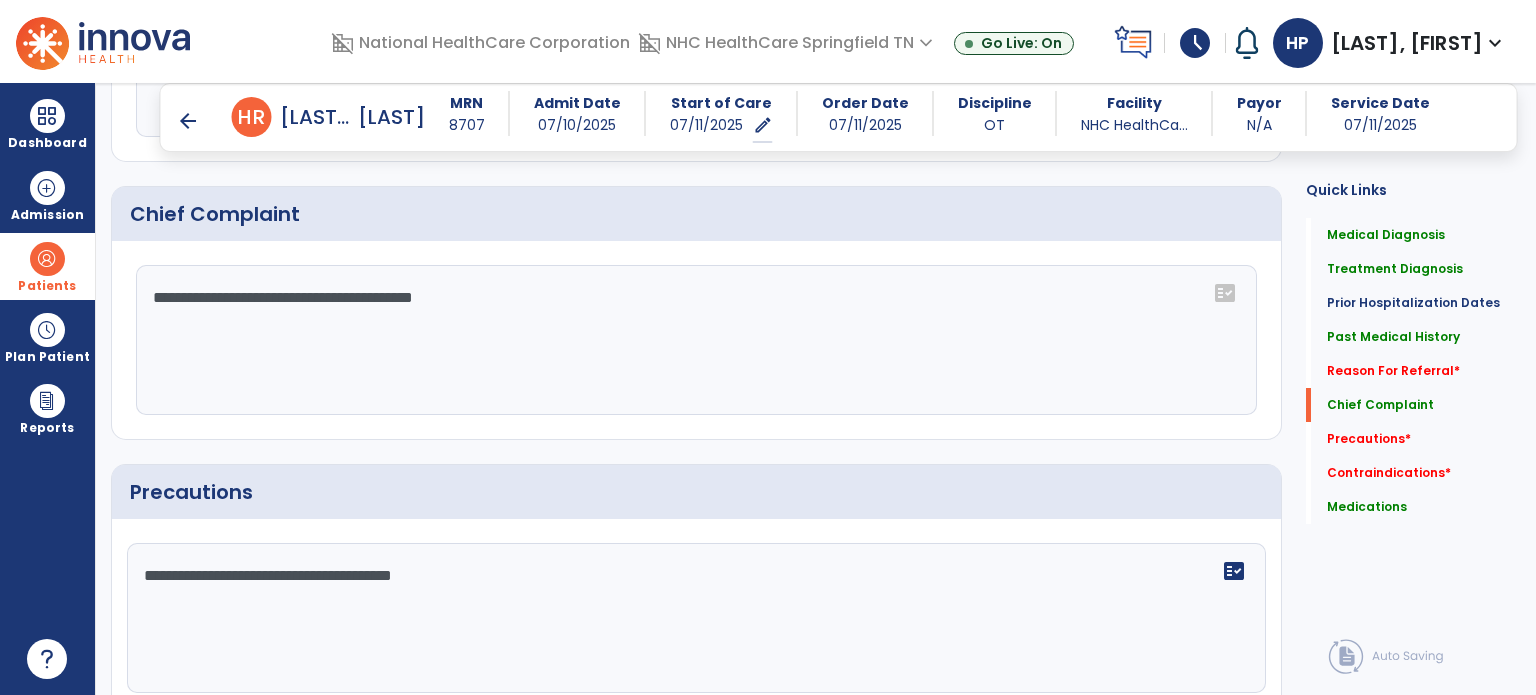 click on "**********" 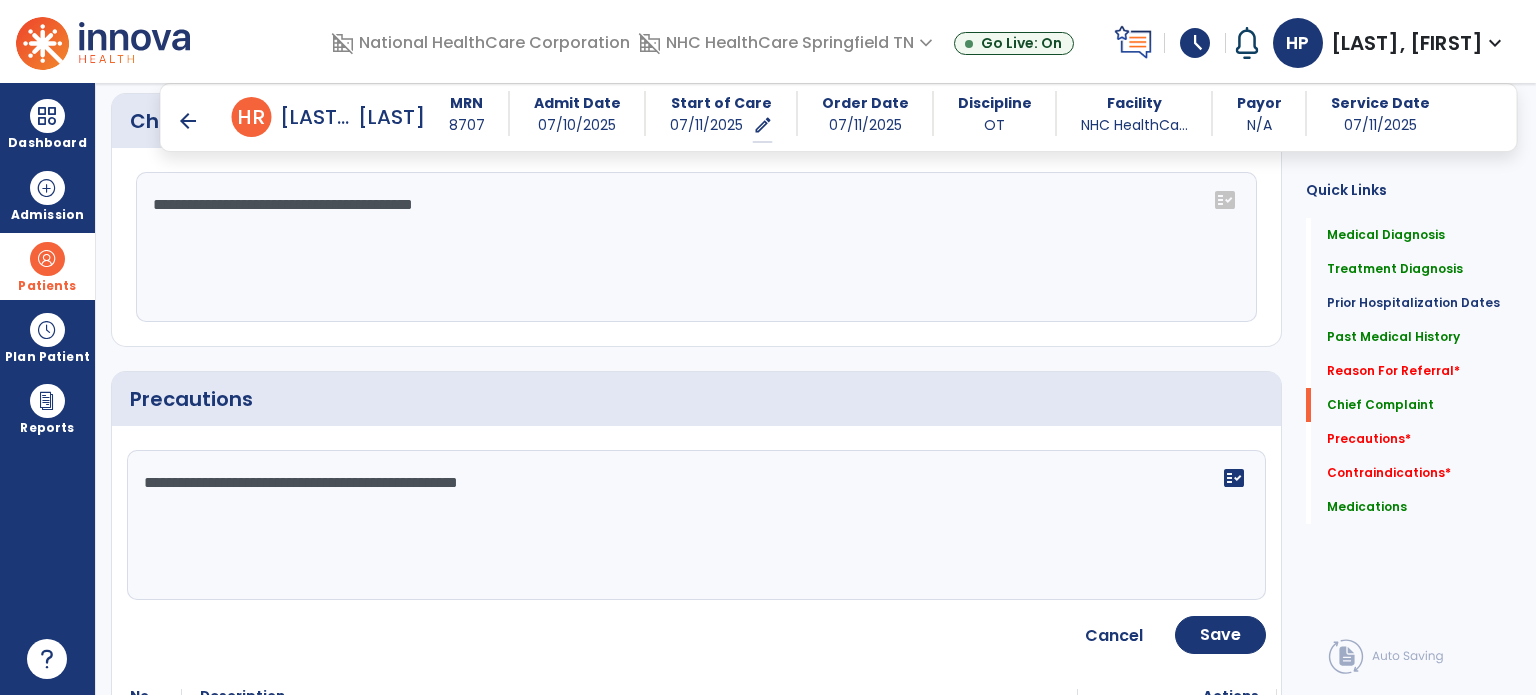 type on "**********" 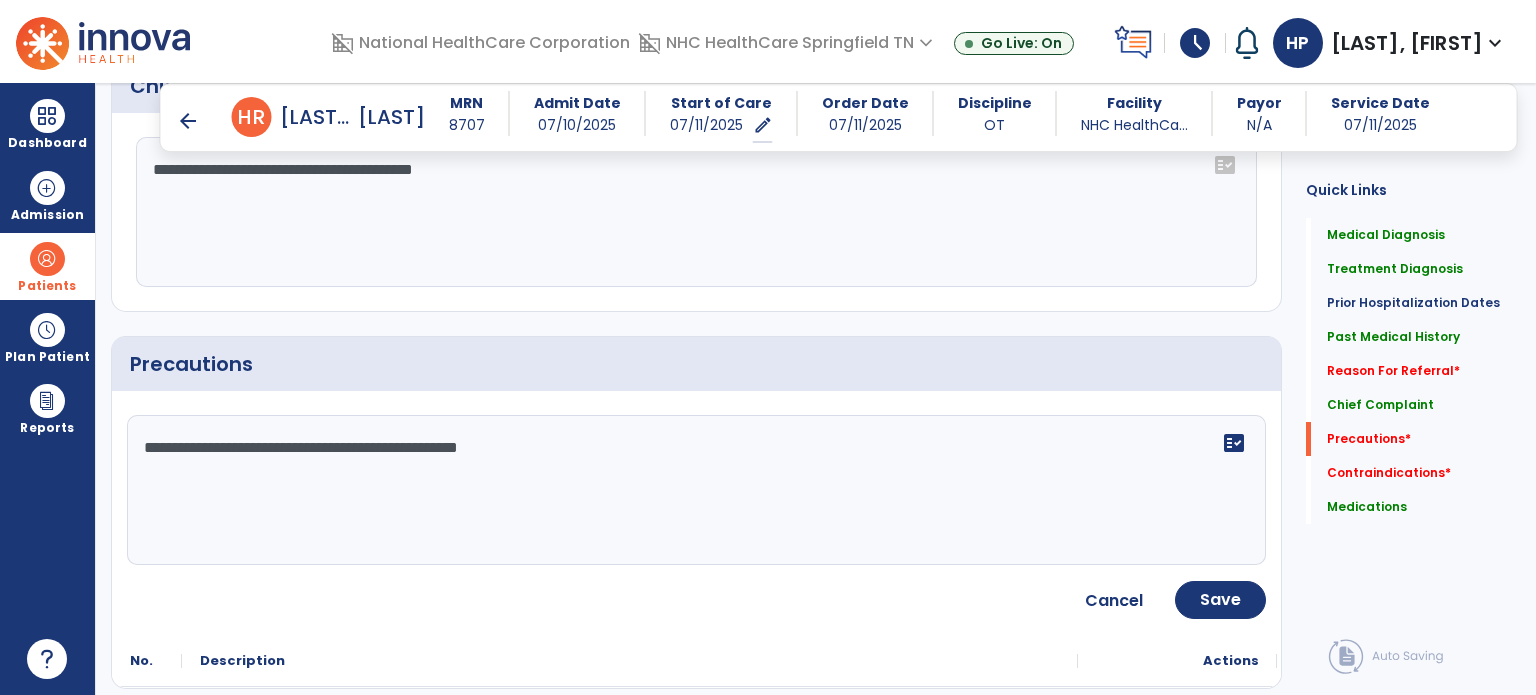 scroll, scrollTop: 1312, scrollLeft: 0, axis: vertical 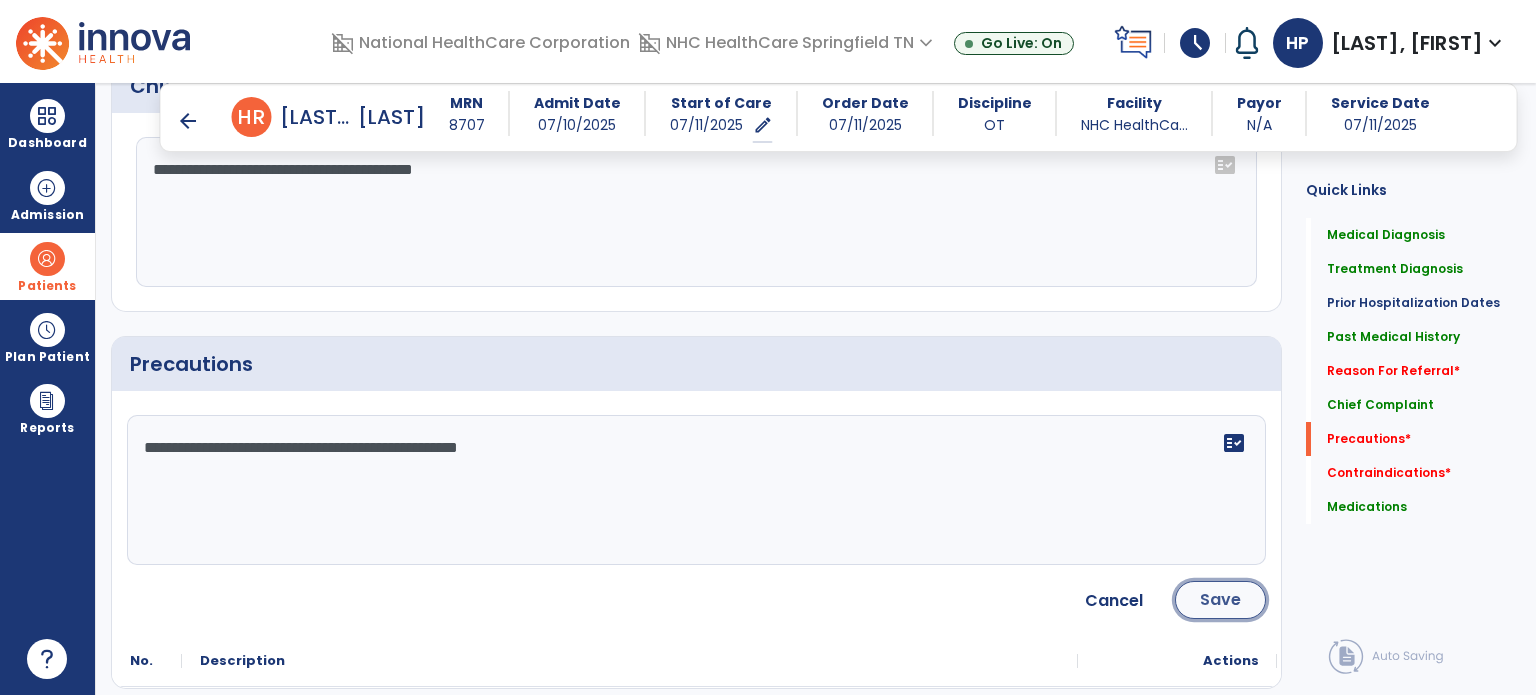 click on "Save" 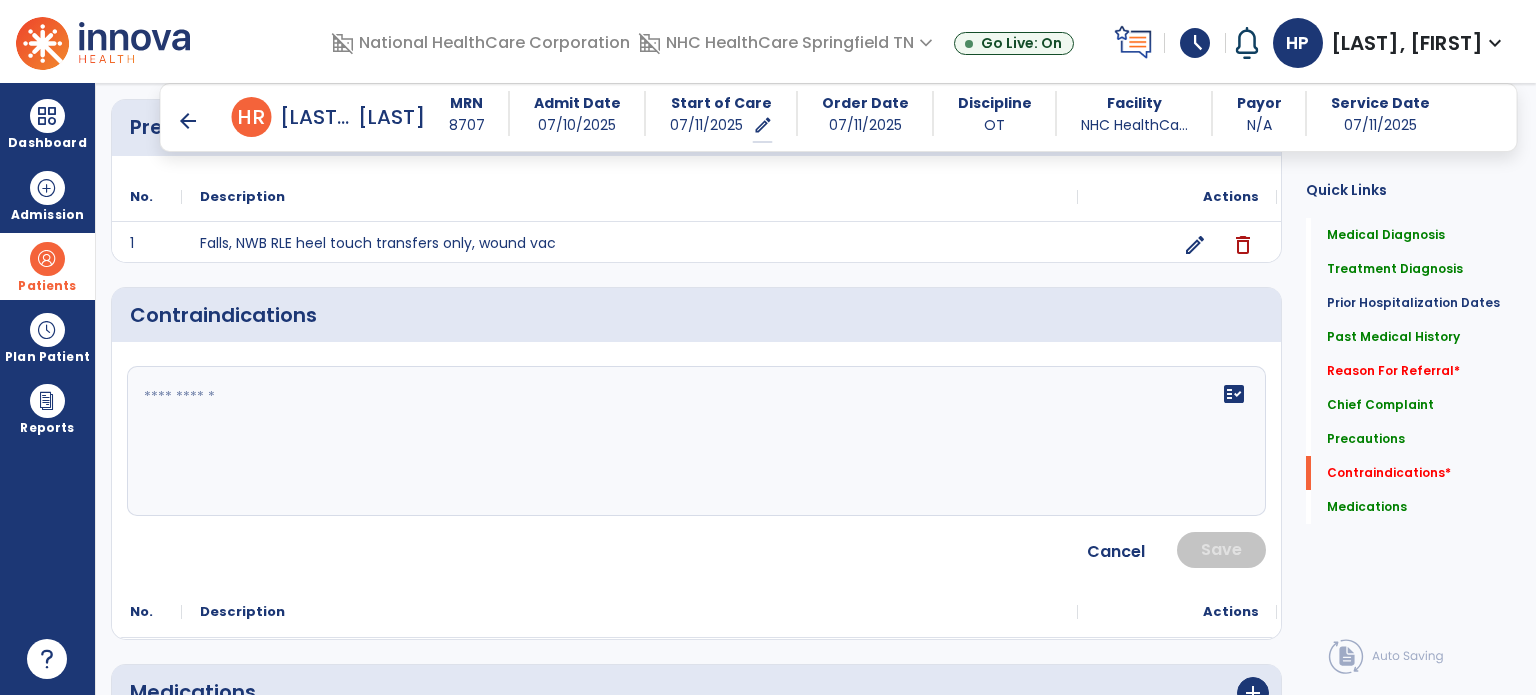 scroll, scrollTop: 1552, scrollLeft: 0, axis: vertical 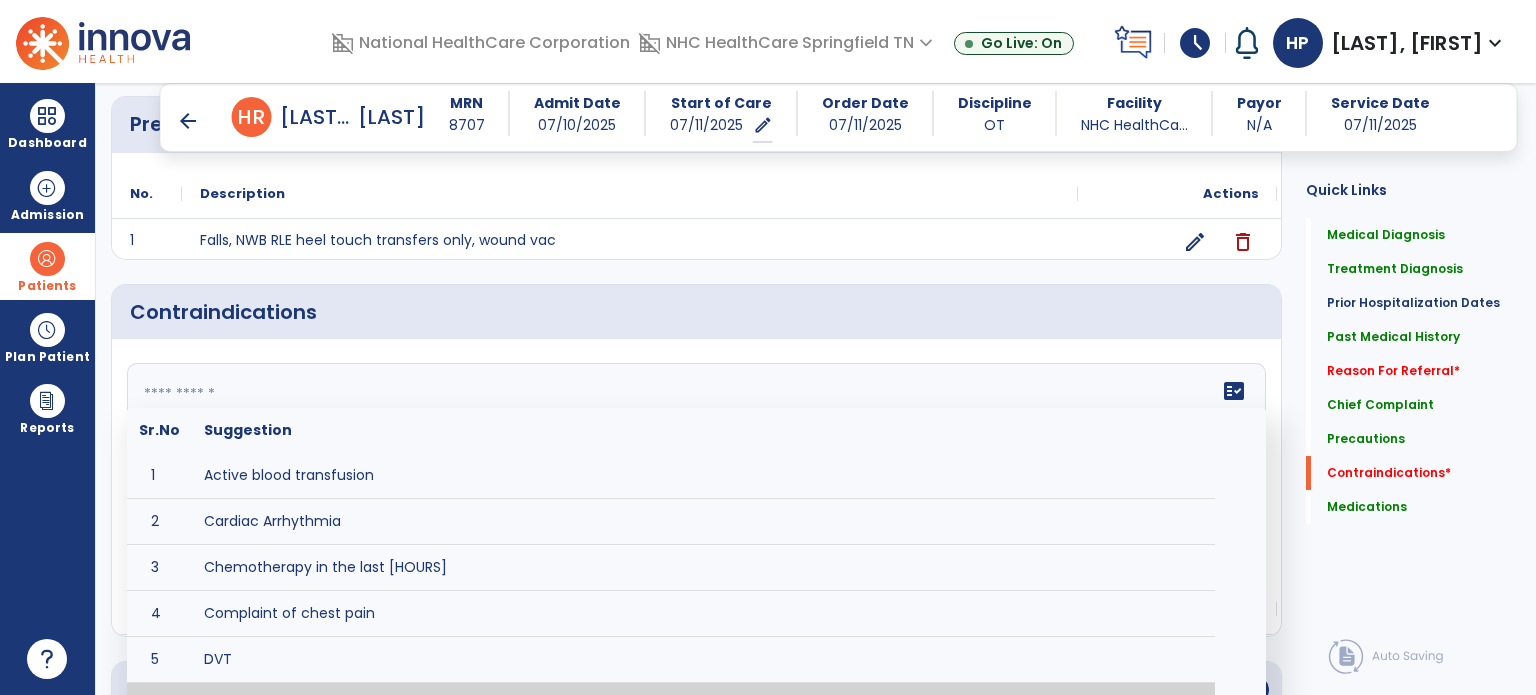 click on "fact_check  Sr.No Suggestion 1 Active blood transfusion 2 Cardiac Arrhythmia 3 Chemotherapy in the last [HOURS] 4 Complaint of chest pain 5 DVT 6 Hypertension [VALUES] 7 Inflammation or infection in the heart. 8 Oxygen saturation lower than [VALUE] 9 Pacemaker 10 Pulmonary infarction 11 Recent changes in EKG 12 Severe aortic stenosis 13 Severe dehydration 14 Severe diaphoresis 15 Severe orthostatic hypotension 16 Severe shortness of breath/dyspnea 17 Significantly elevated potassium levels 18 Significantly low potassium levels 19 Suspected or known dissecting aneurysm 20 Systemic infection 21 Uncontrolled diabetes with blood sugar levels greater than [VALUE] or less than [Value]  22 Unstable angina 23 Untreated blood clots" 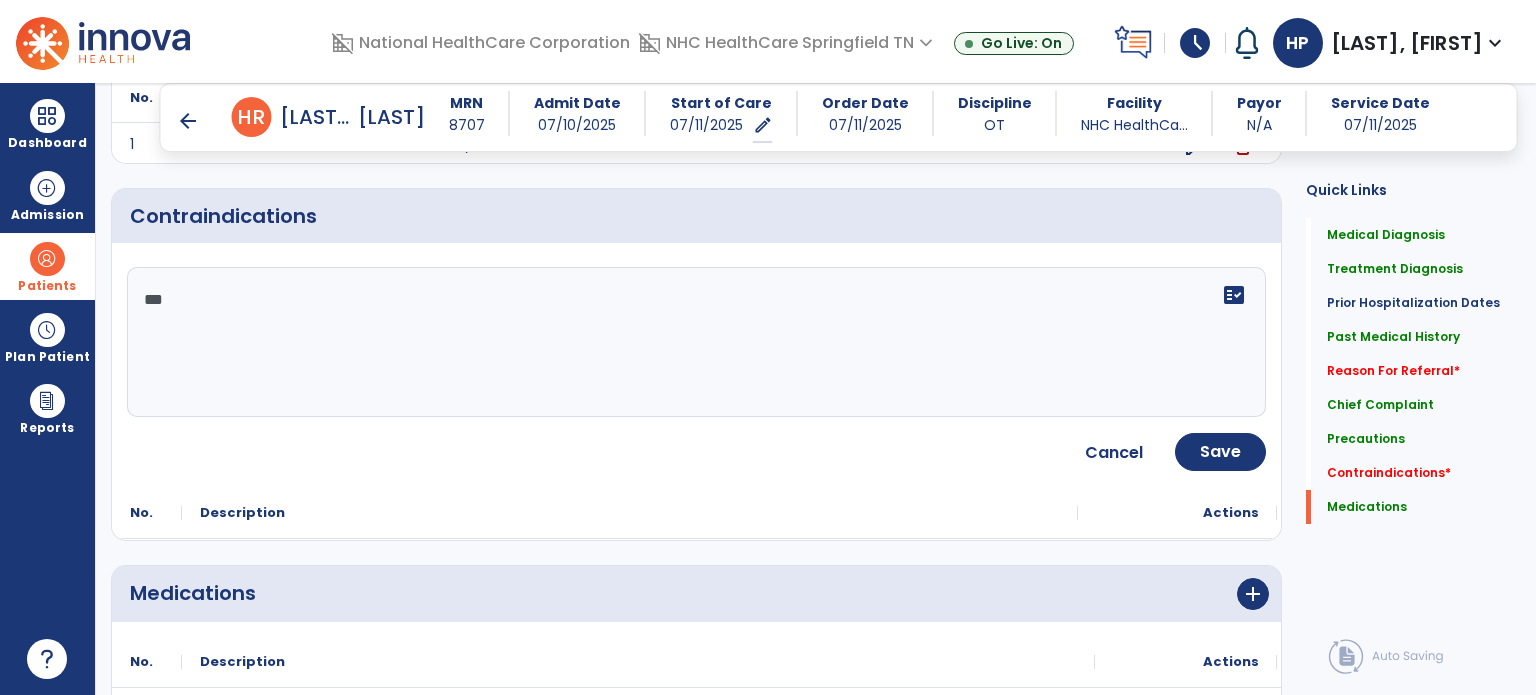 scroll, scrollTop: 1653, scrollLeft: 0, axis: vertical 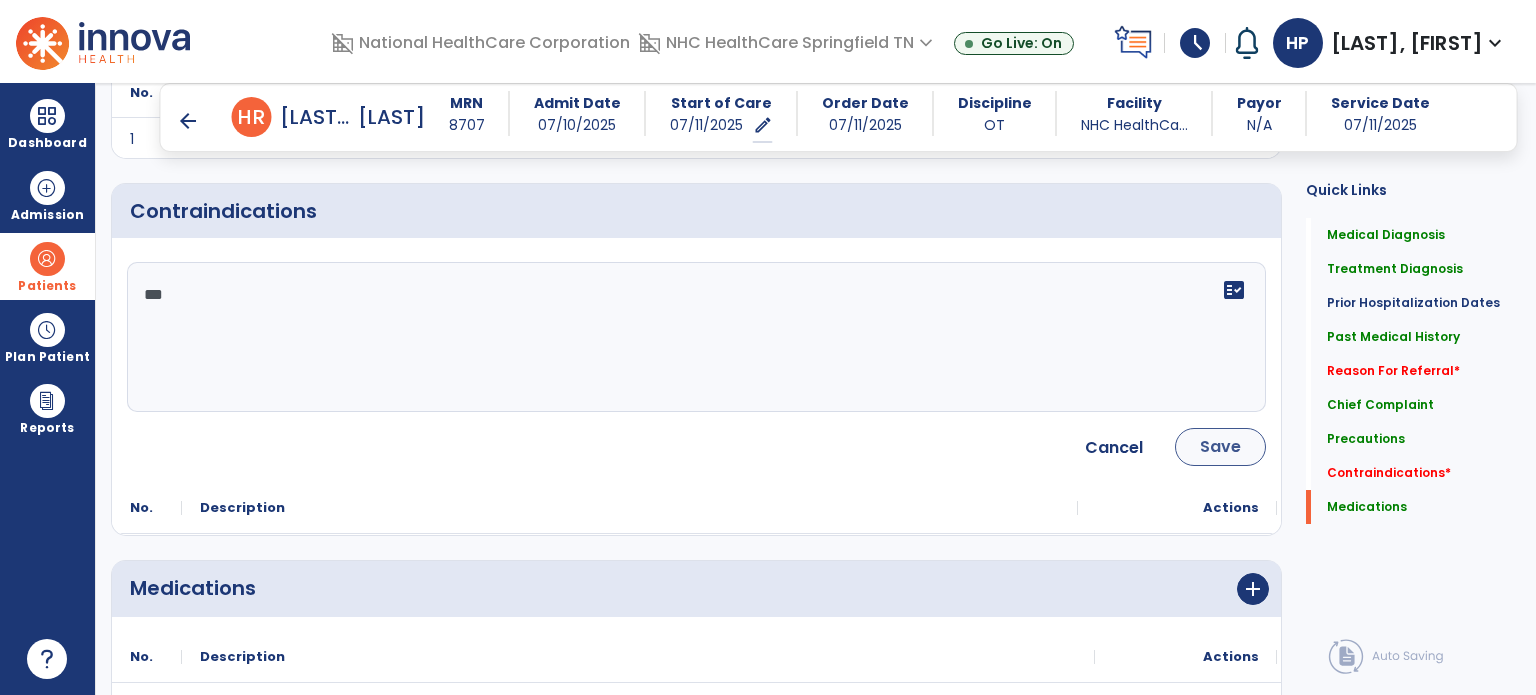 type on "***" 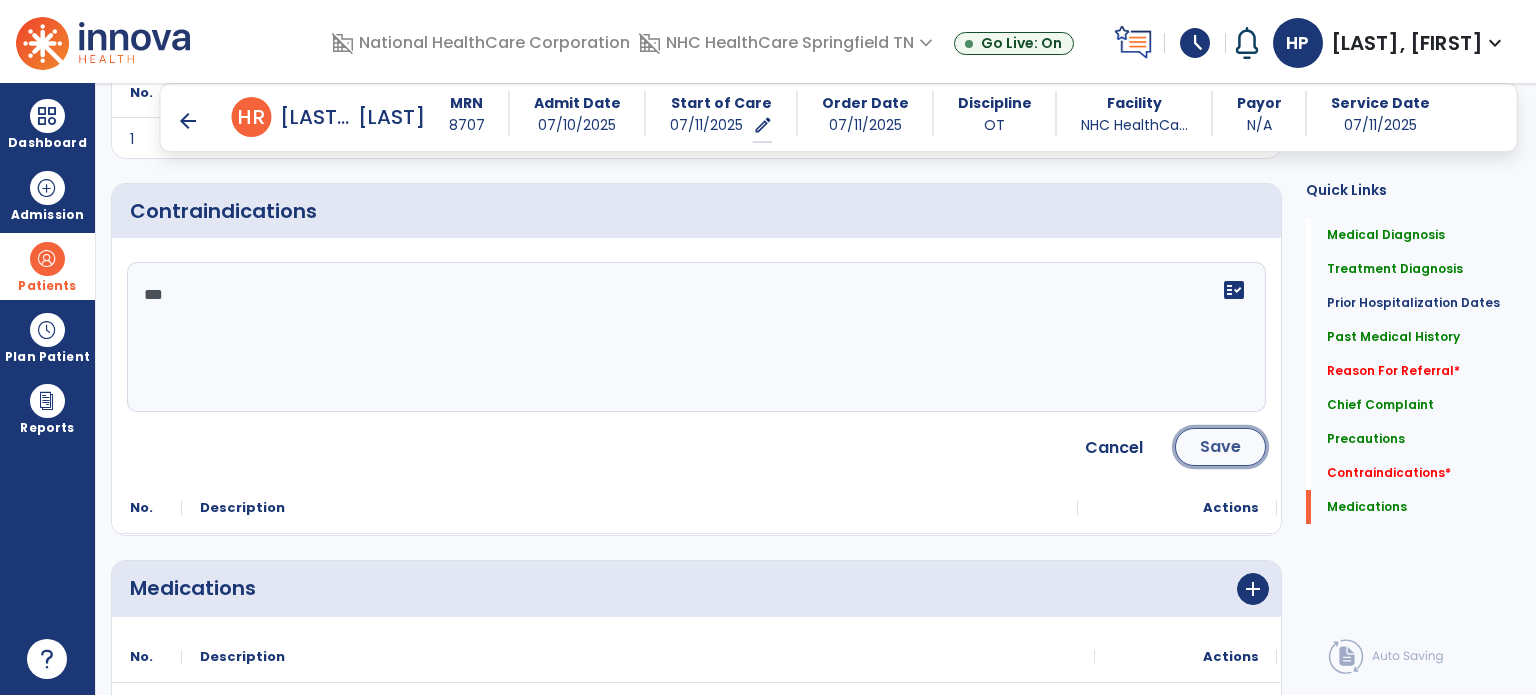 click on "Save" 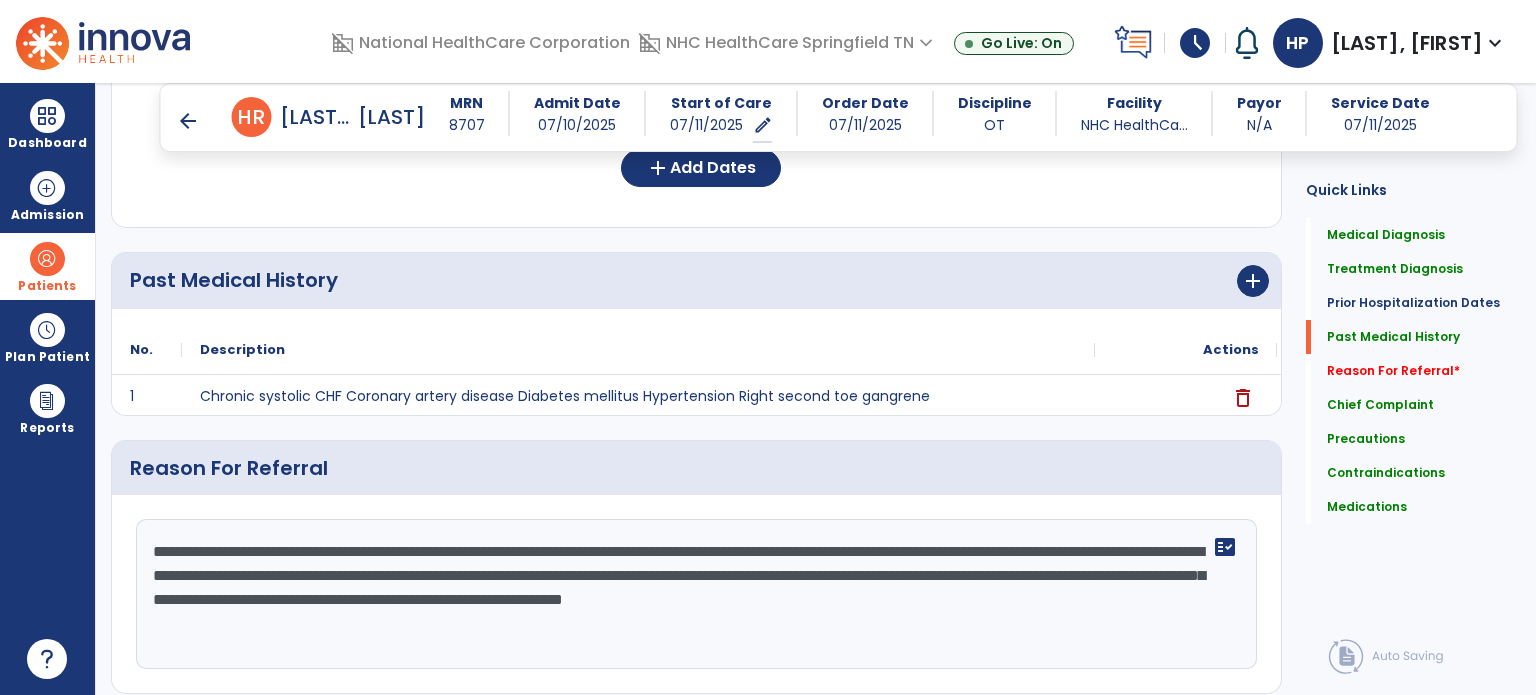 scroll, scrollTop: 653, scrollLeft: 0, axis: vertical 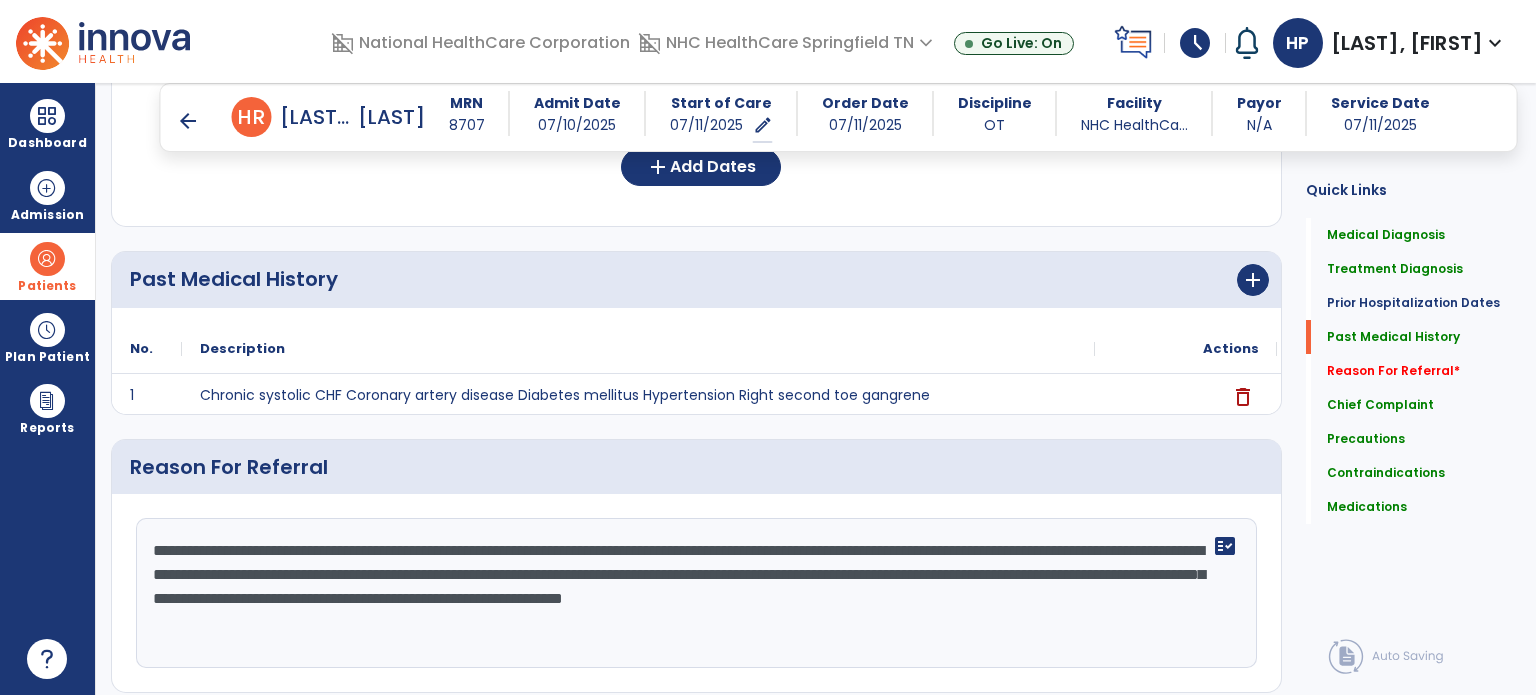click on "**********" 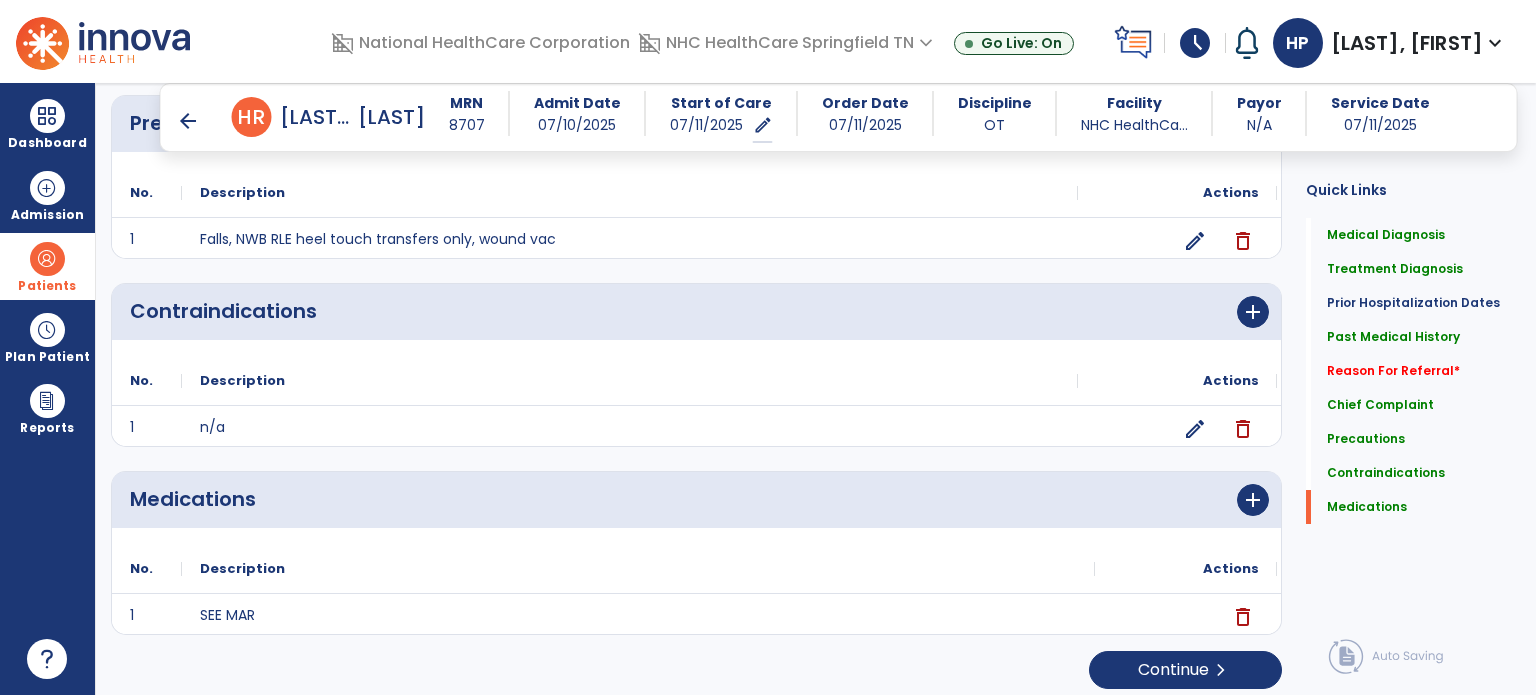 scroll, scrollTop: 1557, scrollLeft: 0, axis: vertical 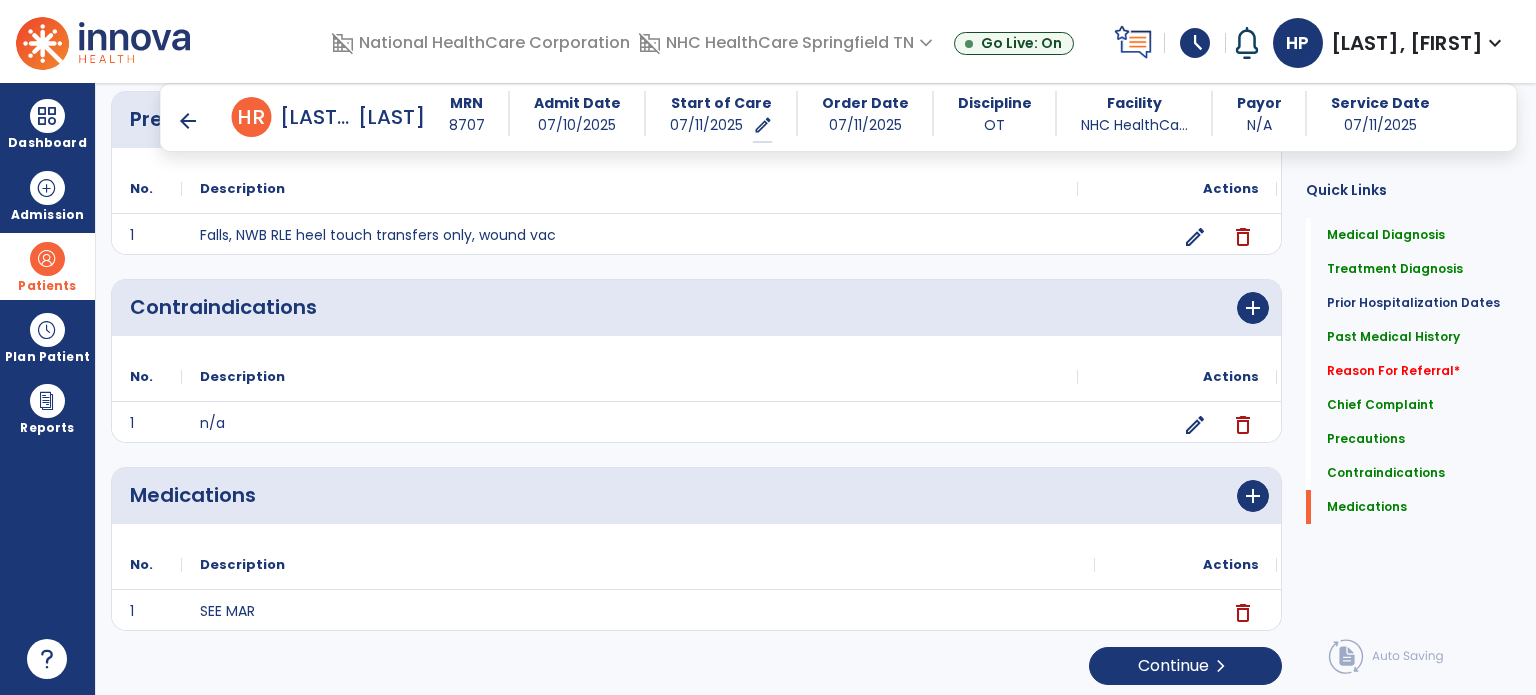 click on "Medical Diagnosis      menu   Add Medical Diagnosis   Delete Medical Diagnosis
Code
Description
Pdpm Clinical Category" 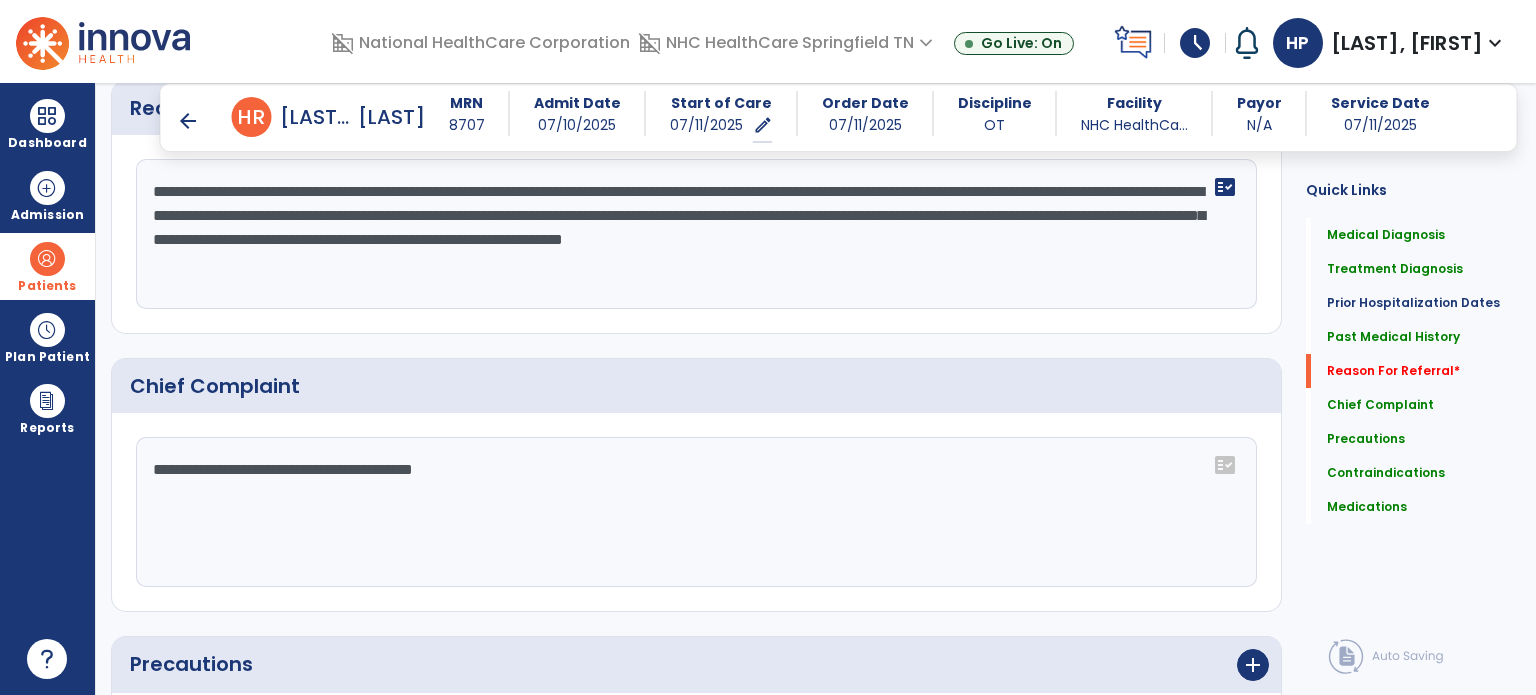 scroll, scrollTop: 982, scrollLeft: 0, axis: vertical 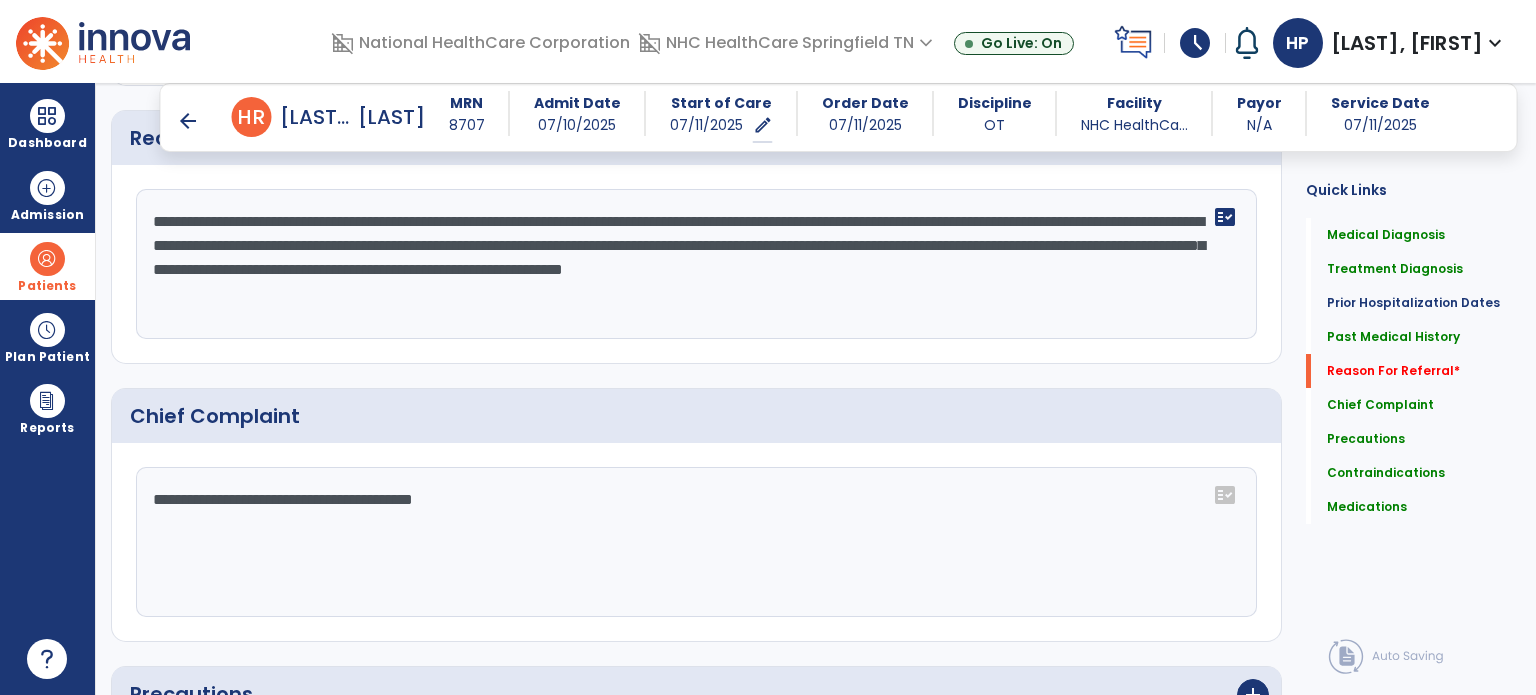 click on "**********" 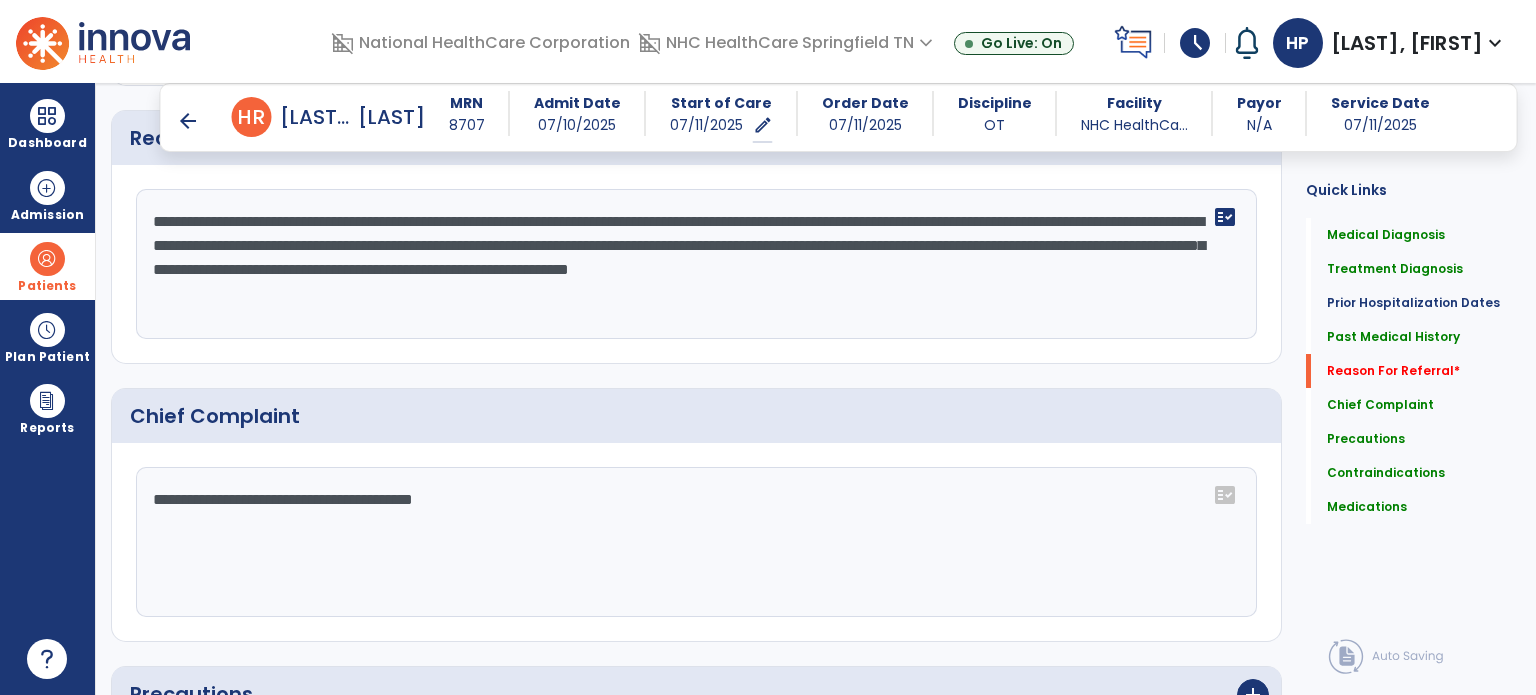 click on "**********" 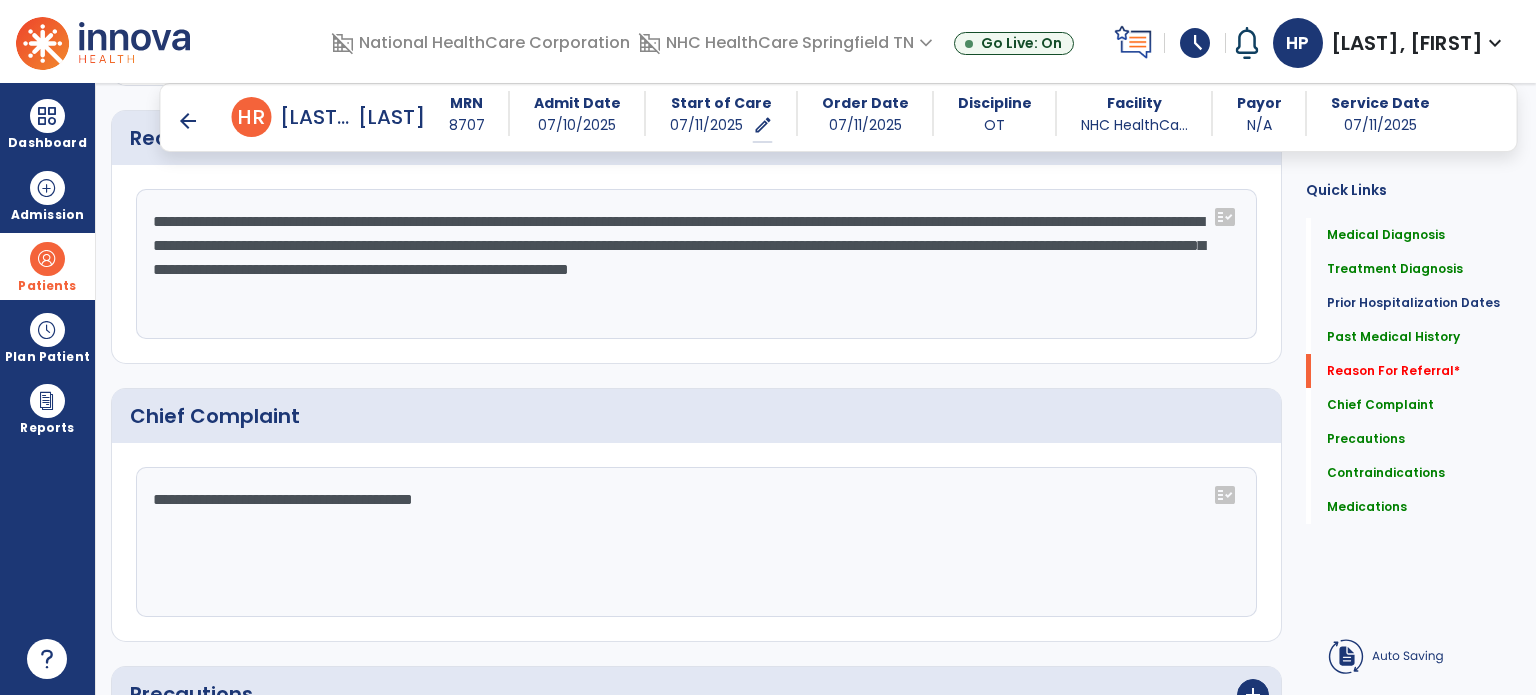 type on "**********" 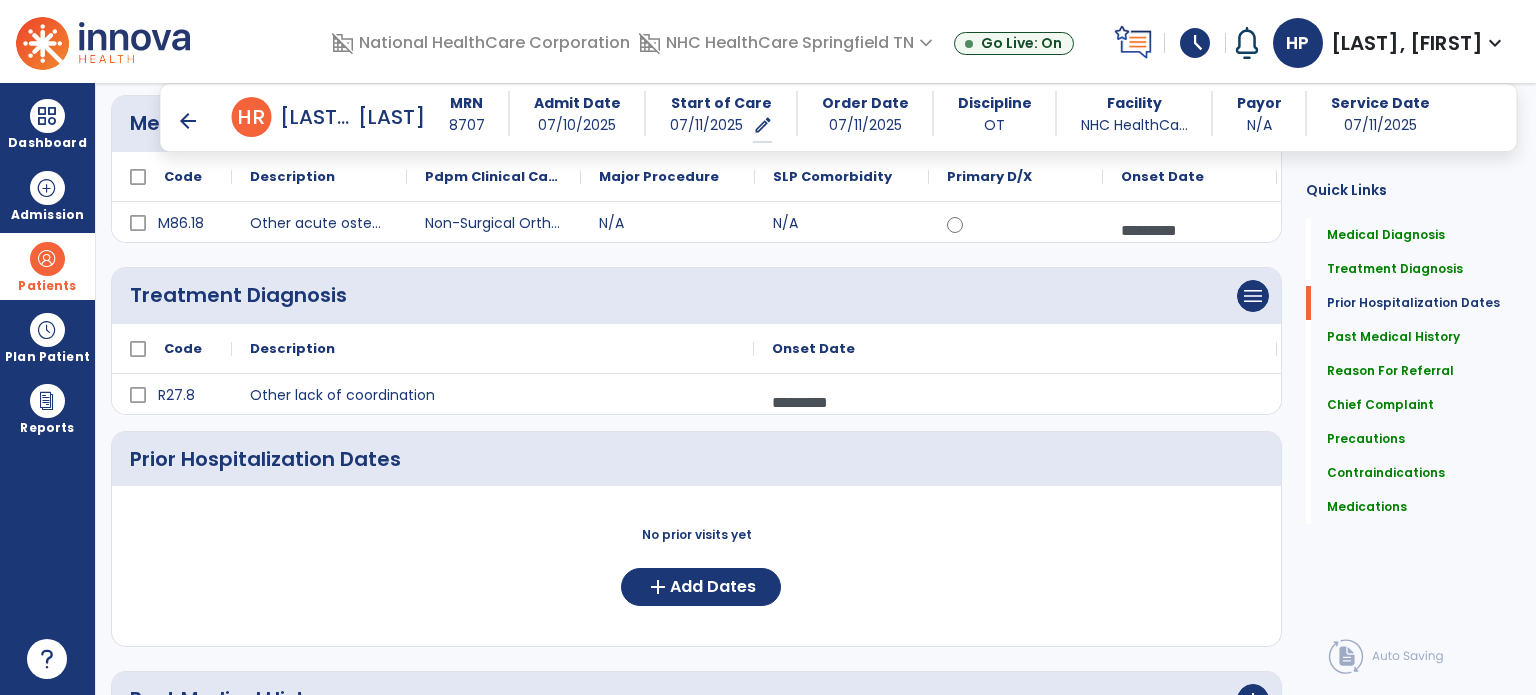 scroll, scrollTop: 0, scrollLeft: 0, axis: both 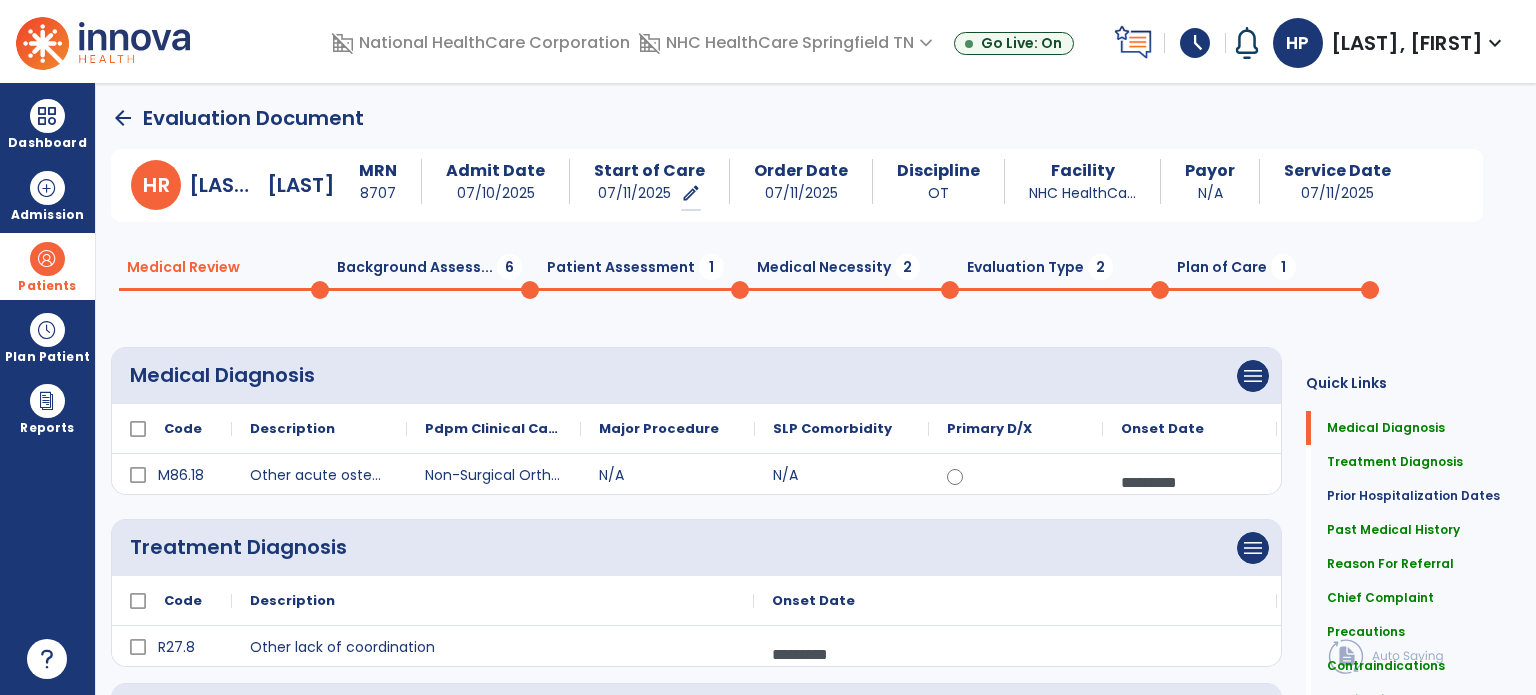 click on "Background Assess...  6" 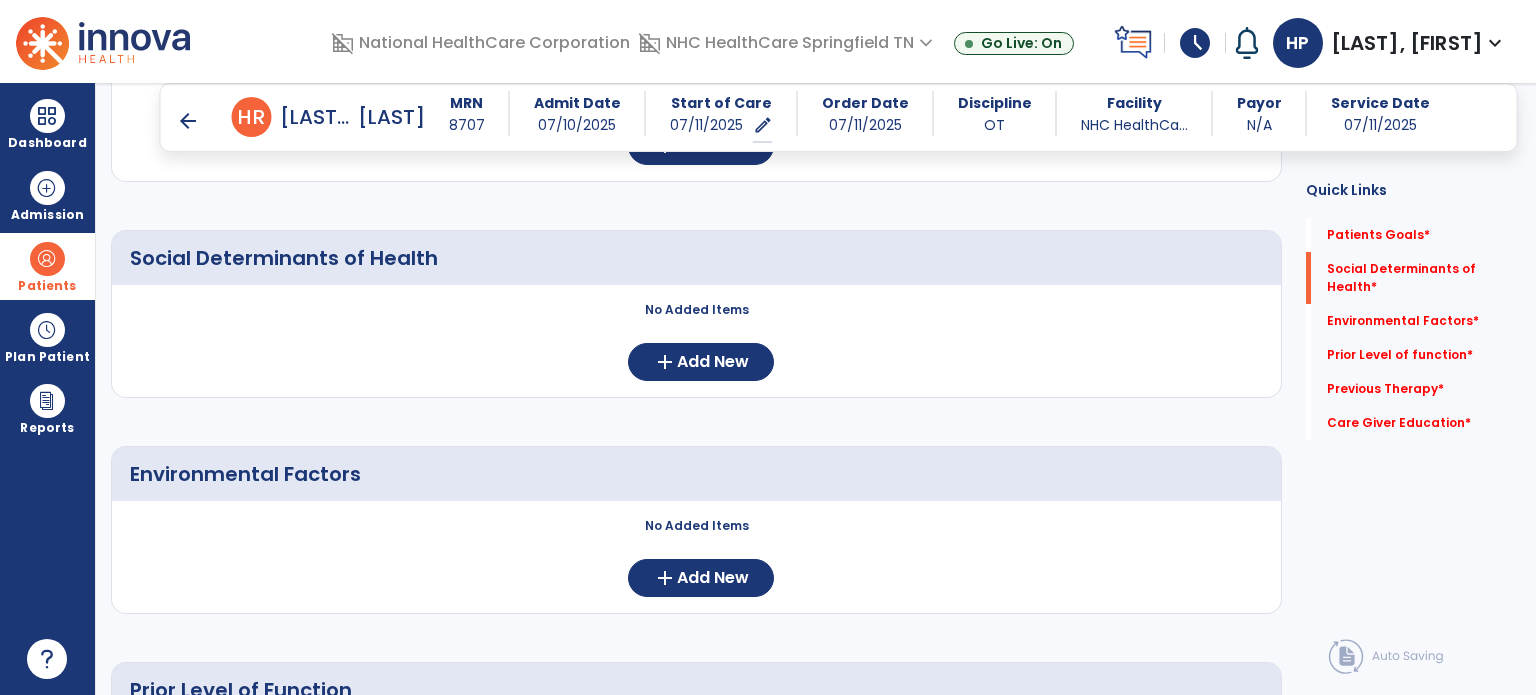 scroll, scrollTop: 0, scrollLeft: 0, axis: both 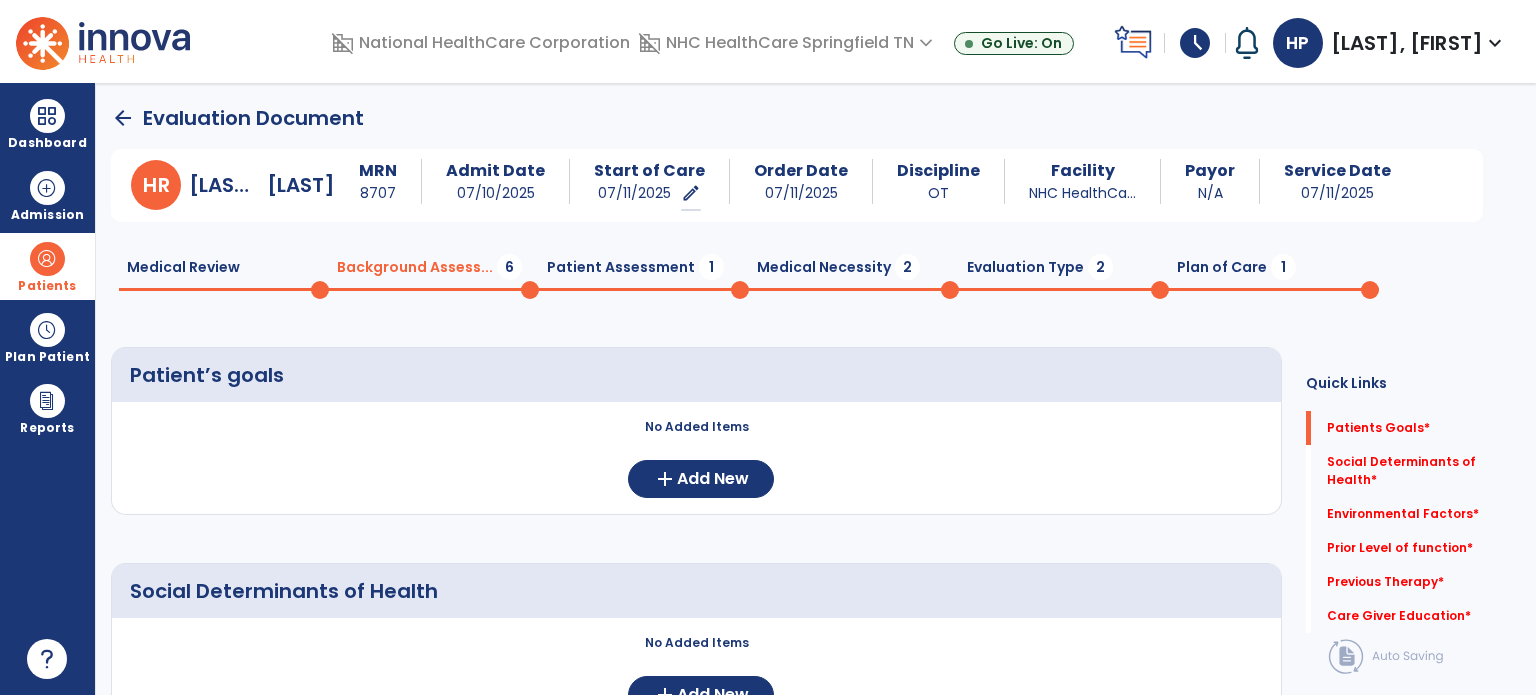 click on "Evaluation Type  2" 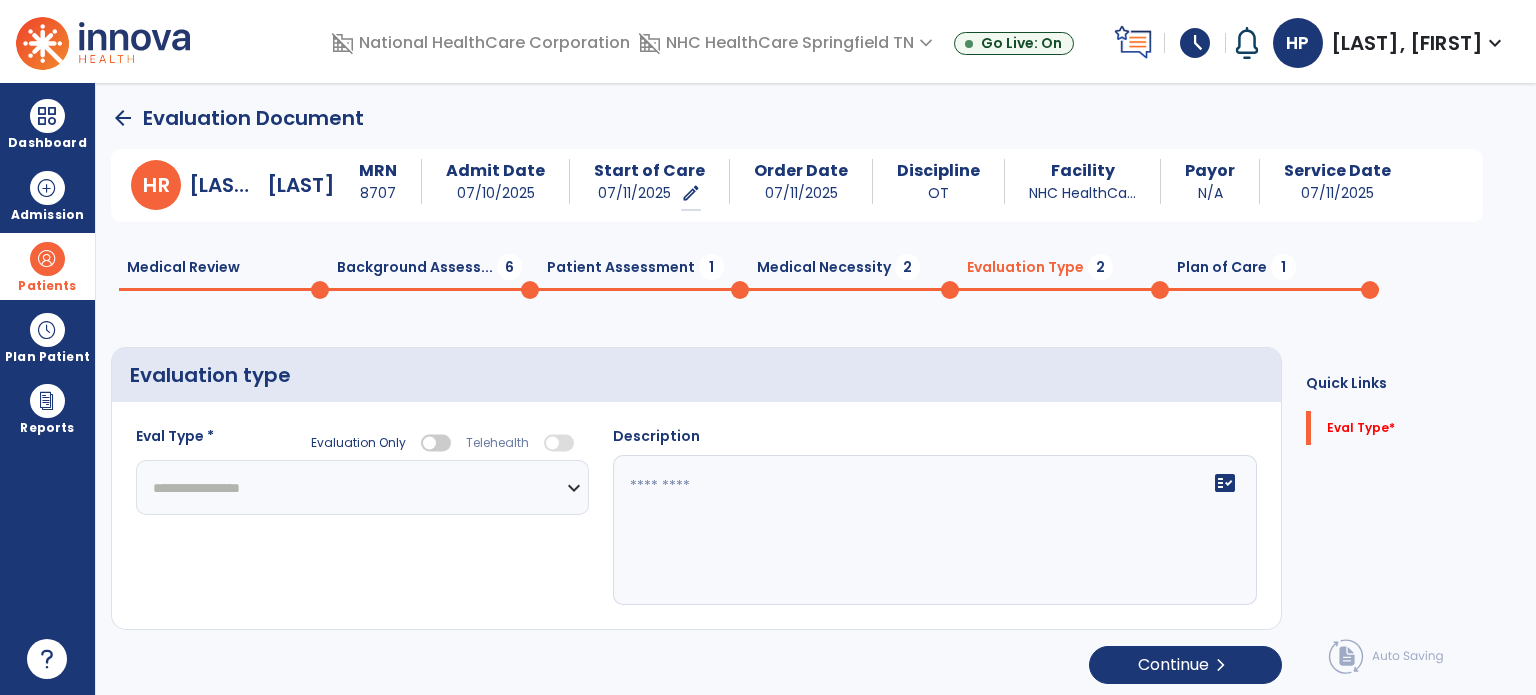 click on "**********" 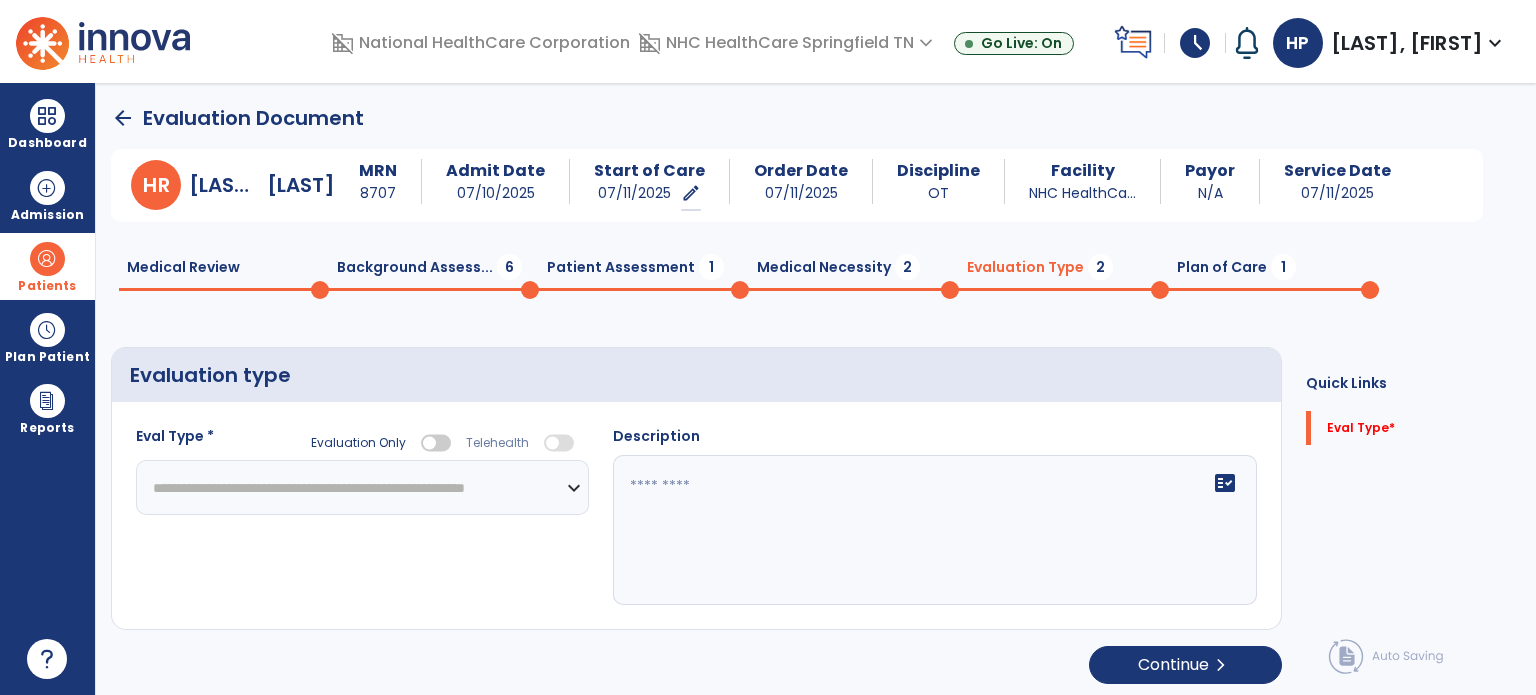 click on "**********" 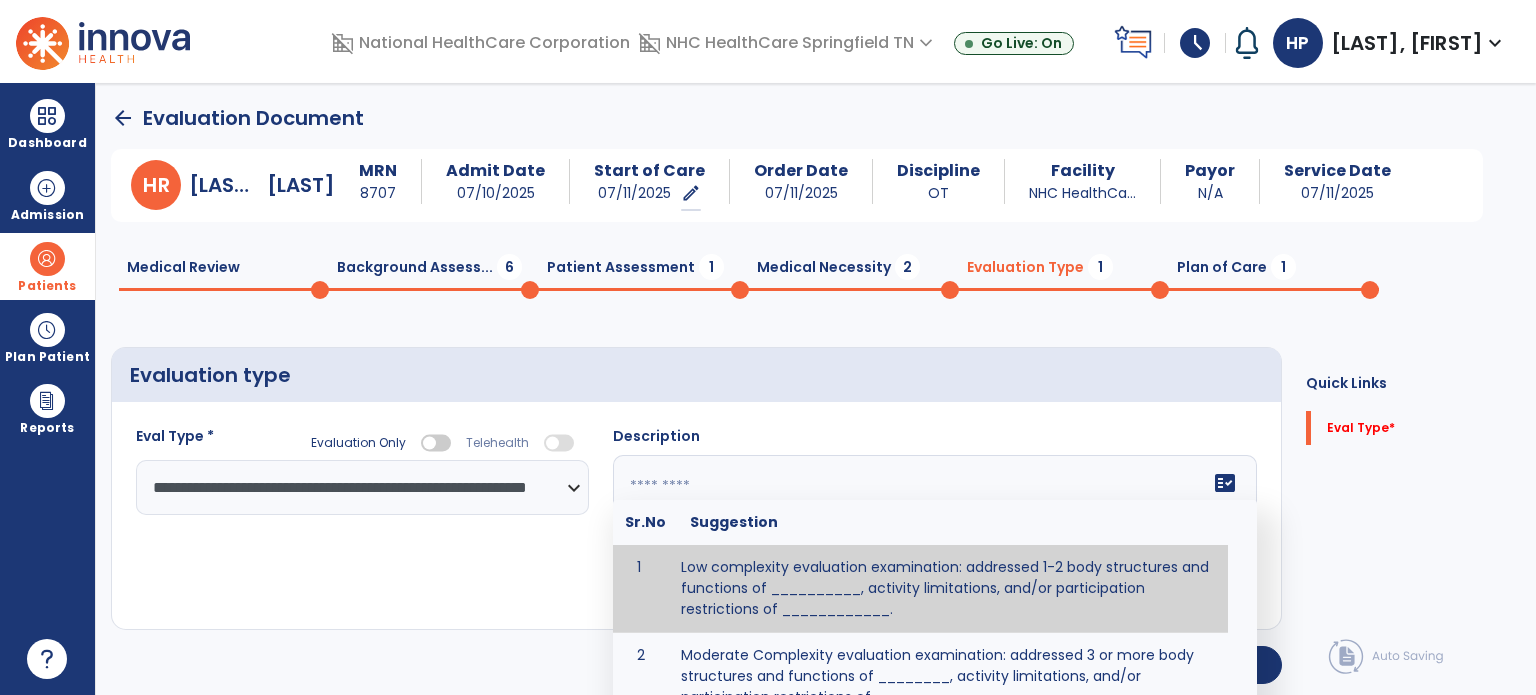 click on "fact_check  Sr.No Suggestion 1 Low complexity evaluation examination: addressed 1-2 body structures and functions of __________, activity limitations, and/or participation restrictions of ____________. 2 Moderate Complexity evaluation examination: addressed 3 or more body structures and functions of ________, activity limitations, and/or participation restrictions of _______. 3 High Complexity evaluation examination: addressed 4 or more body structures and functions of _______, activity limitations, and/or participation restrictions of _________" 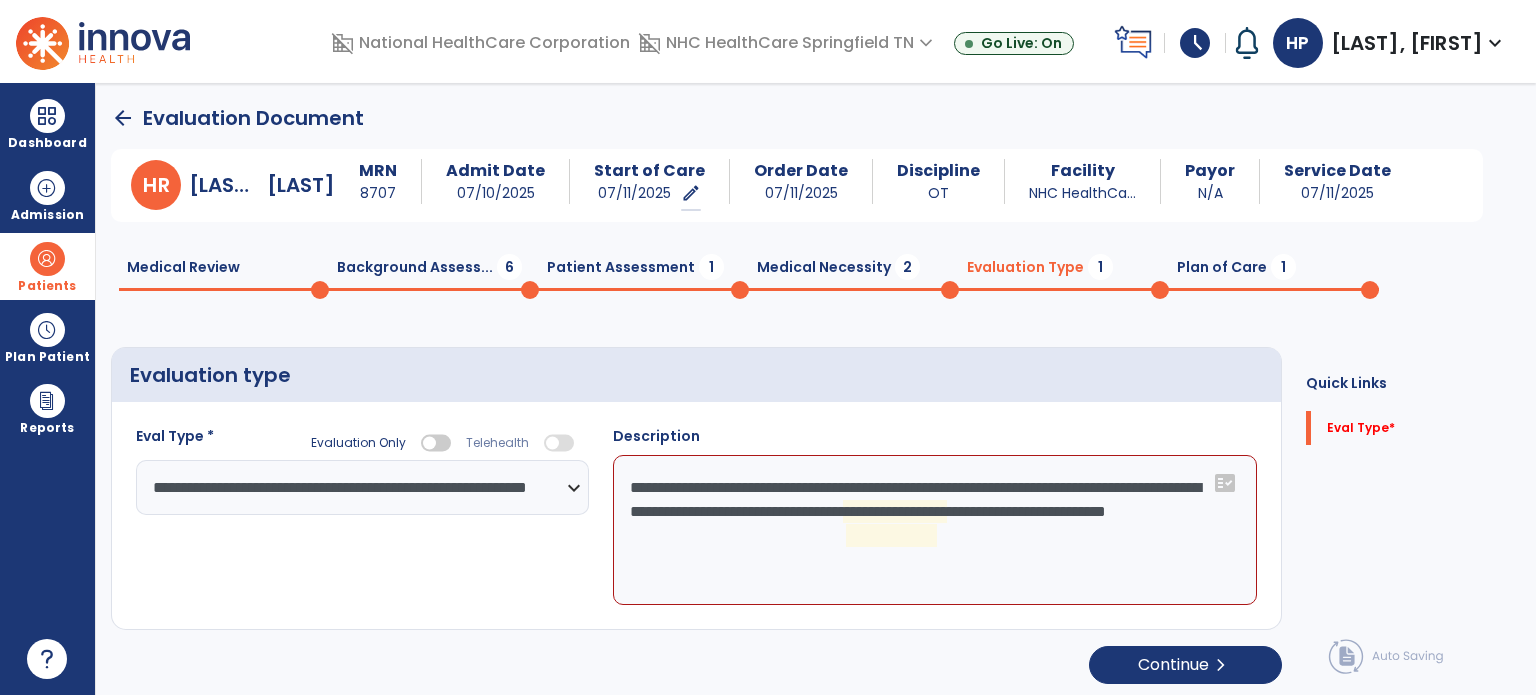 click on "**********" 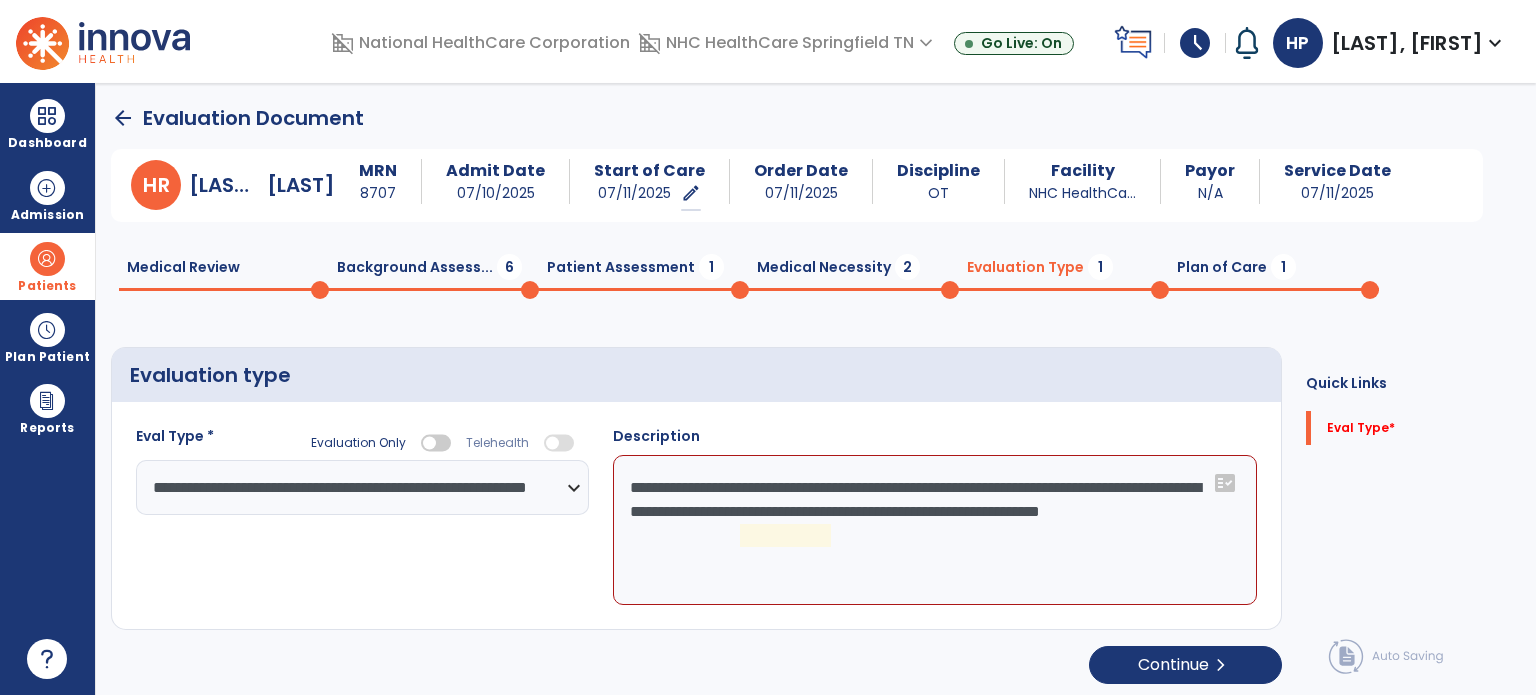 click on "**********" 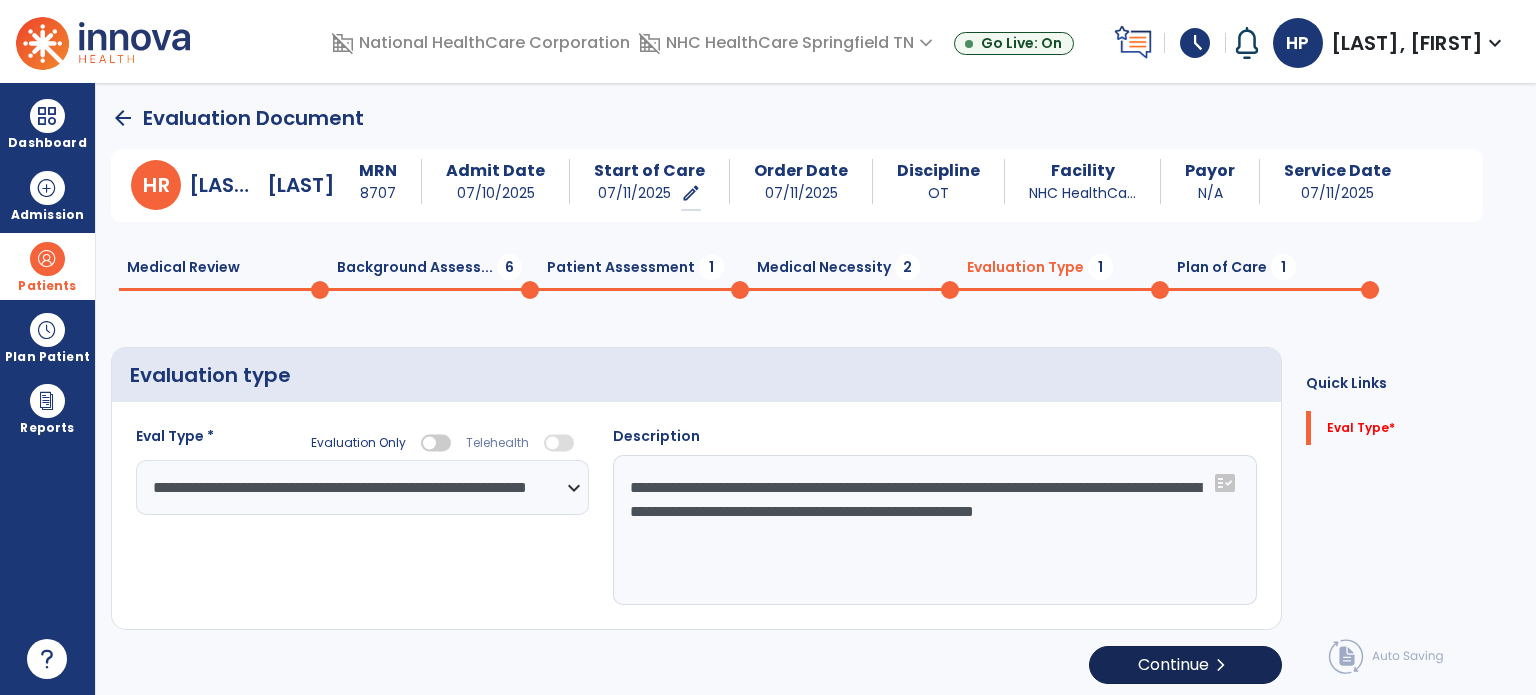 type on "**********" 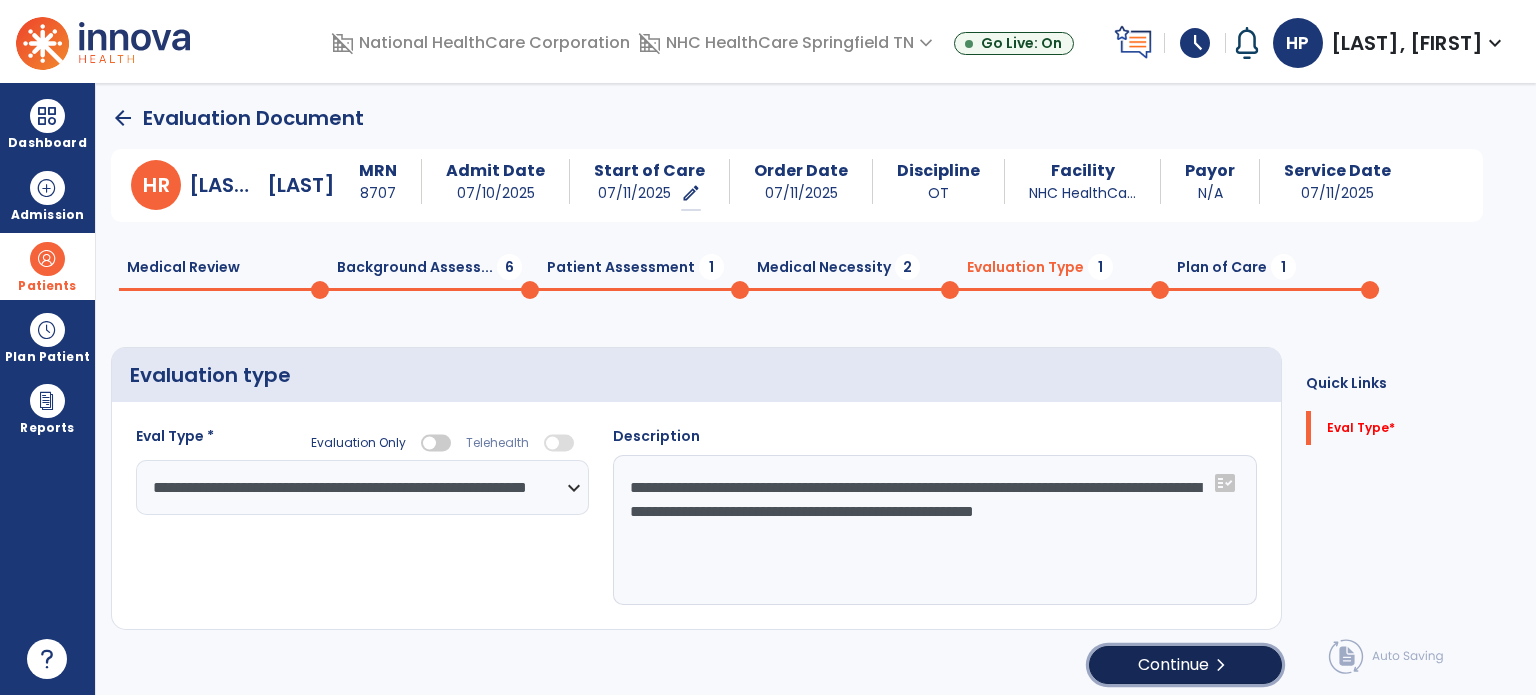 click on "chevron_right" 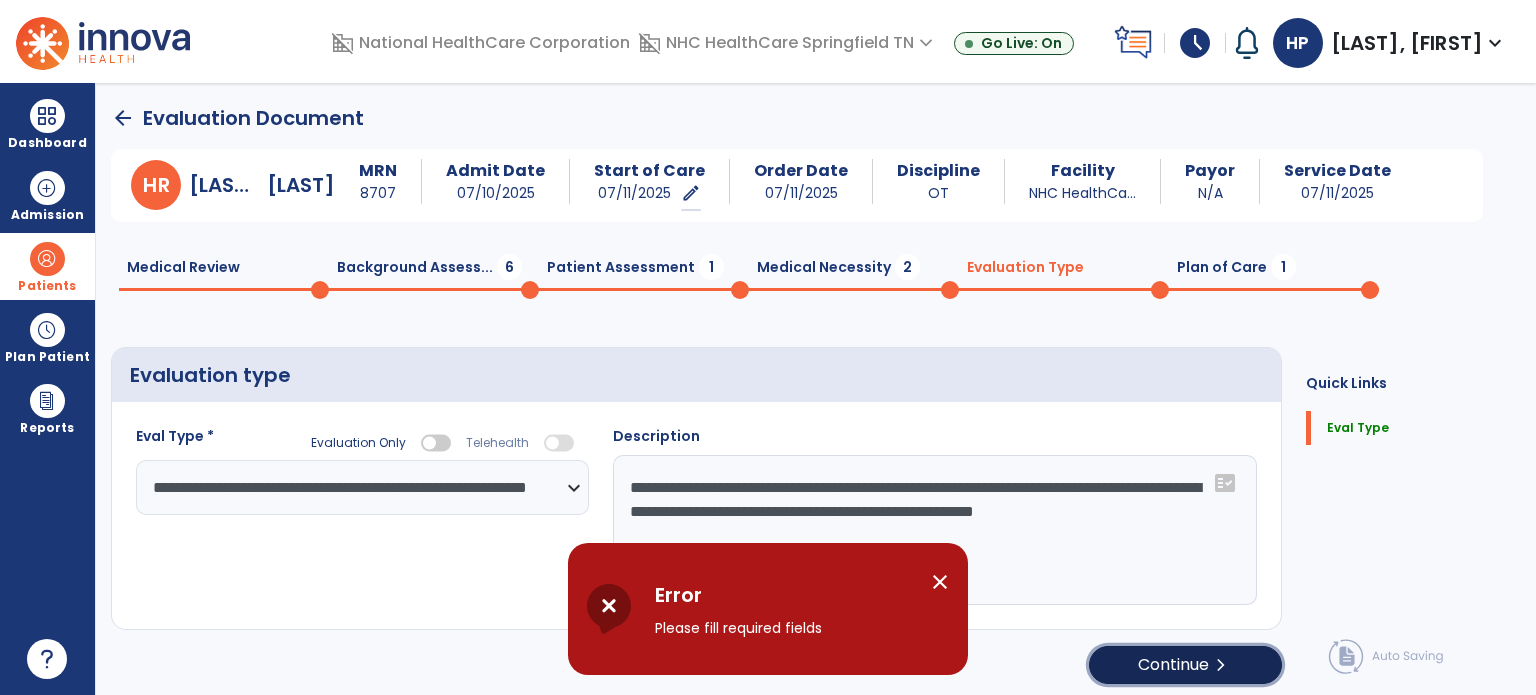 click on "Continue  chevron_right" 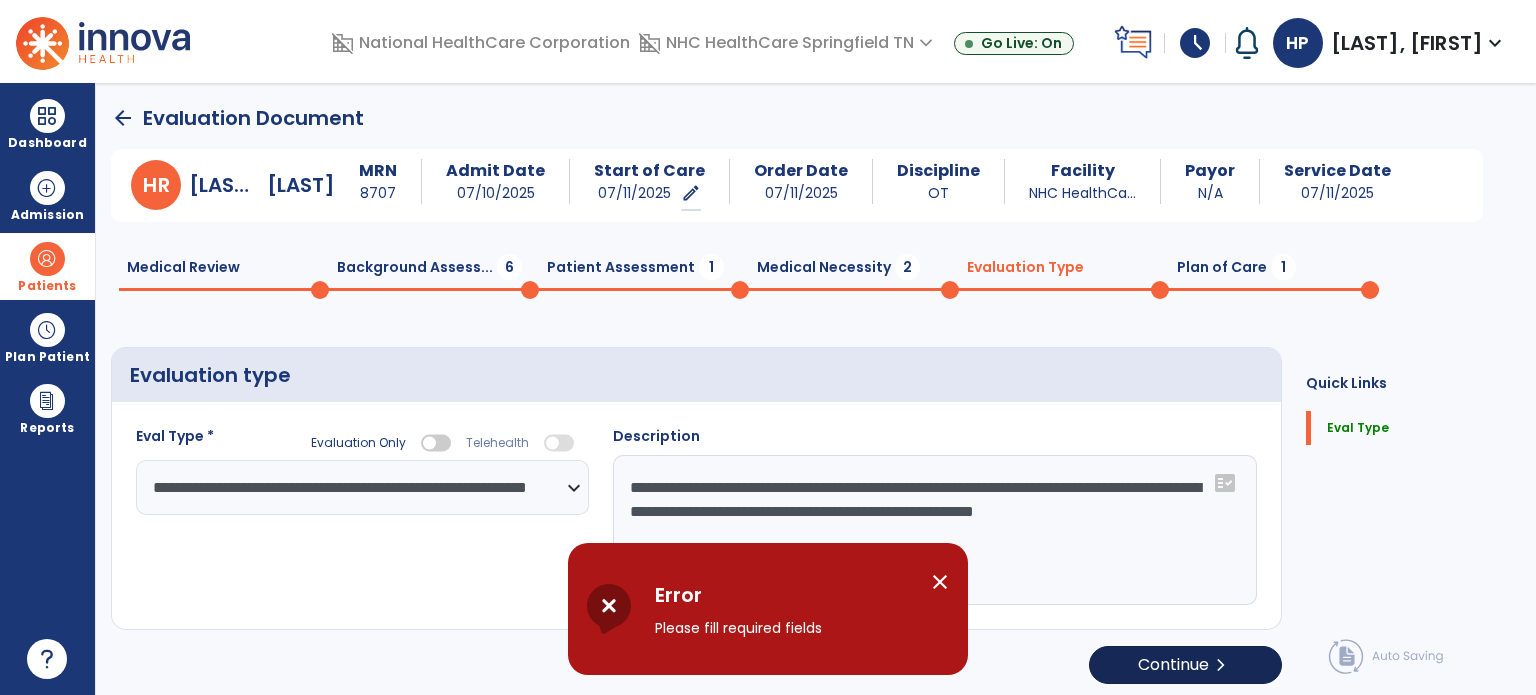 select on "**" 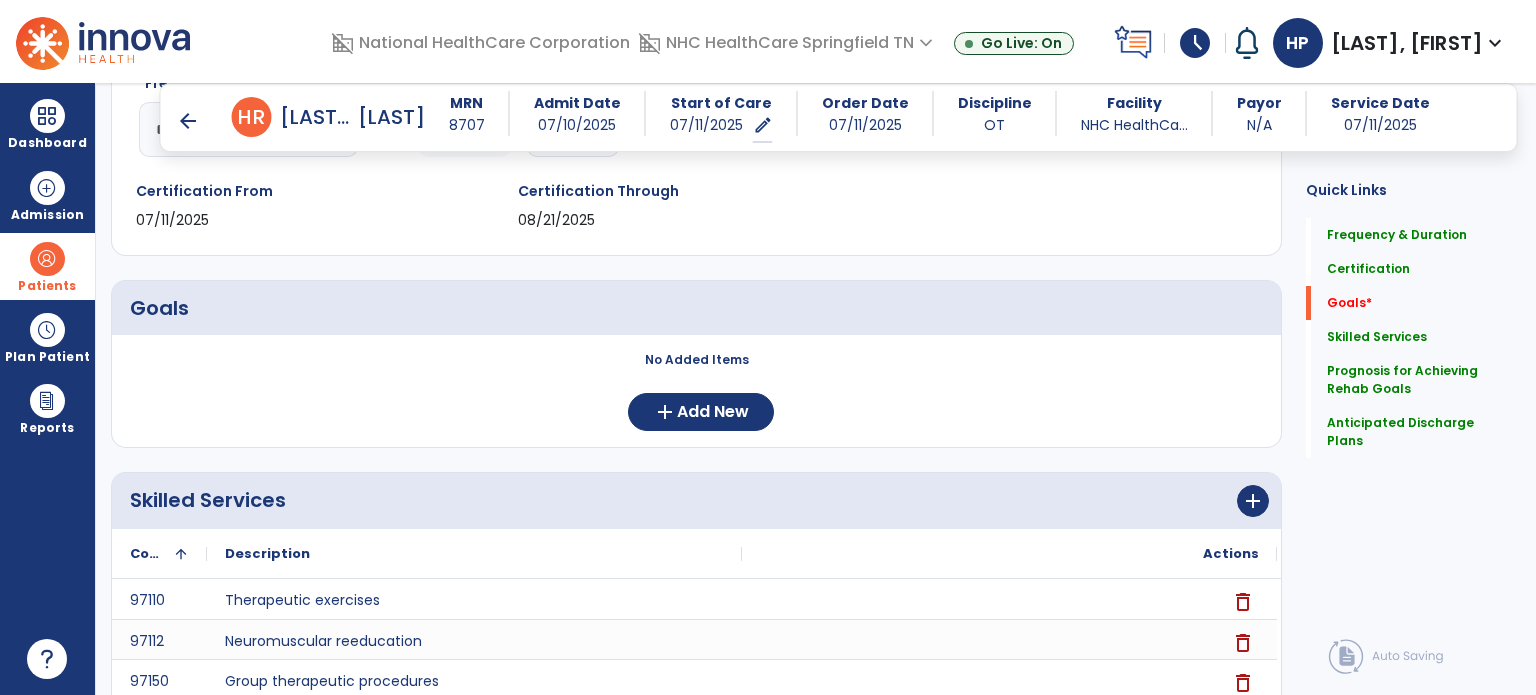 scroll, scrollTop: 196, scrollLeft: 0, axis: vertical 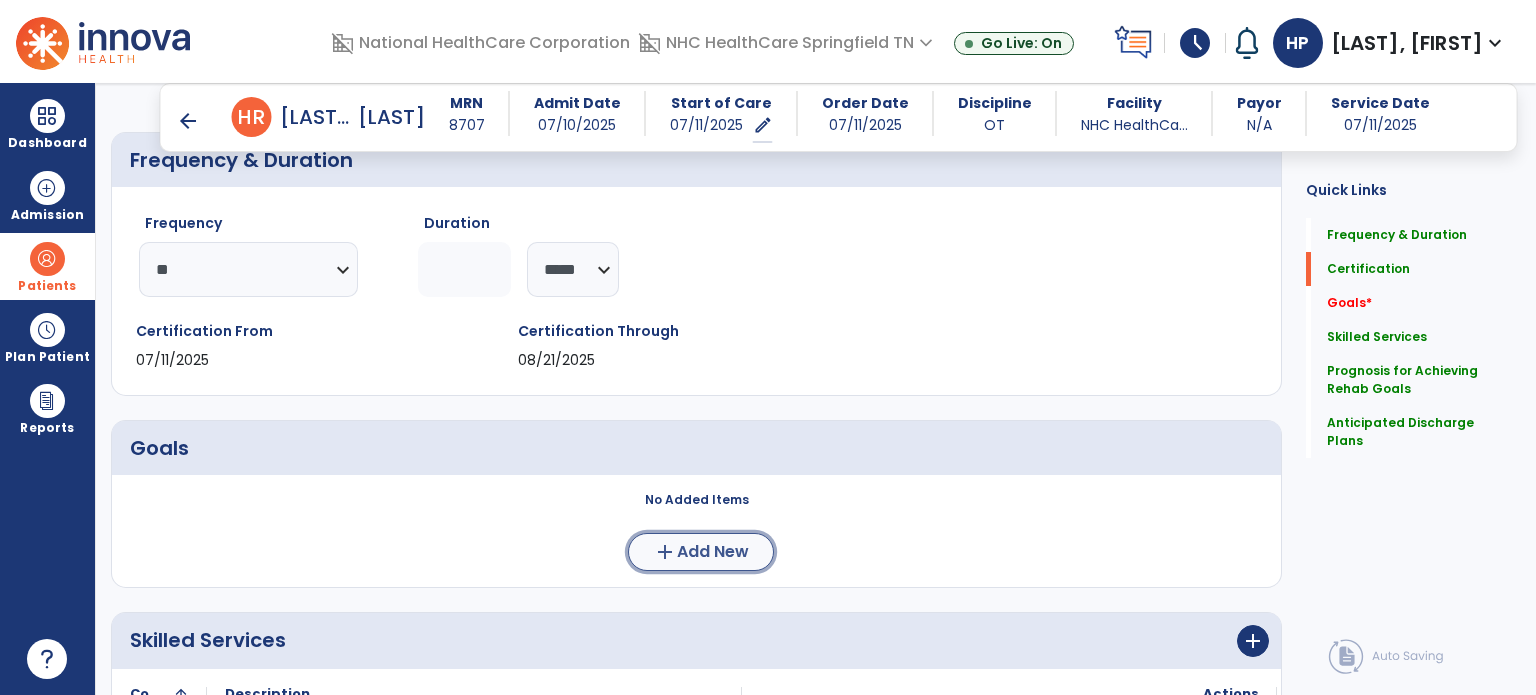 click on "add  Add New" at bounding box center [701, 552] 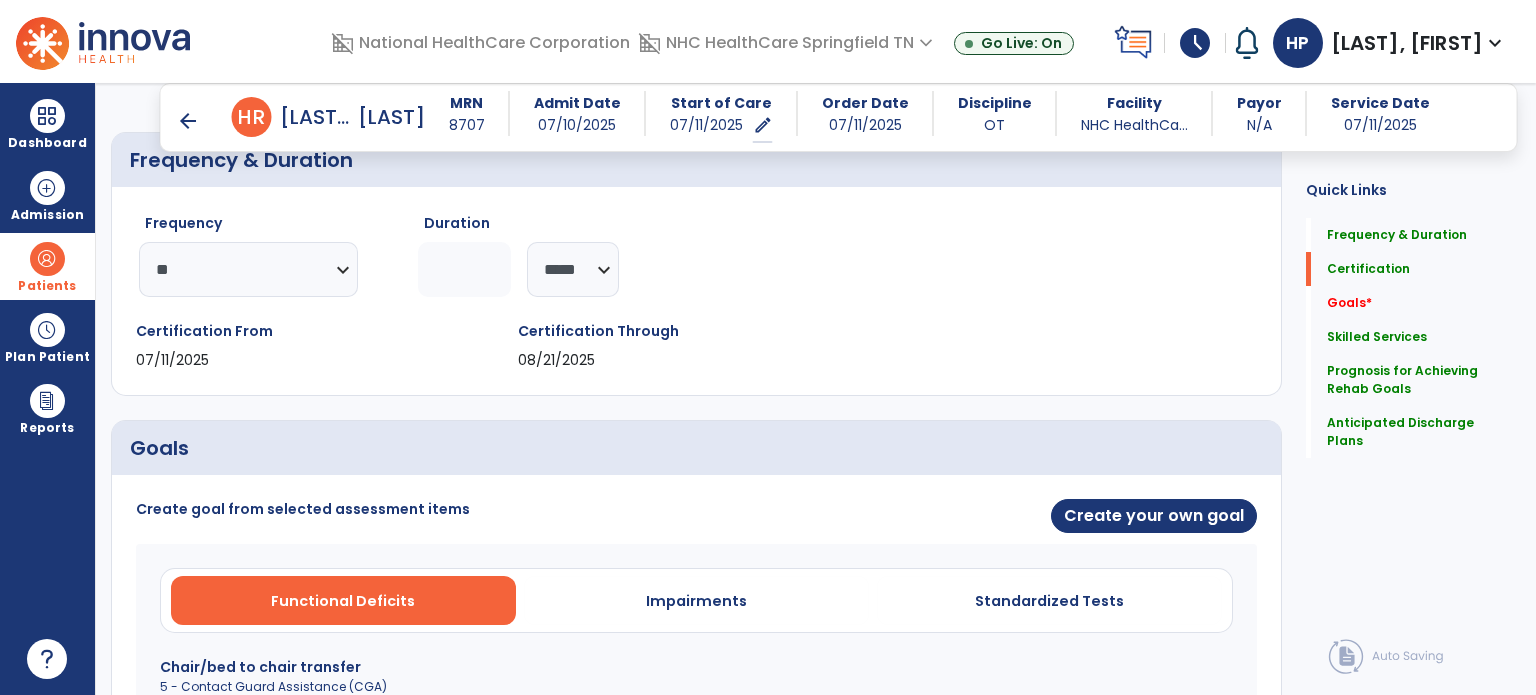 click on "Functional Deficits   Impairments   Standardized Tests" at bounding box center (696, 600) 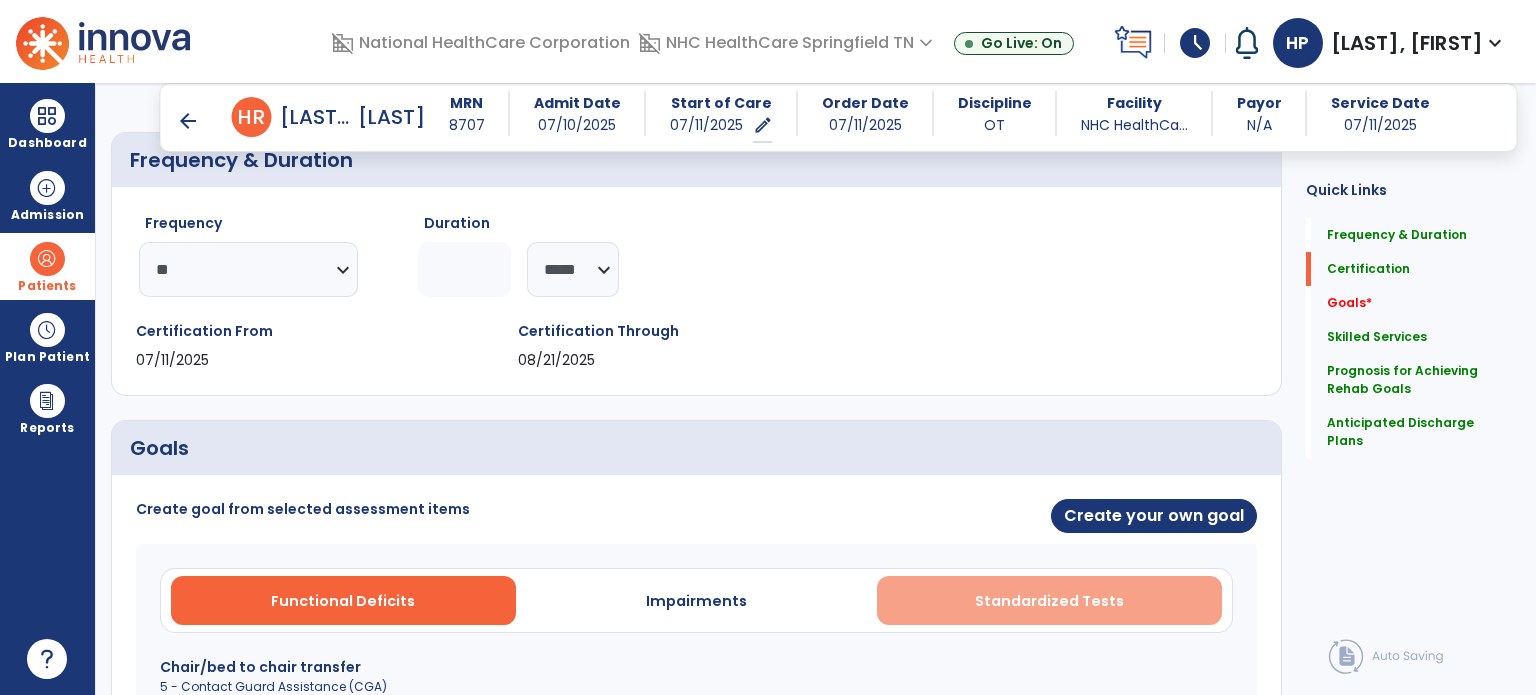 click on "Standardized Tests" at bounding box center [1049, 601] 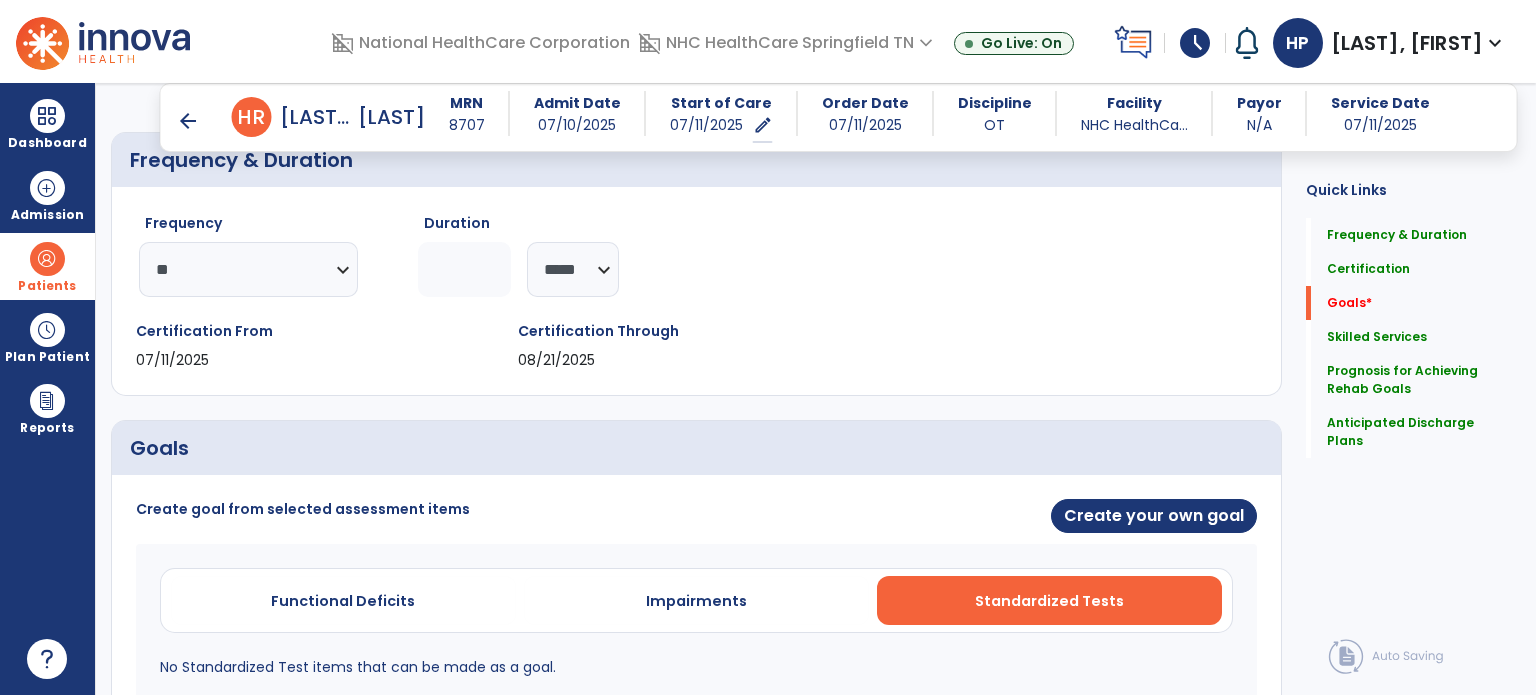 scroll, scrollTop: 384, scrollLeft: 0, axis: vertical 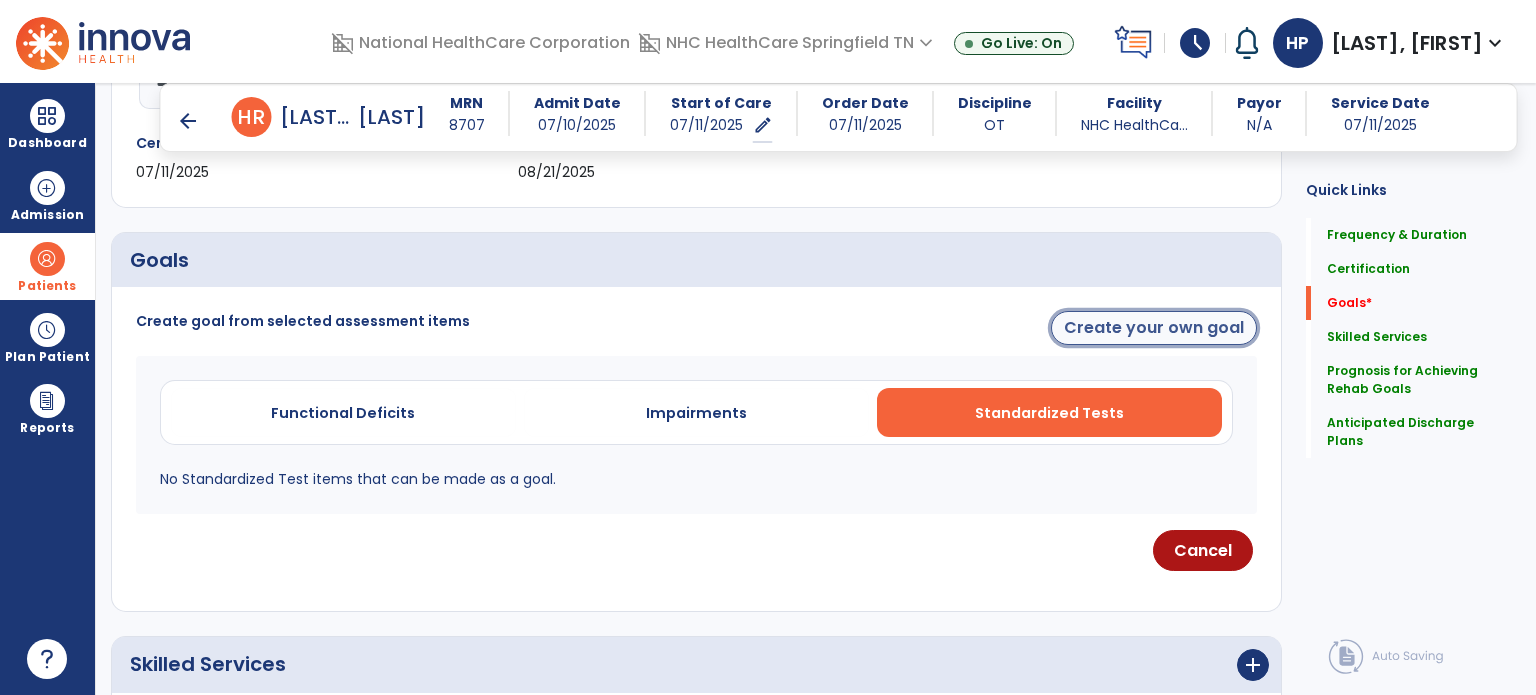 click on "Create your own goal" at bounding box center (1154, 328) 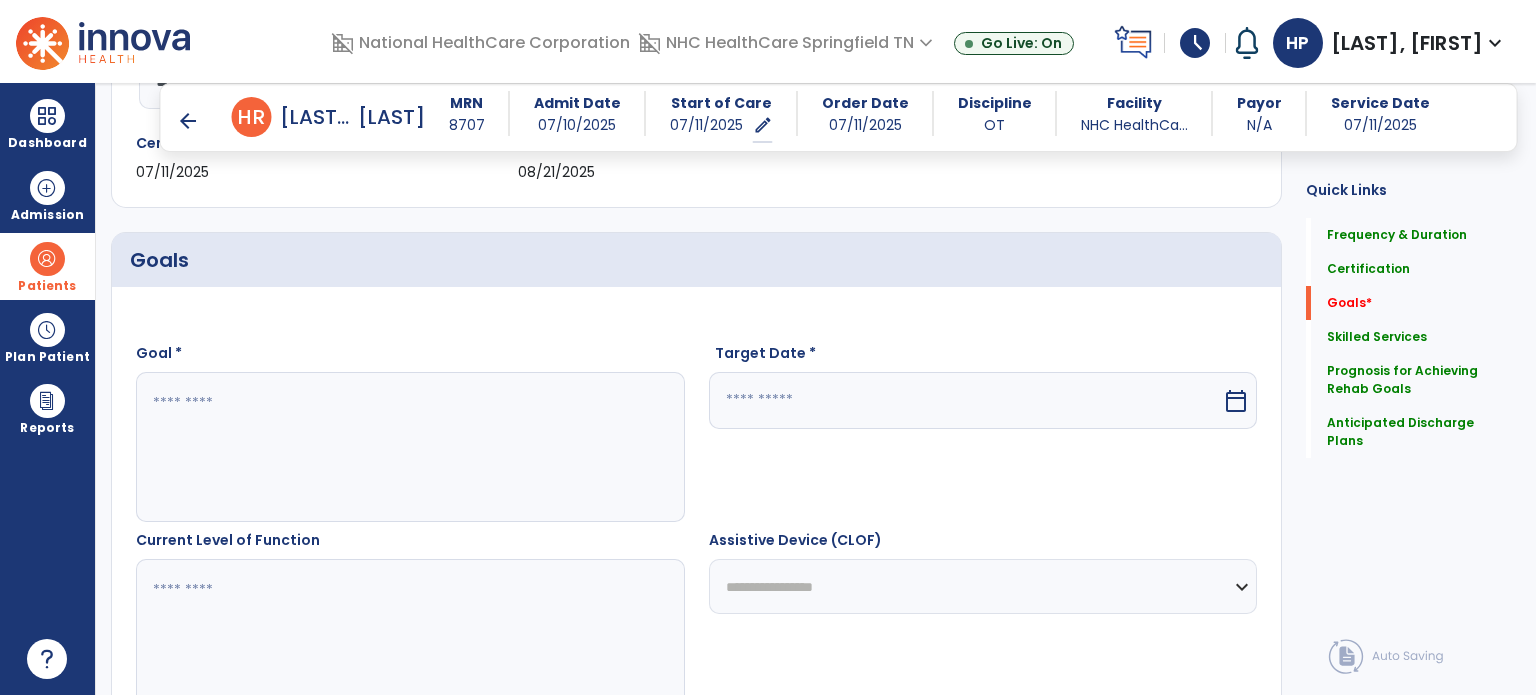 click at bounding box center (409, 447) 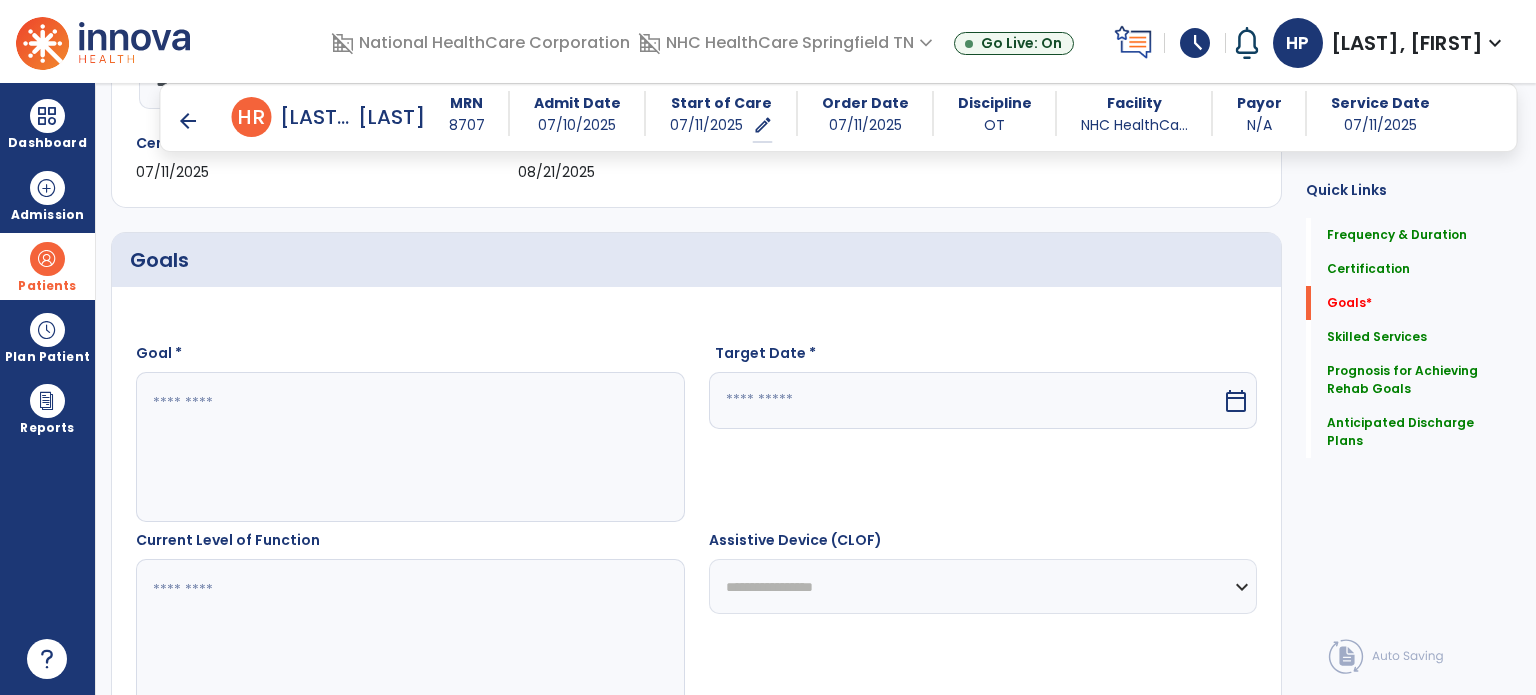 drag, startPoint x: 269, startPoint y: 432, endPoint x: 233, endPoint y: 419, distance: 38.27532 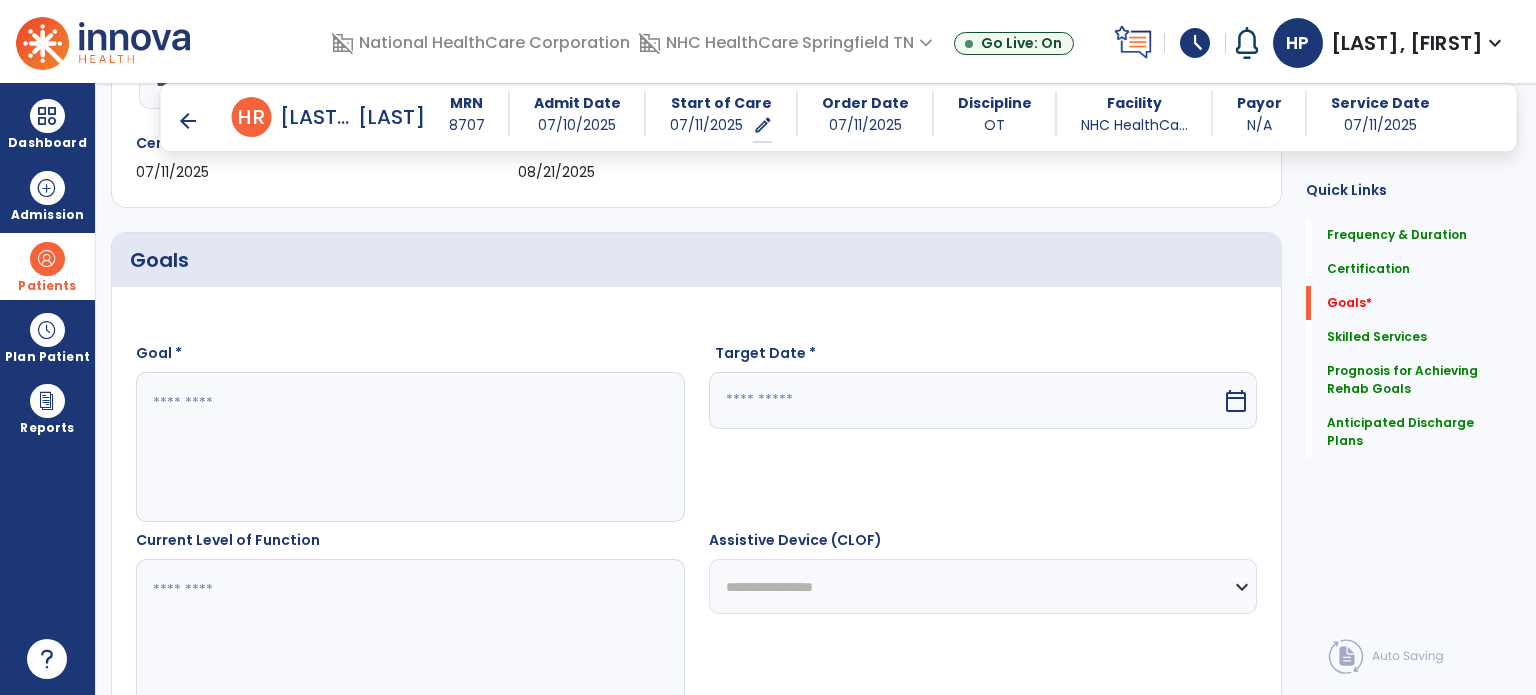 click at bounding box center [409, 447] 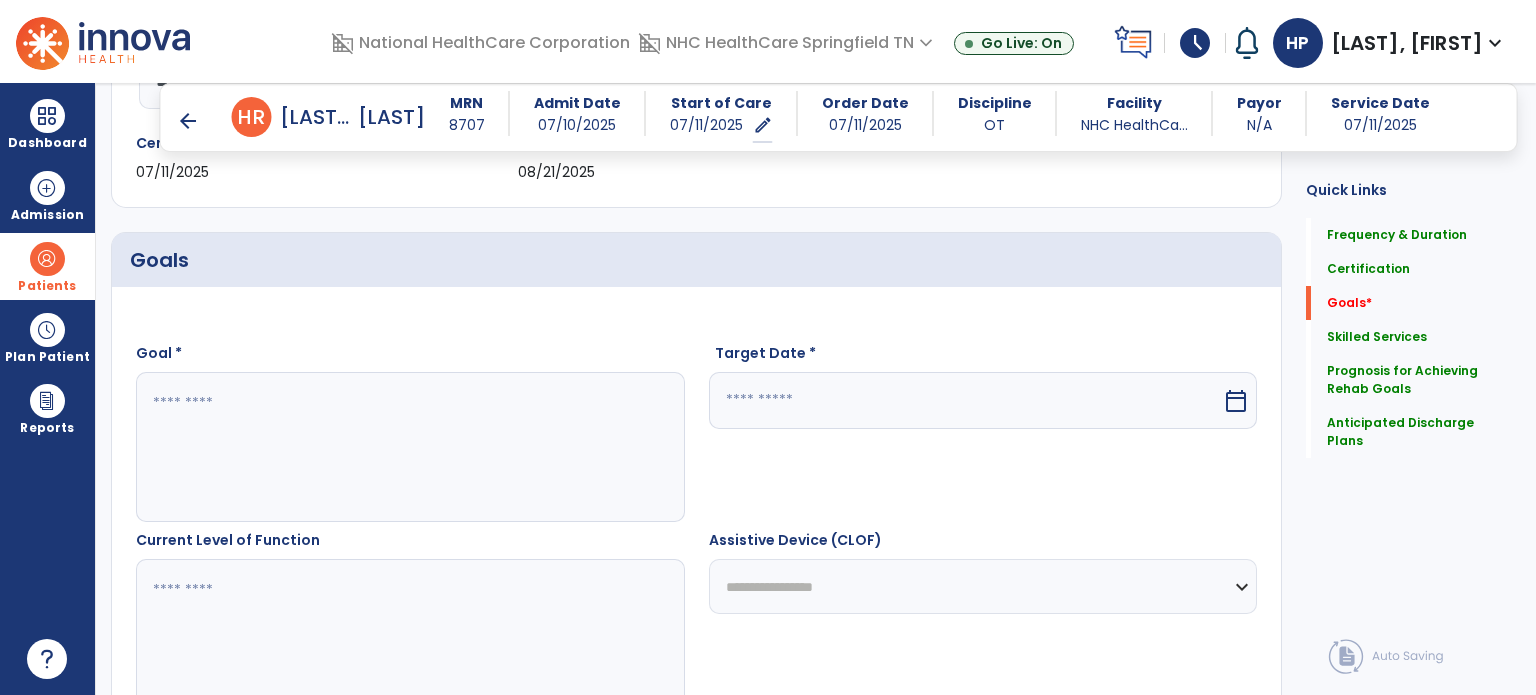 paste on "**********" 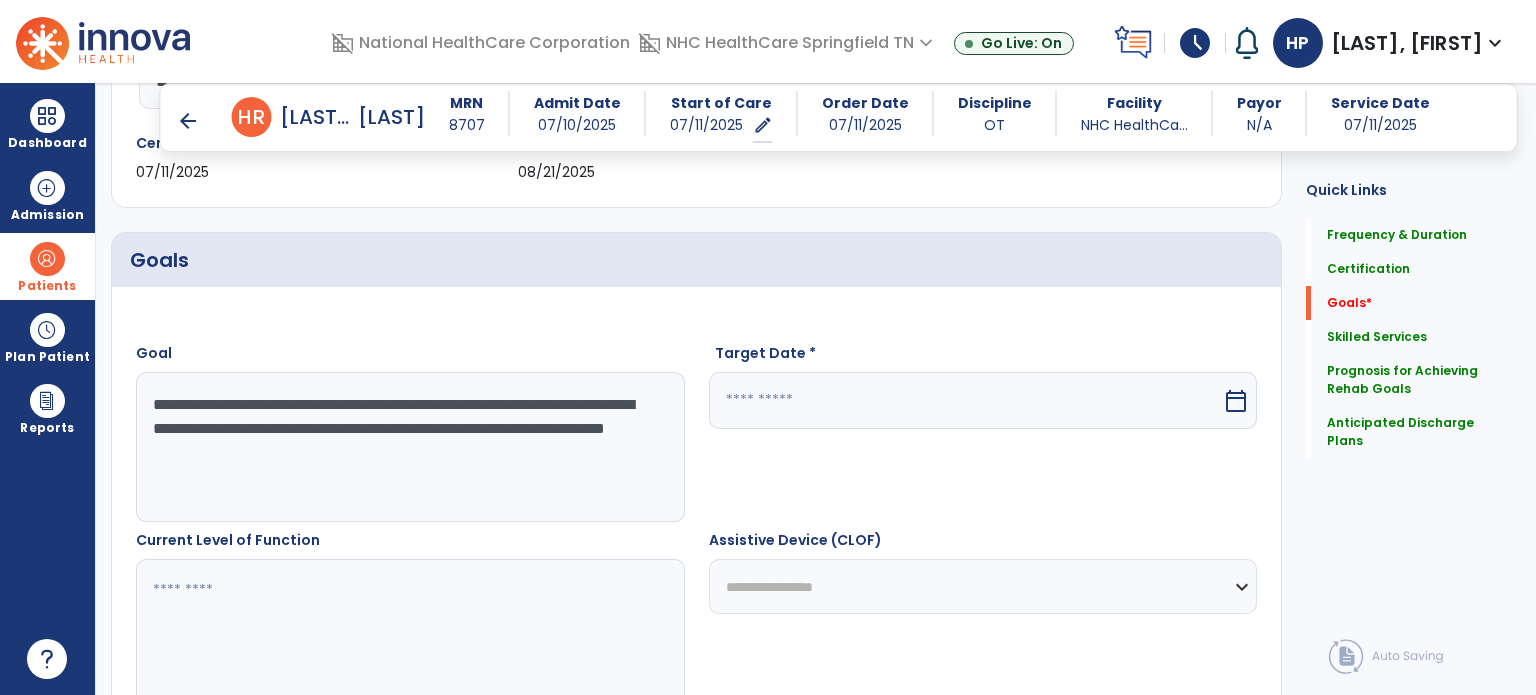 type on "**********" 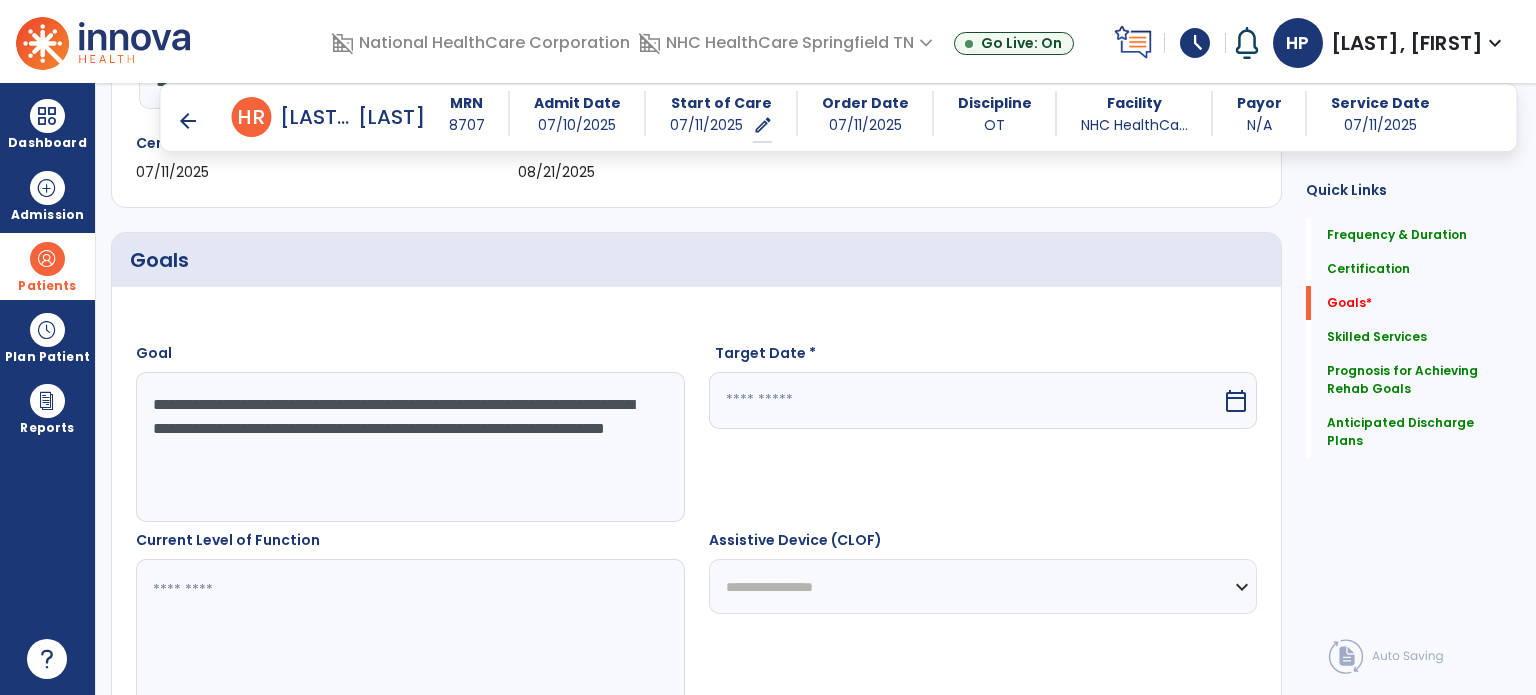 click at bounding box center [966, 400] 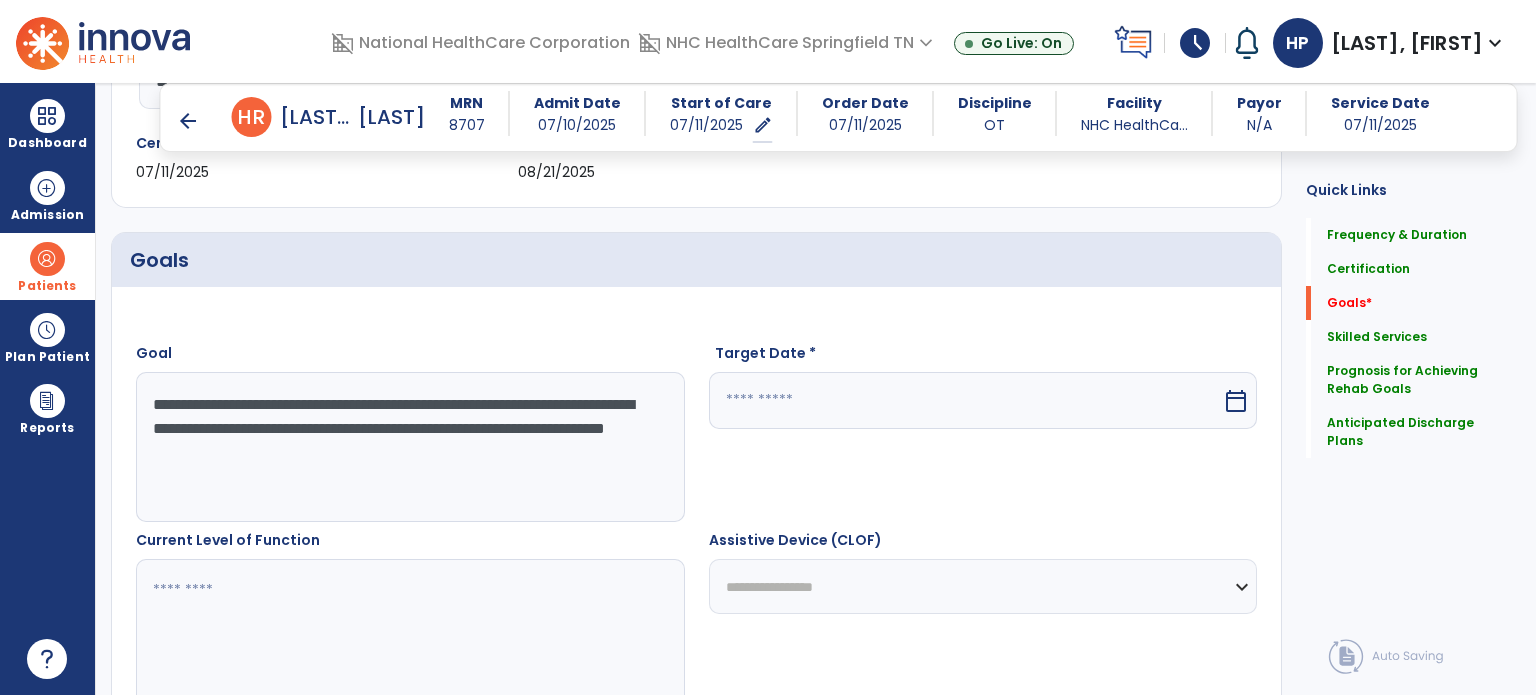 select on "*" 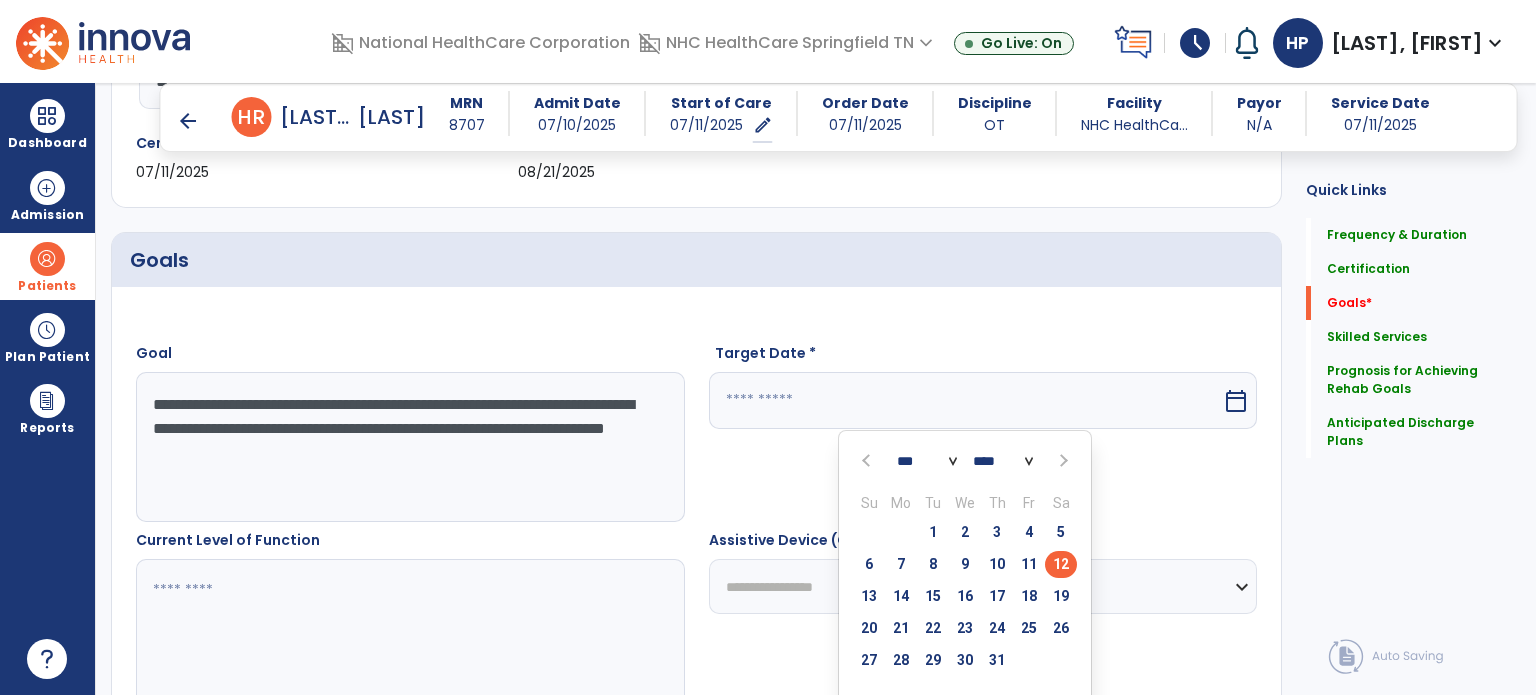 click at bounding box center [1062, 461] 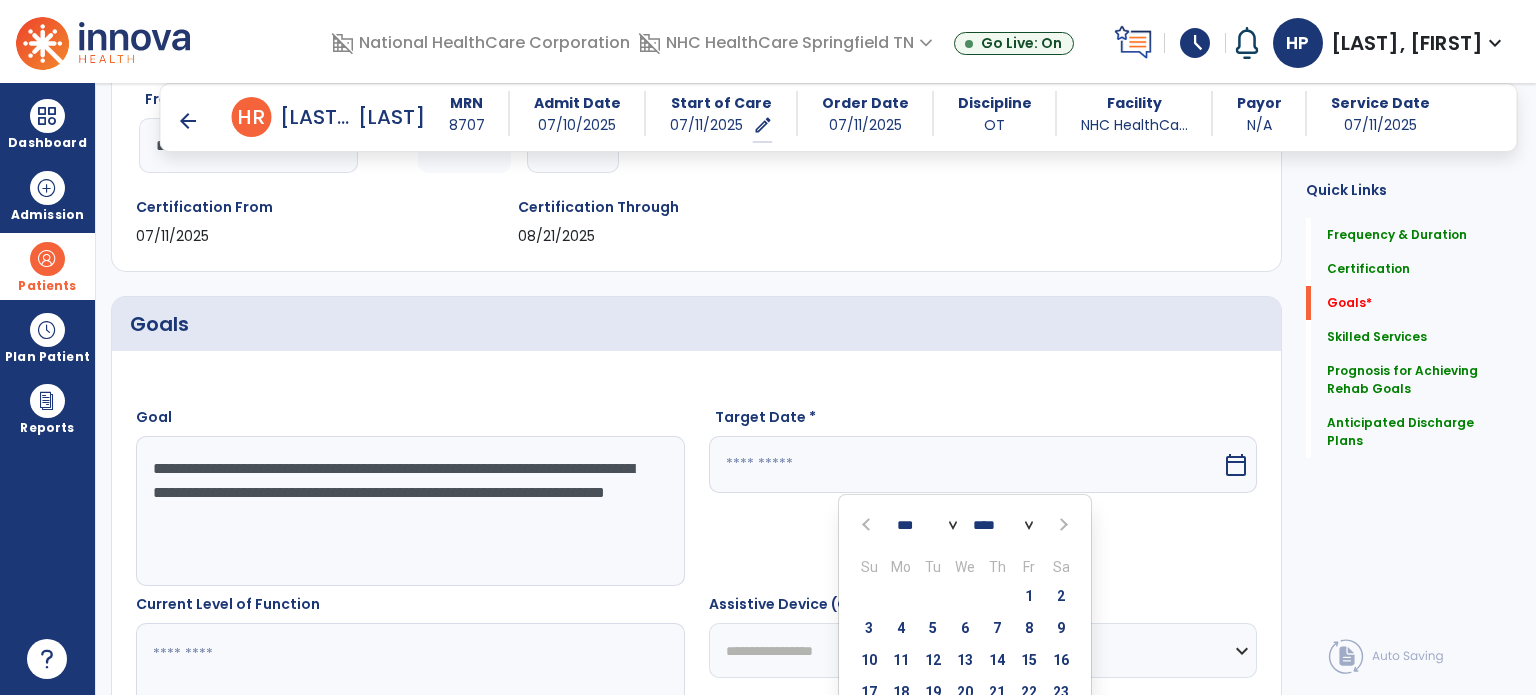scroll, scrollTop: 392, scrollLeft: 0, axis: vertical 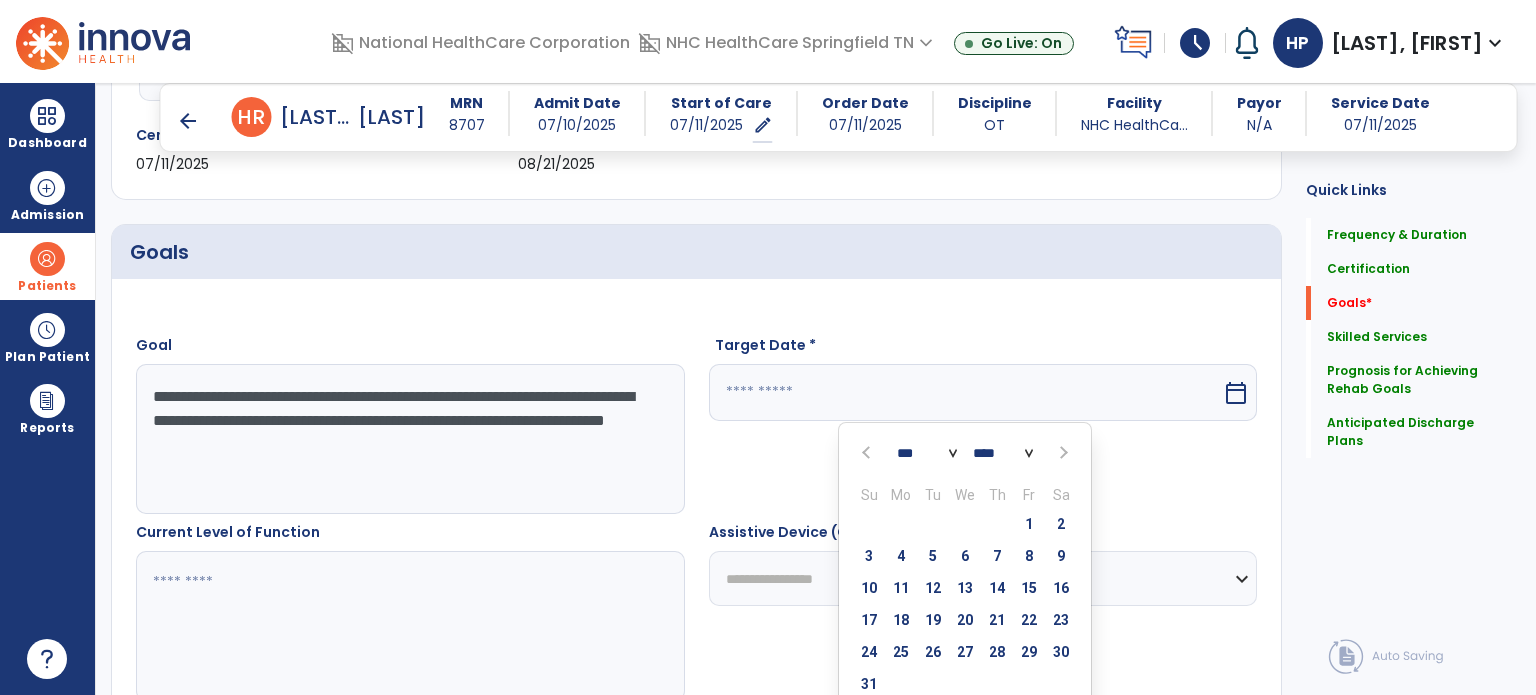click on "21" at bounding box center [997, 620] 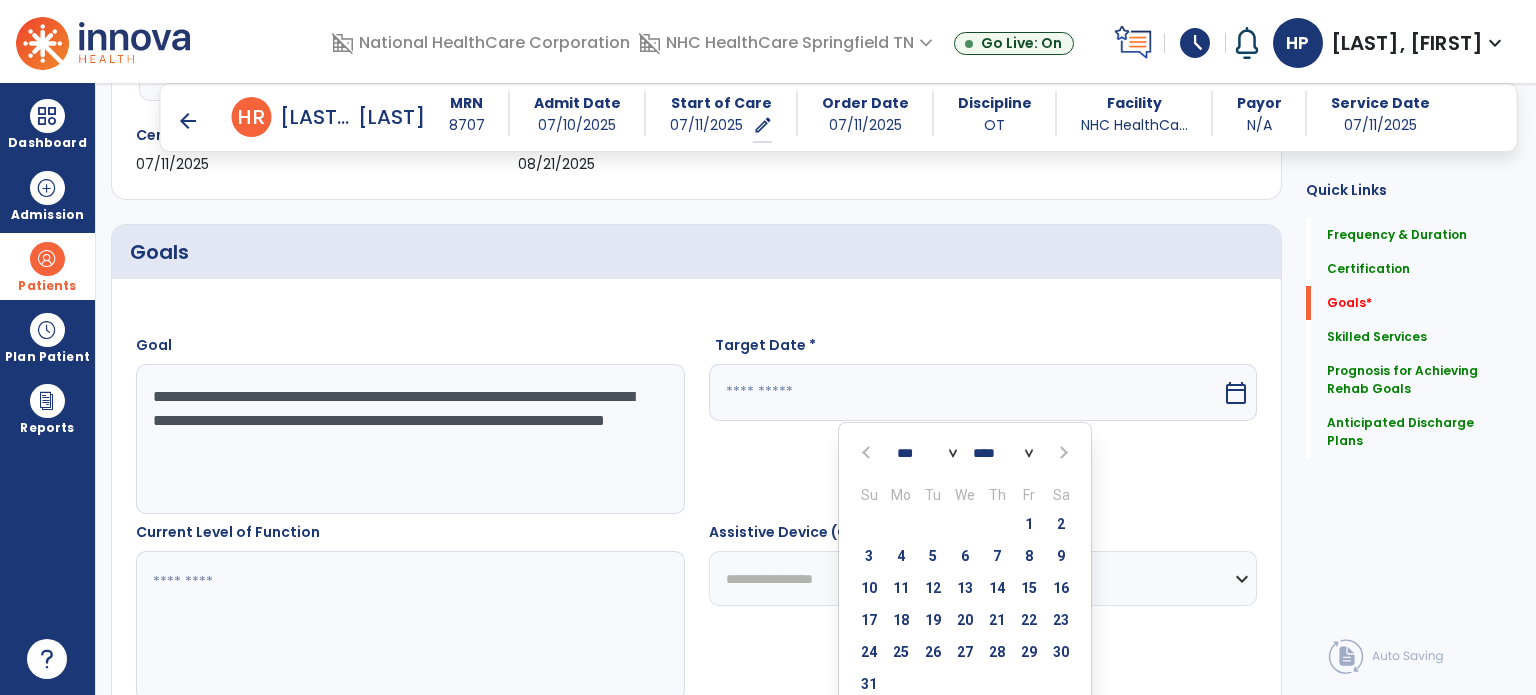type on "*********" 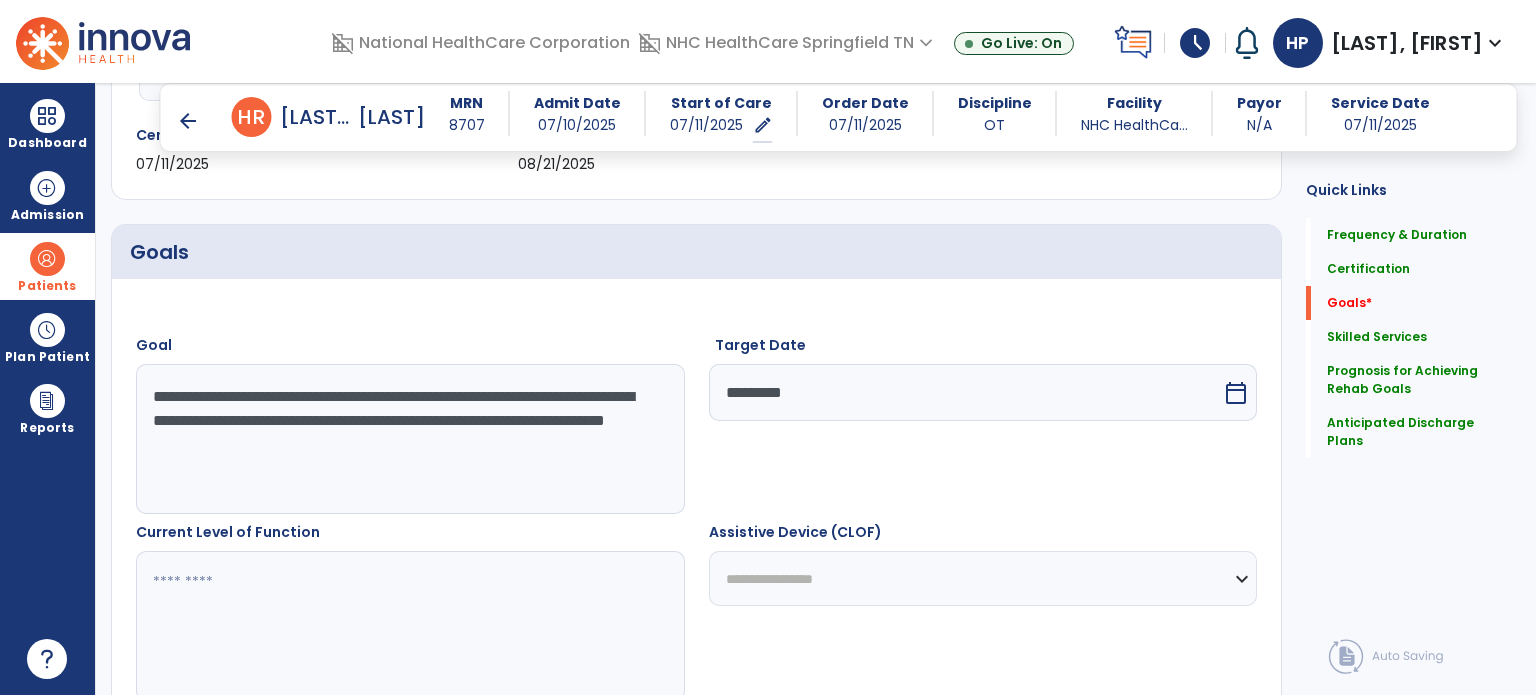 click on "Target Date  *********  calendar_today" at bounding box center [983, 424] 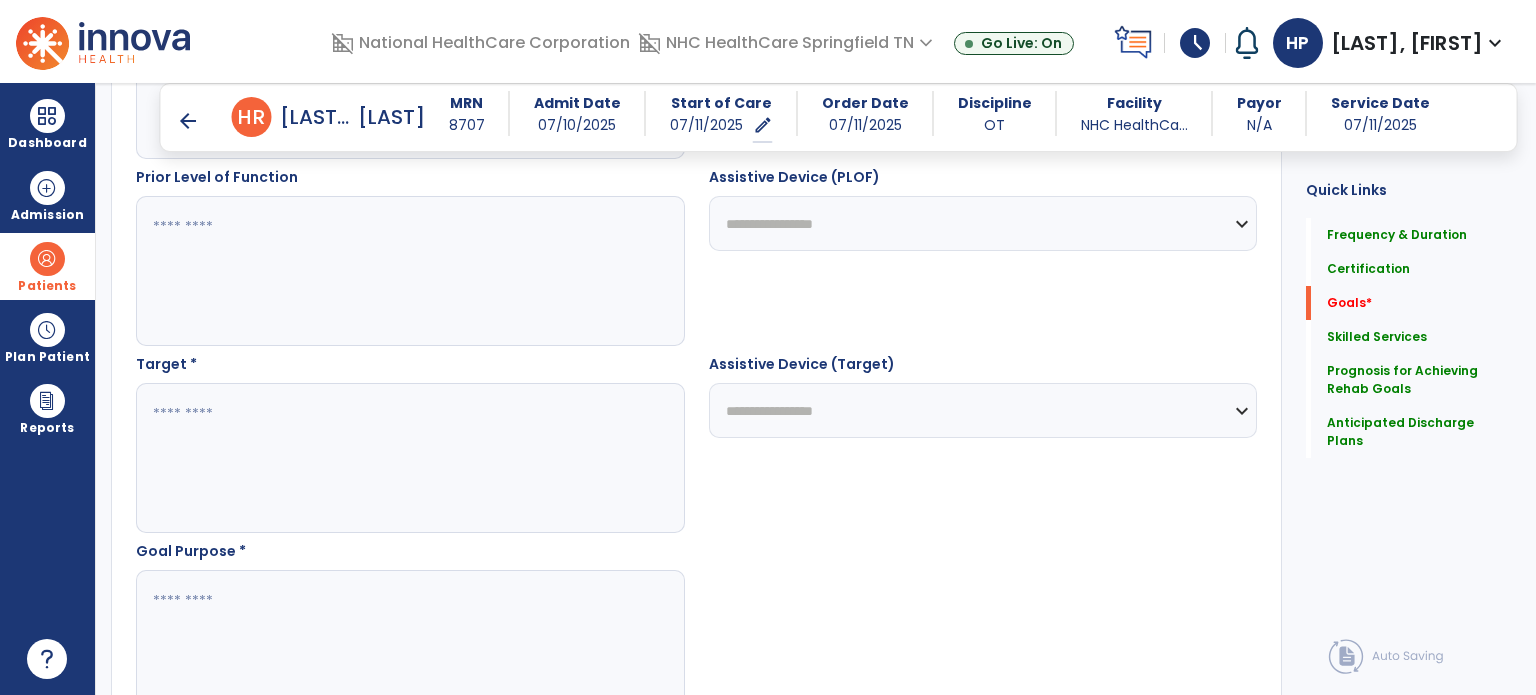 scroll, scrollTop: 936, scrollLeft: 0, axis: vertical 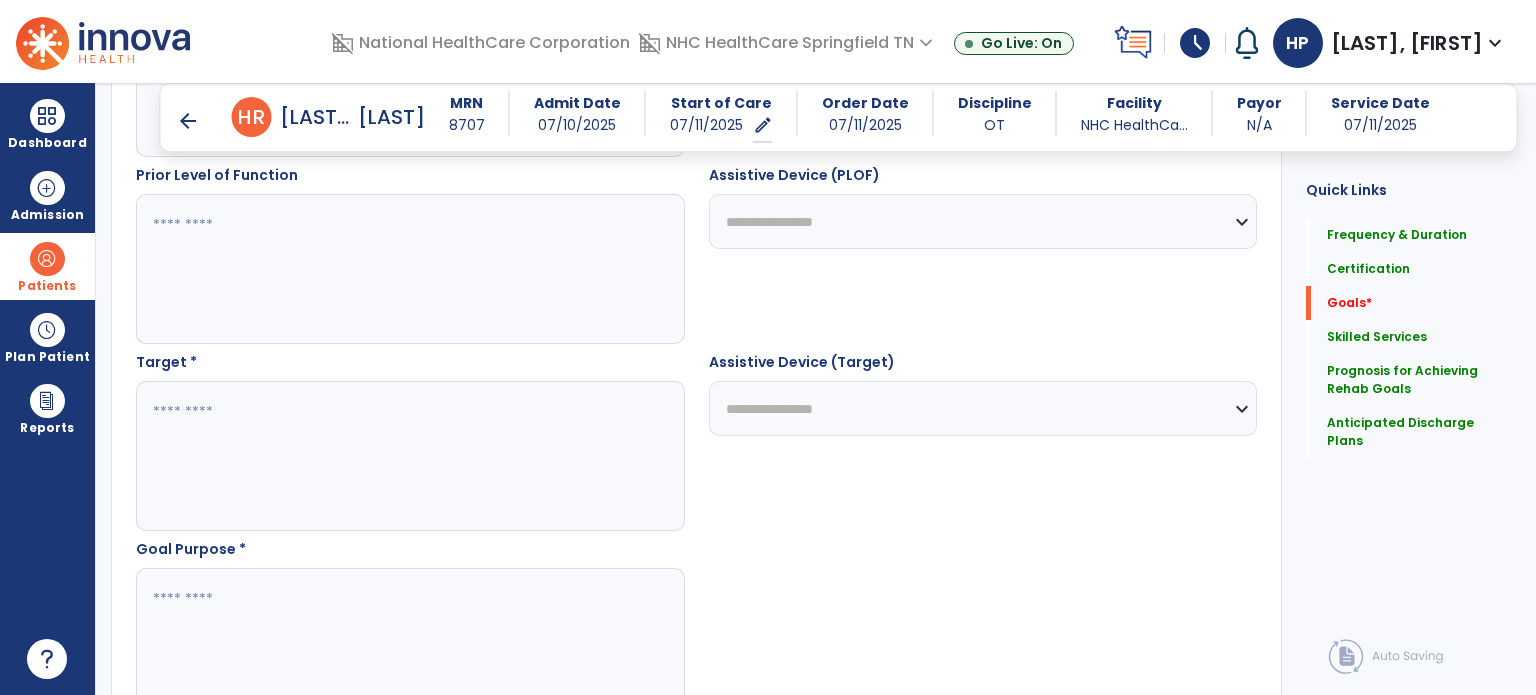 click at bounding box center (409, 456) 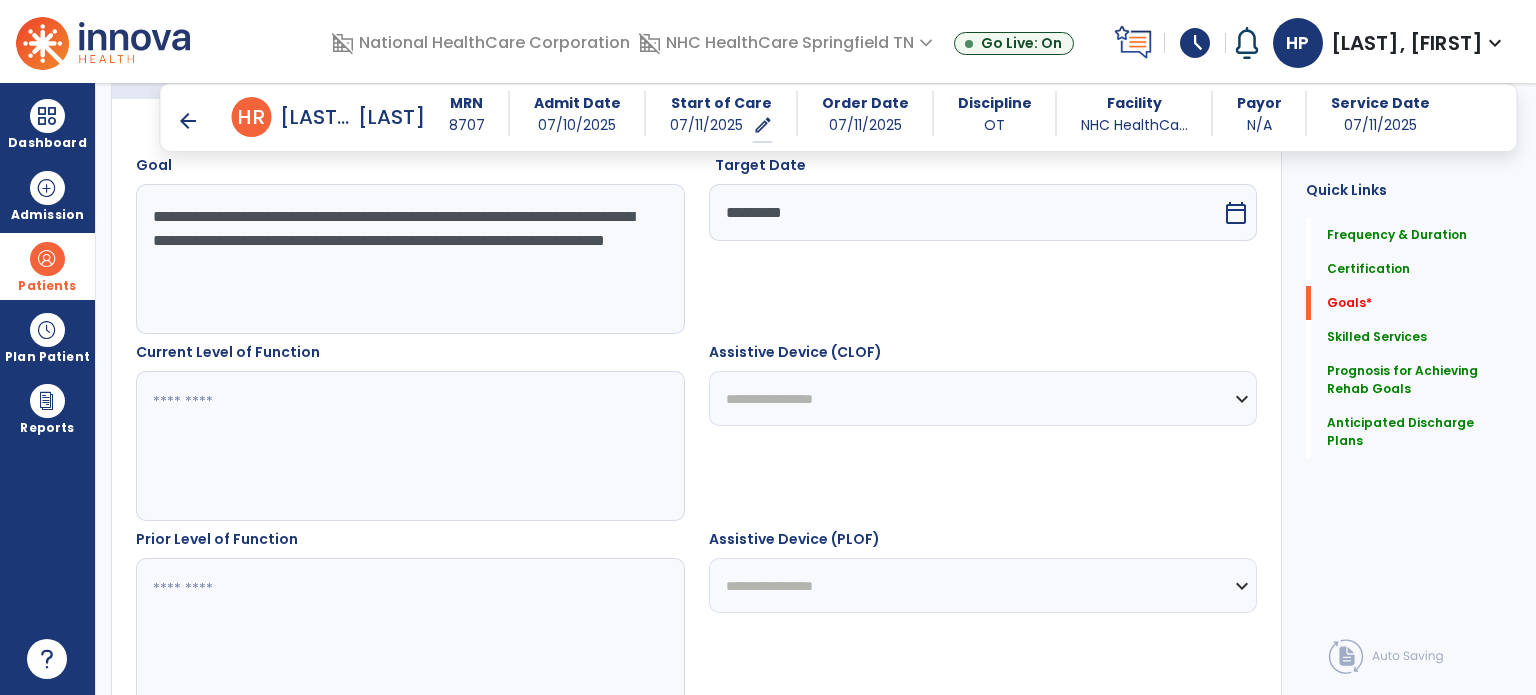 scroll, scrollTop: 570, scrollLeft: 0, axis: vertical 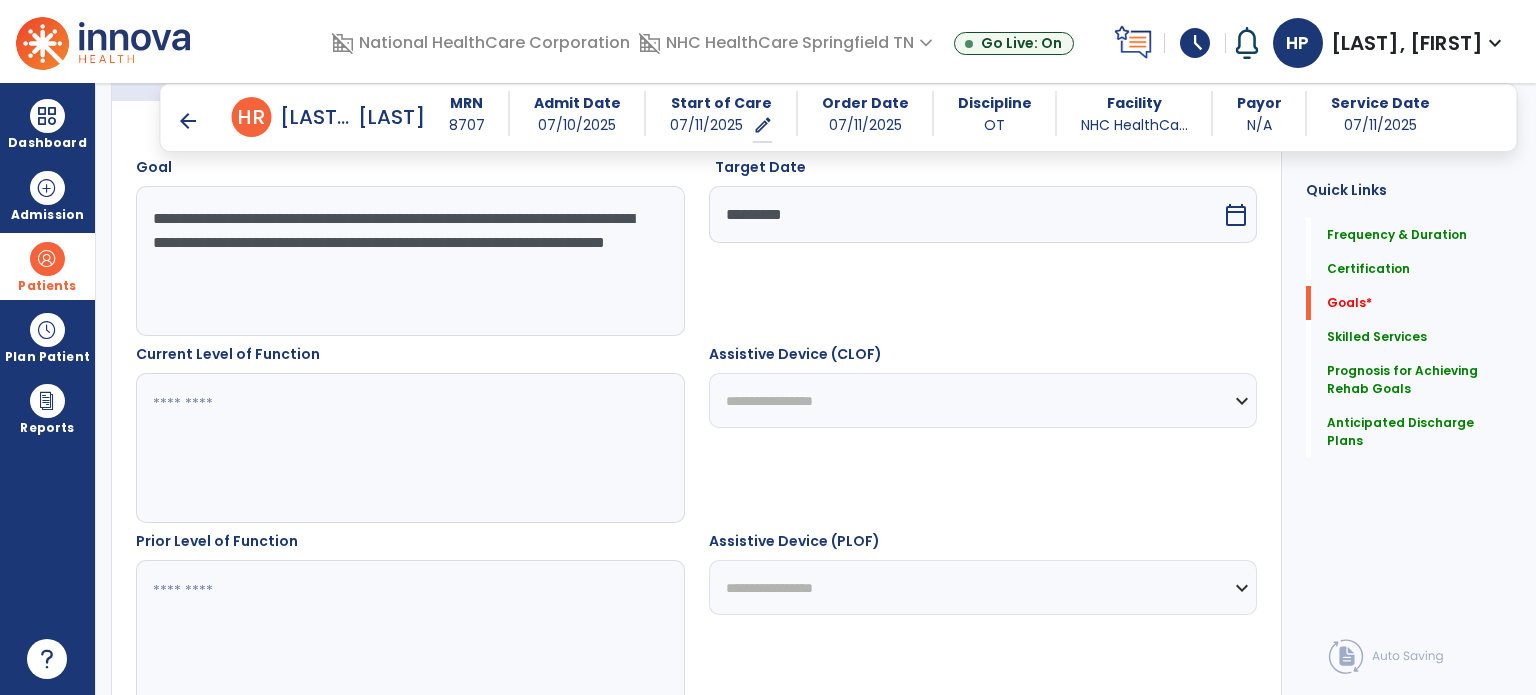 drag, startPoint x: 425, startPoint y: 225, endPoint x: 504, endPoint y: 223, distance: 79.025314 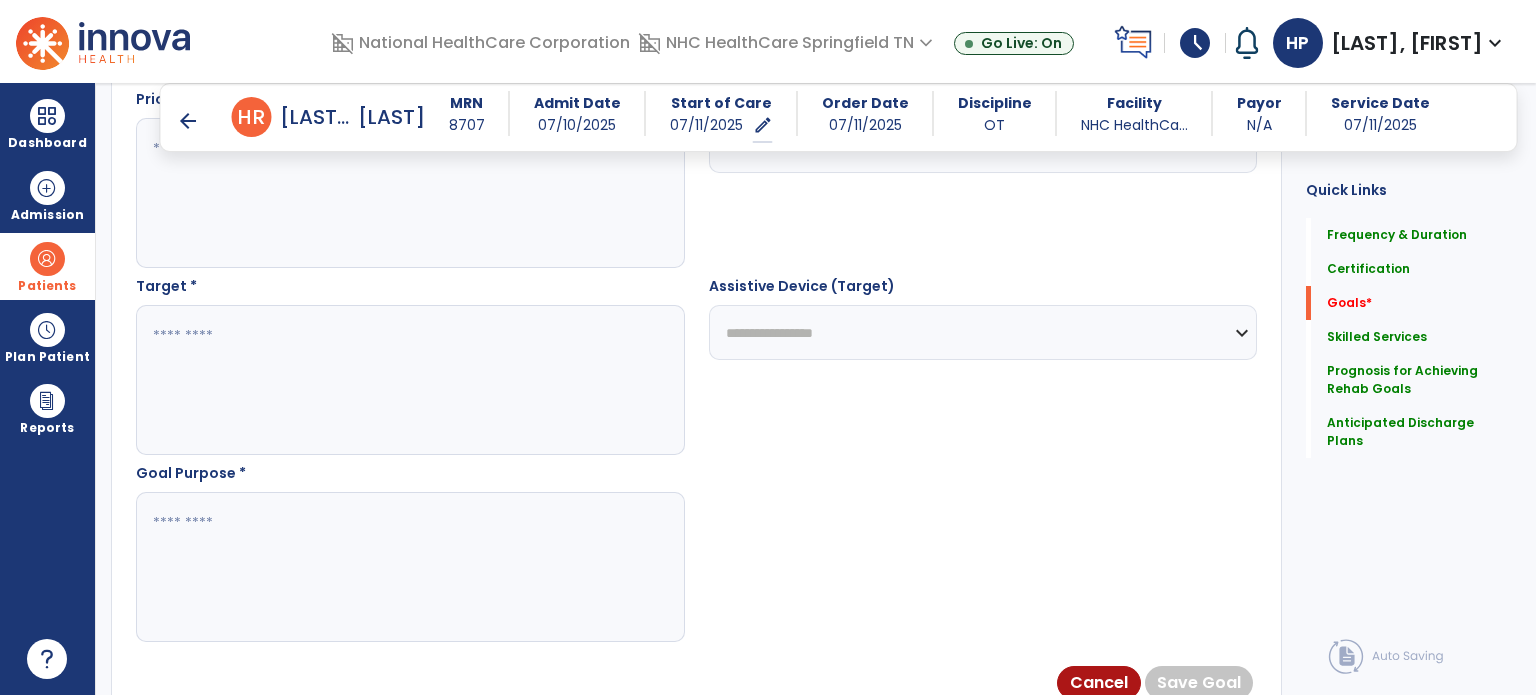 scroll, scrollTop: 1030, scrollLeft: 0, axis: vertical 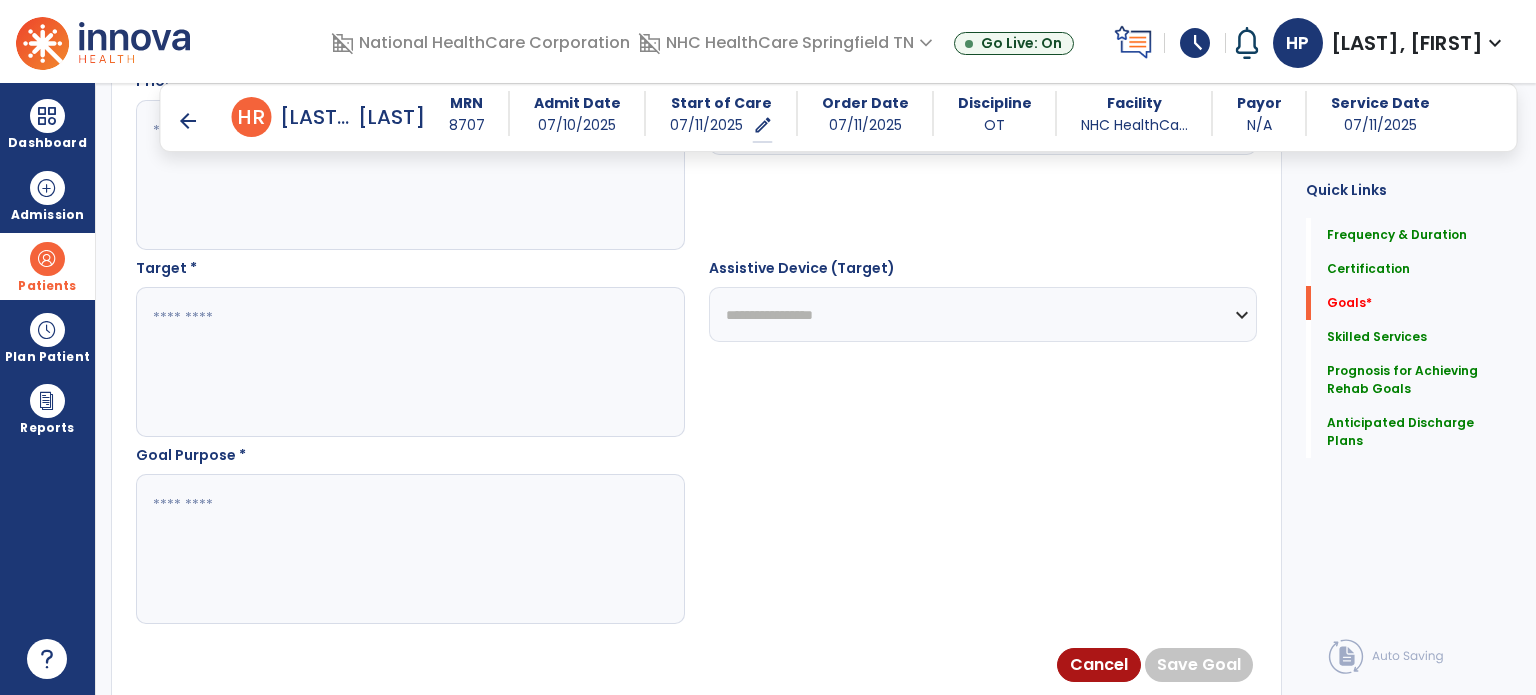 click at bounding box center [409, 362] 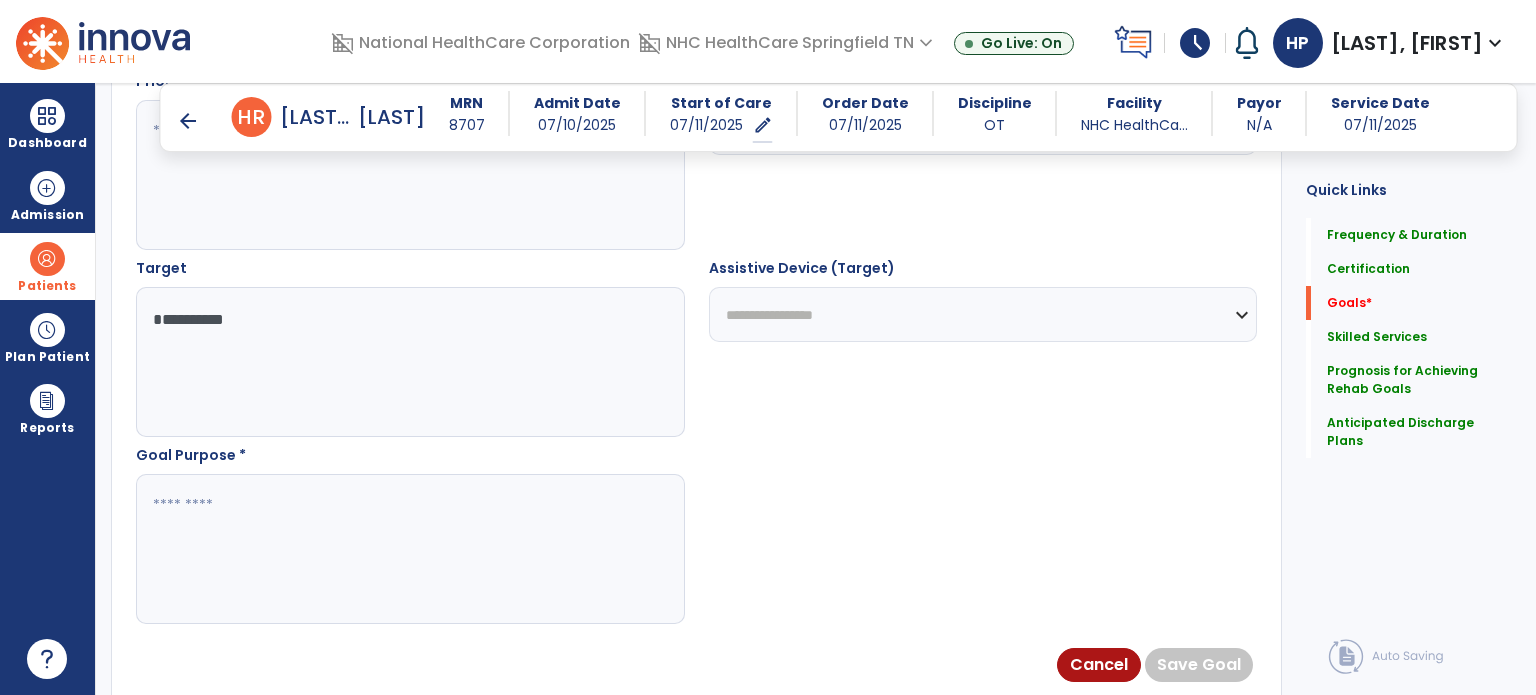 type on "**********" 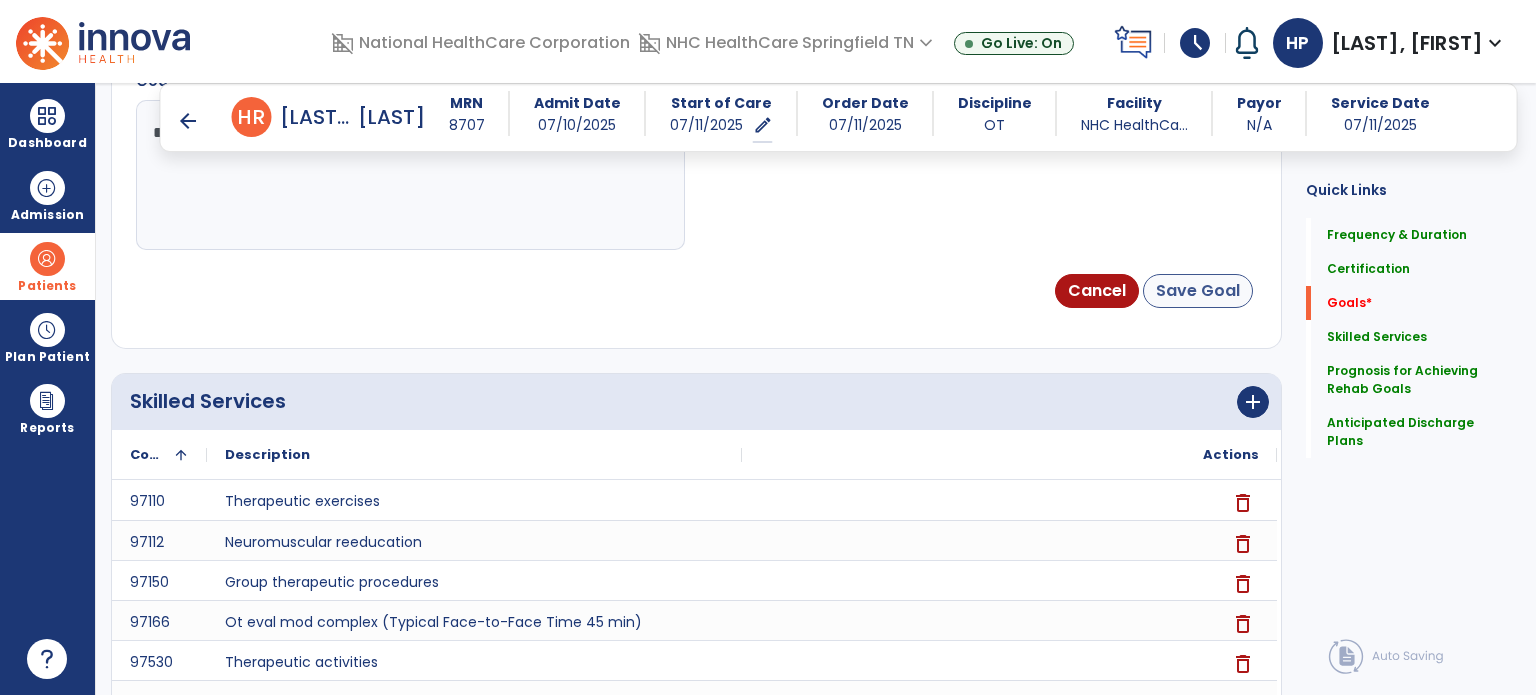 type on "**********" 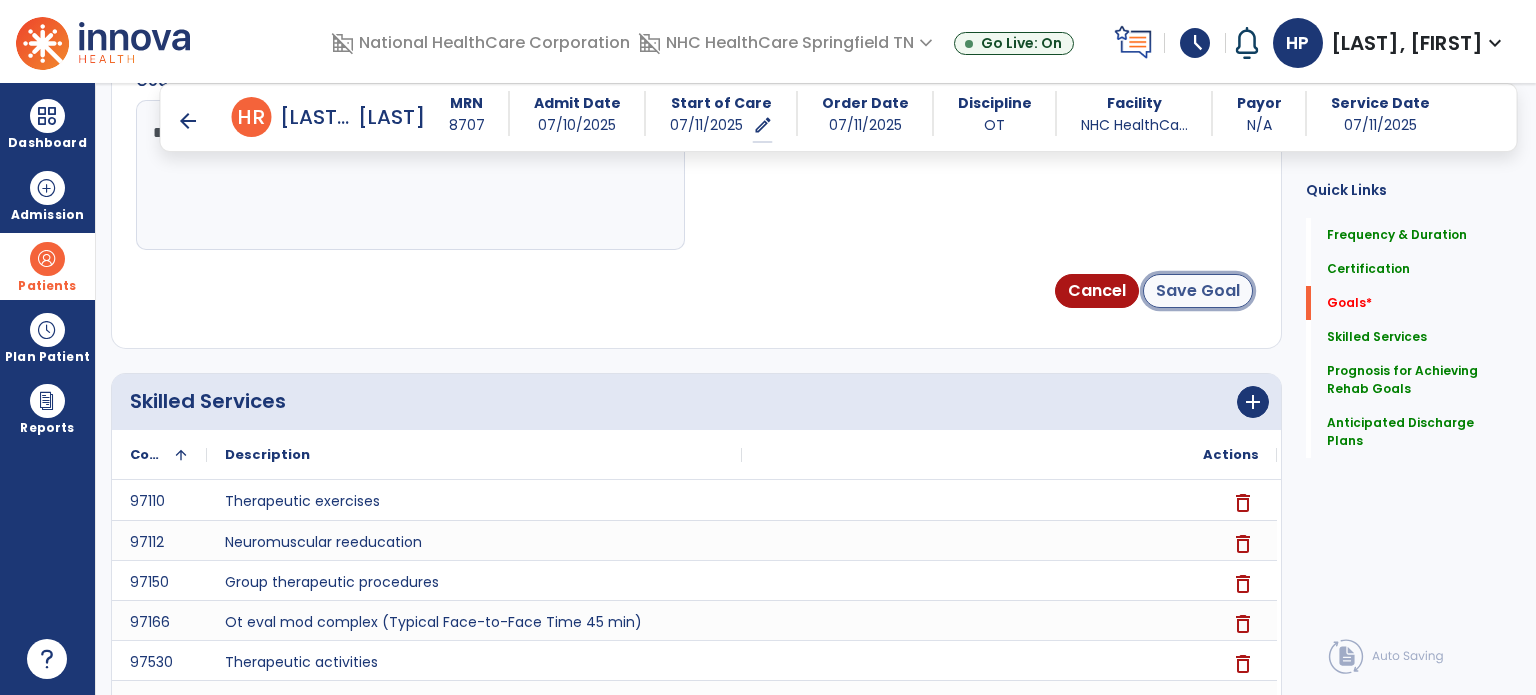 click on "Save Goal" at bounding box center (1198, 291) 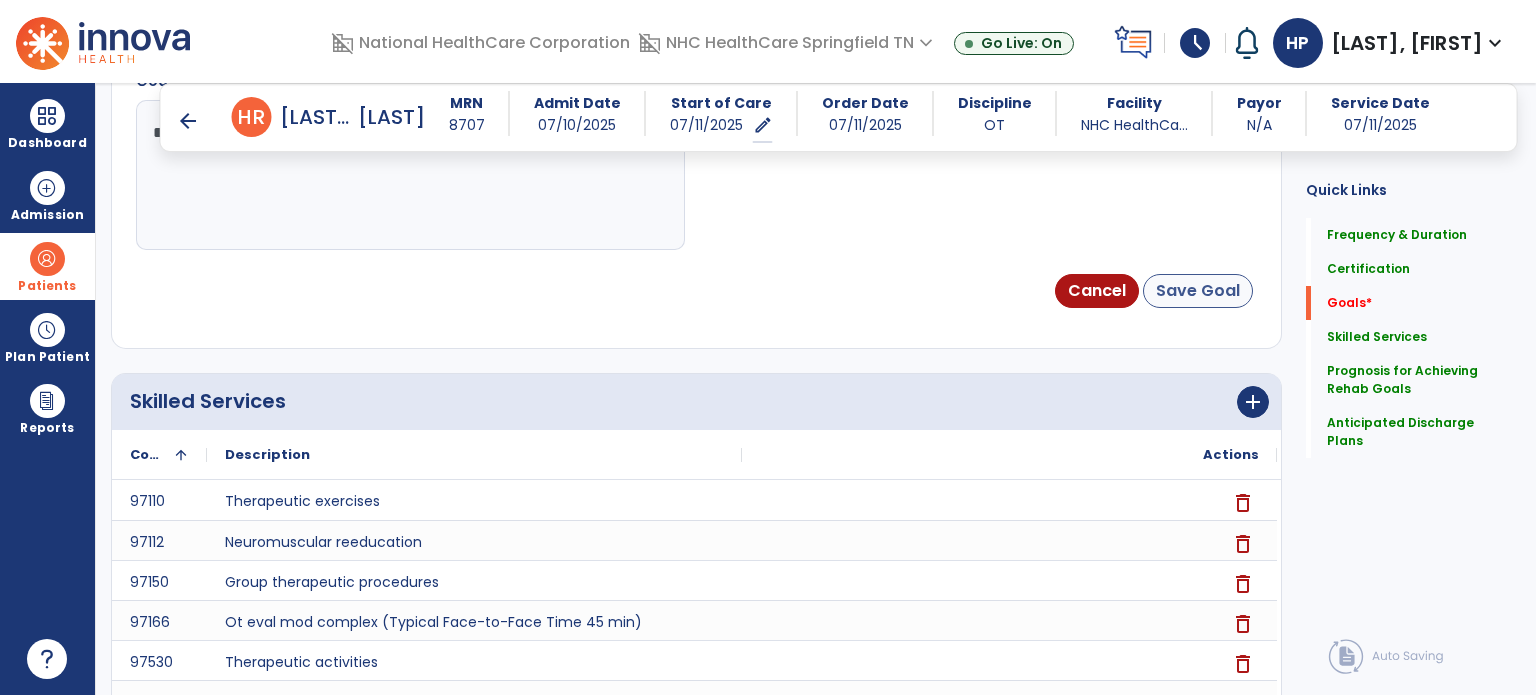 scroll, scrollTop: 327, scrollLeft: 0, axis: vertical 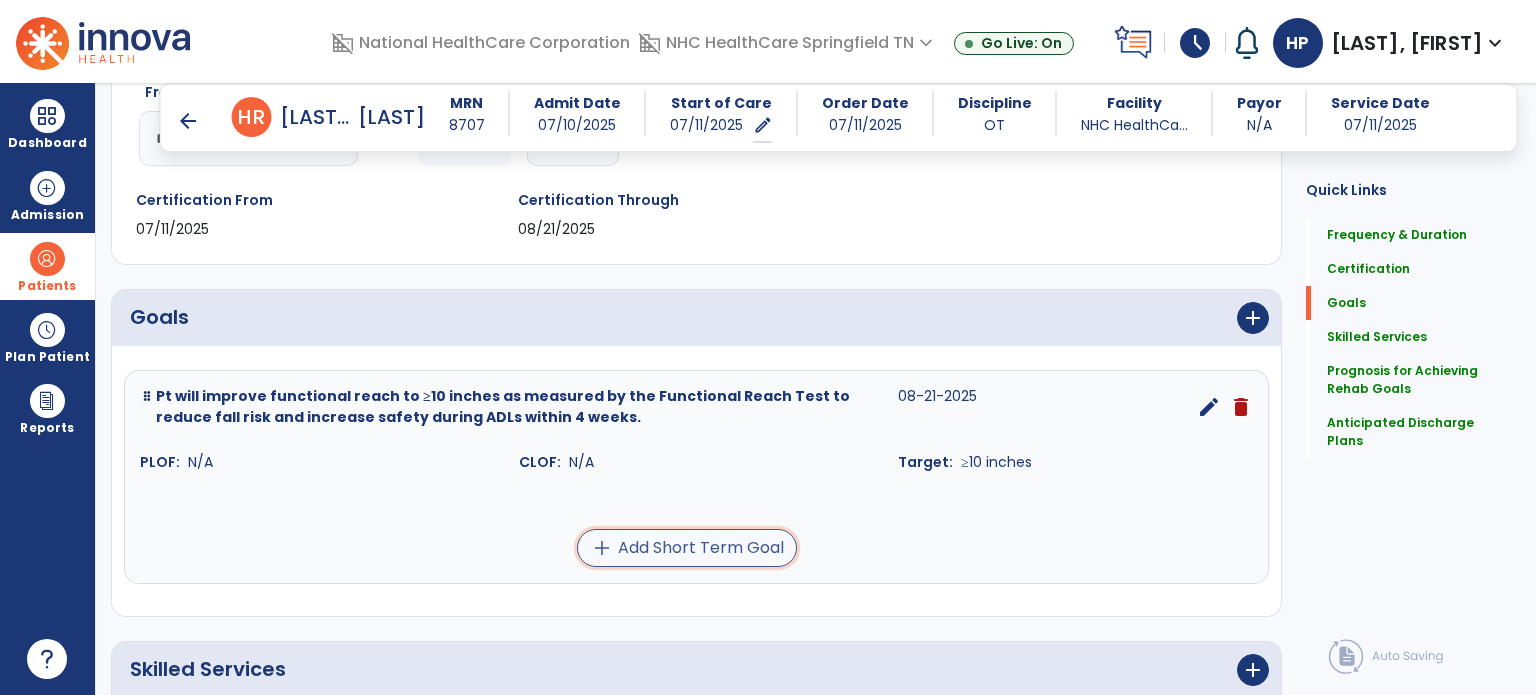 click on "add  Add Short Term Goal" at bounding box center [687, 548] 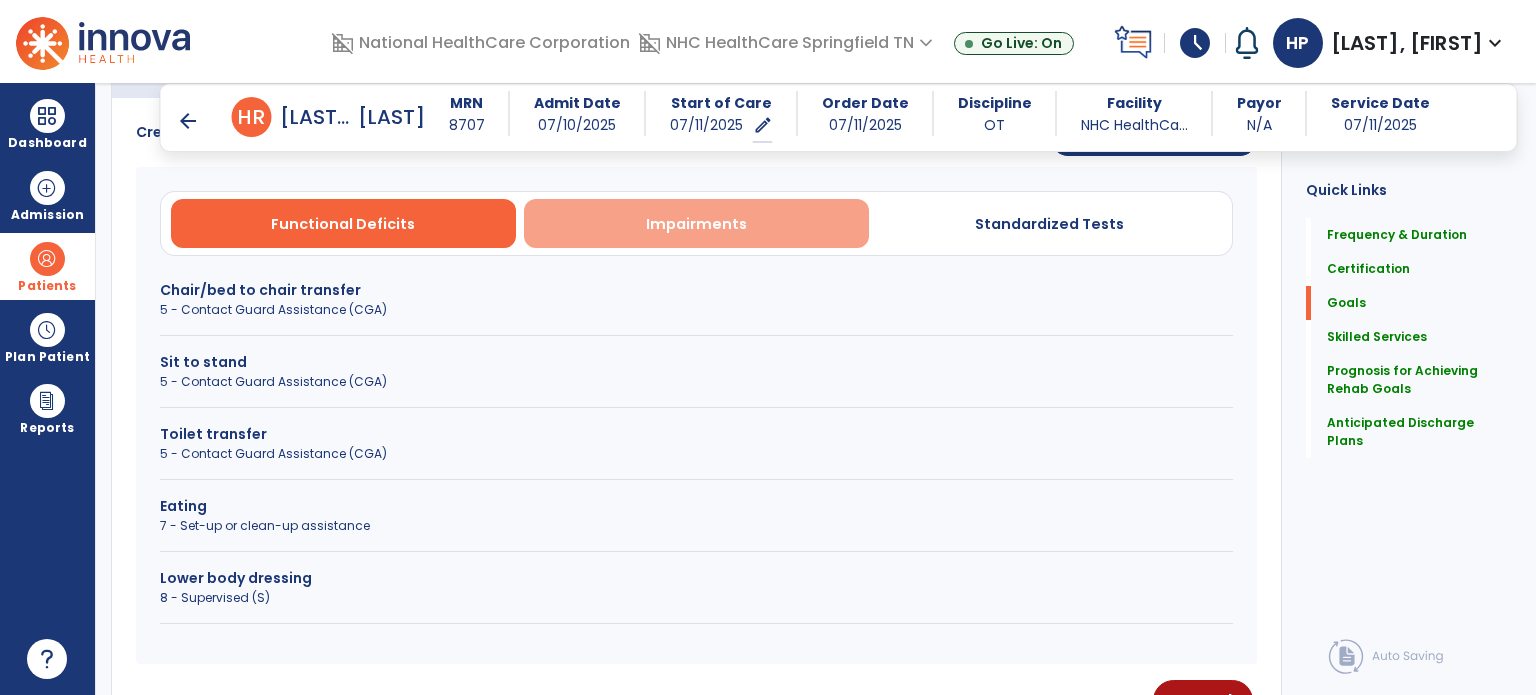 scroll, scrollTop: 575, scrollLeft: 0, axis: vertical 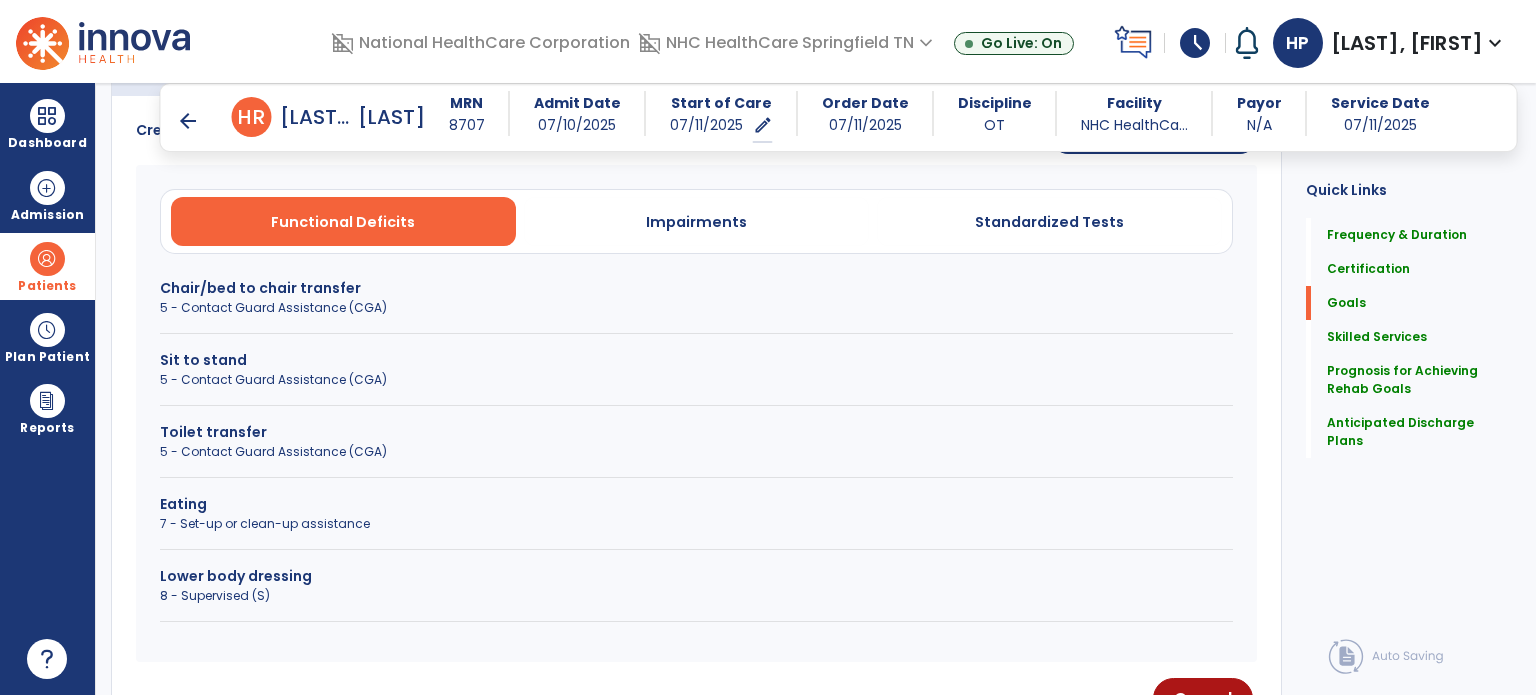 click on "5 - Contact Guard Assistance (CGA)" at bounding box center (696, 452) 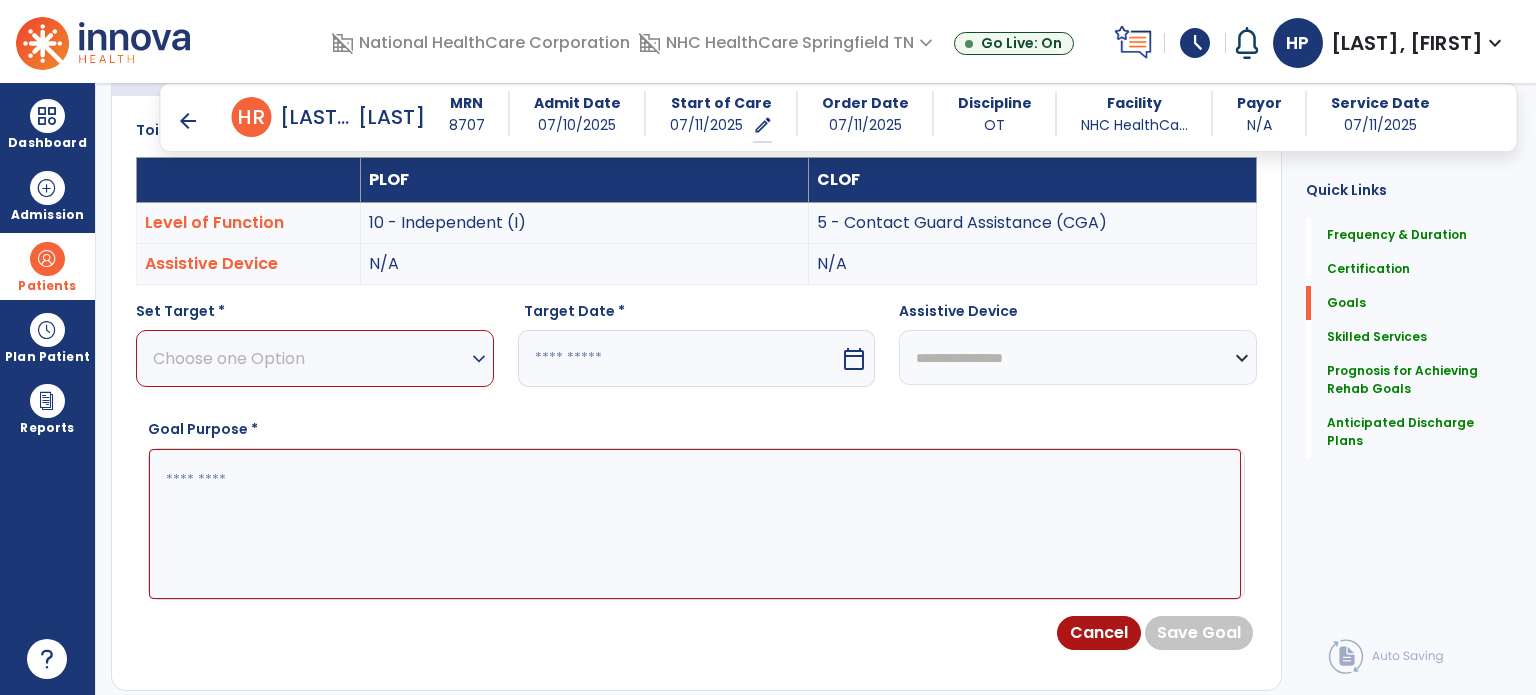 click on "Choose one Option" at bounding box center [310, 358] 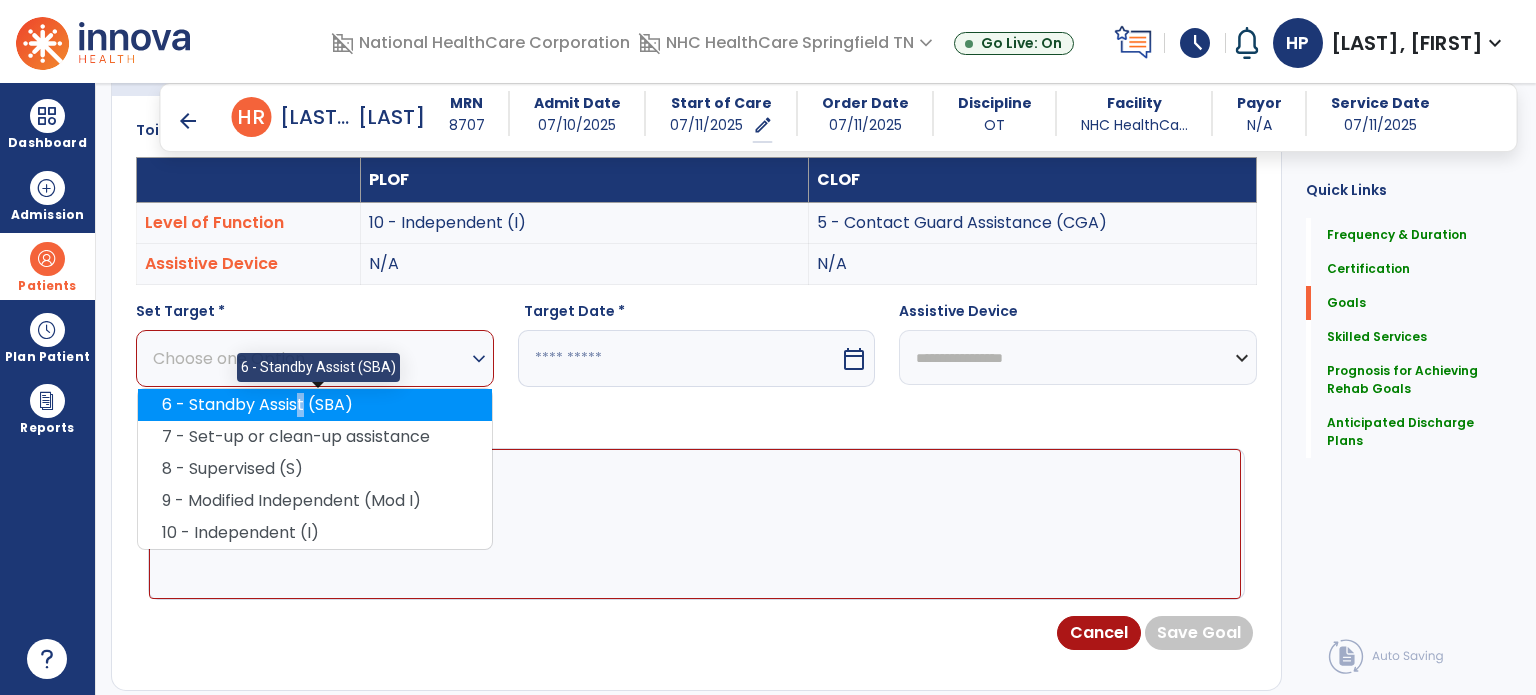 click on "6 - Standby Assist (SBA)" at bounding box center (315, 405) 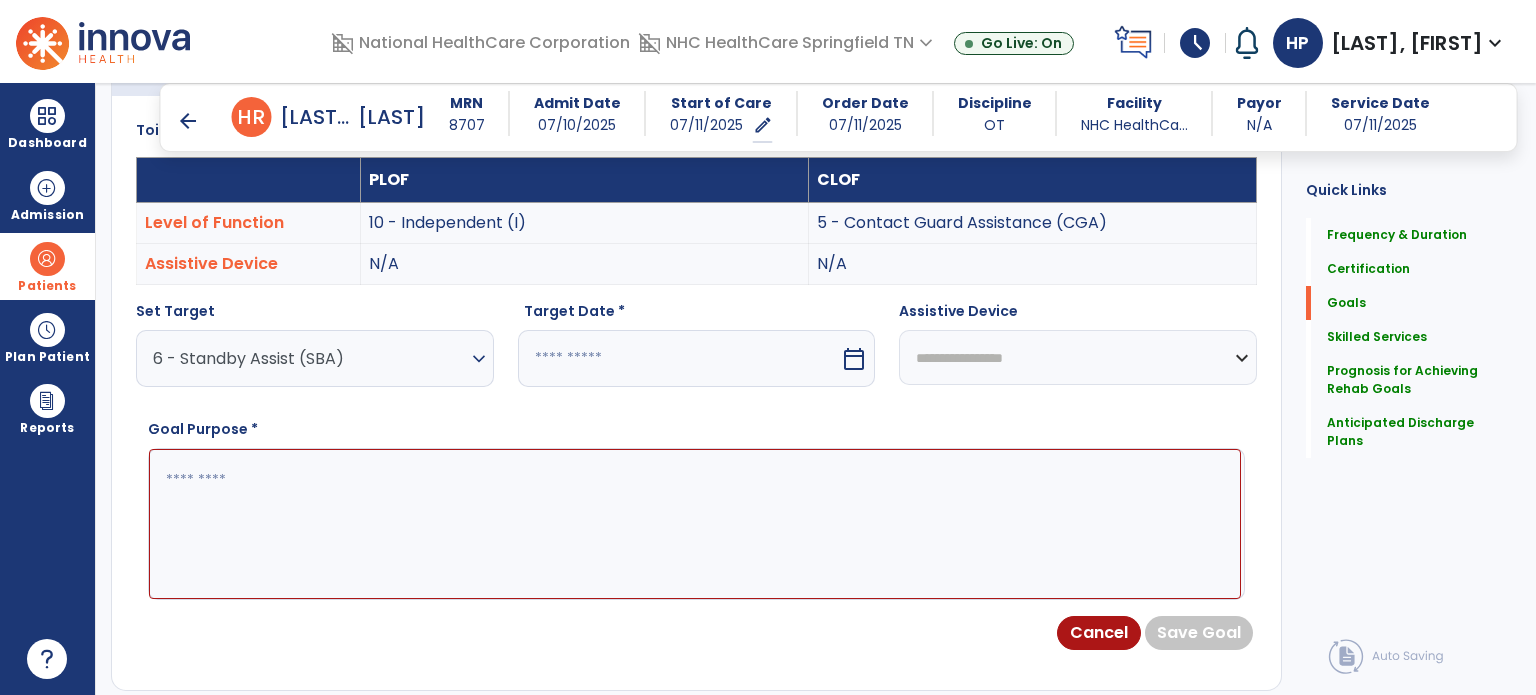 click at bounding box center (695, 524) 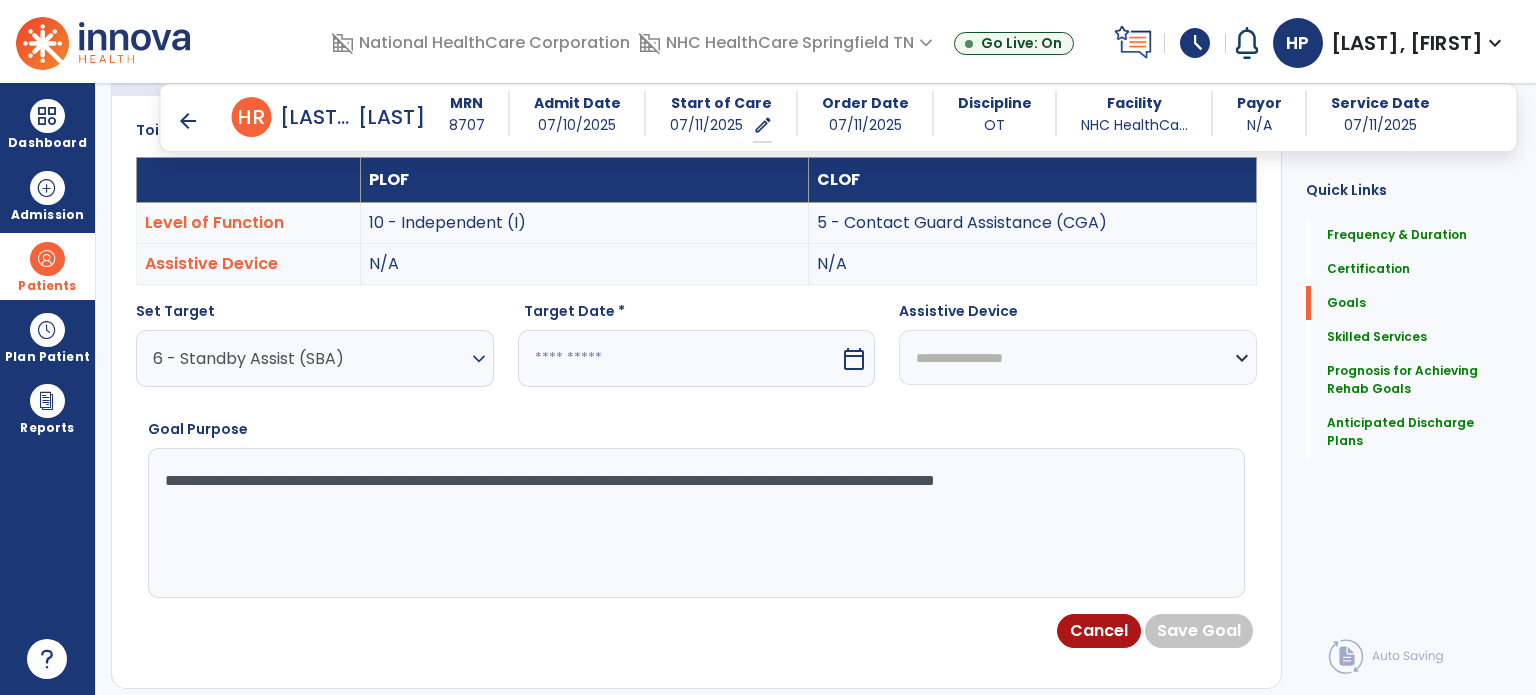 click on "**********" at bounding box center [695, 523] 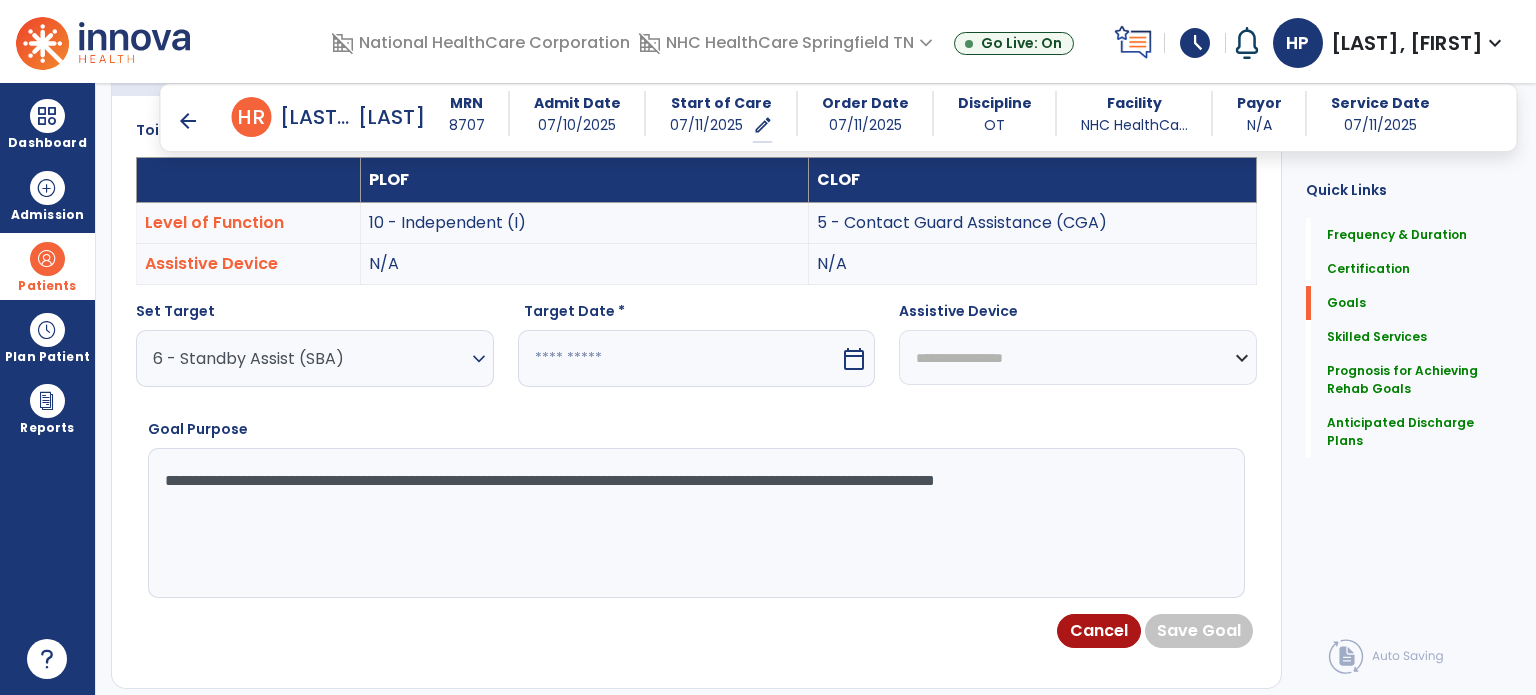 click at bounding box center (679, 358) 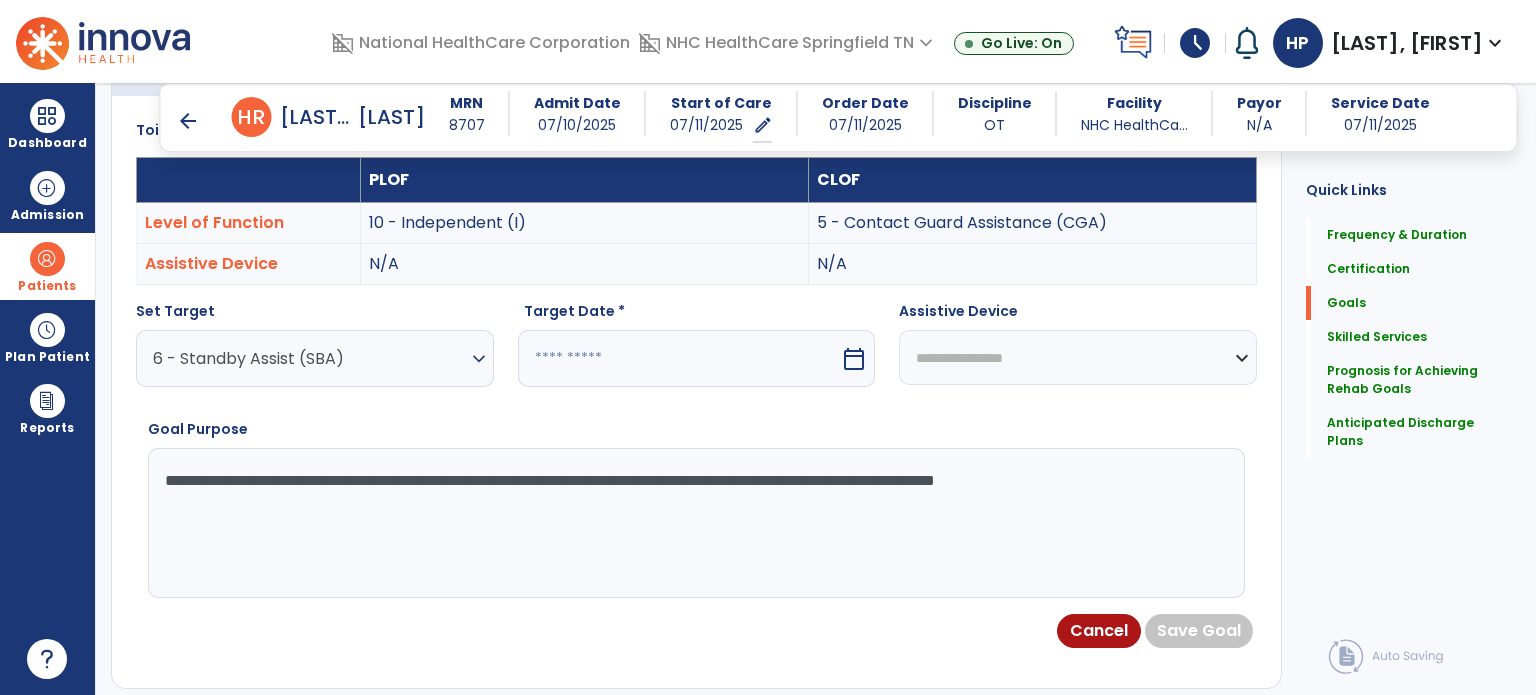 select on "*" 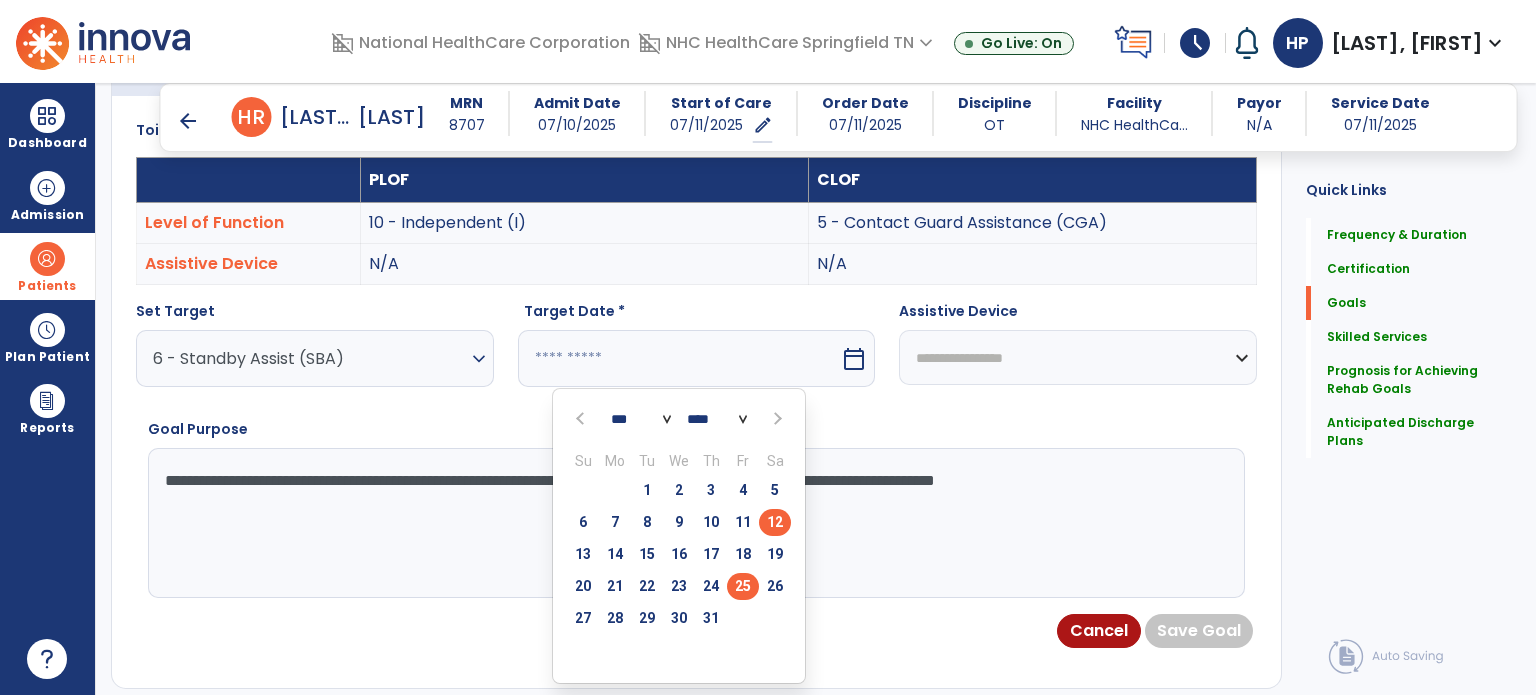 click on "25" at bounding box center (743, 586) 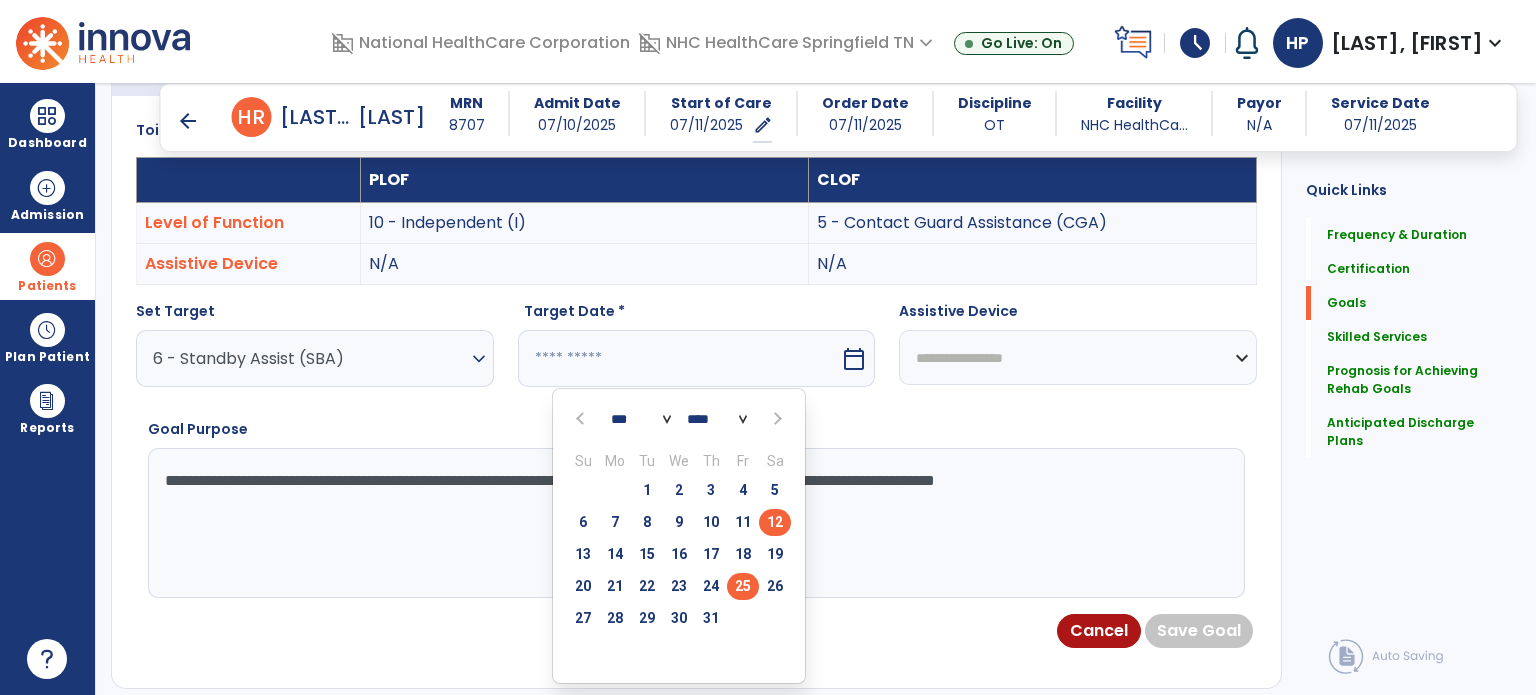 type on "*********" 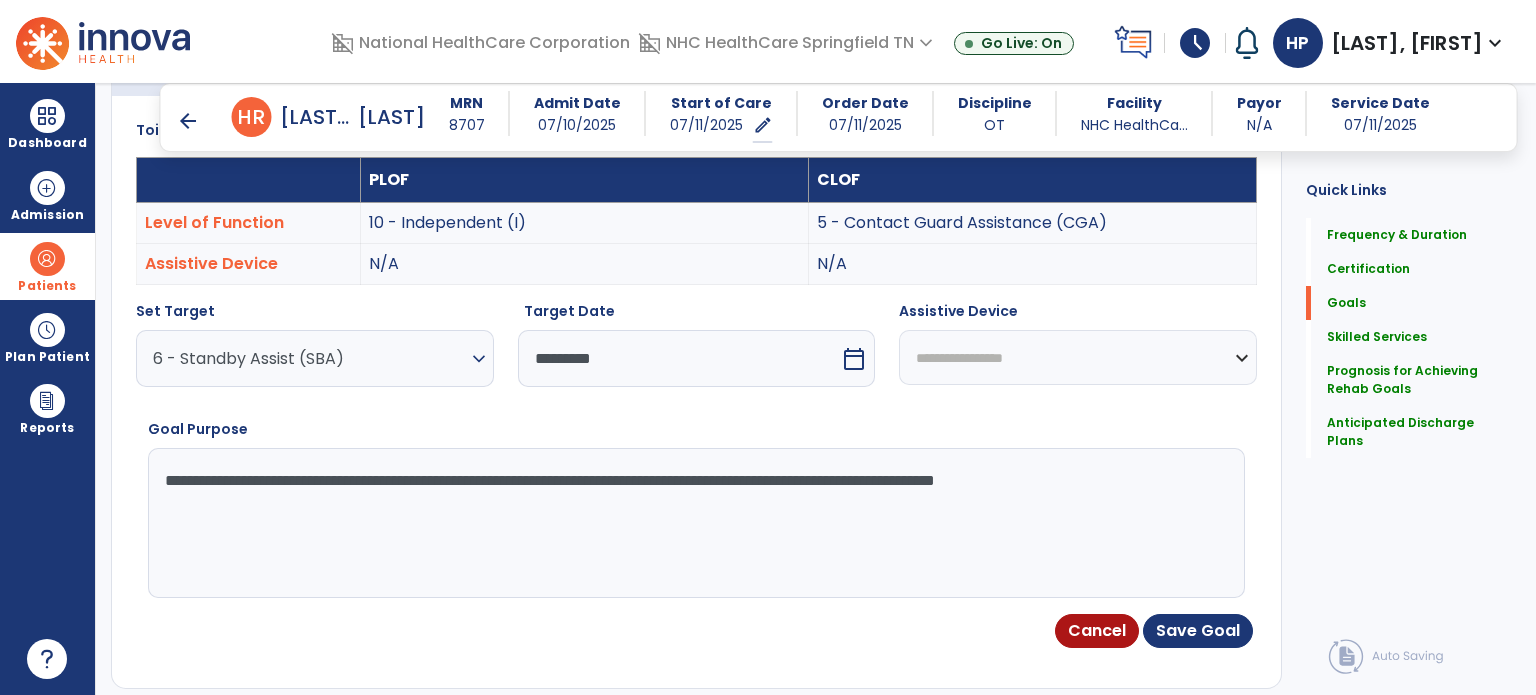 click on "Cancel   Save Goal" at bounding box center [696, 631] 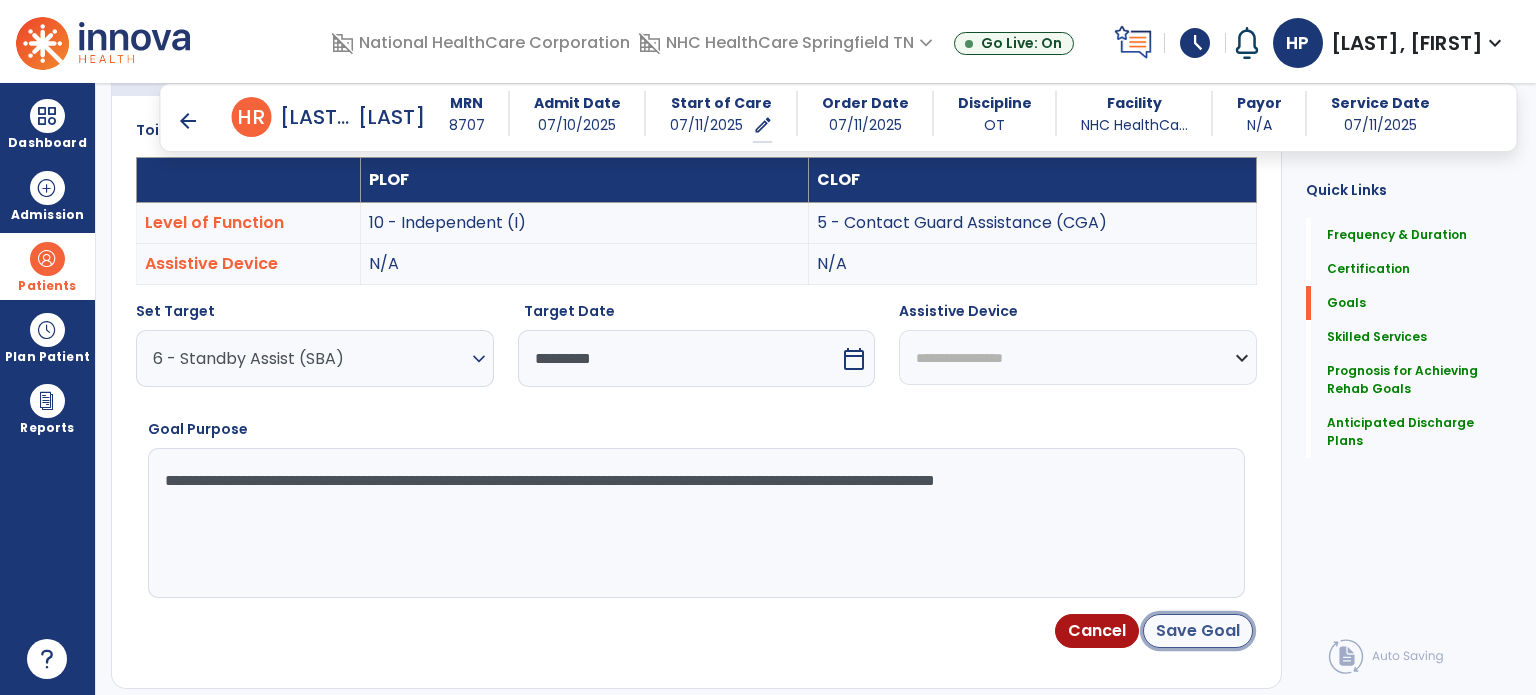 click on "Save Goal" at bounding box center (1198, 631) 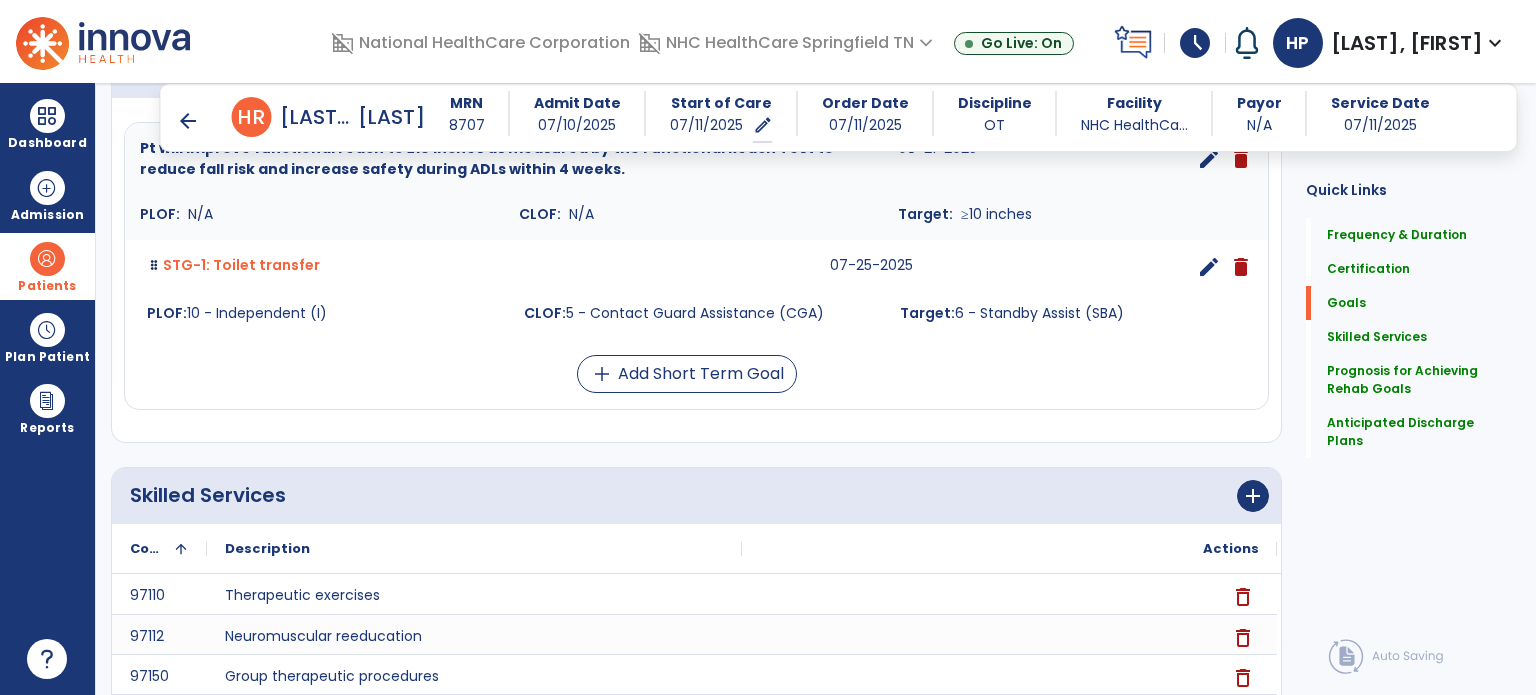 scroll, scrollTop: 459, scrollLeft: 0, axis: vertical 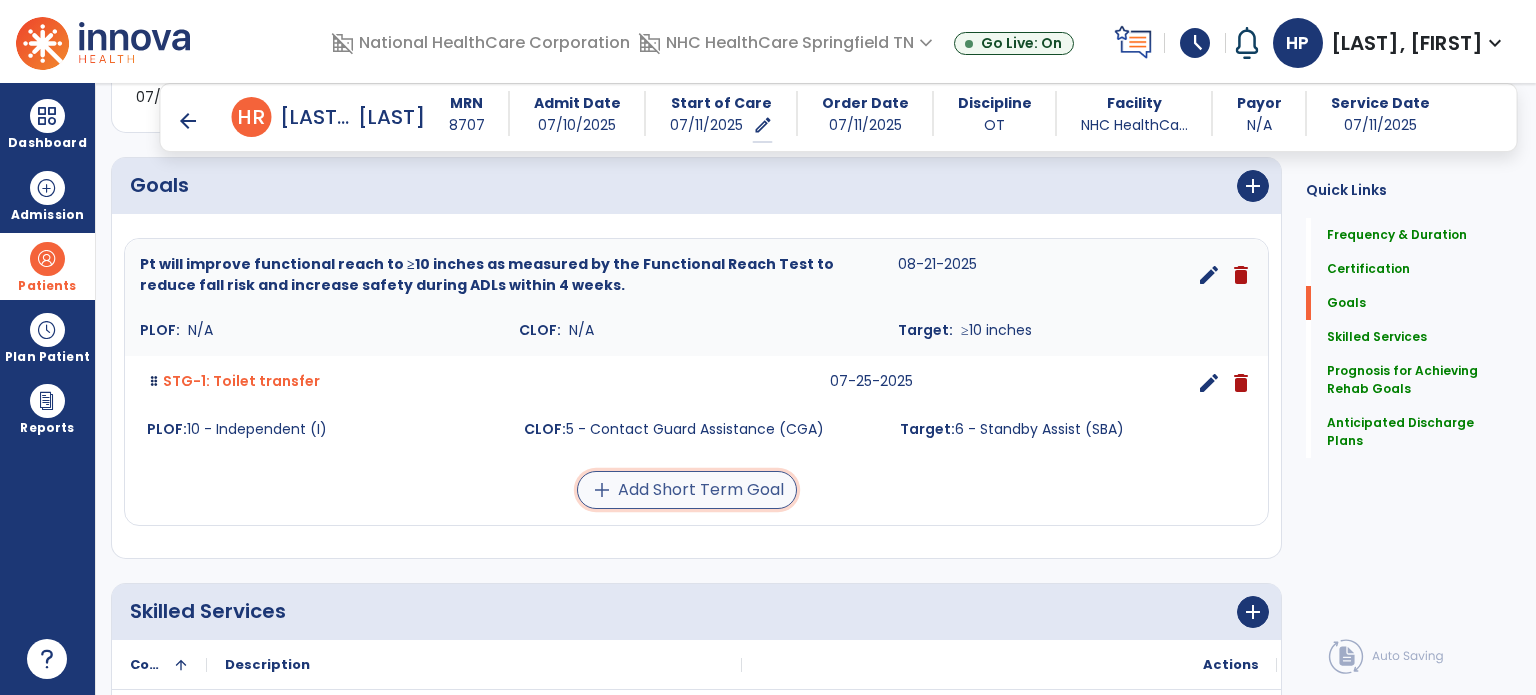 click on "add  Add Short Term Goal" at bounding box center (687, 490) 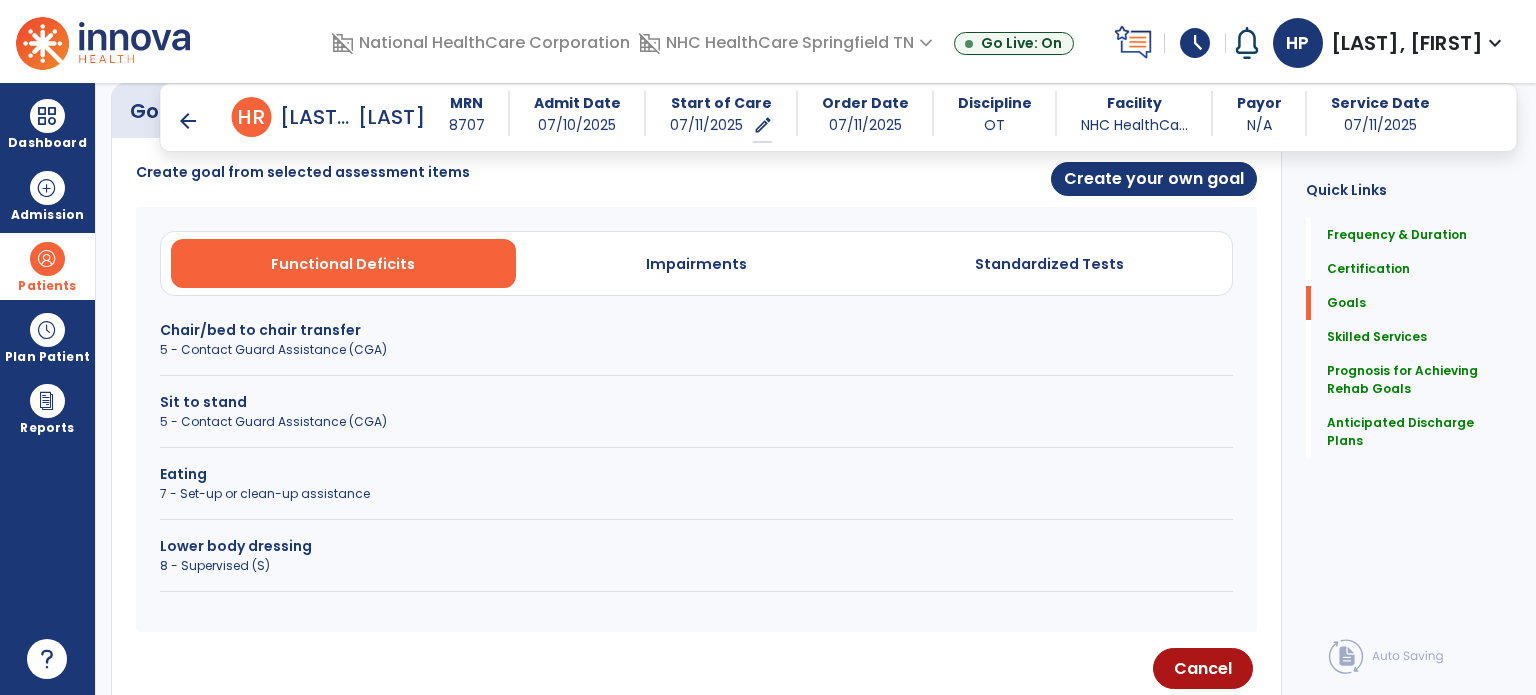scroll, scrollTop: 537, scrollLeft: 0, axis: vertical 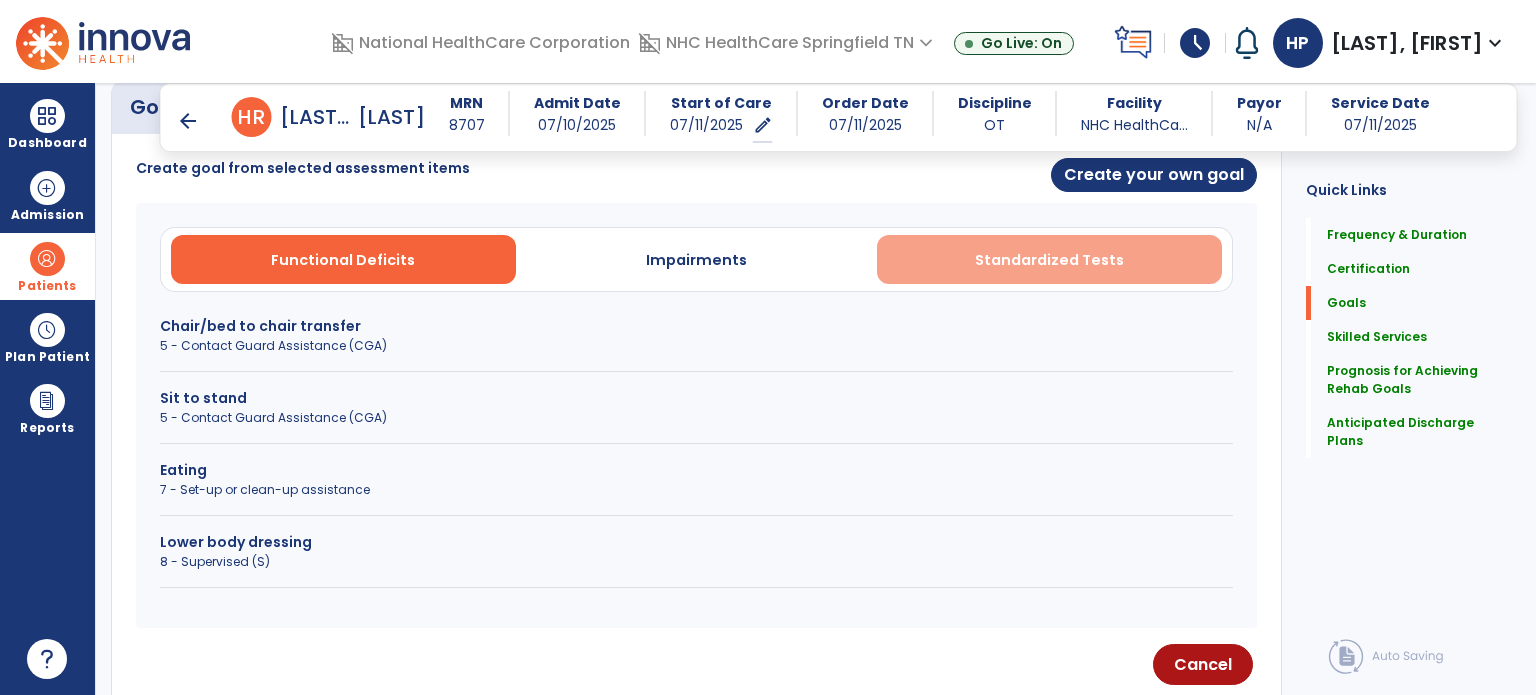drag, startPoint x: 1023, startPoint y: 272, endPoint x: 1000, endPoint y: 267, distance: 23.537205 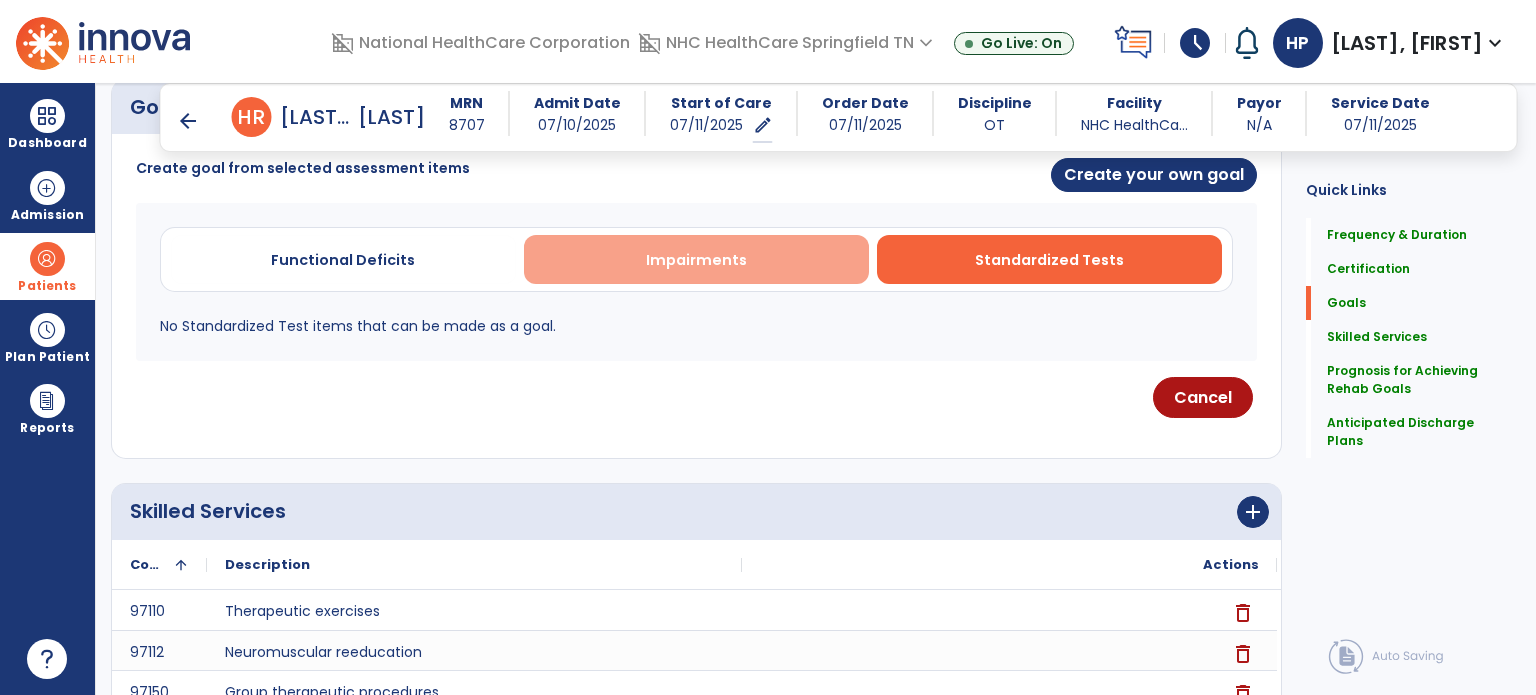 click on "Impairments" at bounding box center (696, 259) 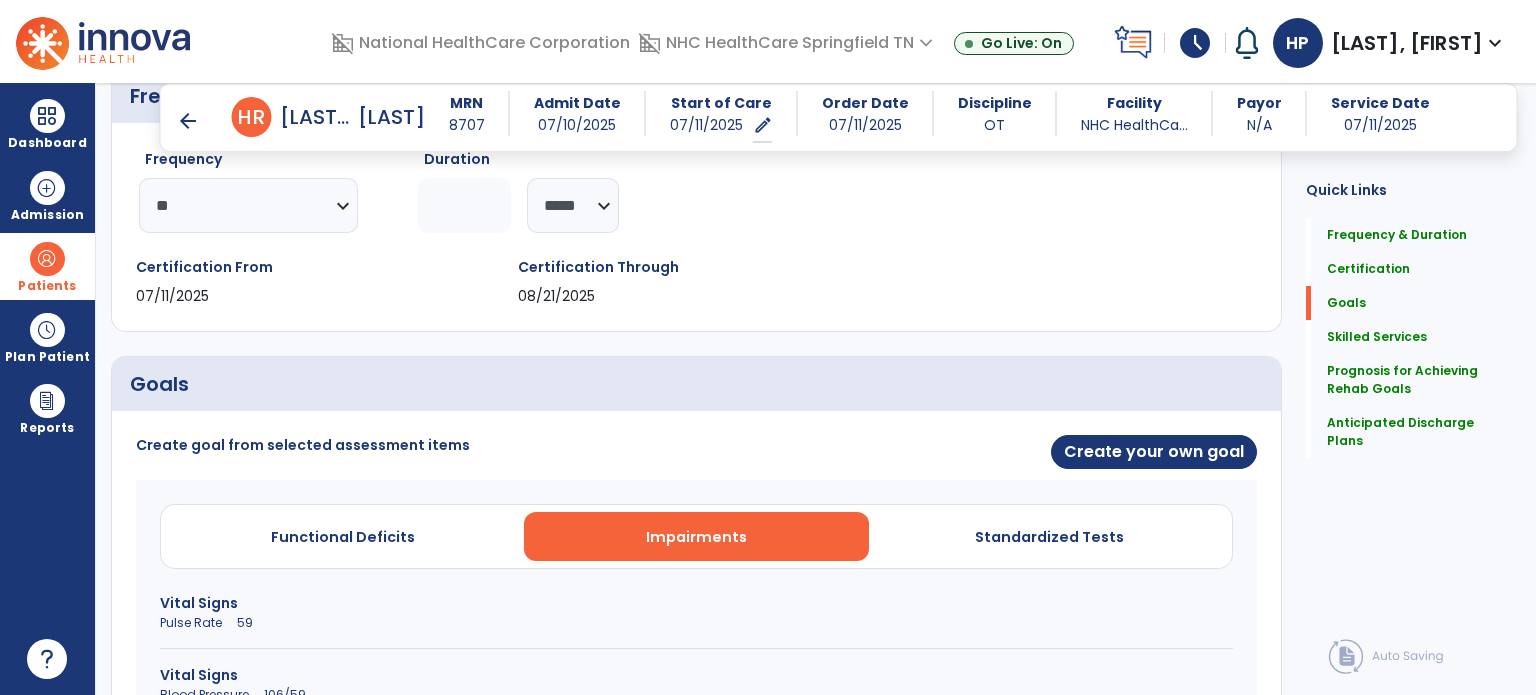 scroll, scrollTop: 224, scrollLeft: 0, axis: vertical 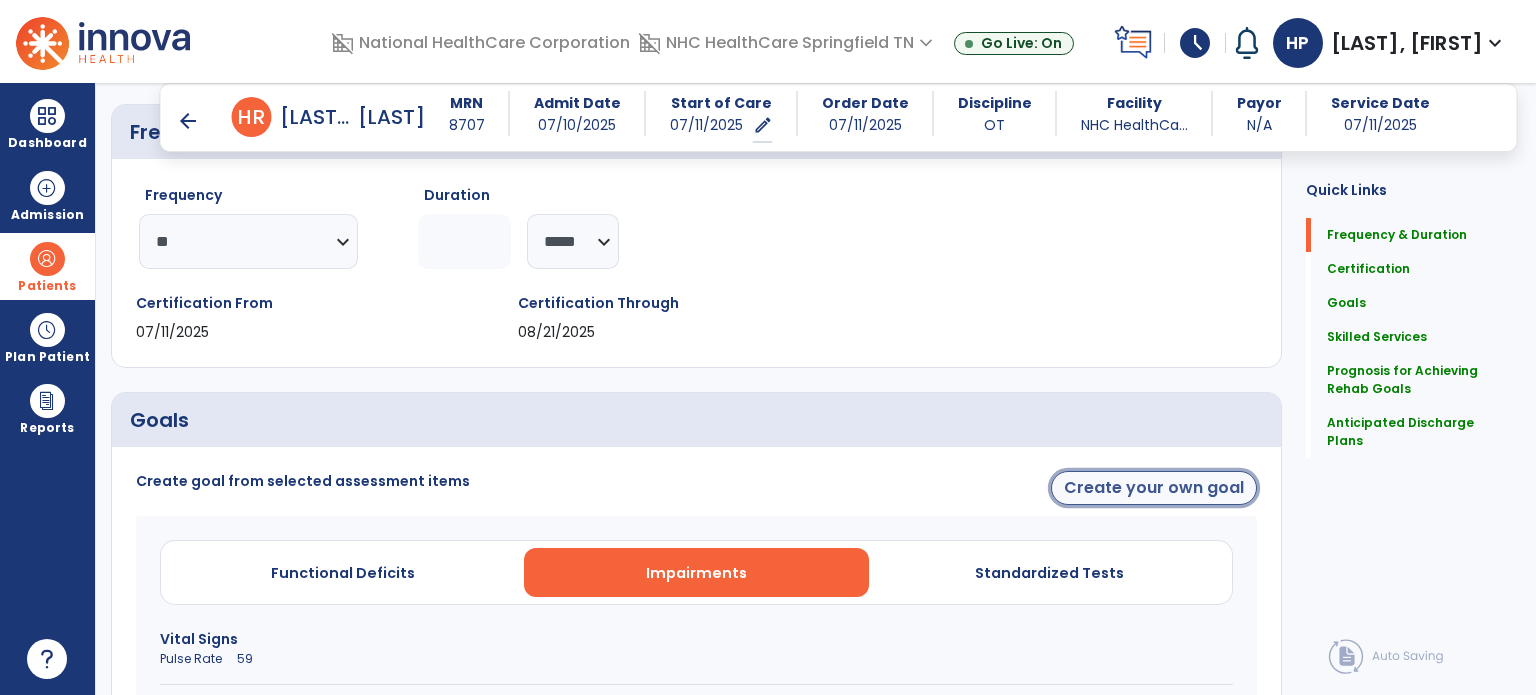 click on "Create your own goal" at bounding box center [1154, 488] 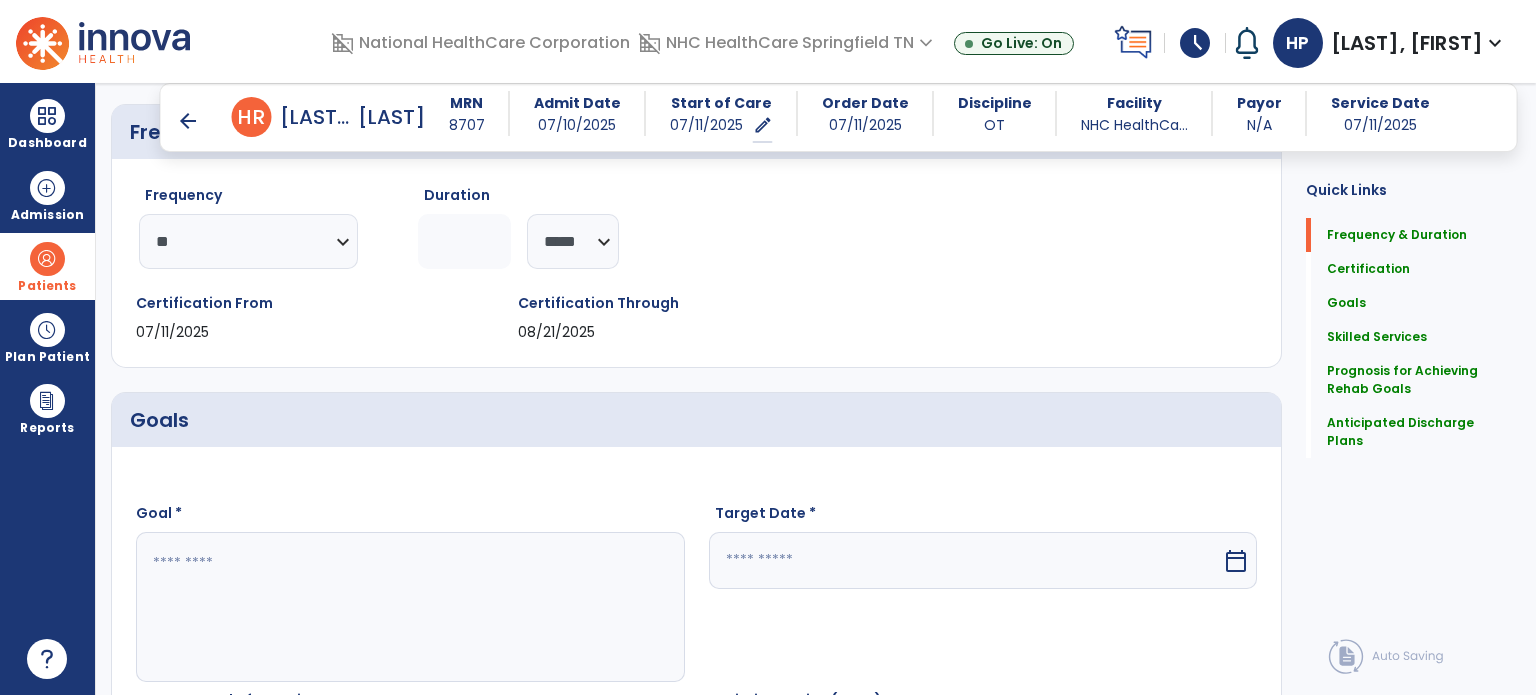 click at bounding box center (409, 607) 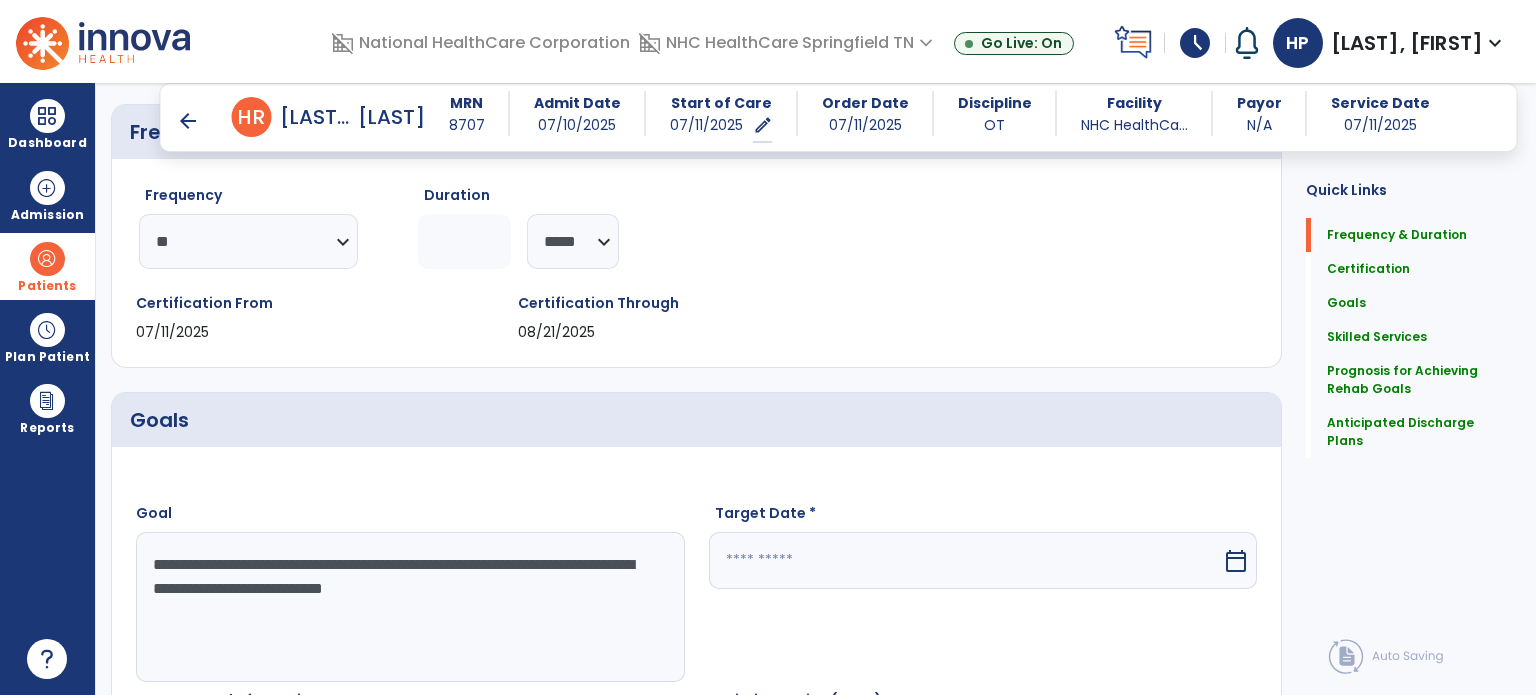 type on "**********" 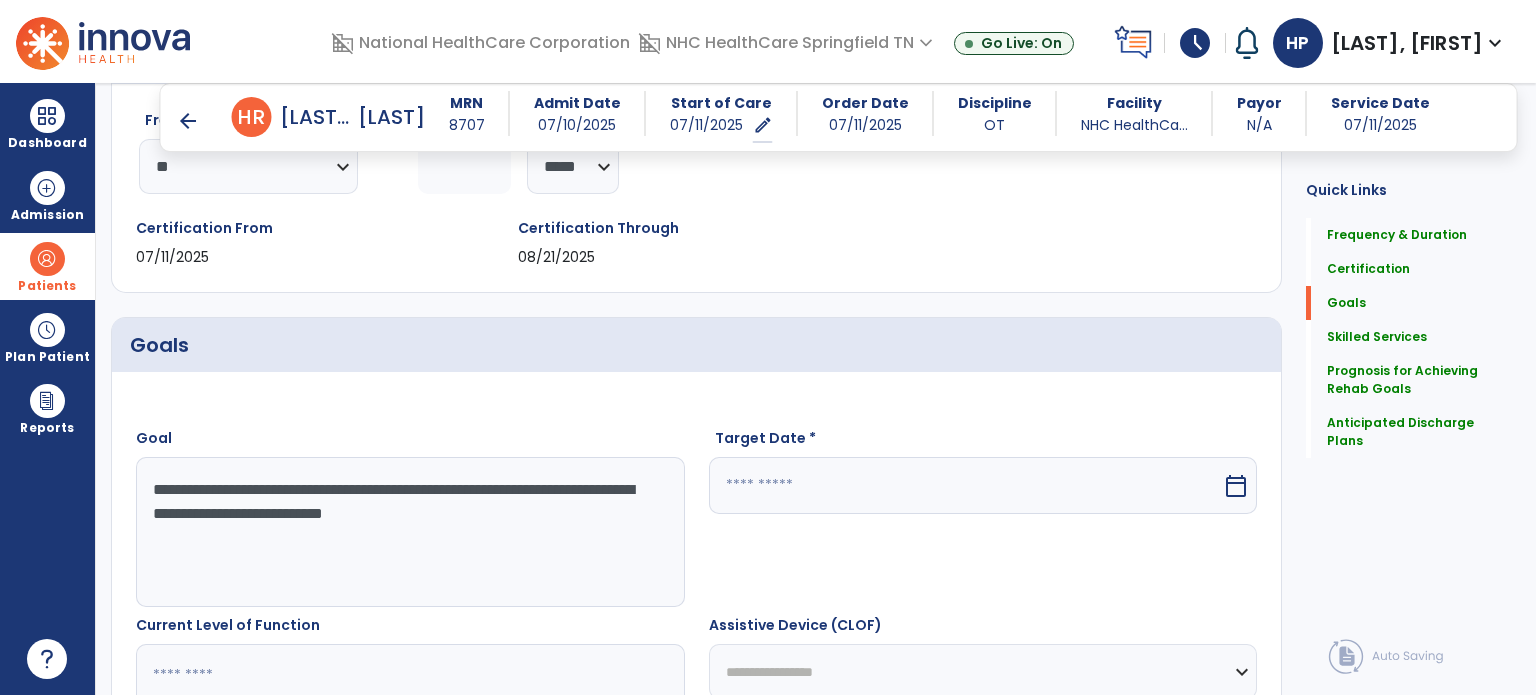 click at bounding box center [966, 485] 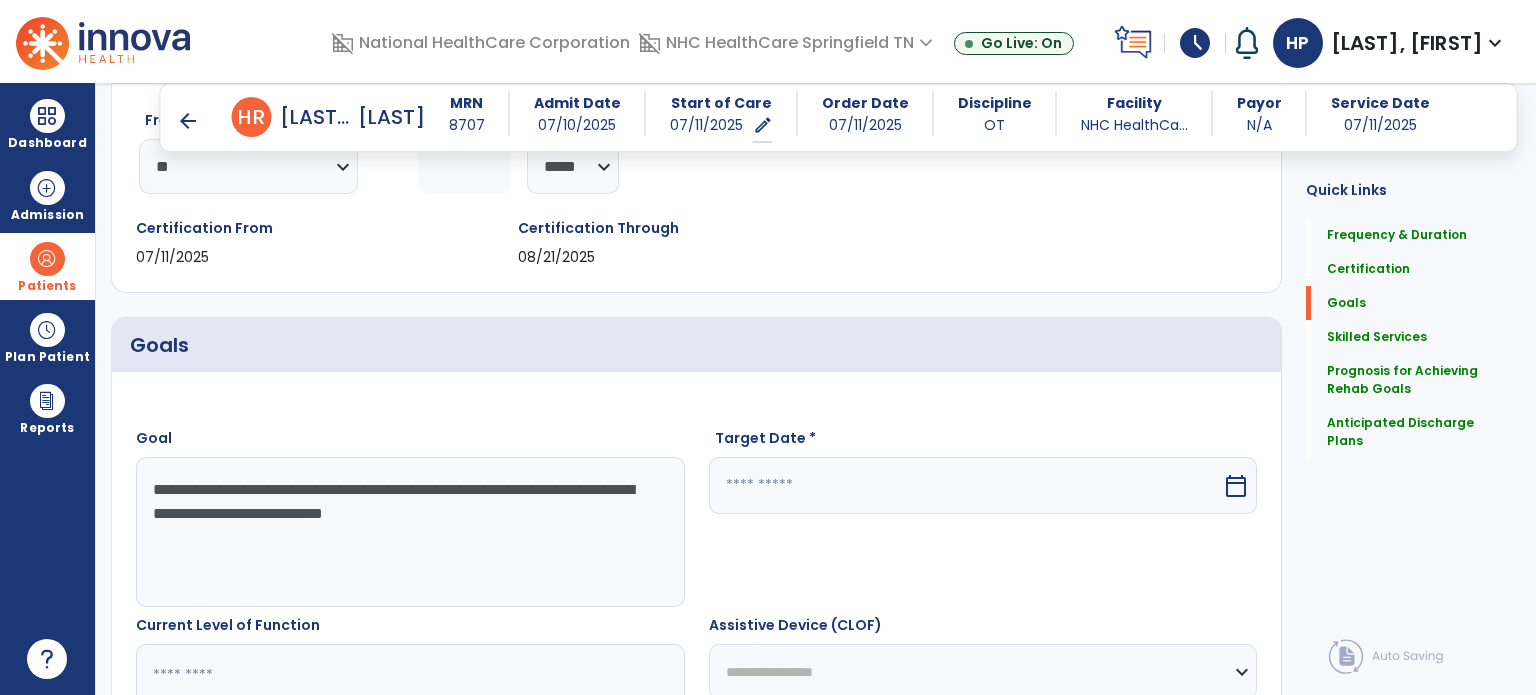 select on "*" 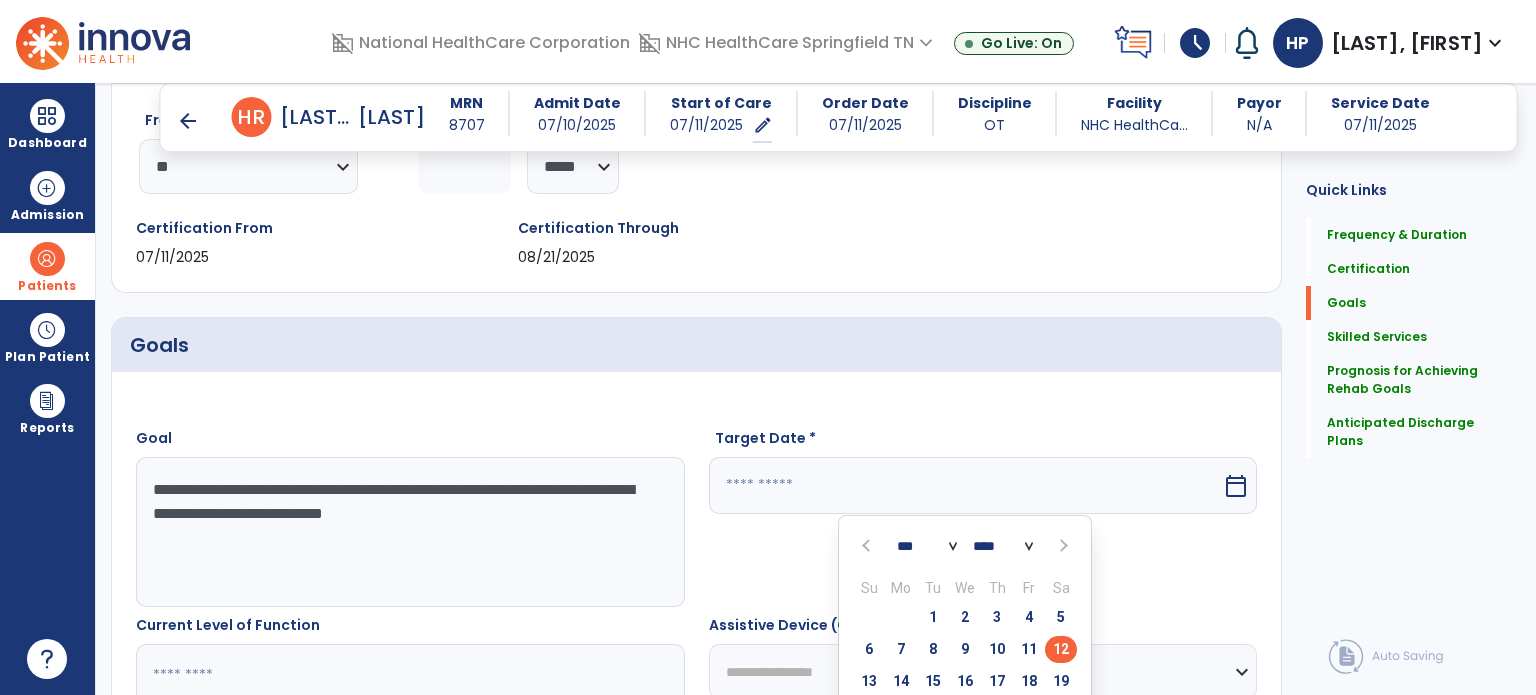 scroll, scrollTop: 440, scrollLeft: 0, axis: vertical 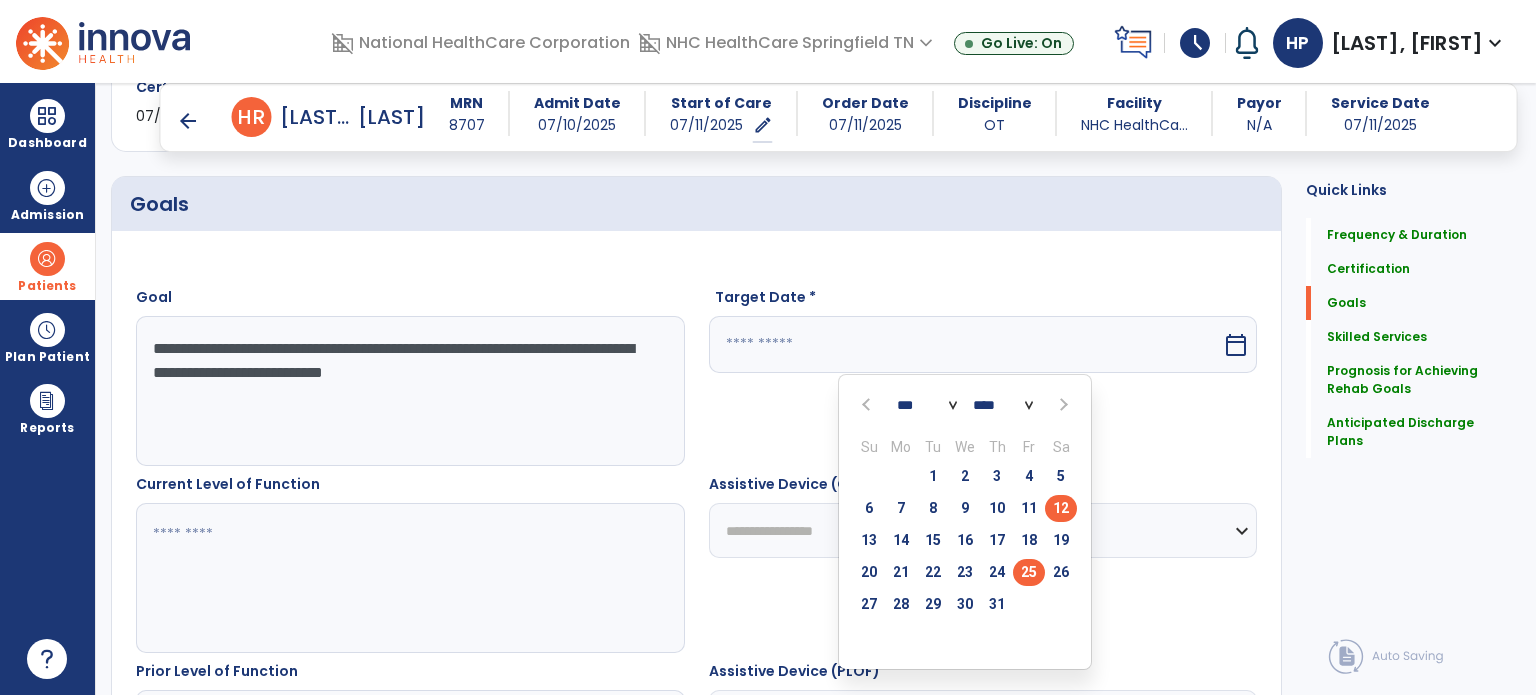 click on "25" at bounding box center [1029, 572] 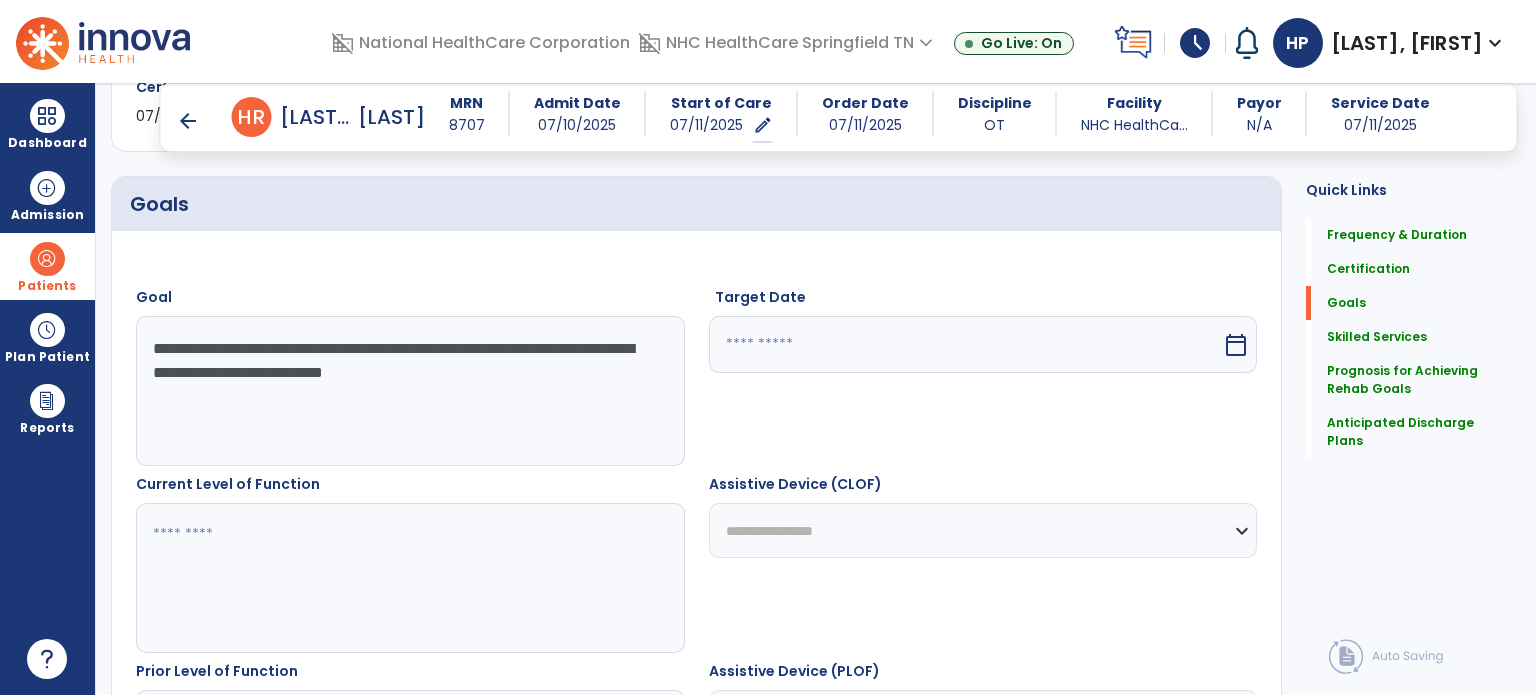 type on "*********" 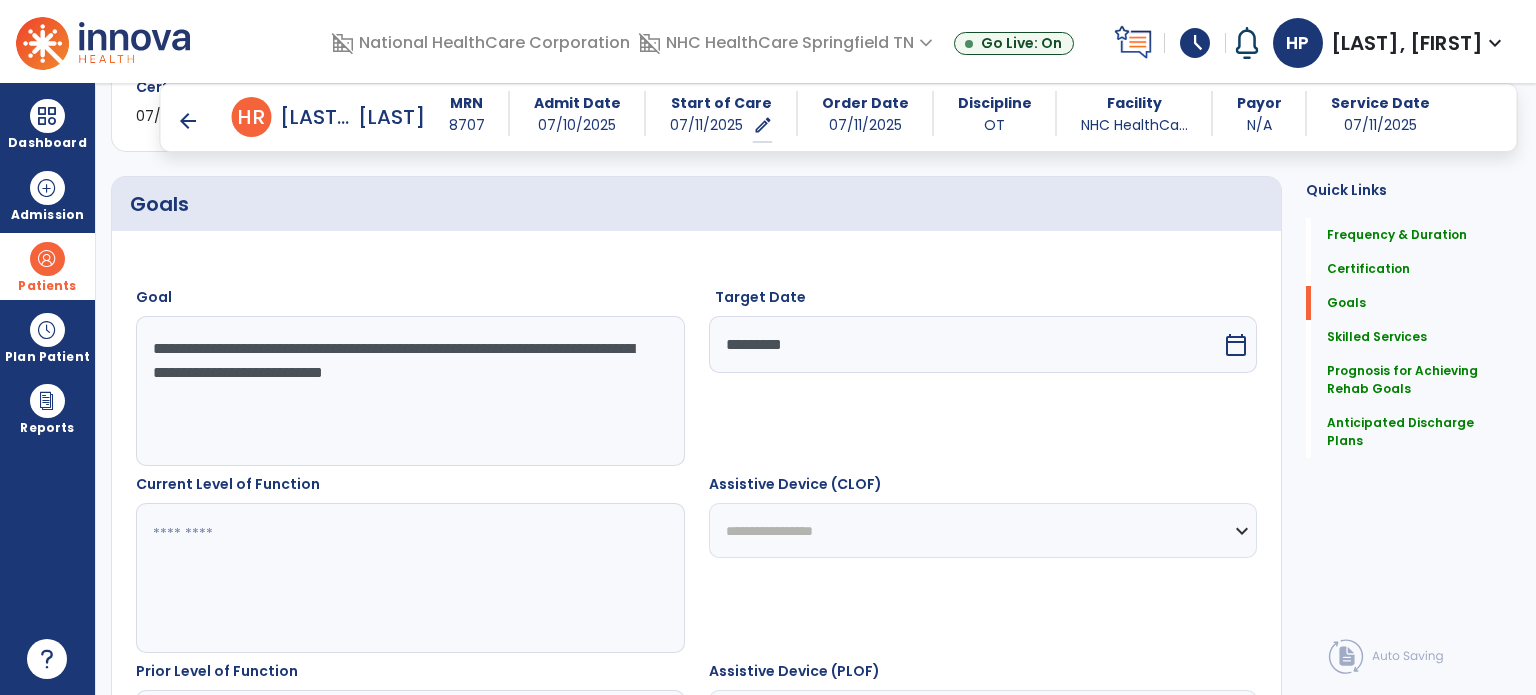 click on "**********" at bounding box center [409, 391] 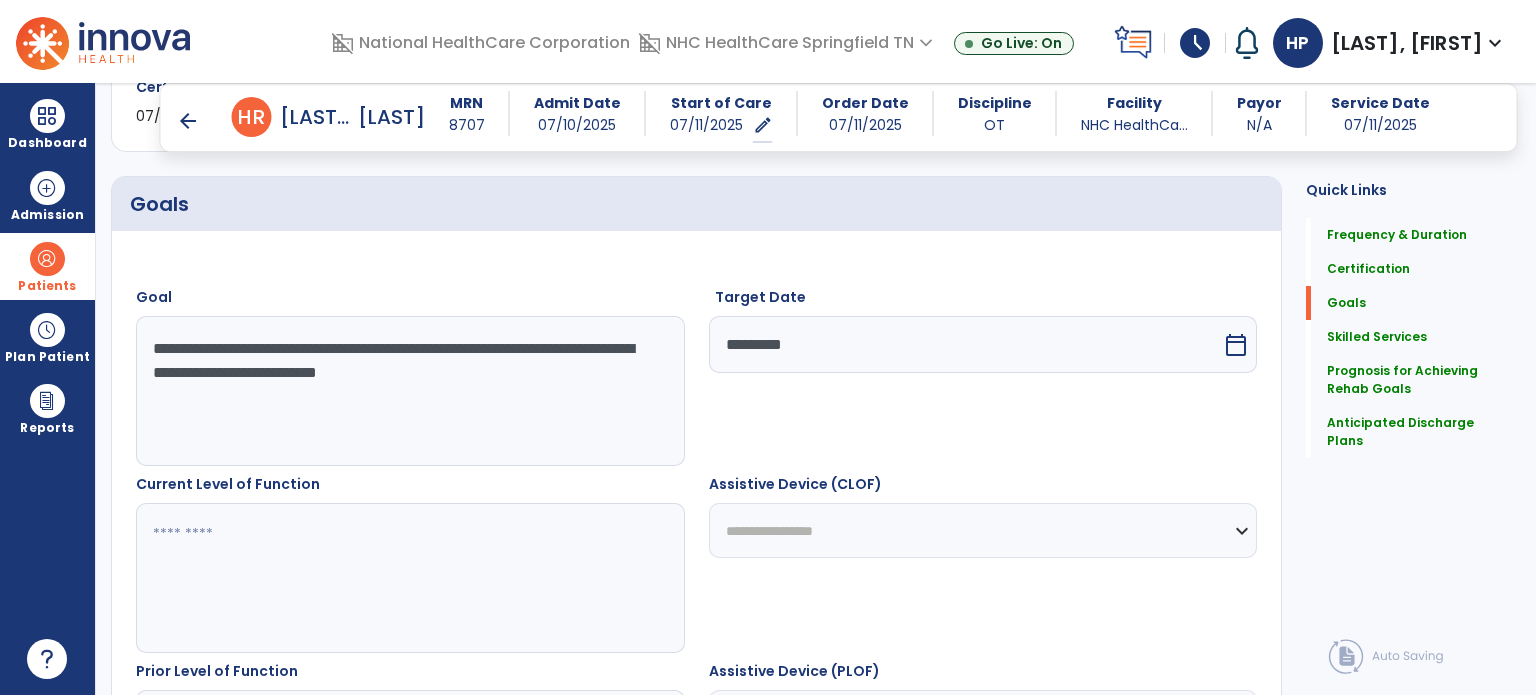 click on "**********" at bounding box center (409, 391) 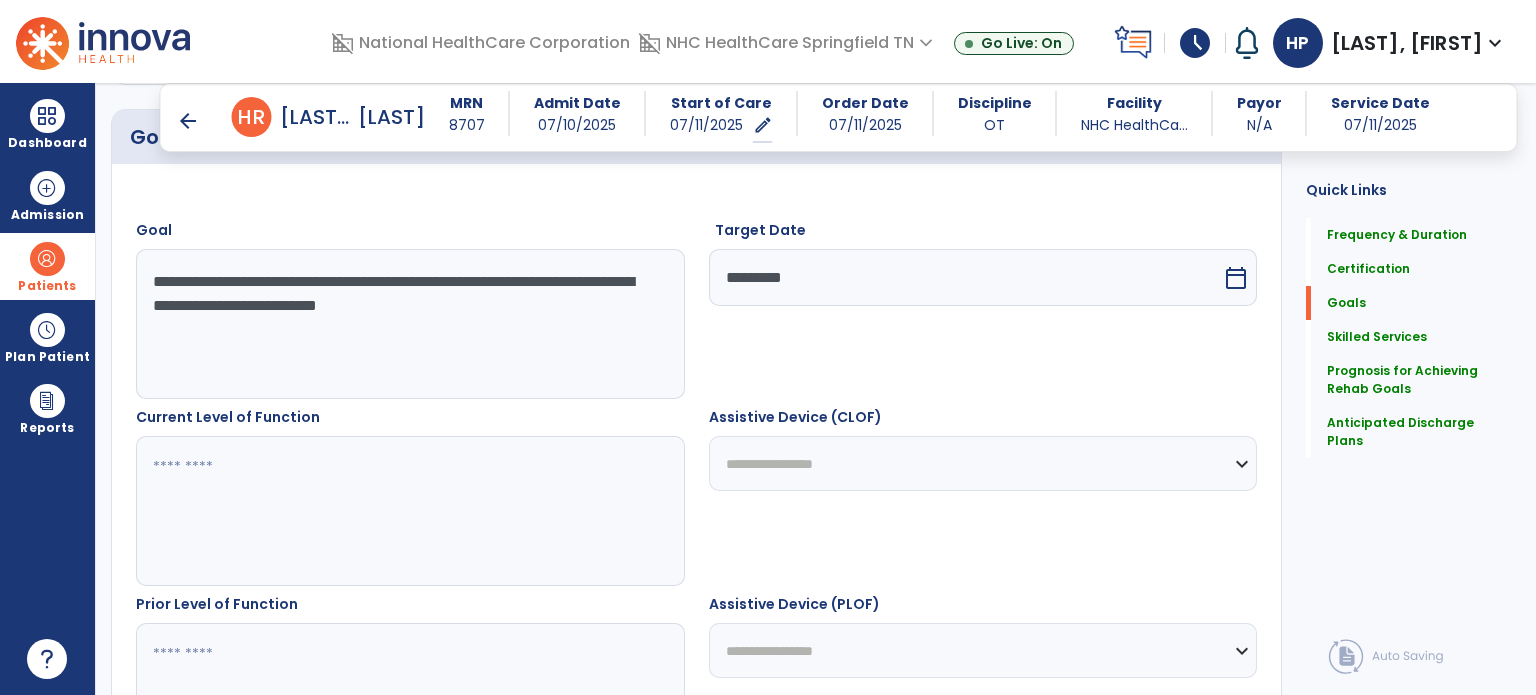 scroll, scrollTop: 509, scrollLeft: 0, axis: vertical 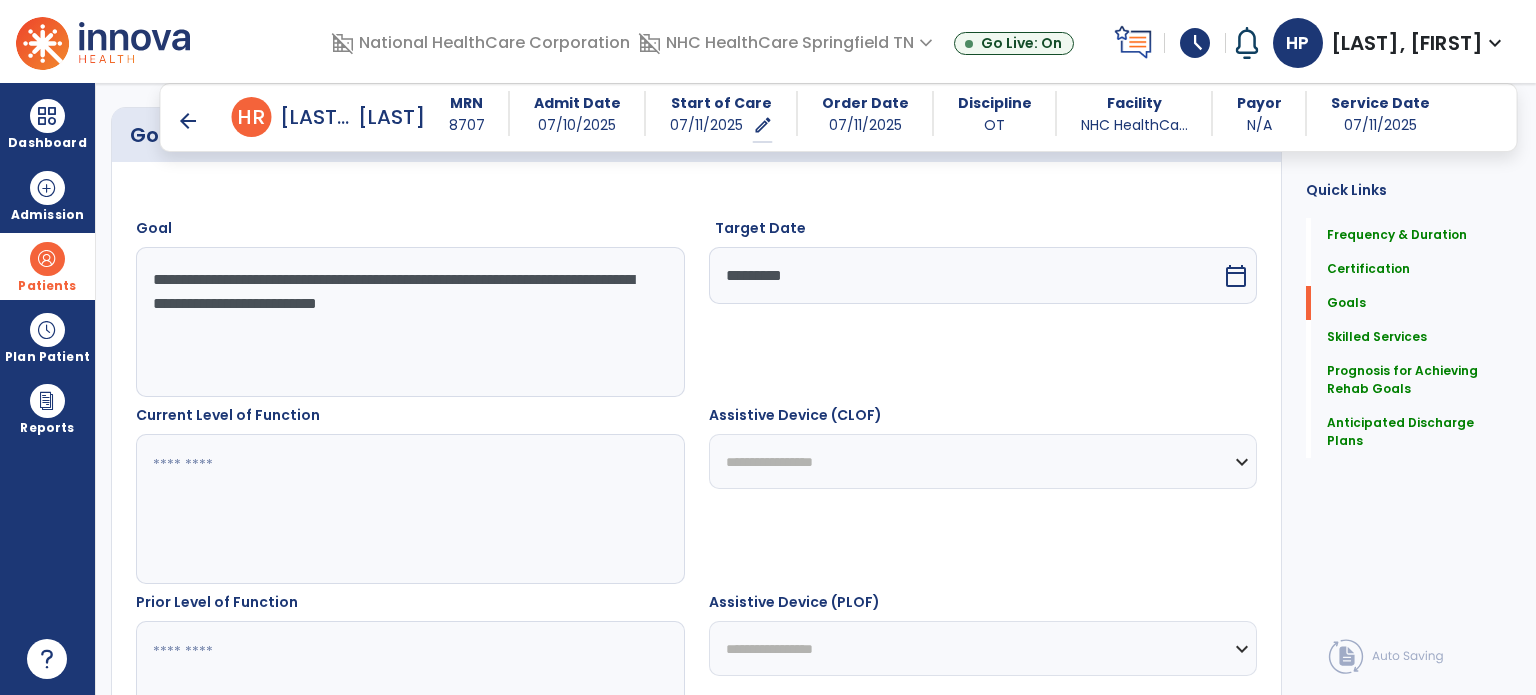 click at bounding box center [409, 509] 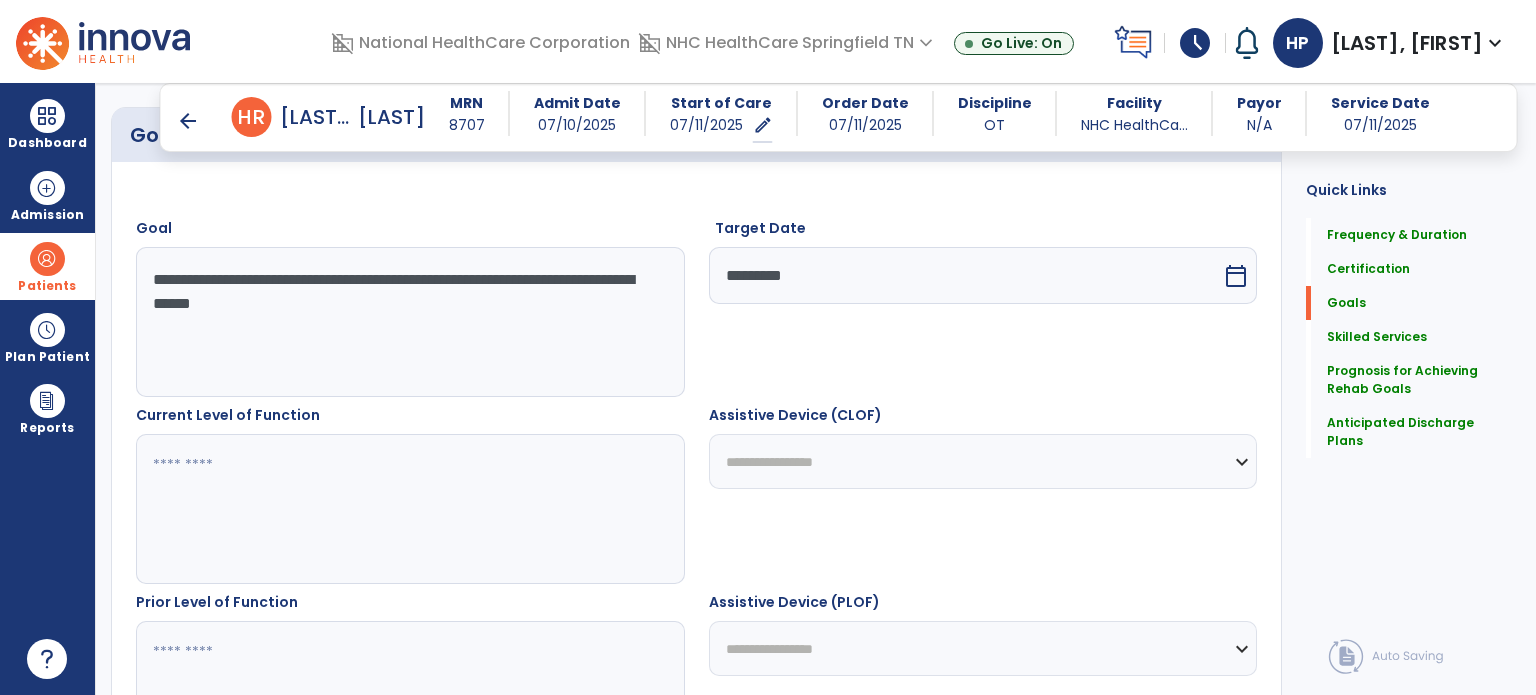 click on "**********" at bounding box center (409, 322) 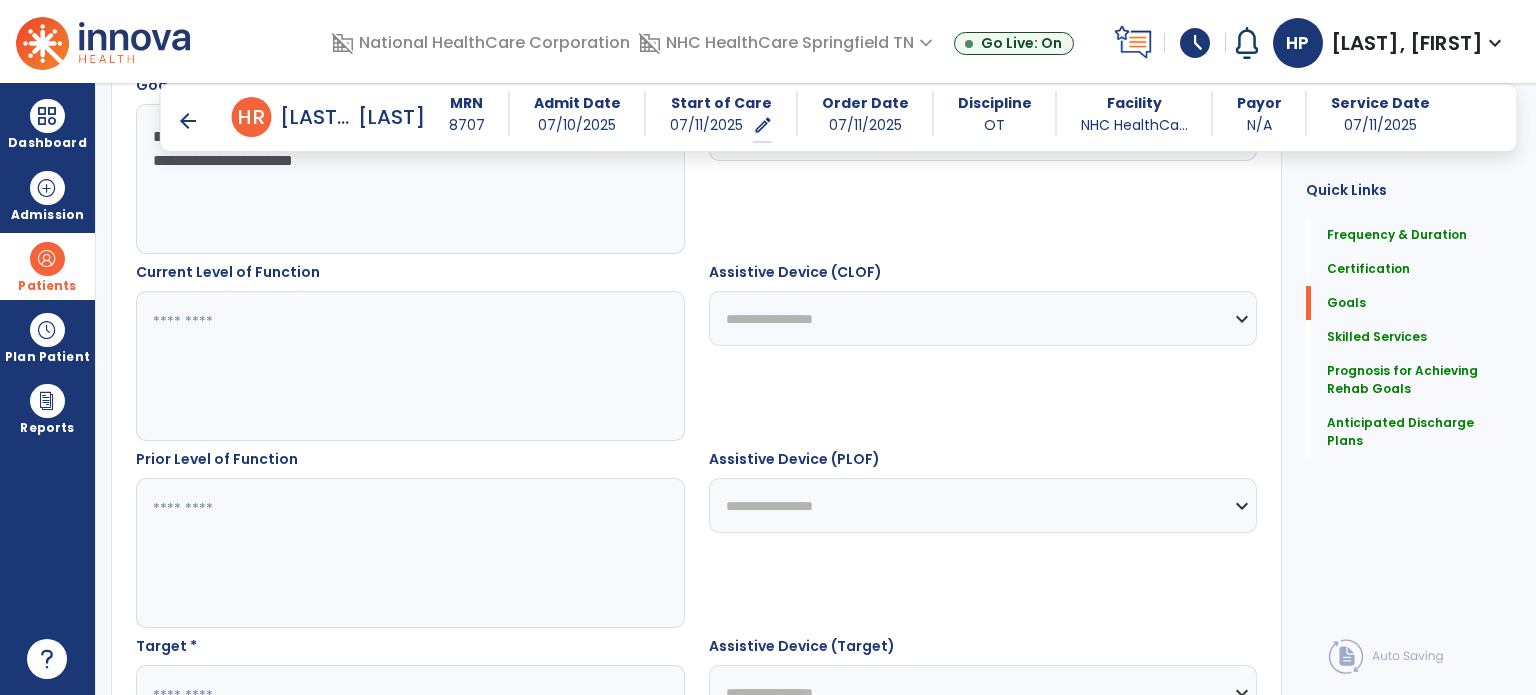 scroll, scrollTop: 744, scrollLeft: 0, axis: vertical 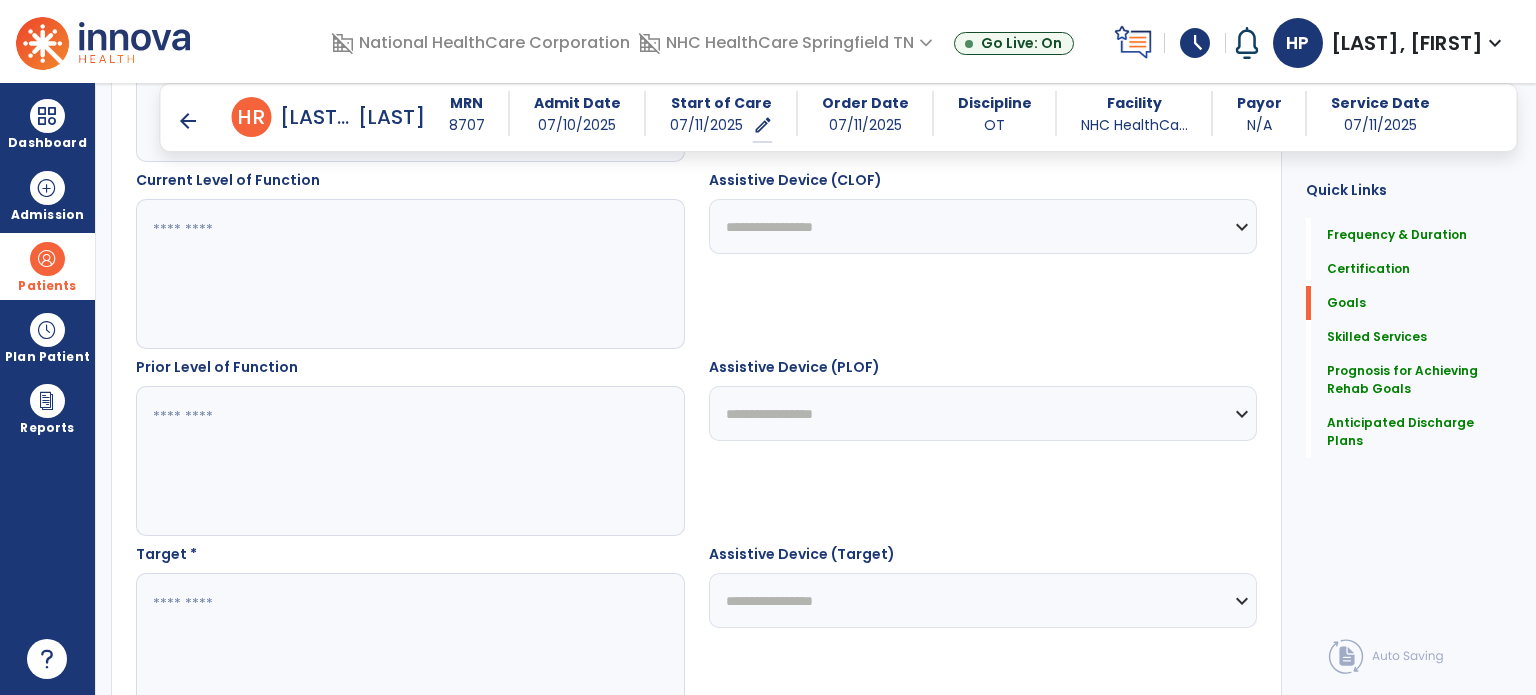 type on "**********" 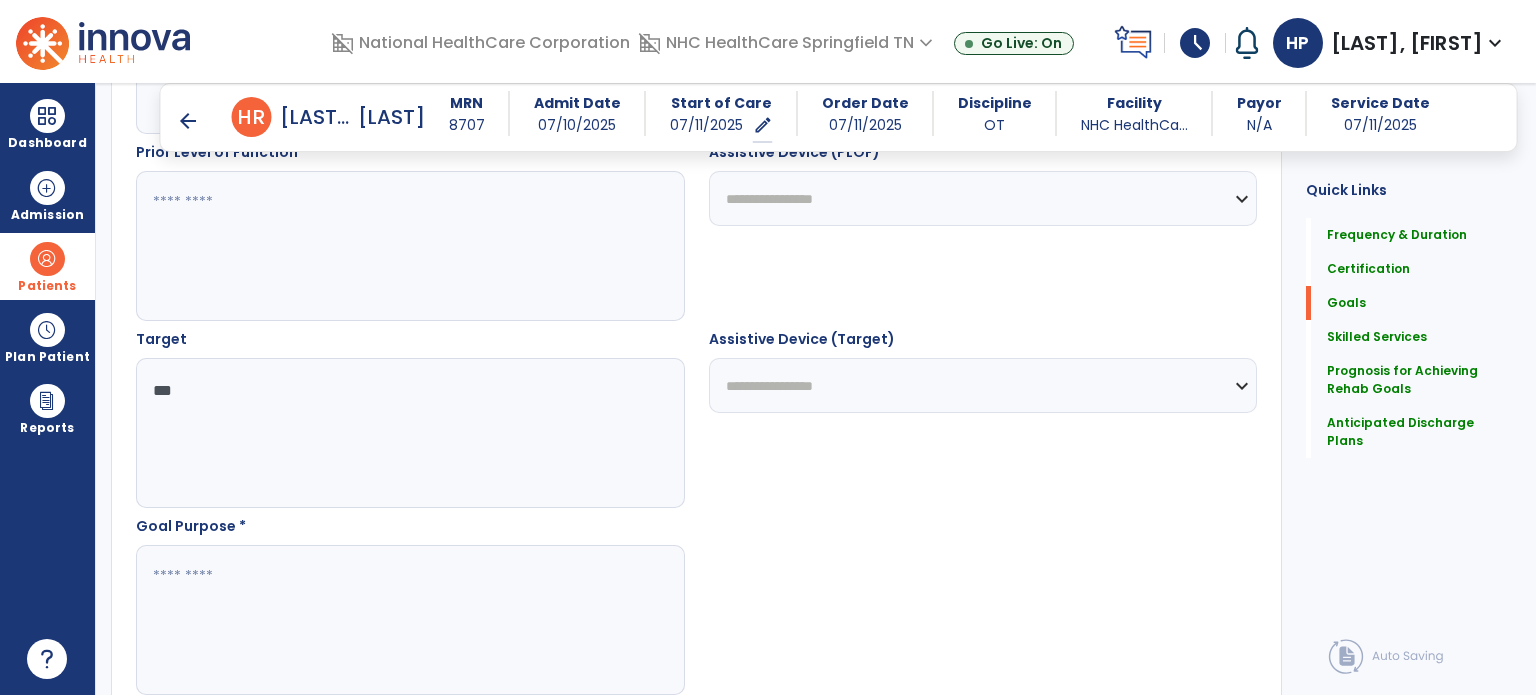 scroll, scrollTop: 960, scrollLeft: 0, axis: vertical 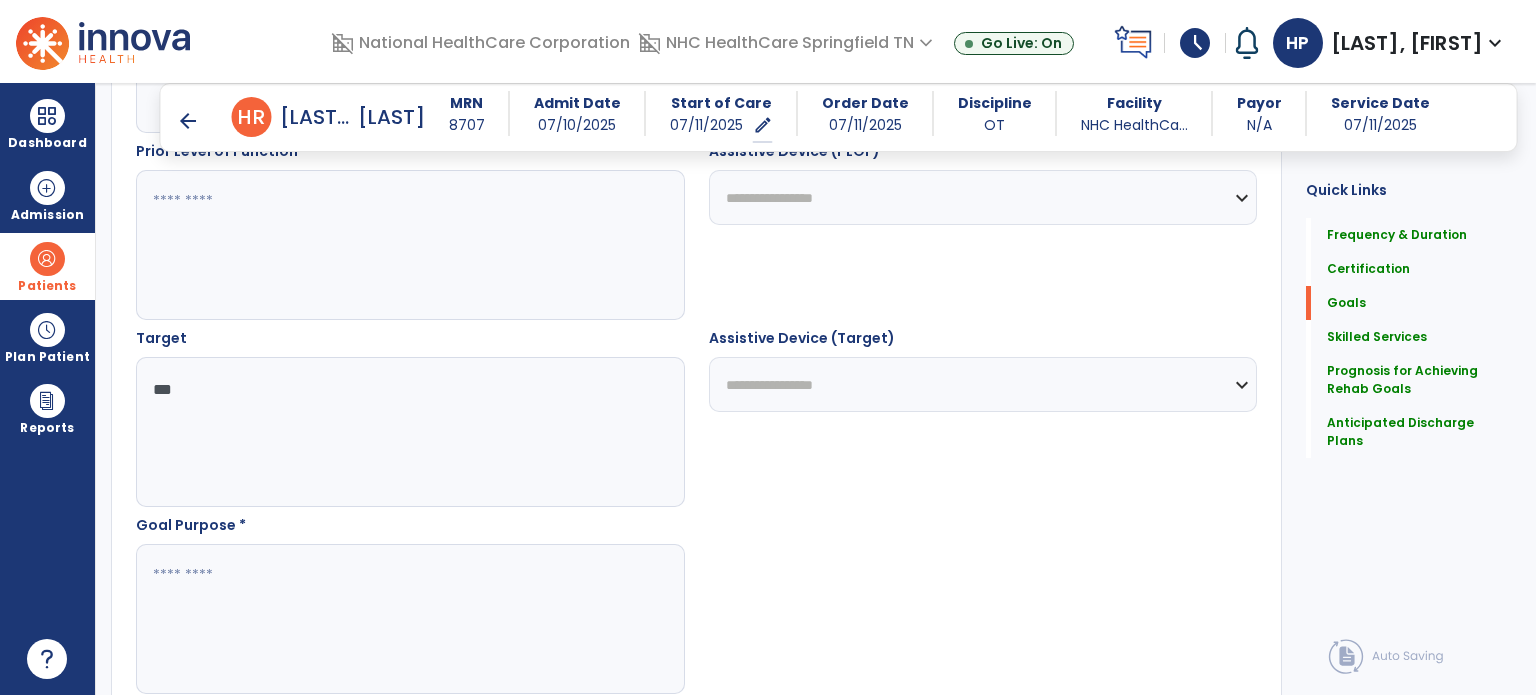 type on "***" 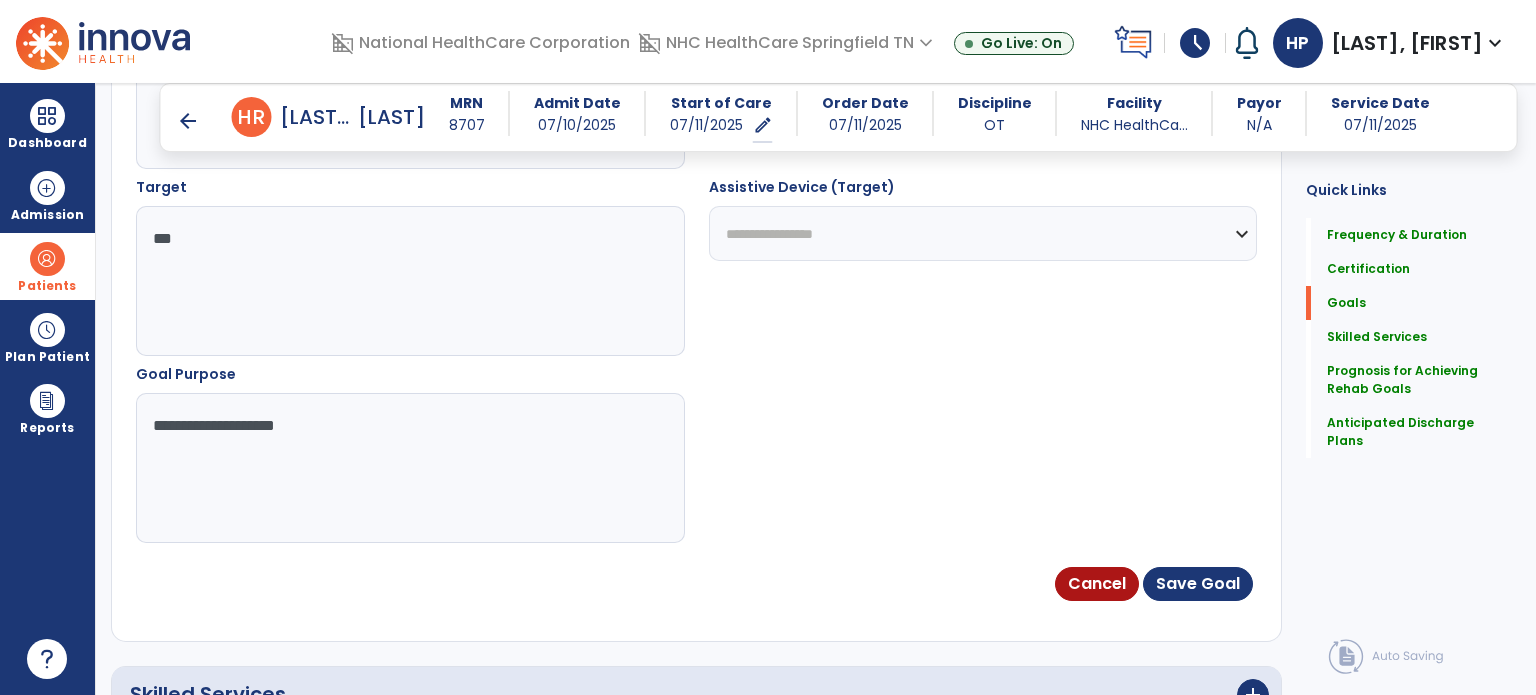 scroll, scrollTop: 1109, scrollLeft: 0, axis: vertical 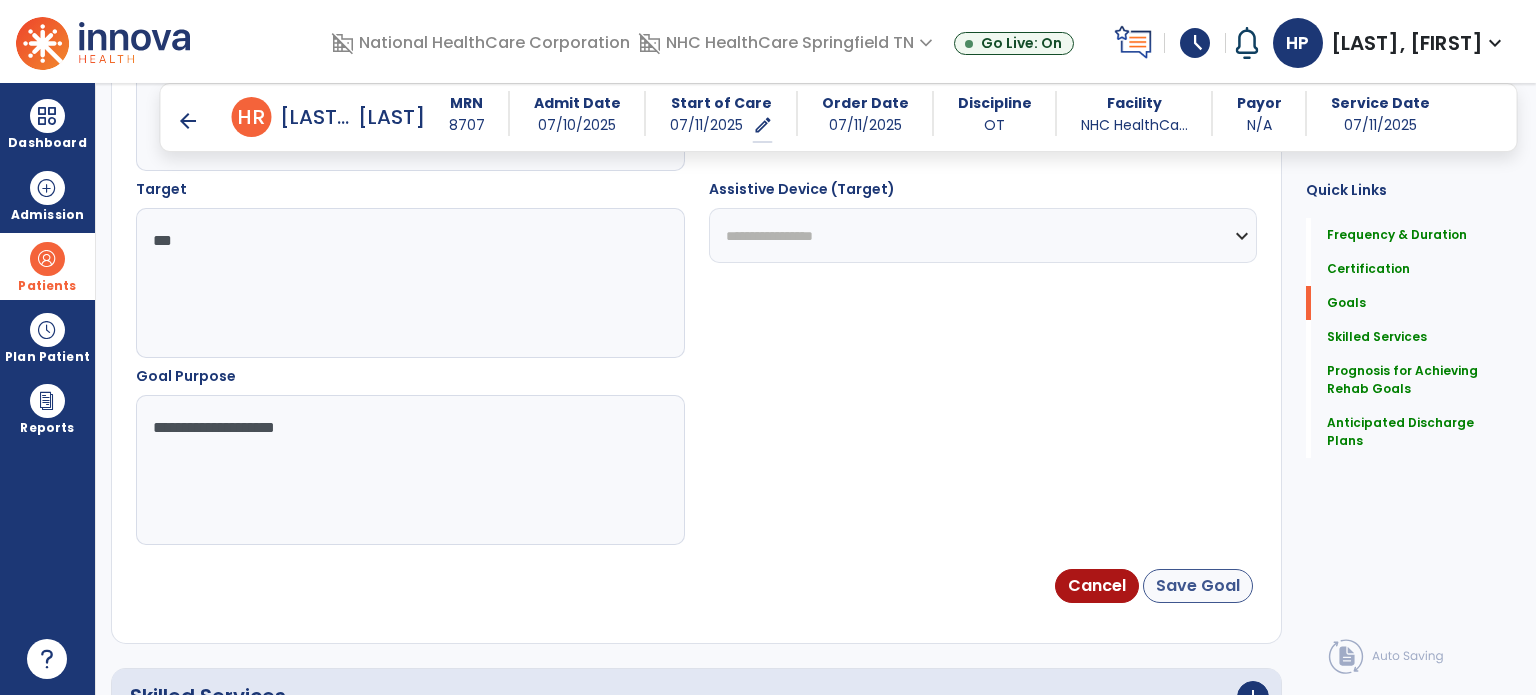type on "**********" 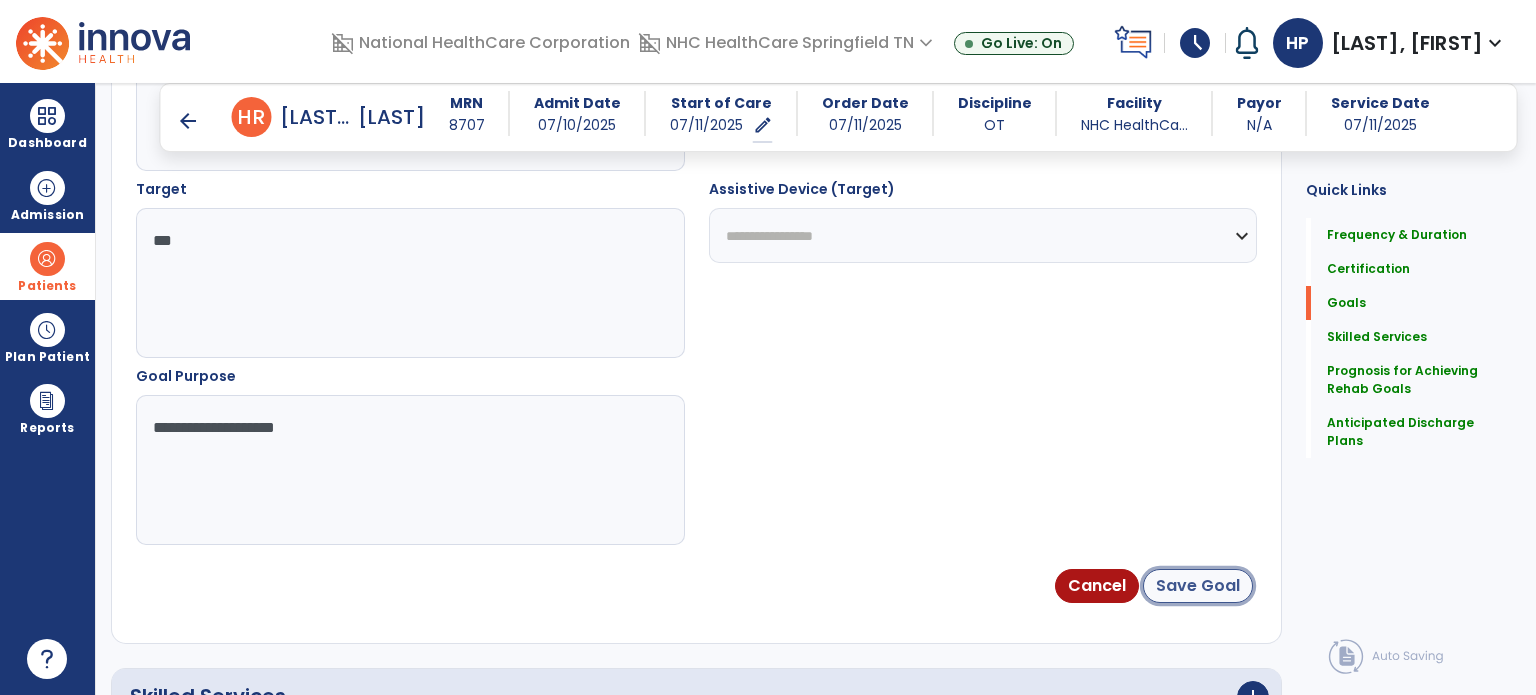 click on "Save Goal" at bounding box center (1198, 586) 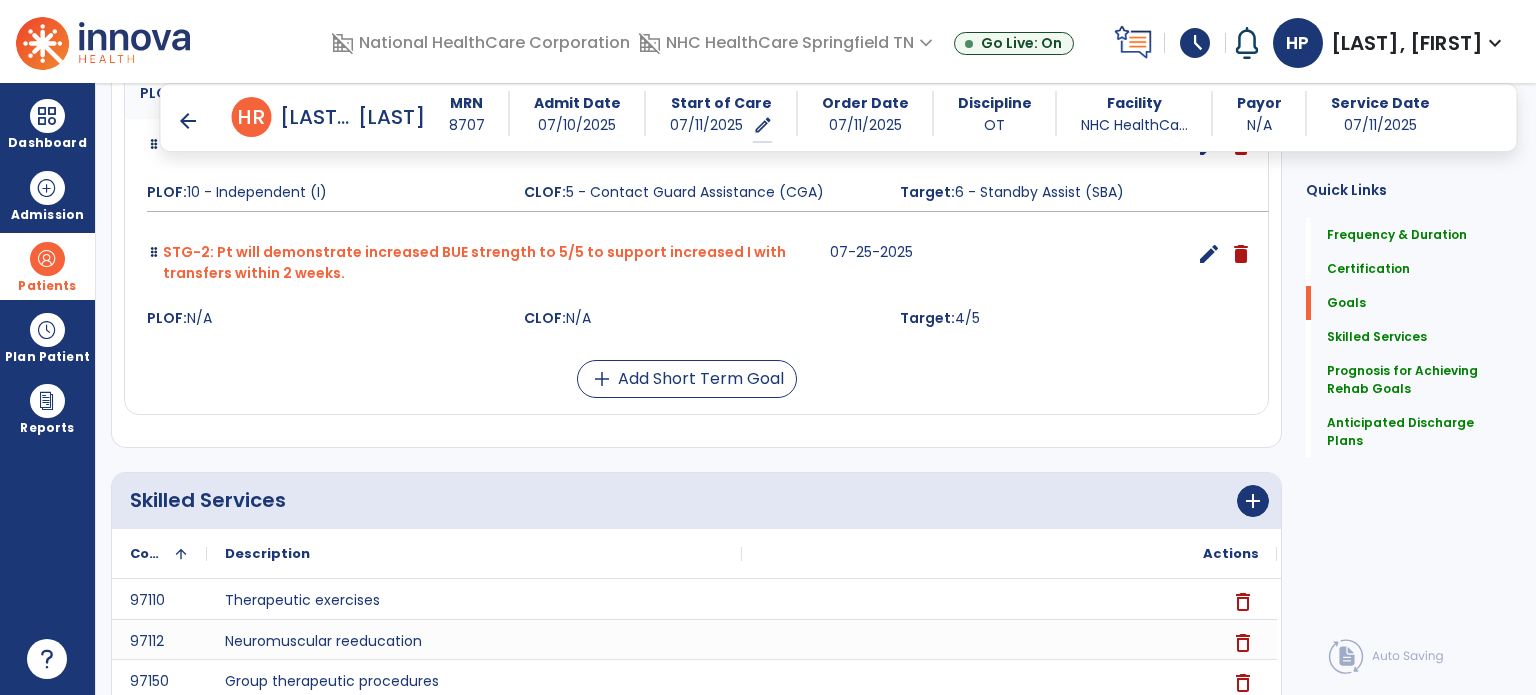 scroll, scrollTop: 703, scrollLeft: 0, axis: vertical 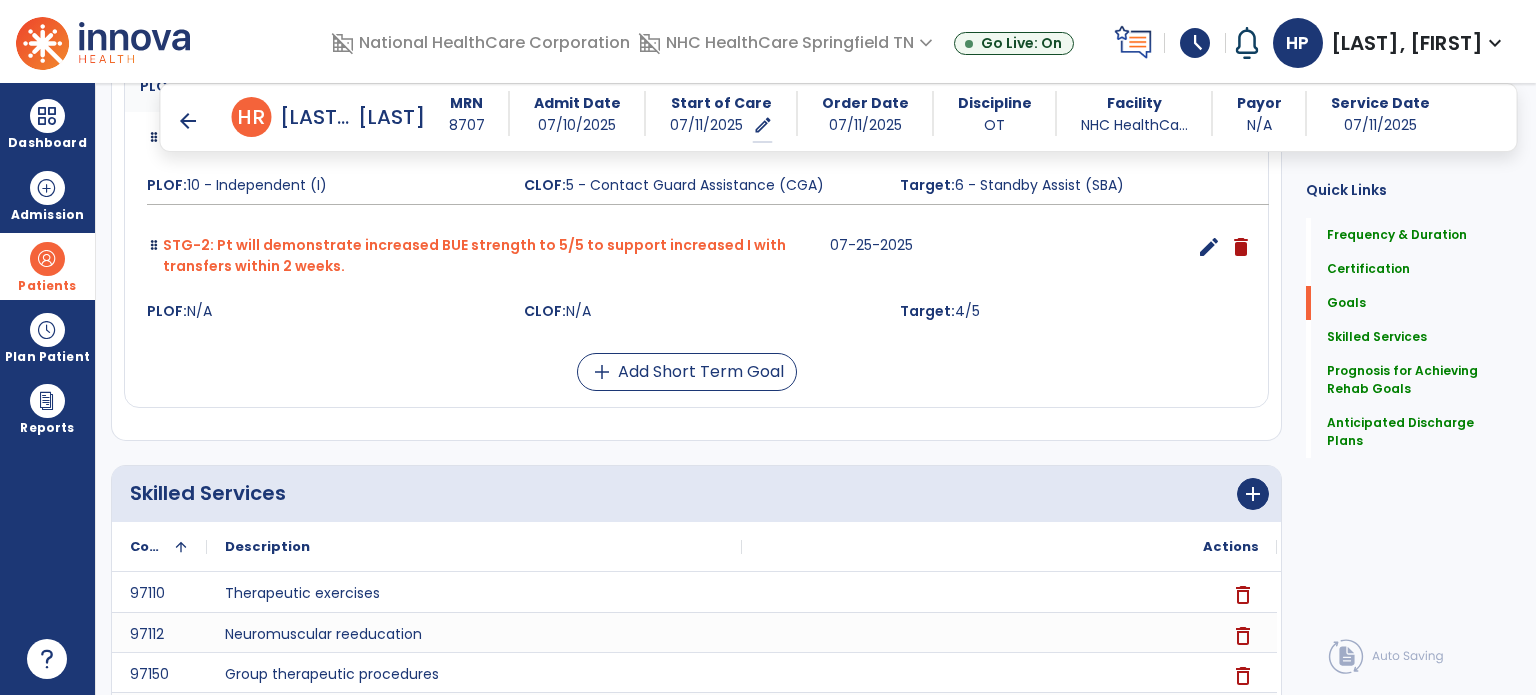click on "Pt will improve functional reach to ≥10 inches as measured by the Functional Reach Test to reduce fall risk and increase safety during ADLs within 4 weeks.  MM/DD/YYYY  edit delete PLOF:    N/A CLOF:    N/A Target:     ≥10 inches STG-1: Toilet transfer  MM/DD/YYYY  edit delete PLOF:  10 - Independent (I)  CLOF:  5 - Contact Guard Assistance (CGA)  Target:  6 - Standby Assist (SBA)  STG-2: Pt will demonstrate increased BUE strength to 5/5 to support increased I with transfers within 2 weeks.  MM/DD/YYYY  edit delete PLOF:  N/A  CLOF:  N/A  Target:  4/5  add  Add Short Term Goal" at bounding box center (696, 201) 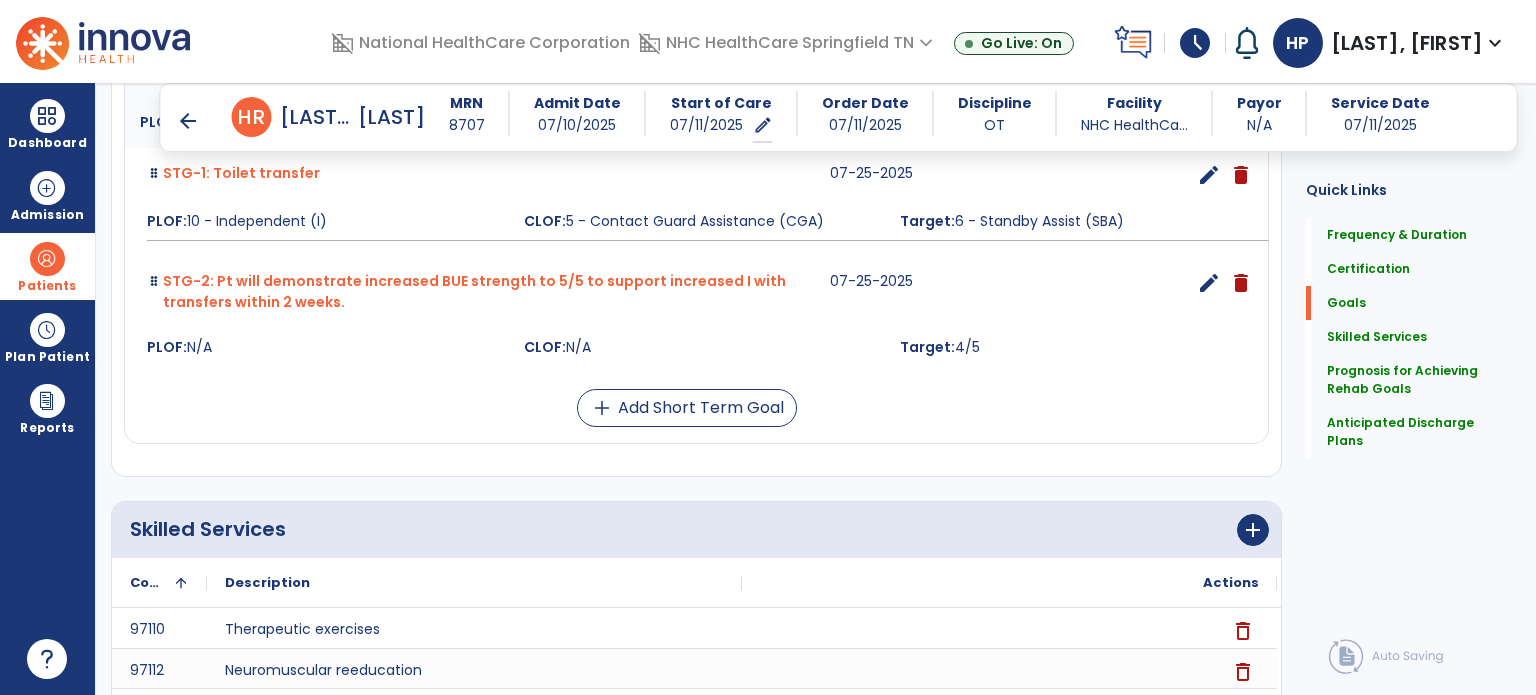 scroll, scrollTop: 588, scrollLeft: 0, axis: vertical 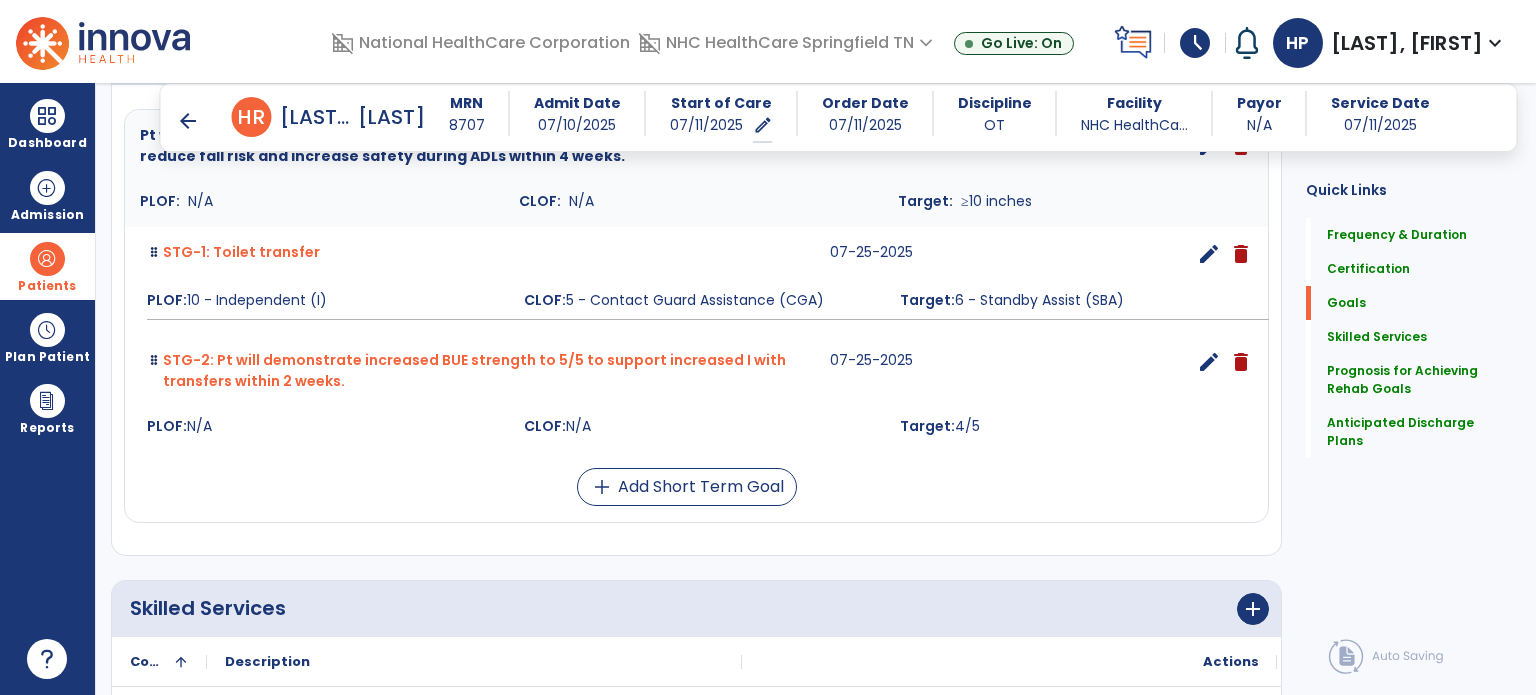 click on "add  Add Short Term Goal" at bounding box center (686, 487) 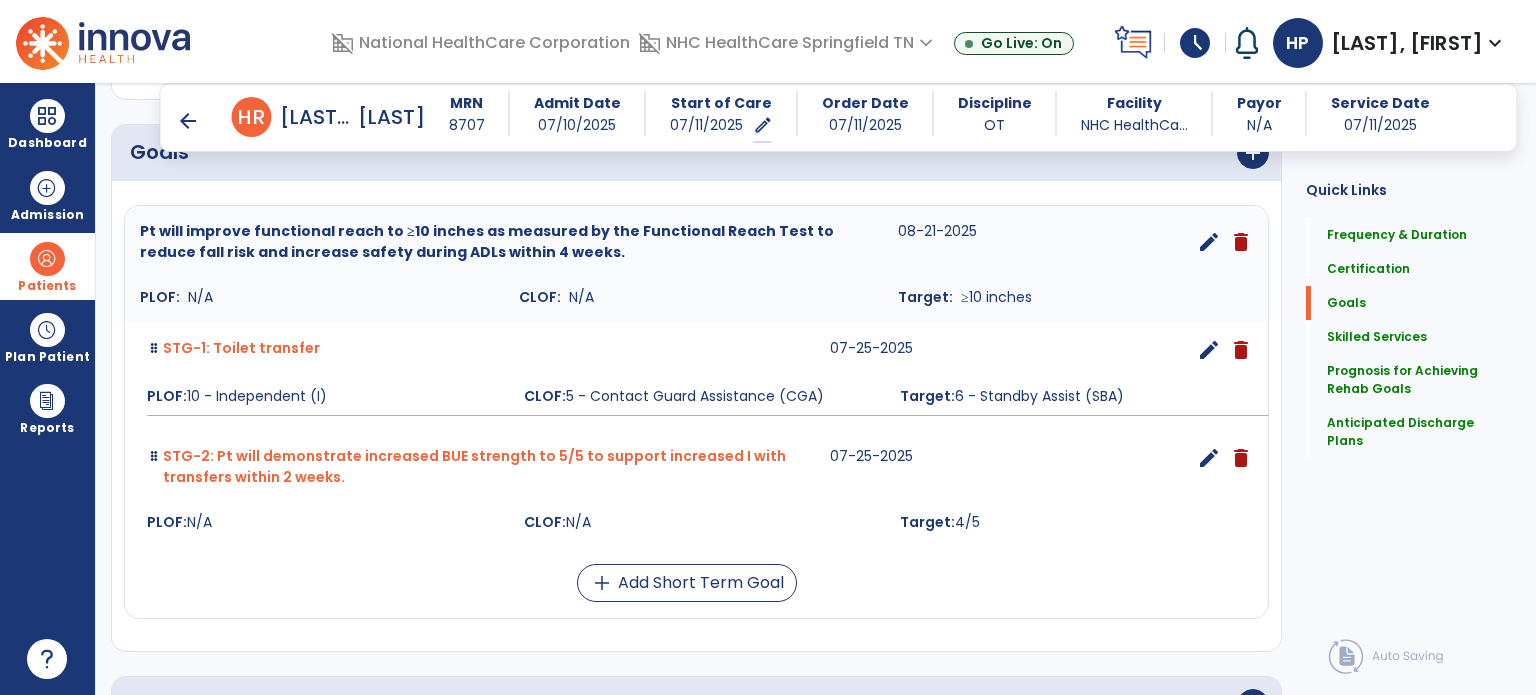 scroll, scrollTop: 493, scrollLeft: 0, axis: vertical 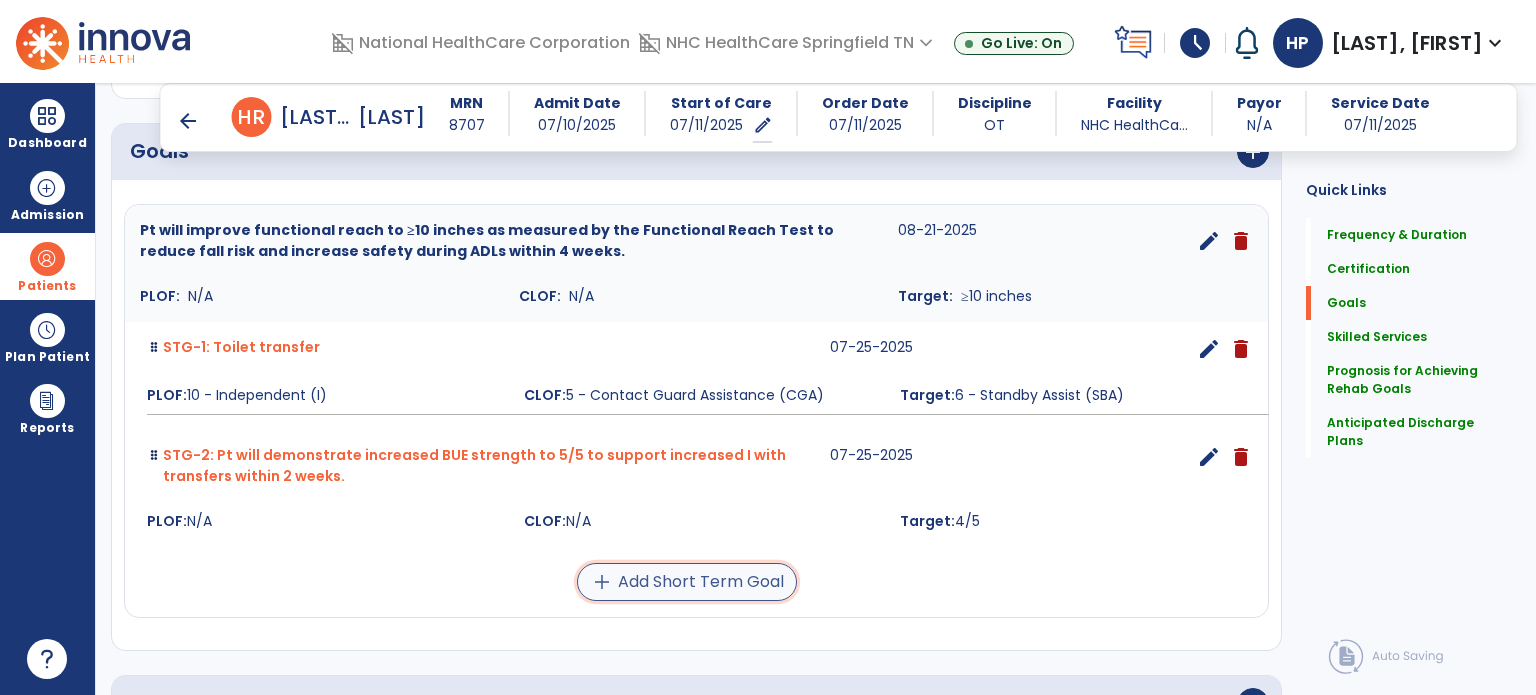 click on "add  Add Short Term Goal" at bounding box center [687, 582] 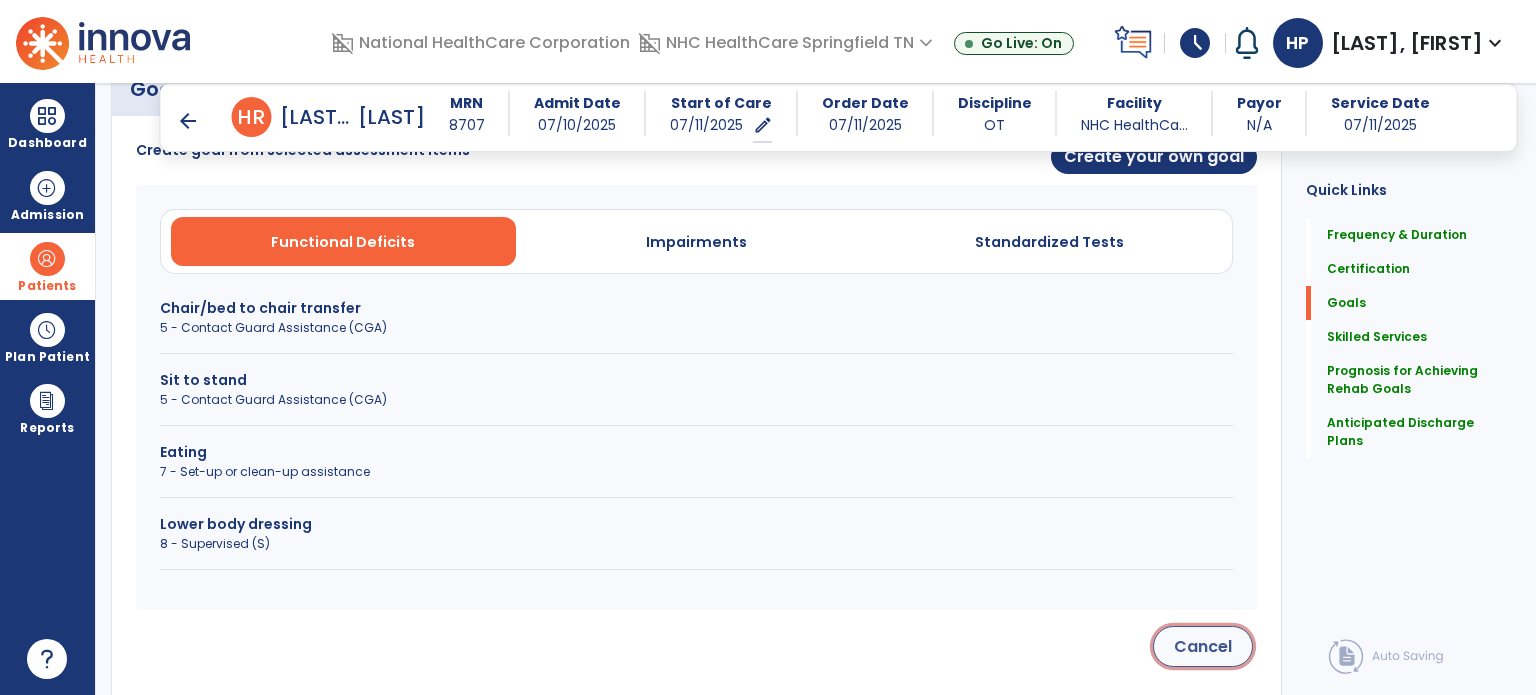 click on "Cancel" at bounding box center (1203, 646) 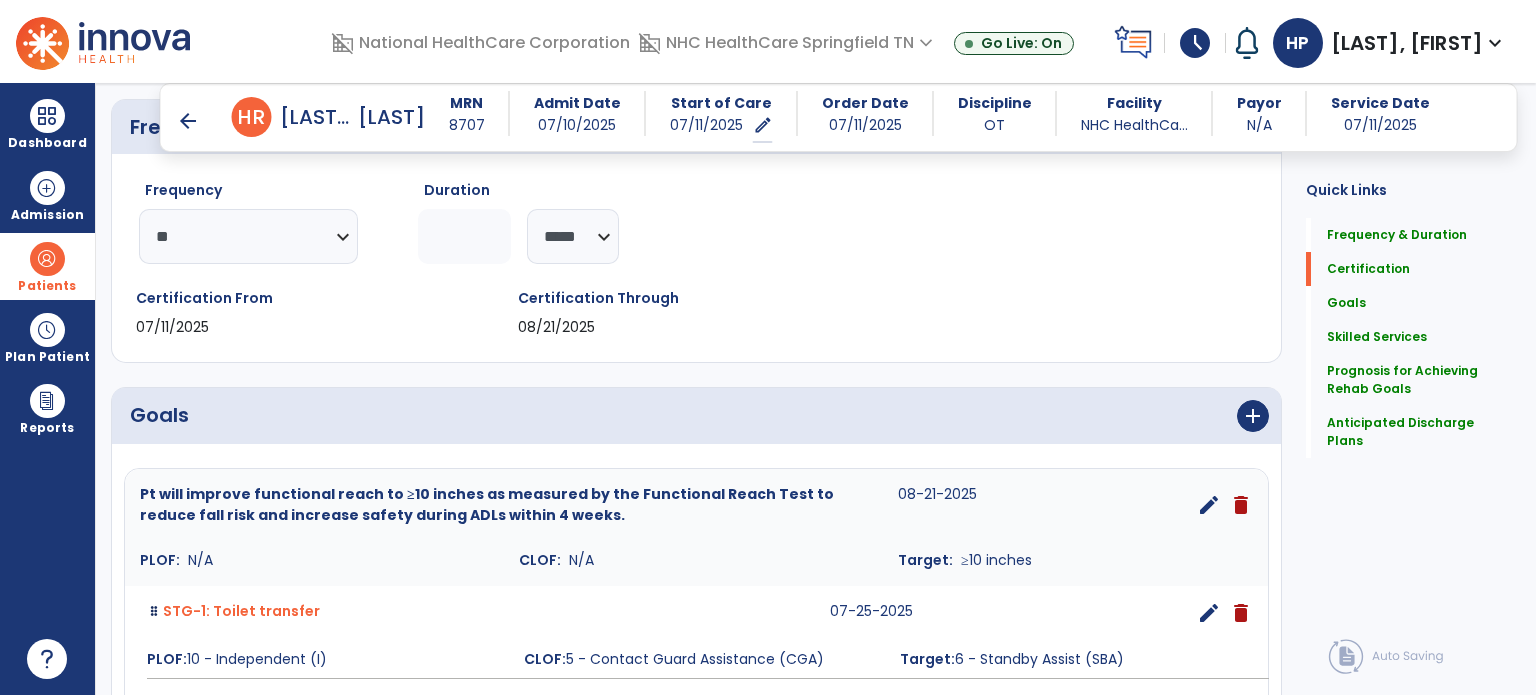 scroll, scrollTop: 0, scrollLeft: 0, axis: both 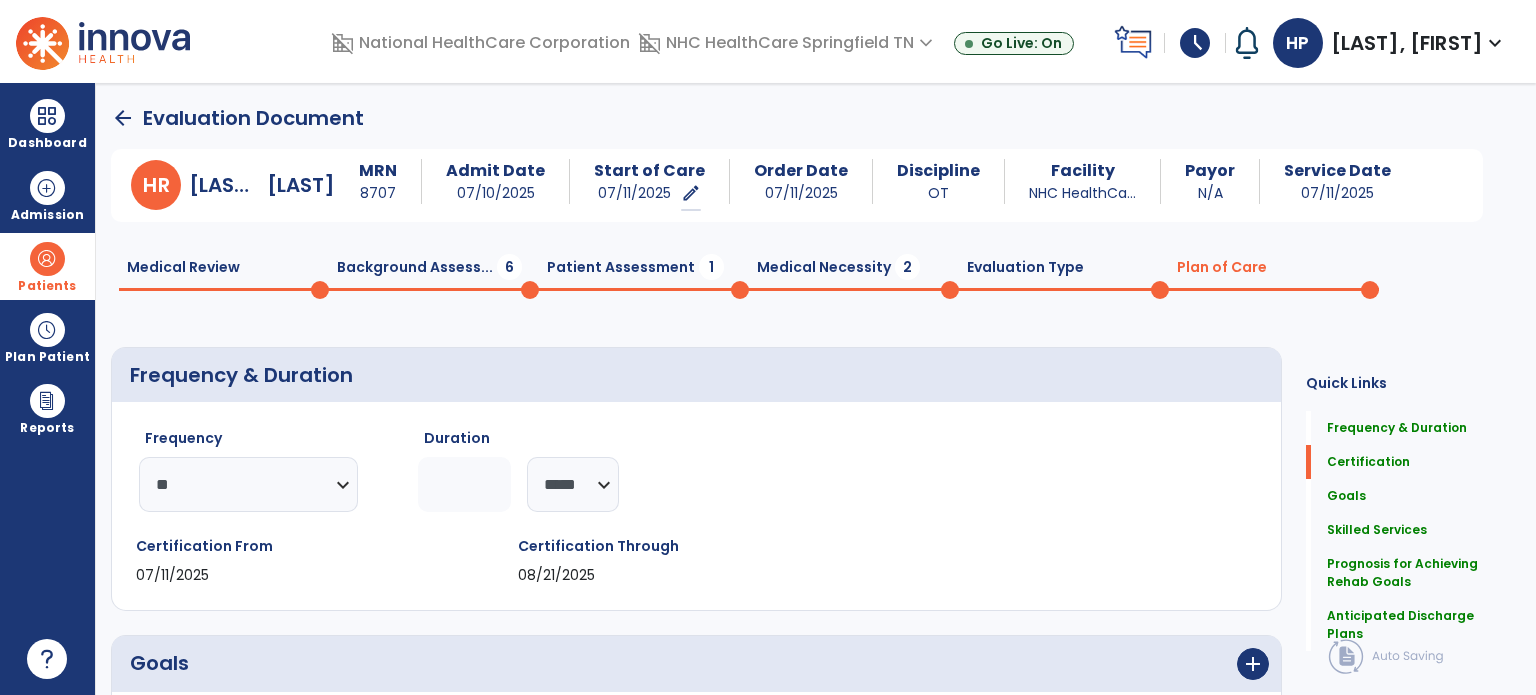 click 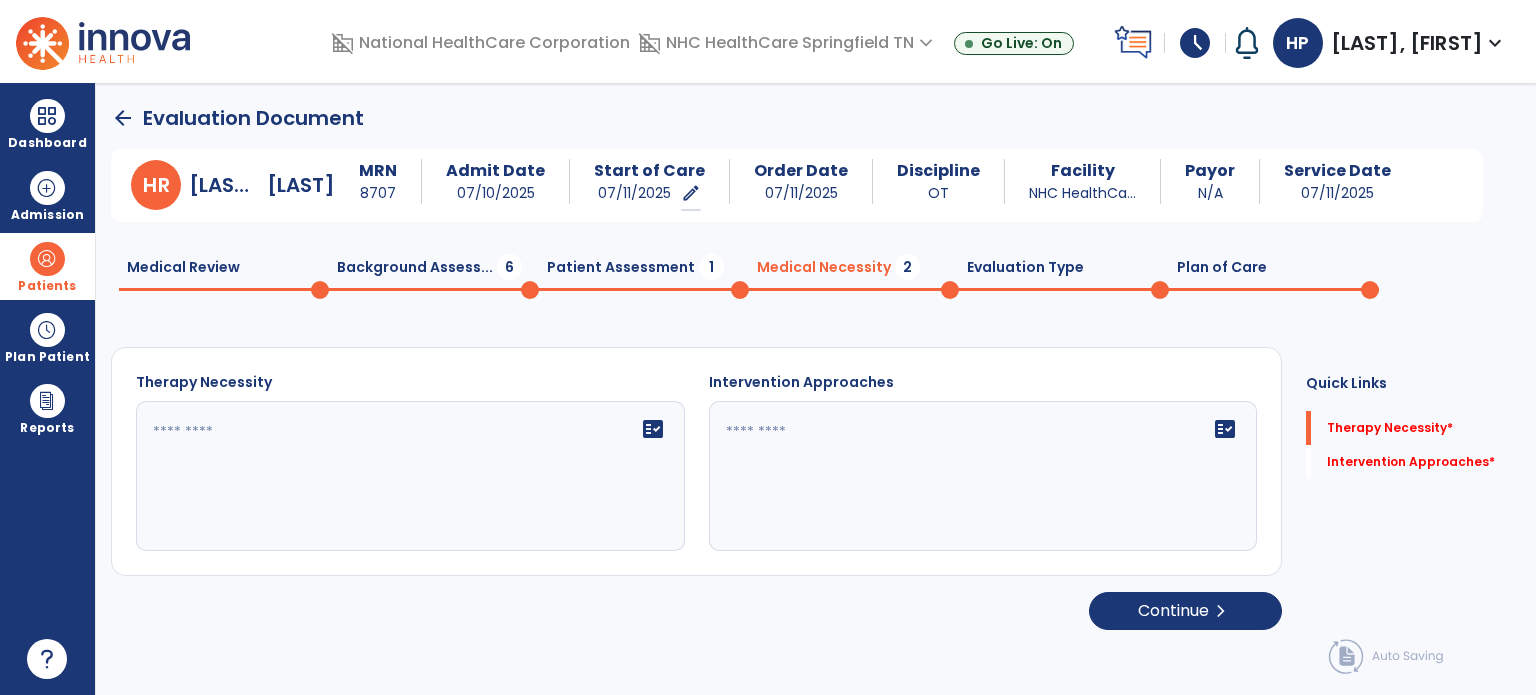 click on "fact_check" 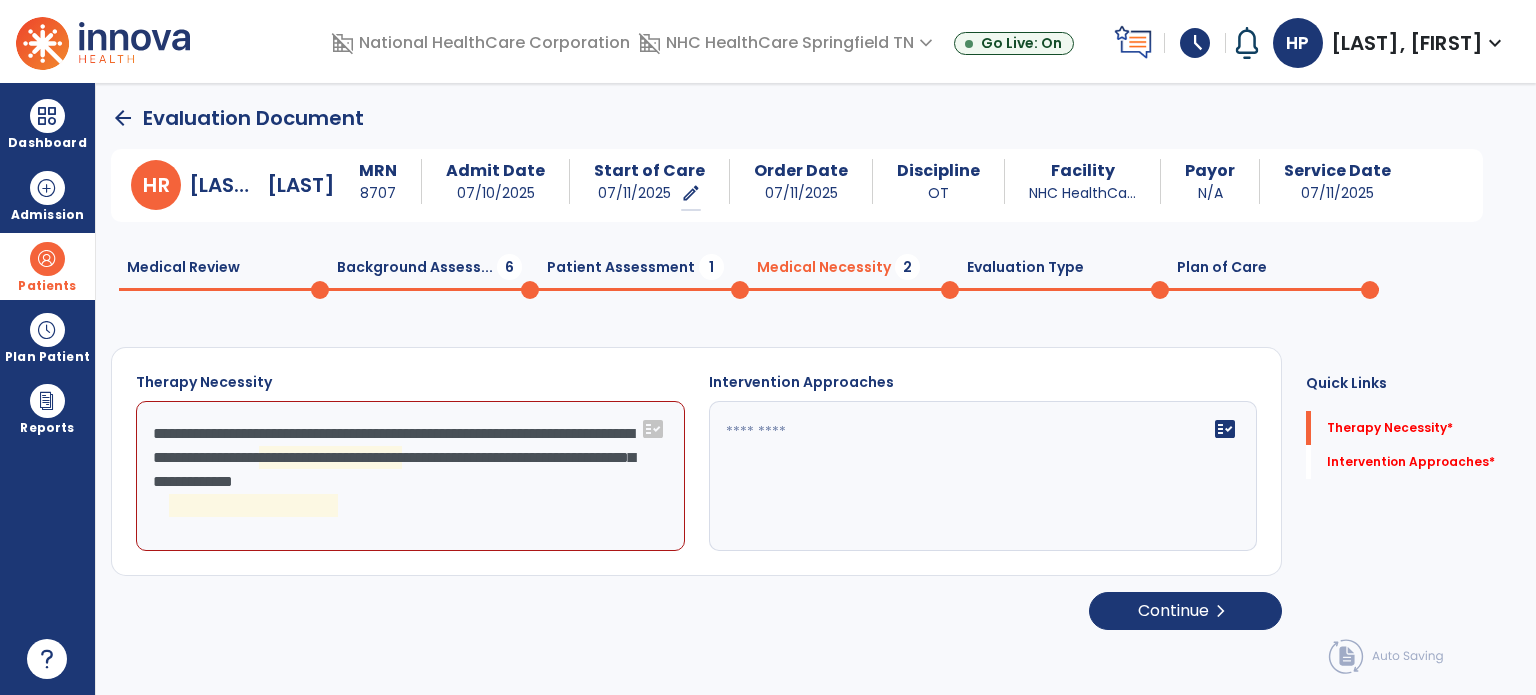 click on "**********" 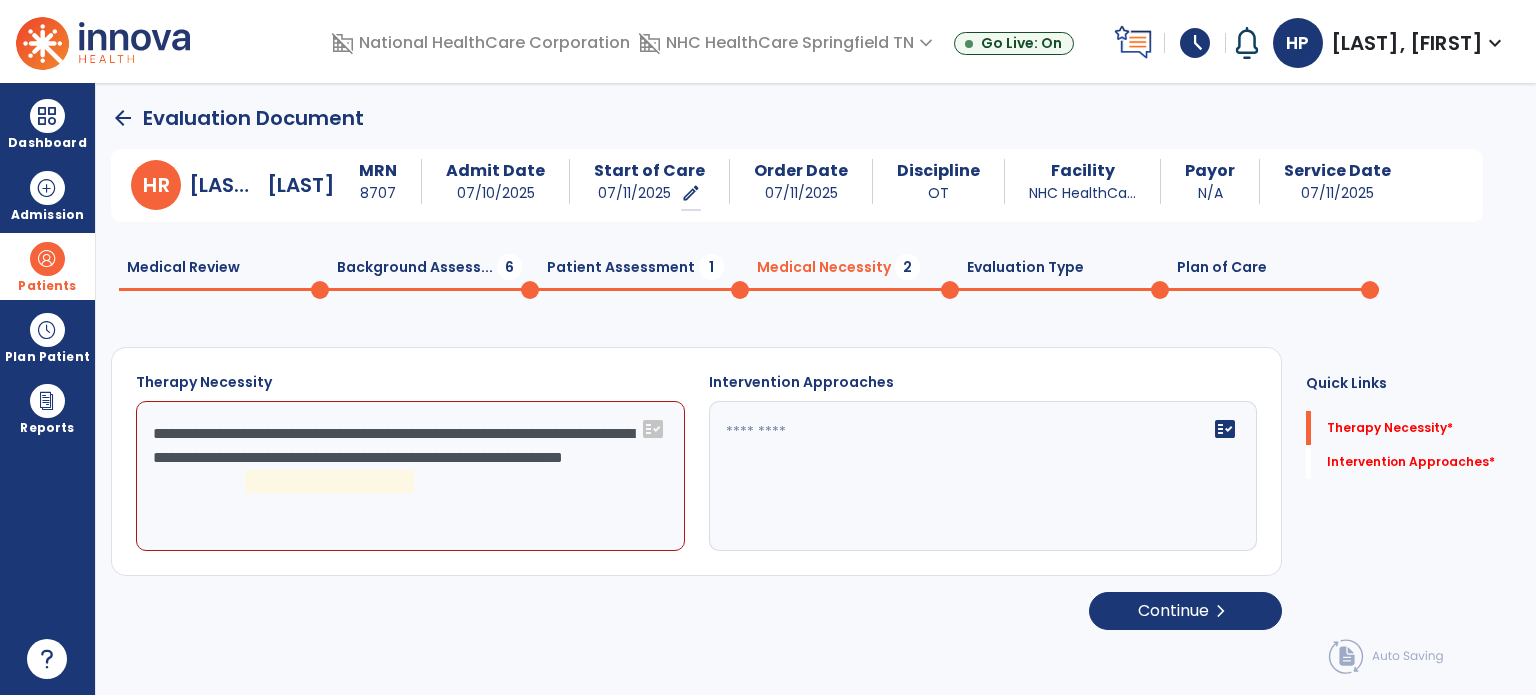 click on "**********" 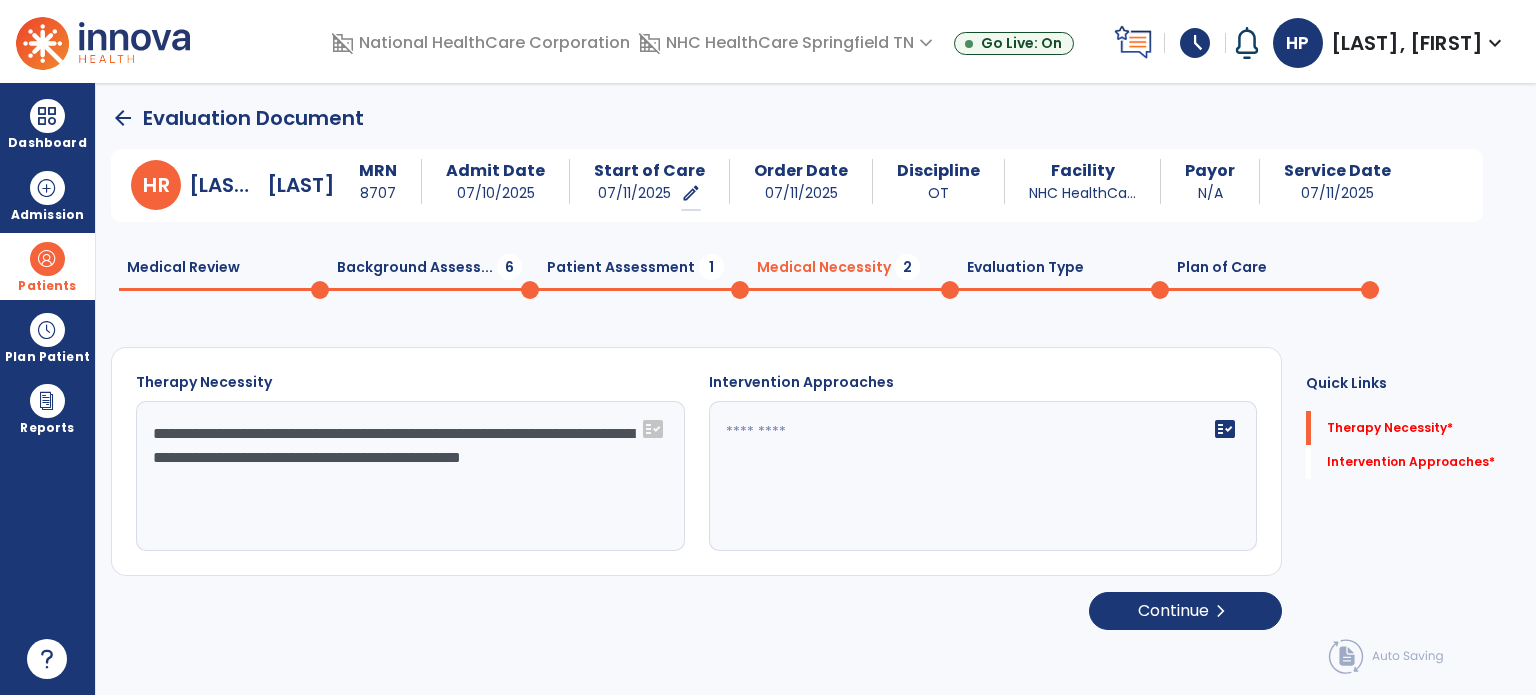 type on "**********" 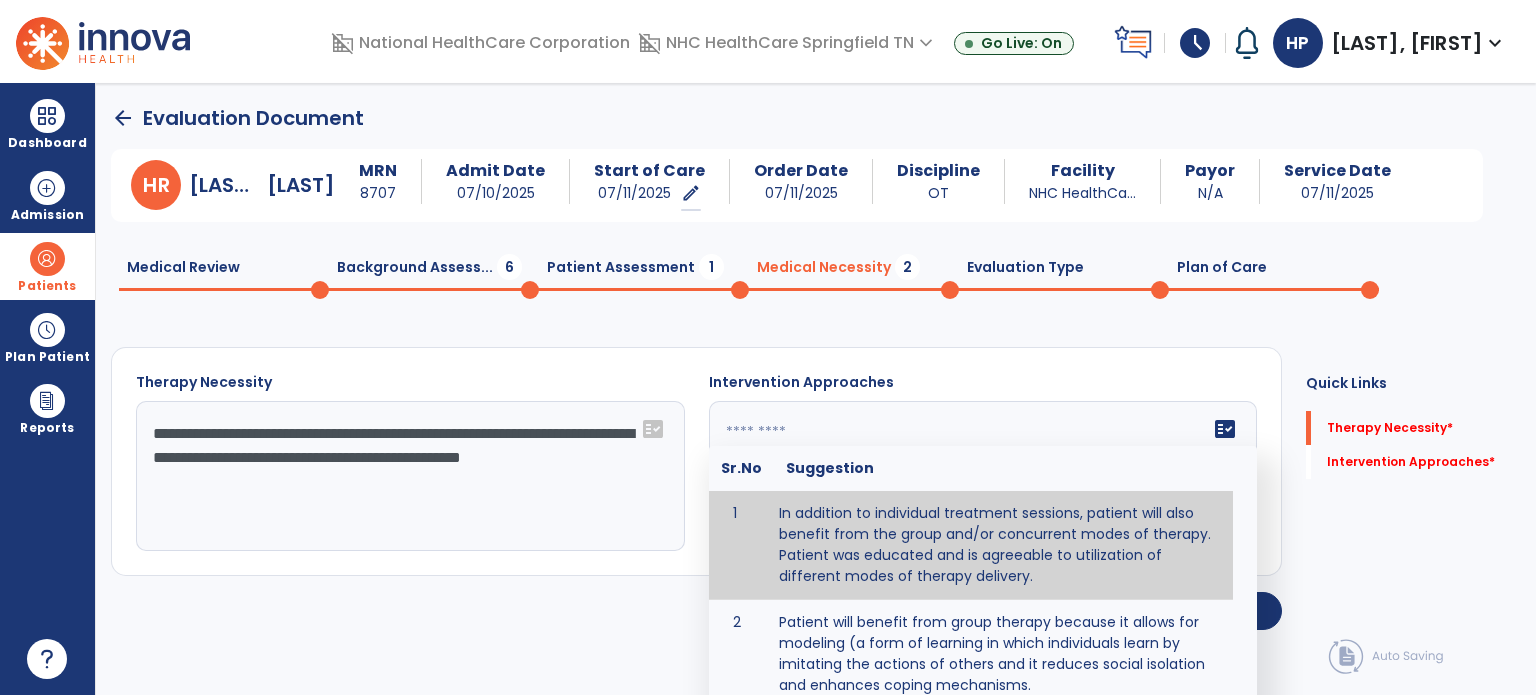 click on "fact_check  Sr.No Suggestion 1 In addition to individual treatment sessions, patient will also benefit from the group and/or concurrent modes of therapy. Patient was educated and is agreeable to utilization of different modes of therapy delivery. 2 Patient will benefit from group therapy because it allows for modeling (a form of learning in which individuals learn by imitating the actions of others and it reduces social isolation and enhances coping mechanisms. 3 Patient will benefit from group therapy to: Create a network that promotes growth and learning by enabling patients to receive and give support and to share experiences from different points of view. 4 Patient will benefit from group/concurrent therapy because it is supported by evidence to promote increased patient engagement and sustainable outcomes. 5 Patient will benefit from group/concurrent therapy to: Promote independence and minimize dependence." 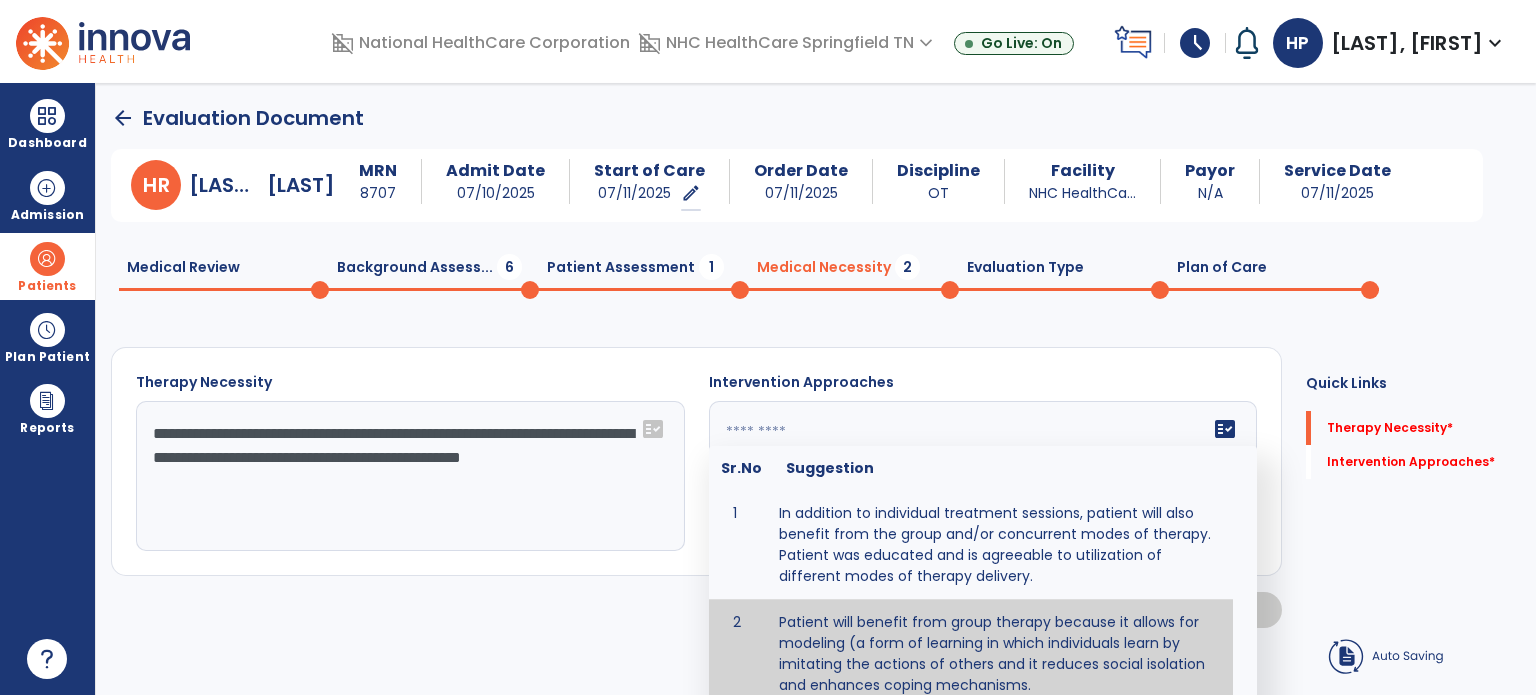 type on "**********" 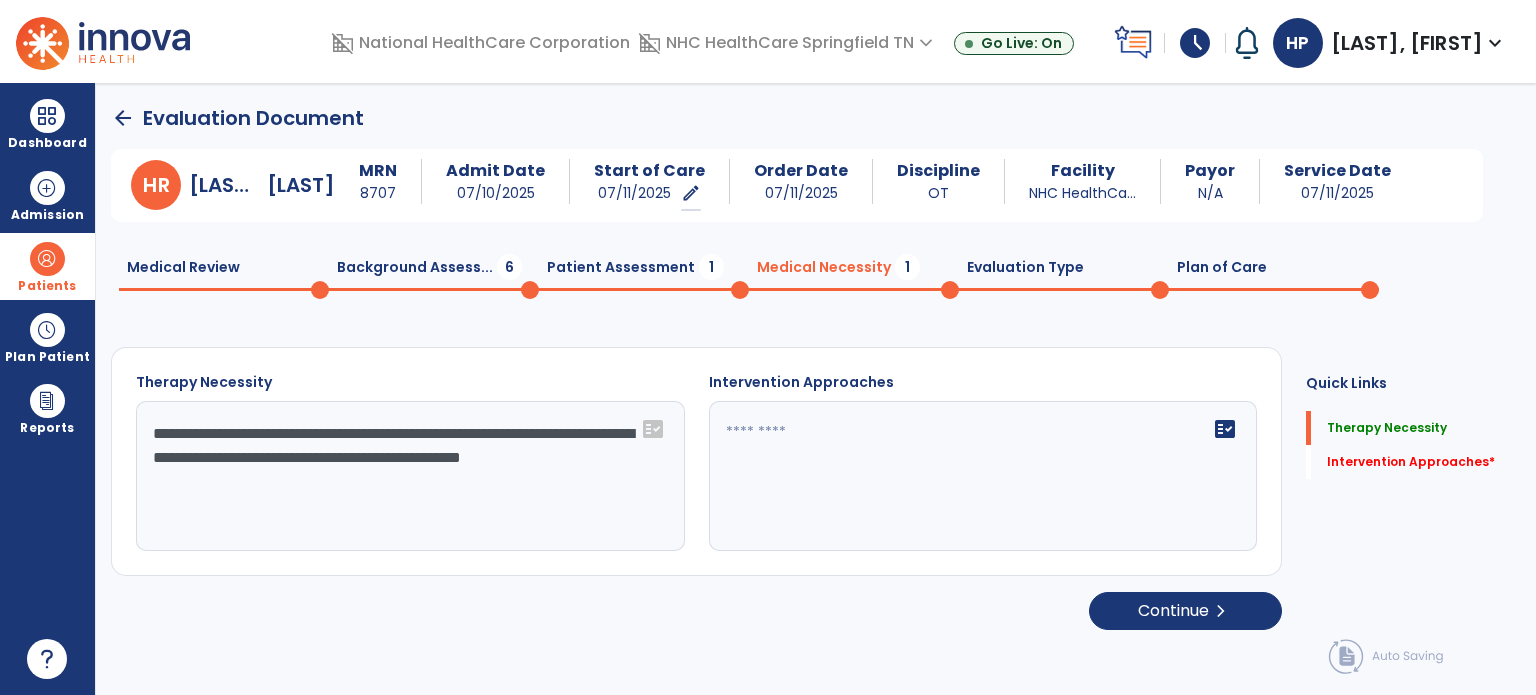 type on "**********" 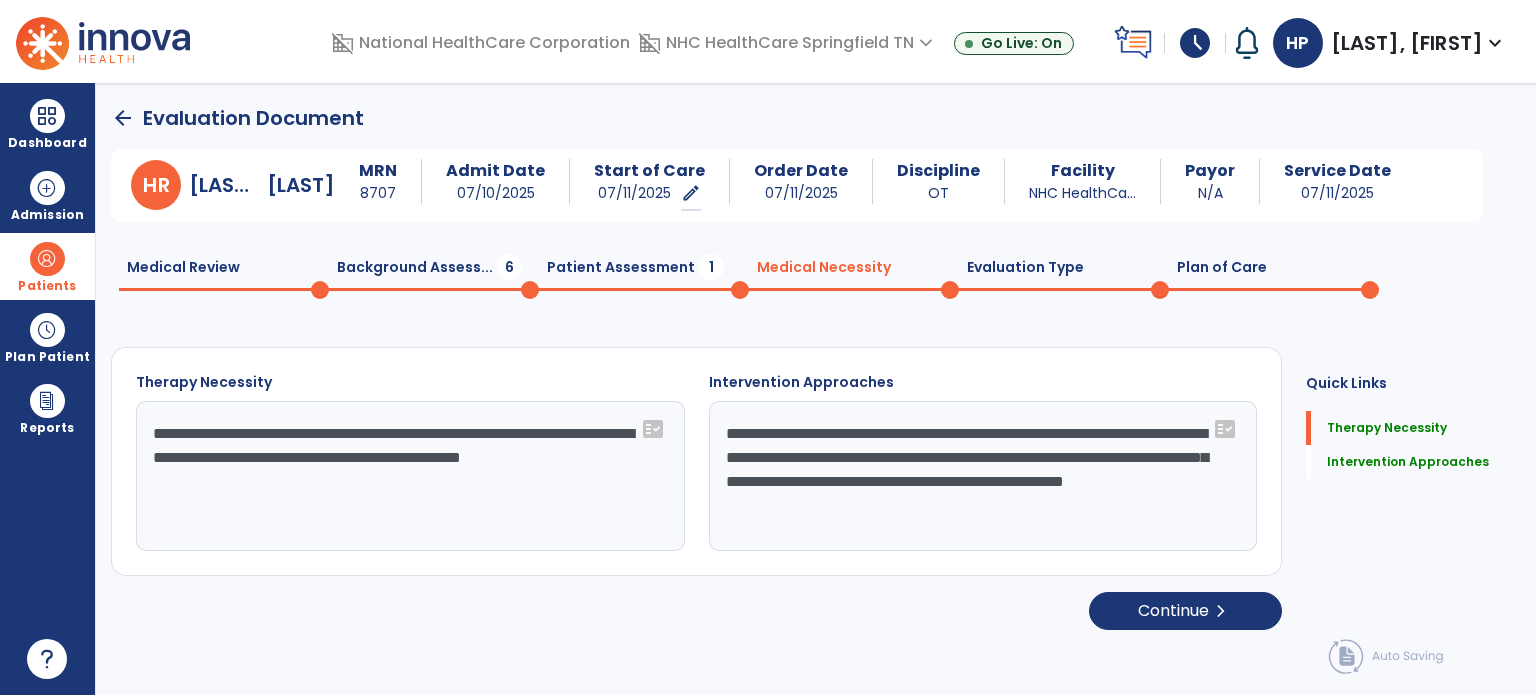 click on "Patient Assessment  1" 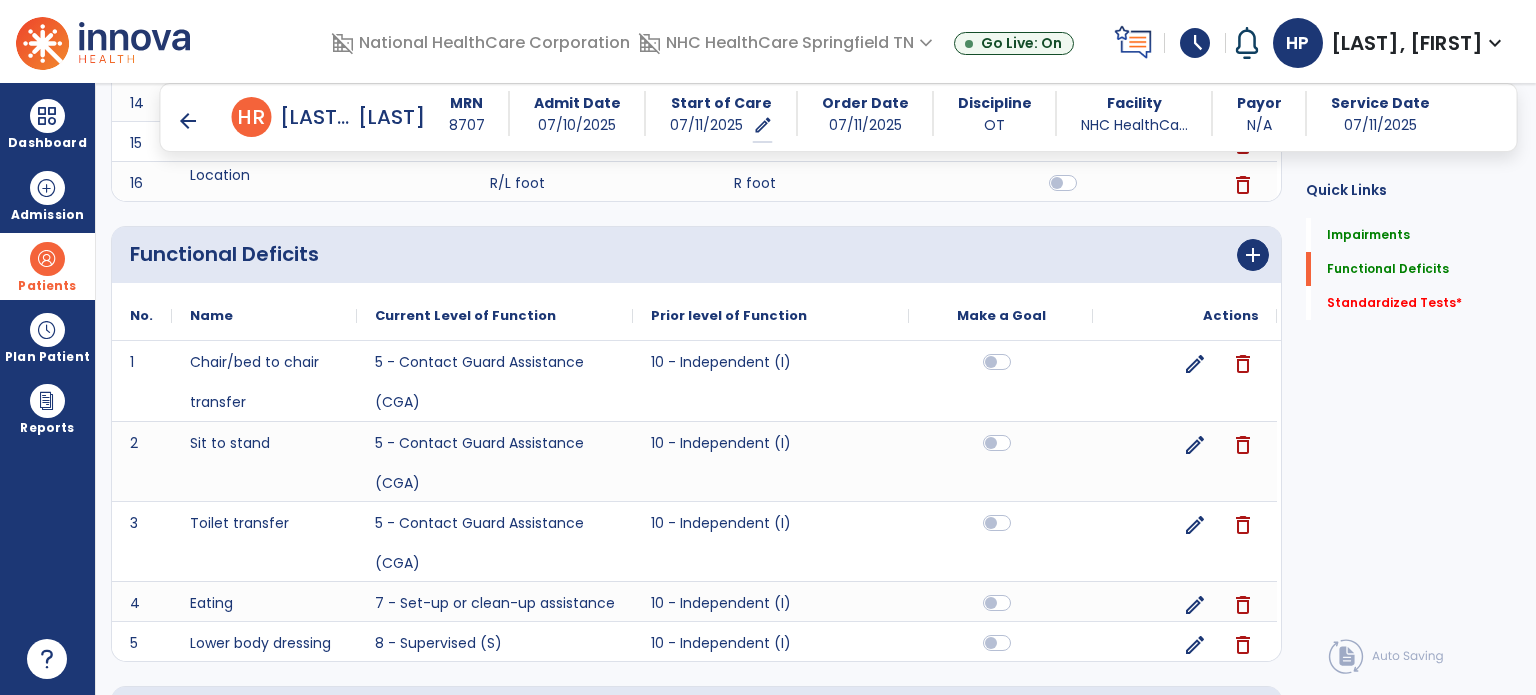 scroll, scrollTop: 1140, scrollLeft: 0, axis: vertical 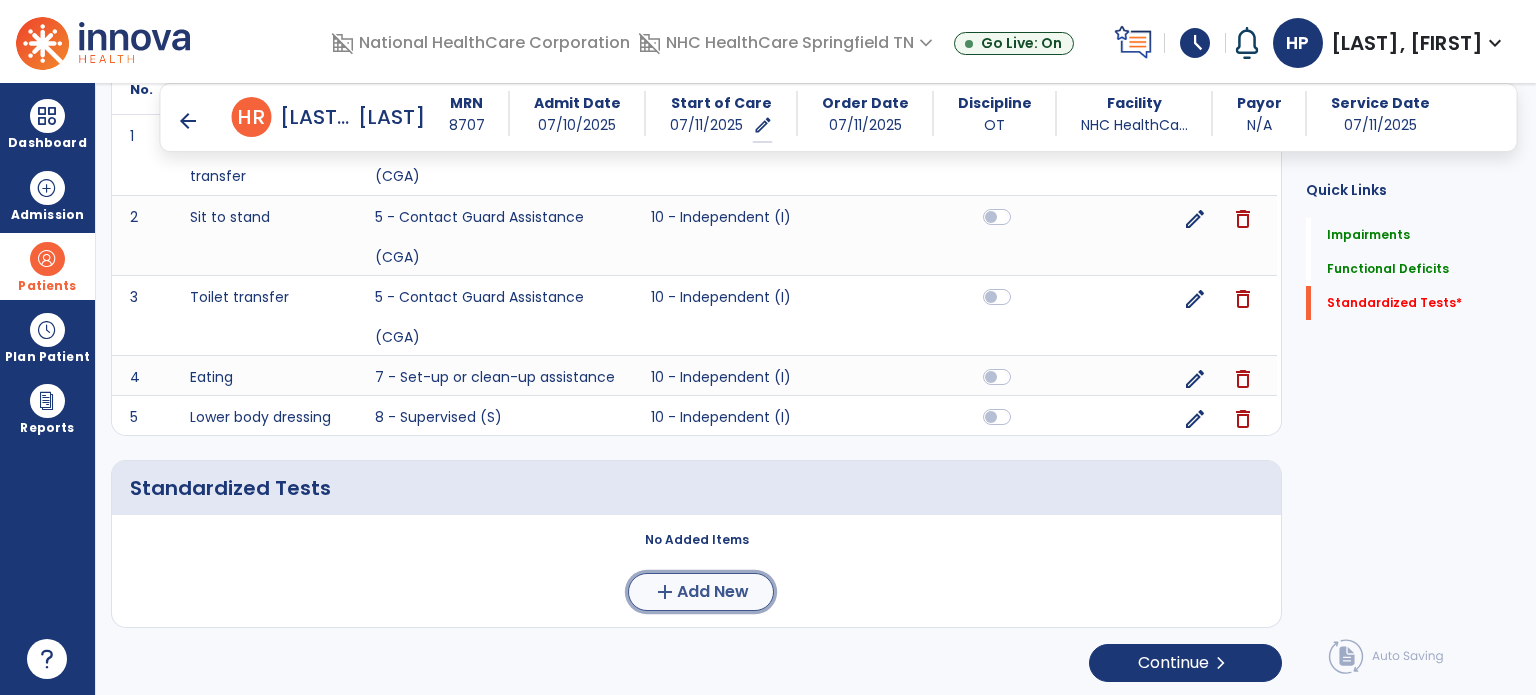 click on "add  Add New" 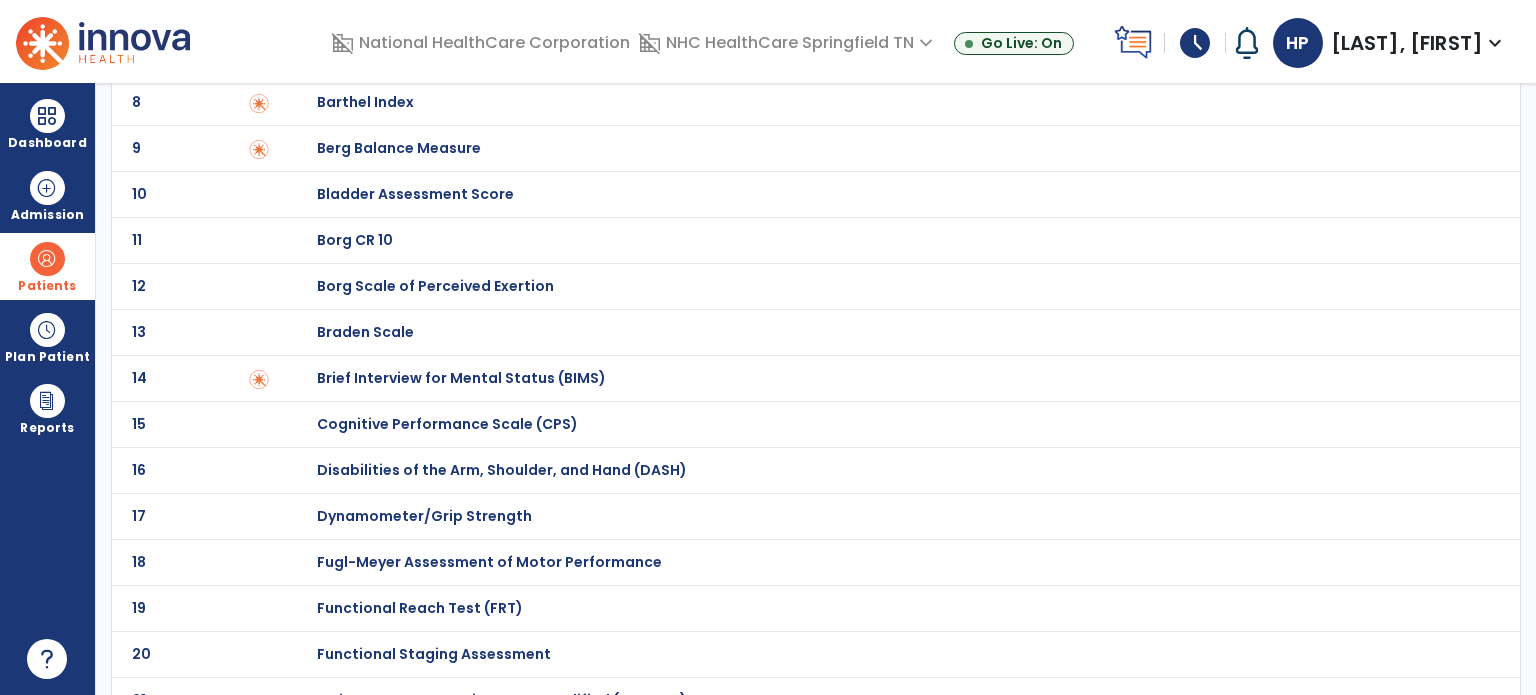 scroll, scrollTop: 596, scrollLeft: 0, axis: vertical 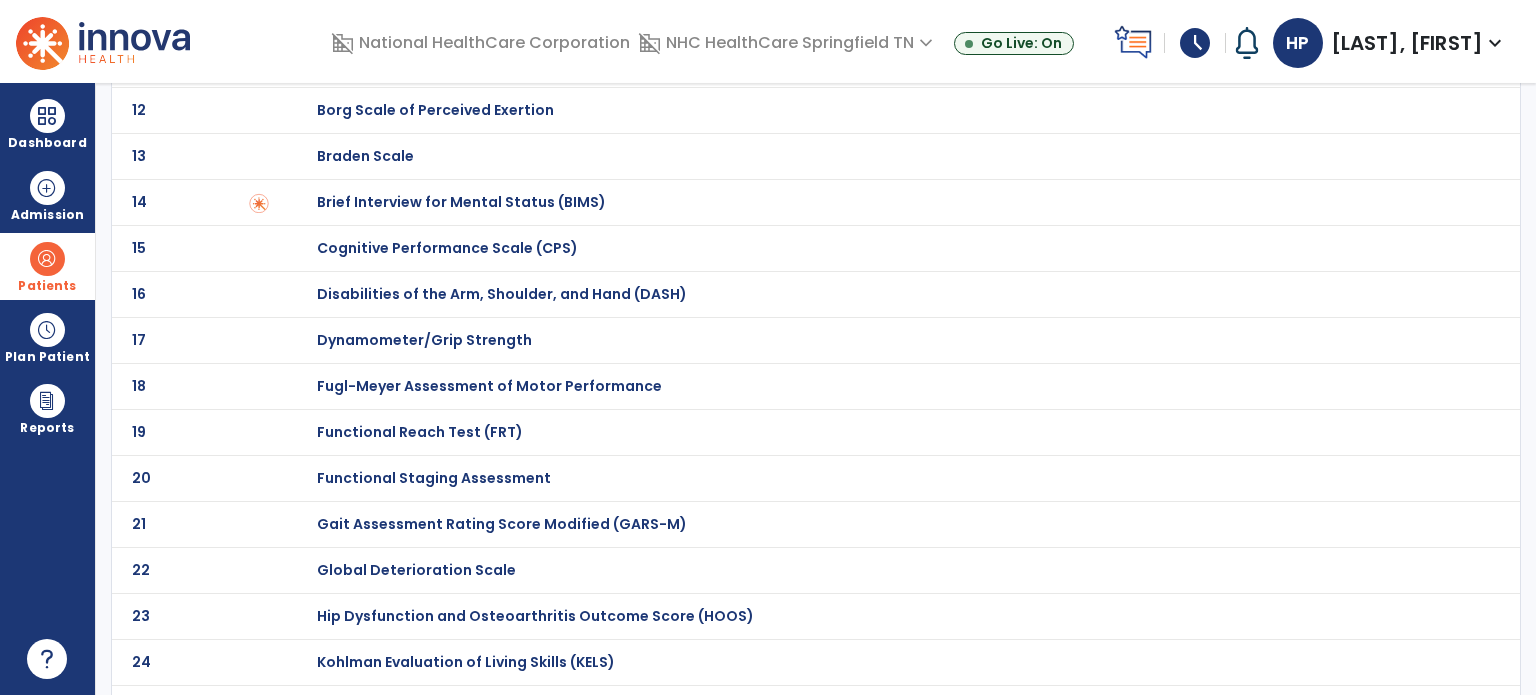 click on "Functional Reach Test (FRT)" at bounding box center [388, -396] 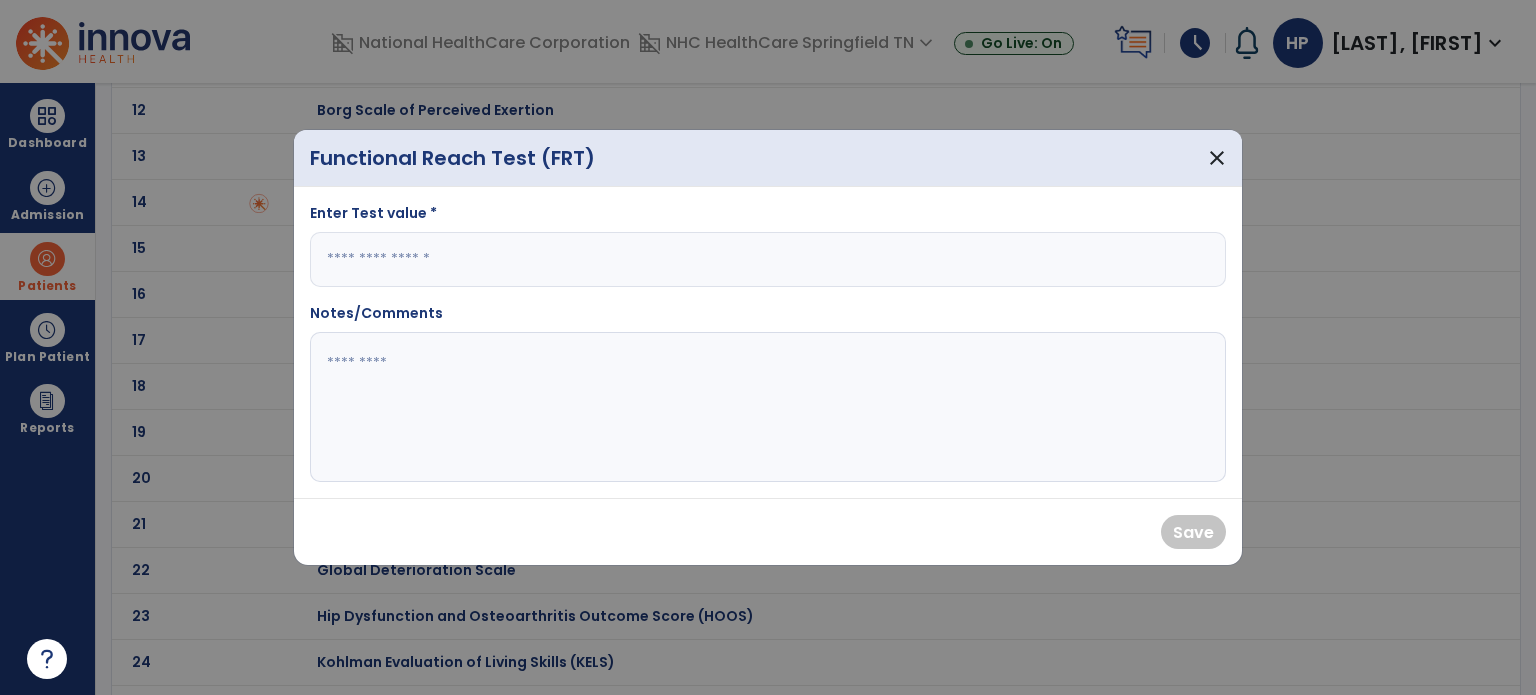 drag, startPoint x: 392, startPoint y: 219, endPoint x: 391, endPoint y: 252, distance: 33.01515 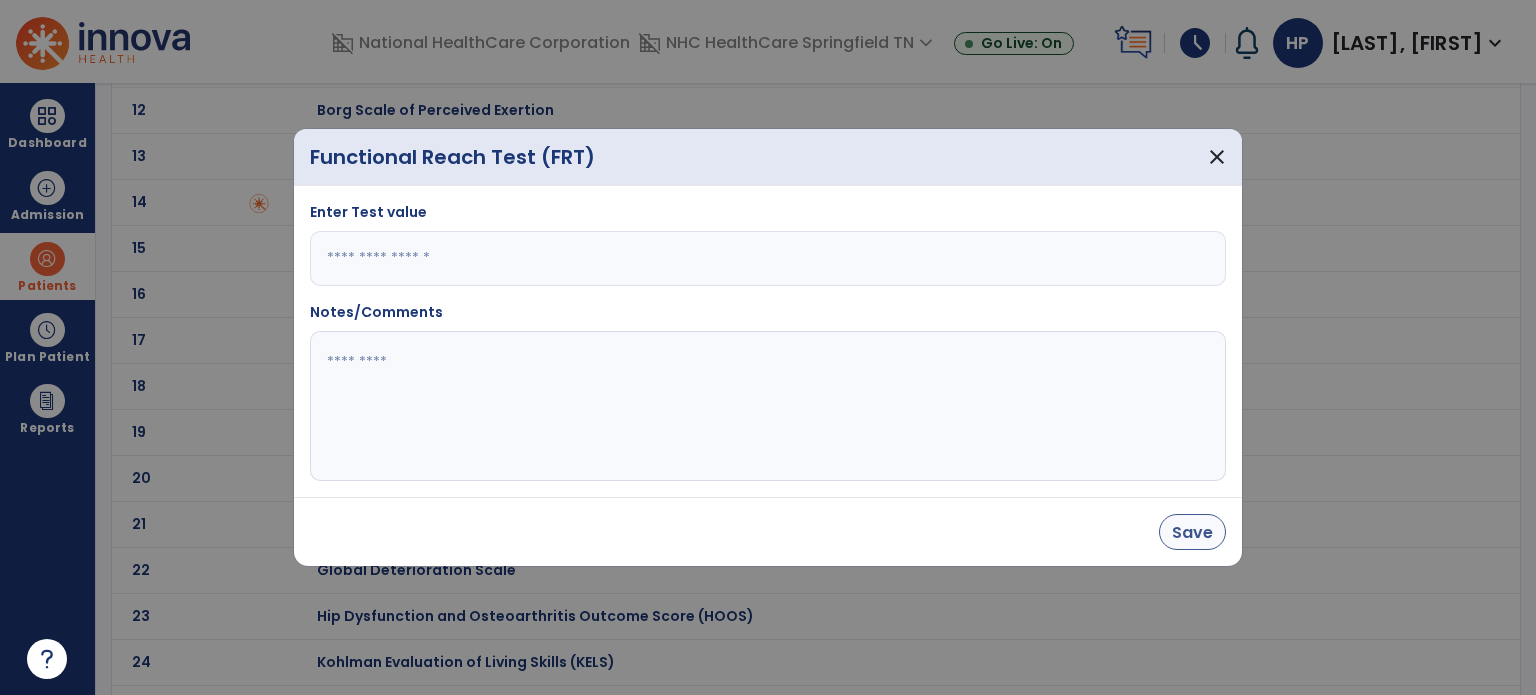 type on "*" 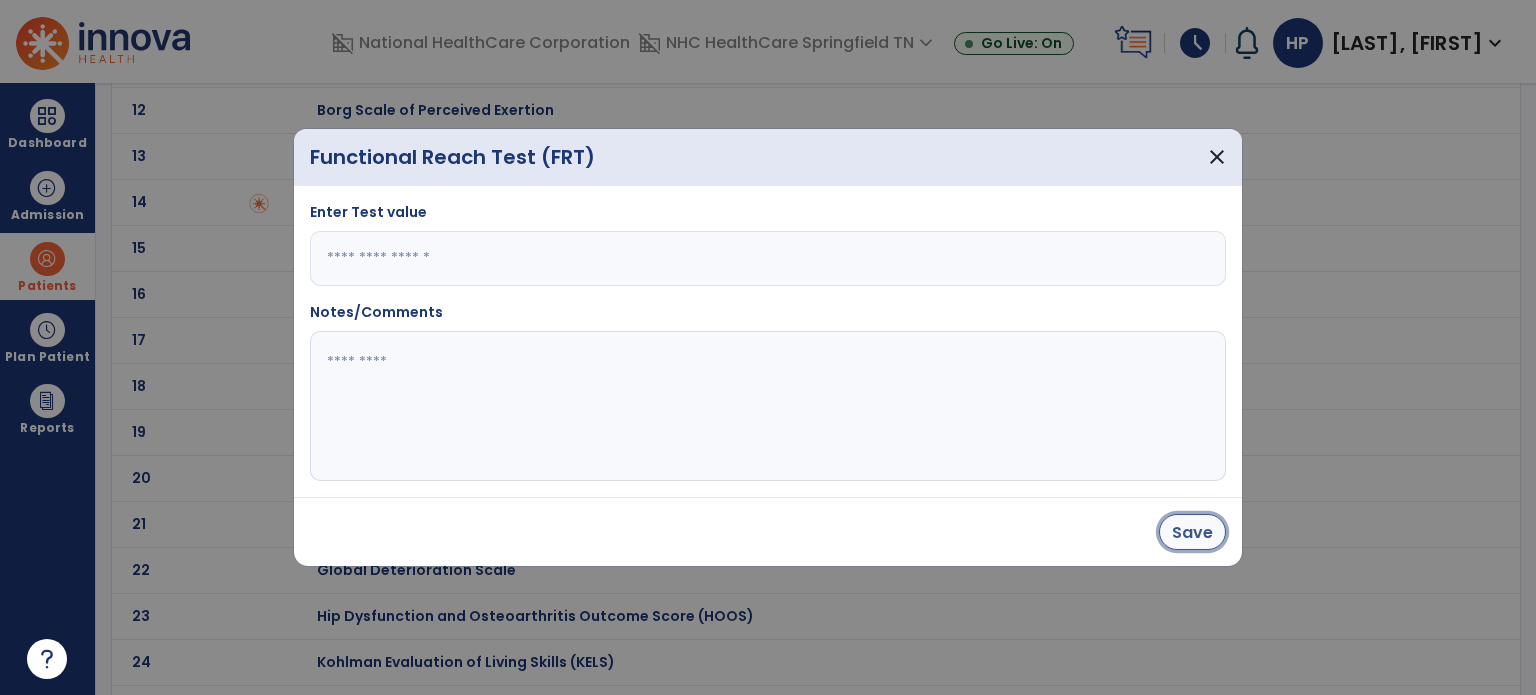 click on "Save" at bounding box center (1192, 532) 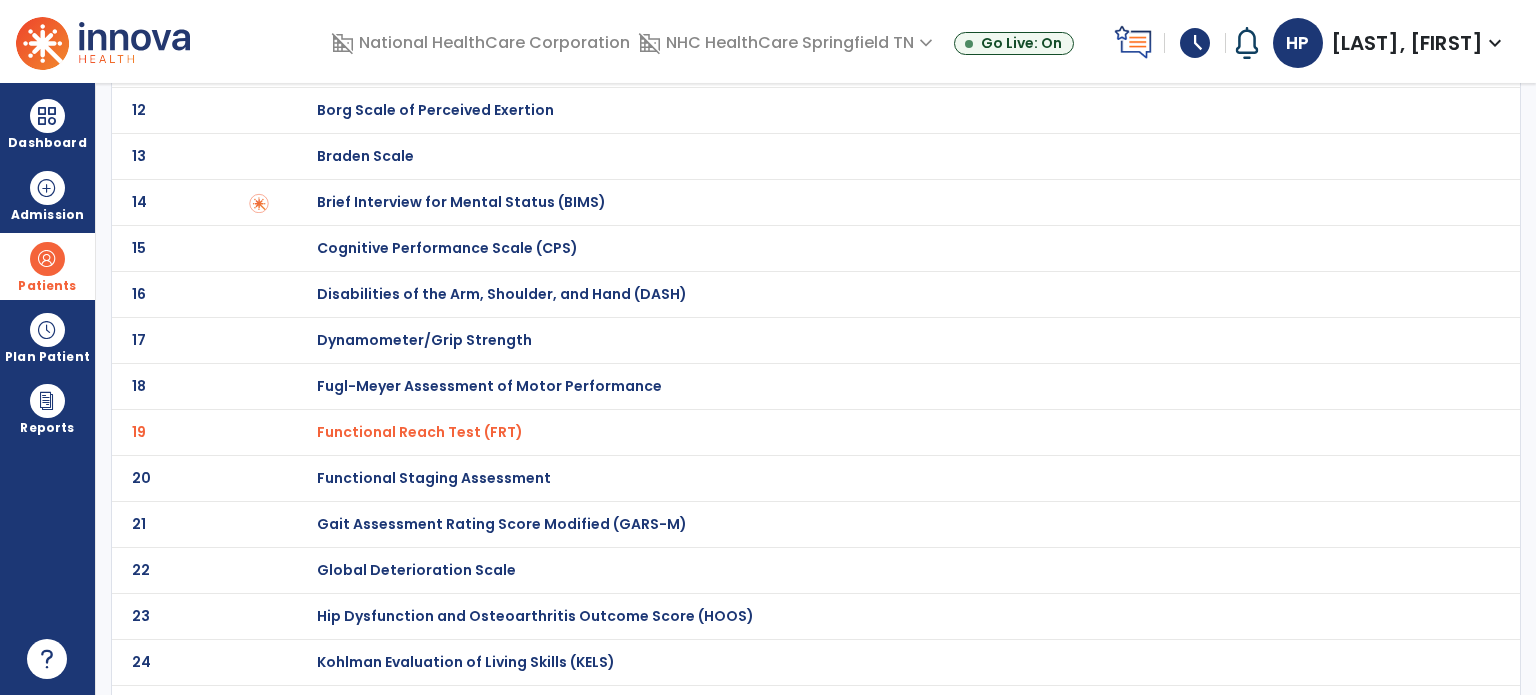 scroll, scrollTop: 0, scrollLeft: 0, axis: both 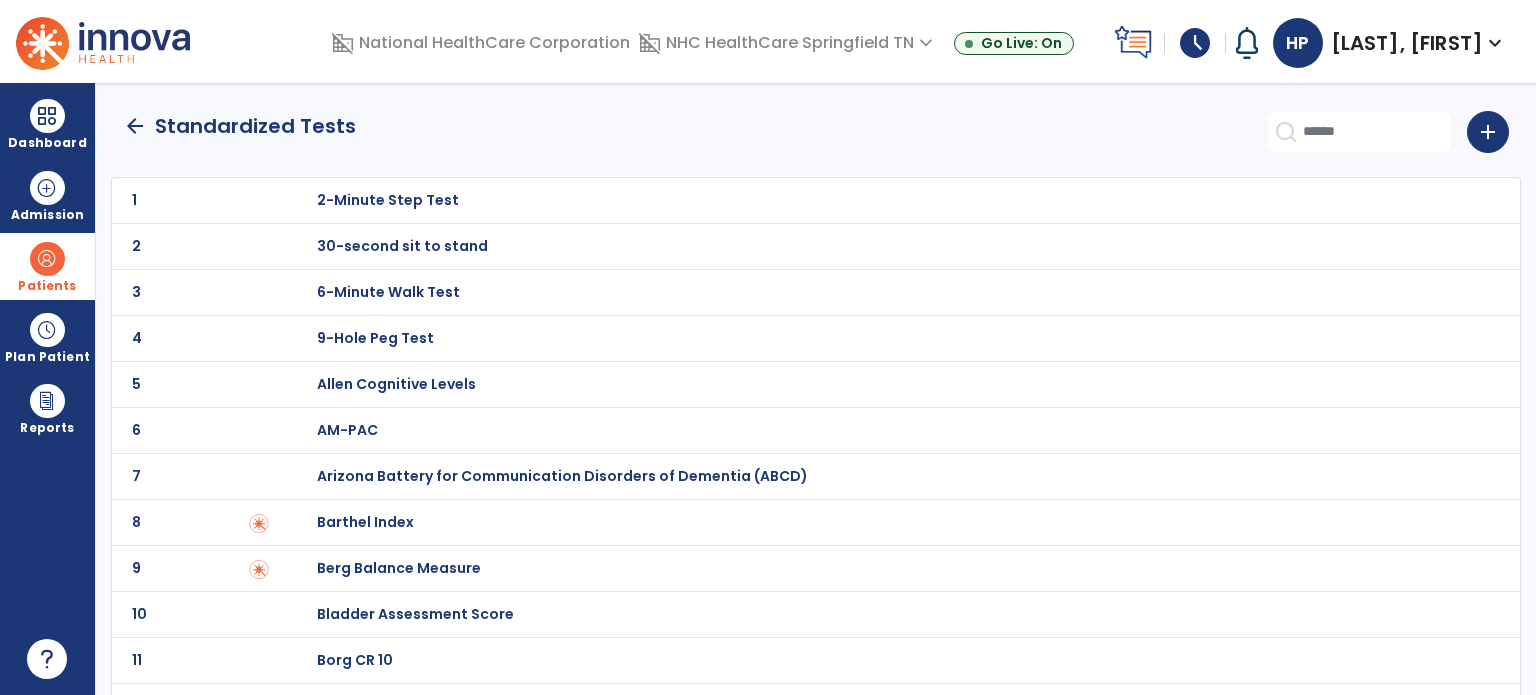 click on "arrow_back" 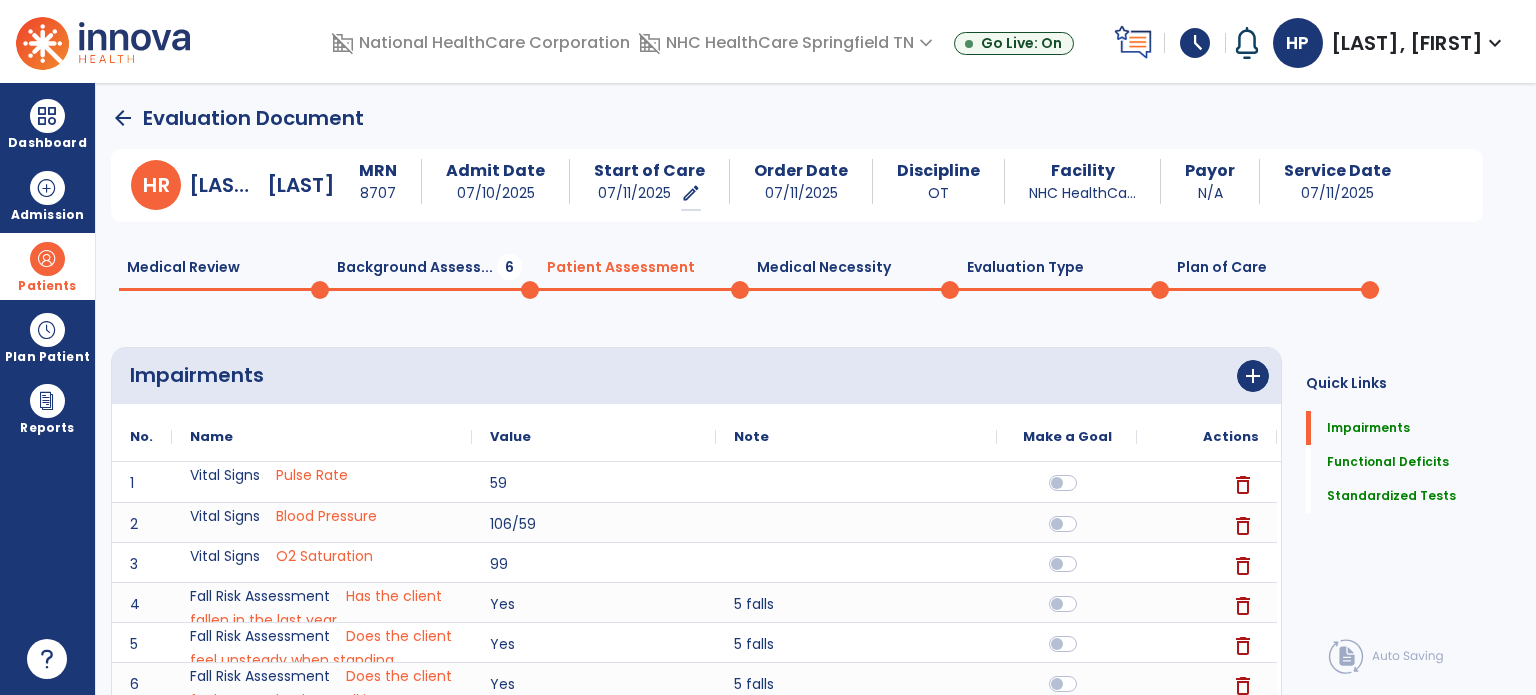 scroll, scrollTop: 20, scrollLeft: 0, axis: vertical 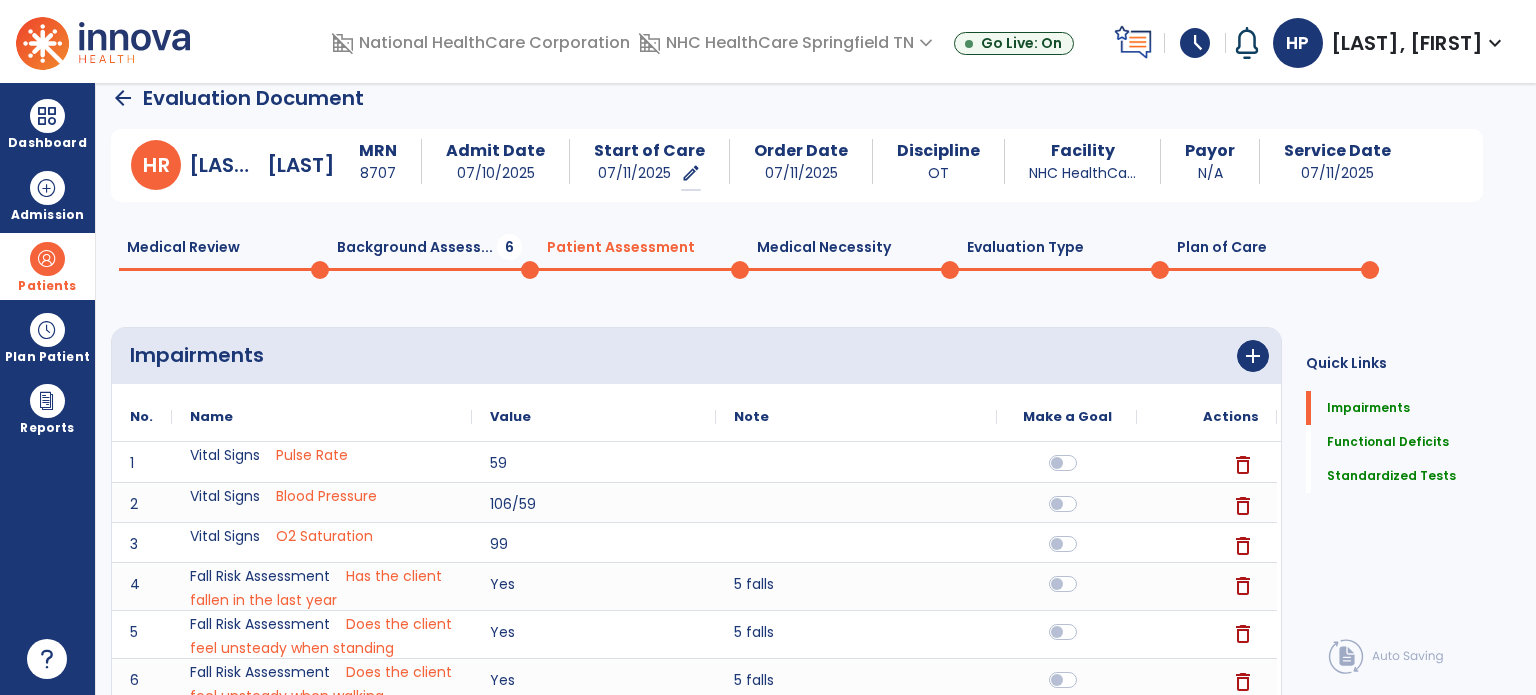 click on "Impairments      add" 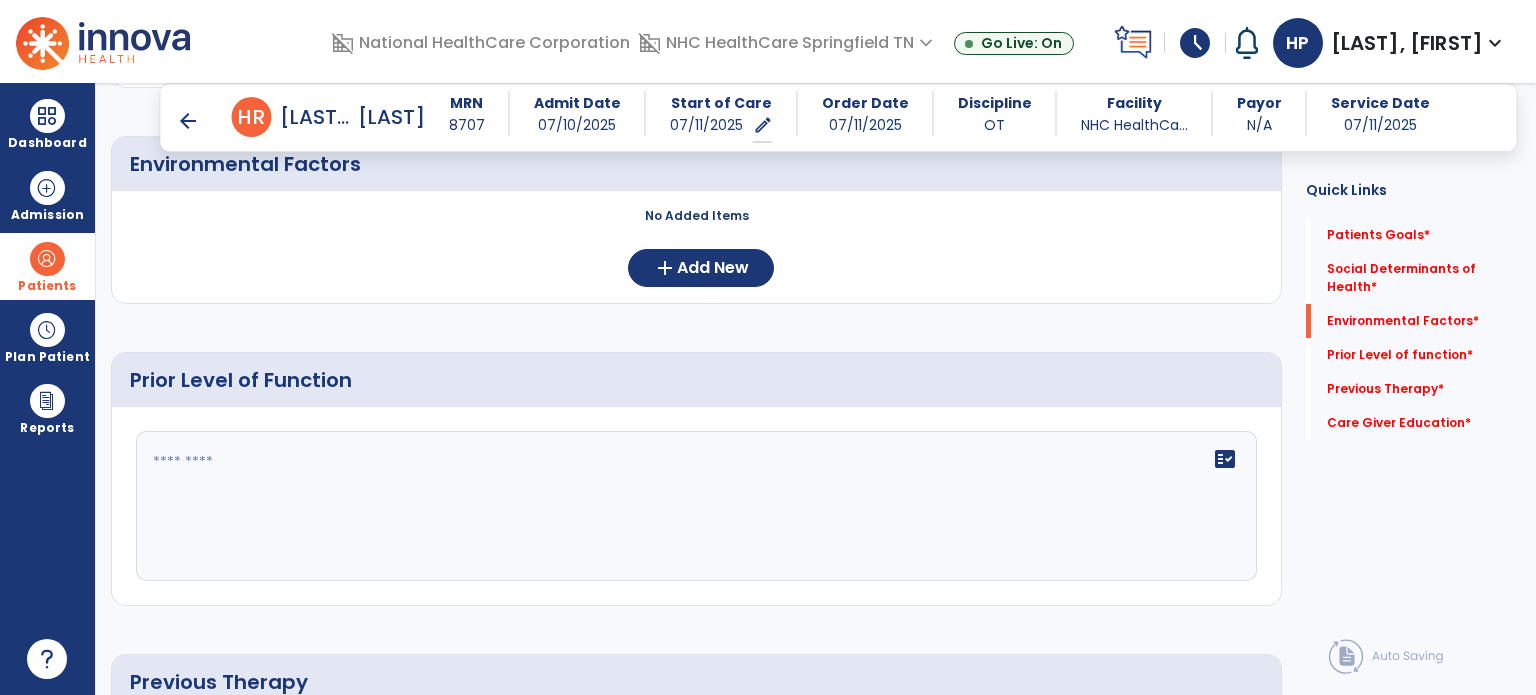 scroll, scrollTop: 640, scrollLeft: 0, axis: vertical 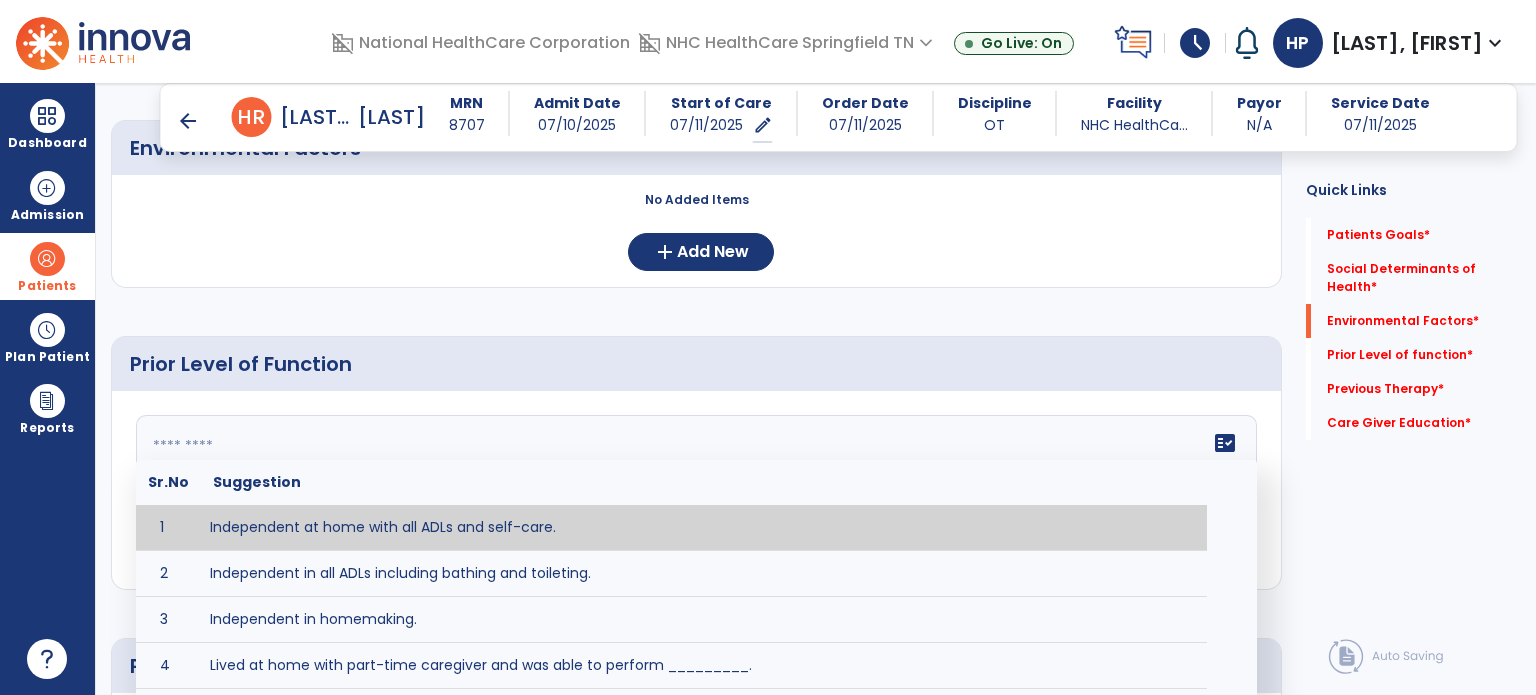 click on "fact_check  Sr.No Suggestion 1 Independent at home with all ADLs and self-care. 2 Independent in all ADLs including bathing and toileting. 3 Independent in homemaking. 4 Lived at home with part-time caregiver and was able to perform _________. 5 Lived at home with full-time caregiver and was able to perform _________. 6 Lived at home with home health assistant for ________. 7 Lived at SNF and able to _______. 8 Lived at SNF and required ______ assist for ________. 9 Lived in assisted living facility and able to _______. 10 Lived in home with ______ stairs and able to navigate with_________ assistance and _______ device. 11 Lived in single story home and did not have to navigate stairs or steps. 12 Lived in SNF and began to develop increase in risk for ______. 13 Lived in SNF and skin was intact without pressure sores or wounds 14 Lived in SNF and was independent with the following ADL's ________. 15 Lived independently at home with _________ and able to __________. 16 17 Worked as a __________." 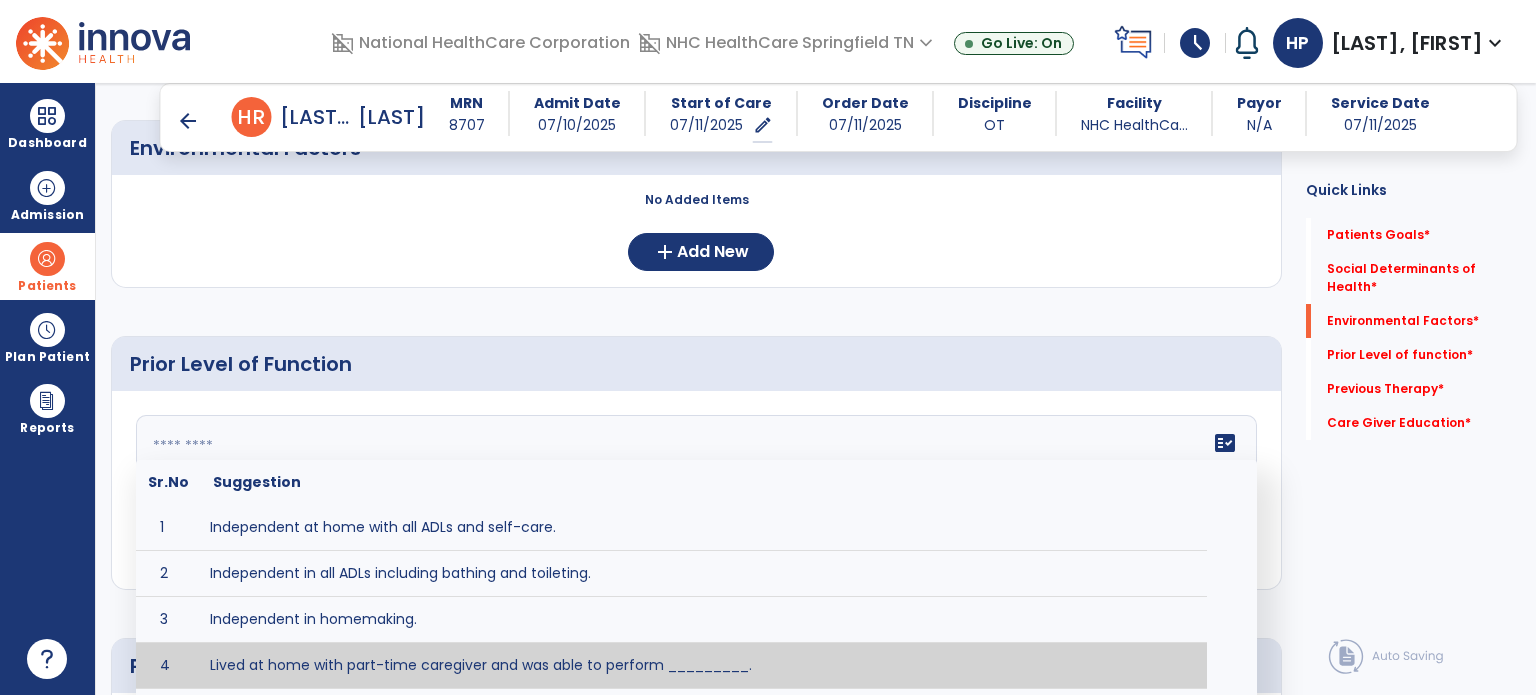 scroll, scrollTop: 0, scrollLeft: 0, axis: both 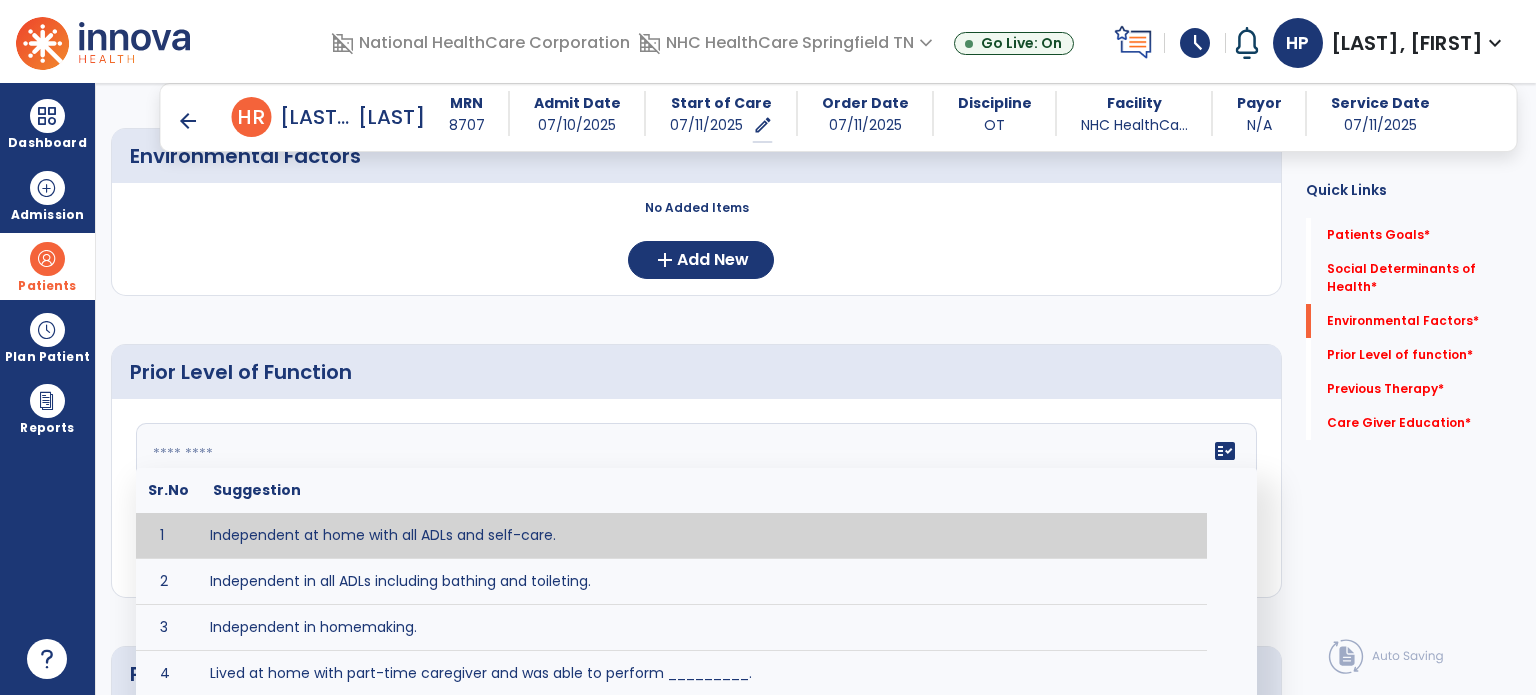 type on "**********" 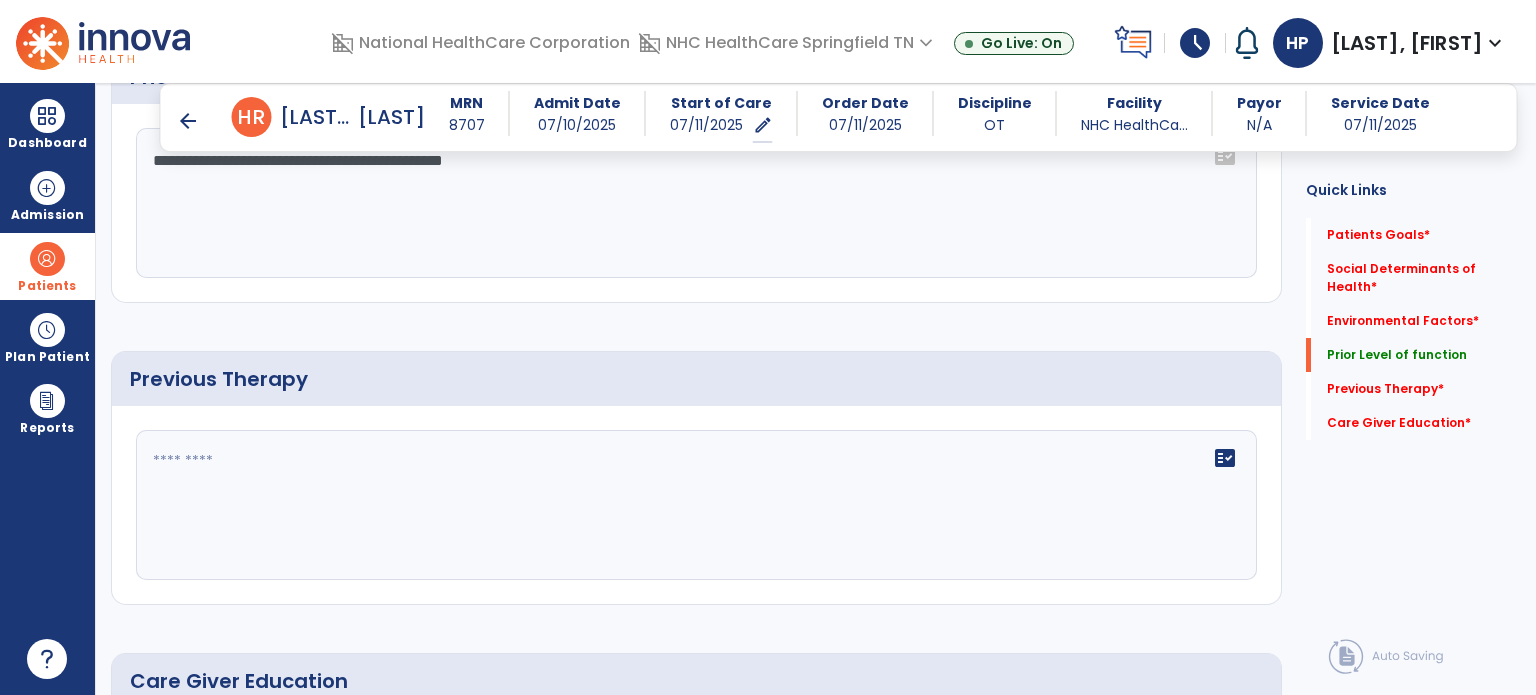 scroll, scrollTop: 928, scrollLeft: 0, axis: vertical 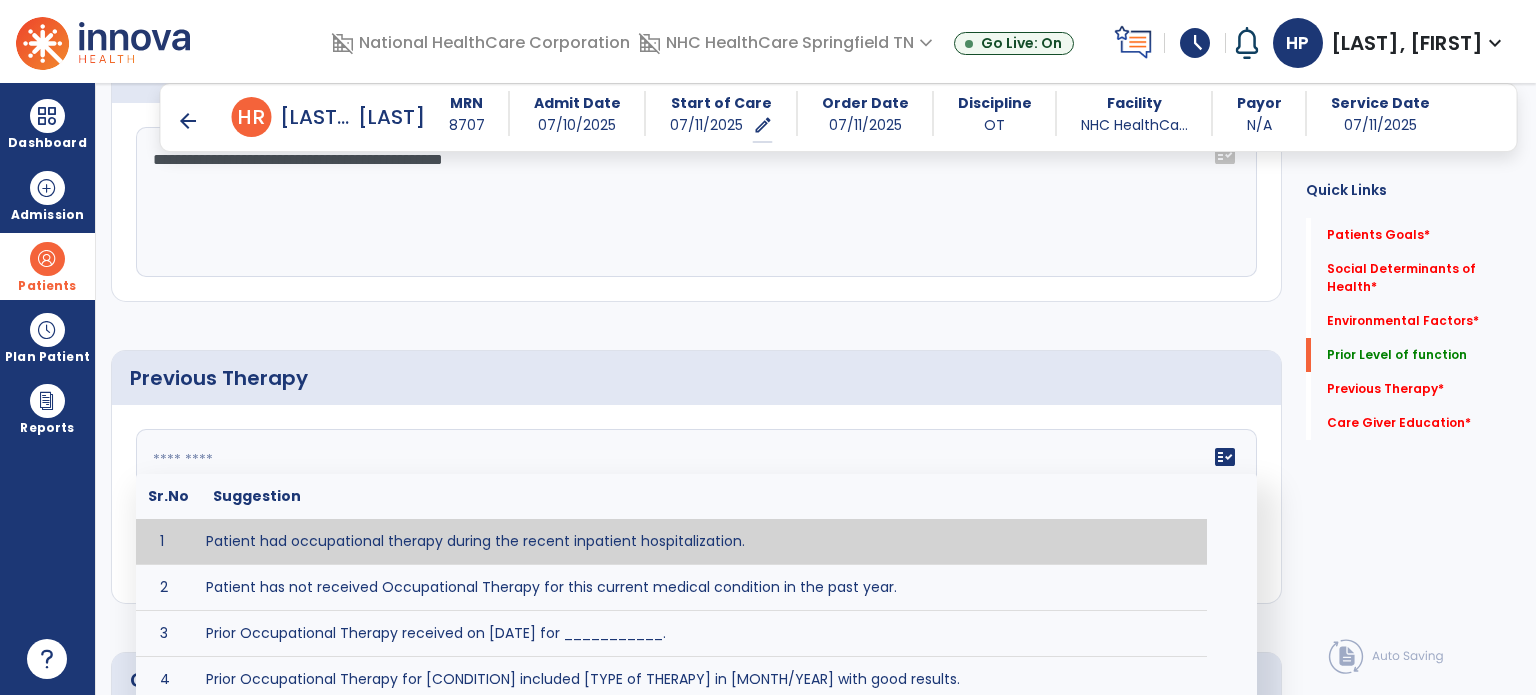 click on "fact_check  Sr.No Suggestion 1 Patient had occupational therapy during the recent inpatient hospitalization. 2 Patient has not received Occupational Therapy for this current medical condition in the past year. 3 Prior Occupational Therapy received on [DATE] for ___________. 4 Prior Occupational Therapy for [CONDITION] included [TYPE of THERAPY] in [MONTH/YEAR] with good results. 5 Patient has not received Occupational Therapy for this current medical condition in the past year and had yet to achieve LTGs prior to being hospitalized. 6 Prior to this recent hospitalization, the patient had been on therapy case load for [TIME]and was still working to achieve LTGs before being hospitalized." 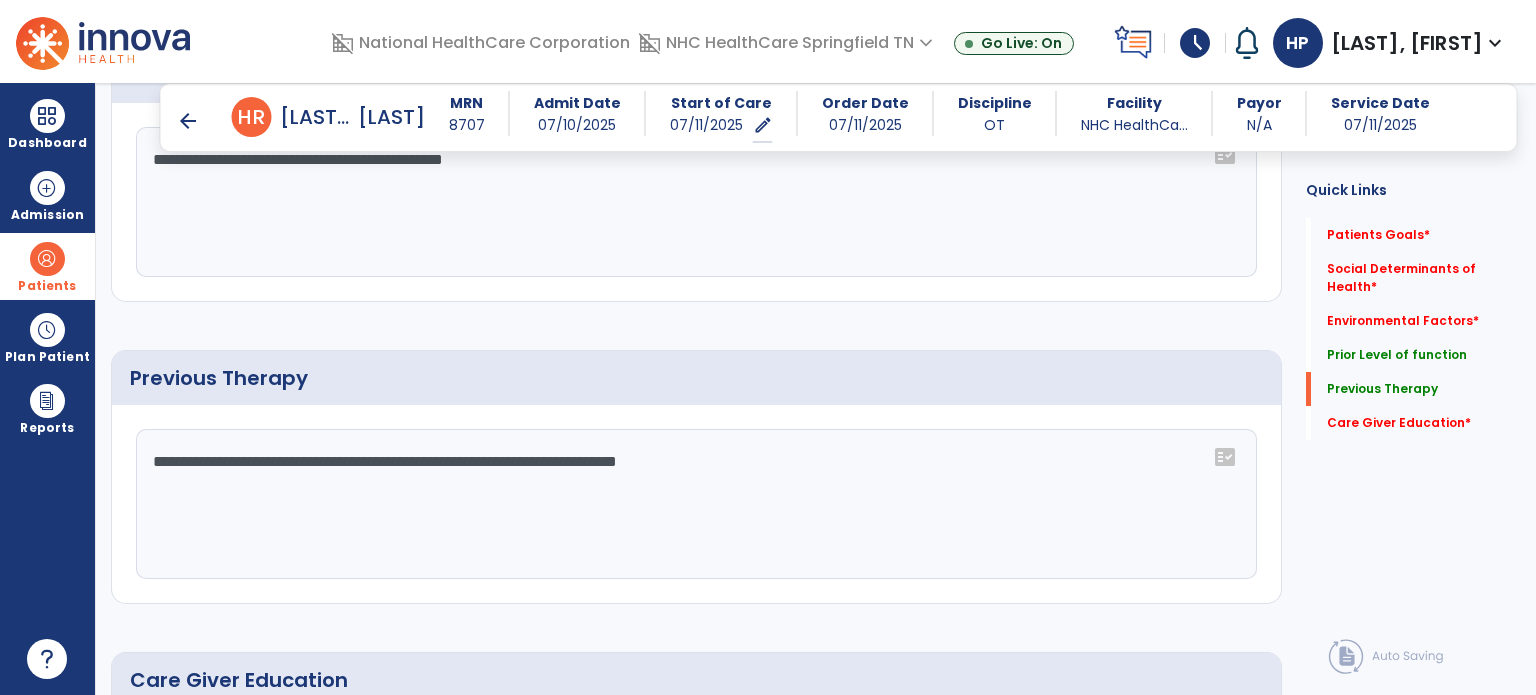scroll, scrollTop: 1179, scrollLeft: 0, axis: vertical 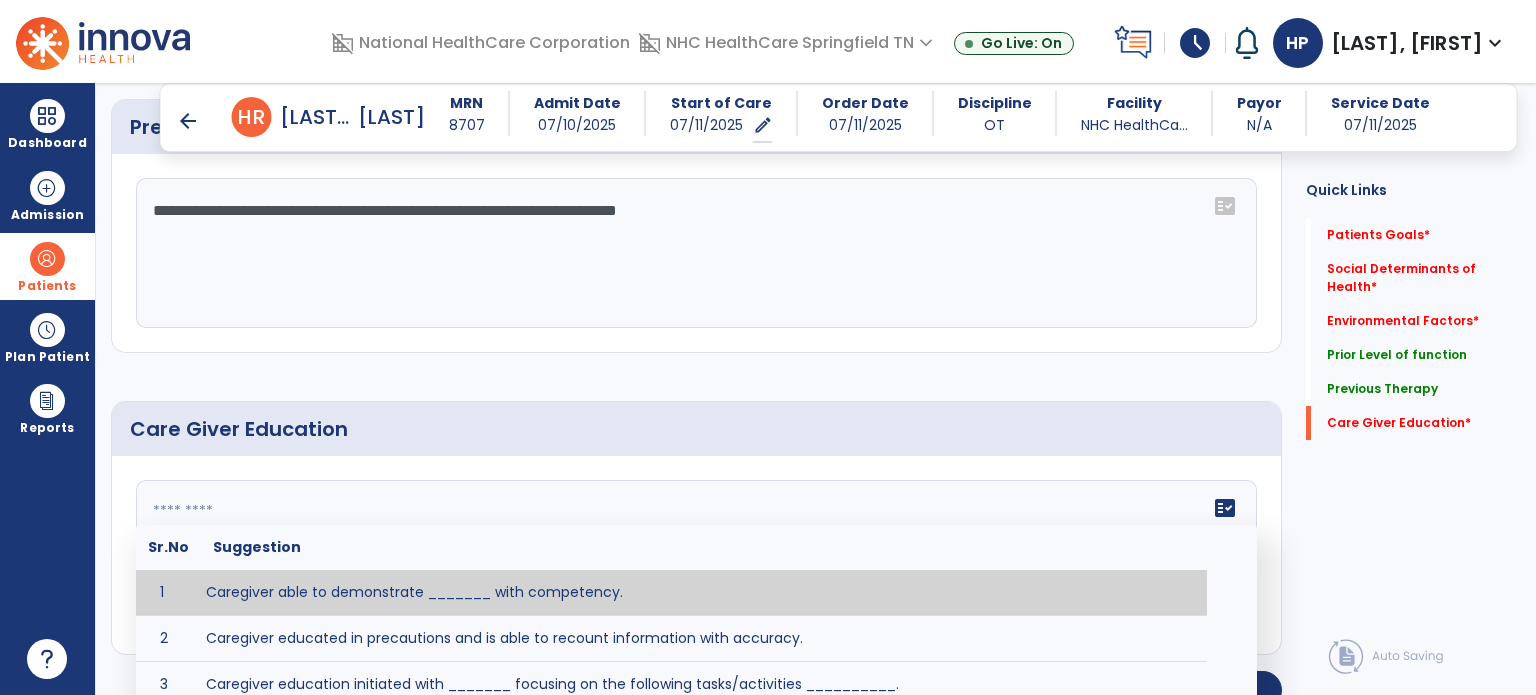 click on "fact_check  Sr.No Suggestion 1 Caregiver able to demonstrate _______ with competency. 2 Caregiver educated in precautions and is able to recount information with accuracy. 3 Caregiver education initiated with _______ focusing on the following tasks/activities __________. 4 Home exercise program initiated with caregiver focusing on __________. 5 Patient educated in precautions and is able to recount information with [VALUE]% accuracy." 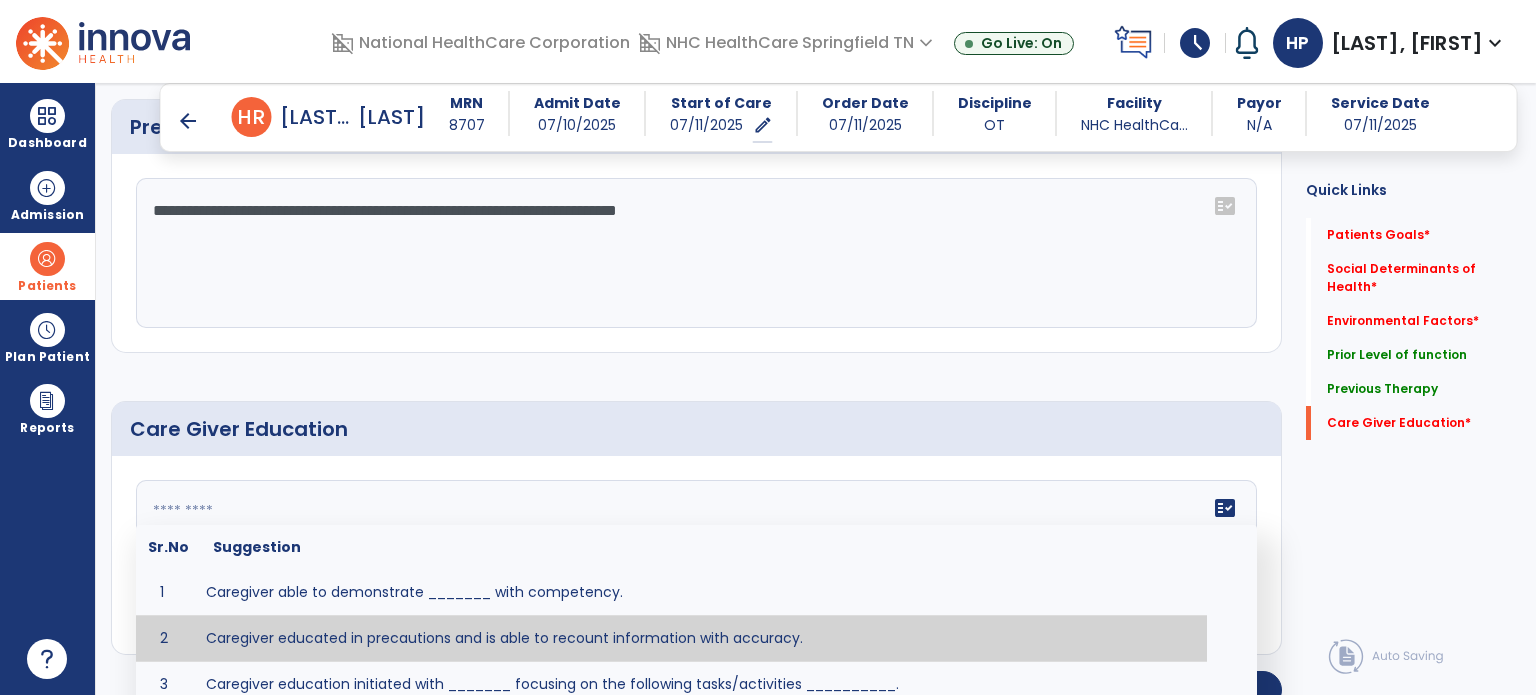 type on "**********" 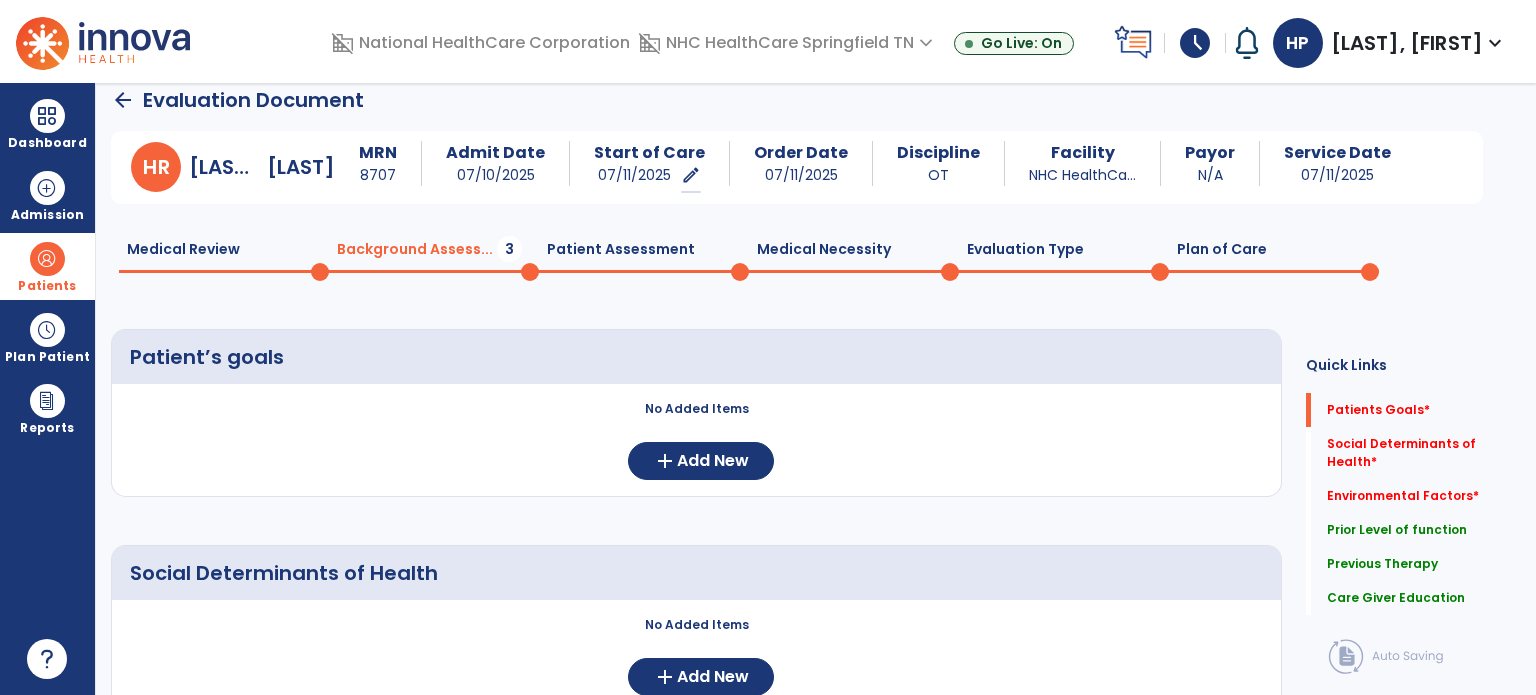 scroll, scrollTop: 12, scrollLeft: 0, axis: vertical 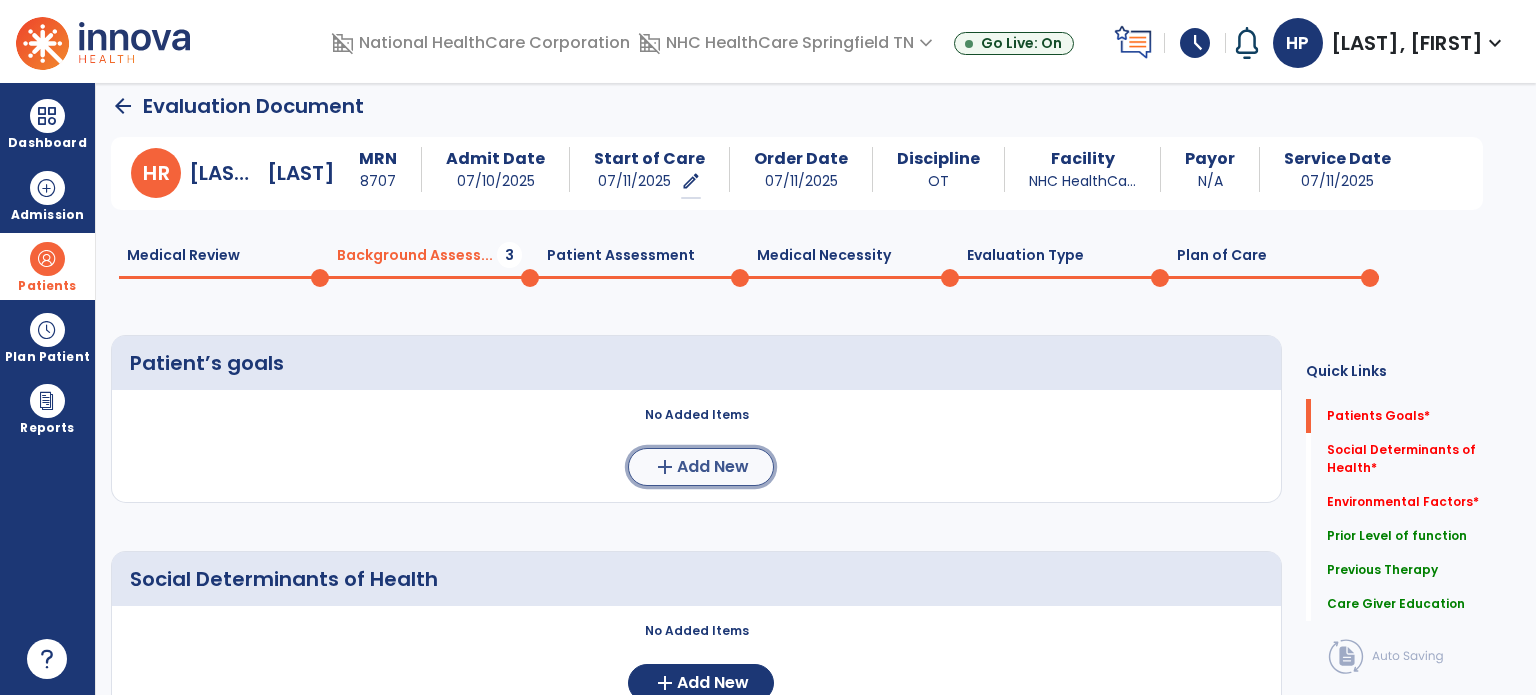 click on "Add New" 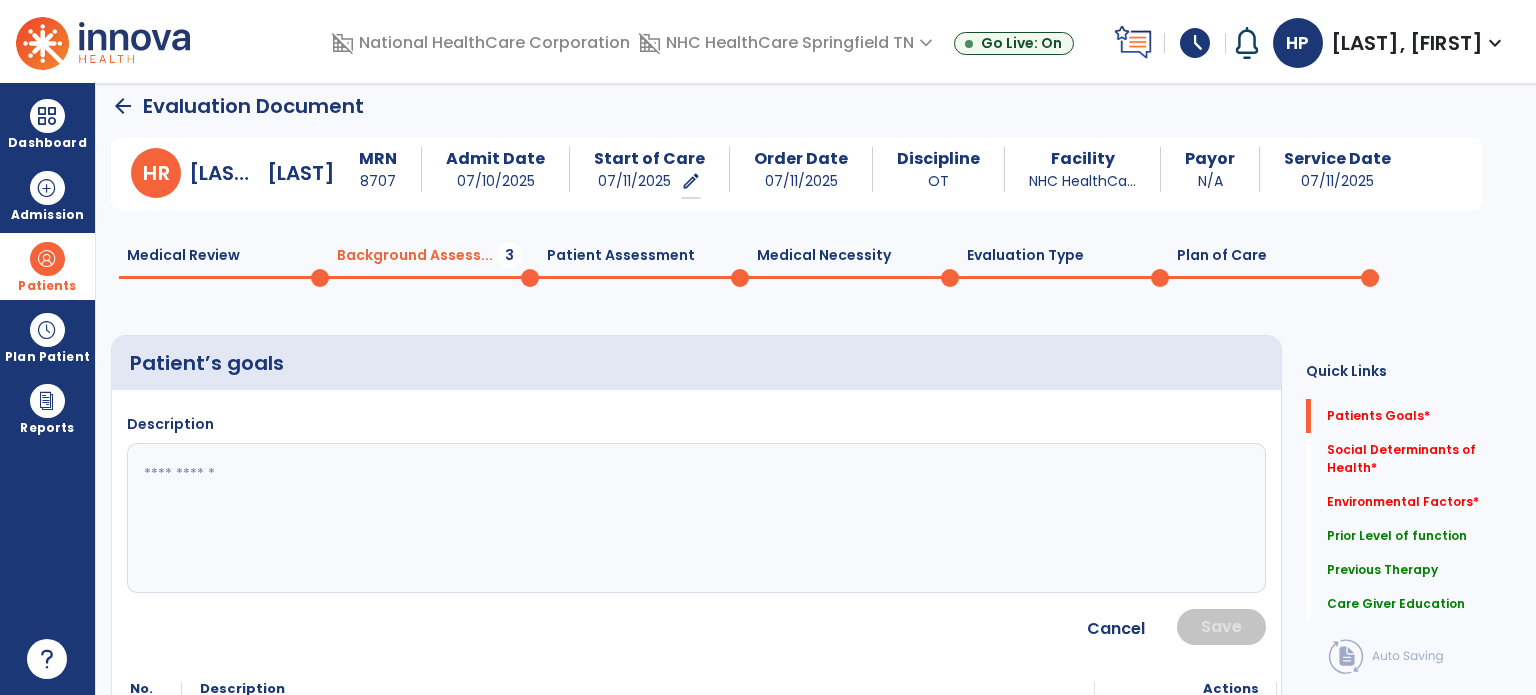 click 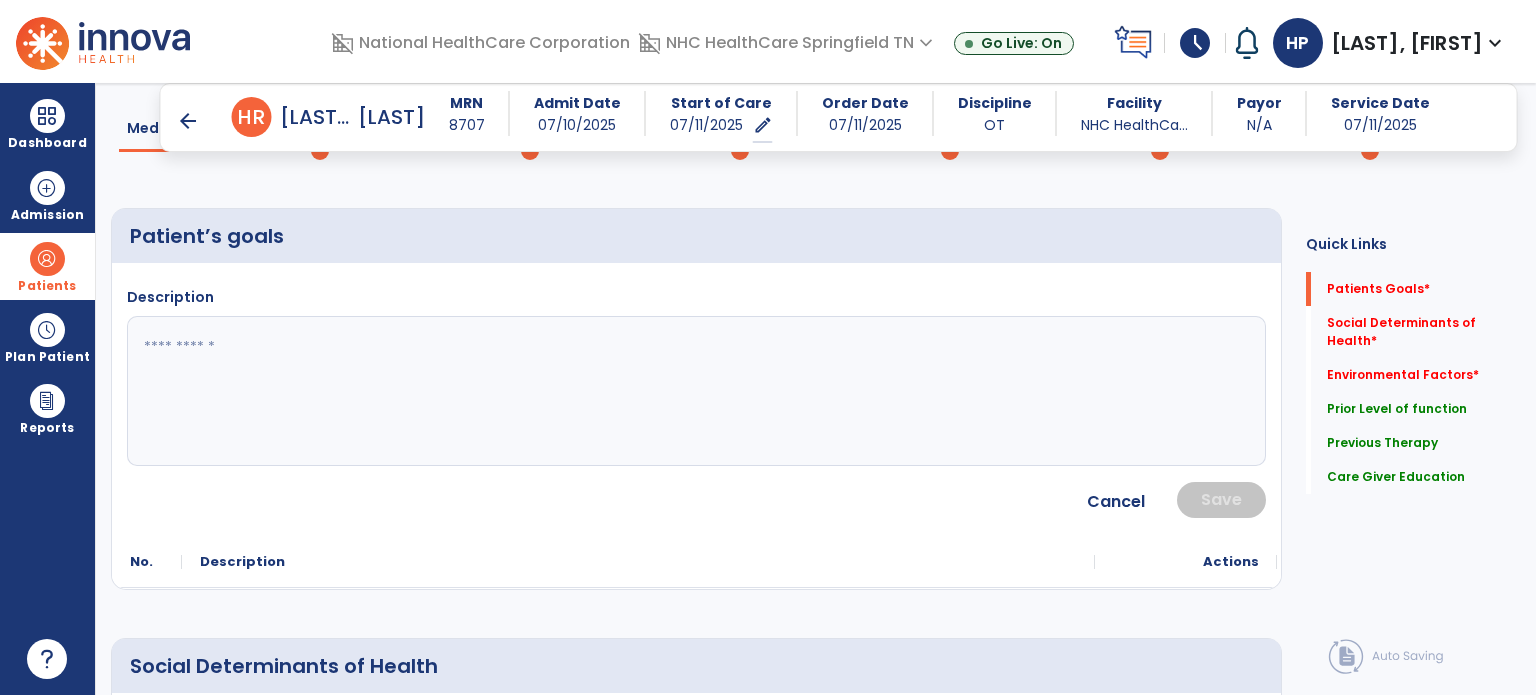scroll, scrollTop: 118, scrollLeft: 0, axis: vertical 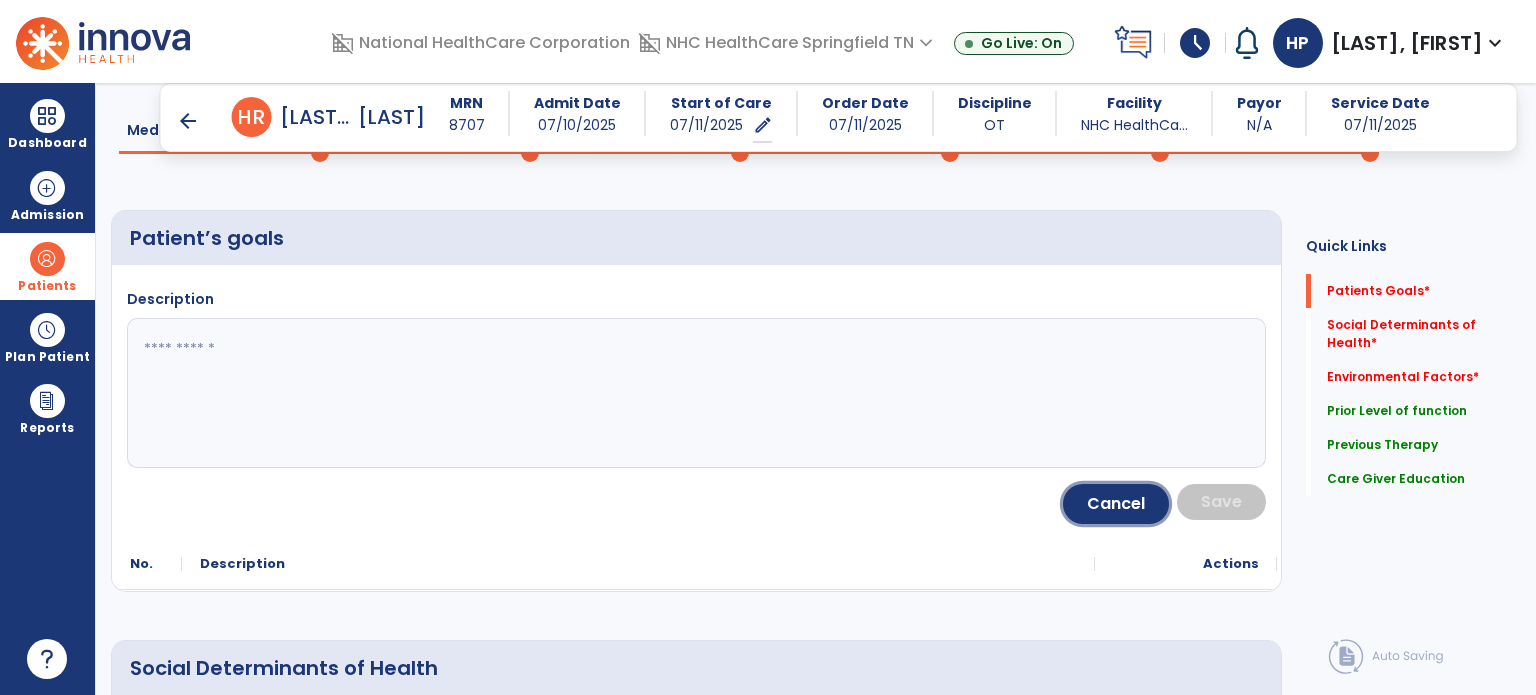click on "Cancel" 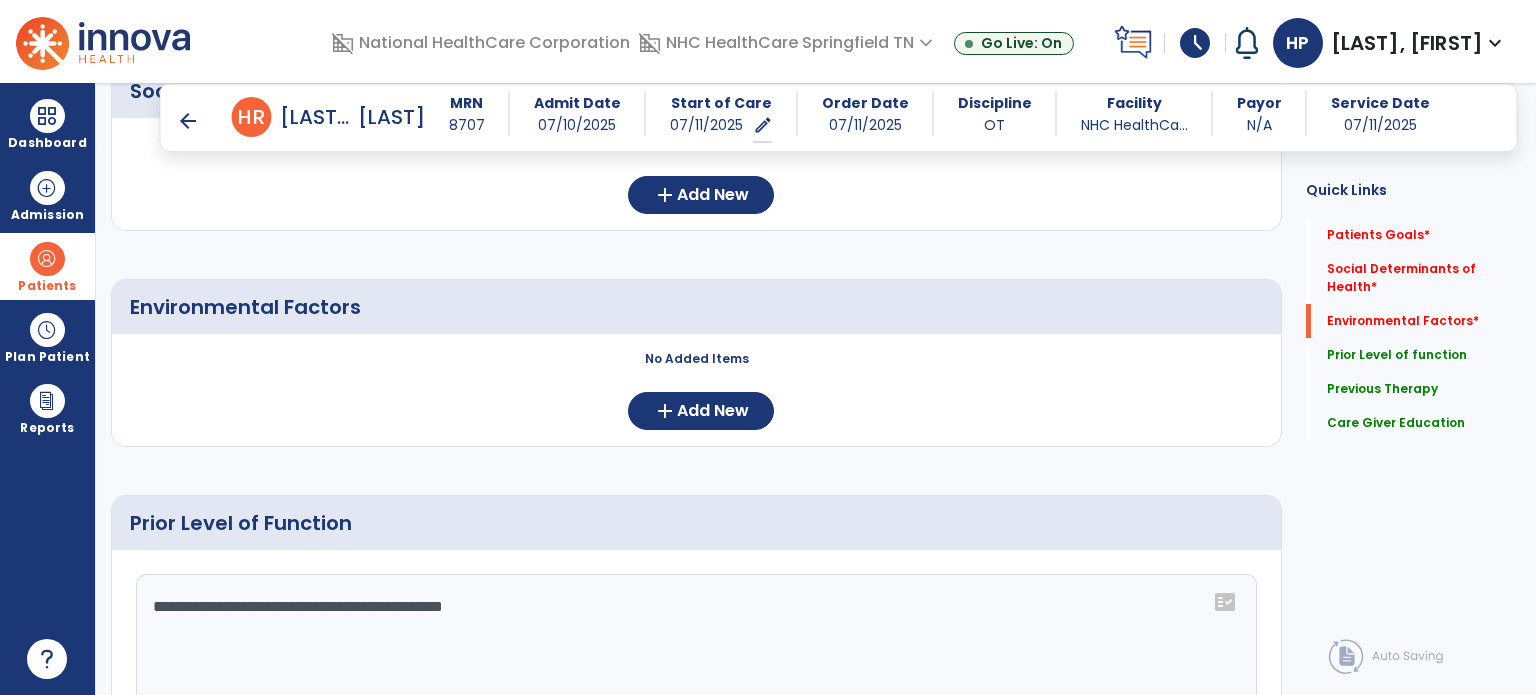 scroll, scrollTop: 439, scrollLeft: 0, axis: vertical 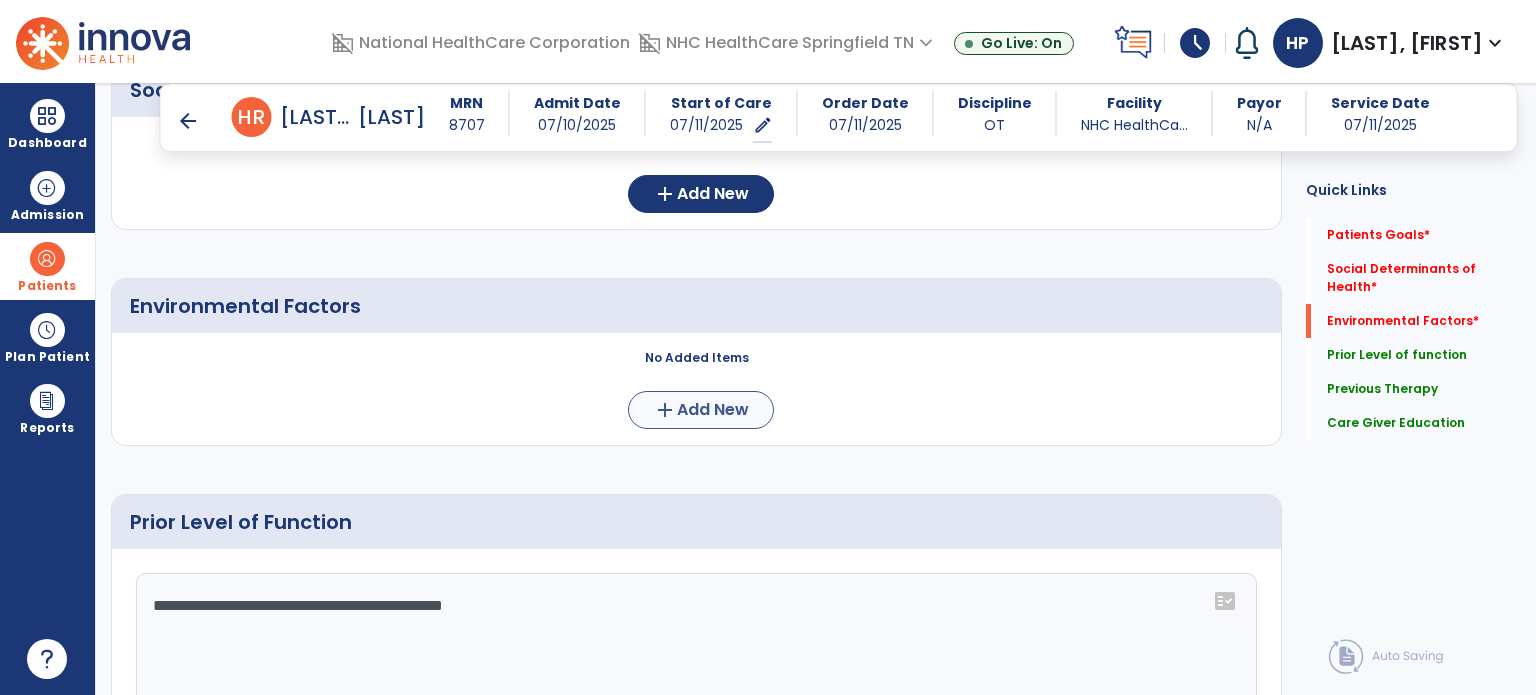 drag, startPoint x: 676, startPoint y: 379, endPoint x: 676, endPoint y: 395, distance: 16 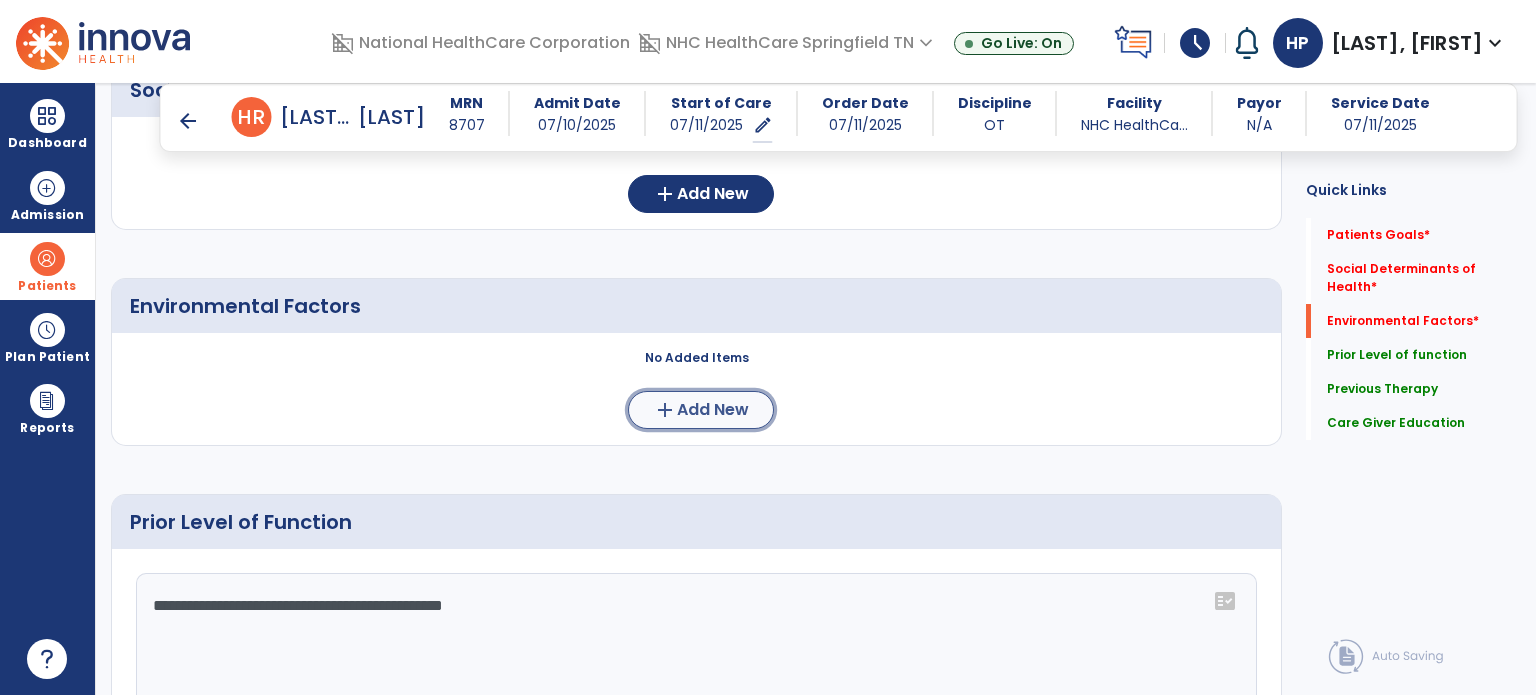 click on "add" 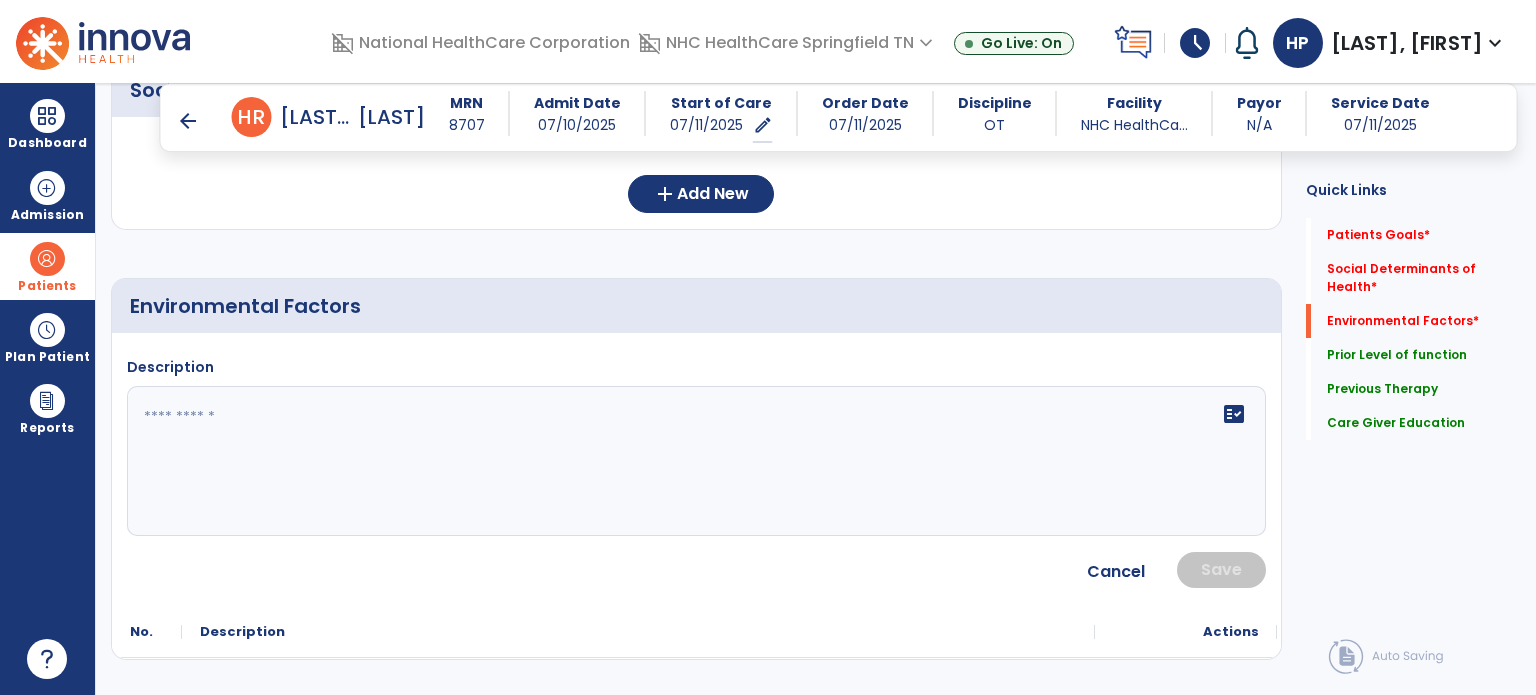 click 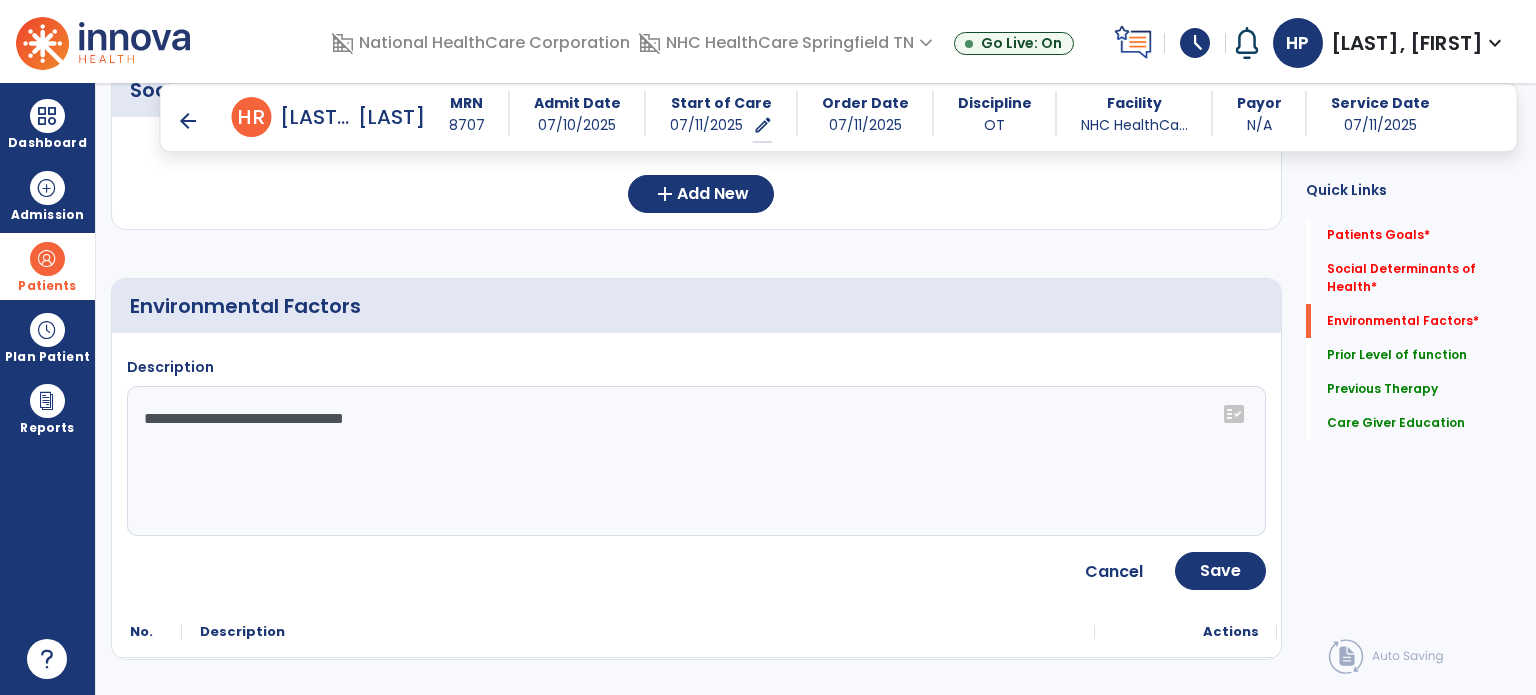 click on "**********" 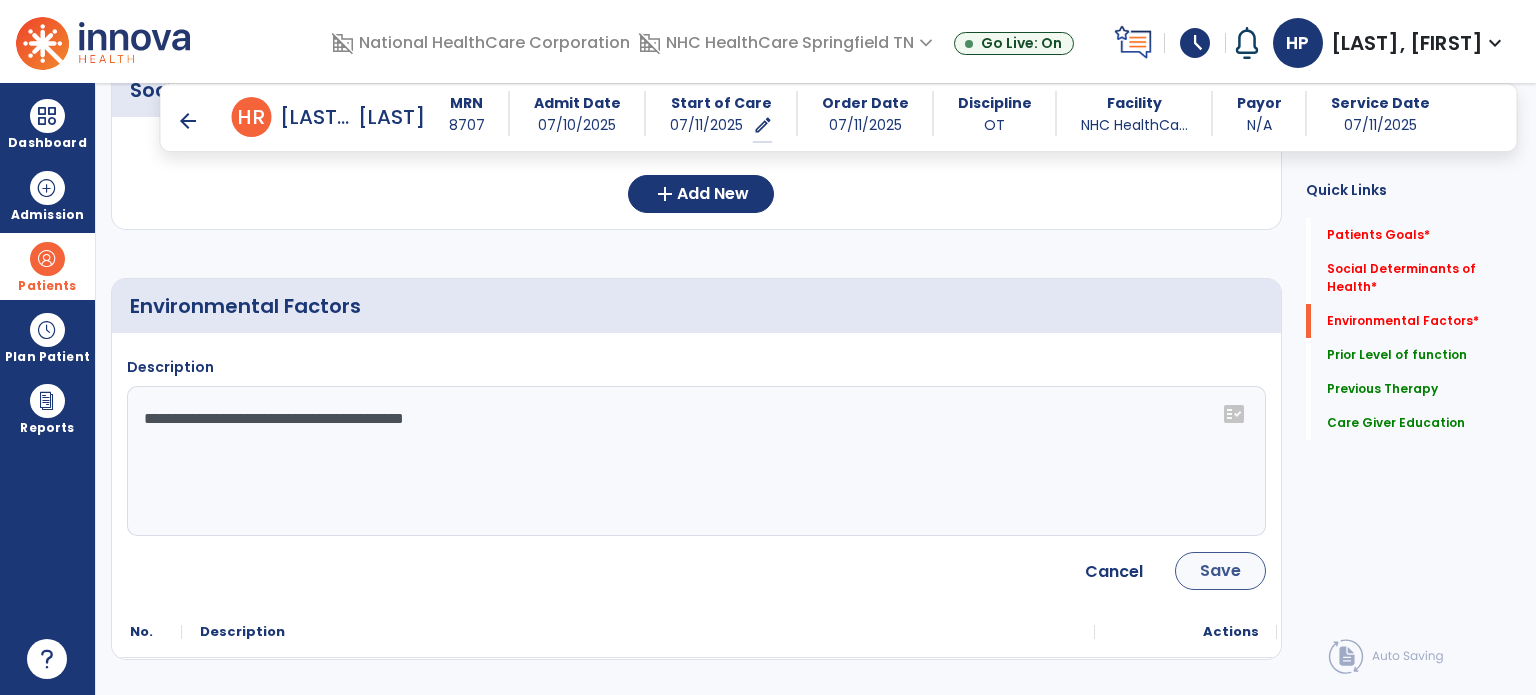 type on "**********" 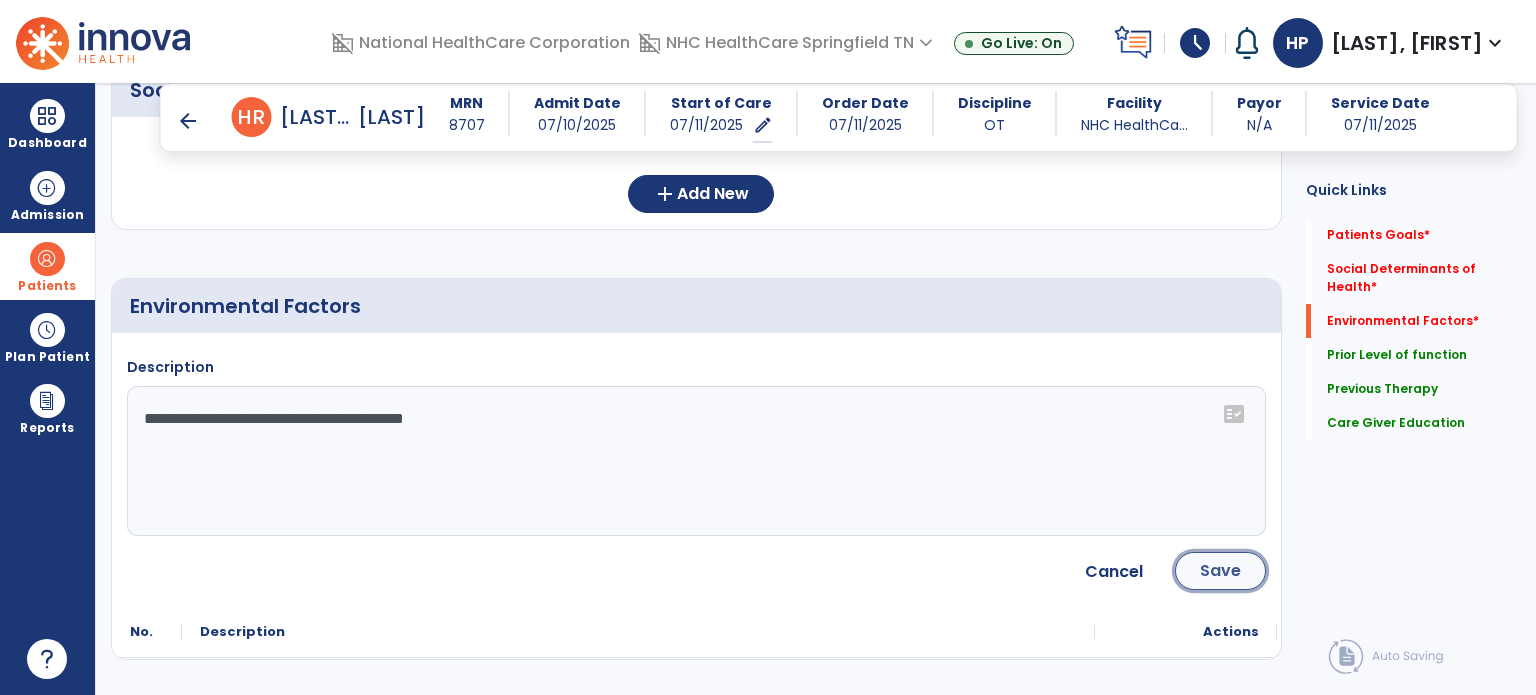 click on "Save" 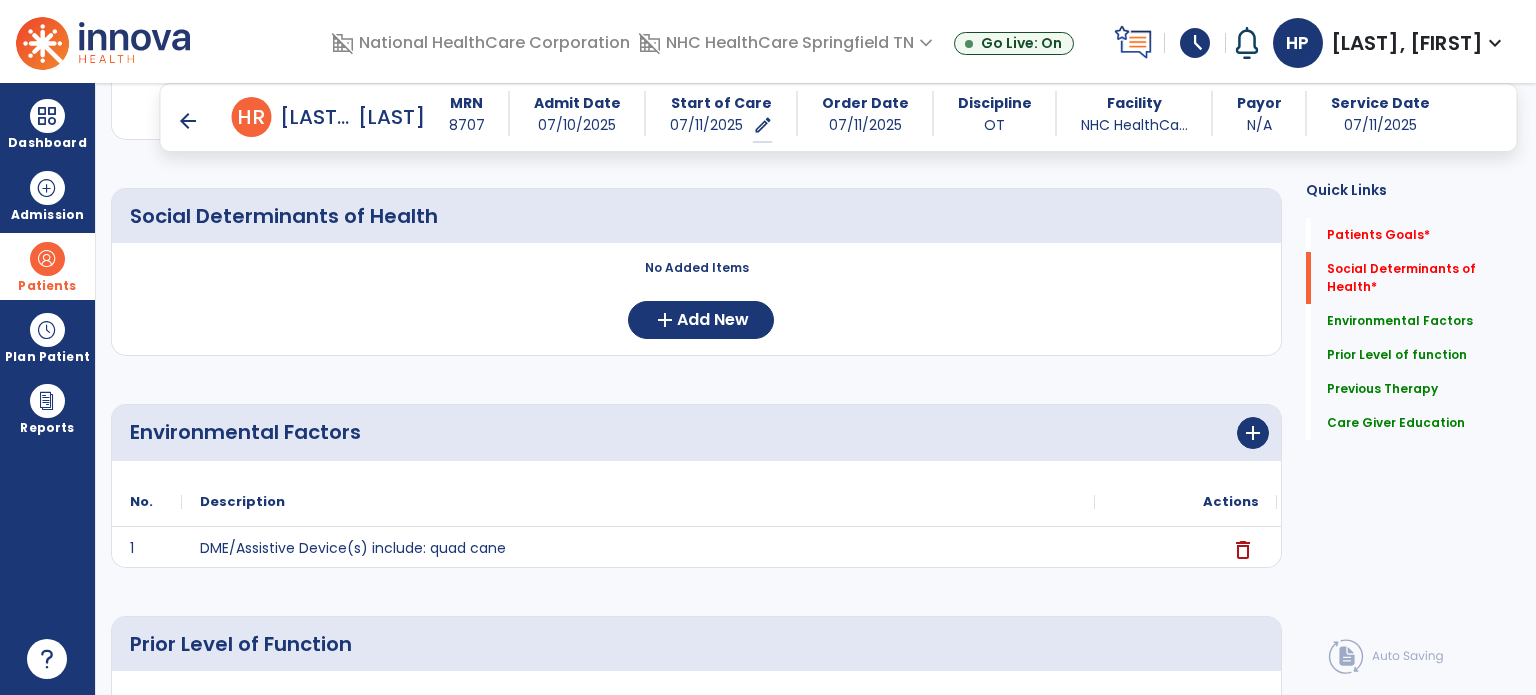 scroll, scrollTop: 359, scrollLeft: 0, axis: vertical 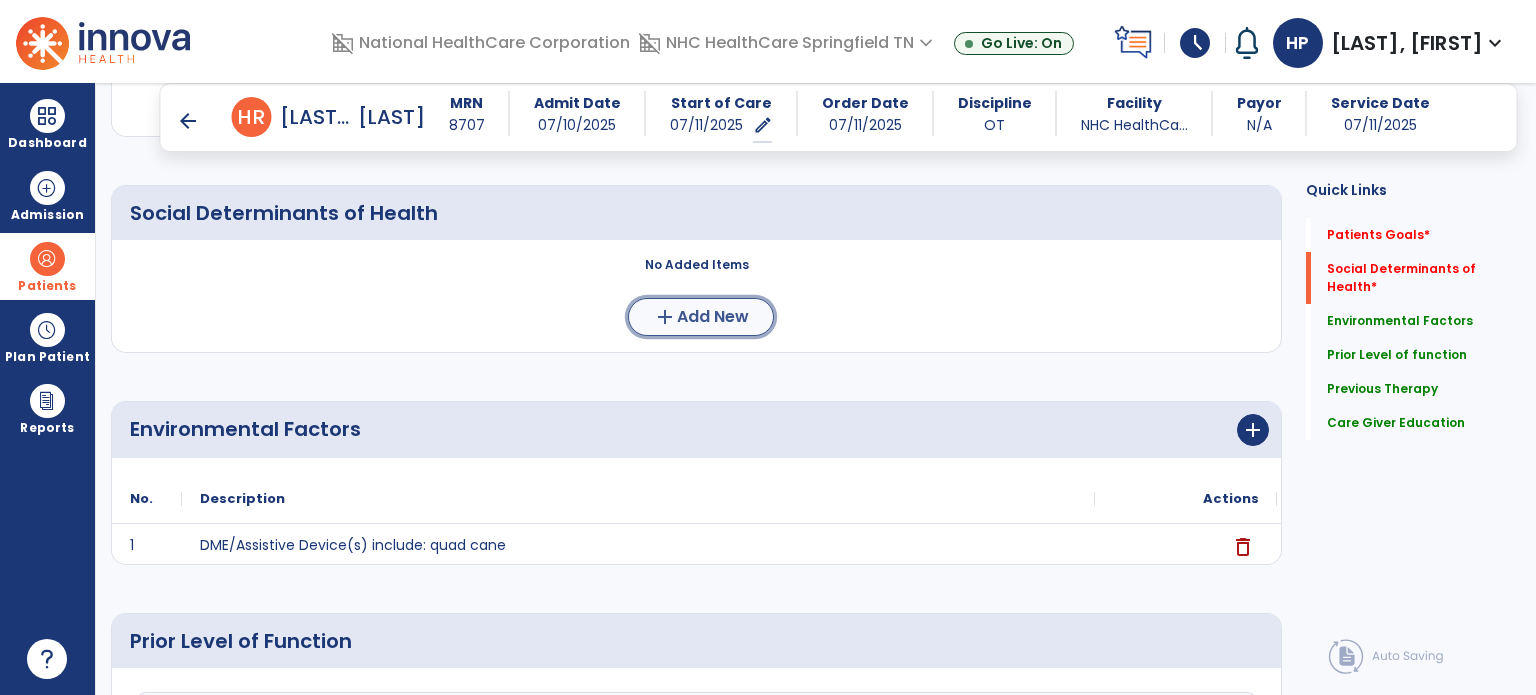 click on "add" 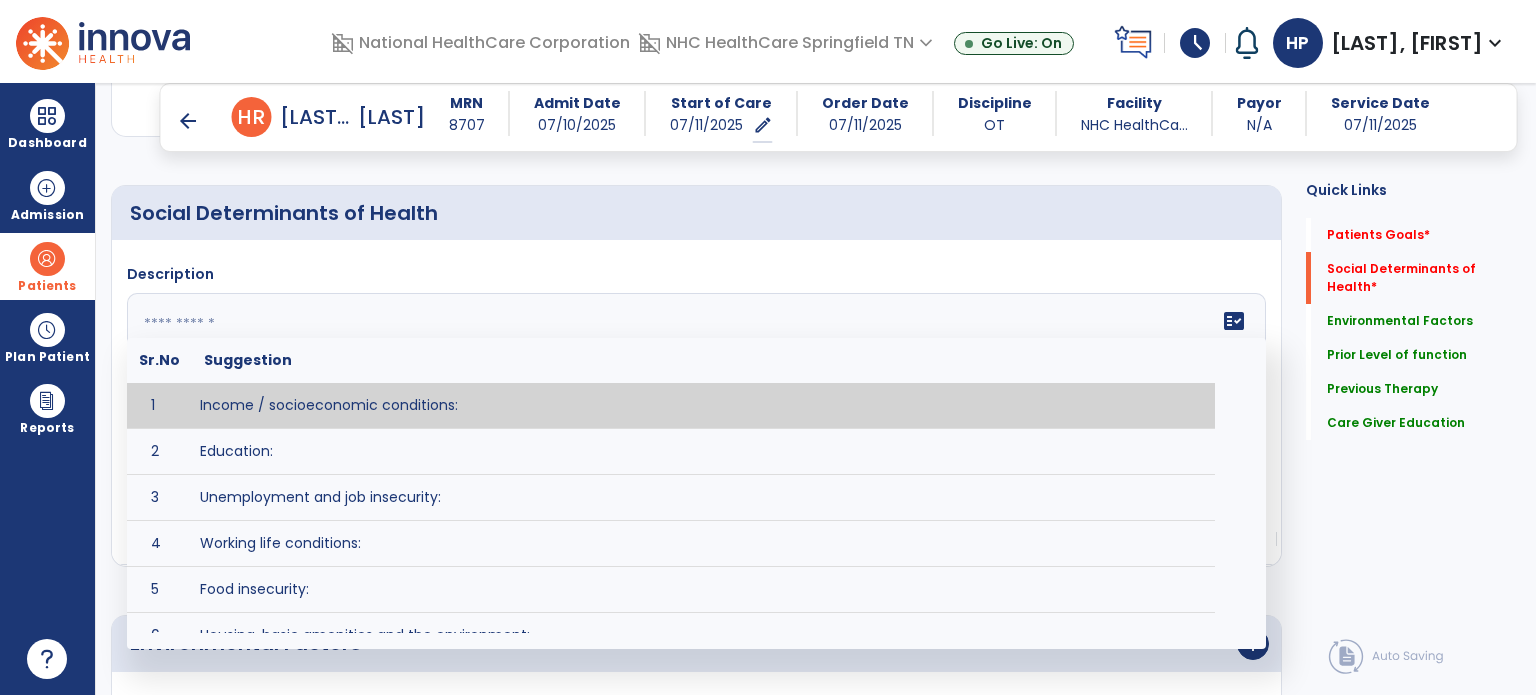click 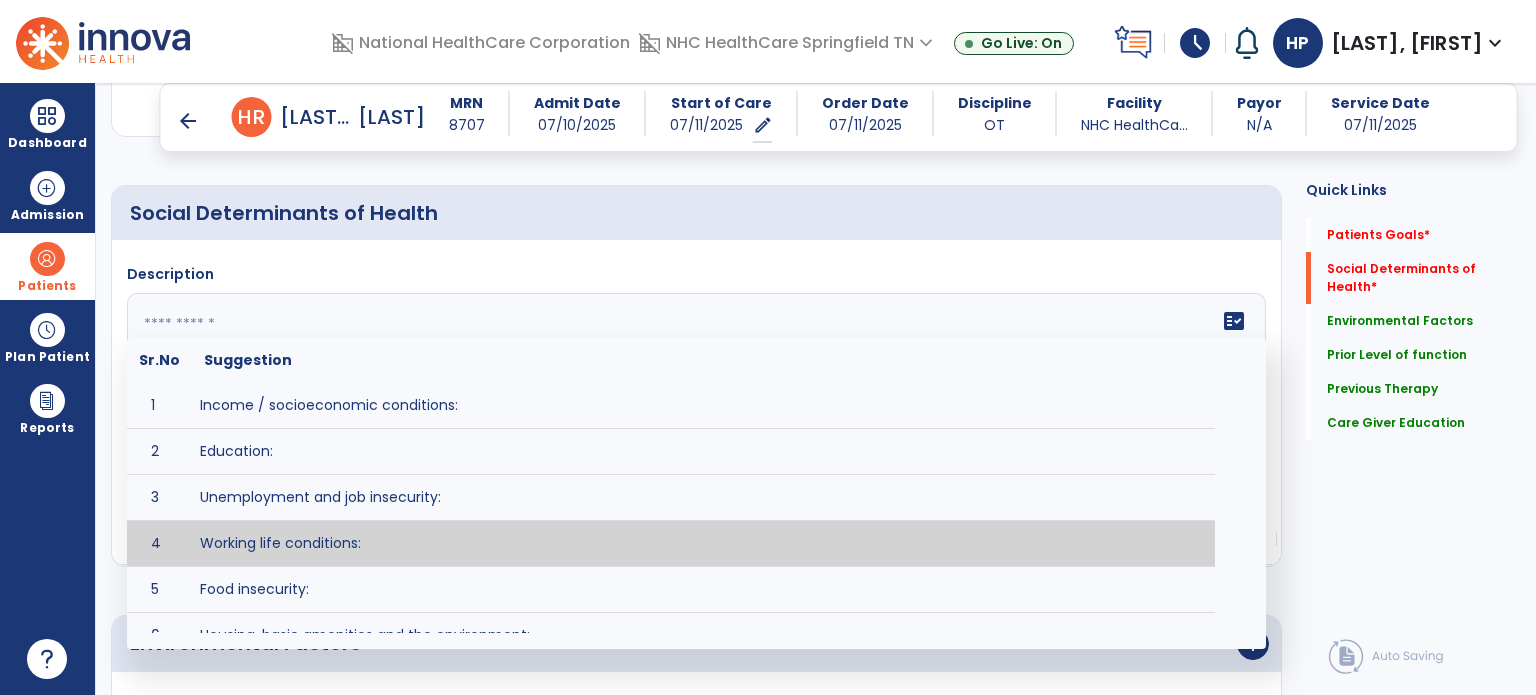 scroll, scrollTop: 48, scrollLeft: 0, axis: vertical 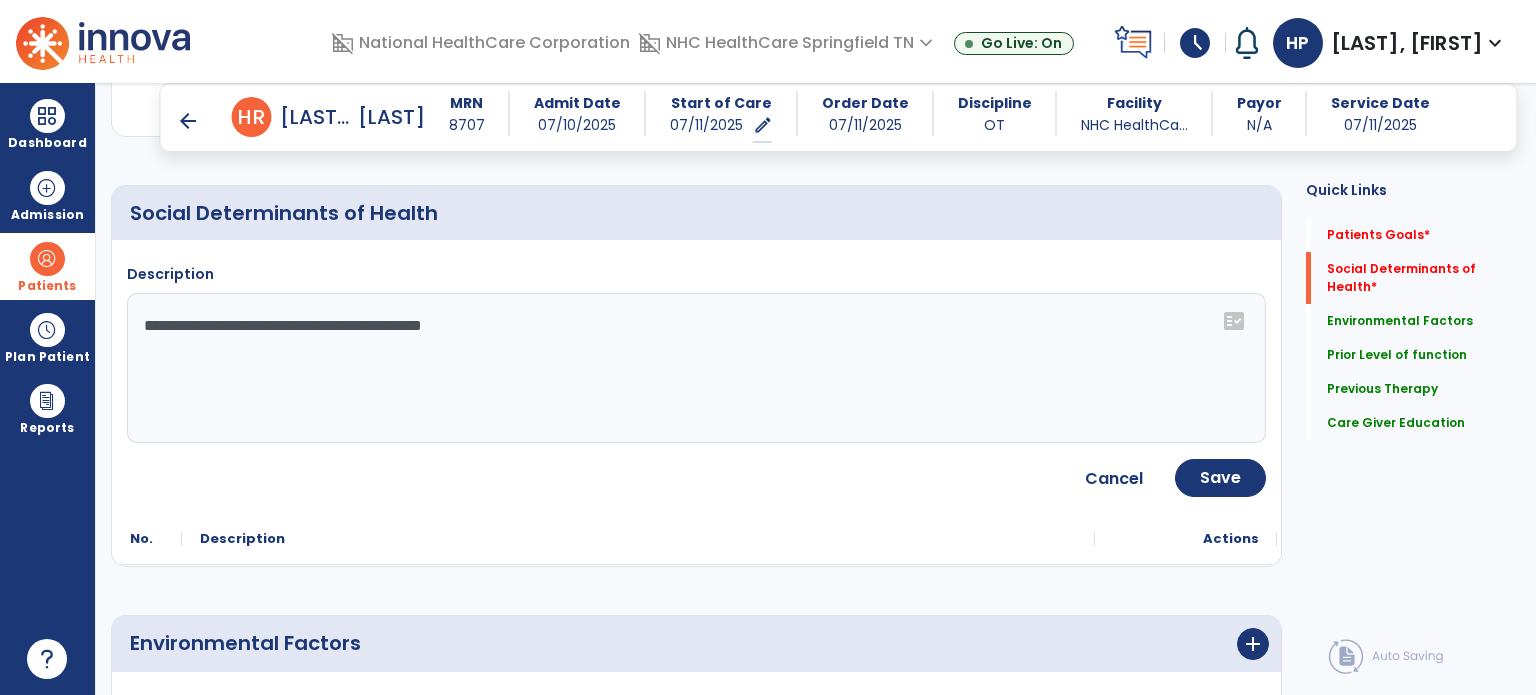 click on "**********" 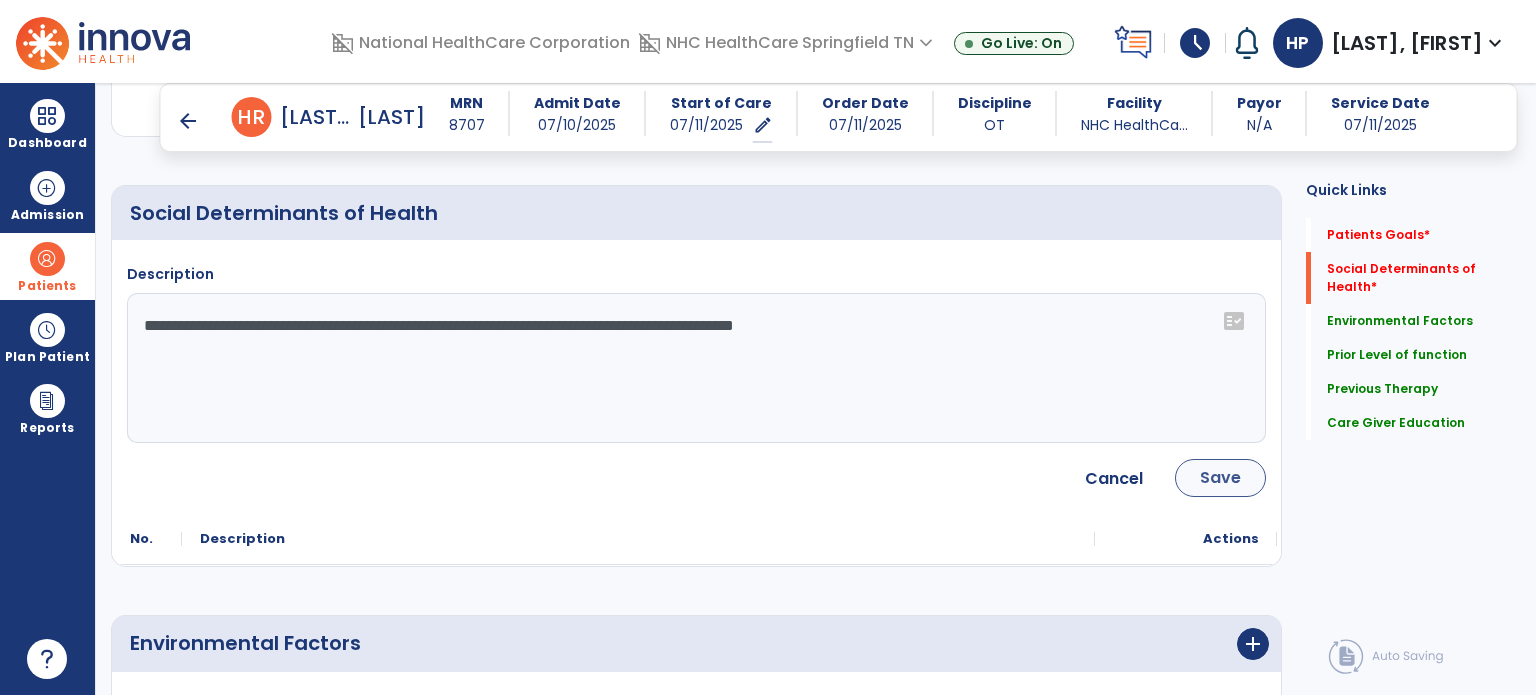 type on "**********" 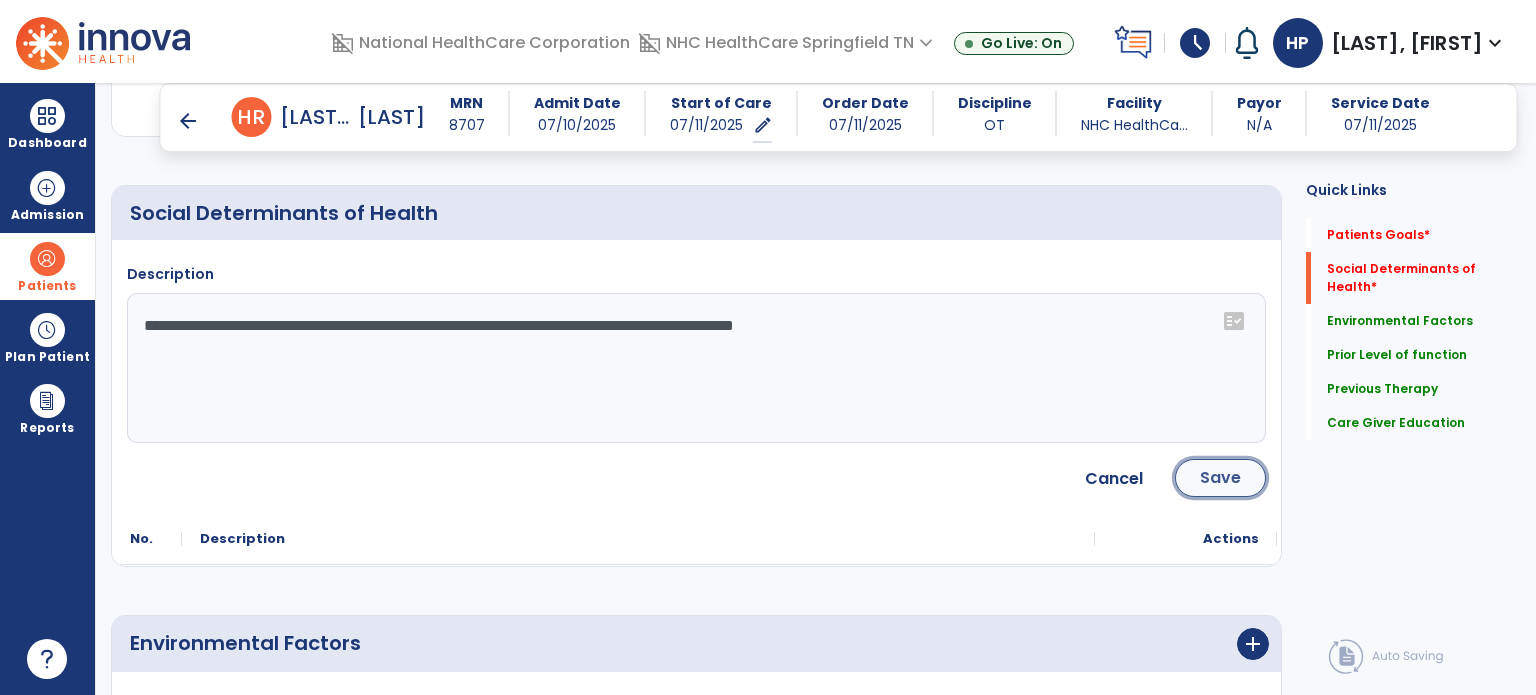 click on "Save" 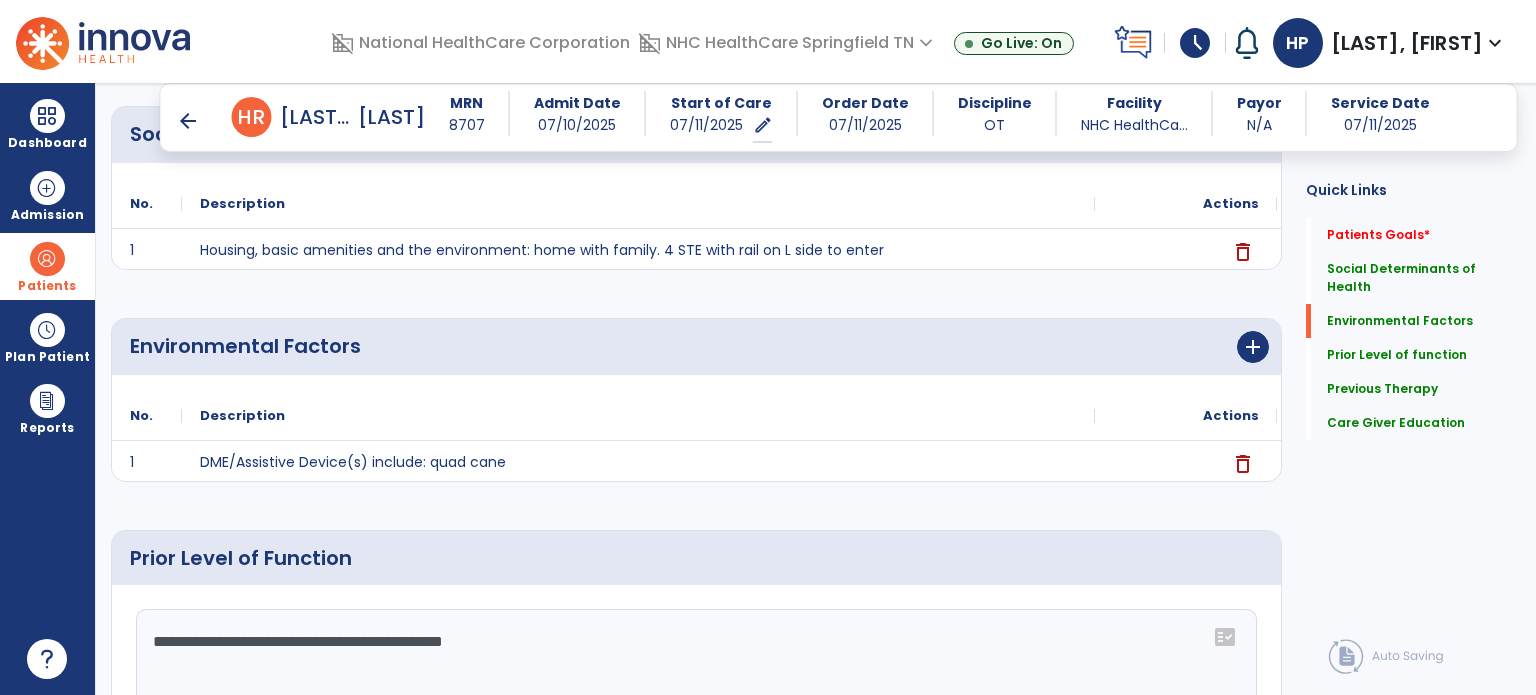 scroll, scrollTop: 444, scrollLeft: 0, axis: vertical 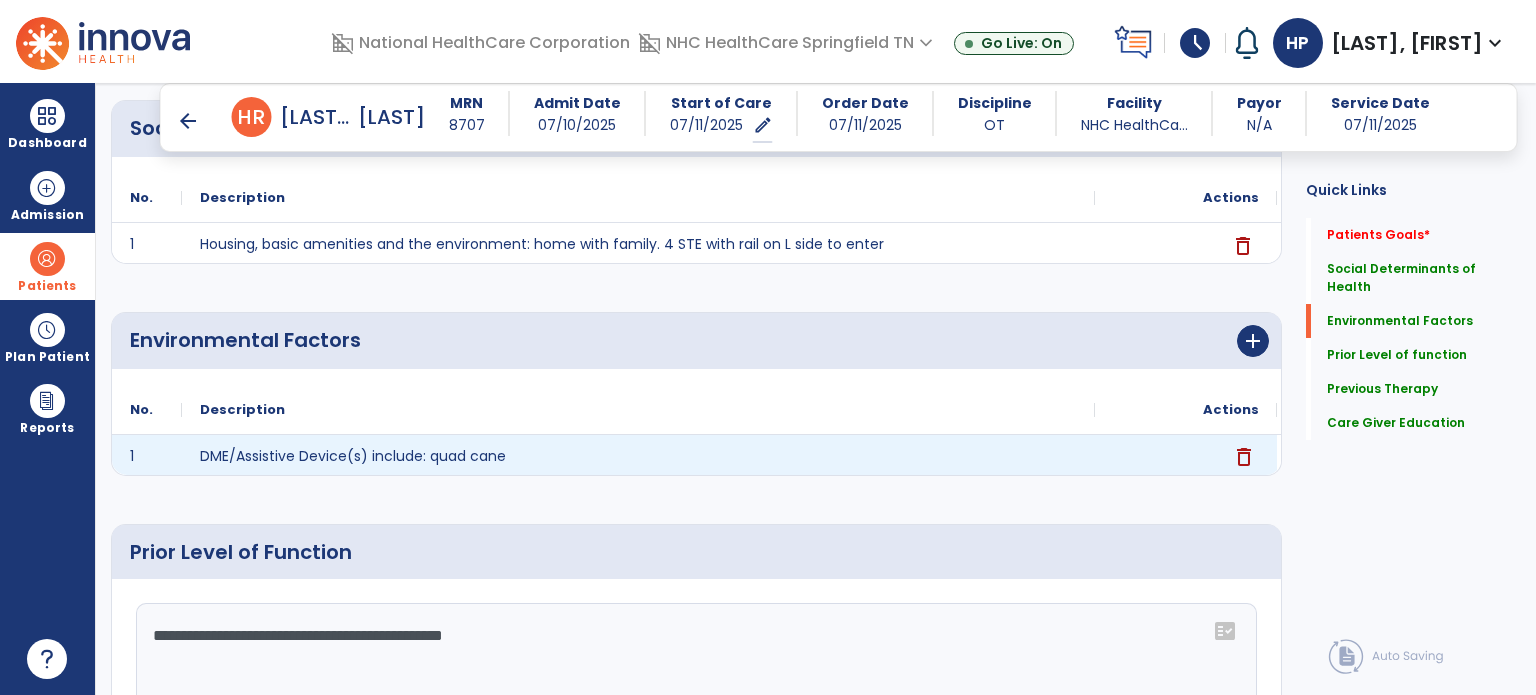 click on "delete" 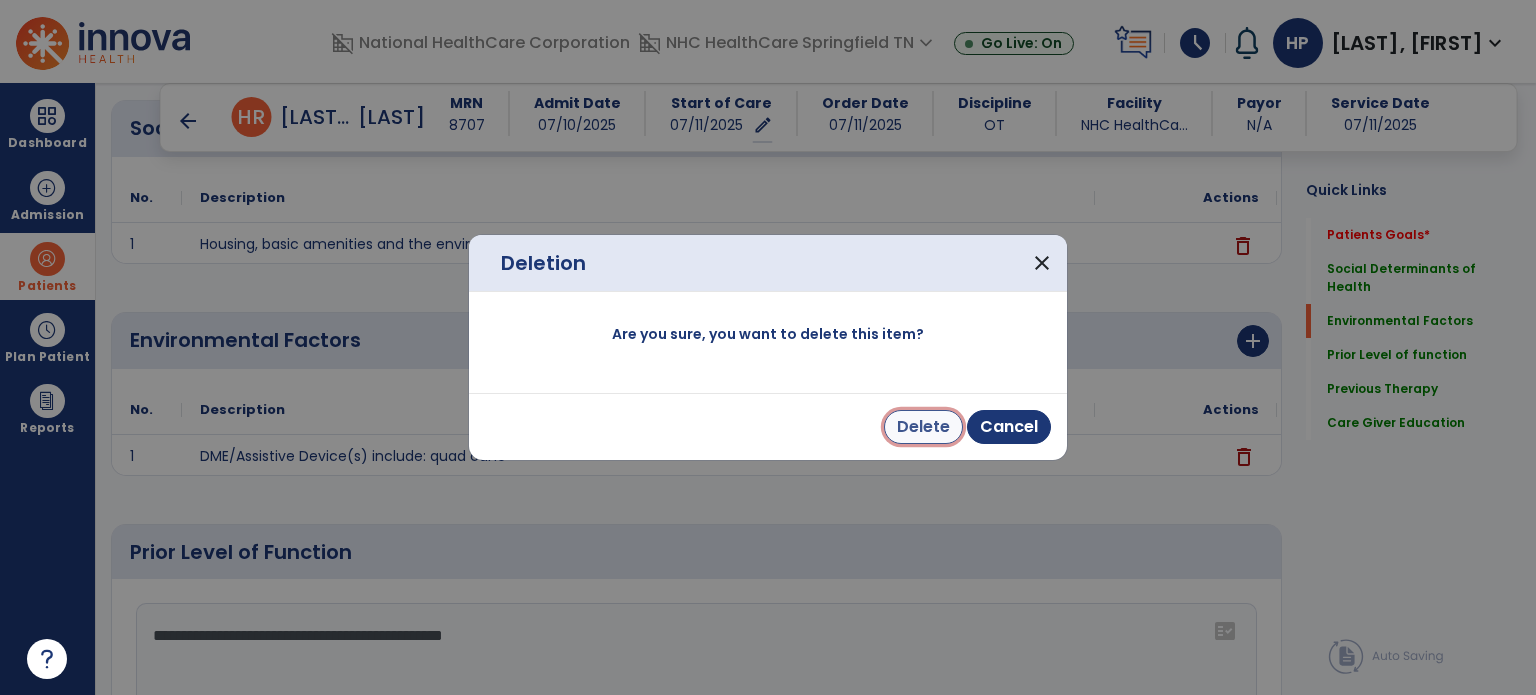click on "Delete" at bounding box center [923, 427] 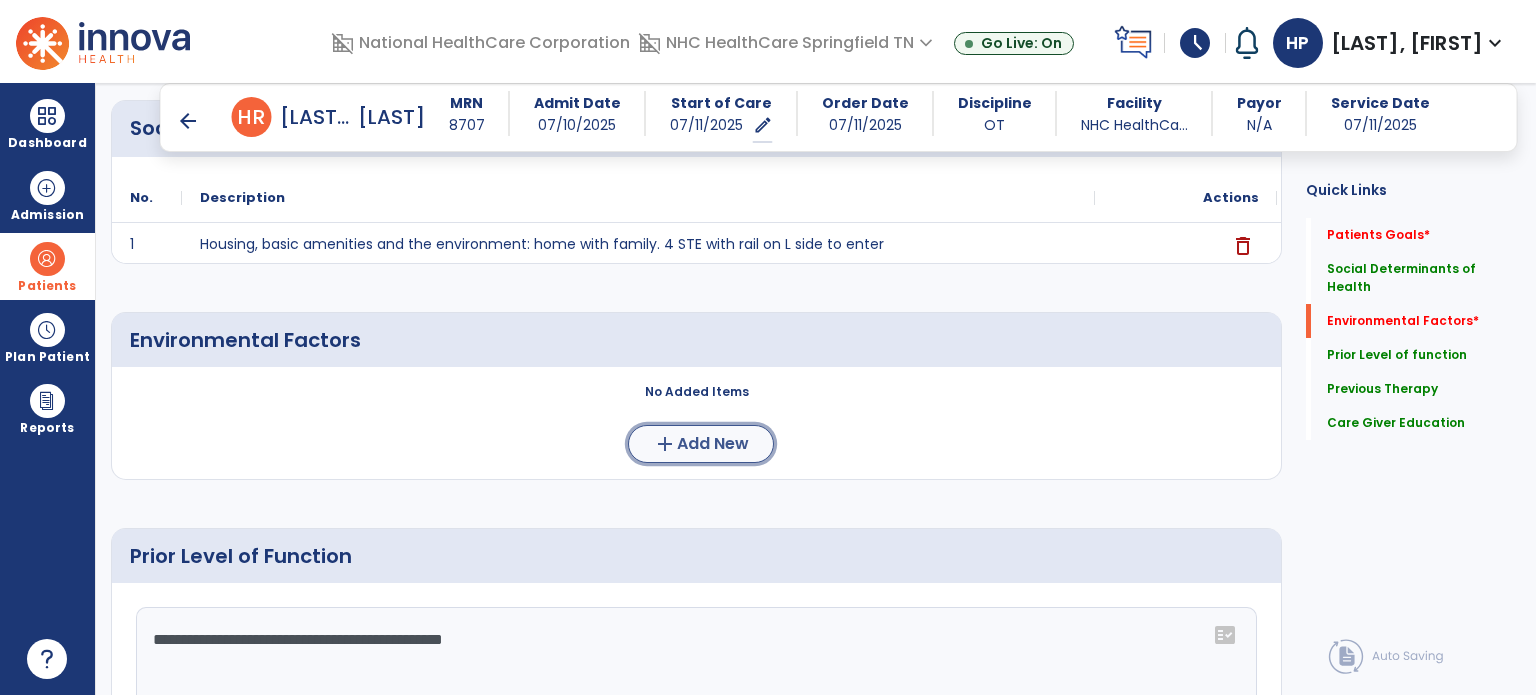 click on "add  Add New" 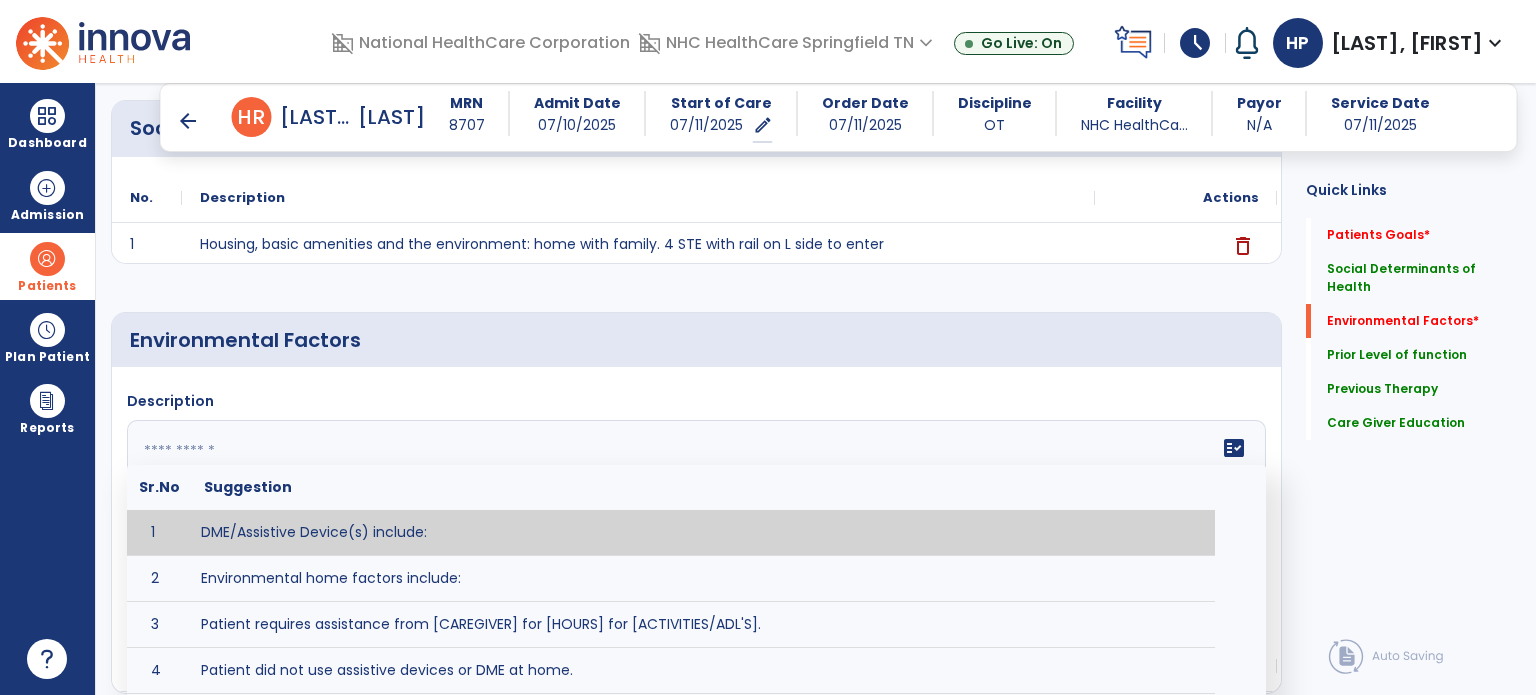 click 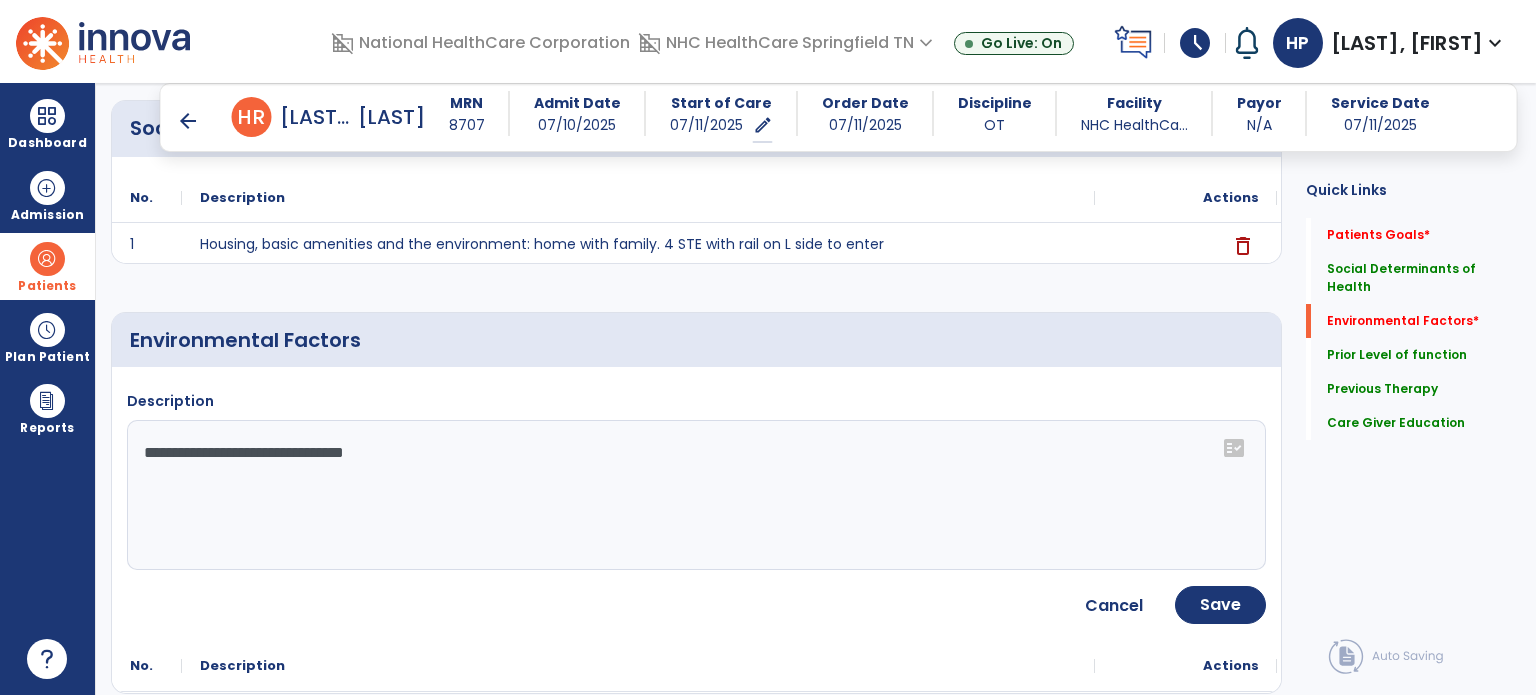 click on "**********" 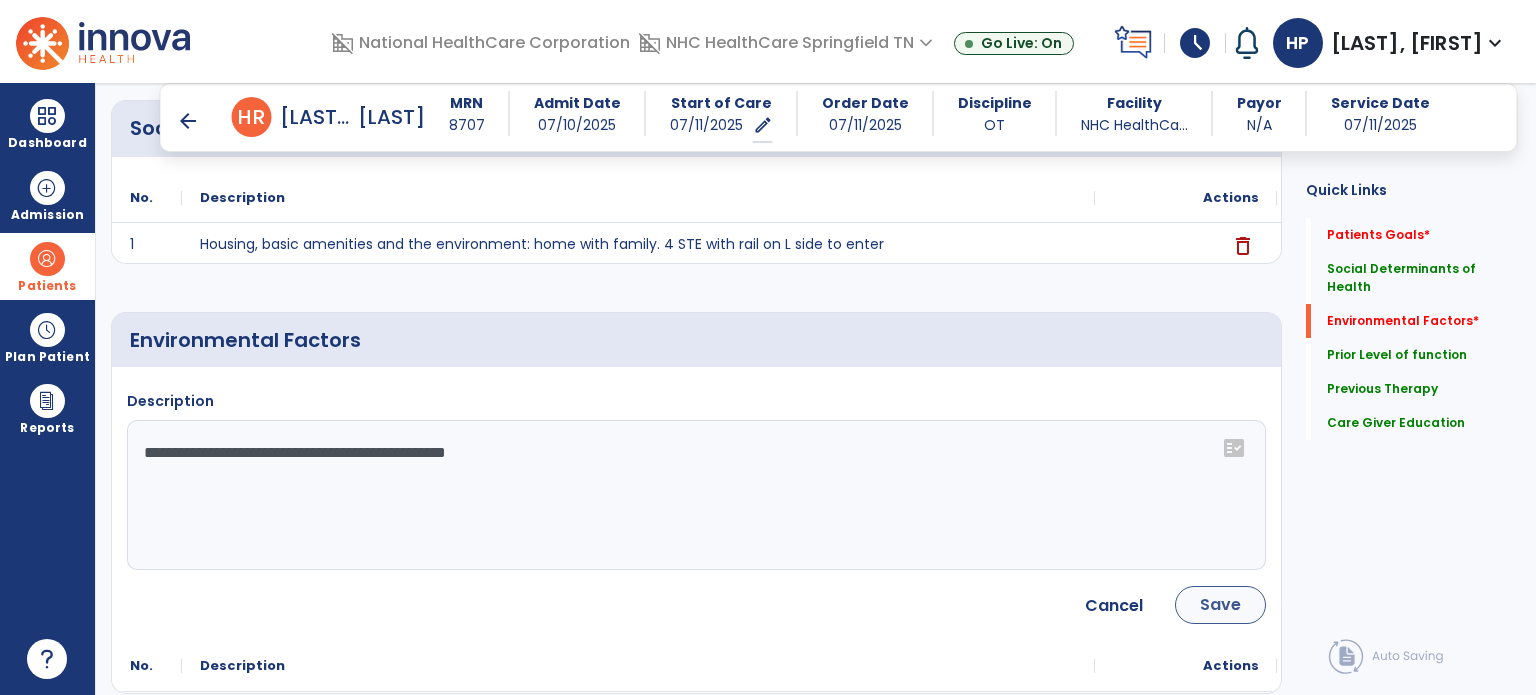type on "**********" 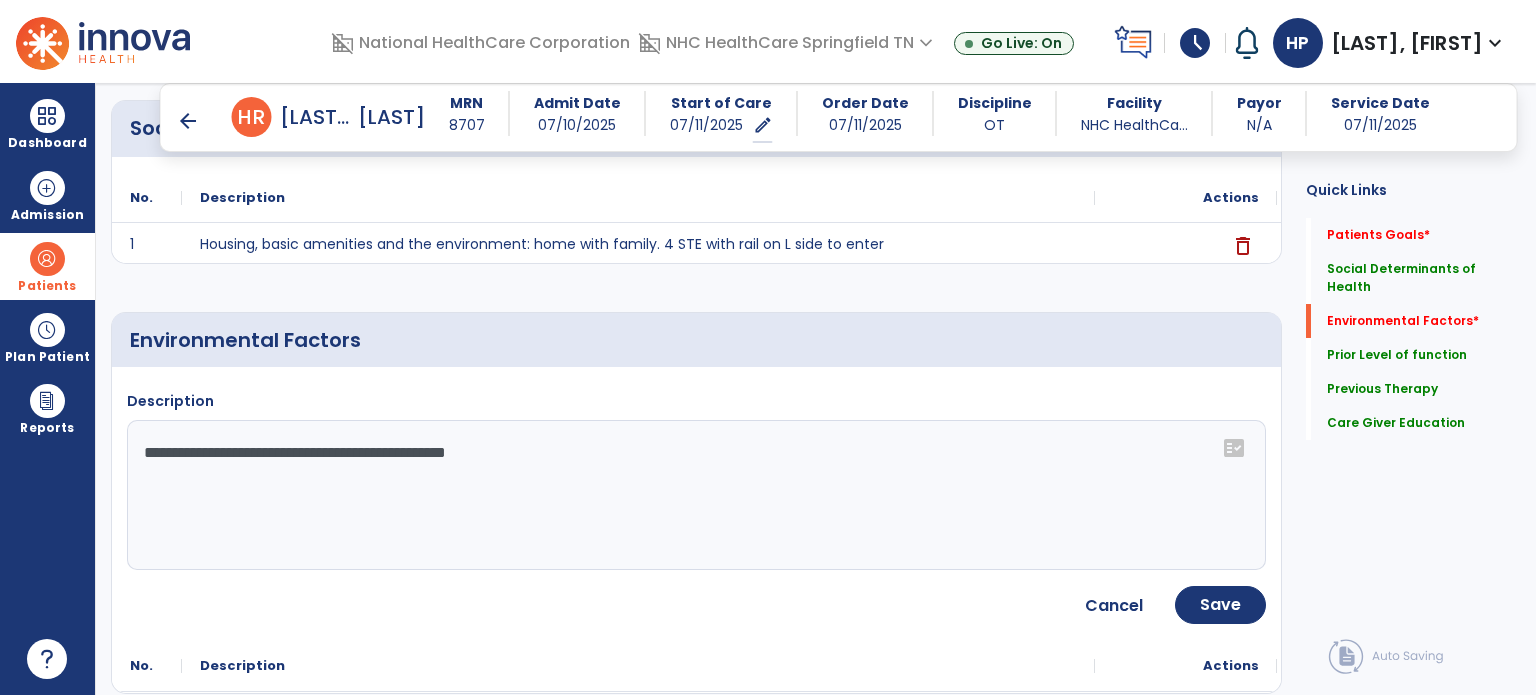drag, startPoint x: 1192, startPoint y: 601, endPoint x: 1113, endPoint y: 664, distance: 101.04455 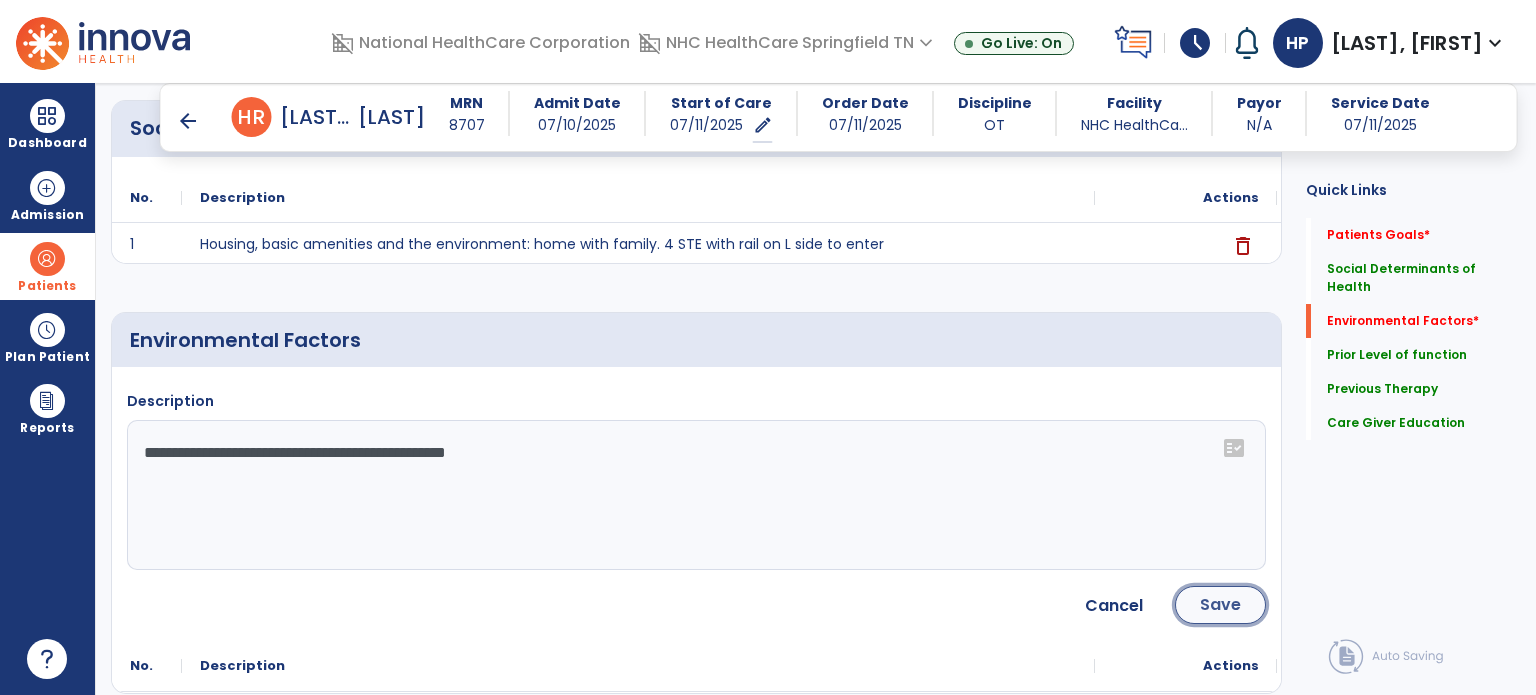 click on "Save" 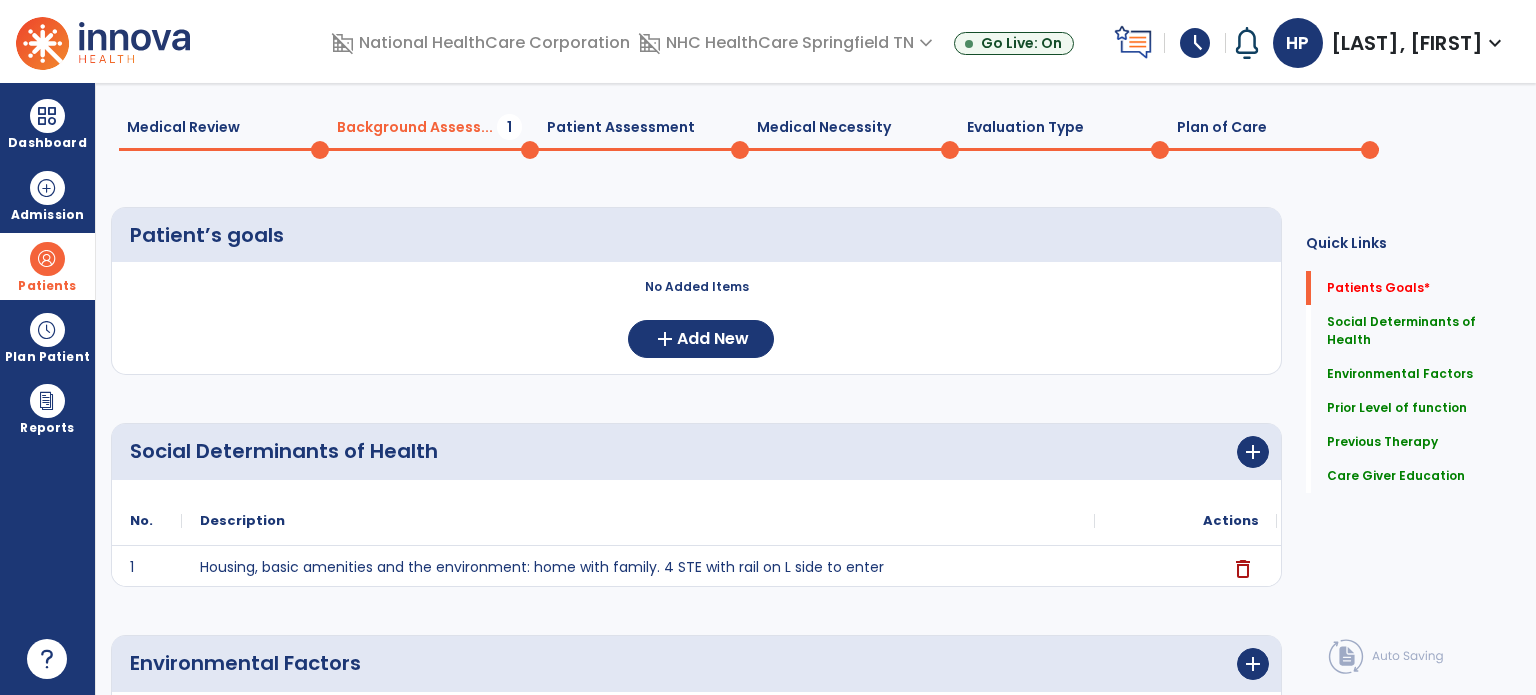 scroll, scrollTop: 0, scrollLeft: 0, axis: both 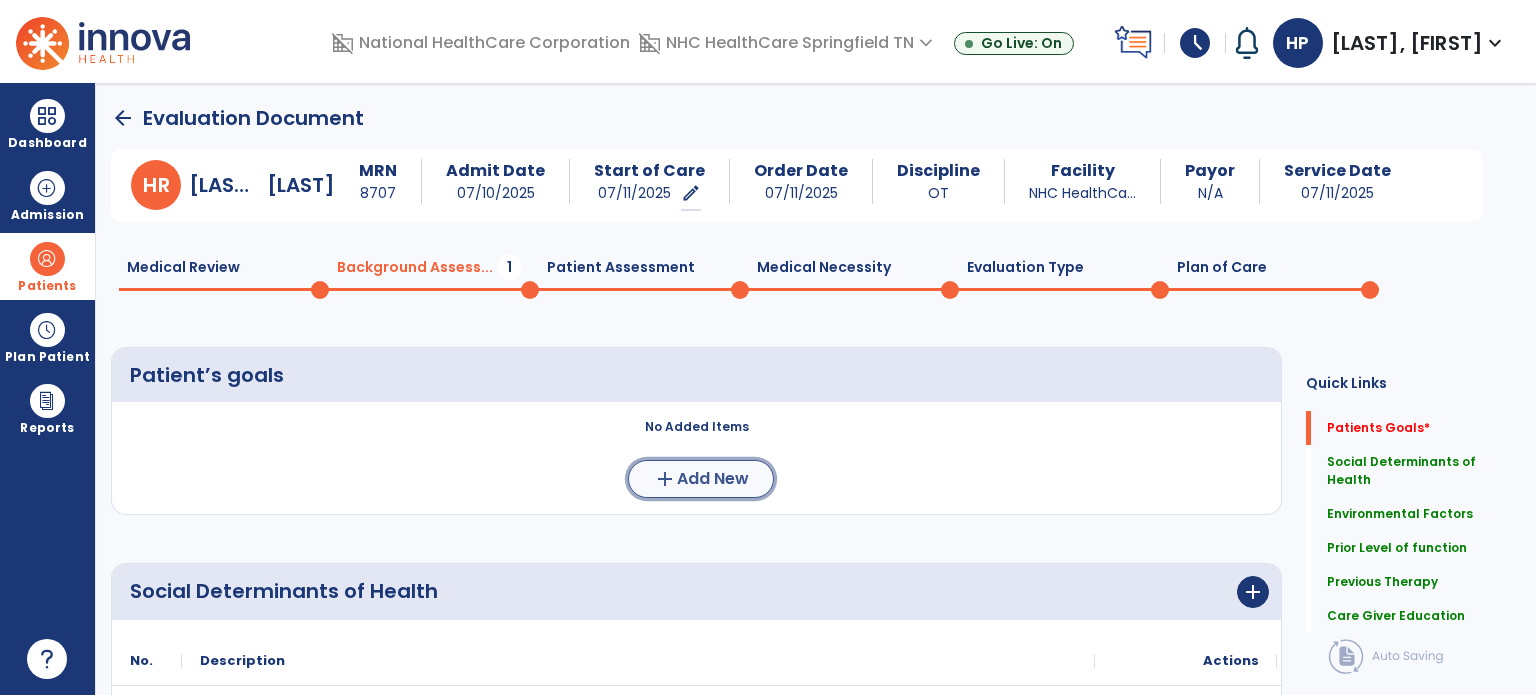 drag, startPoint x: 686, startPoint y: 487, endPoint x: 647, endPoint y: 495, distance: 39.812057 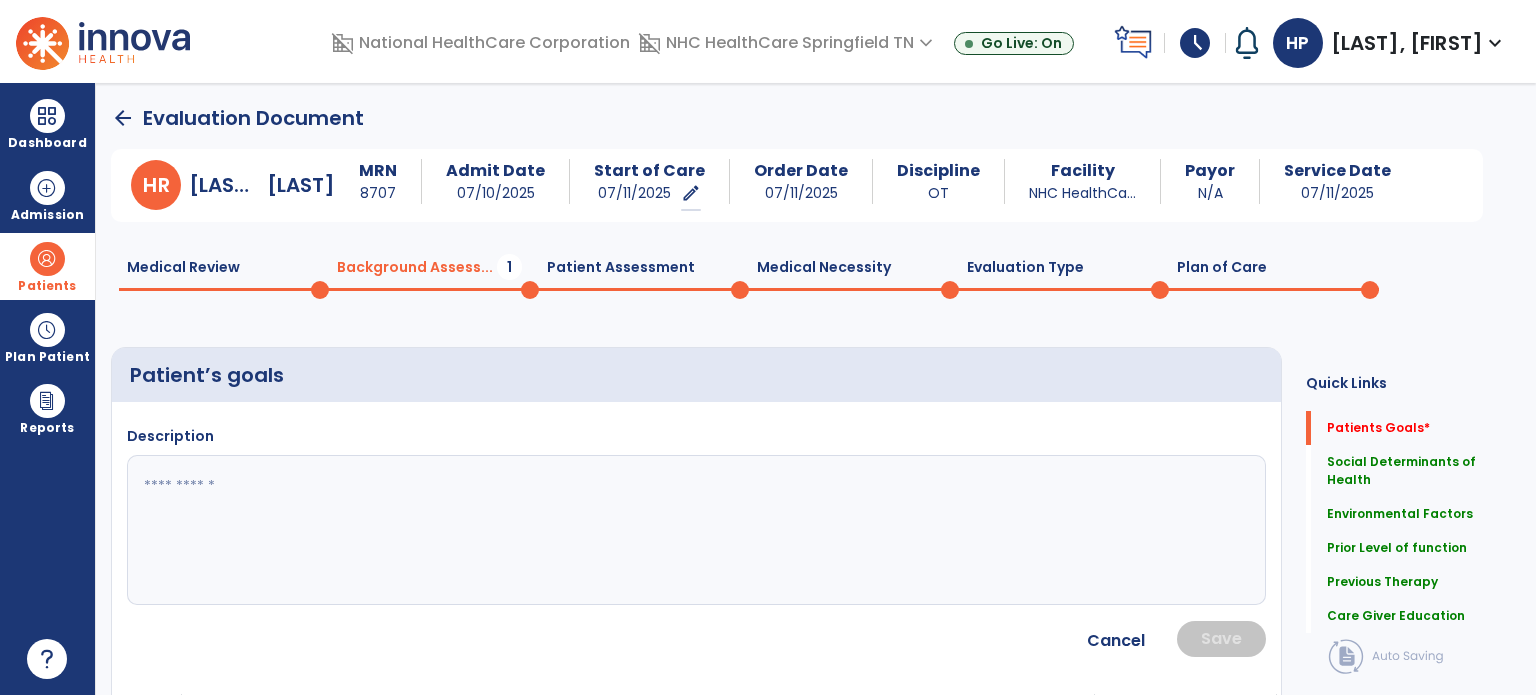 click 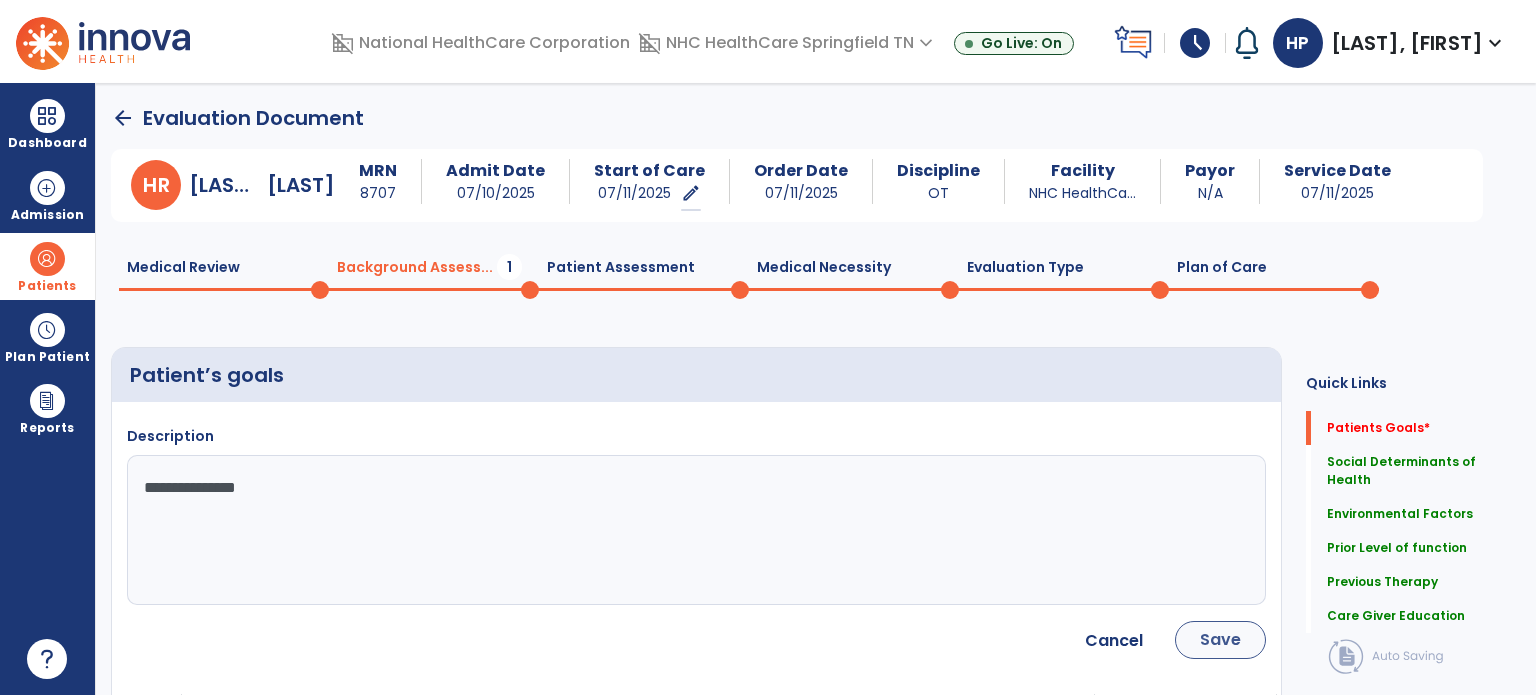 type on "**********" 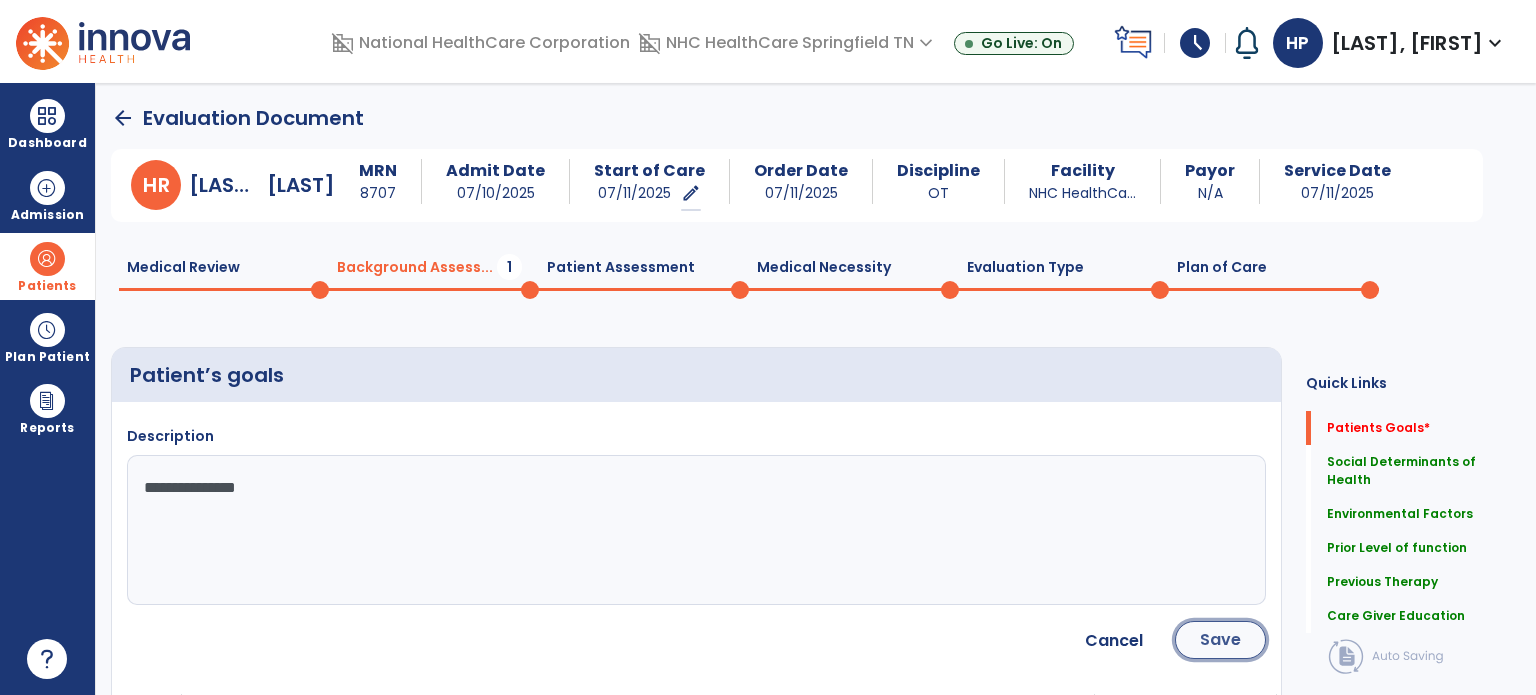 click on "Save" 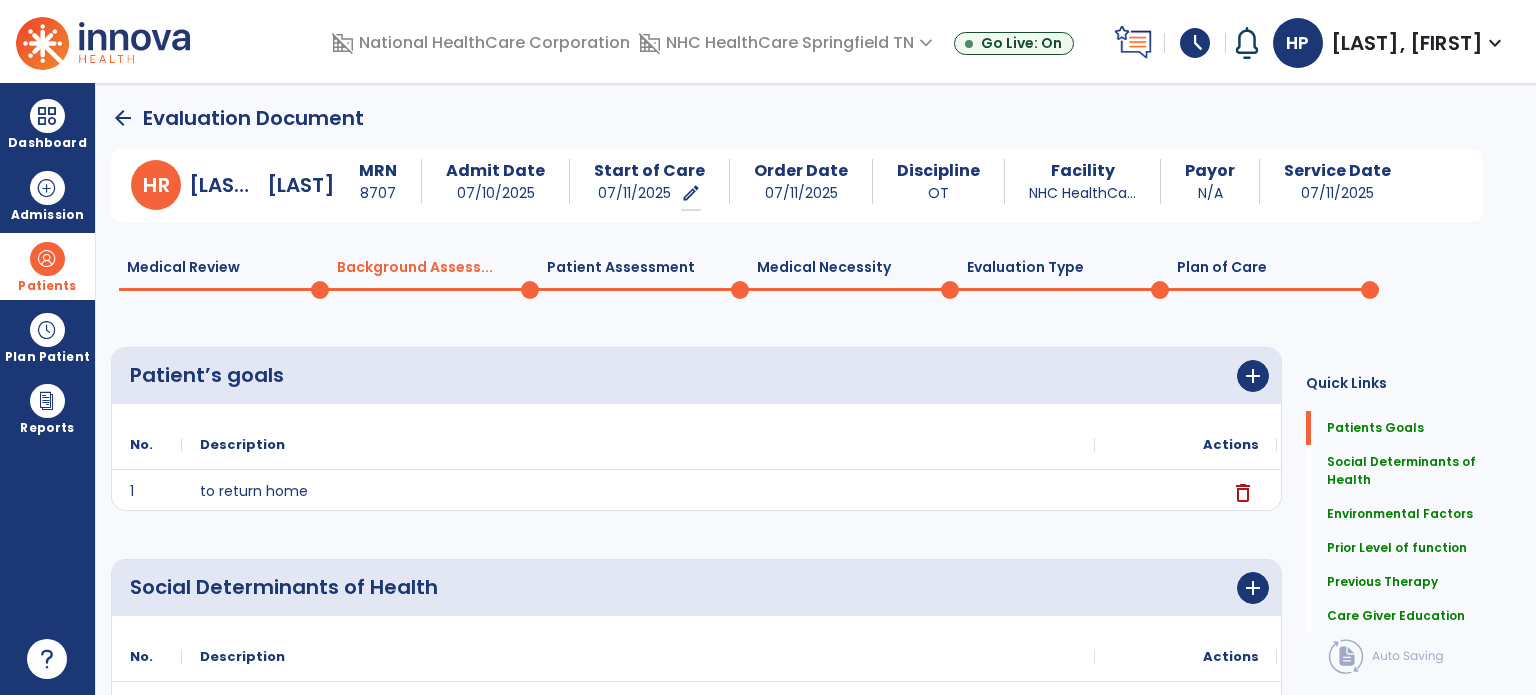 scroll, scrollTop: 0, scrollLeft: 0, axis: both 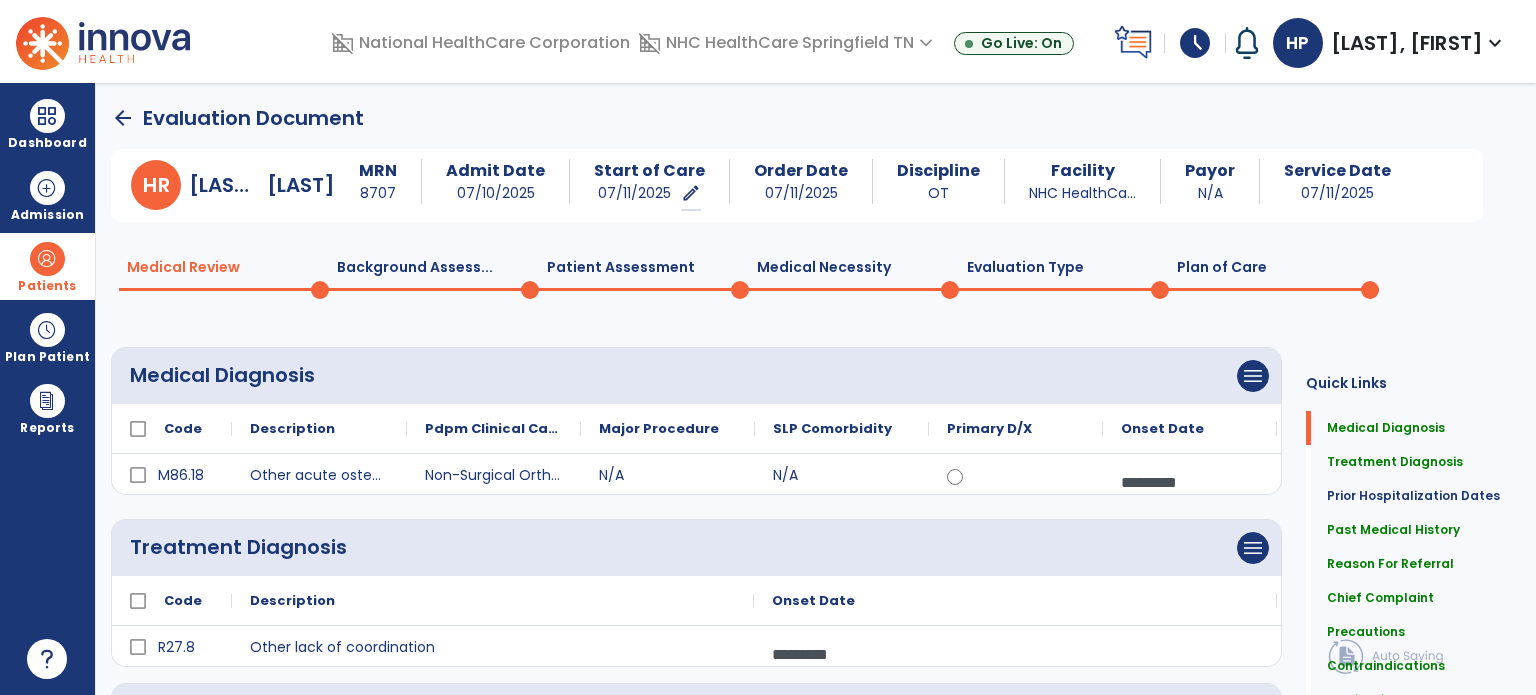 click on "Evaluation Type  0" 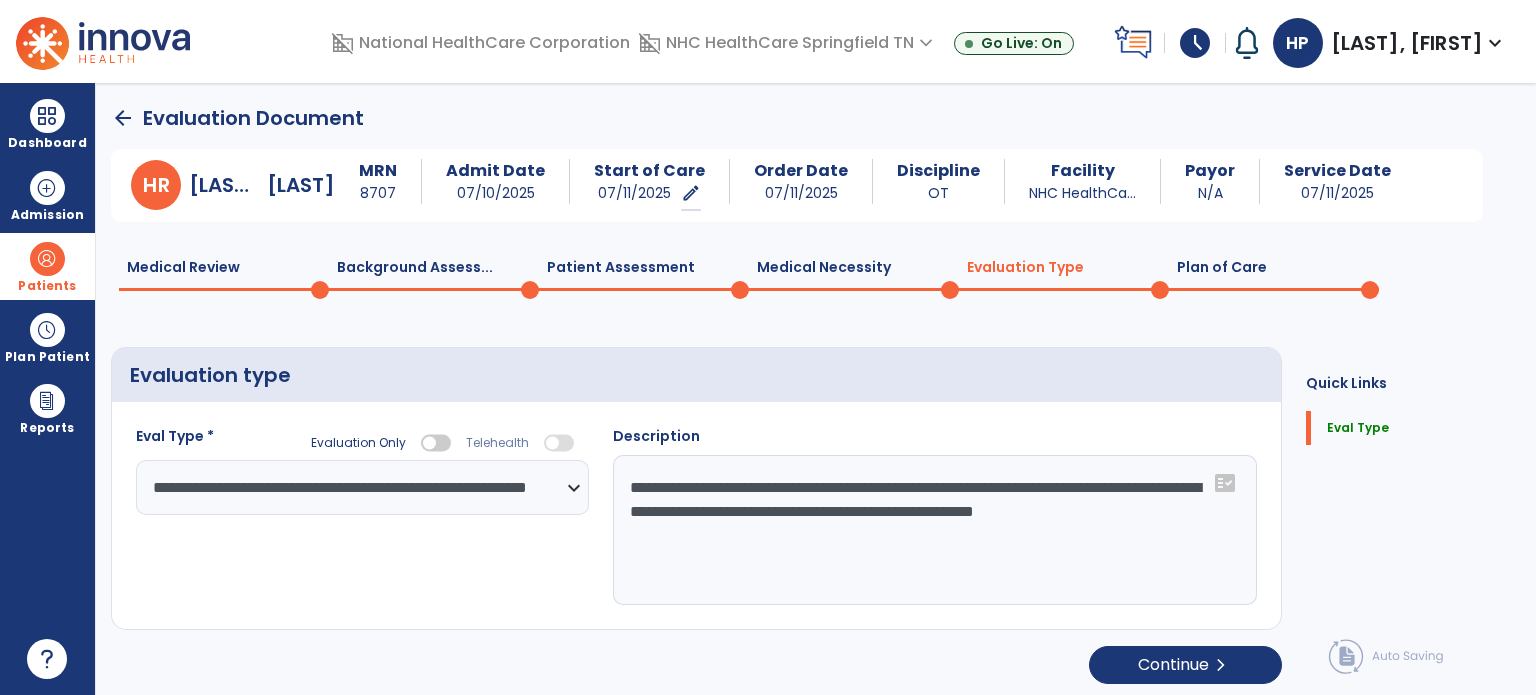 click on "Plan of Care  0" 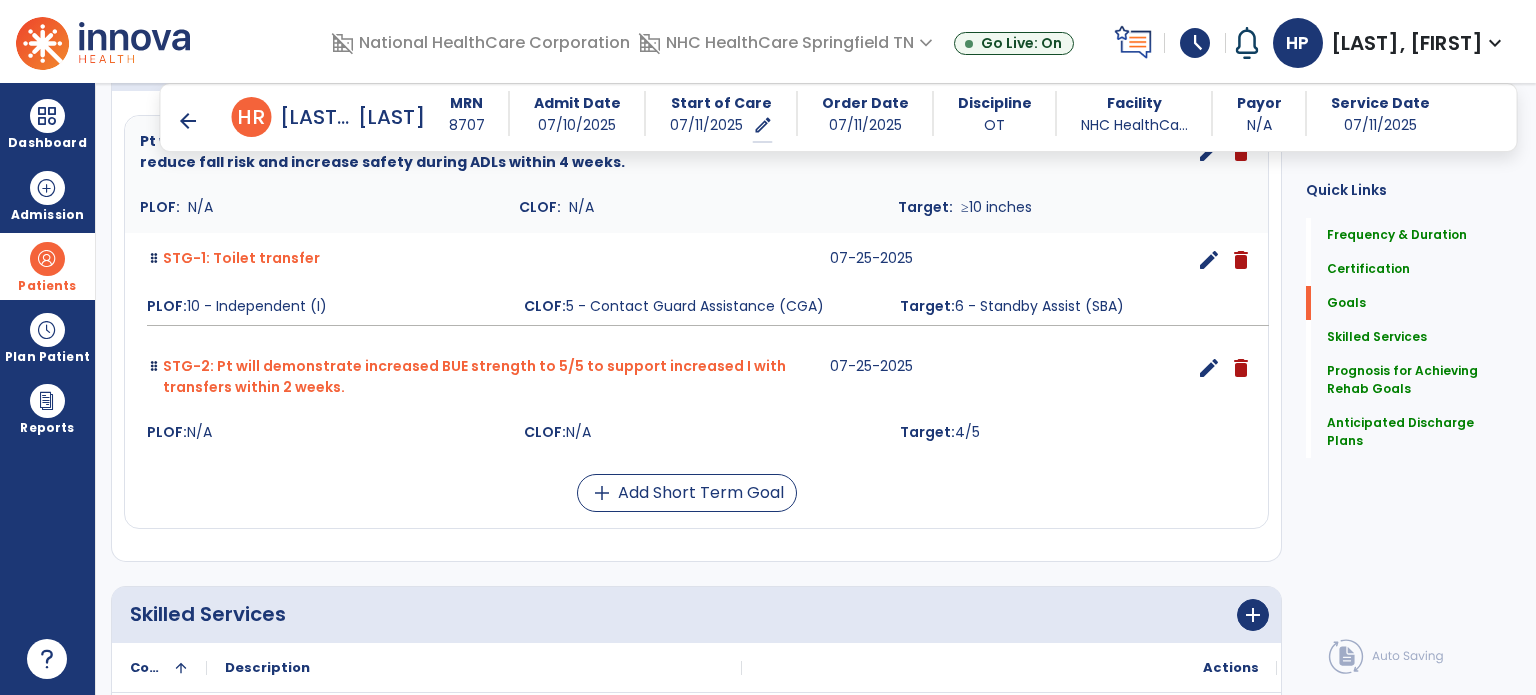 scroll, scrollTop: 540, scrollLeft: 0, axis: vertical 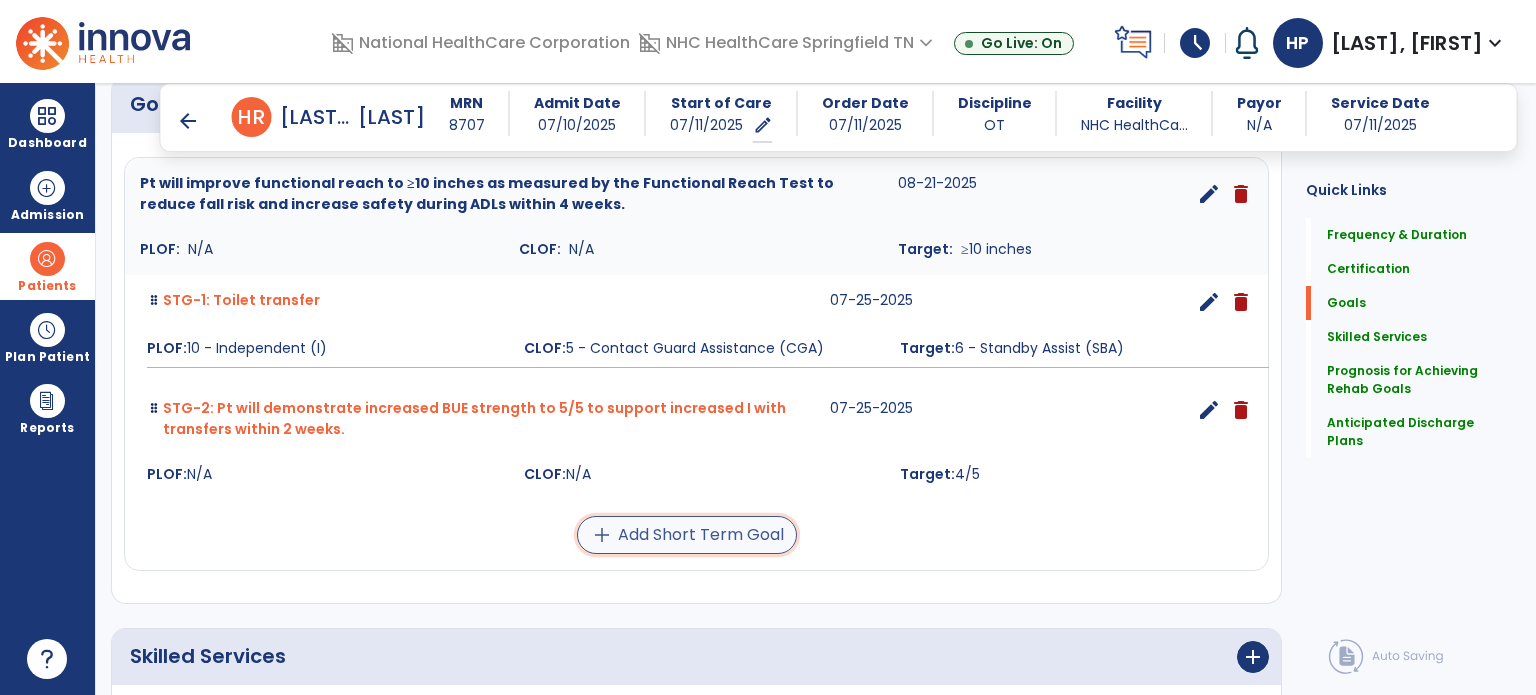 click on "add  Add Short Term Goal" at bounding box center (687, 535) 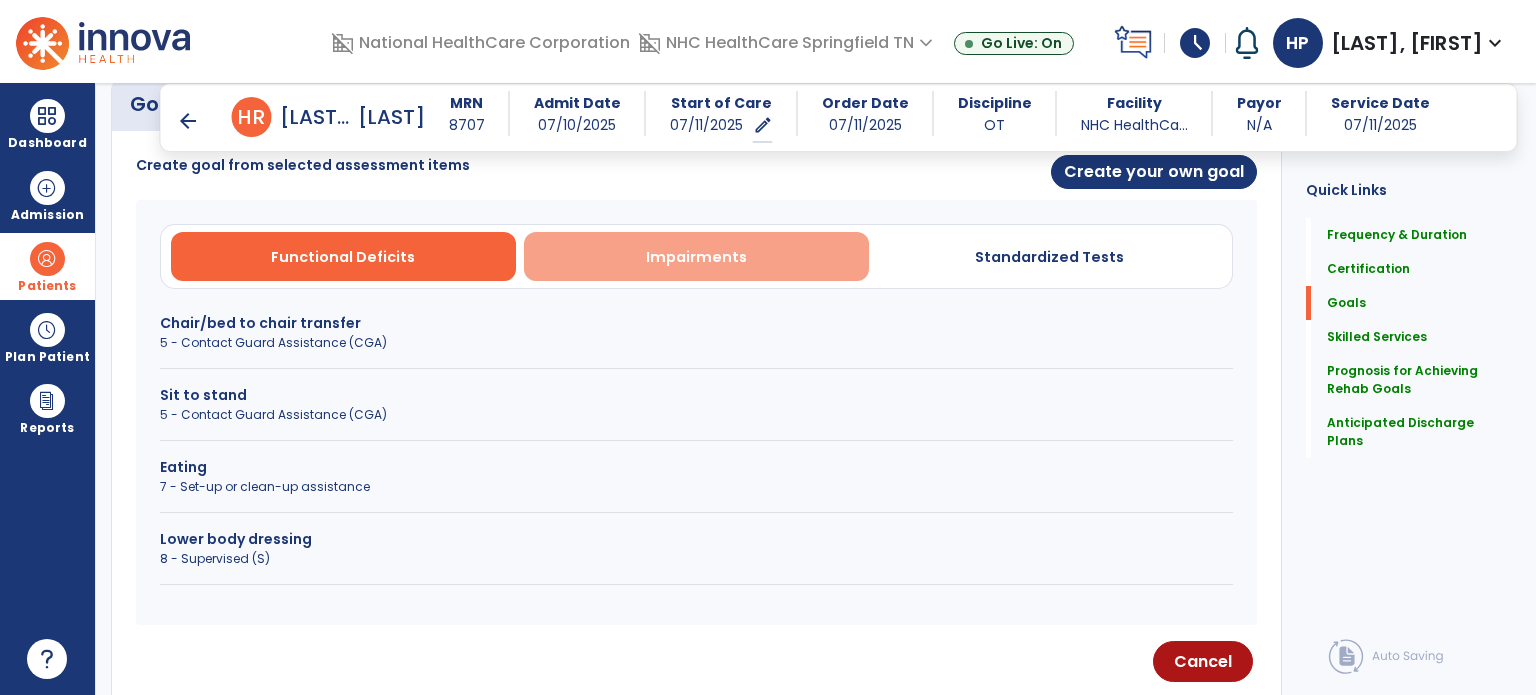 click on "Impairments" at bounding box center [696, 257] 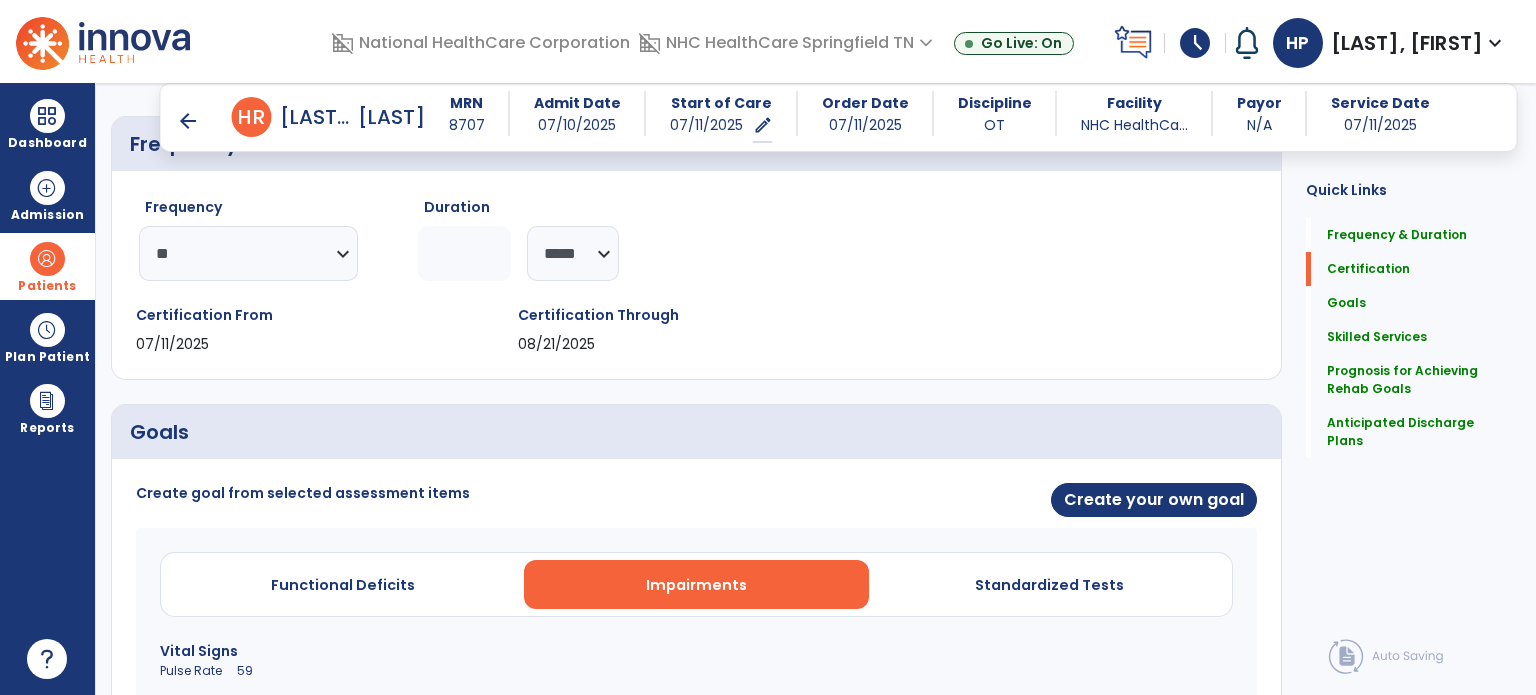 scroll, scrollTop: 210, scrollLeft: 0, axis: vertical 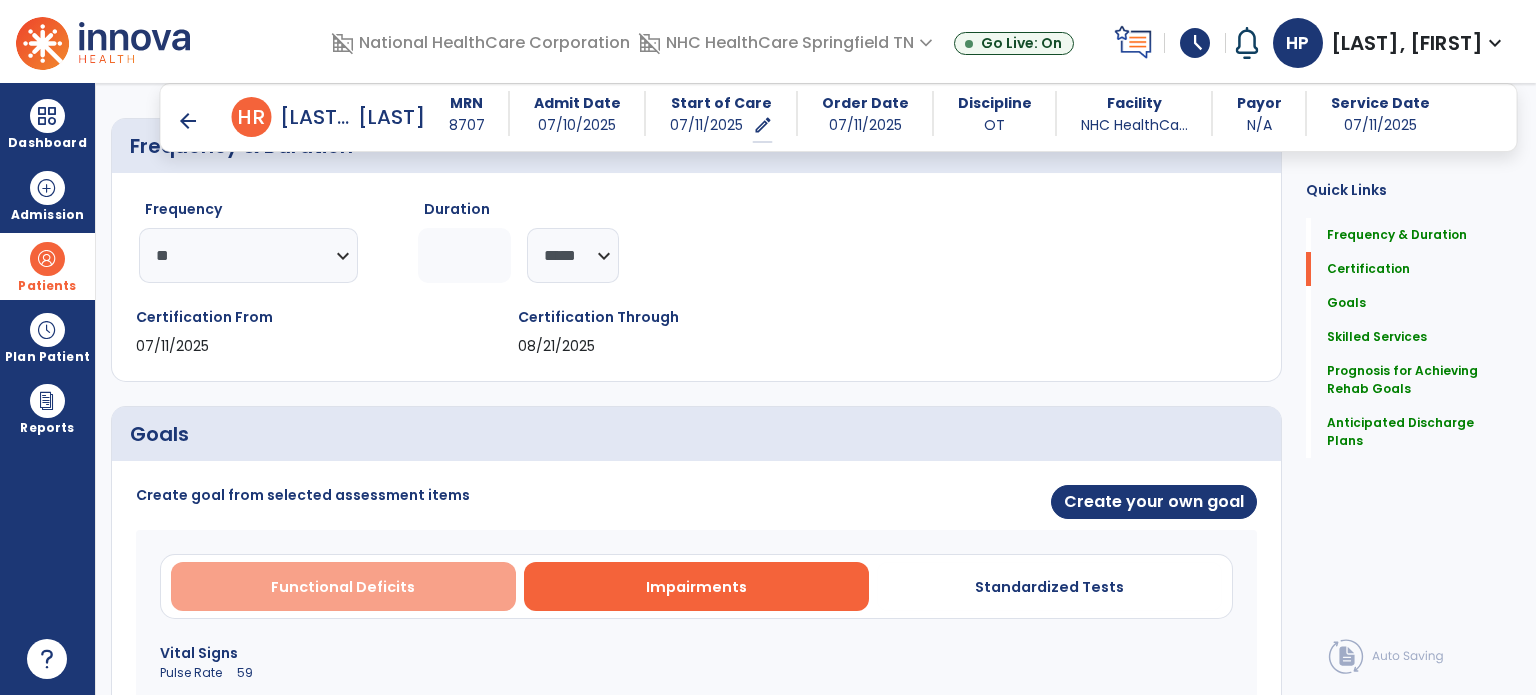 click on "Functional Deficits" at bounding box center [343, 586] 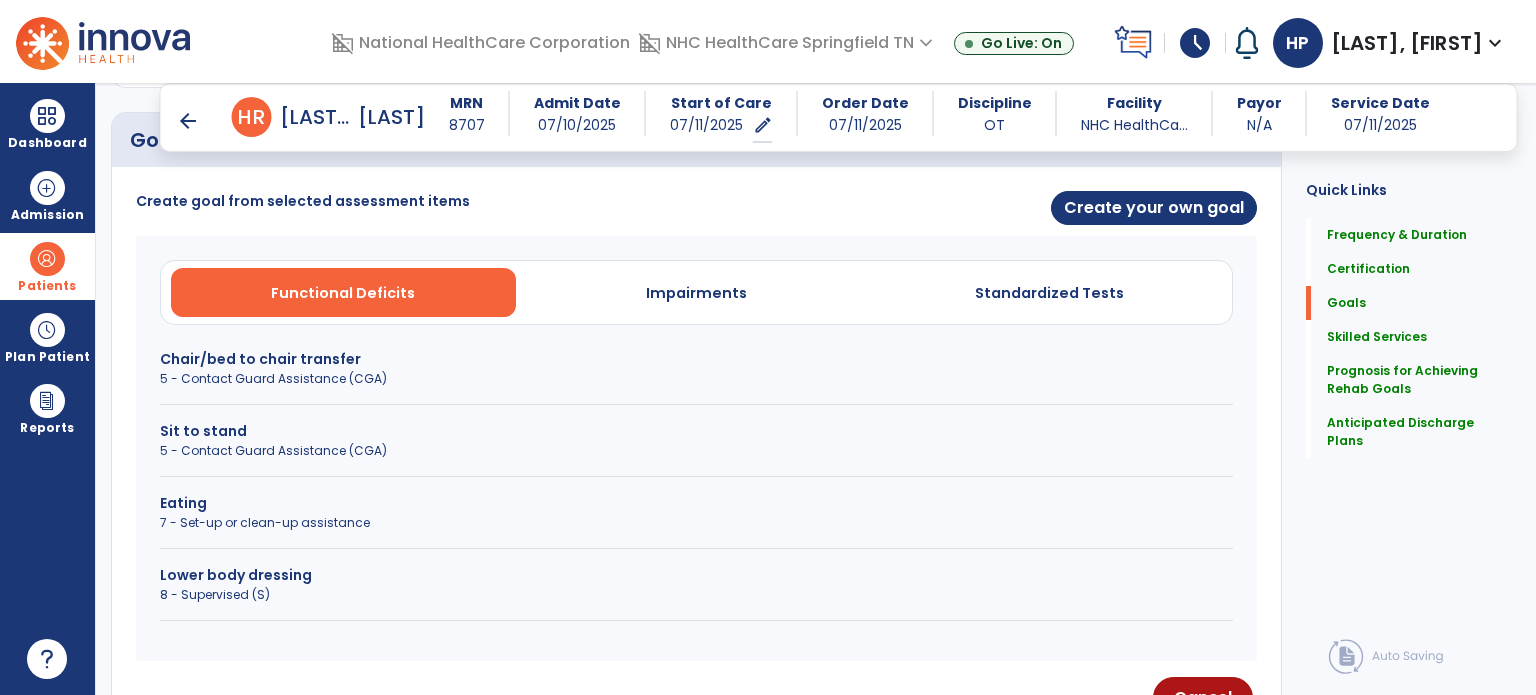 scroll, scrollTop: 496, scrollLeft: 0, axis: vertical 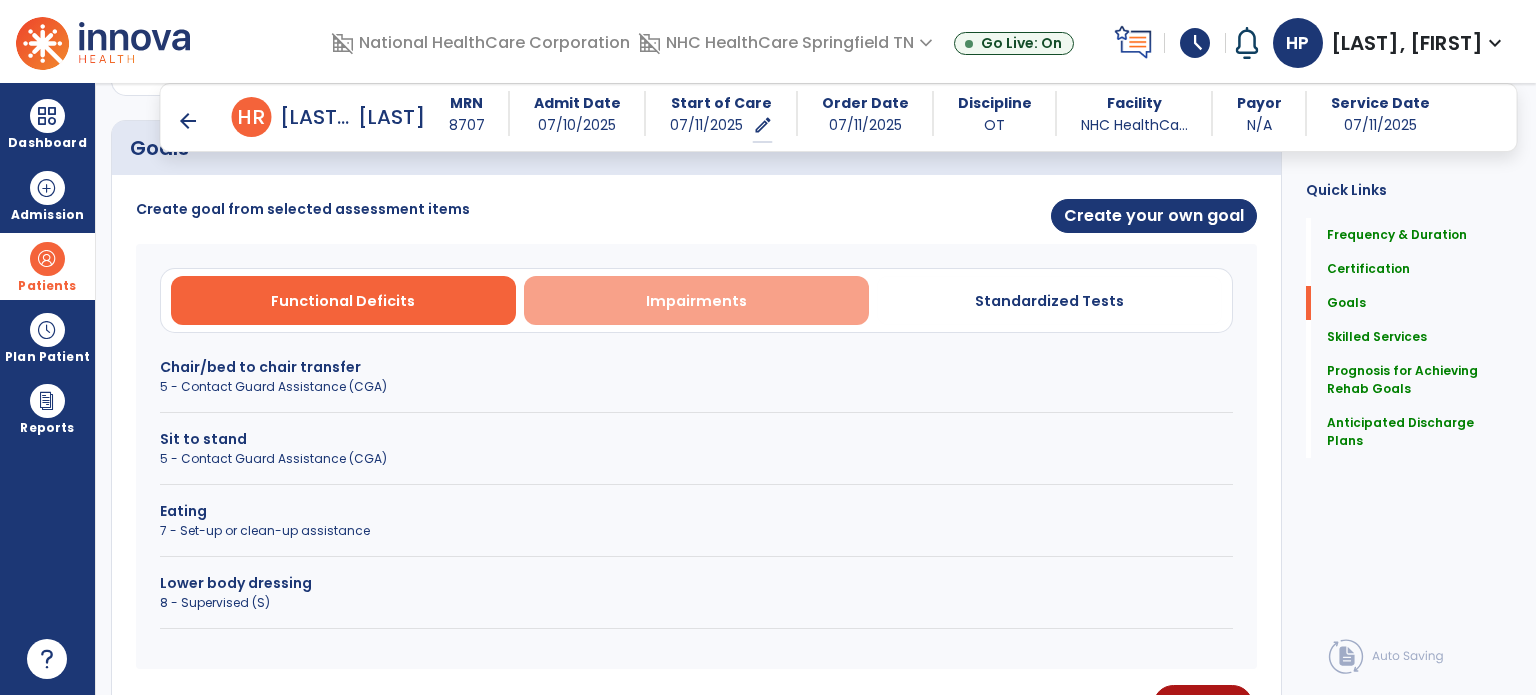click on "Impairments" at bounding box center (696, 300) 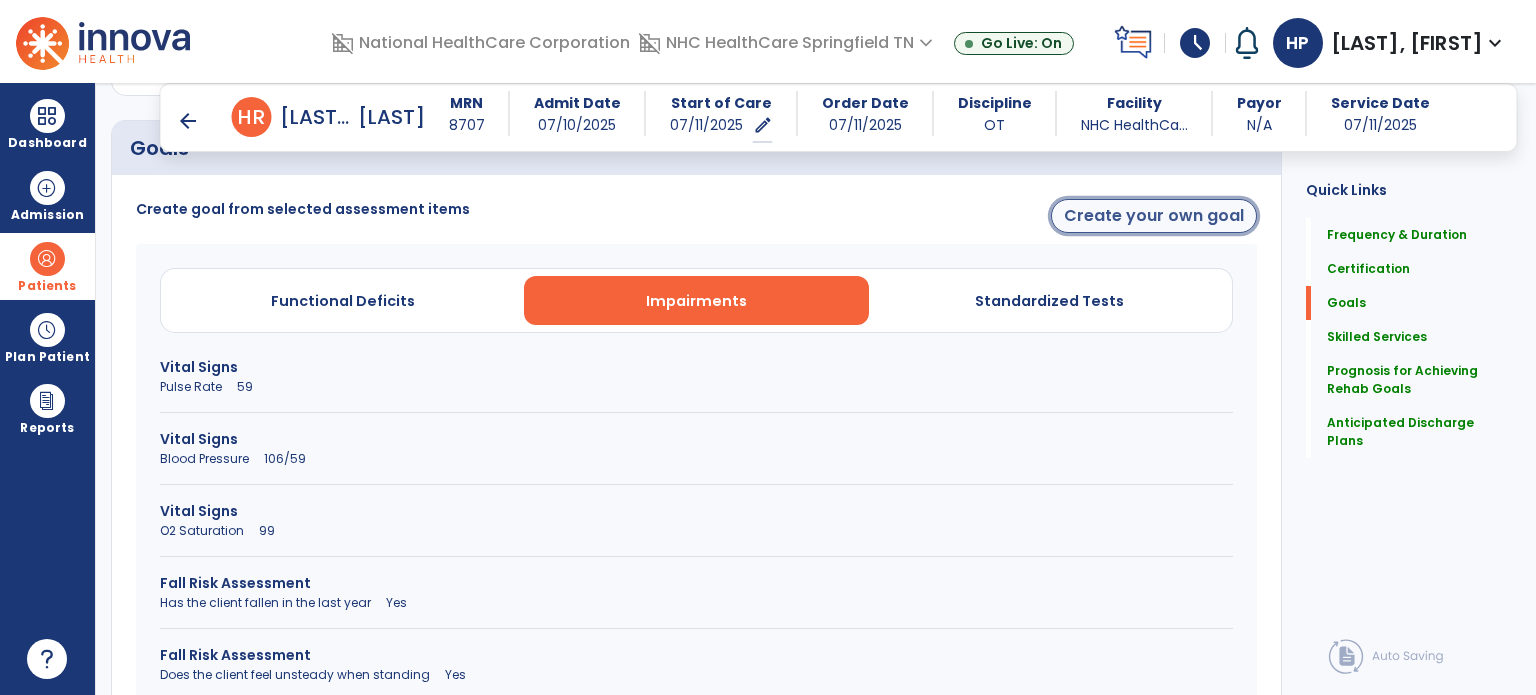 click on "Create your own goal" at bounding box center (1154, 216) 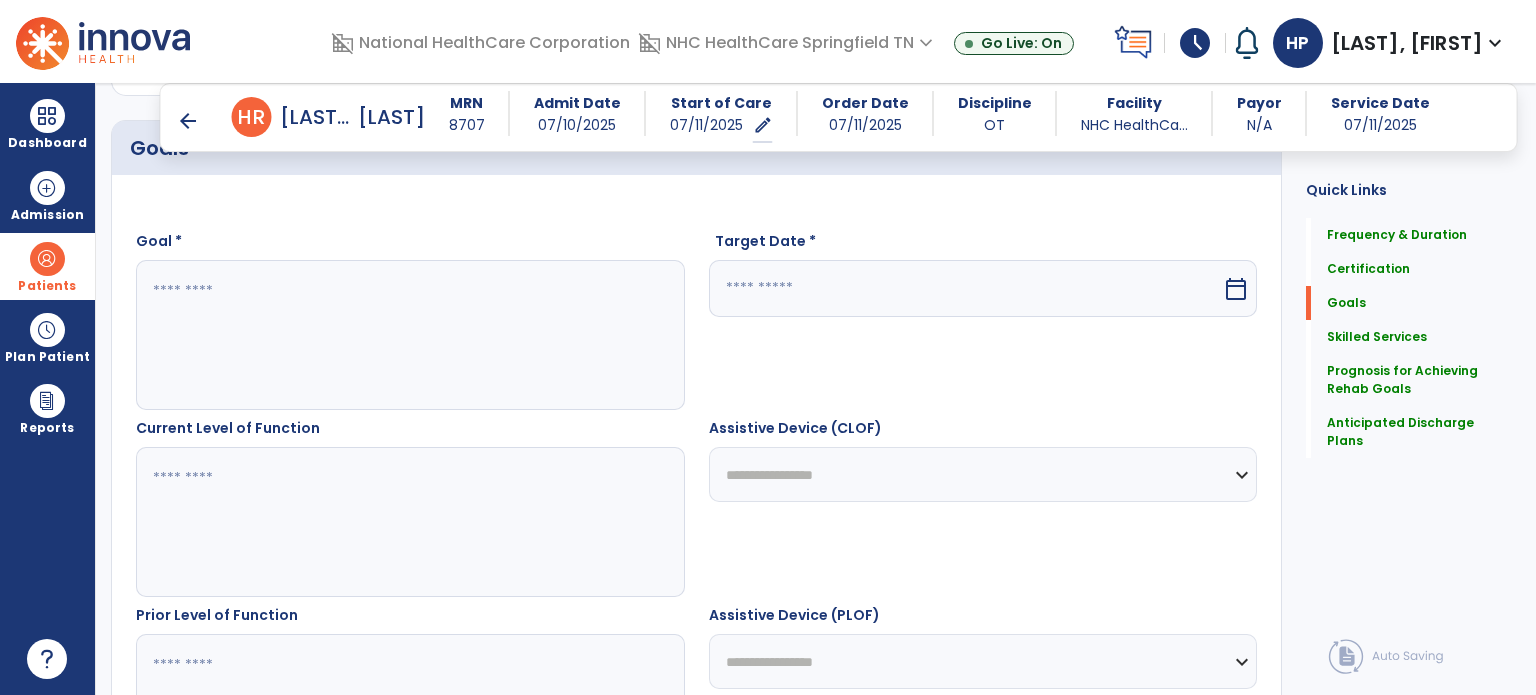 click at bounding box center [409, 335] 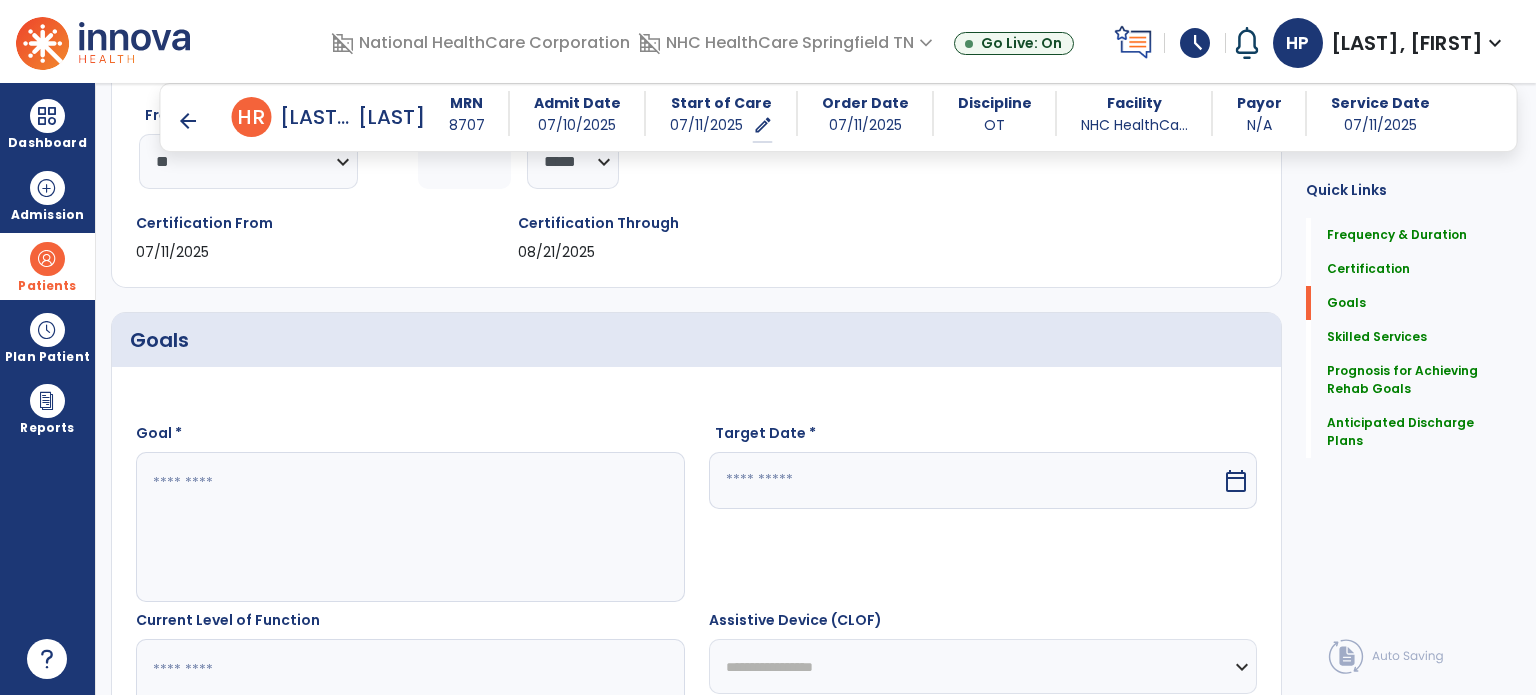 scroll, scrollTop: 0, scrollLeft: 0, axis: both 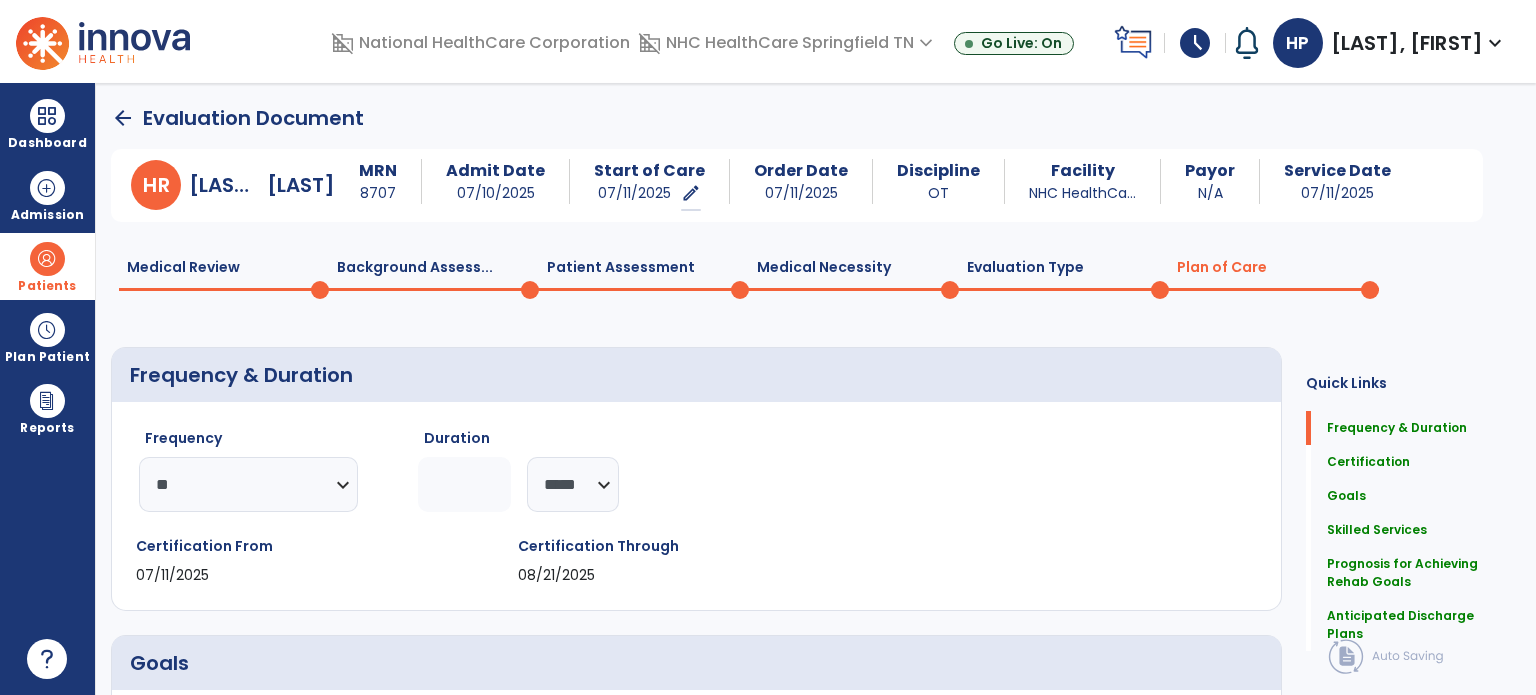 drag, startPoint x: 415, startPoint y: 265, endPoint x: 387, endPoint y: 292, distance: 38.8973 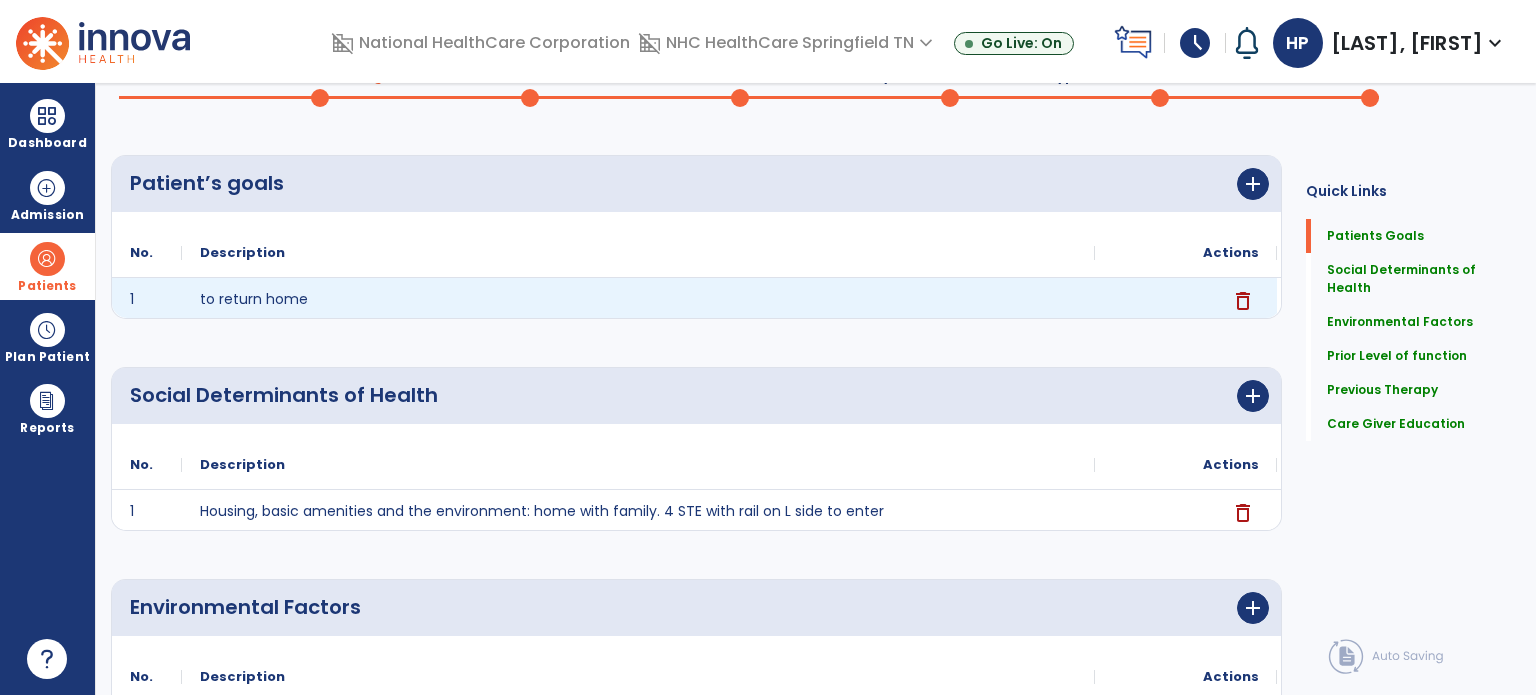 scroll, scrollTop: 0, scrollLeft: 0, axis: both 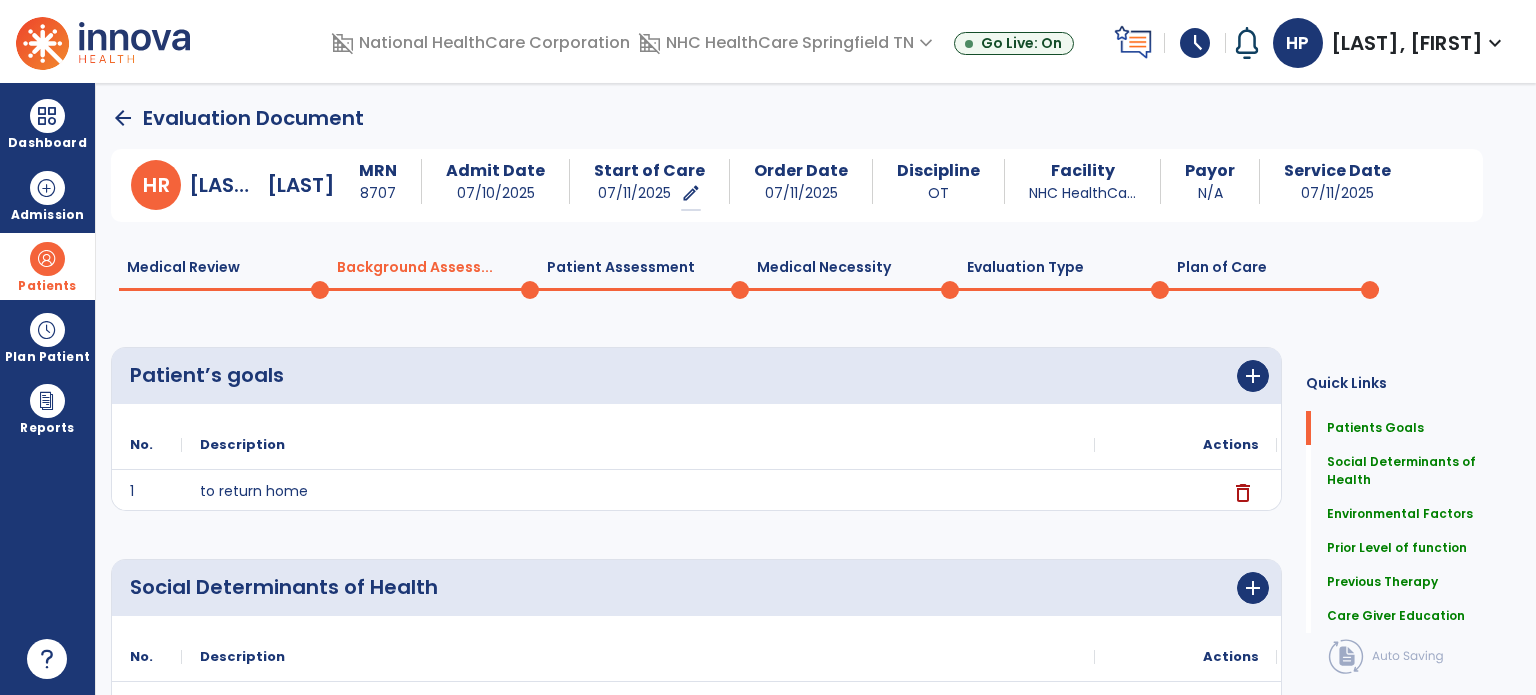 click on "Medical Review  0" 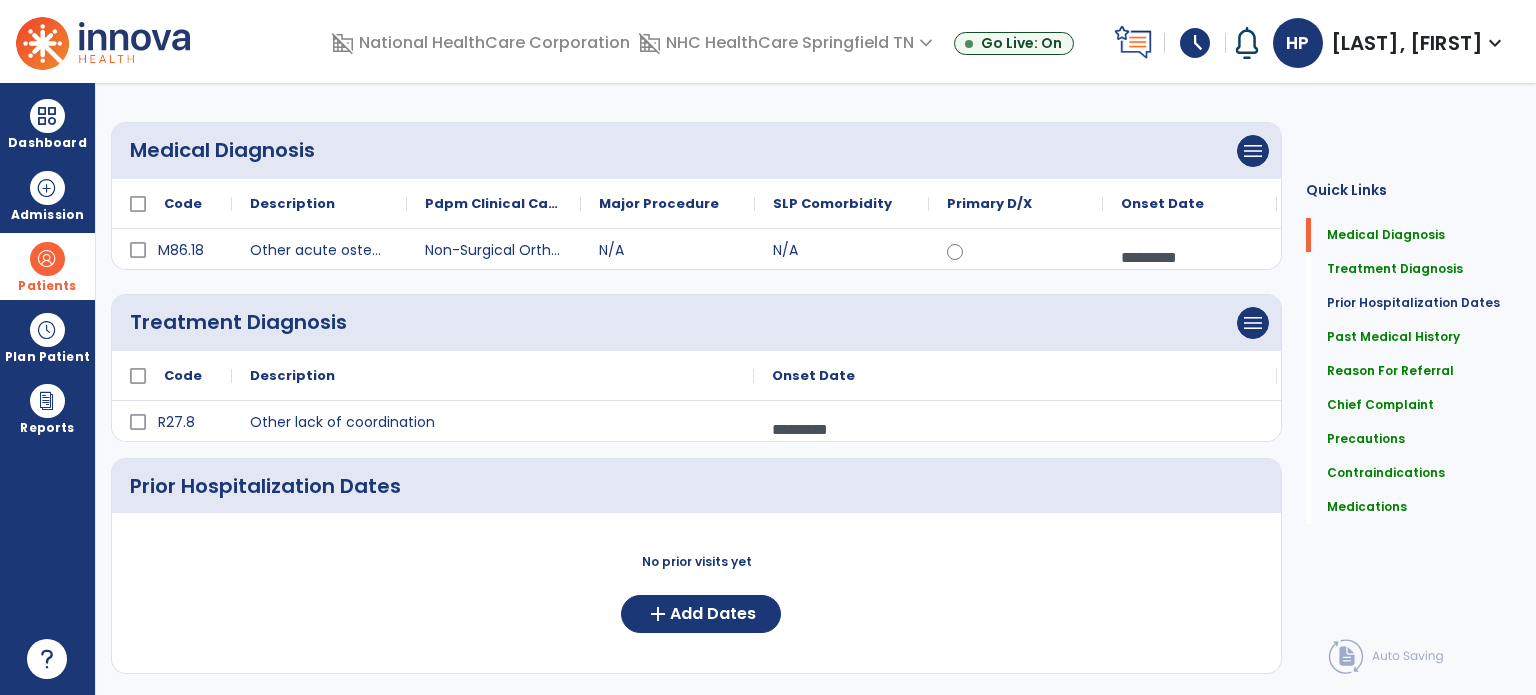 scroll, scrollTop: 0, scrollLeft: 0, axis: both 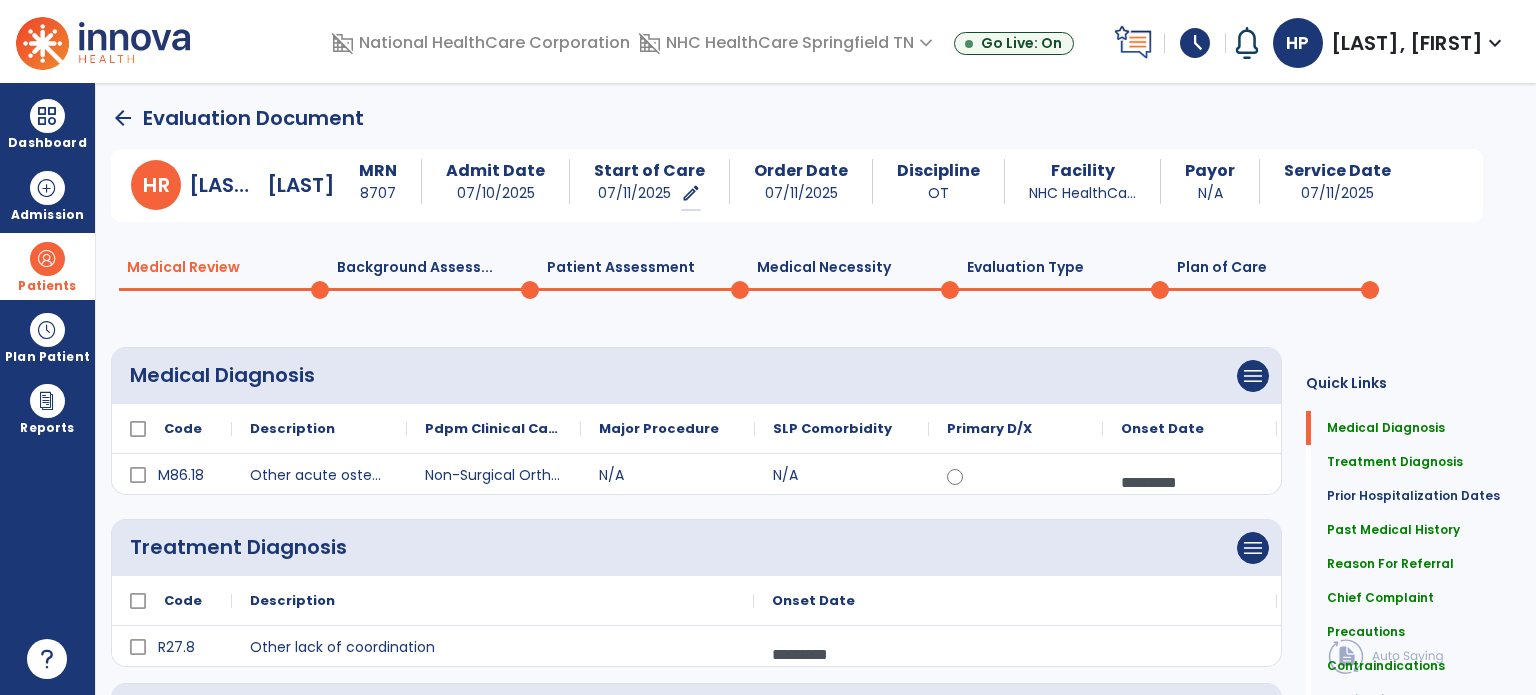 click on "Background Assess...  0" 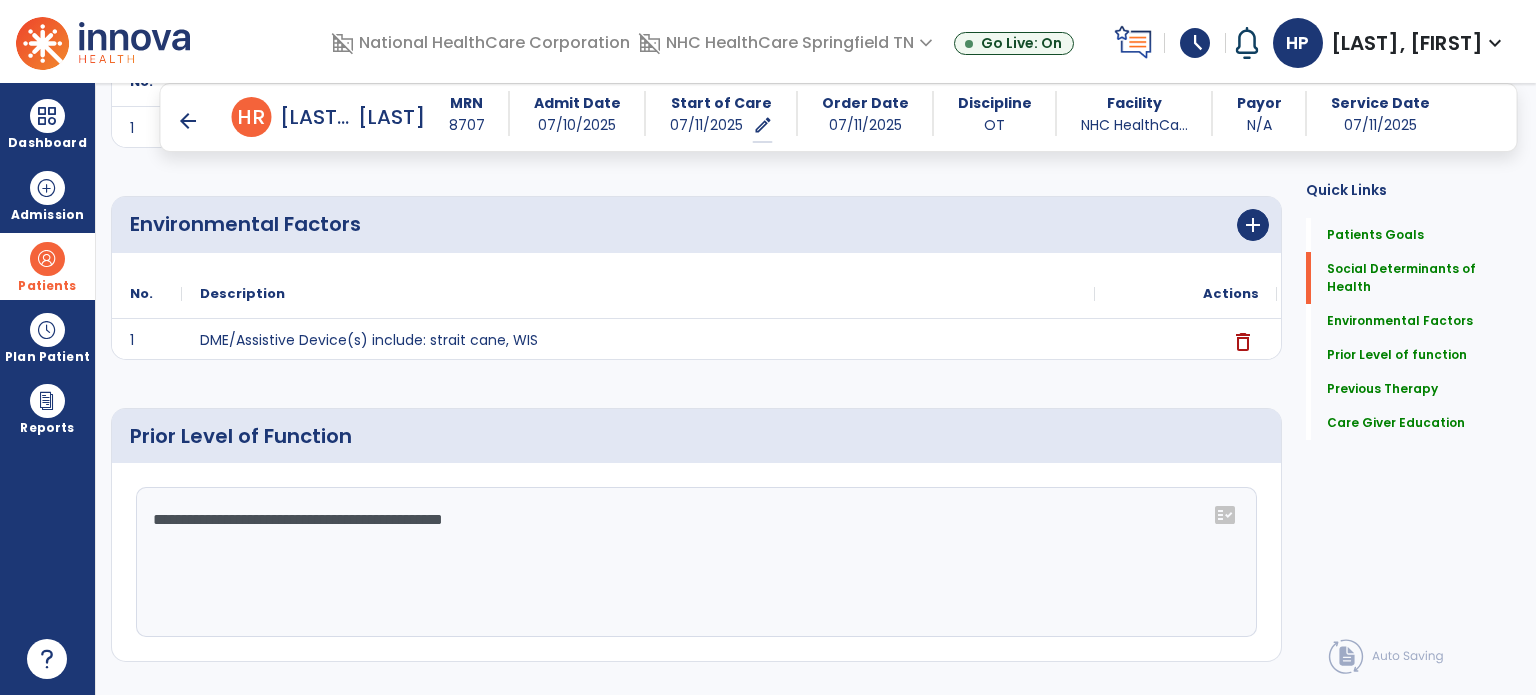 scroll, scrollTop: 0, scrollLeft: 0, axis: both 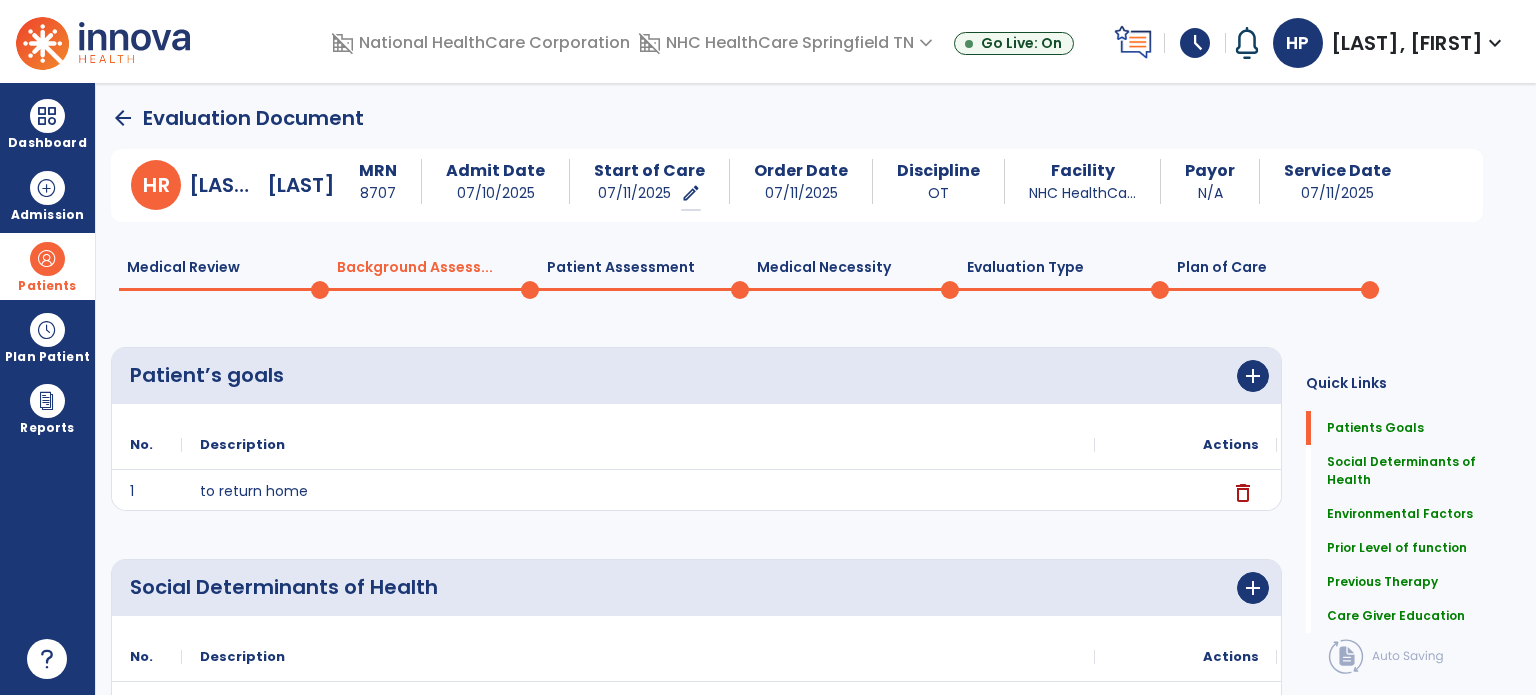 click on "Patient Assessment  0" 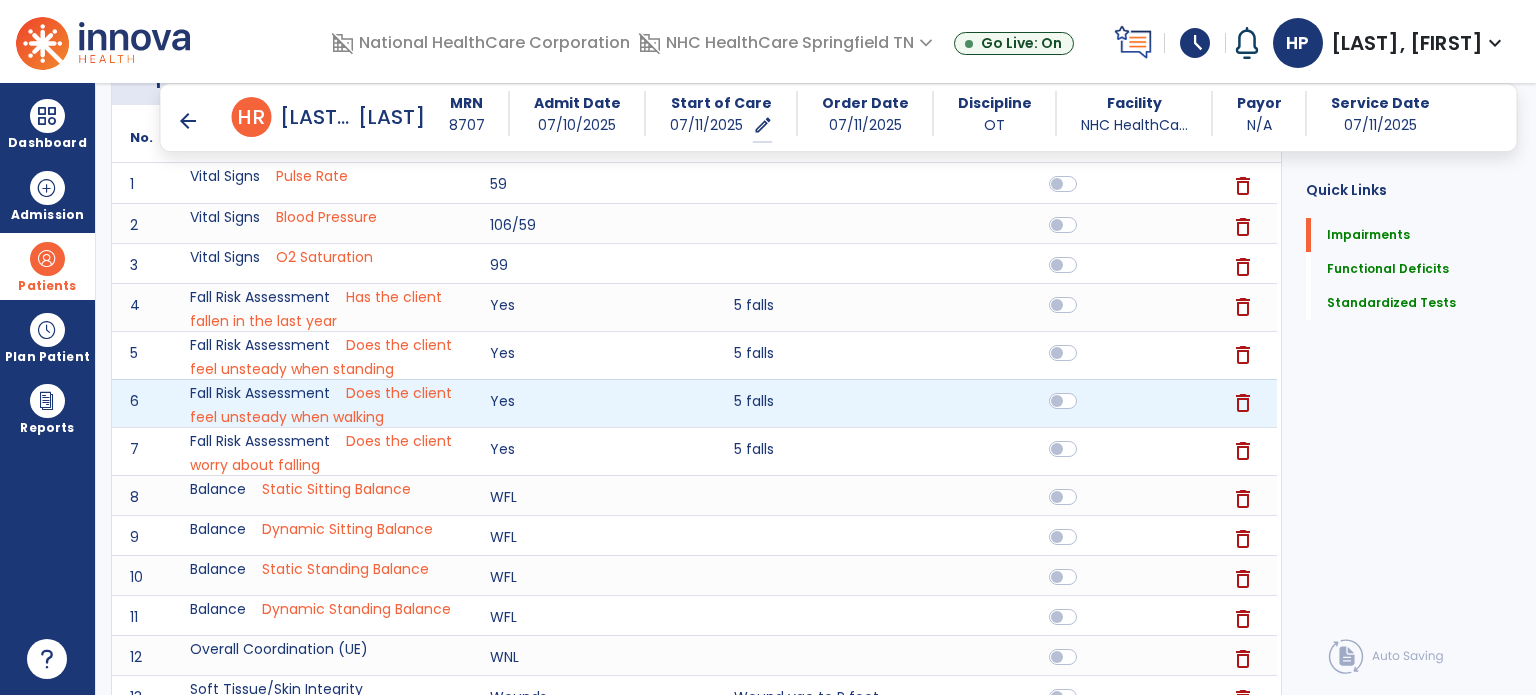 scroll, scrollTop: 0, scrollLeft: 0, axis: both 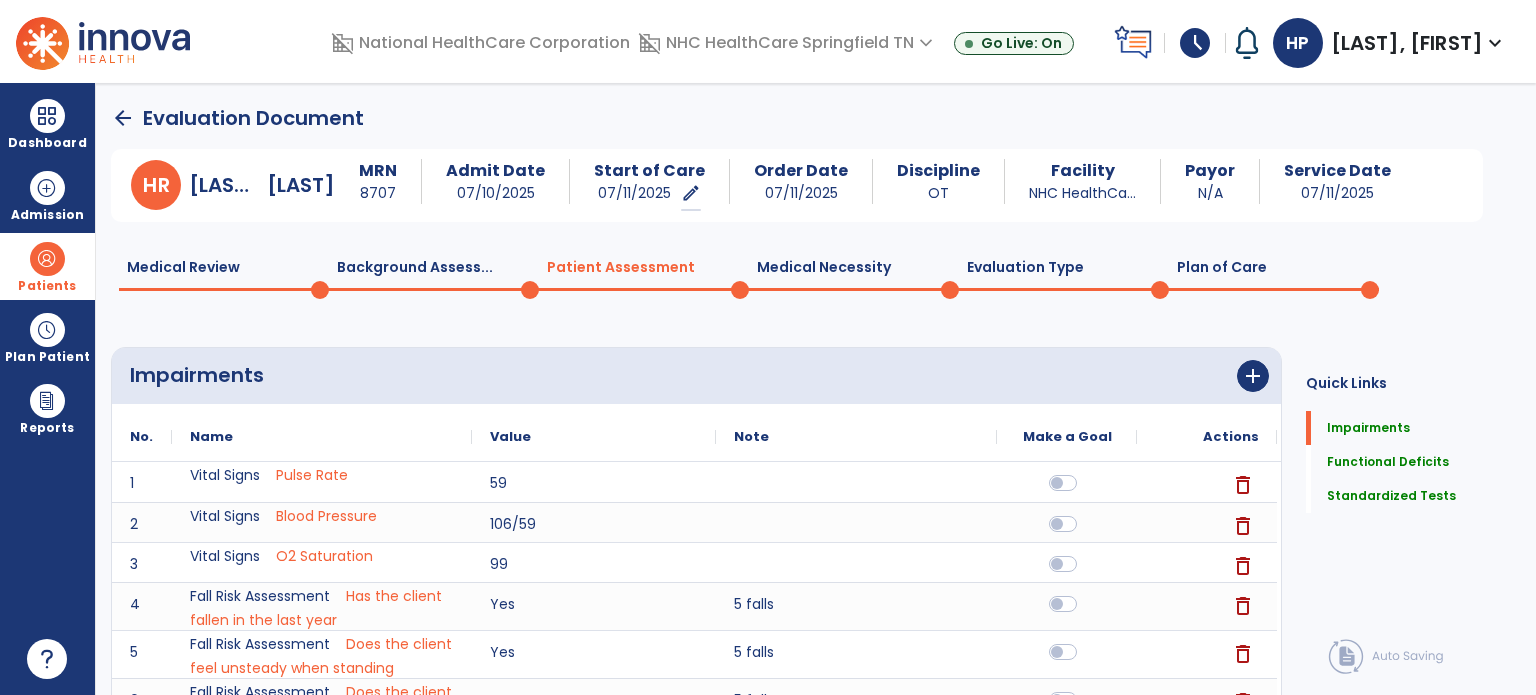 click on "Plan of Care  0" 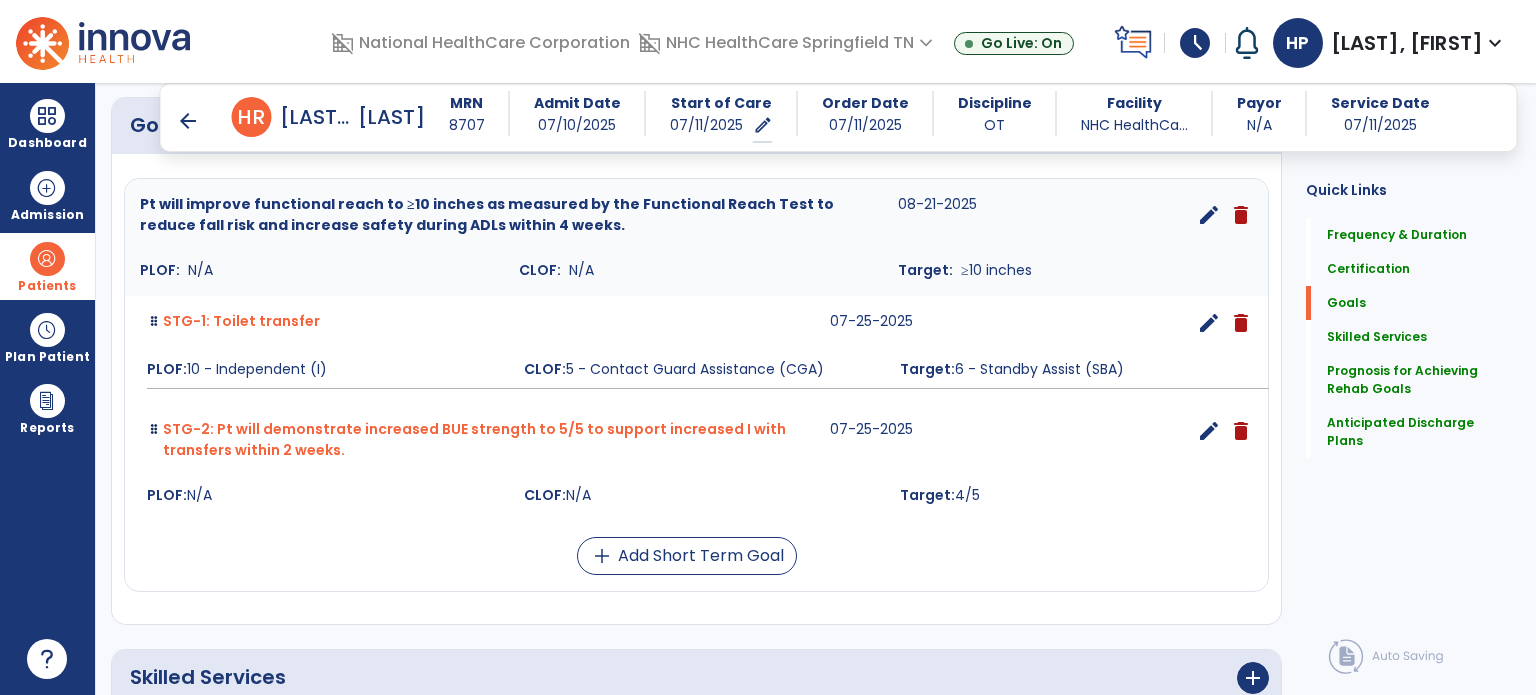 scroll, scrollTop: 520, scrollLeft: 0, axis: vertical 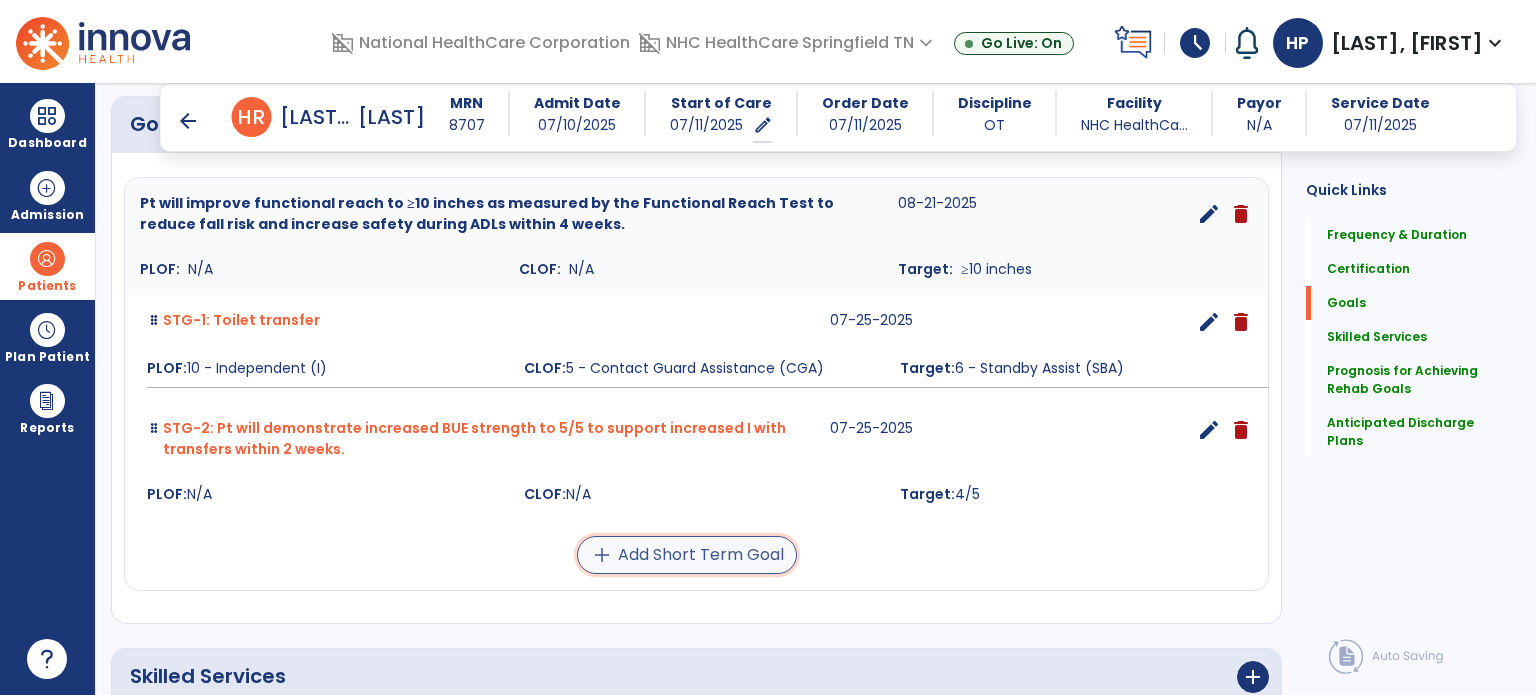 click on "add  Add Short Term Goal" at bounding box center (687, 555) 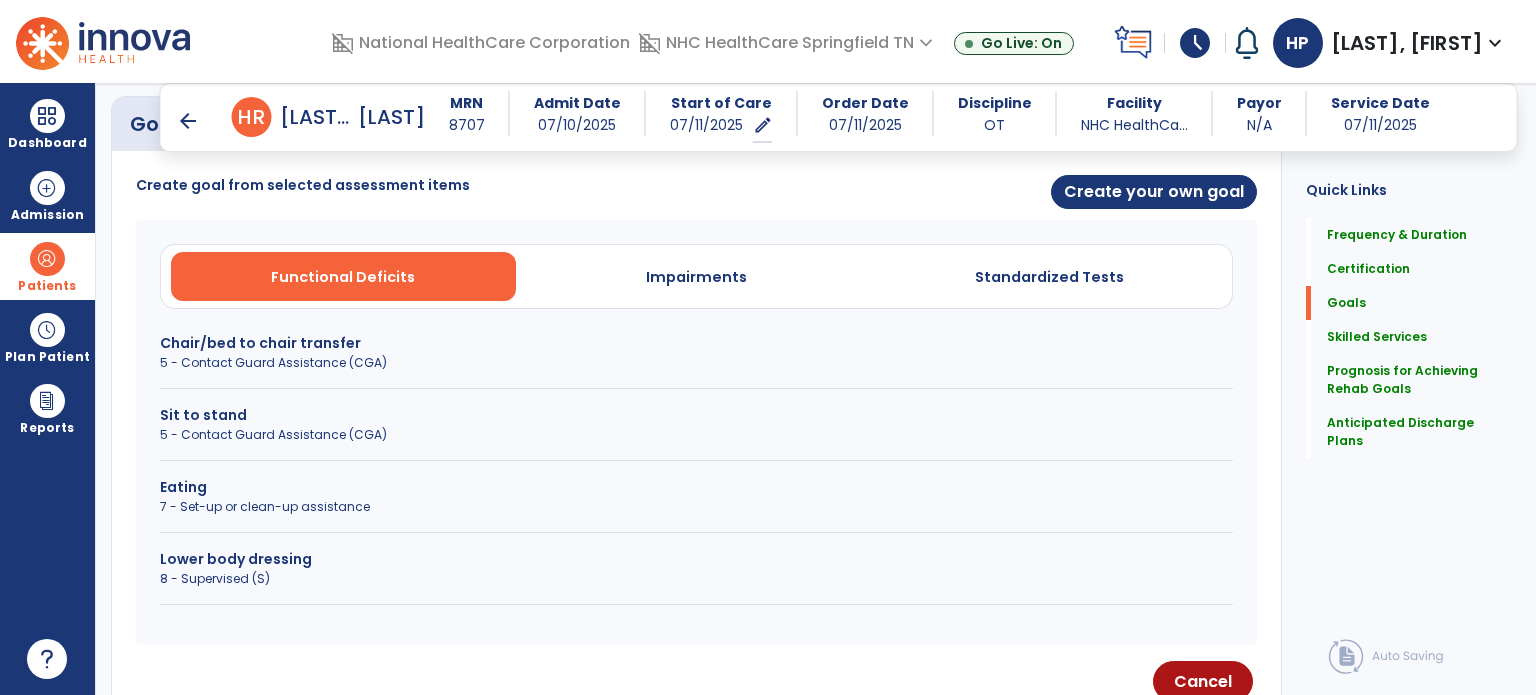 click on "Functional Deficits   Impairments   Standardized Tests" at bounding box center (696, 276) 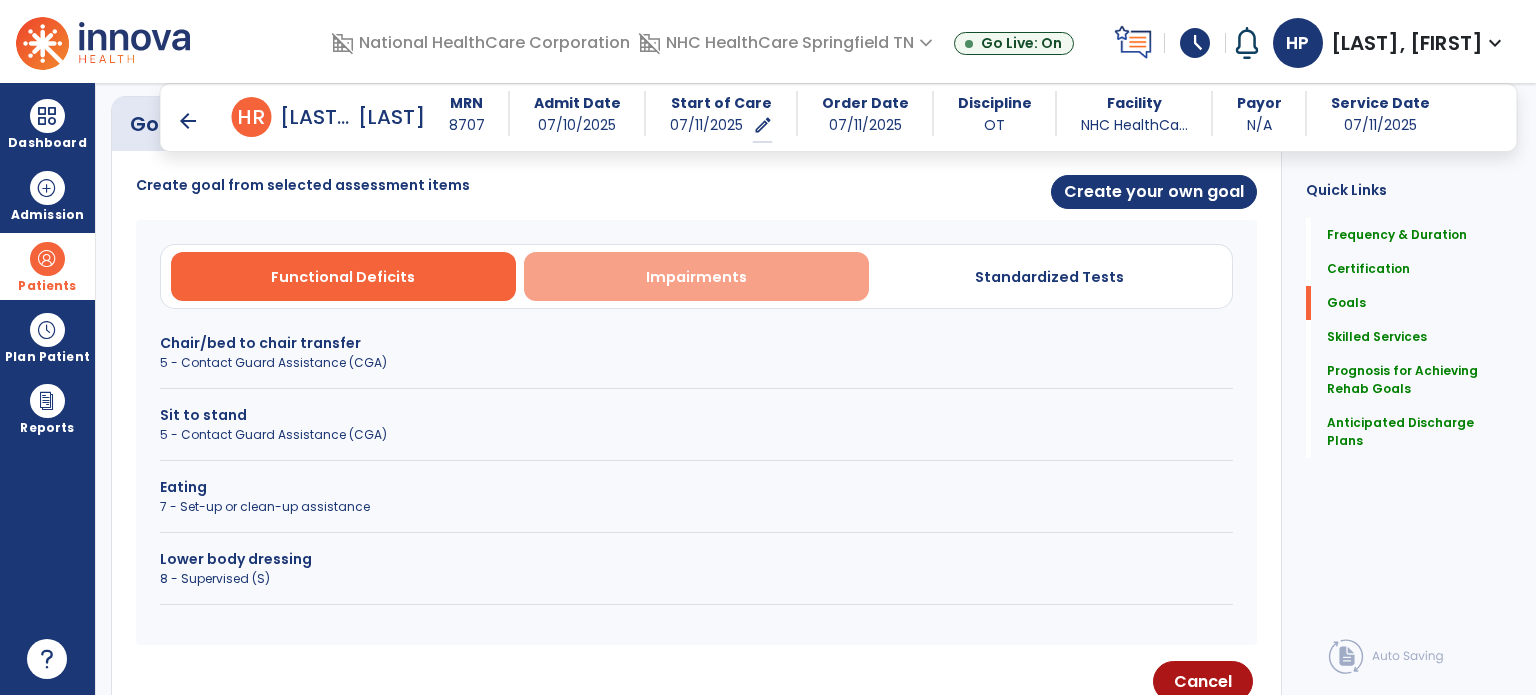 click on "Impairments" at bounding box center [696, 276] 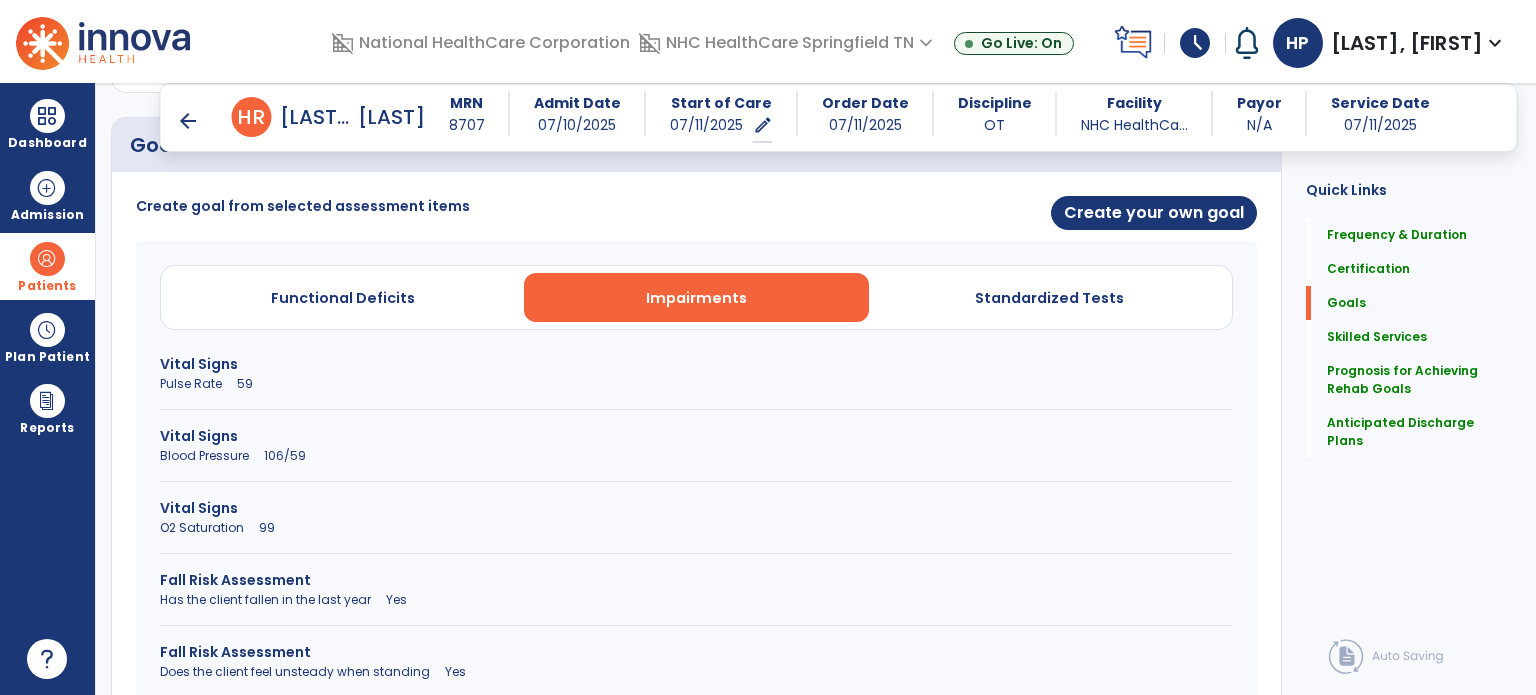 scroll, scrollTop: 504, scrollLeft: 0, axis: vertical 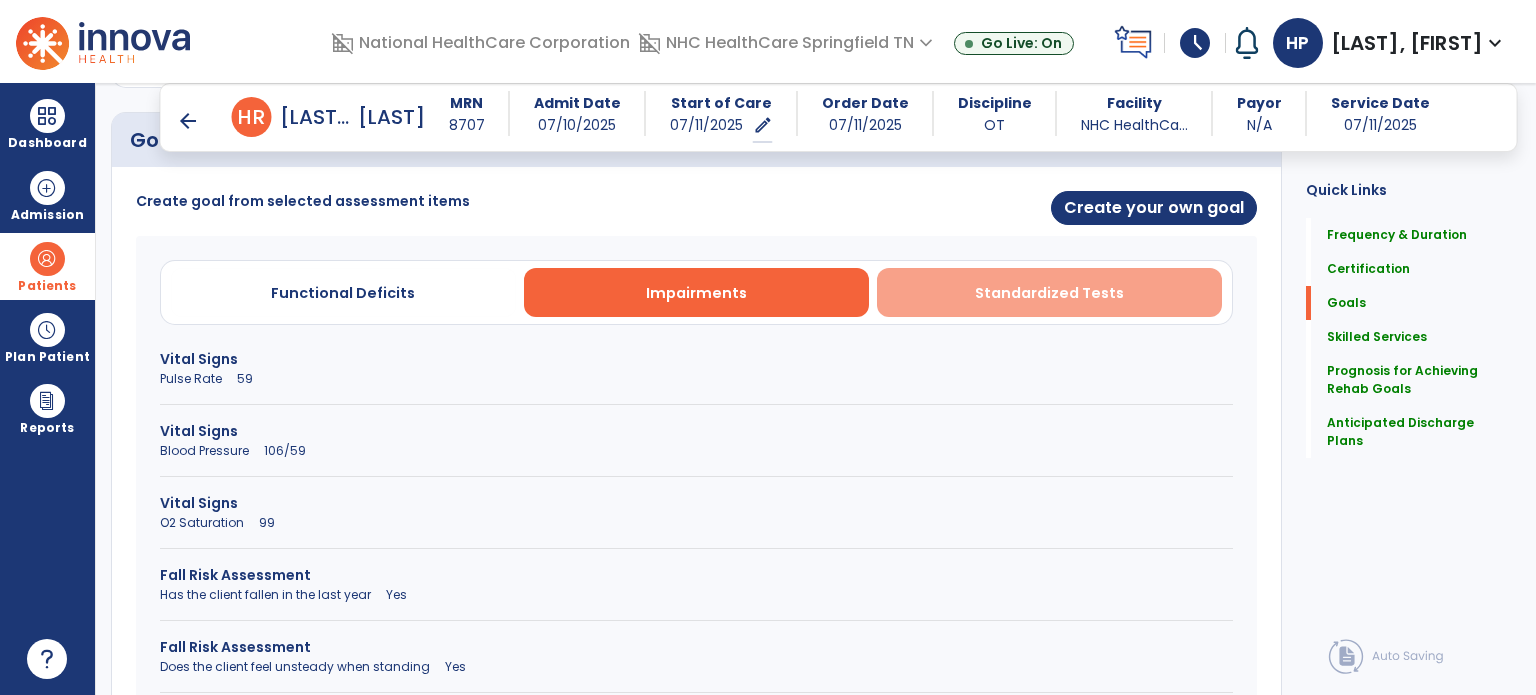 click on "Standardized Tests" at bounding box center [1049, 292] 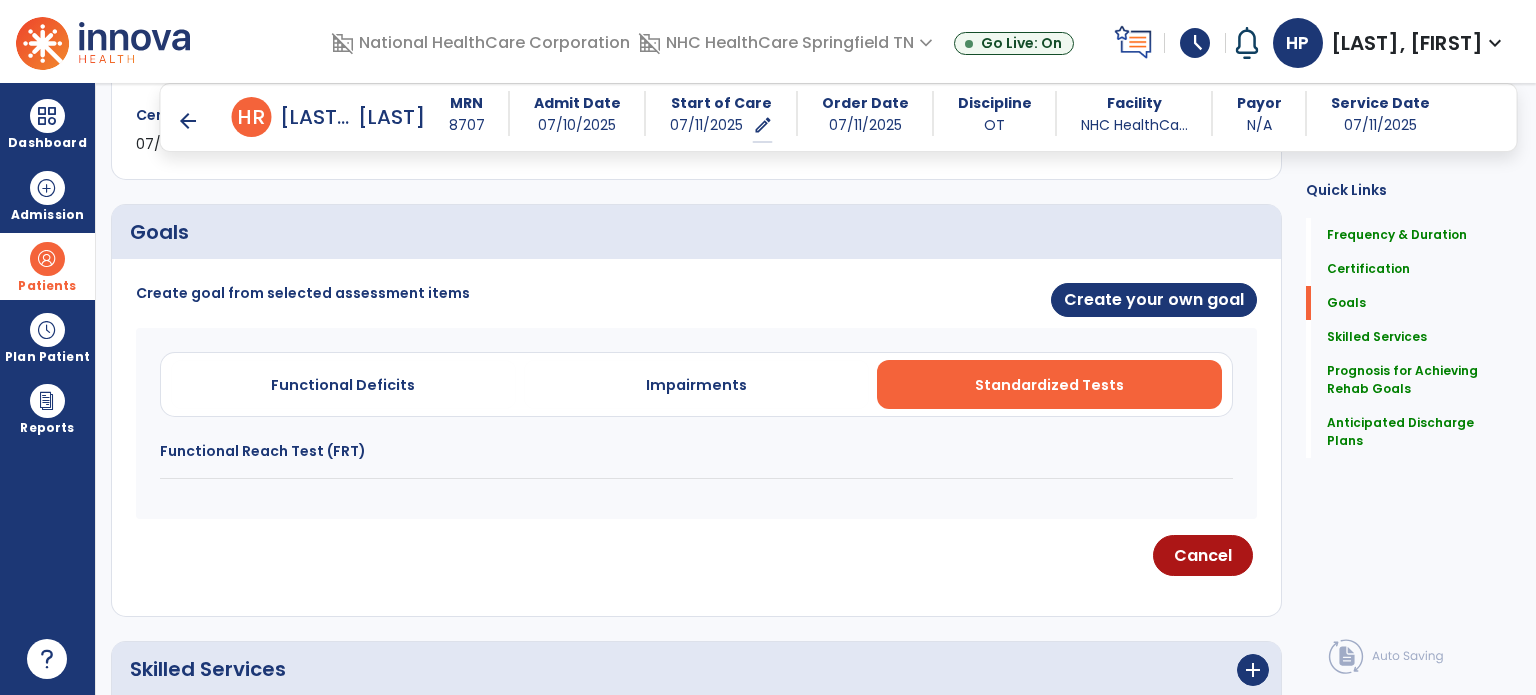 scroll, scrollTop: 412, scrollLeft: 0, axis: vertical 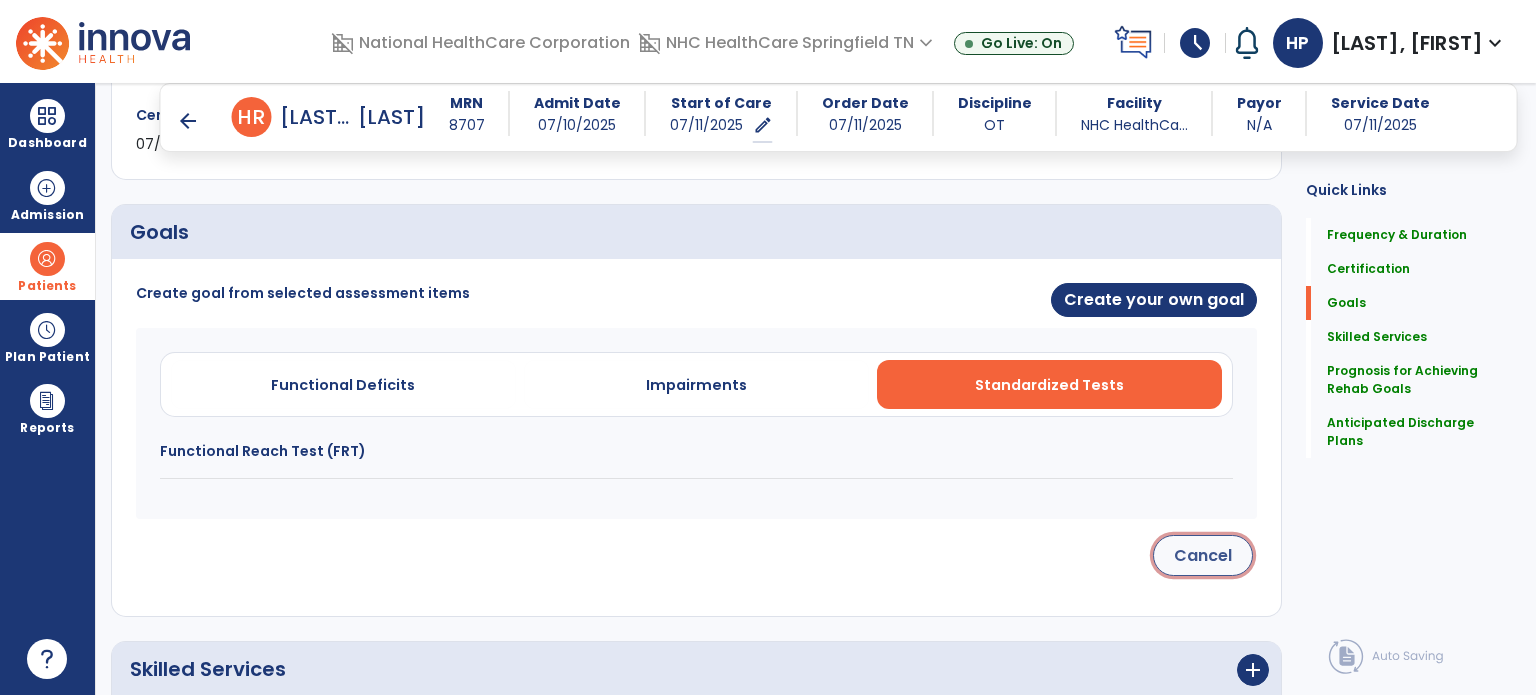 click on "Cancel" at bounding box center (1203, 555) 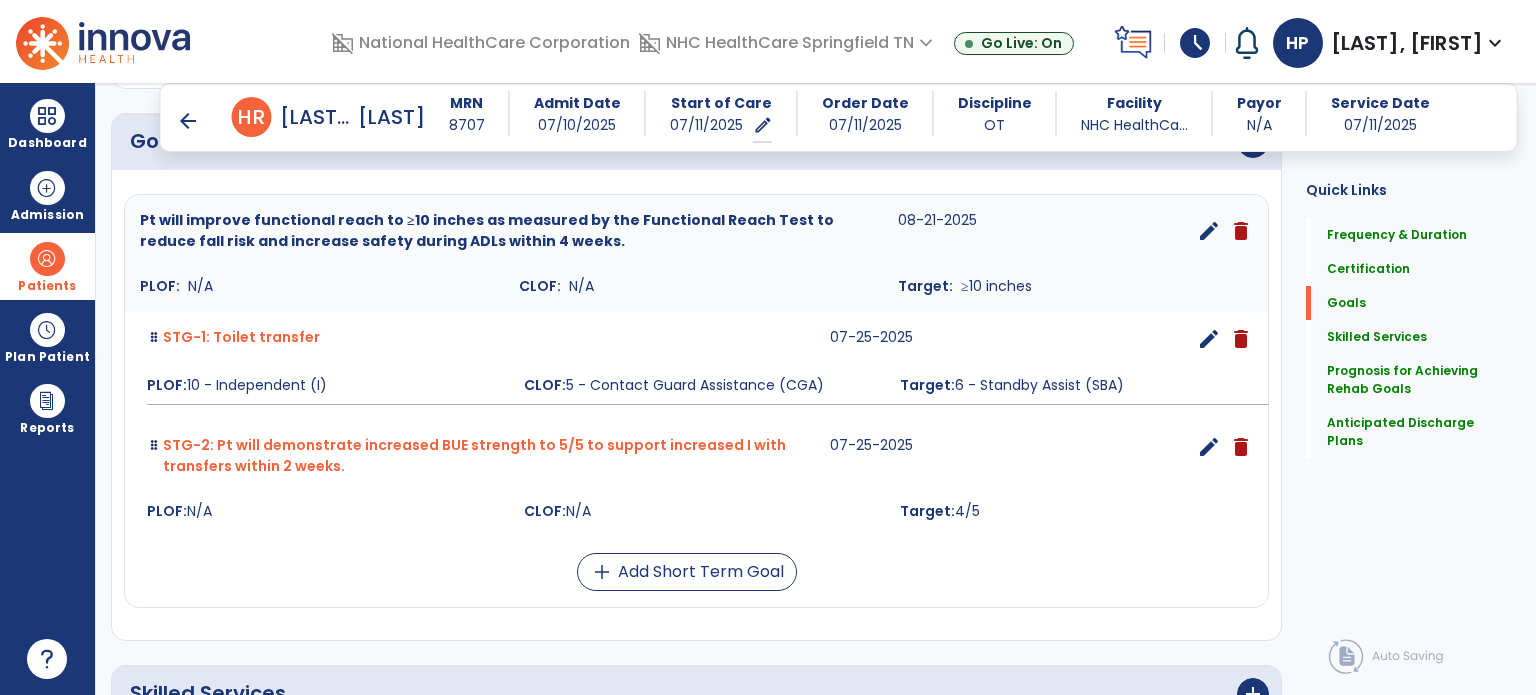 scroll, scrollTop: 502, scrollLeft: 0, axis: vertical 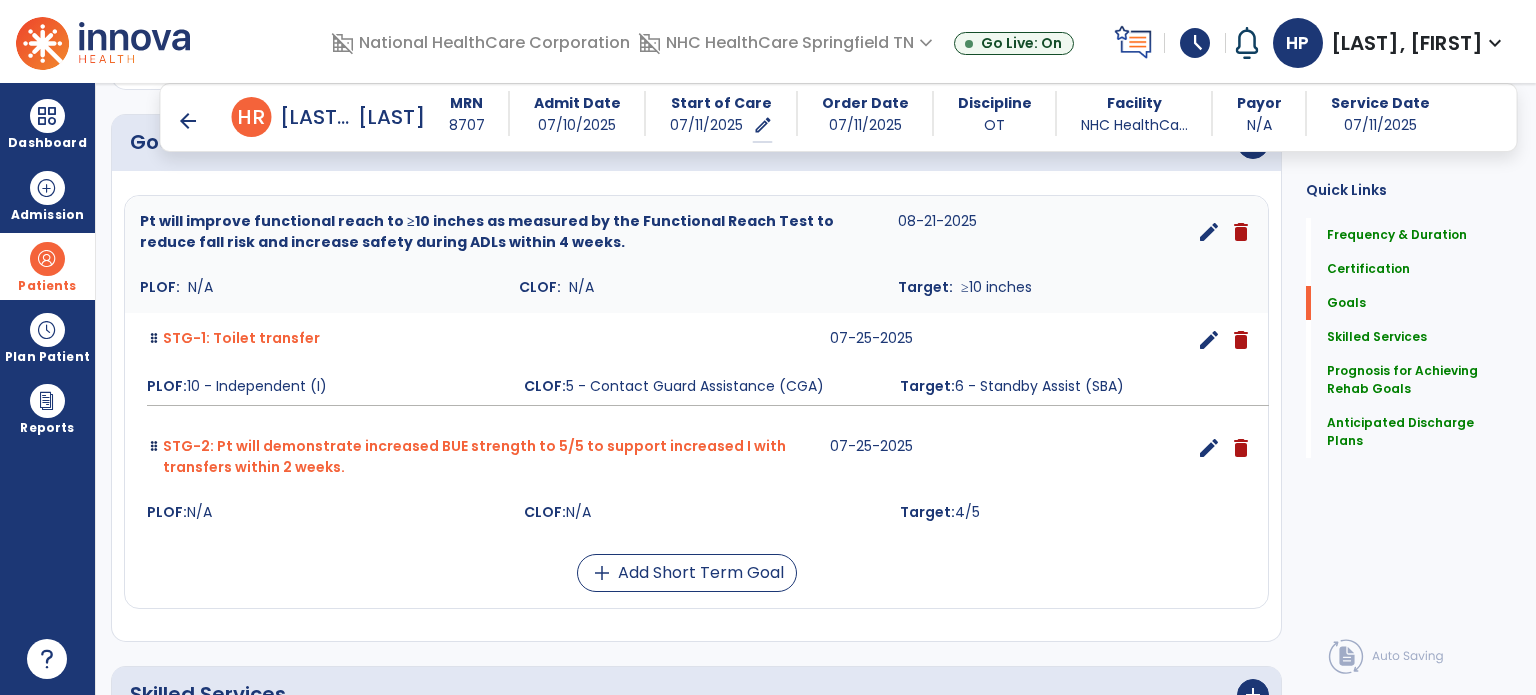 click on "Pt will improve functional reach to ≥10 inches as measured by the Functional Reach Test to reduce fall risk and increase safety during ADLs within 4 weeks.  MM/DD/YYYY  edit delete PLOF:    N/A CLOF:    N/A Target:     ≥10 inches STG-1: Toilet transfer  MM/DD/YYYY  edit delete PLOF:  10 - Independent (I)  CLOF:  5 - Contact Guard Assistance (CGA)  Target:  6 - Standby Assist (SBA)  STG-2: Pt will demonstrate increased BUE strength to 5/5 to support increased I with transfers within 2 weeks.  MM/DD/YYYY  edit delete PLOF:  N/A  CLOF:  N/A  Target:  4/5  add  Add Short Term Goal" at bounding box center (696, 394) 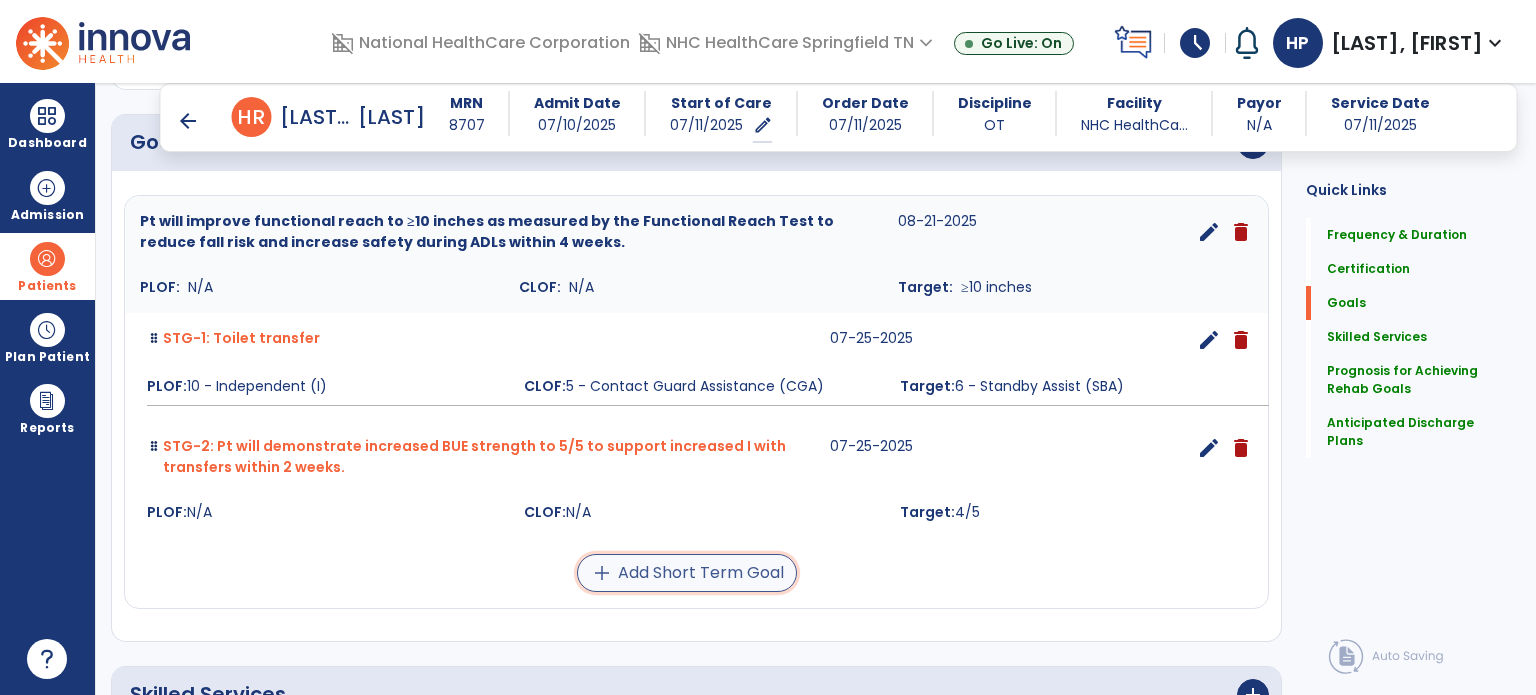 click on "add  Add Short Term Goal" at bounding box center [687, 573] 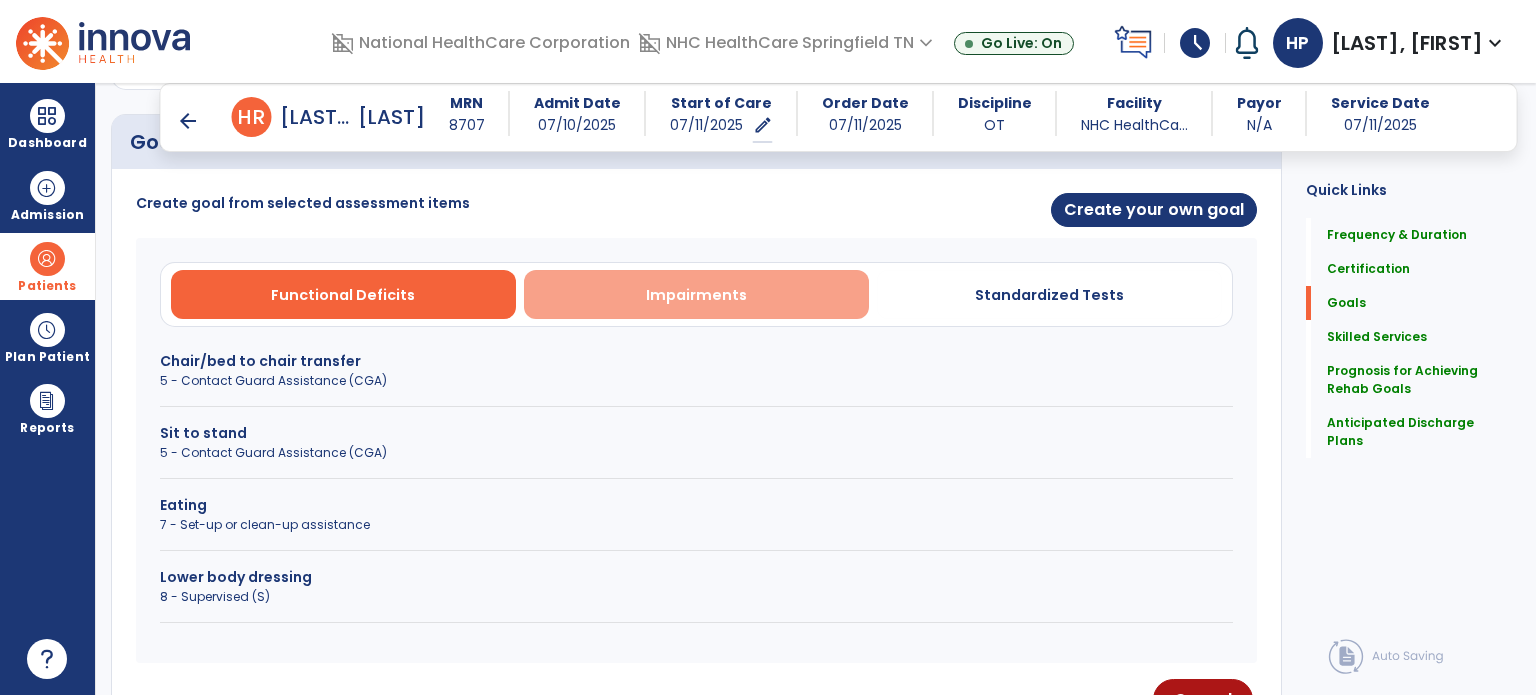 click on "Impairments" at bounding box center (696, 295) 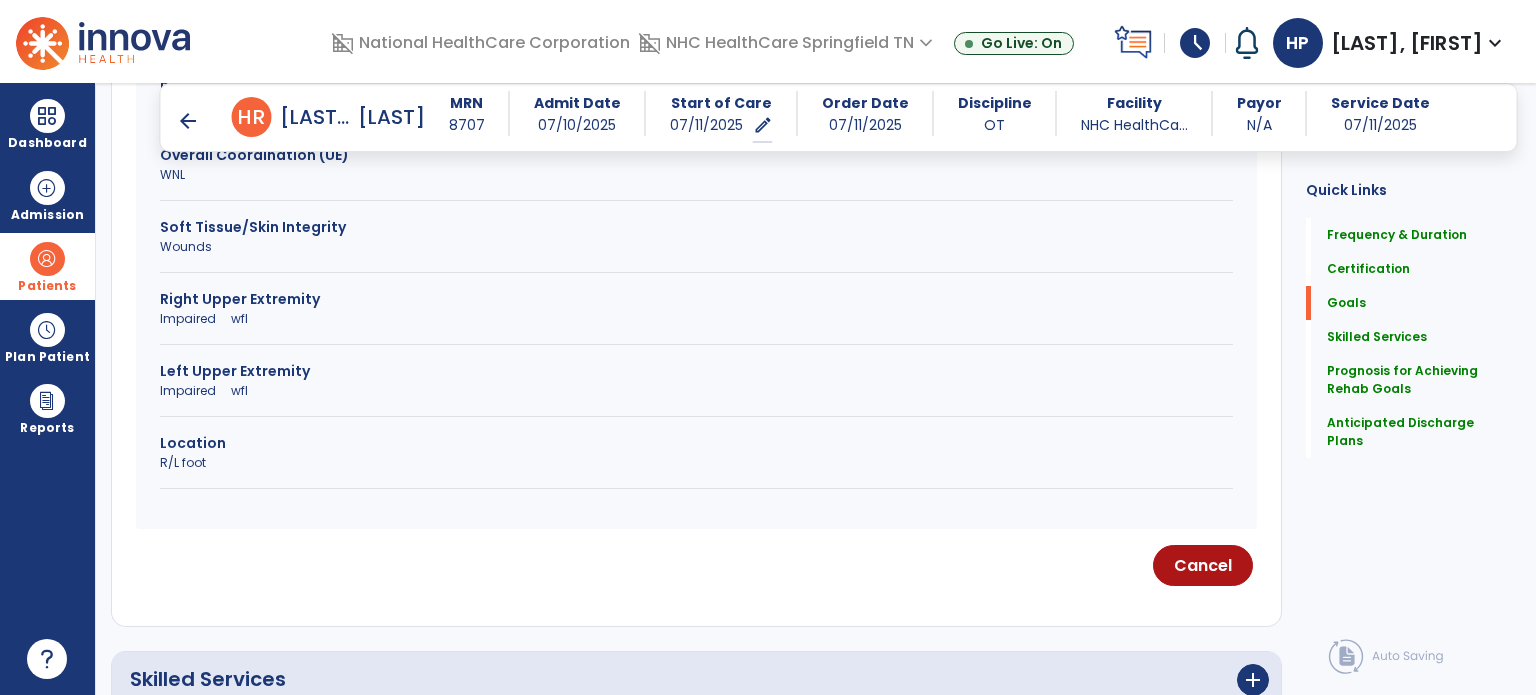 scroll, scrollTop: 1508, scrollLeft: 0, axis: vertical 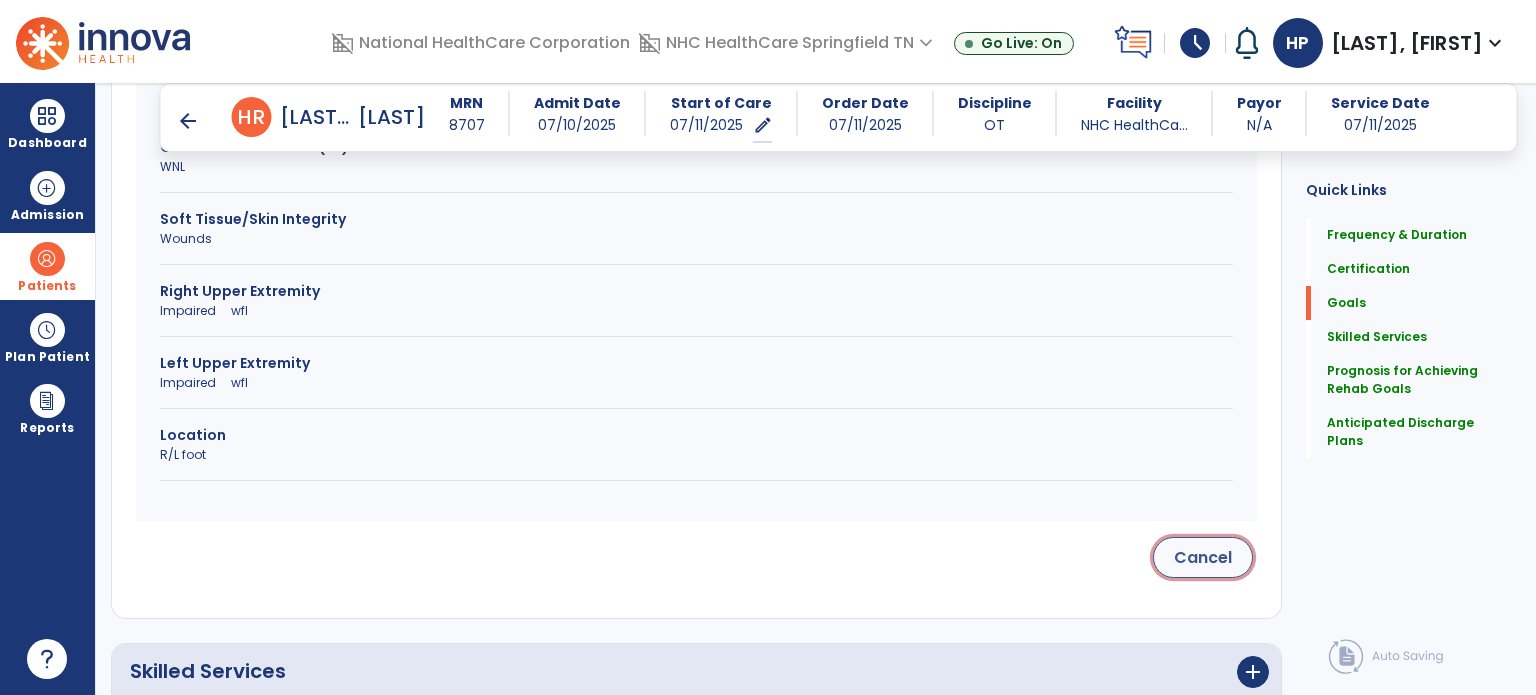 click on "Cancel" at bounding box center [1203, 557] 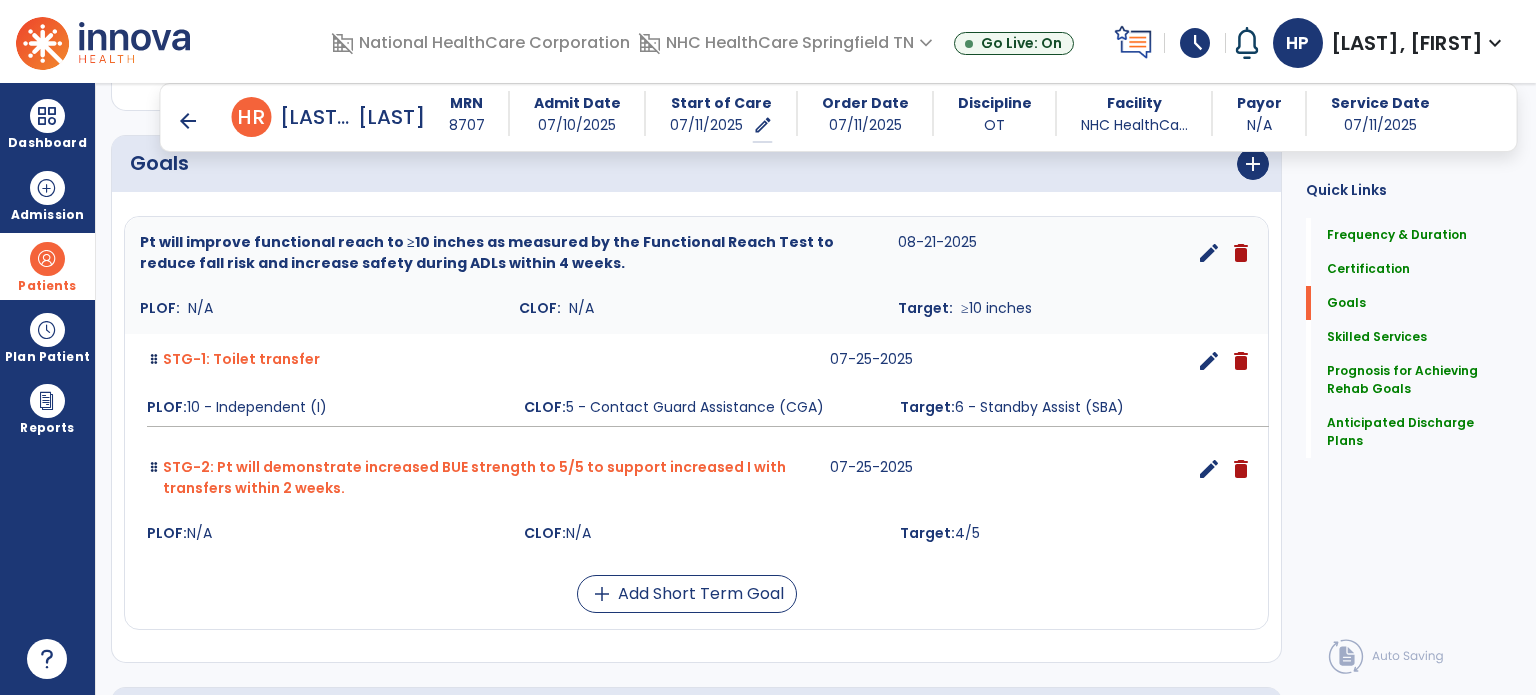 scroll, scrollTop: 448, scrollLeft: 0, axis: vertical 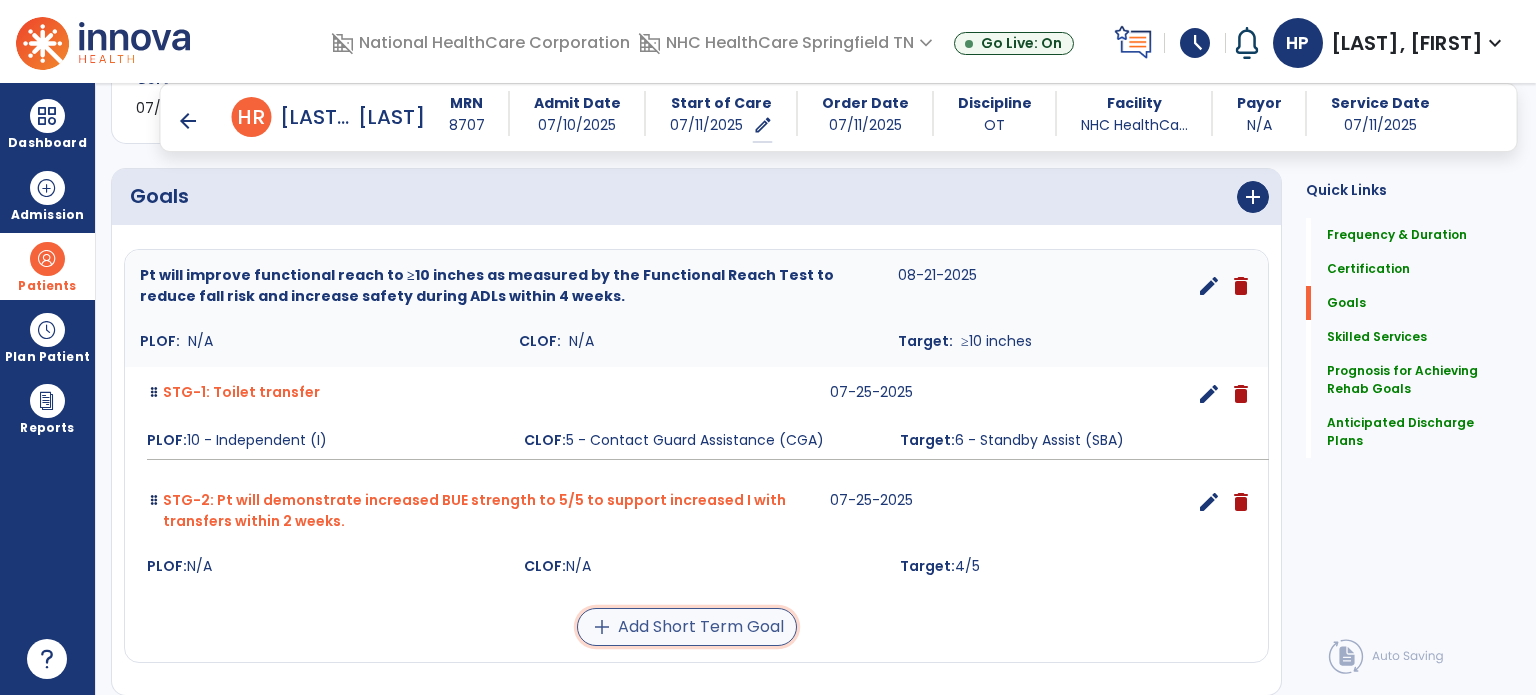 click on "add  Add Short Term Goal" at bounding box center (687, 627) 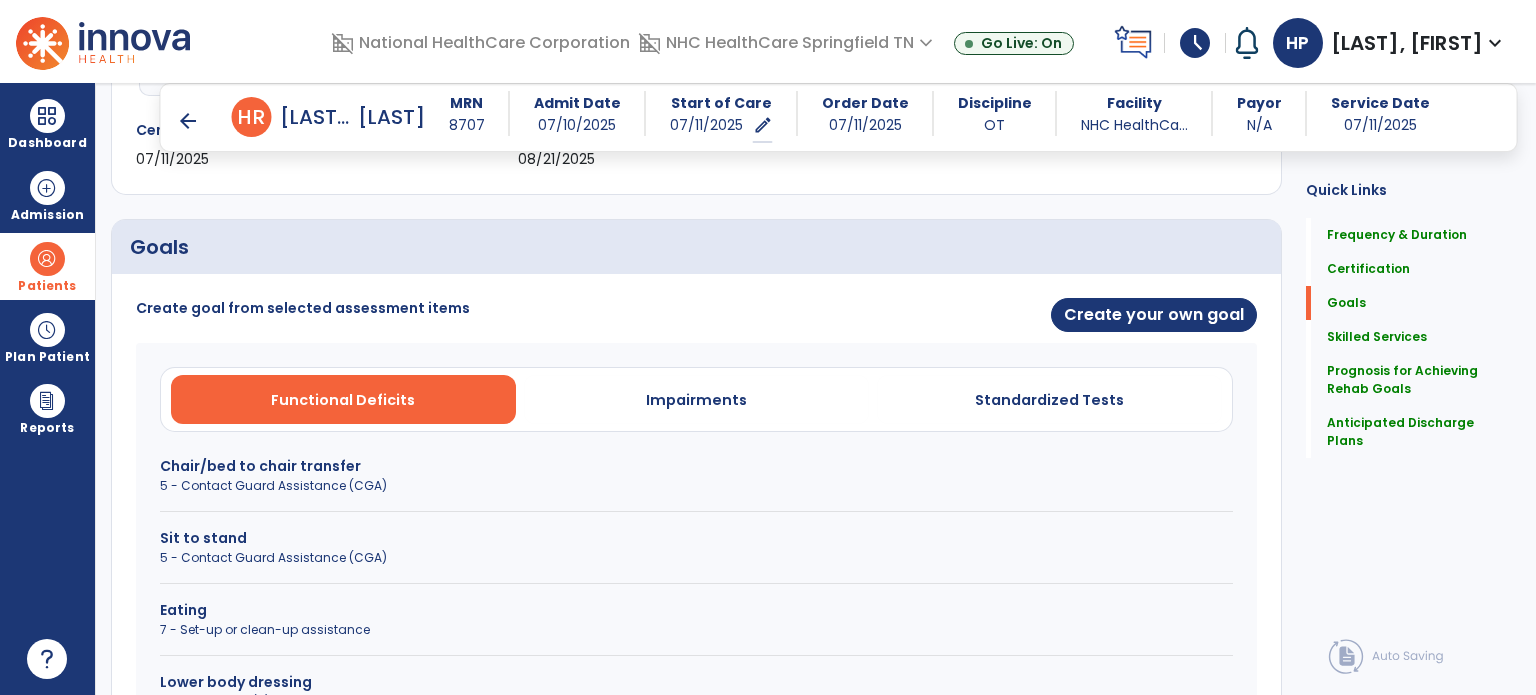 scroll, scrollTop: 385, scrollLeft: 0, axis: vertical 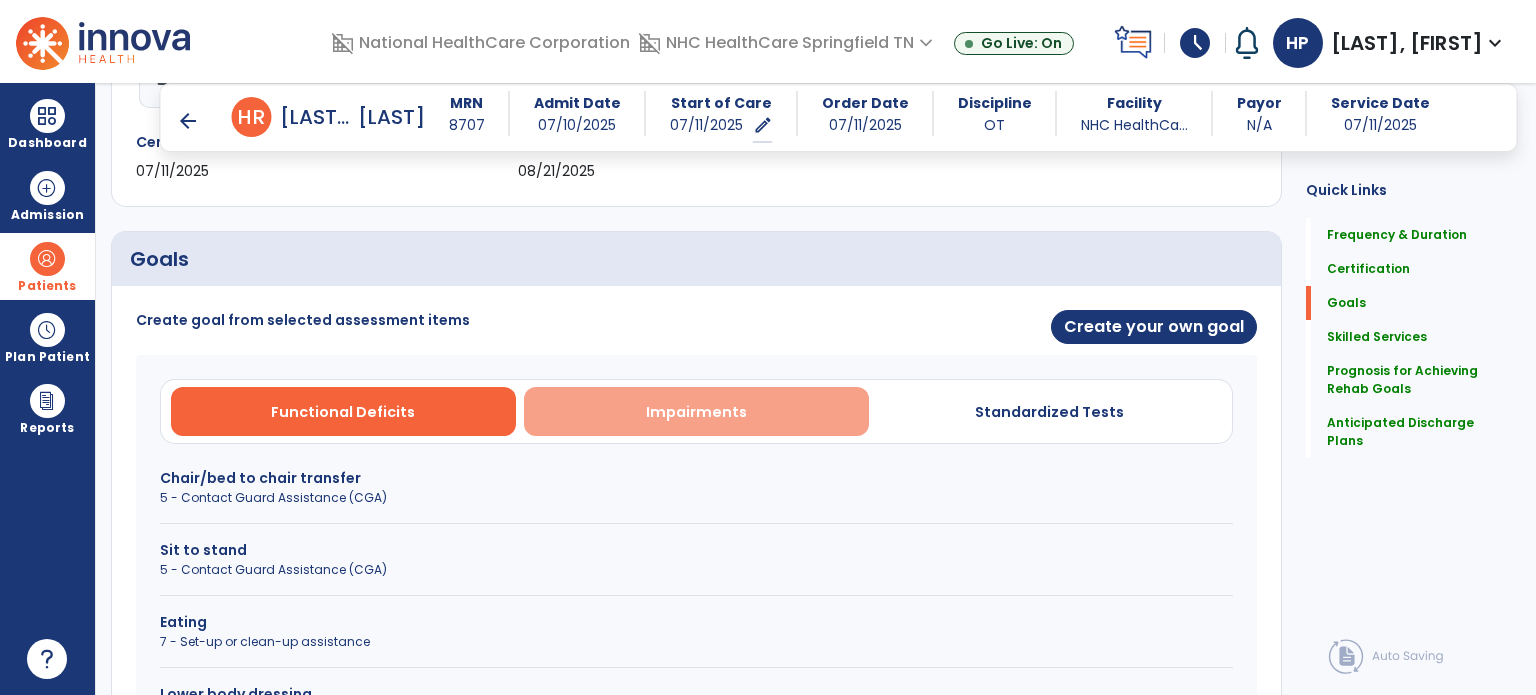 click on "Impairments" at bounding box center [696, 412] 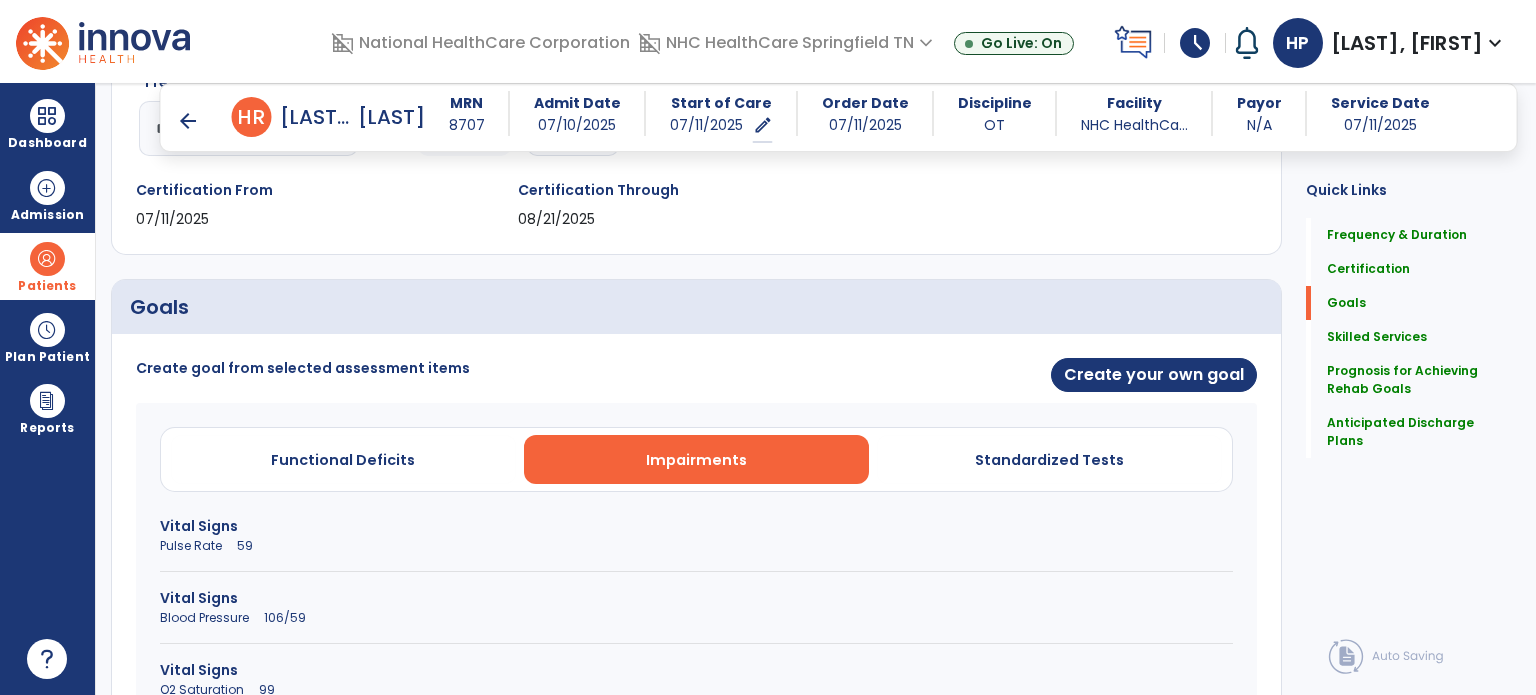 scroll, scrollTop: 340, scrollLeft: 0, axis: vertical 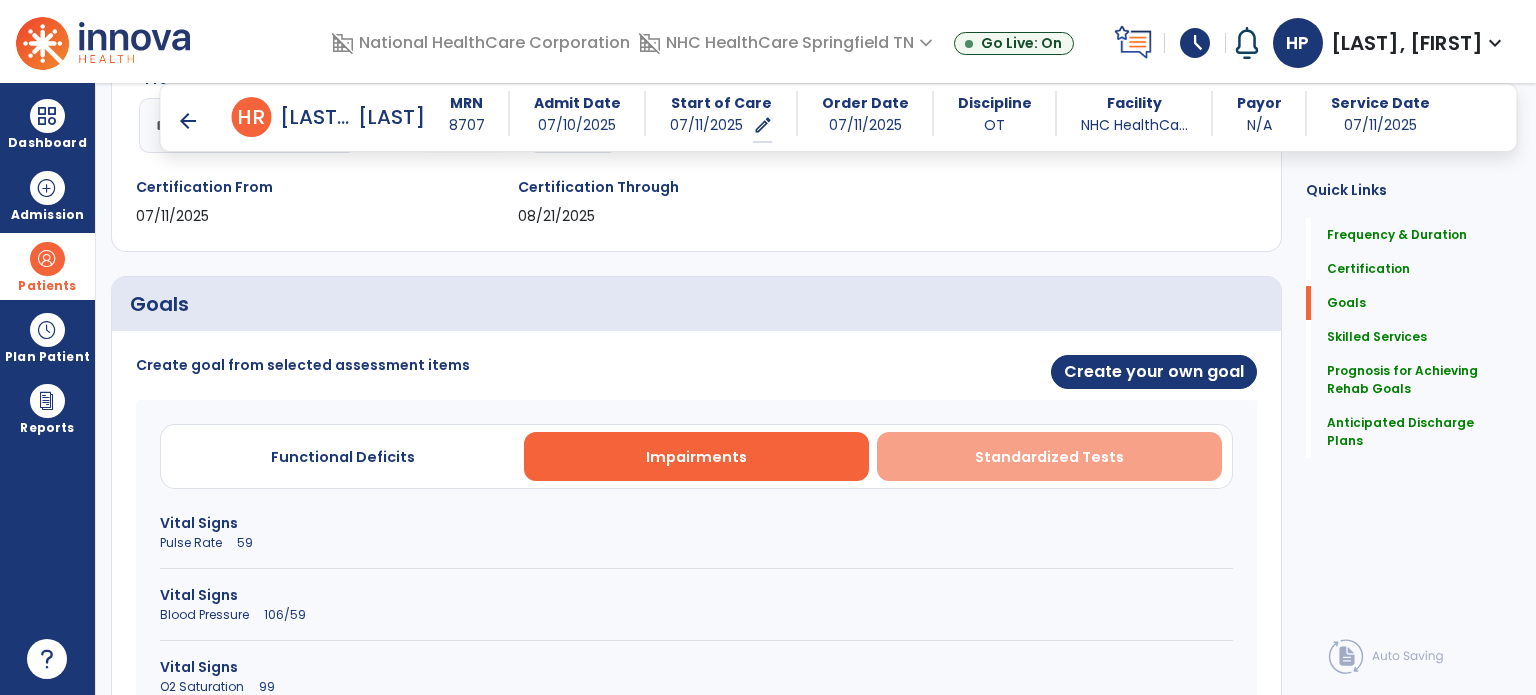 click on "Standardized Tests" at bounding box center [1049, 456] 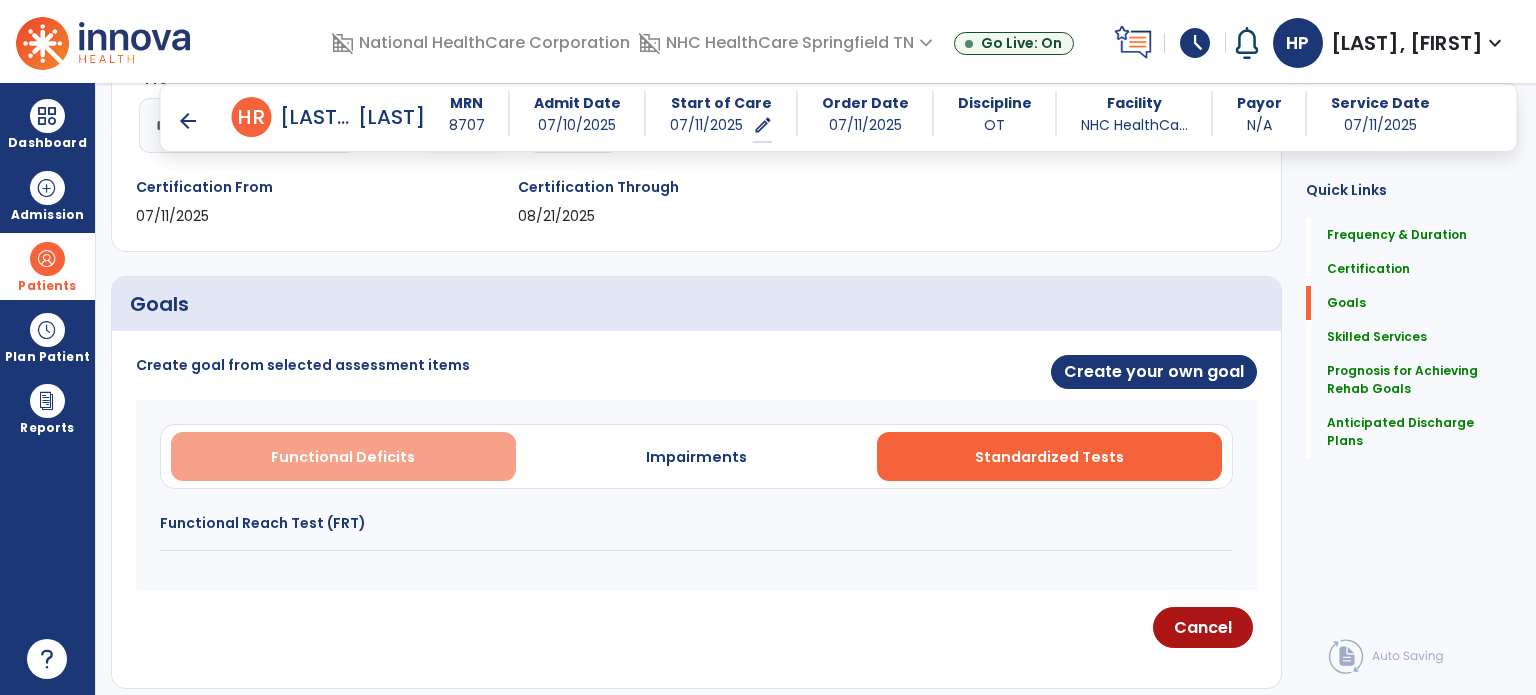 click on "Functional Deficits" at bounding box center (343, 456) 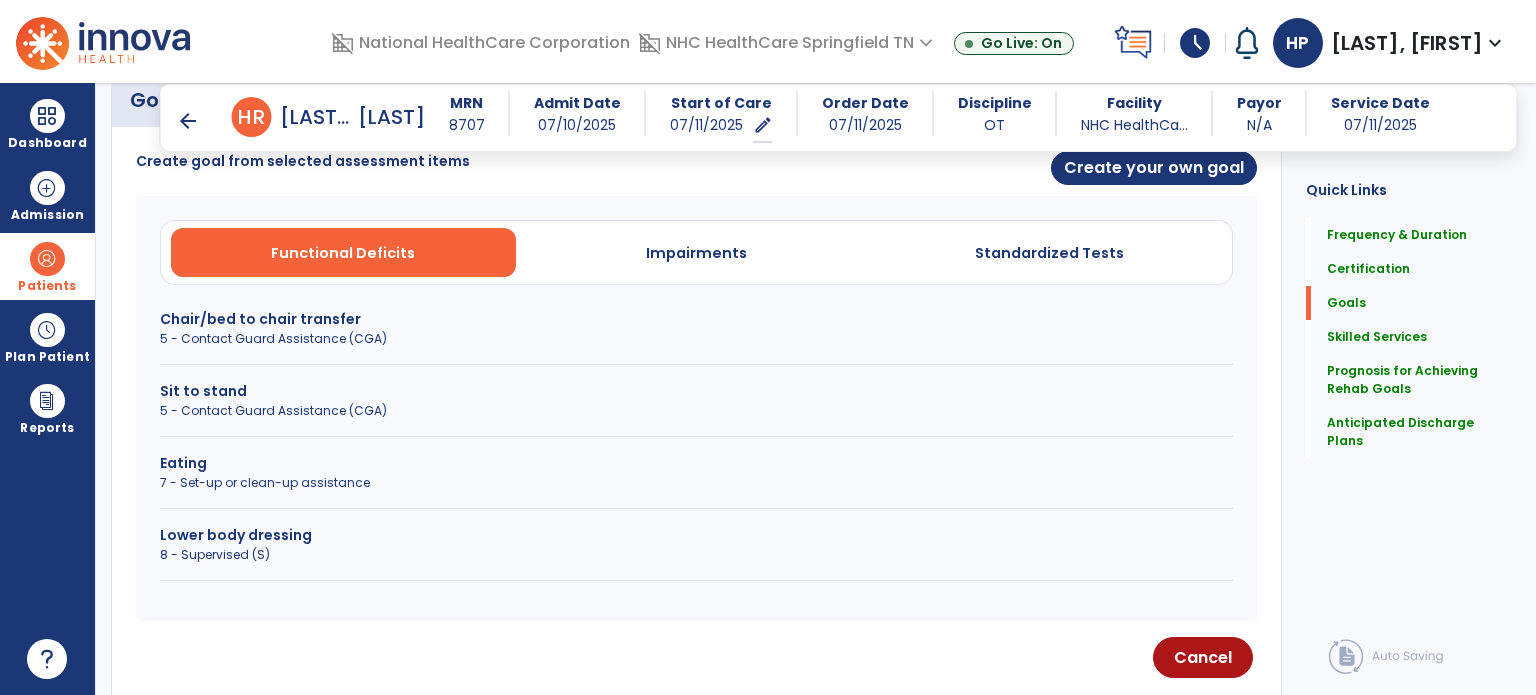 scroll, scrollTop: 542, scrollLeft: 0, axis: vertical 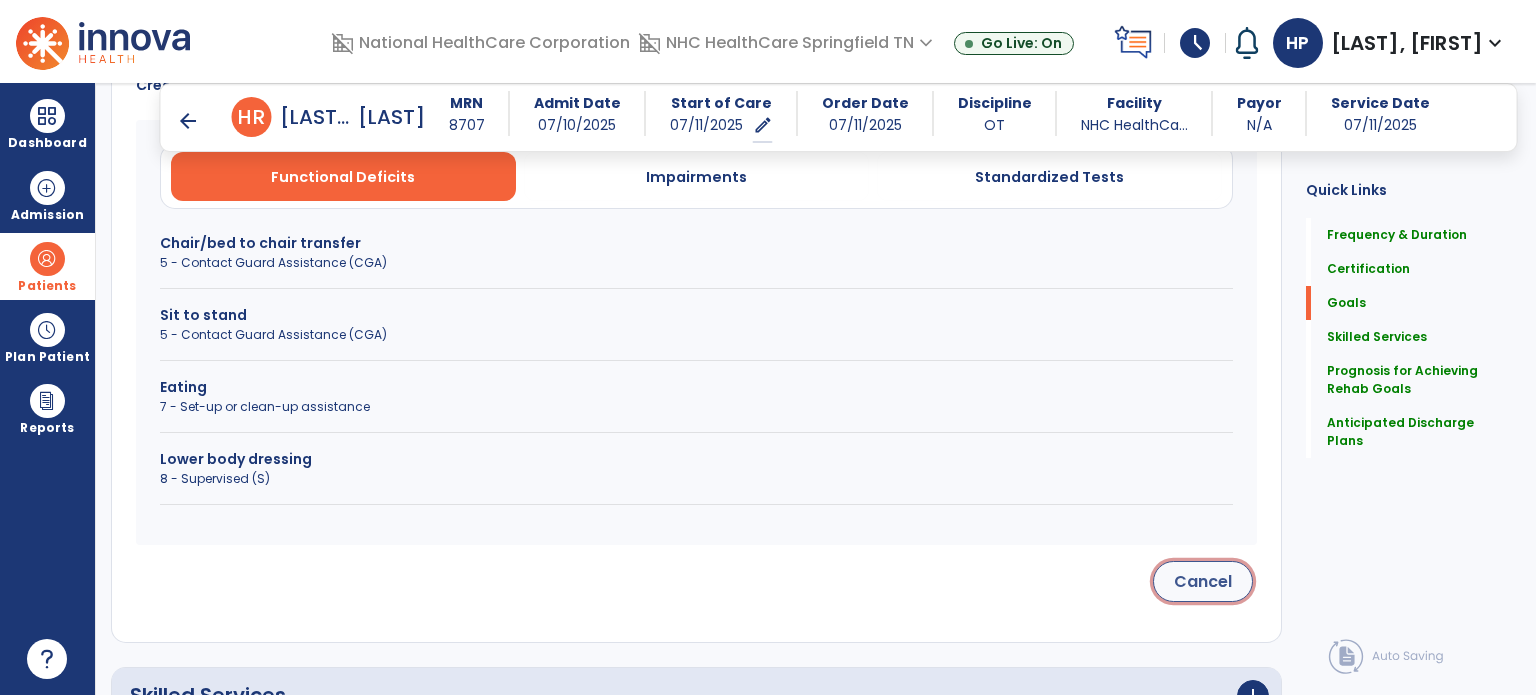 click on "Cancel" at bounding box center (1203, 581) 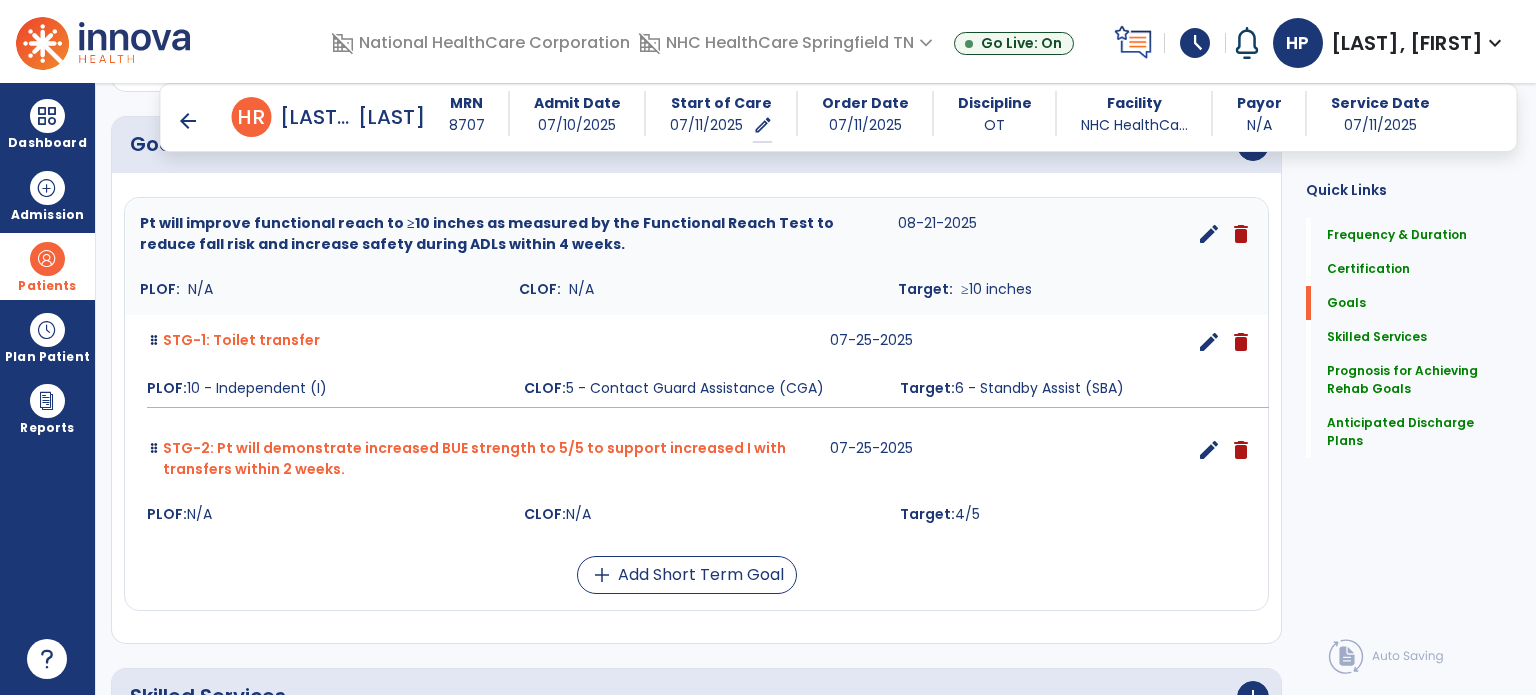 scroll, scrollTop: 521, scrollLeft: 0, axis: vertical 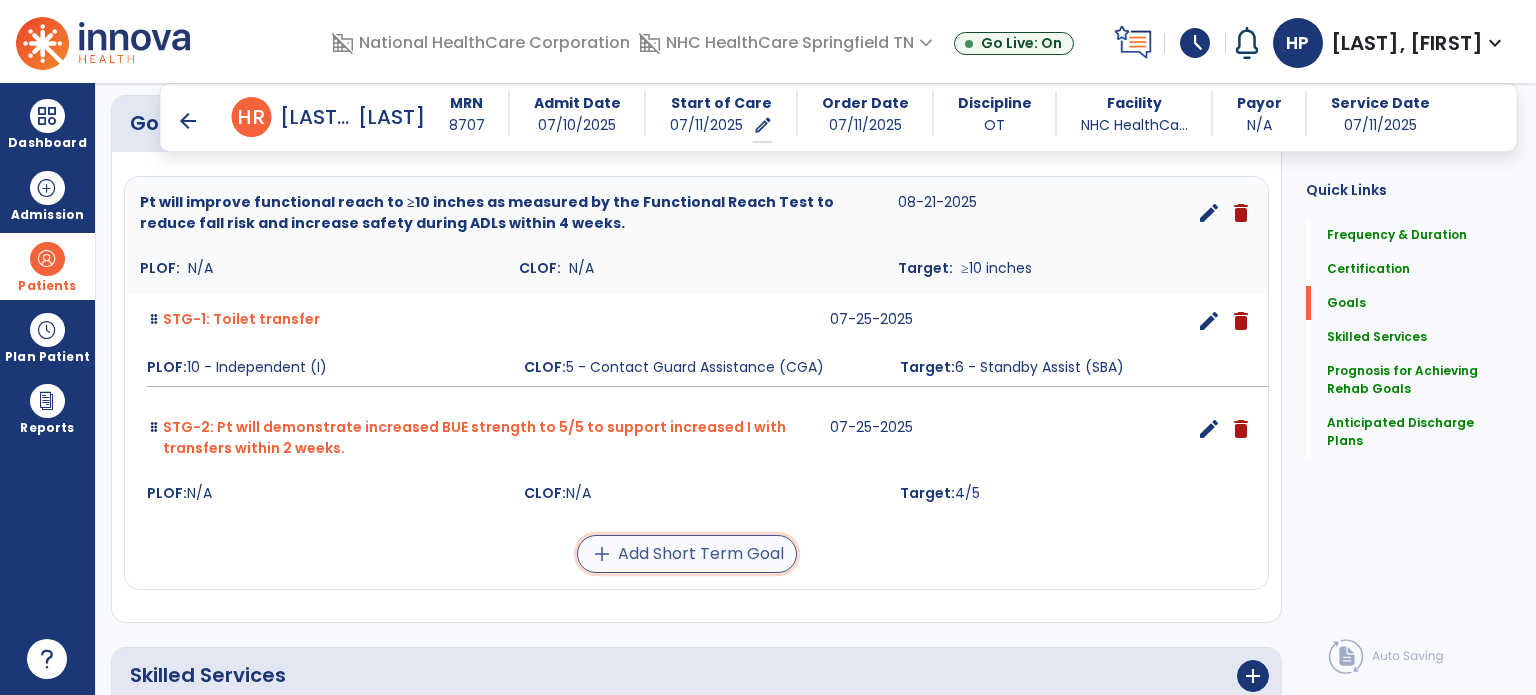 click on "add  Add Short Term Goal" at bounding box center (687, 554) 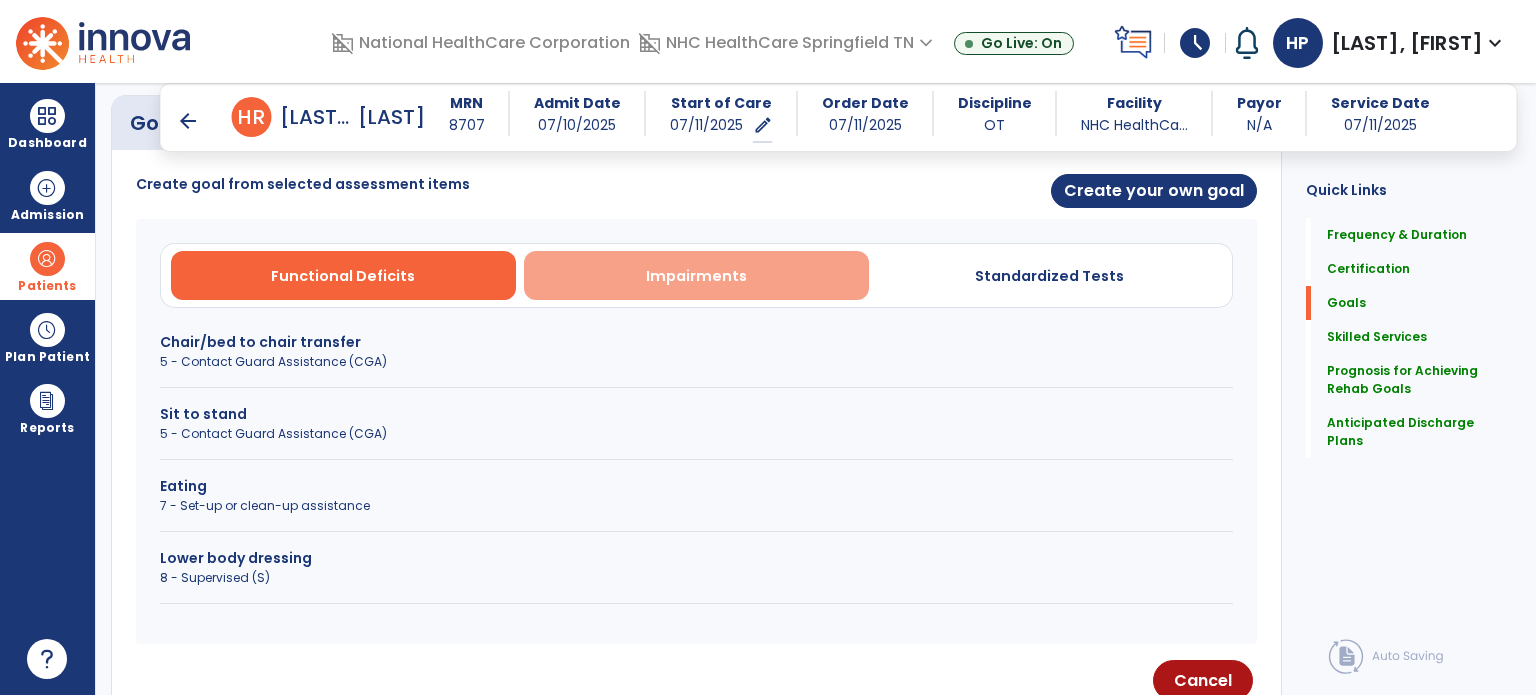 click on "Impairments" at bounding box center (696, 276) 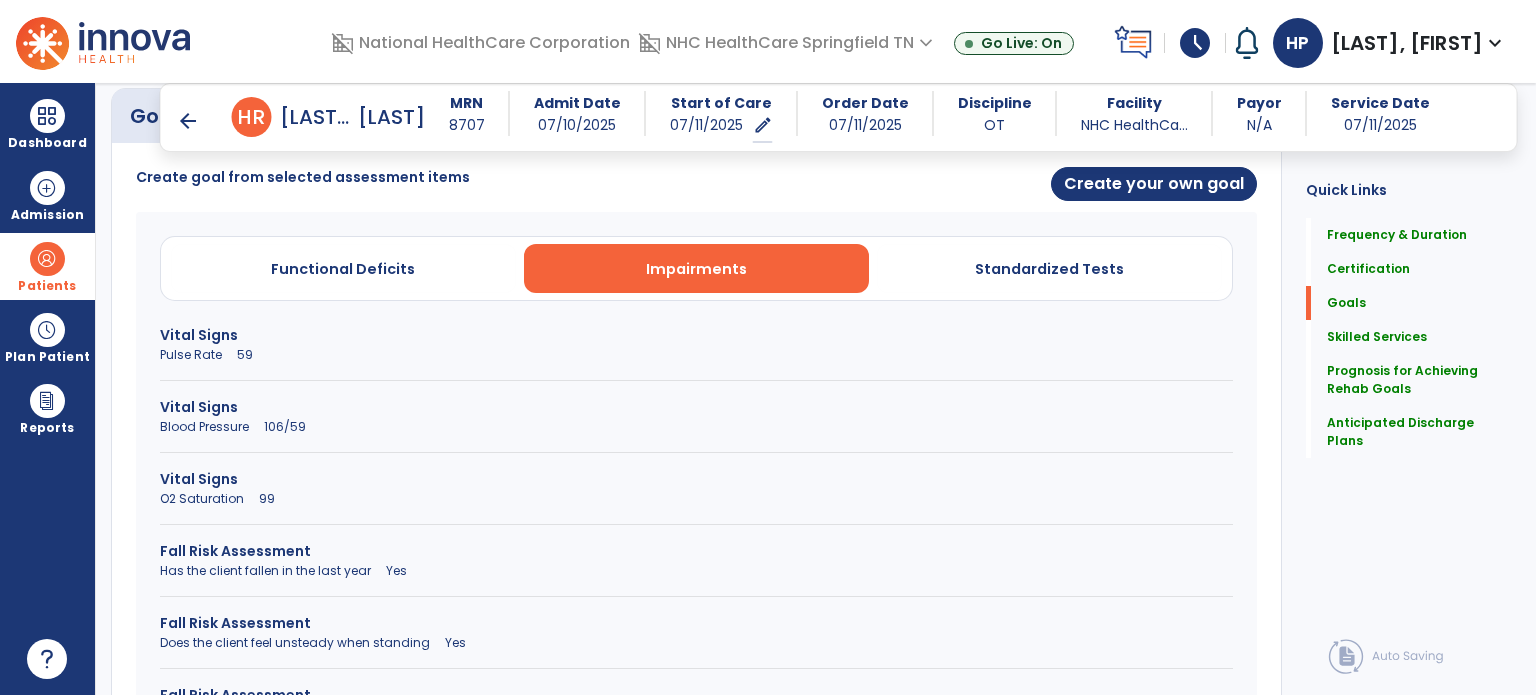 scroll, scrollTop: 529, scrollLeft: 0, axis: vertical 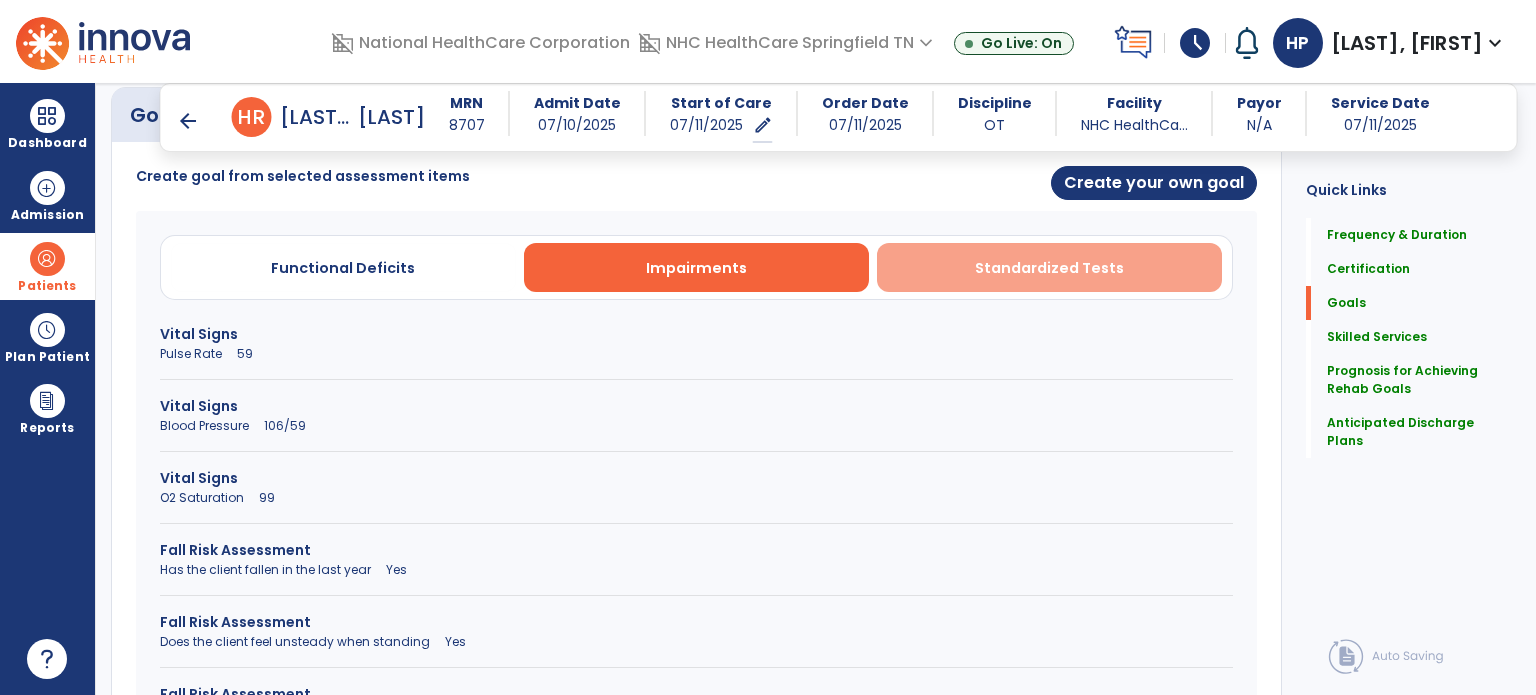 click on "Standardized Tests" at bounding box center [1049, 268] 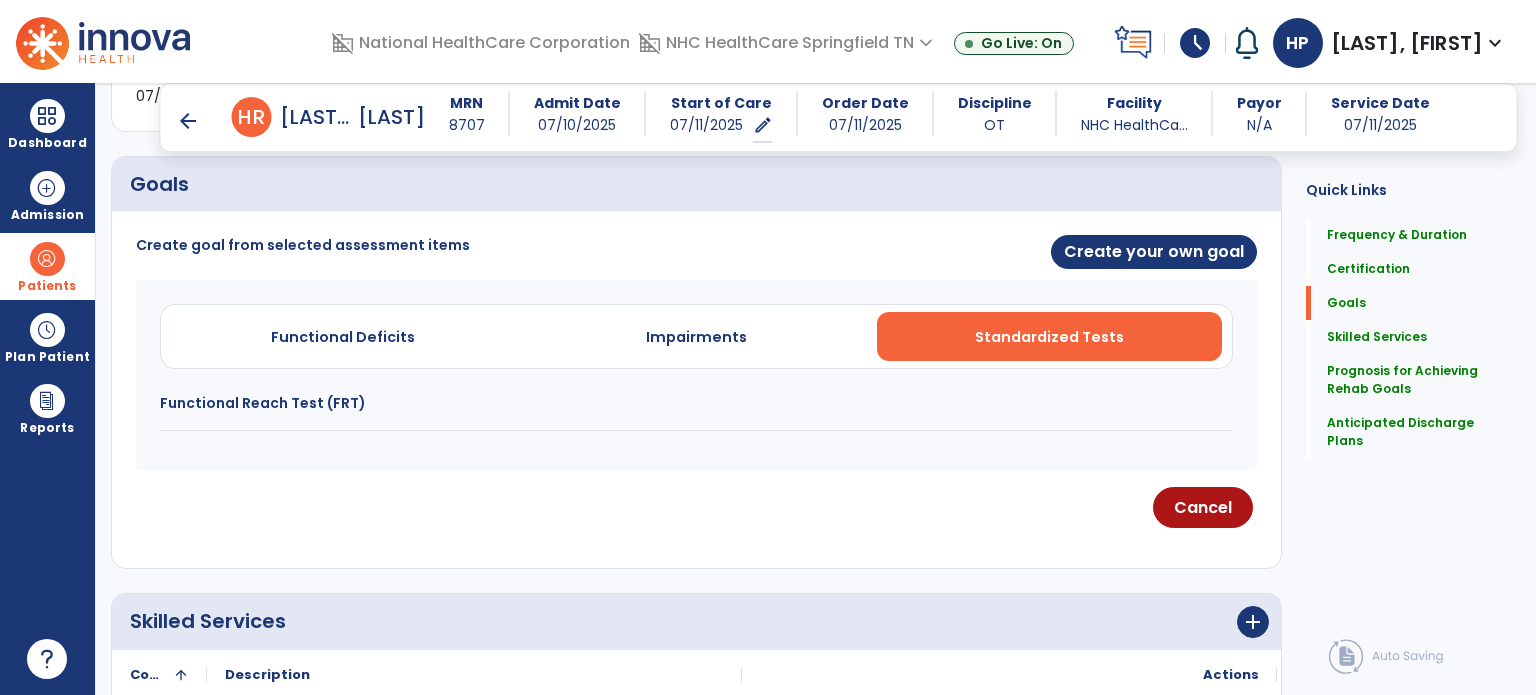 scroll, scrollTop: 456, scrollLeft: 0, axis: vertical 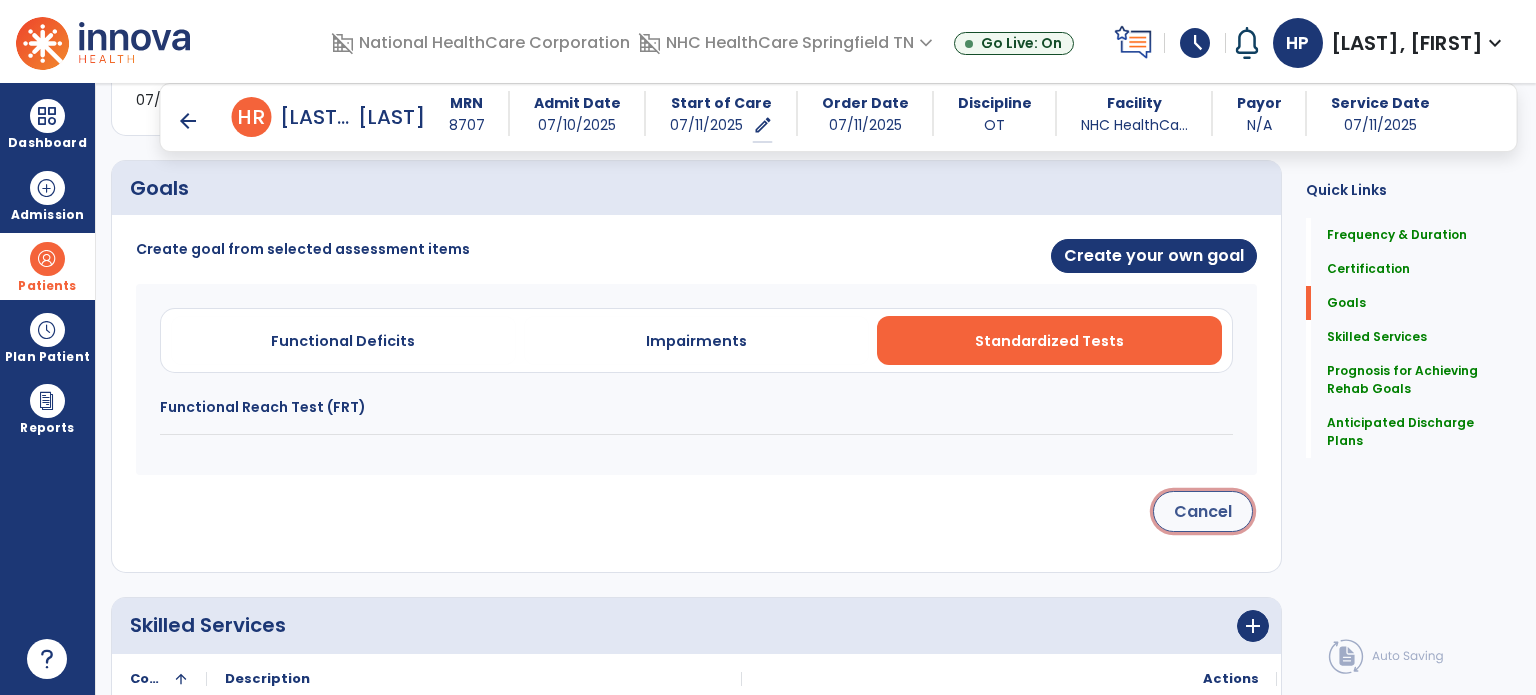 click on "Cancel" at bounding box center (1203, 511) 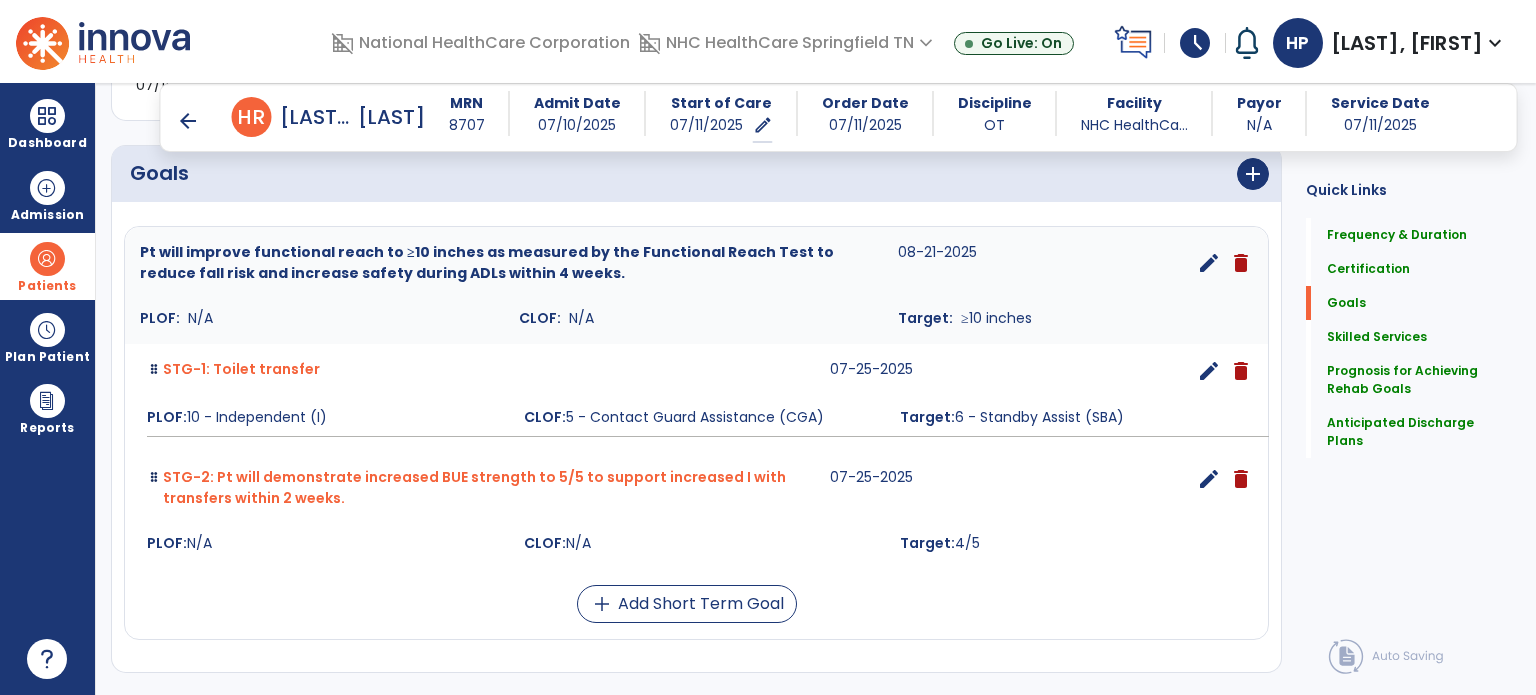 scroll, scrollTop: 472, scrollLeft: 0, axis: vertical 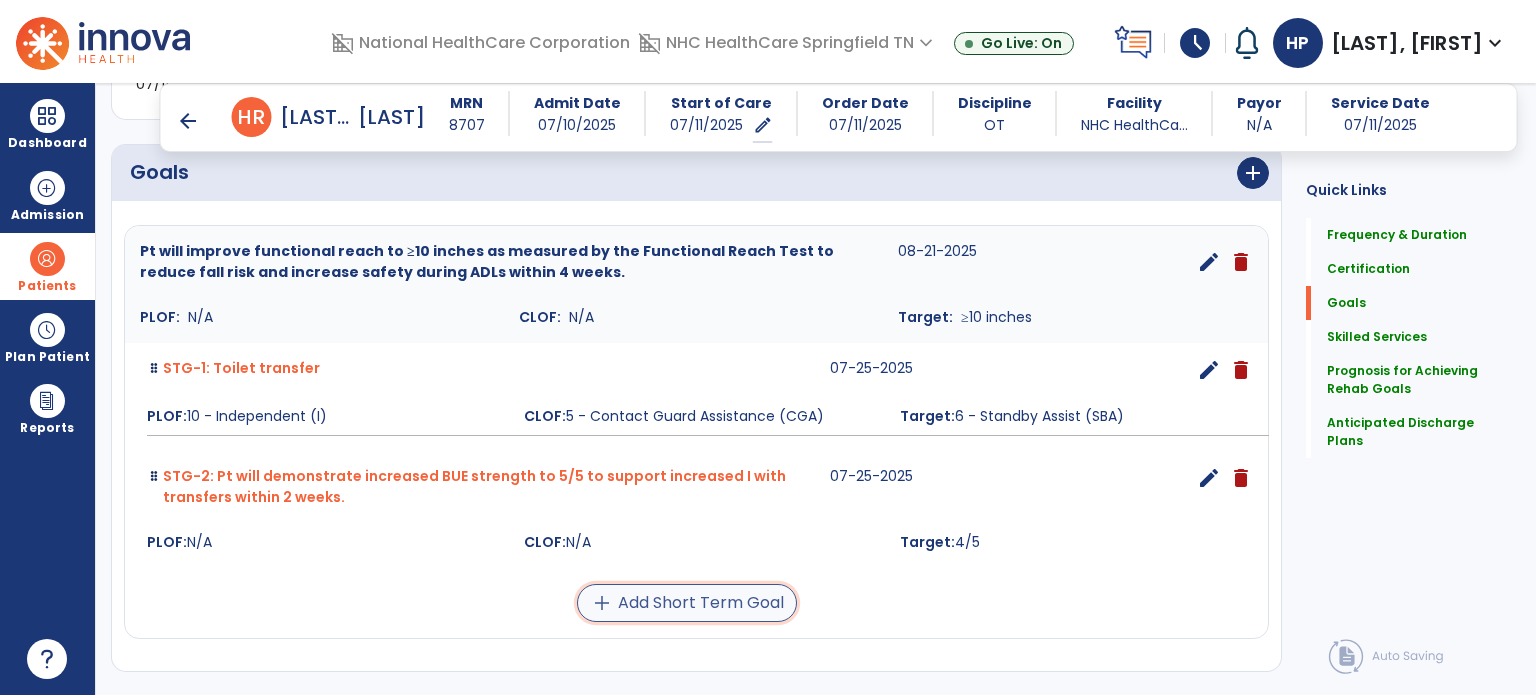 click on "add  Add Short Term Goal" at bounding box center [687, 603] 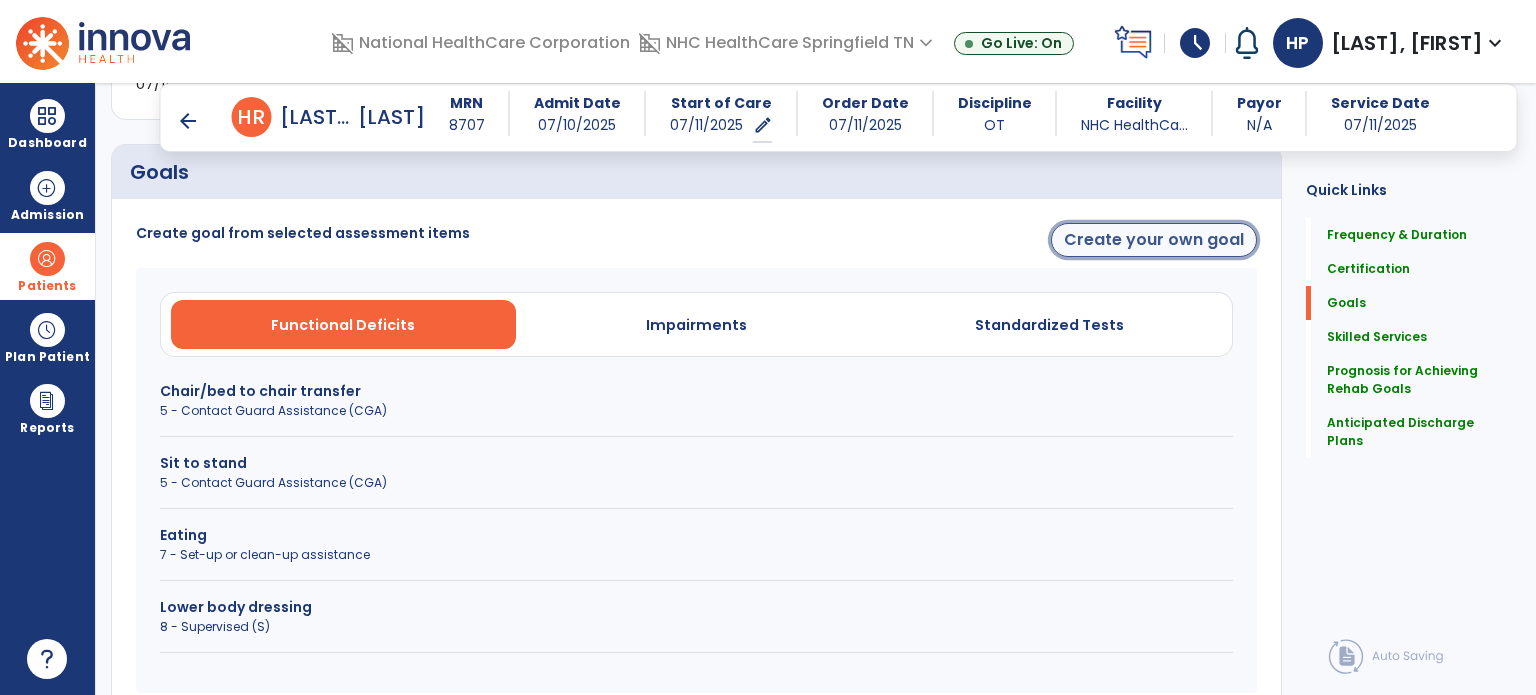 click on "Create your own goal" at bounding box center (1154, 240) 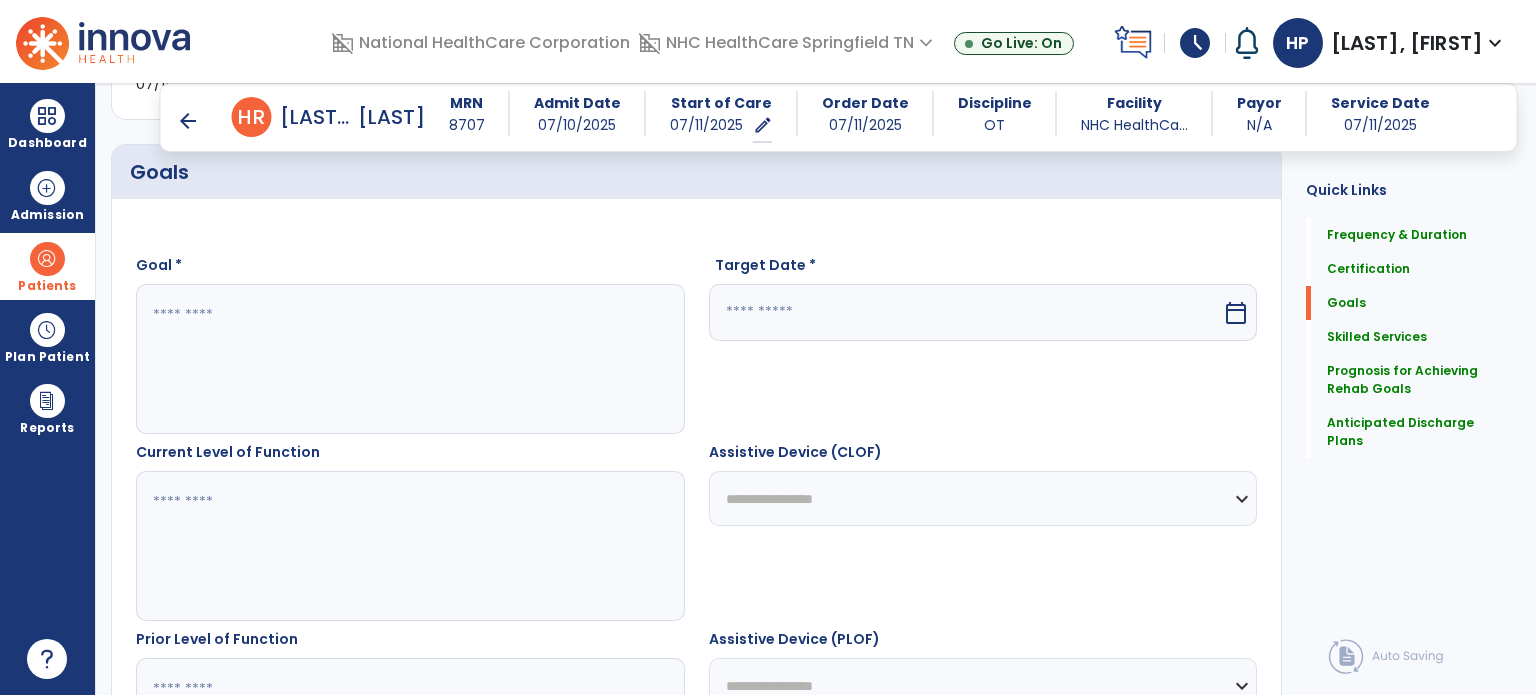 click at bounding box center [409, 359] 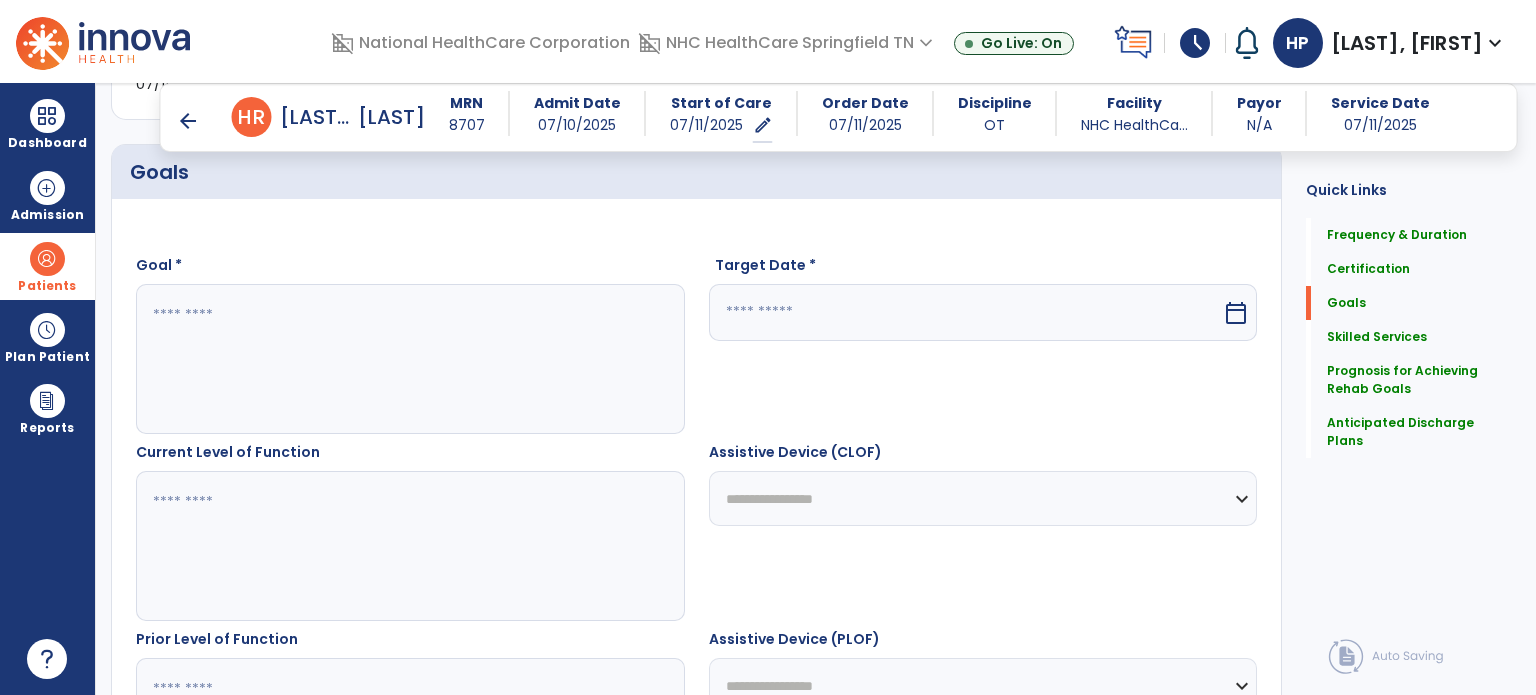 paste on "**********" 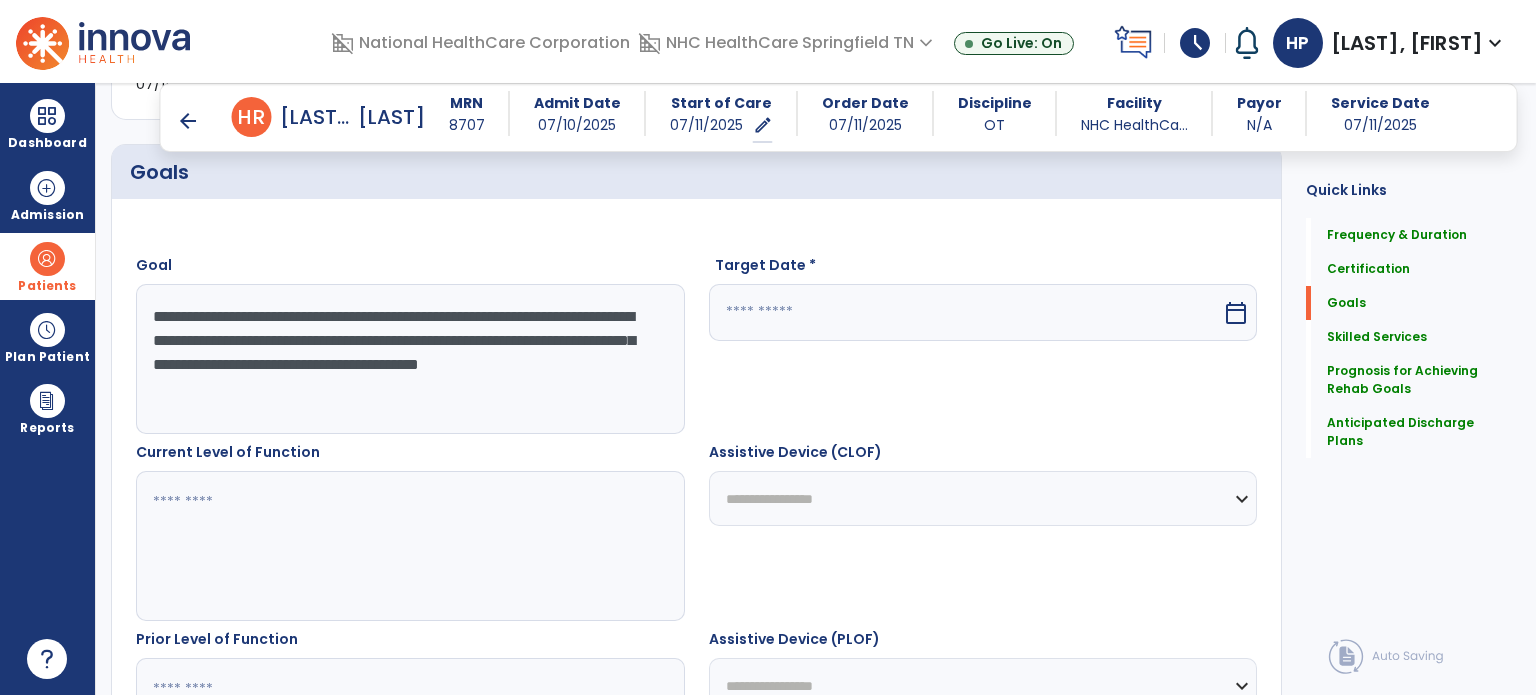 type on "**********" 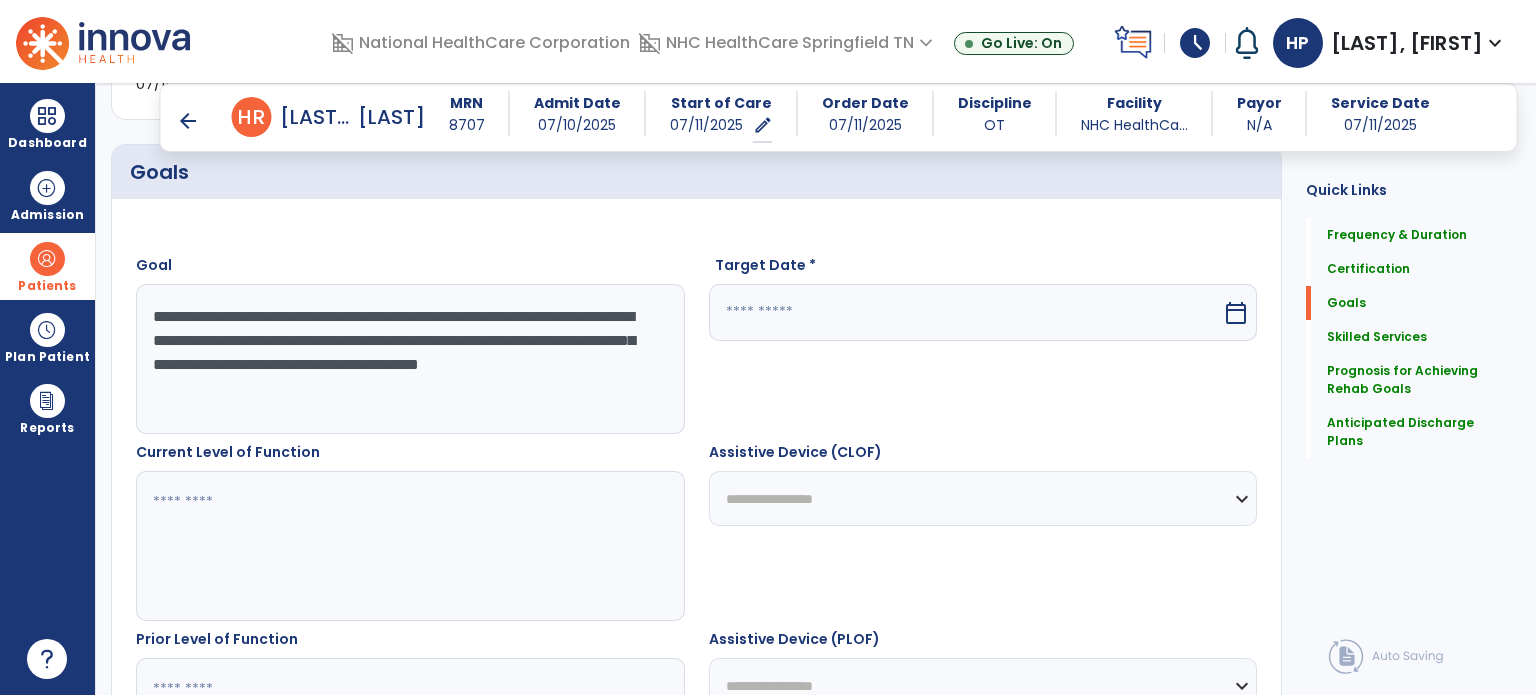 click at bounding box center [966, 312] 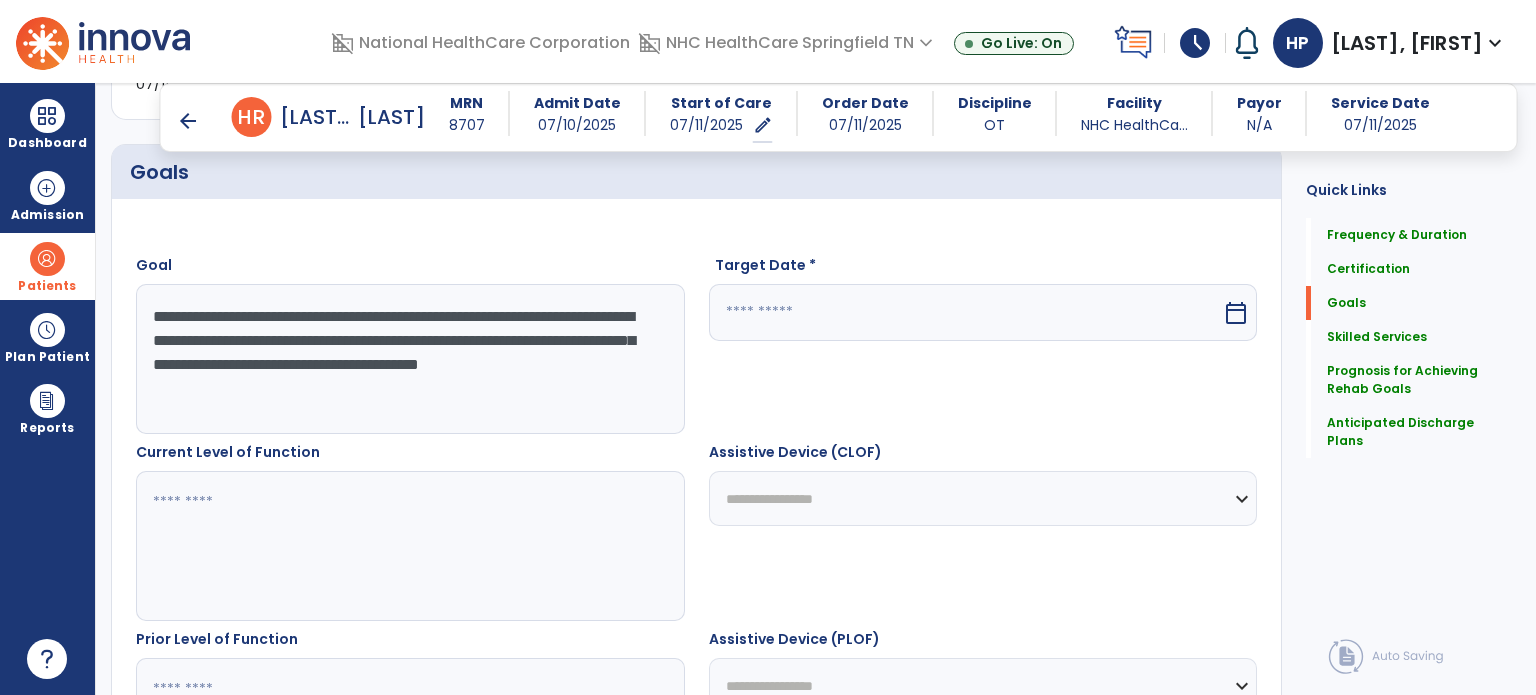 select on "*" 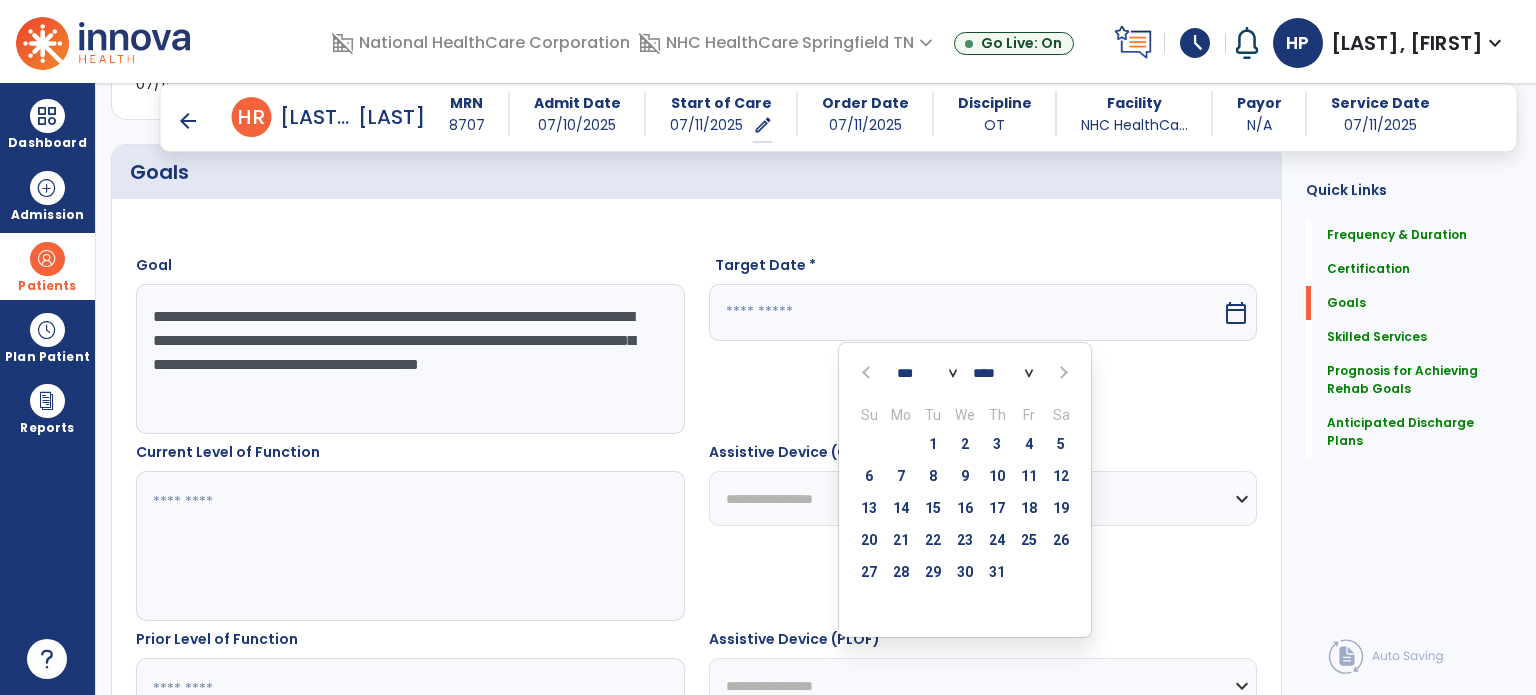 click on "Target Date * *** *** *** *** *** *** *** *** *** *** *** *** **** **** **** **** **** **** **** **** **** **** **** **** **** **** **** **** **** **** **** **** **** Su Mo Tu We Th Fr Sa  29   30   1   2   3   4   5   6   7   8   9   10   11   12   13   14   15   16   17   18   19   20   21   22   23   24   25   26   27   28   29   30   31   1   2   3   4   5   6   7   8   9   calendar_today" at bounding box center (983, 344) 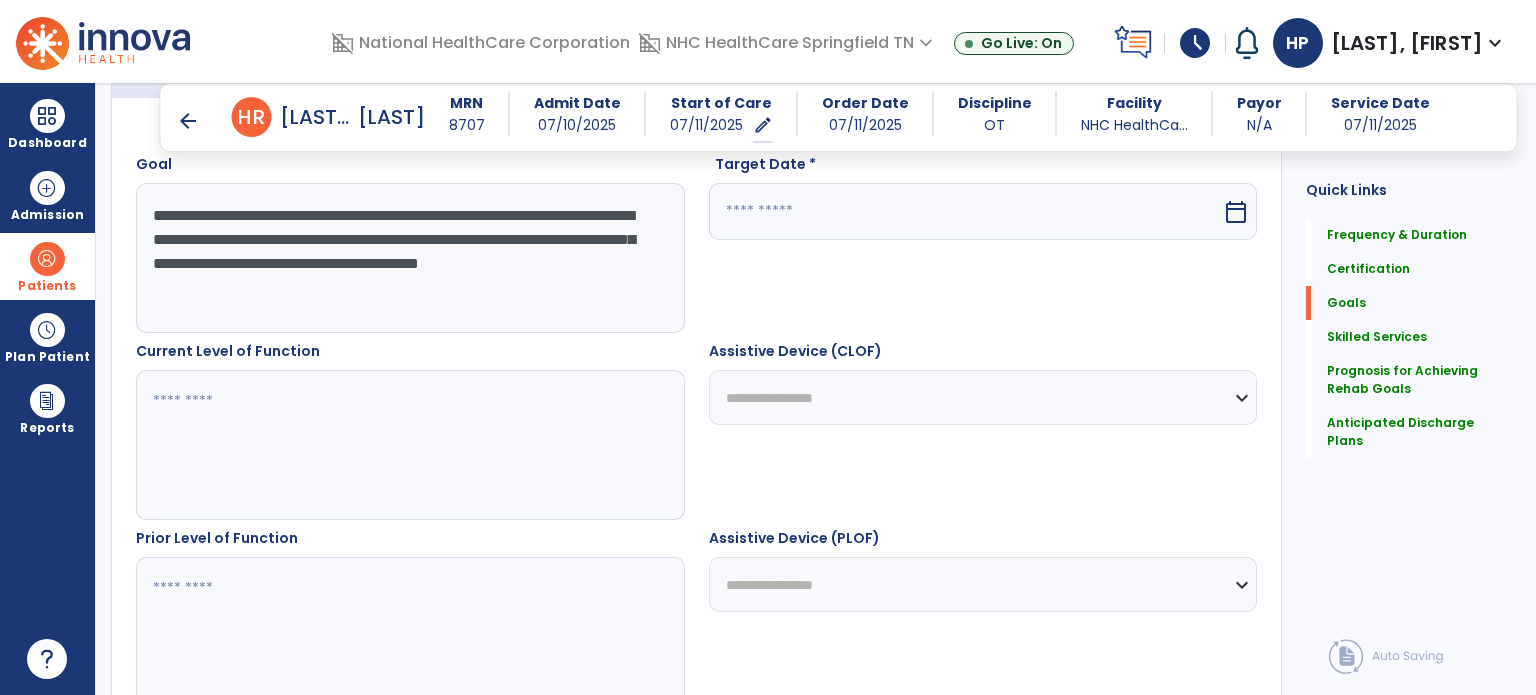 scroll, scrollTop: 417, scrollLeft: 0, axis: vertical 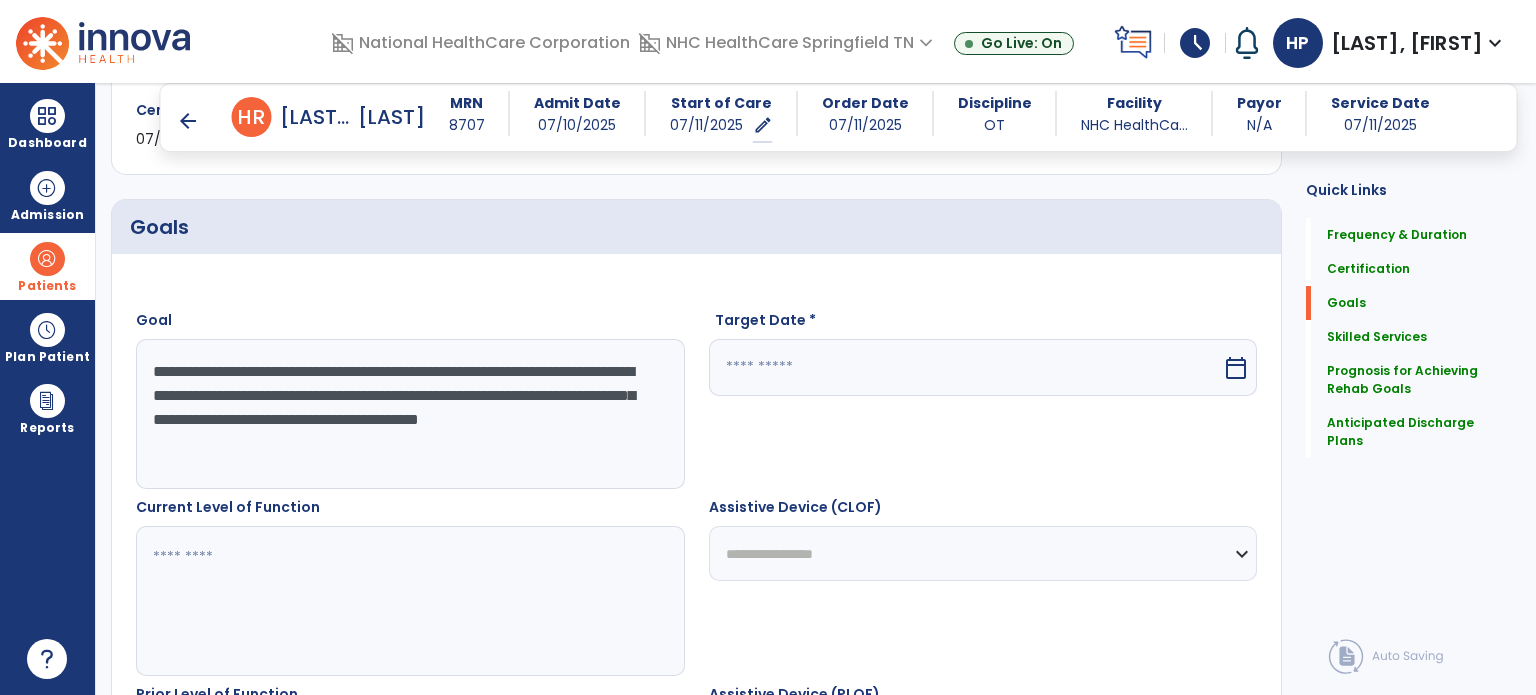 click at bounding box center [966, 367] 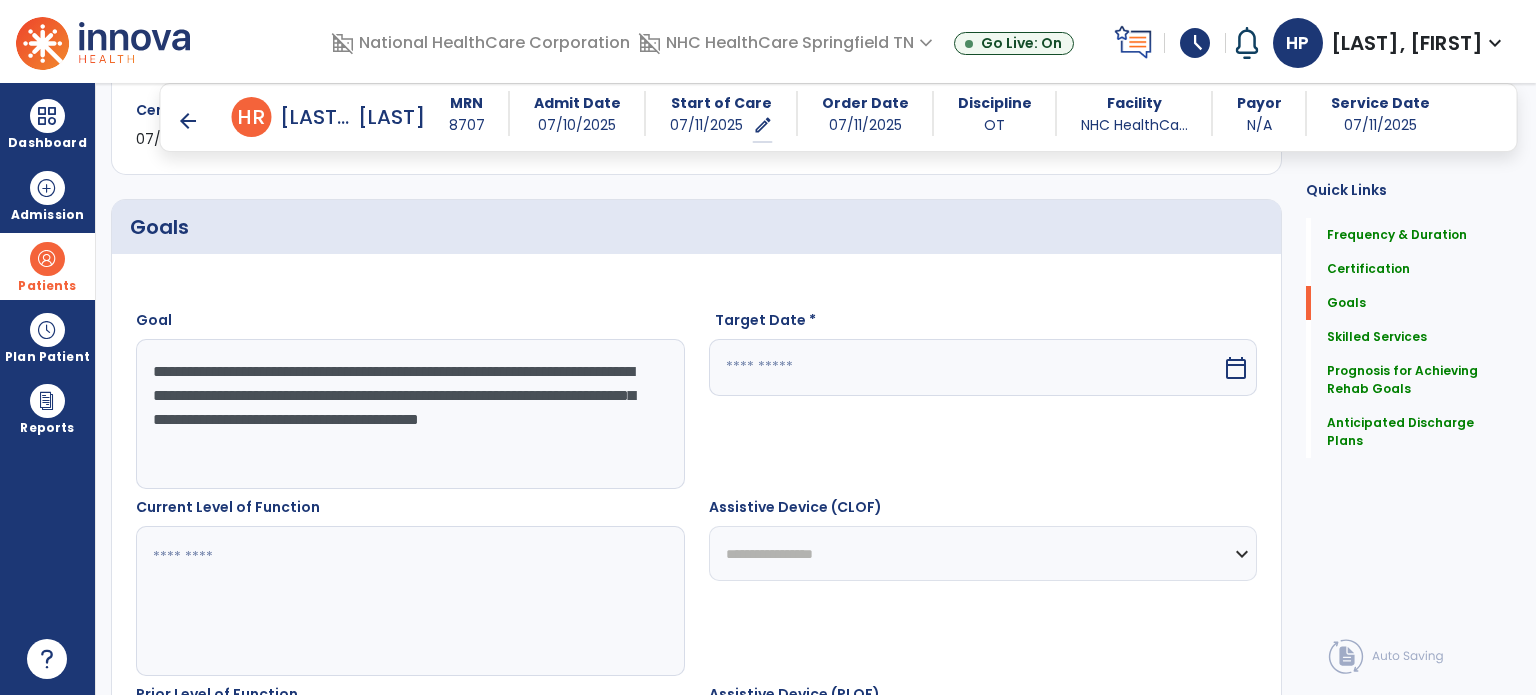 select on "*" 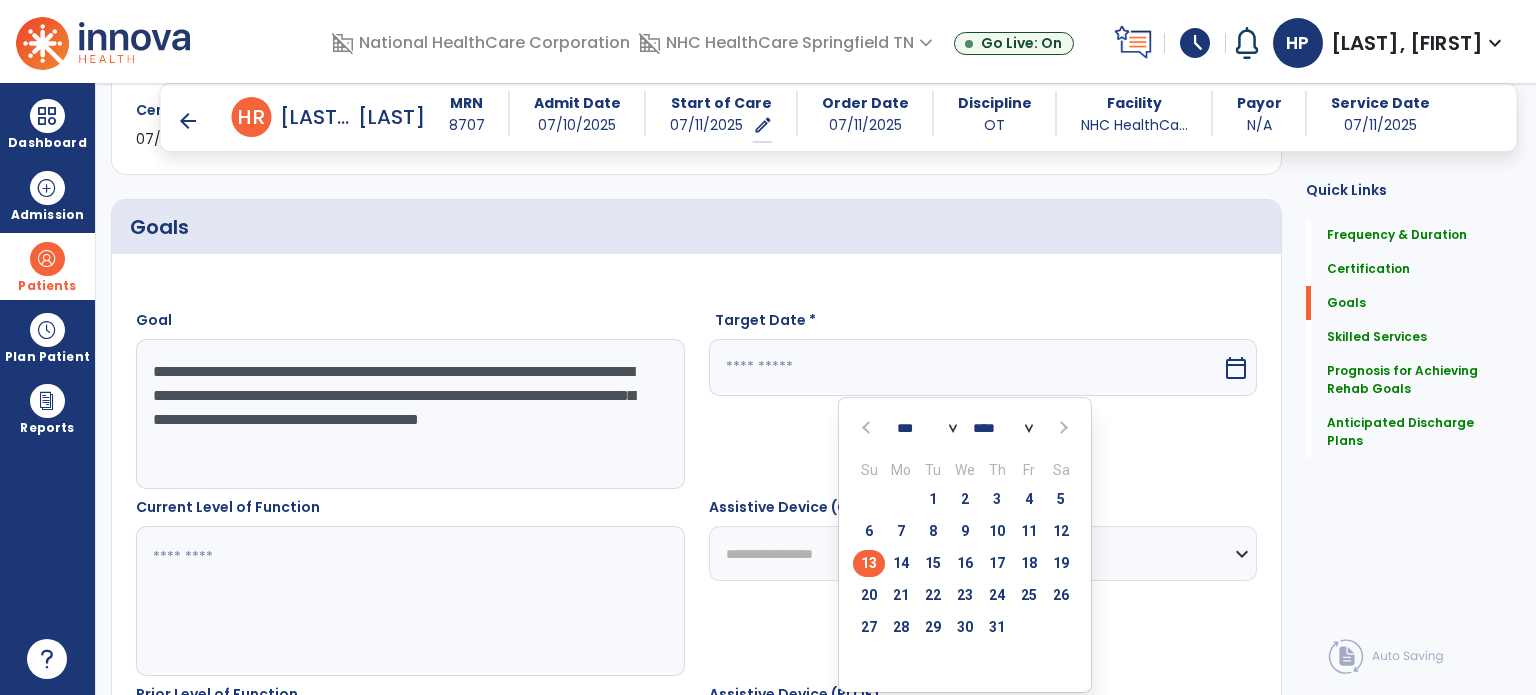 click at bounding box center (868, 428) 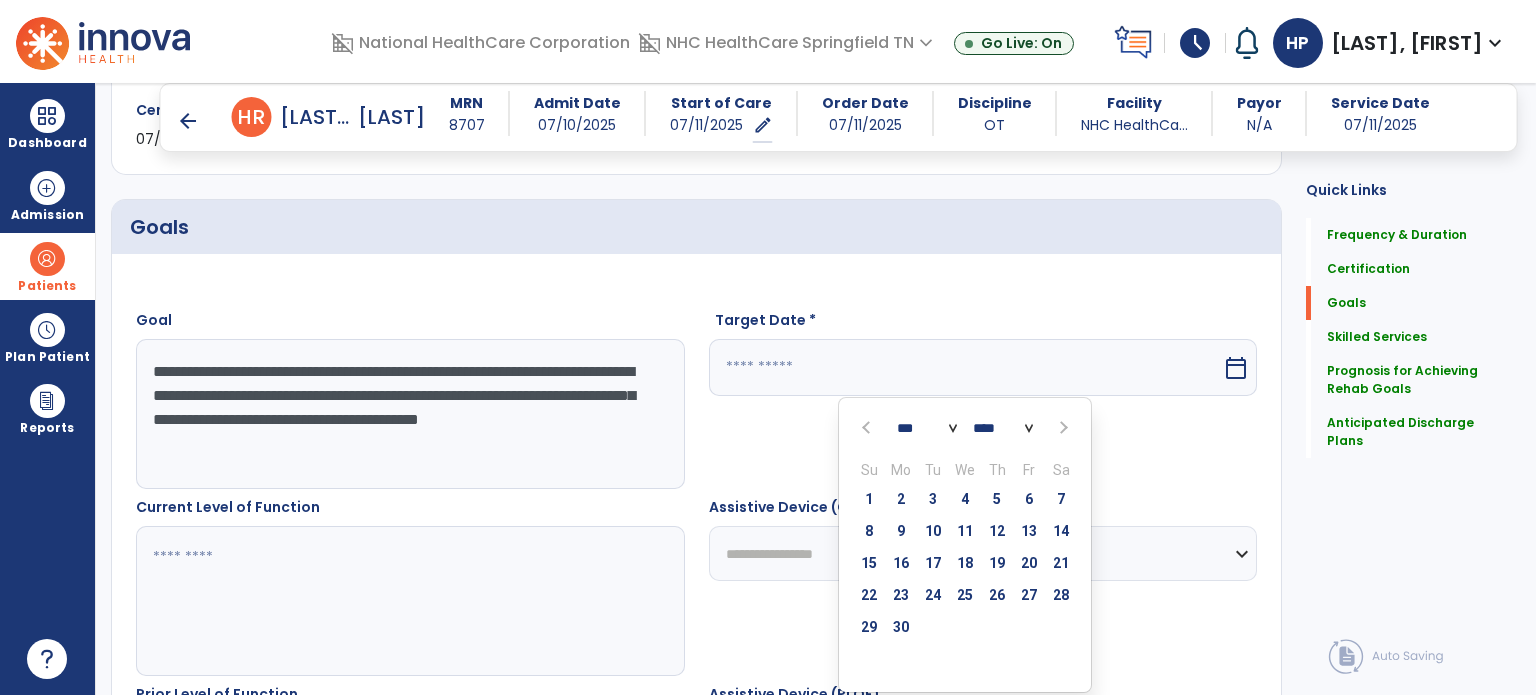 click at bounding box center (1061, 428) 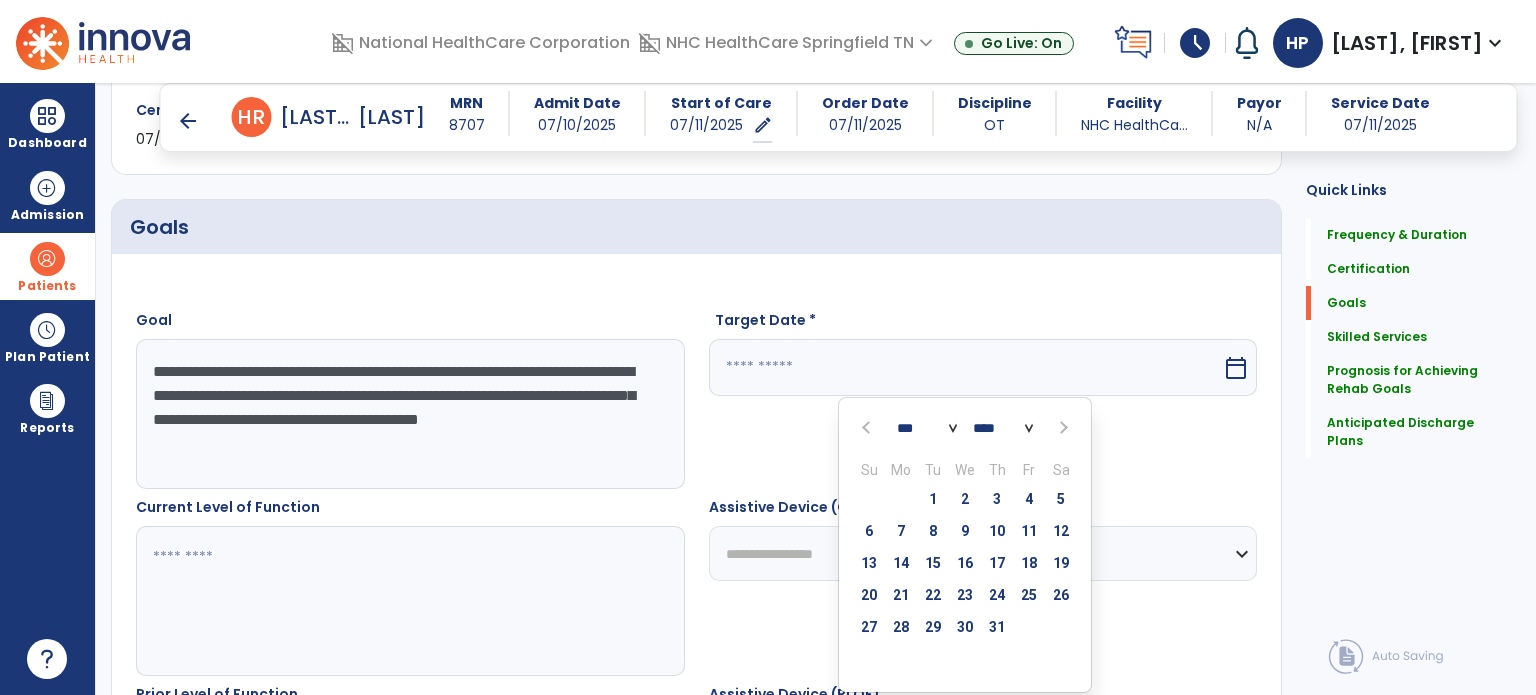 click on "Target Date * *** *** *** *** *** *** *** *** *** *** *** *** **** **** **** **** **** **** **** **** **** **** **** **** **** **** **** **** **** **** **** **** **** Su Mo Tu We Th Fr Sa  29   30   1   2   3   4   5   6   7   8   9   10   11   12   13   14   15   16   17   18   19   20   21   22   23   24   25   26   27   28   29   30   31   1   2   3   4   5   6   7   8   9   calendar_today" at bounding box center [983, 399] 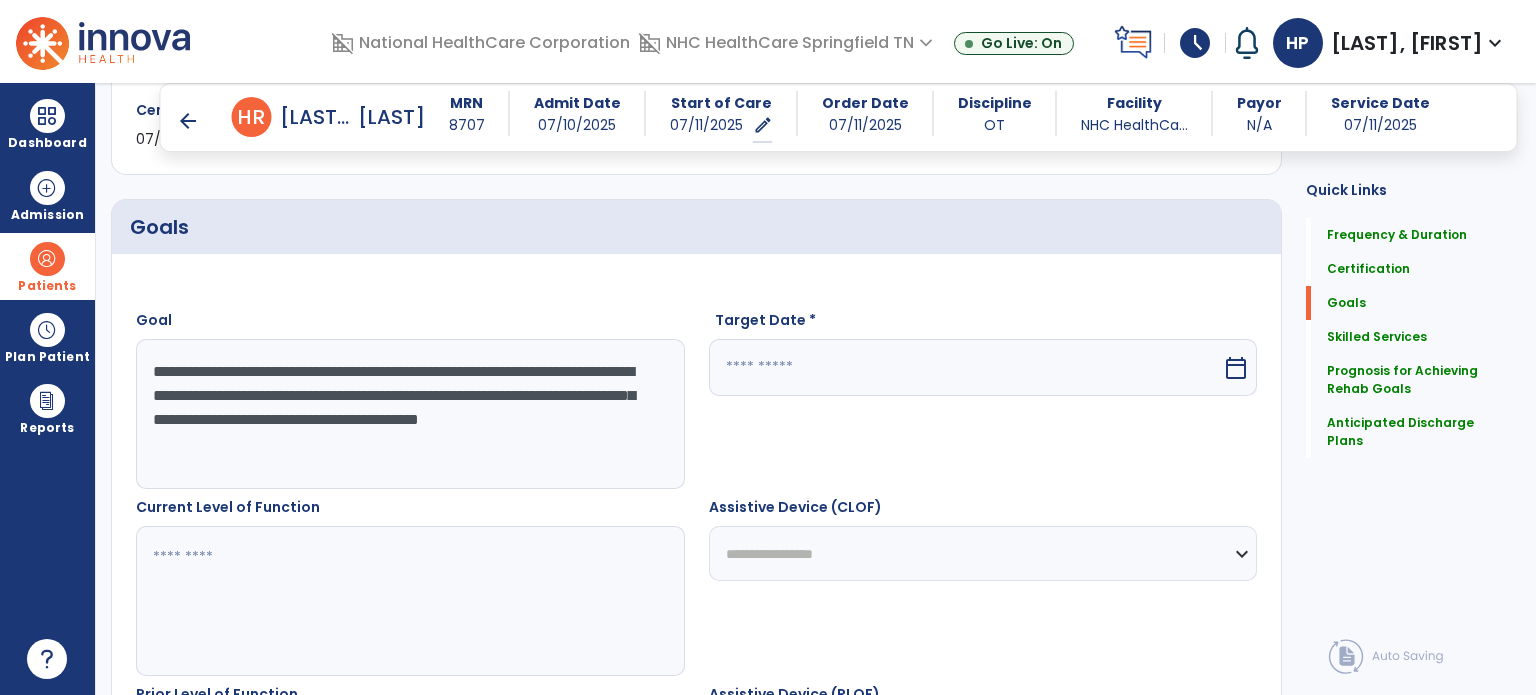 click at bounding box center [966, 367] 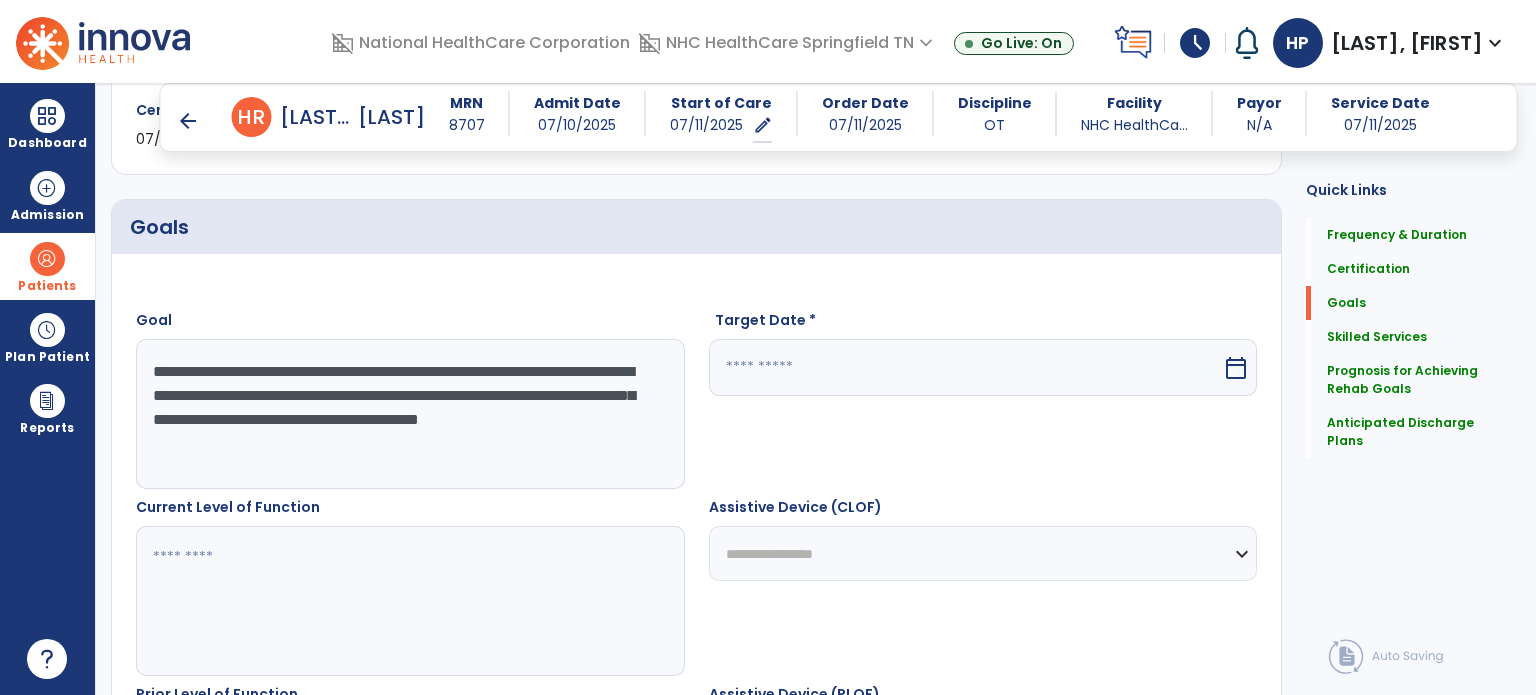 select on "*" 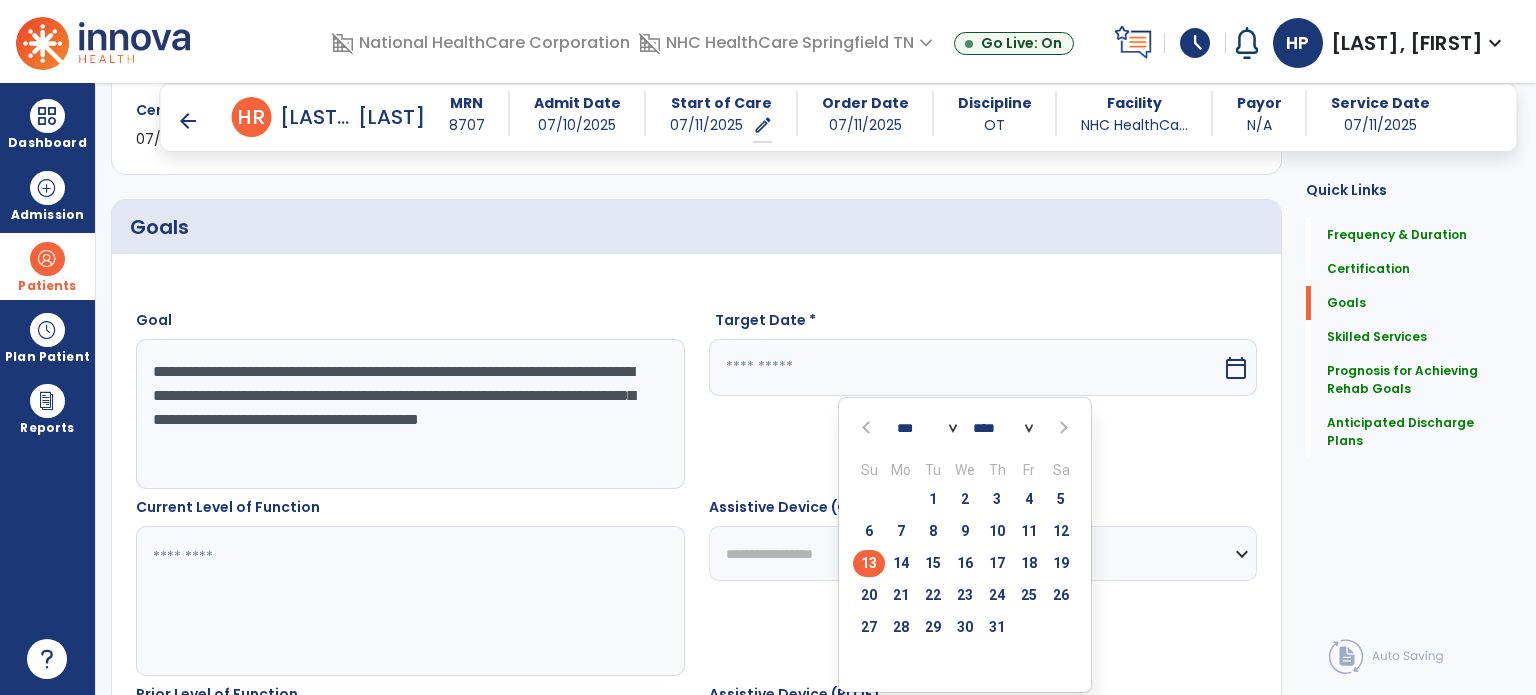 click on "Target Date * *** *** *** *** *** *** *** *** *** *** *** *** **** **** **** **** **** **** **** **** **** **** **** **** **** **** **** **** **** **** **** **** **** Su Mo Tu We Th Fr Sa  29   30   1   2   3   4   5   6   7   8   9   10   11   12   13   14   15   16   17   18   19   20   21   22   23   24   25   26   27   28   29   30   31   1   2   3   4   5   6   7   8   9   calendar_today" at bounding box center (983, 399) 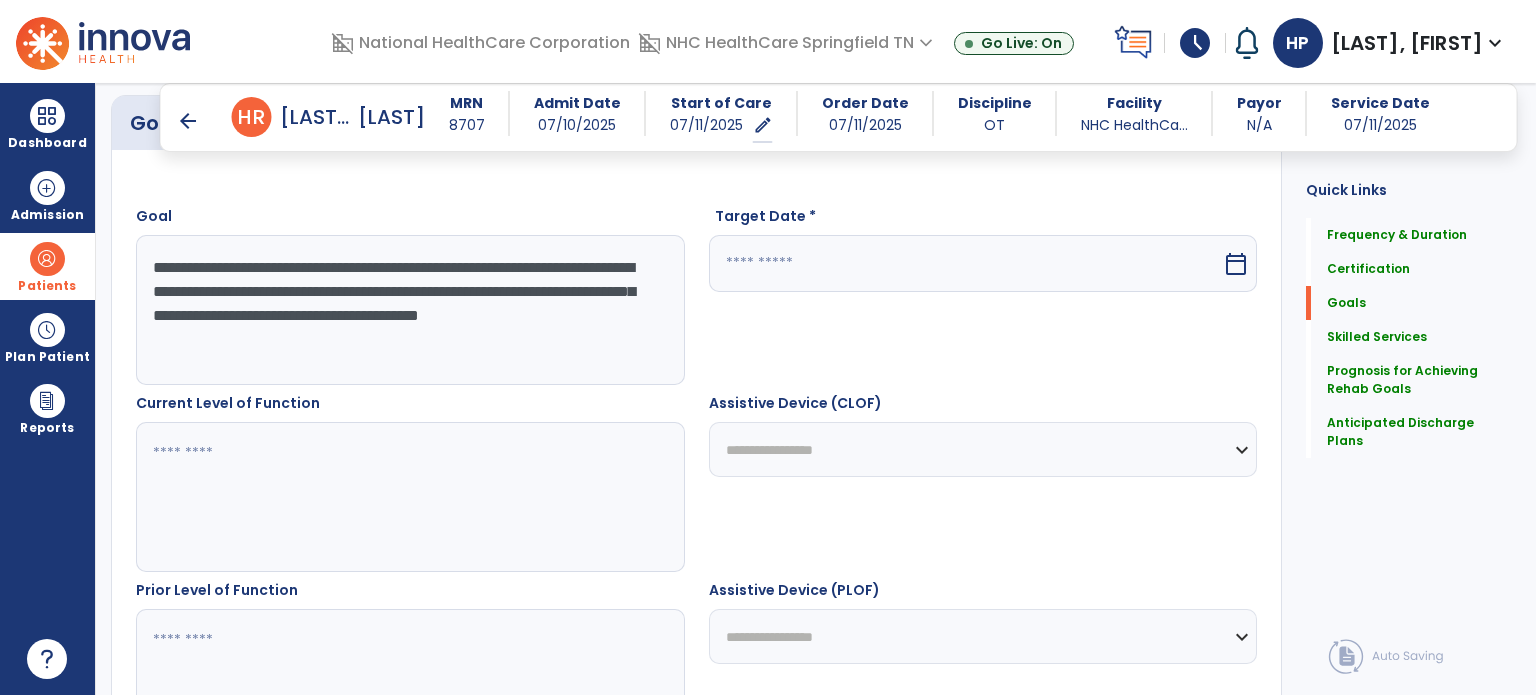 scroll, scrollTop: 524, scrollLeft: 0, axis: vertical 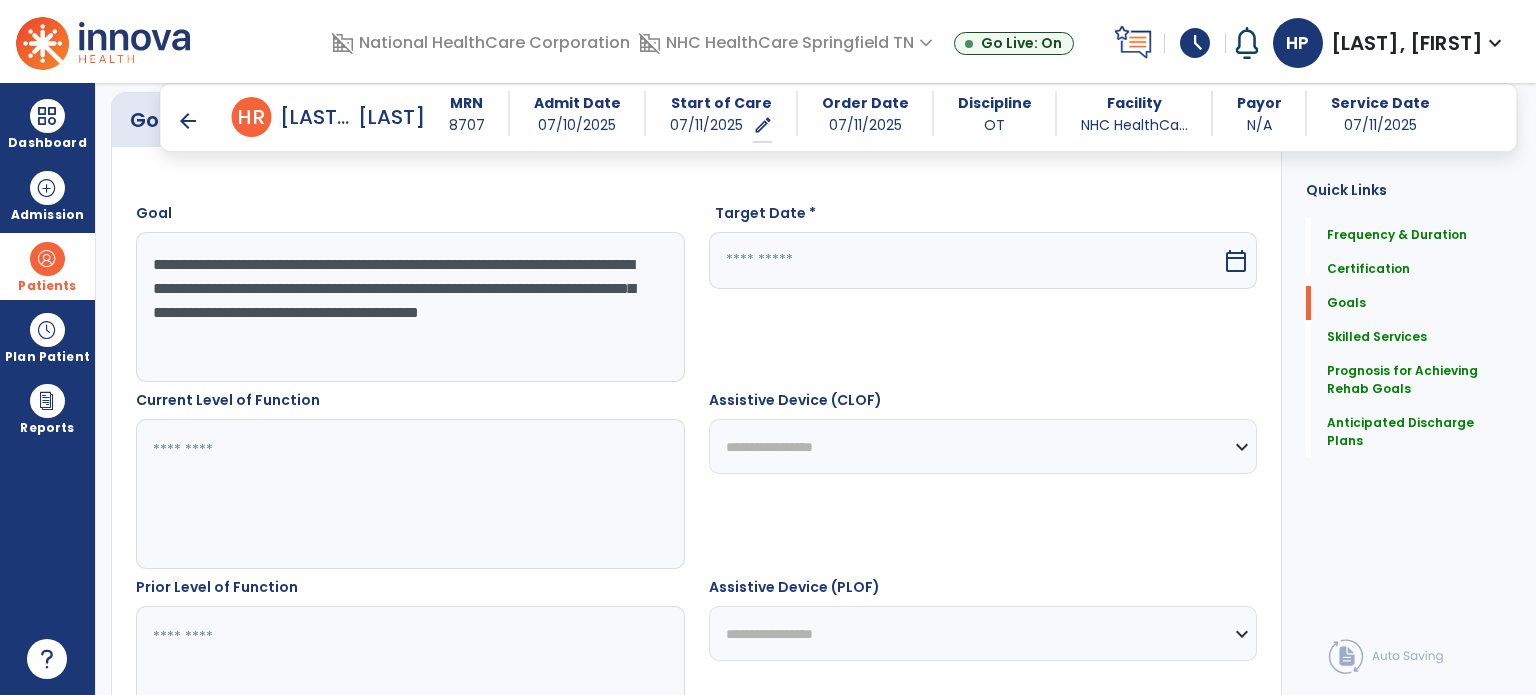 click at bounding box center (966, 260) 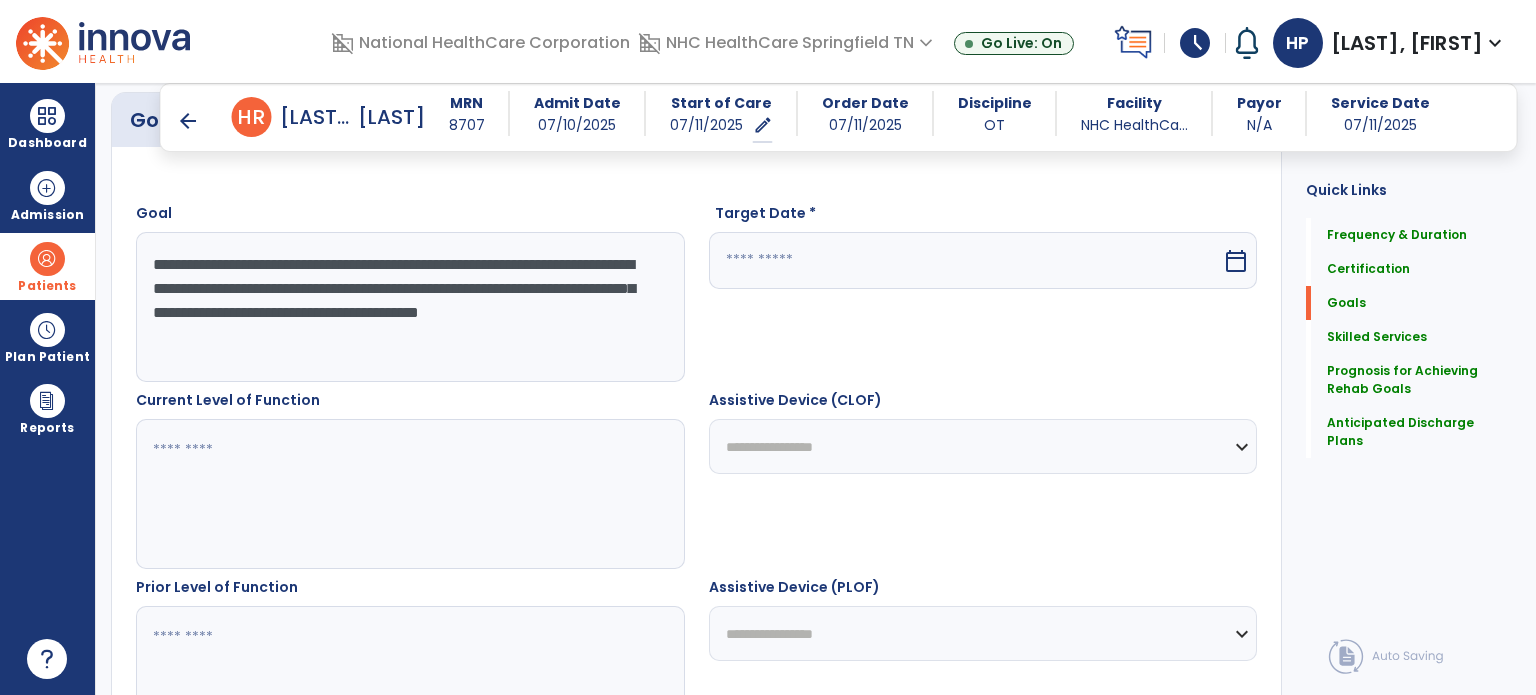 select on "*" 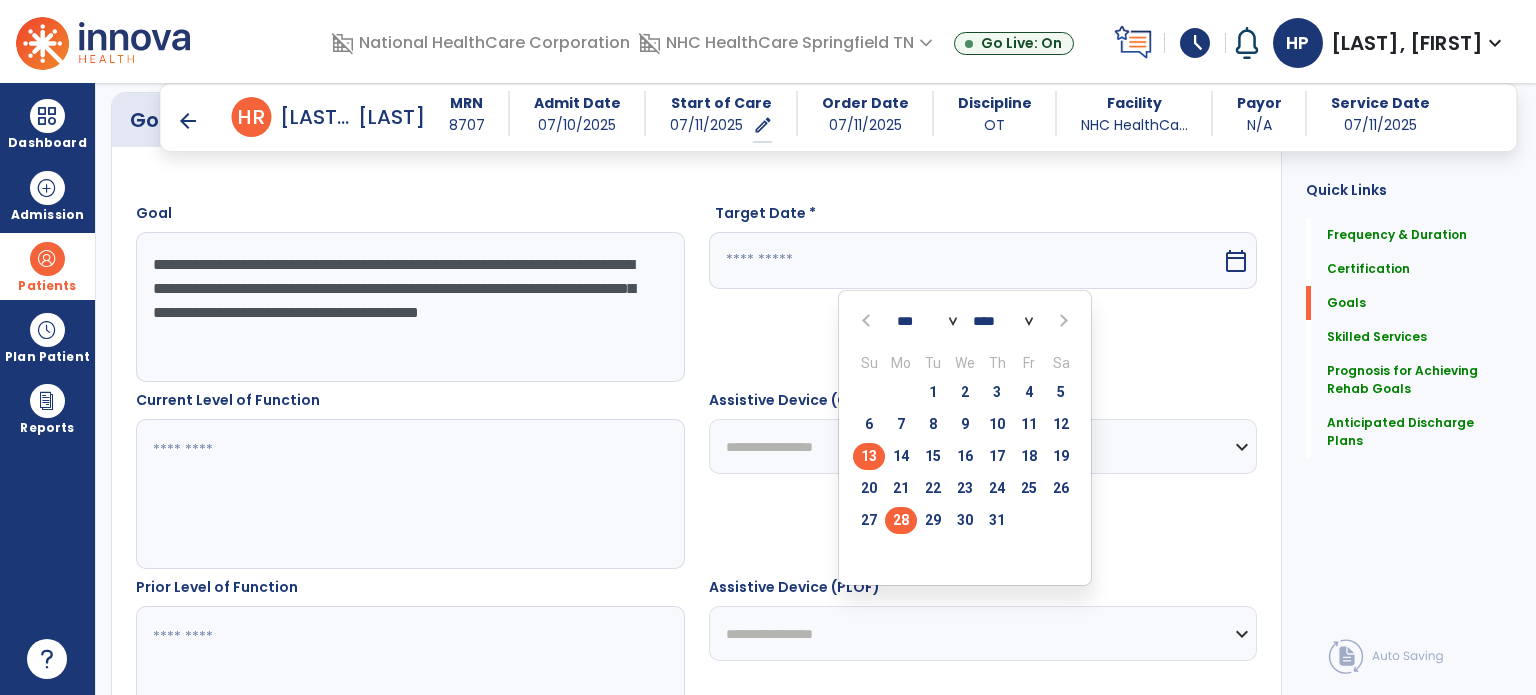 click on "28" at bounding box center [901, 520] 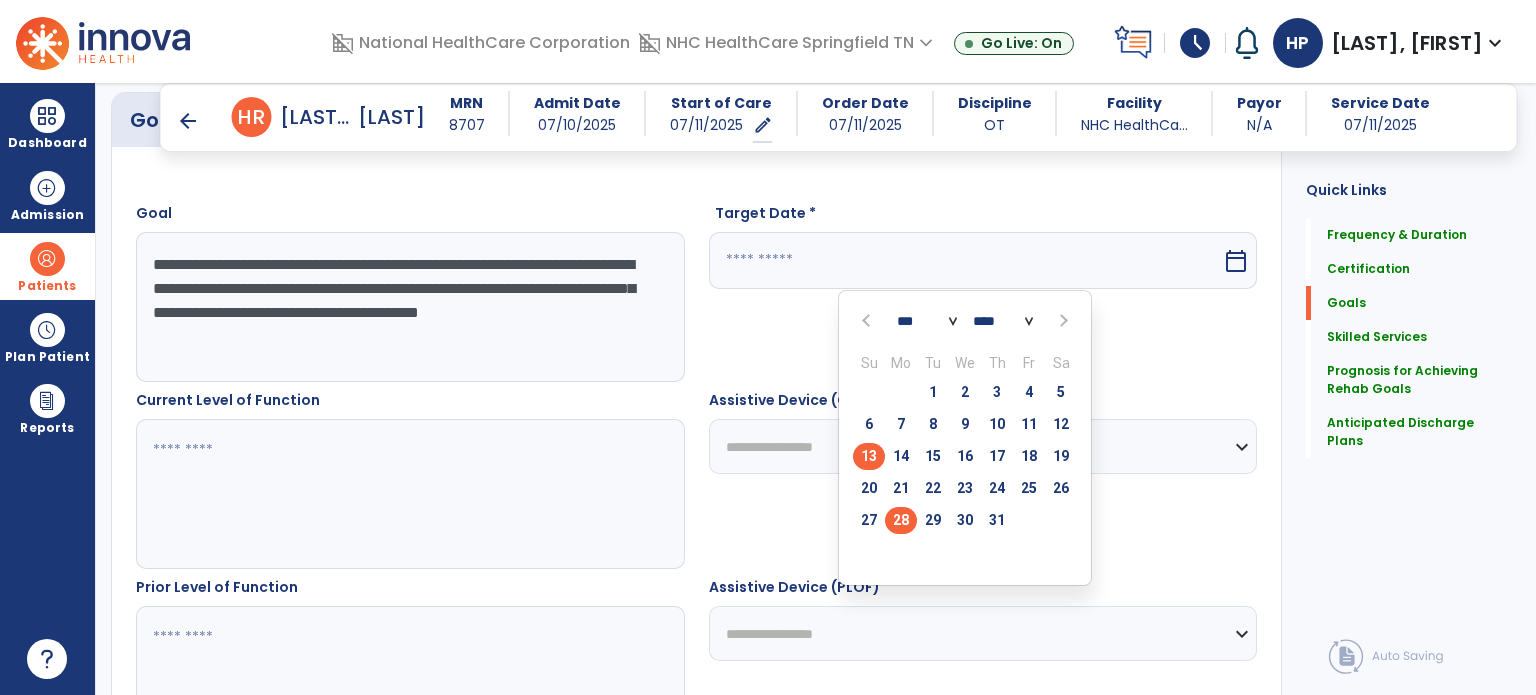 type on "*********" 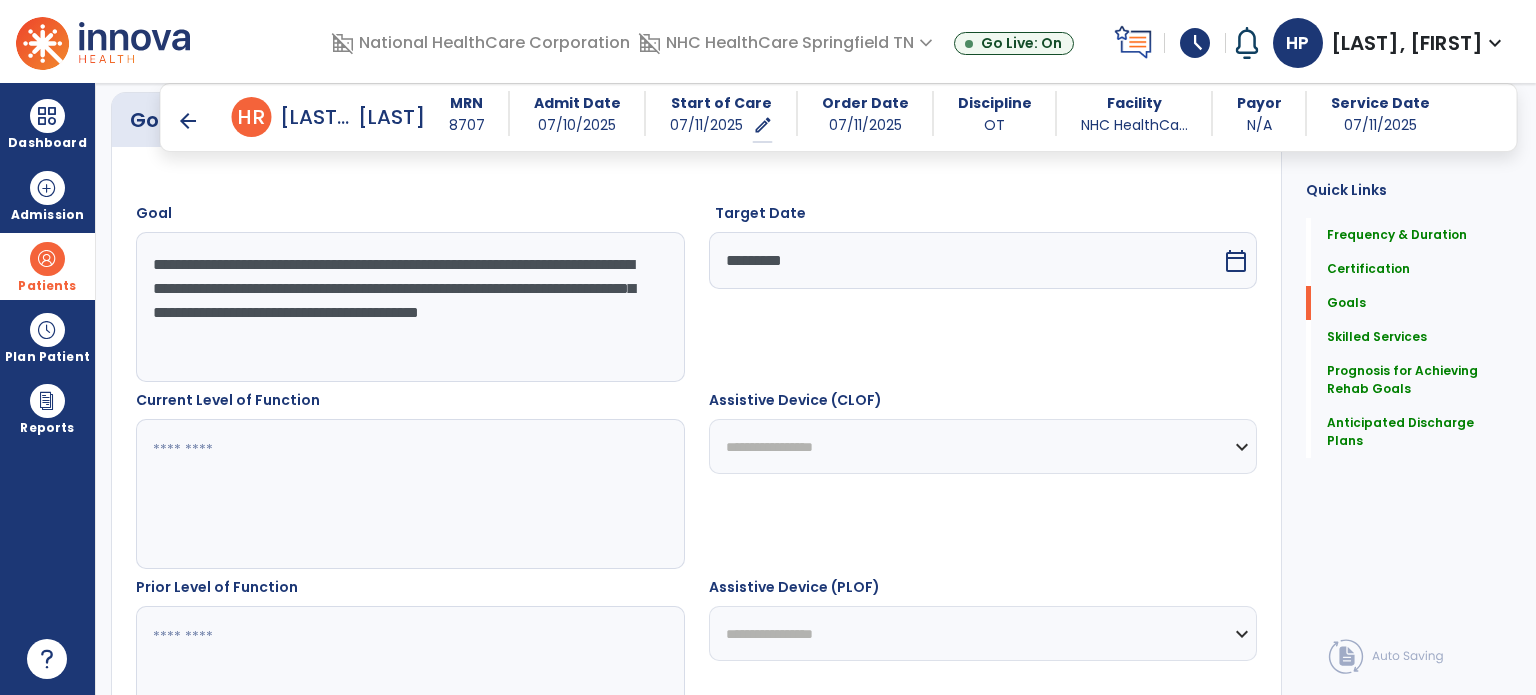click on "Target Date  *********  calendar_today" at bounding box center [983, 292] 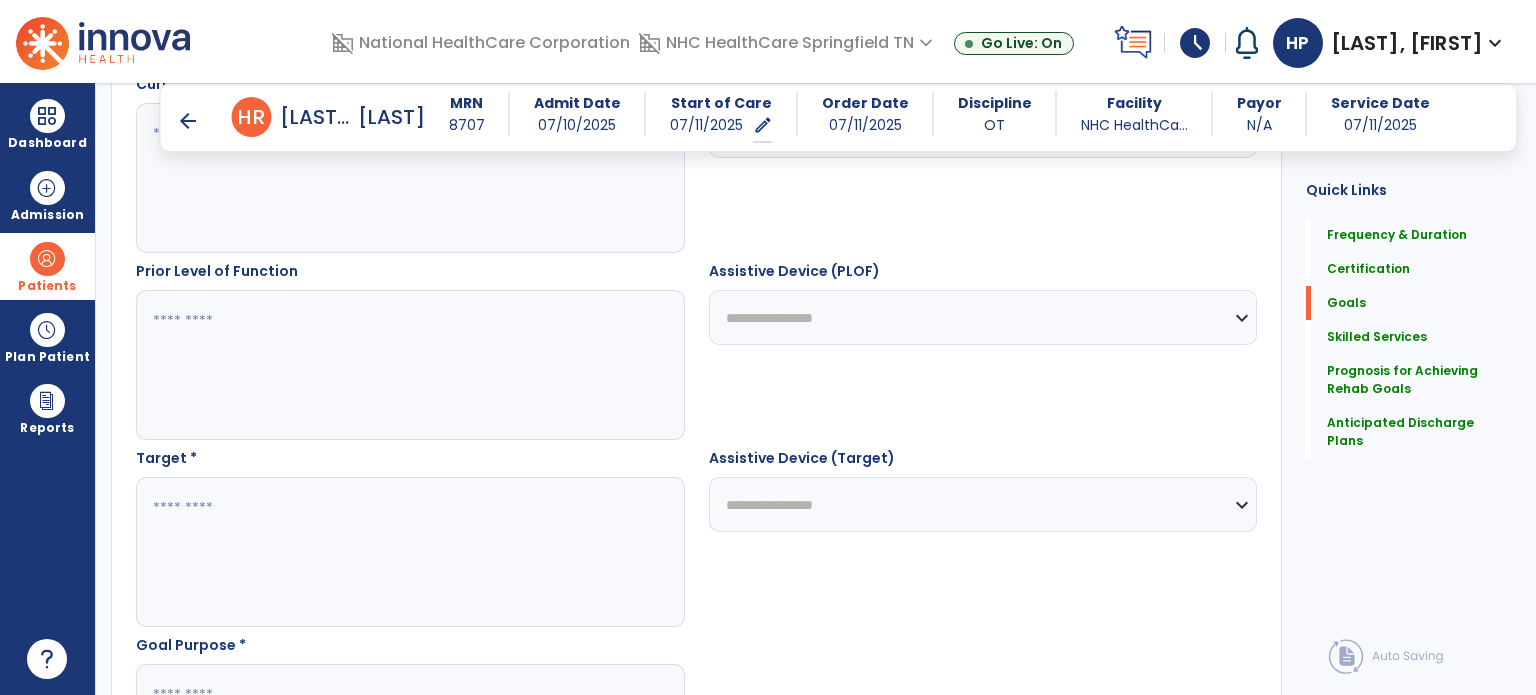 scroll, scrollTop: 836, scrollLeft: 0, axis: vertical 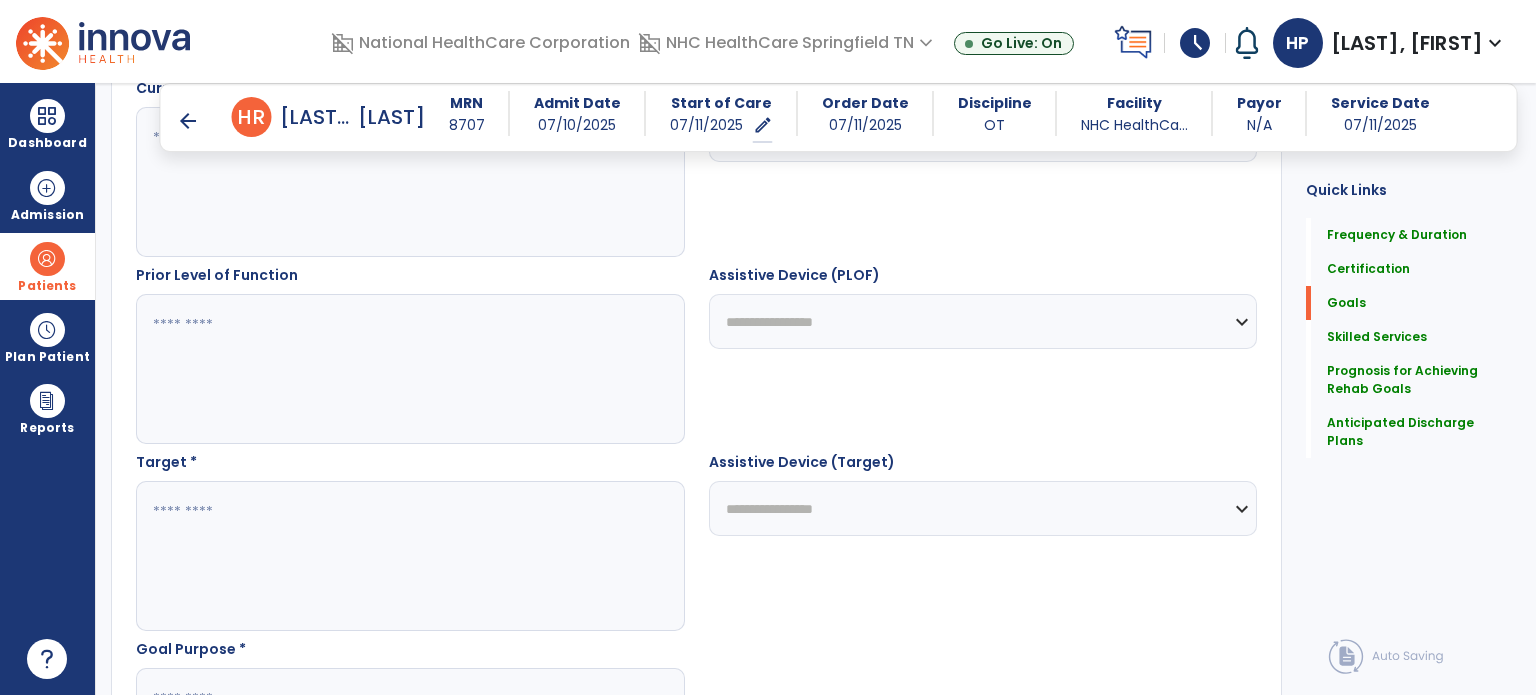 click at bounding box center [409, 556] 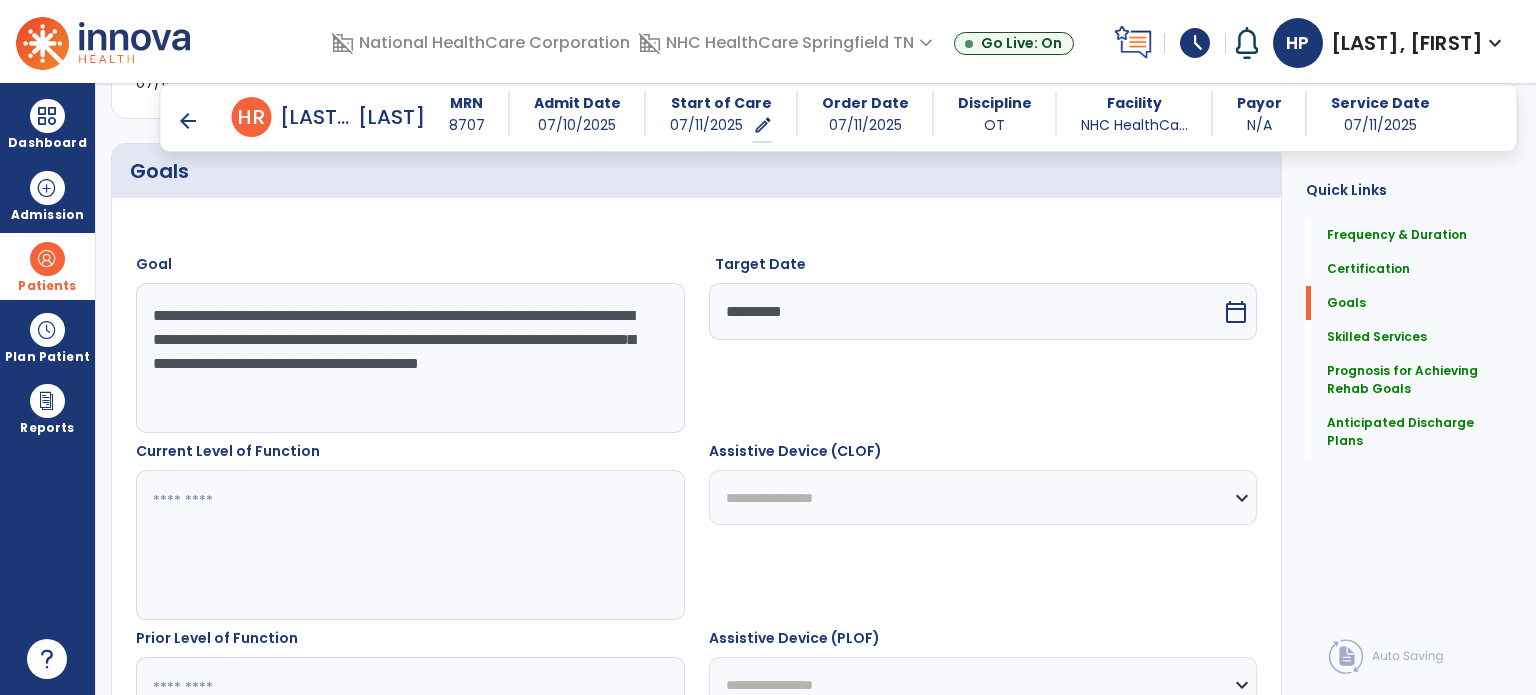 scroll, scrollTop: 489, scrollLeft: 0, axis: vertical 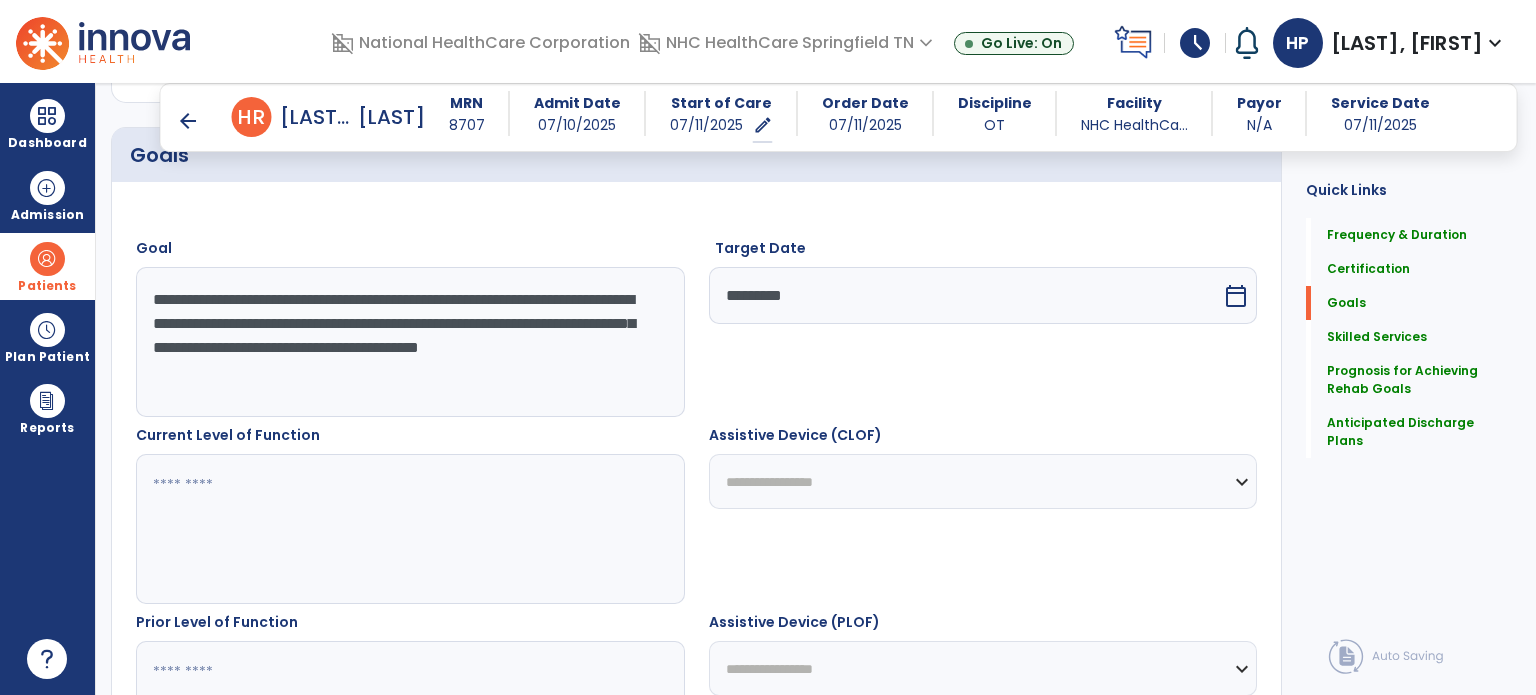 click on "**********" at bounding box center (409, 342) 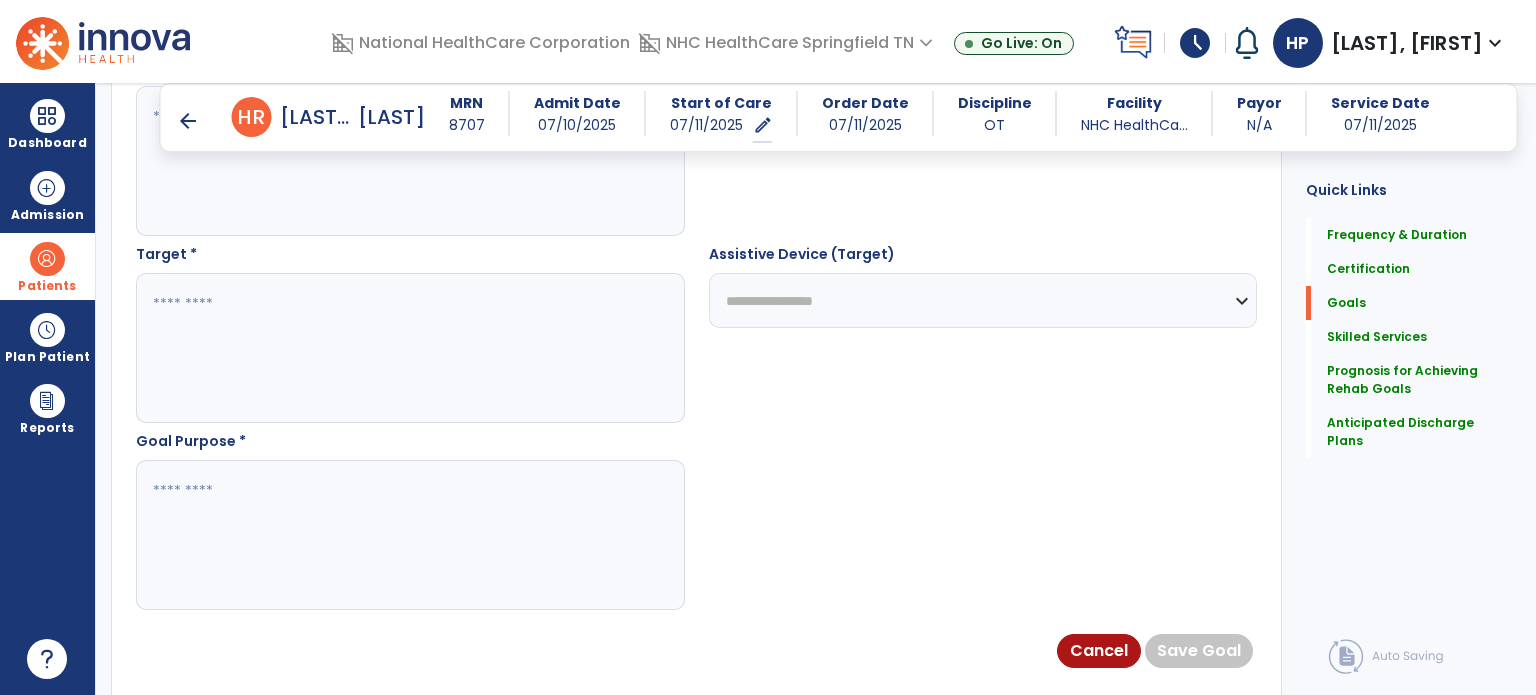 scroll, scrollTop: 1045, scrollLeft: 0, axis: vertical 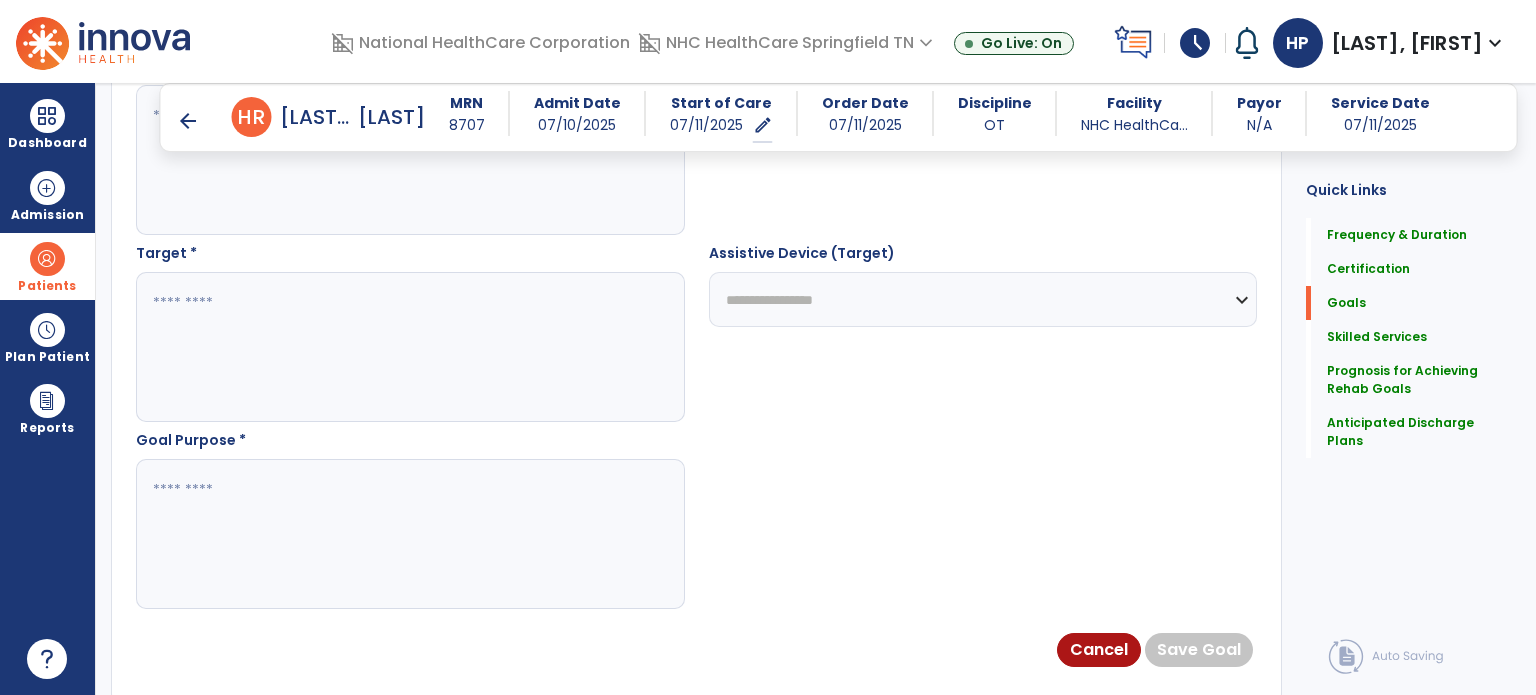 click at bounding box center (409, 534) 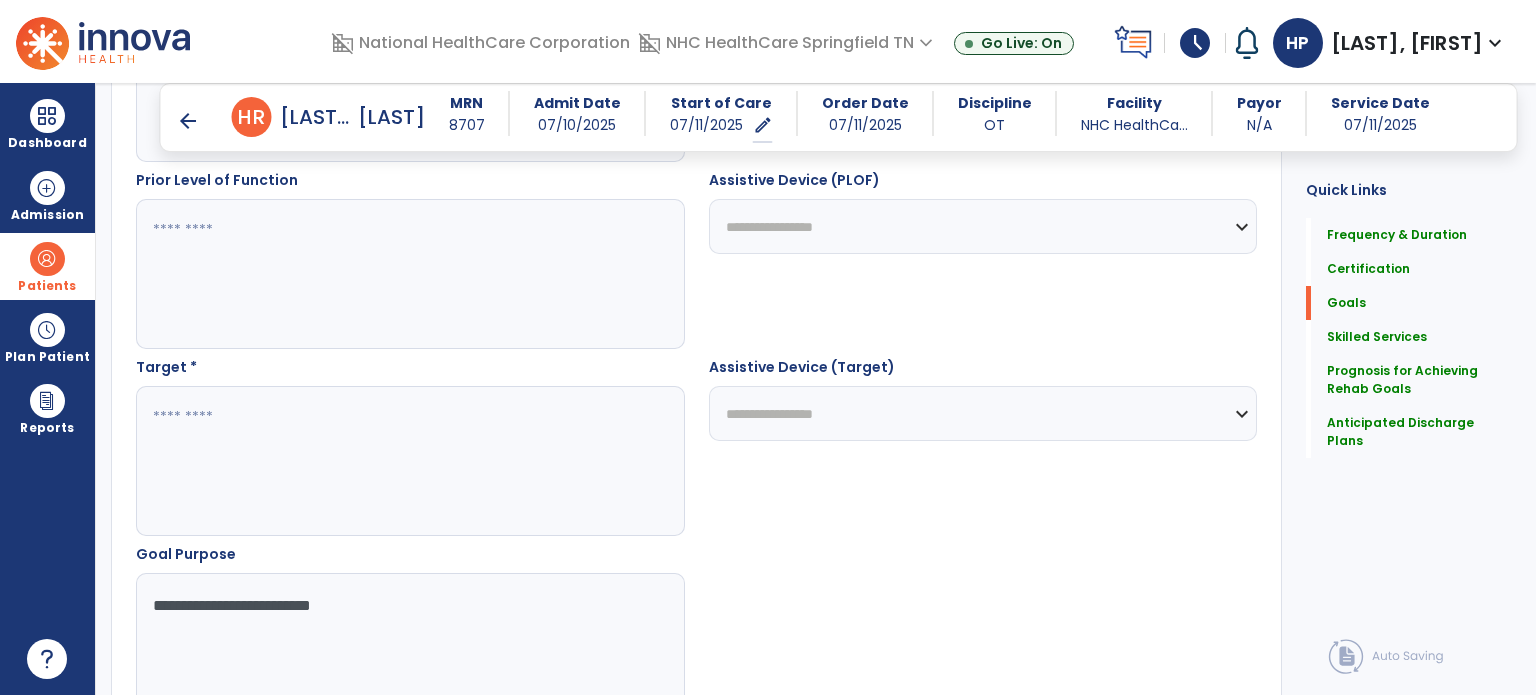 scroll, scrollTop: 1039, scrollLeft: 0, axis: vertical 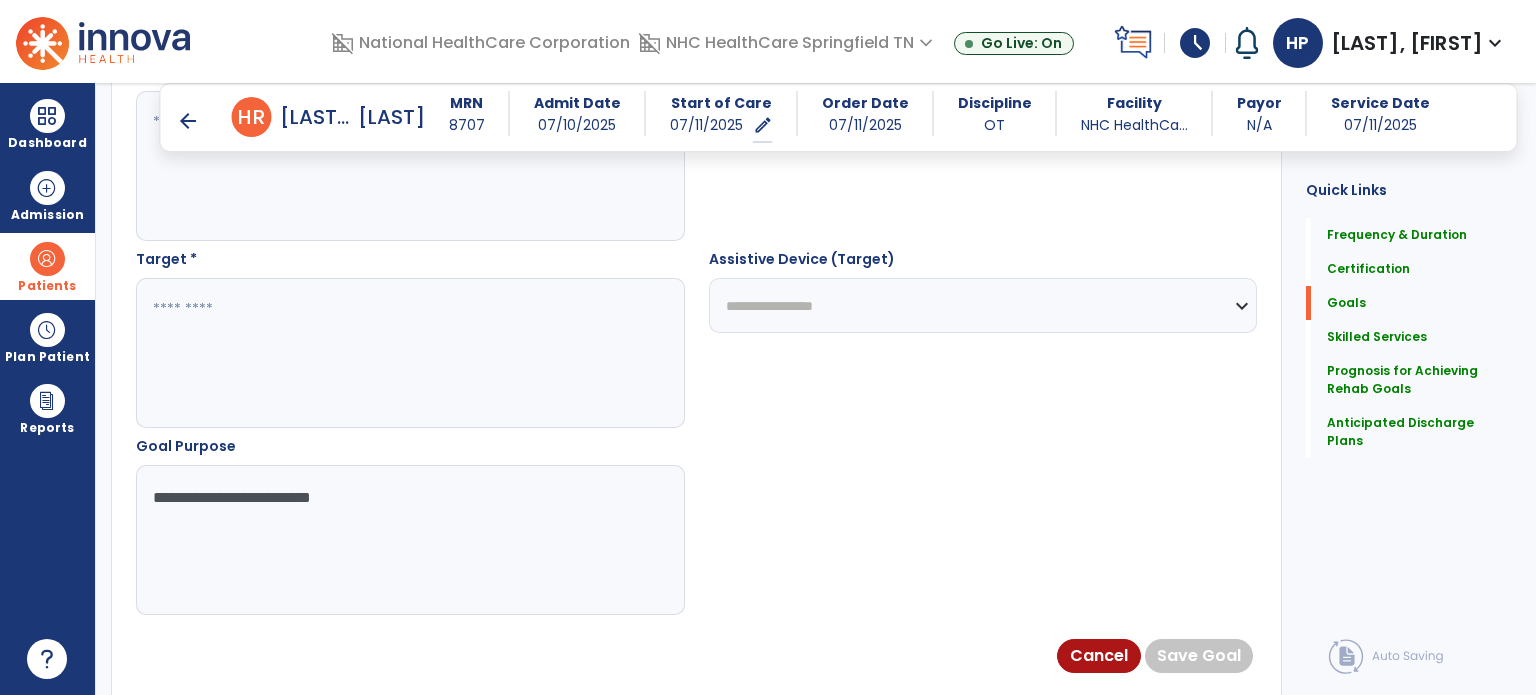 type on "**********" 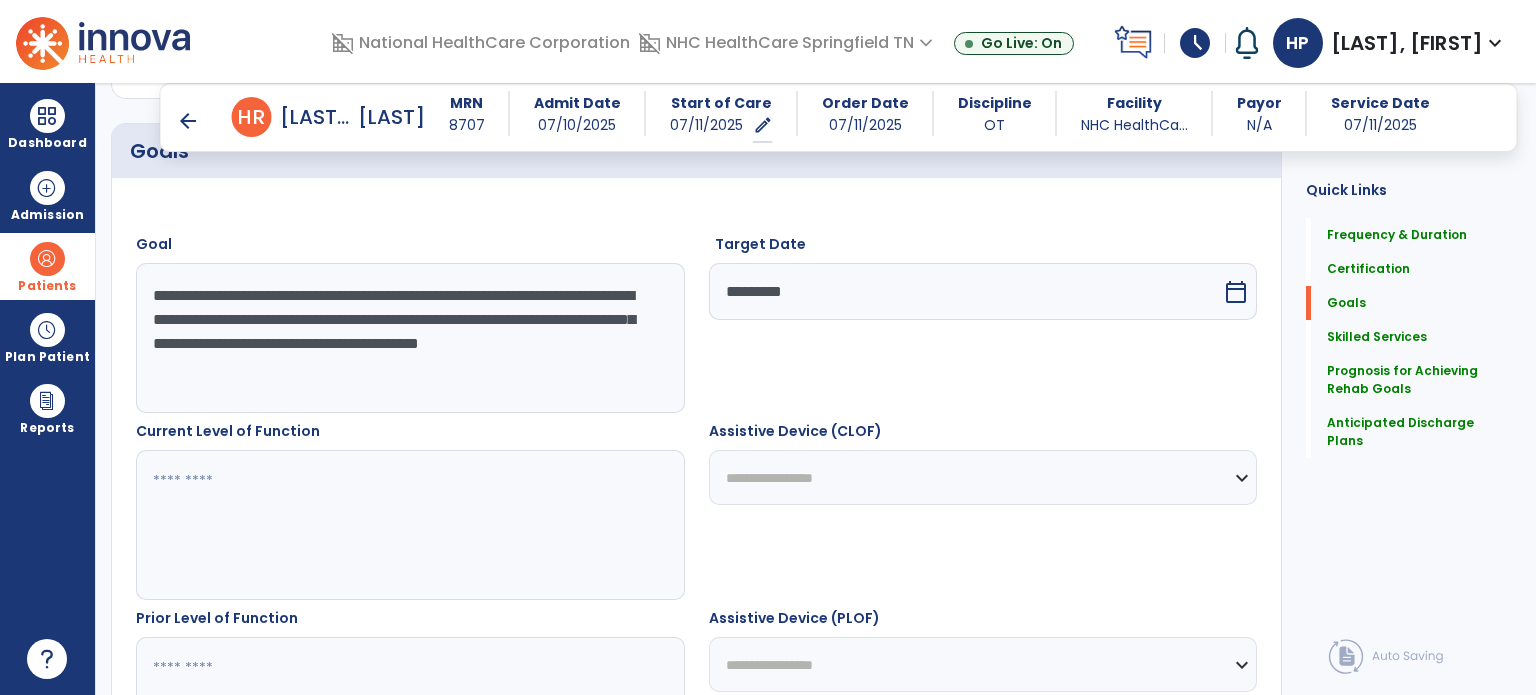 scroll, scrollTop: 499, scrollLeft: 0, axis: vertical 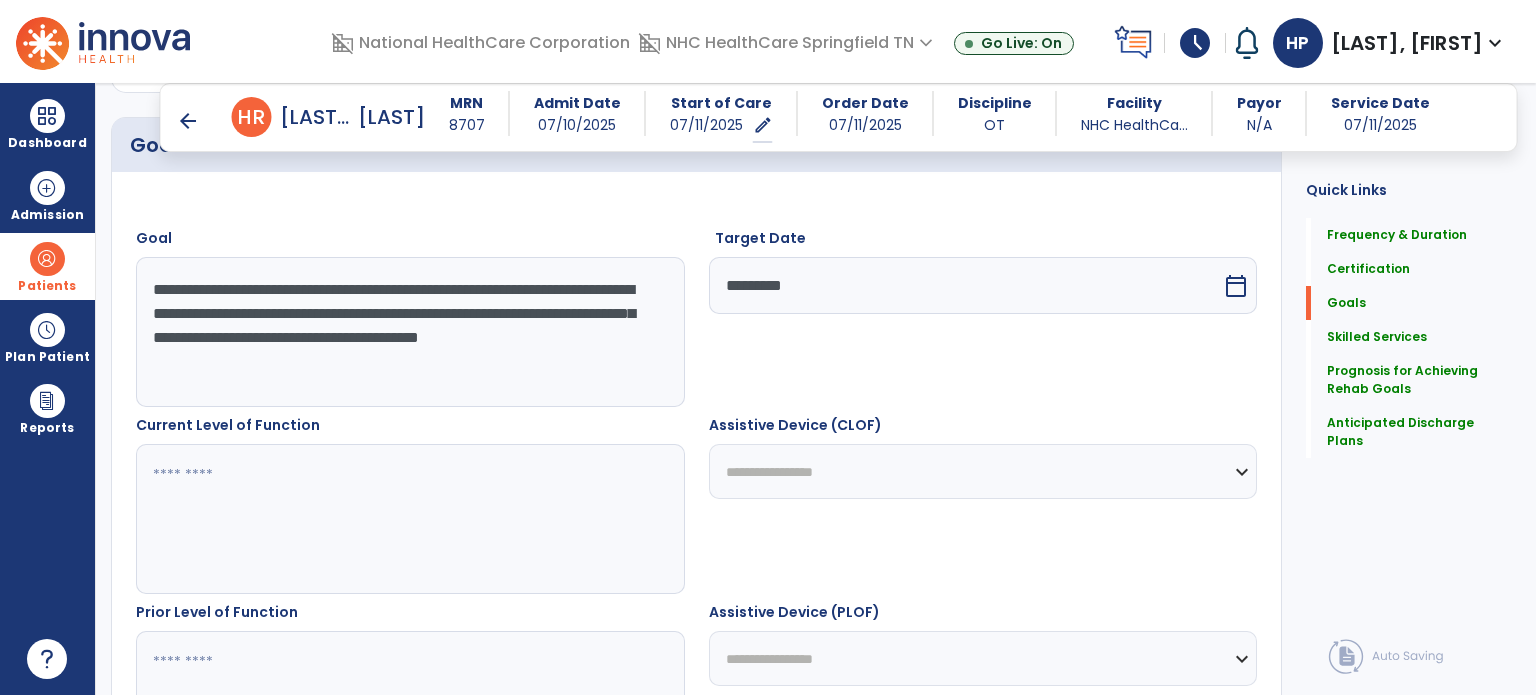 click on "**********" at bounding box center [409, 332] 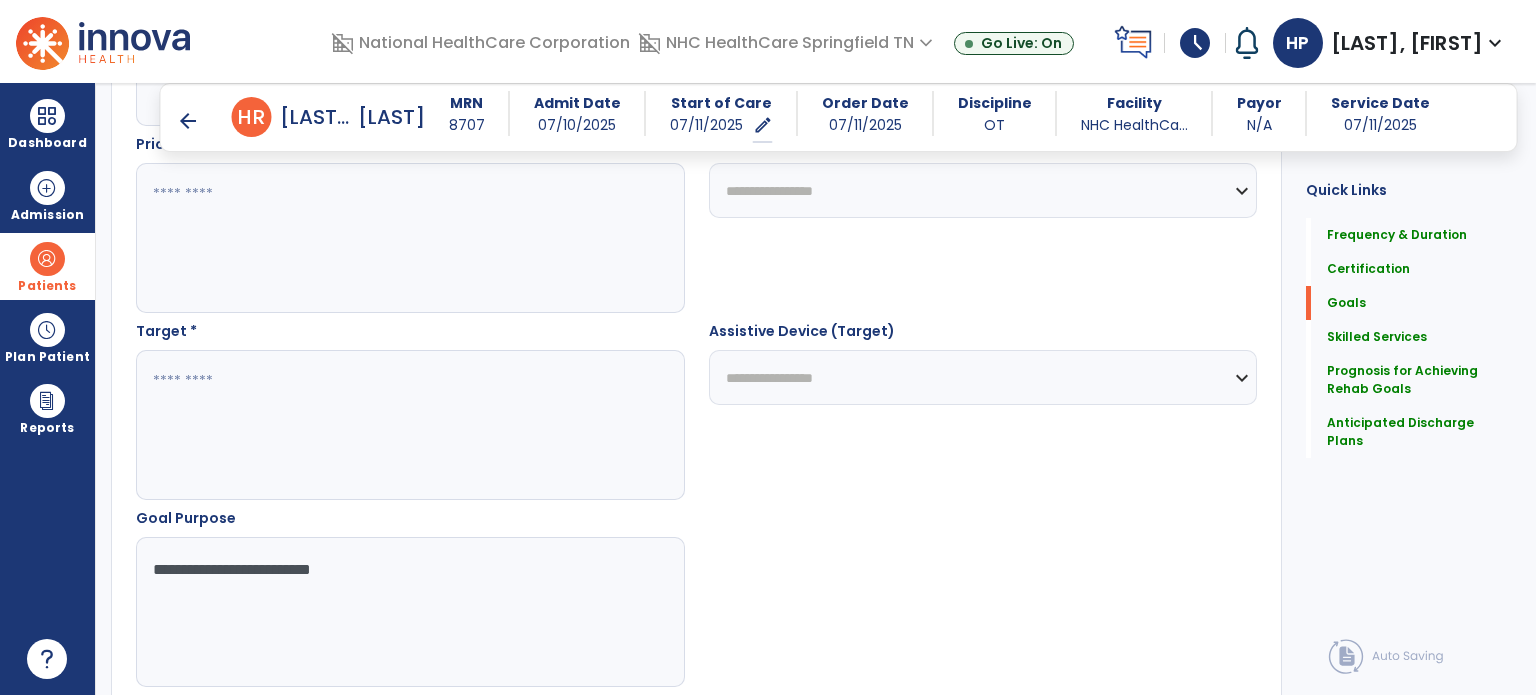 scroll, scrollTop: 968, scrollLeft: 0, axis: vertical 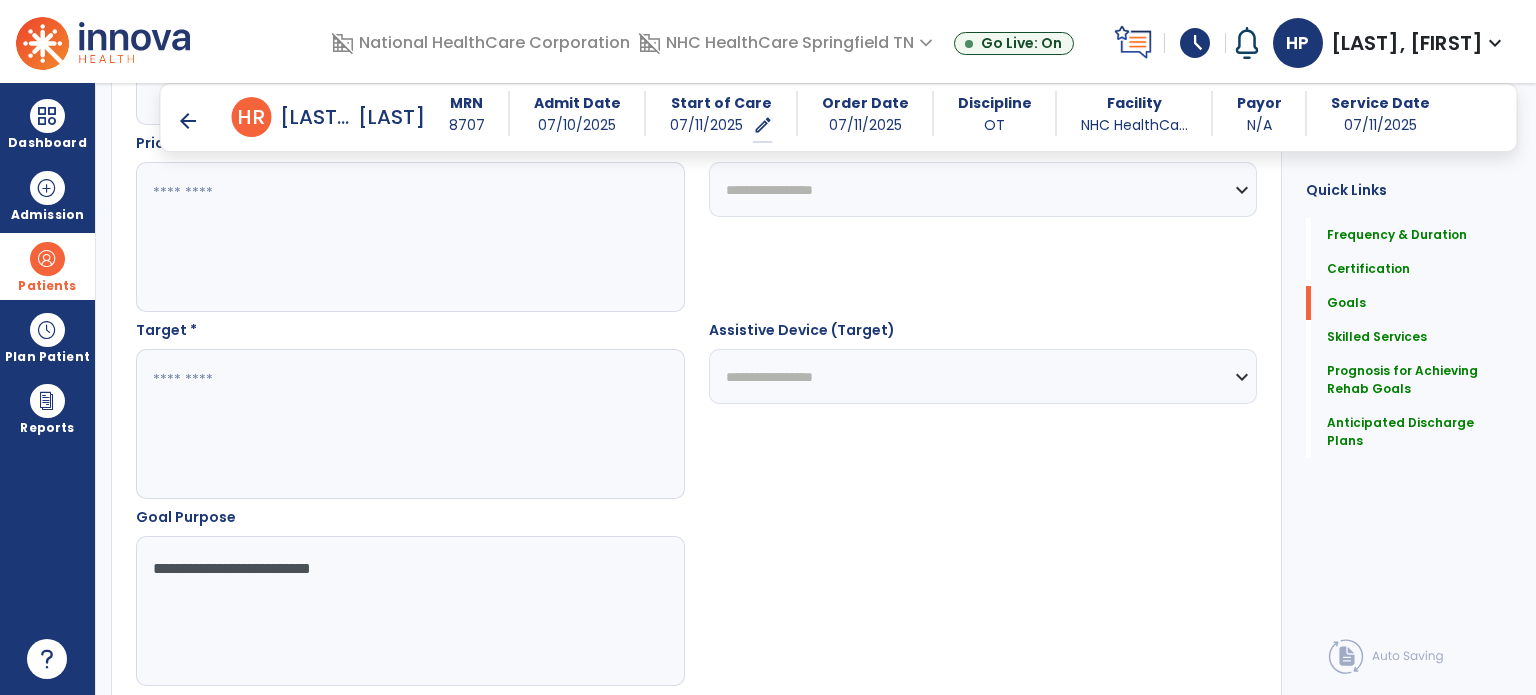 click at bounding box center (409, 424) 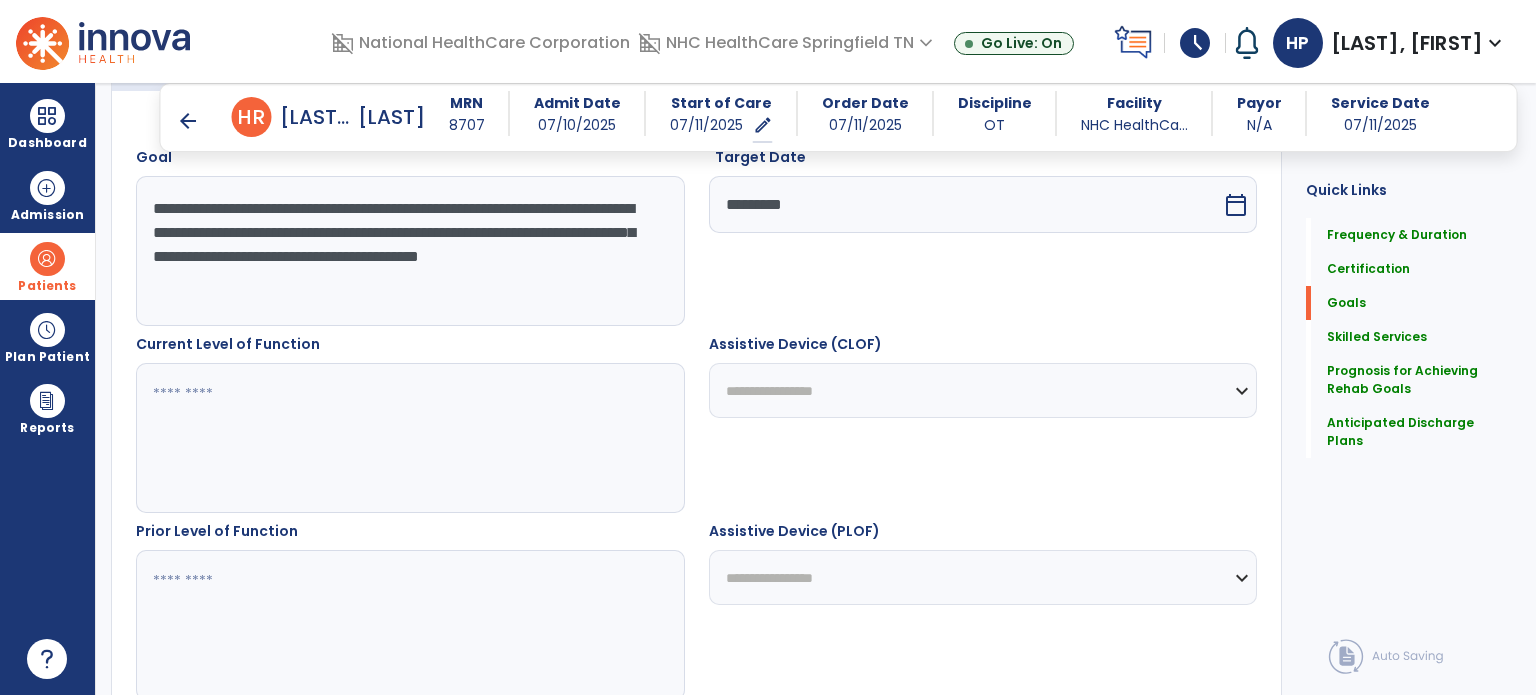 scroll, scrollTop: 579, scrollLeft: 0, axis: vertical 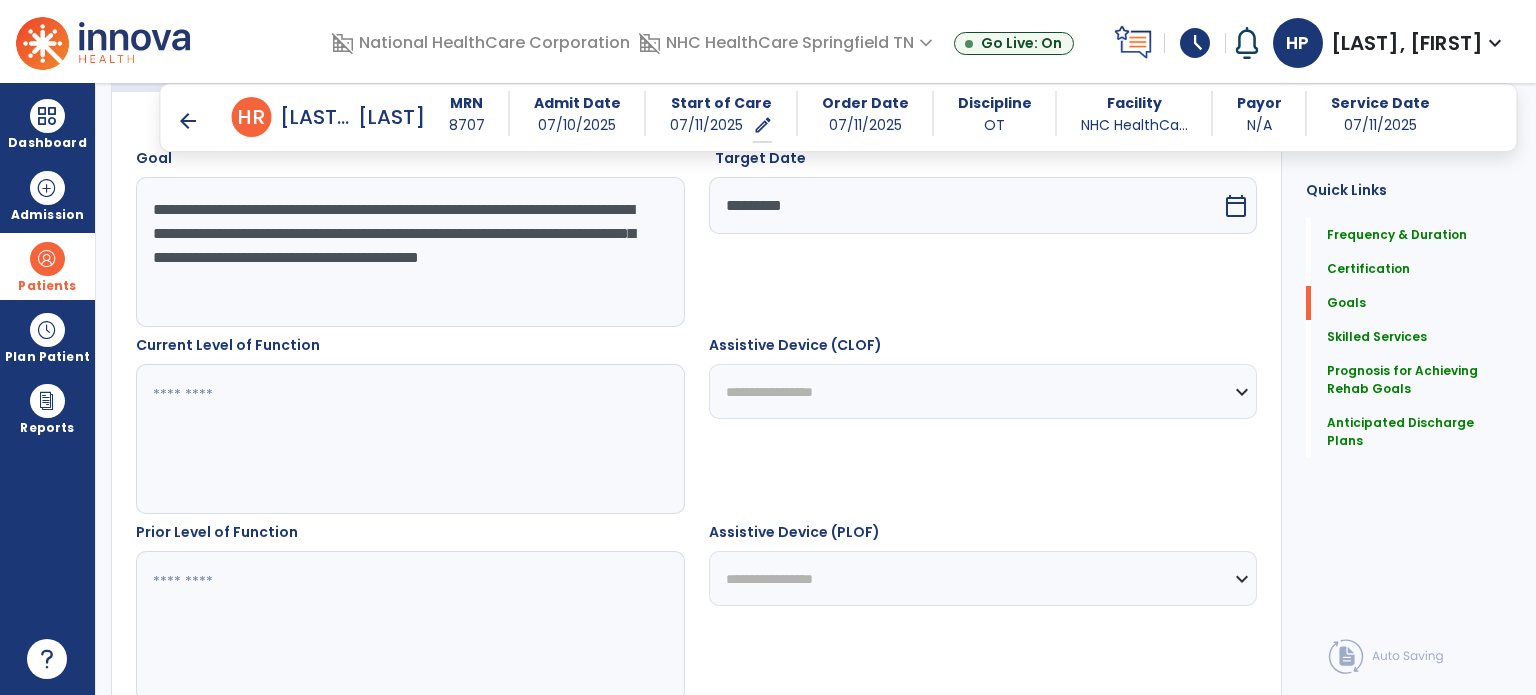 click on "**********" at bounding box center (409, 252) 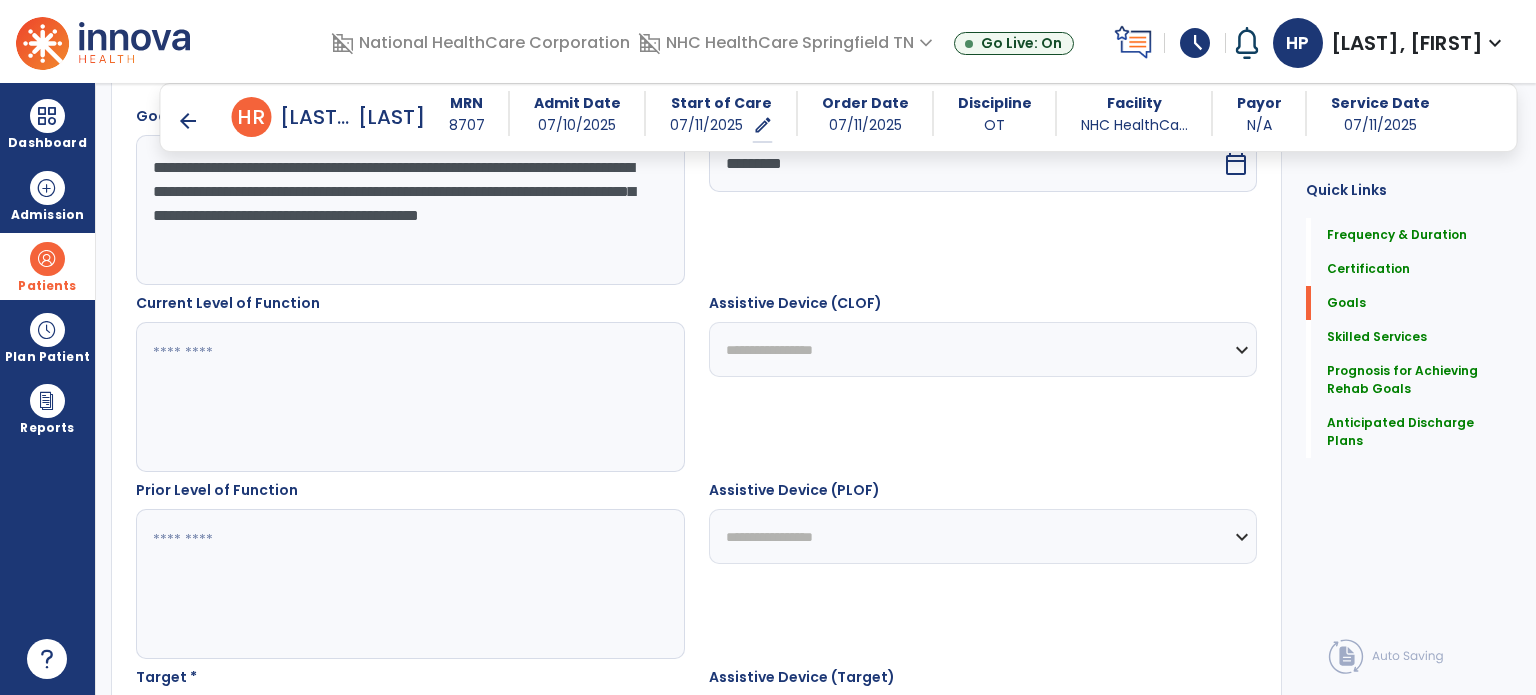 scroll, scrollTop: 437, scrollLeft: 0, axis: vertical 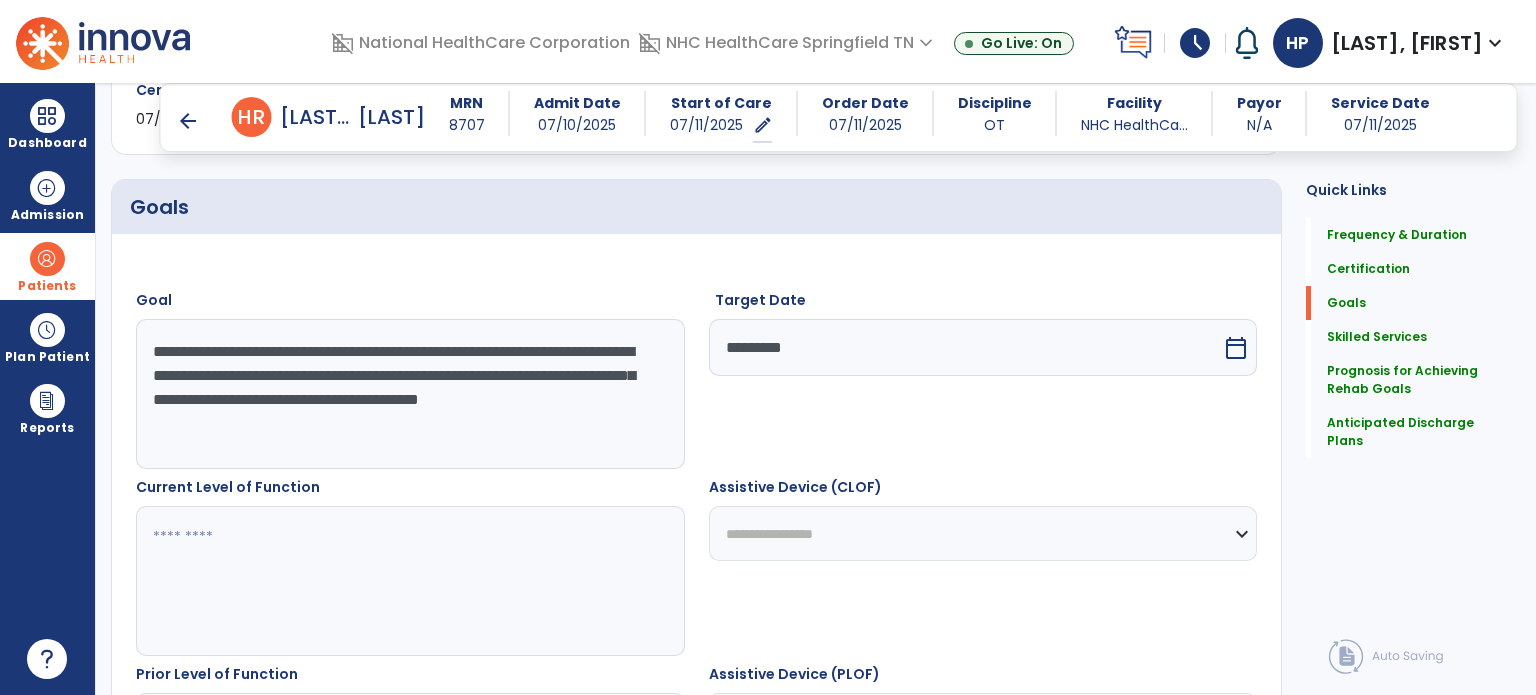 click on "**********" at bounding box center (409, 394) 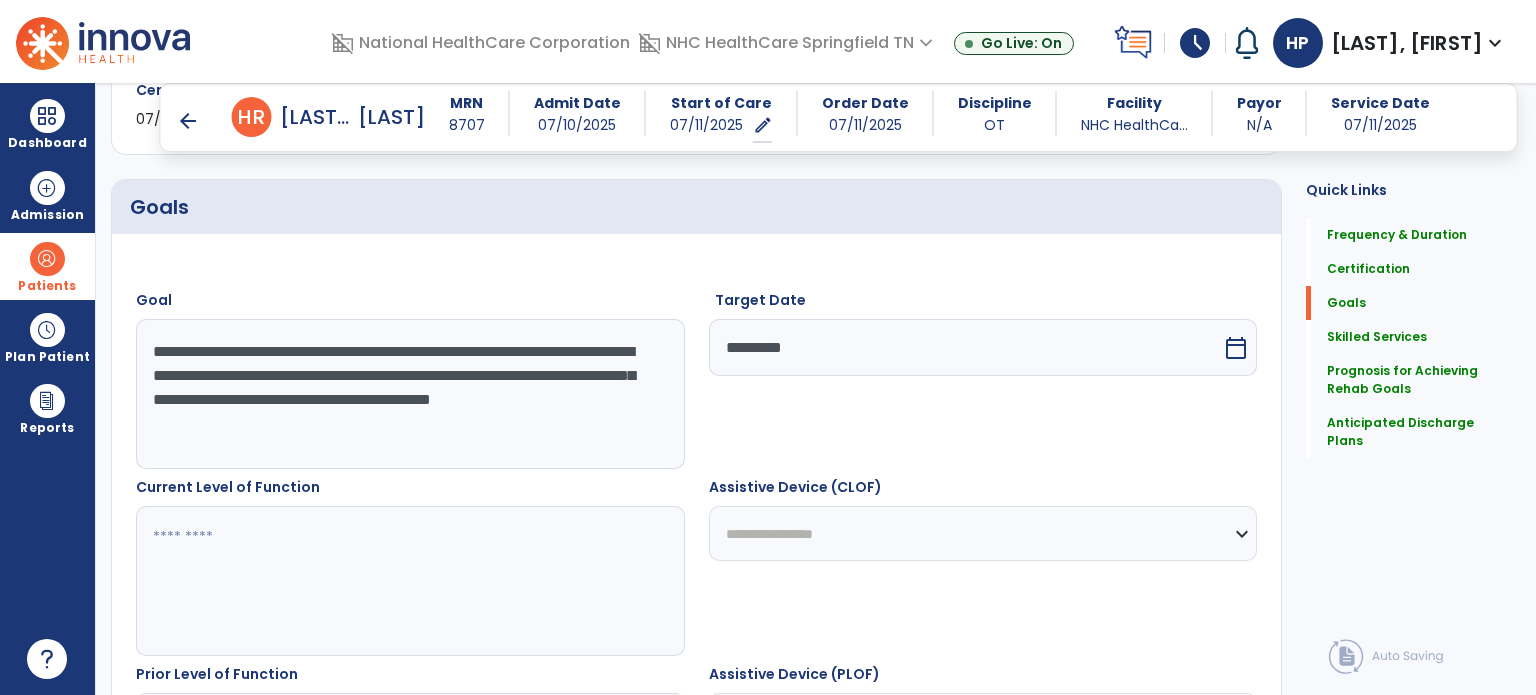 click on "**********" at bounding box center [409, 394] 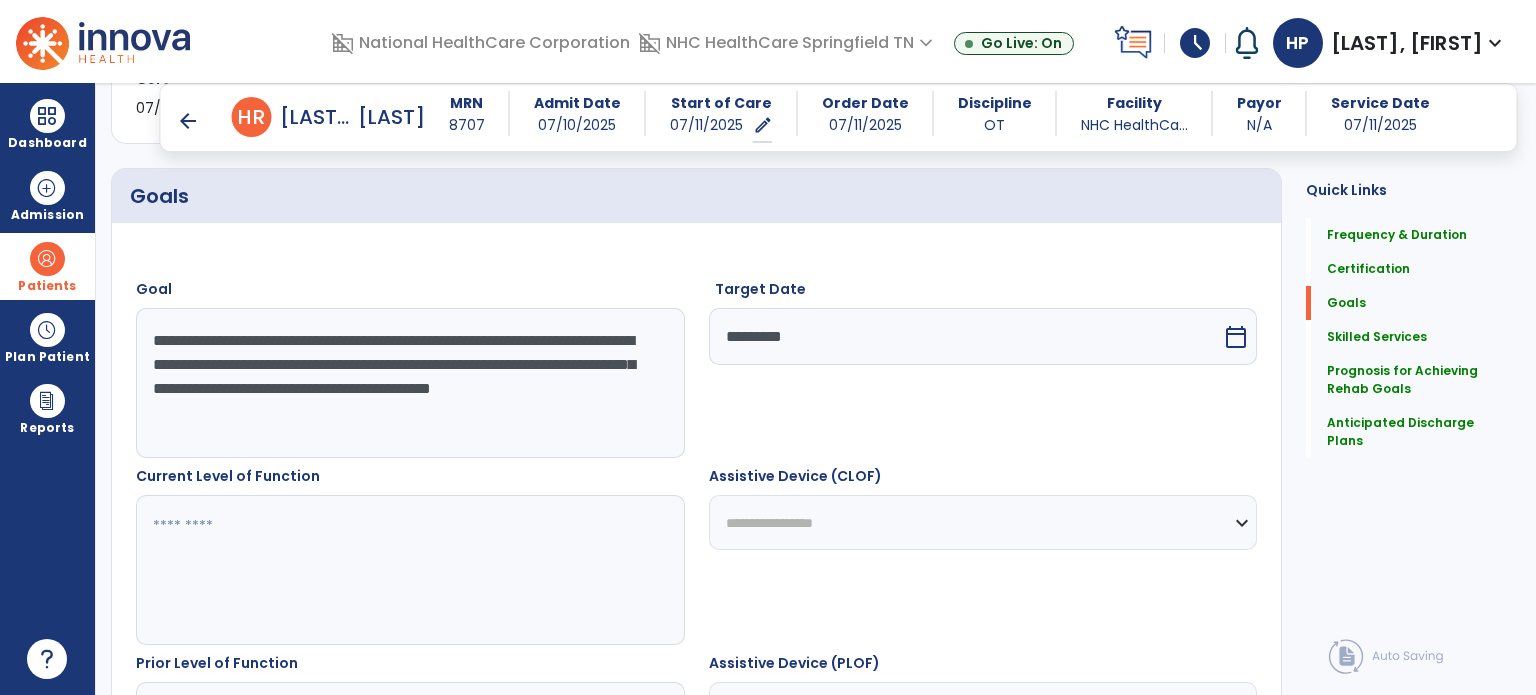 scroll, scrollTop: 487, scrollLeft: 0, axis: vertical 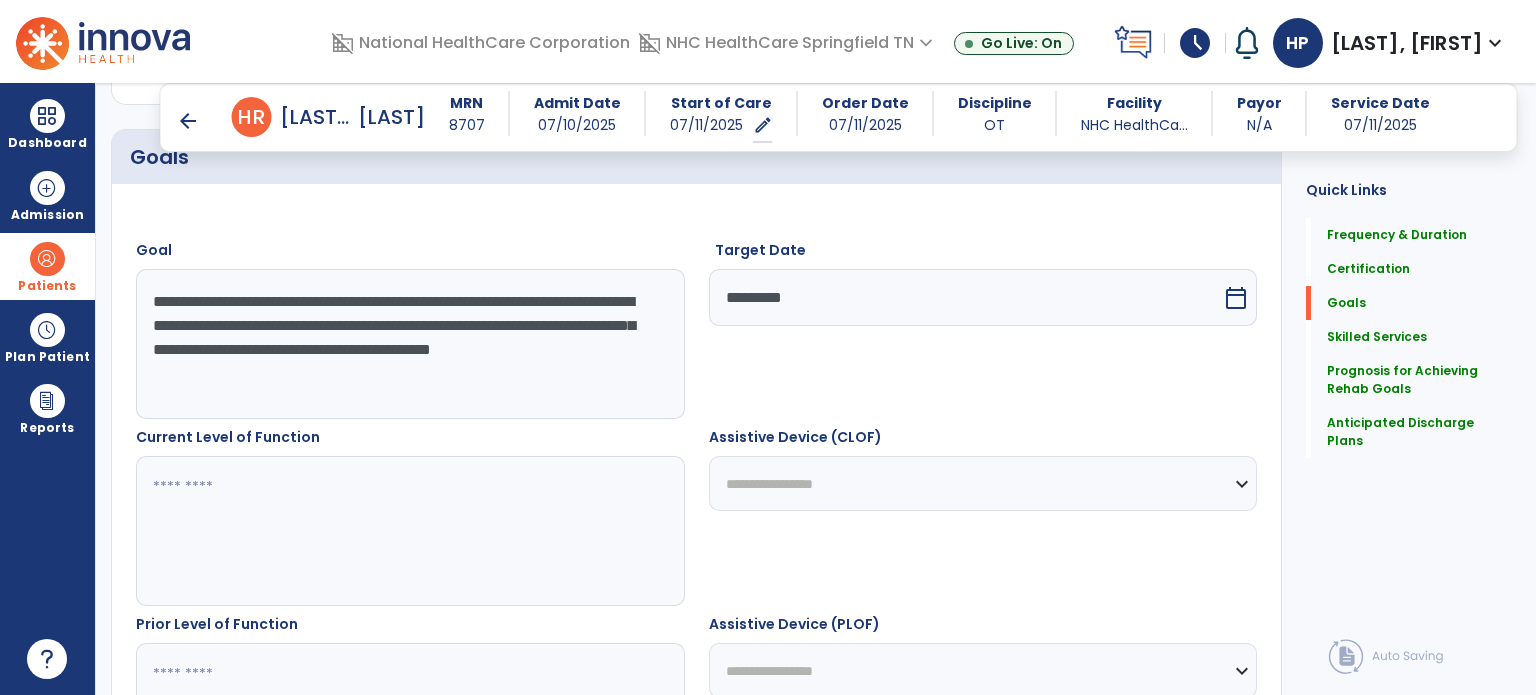 click on "**********" at bounding box center (409, 344) 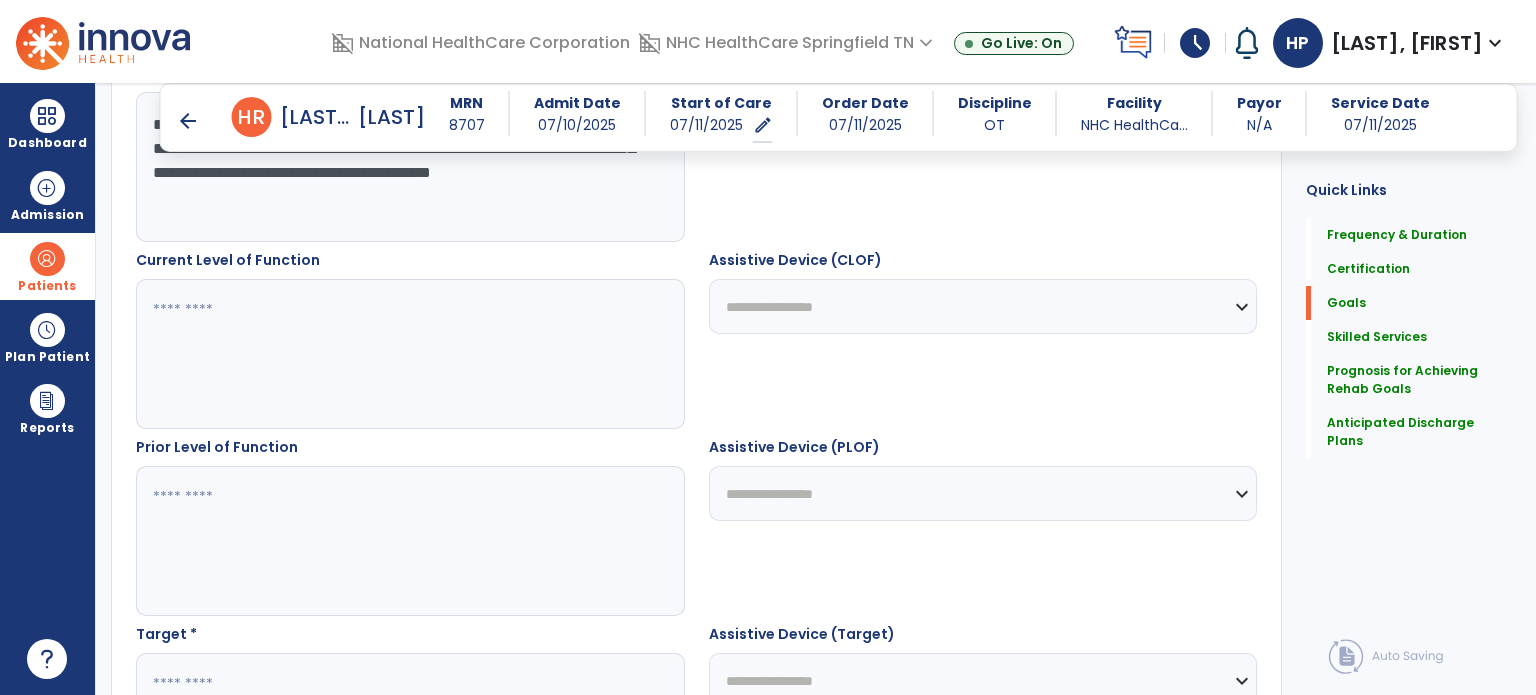 scroll, scrollTop: 827, scrollLeft: 0, axis: vertical 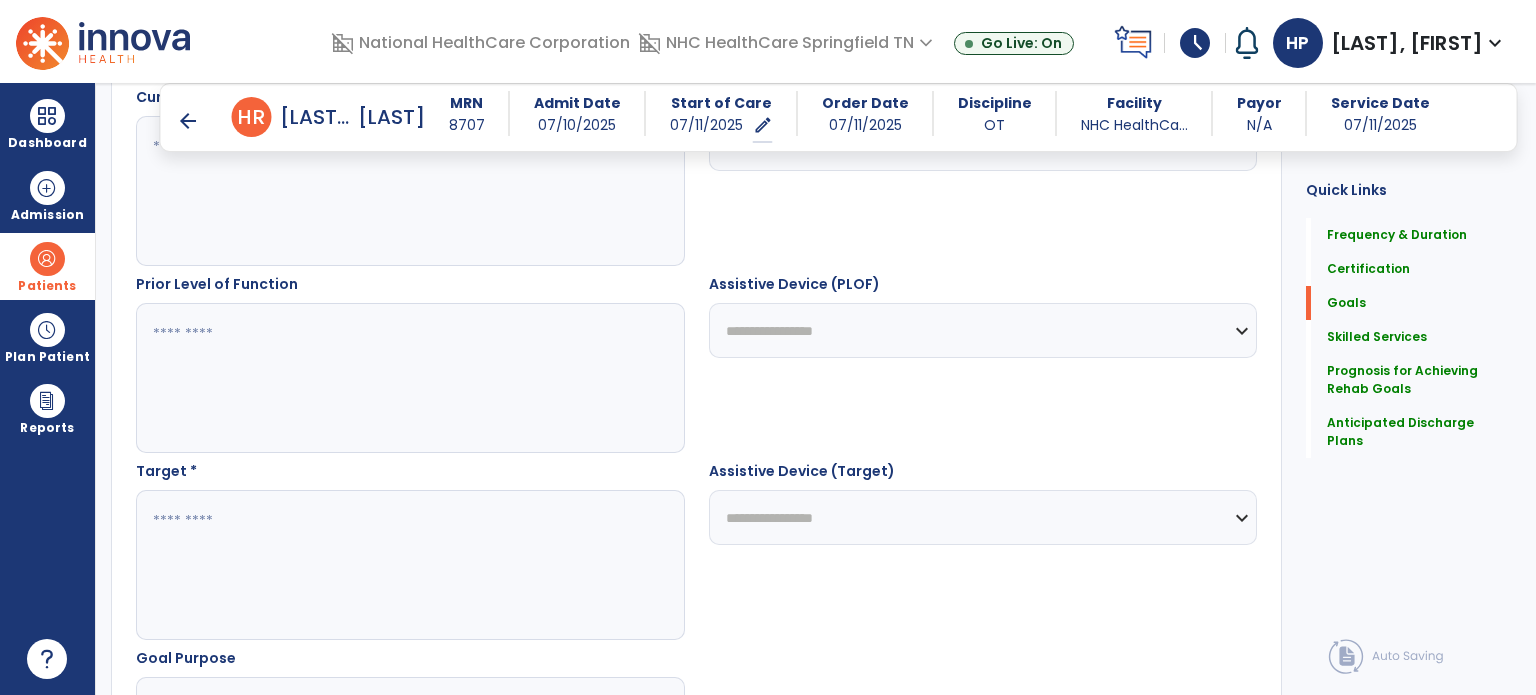 type on "**********" 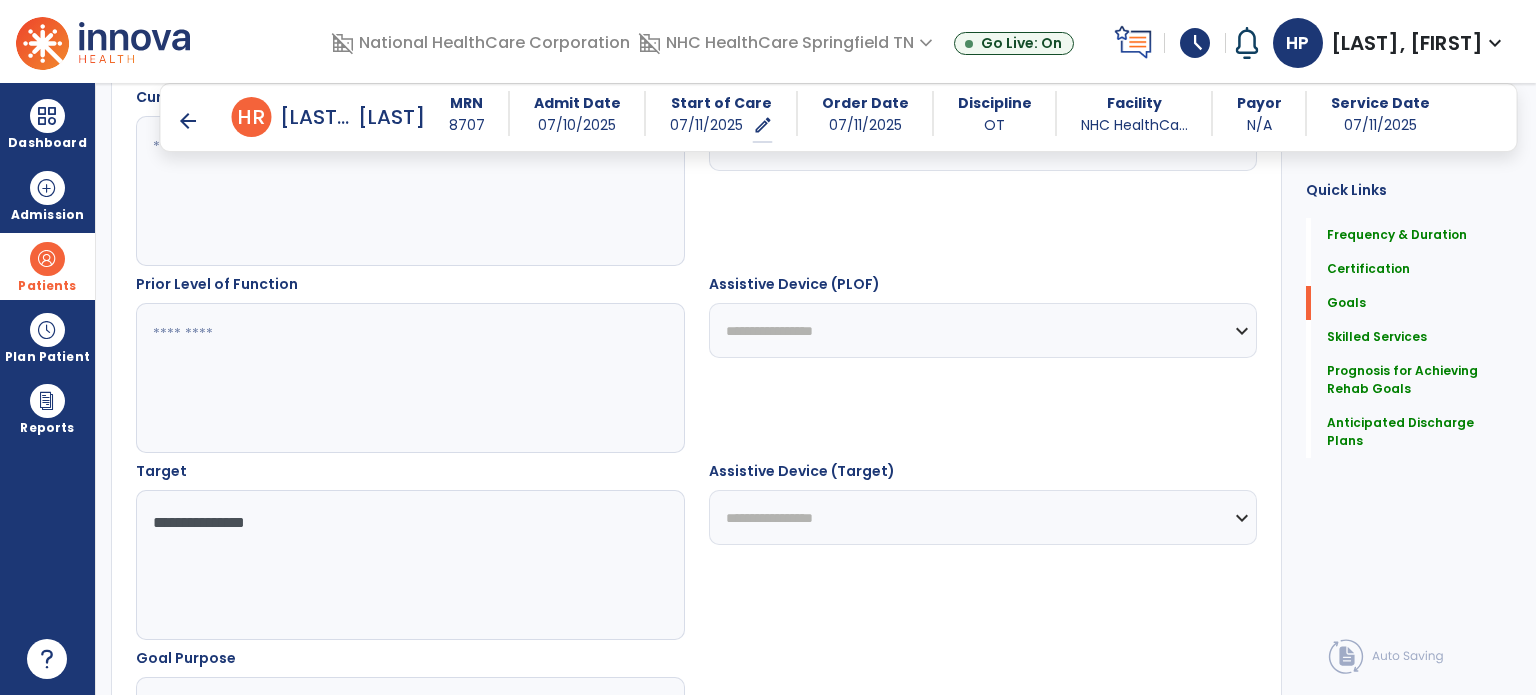 click on "**********" at bounding box center (409, 565) 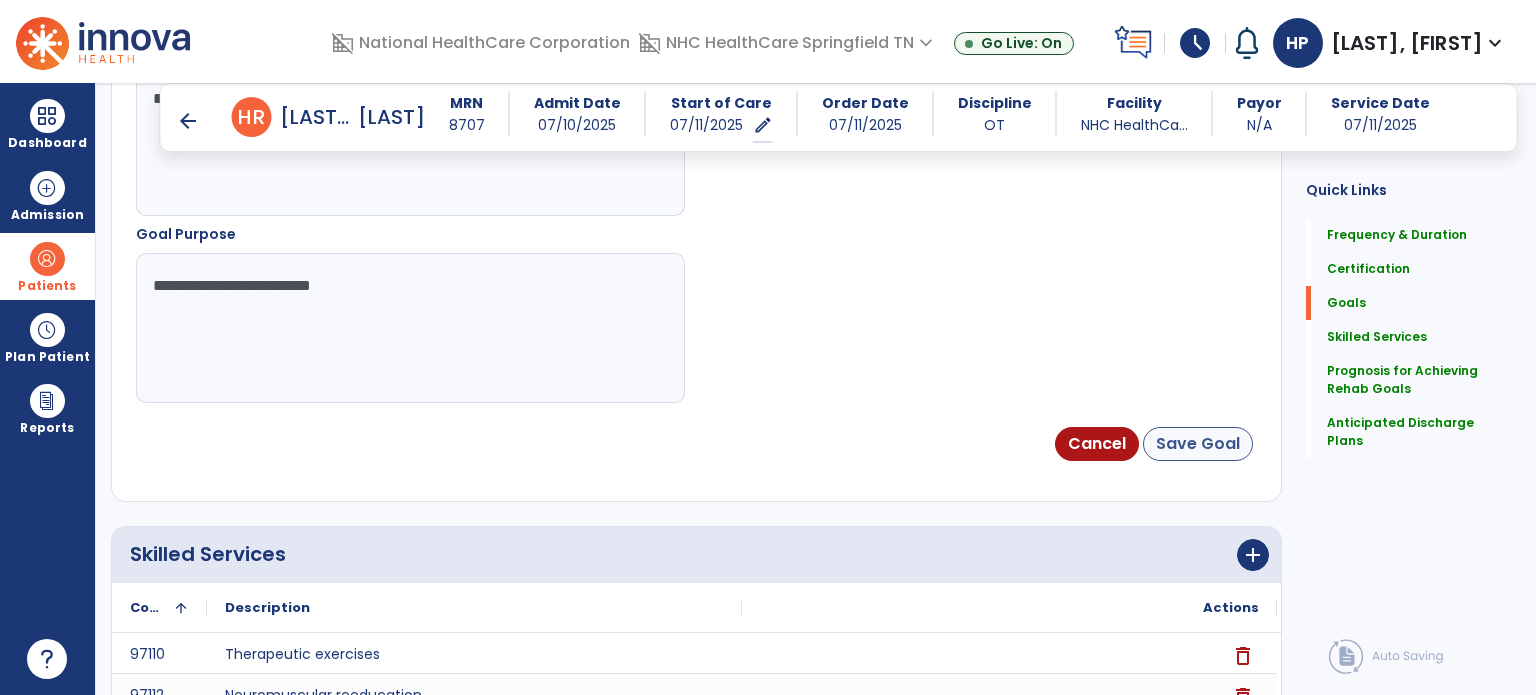 type on "**********" 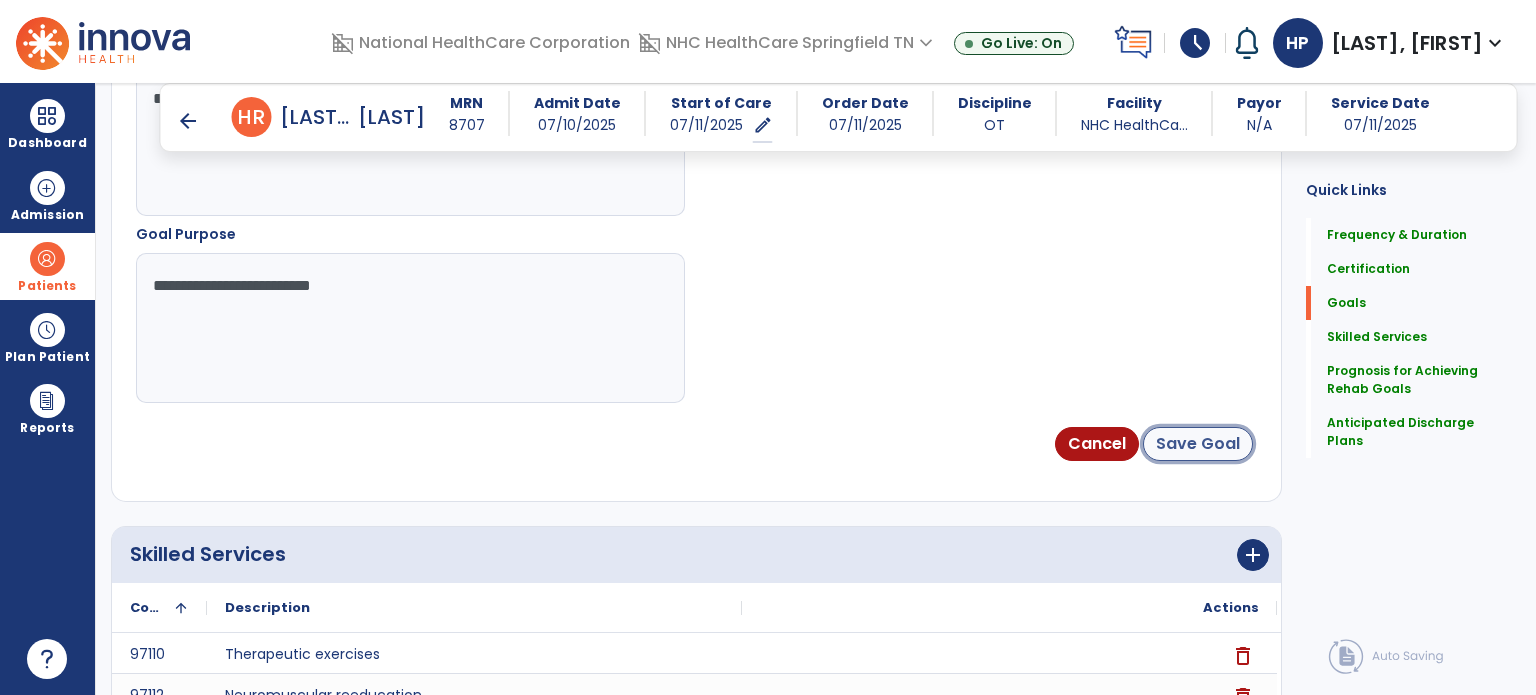 click on "Save Goal" at bounding box center (1198, 444) 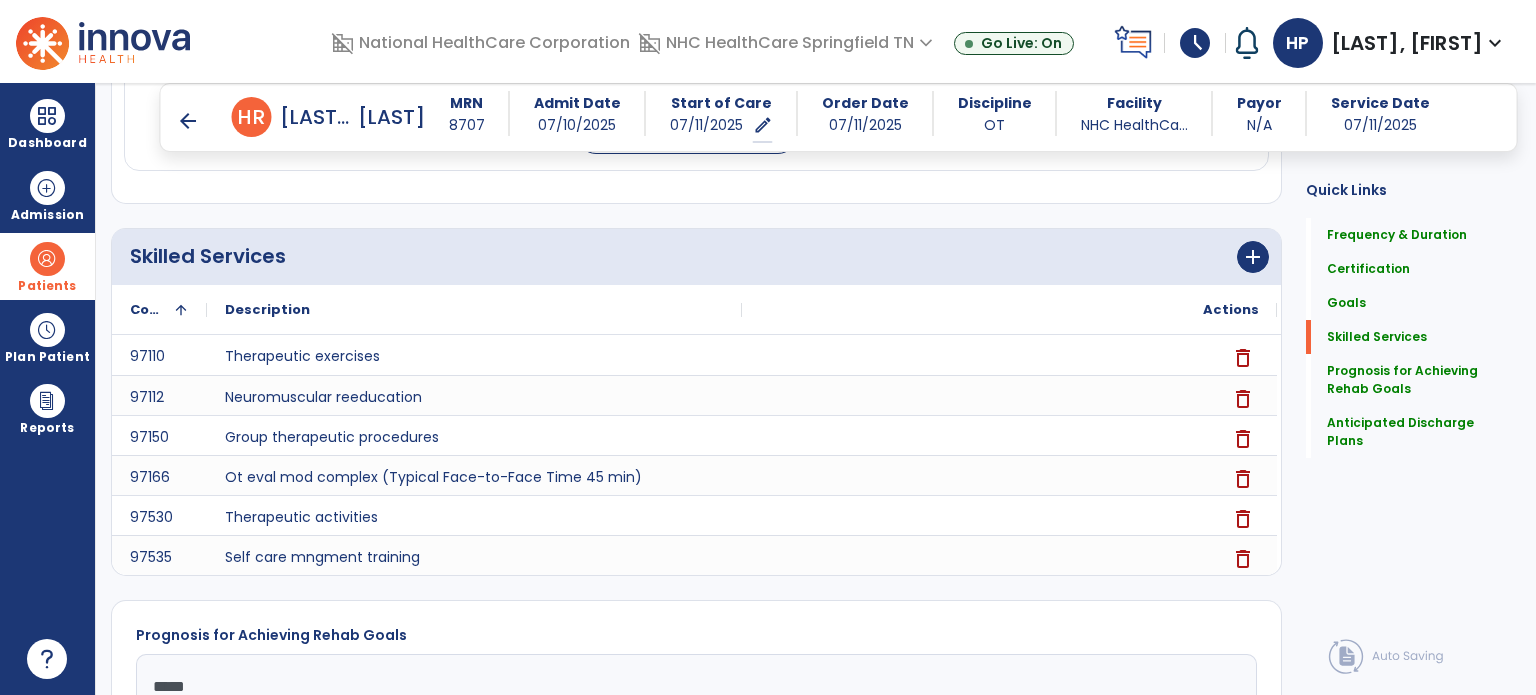 scroll, scrollTop: 1568, scrollLeft: 0, axis: vertical 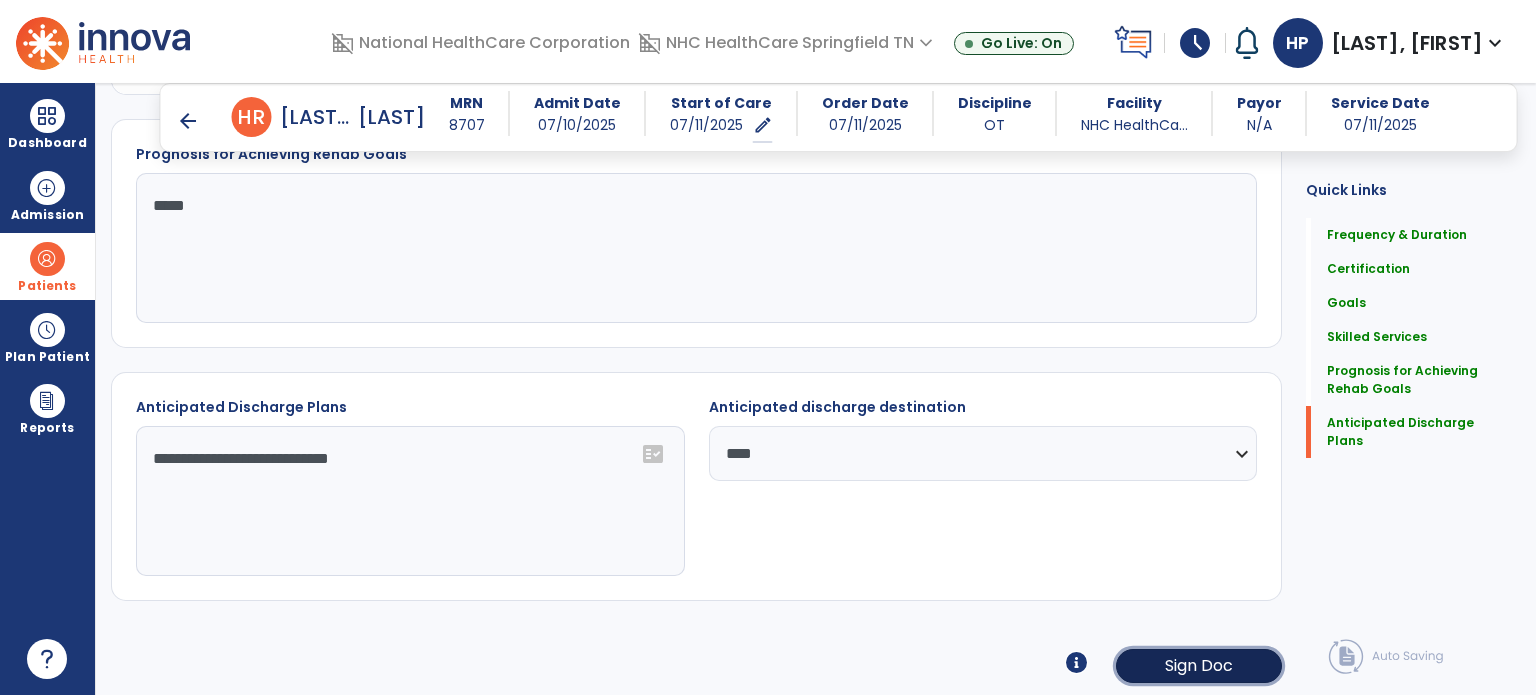 click on "Sign Doc" 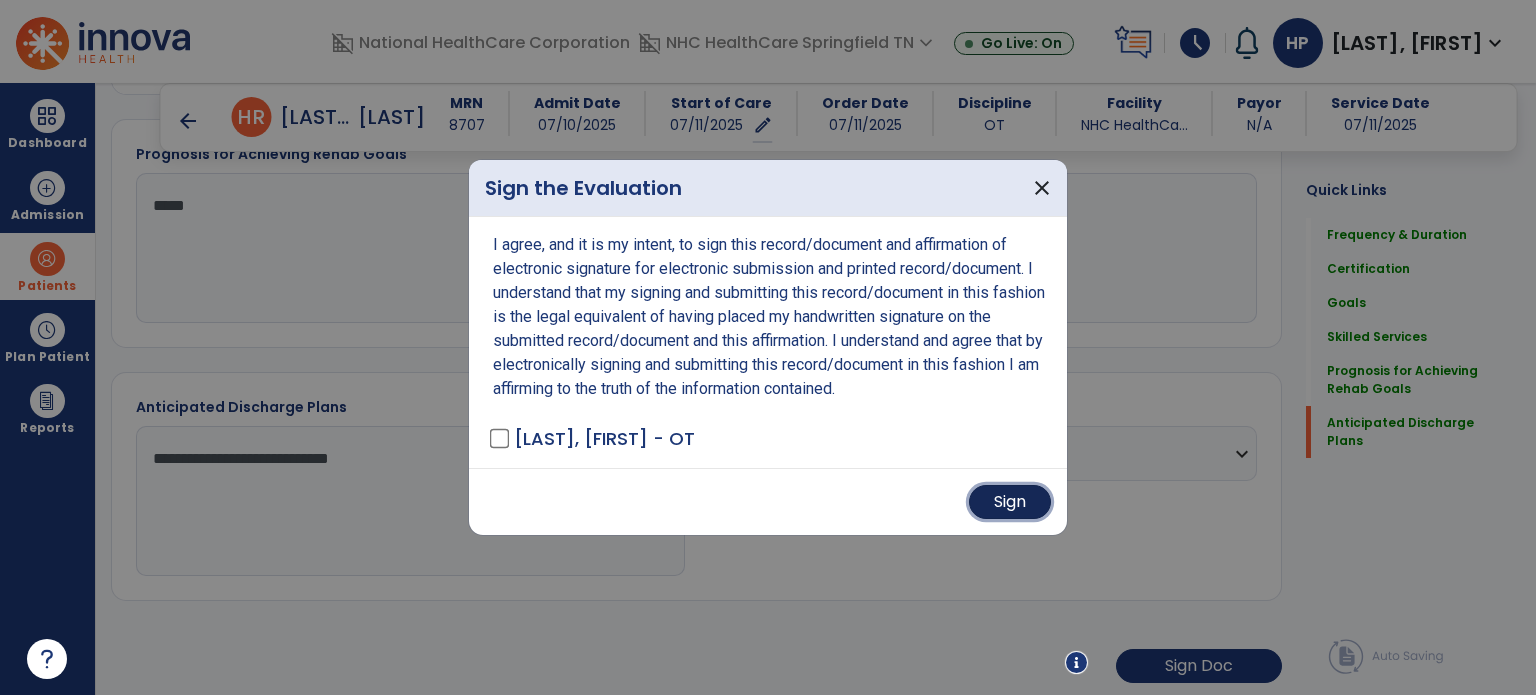 click on "Sign" at bounding box center [1010, 502] 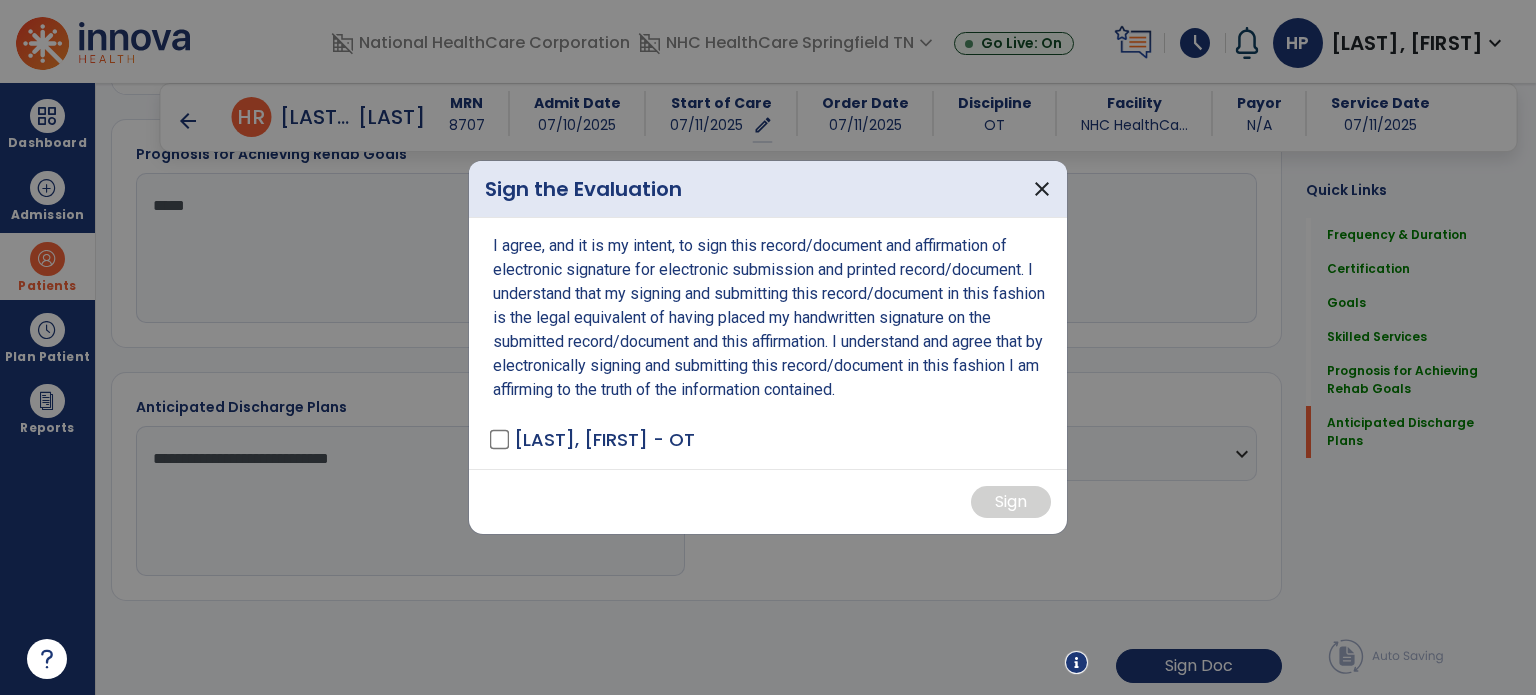 scroll, scrollTop: 1567, scrollLeft: 0, axis: vertical 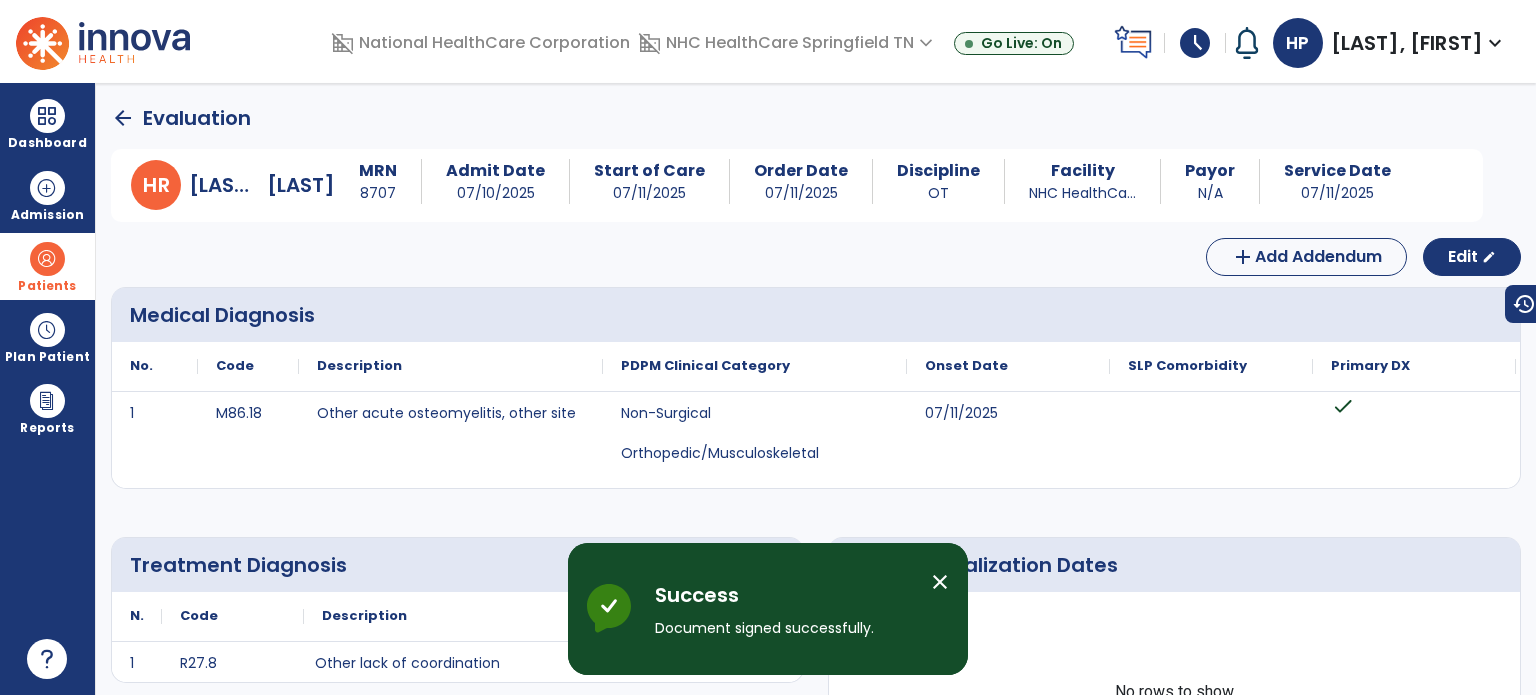 click on "arrow_back" 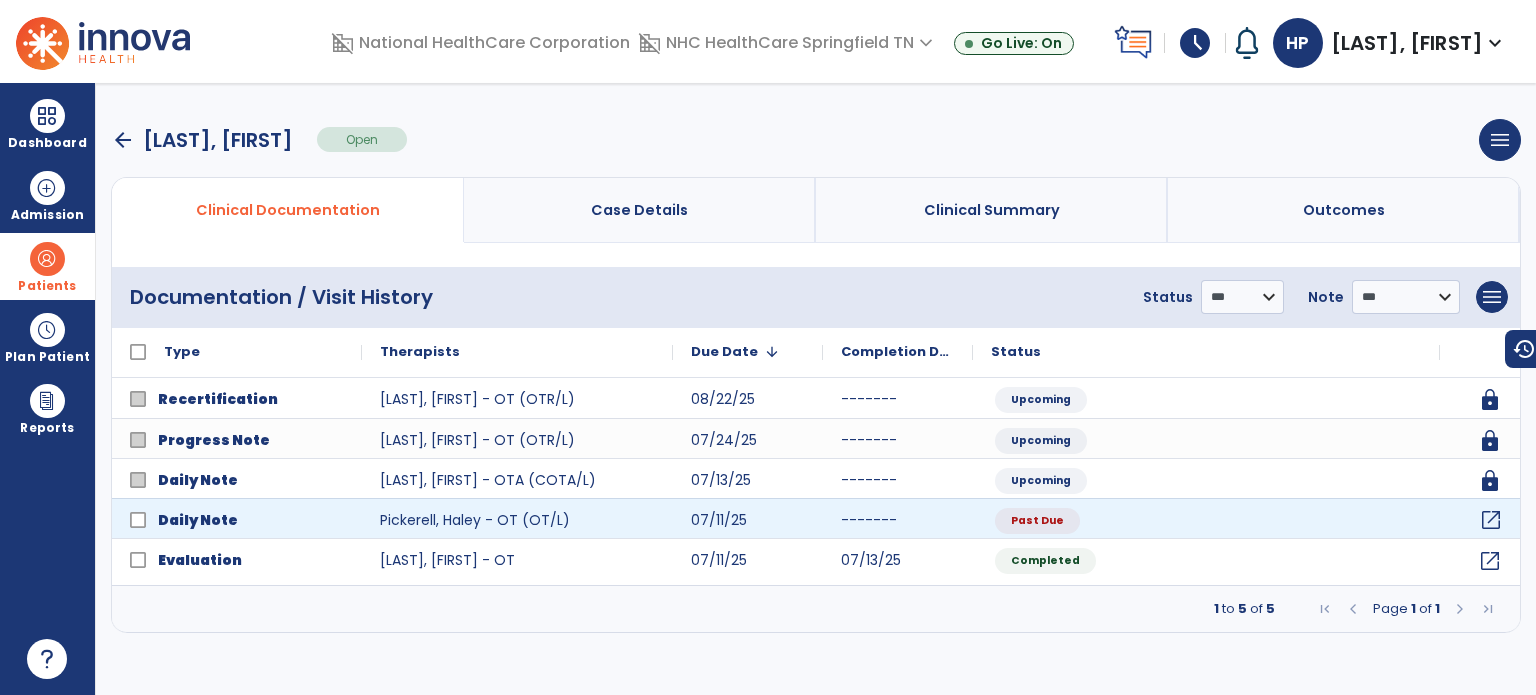 click on "open_in_new" 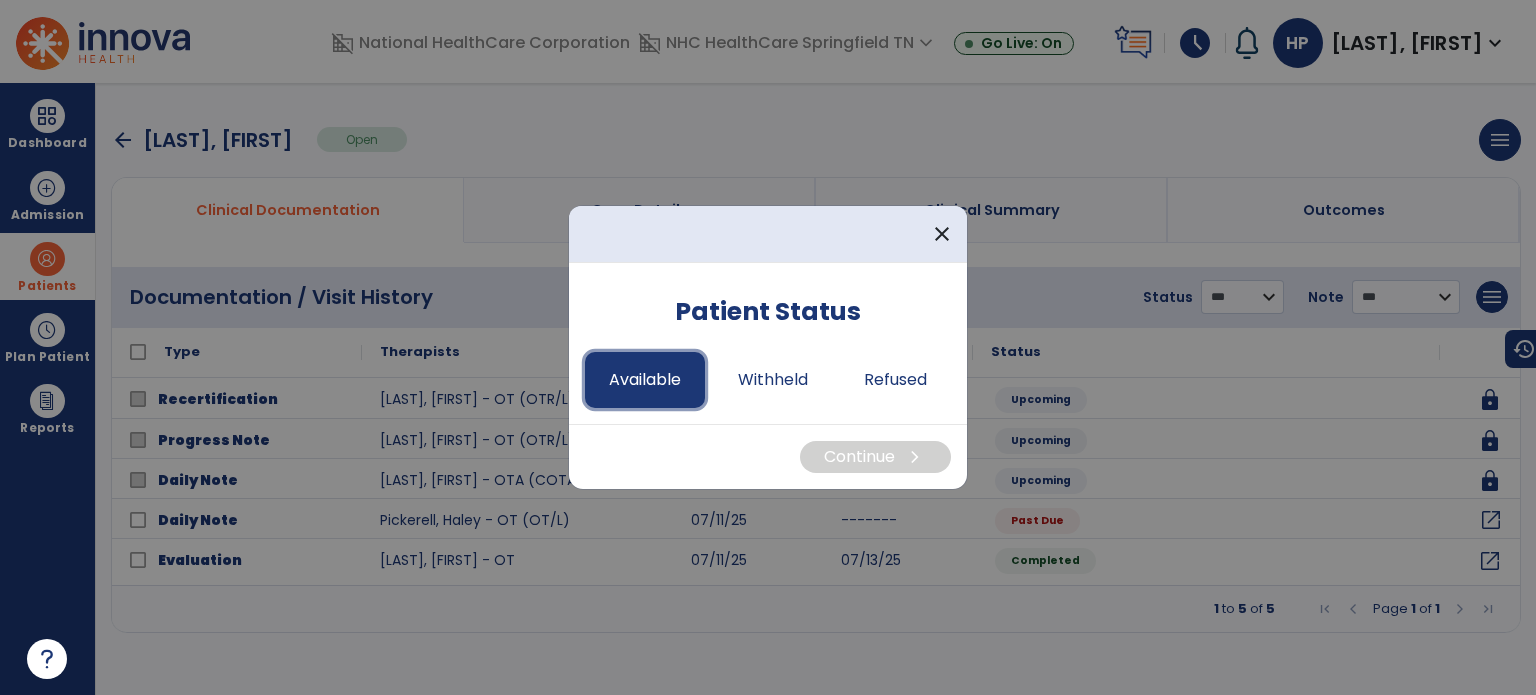 click on "Available" at bounding box center [645, 380] 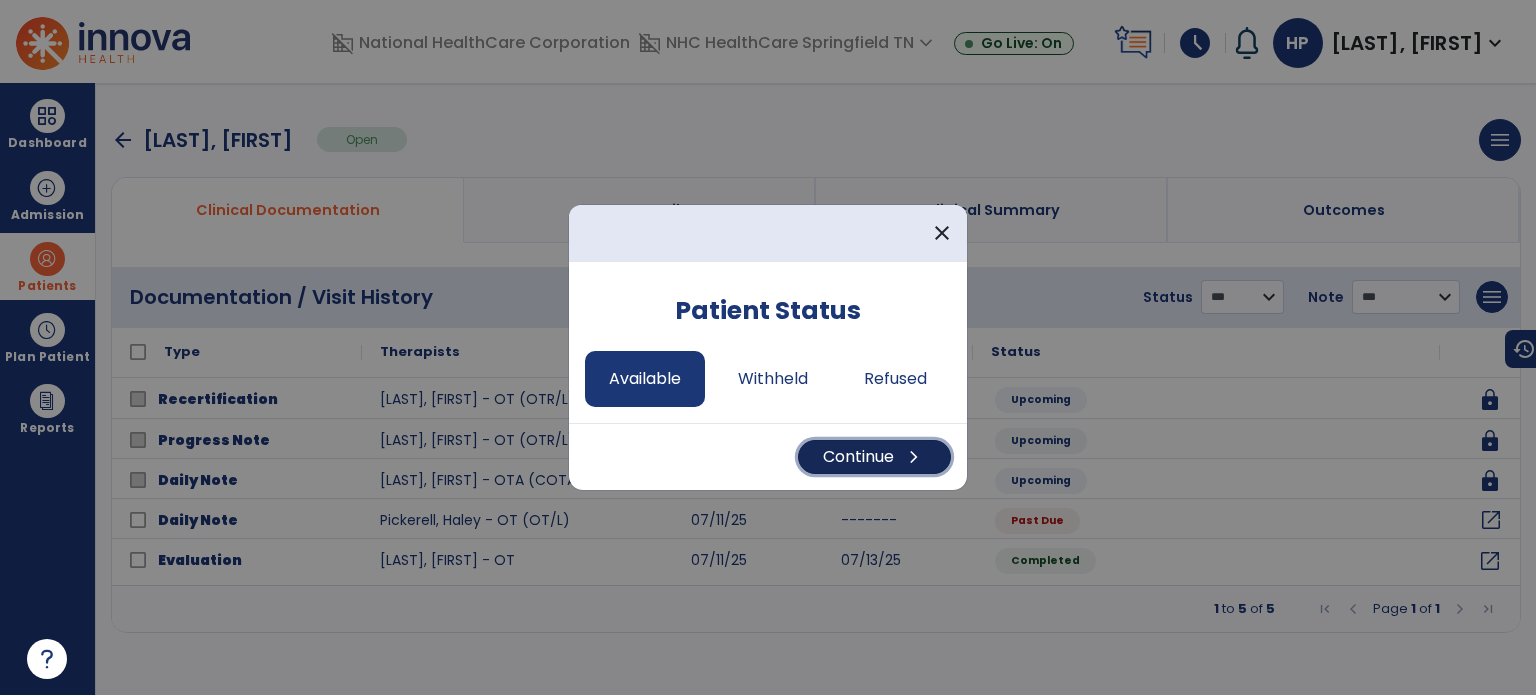 click on "chevron_right" at bounding box center [914, 457] 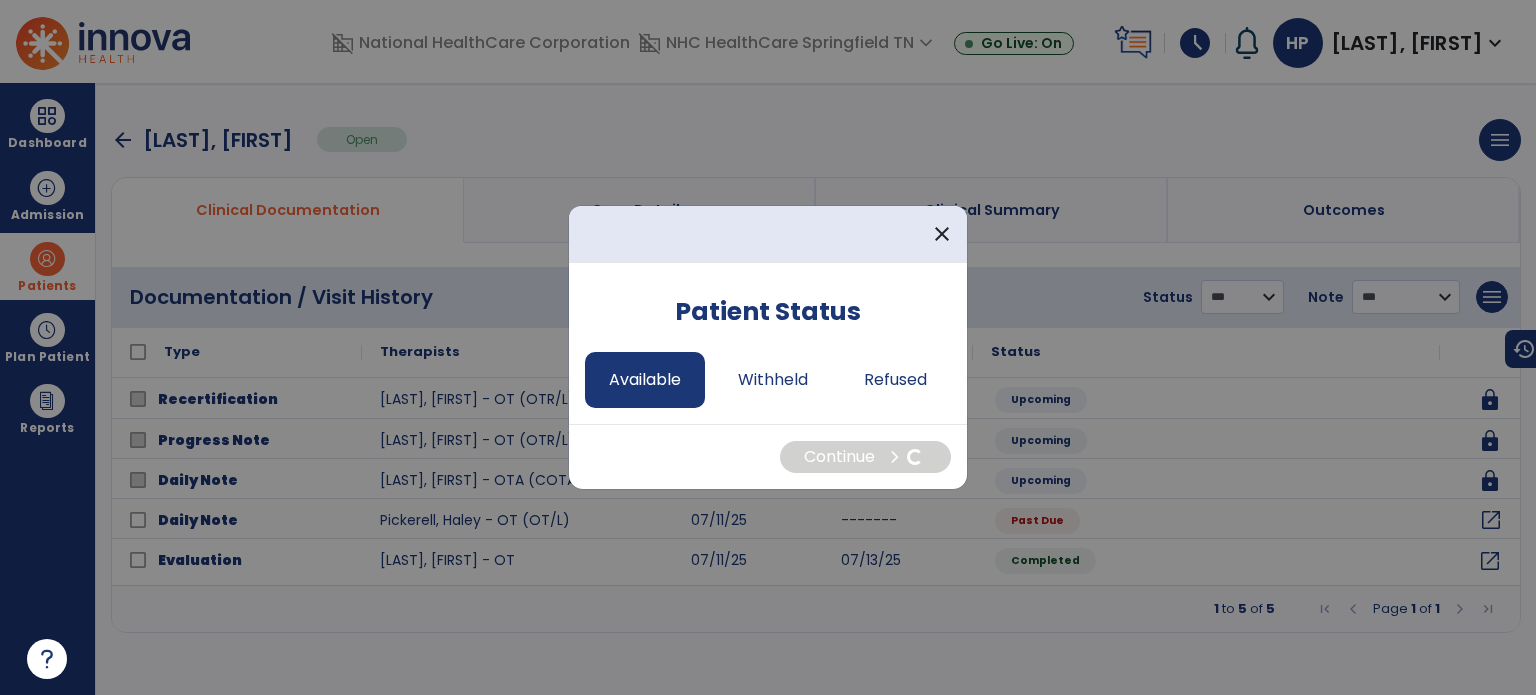 select on "*" 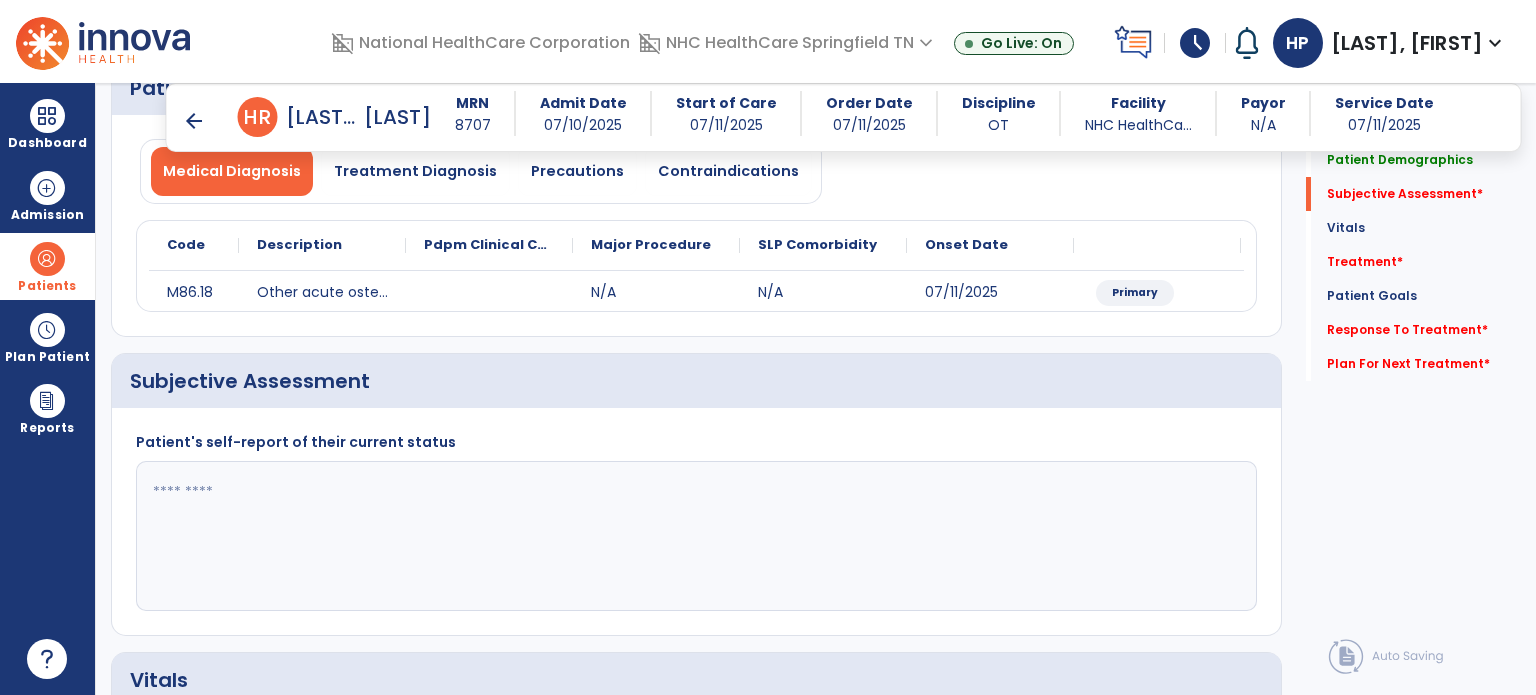 scroll, scrollTop: 262, scrollLeft: 0, axis: vertical 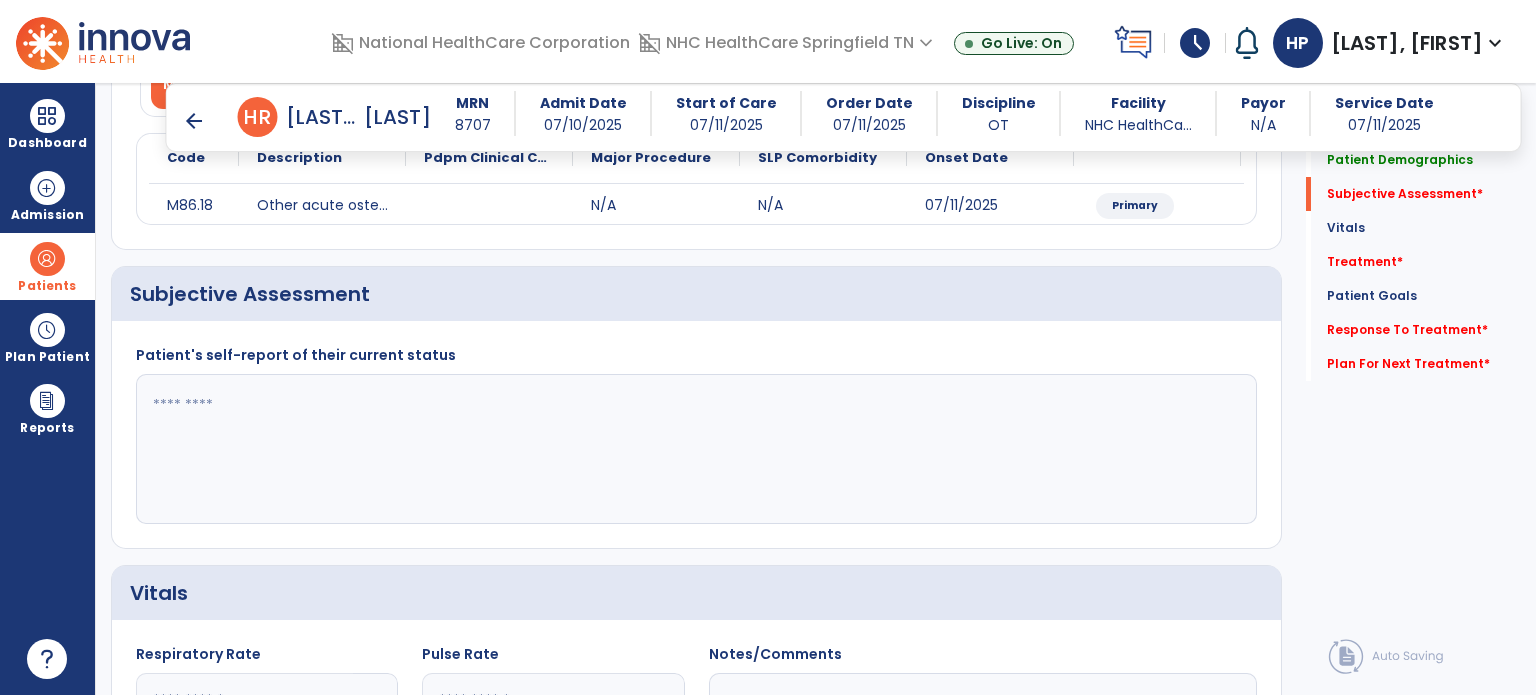 click on "Patient's self-report of their current status" 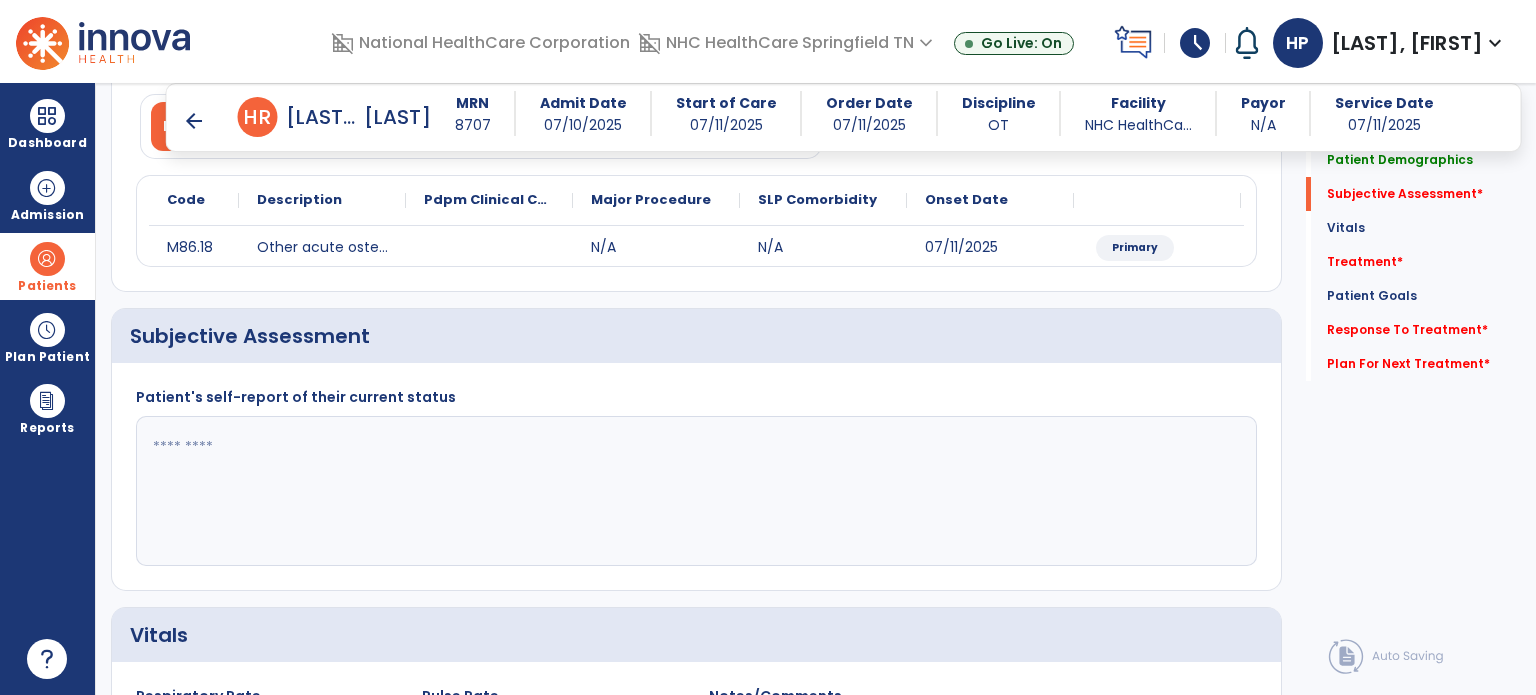 scroll, scrollTop: 84, scrollLeft: 0, axis: vertical 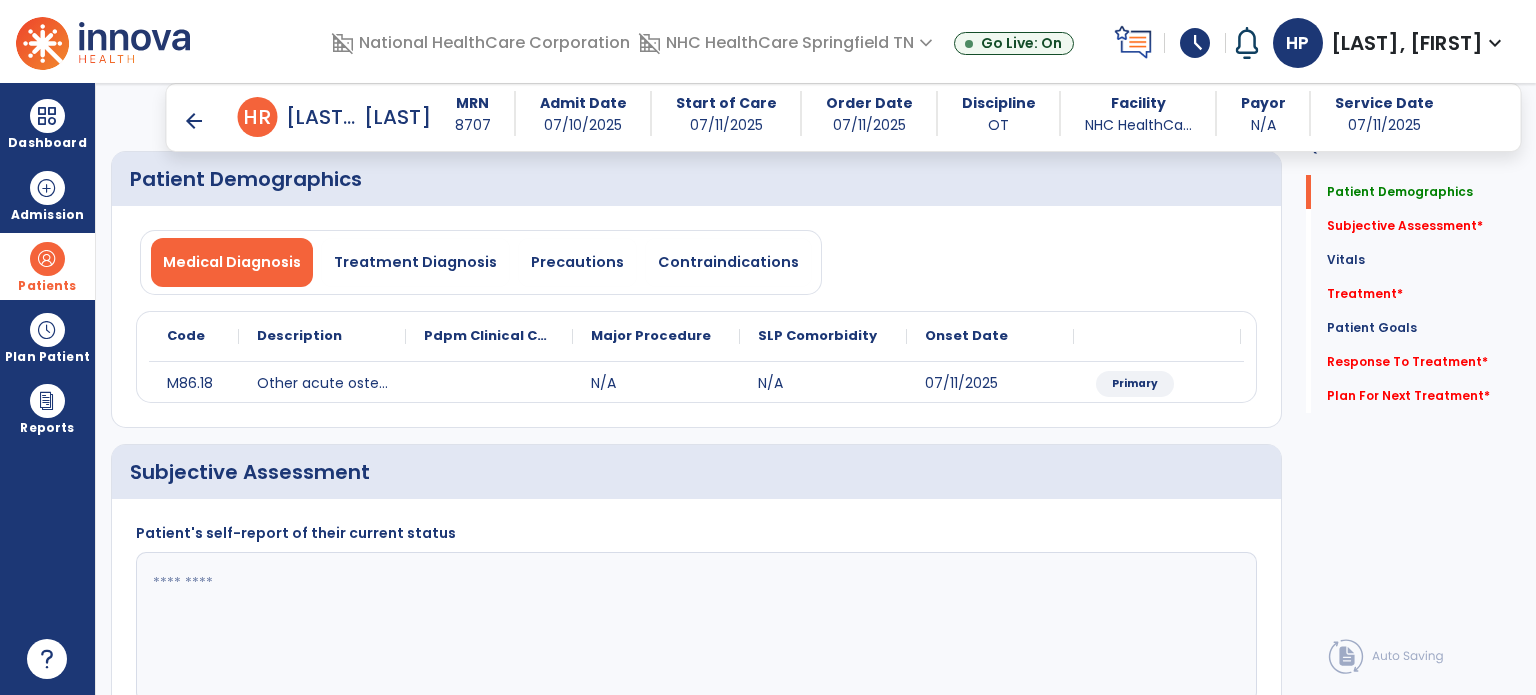 click 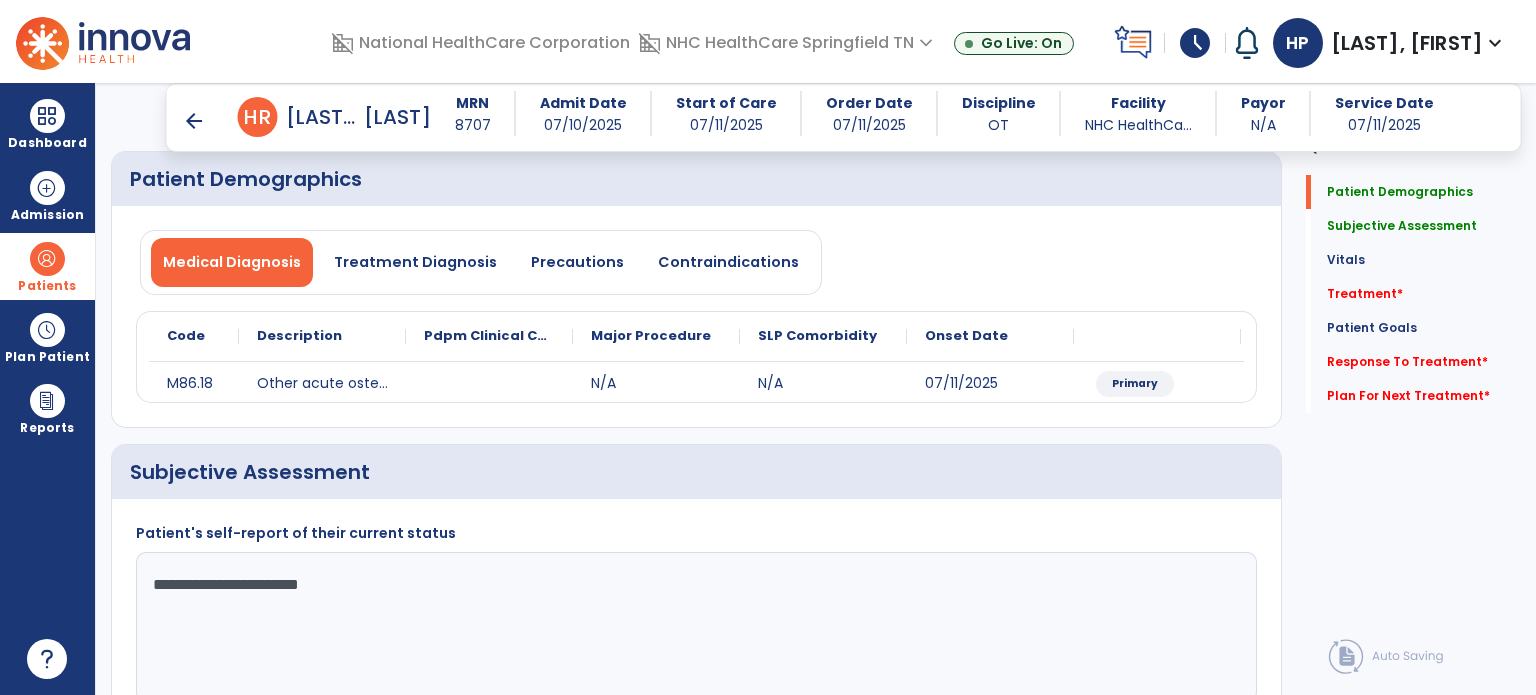 click on "**********" 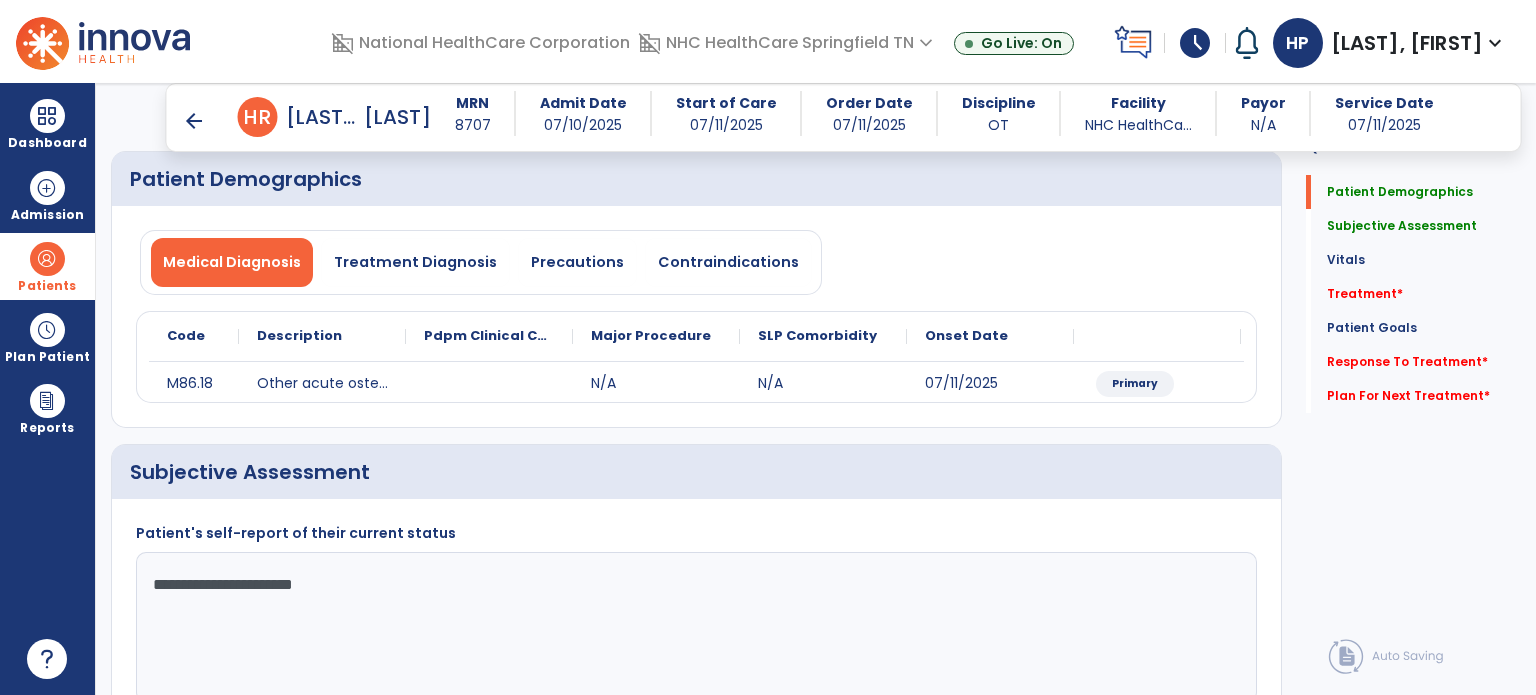 click on "**********" 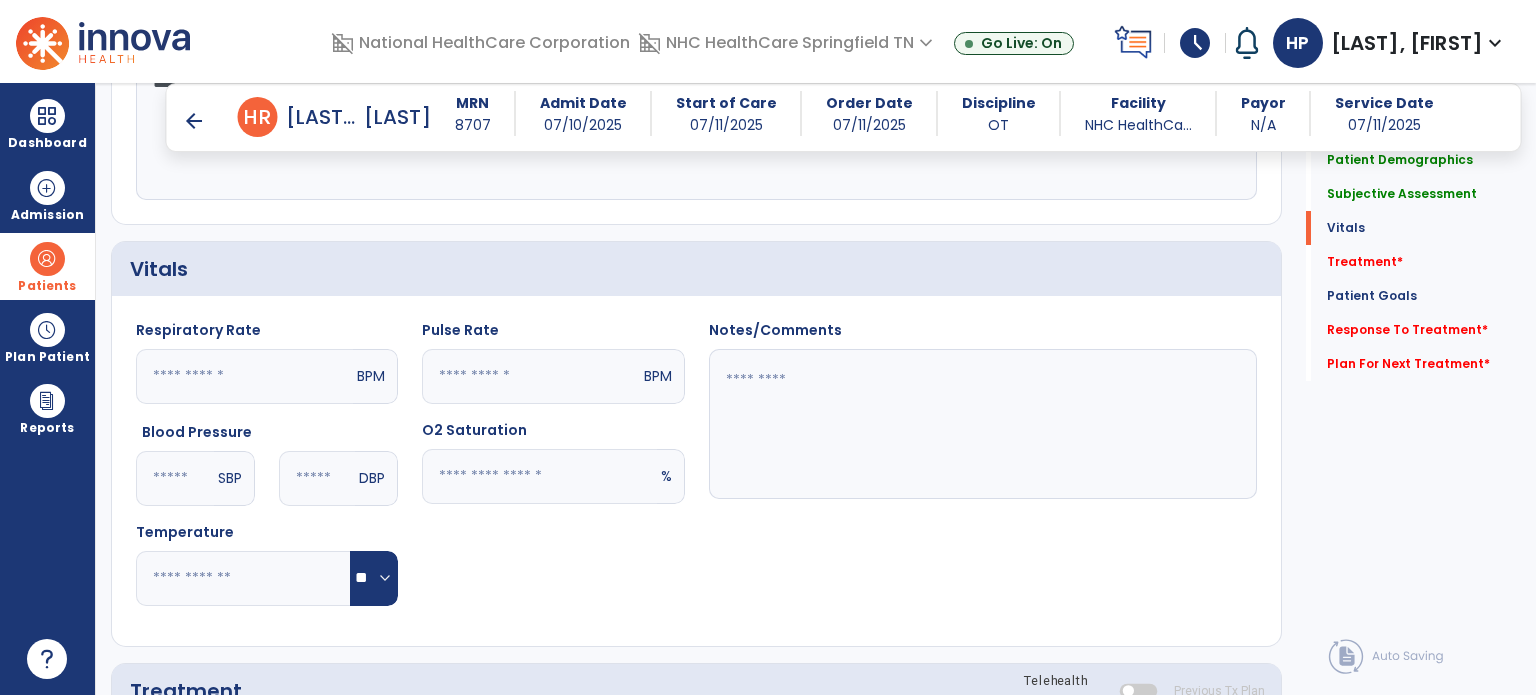 scroll, scrollTop: 587, scrollLeft: 0, axis: vertical 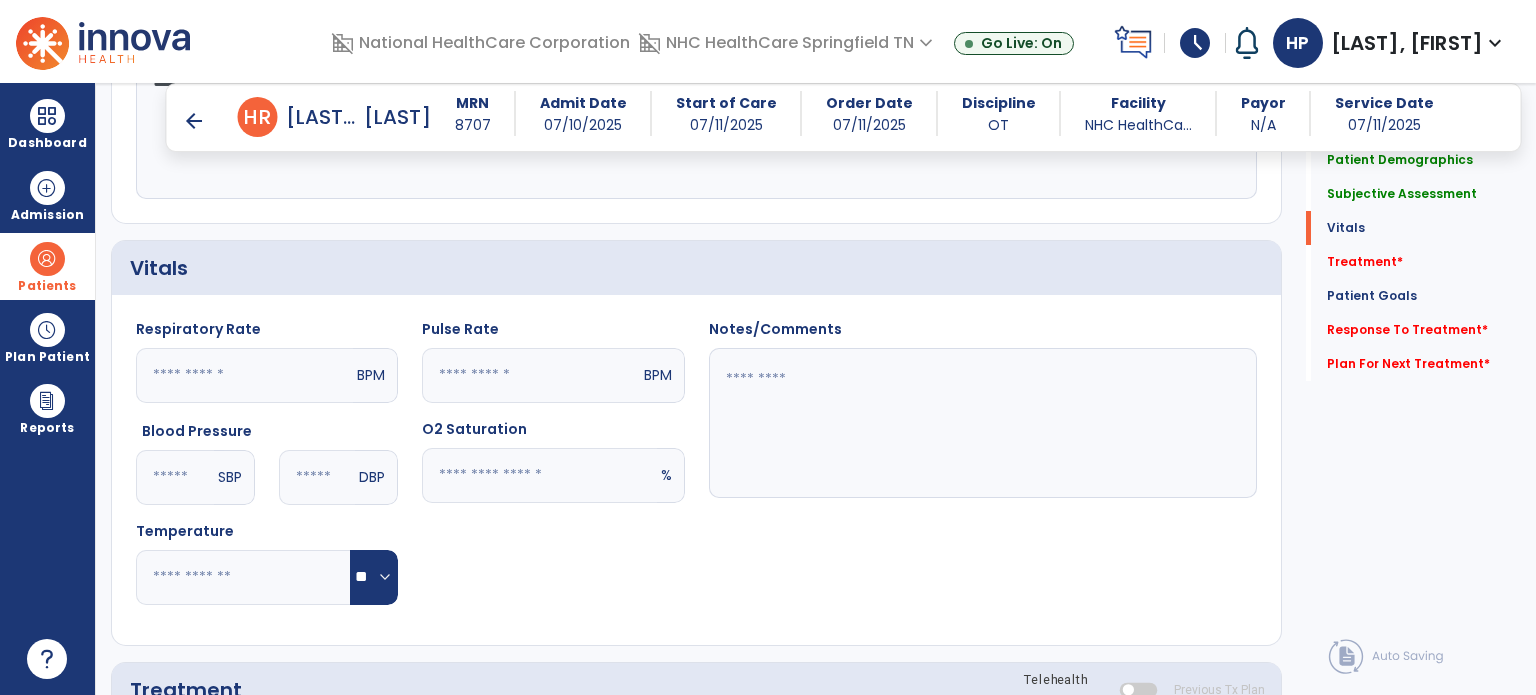 type on "**********" 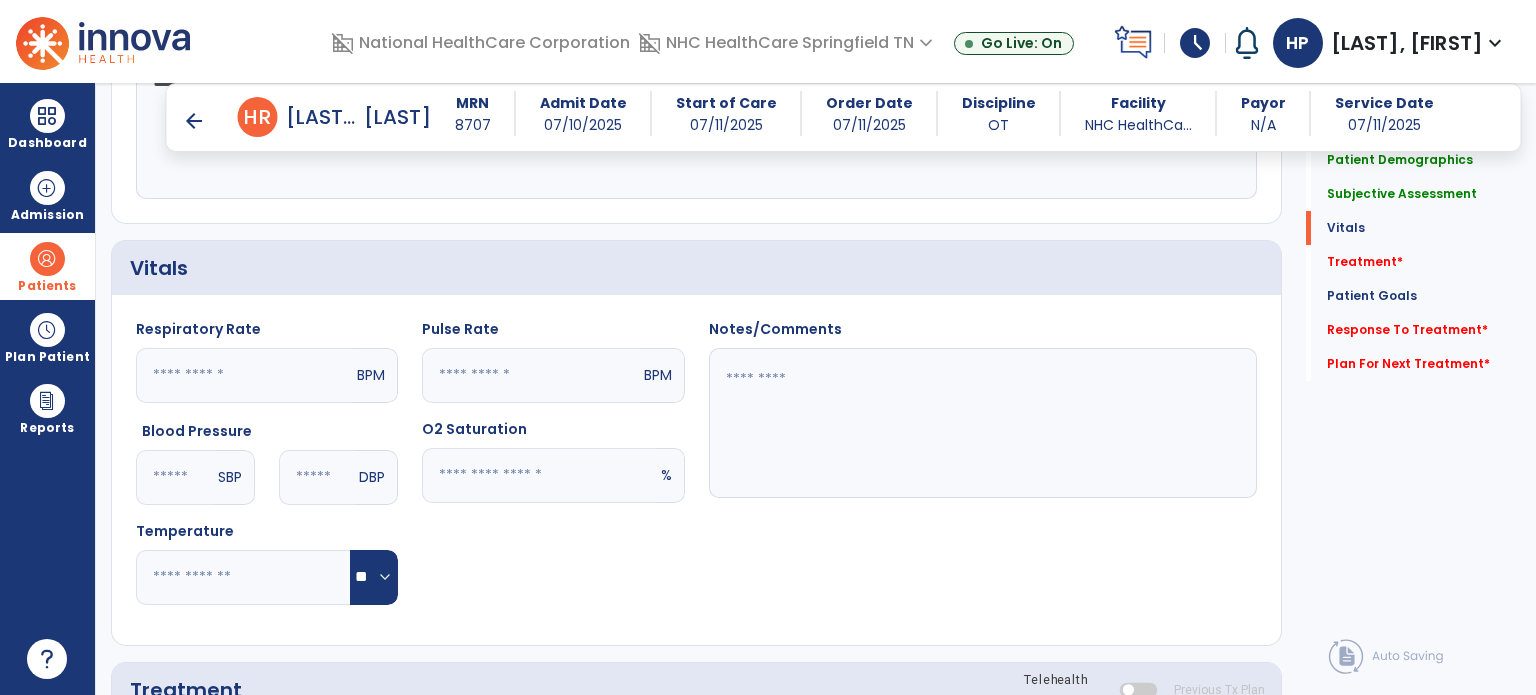 click 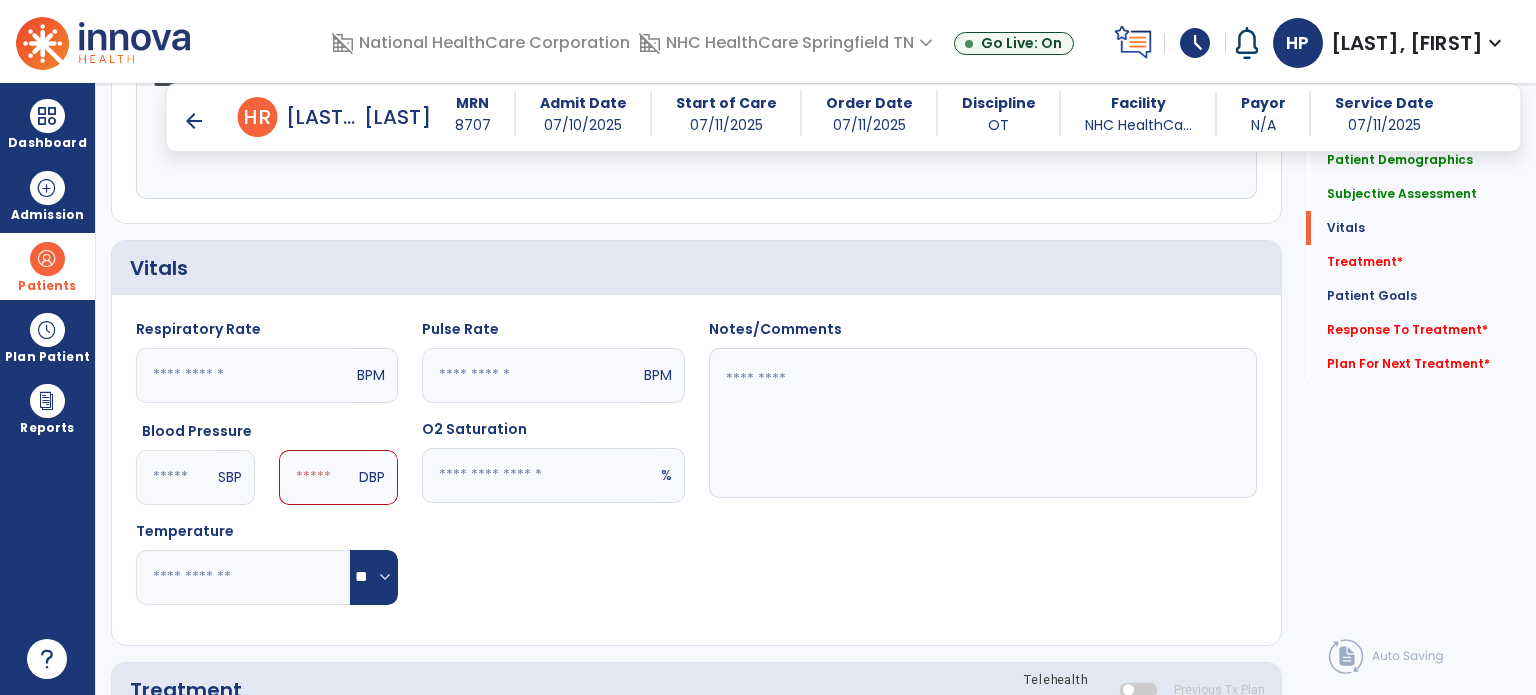 type on "***" 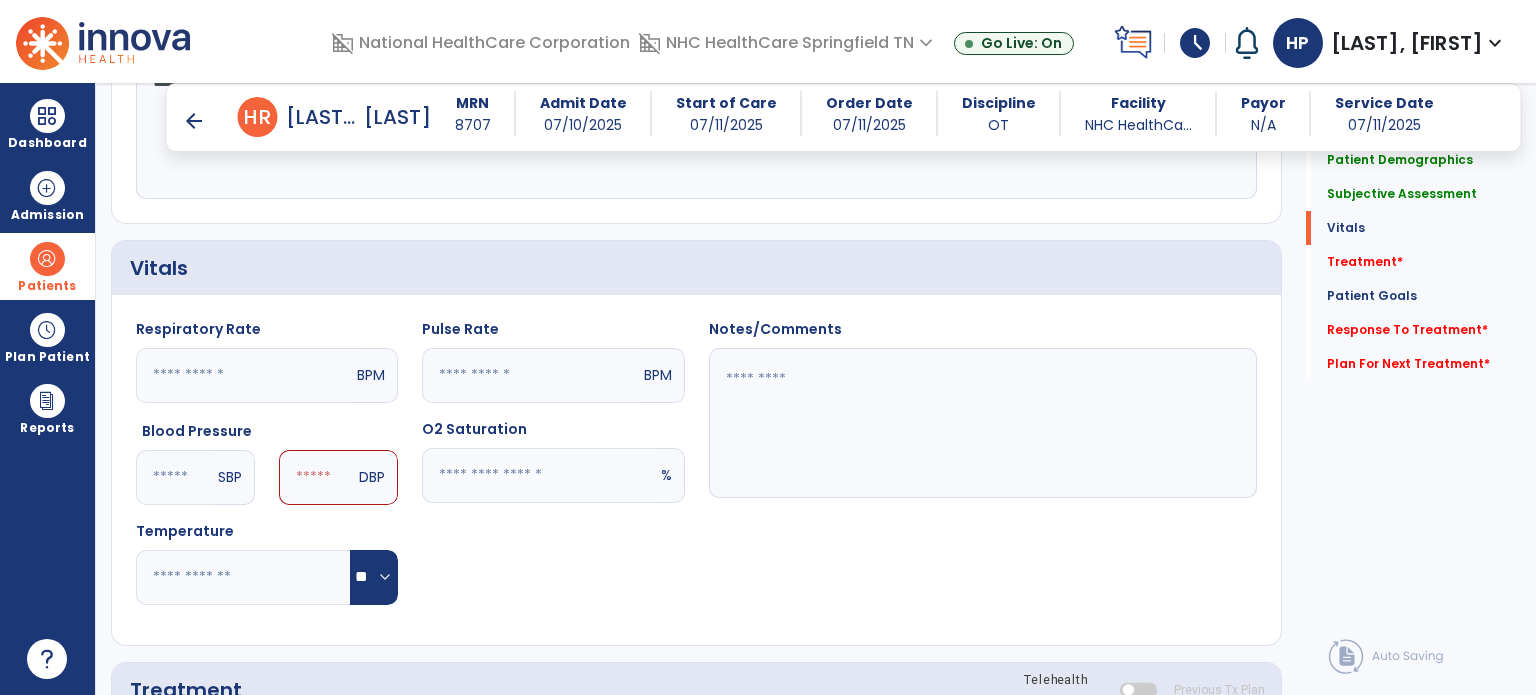 click 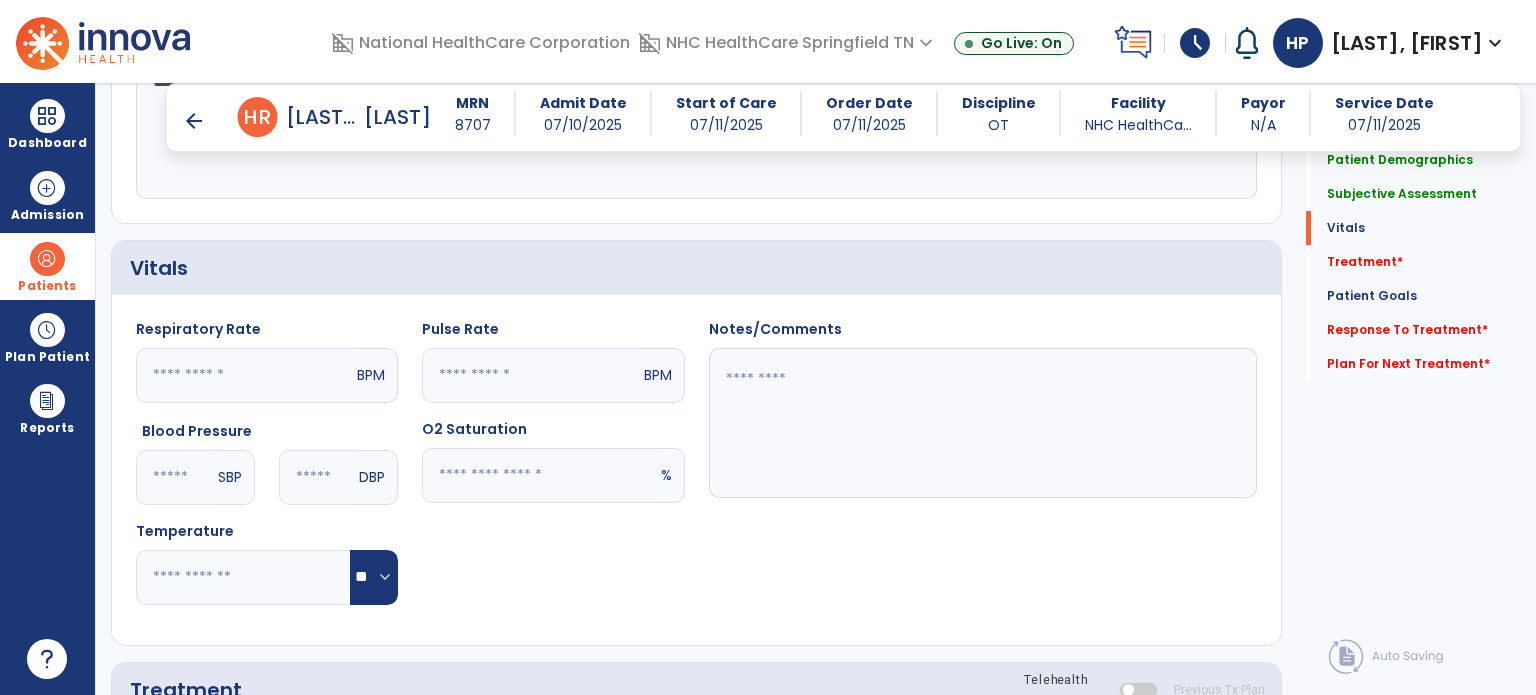 type on "**" 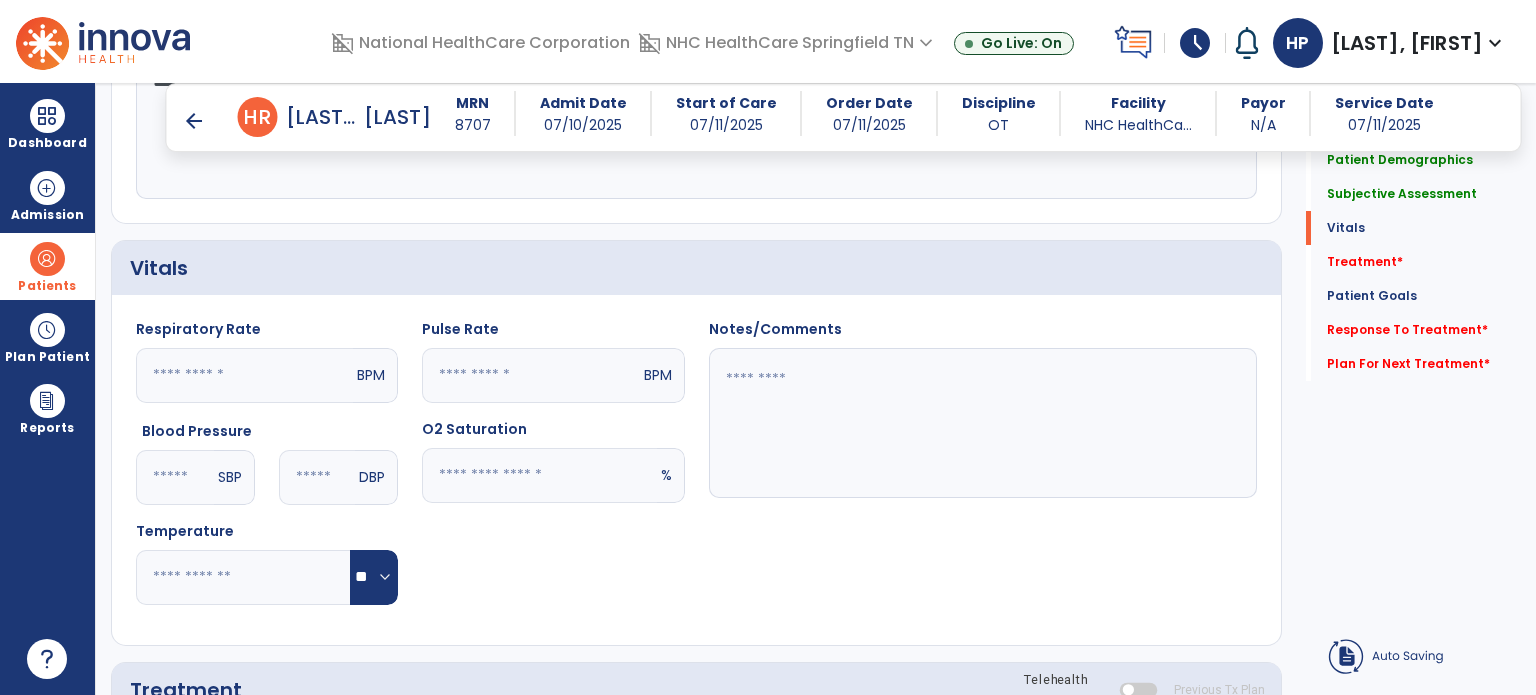 click 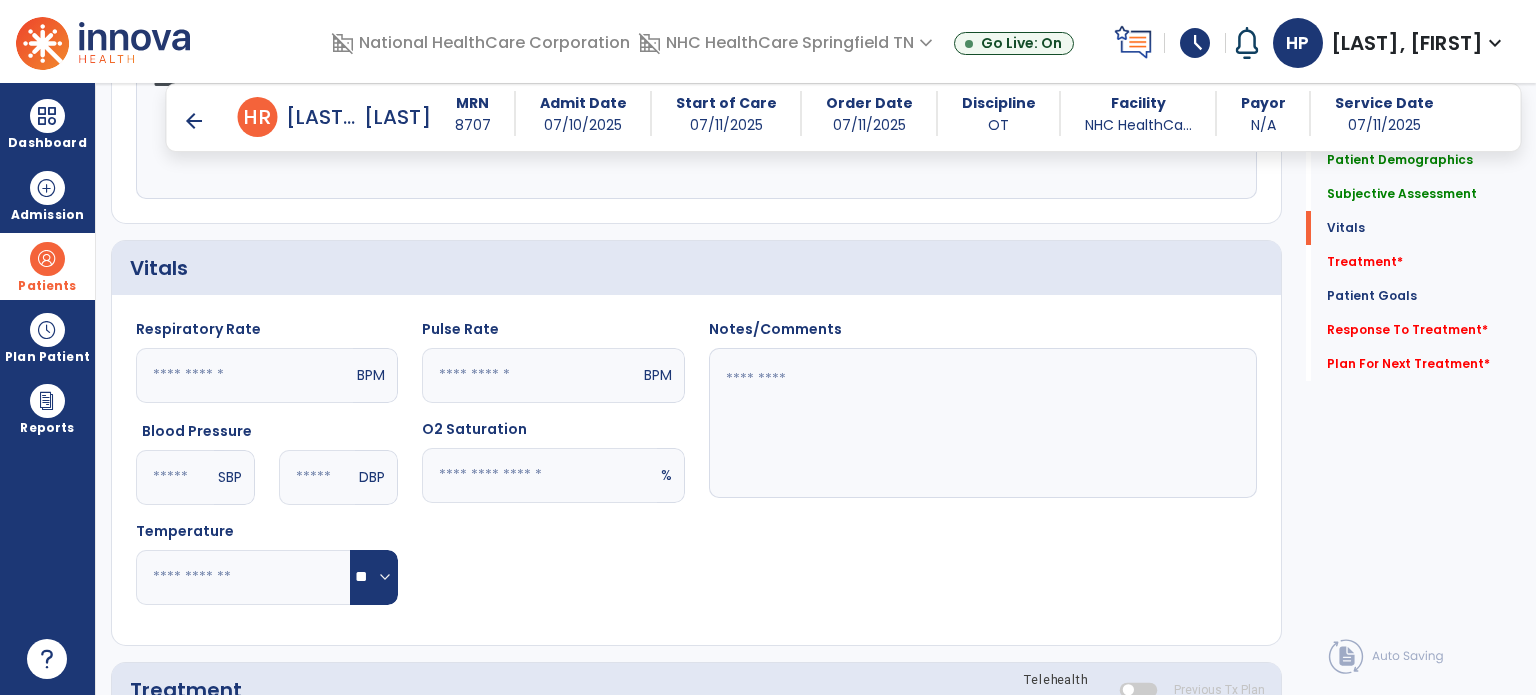 type on "**" 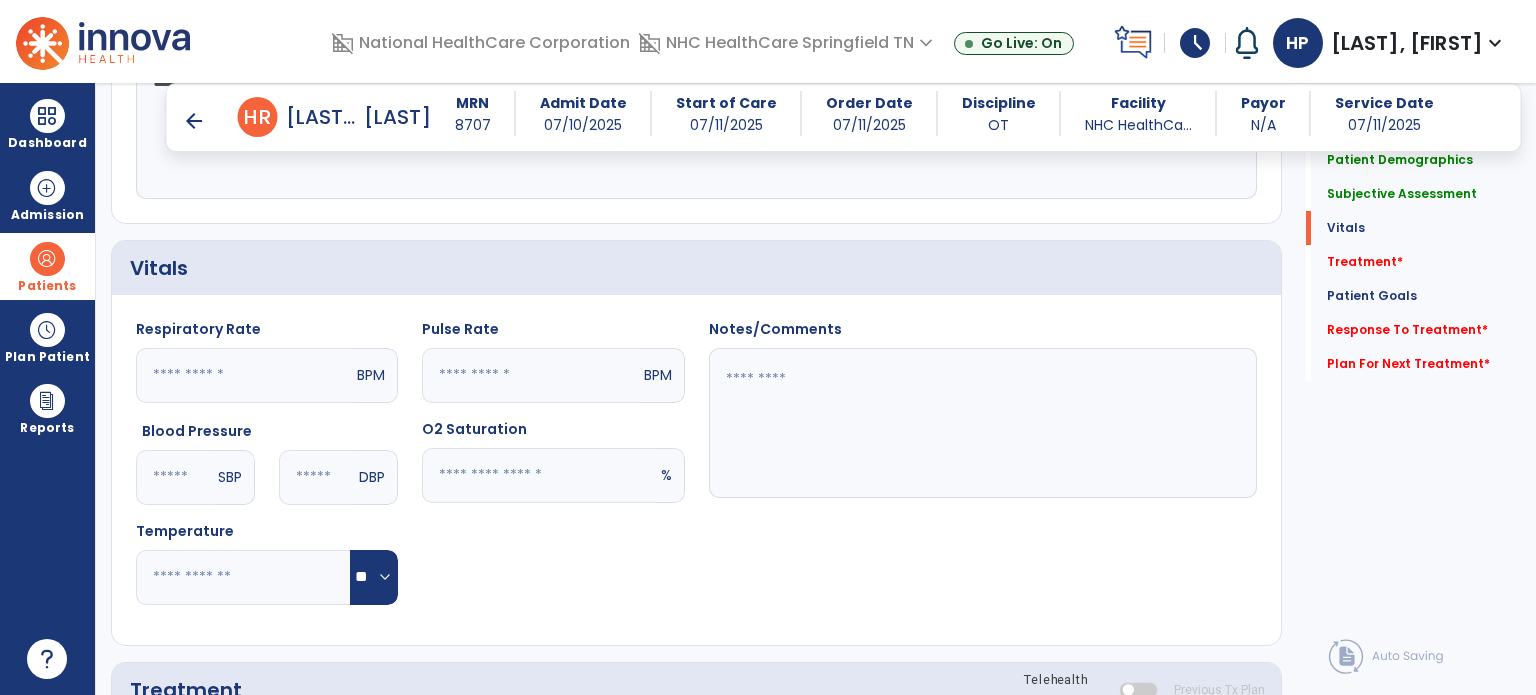 click 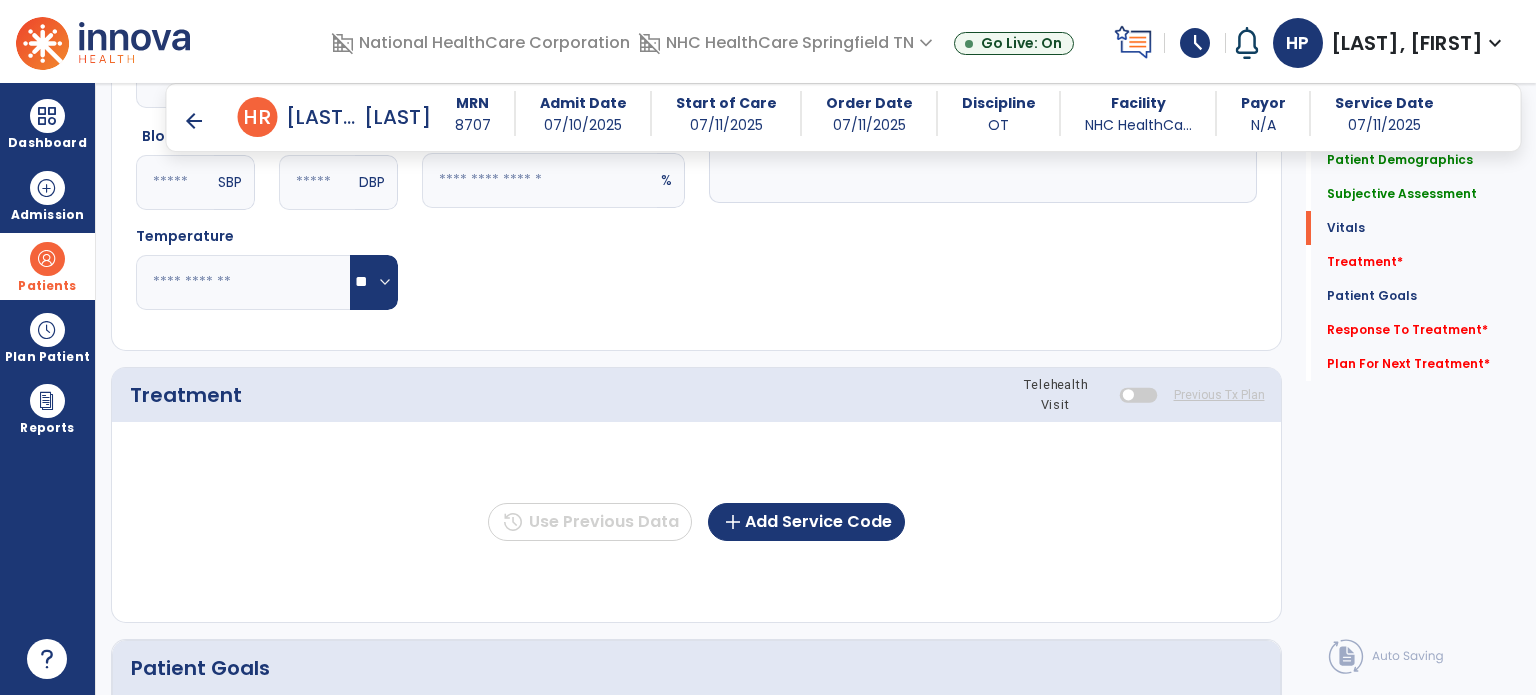 scroll, scrollTop: 883, scrollLeft: 0, axis: vertical 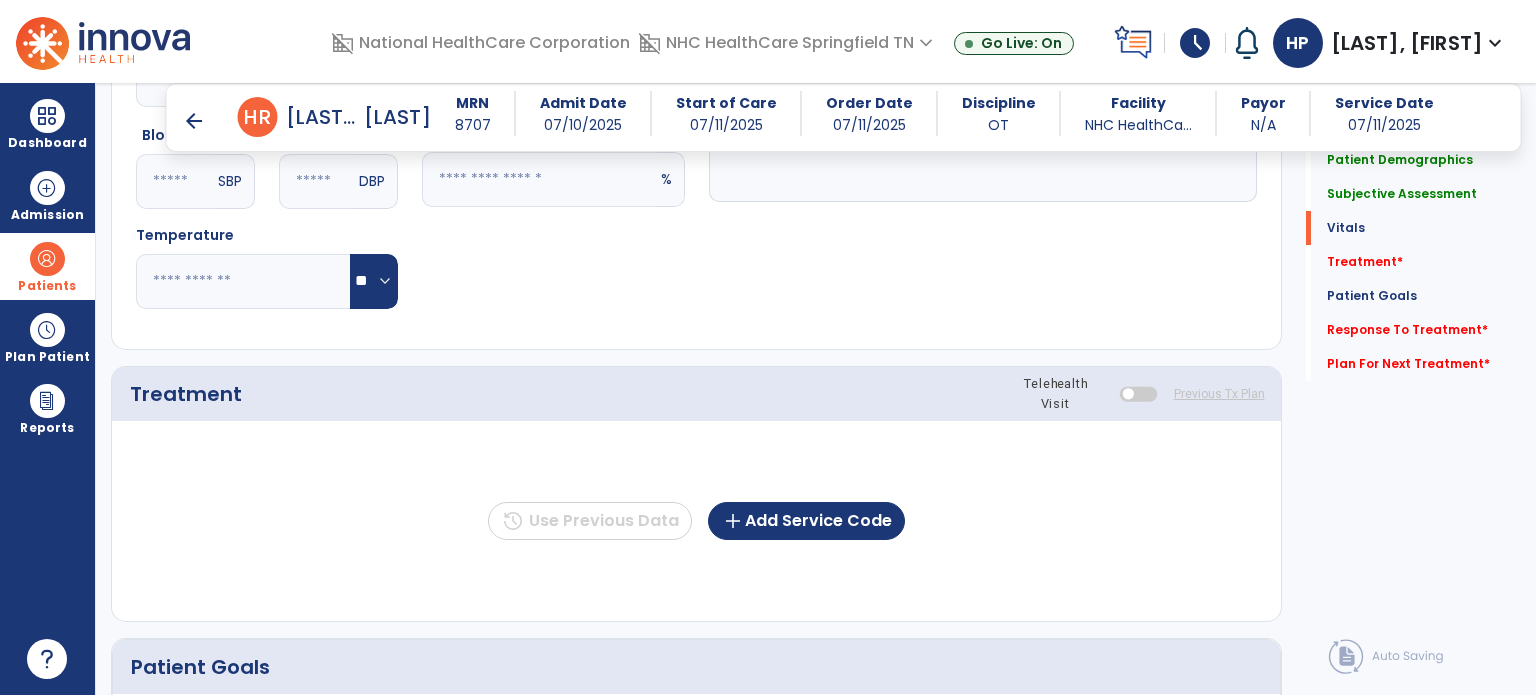 type on "**" 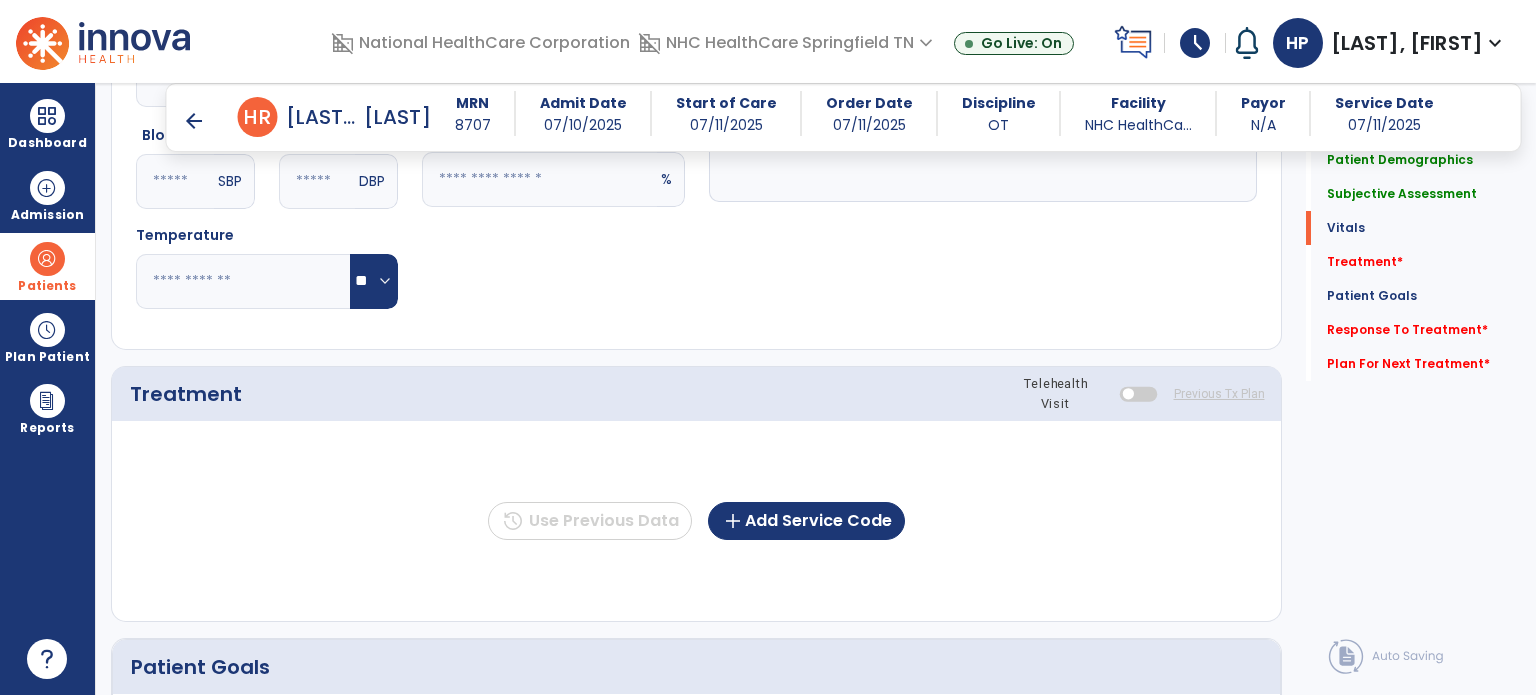 click at bounding box center (1137, 394) 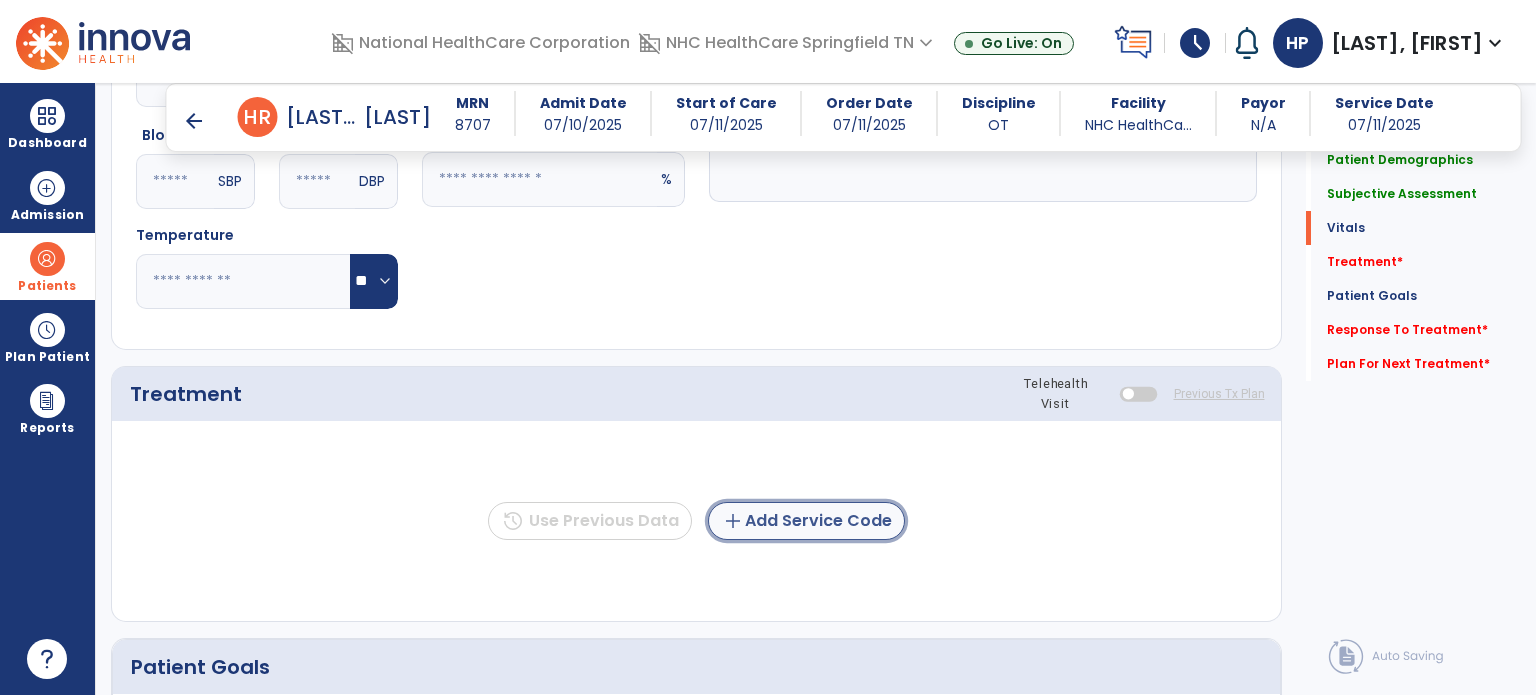 click on "add  Add Service Code" 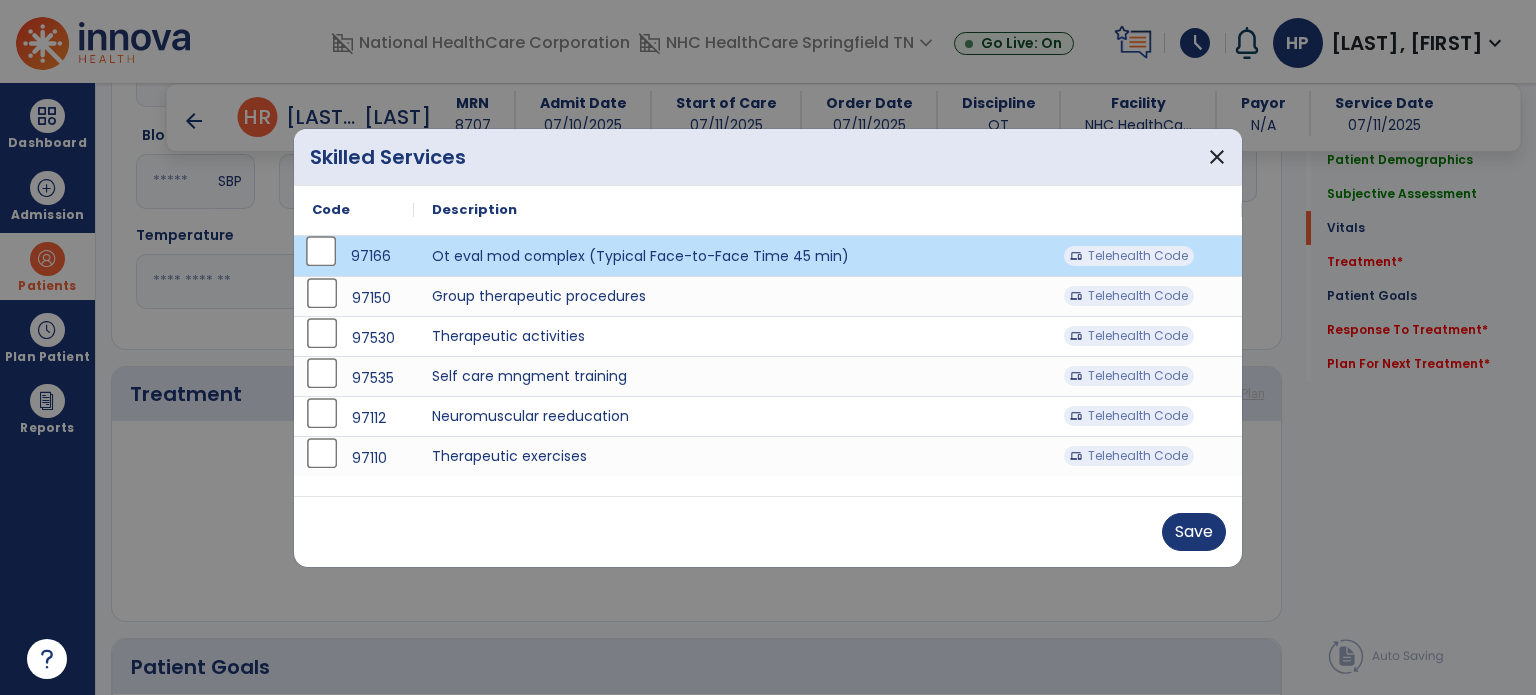 click on "Save" at bounding box center (768, 531) 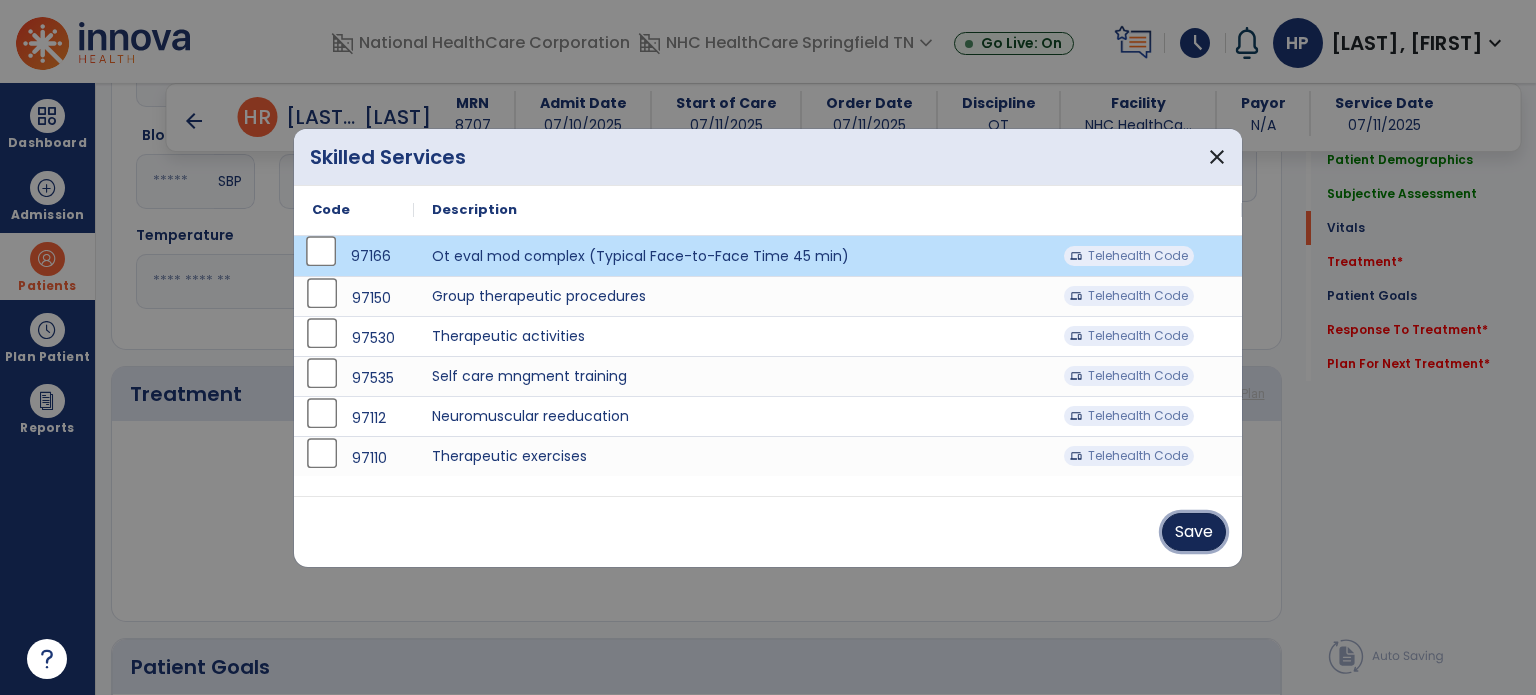 click on "Save" at bounding box center (1194, 532) 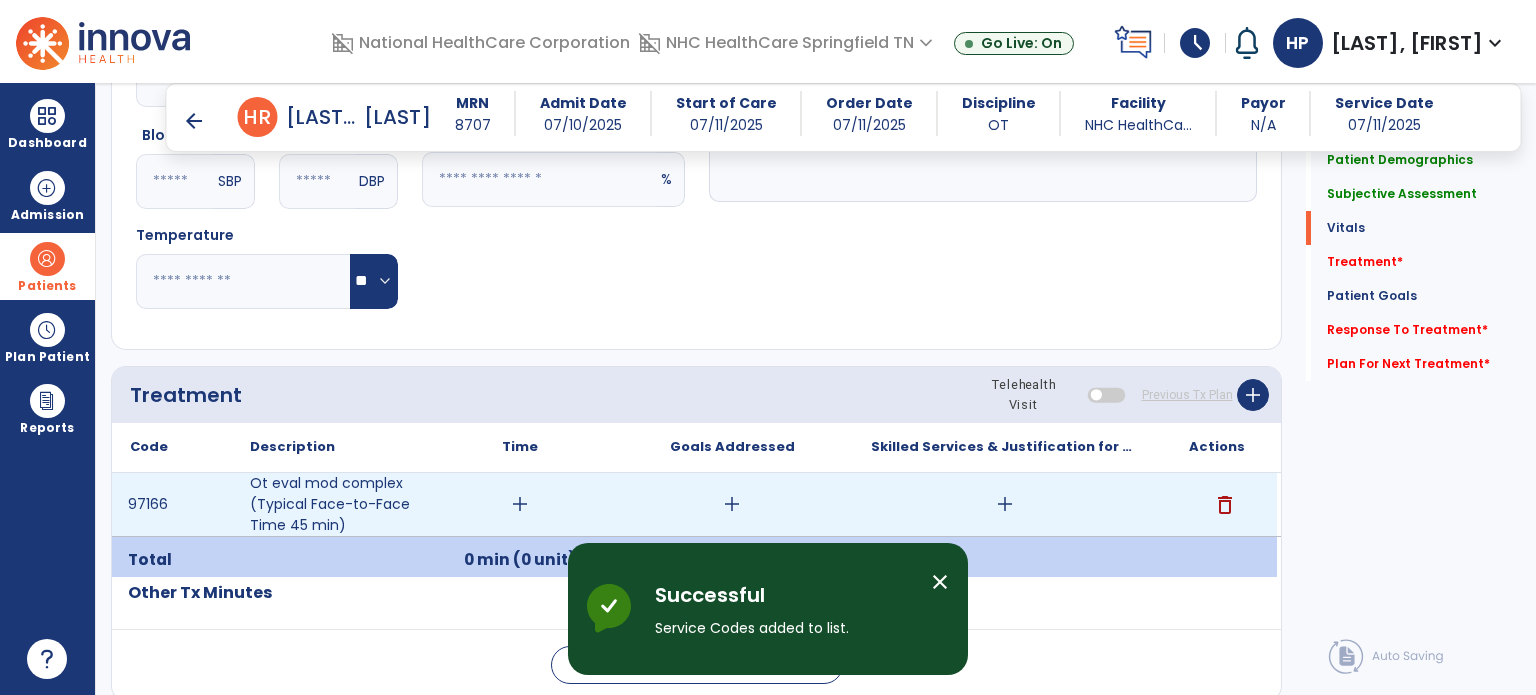 click on "add" at bounding box center [520, 504] 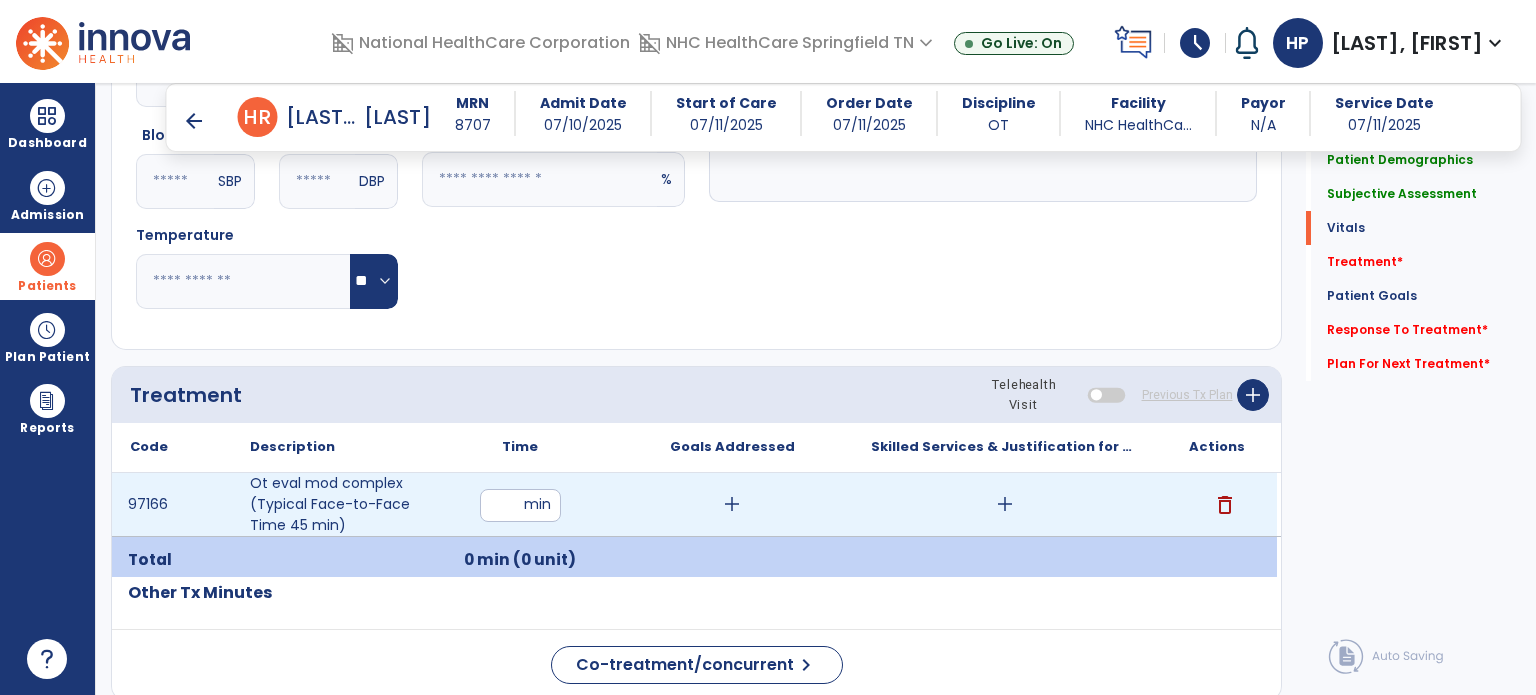 type on "**" 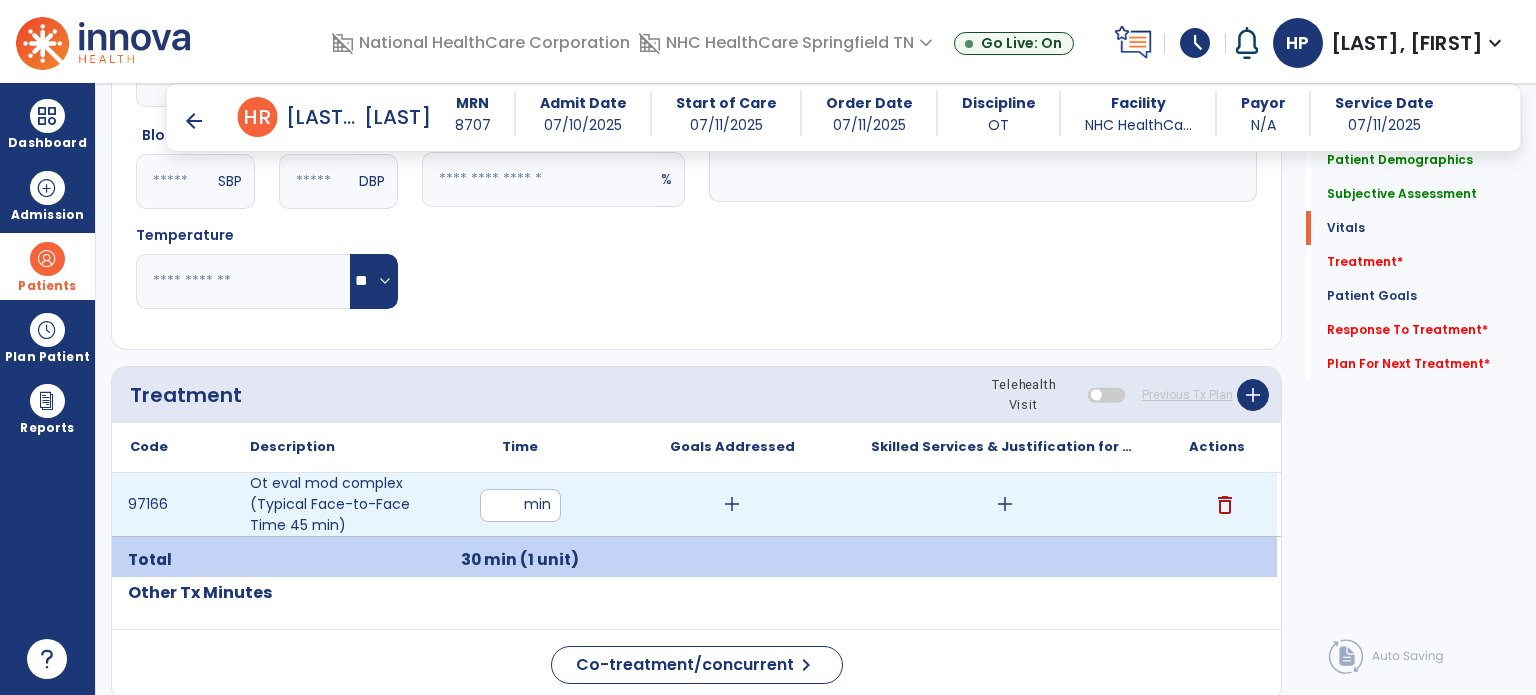 click on "add" at bounding box center [1005, 504] 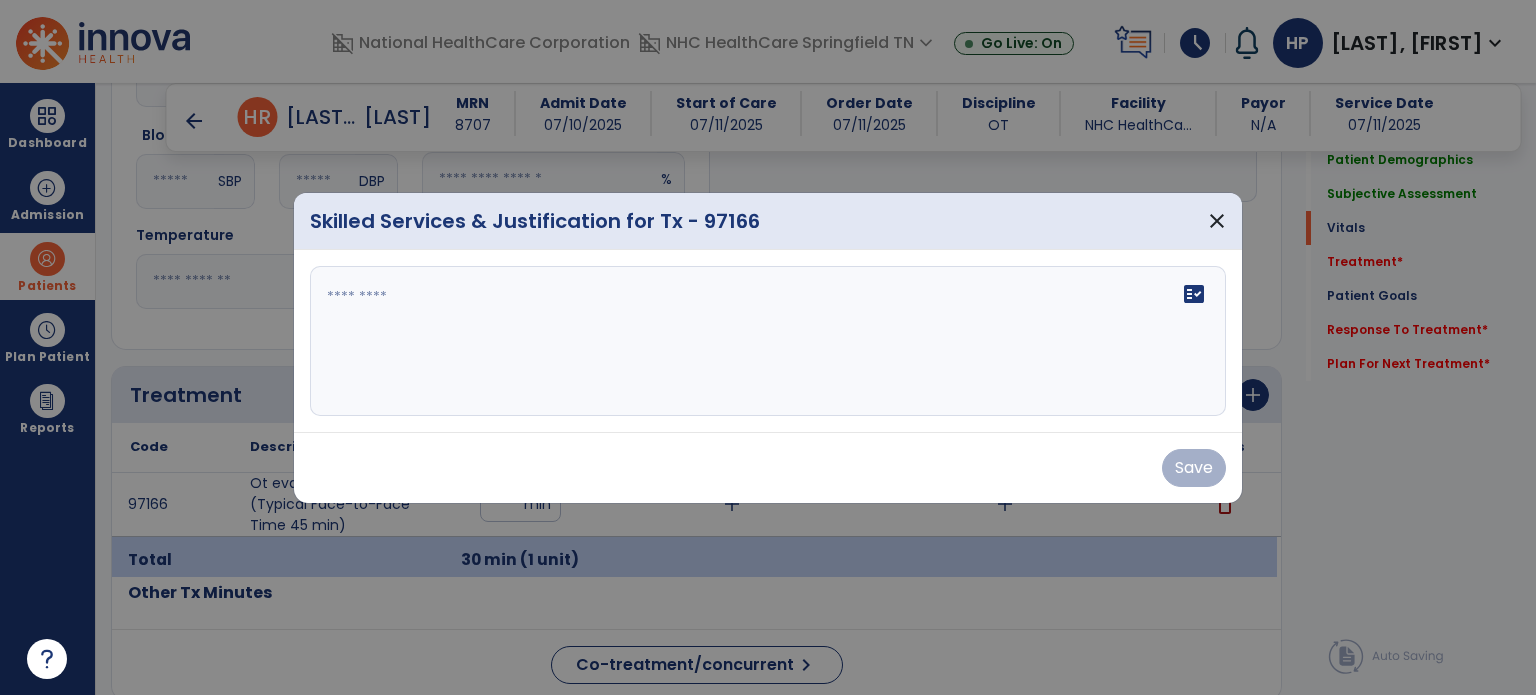 click at bounding box center (768, 341) 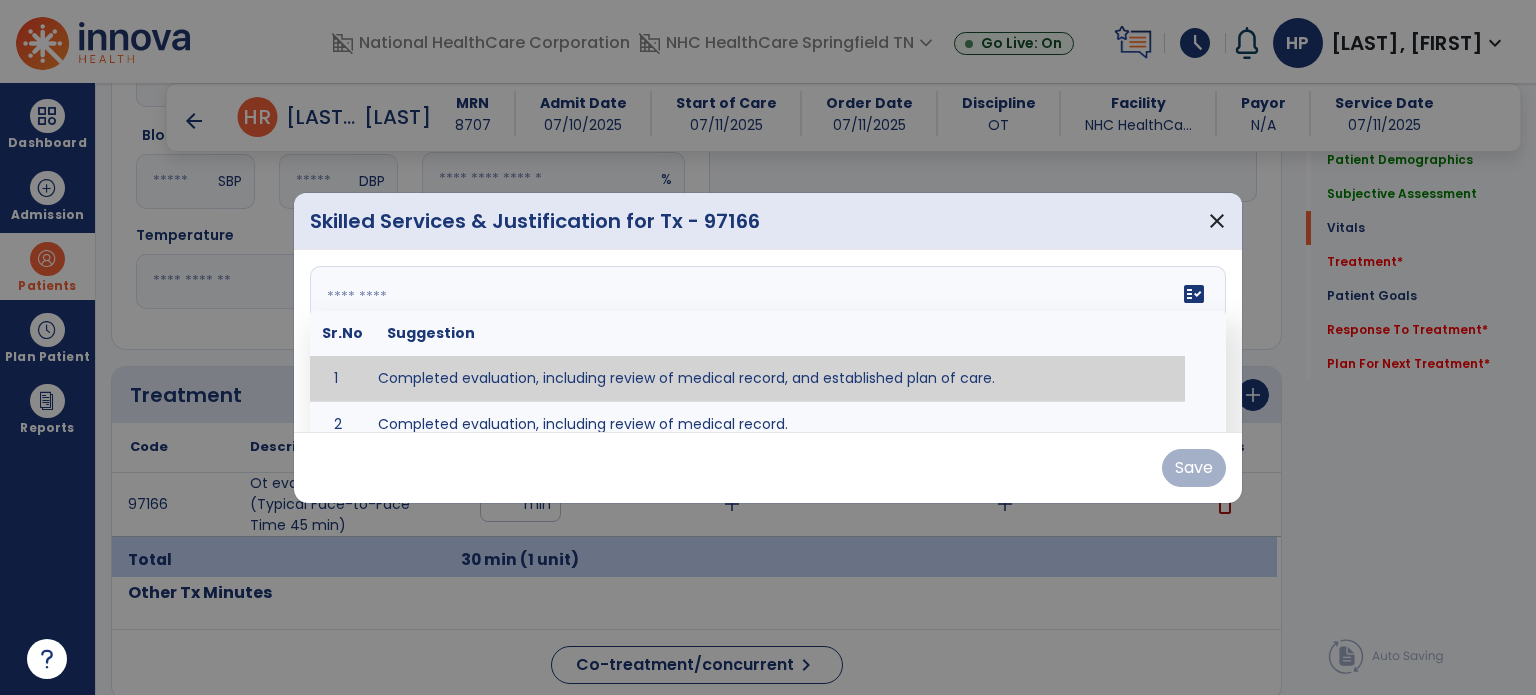type on "**********" 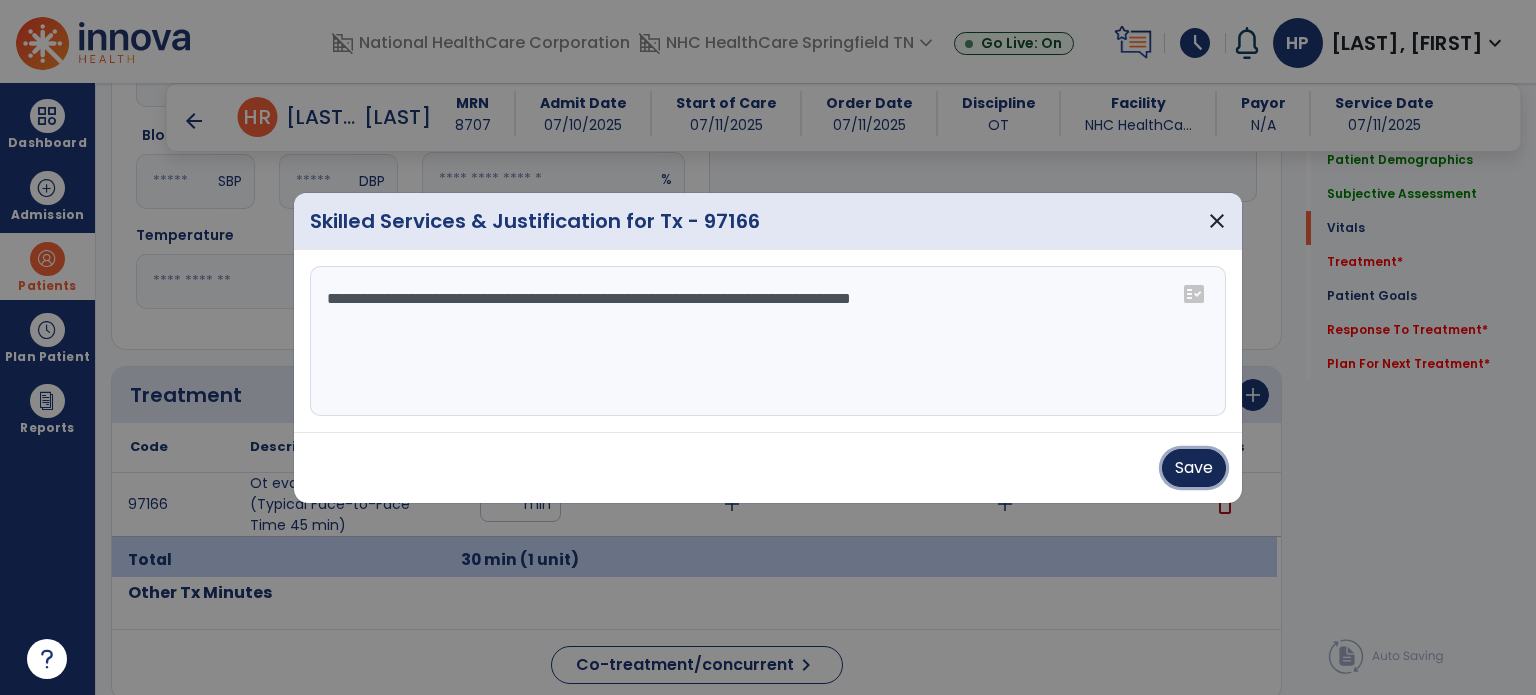 click on "Save" at bounding box center [1194, 468] 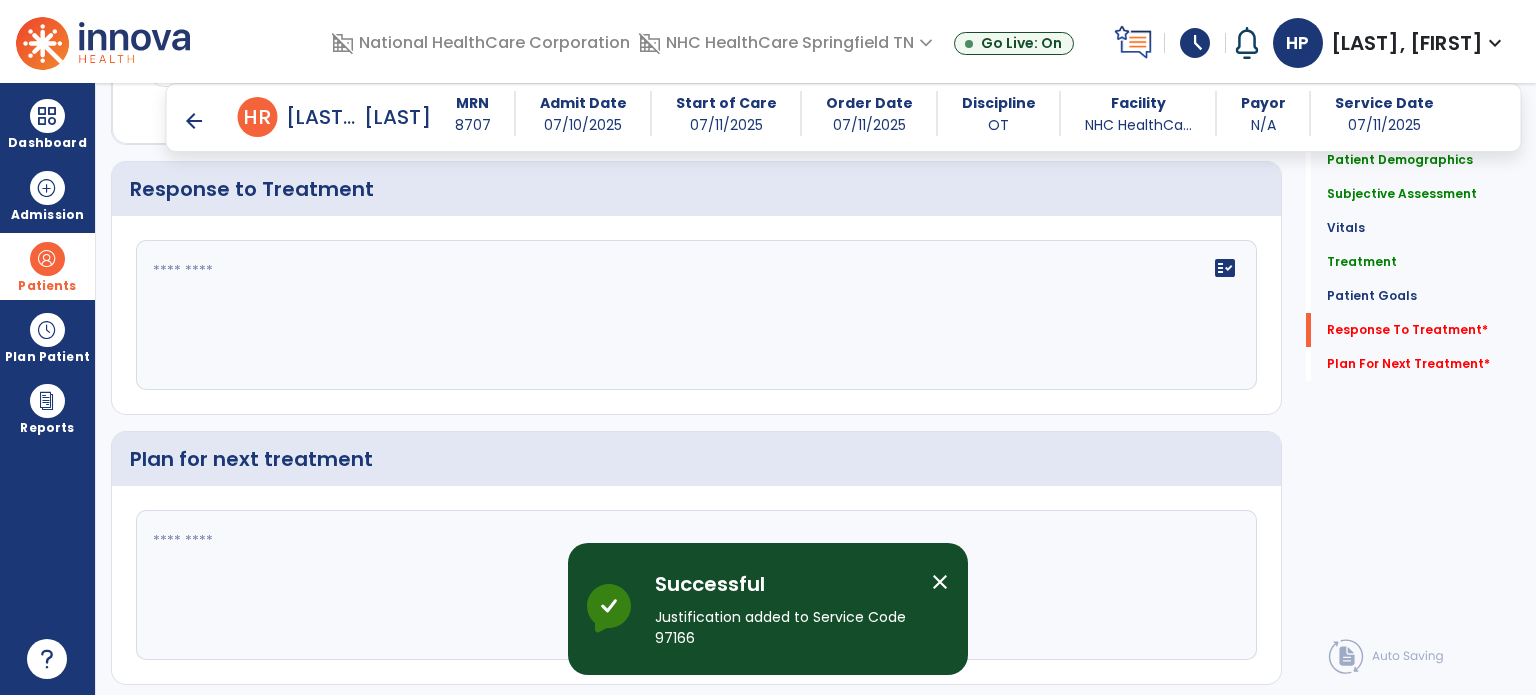scroll, scrollTop: 2205, scrollLeft: 0, axis: vertical 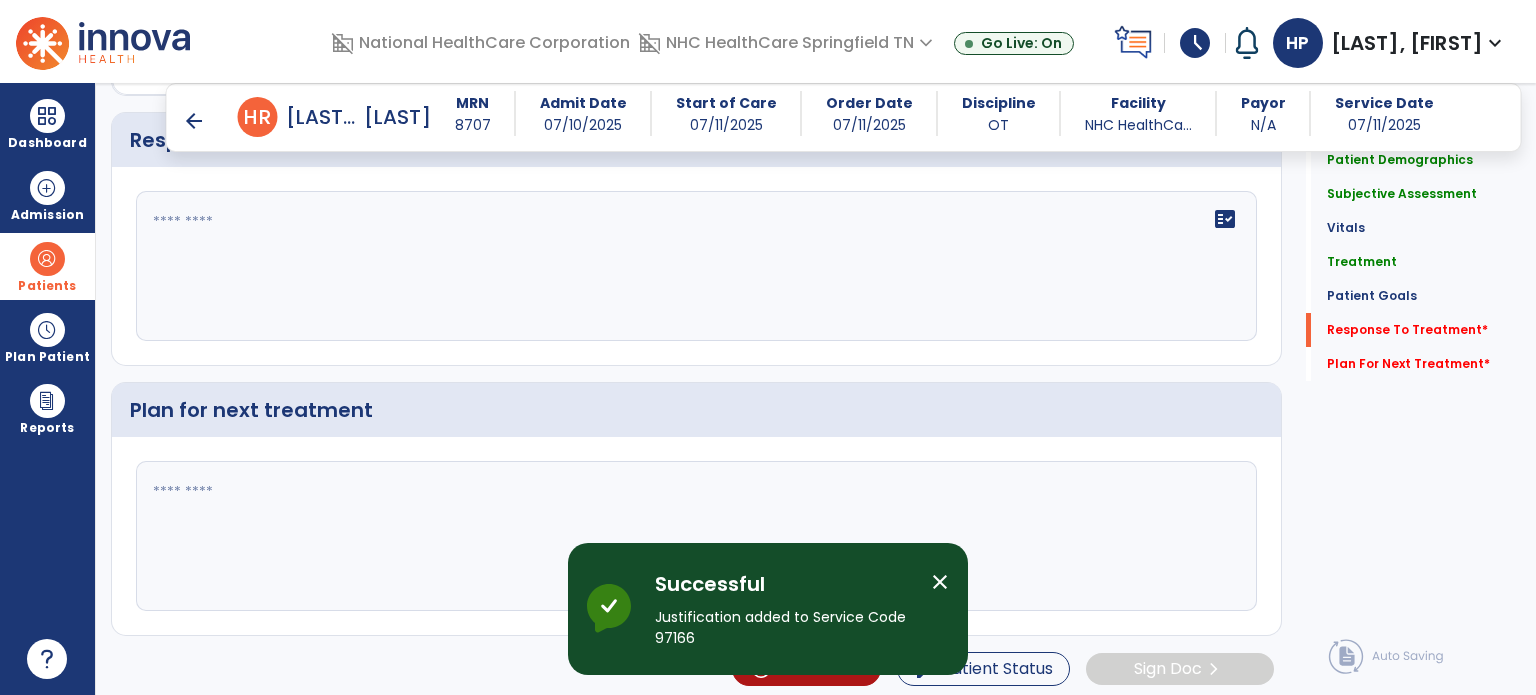 click 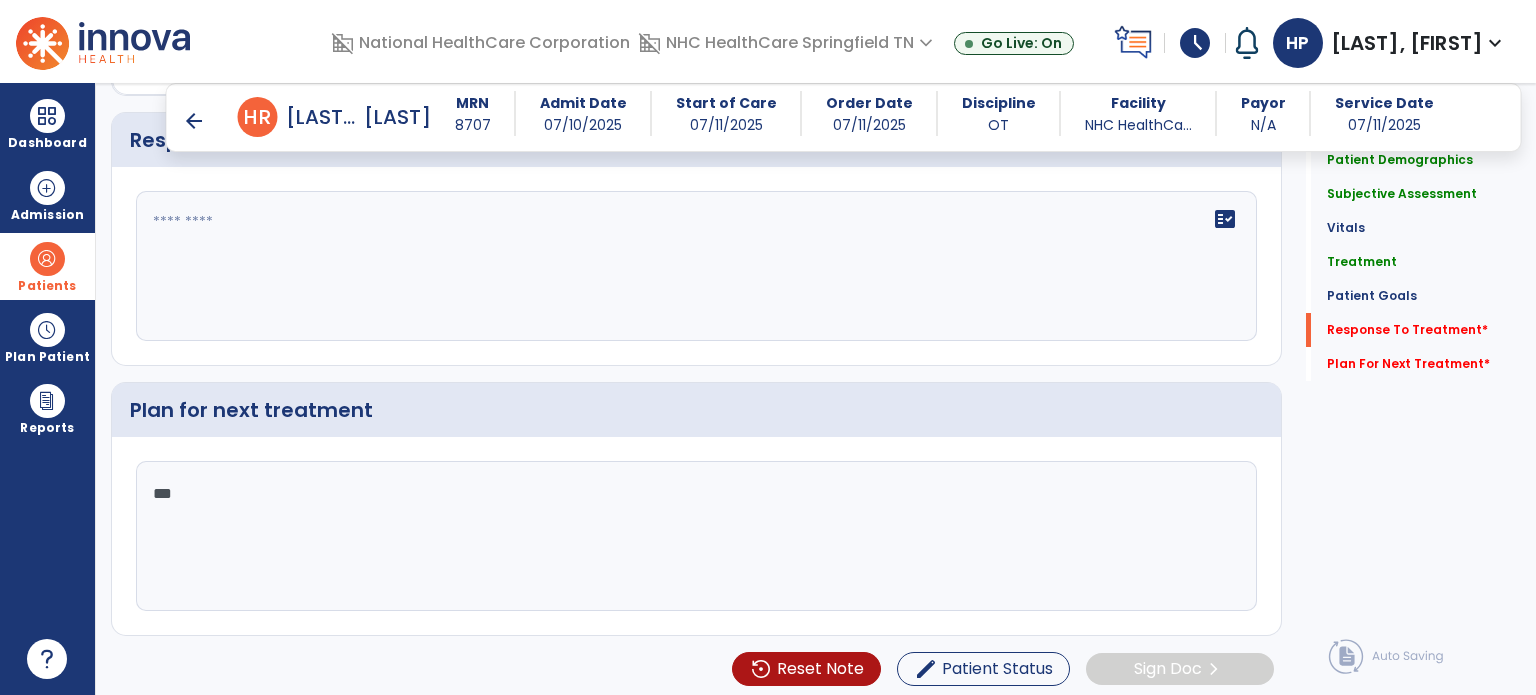 type on "****" 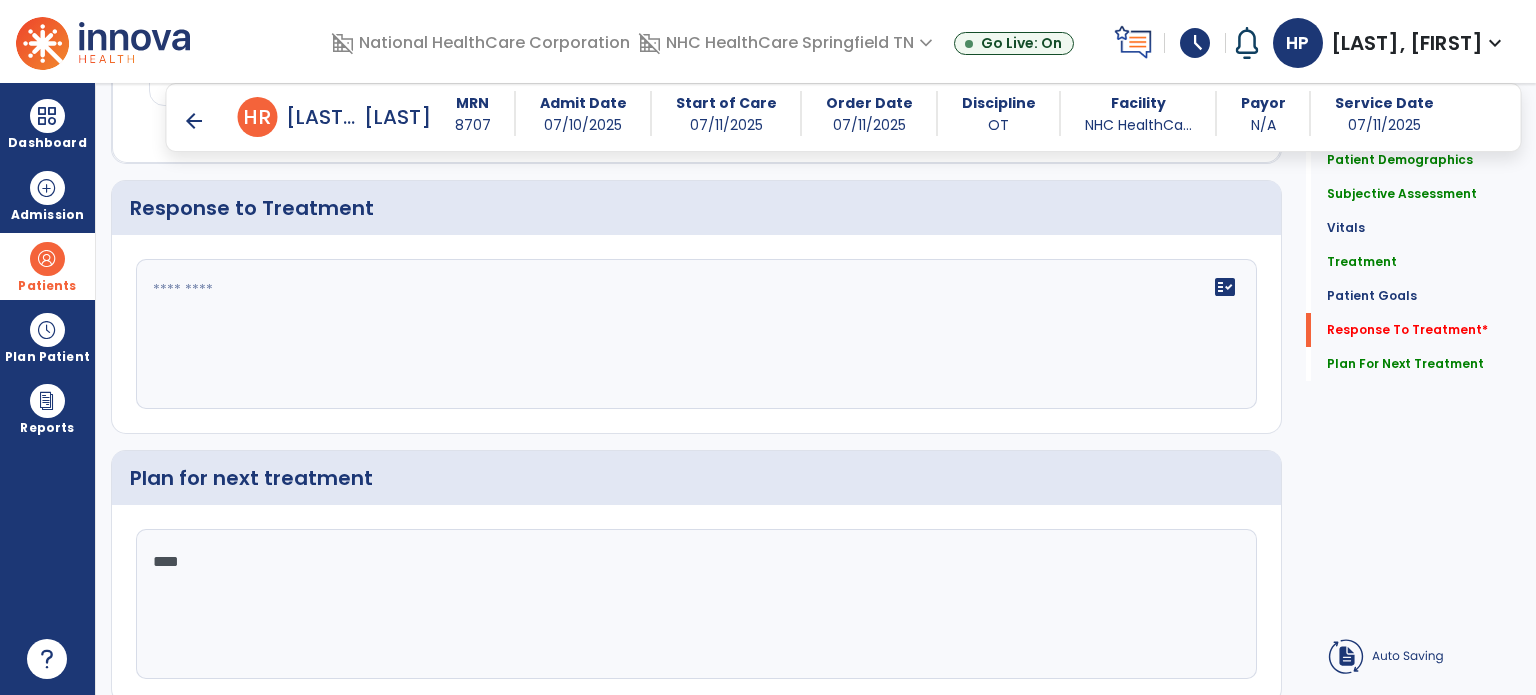 click on "****" 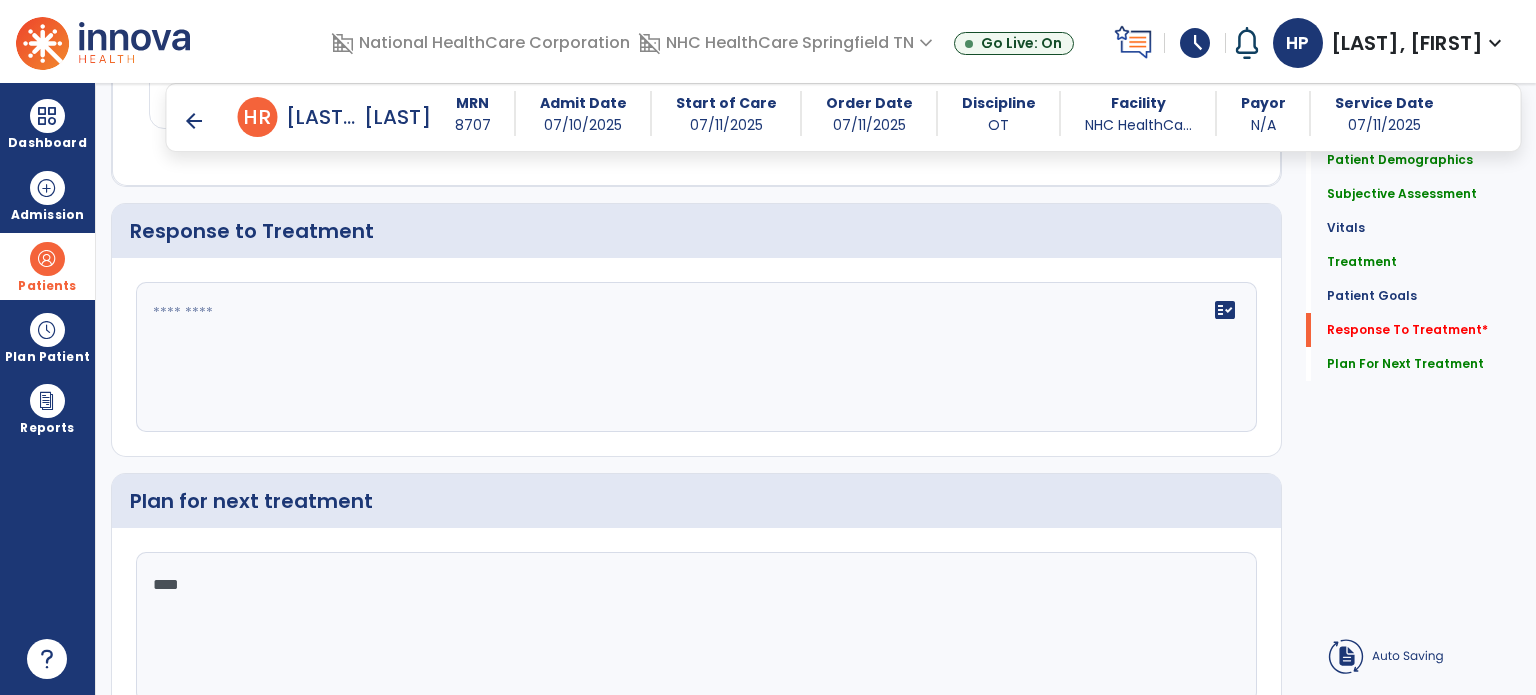 click on "****" 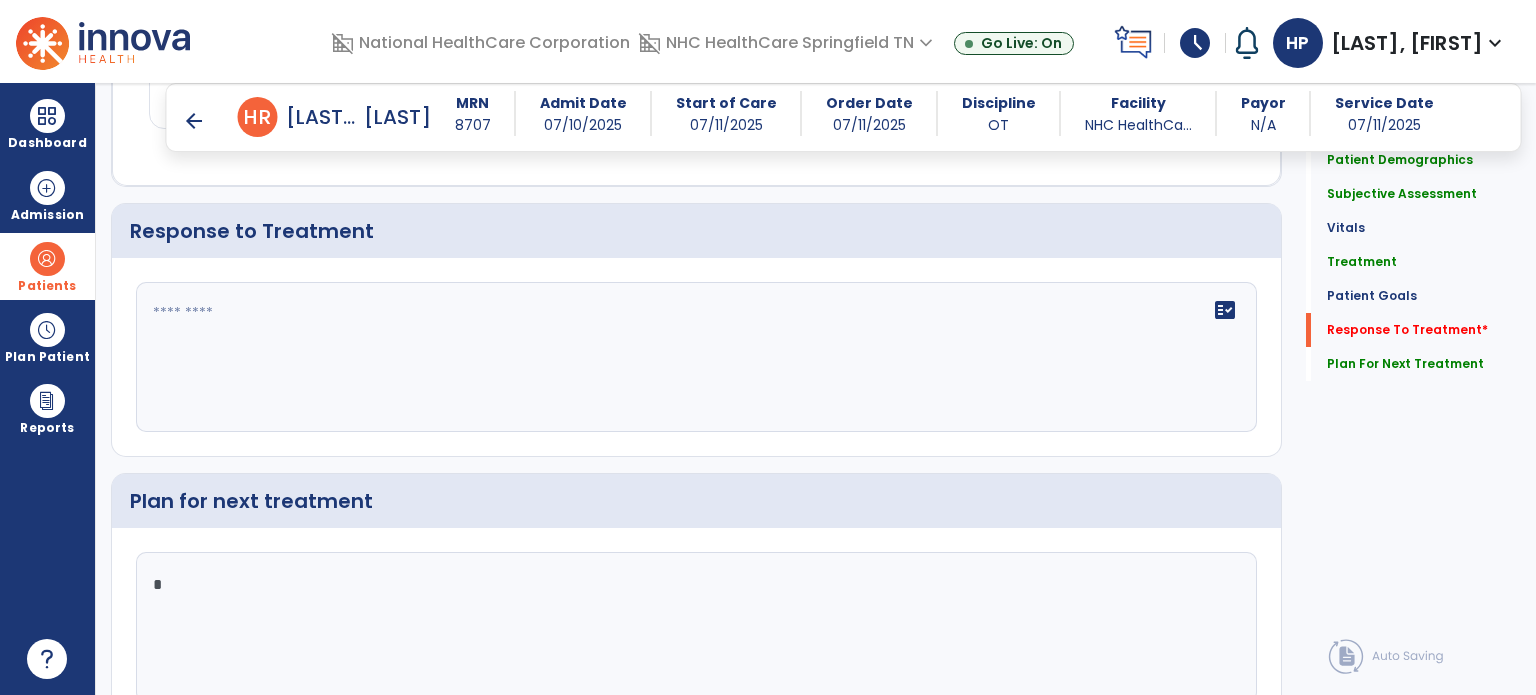 click on "****" 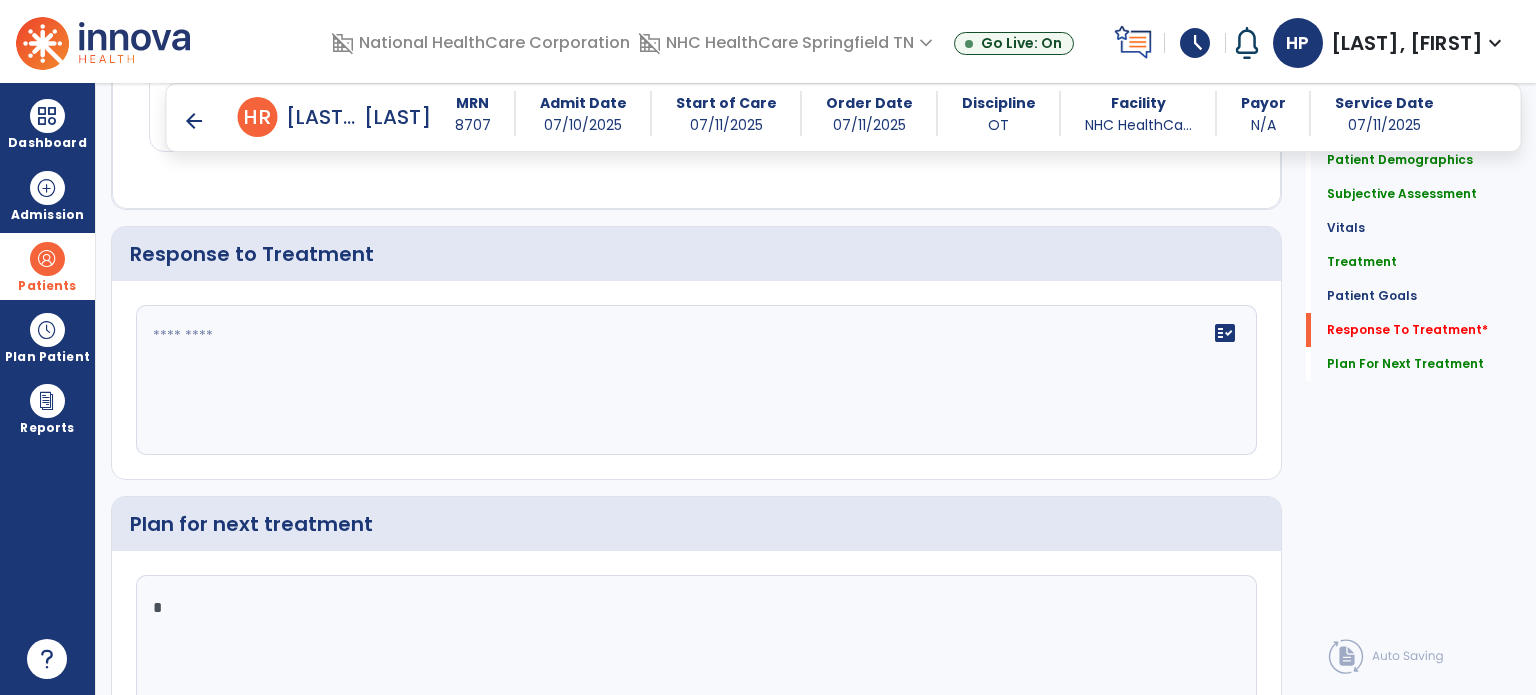 scroll, scrollTop: 2114, scrollLeft: 0, axis: vertical 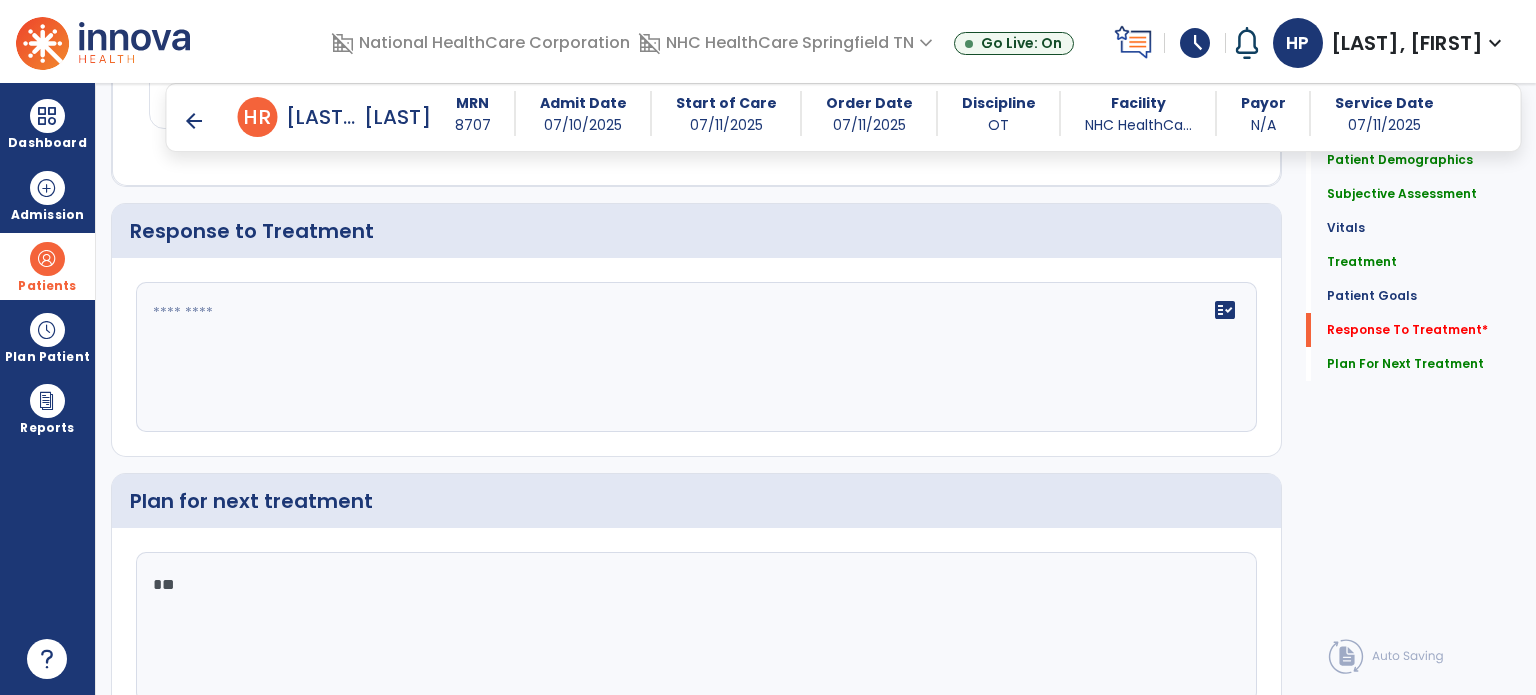 type on "*" 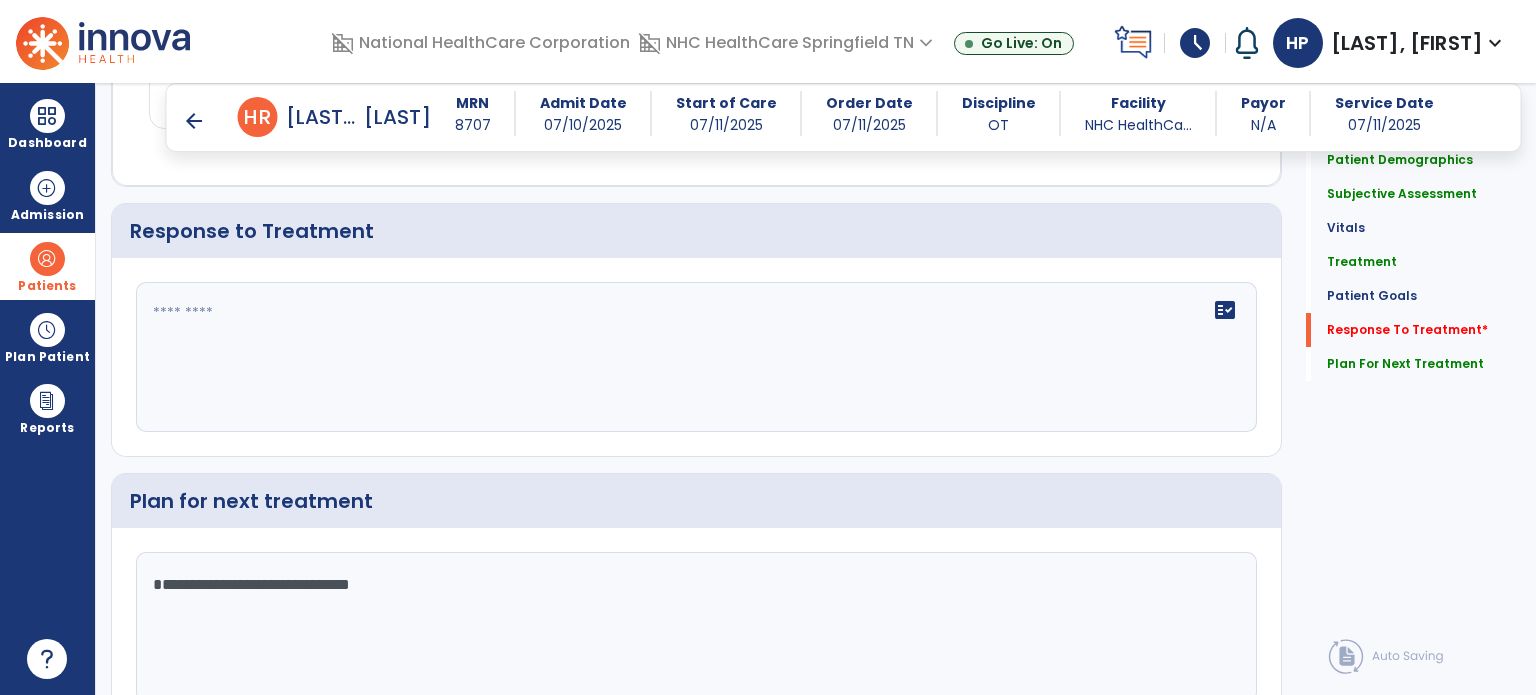 type on "**********" 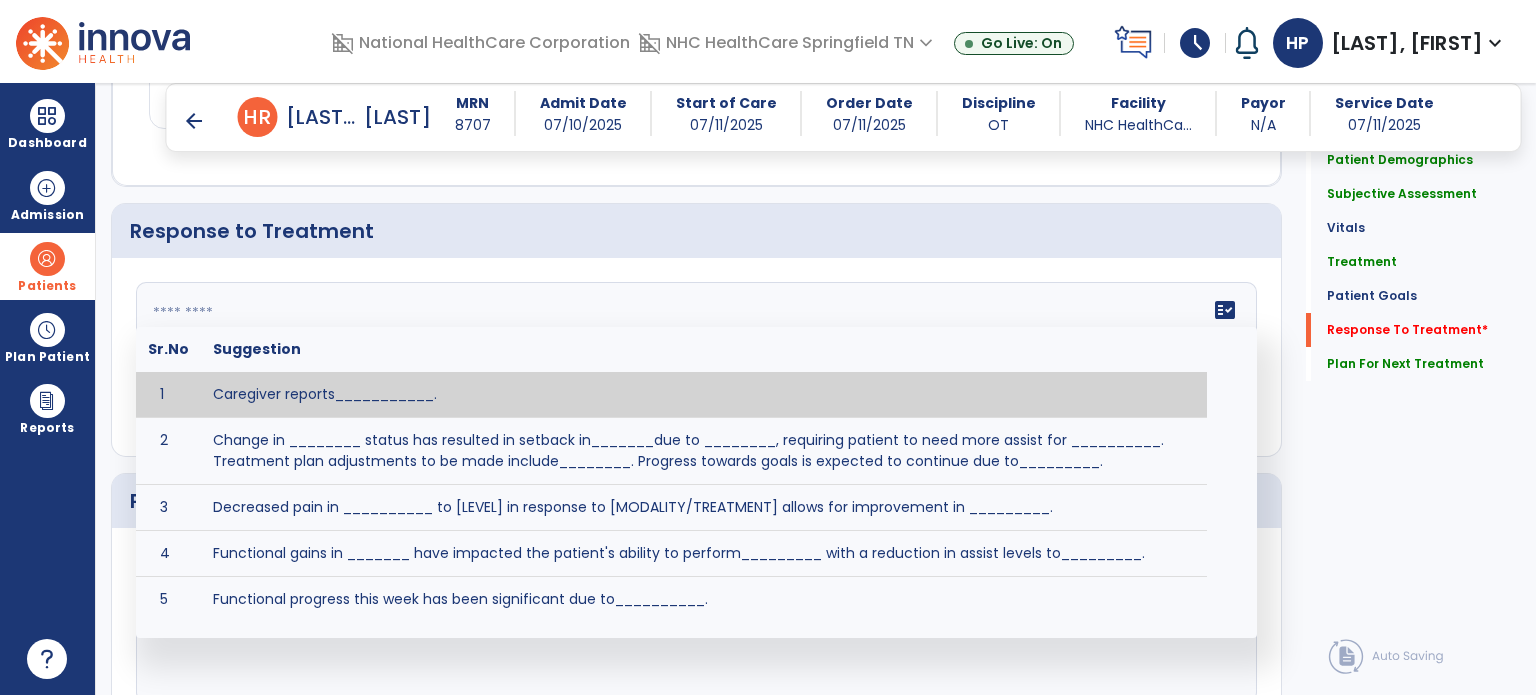 click on "fact_check  Sr.No Suggestion 1 Caregiver reports___________. 2 Change in ________ status has resulted in setback in_______due to ________, requiring patient to need more assist for __________.   Treatment plan adjustments to be made include________.  Progress towards goals is expected to continue due to_________. 3 Decreased pain in __________ to [LEVEL] in response to [MODALITY/TREATMENT] allows for improvement in _________. 4 Functional gains in _______ have impacted the patient's ability to perform_________ with a reduction in assist levels to_________. 5 Functional progress this week has been significant due to__________. 6 Gains in ________ have improved the patient's ability to perform ______with decreased levels of assist to___________. 7 Improvement in ________allows patient to tolerate higher levels of challenges in_________. 8 Pain in [AREA] has decreased to [LEVEL] in response to [TREATMENT/MODALITY], allowing fore ease in completing__________. 9 10 11 12 13 14 15 16 17 18 19 20 21" 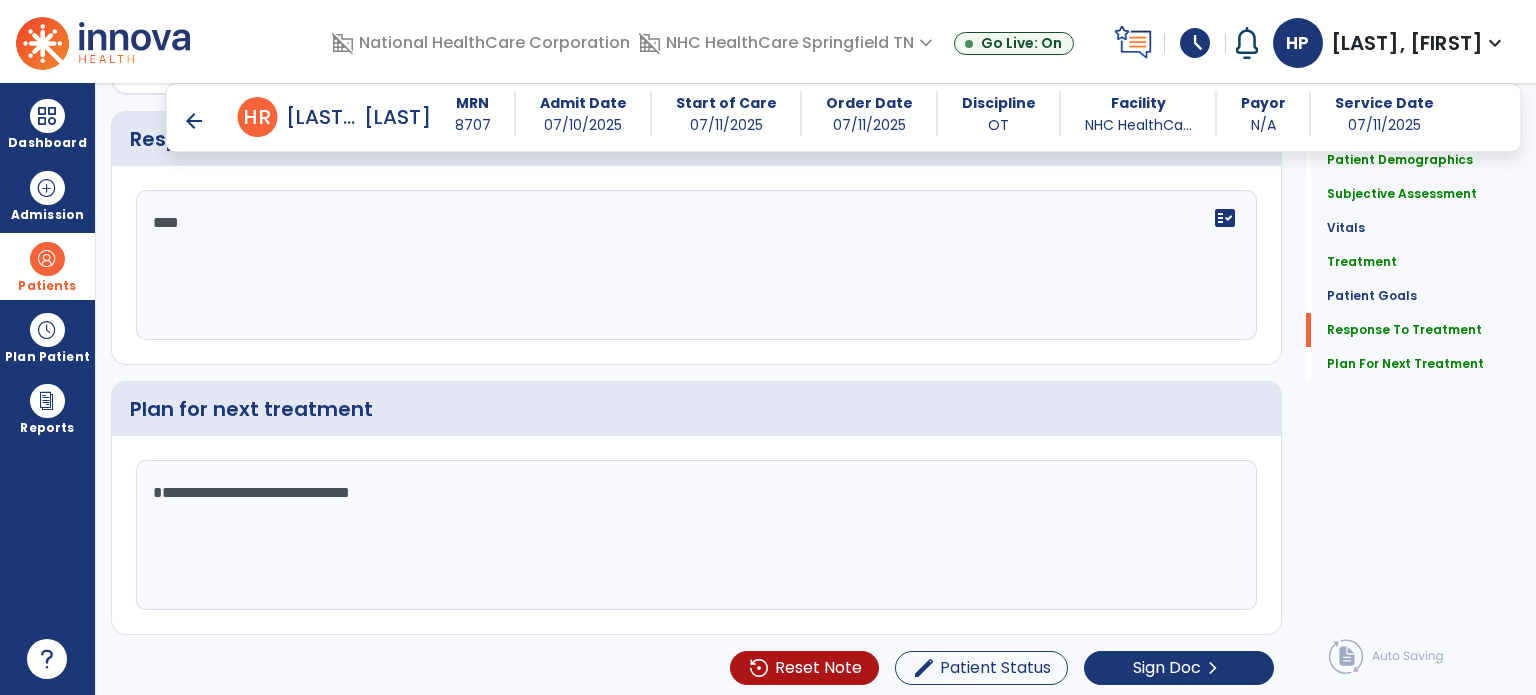 scroll, scrollTop: 2205, scrollLeft: 0, axis: vertical 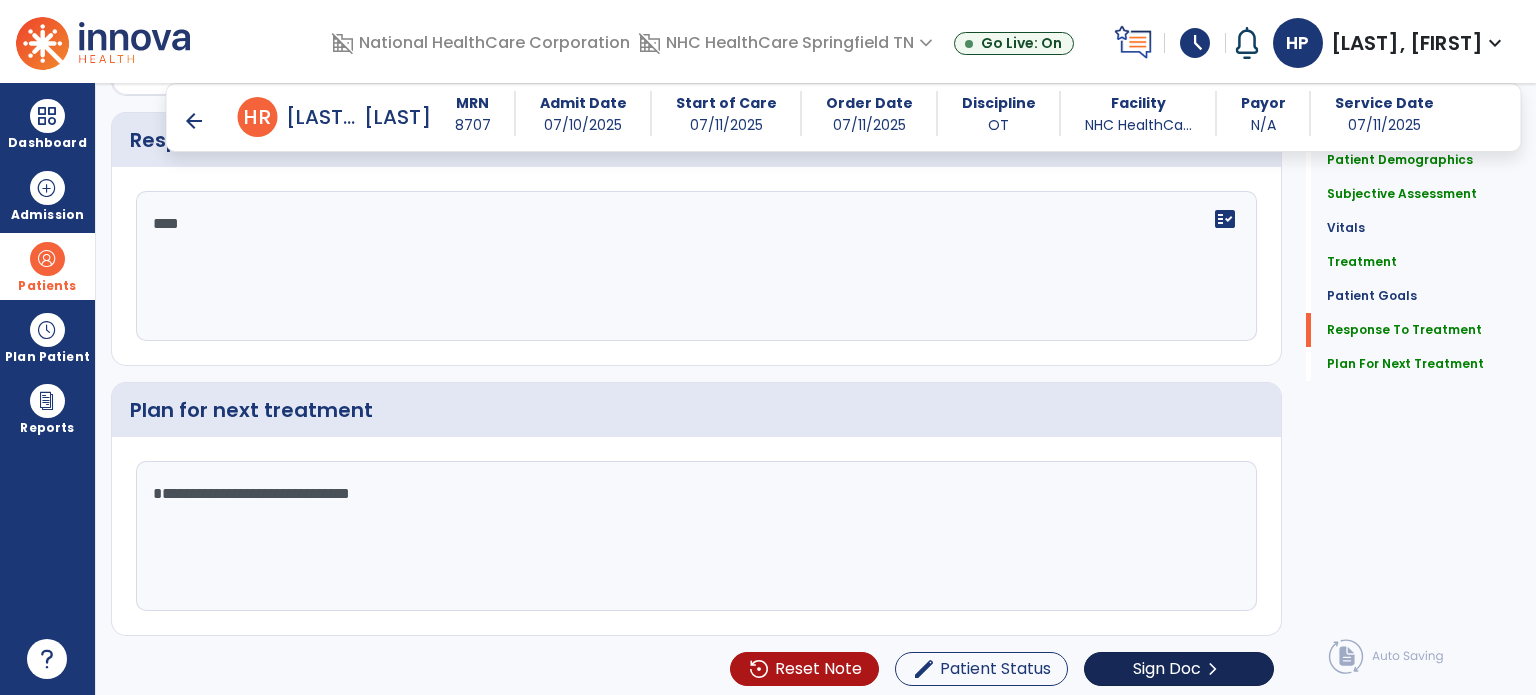 type on "****" 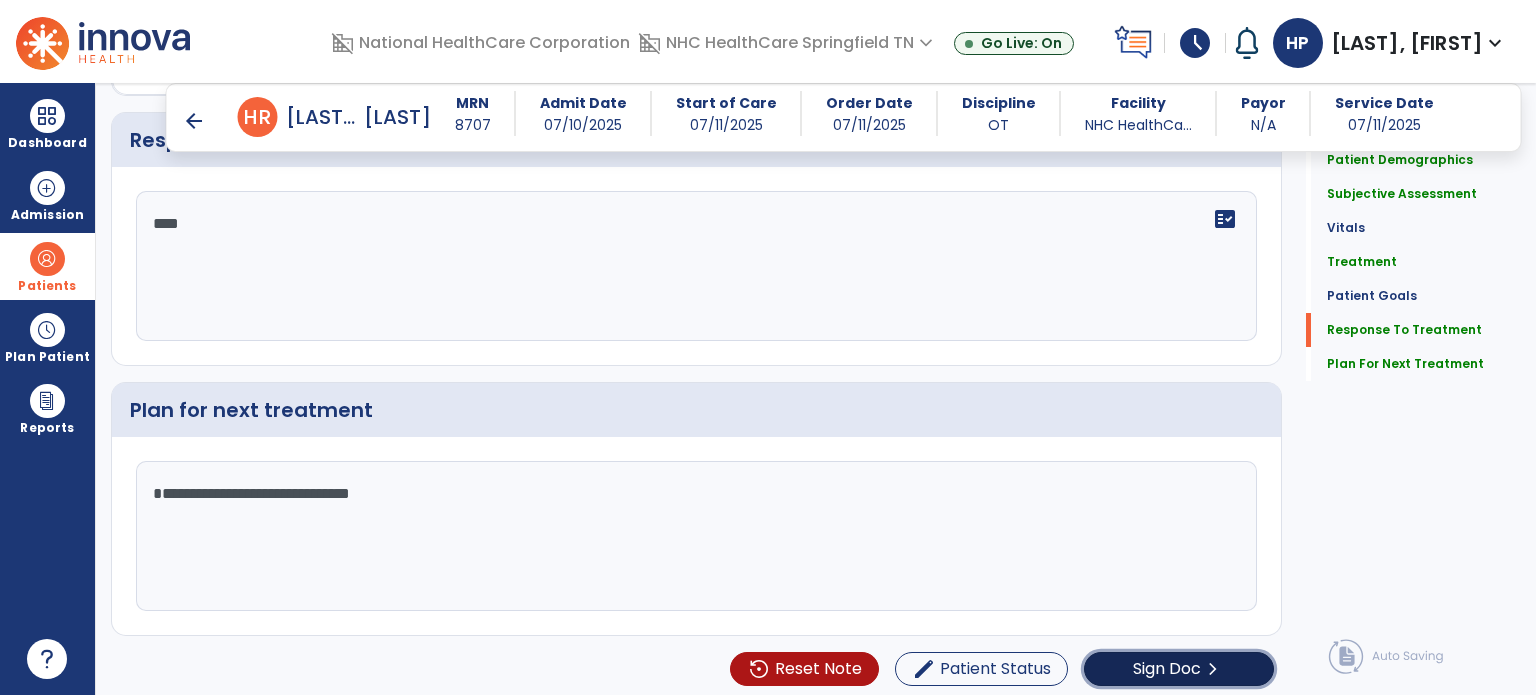 click on "Sign Doc" 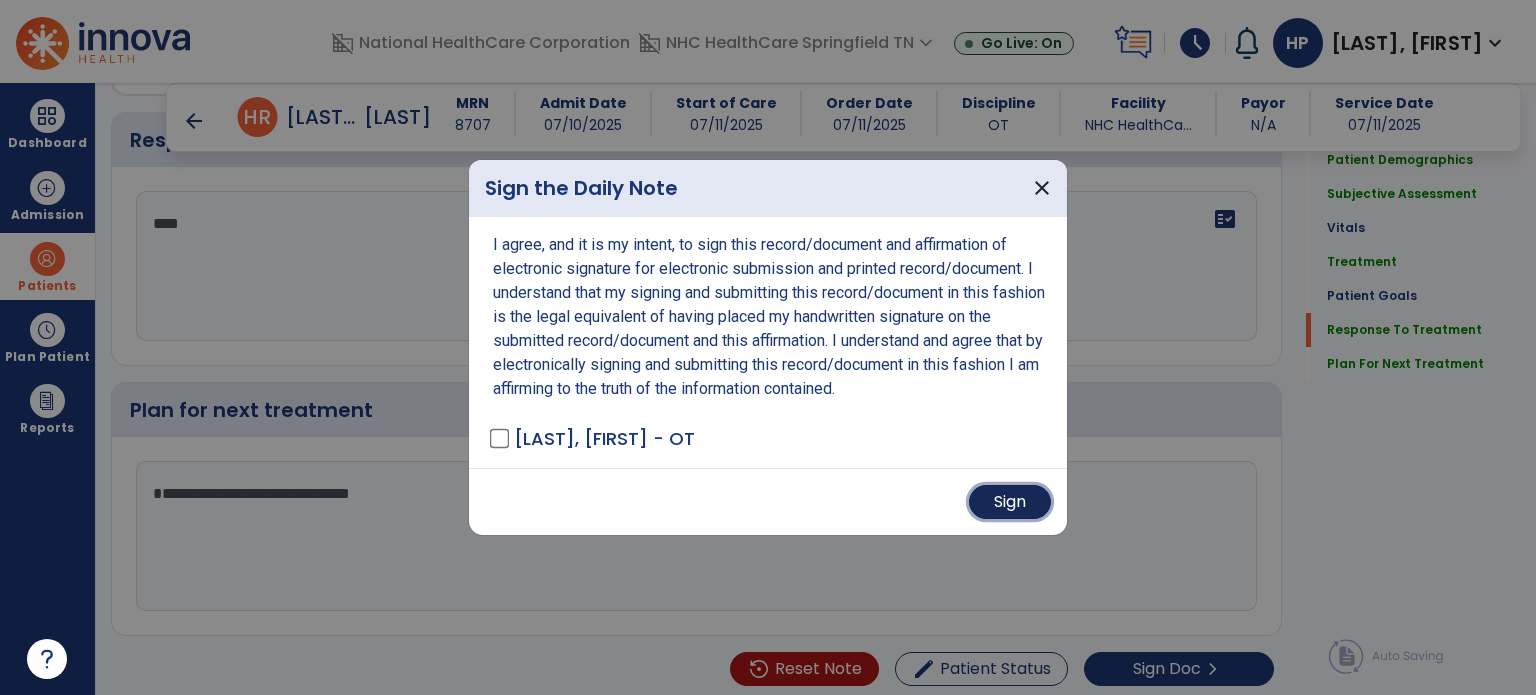 click on "Sign" at bounding box center [1010, 502] 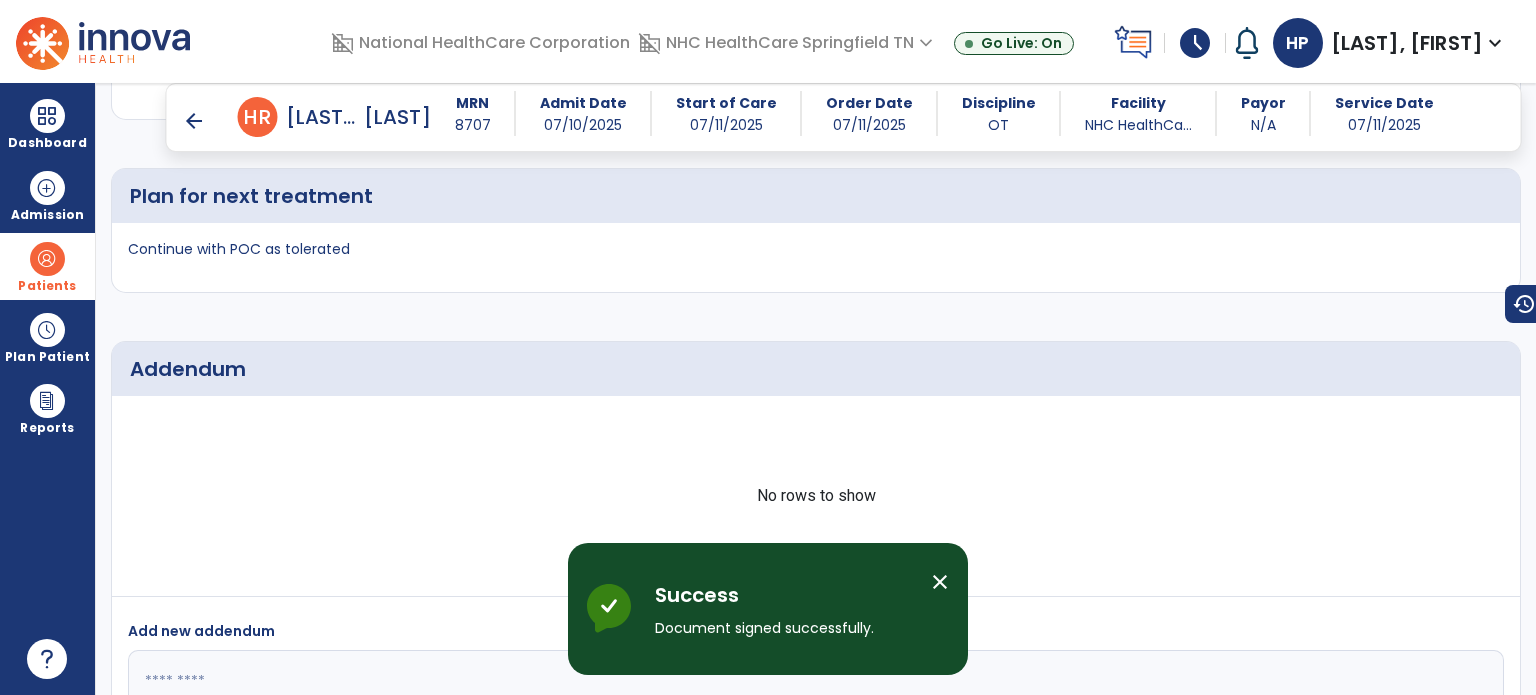 scroll, scrollTop: 2599, scrollLeft: 0, axis: vertical 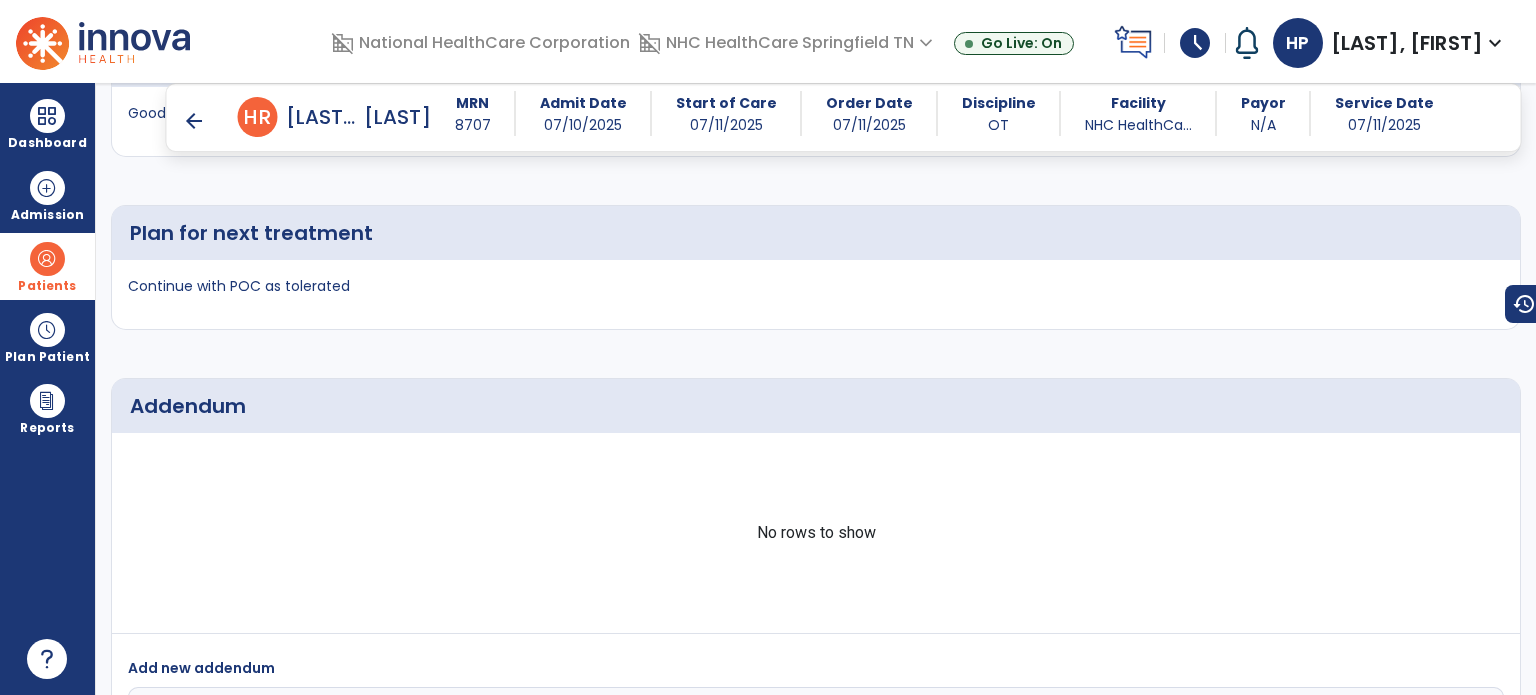 click on "arrow_back" at bounding box center [194, 121] 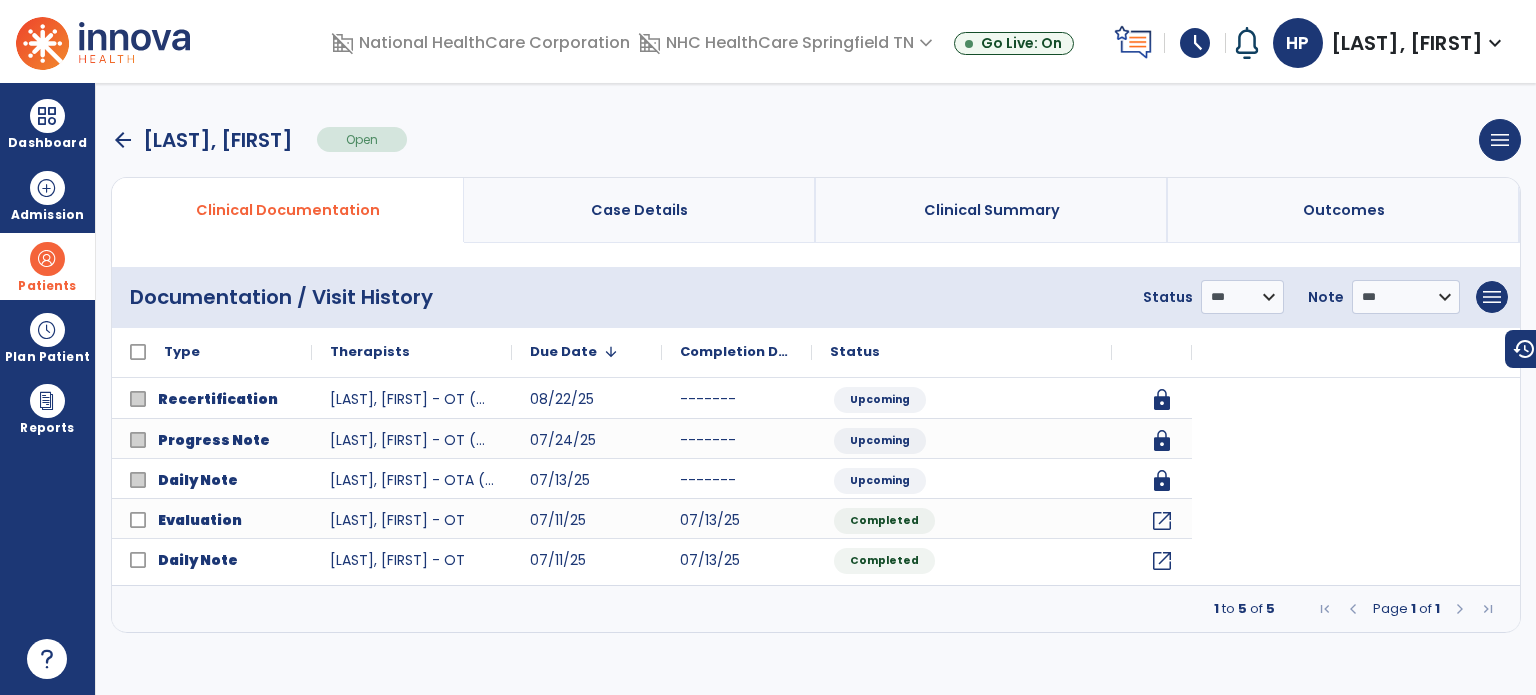scroll, scrollTop: 0, scrollLeft: 0, axis: both 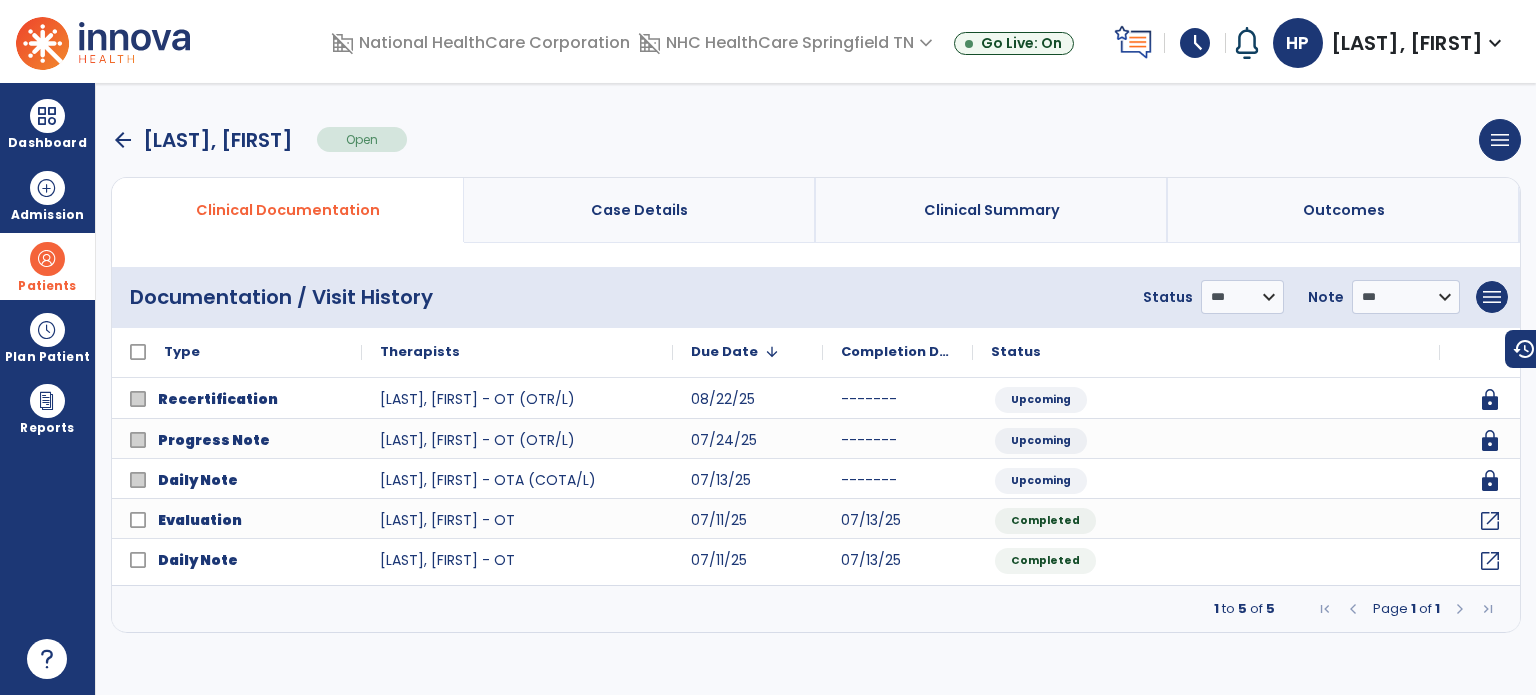 click on "schedule" at bounding box center [1195, 43] 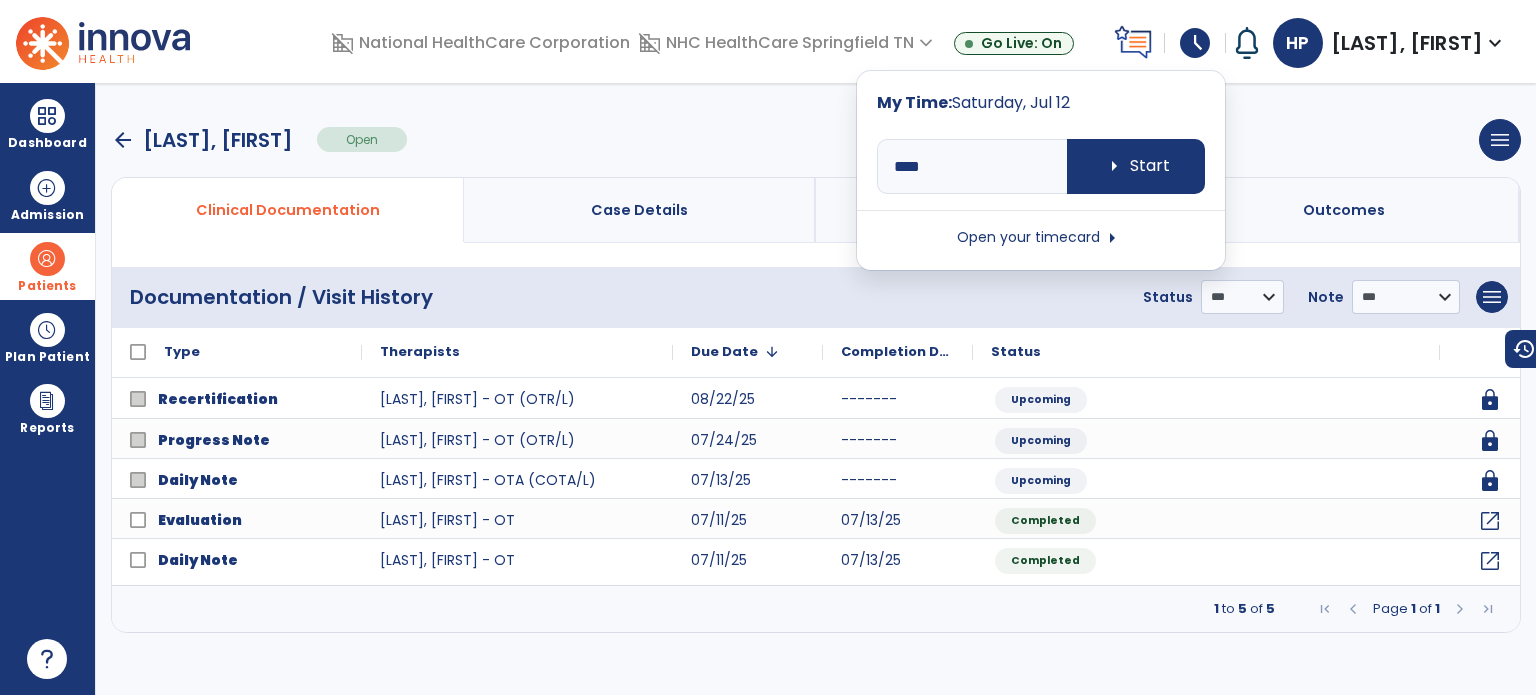 click on "Open your timecard  arrow_right" at bounding box center [1041, 238] 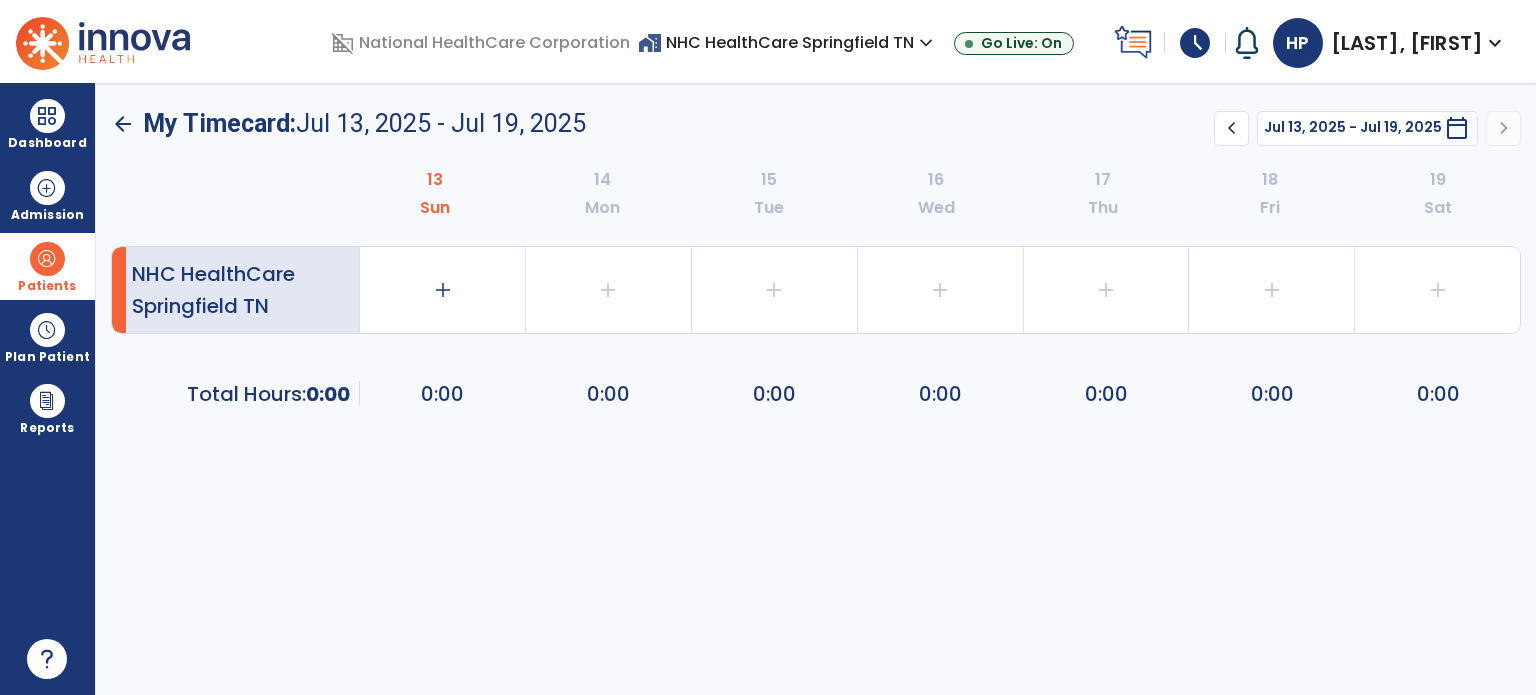 click on "arrow_back" 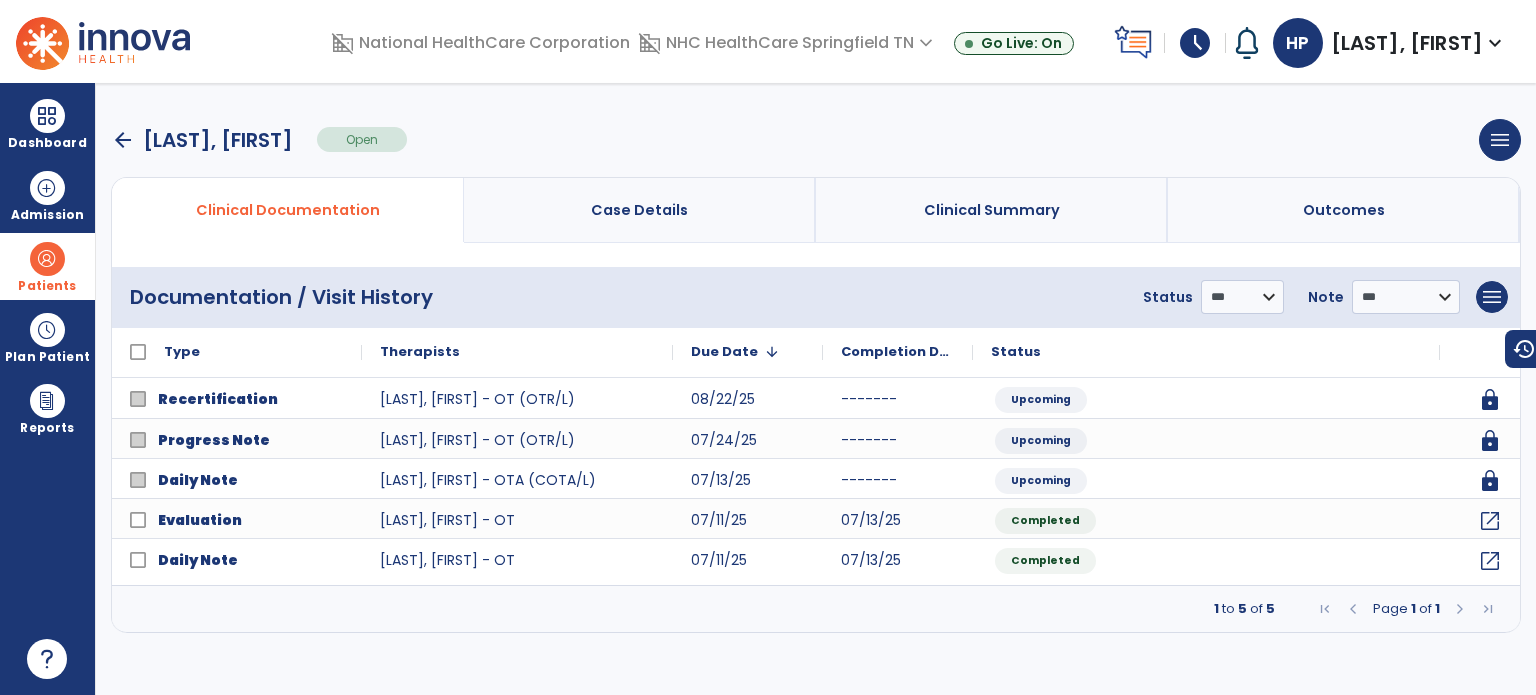 click at bounding box center [47, 259] 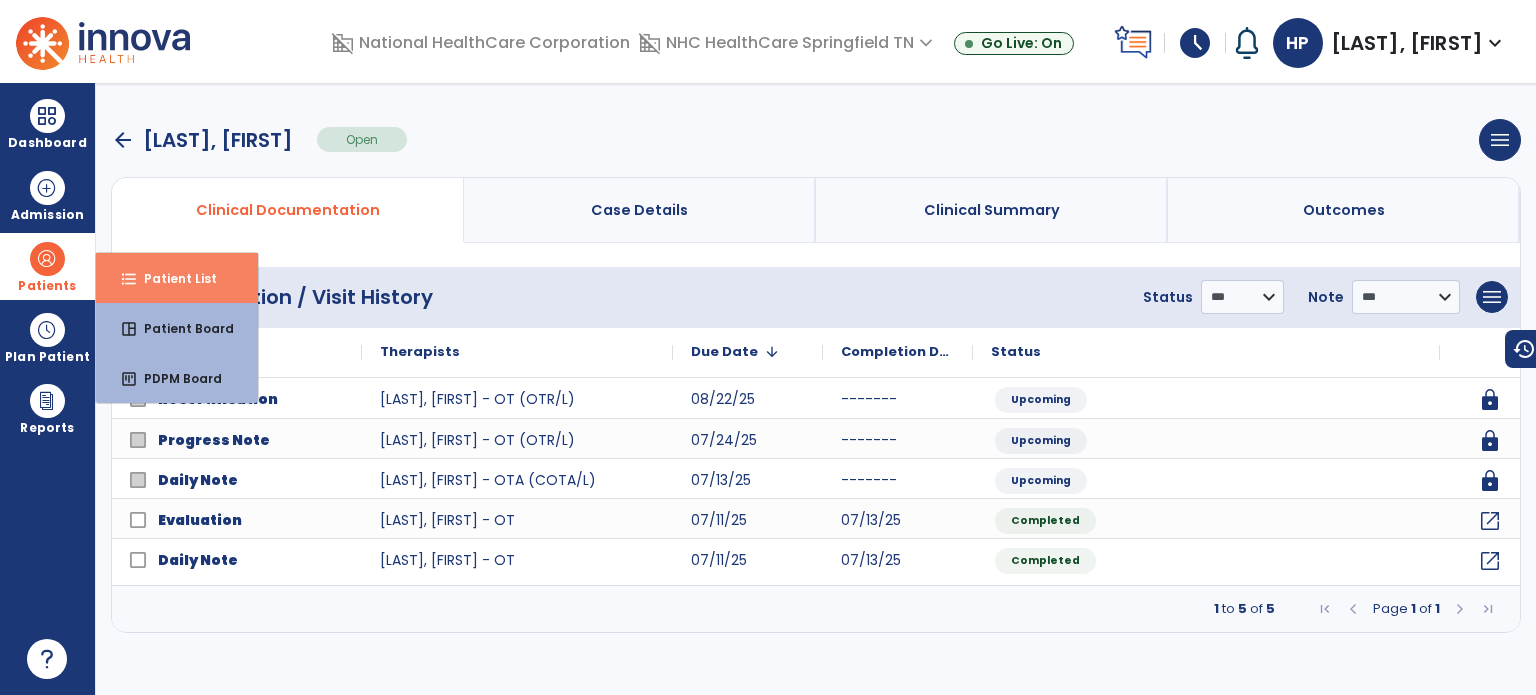 click on "Patient List" at bounding box center (172, 278) 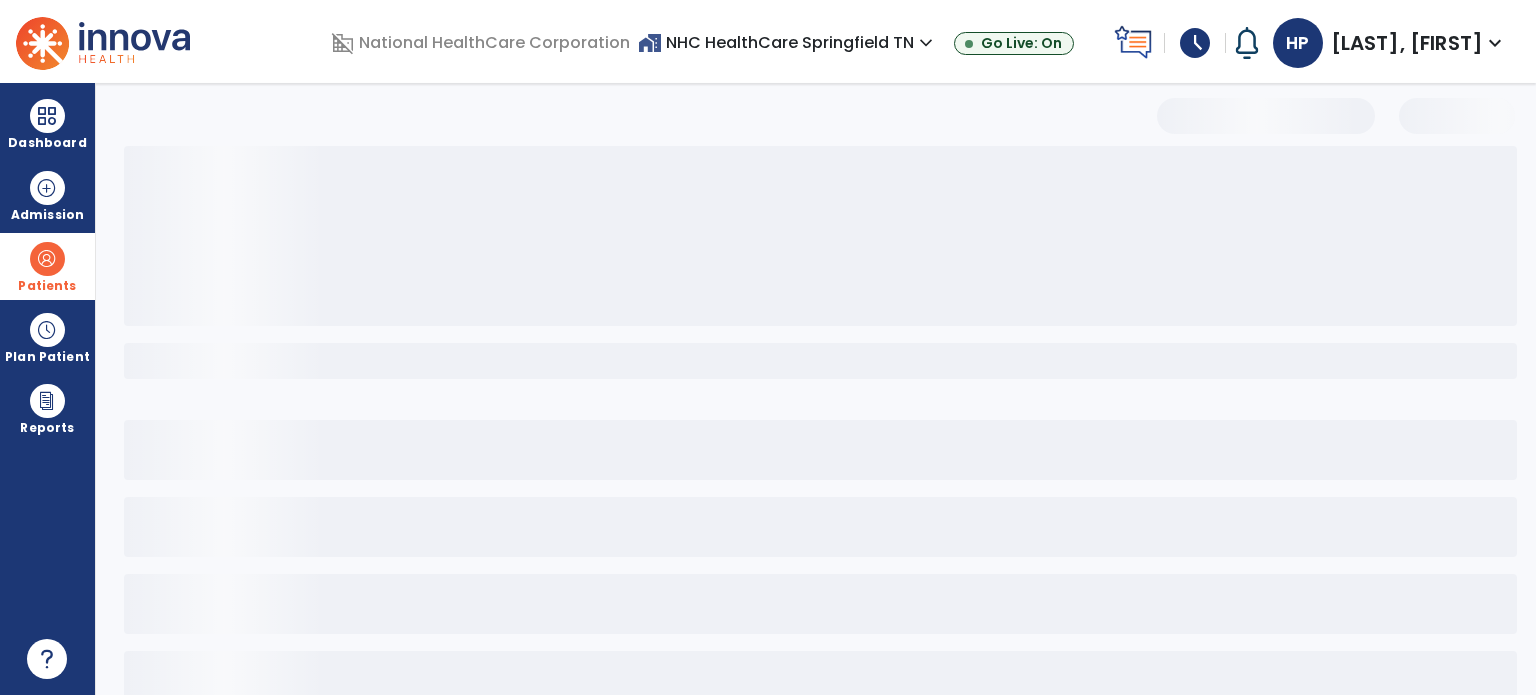 select on "***" 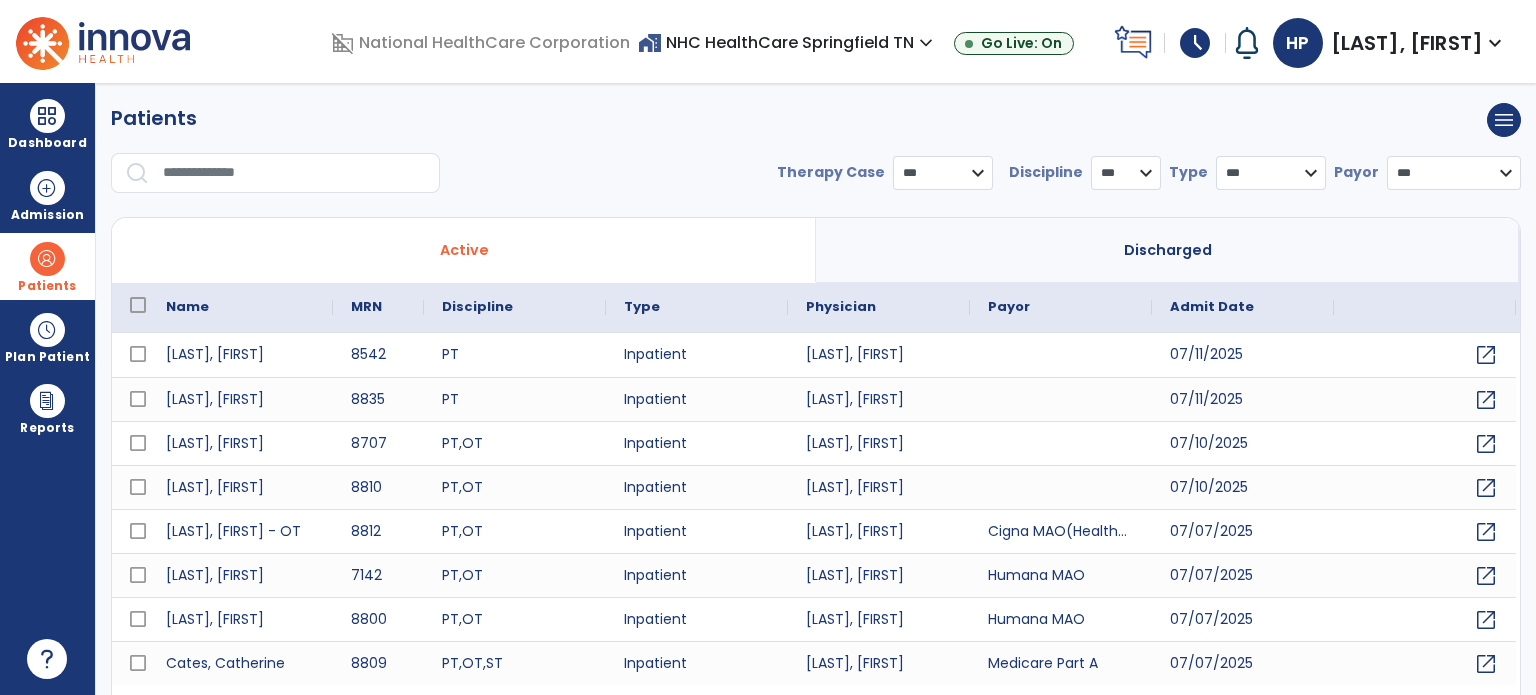 click on "schedule My Time:   Saturday, Jul 12    **** arrow_right  Start   Open your timecard  arrow_right" at bounding box center [1190, 43] 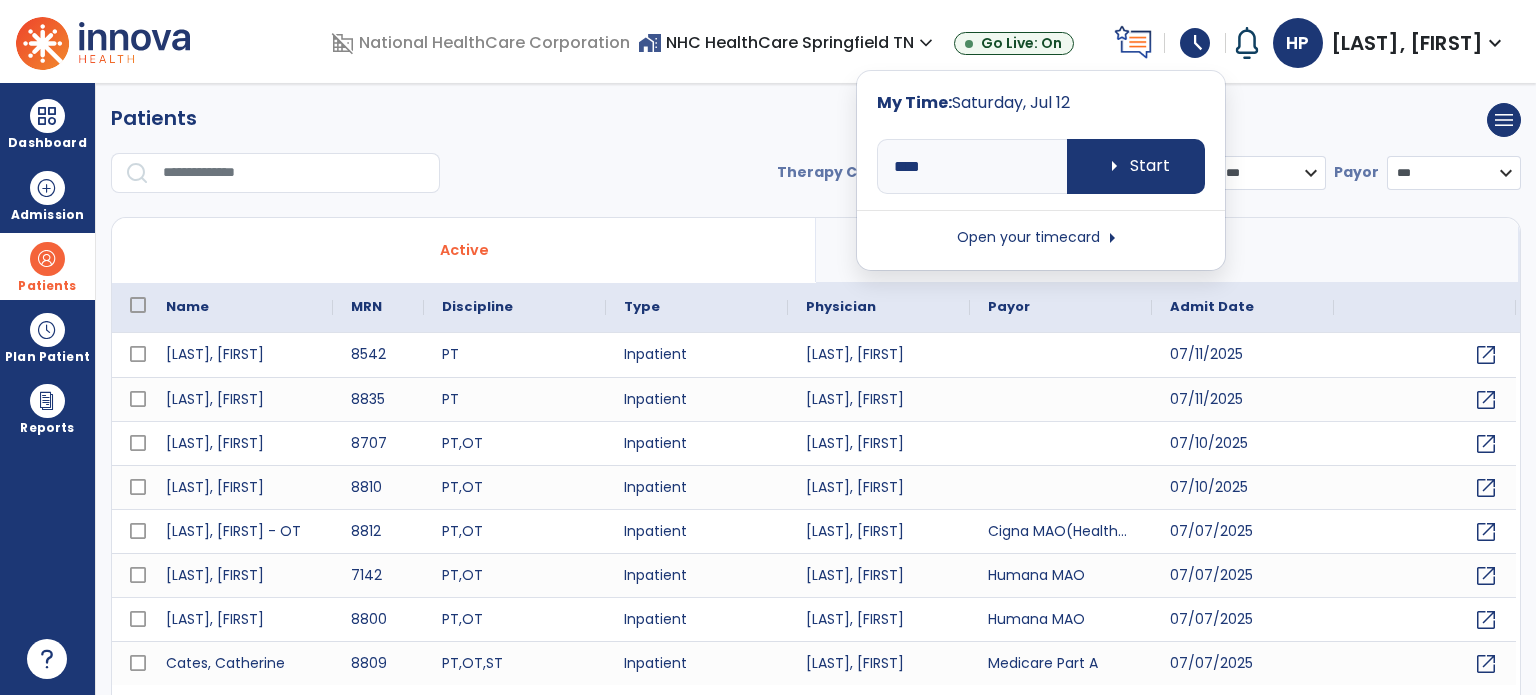 click on "Open your timecard  arrow_right" at bounding box center [1041, 238] 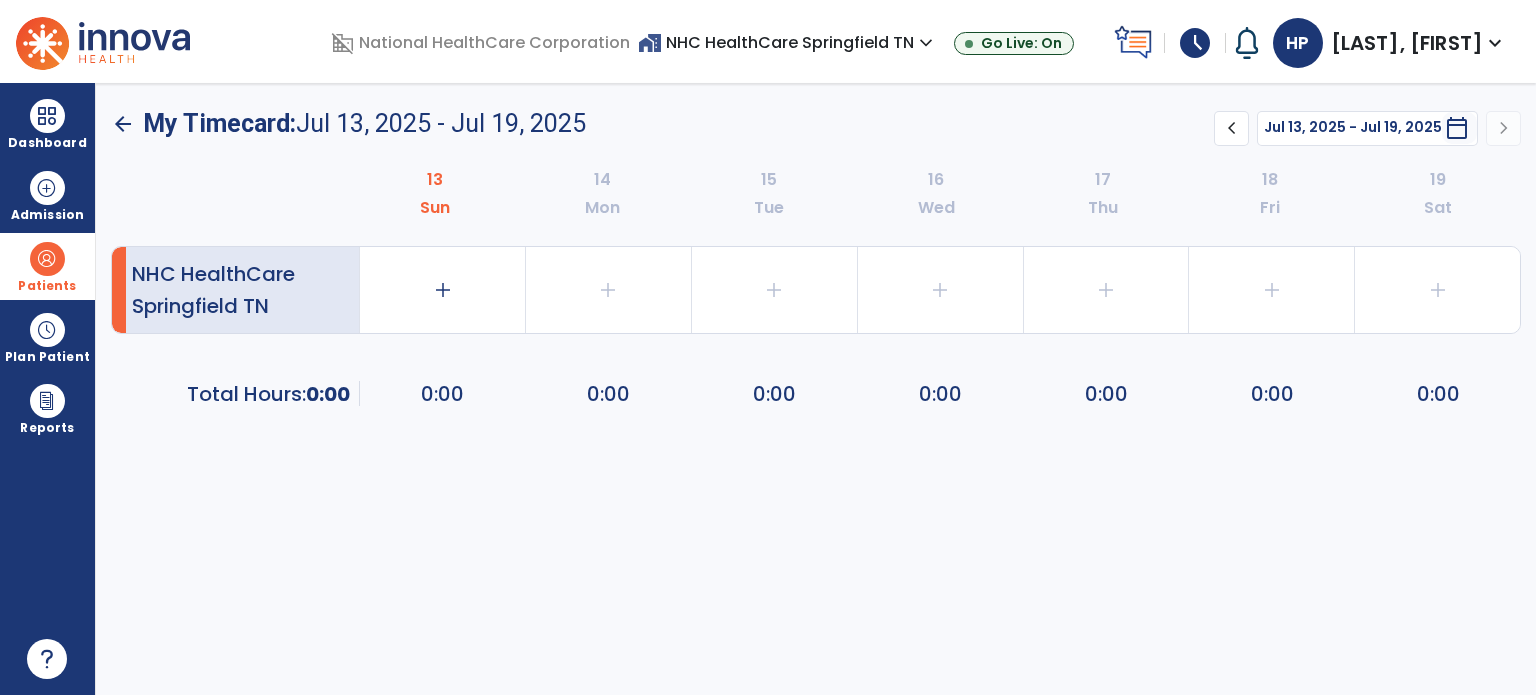 click on "chevron_left" 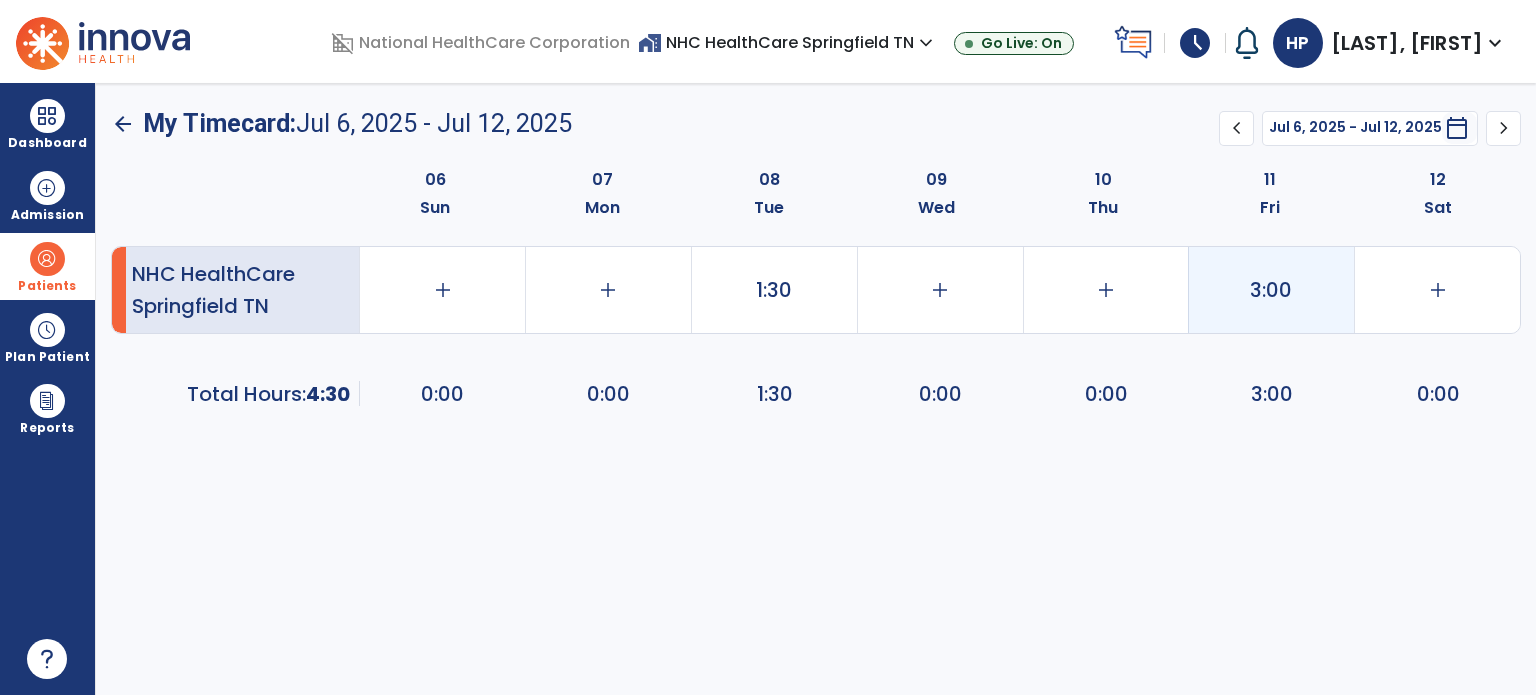 click on "3:00" 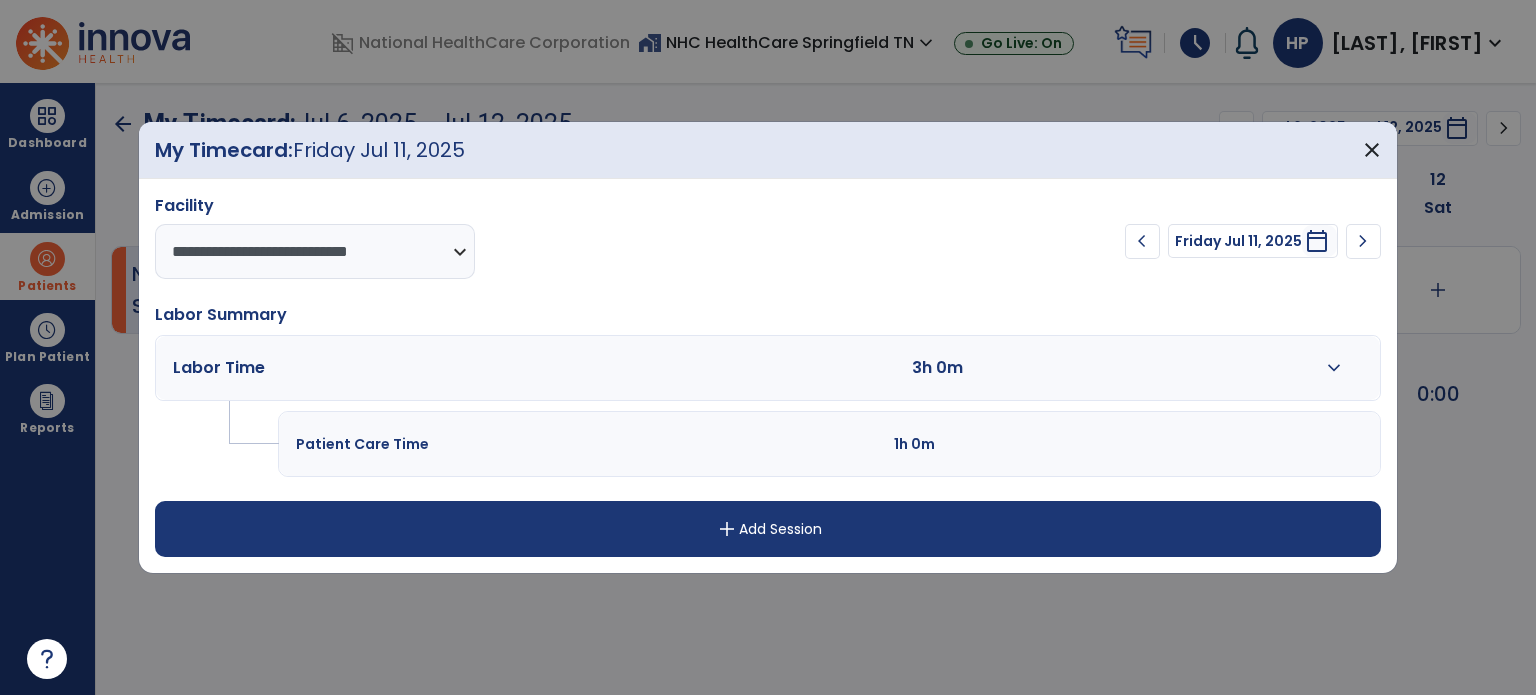 click at bounding box center [1155, 368] 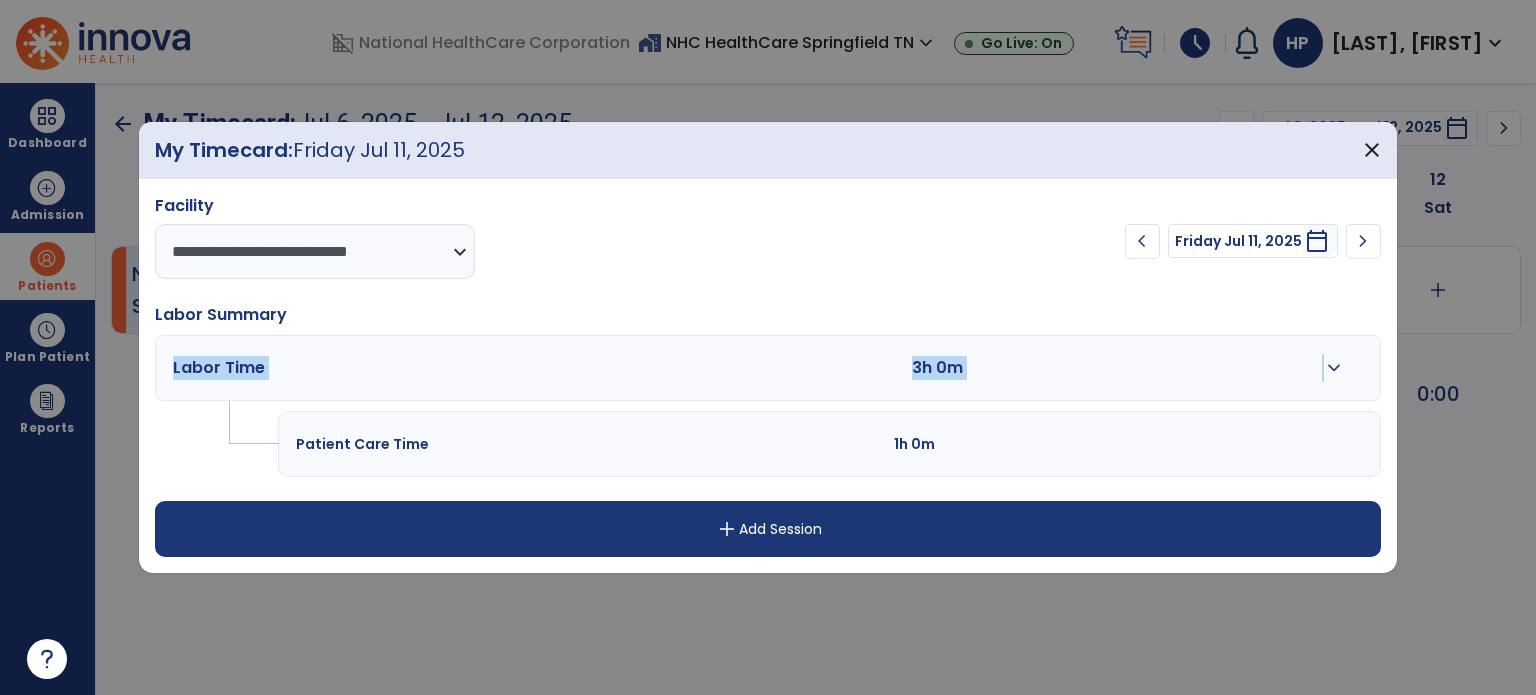 click on "Labor Time  3h 0m   expand_more" at bounding box center [768, 368] 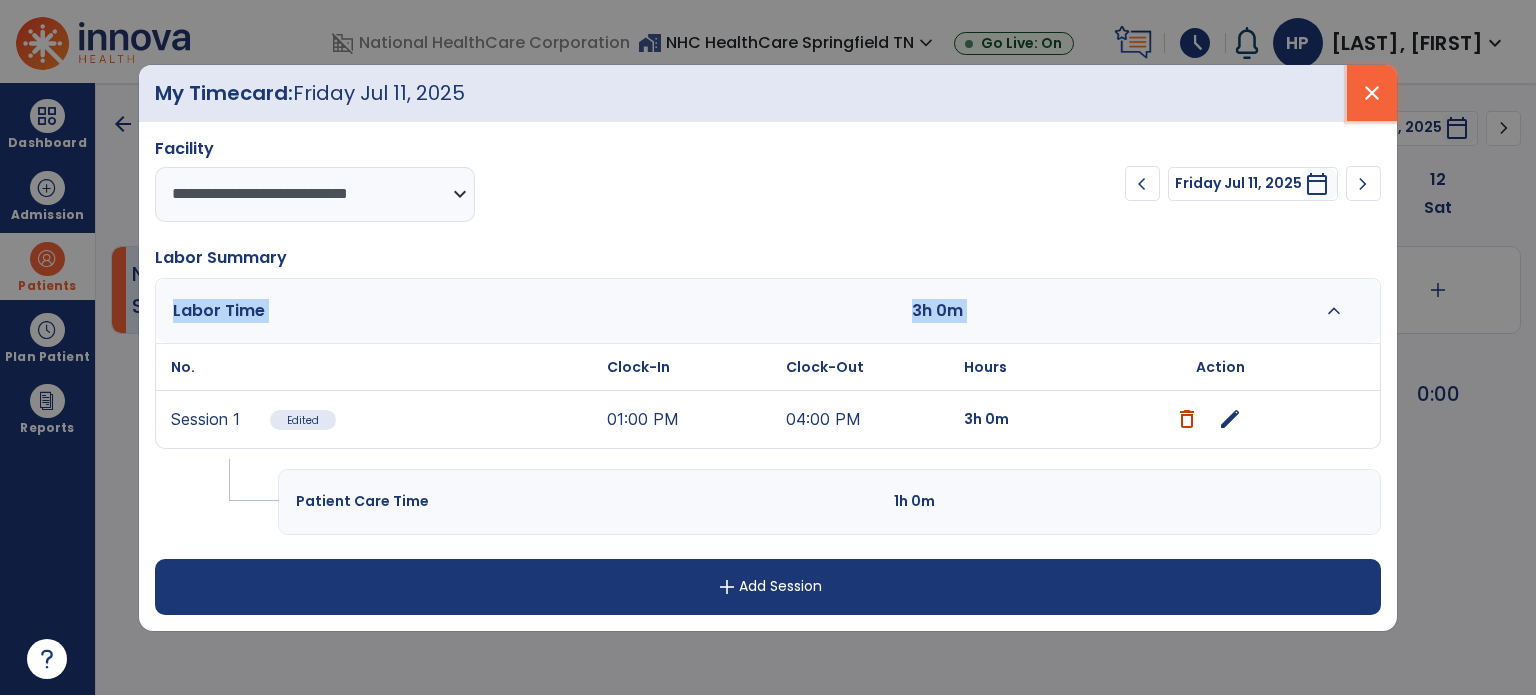 click on "close" at bounding box center (1372, 93) 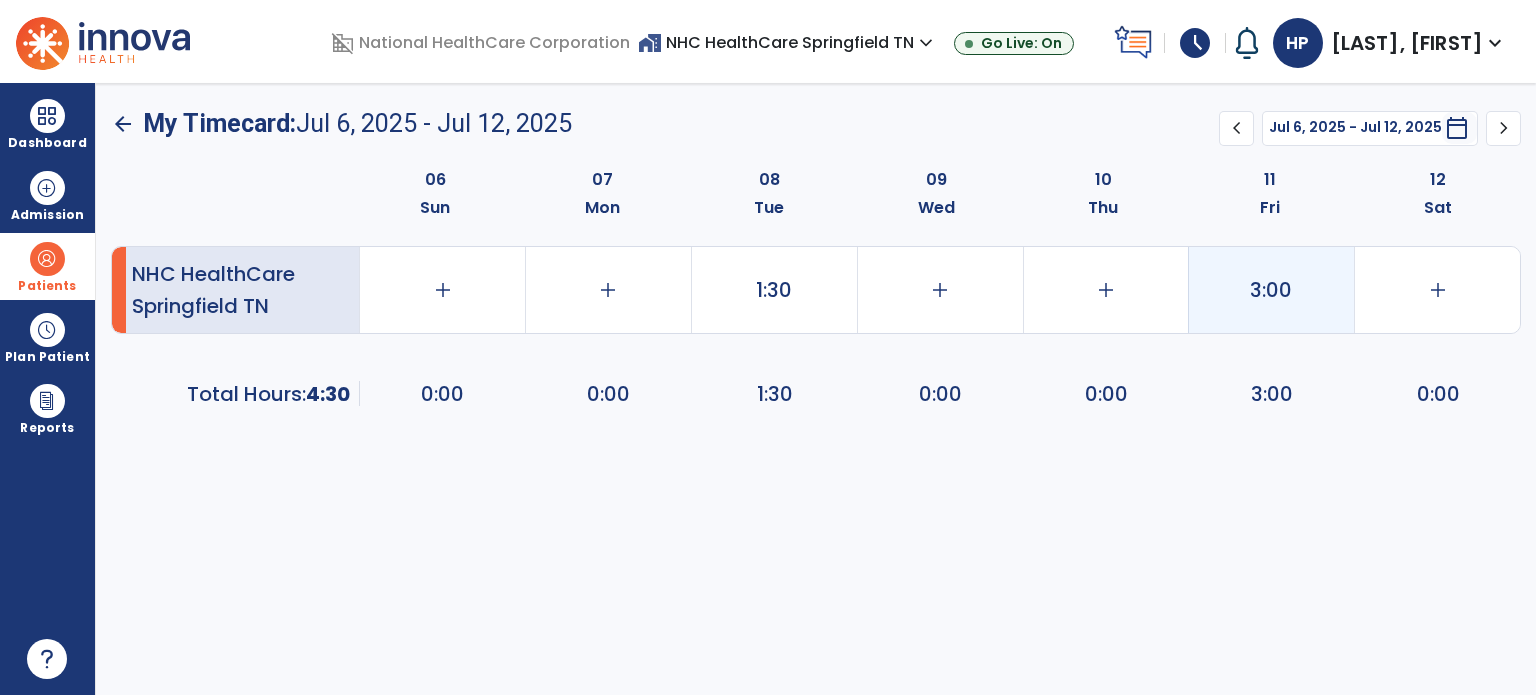 click on "3:00" 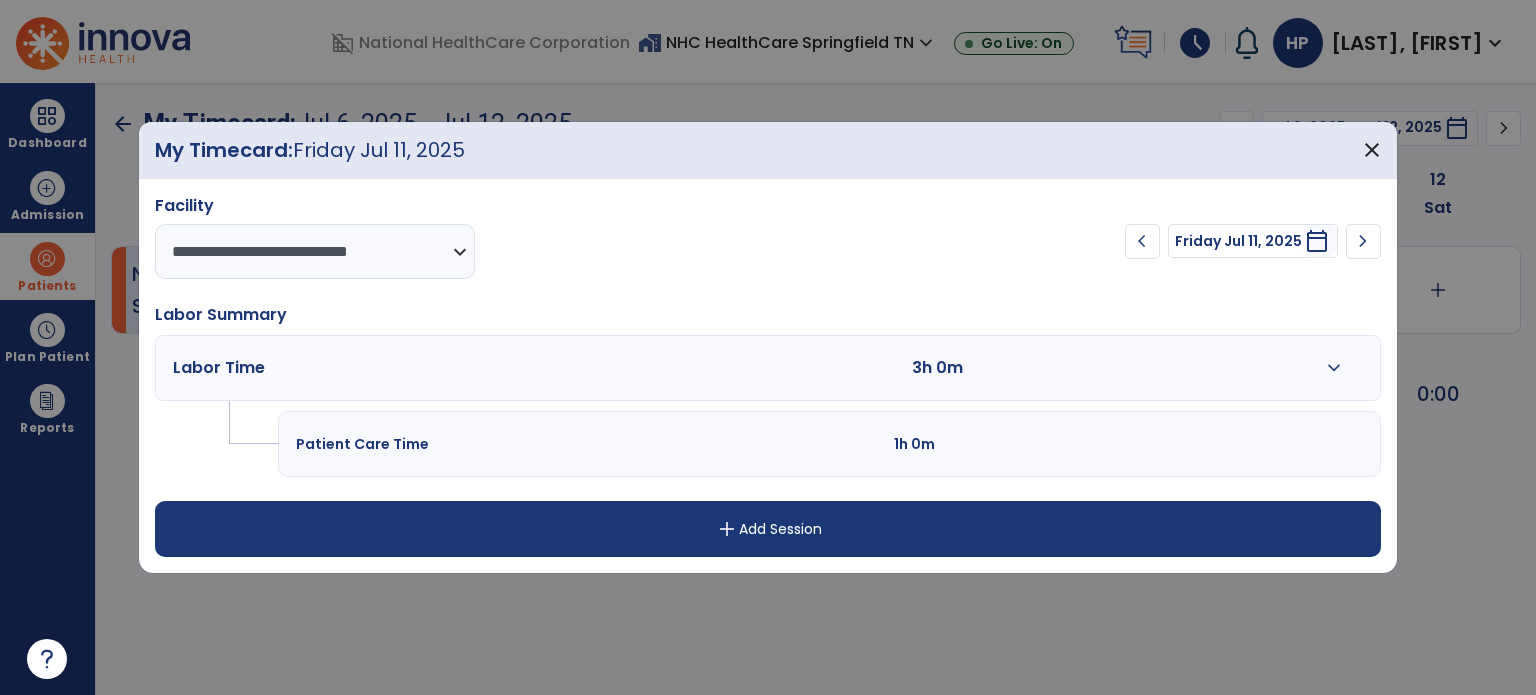 click on "expand_more" at bounding box center (1334, 368) 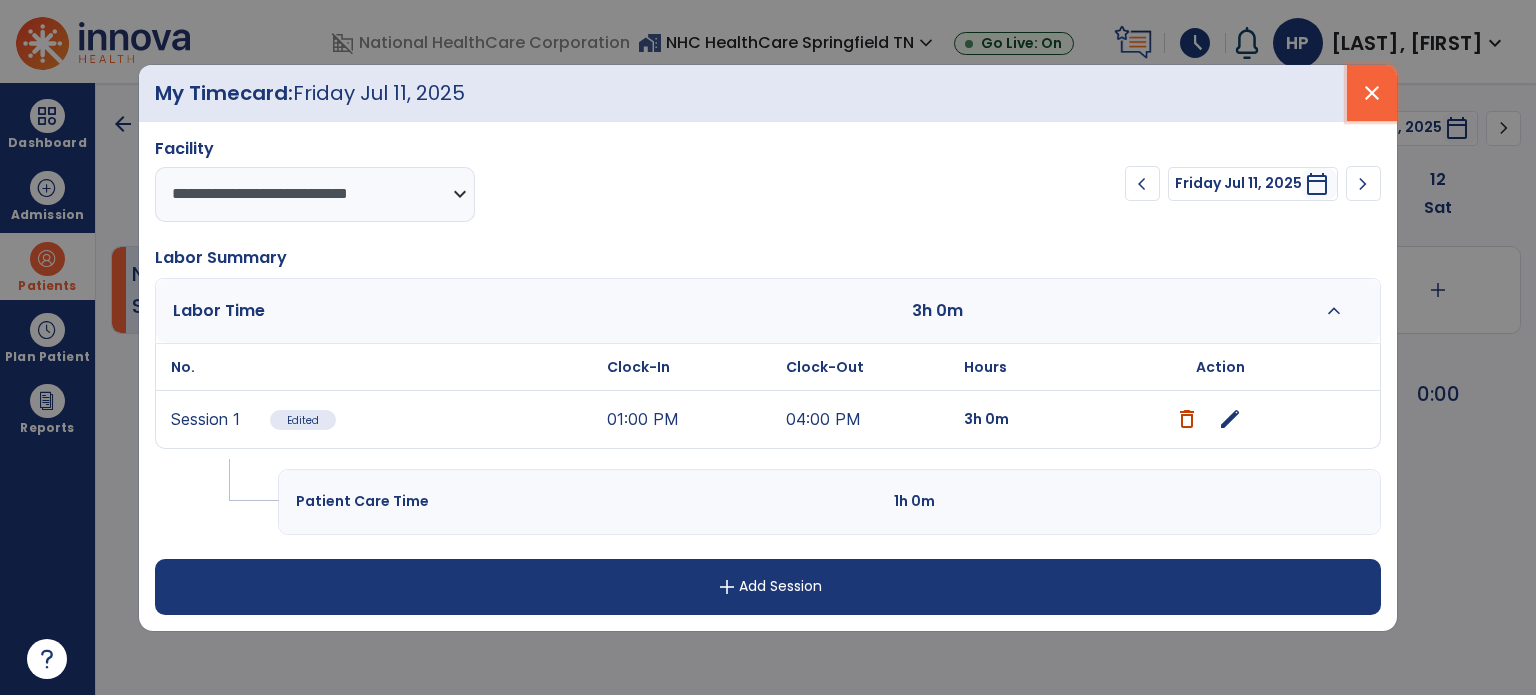 click on "close" at bounding box center [1372, 93] 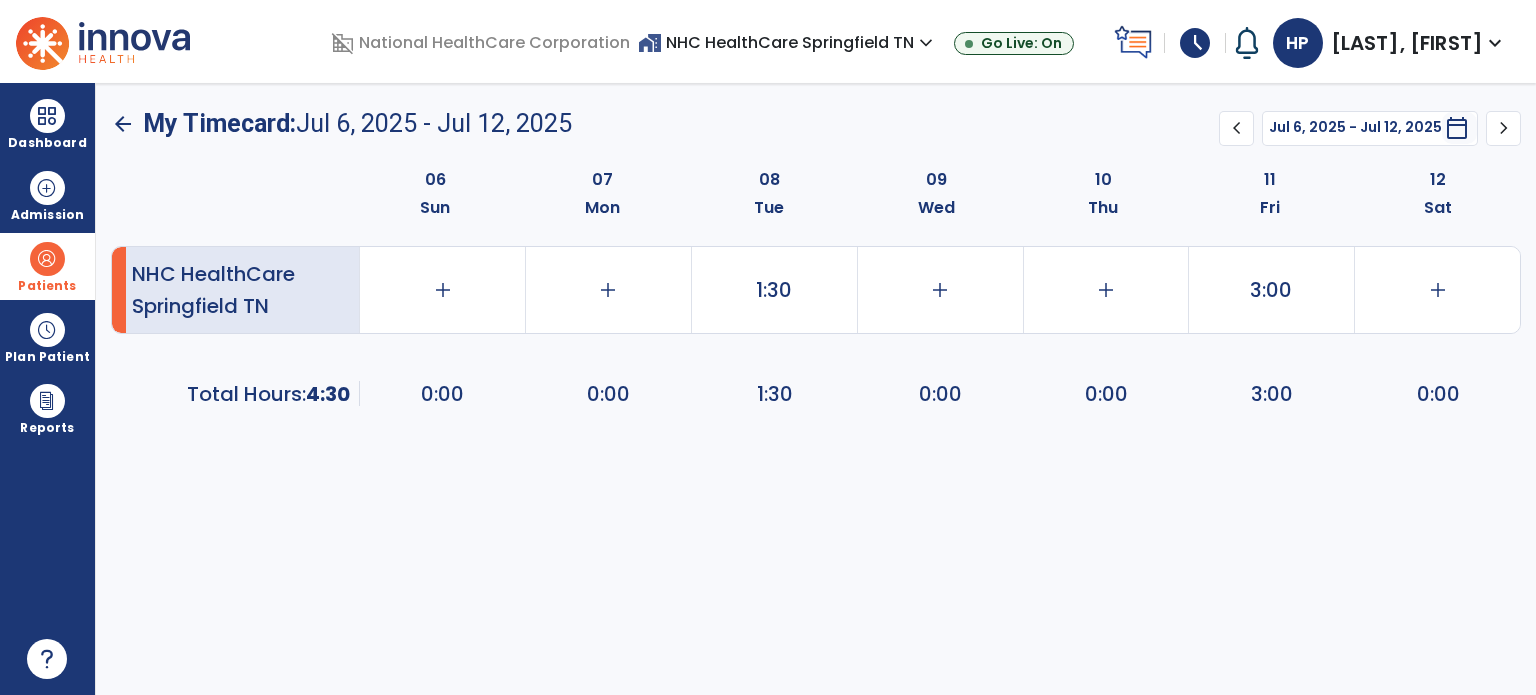 click on "arrow_back" 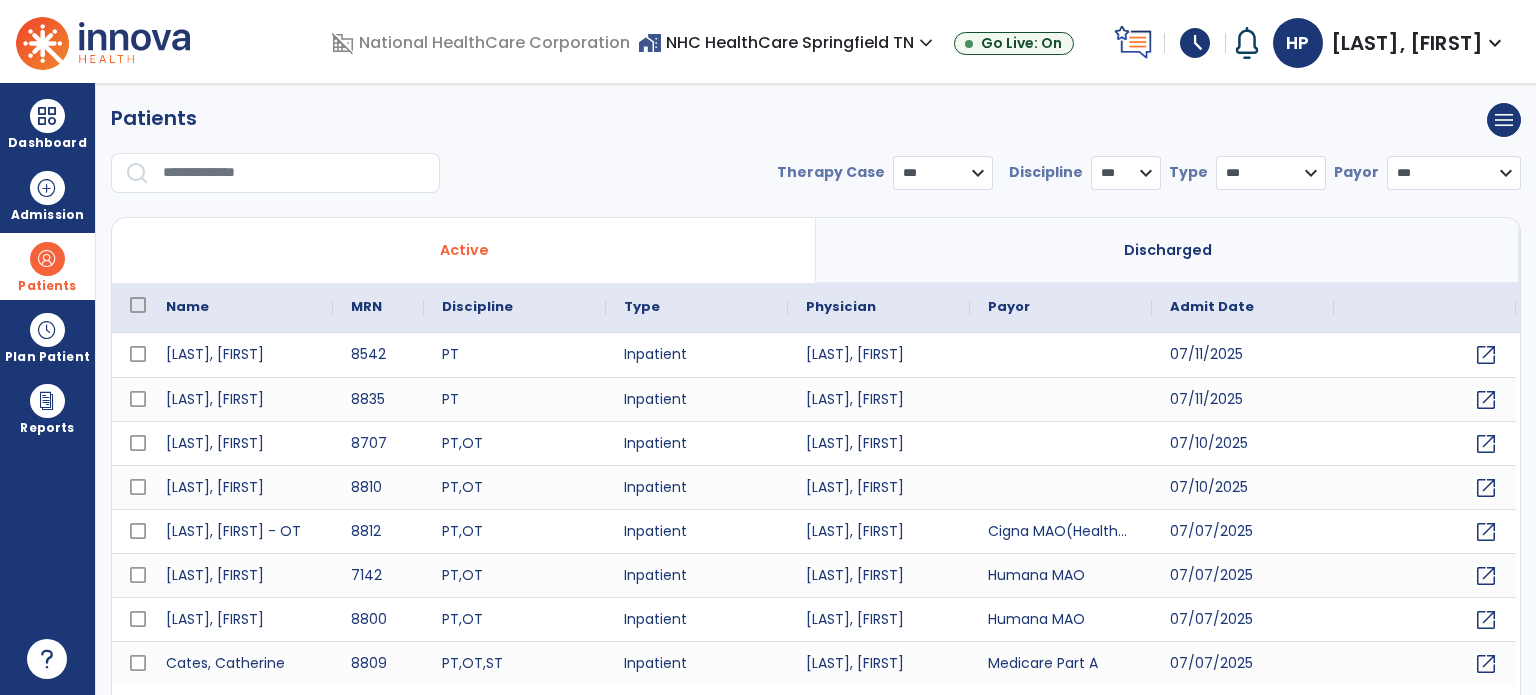 click on "Patients" at bounding box center [47, 266] 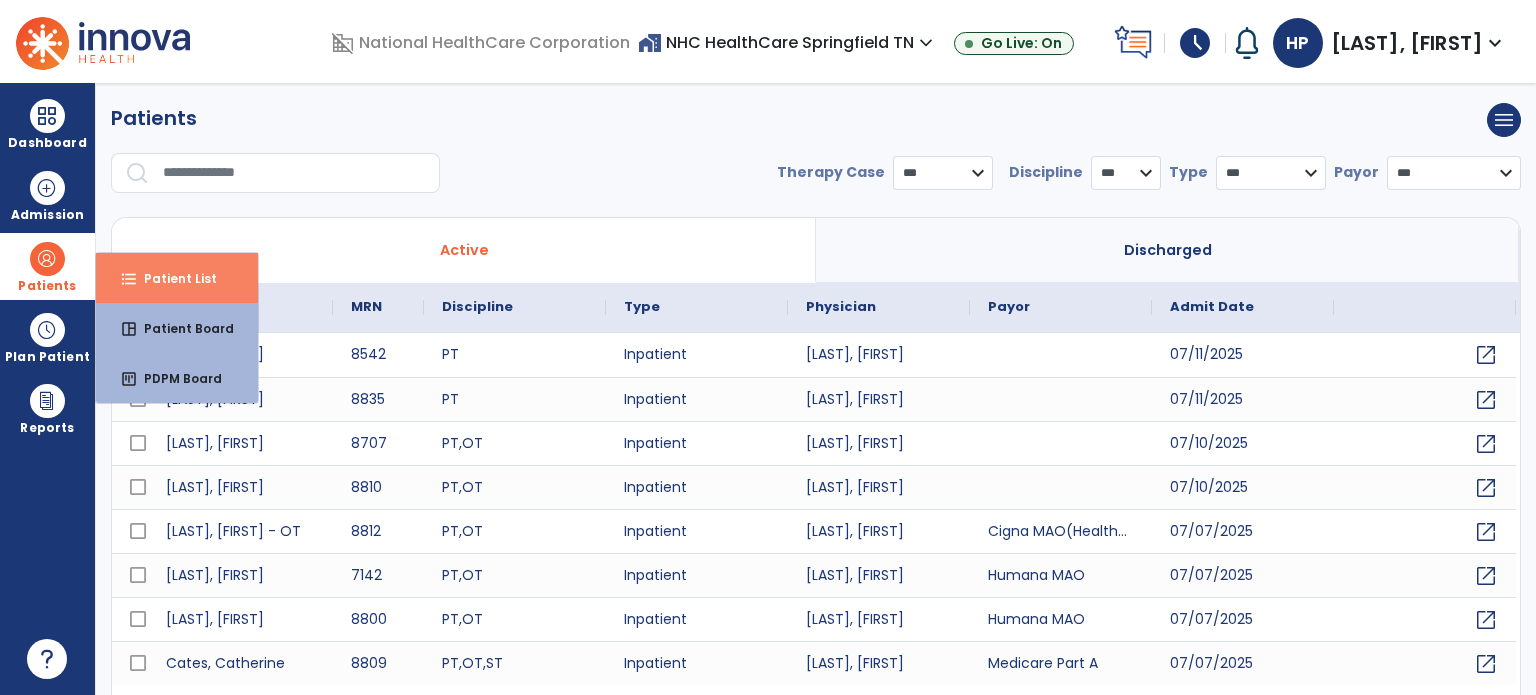 click on "Patient List" at bounding box center [172, 278] 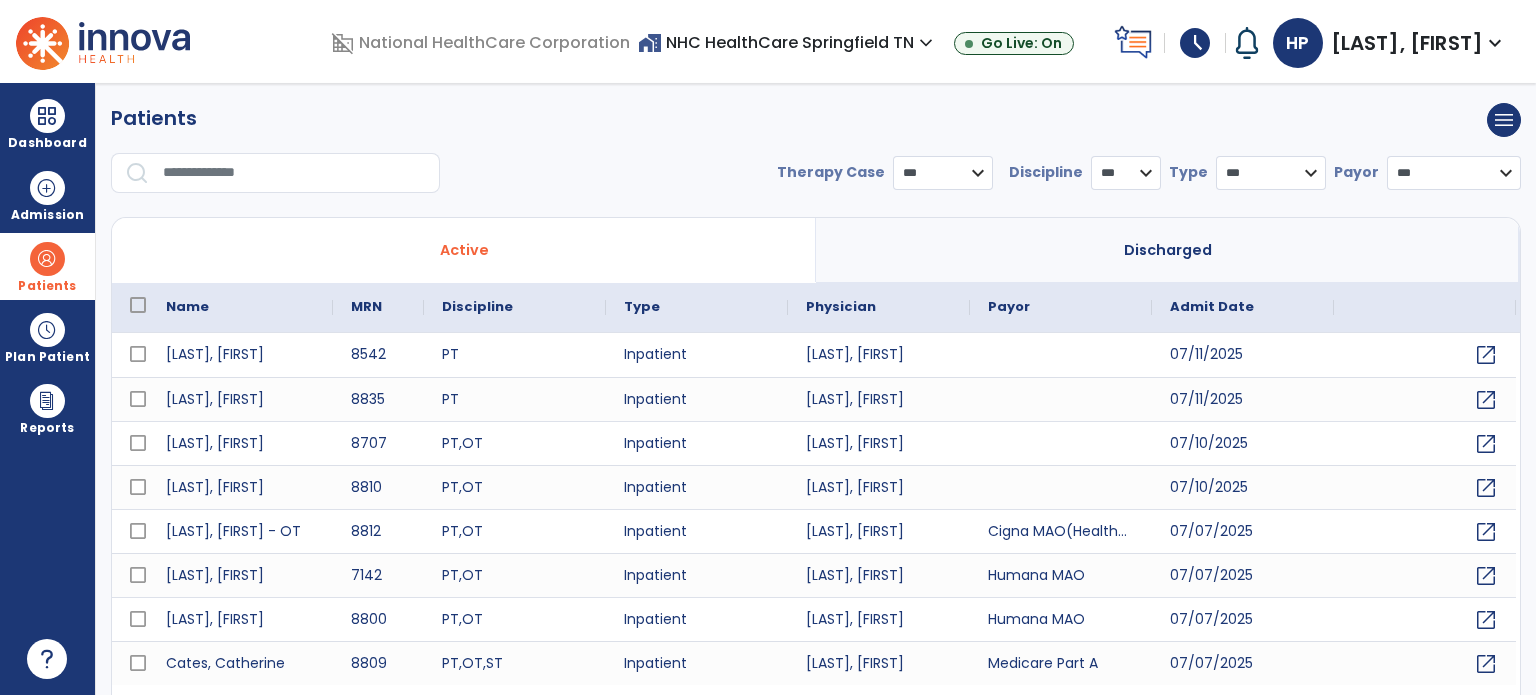 click on "Discharged" at bounding box center (1168, 250) 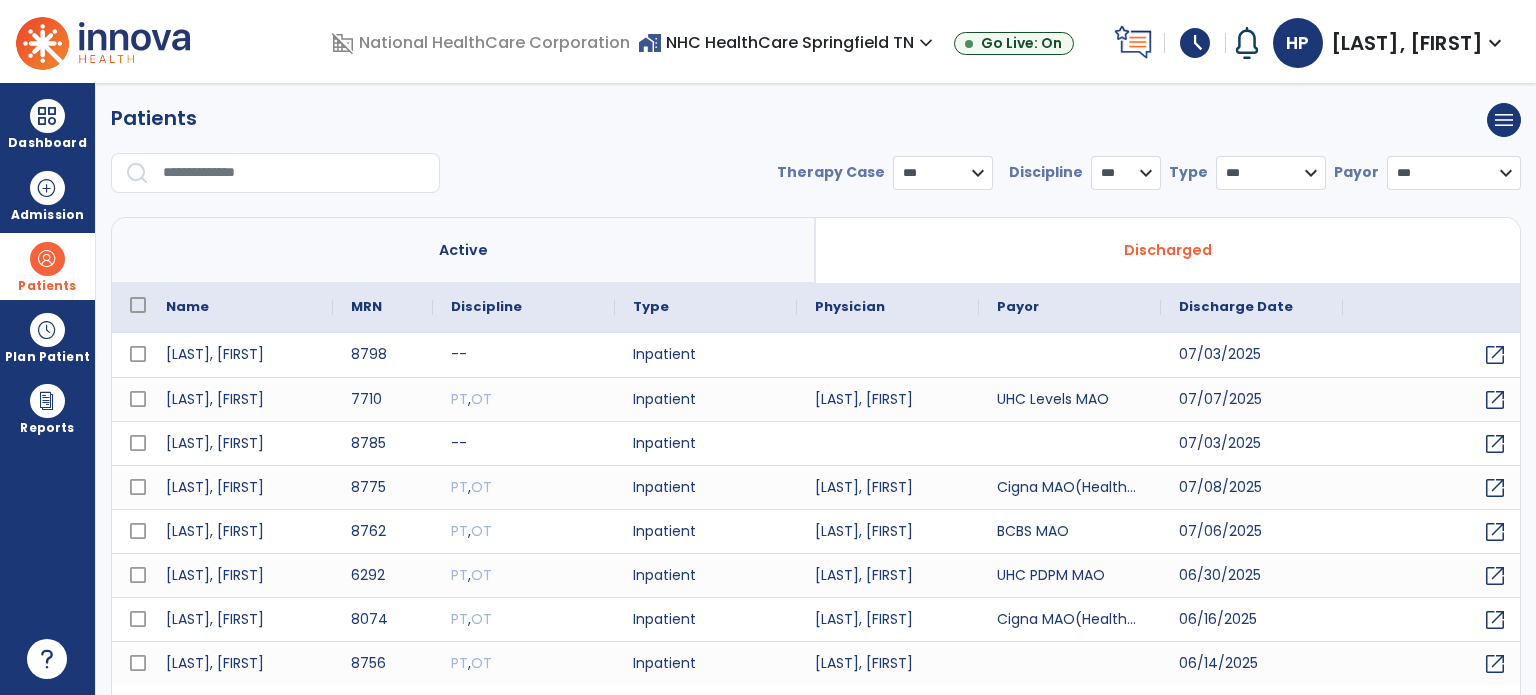 click on "Active" at bounding box center [464, 250] 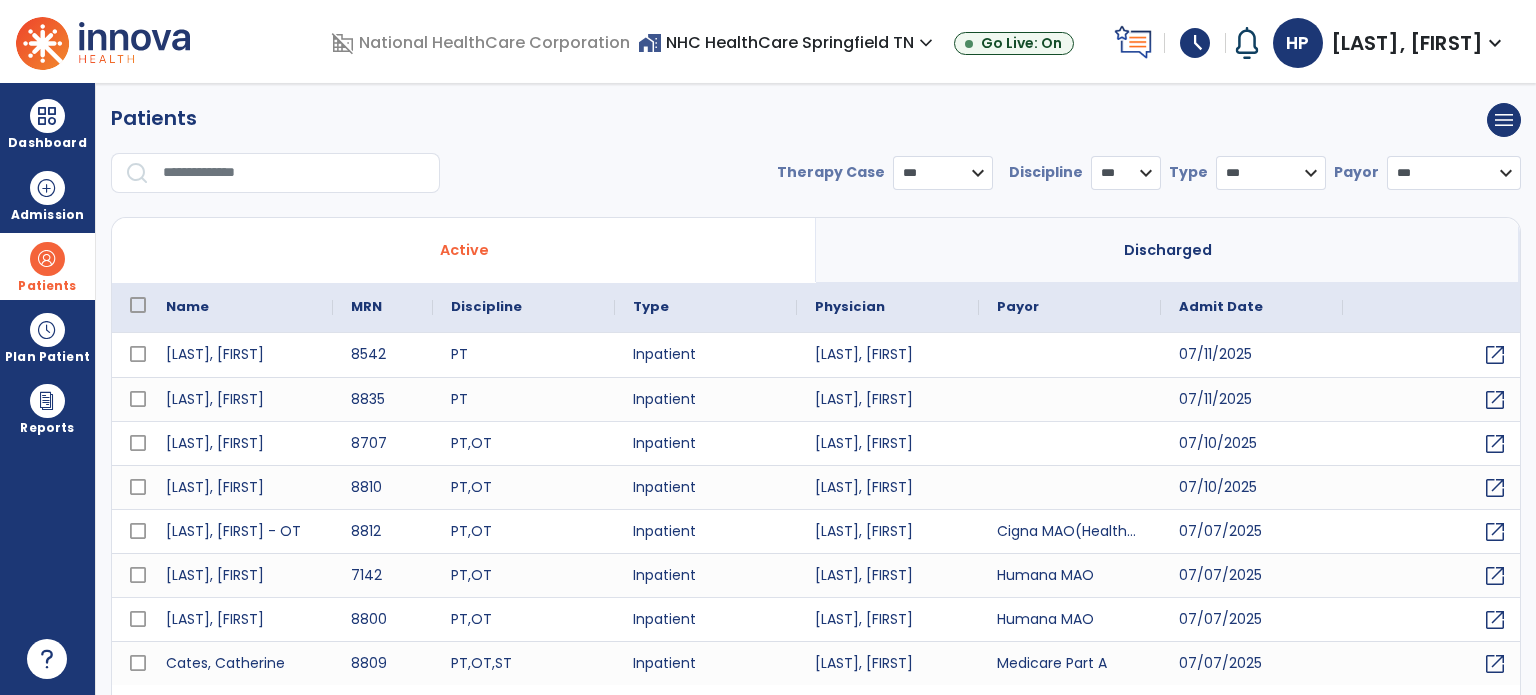 click on "**********" at bounding box center [816, 181] 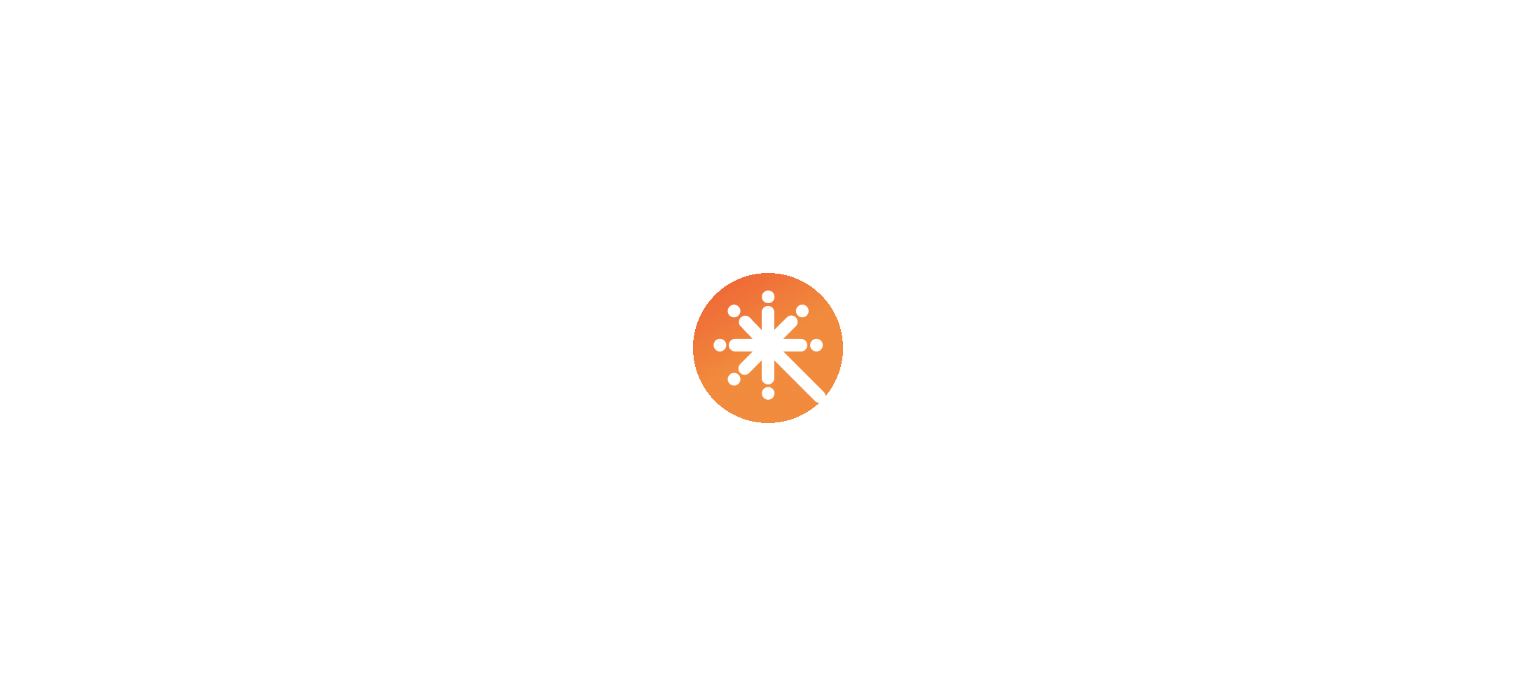 scroll, scrollTop: 0, scrollLeft: 0, axis: both 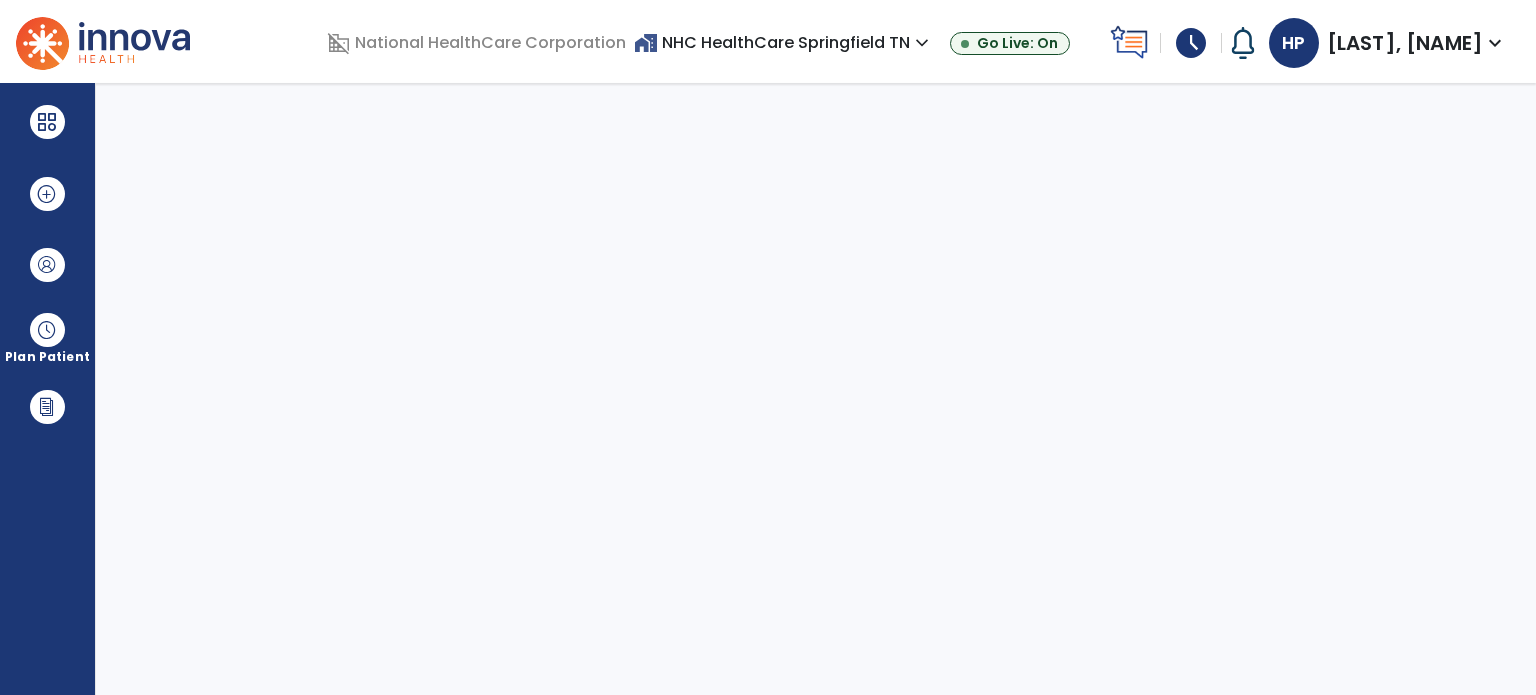 select on "****" 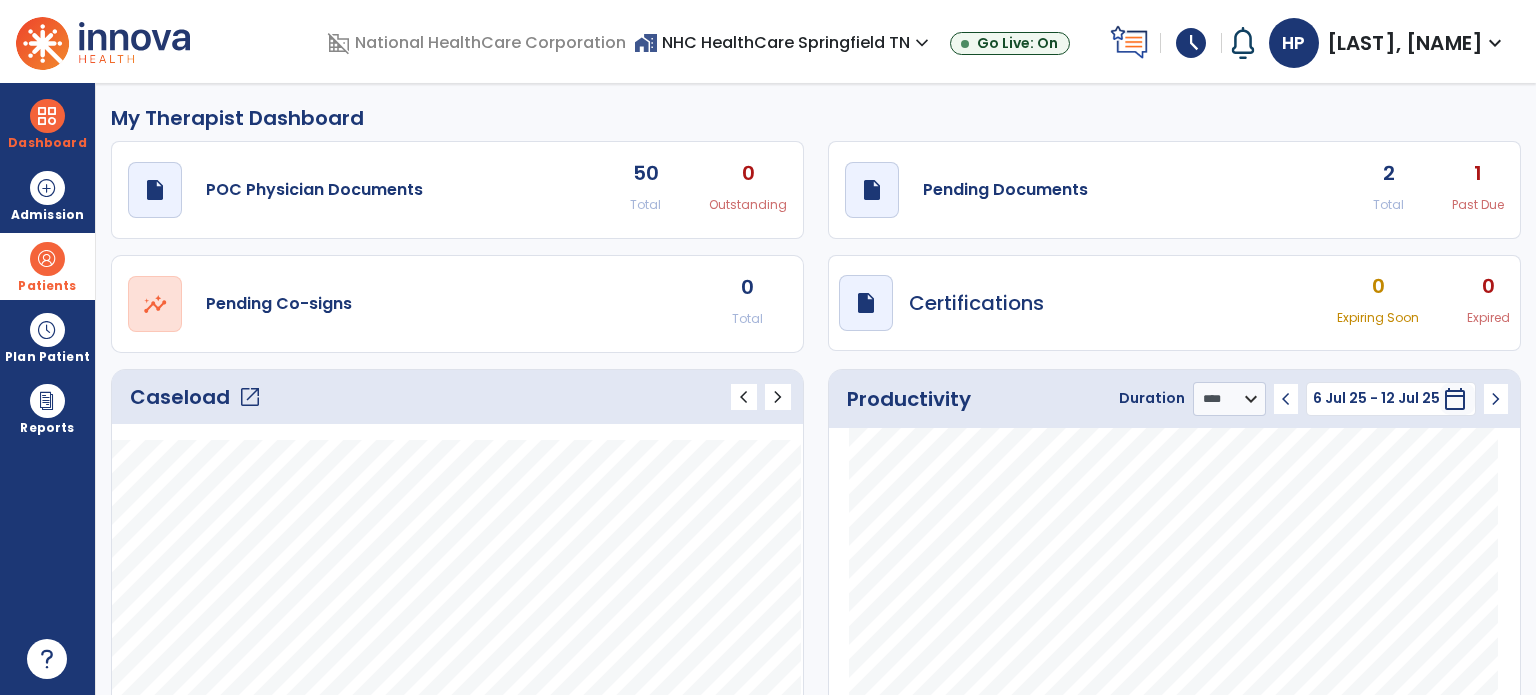 click at bounding box center [47, 259] 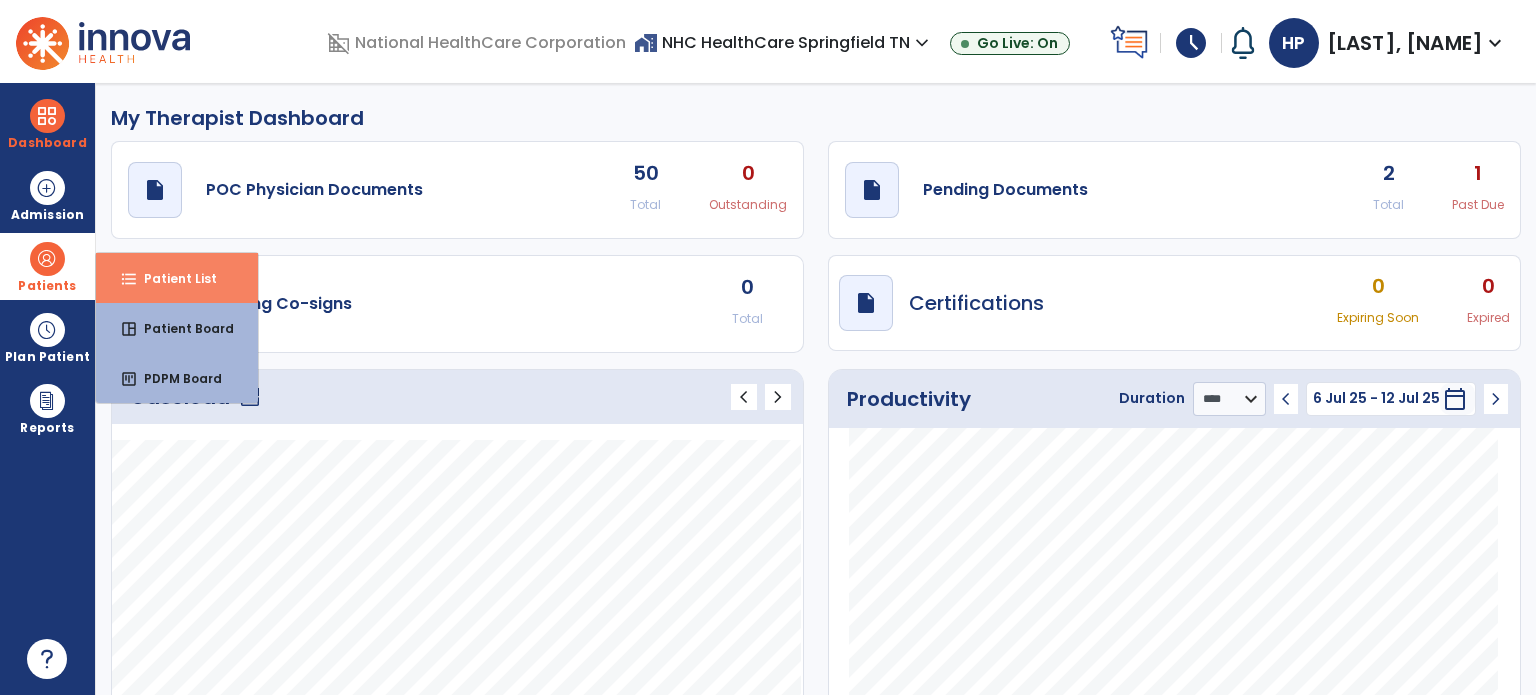 click on "format_list_bulleted  Patient List" at bounding box center (177, 278) 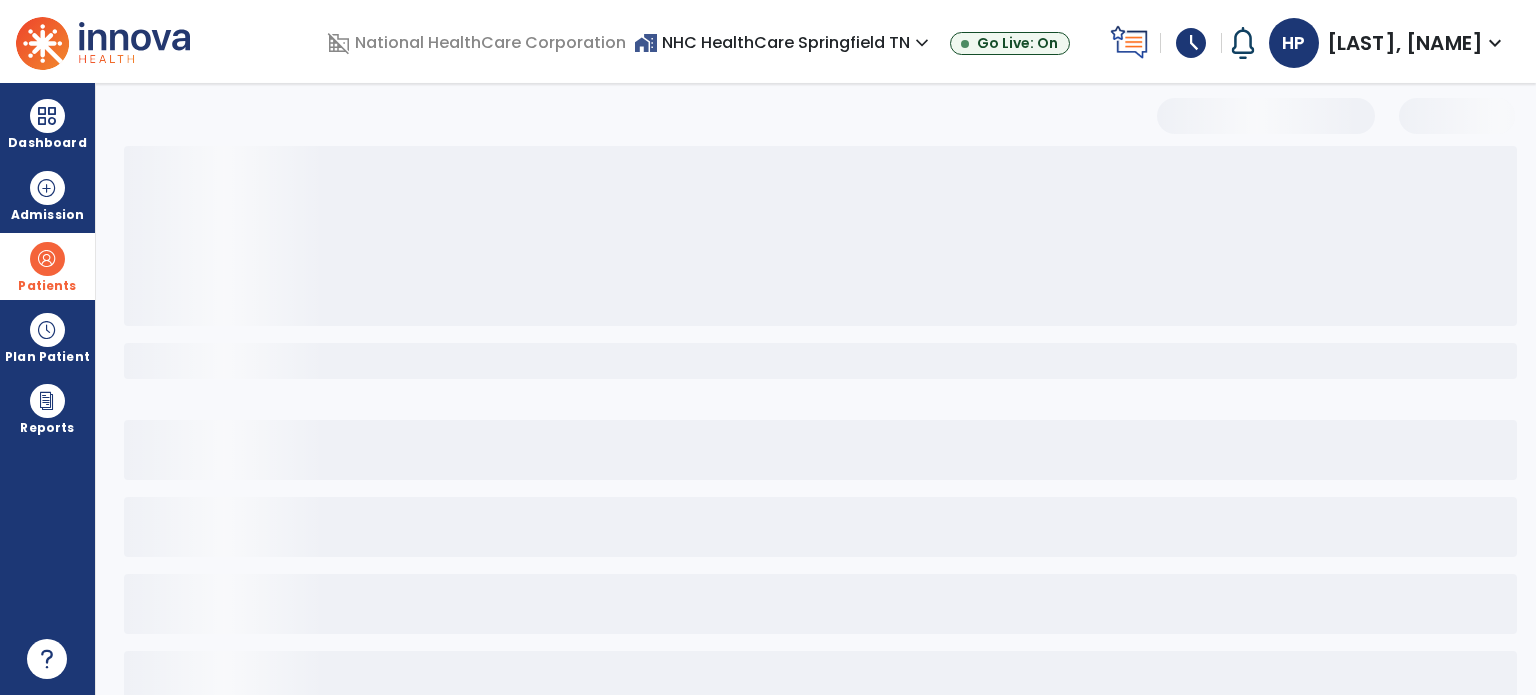 select on "***" 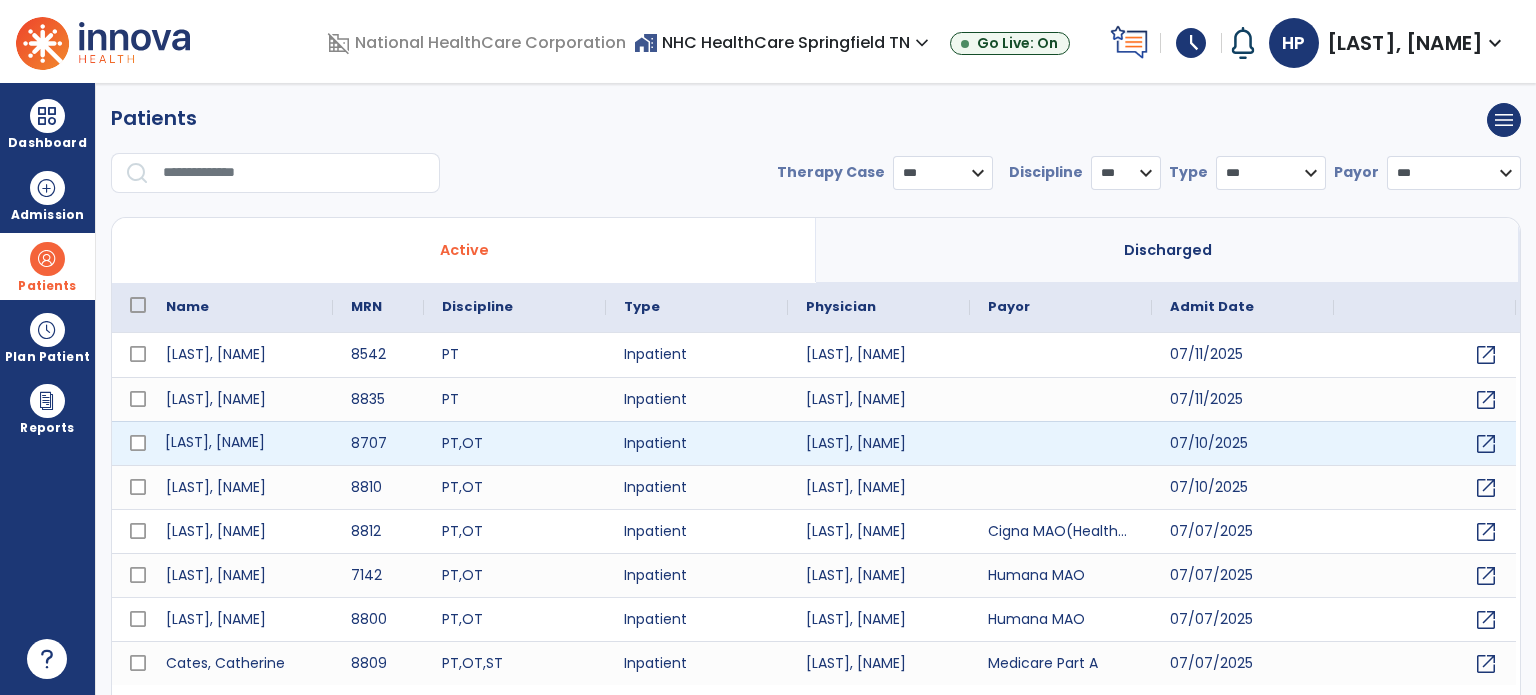 click on "[LAST], [NAME]" at bounding box center [240, 443] 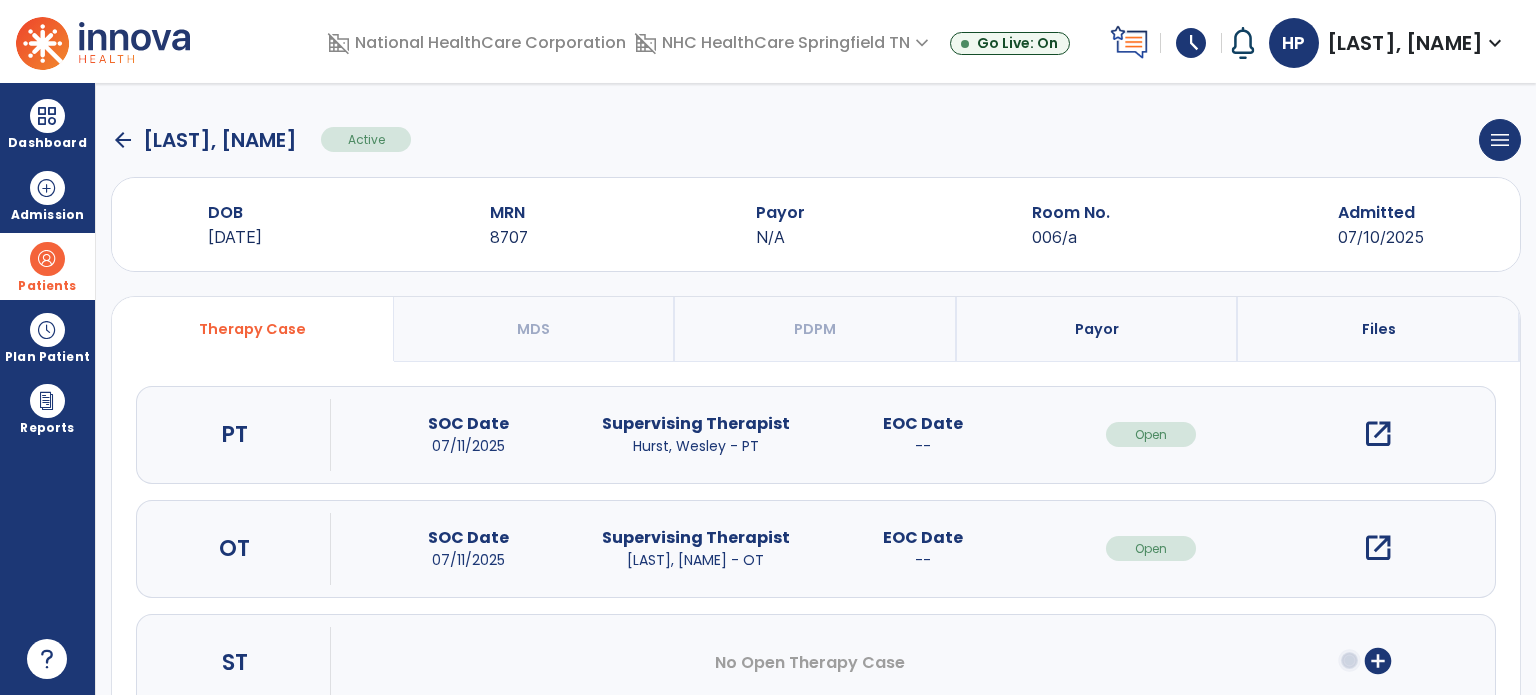 click on "open_in_new" at bounding box center (1378, 434) 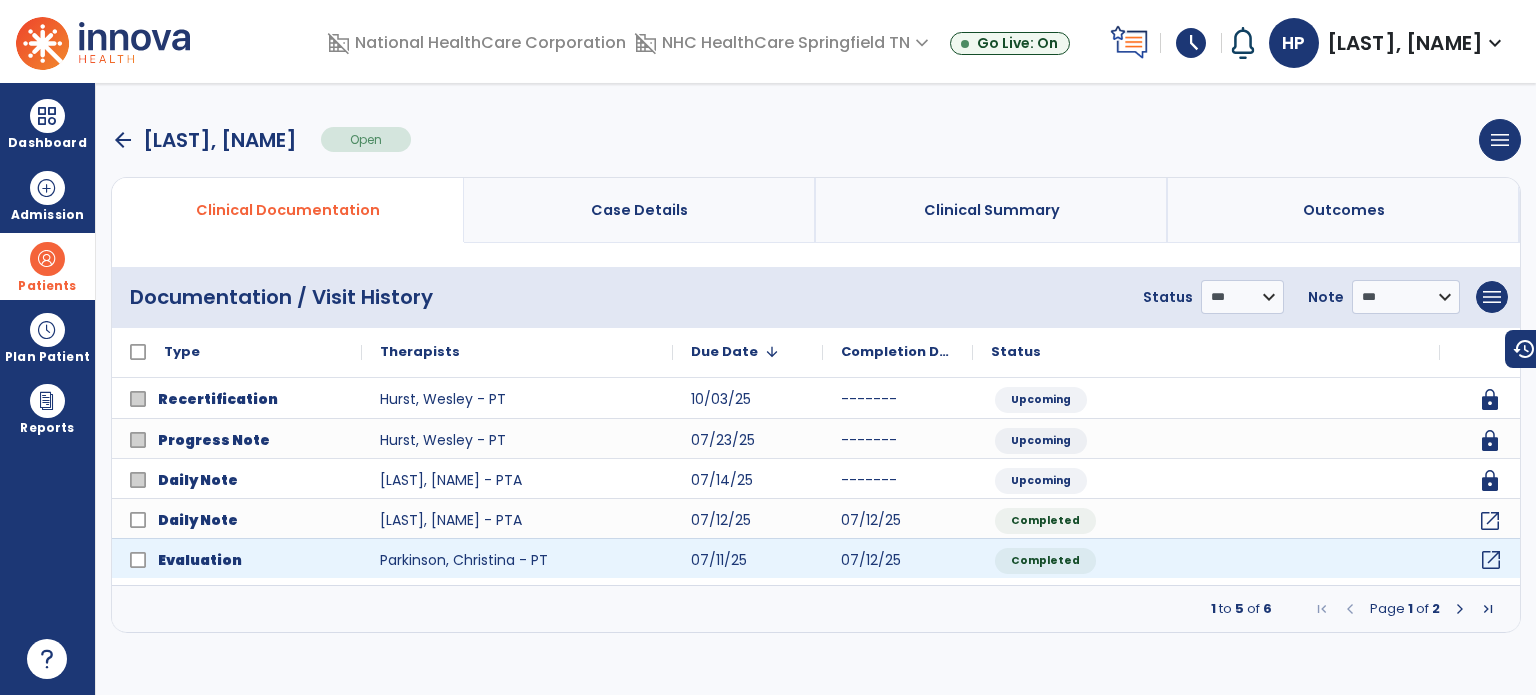 click on "open_in_new" 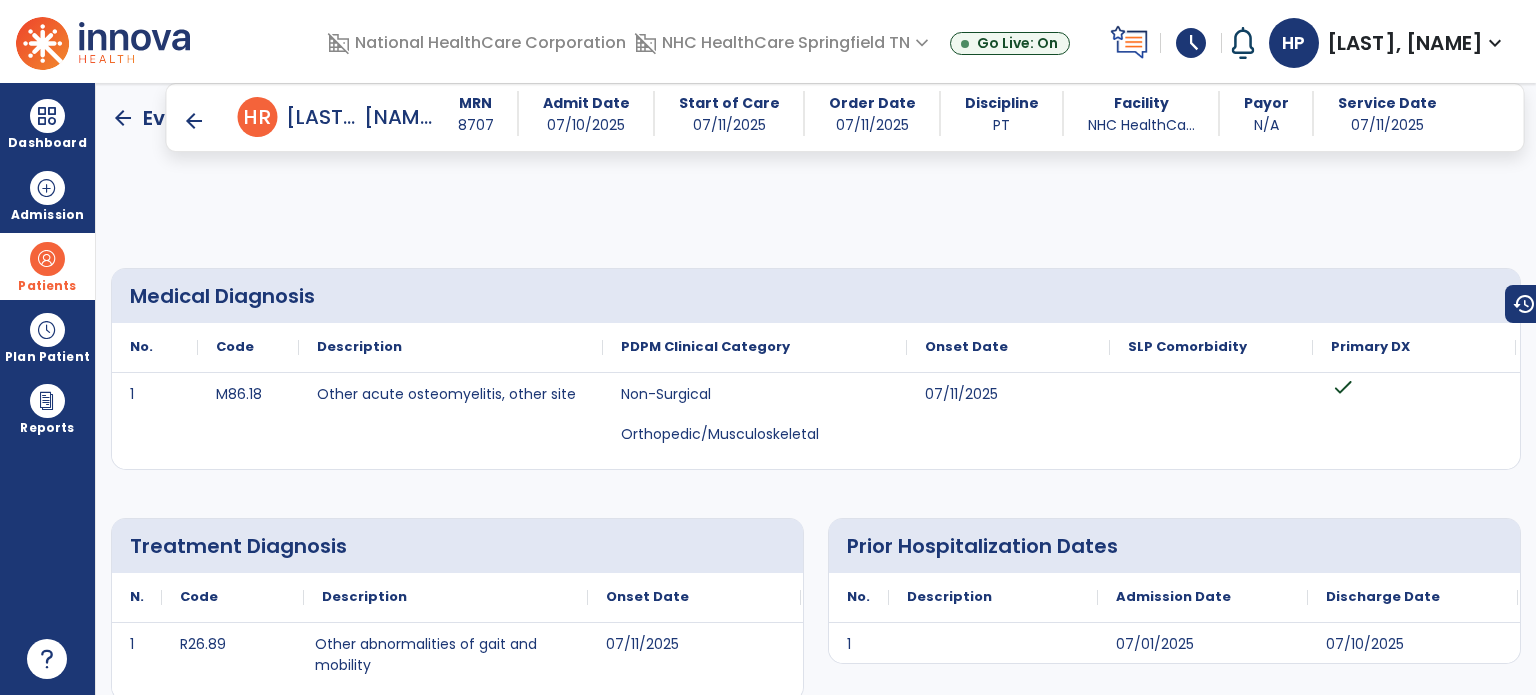 scroll, scrollTop: 344, scrollLeft: 0, axis: vertical 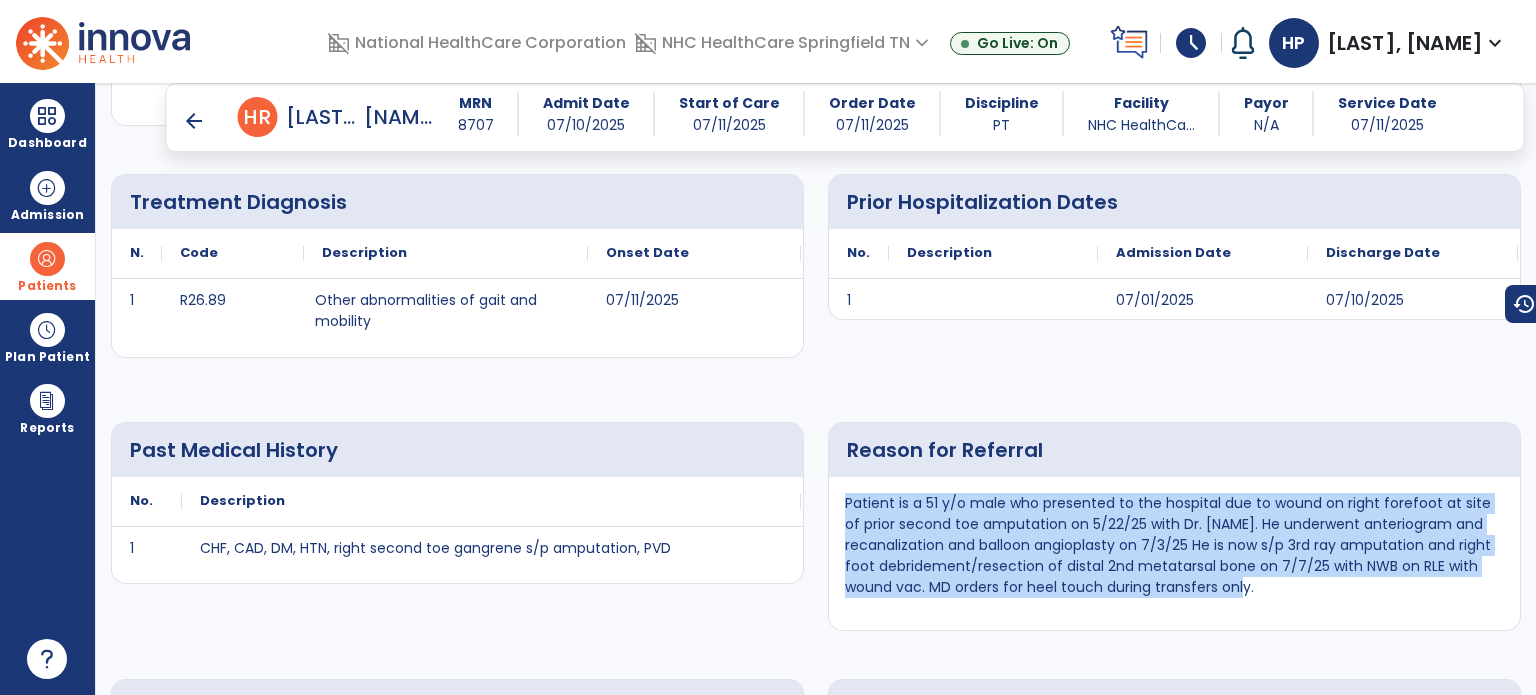 drag, startPoint x: 855, startPoint y: 508, endPoint x: 1277, endPoint y: 595, distance: 430.8747 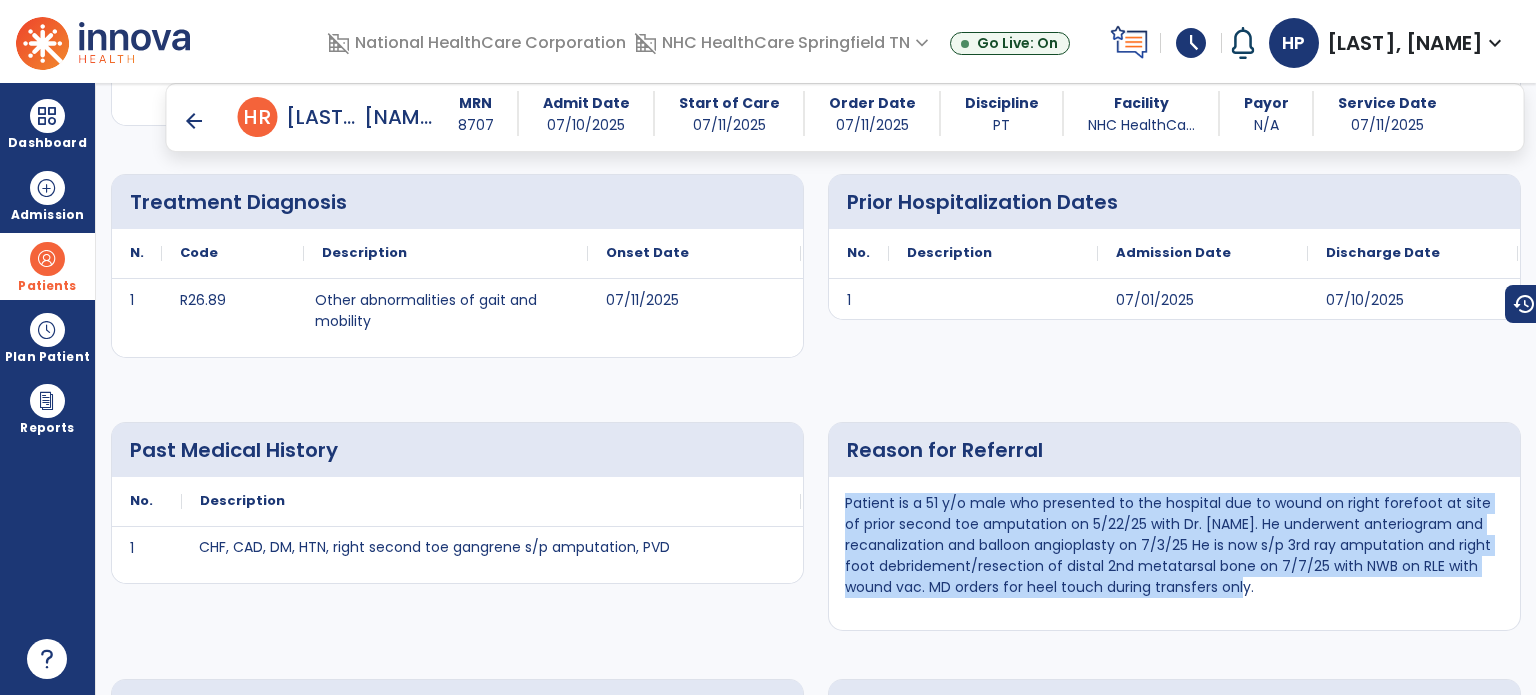 drag, startPoint x: 642, startPoint y: 546, endPoint x: 343, endPoint y: 518, distance: 300.30817 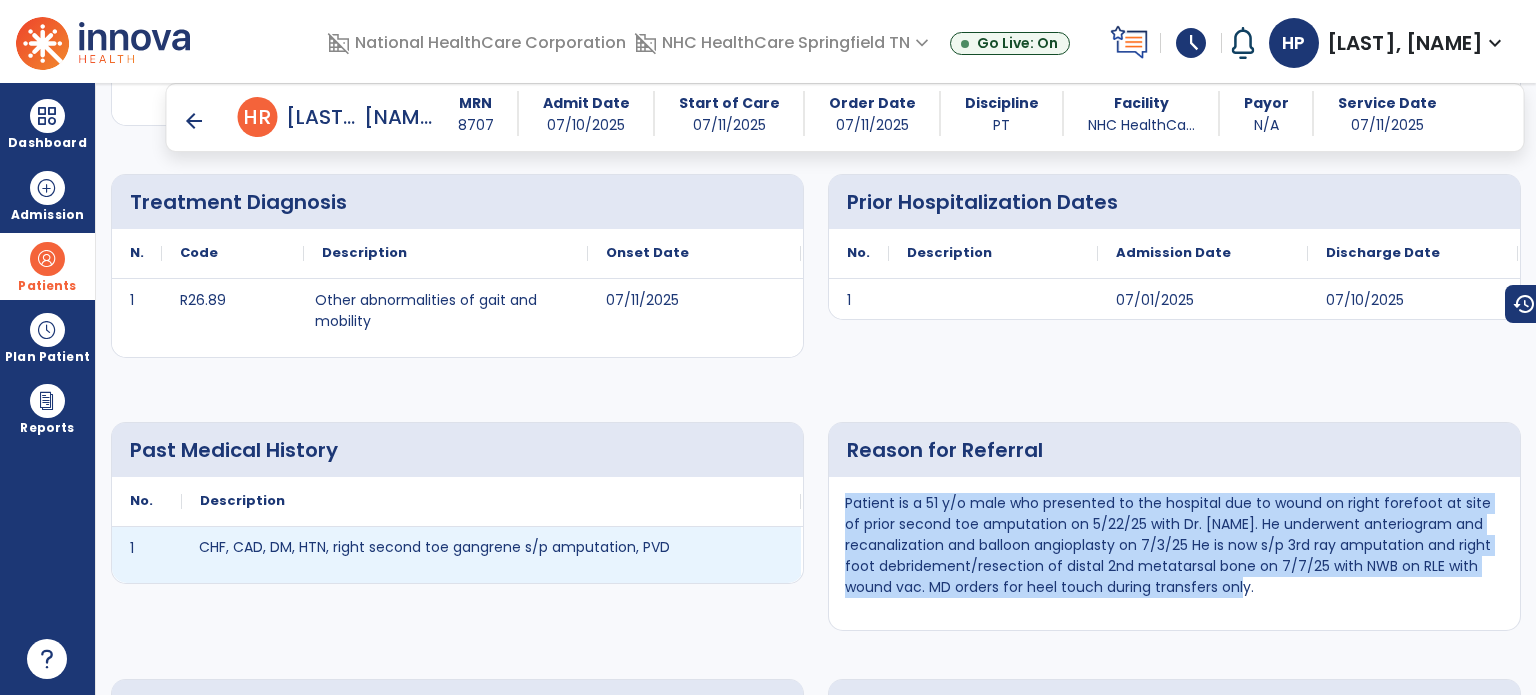 click on "CHF, CAD, DM, HTN, right second toe gangrene s/p amputation, PVD" at bounding box center [434, 547] 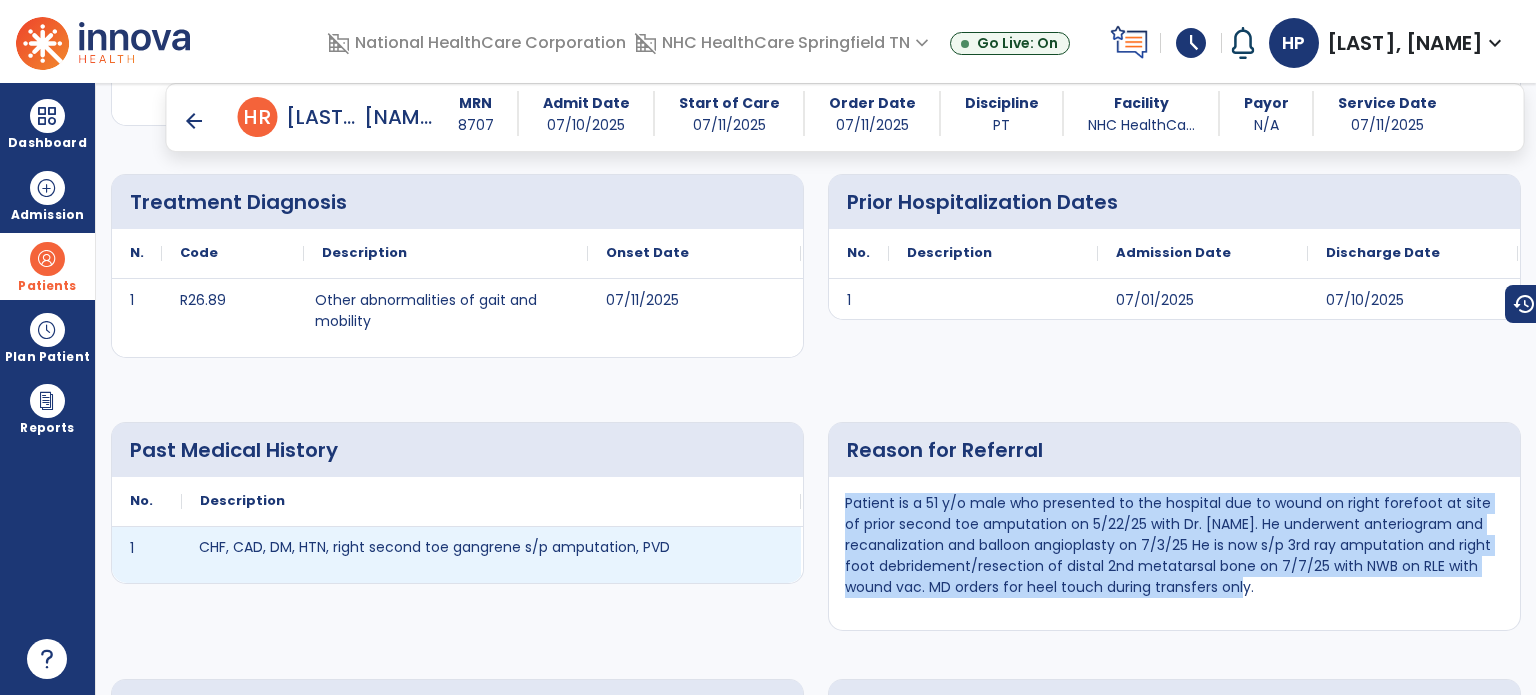 drag, startPoint x: 236, startPoint y: 559, endPoint x: 201, endPoint y: 558, distance: 35.014282 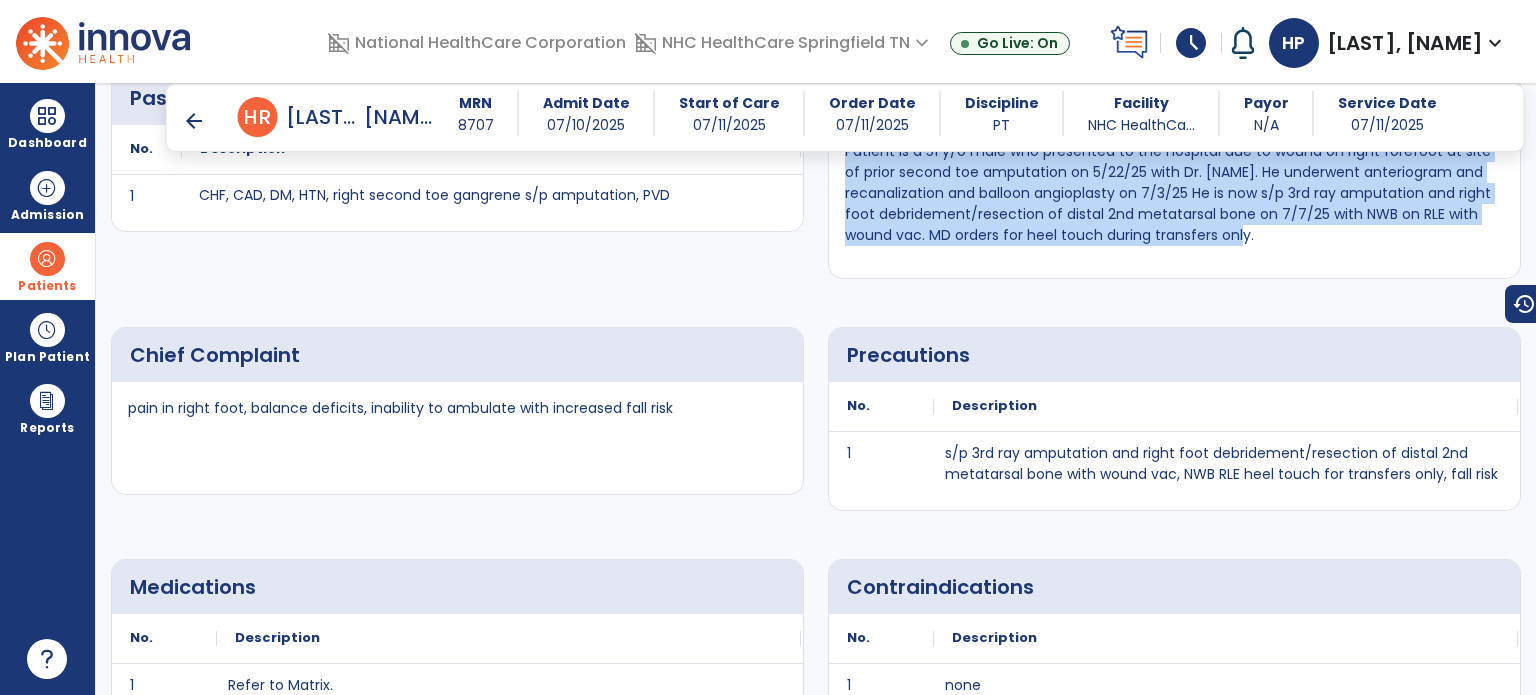 scroll, scrollTop: 698, scrollLeft: 0, axis: vertical 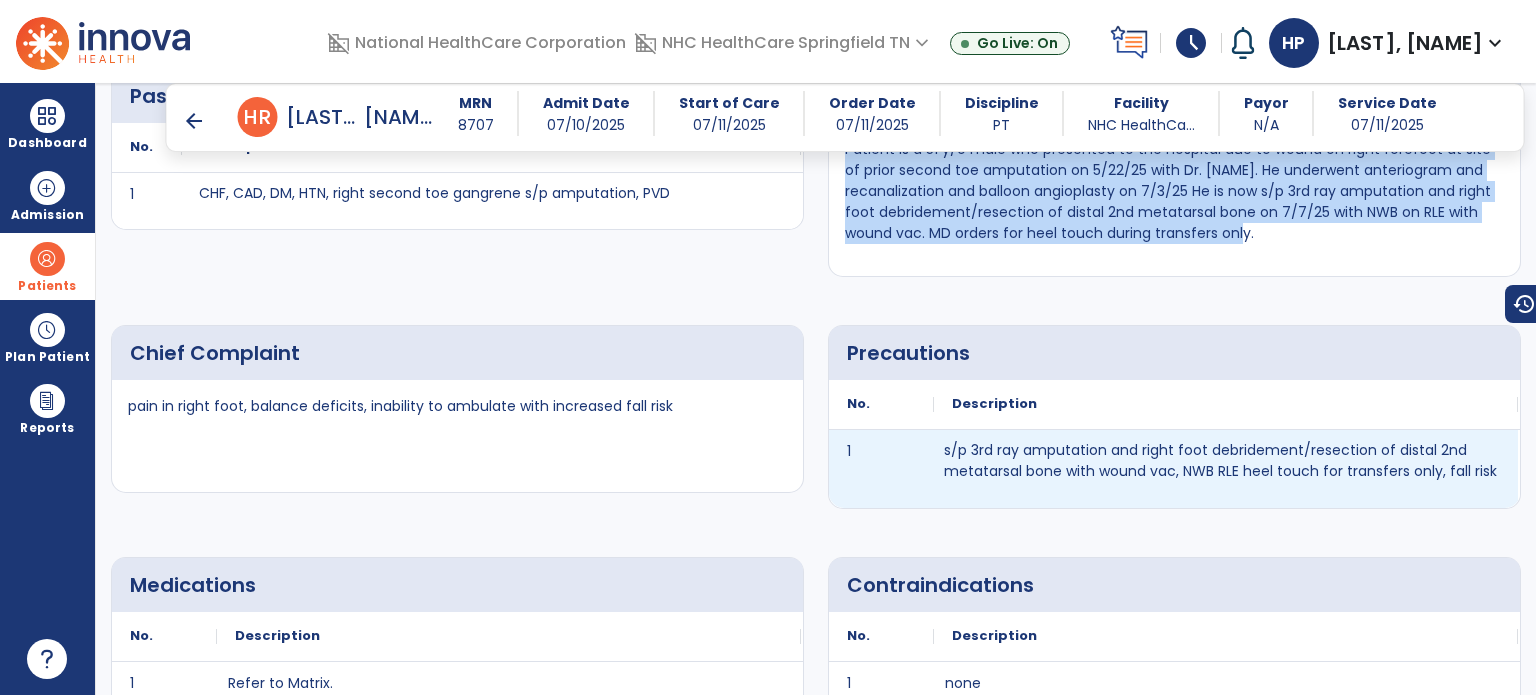 drag, startPoint x: 1011, startPoint y: 465, endPoint x: 1129, endPoint y: 509, distance: 125.93649 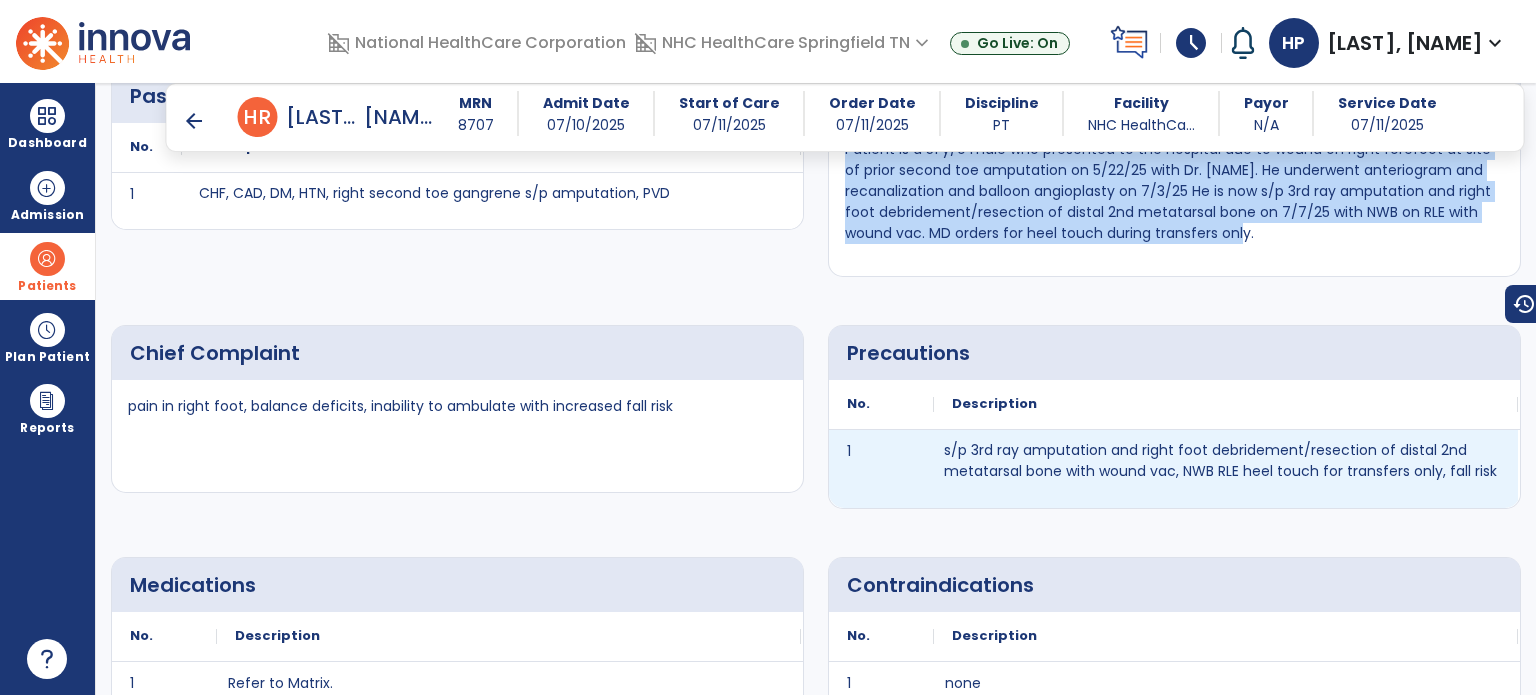 drag, startPoint x: 1128, startPoint y: 464, endPoint x: 1011, endPoint y: 459, distance: 117.10679 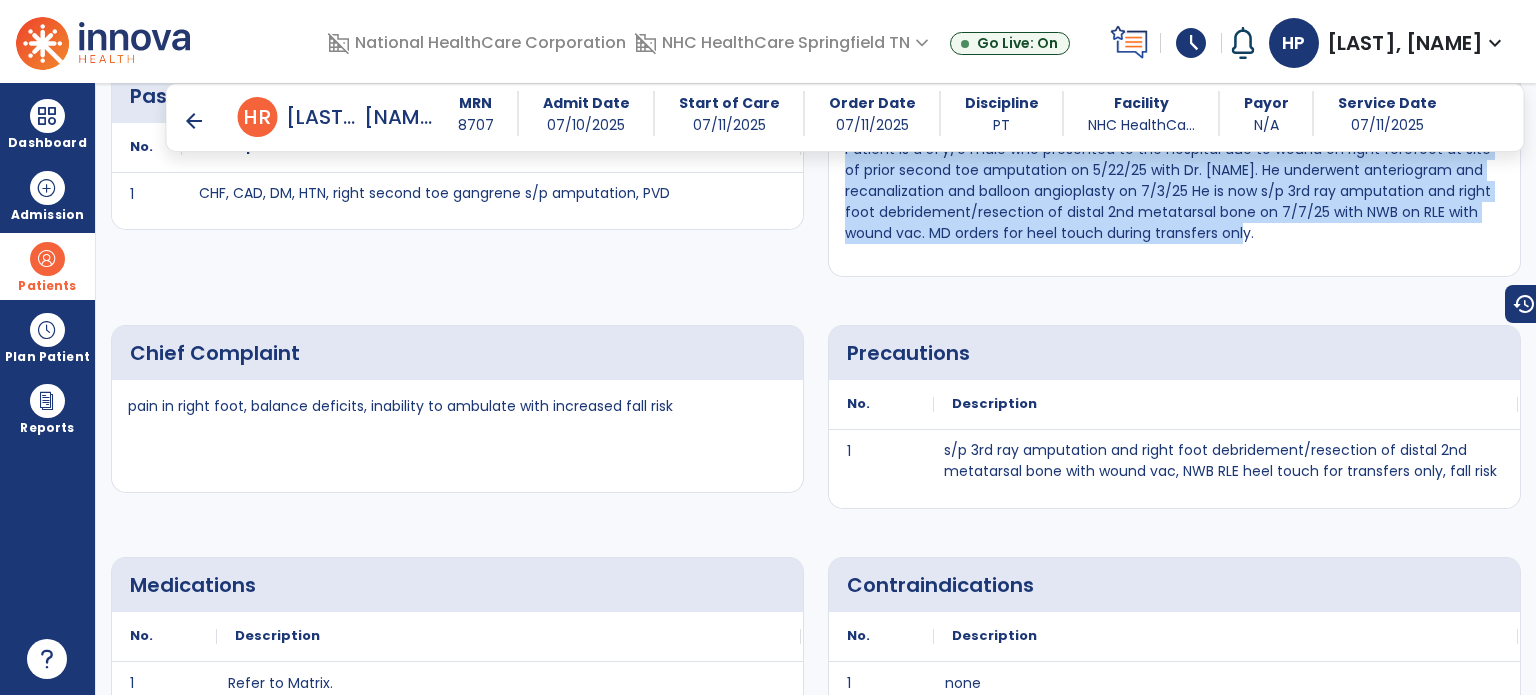 click on "Patient is a 51 y/o male who presented to the hospital due to wound on right forefoot at site of prior second toe amputation on 5/22/25 with Dr. Bush. He underwent anteriogram and recanalization and balloon angioplasty on 7/3/25 He is now s/p 3rd ray amputation and right foot debridement/resection of distal 2nd metatarsal bone on 7/7/25 with NWB on RLE with wound vac. MD orders for heel touch during transfers only." at bounding box center (1174, 199) 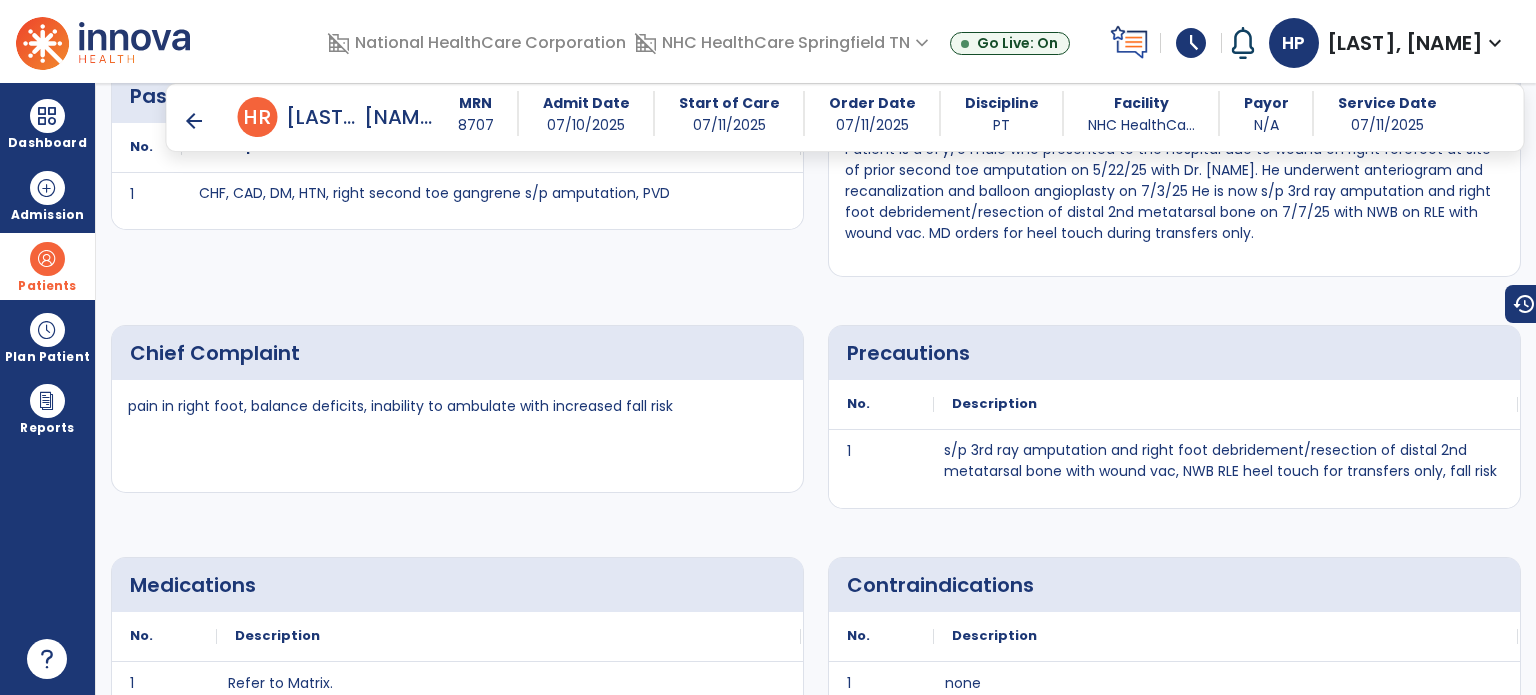 click on "Patient is a 51 y/o male who presented to the hospital due to wound on right forefoot at site of prior second toe amputation on 5/22/25 with Dr. Bush. He underwent anteriogram and recanalization and balloon angioplasty on 7/3/25 He is now s/p 3rd ray amputation and right foot debridement/resection of distal 2nd metatarsal bone on 7/7/25 with NWB on RLE with wound vac. MD orders for heel touch during transfers only." at bounding box center (1174, 191) 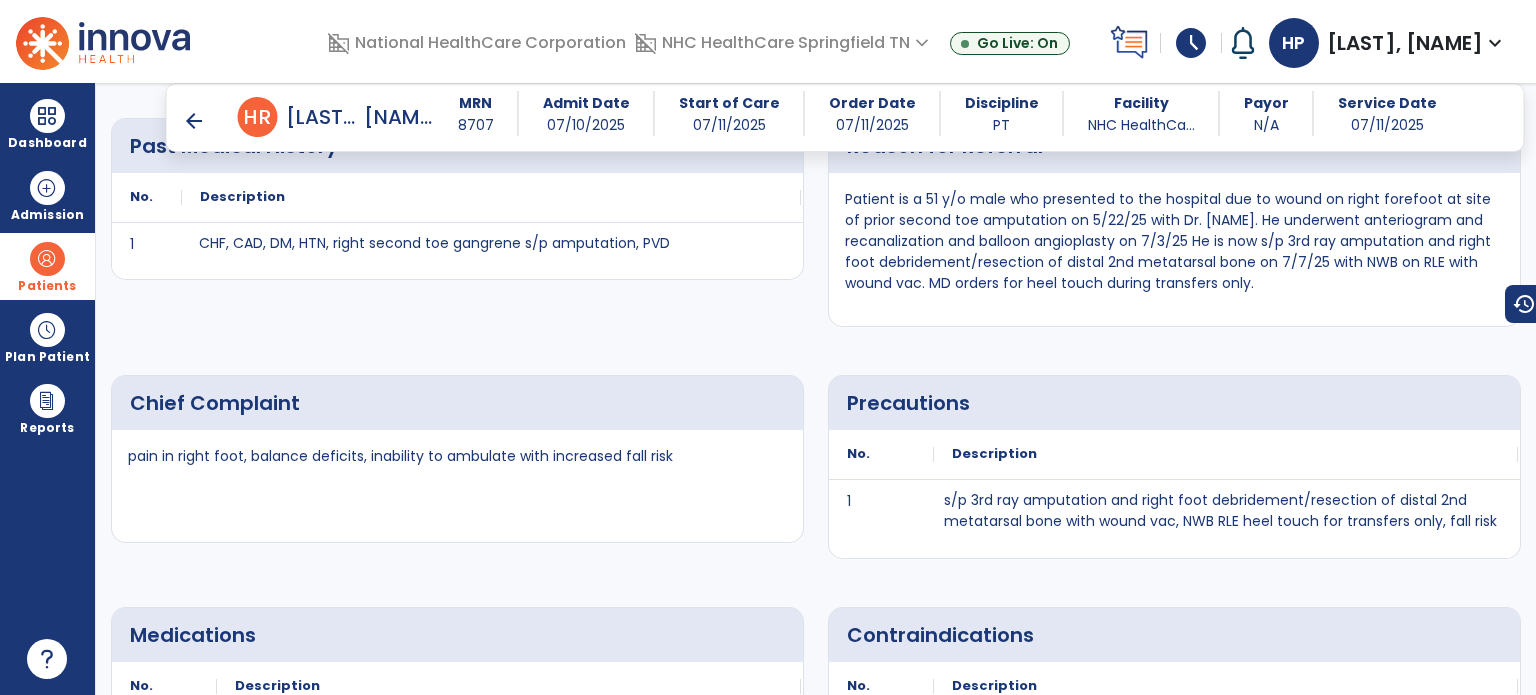scroll, scrollTop: 624, scrollLeft: 0, axis: vertical 